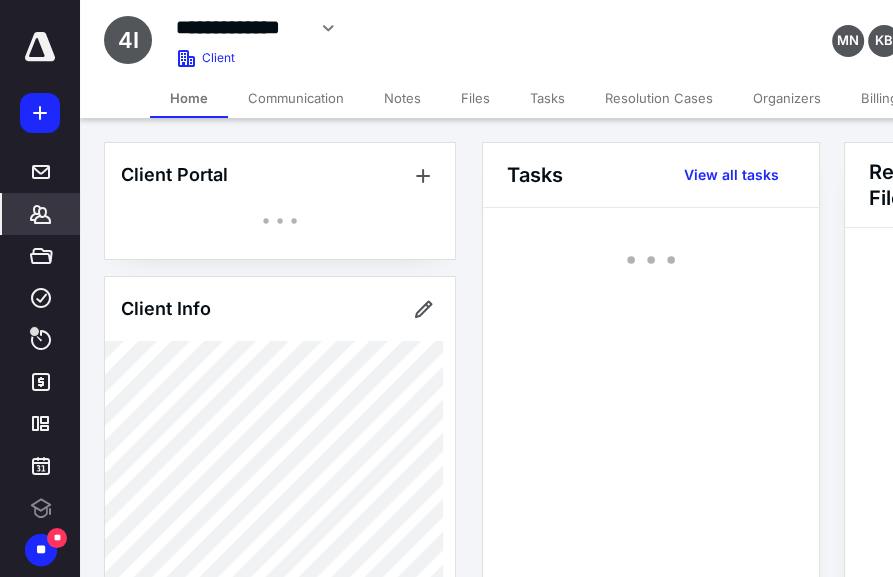 scroll, scrollTop: 0, scrollLeft: 0, axis: both 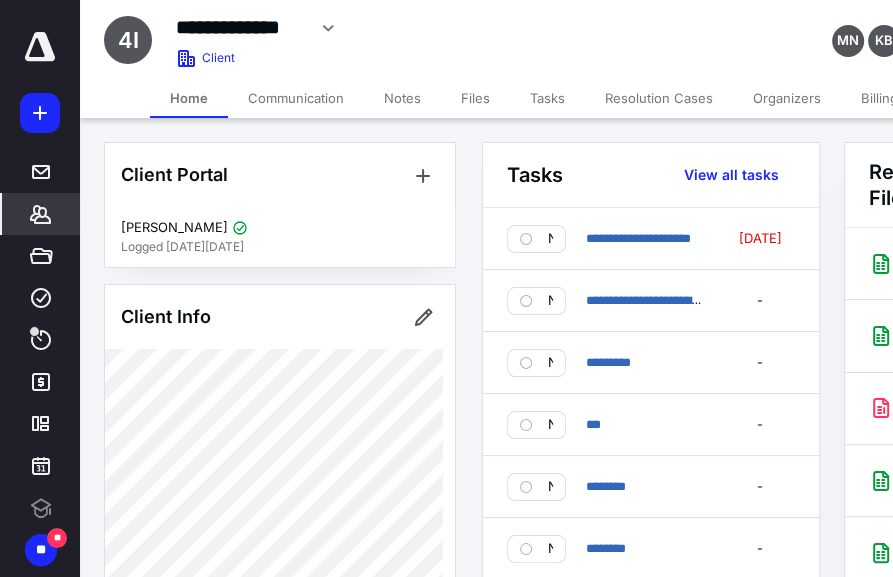 click on "*******" at bounding box center (41, 214) 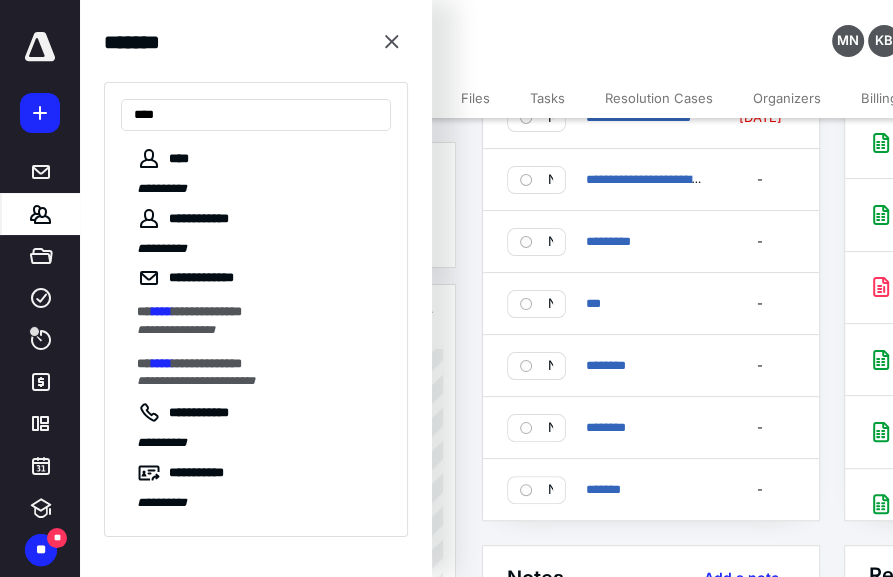 scroll, scrollTop: 160, scrollLeft: 0, axis: vertical 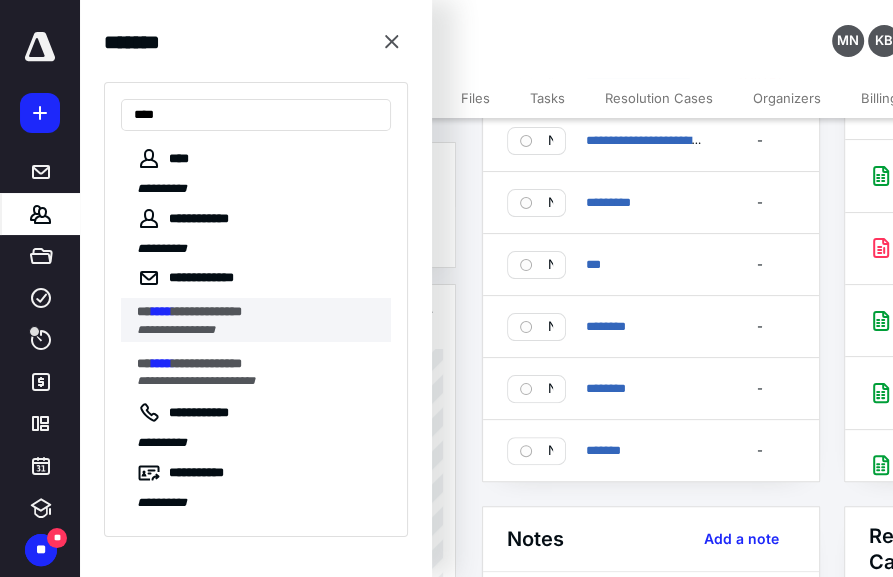 type on "****" 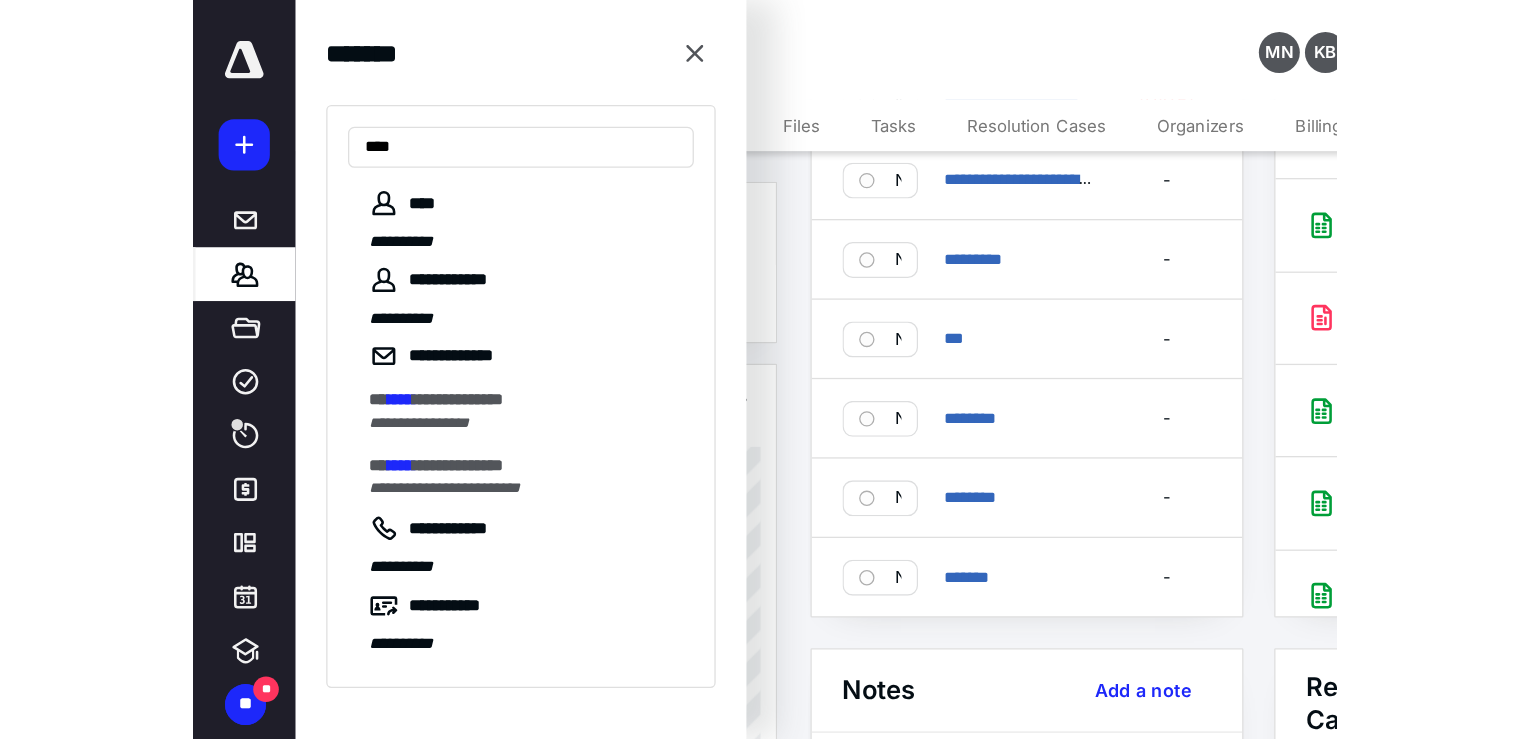 scroll, scrollTop: 0, scrollLeft: 0, axis: both 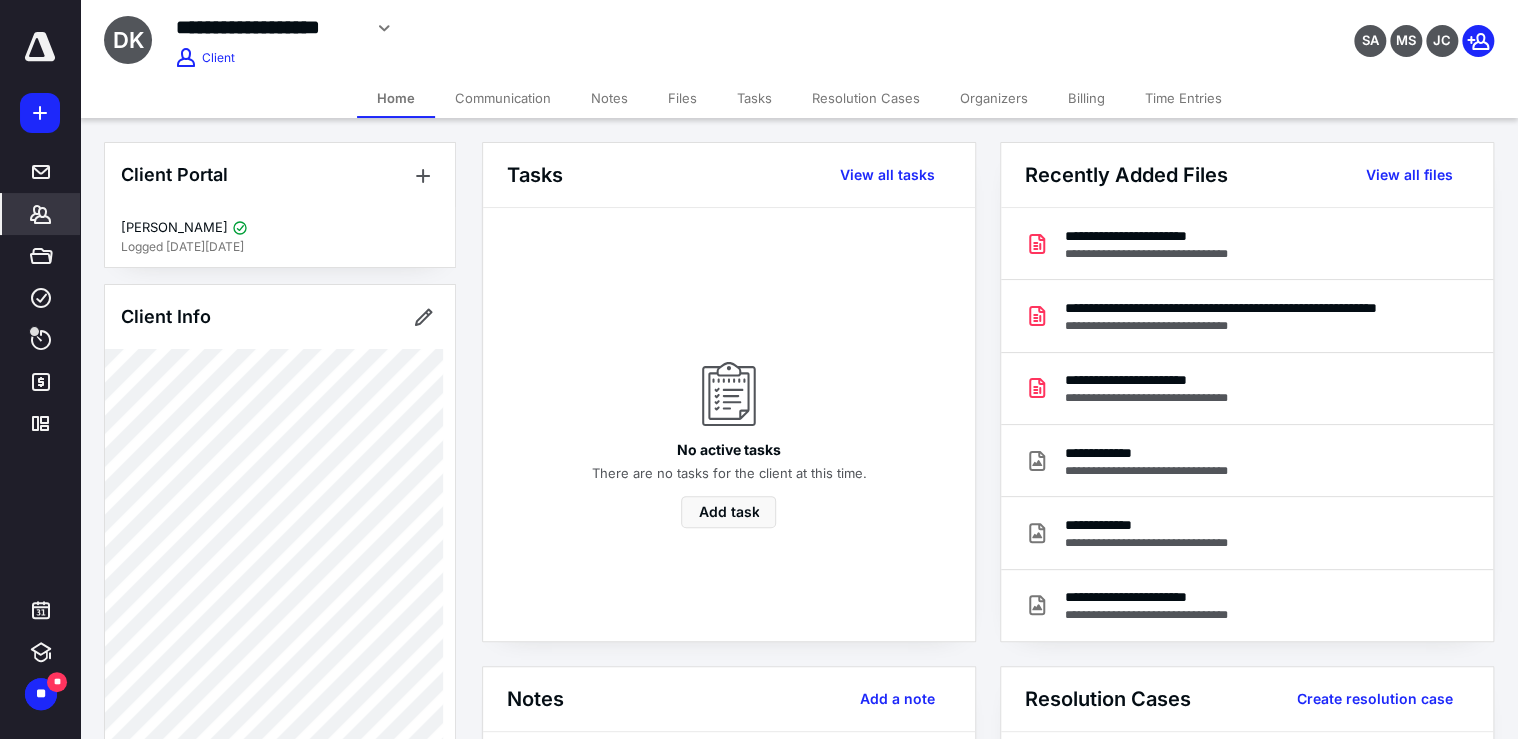 click on "Files" at bounding box center [682, 98] 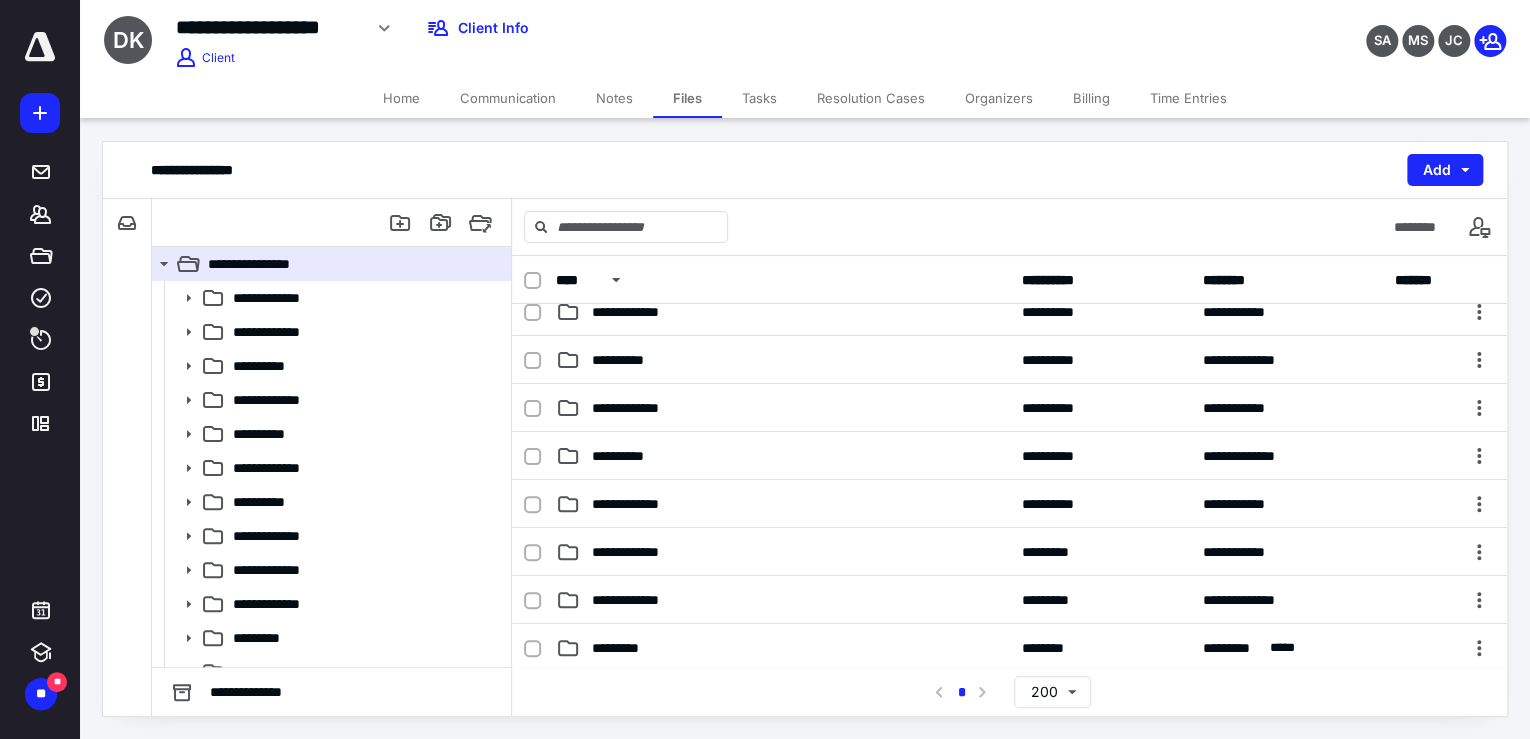 scroll, scrollTop: 320, scrollLeft: 0, axis: vertical 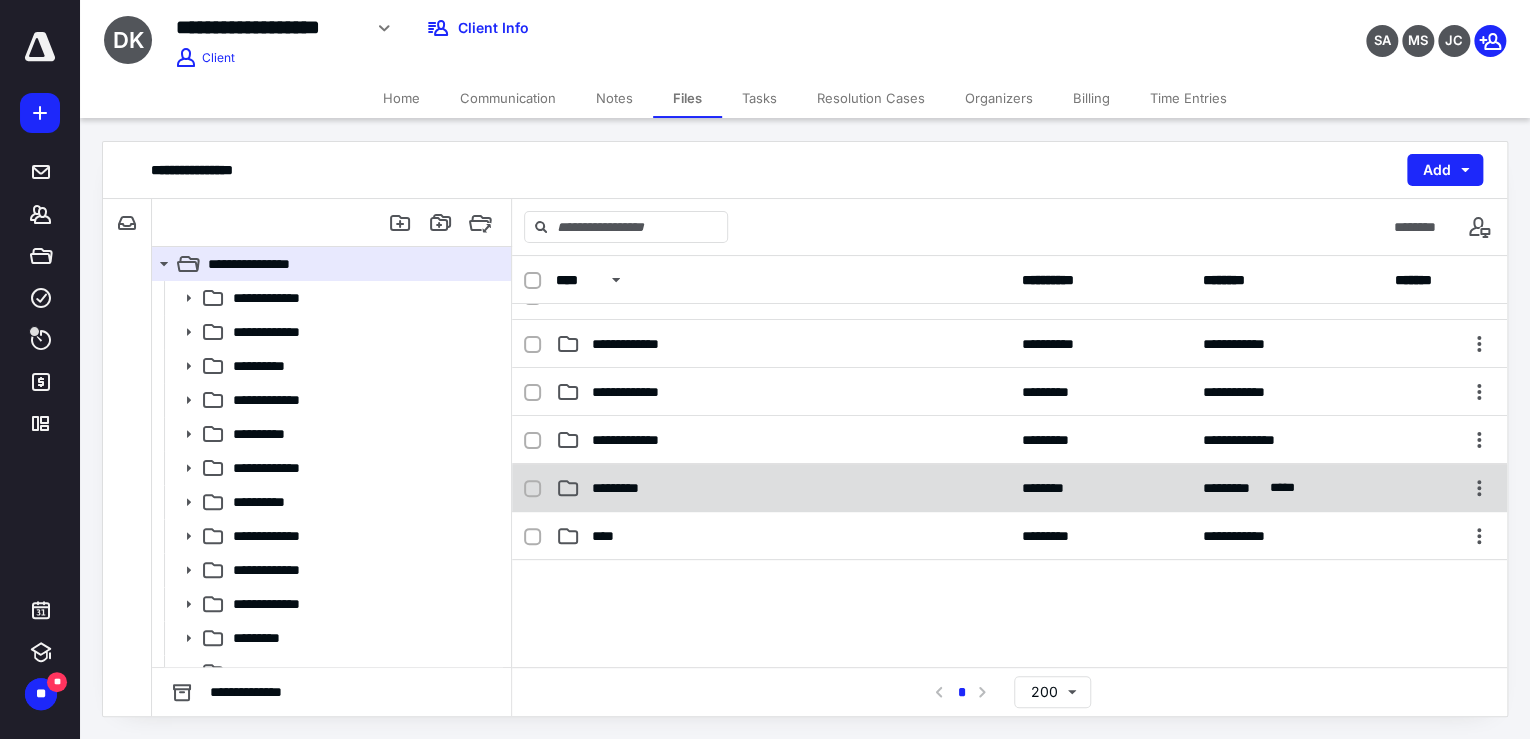 click on "*********" at bounding box center [783, 488] 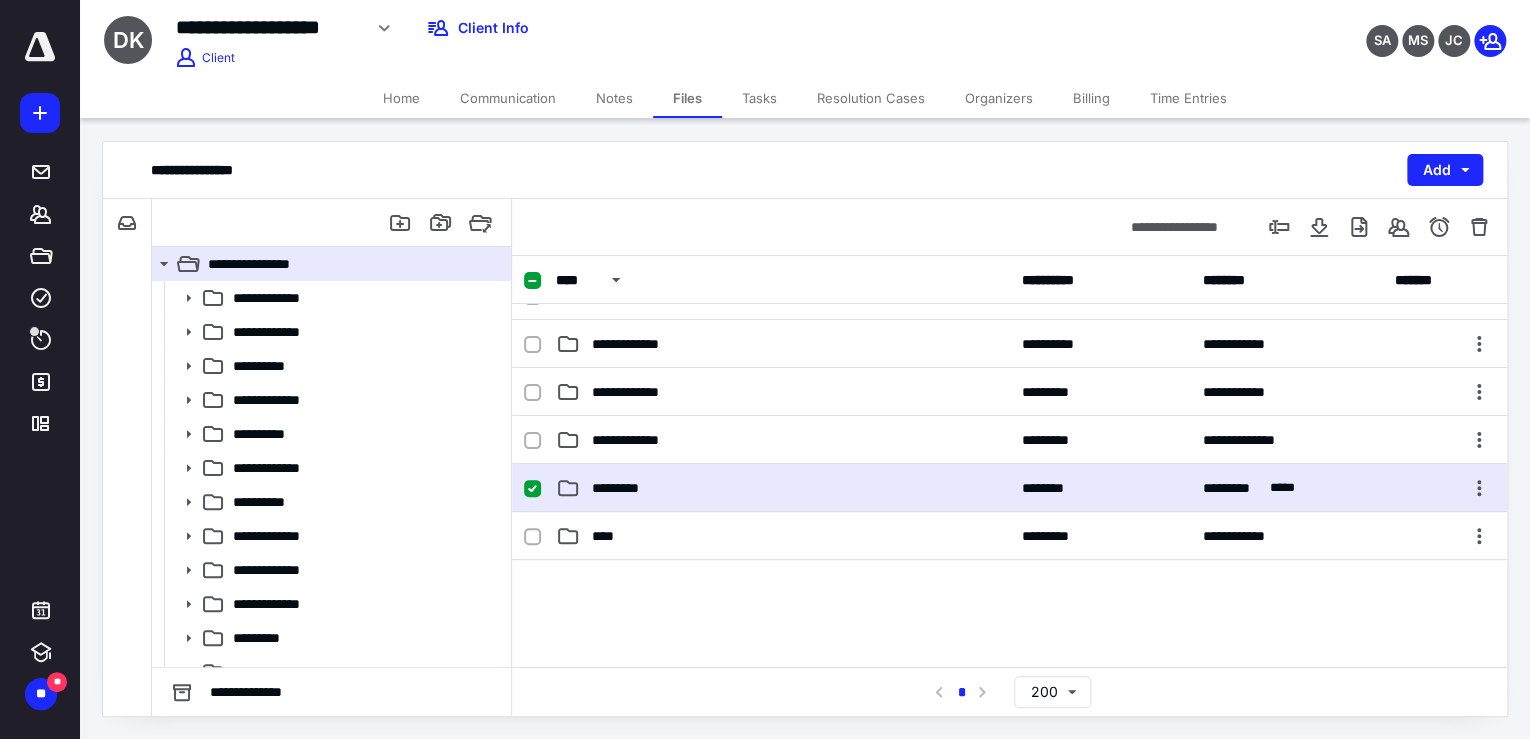 click on "*********" at bounding box center [783, 488] 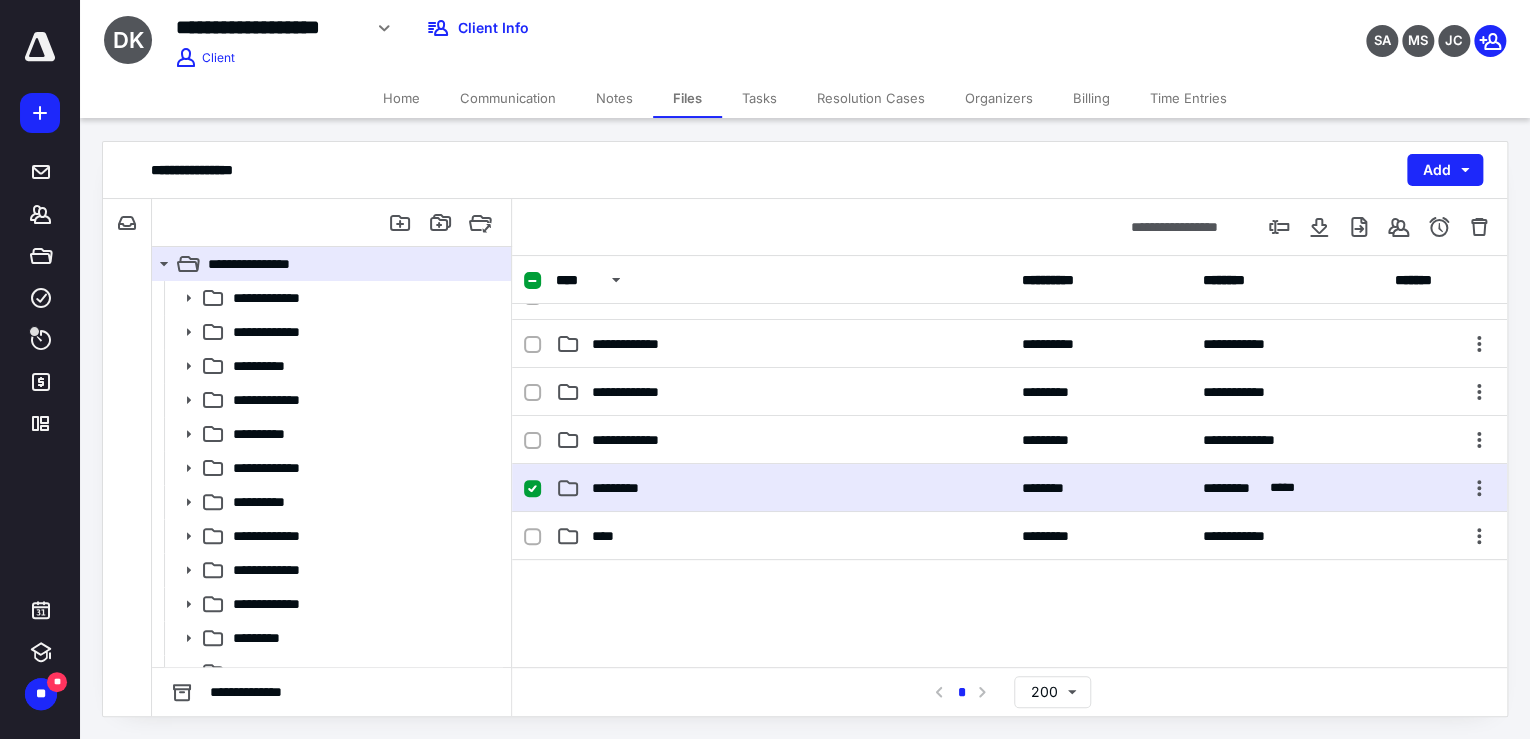 scroll, scrollTop: 0, scrollLeft: 0, axis: both 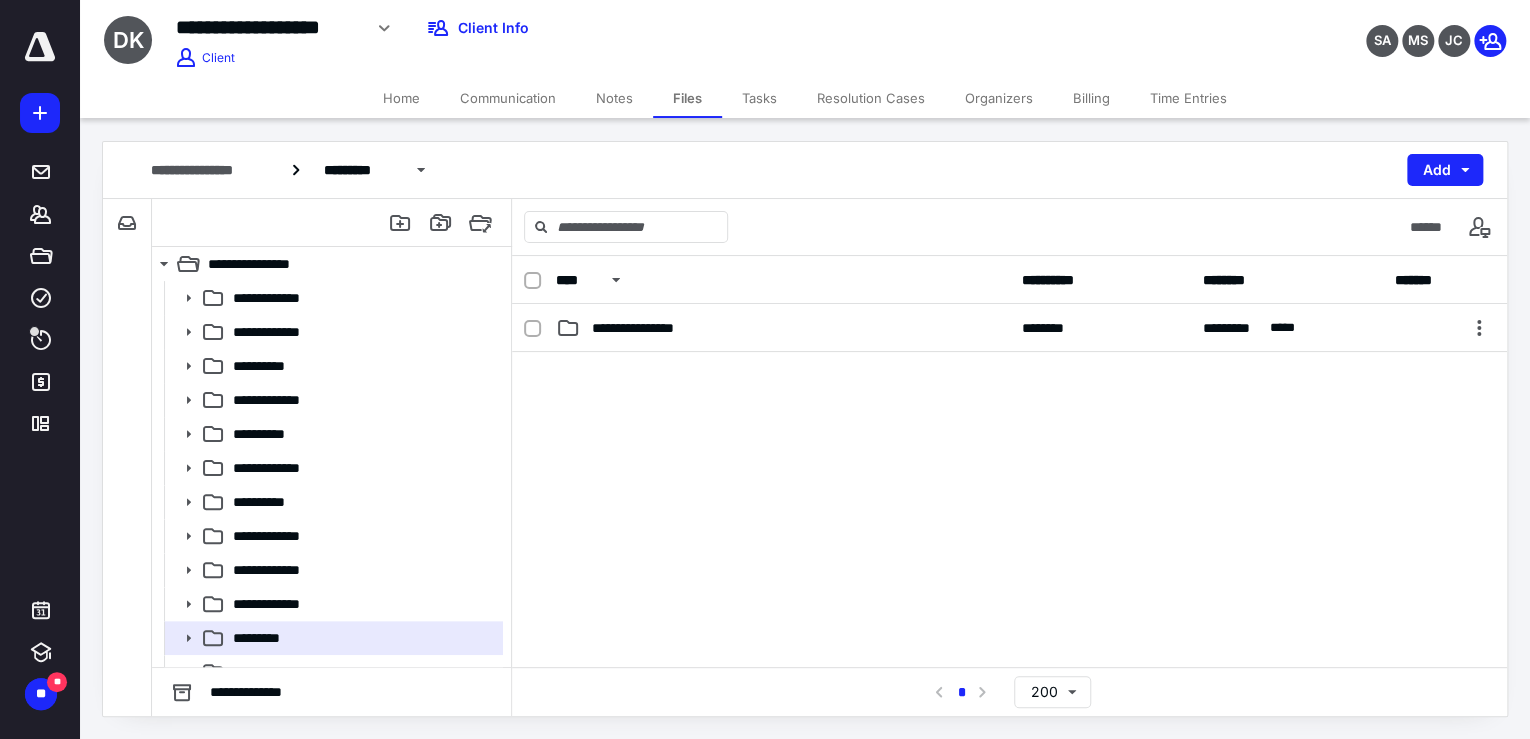 click at bounding box center (1009, 502) 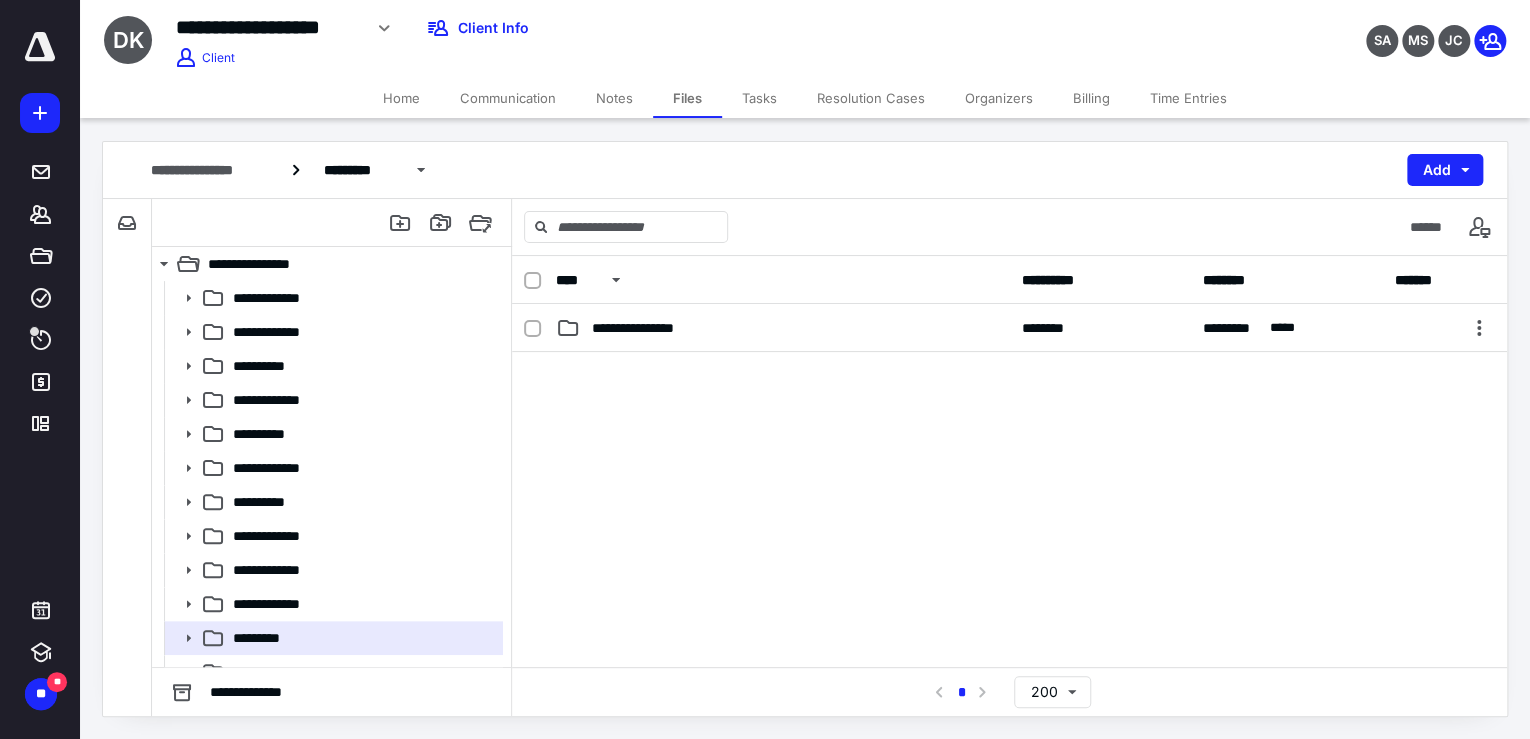 click at bounding box center (1009, 502) 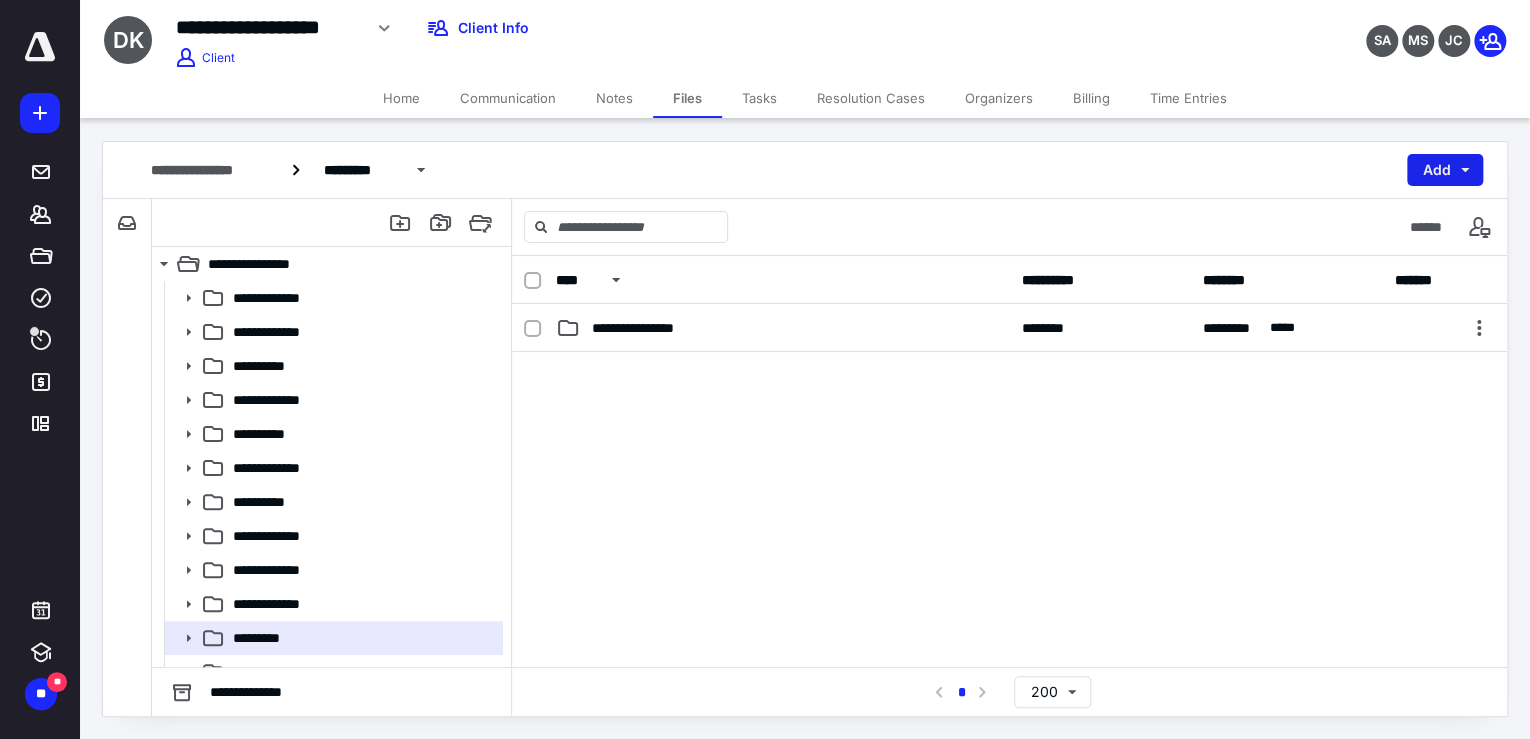 click on "Add" at bounding box center [1445, 170] 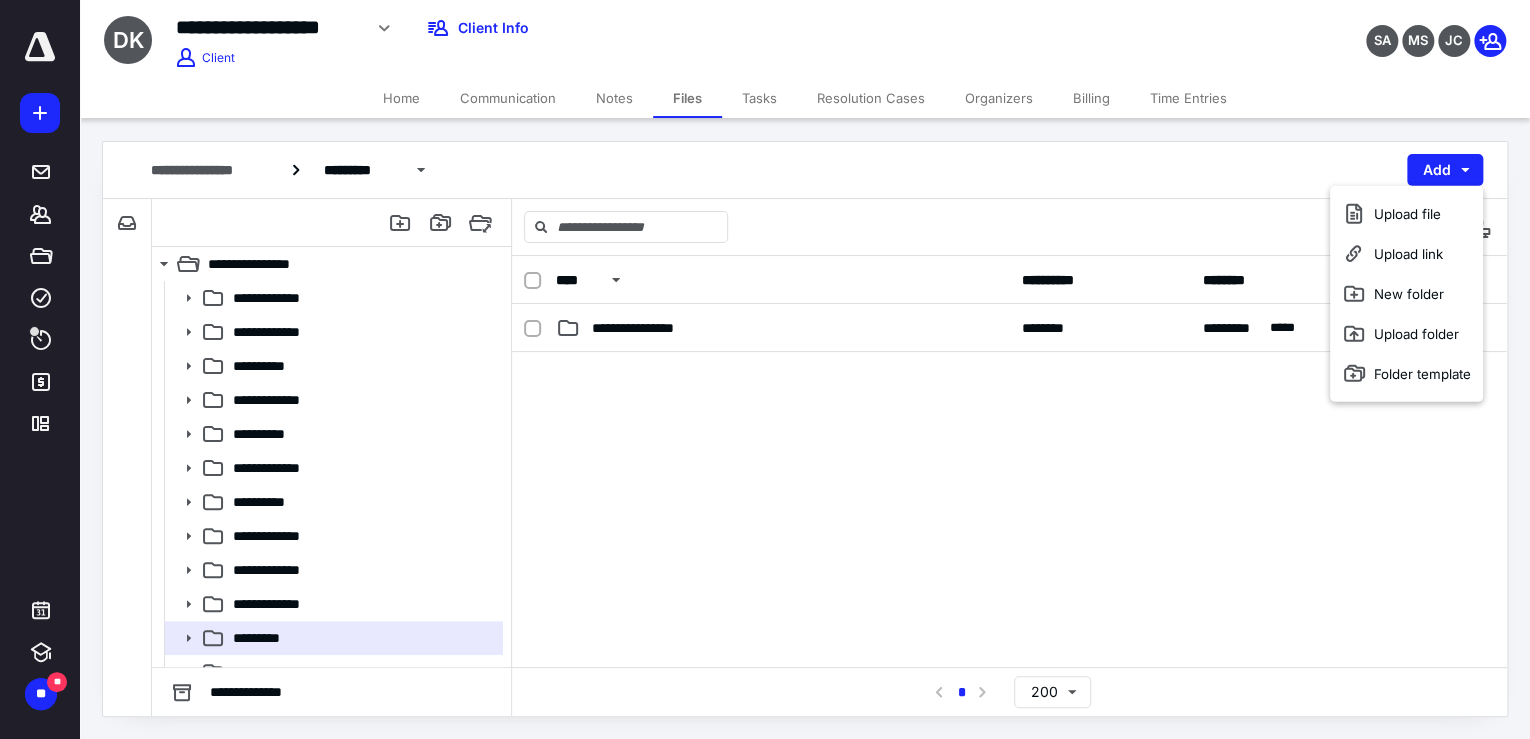 click at bounding box center [1009, 502] 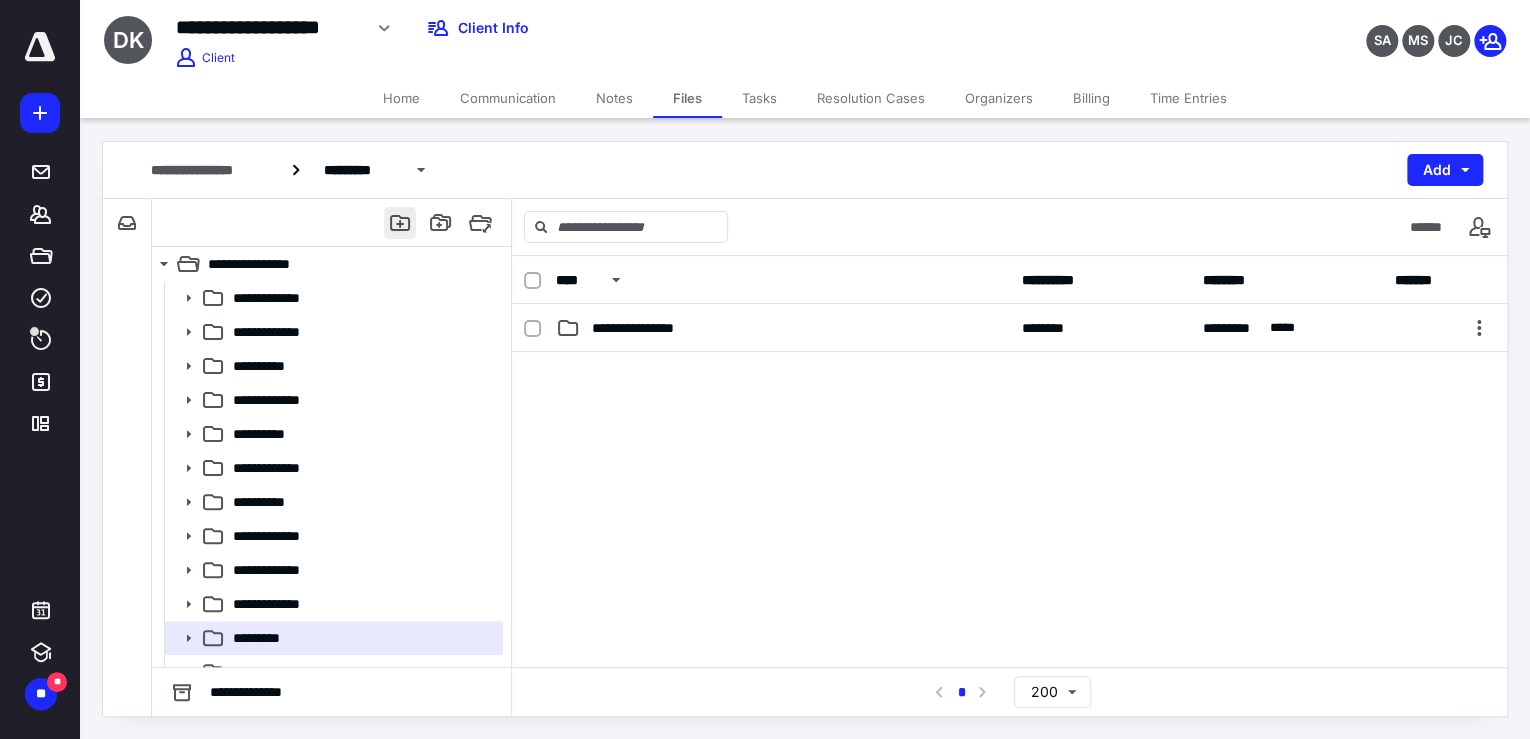 click at bounding box center (400, 223) 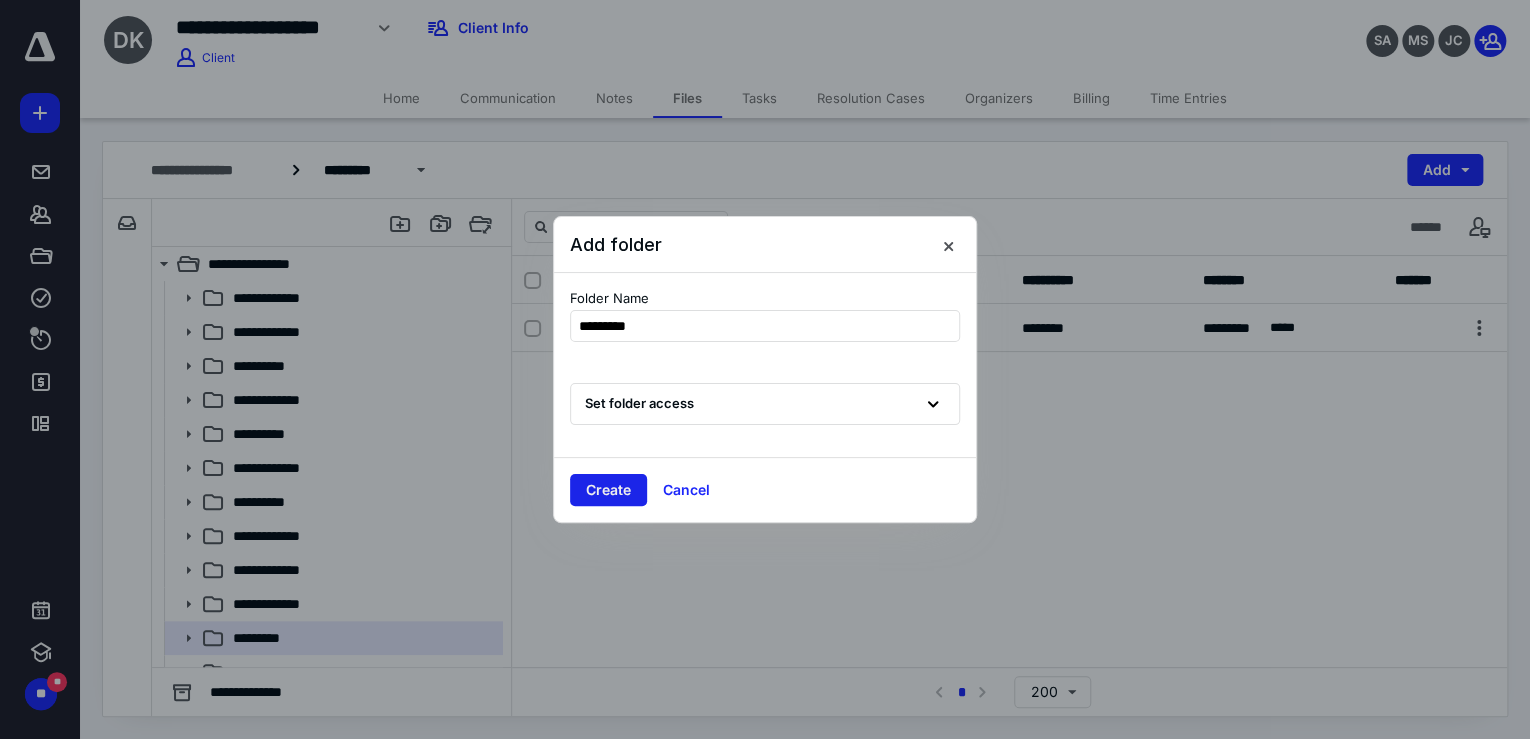 type on "*********" 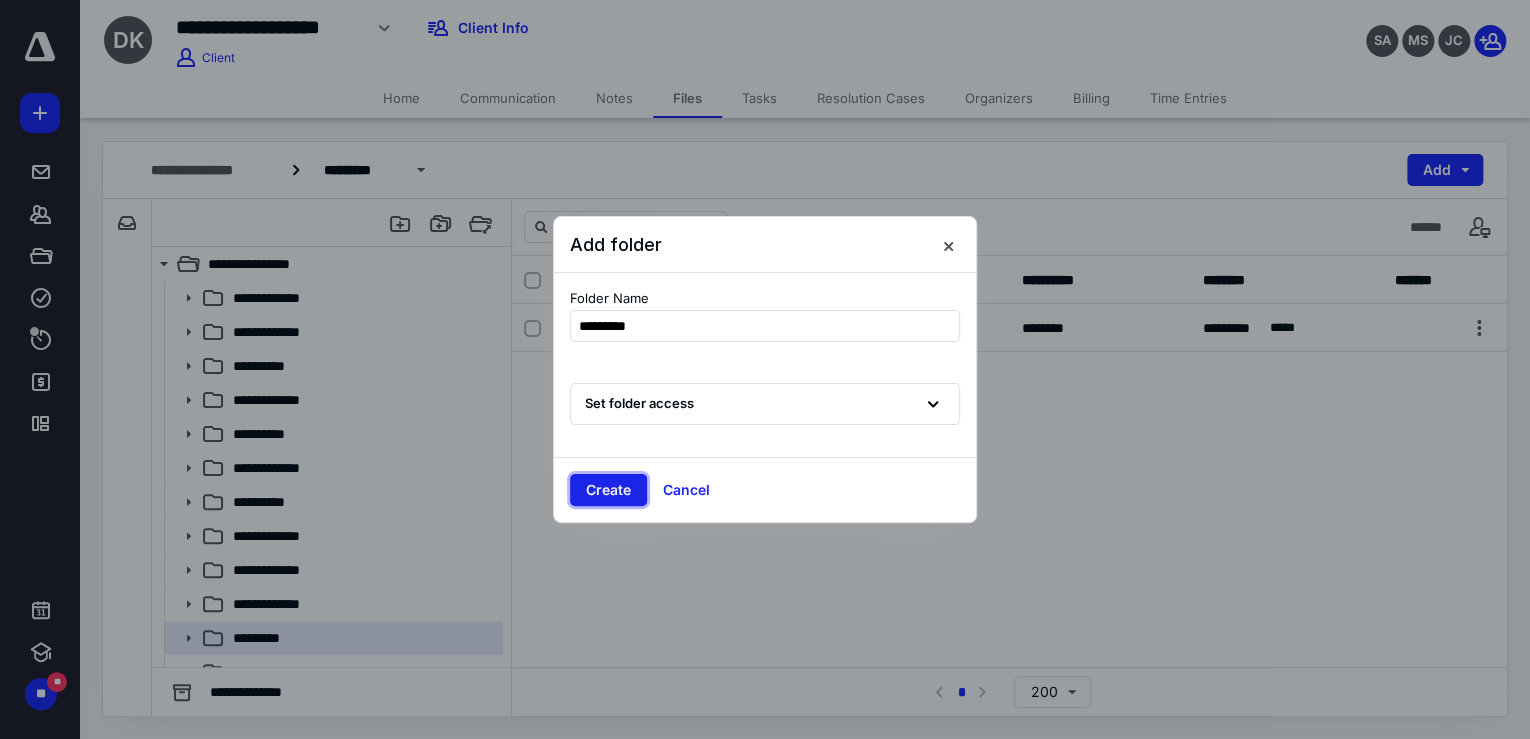 click on "Create" at bounding box center (608, 490) 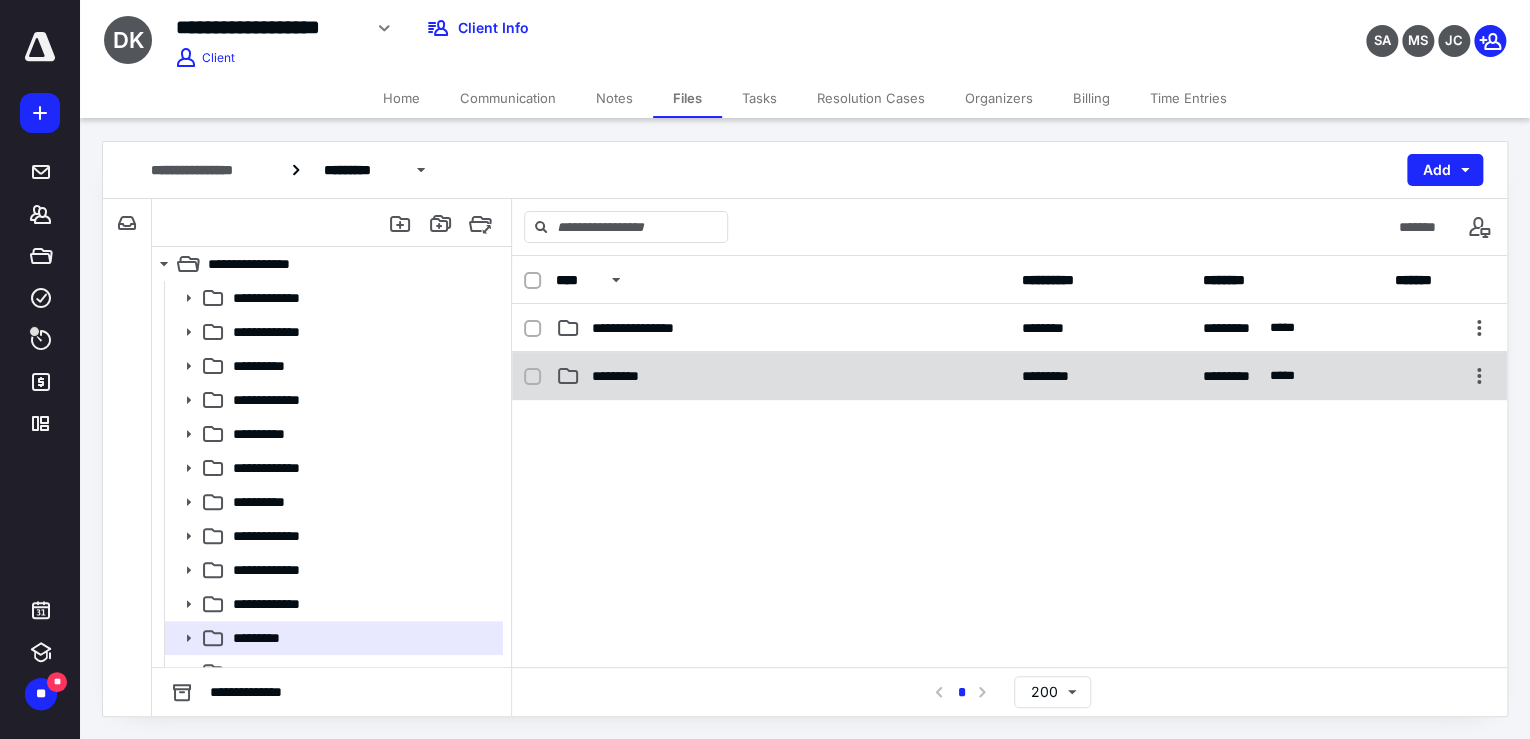 click on "*********" at bounding box center [783, 376] 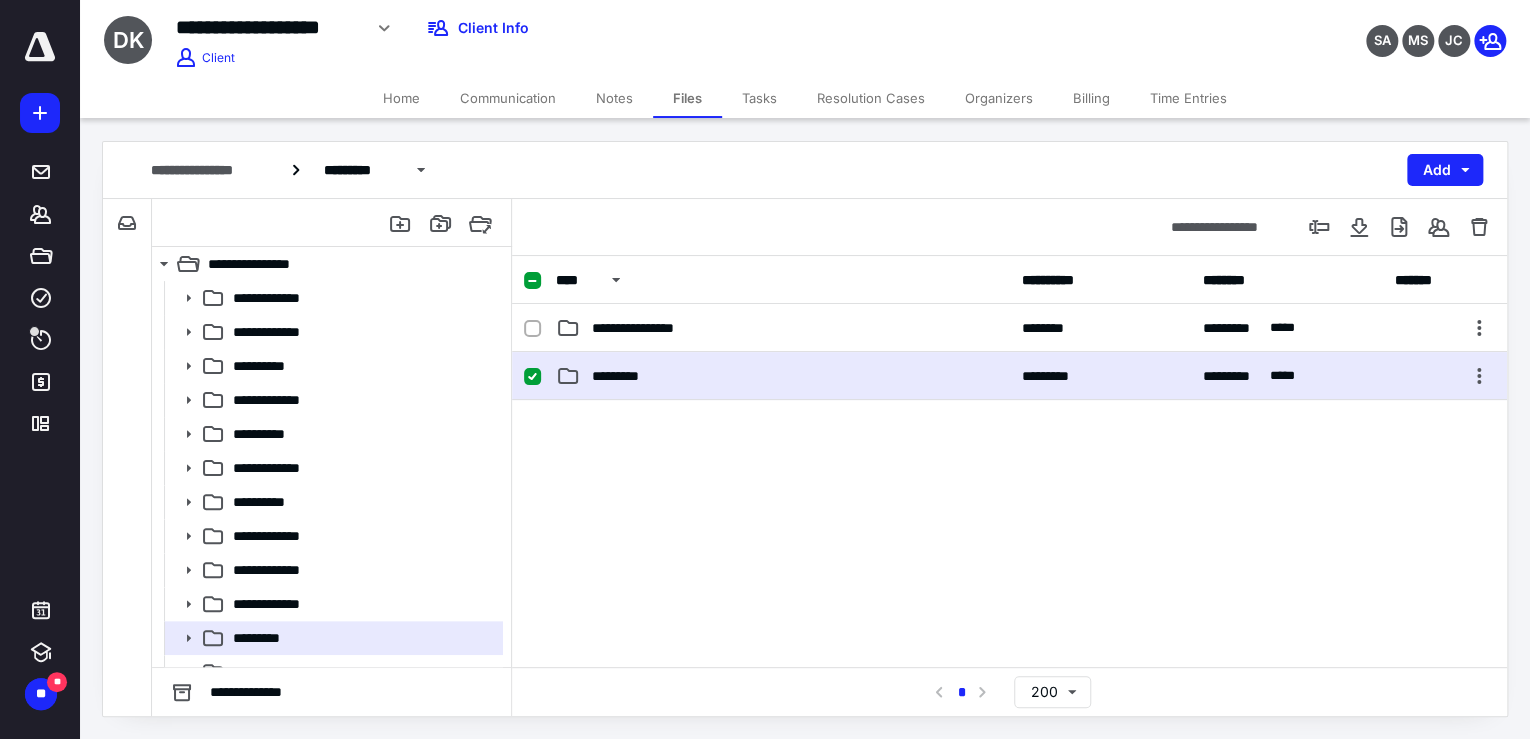 click on "*********" at bounding box center [783, 376] 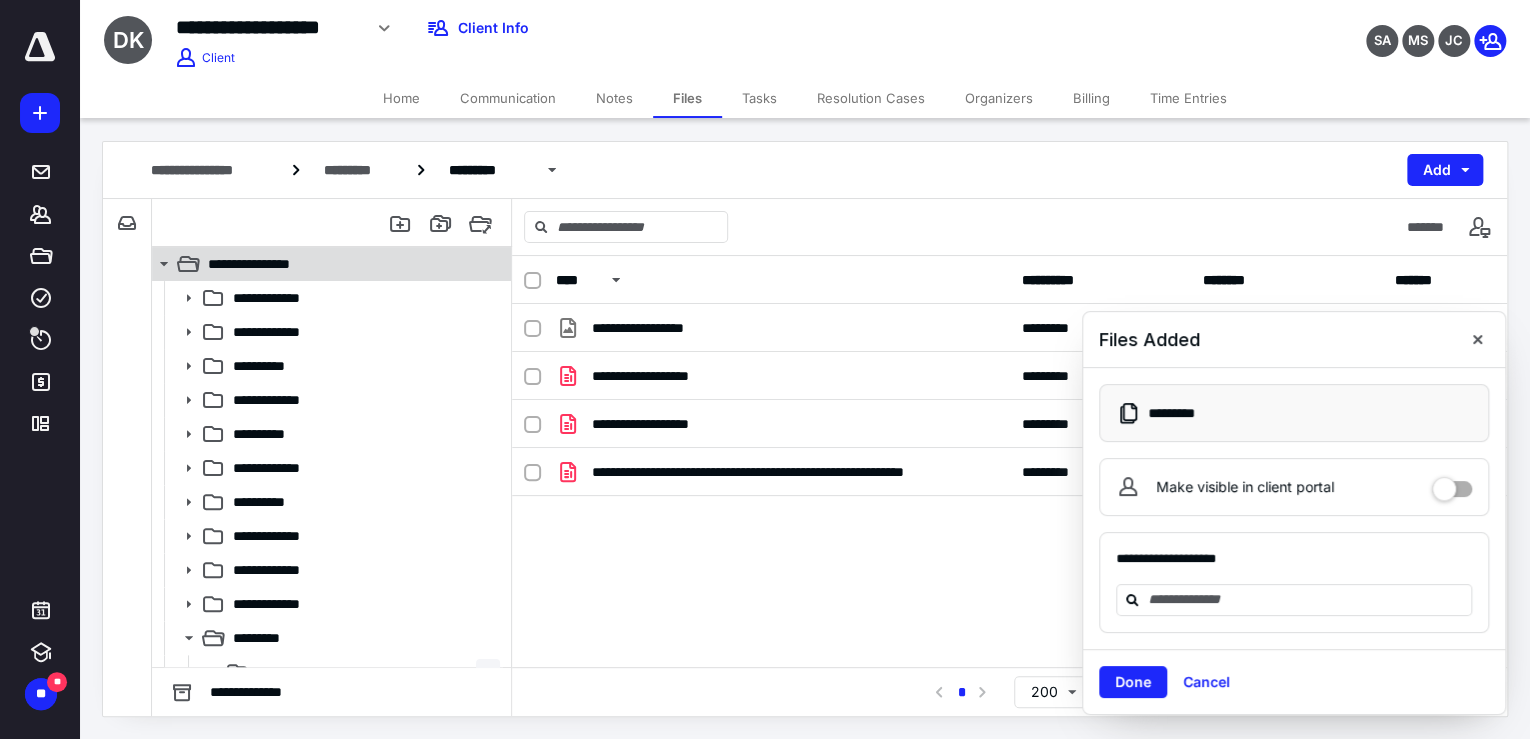 click 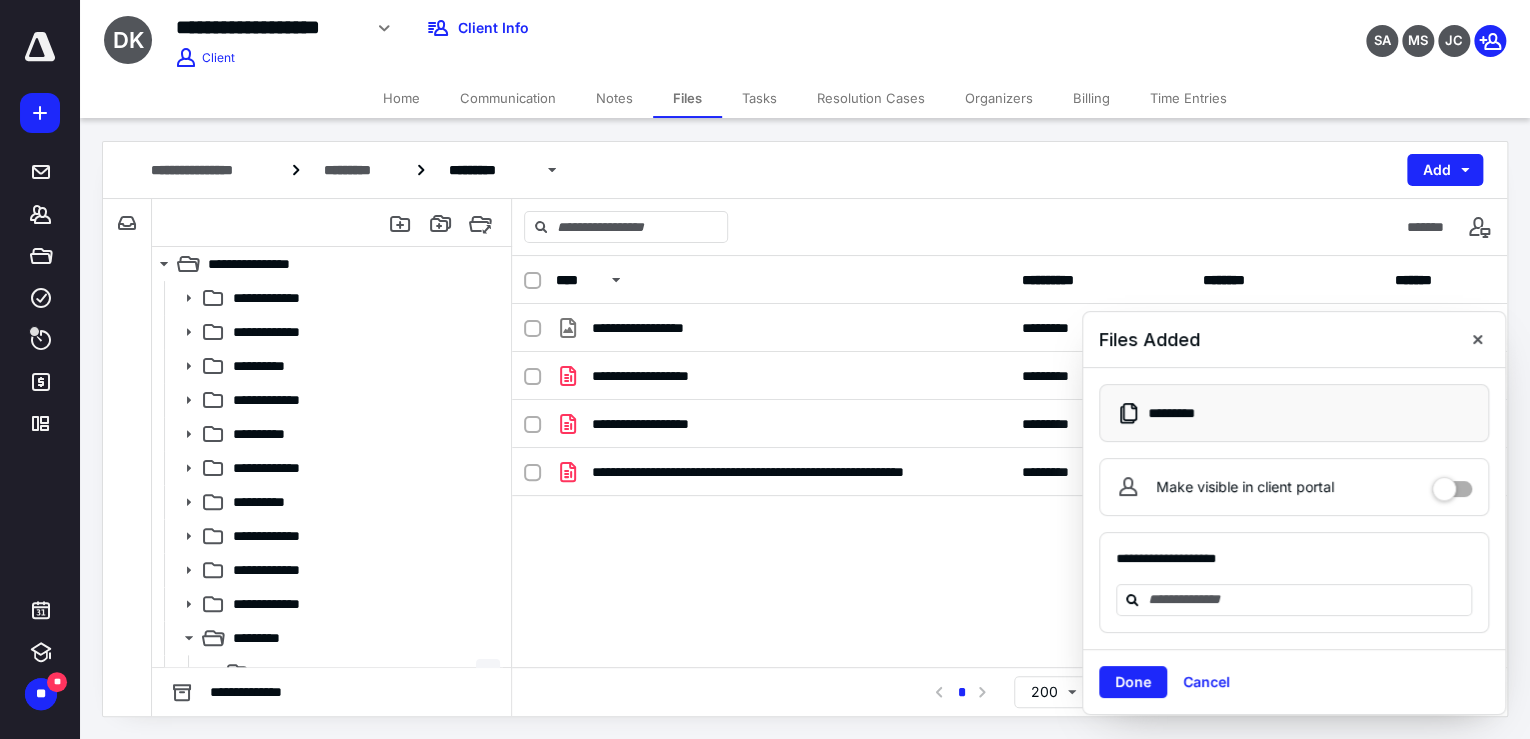 click on "Files" at bounding box center (687, 98) 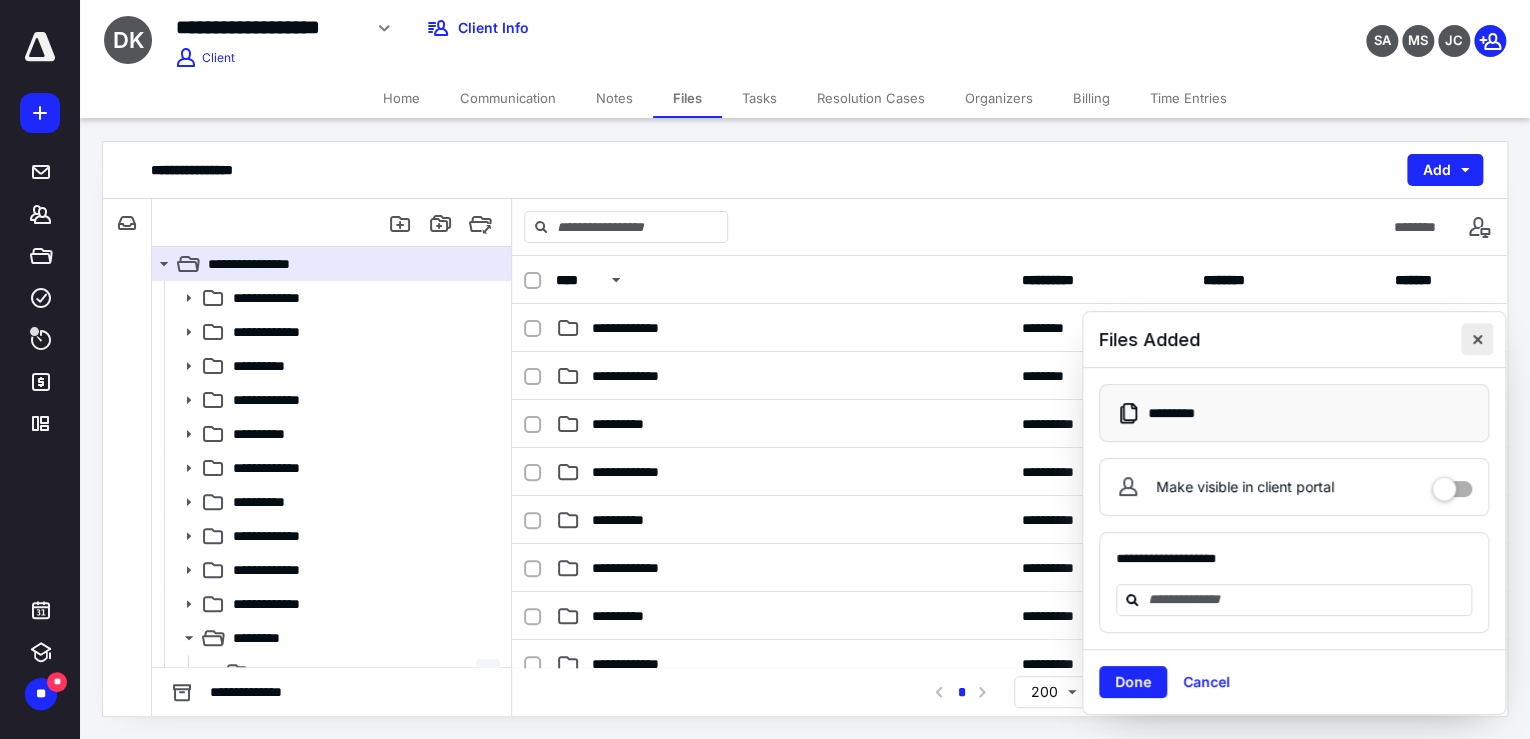 click at bounding box center (1477, 339) 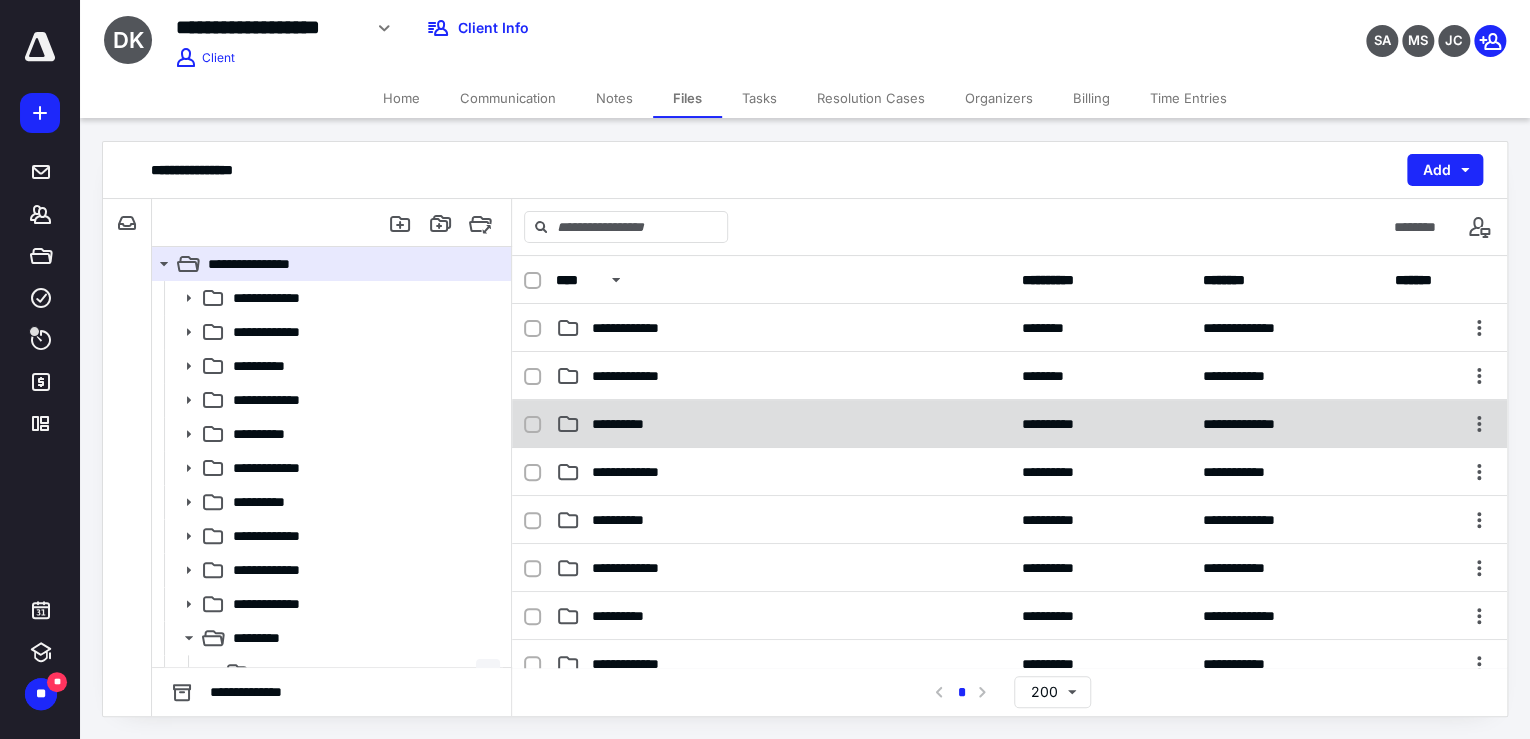 scroll, scrollTop: 320, scrollLeft: 0, axis: vertical 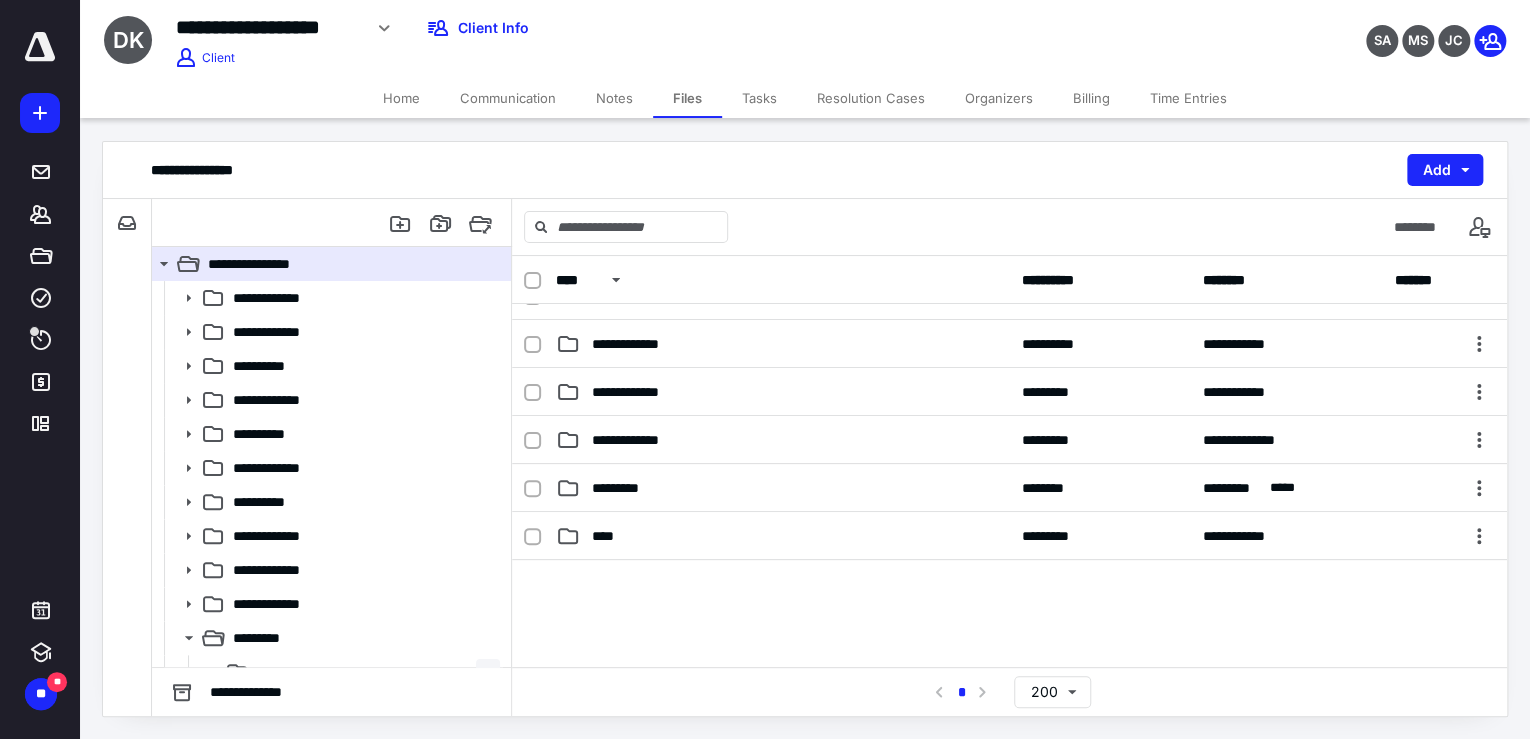 click on "**********" at bounding box center (783, 440) 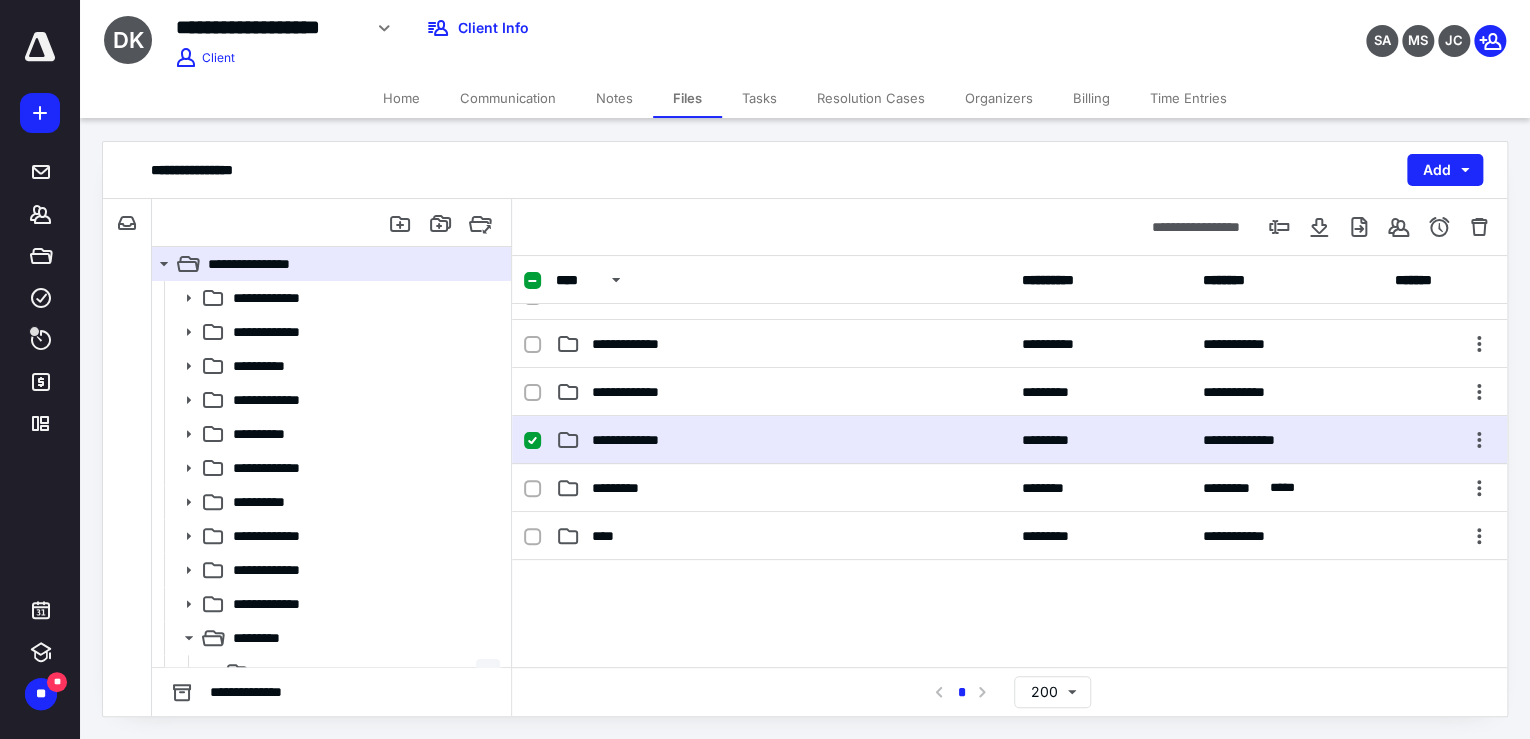 checkbox on "true" 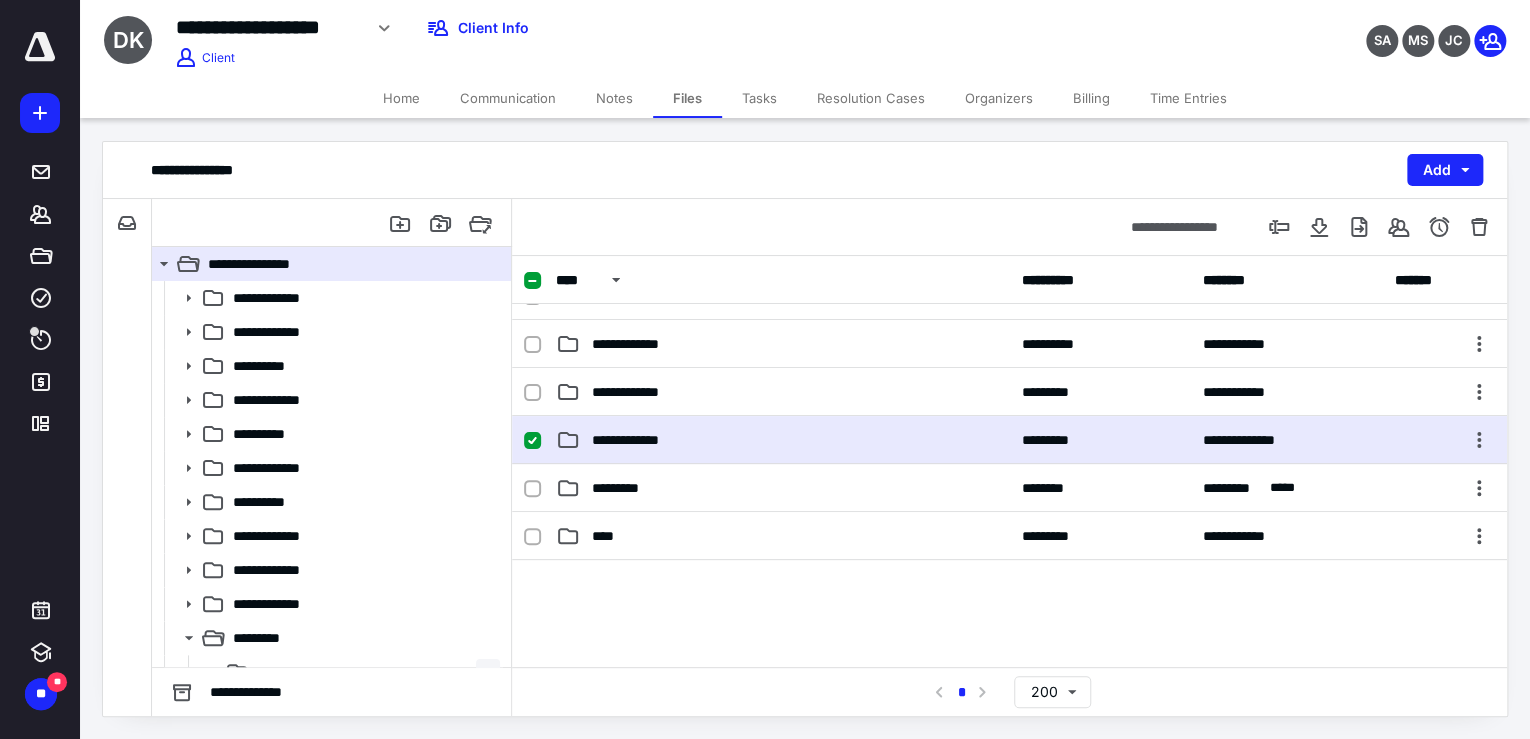 click on "**********" at bounding box center (783, 440) 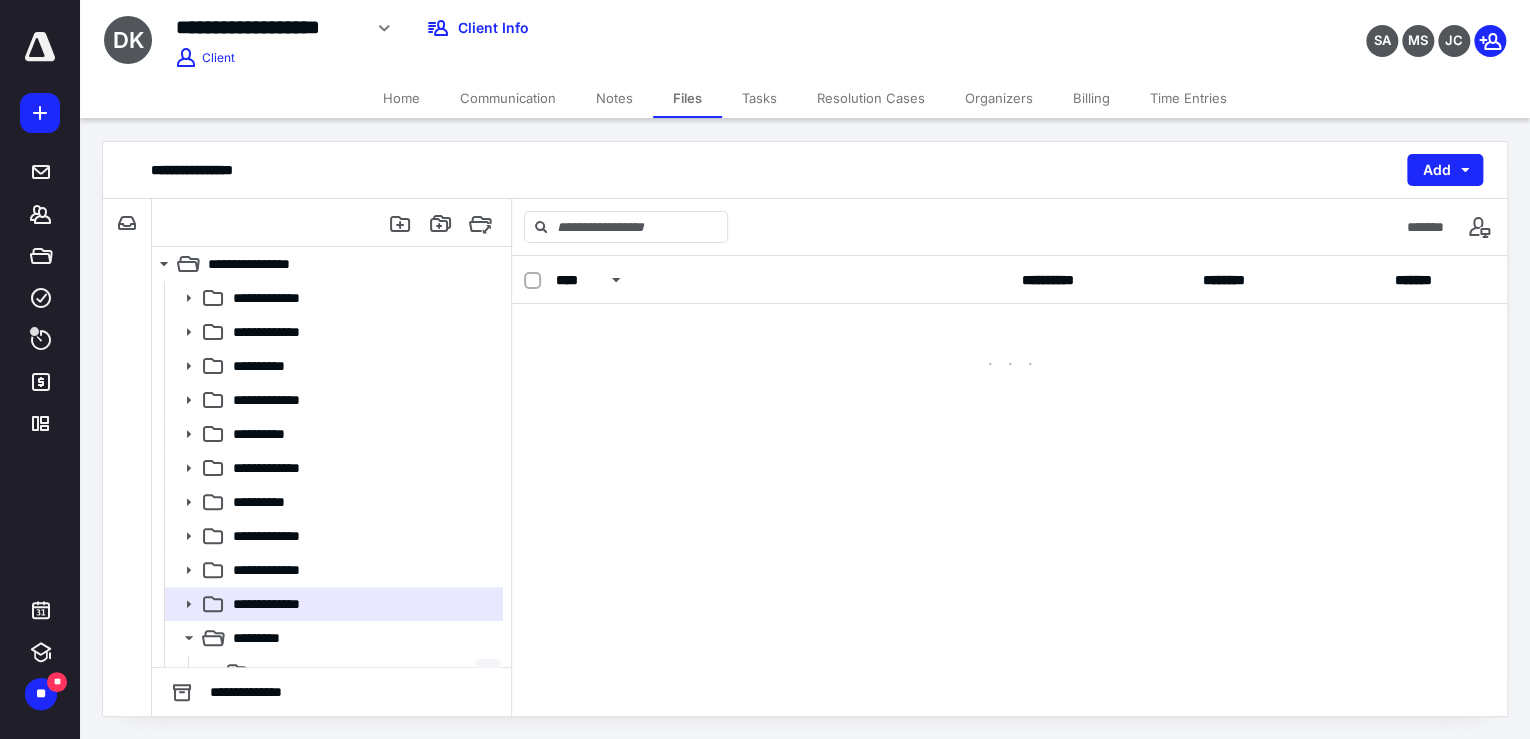 scroll, scrollTop: 0, scrollLeft: 0, axis: both 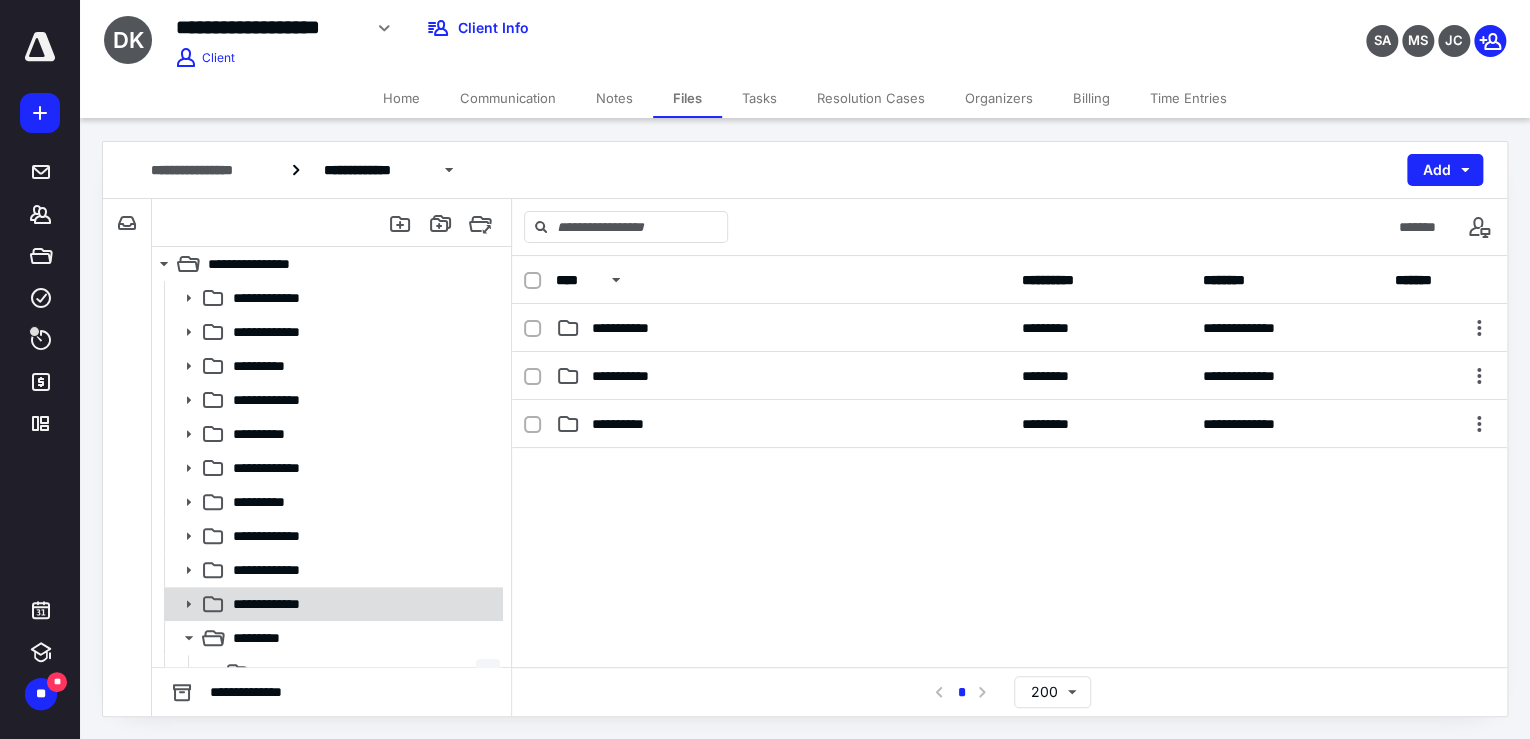 click on "**********" at bounding box center (362, 604) 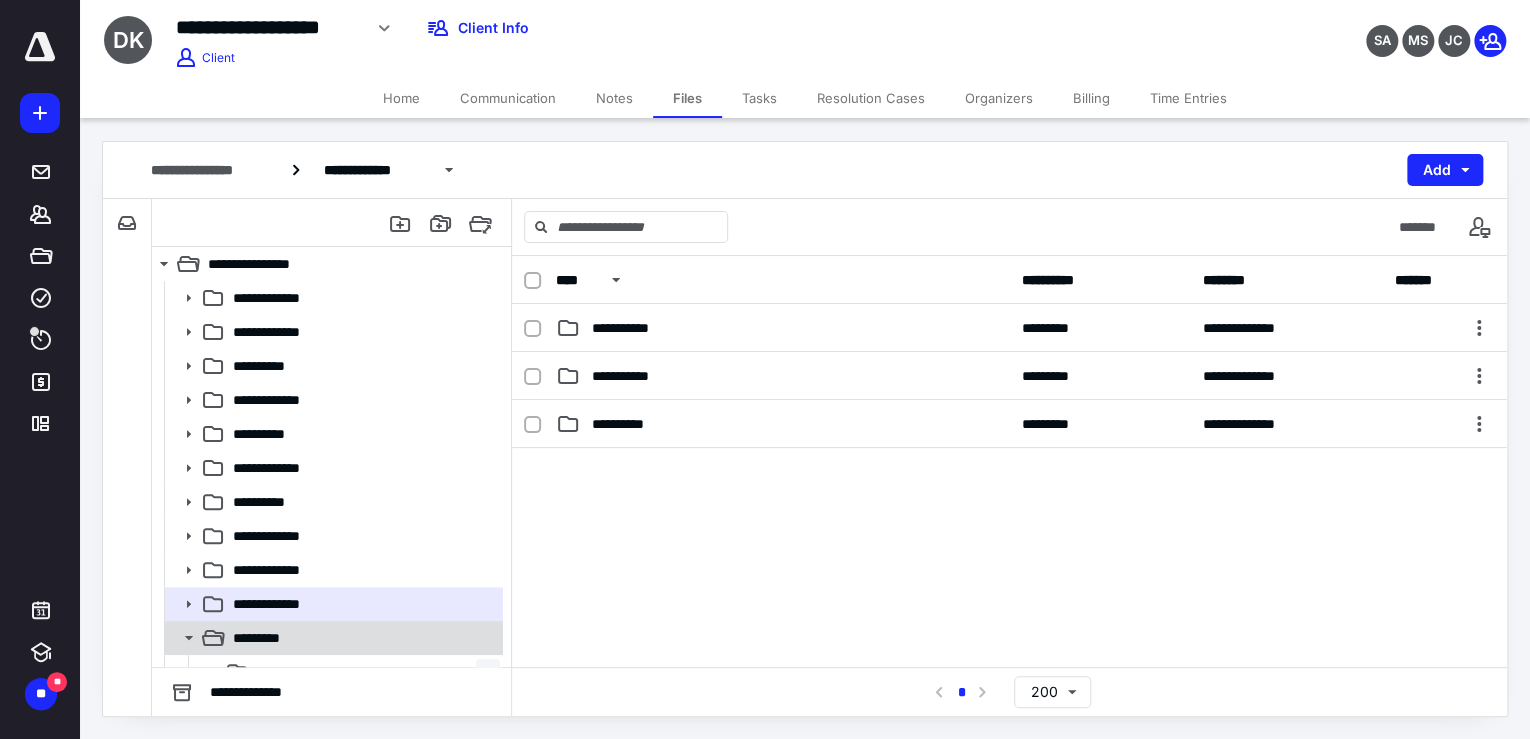 click on "*********" at bounding box center [332, 638] 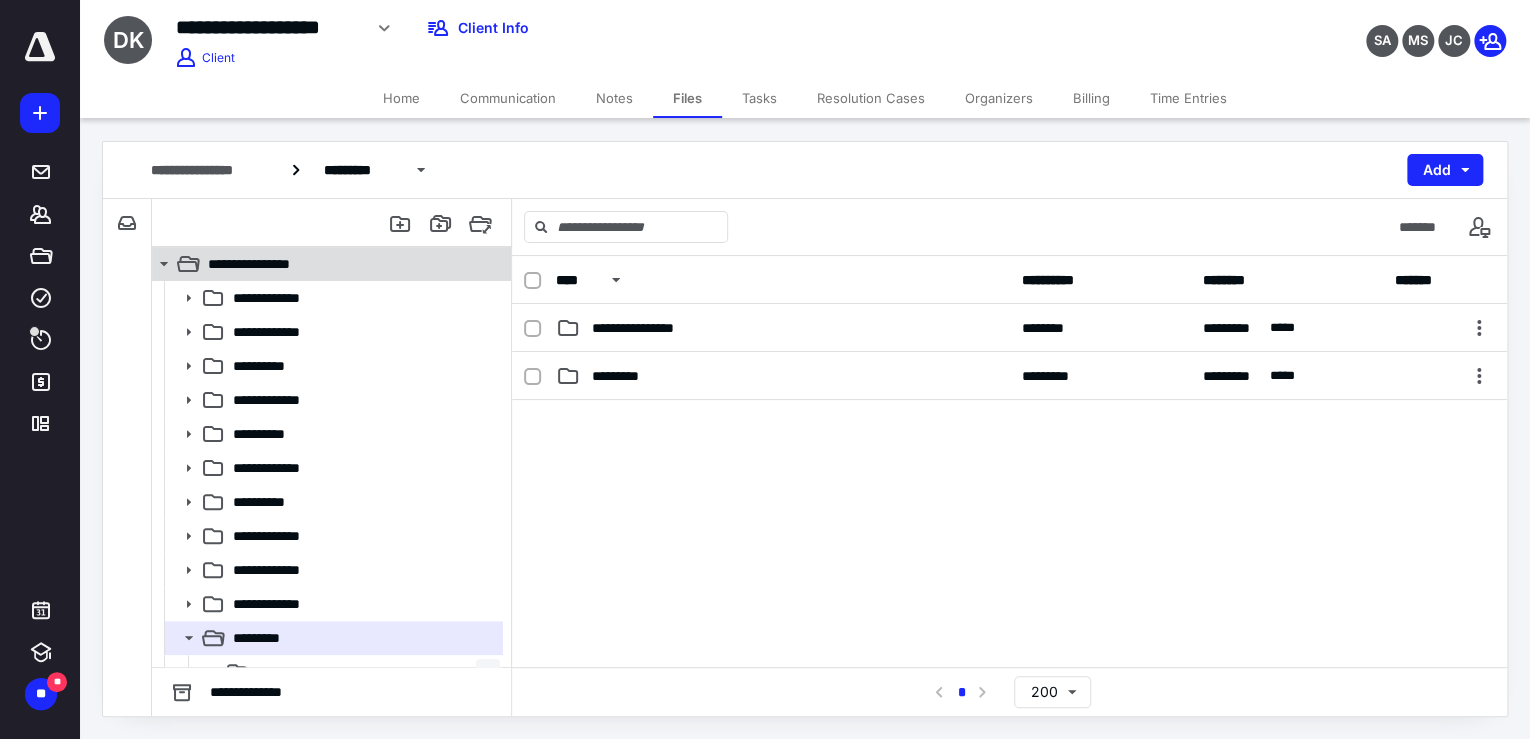 click on "**********" at bounding box center [265, 264] 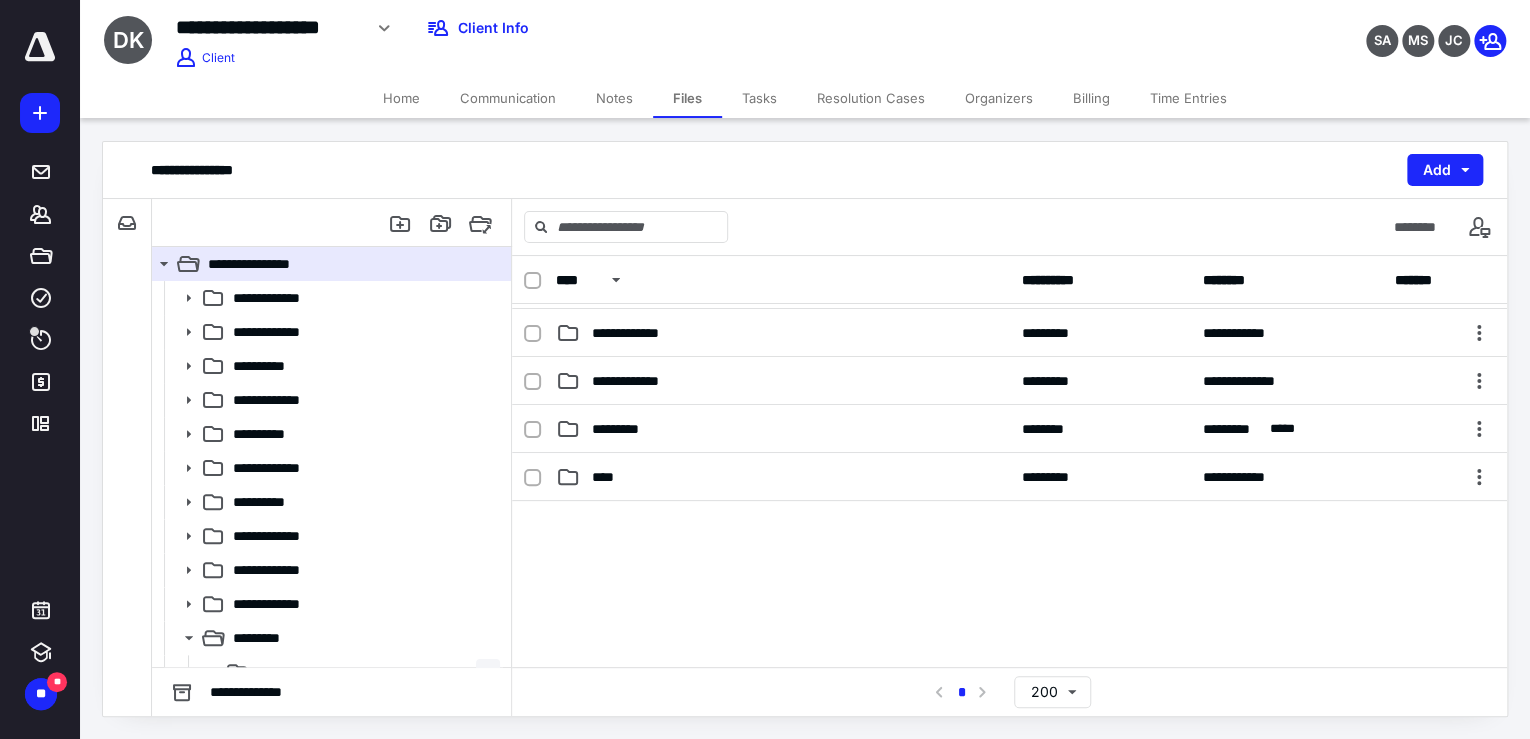 scroll, scrollTop: 320, scrollLeft: 0, axis: vertical 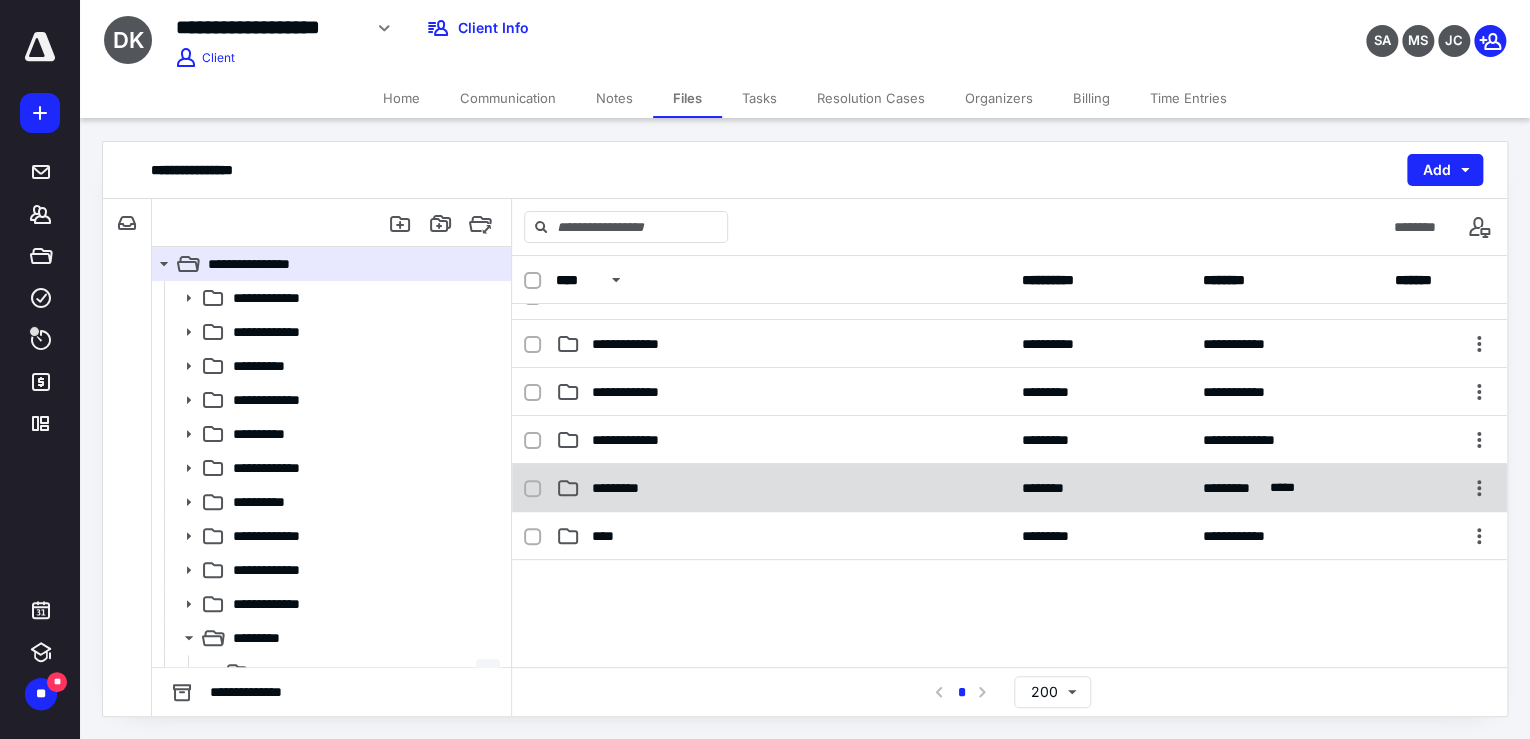 click on "********* ******** ********* ****" at bounding box center [1009, 488] 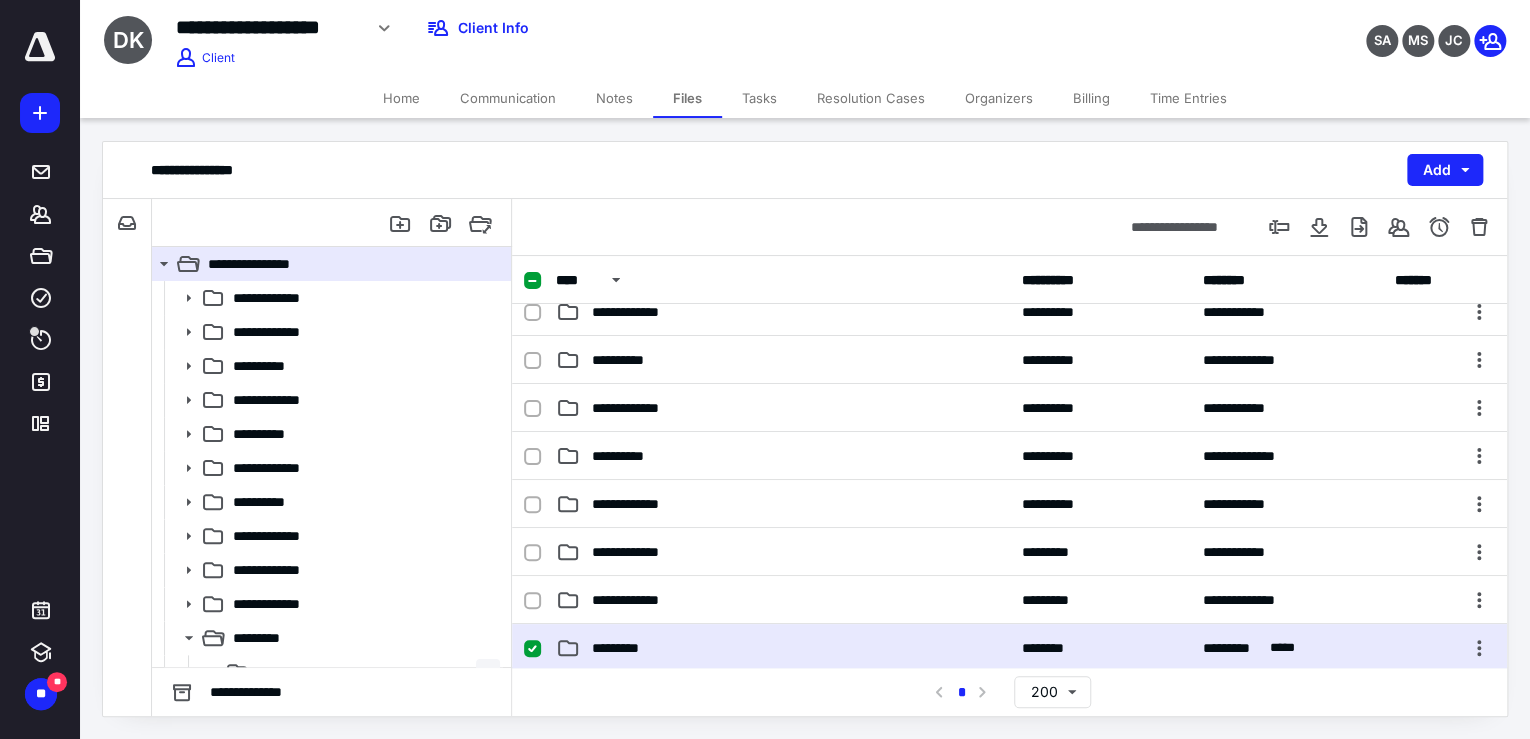 scroll, scrollTop: 320, scrollLeft: 0, axis: vertical 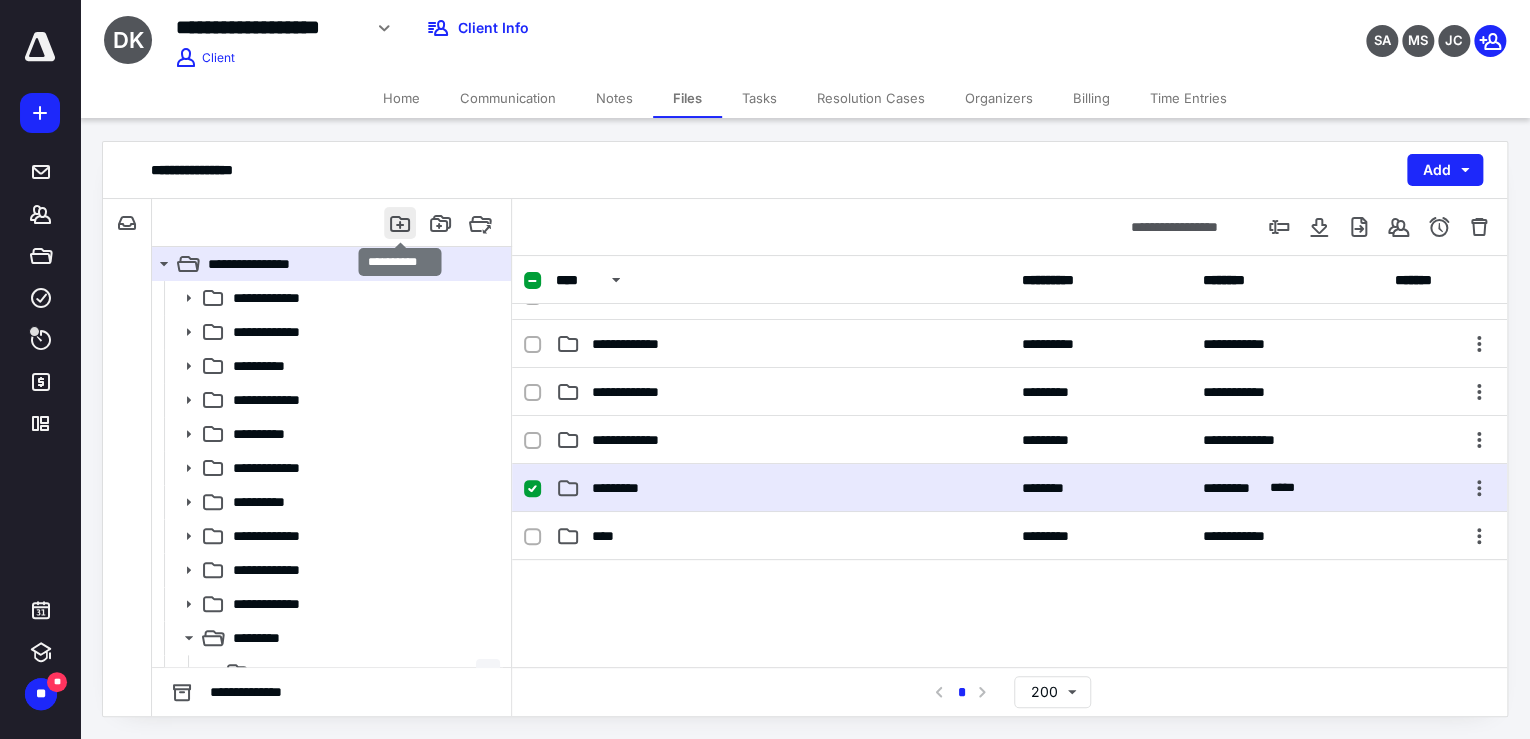 click at bounding box center (400, 223) 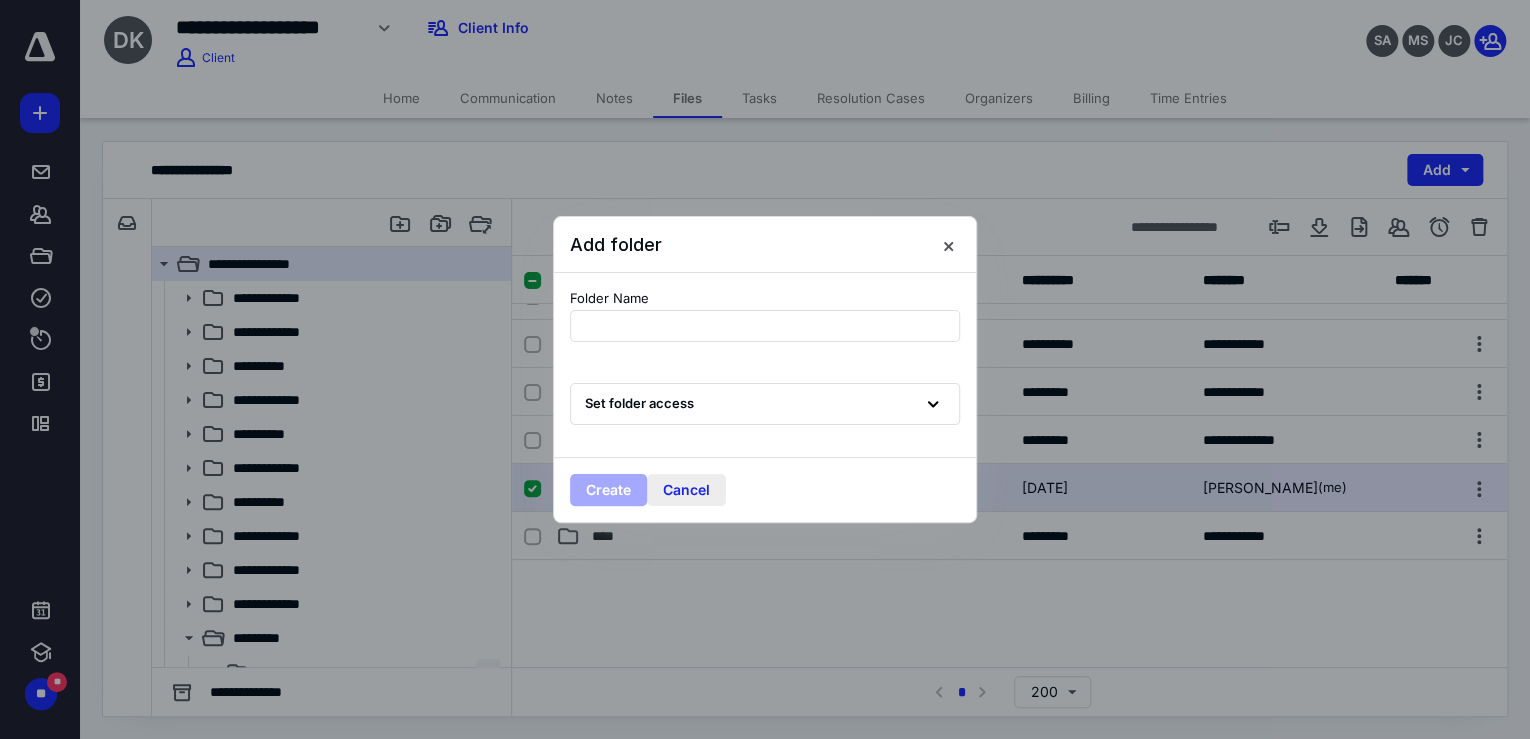 click on "Cancel" at bounding box center (686, 490) 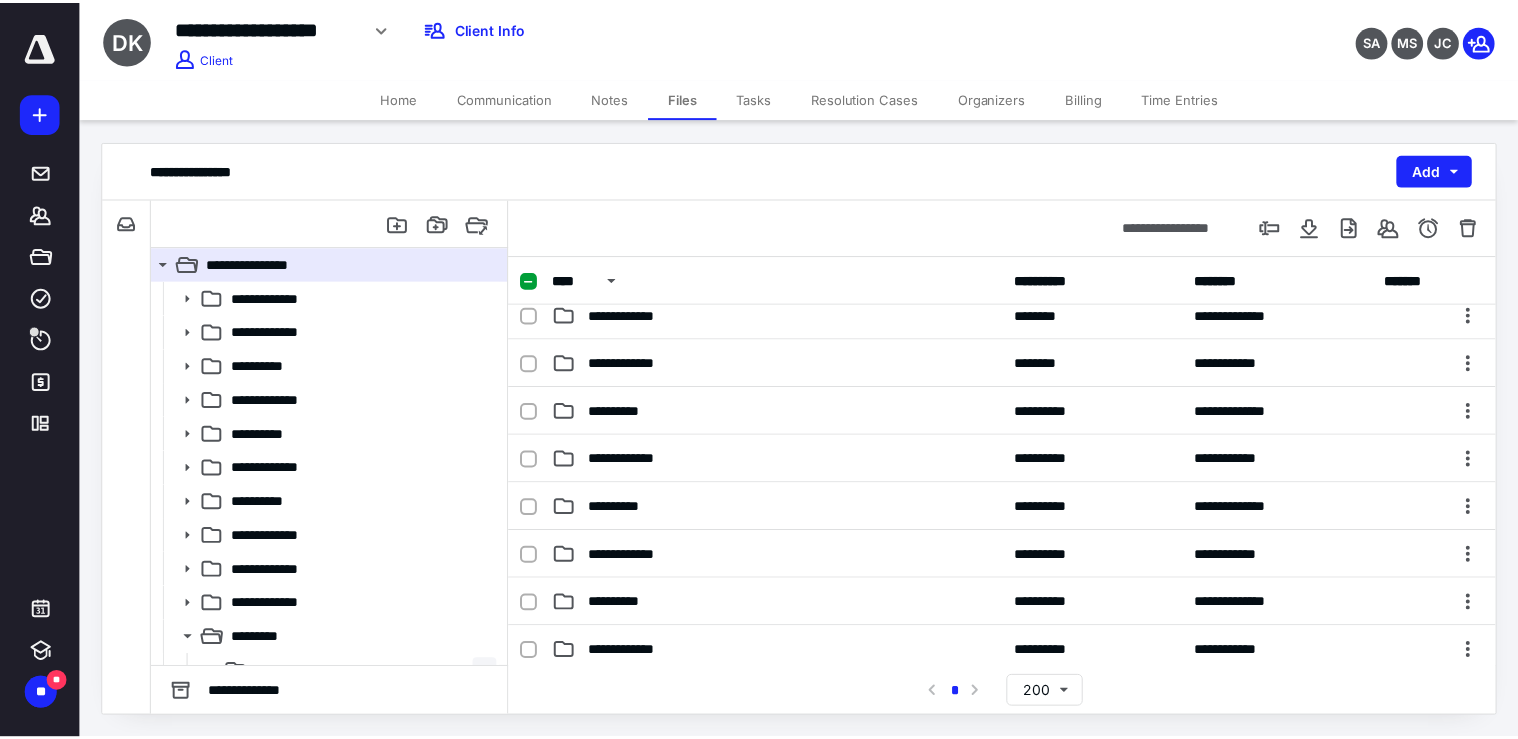 scroll, scrollTop: 0, scrollLeft: 0, axis: both 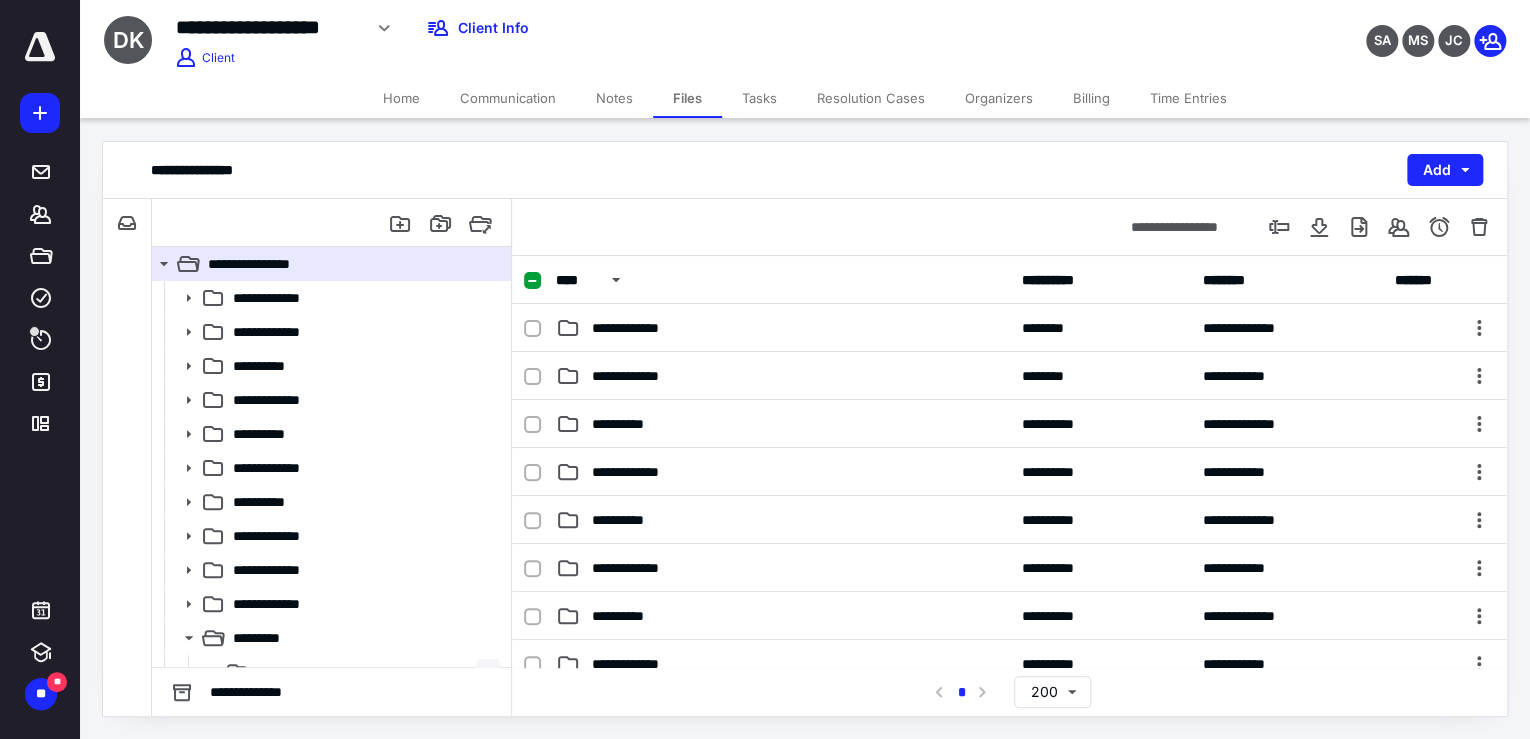 click on "Home" at bounding box center [401, 98] 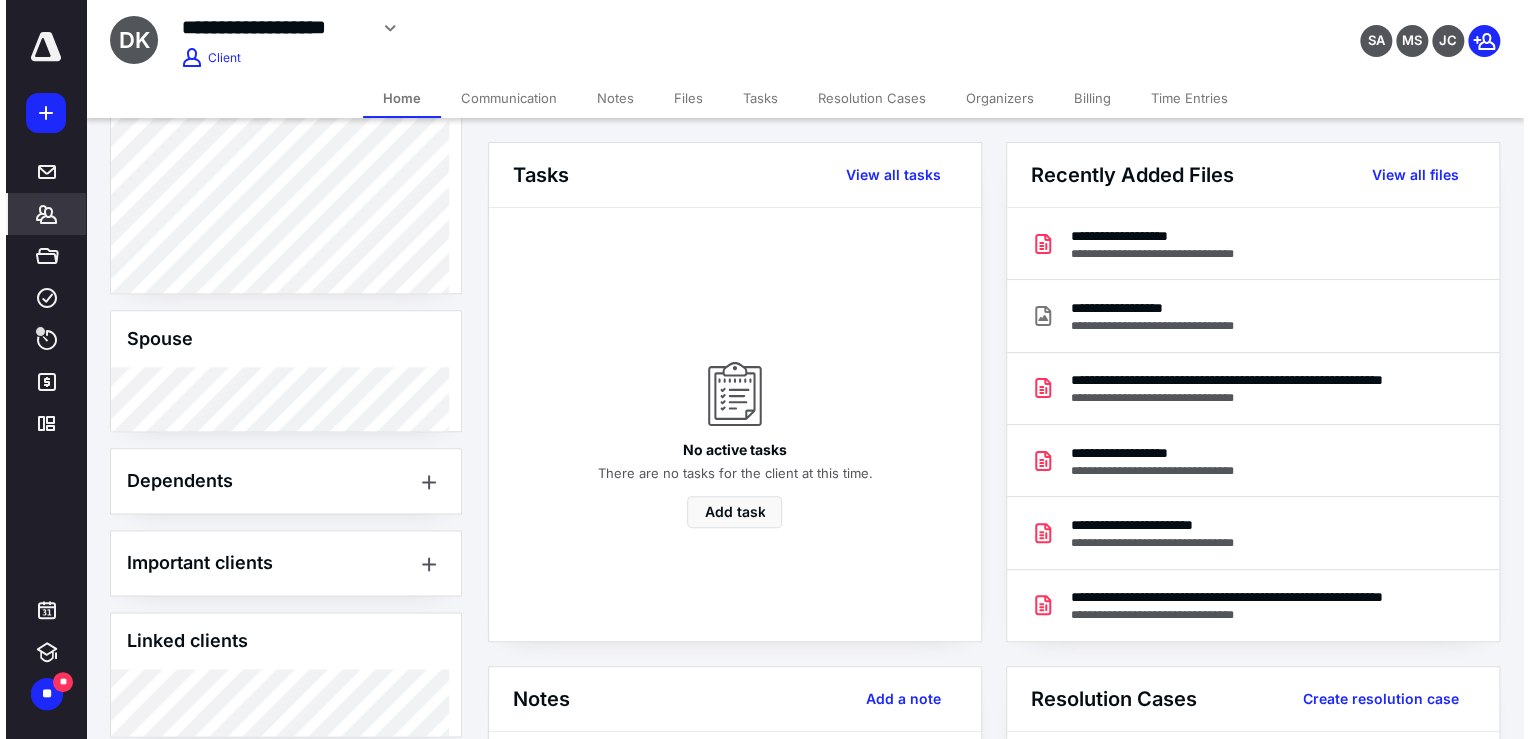 scroll, scrollTop: 1221, scrollLeft: 0, axis: vertical 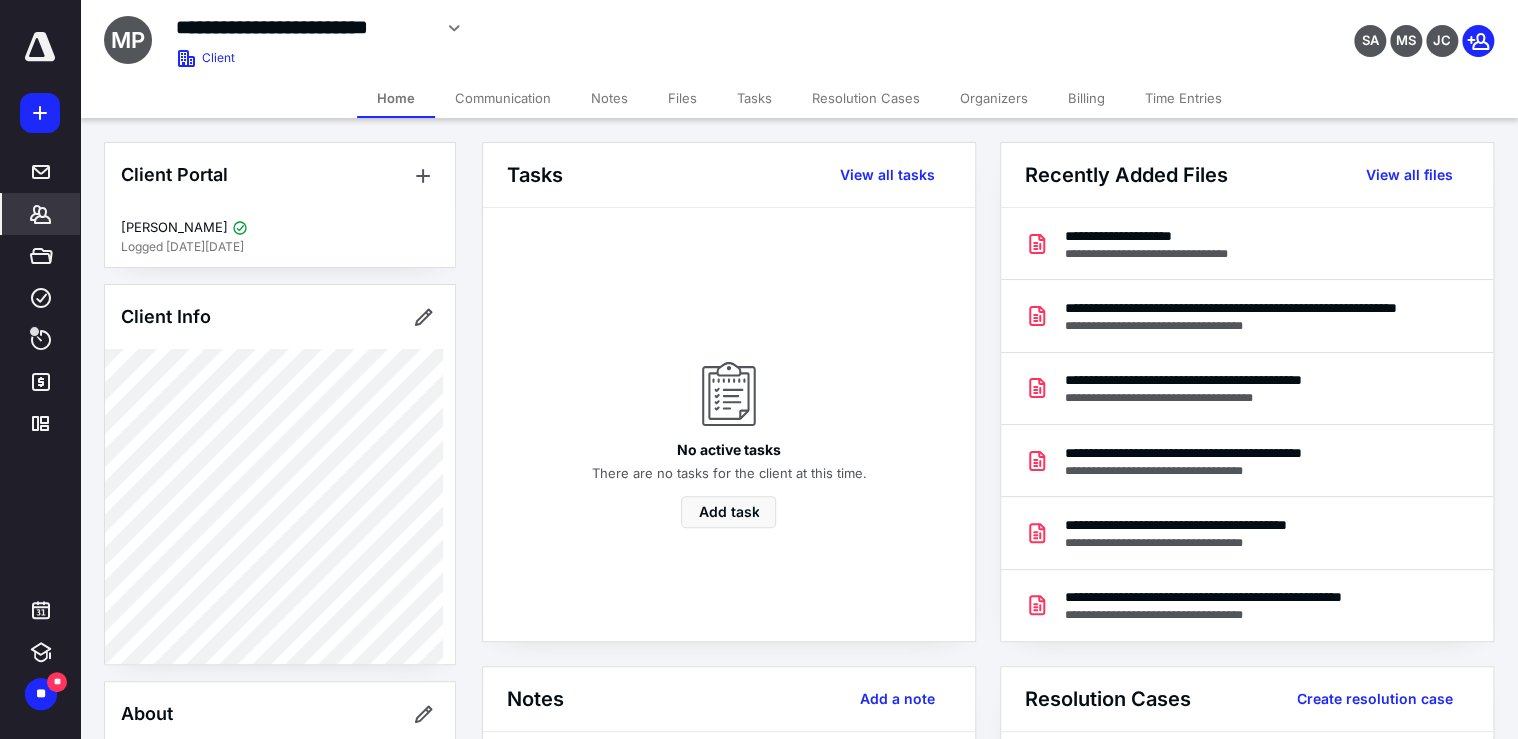 click on "Files" at bounding box center [682, 98] 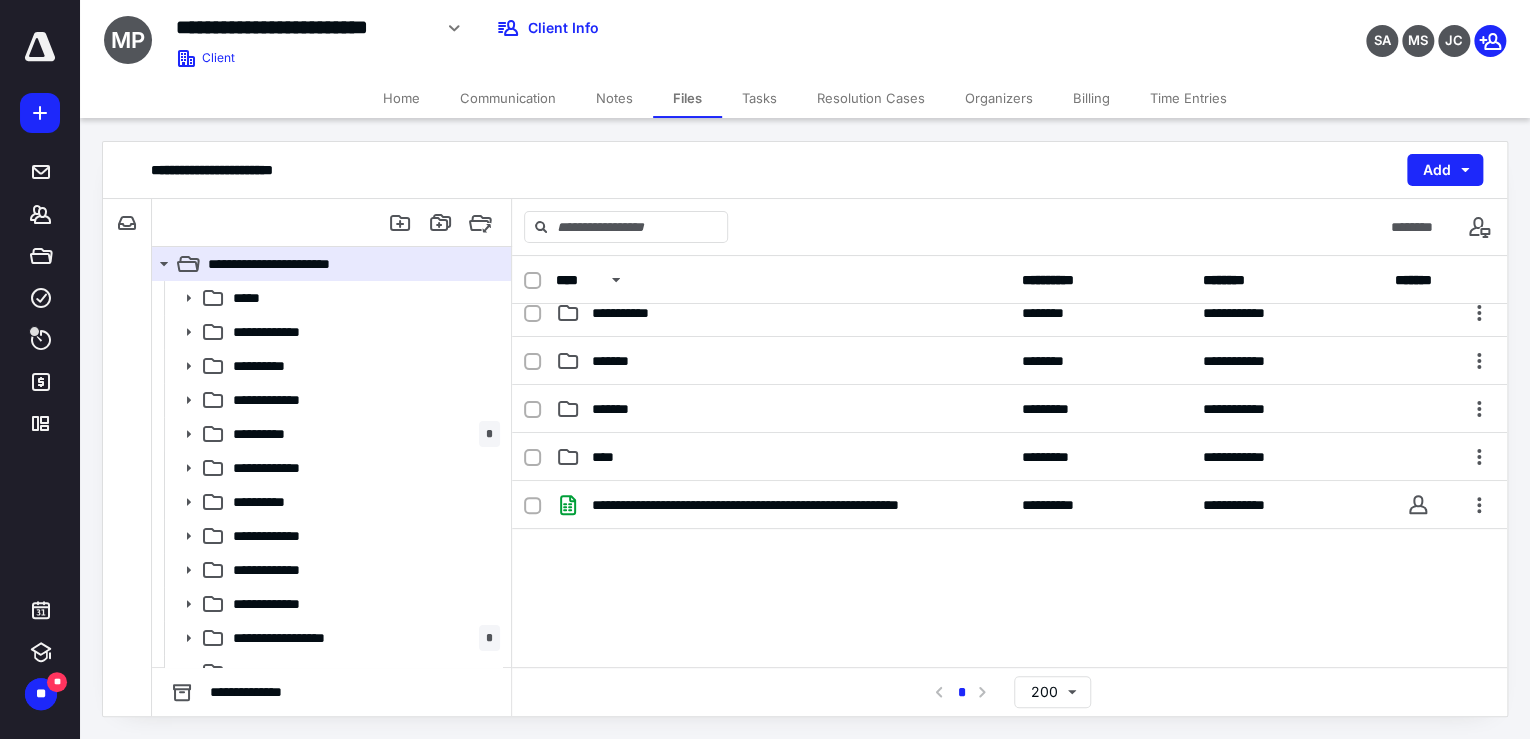 scroll, scrollTop: 800, scrollLeft: 0, axis: vertical 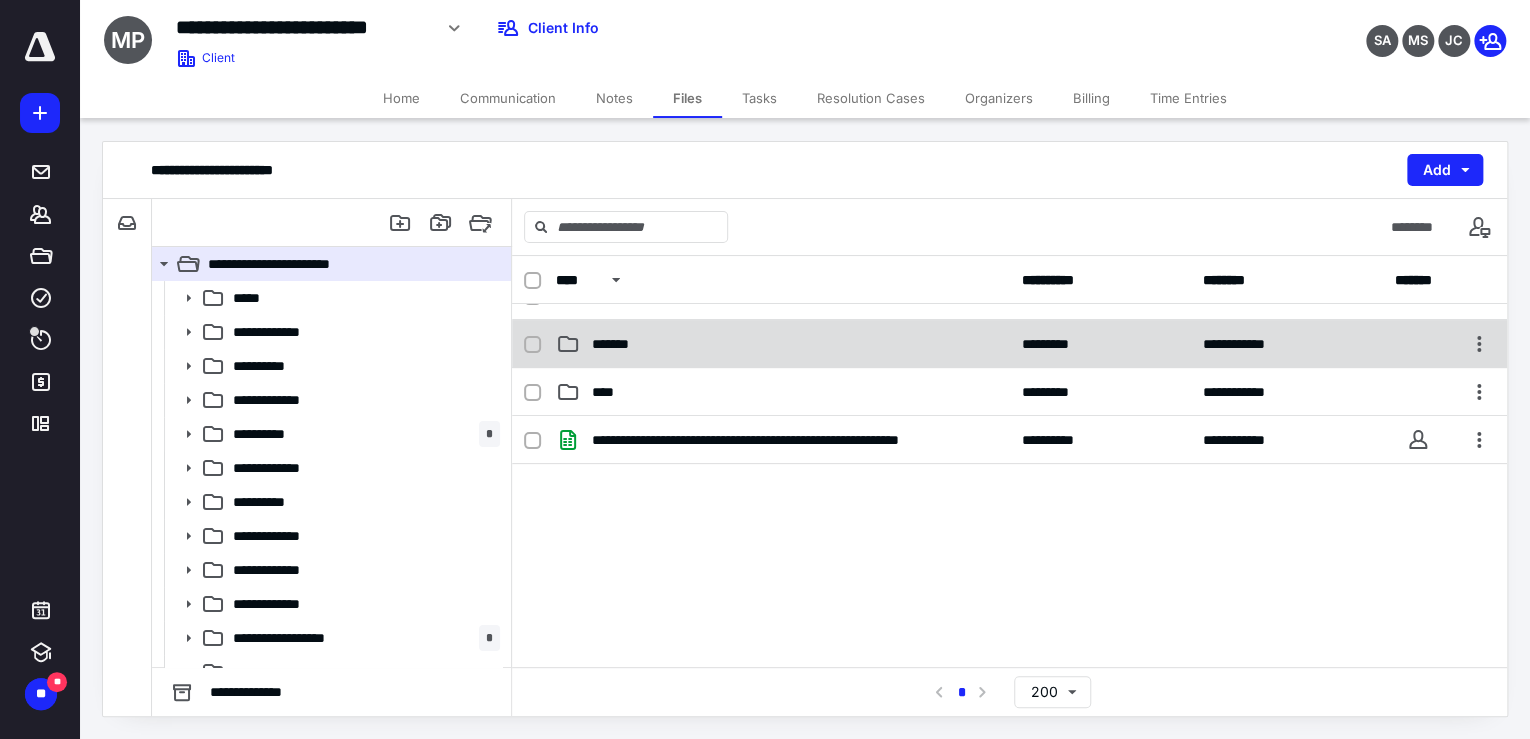click on "*******" at bounding box center [783, 344] 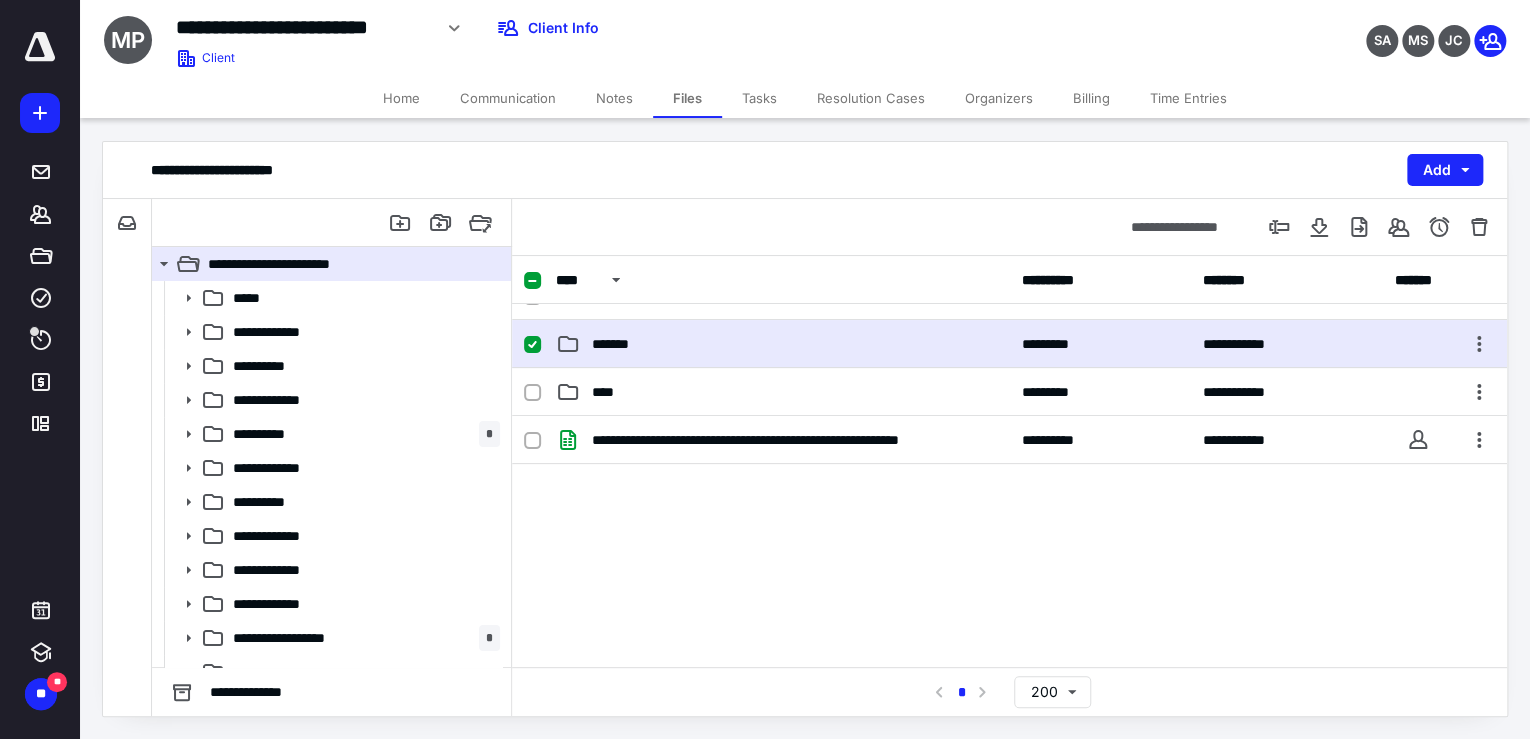 click on "*******" at bounding box center (783, 344) 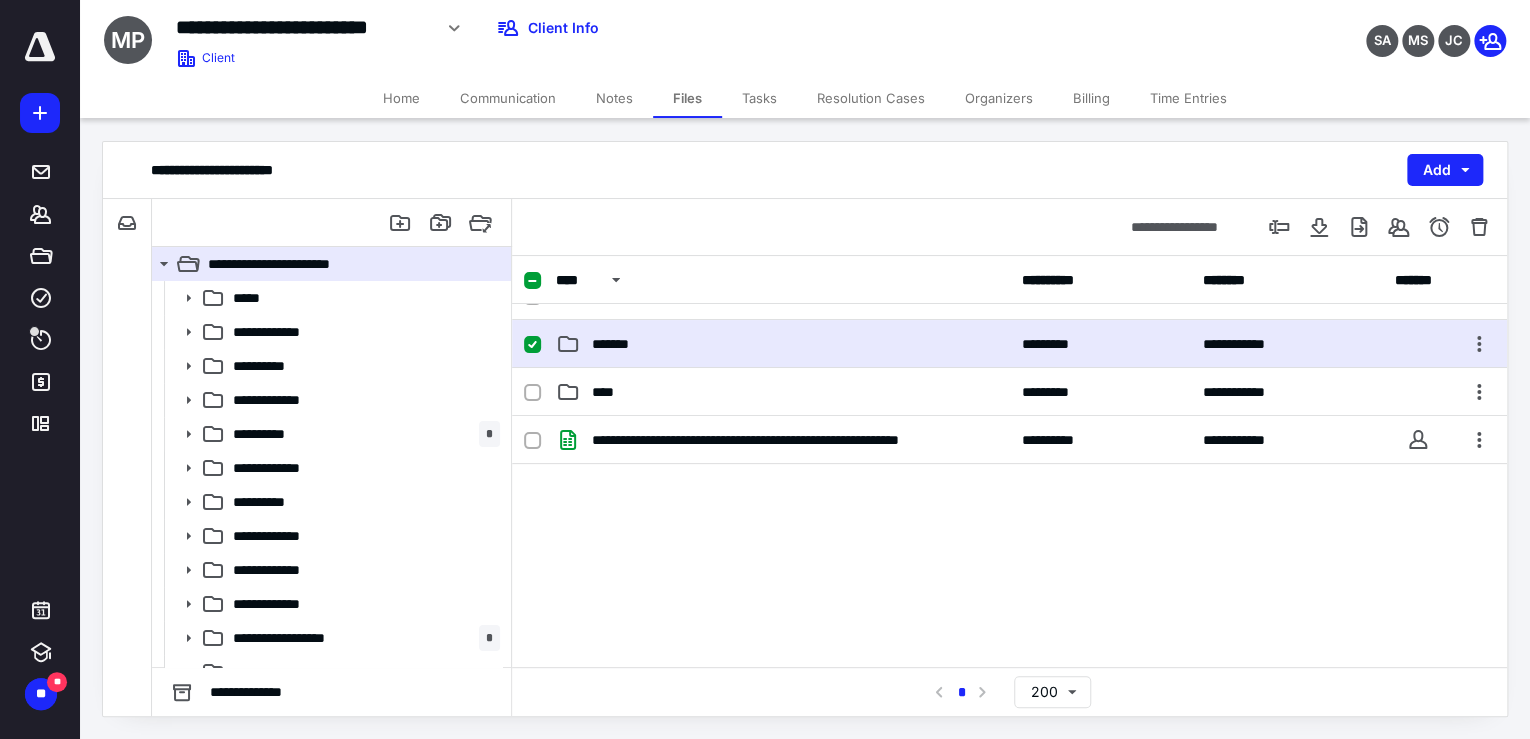 scroll, scrollTop: 0, scrollLeft: 0, axis: both 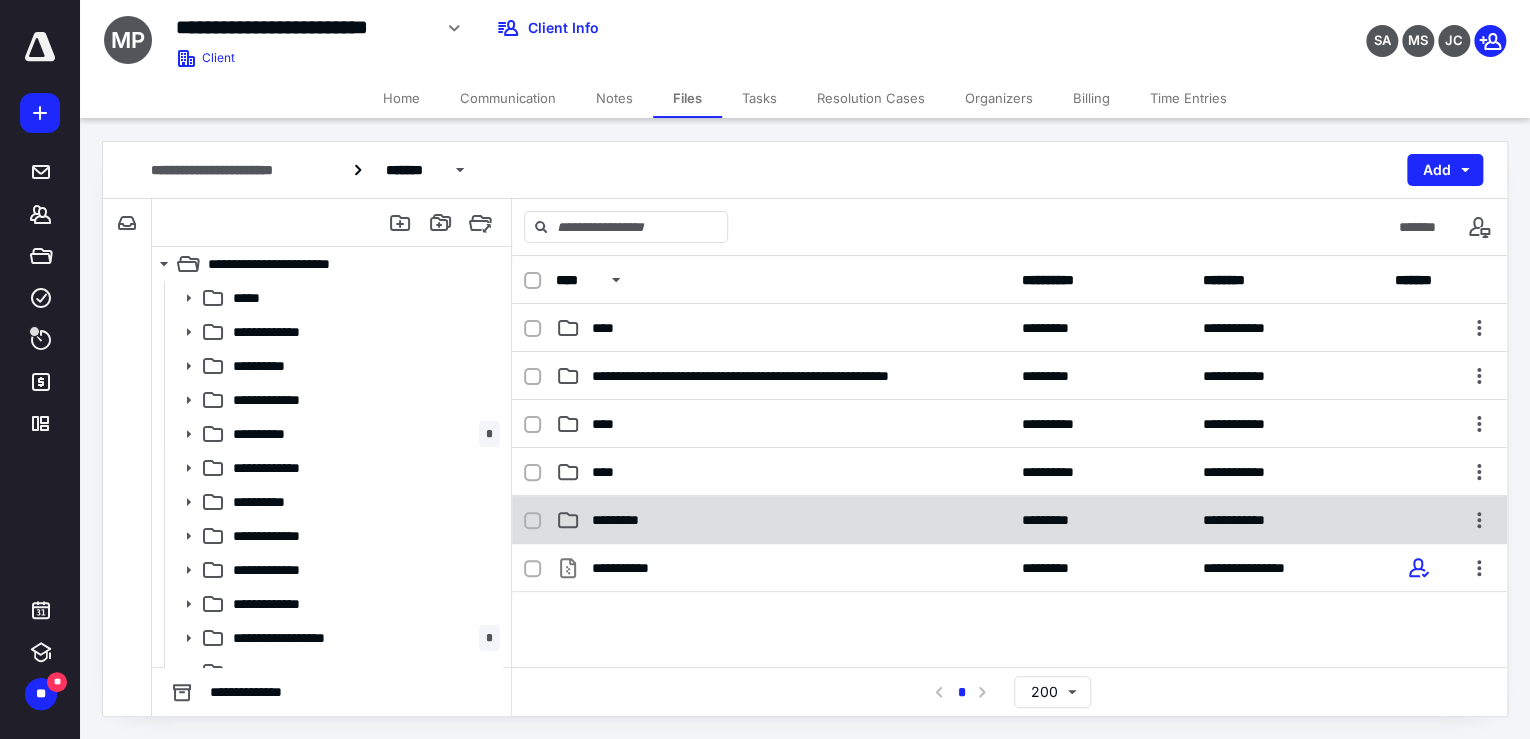 click on "*********" at bounding box center (783, 520) 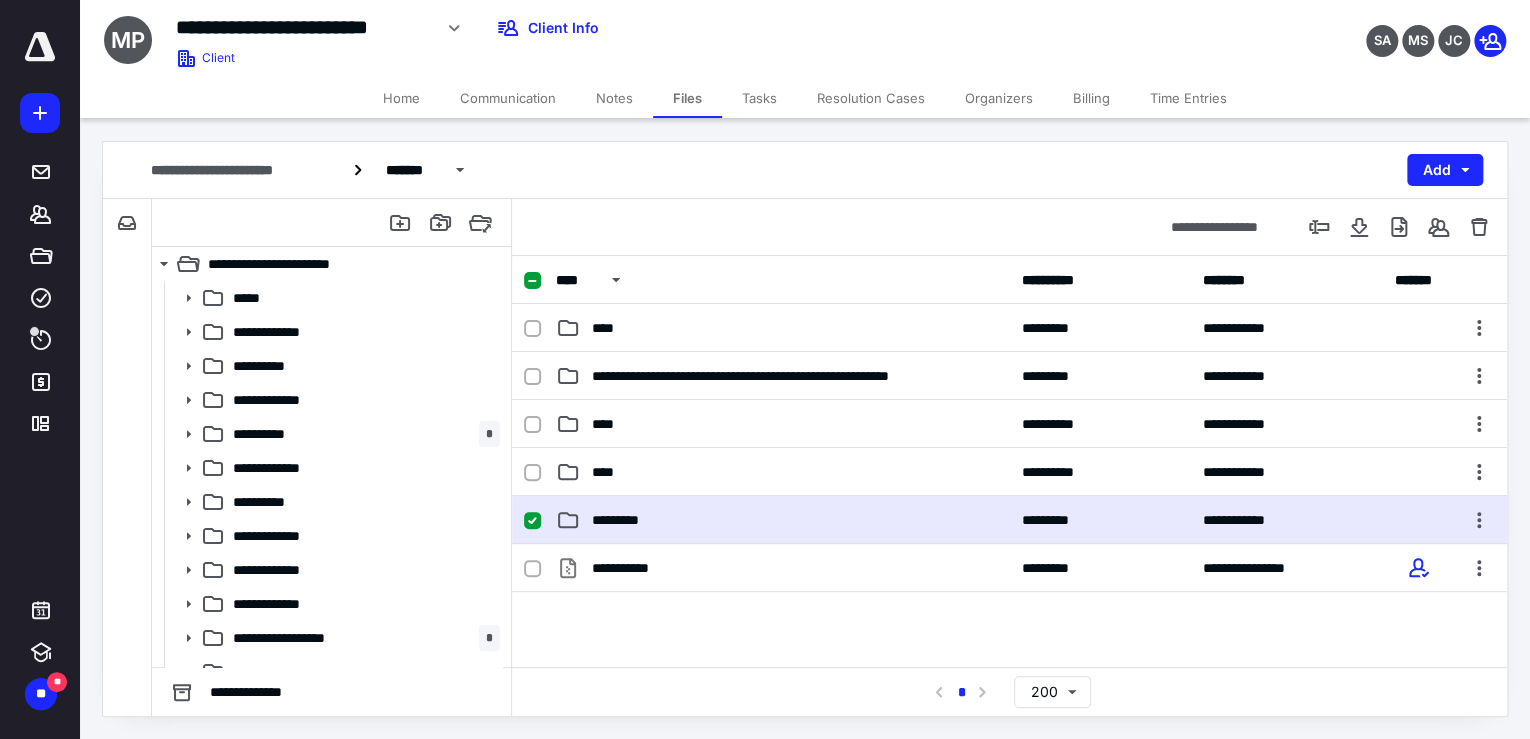 click on "**********" at bounding box center [1009, 520] 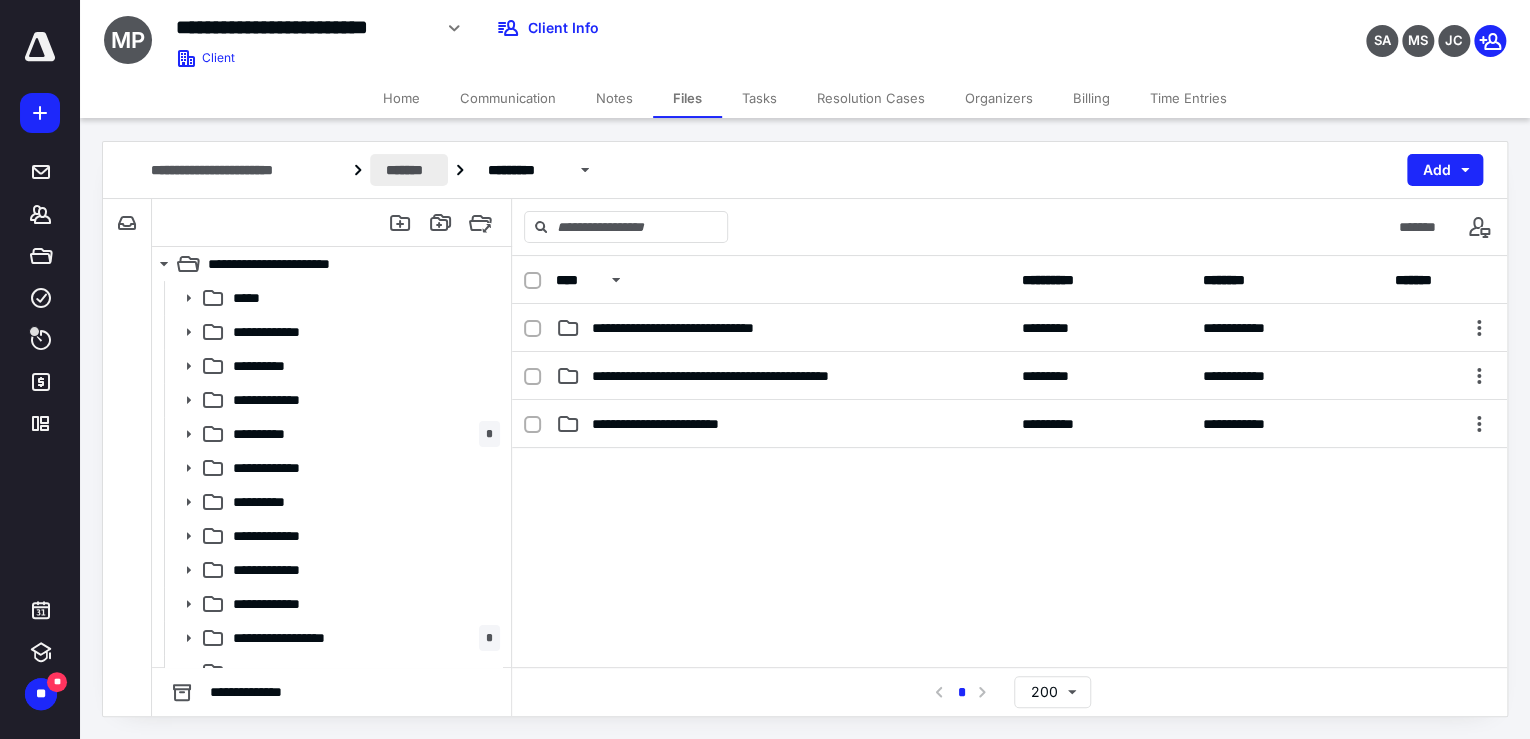 click on "*******" at bounding box center (409, 170) 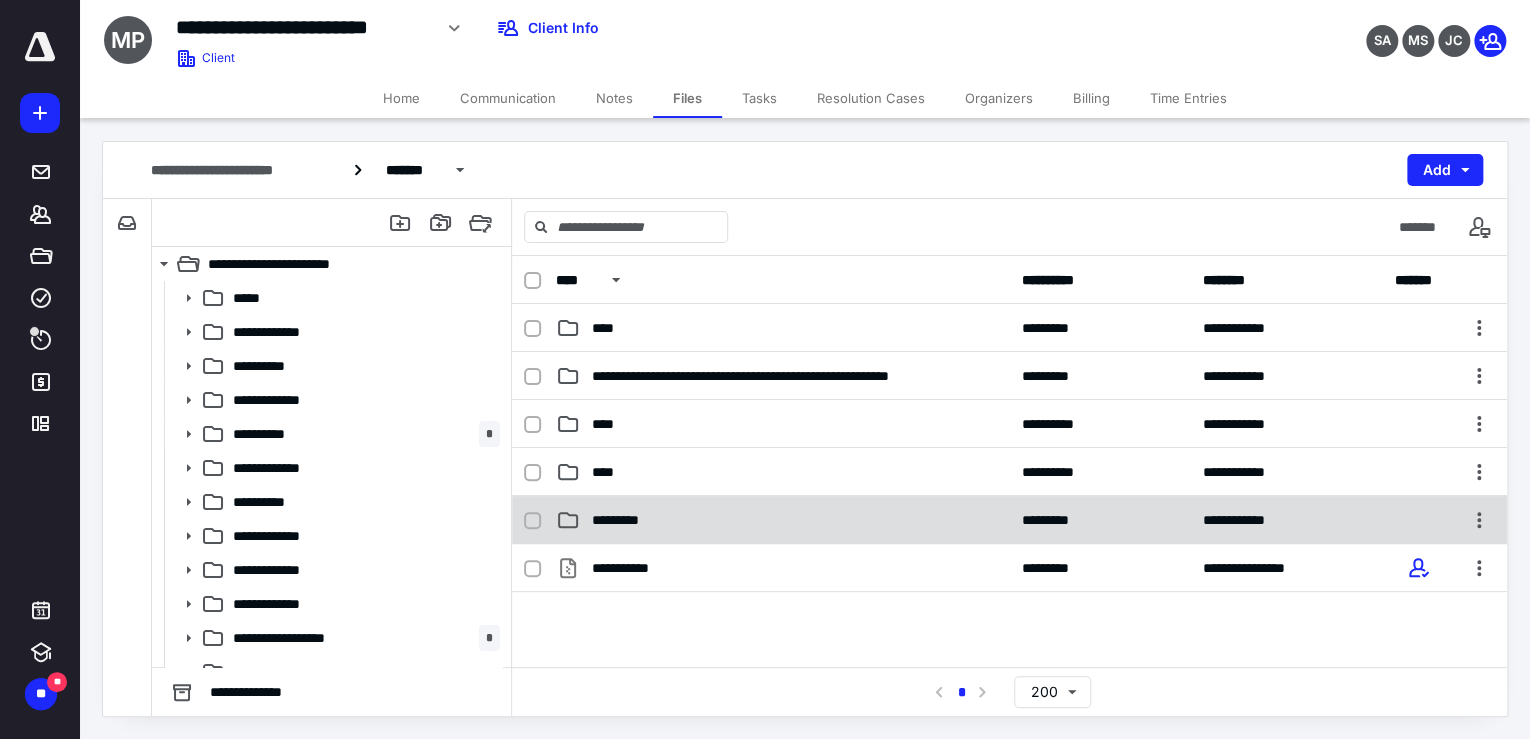 click on "**********" at bounding box center [1009, 520] 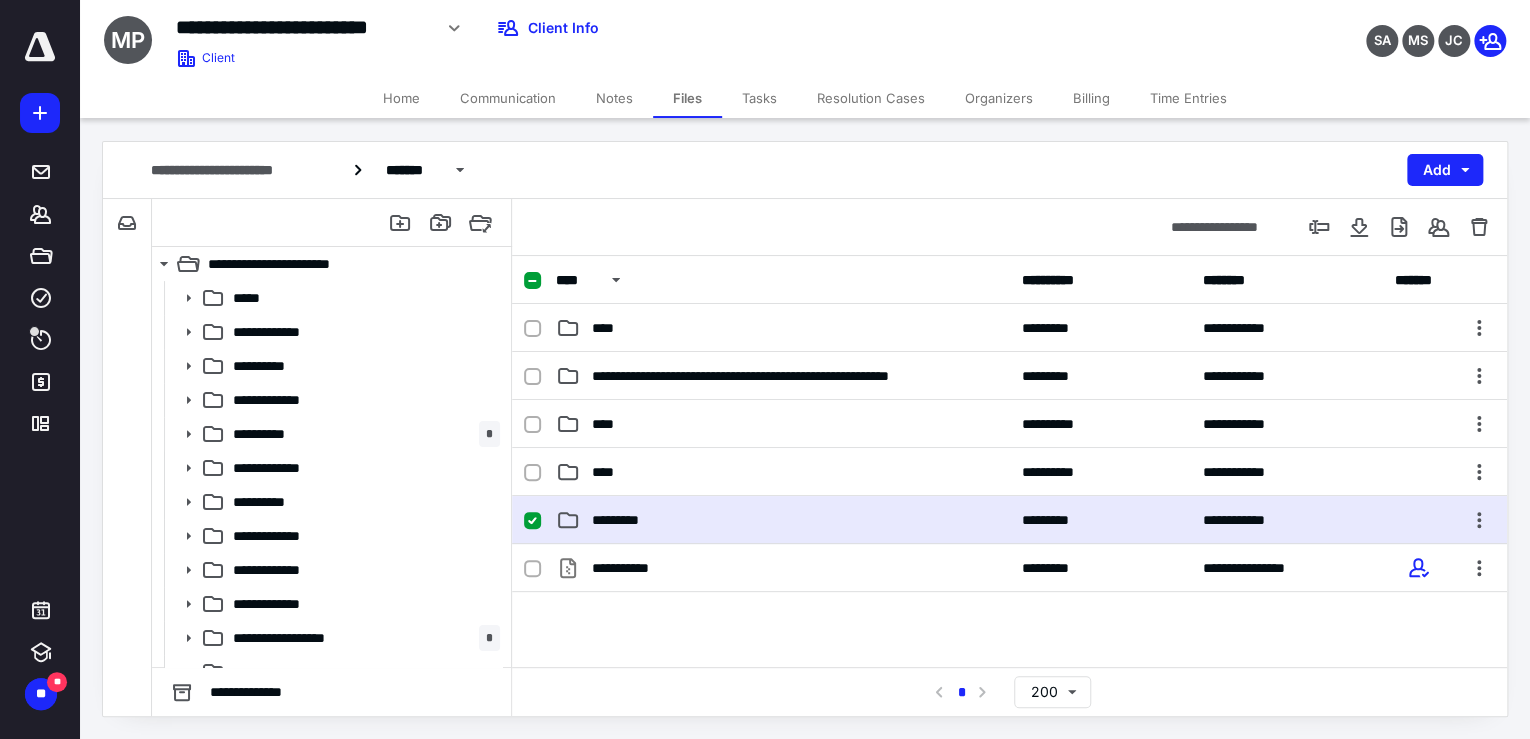 click on "**********" at bounding box center [1009, 520] 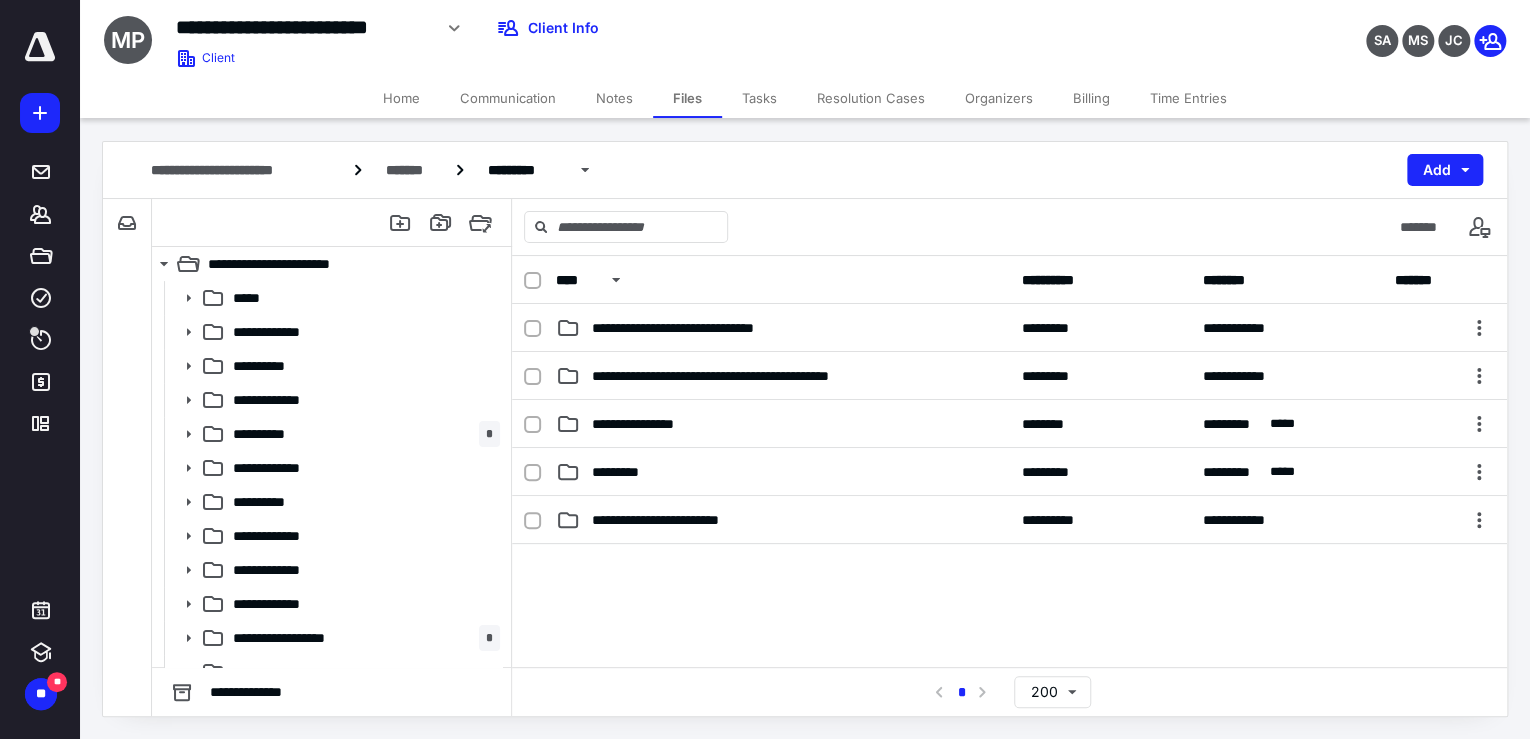 click at bounding box center (1009, 694) 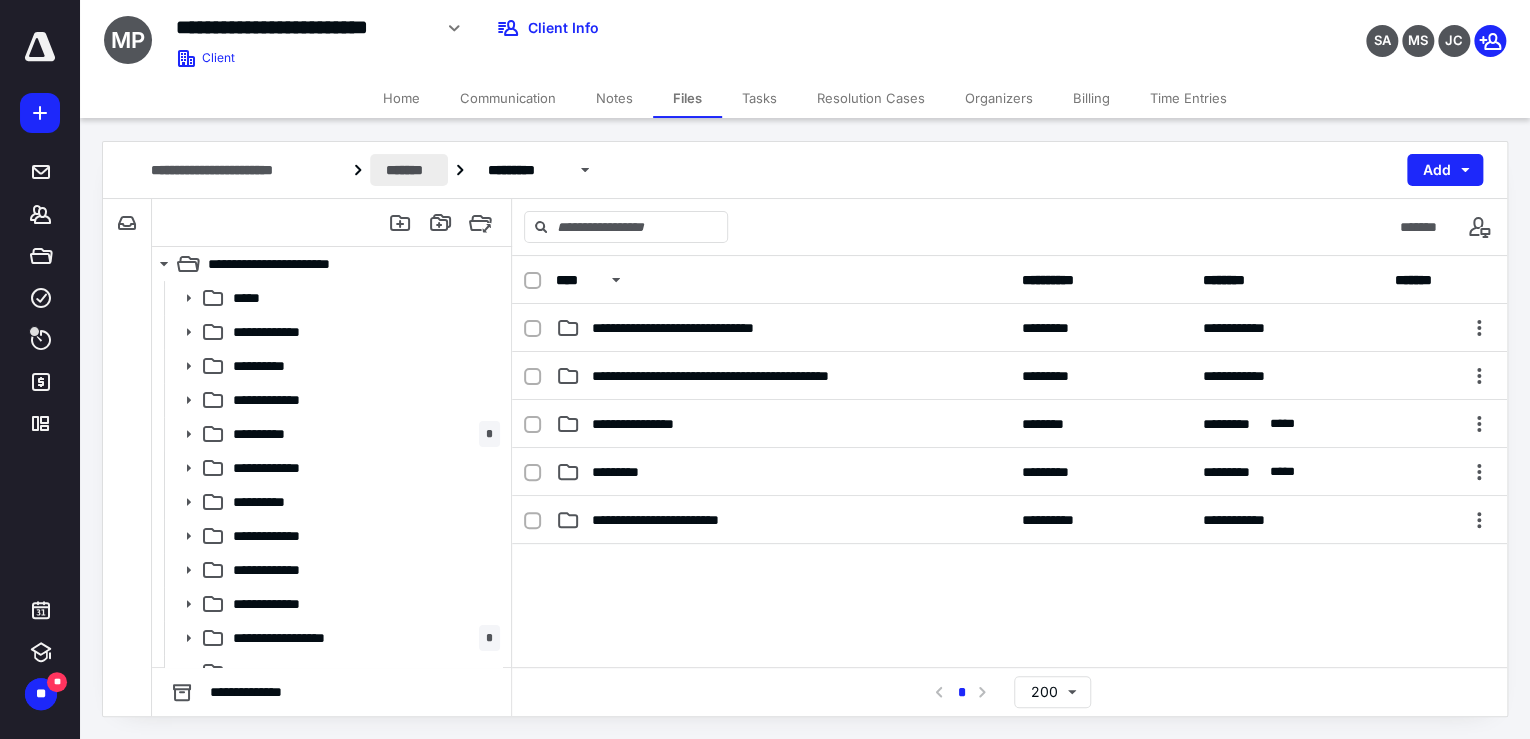 click on "*******" at bounding box center [409, 170] 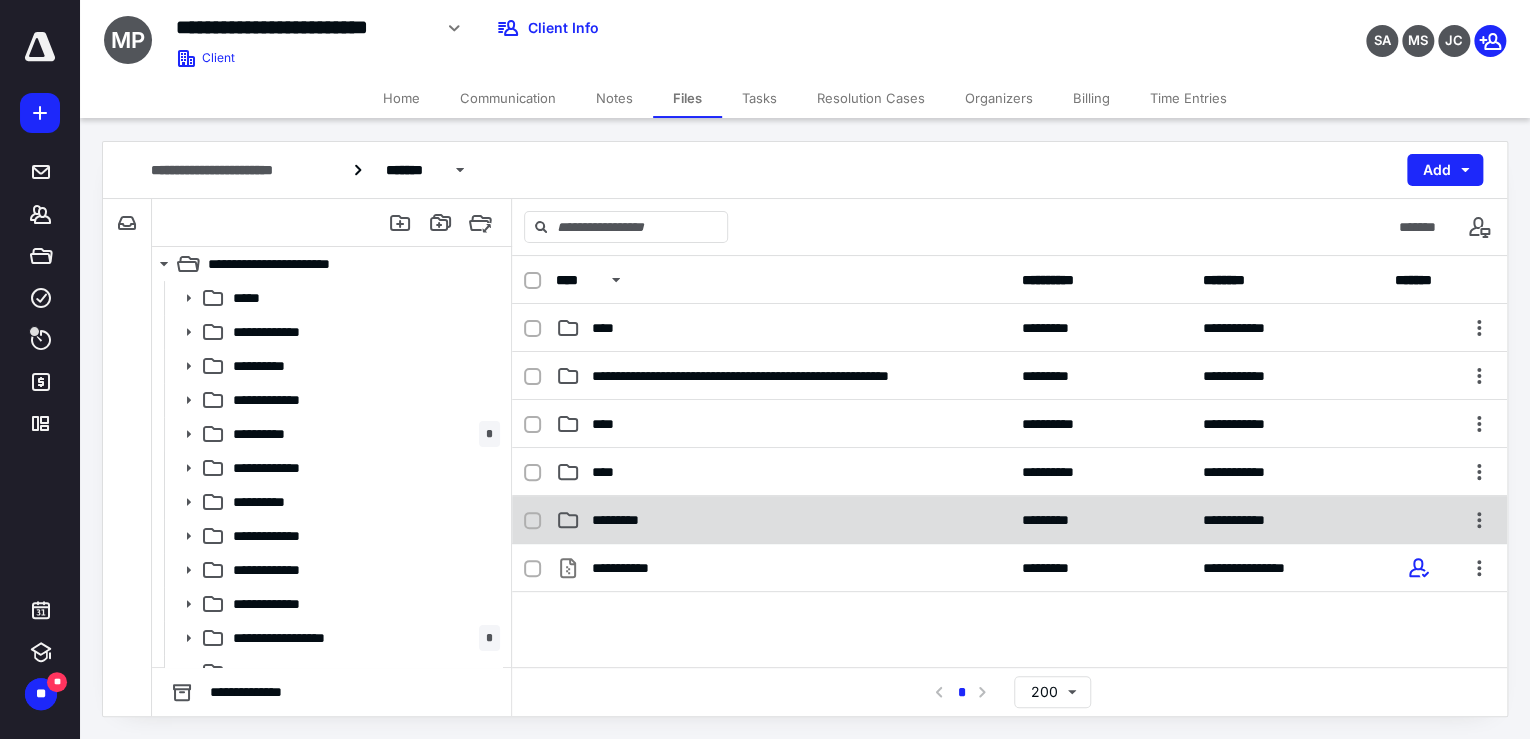 click on "*********" at bounding box center [783, 520] 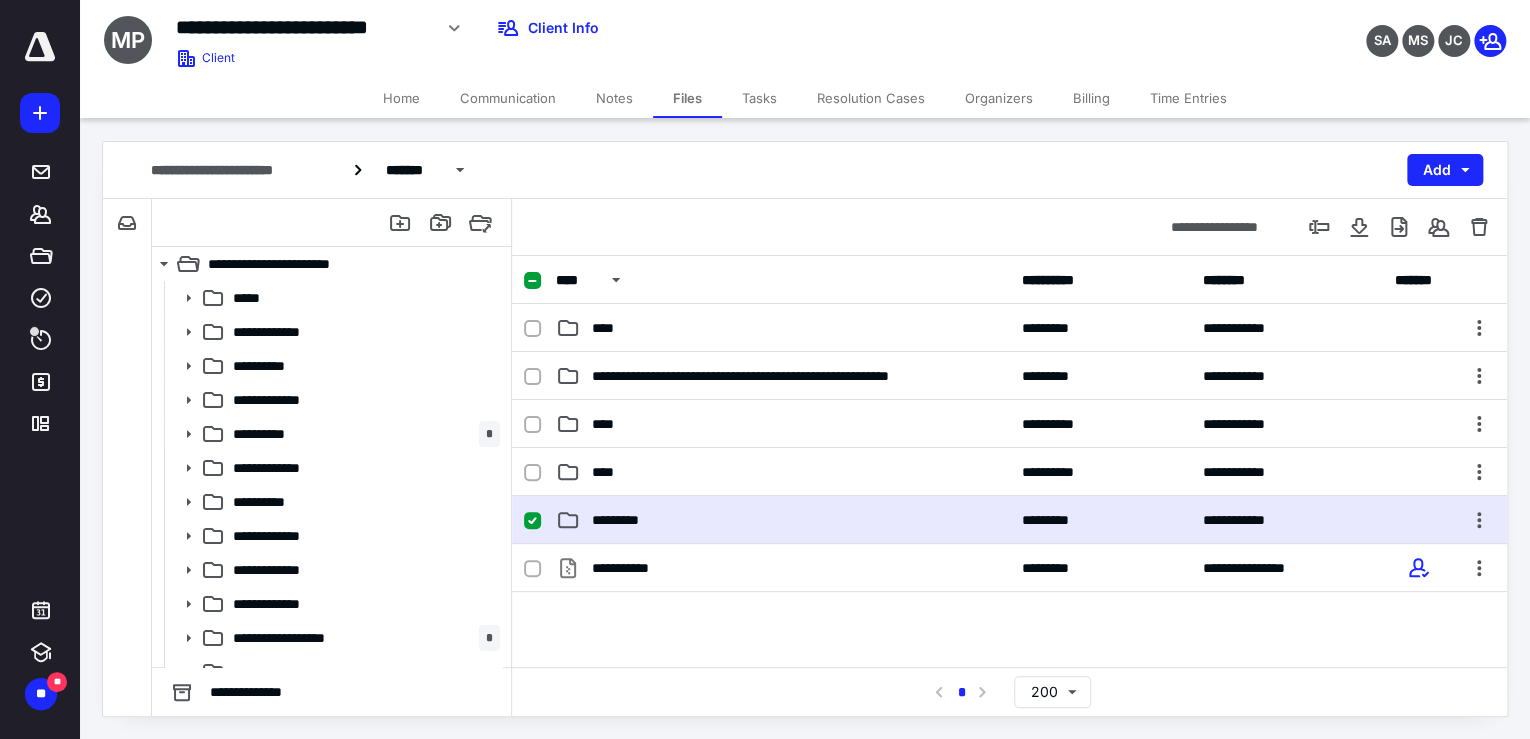 click on "*********" at bounding box center [783, 520] 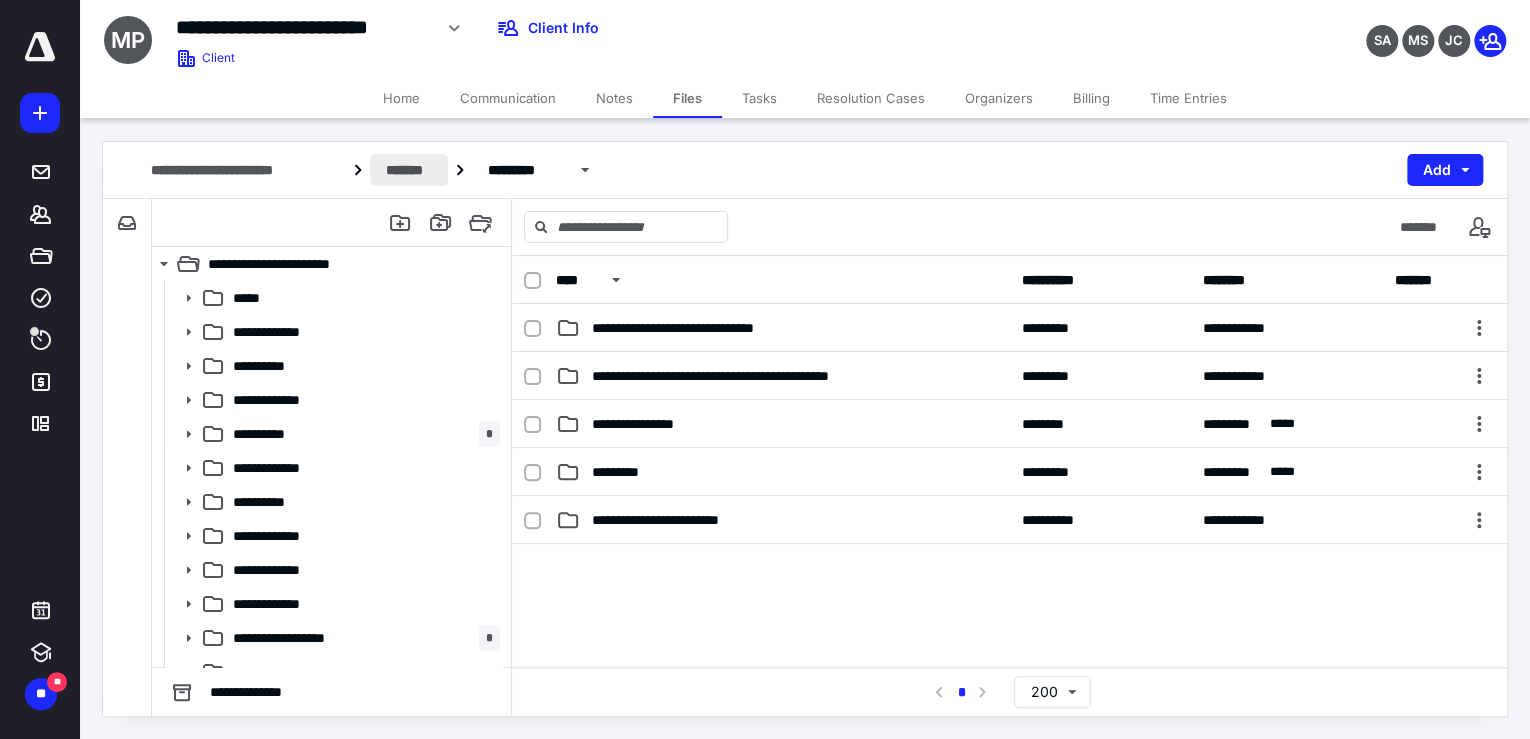 click on "*******" at bounding box center [409, 170] 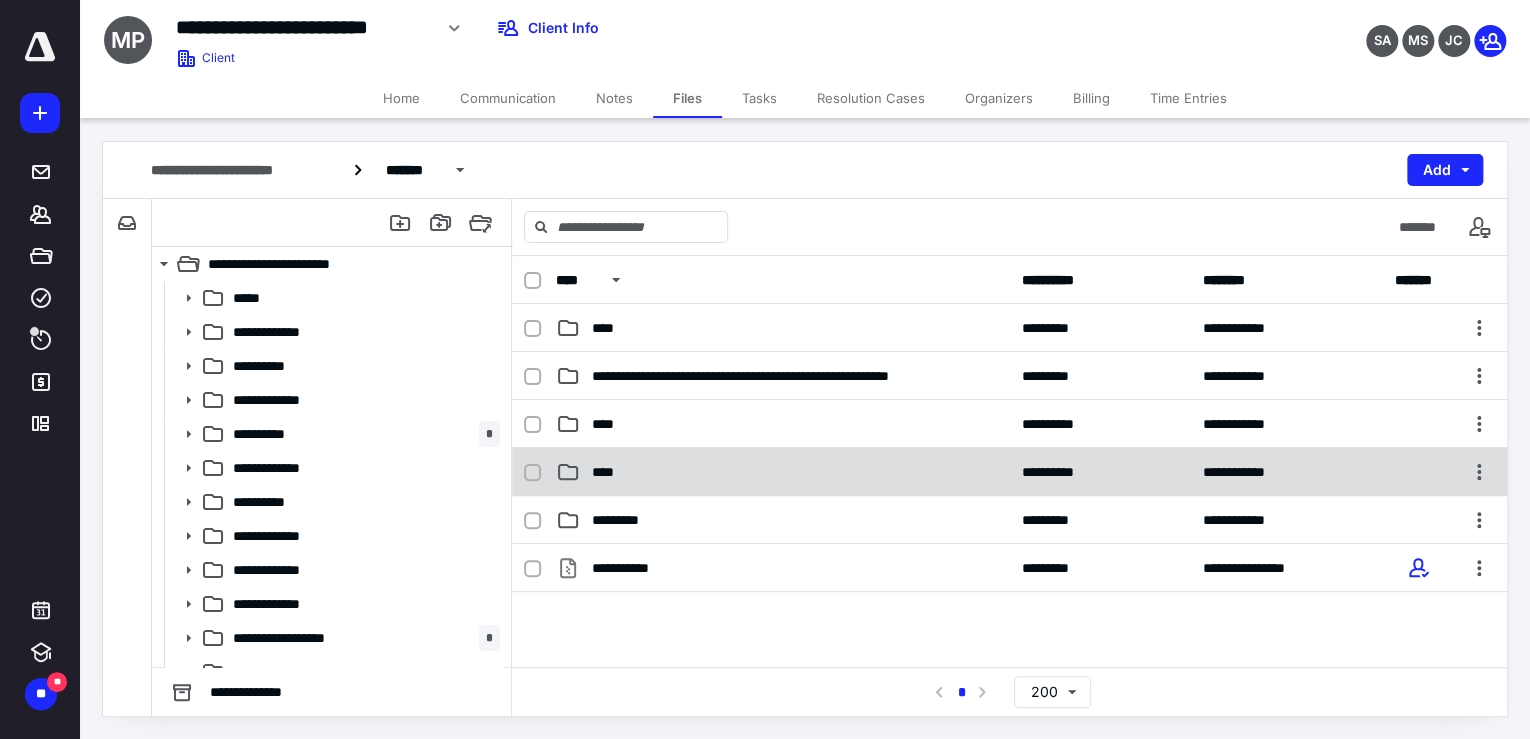 click on "**********" at bounding box center [1009, 472] 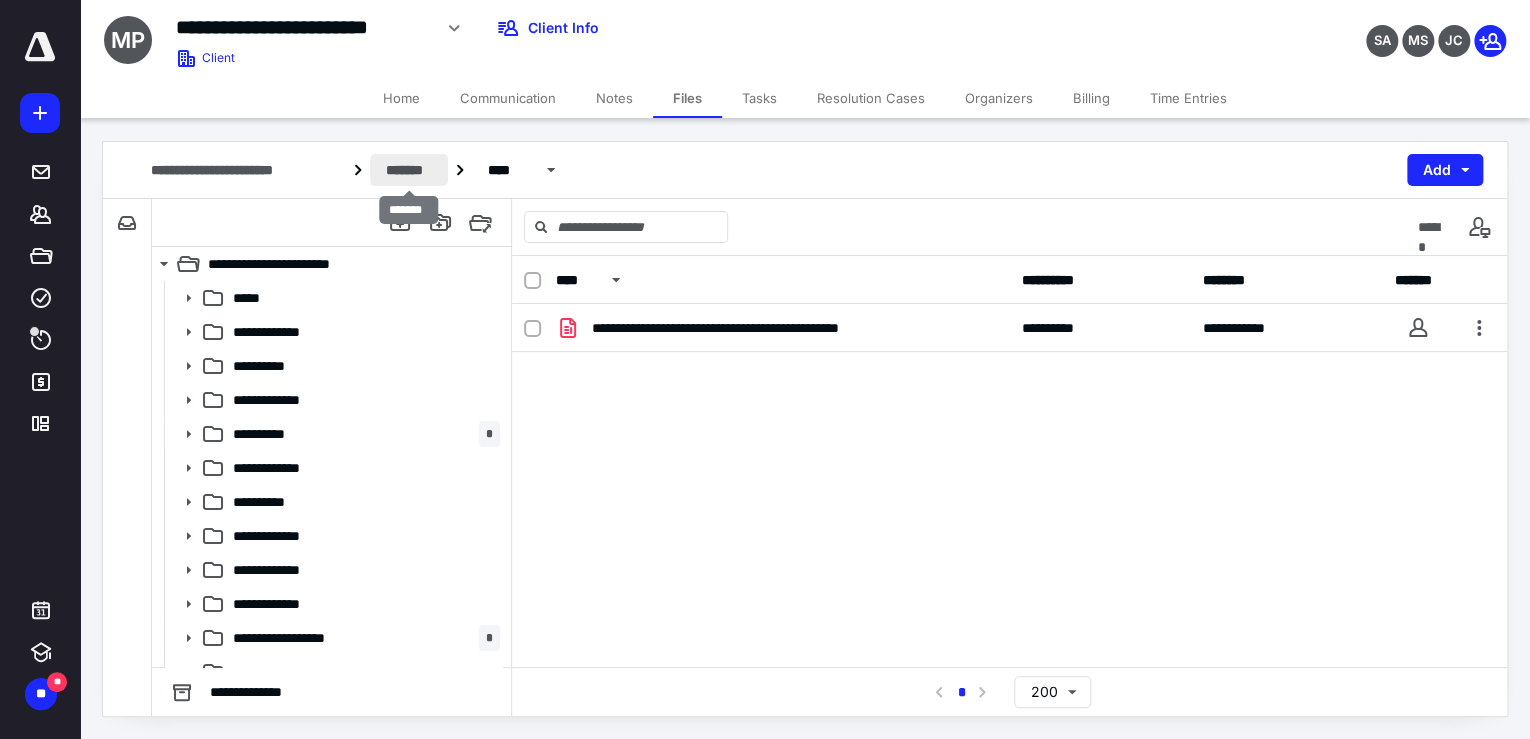 click on "*******" at bounding box center (409, 170) 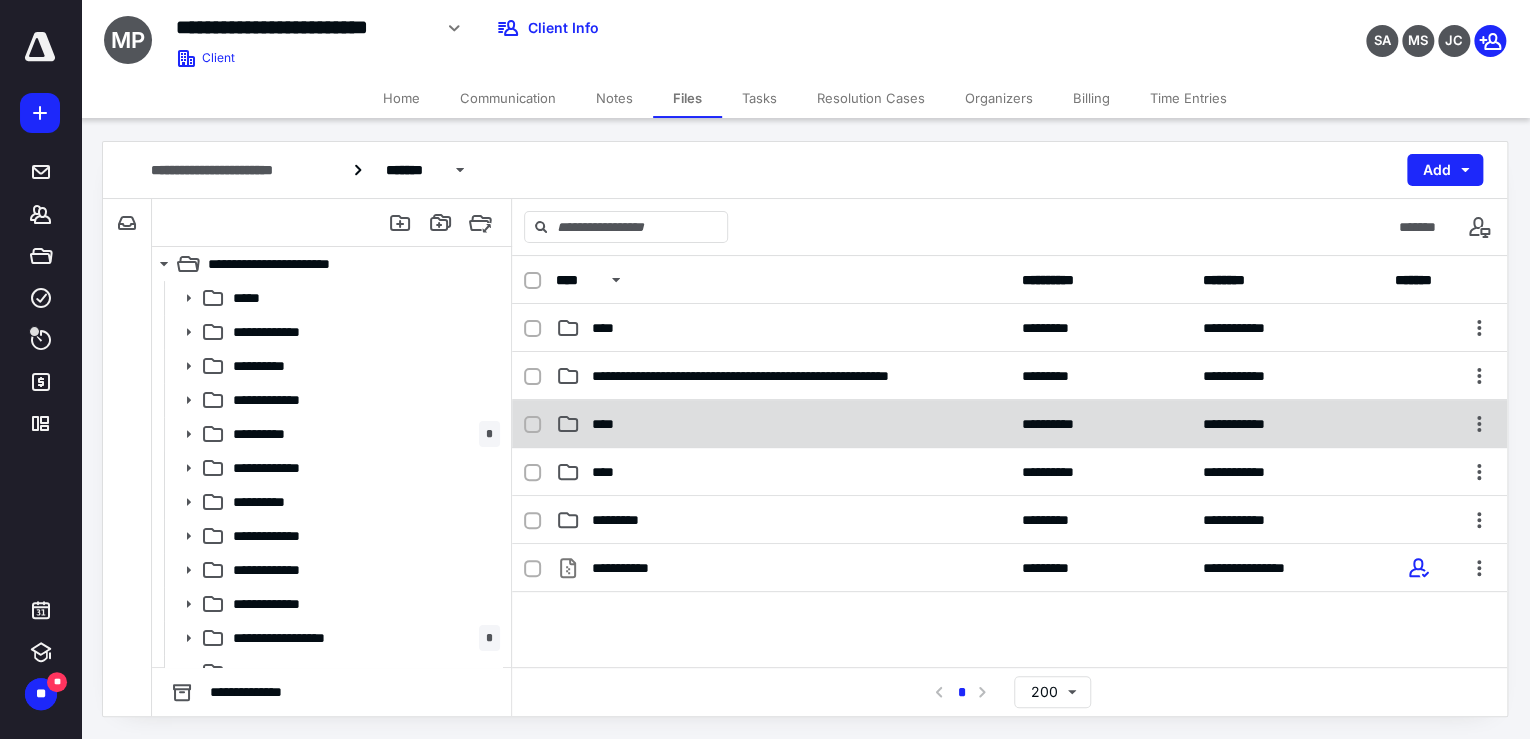 click on "****" at bounding box center [783, 424] 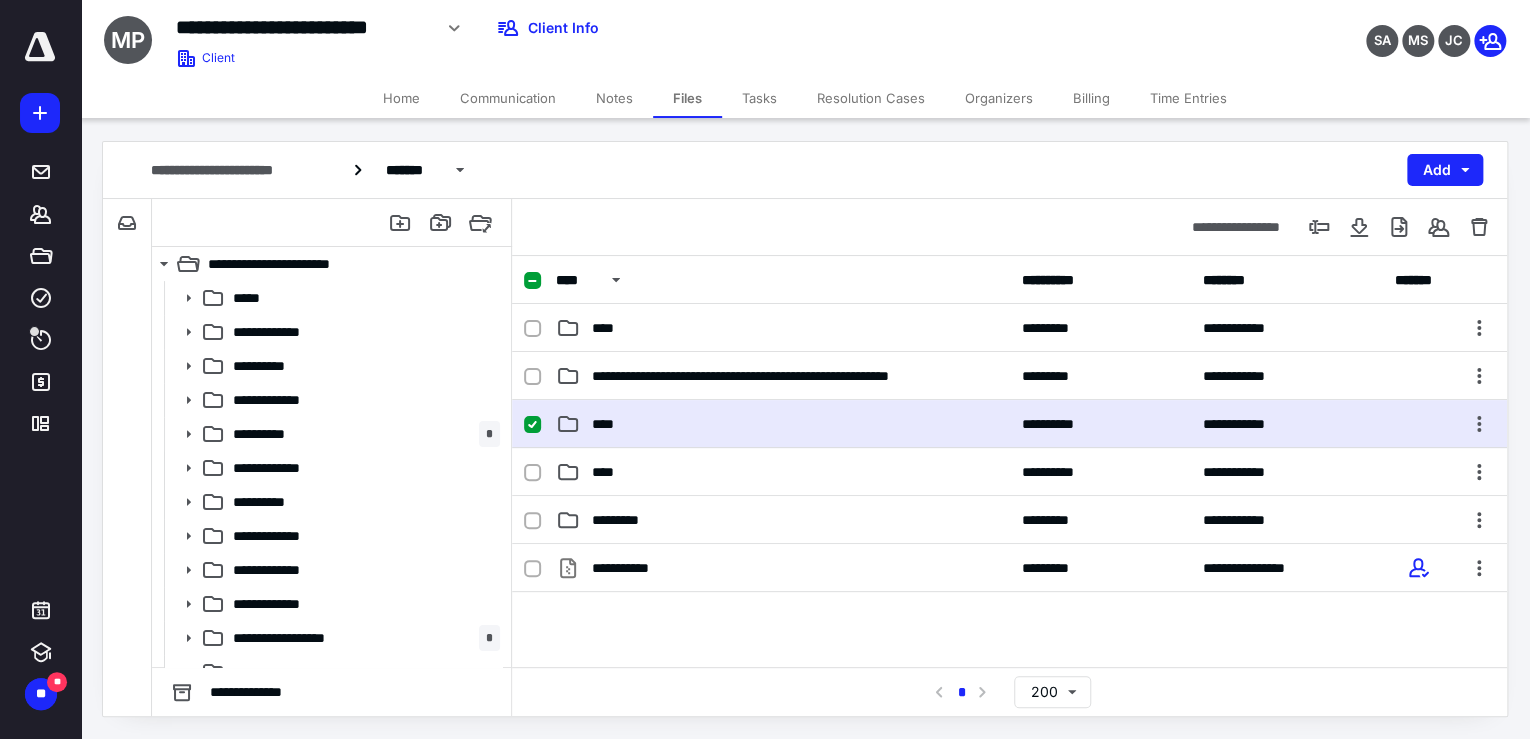 click on "****" at bounding box center [783, 424] 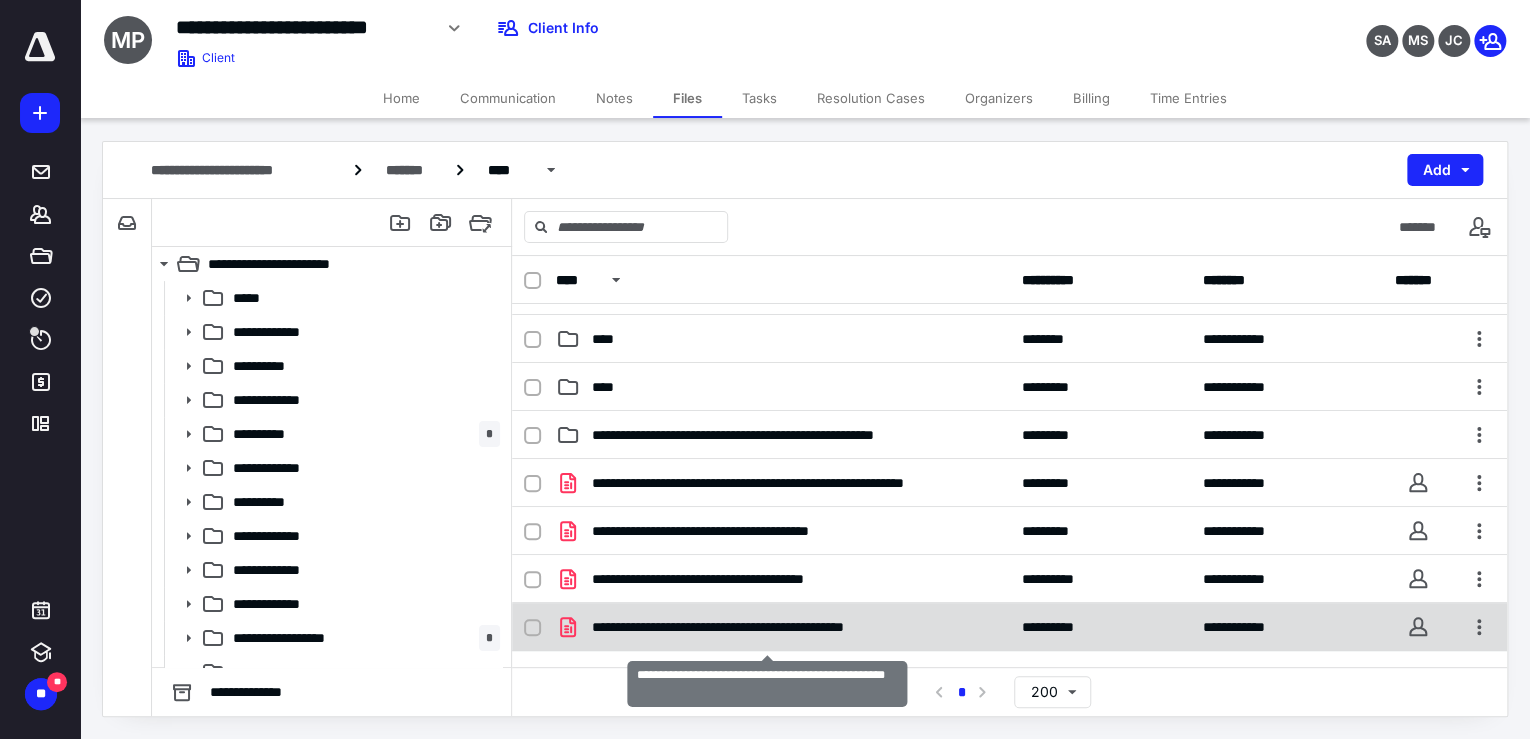 scroll, scrollTop: 0, scrollLeft: 0, axis: both 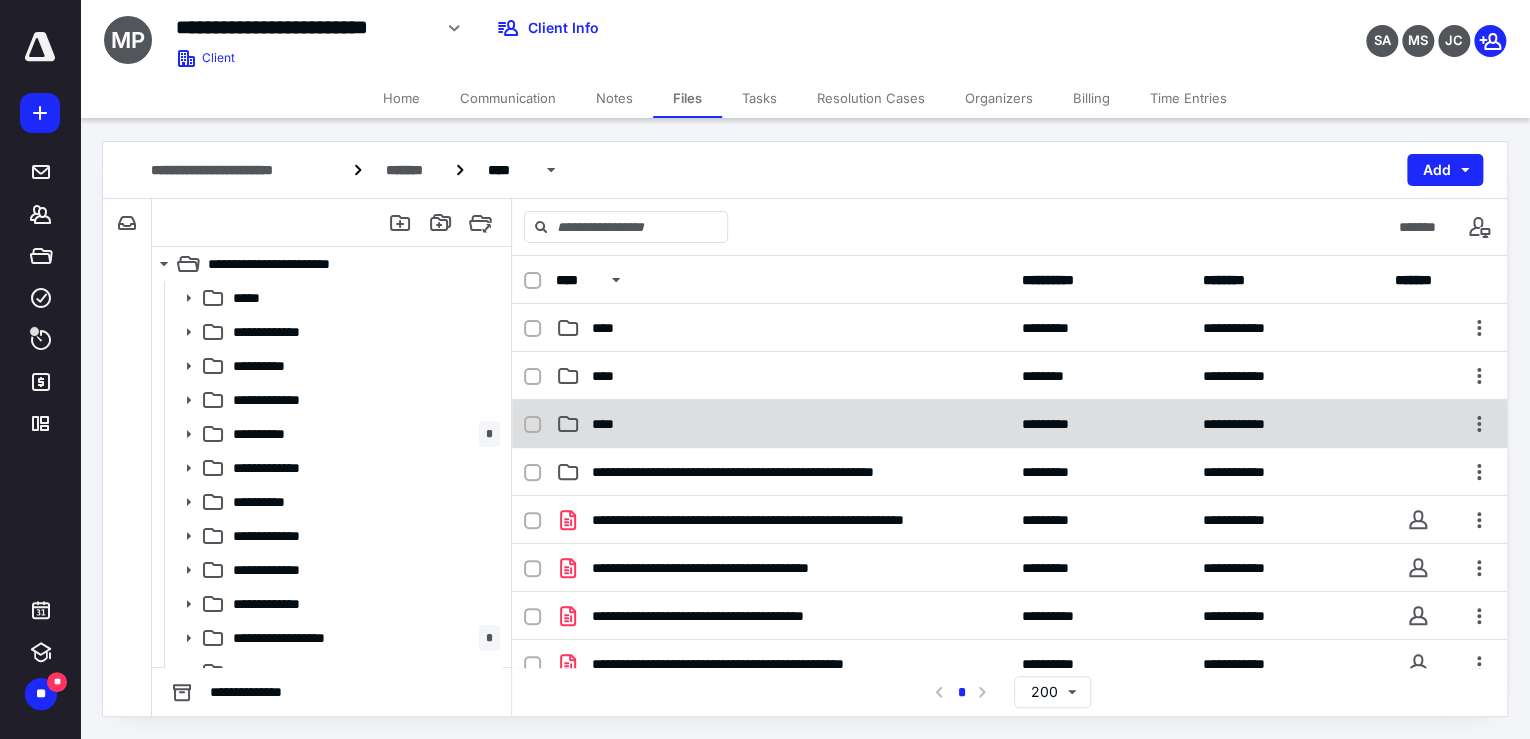 click on "**********" at bounding box center [1009, 424] 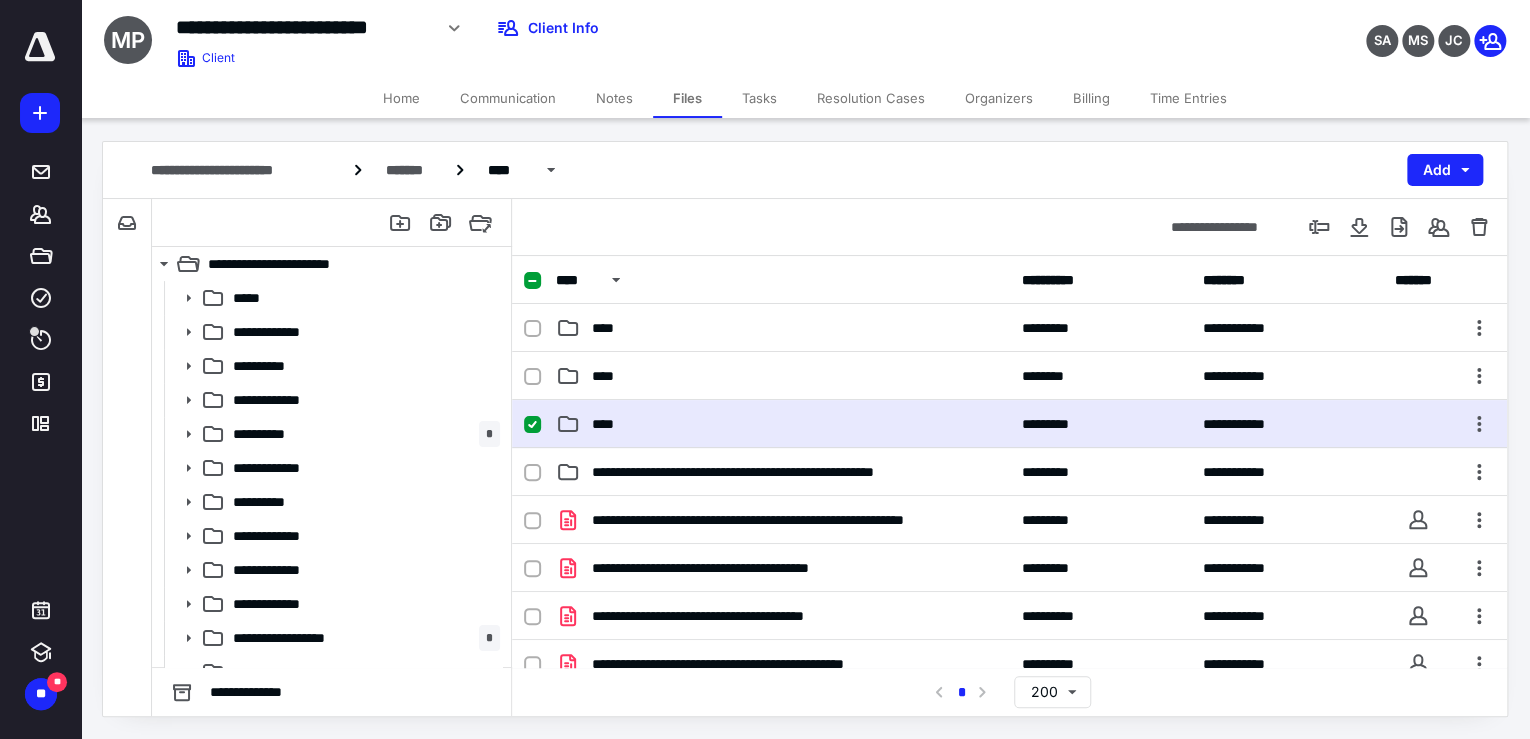 click on "**********" at bounding box center (1009, 424) 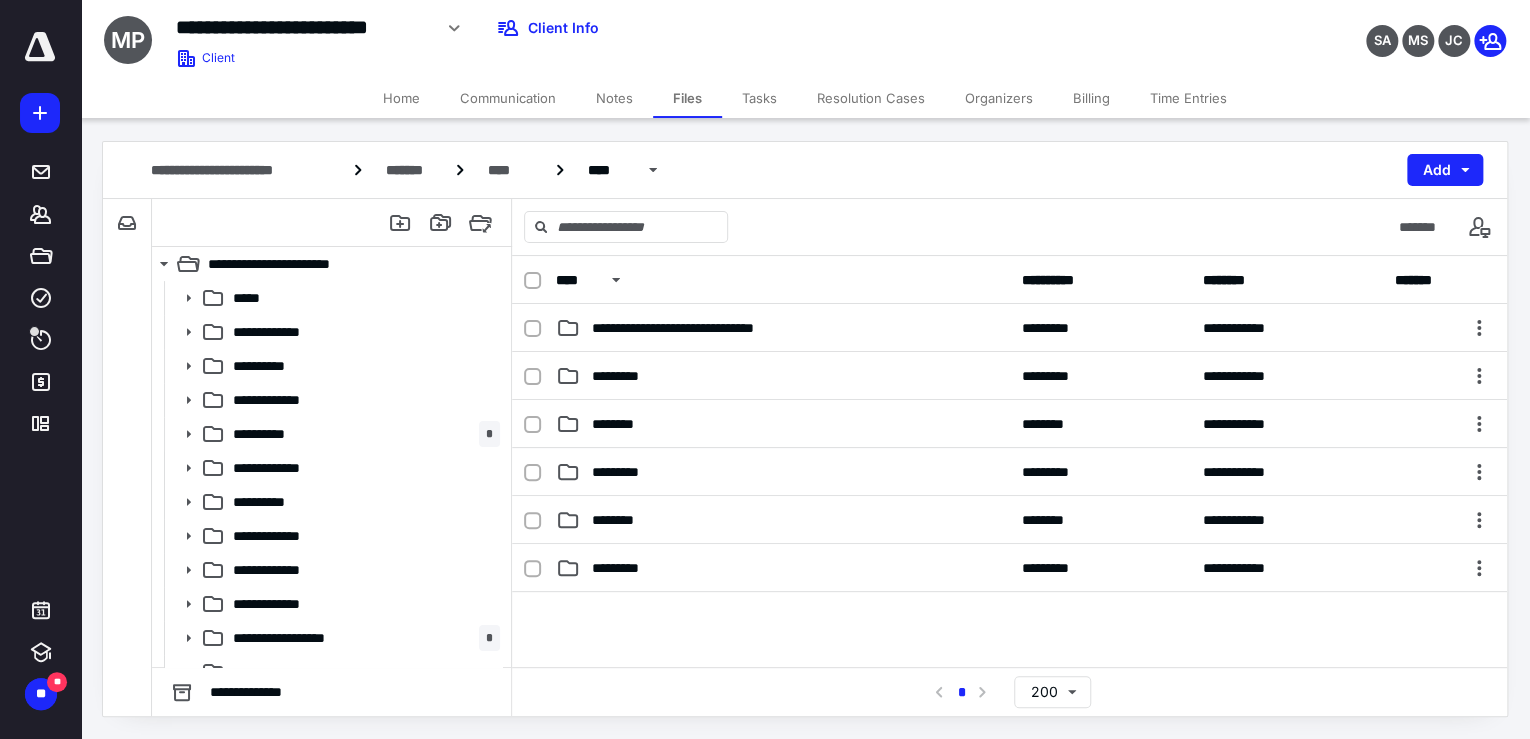 click on "**********" at bounding box center [1009, 424] 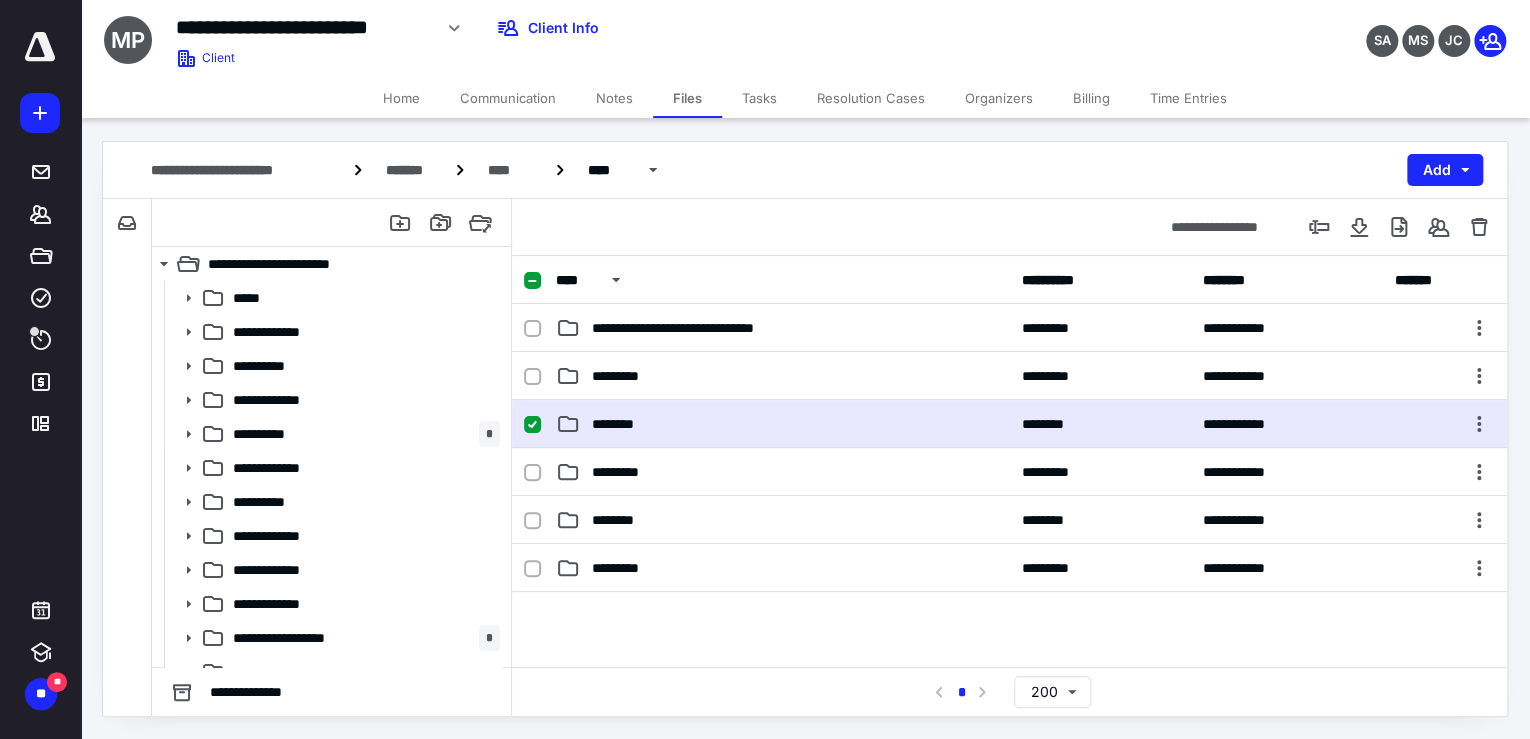 click on "**********" at bounding box center (1009, 424) 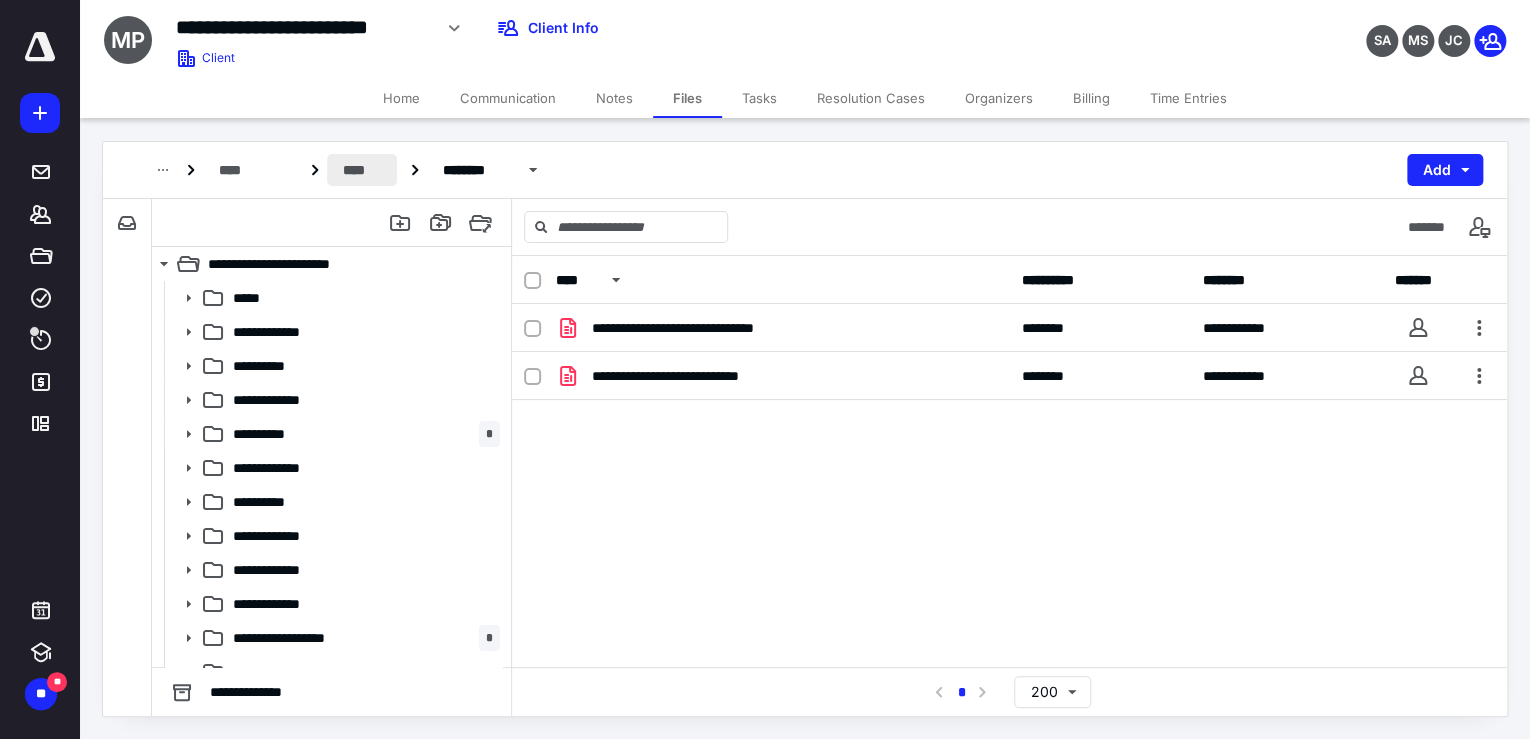 click on "****" at bounding box center (362, 170) 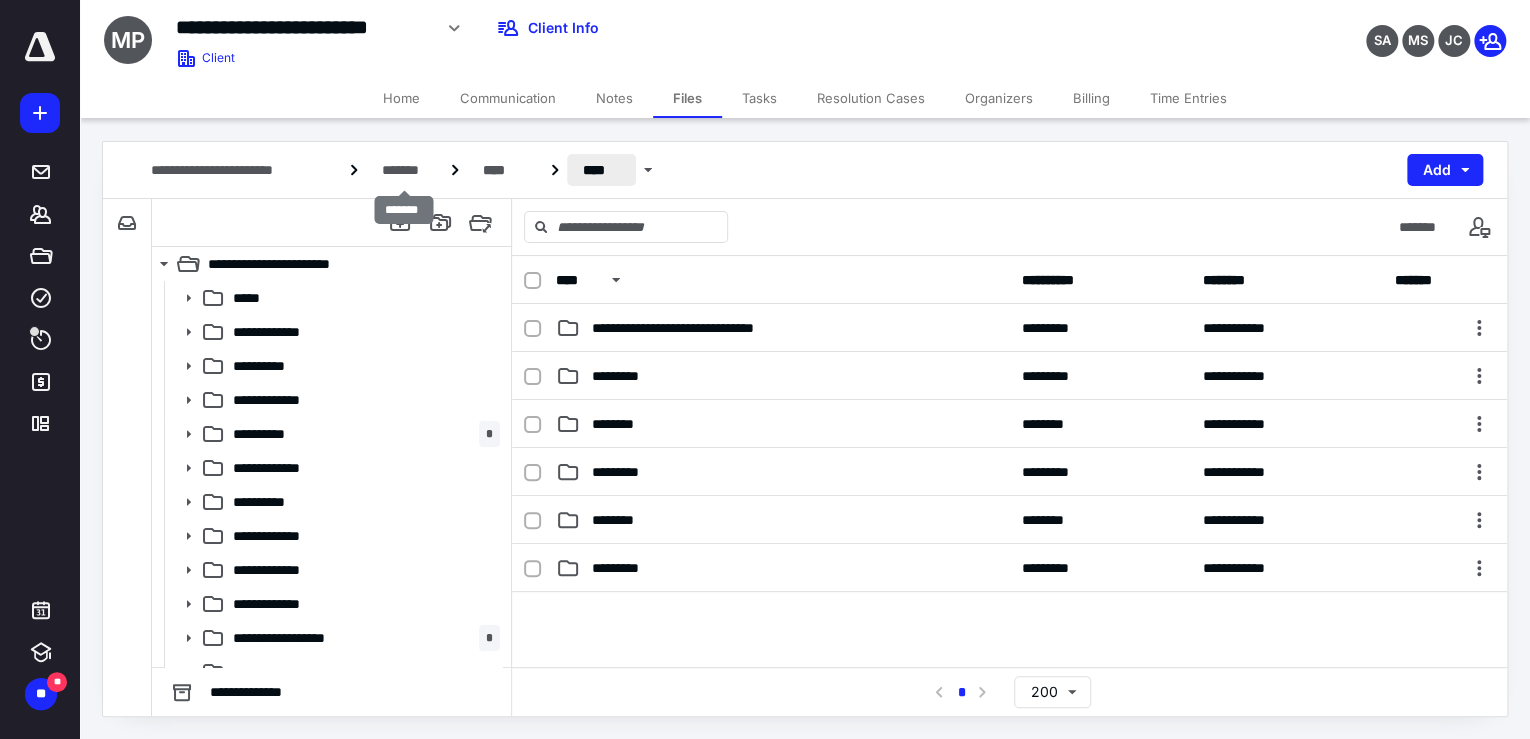 click on "*******" at bounding box center [404, 170] 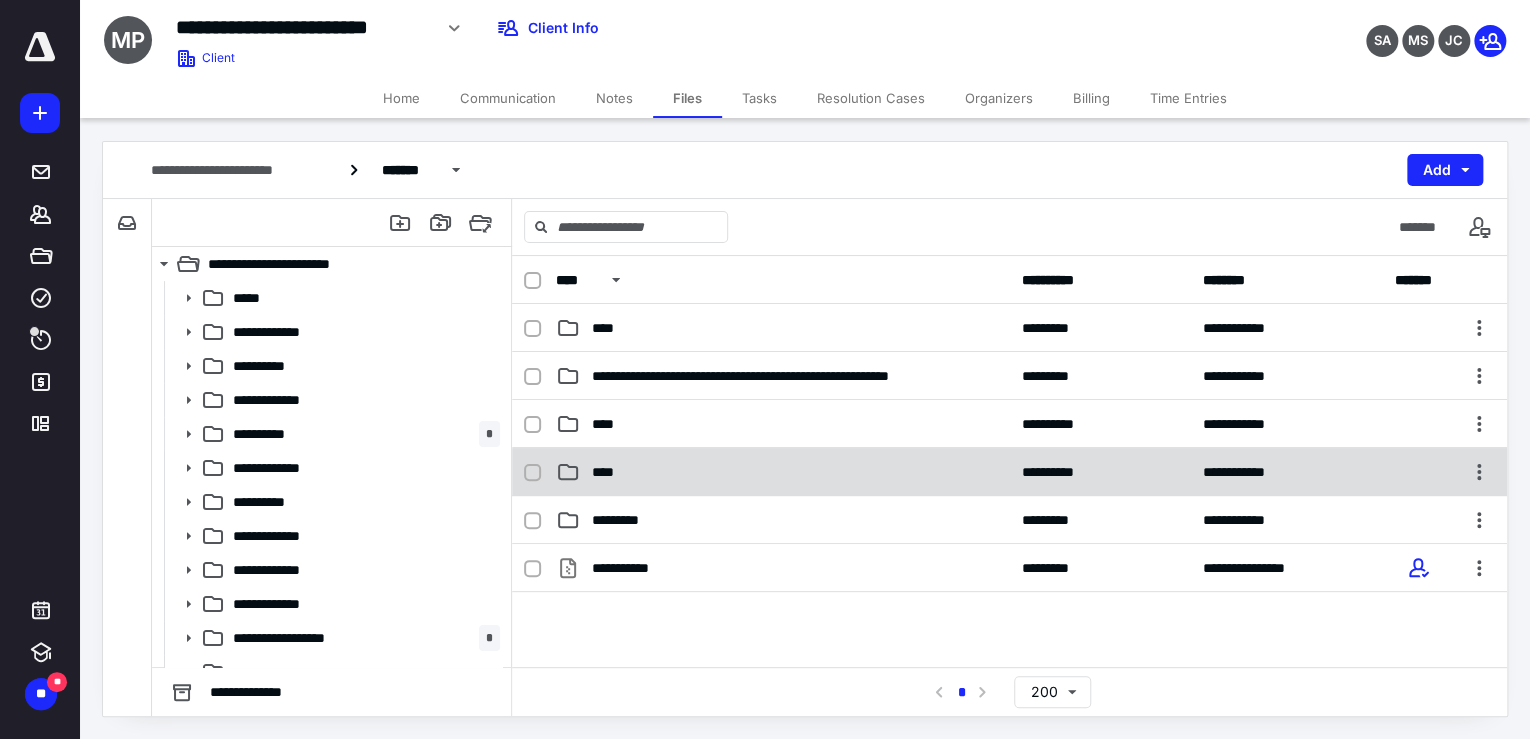 click on "****" at bounding box center [783, 472] 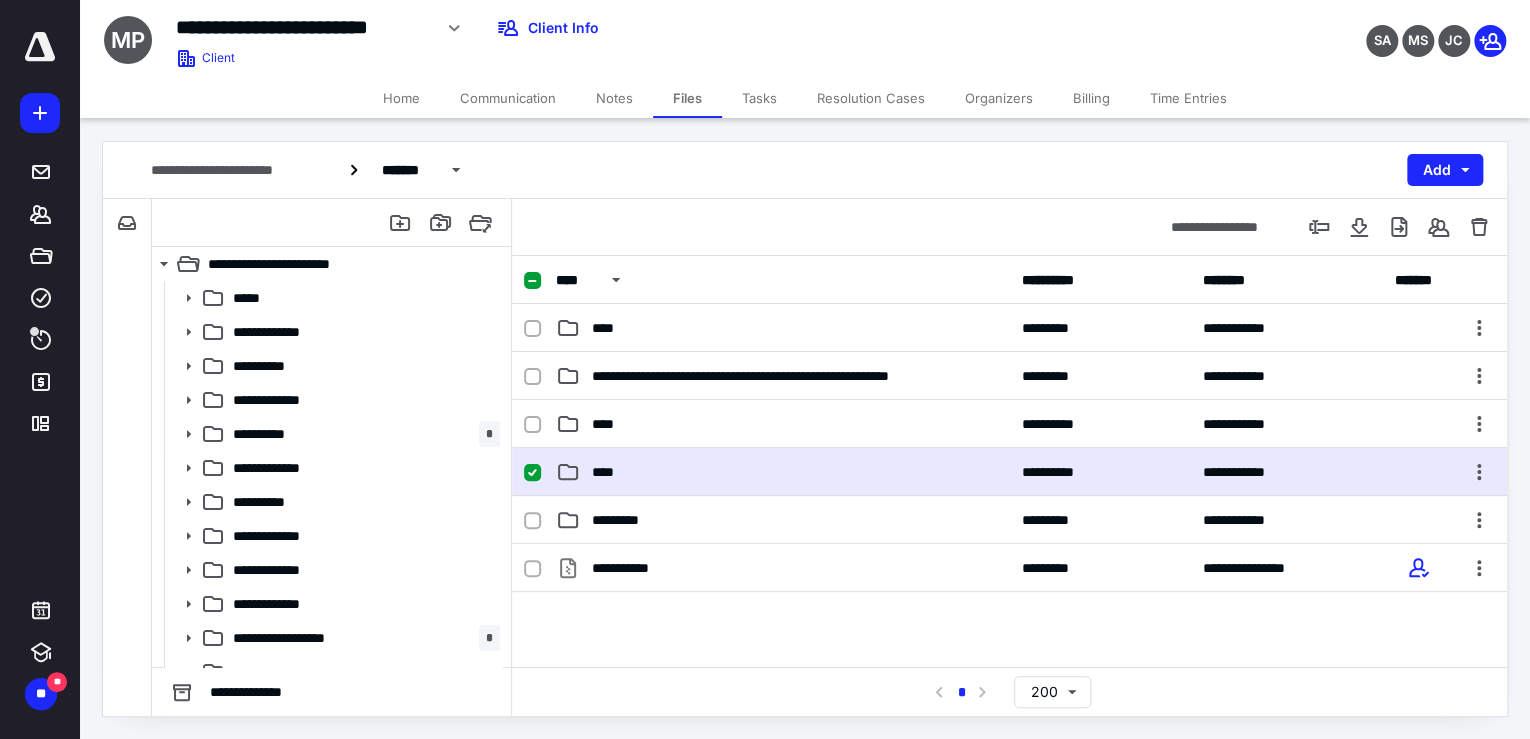 click on "****" at bounding box center [783, 472] 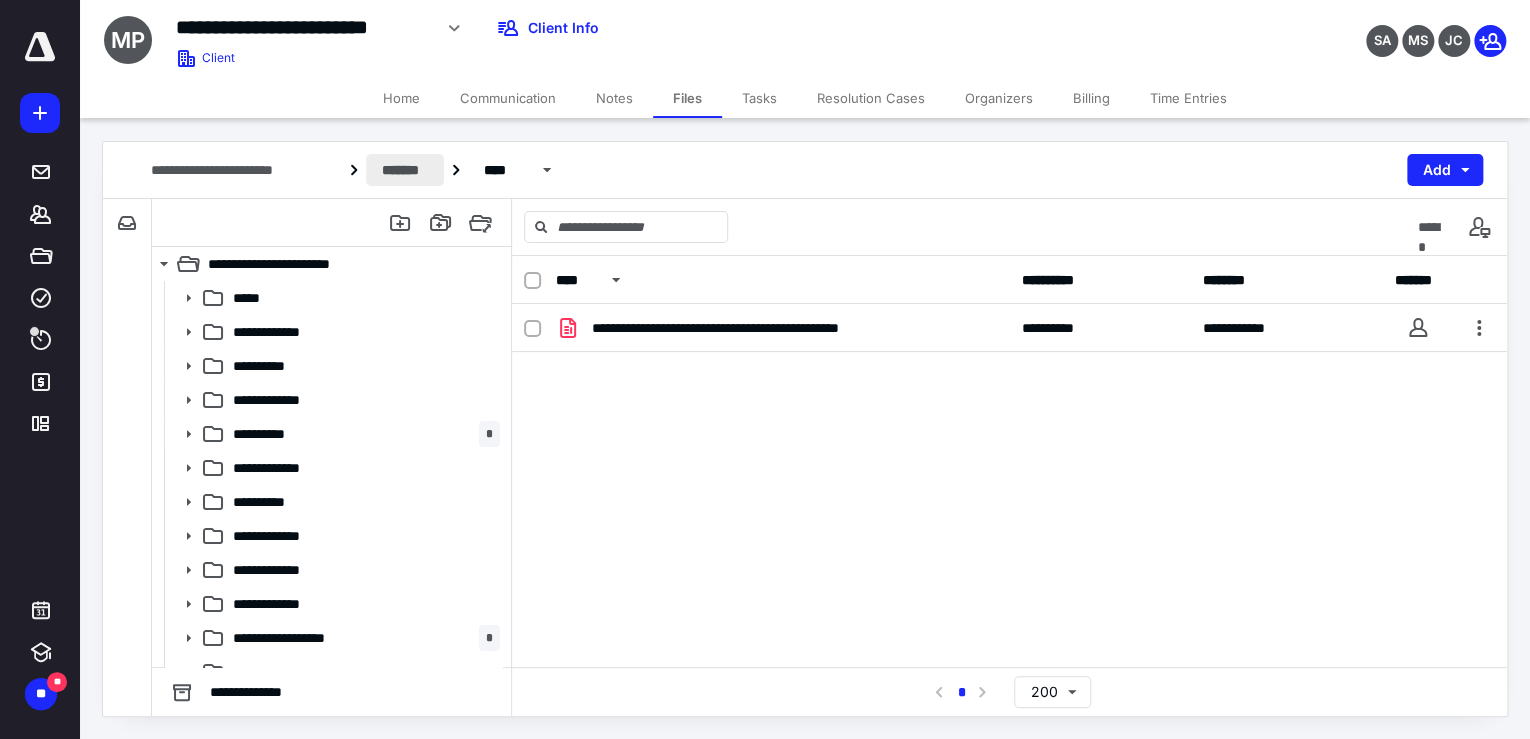 click on "*******" at bounding box center [405, 170] 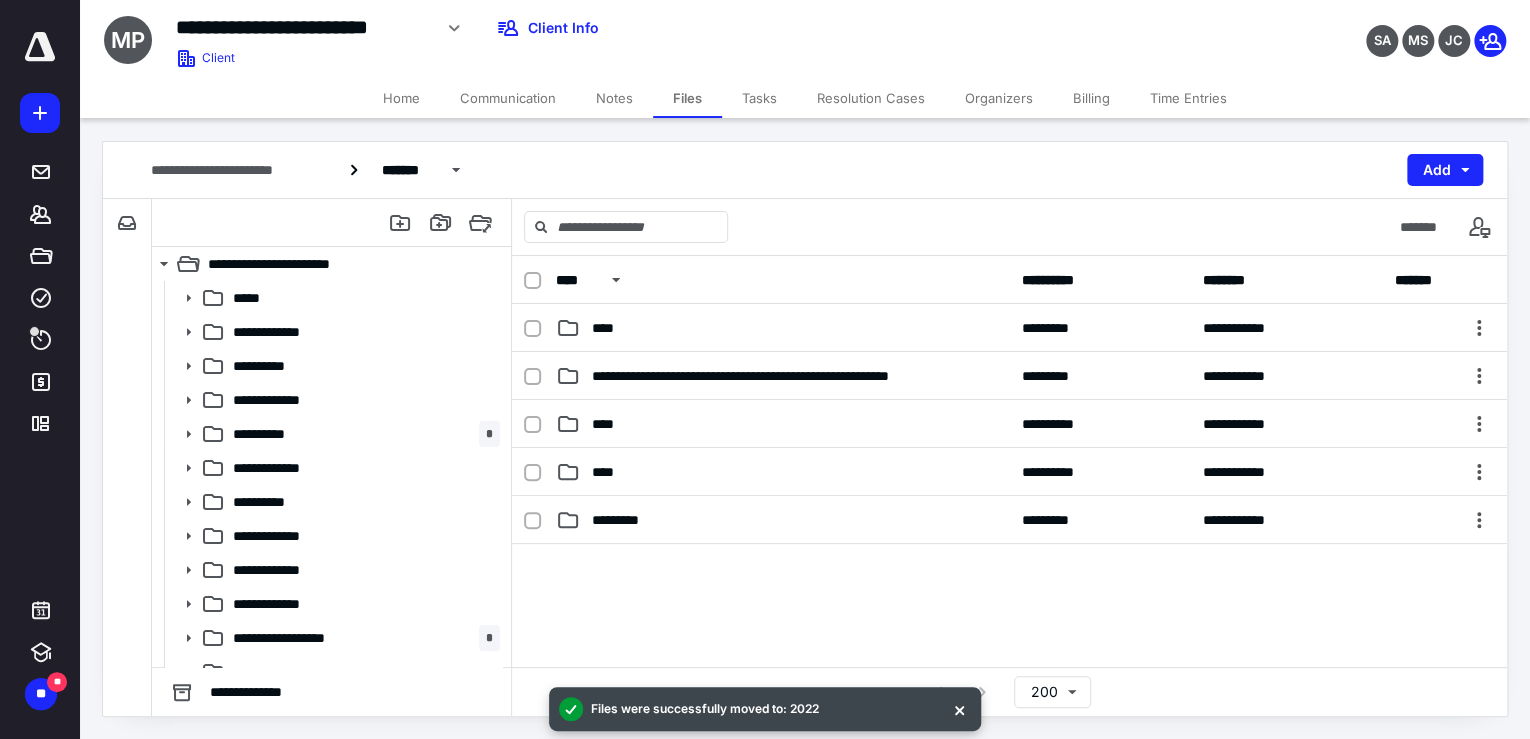 click at bounding box center (1009, 694) 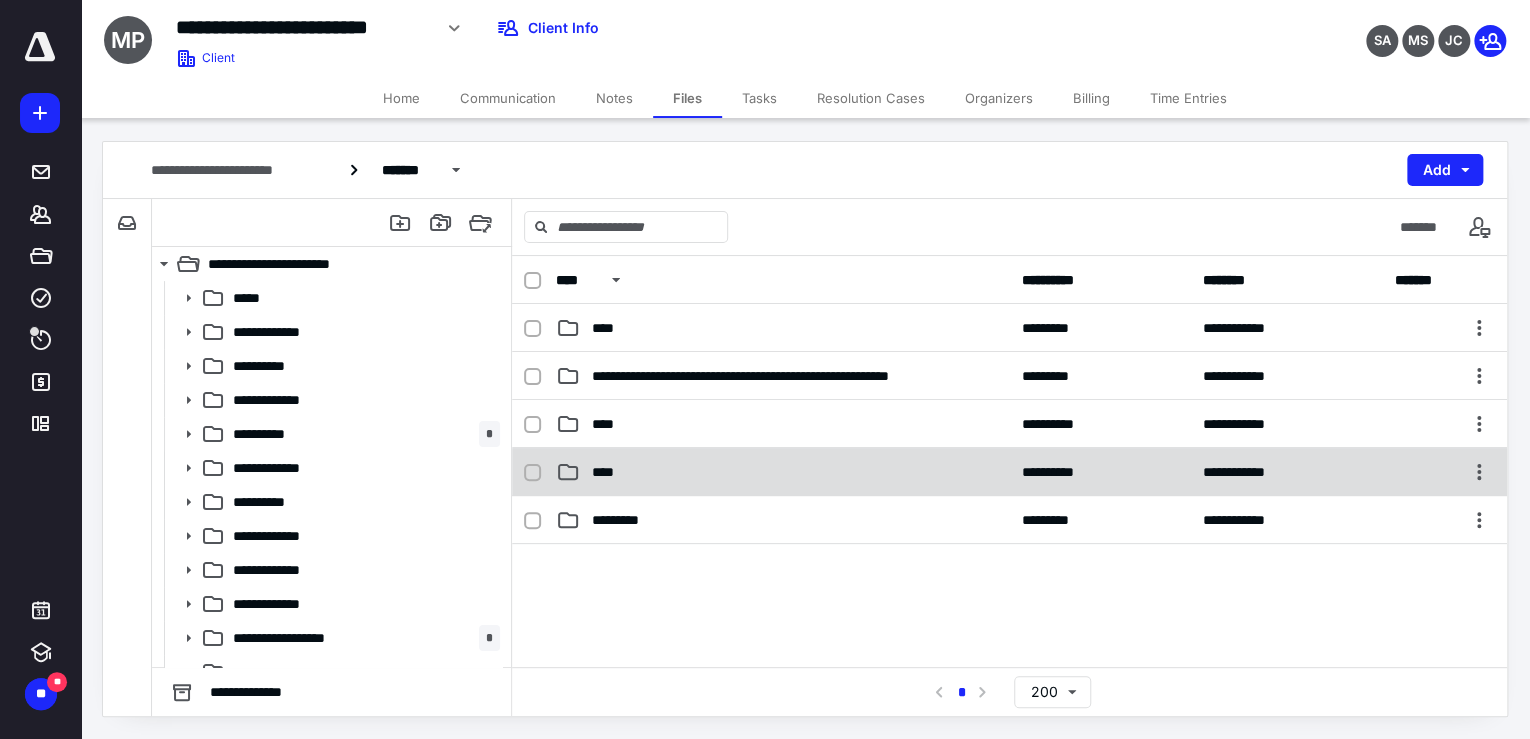 click on "****" at bounding box center (783, 472) 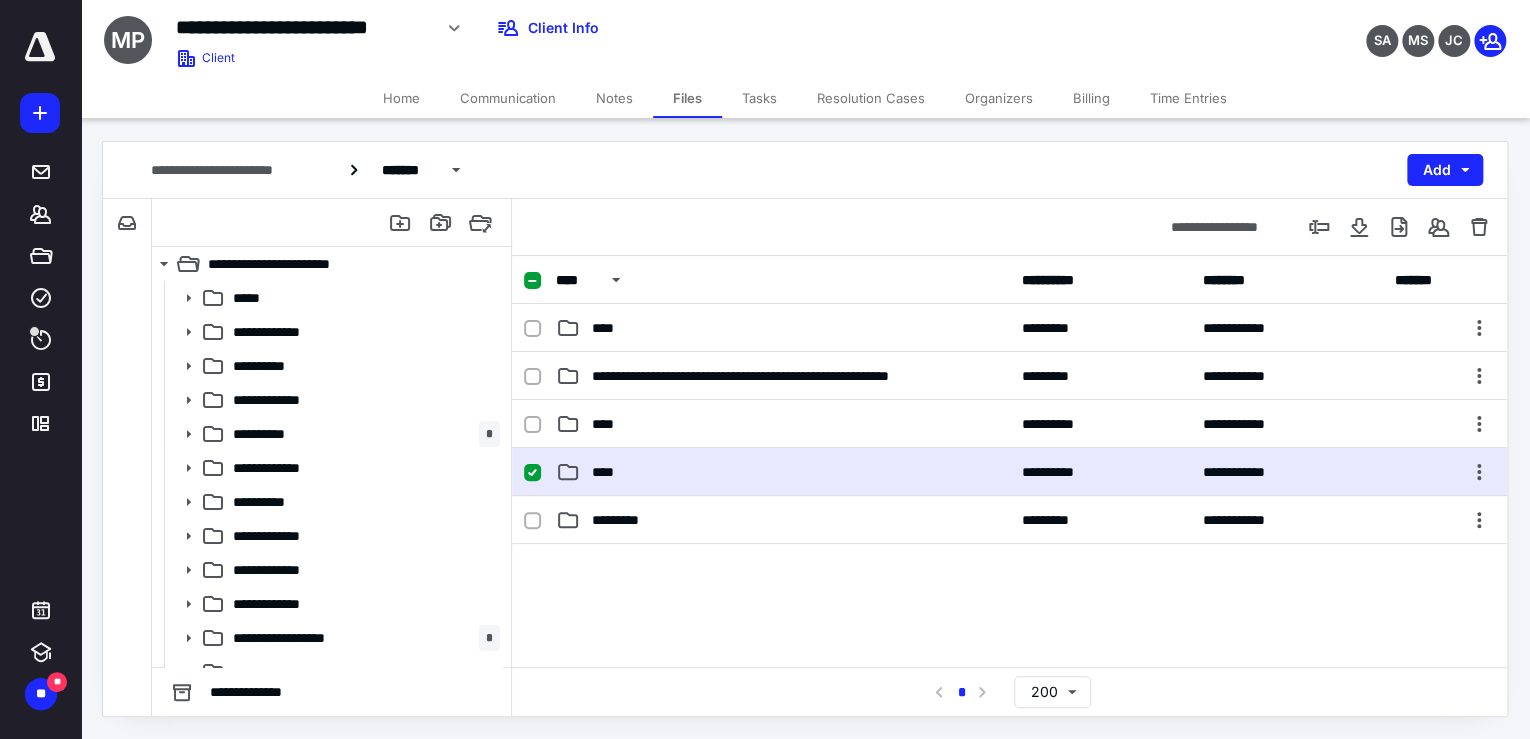 click on "****" at bounding box center (783, 472) 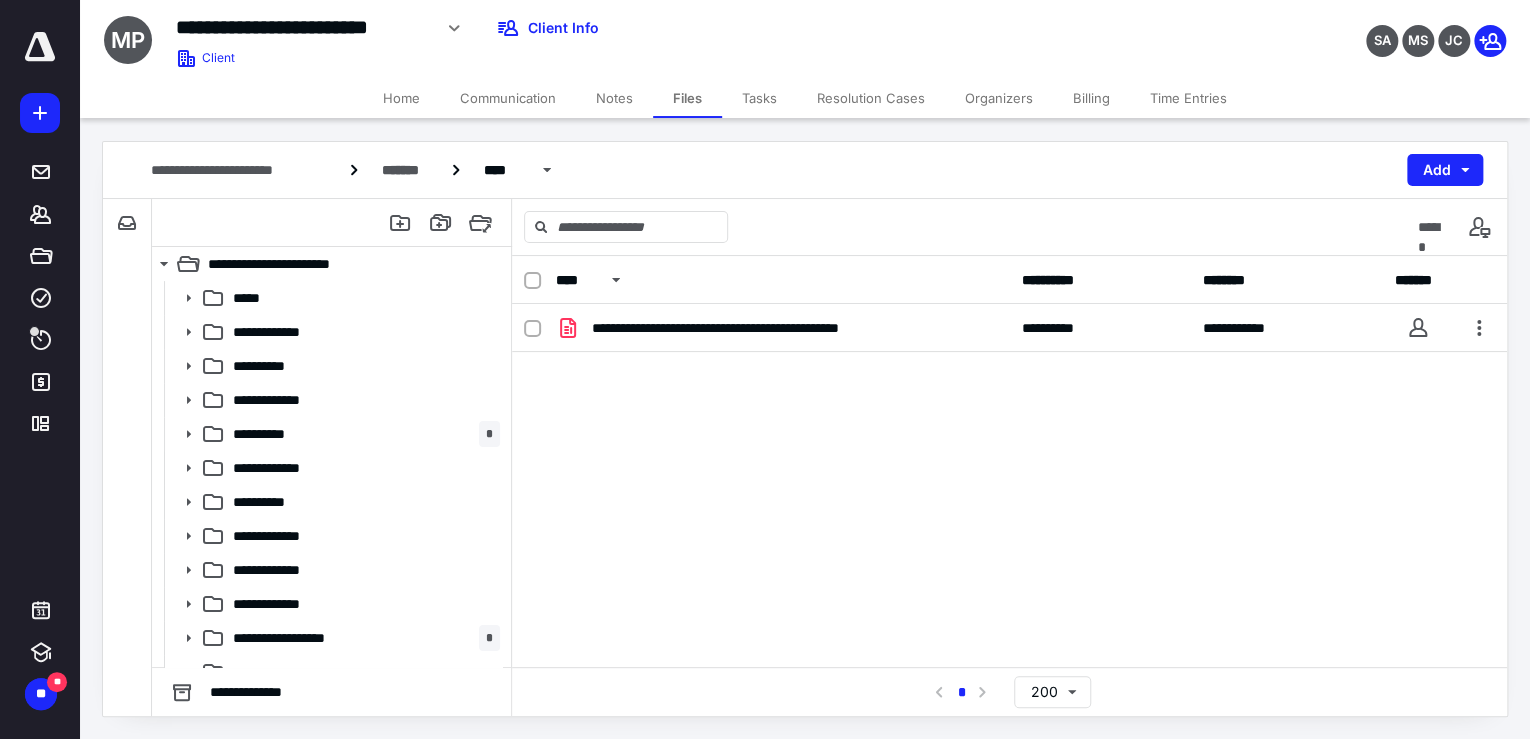 click on "**********" at bounding box center [1009, 454] 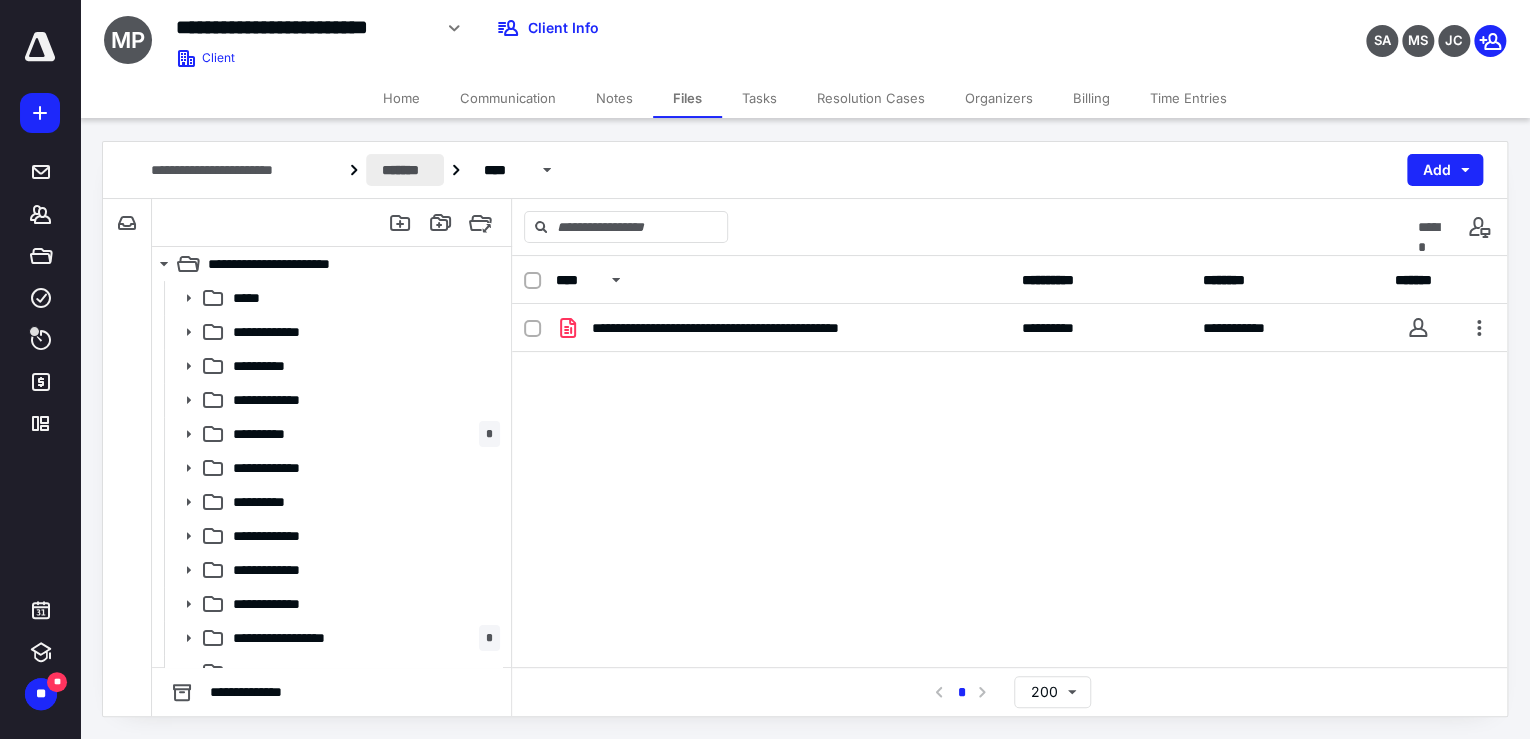 click on "*******" at bounding box center [405, 170] 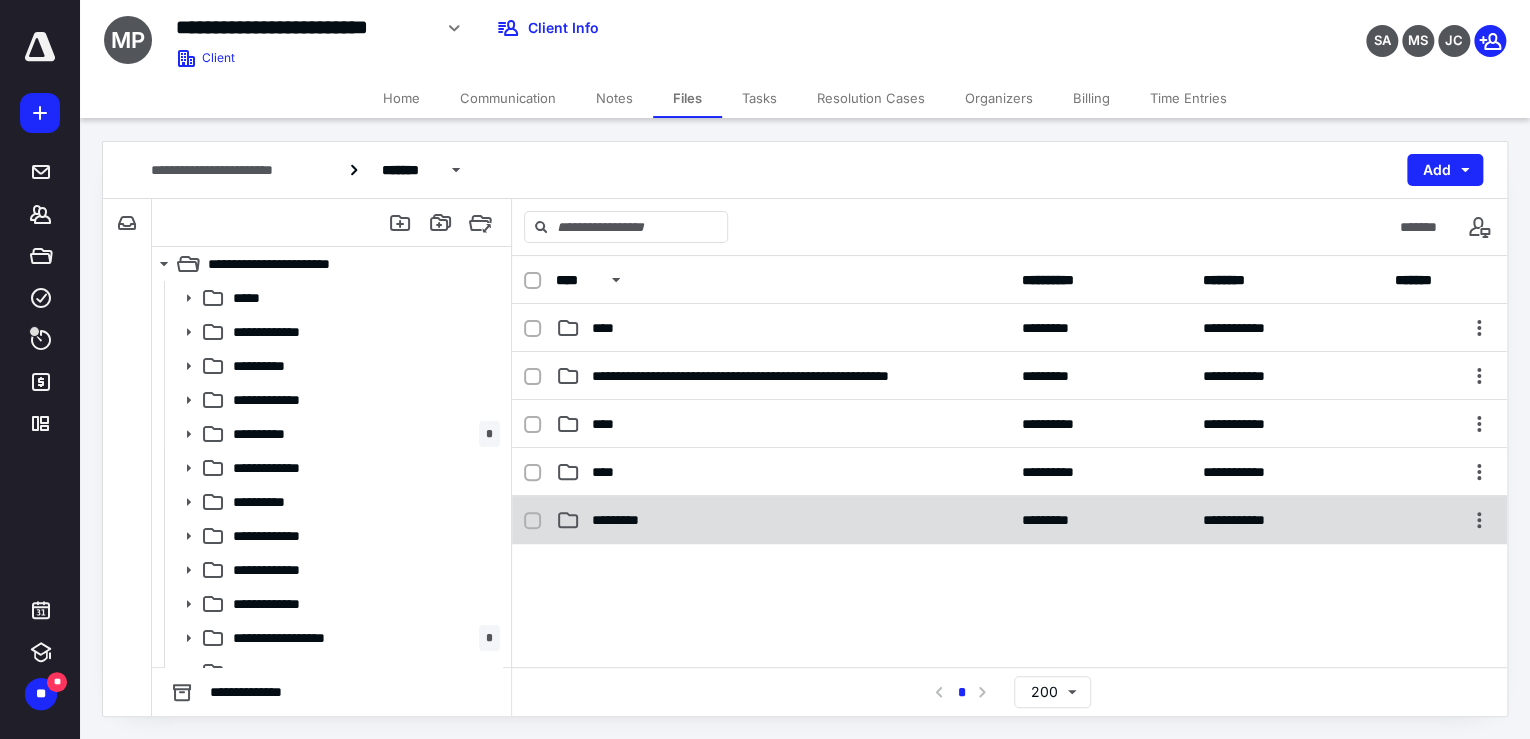 click on "*********" at bounding box center (783, 520) 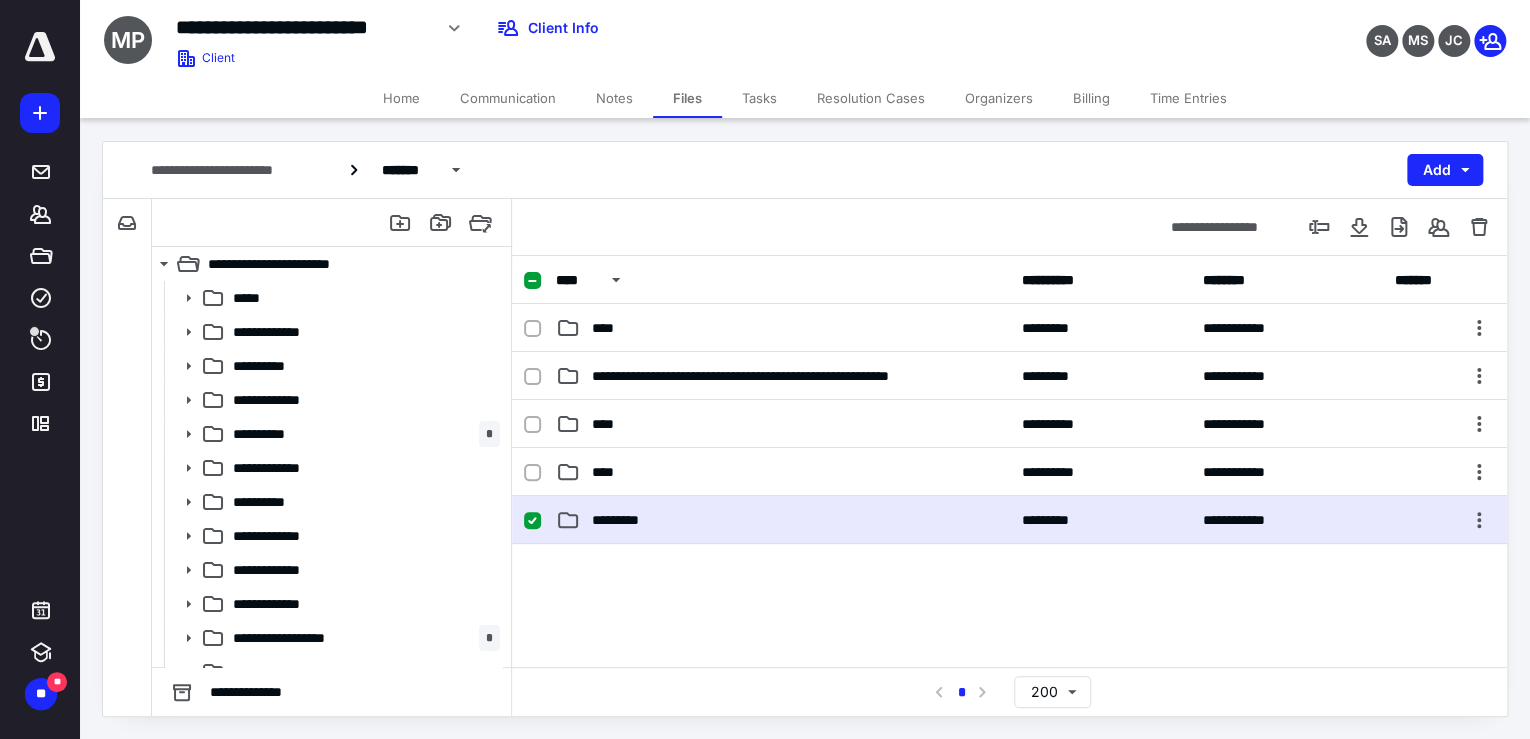 click on "**********" at bounding box center (1009, 520) 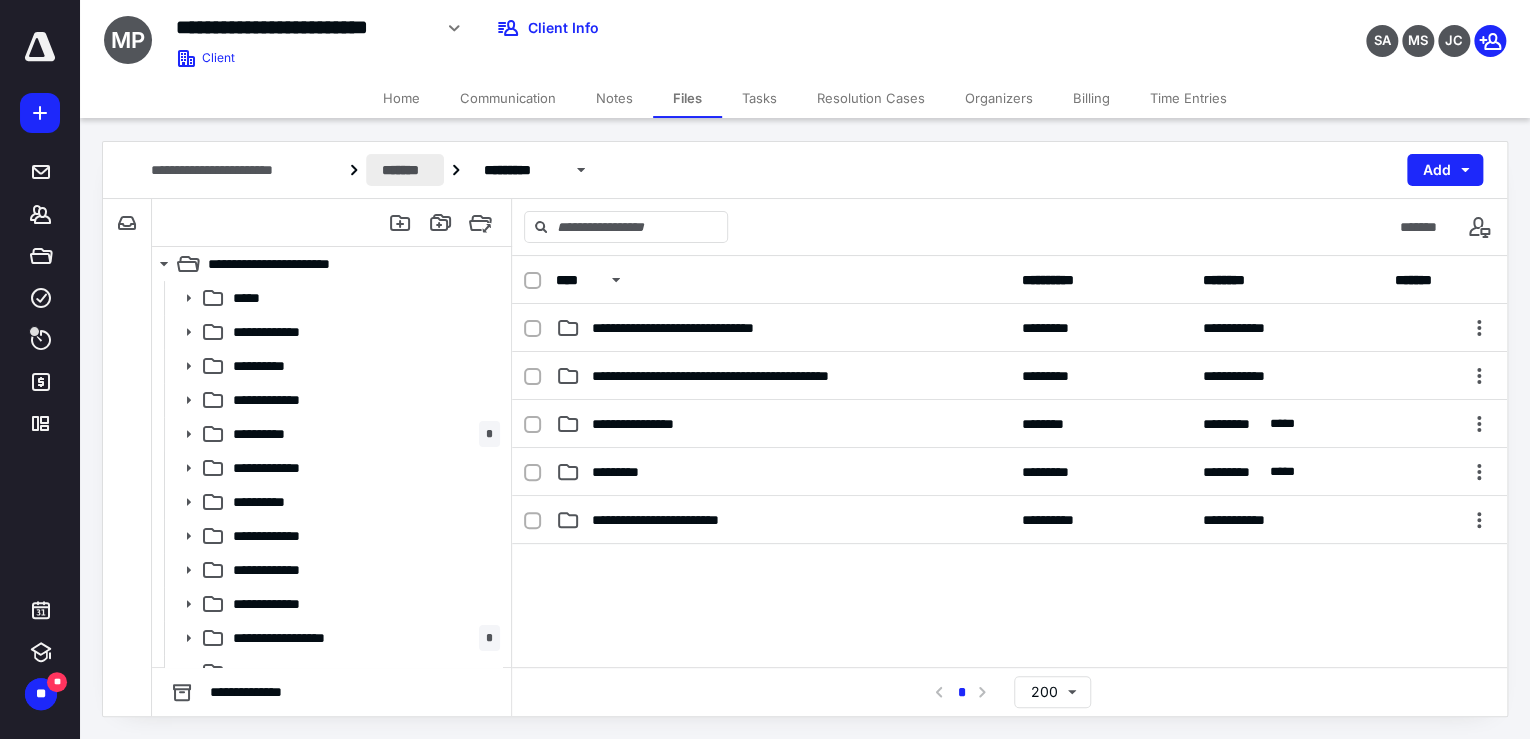 click on "*******" at bounding box center (405, 170) 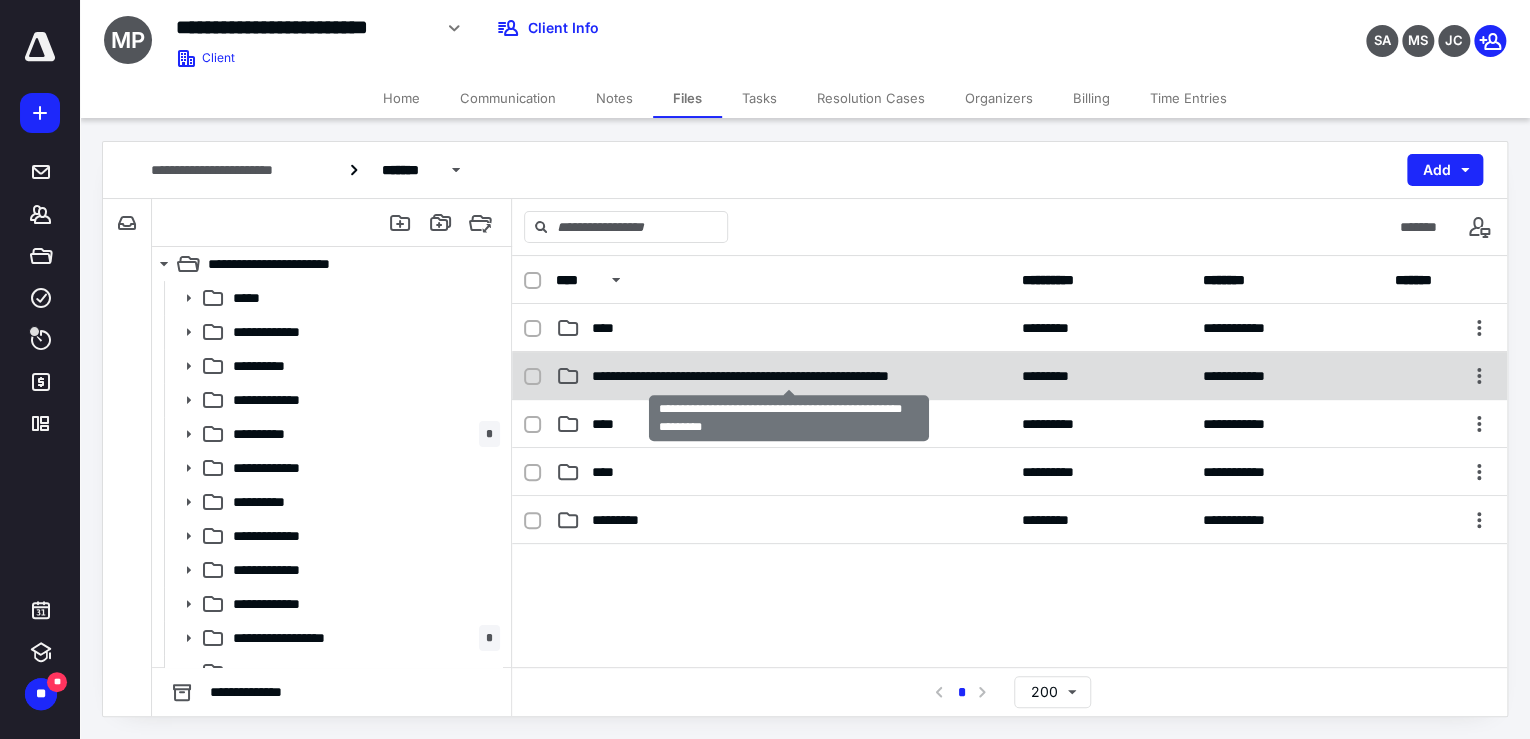 click on "**********" at bounding box center (789, 376) 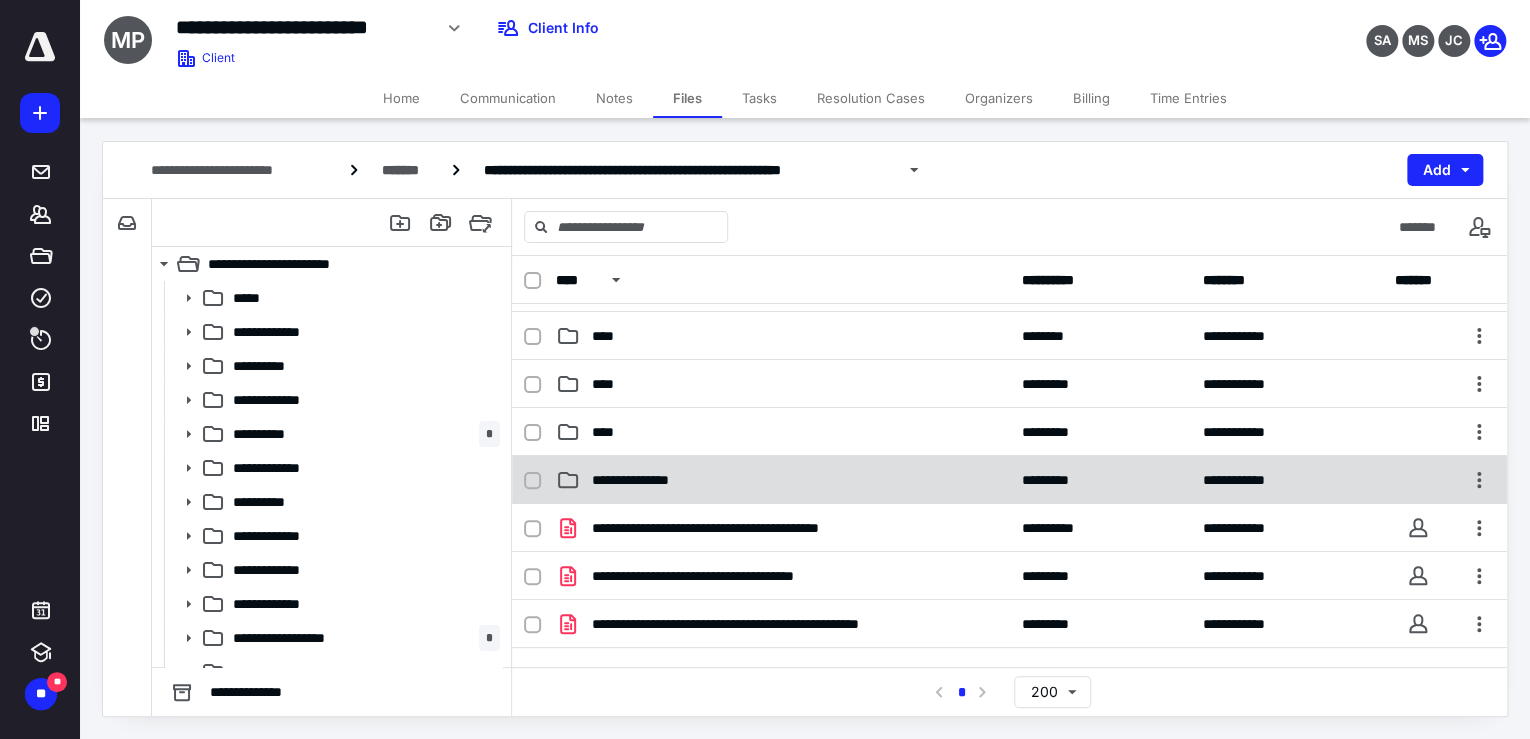 scroll, scrollTop: 0, scrollLeft: 0, axis: both 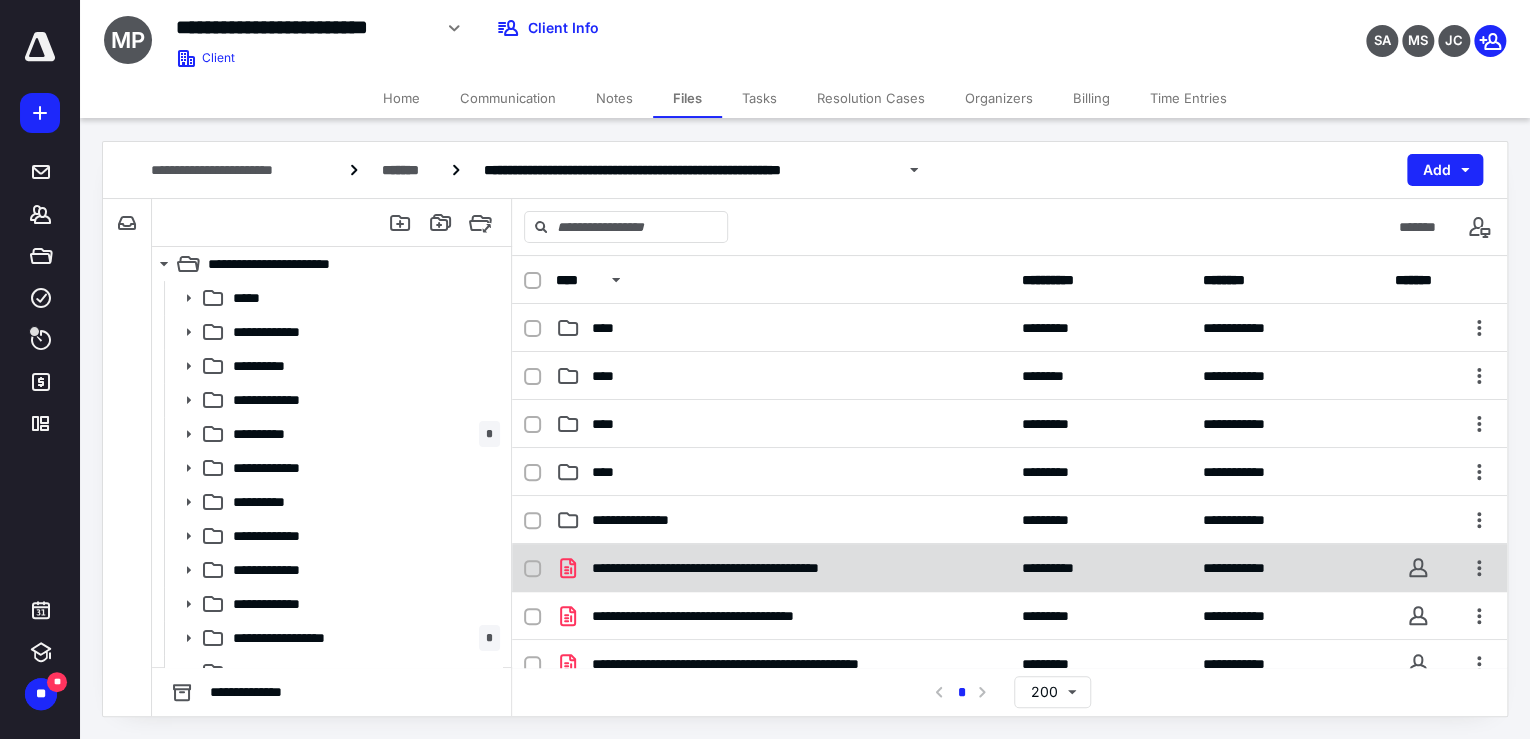 click on "**********" at bounding box center (1009, 568) 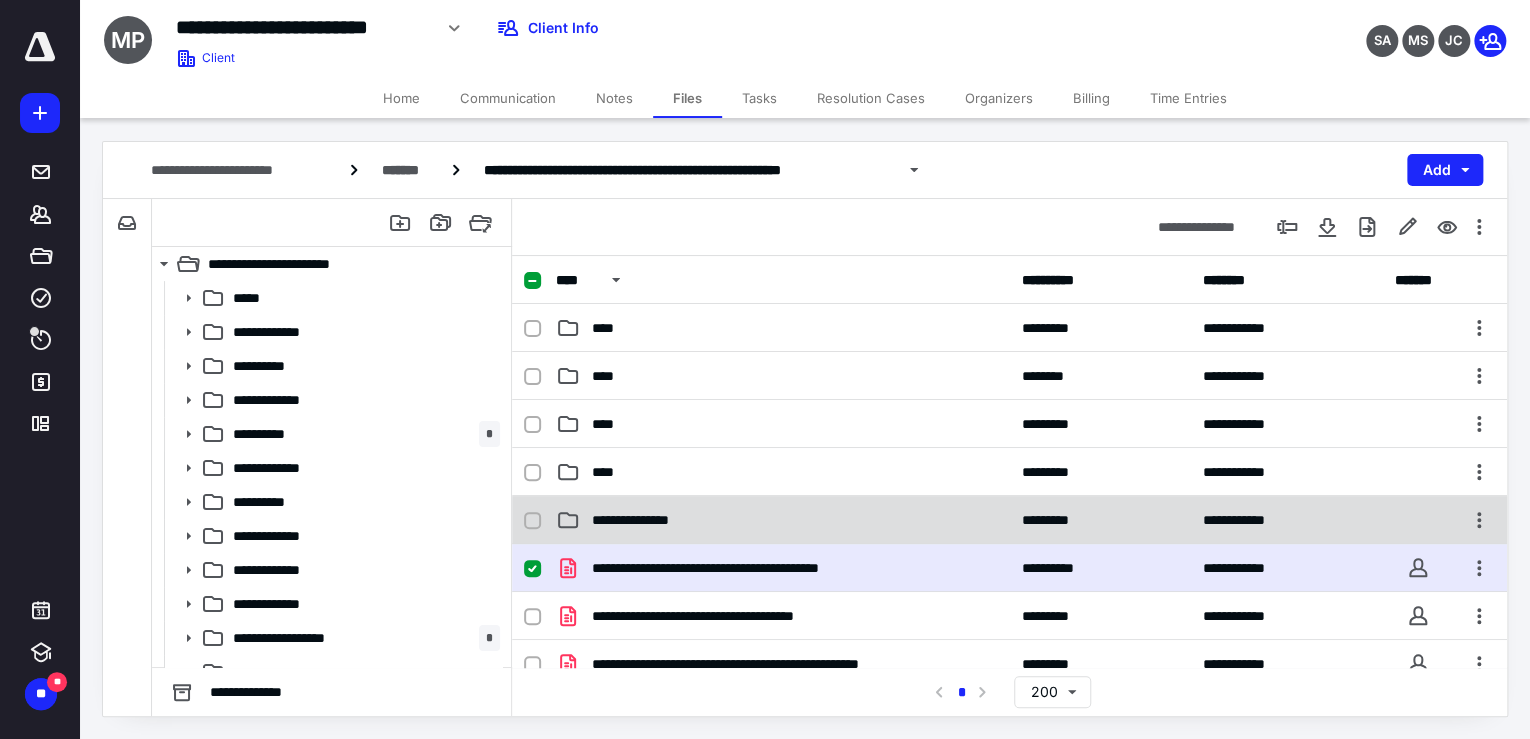 click on "**********" at bounding box center [783, 520] 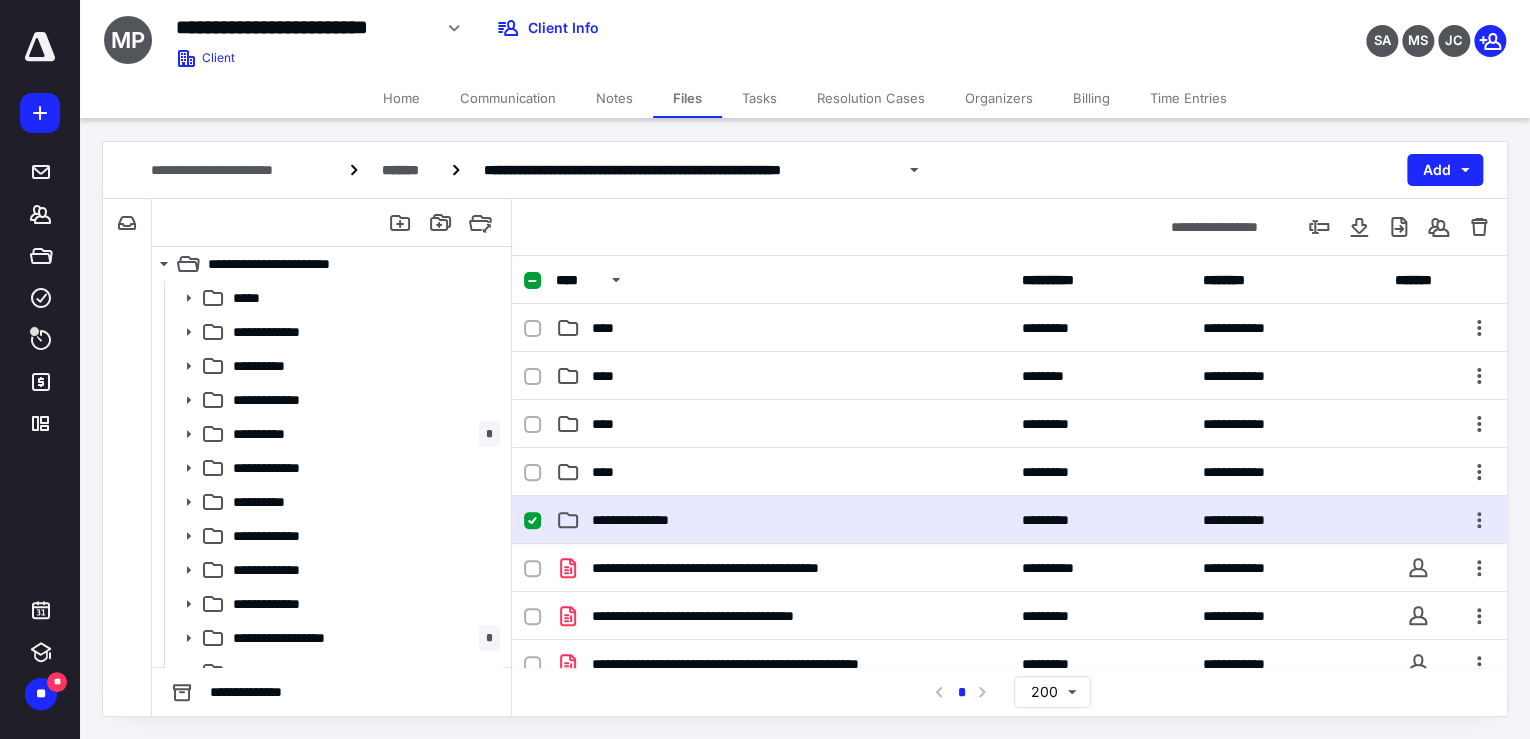 click on "**********" at bounding box center [783, 520] 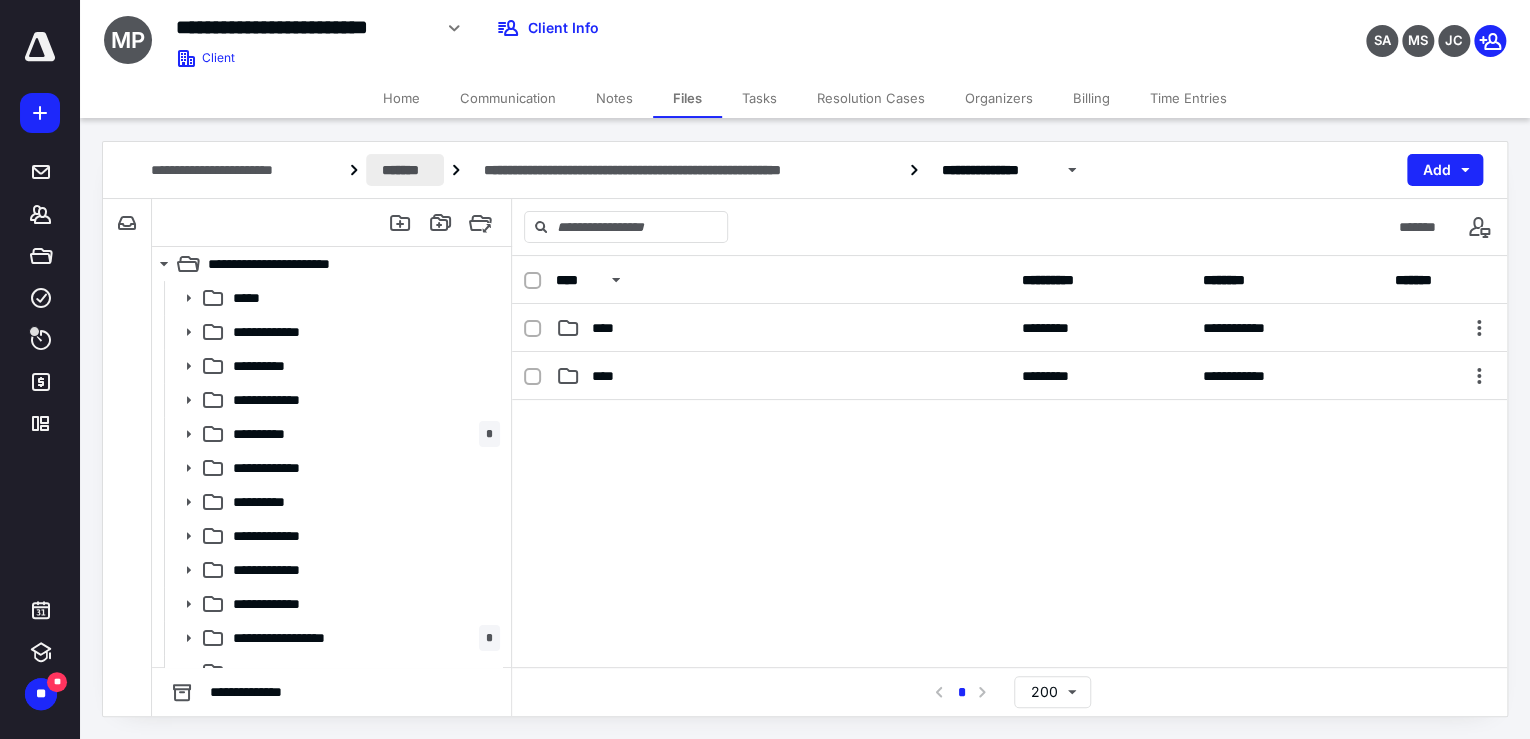 click on "*******" at bounding box center (405, 170) 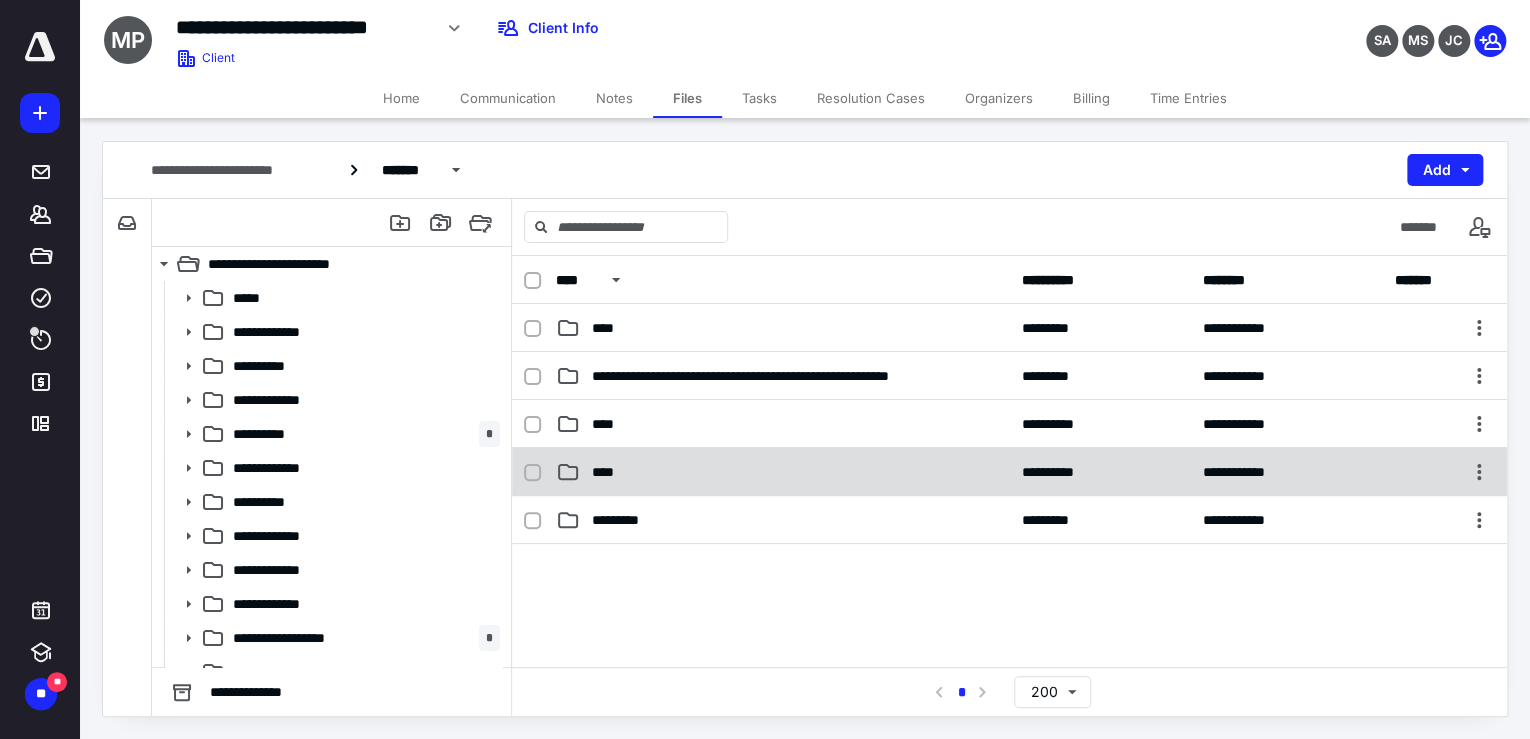 click on "****" at bounding box center [783, 472] 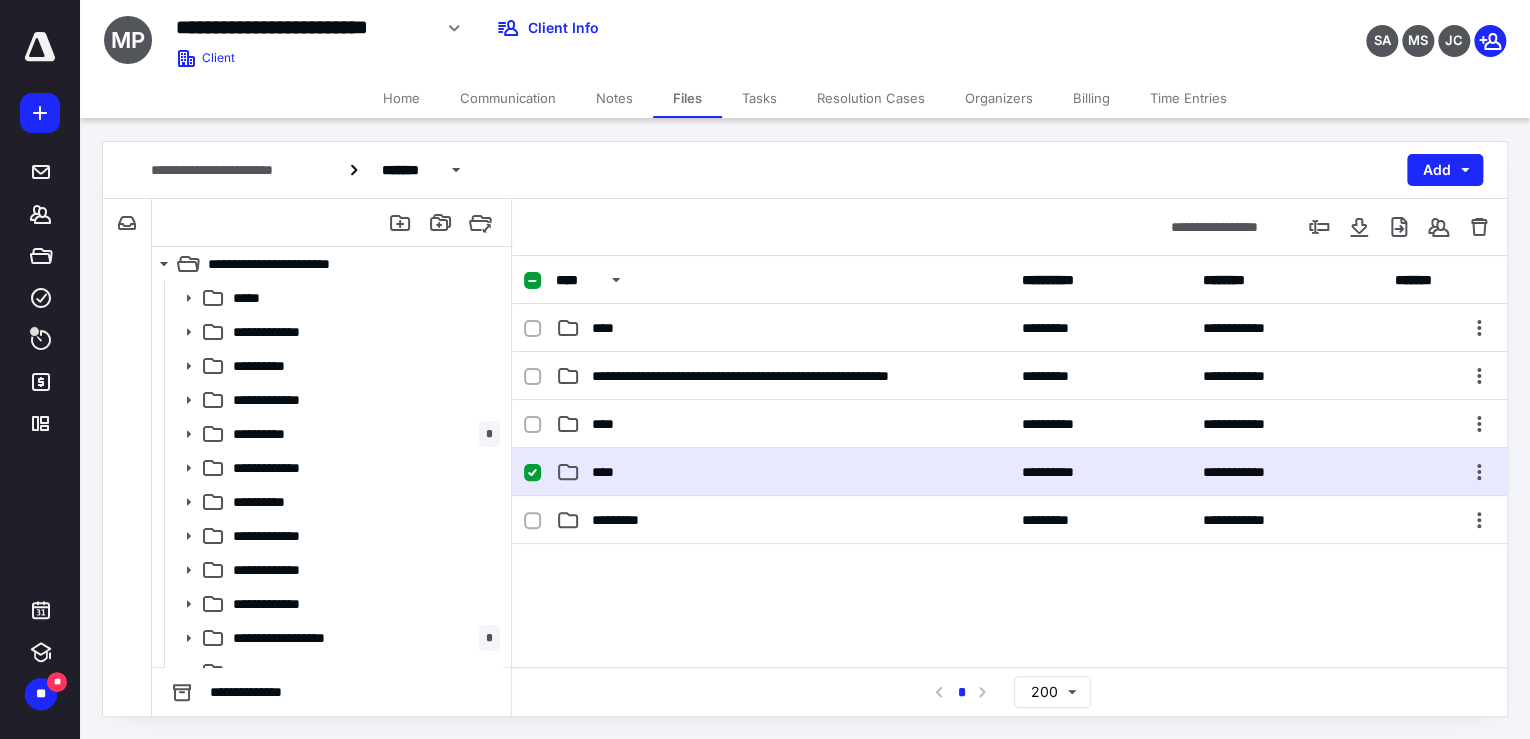 click on "****" at bounding box center [783, 472] 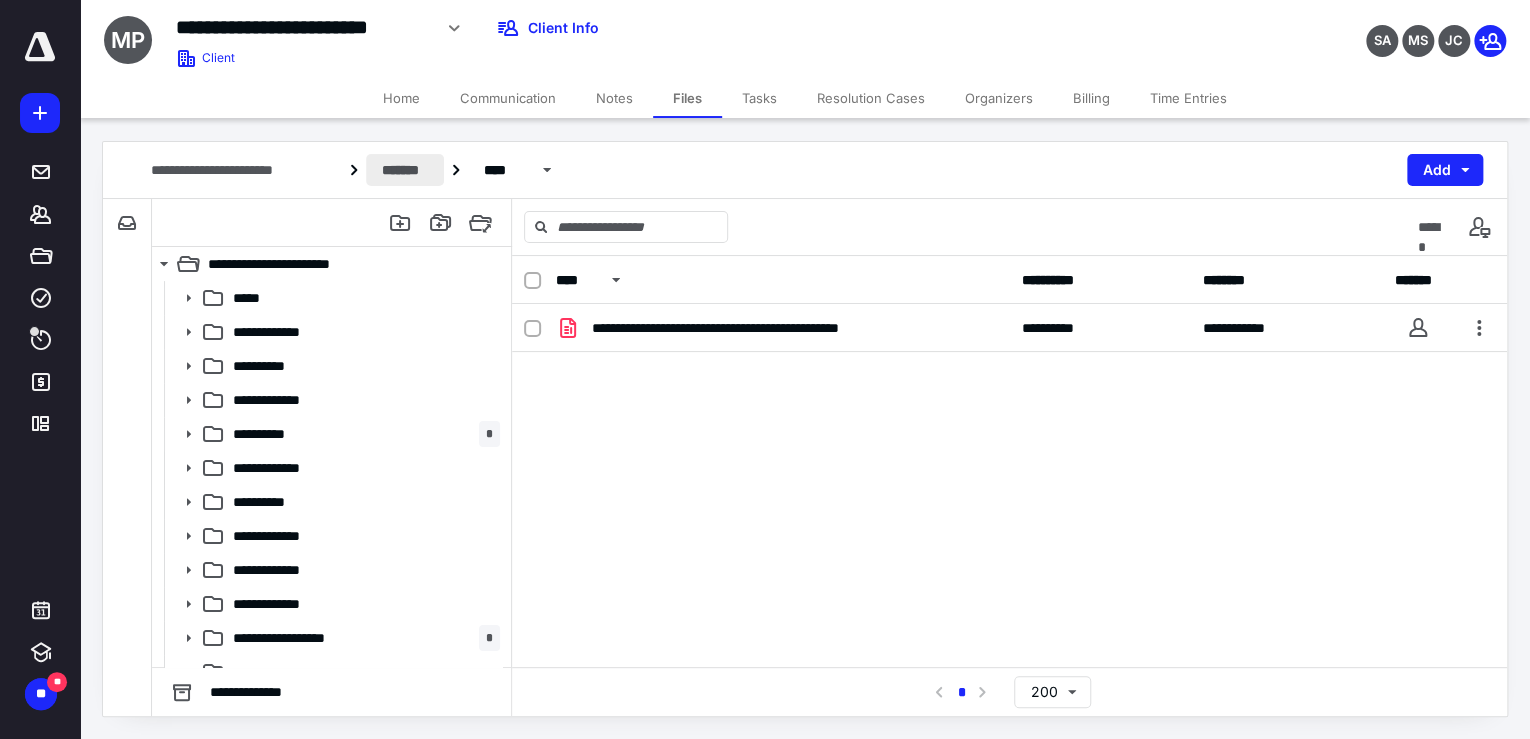 click on "*******" at bounding box center (405, 170) 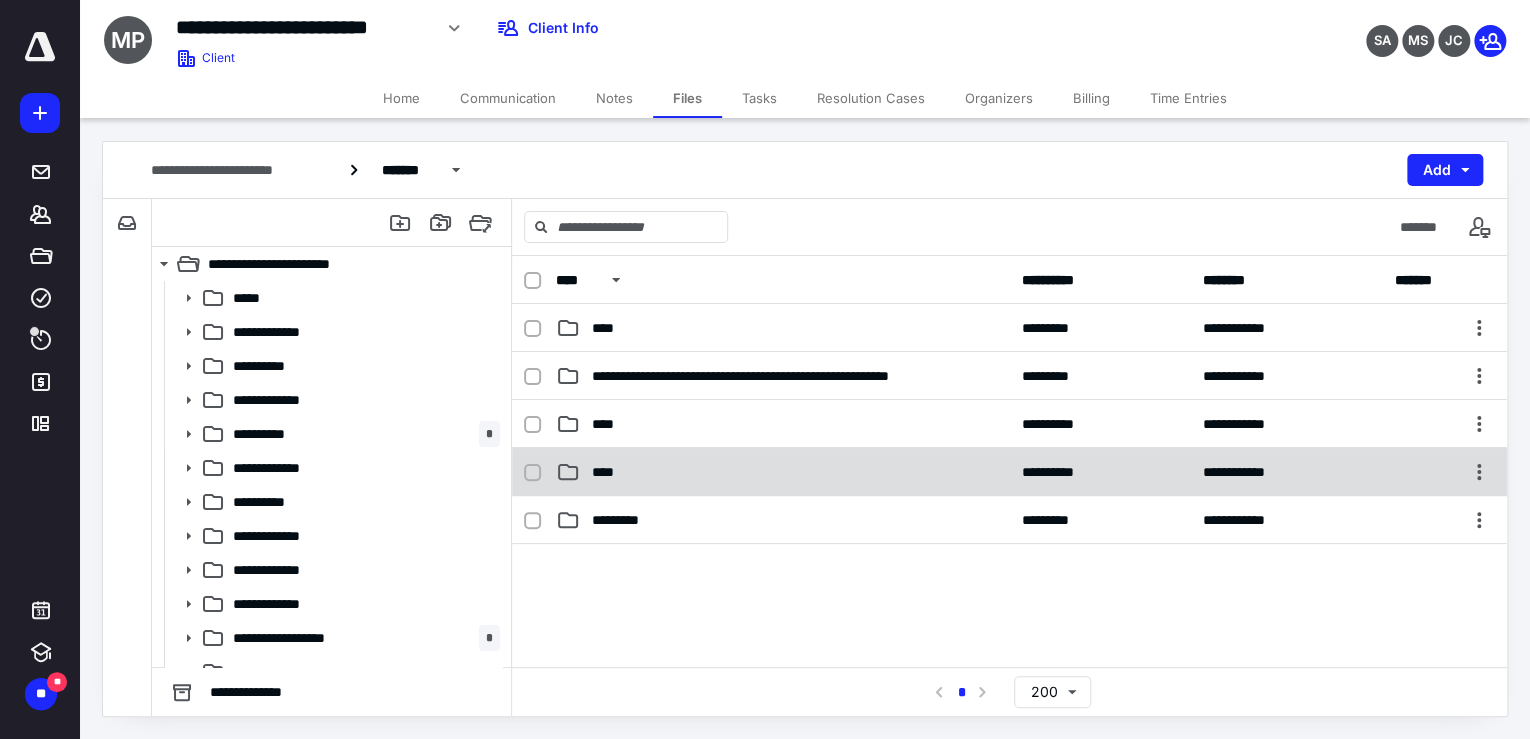 click on "**********" at bounding box center [1009, 472] 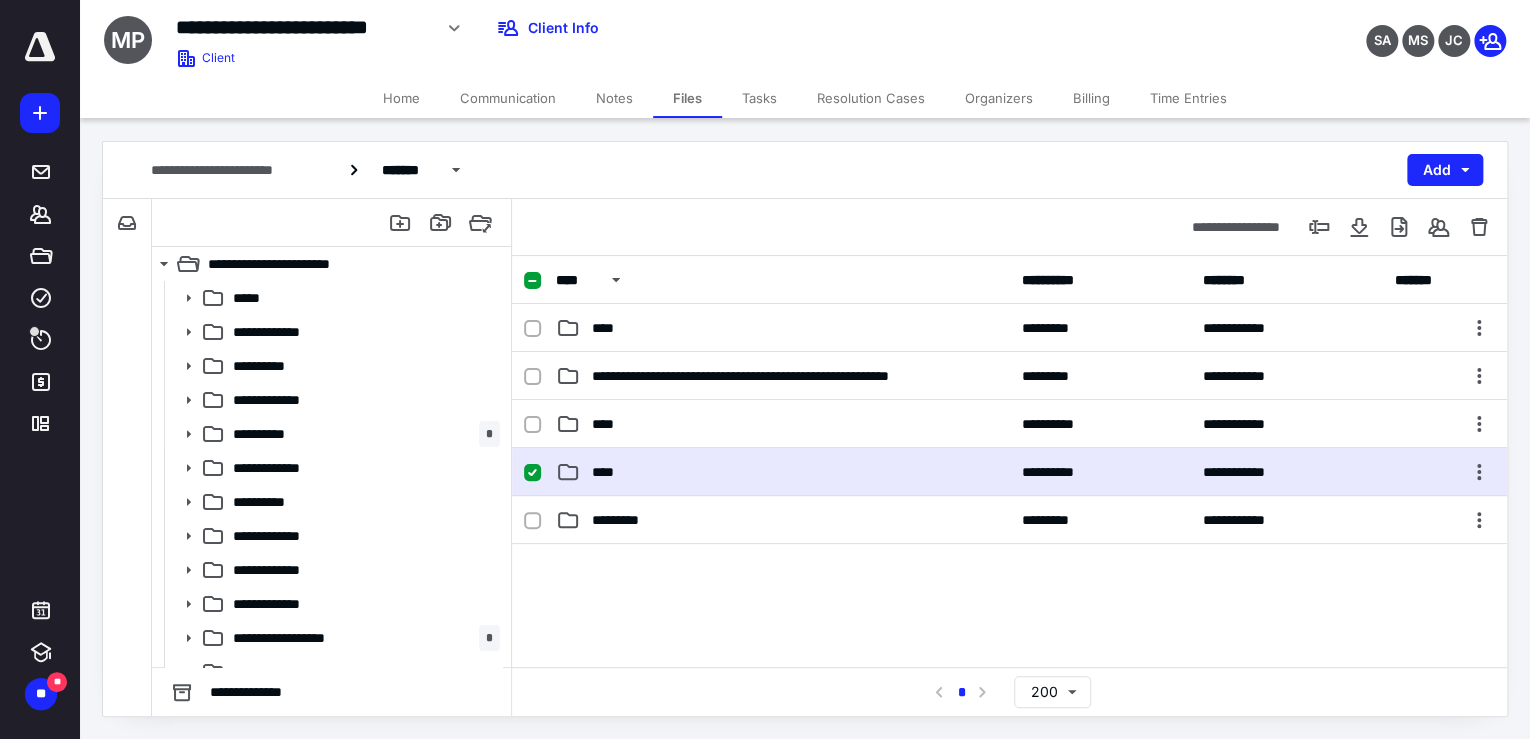 click on "**********" at bounding box center [1009, 472] 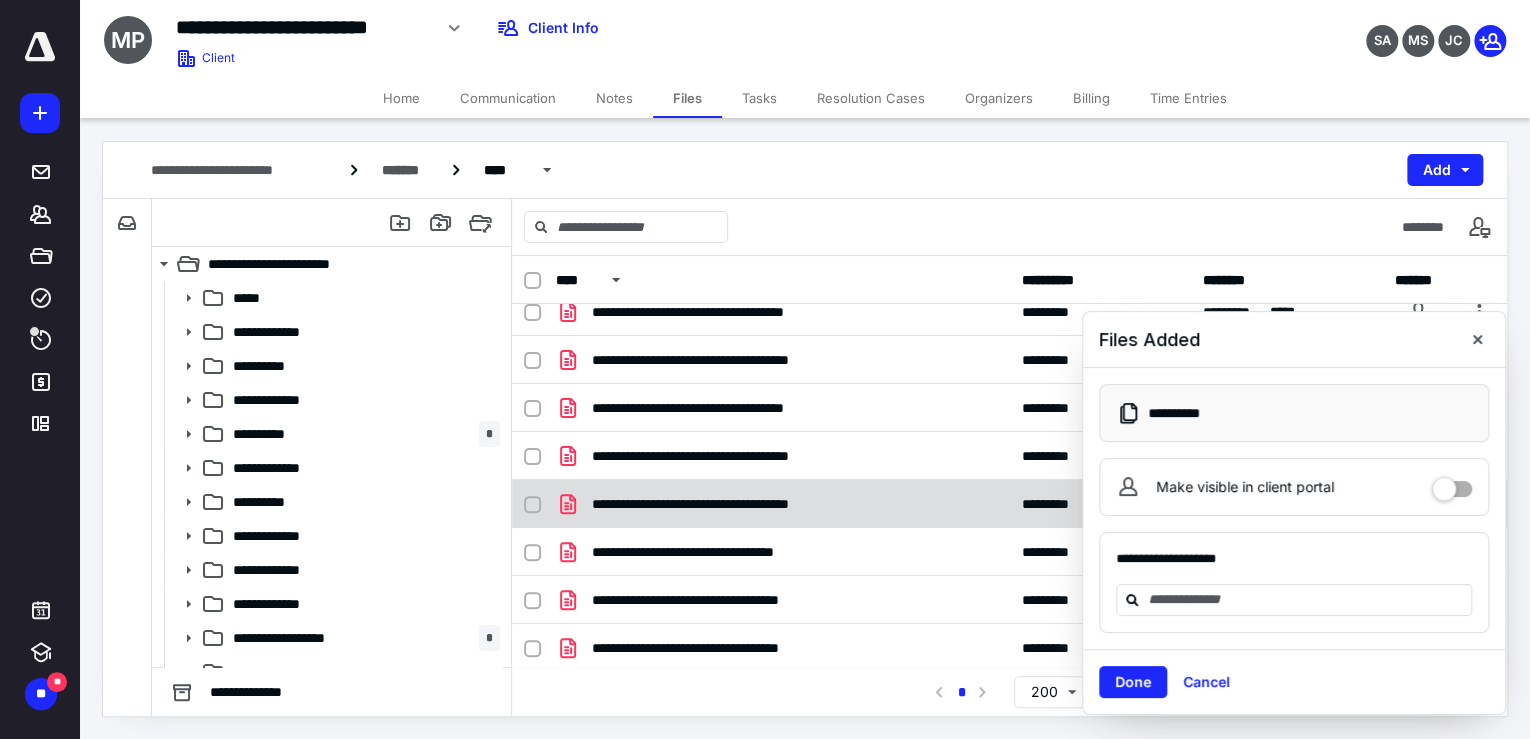 scroll, scrollTop: 0, scrollLeft: 0, axis: both 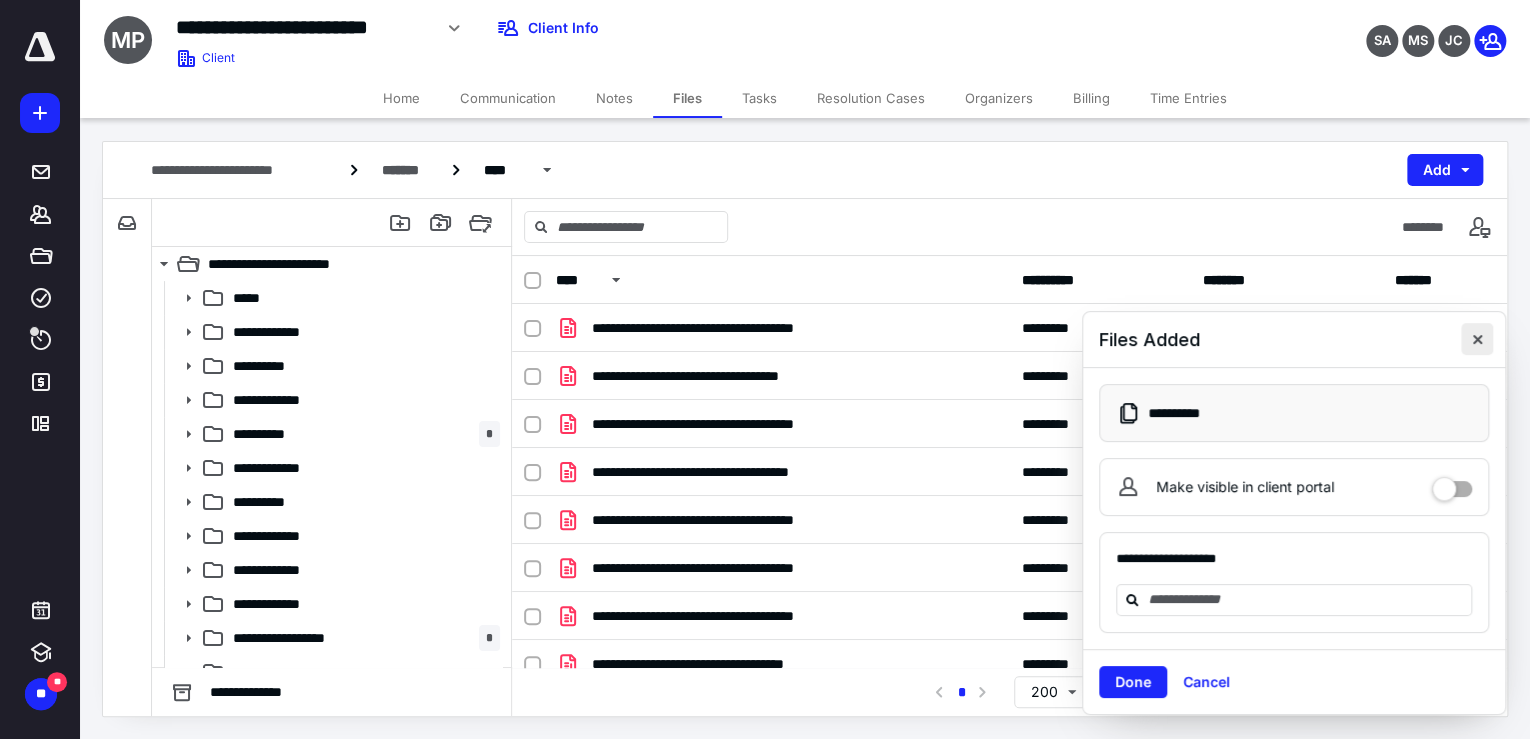 click at bounding box center [1477, 339] 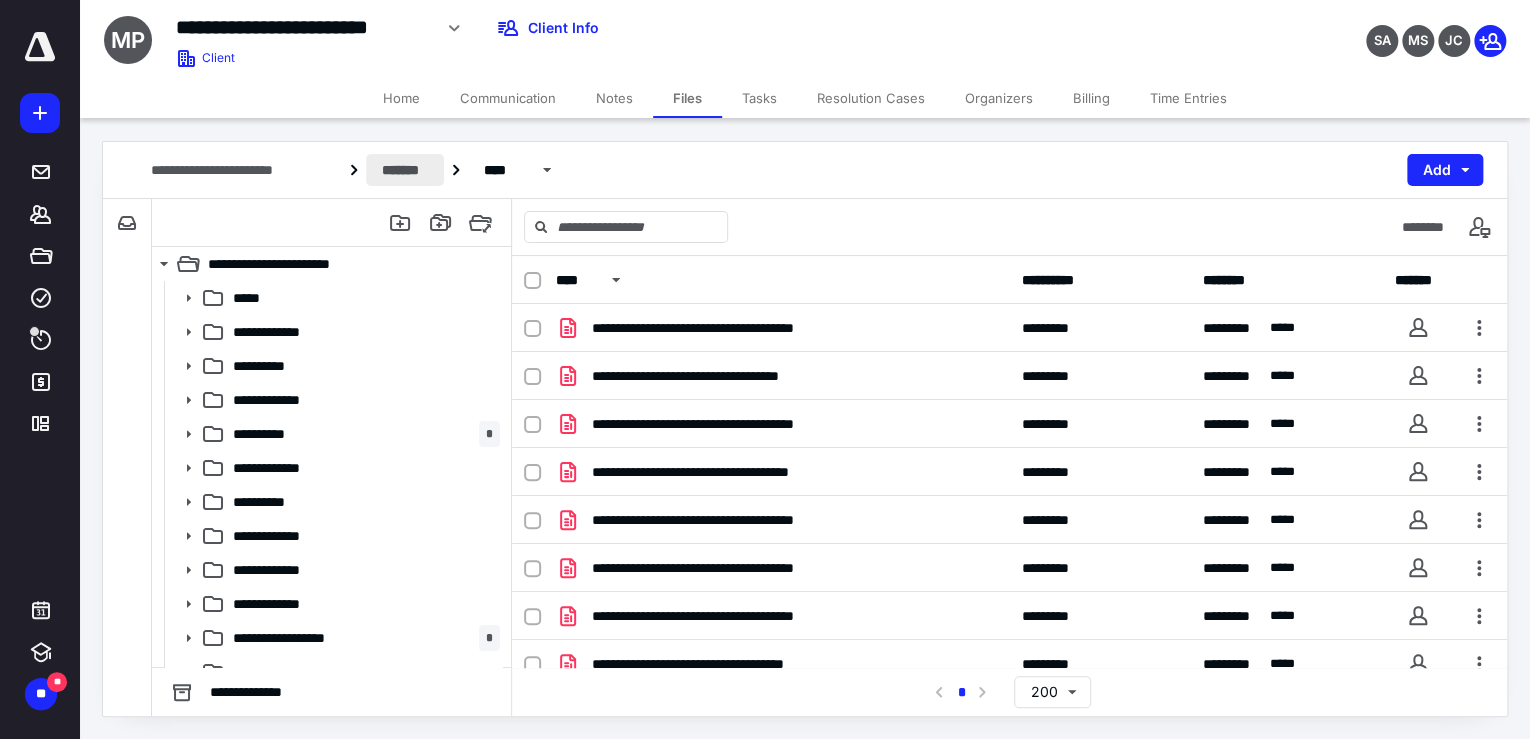 click on "*******" at bounding box center [405, 170] 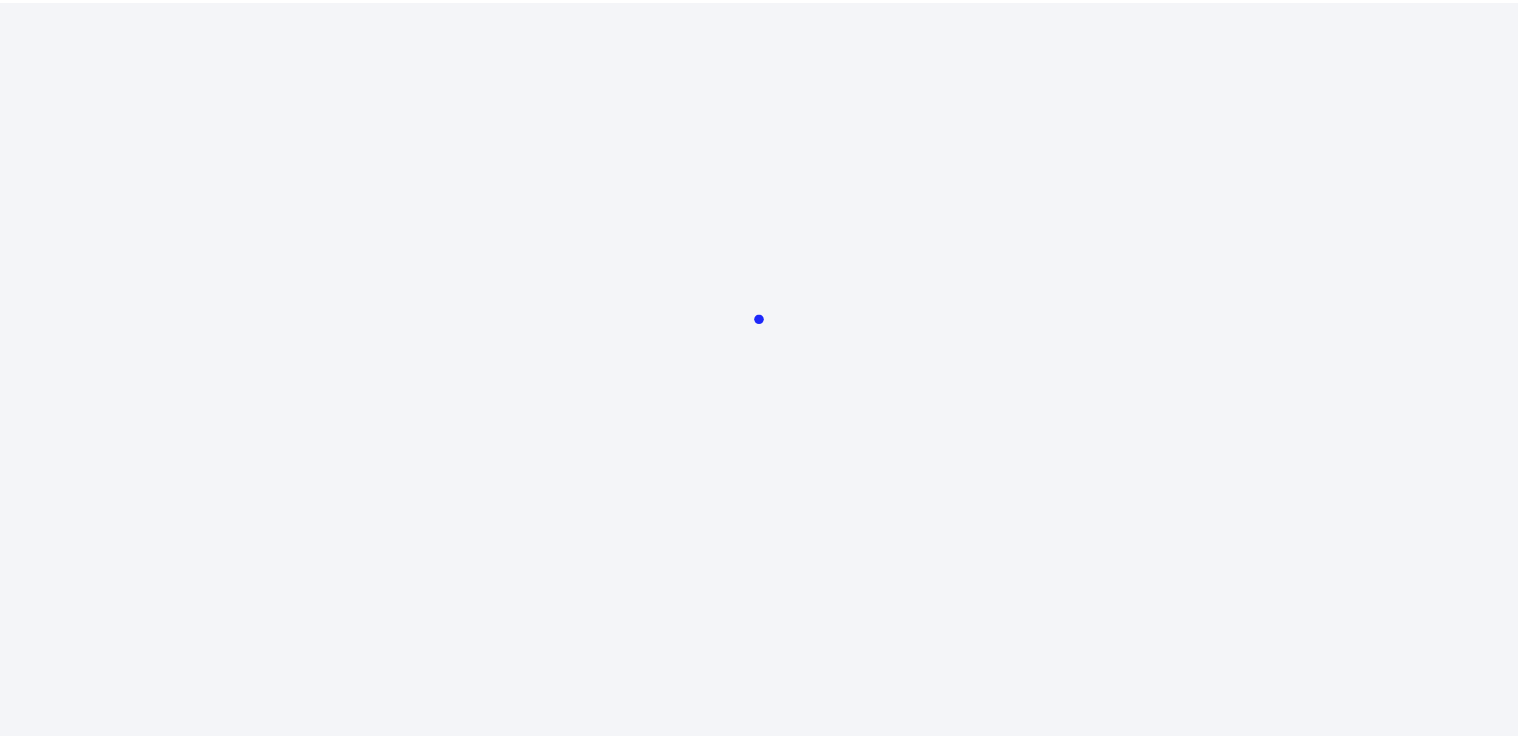 scroll, scrollTop: 0, scrollLeft: 0, axis: both 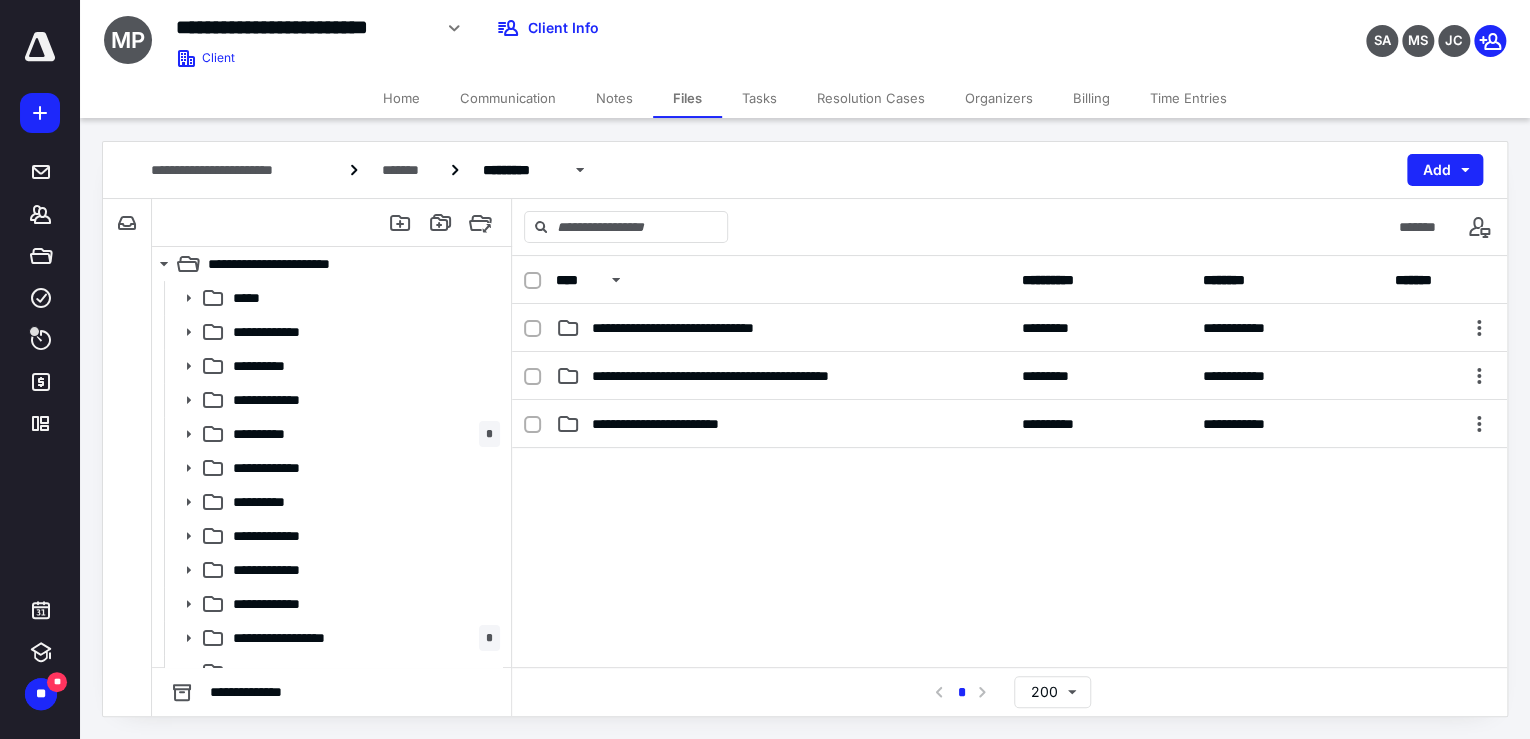 click on "Home" at bounding box center (401, 98) 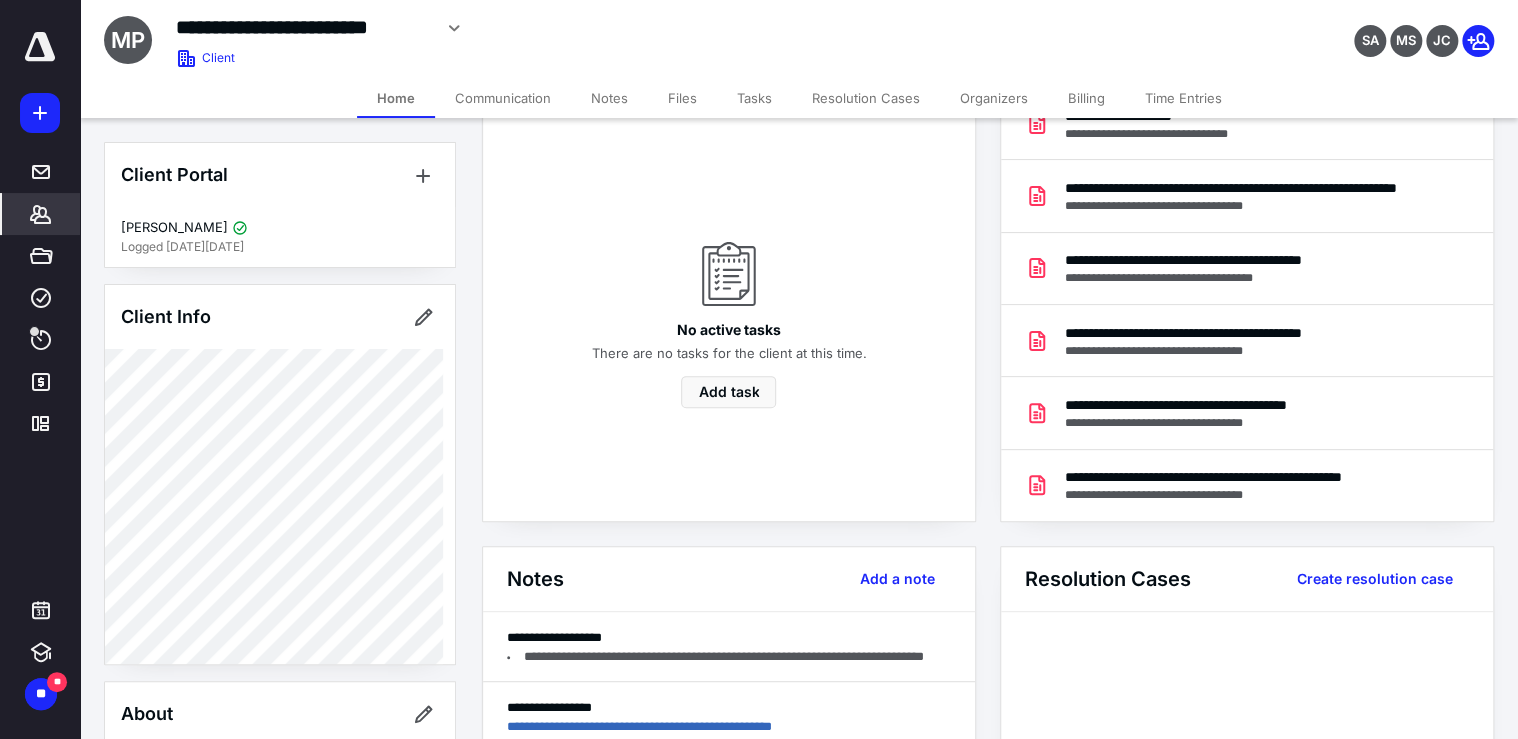 scroll, scrollTop: 160, scrollLeft: 0, axis: vertical 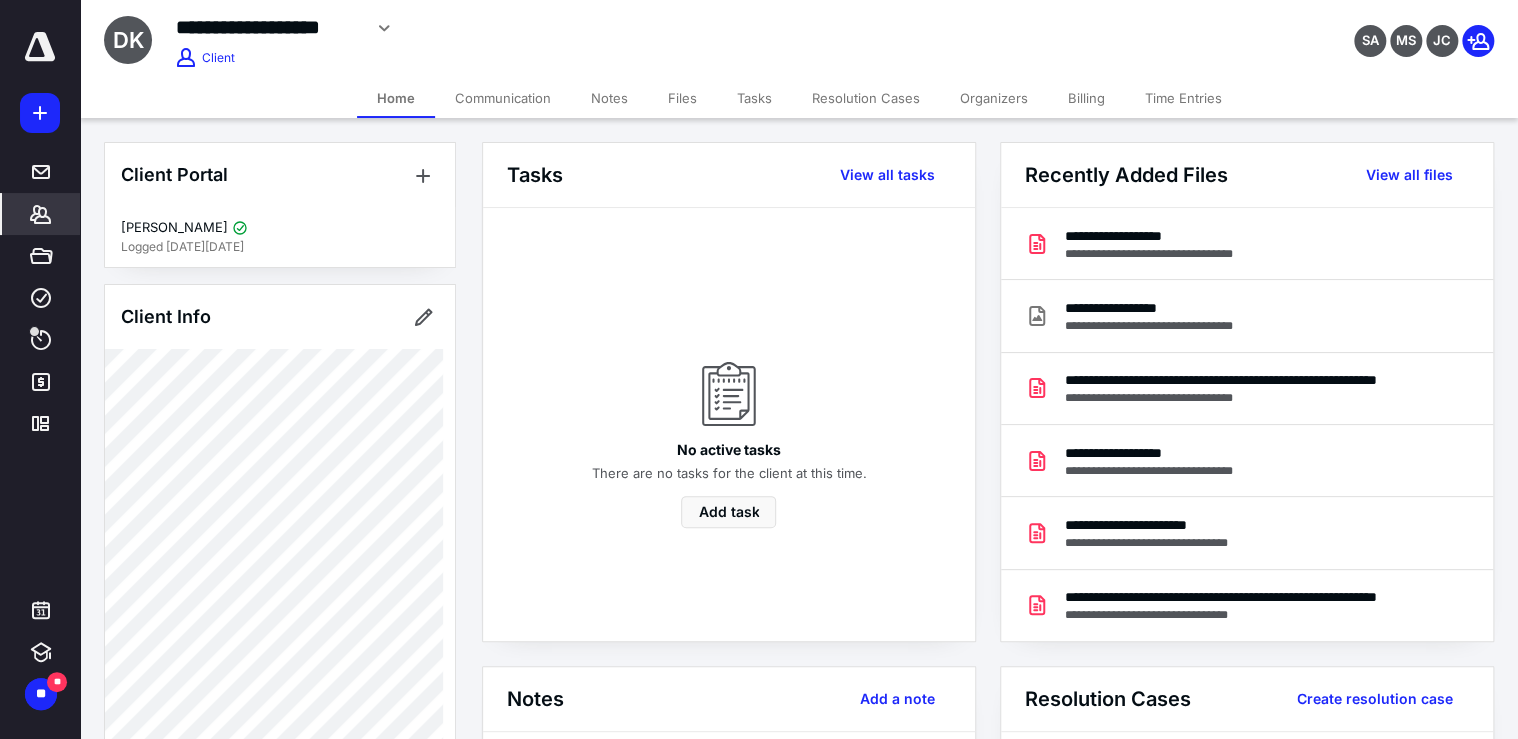 click on "Files" at bounding box center (682, 98) 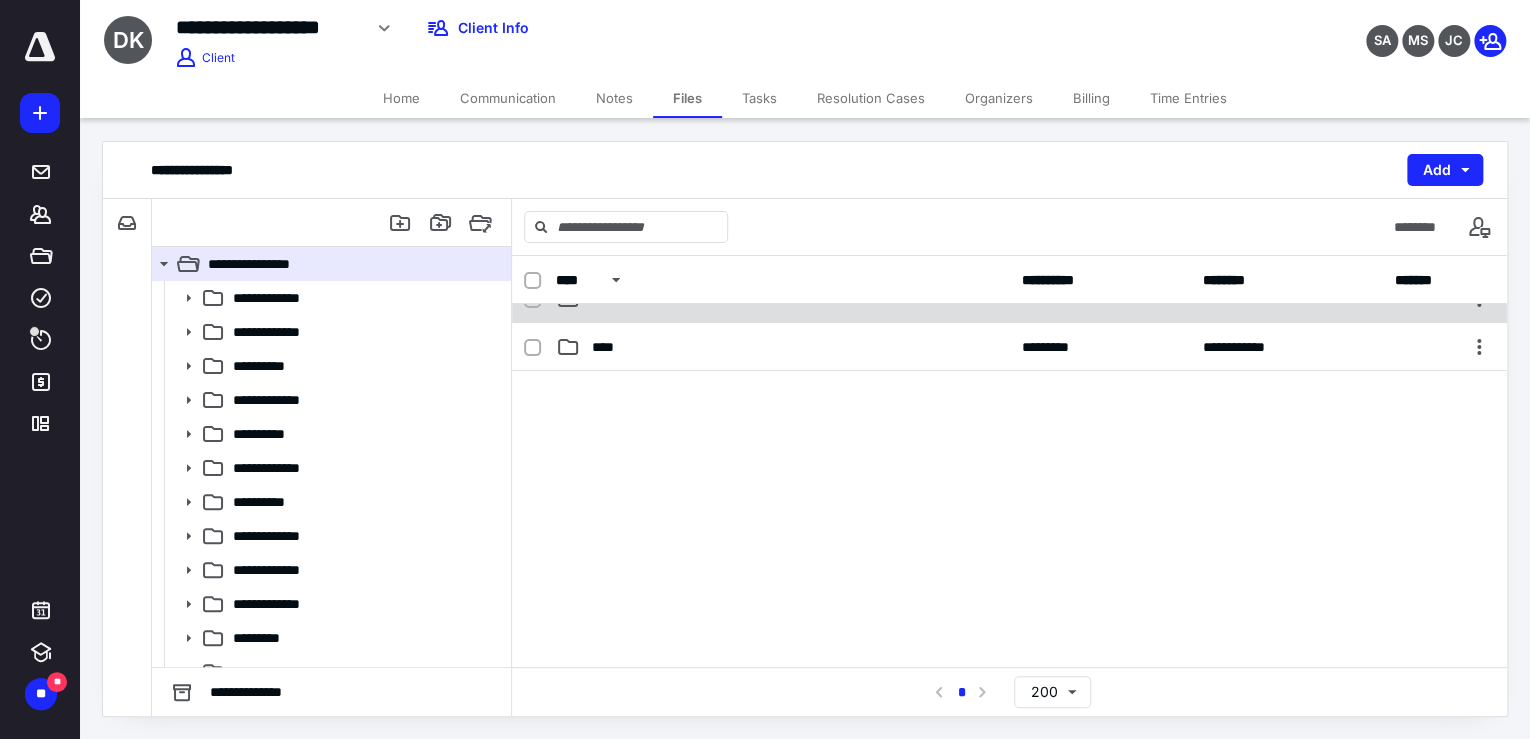 scroll, scrollTop: 349, scrollLeft: 0, axis: vertical 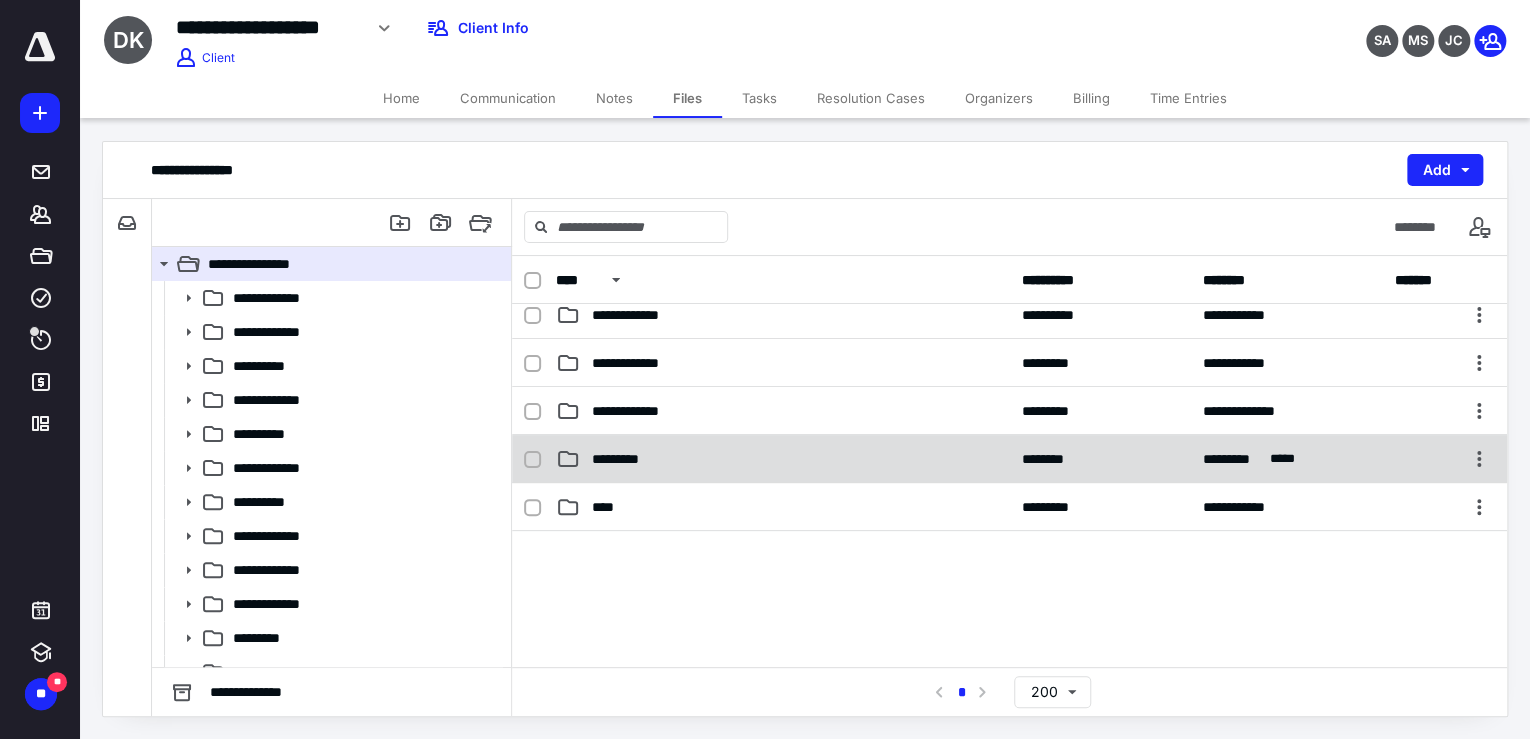 click on "*********" at bounding box center (783, 459) 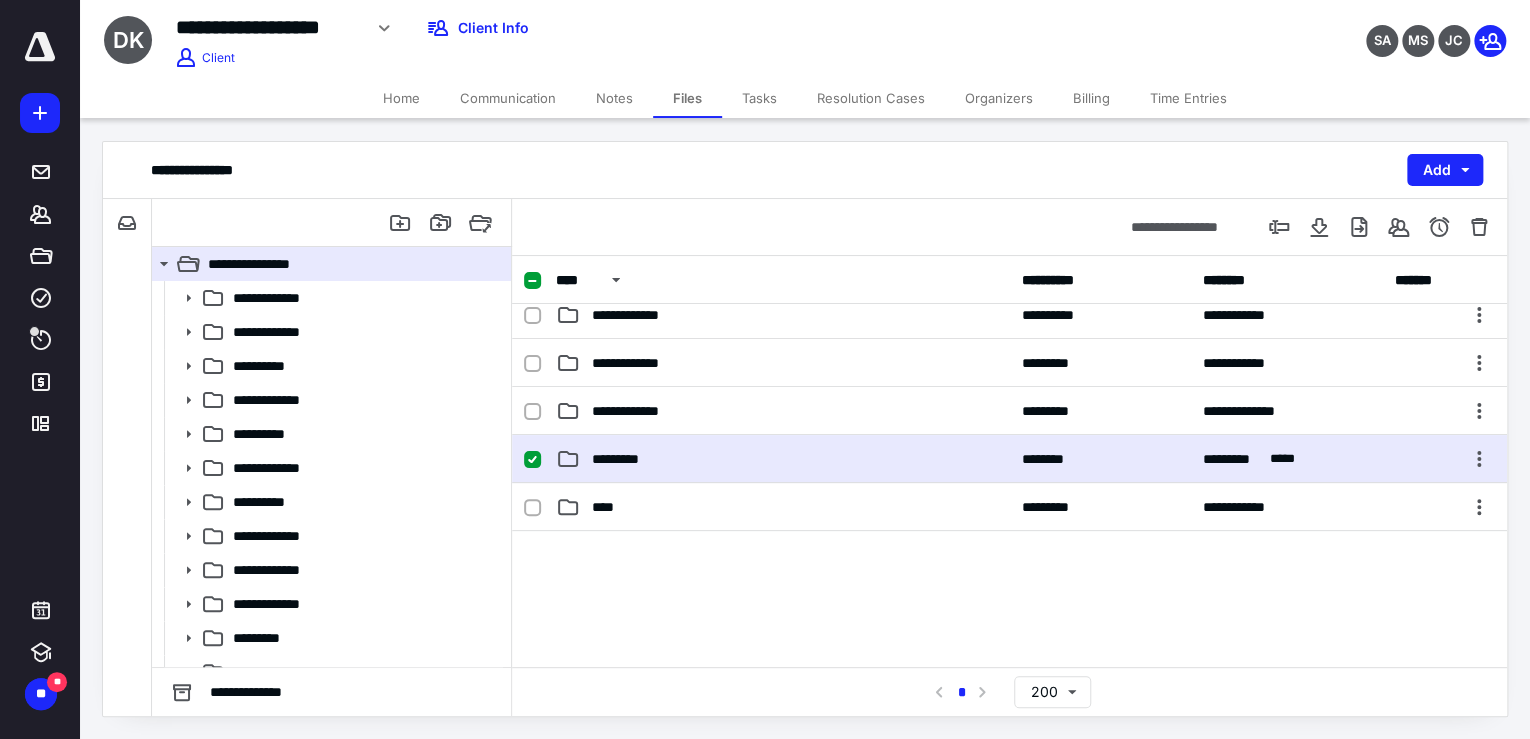 click on "*********" at bounding box center [783, 459] 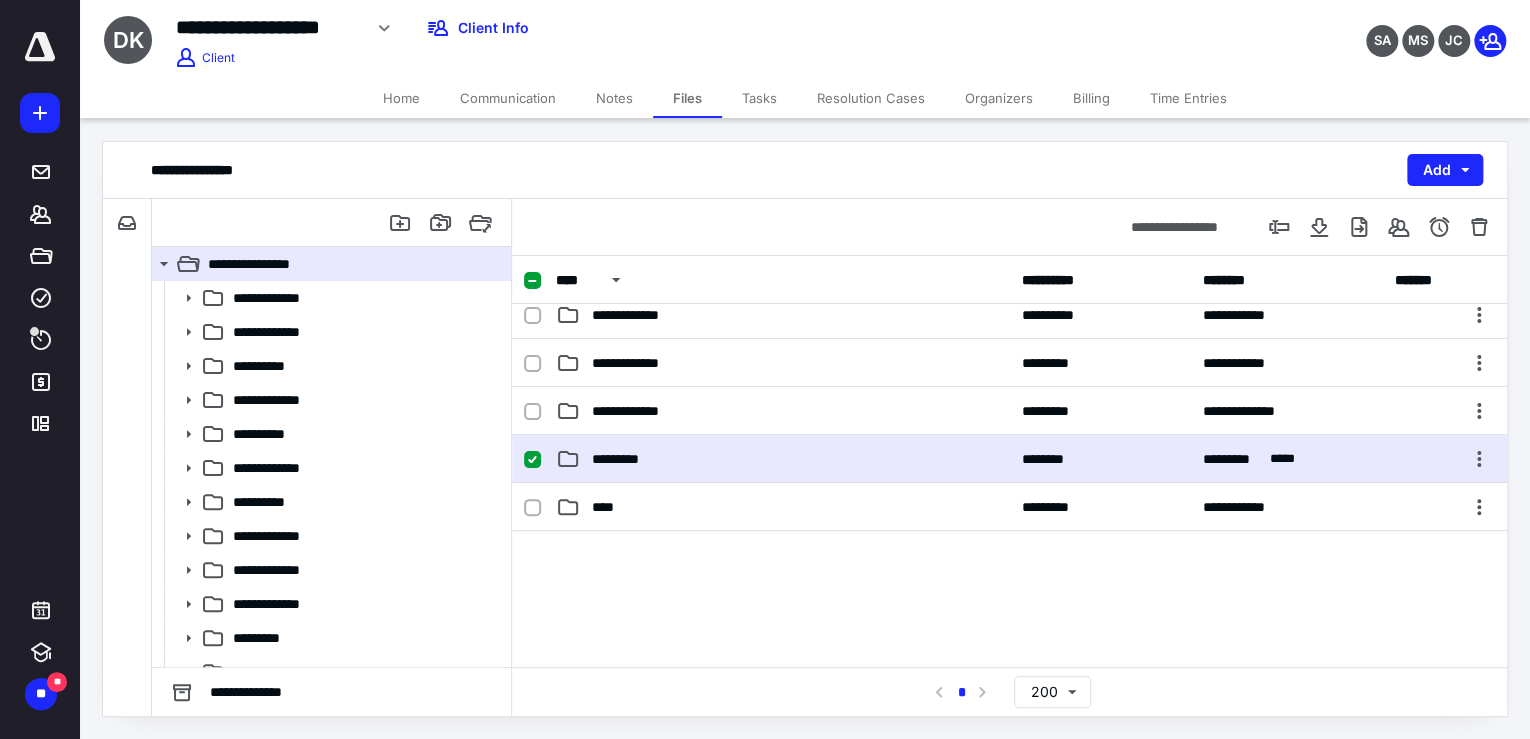 scroll, scrollTop: 0, scrollLeft: 0, axis: both 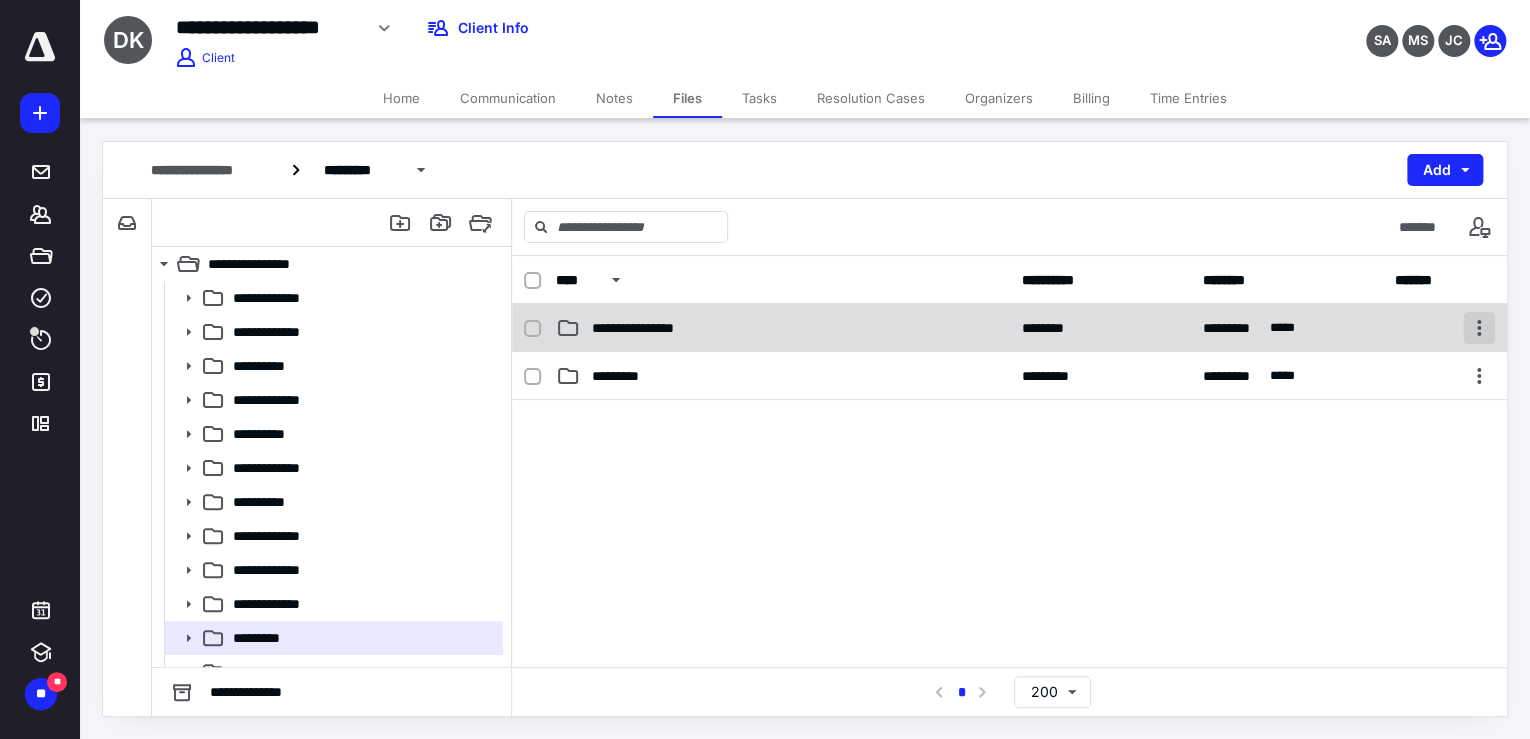 click at bounding box center [1479, 328] 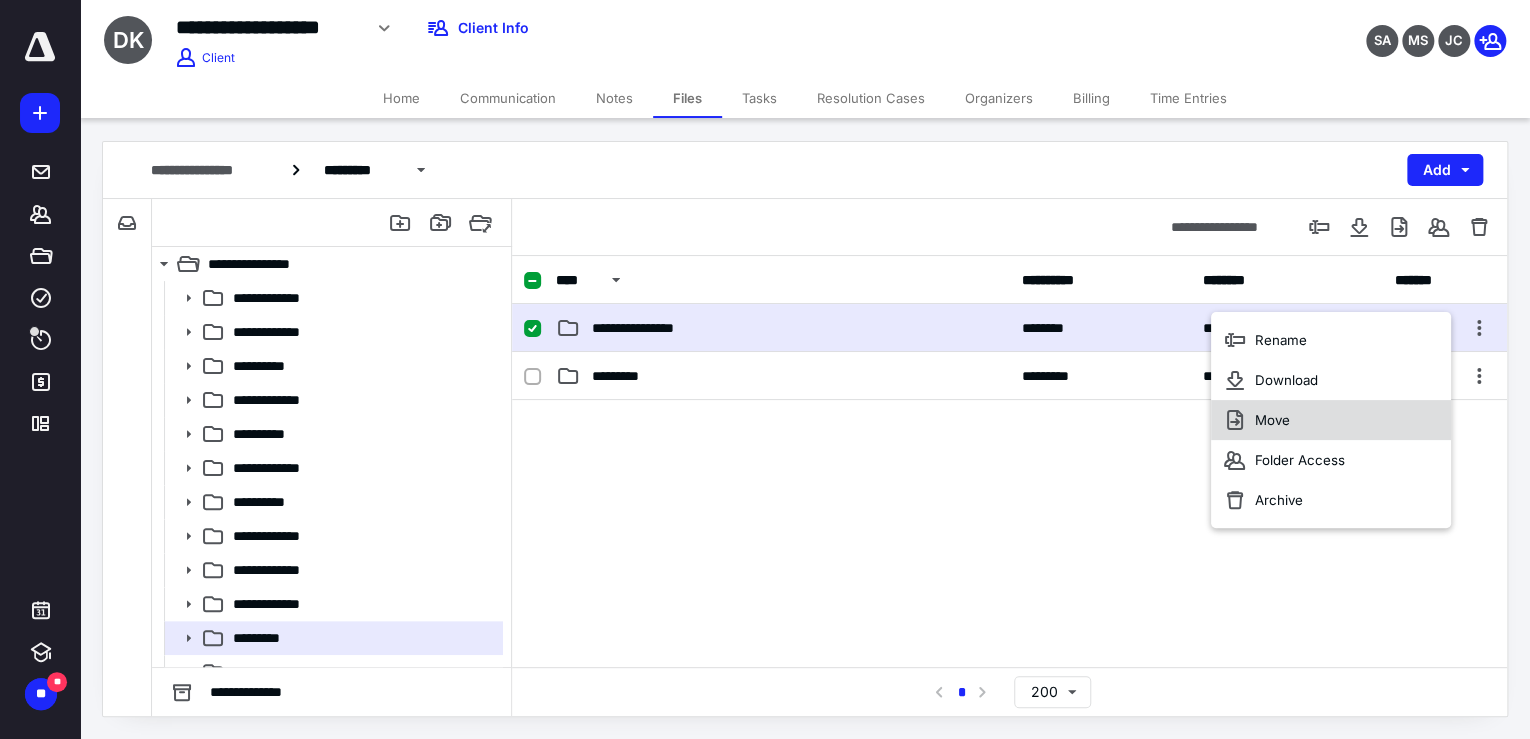 click on "Move" at bounding box center [1330, 420] 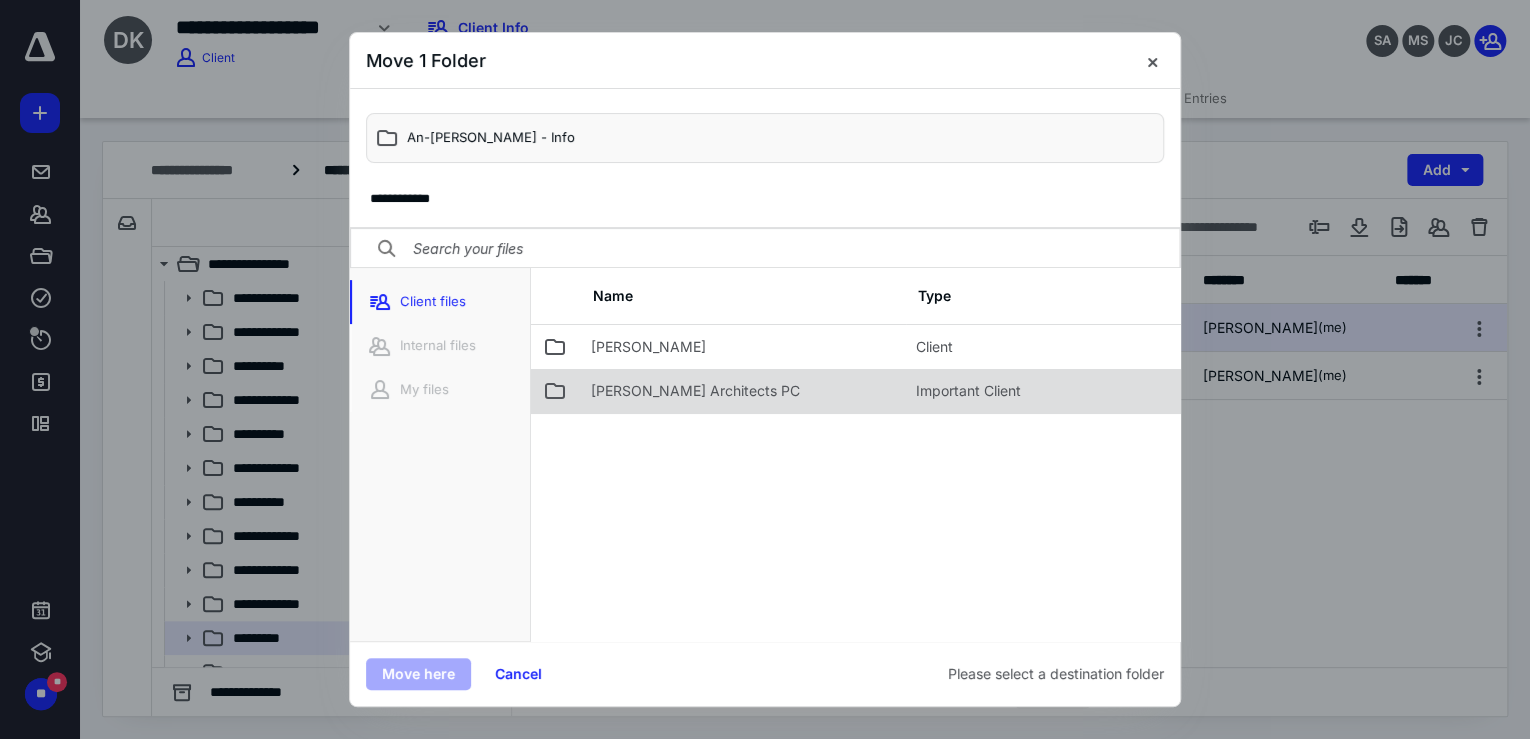 click on "Max Gordon Architects PC" at bounding box center (695, 391) 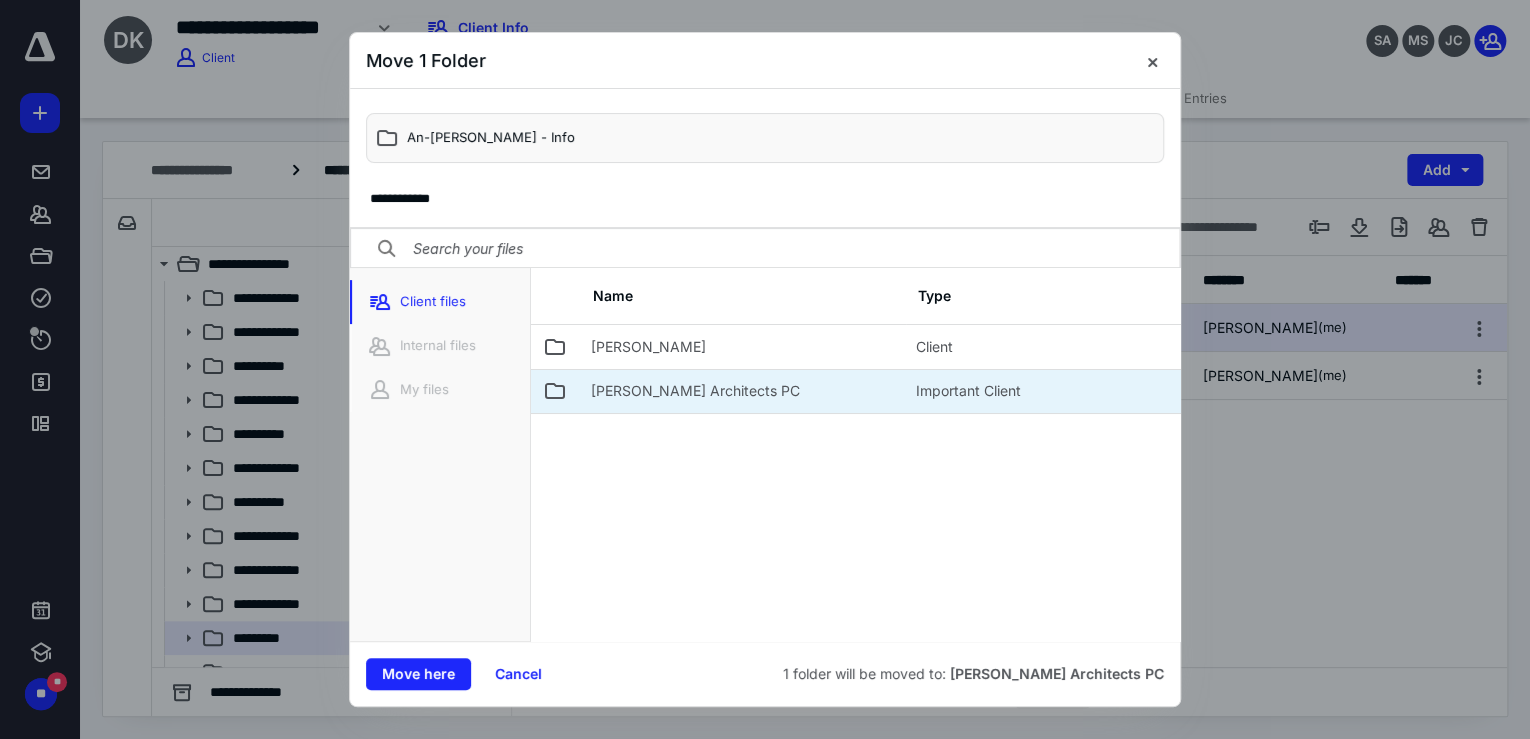 click on "Max Gordon Architects PC" at bounding box center (695, 391) 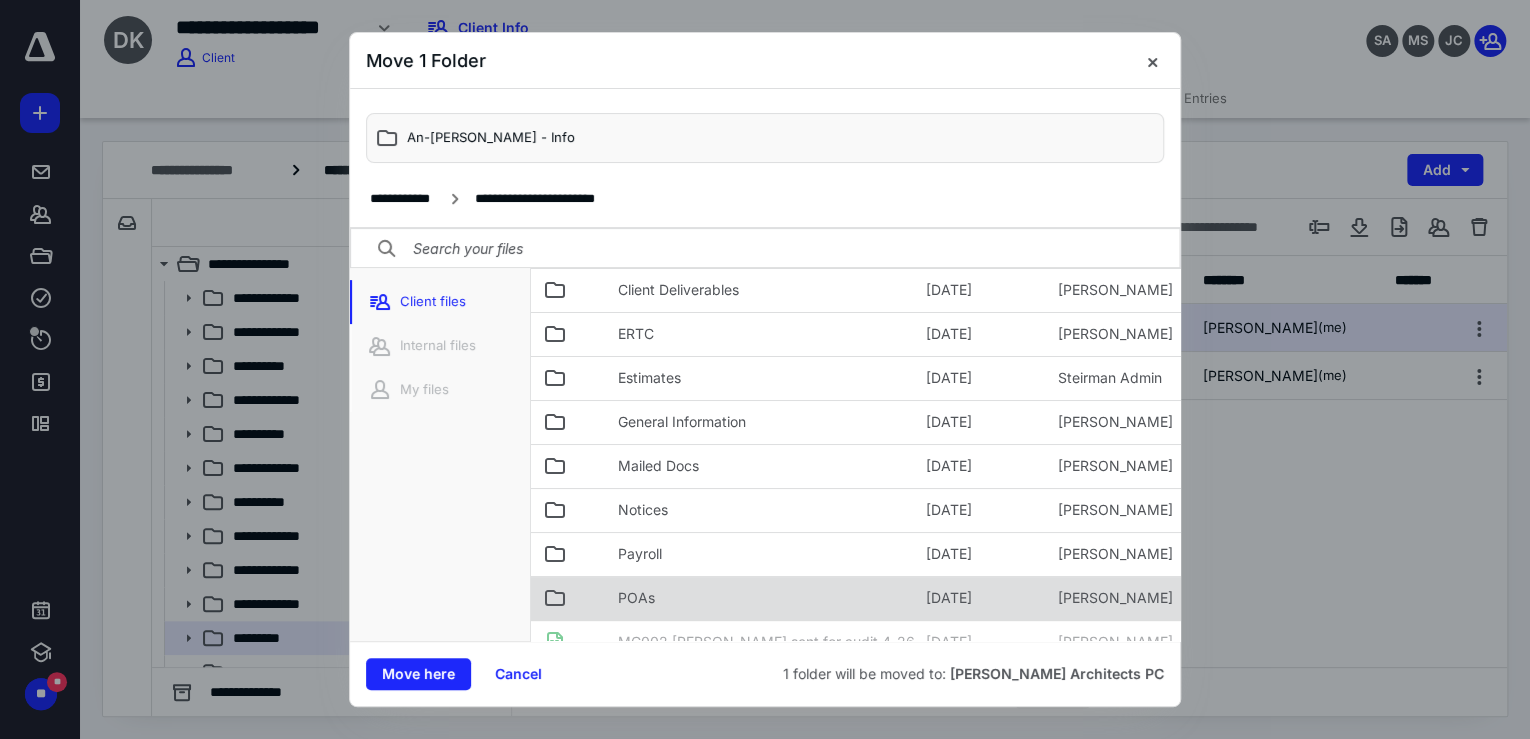 scroll, scrollTop: 575, scrollLeft: 0, axis: vertical 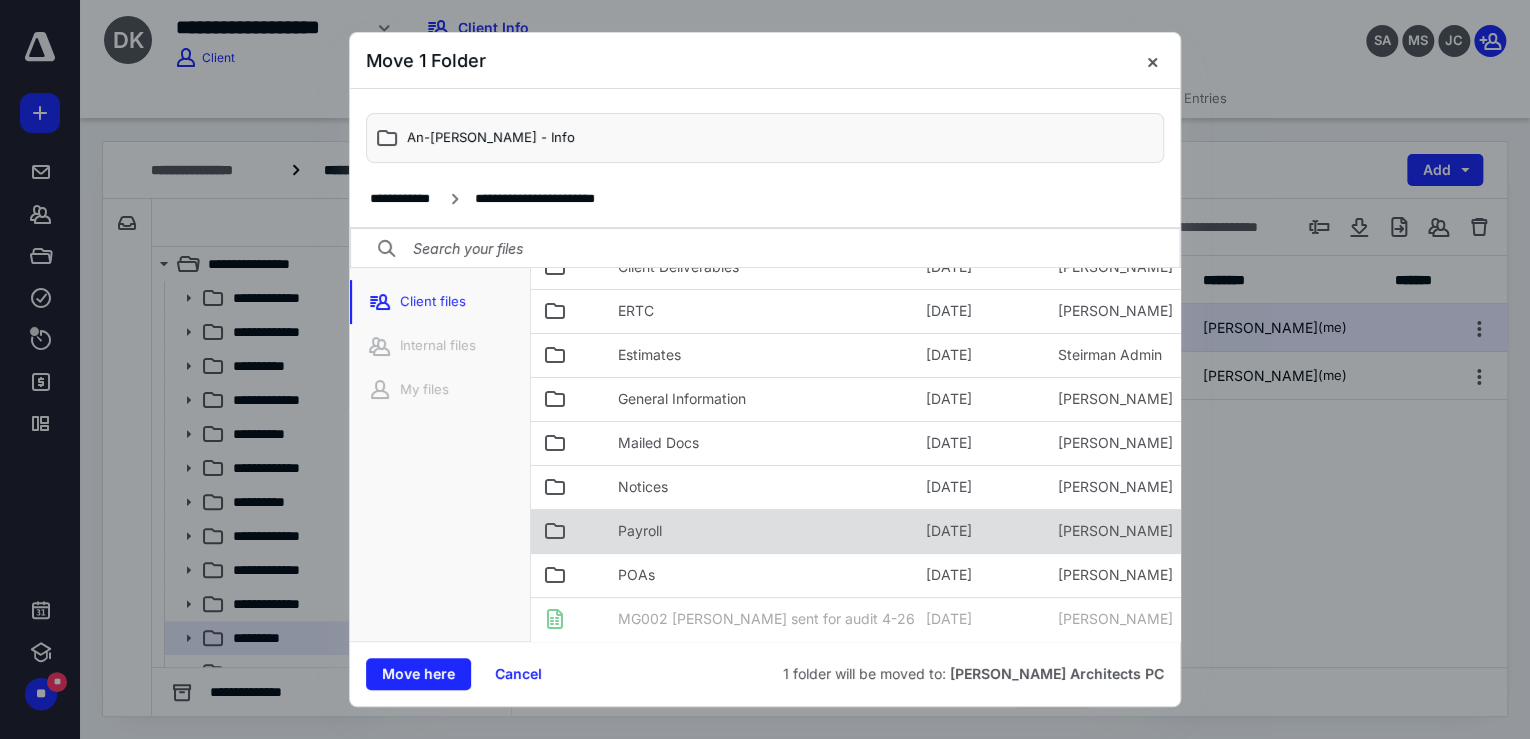 click on "Payroll" at bounding box center (760, 531) 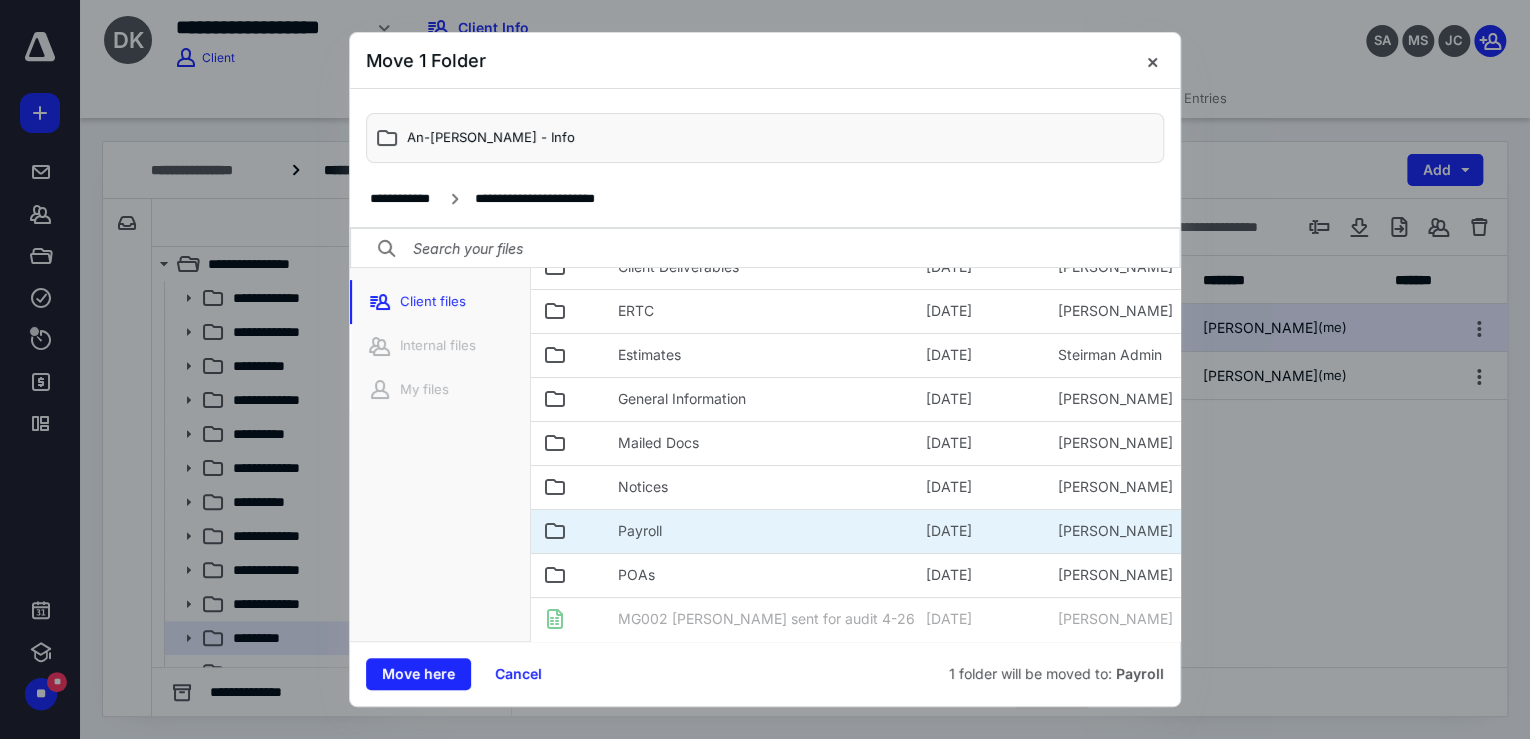 click on "Payroll" at bounding box center (760, 531) 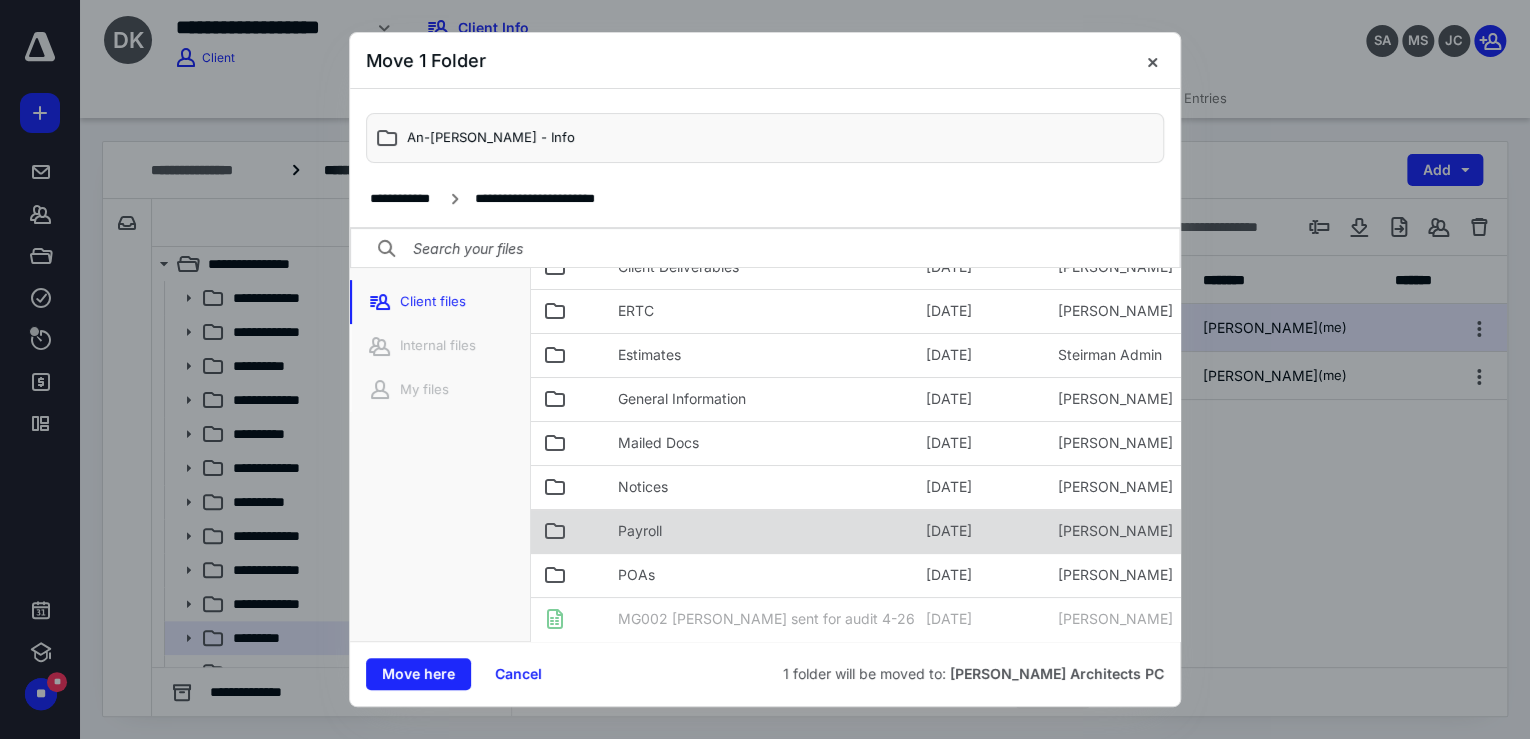 click on "Payroll" at bounding box center (760, 531) 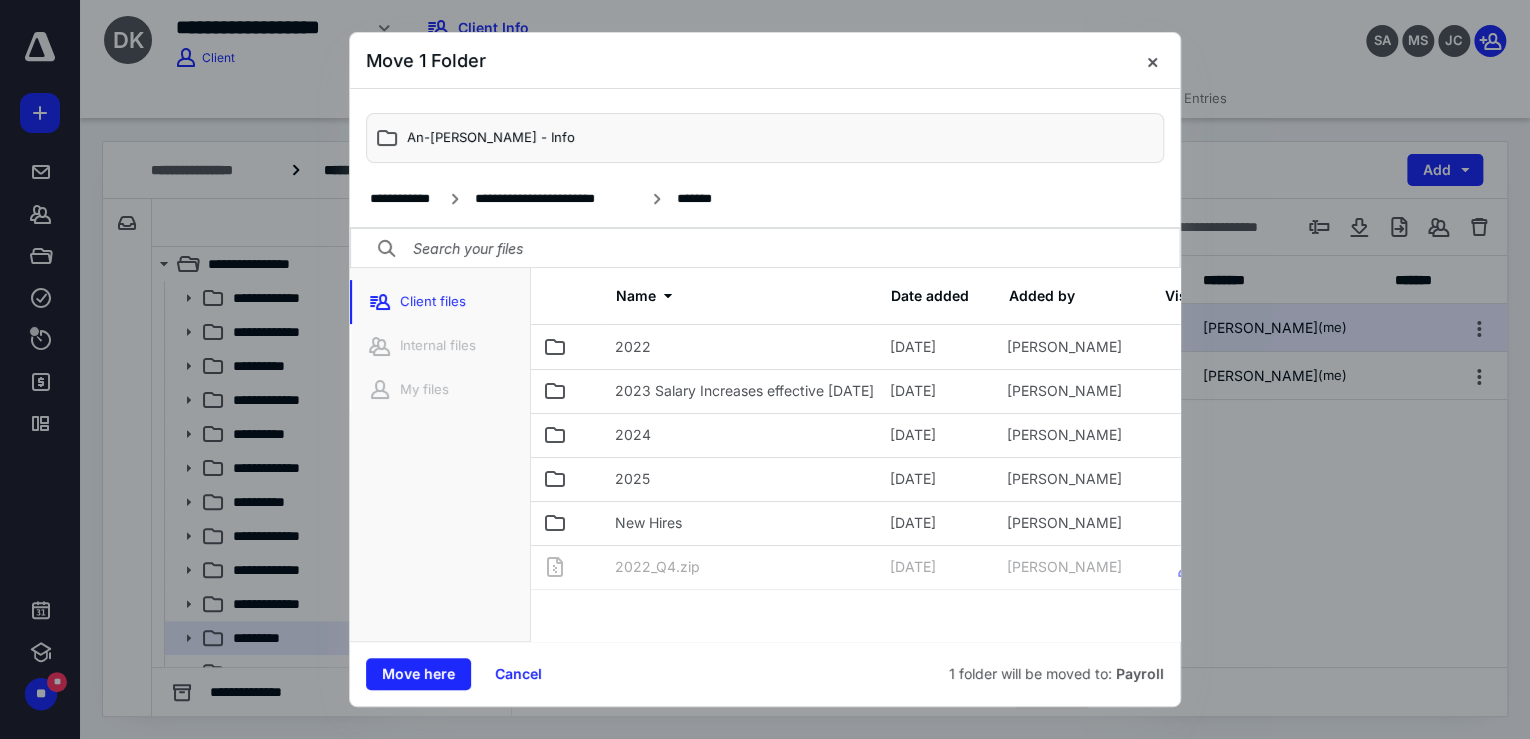 scroll, scrollTop: 56, scrollLeft: 0, axis: vertical 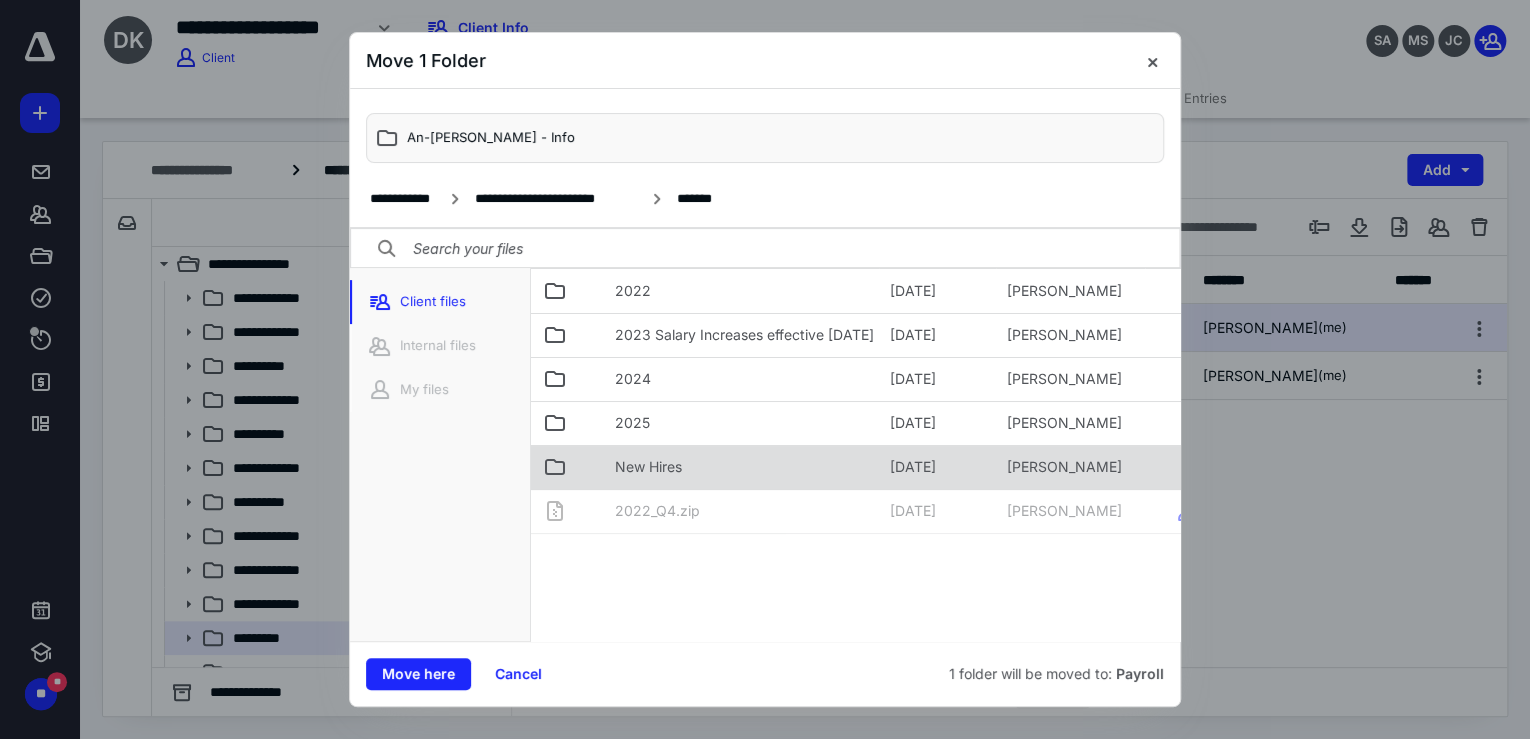 click on "New Hires" at bounding box center [740, 467] 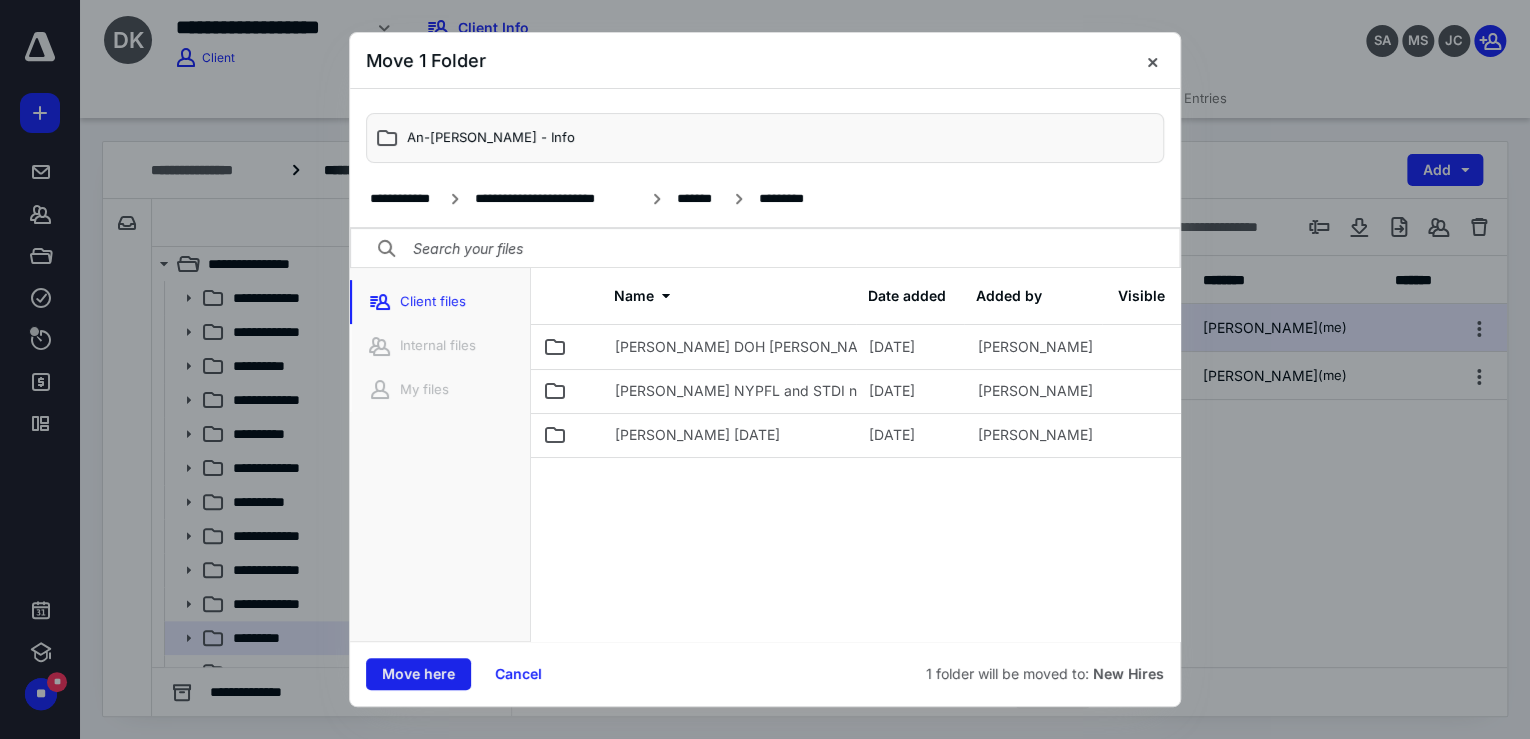 click on "Move here" at bounding box center (418, 674) 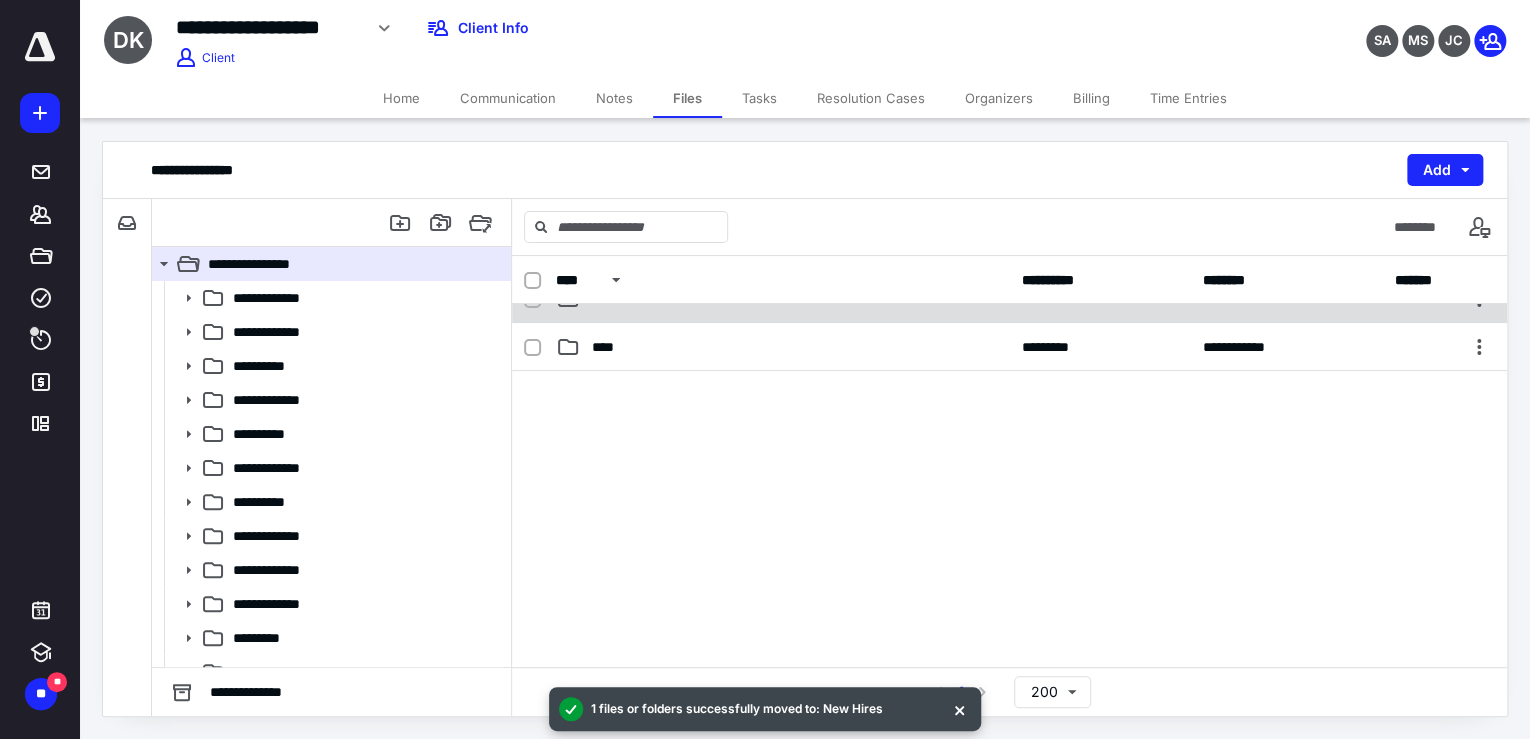 scroll, scrollTop: 349, scrollLeft: 0, axis: vertical 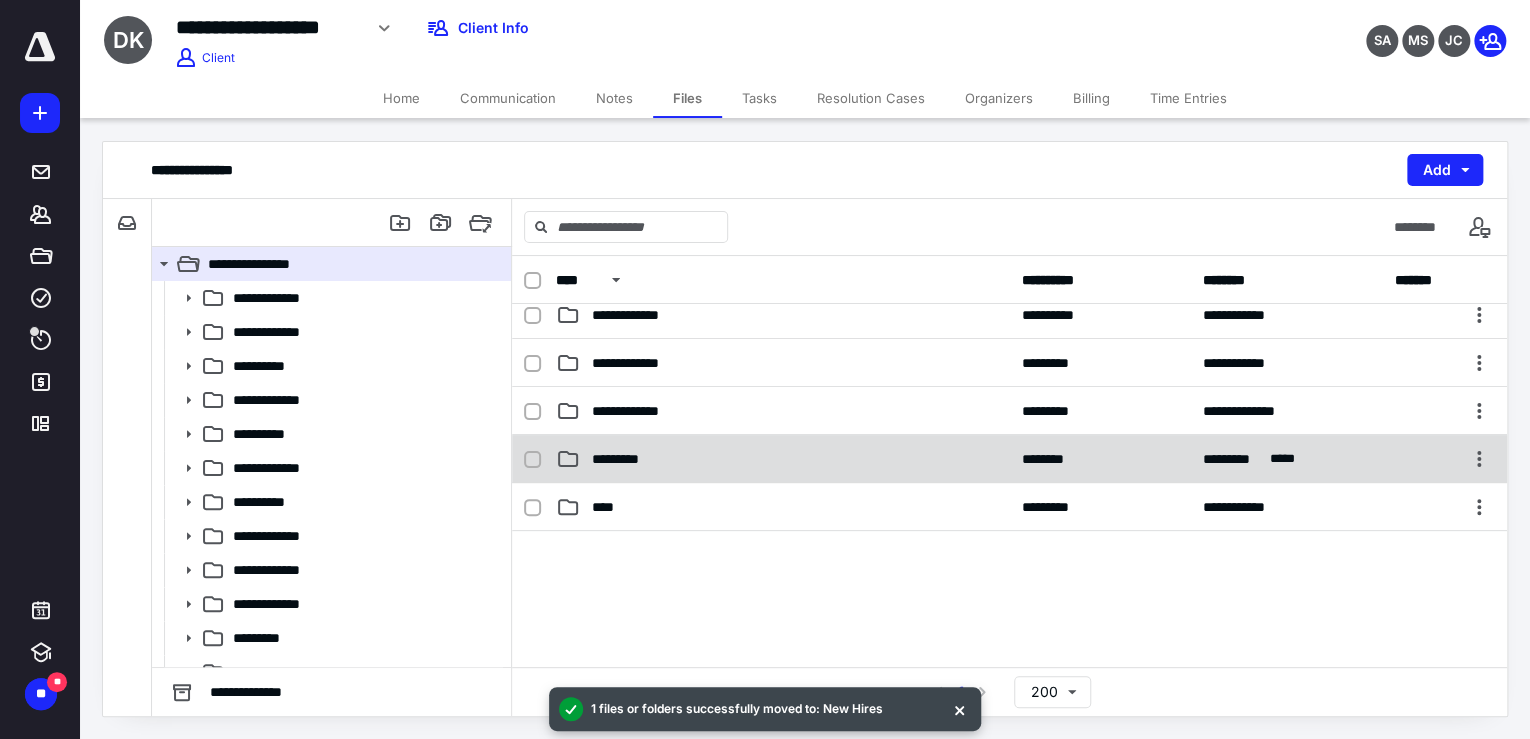 click on "*********" at bounding box center (626, 459) 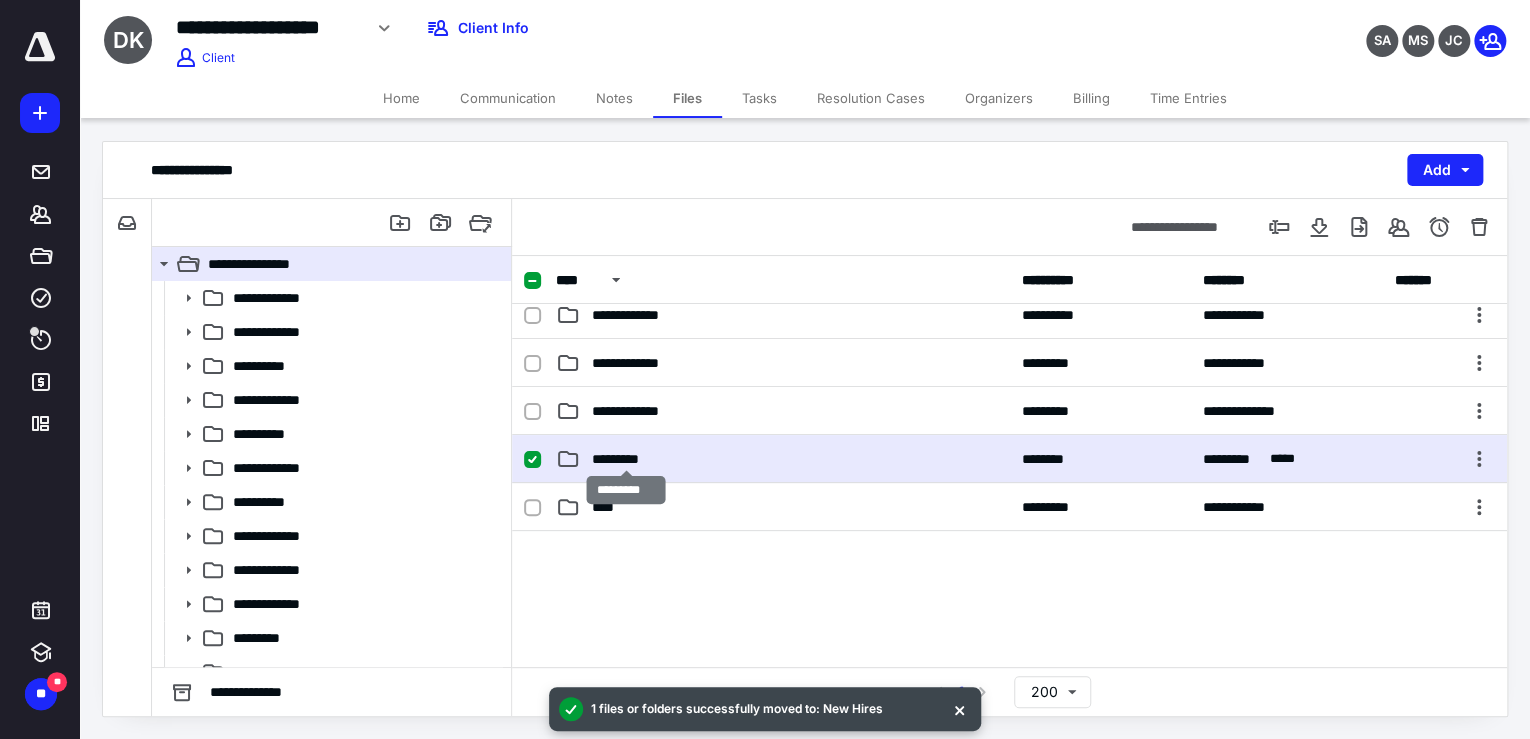 click on "*********" at bounding box center (626, 459) 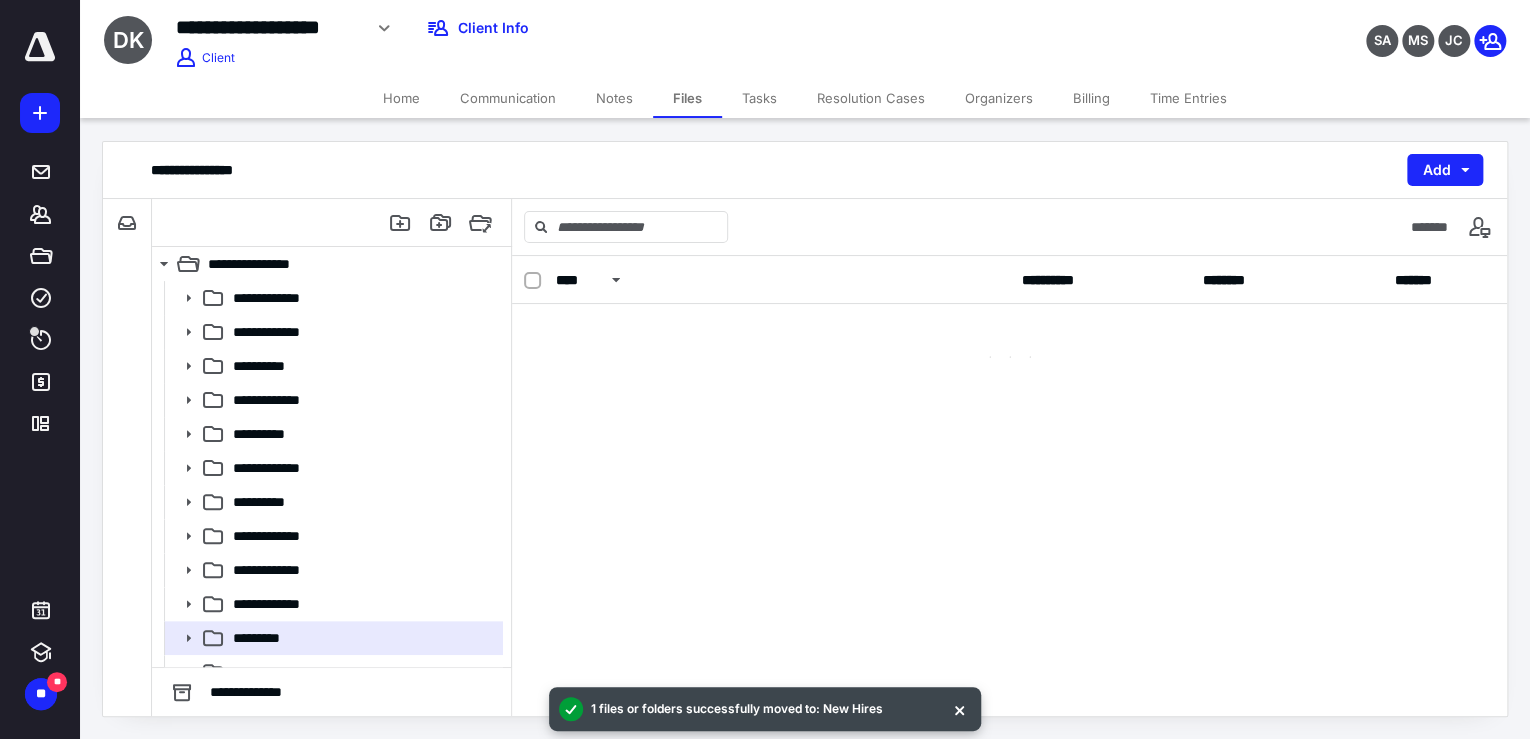 scroll, scrollTop: 0, scrollLeft: 0, axis: both 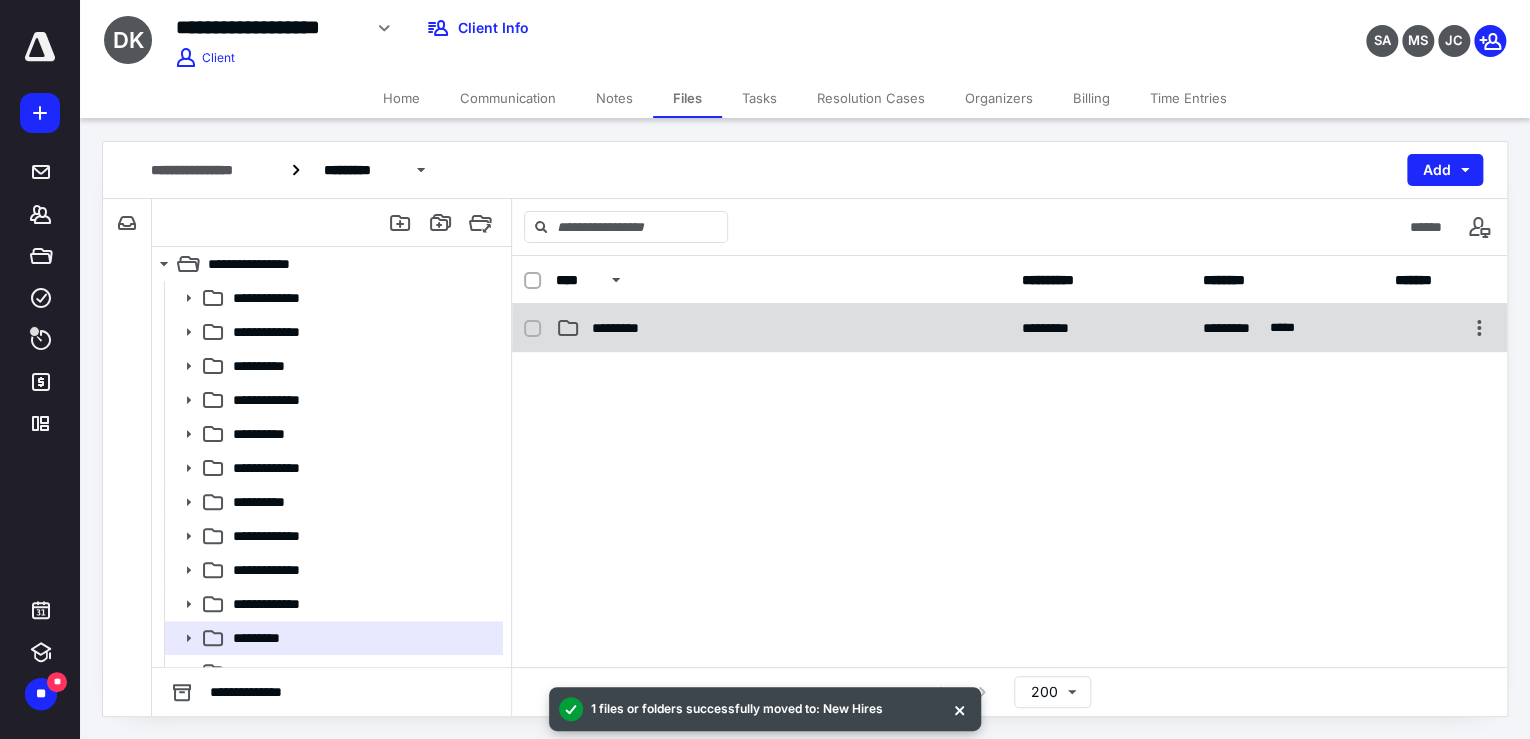 click at bounding box center [532, 329] 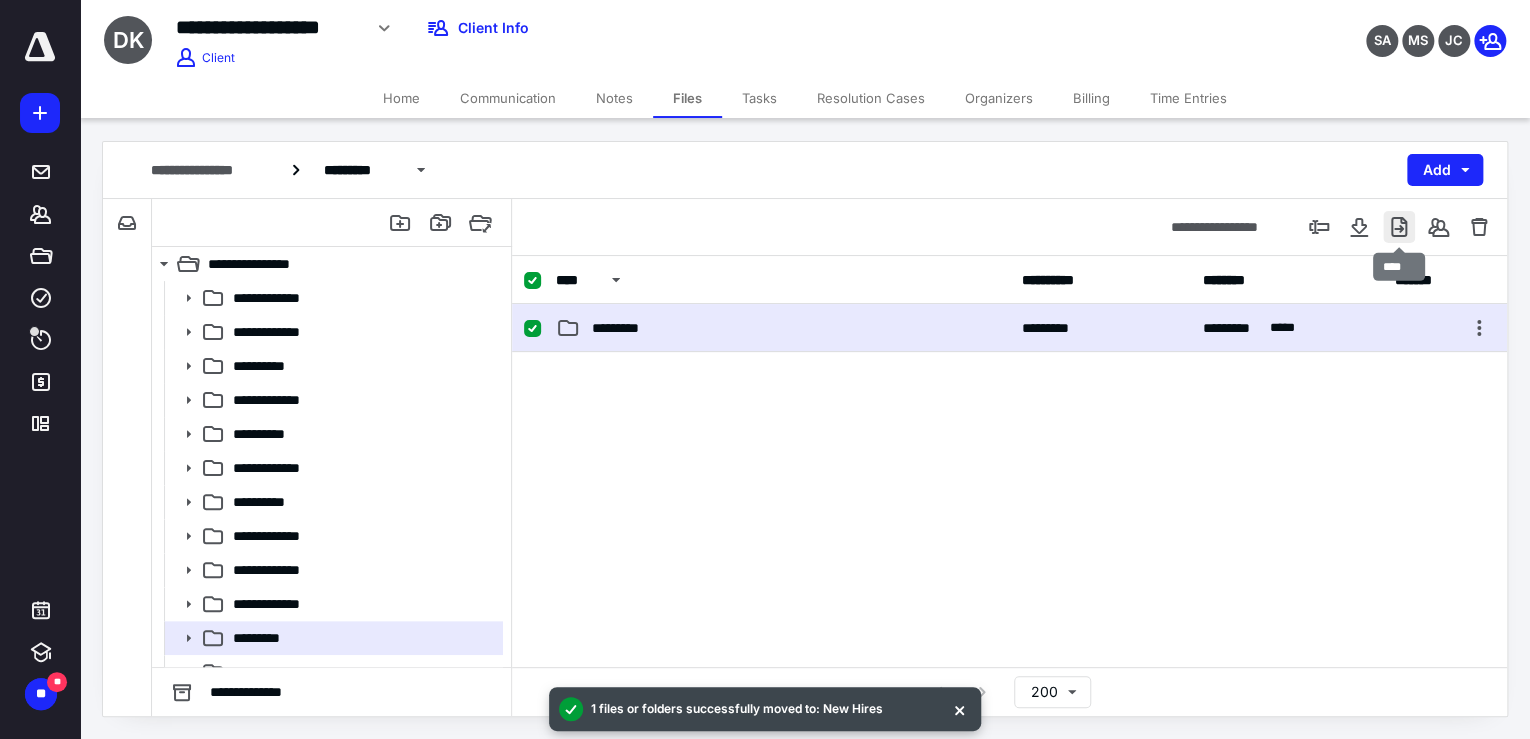 click at bounding box center (1399, 227) 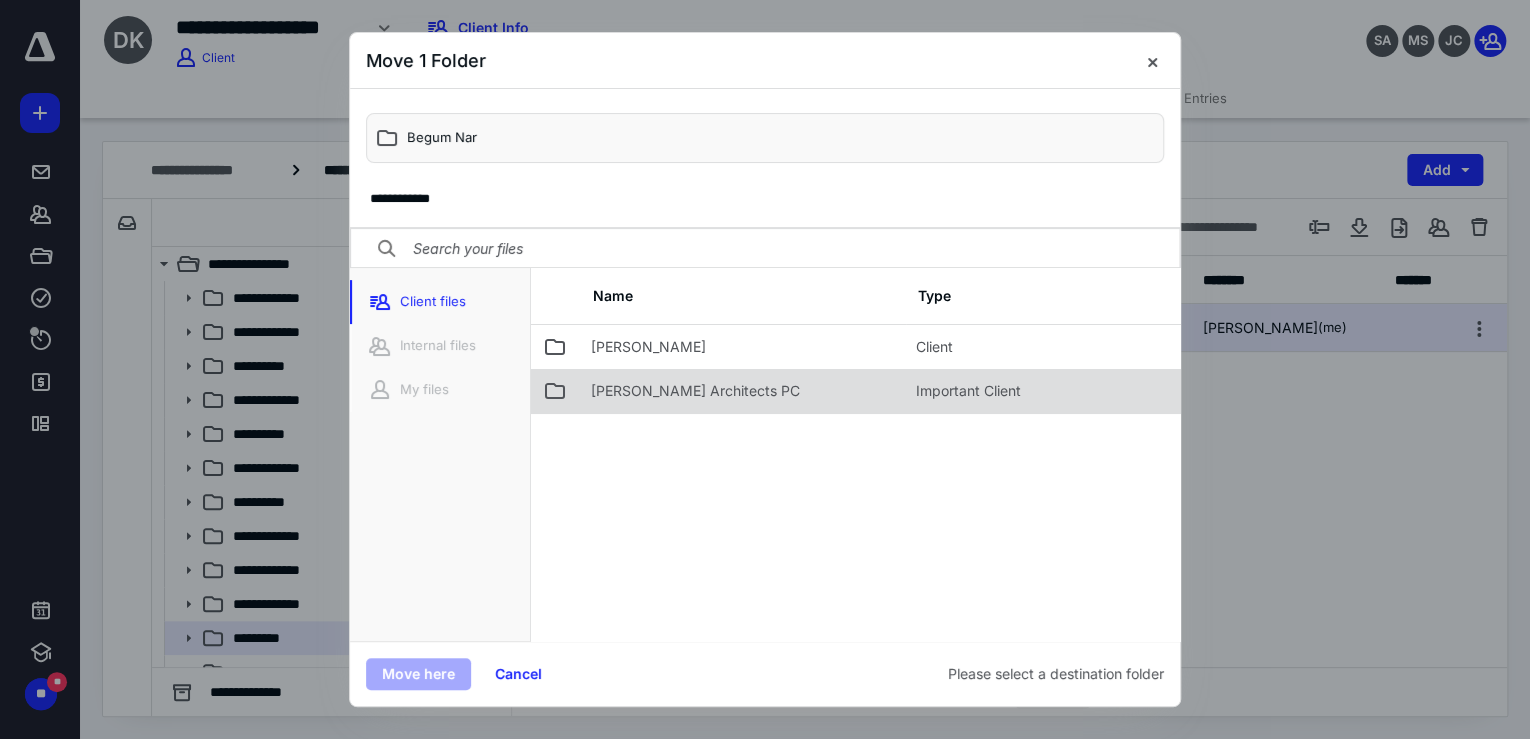 click on "Max Gordon Architects PC" at bounding box center (741, 391) 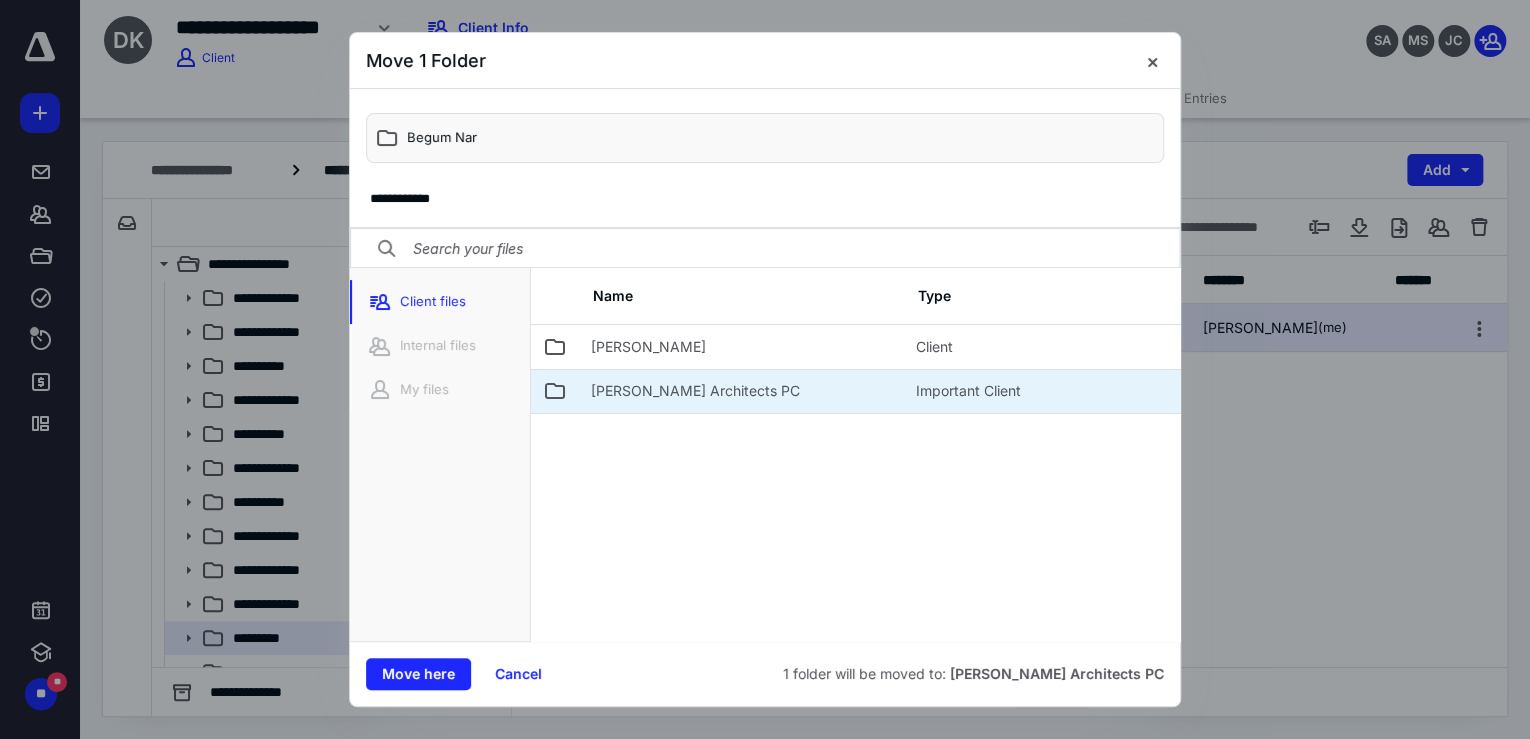 click on "Max Gordon Architects PC" at bounding box center (741, 391) 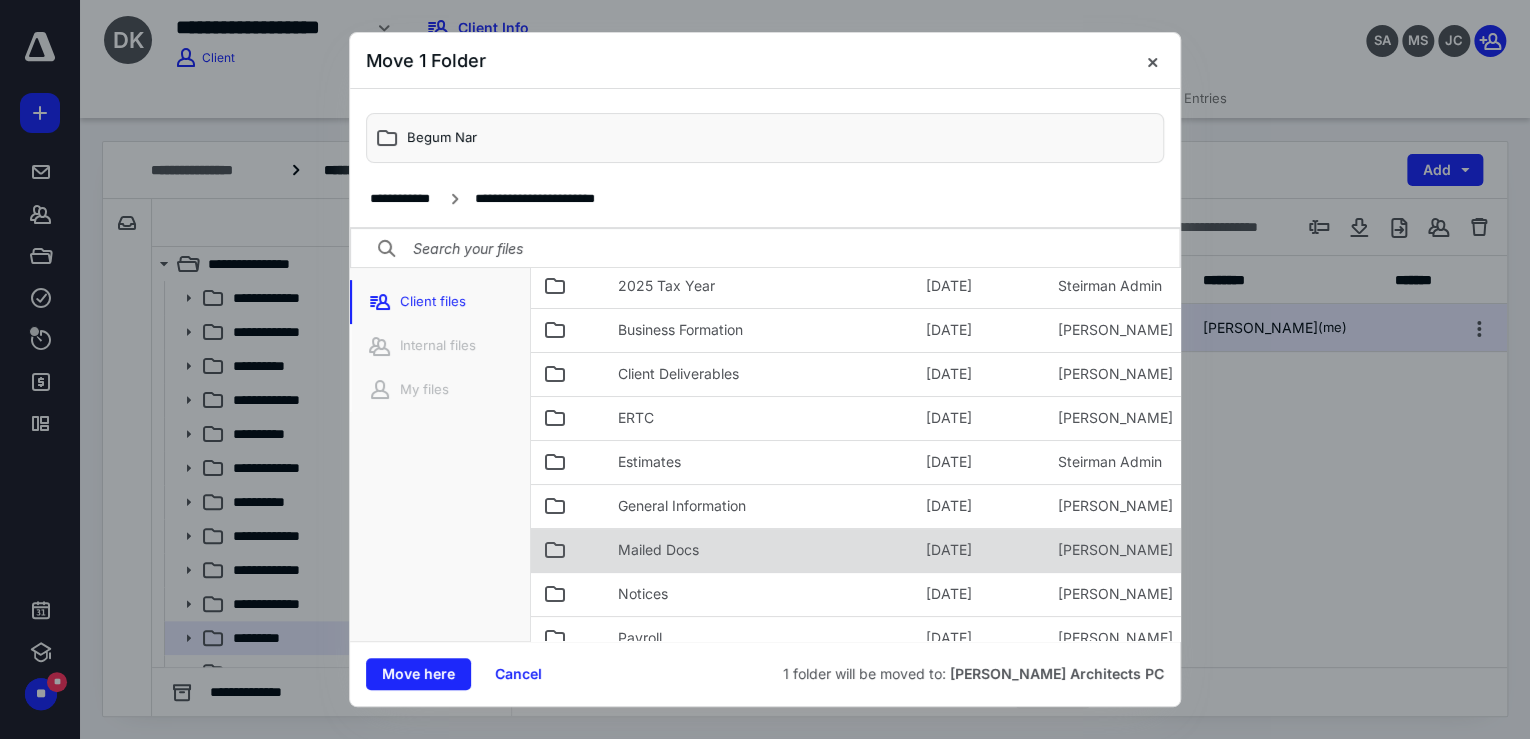 scroll, scrollTop: 575, scrollLeft: 0, axis: vertical 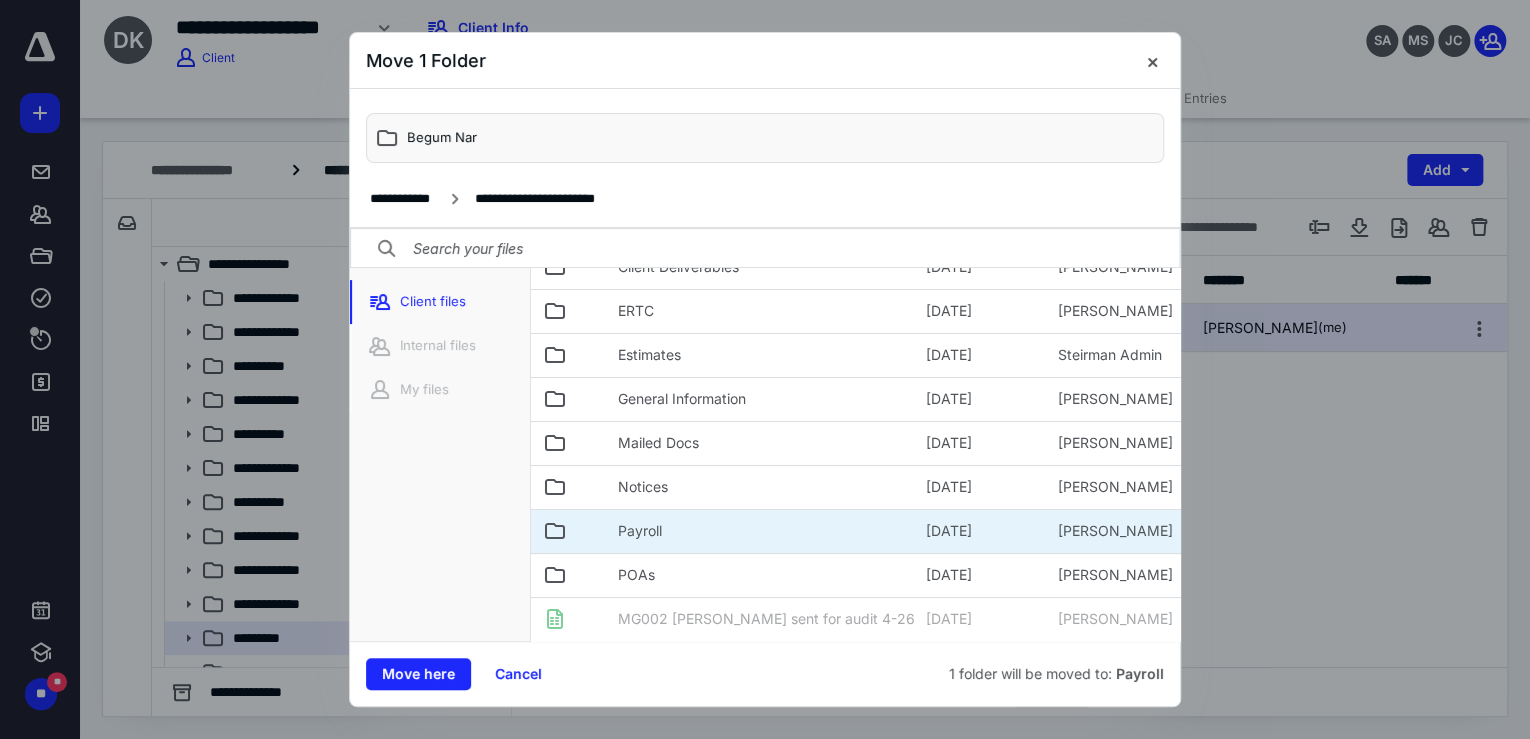 click on "Payroll" at bounding box center (760, 531) 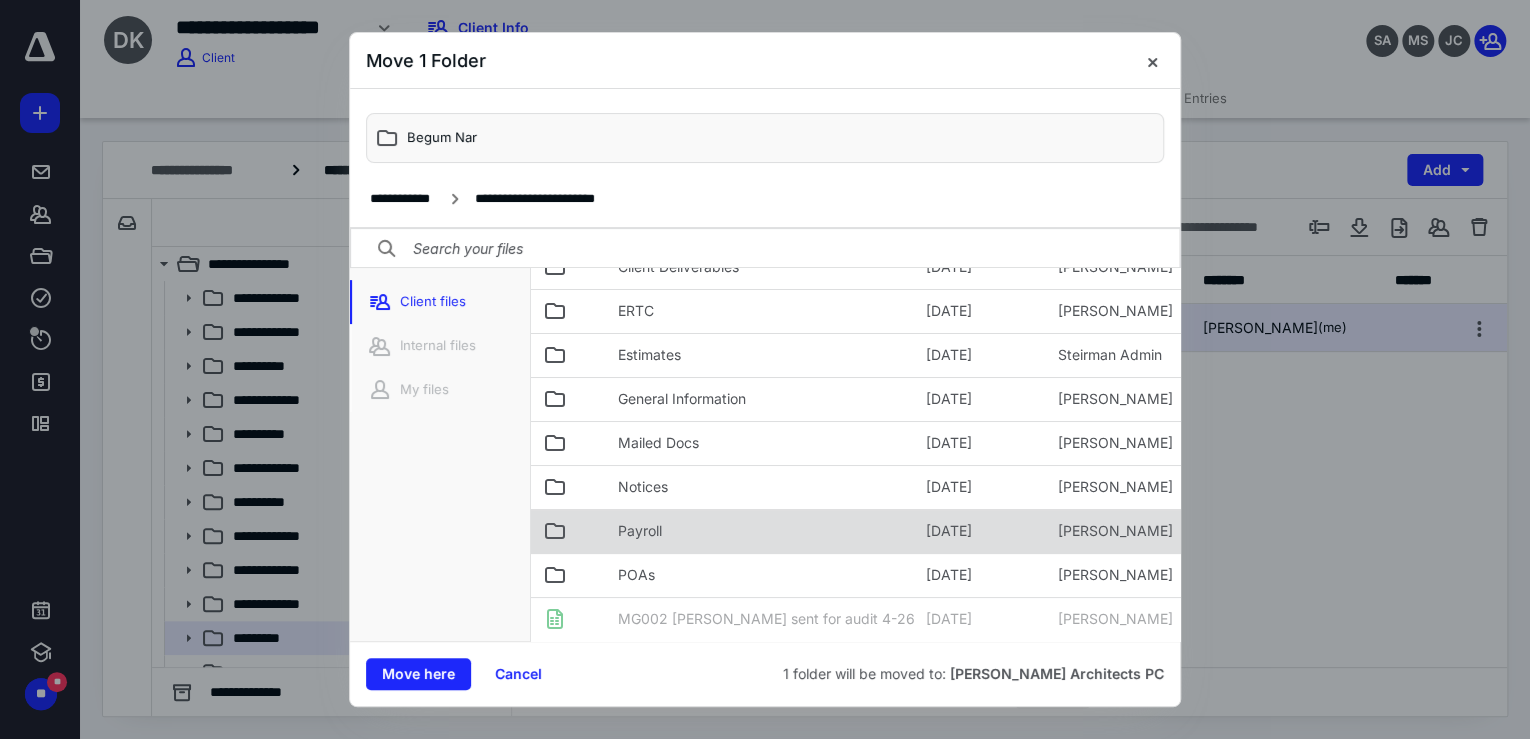 click on "Payroll" at bounding box center [760, 531] 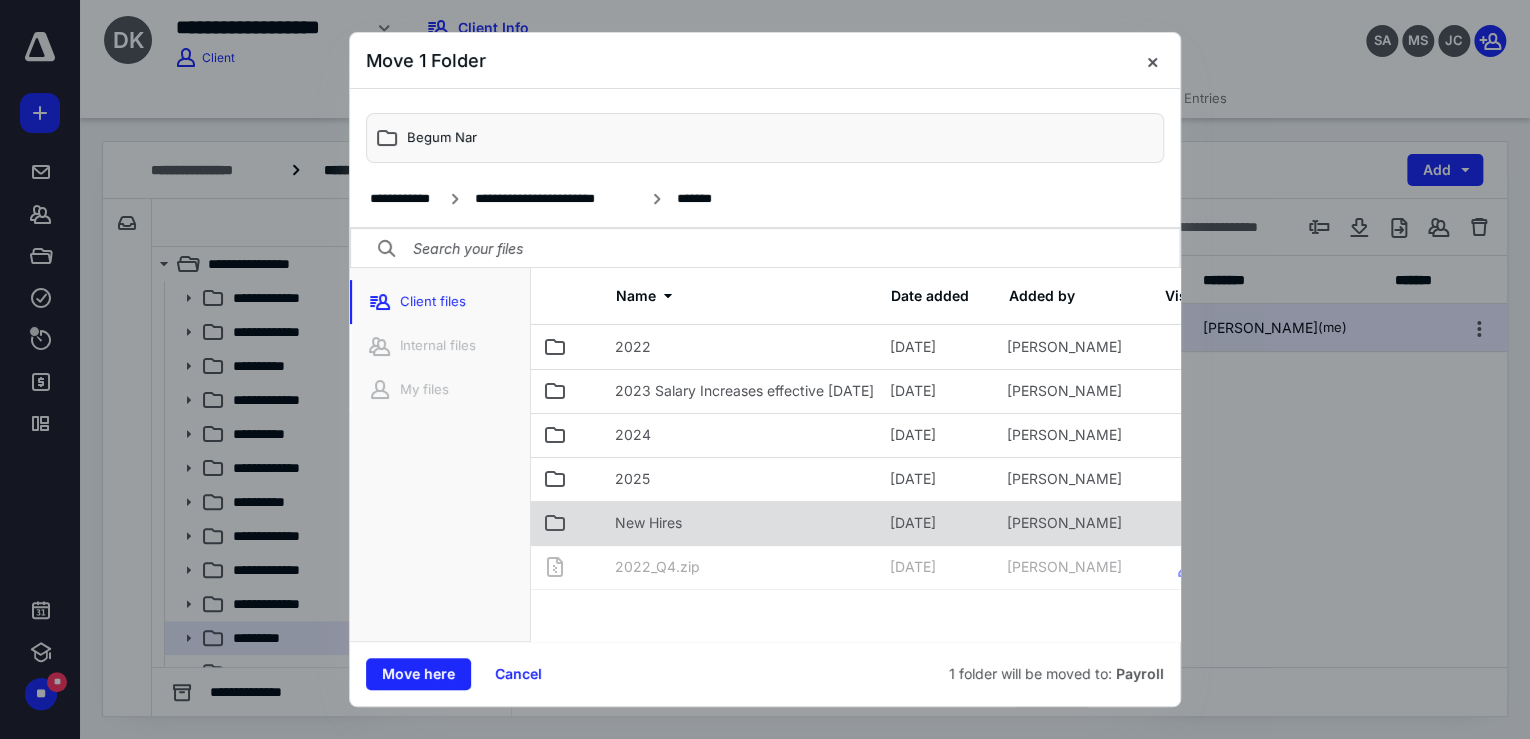 click on "New Hires" at bounding box center (740, 523) 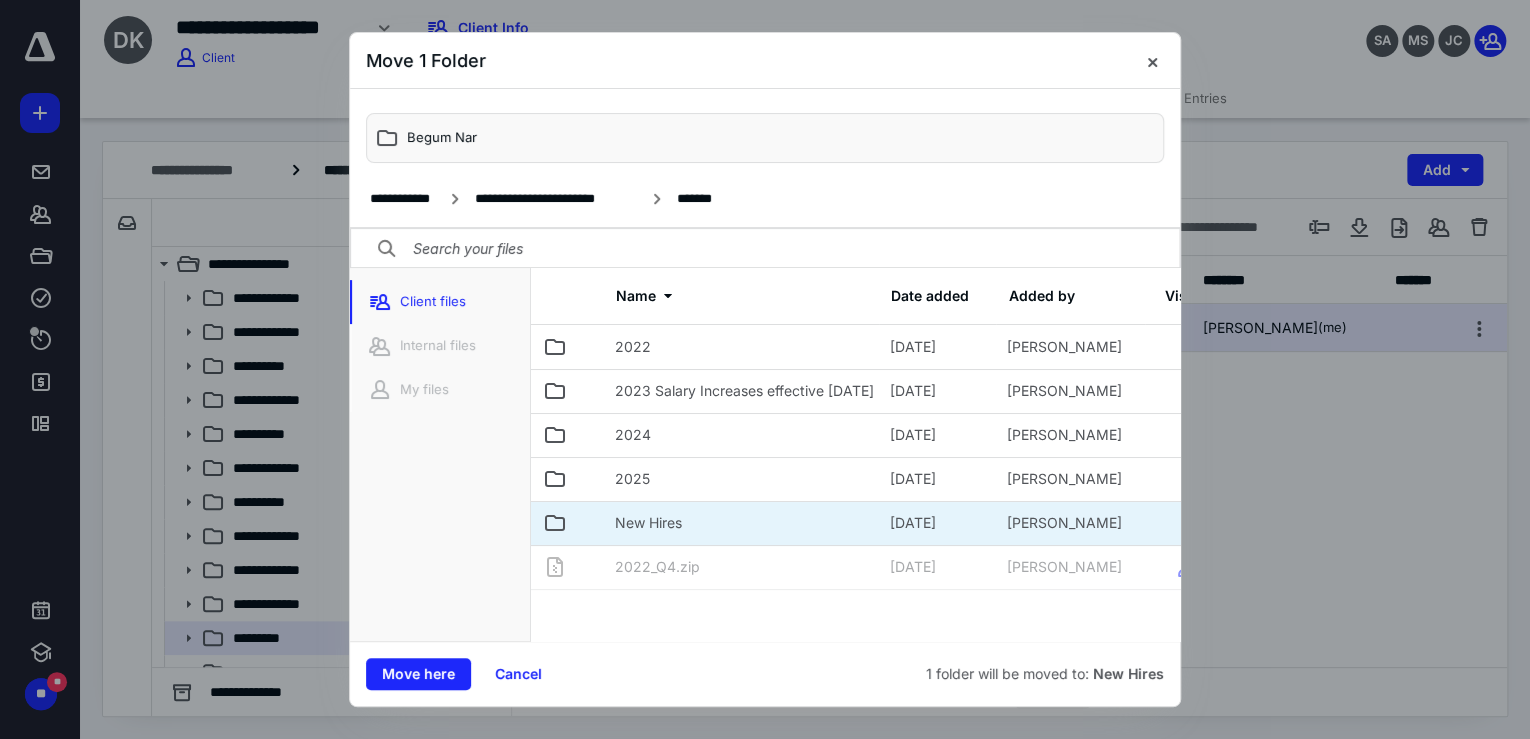click on "New Hires" at bounding box center [740, 523] 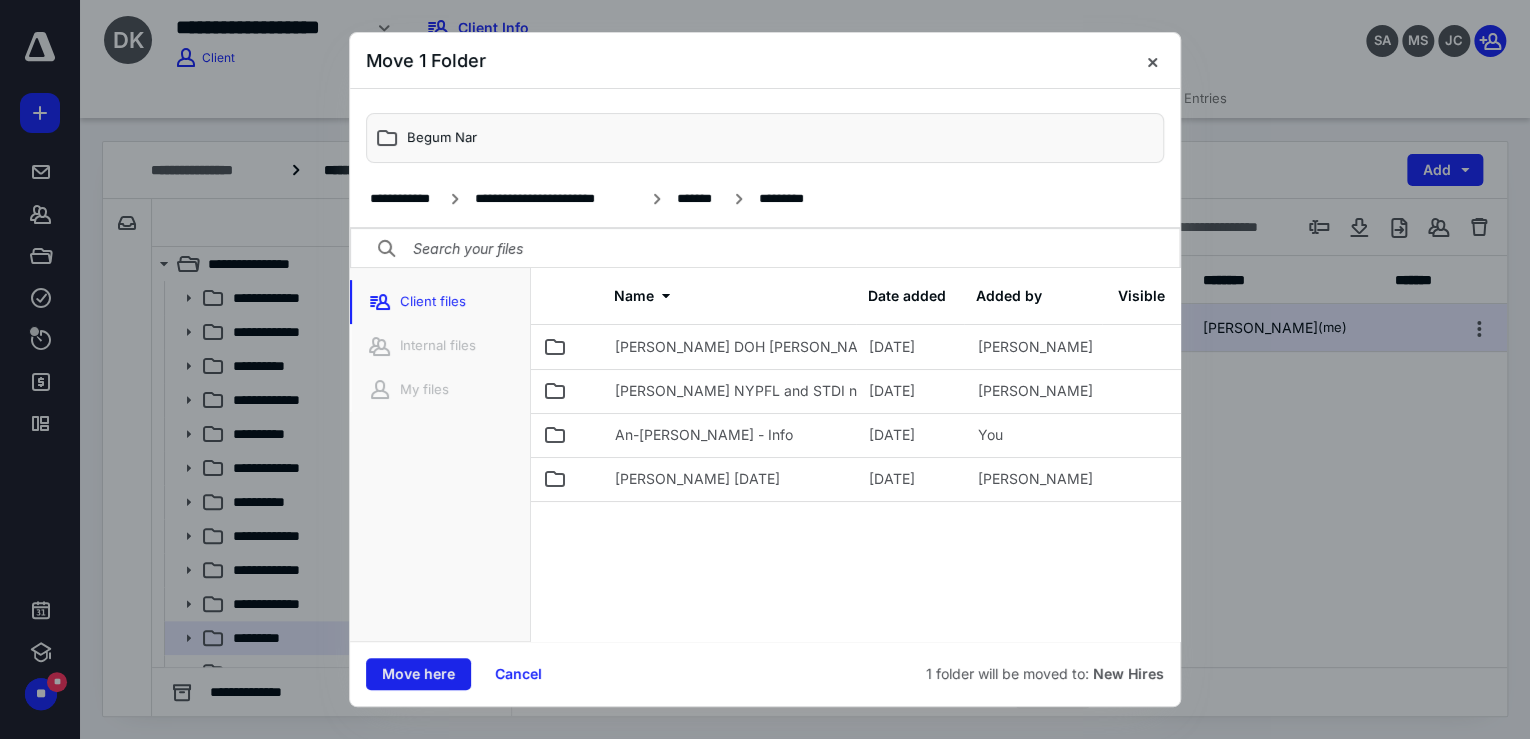 click on "Move here" at bounding box center [418, 674] 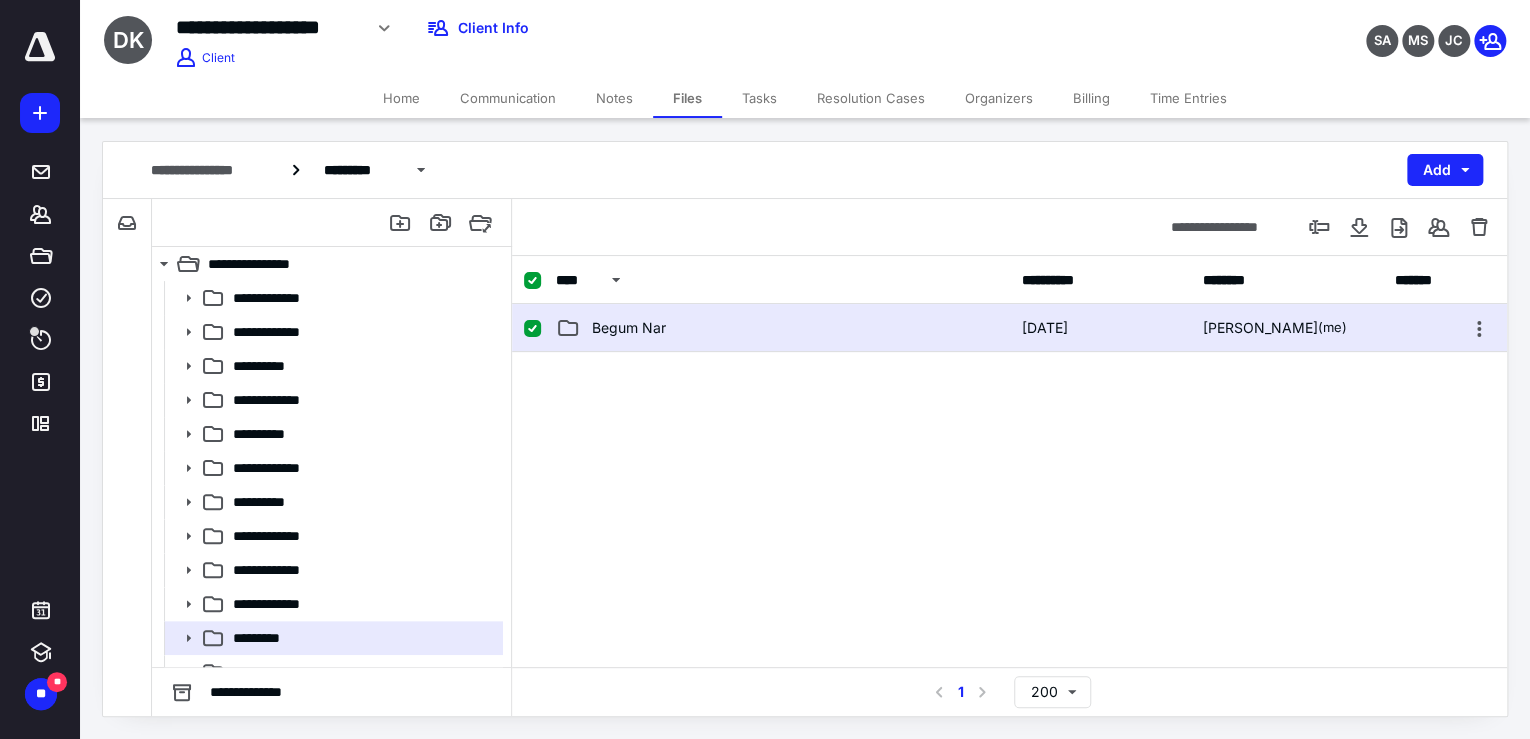 checkbox on "false" 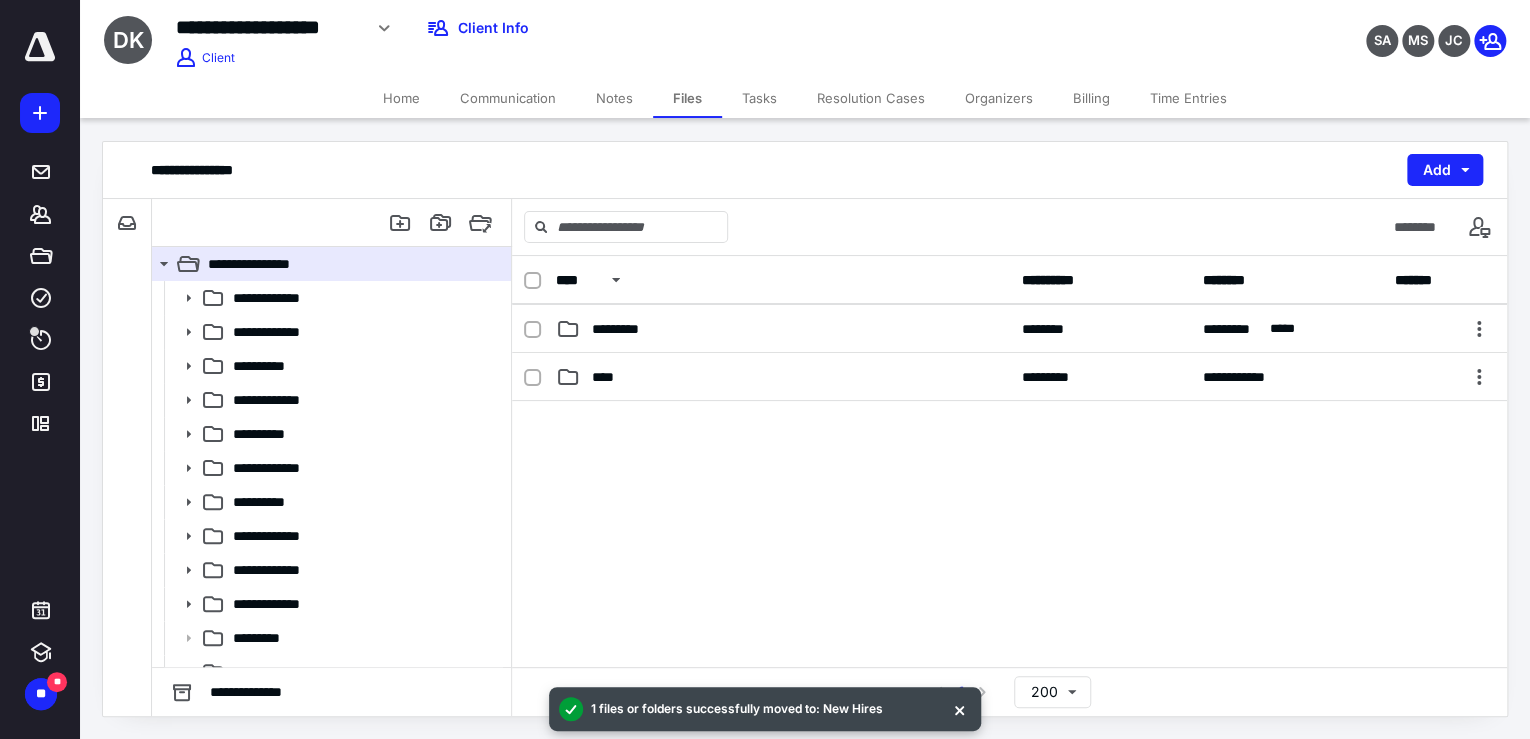 scroll, scrollTop: 480, scrollLeft: 0, axis: vertical 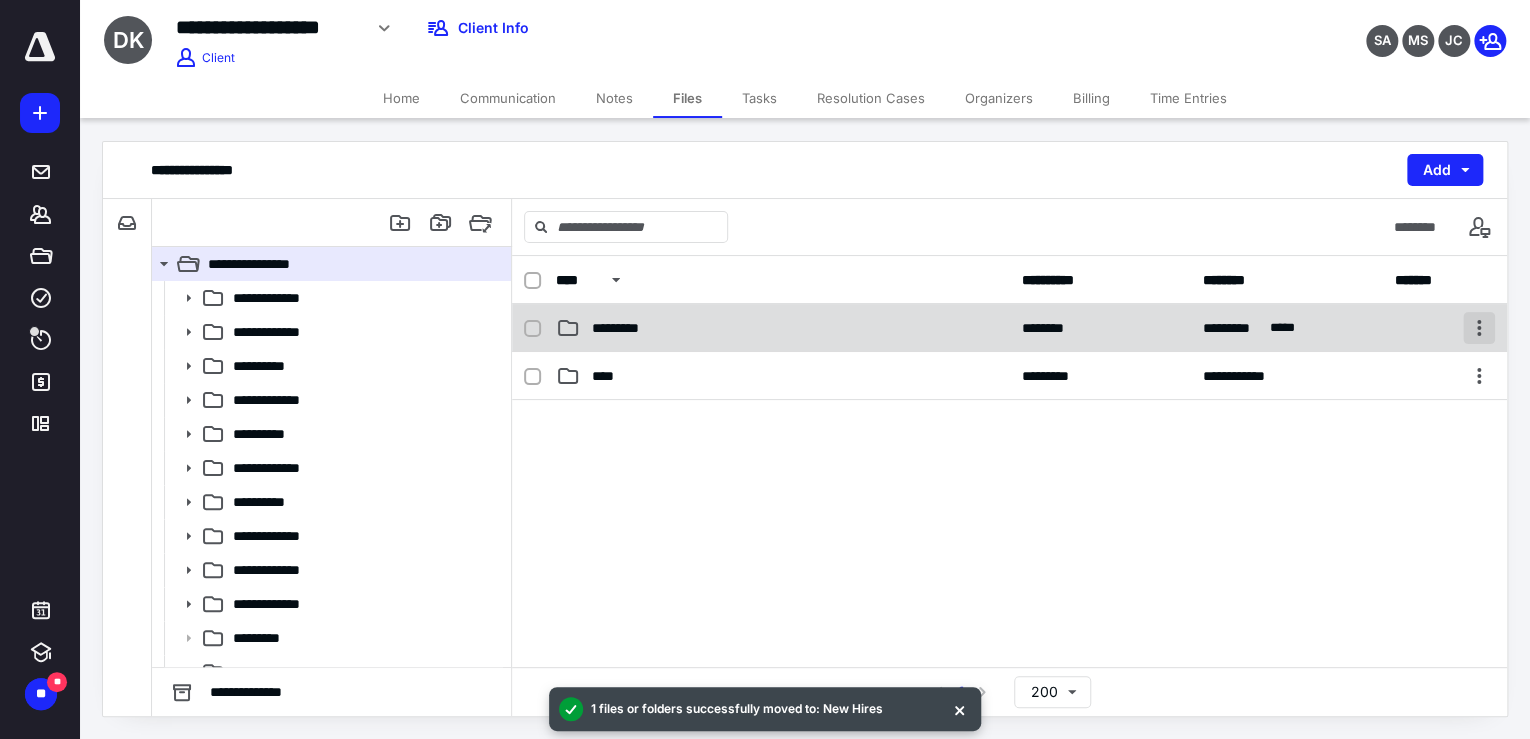 click at bounding box center [1479, 328] 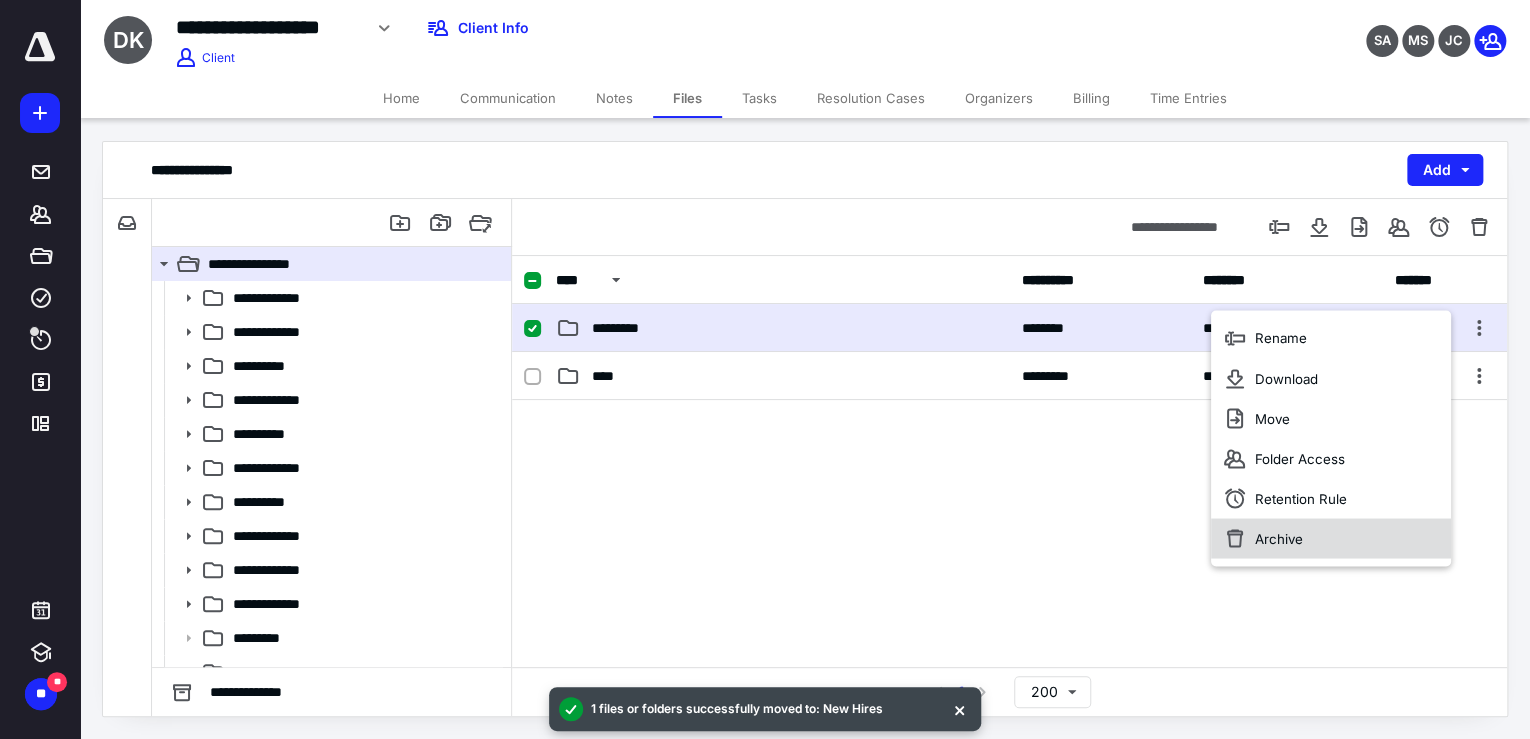 click on "Archive" at bounding box center (1330, 538) 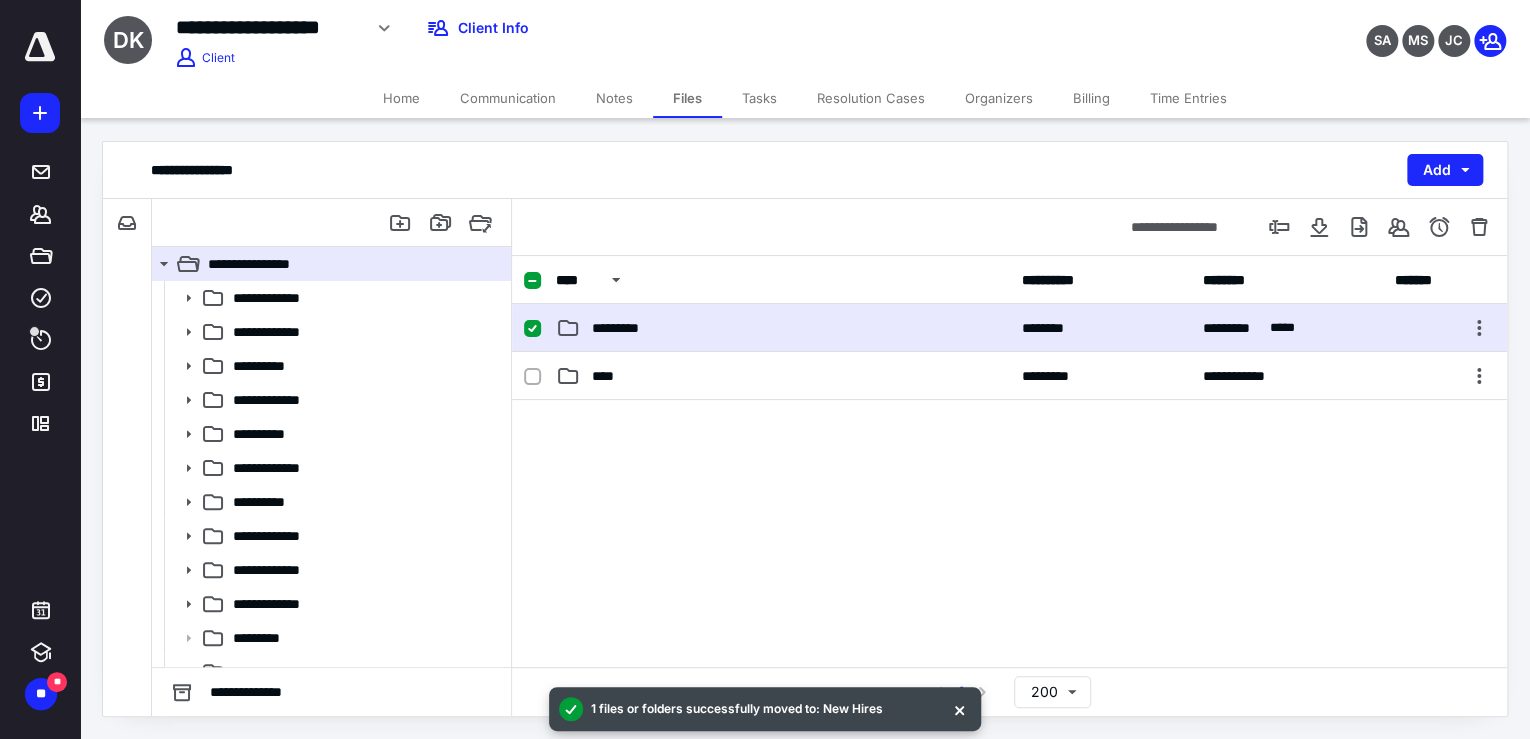 checkbox on "false" 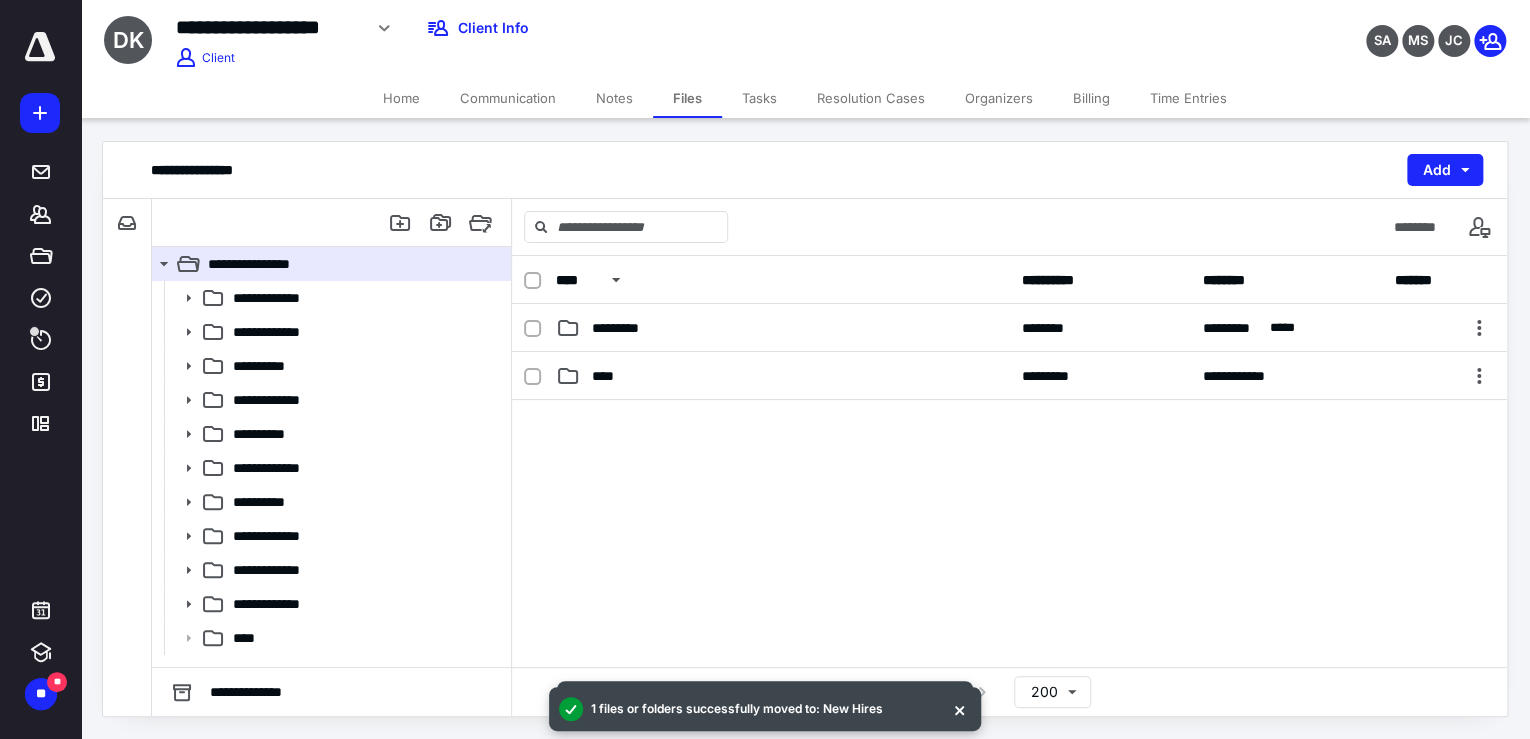 scroll, scrollTop: 432, scrollLeft: 0, axis: vertical 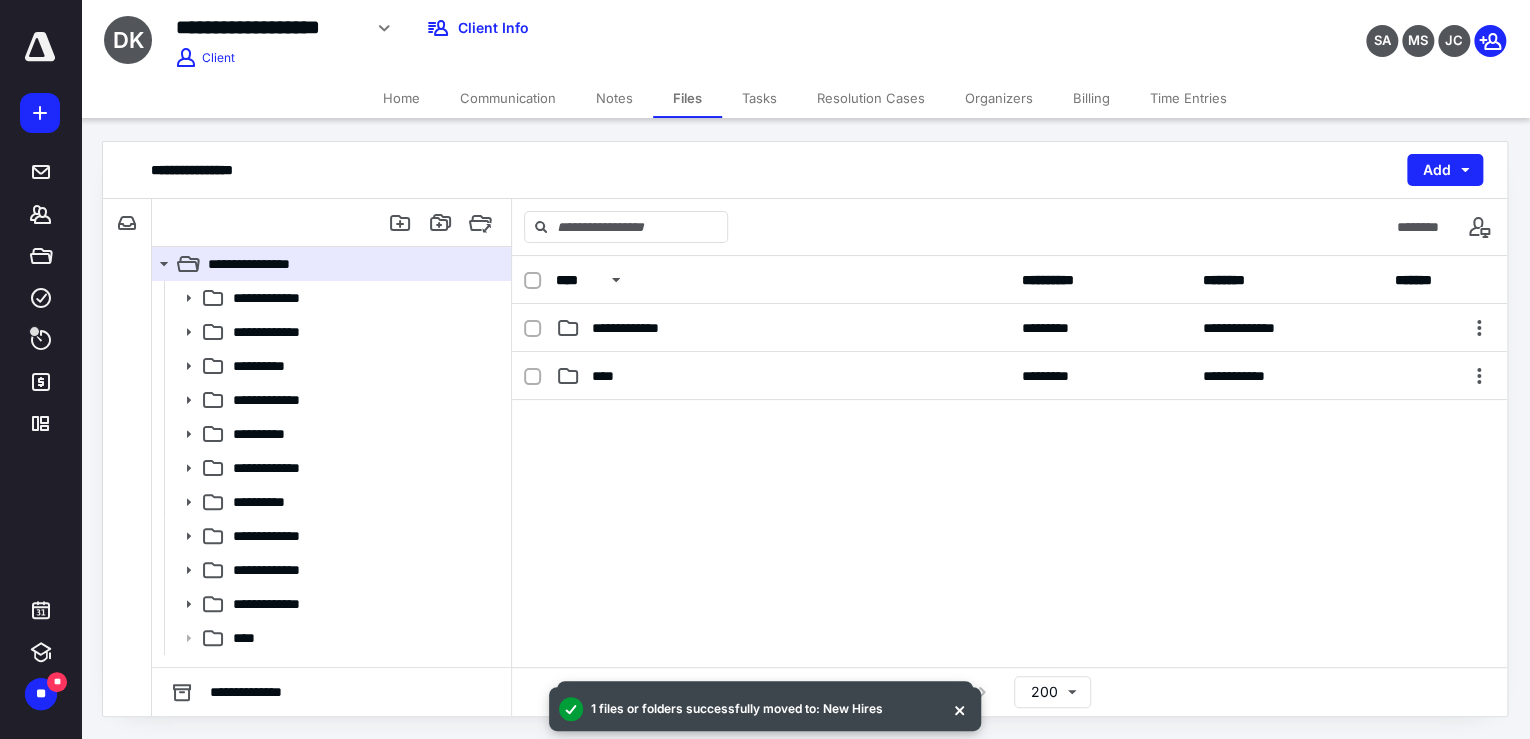 click at bounding box center [1009, 550] 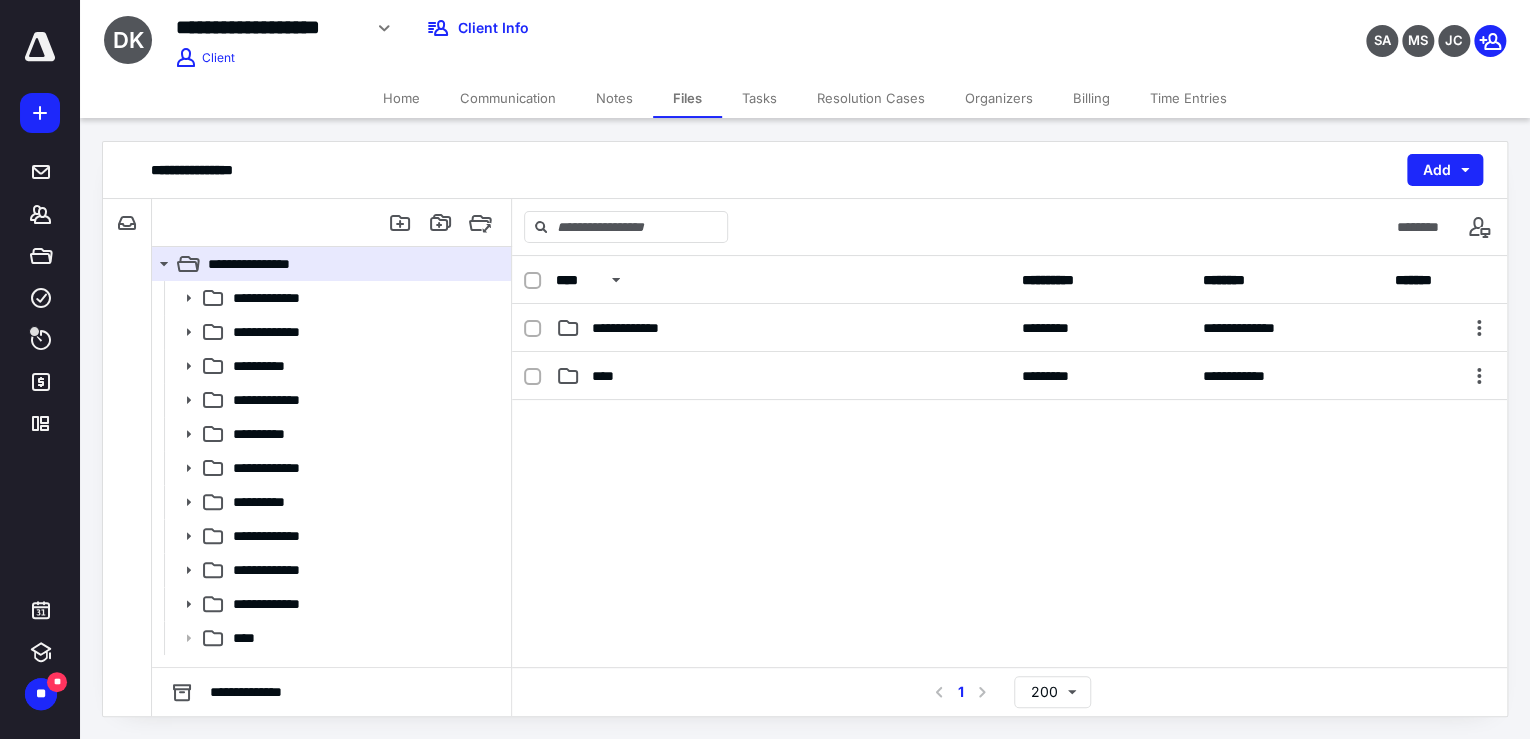 click on "Select a page number for more results 1 200" at bounding box center (1009, 691) 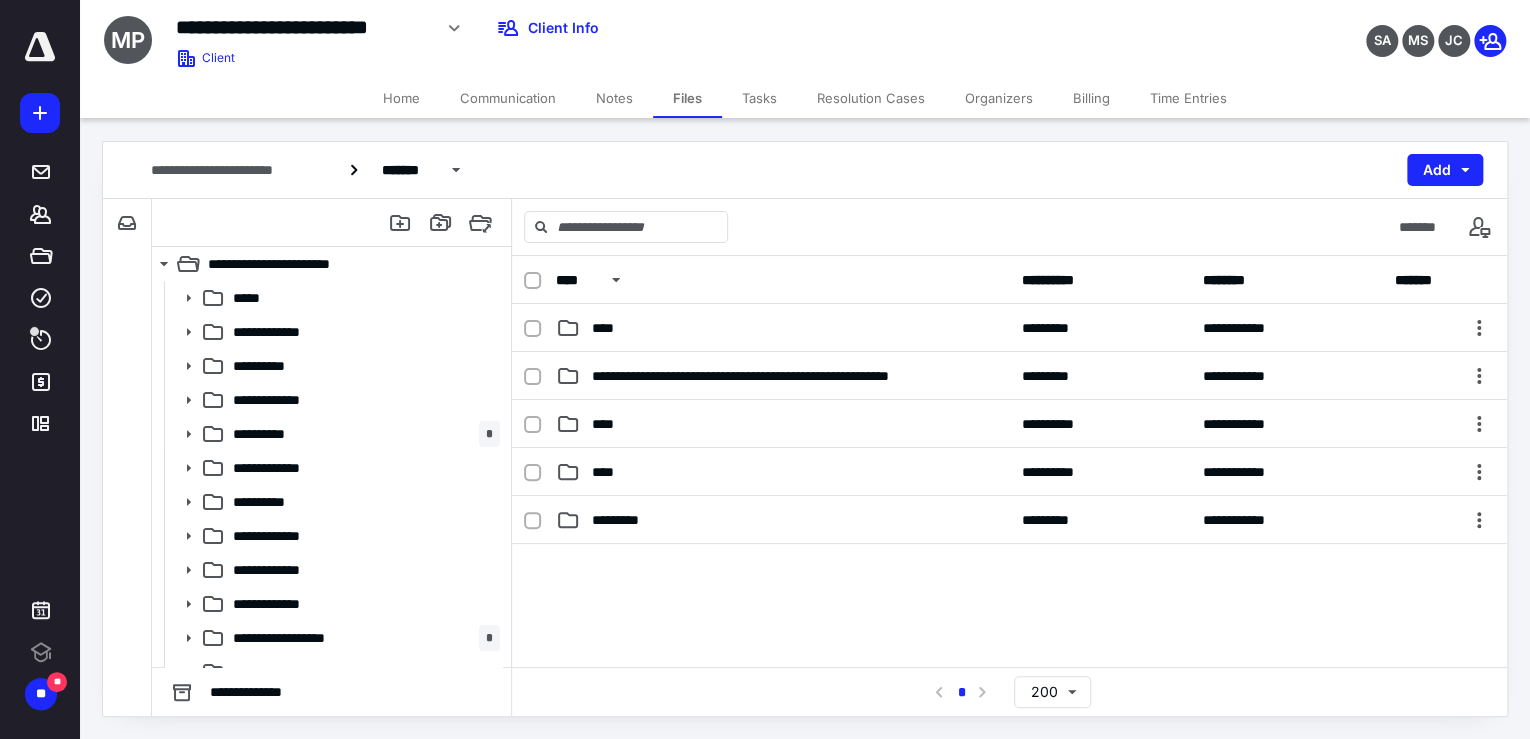 scroll, scrollTop: 0, scrollLeft: 0, axis: both 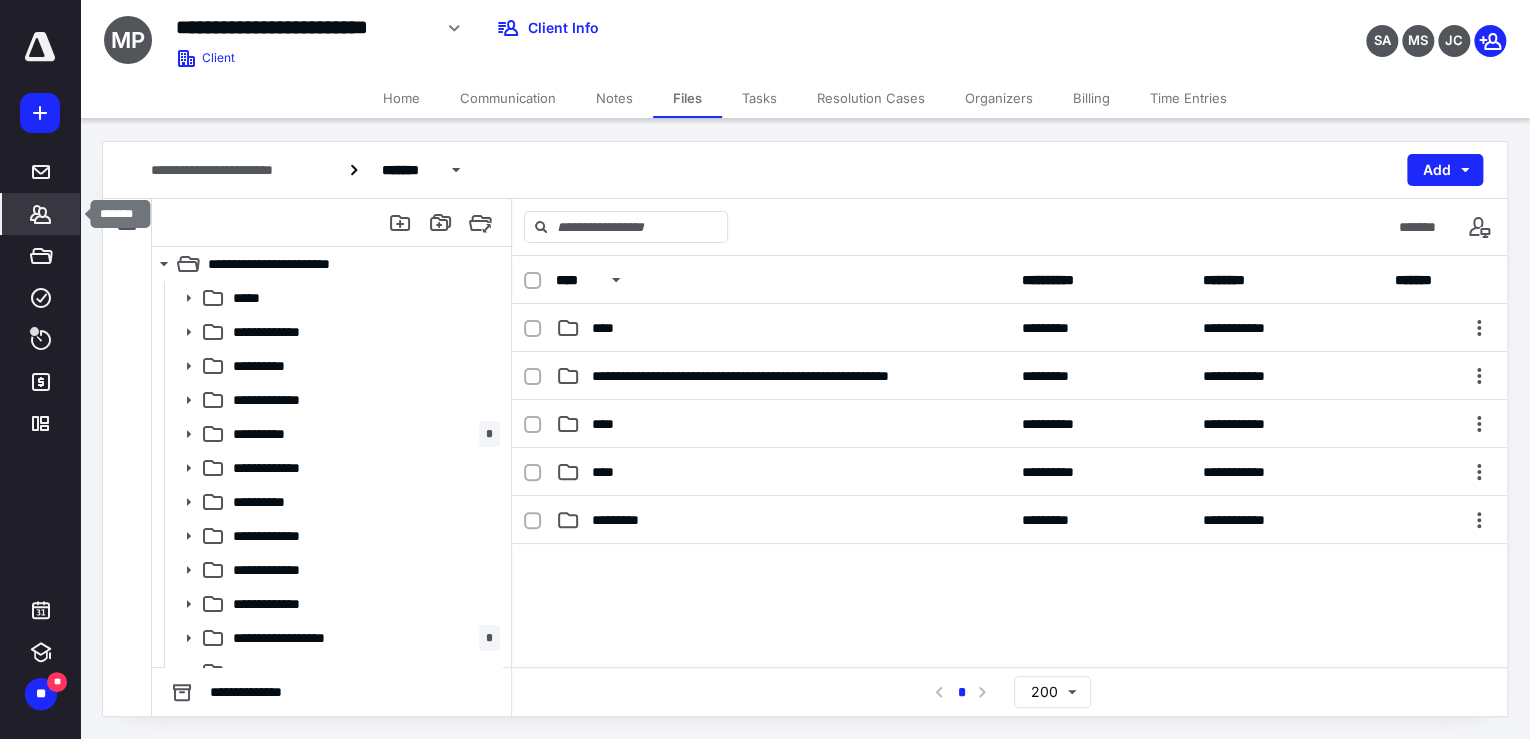 click 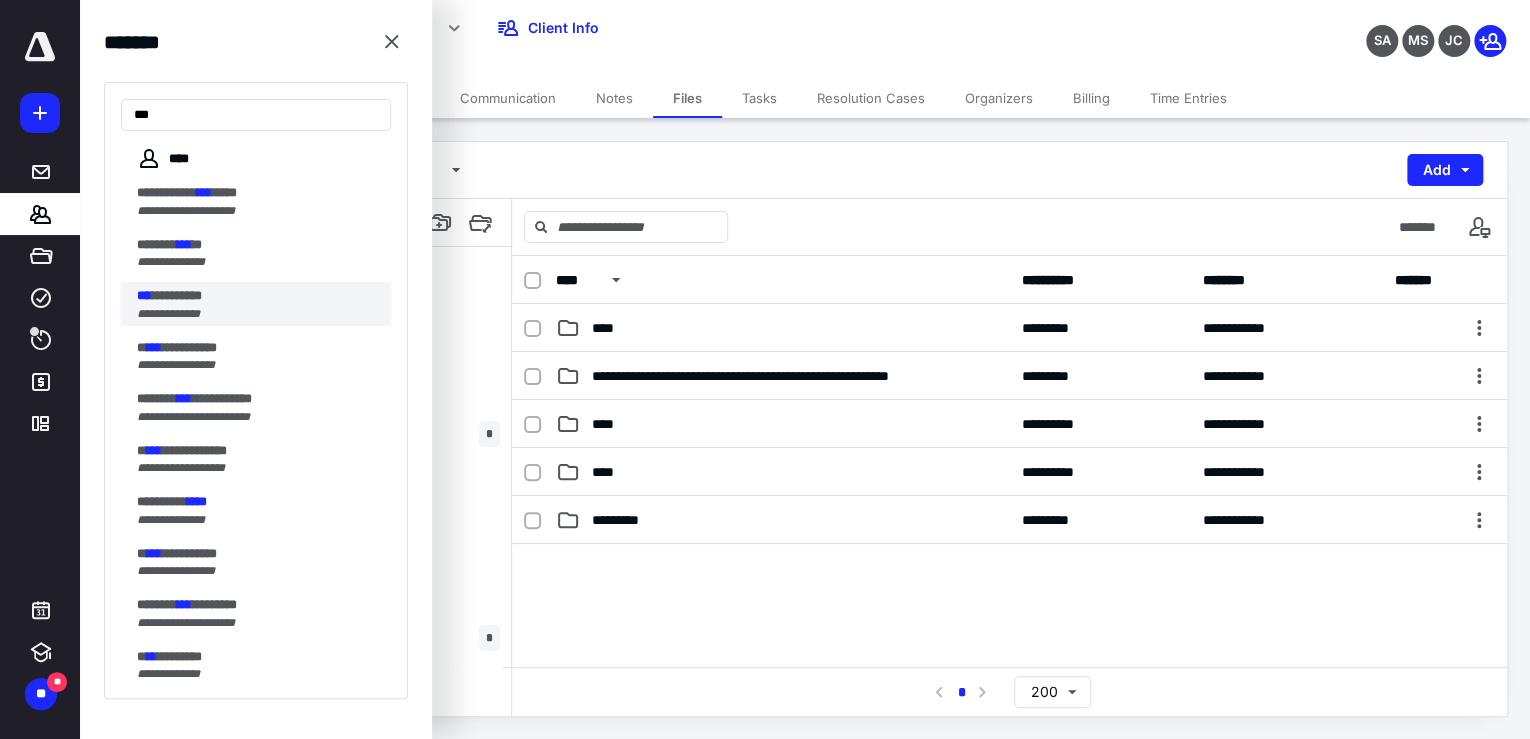 type on "***" 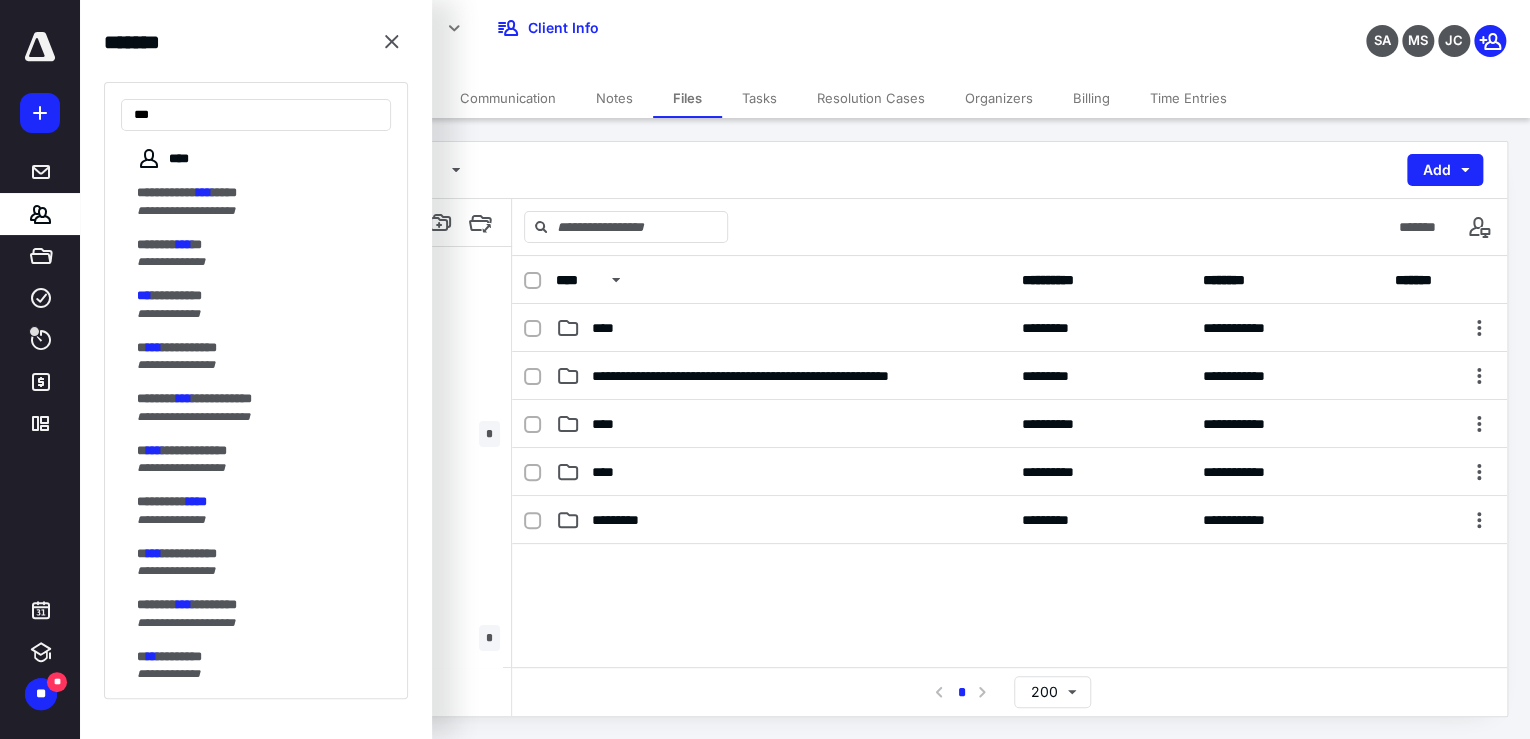 click on "*** *********" at bounding box center [258, 296] 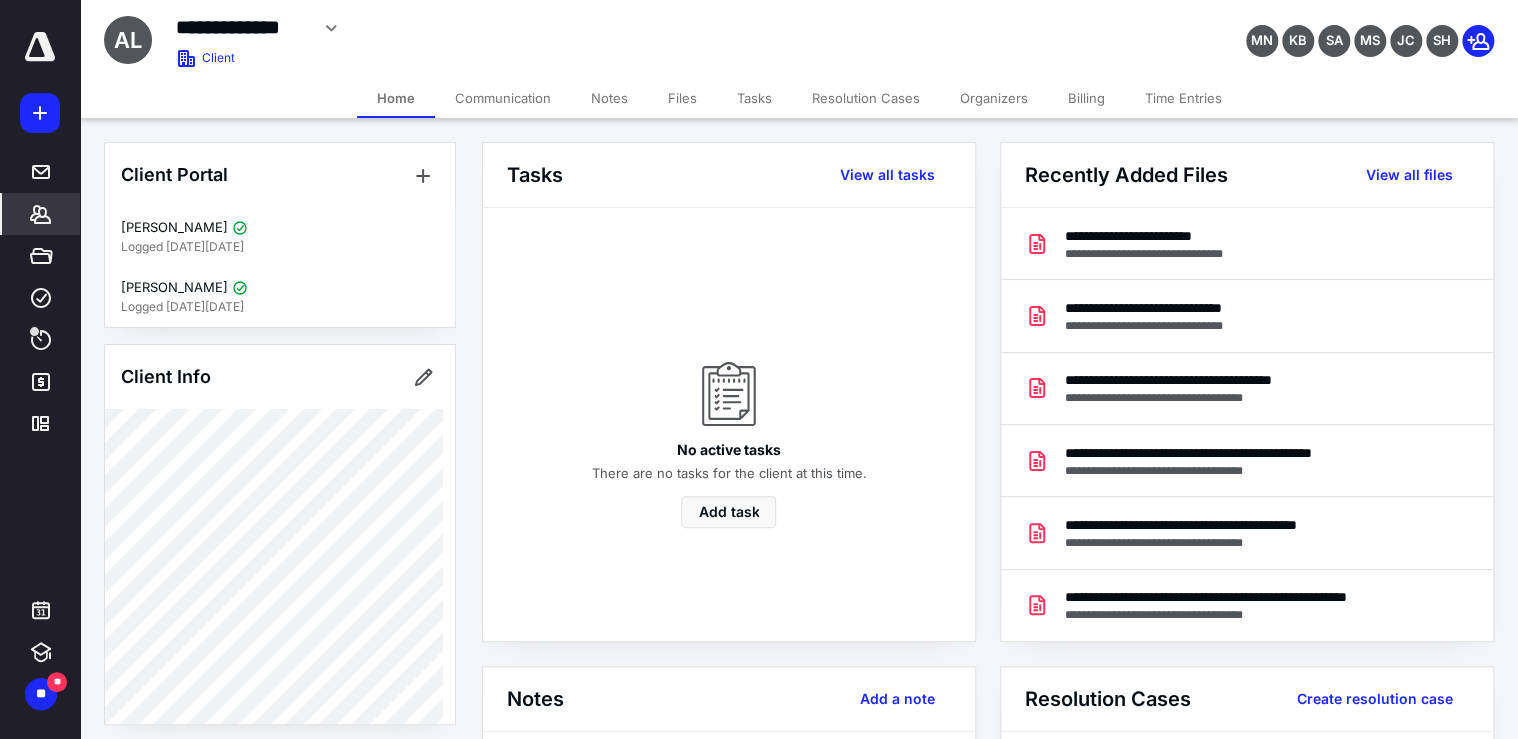 click on "Files" at bounding box center (682, 98) 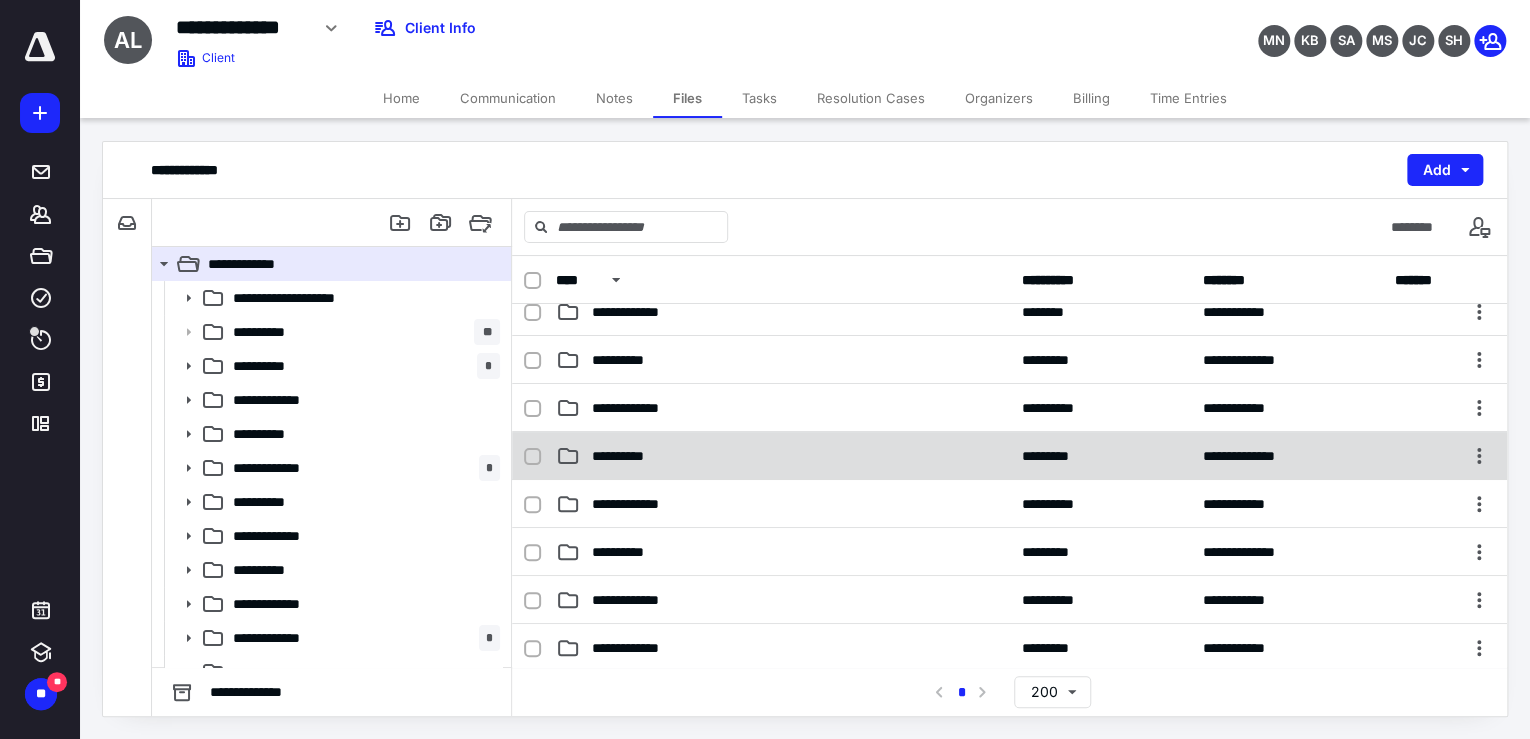 scroll, scrollTop: 640, scrollLeft: 0, axis: vertical 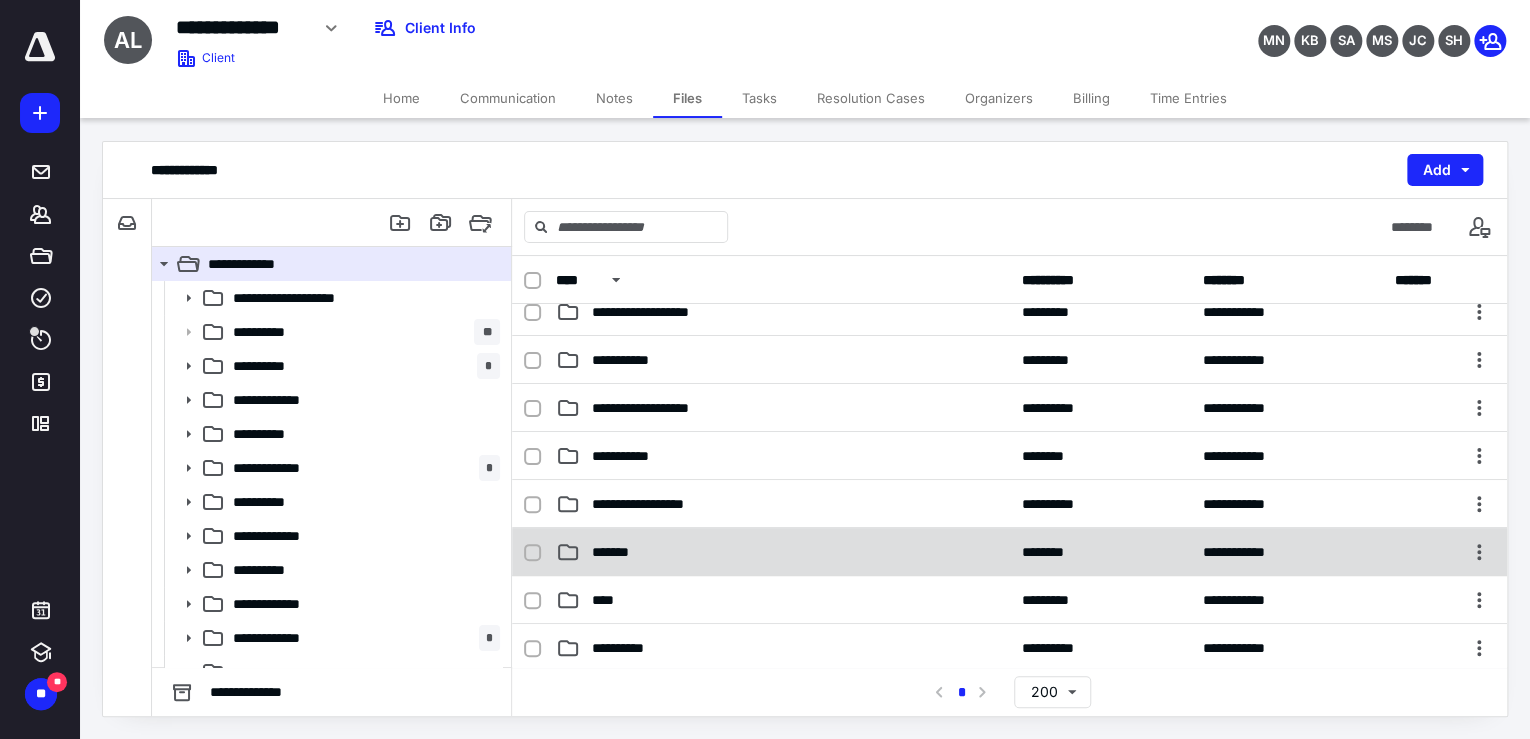 click on "*******" at bounding box center (783, 552) 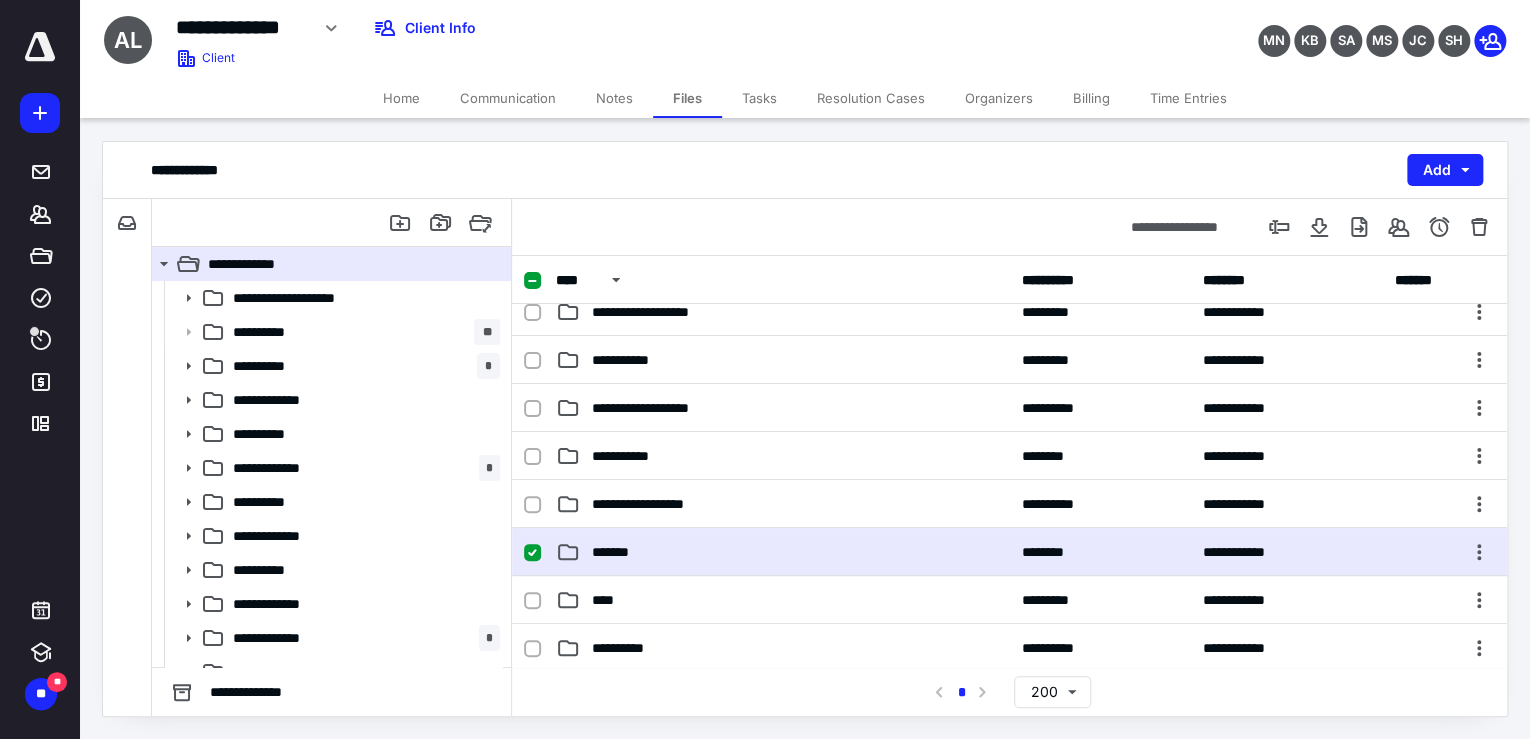 click on "*******" at bounding box center (783, 552) 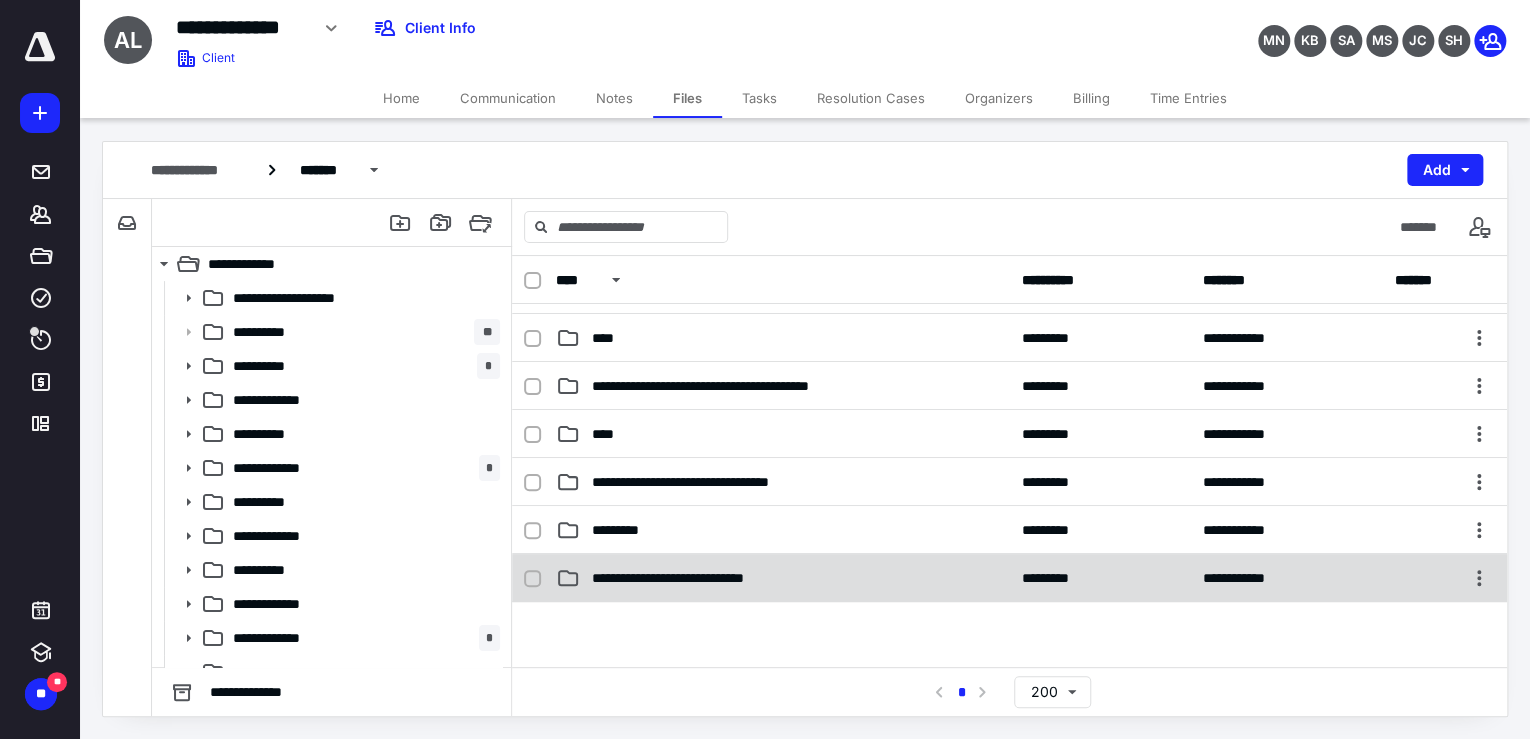 scroll, scrollTop: 0, scrollLeft: 0, axis: both 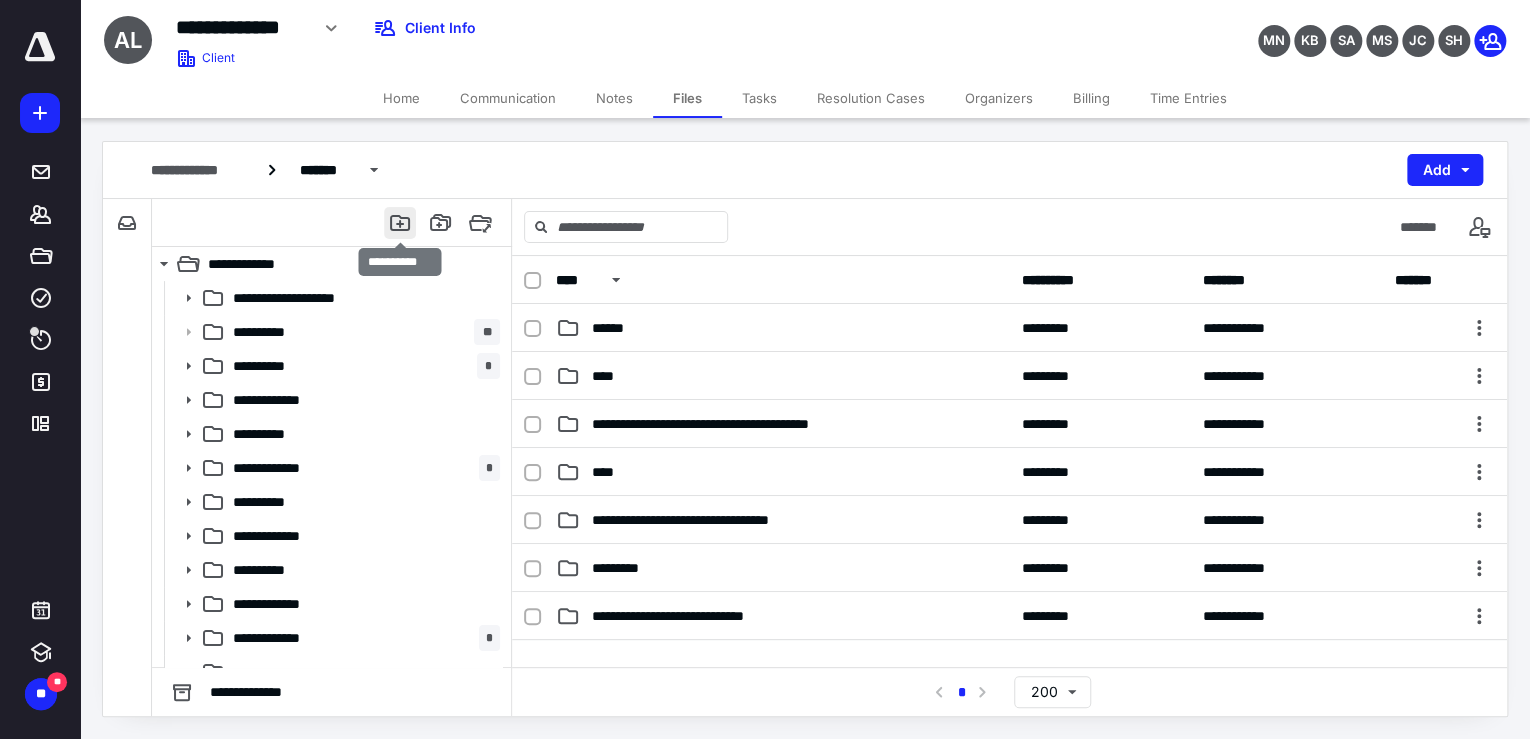 click at bounding box center (400, 223) 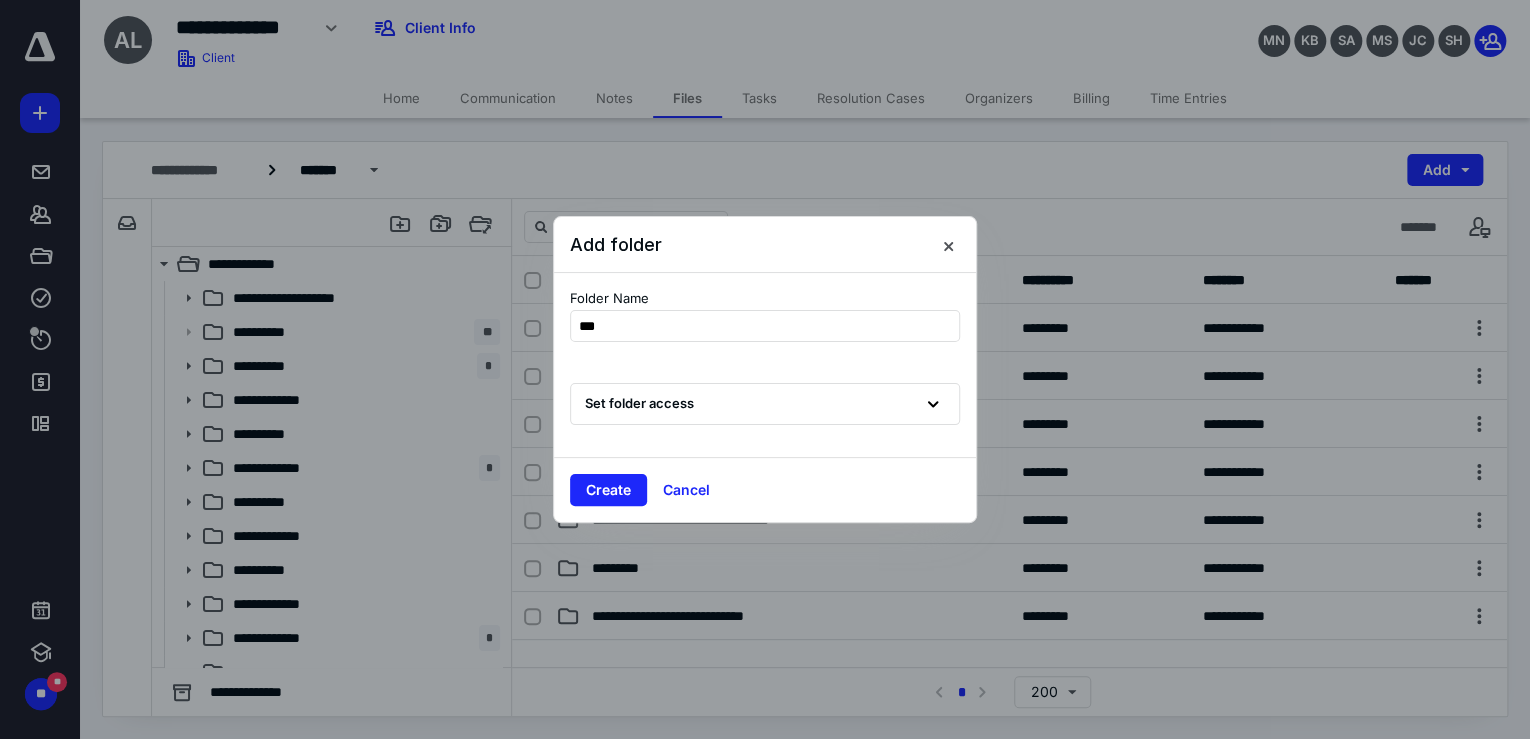 type on "****" 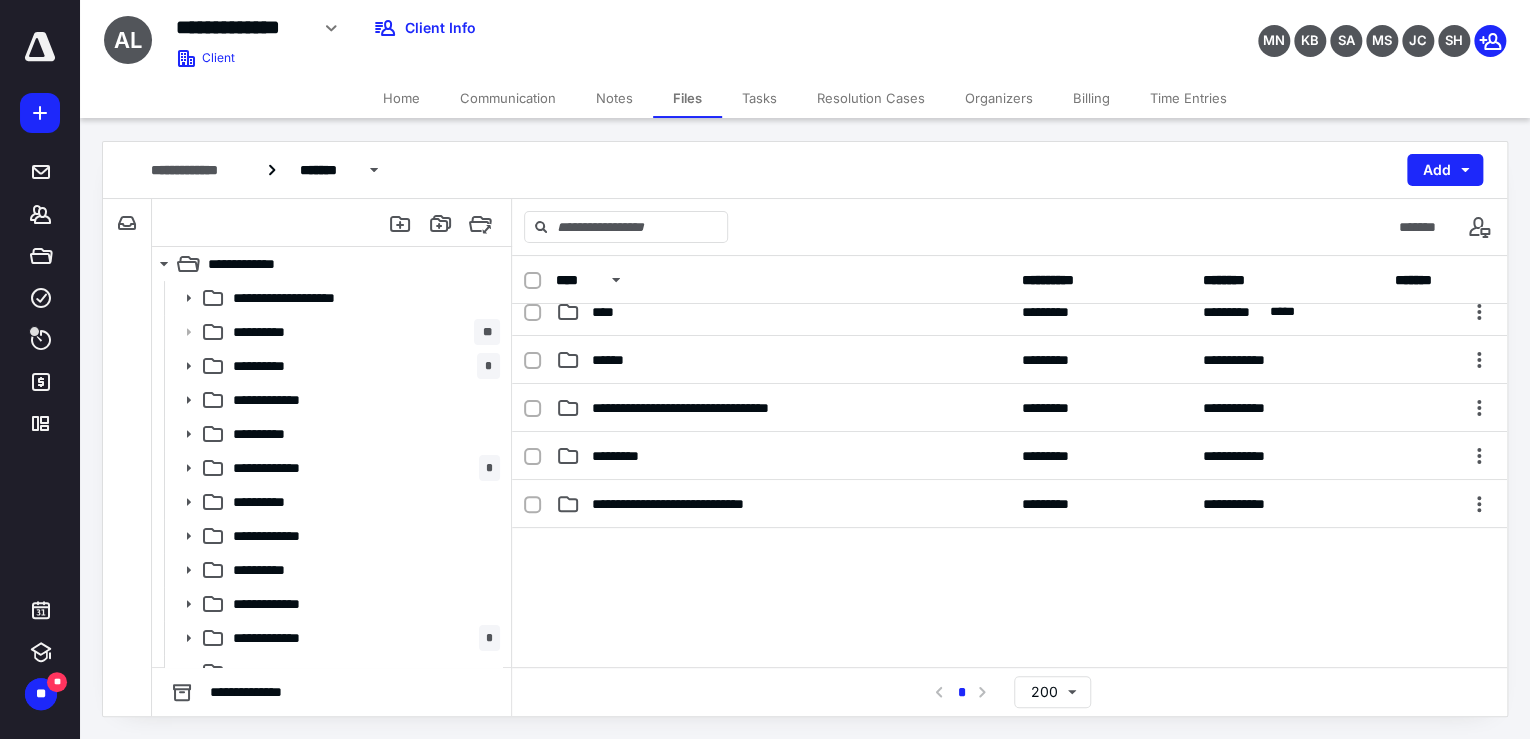 scroll, scrollTop: 0, scrollLeft: 0, axis: both 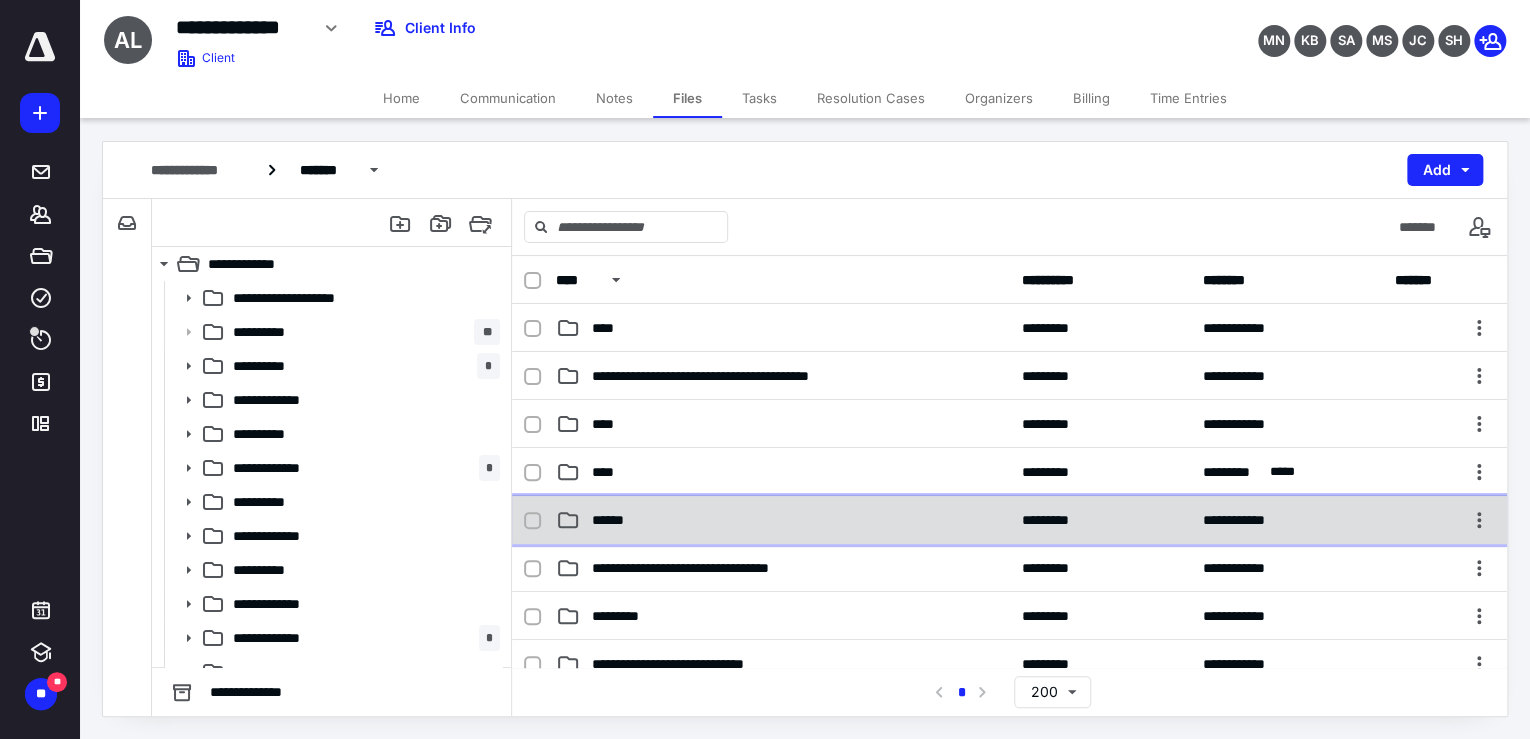 click on "**********" at bounding box center [1009, 520] 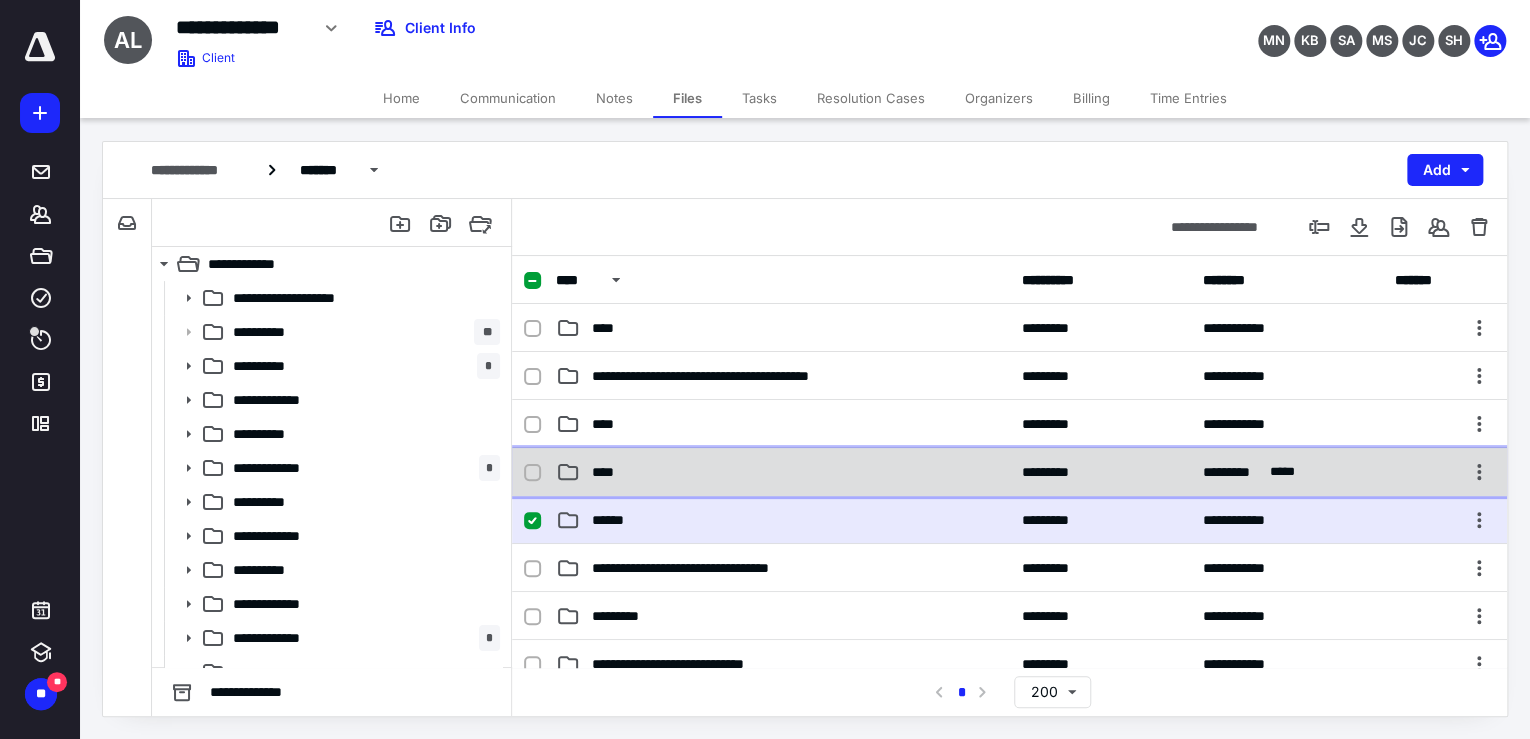 click on "****" at bounding box center (783, 472) 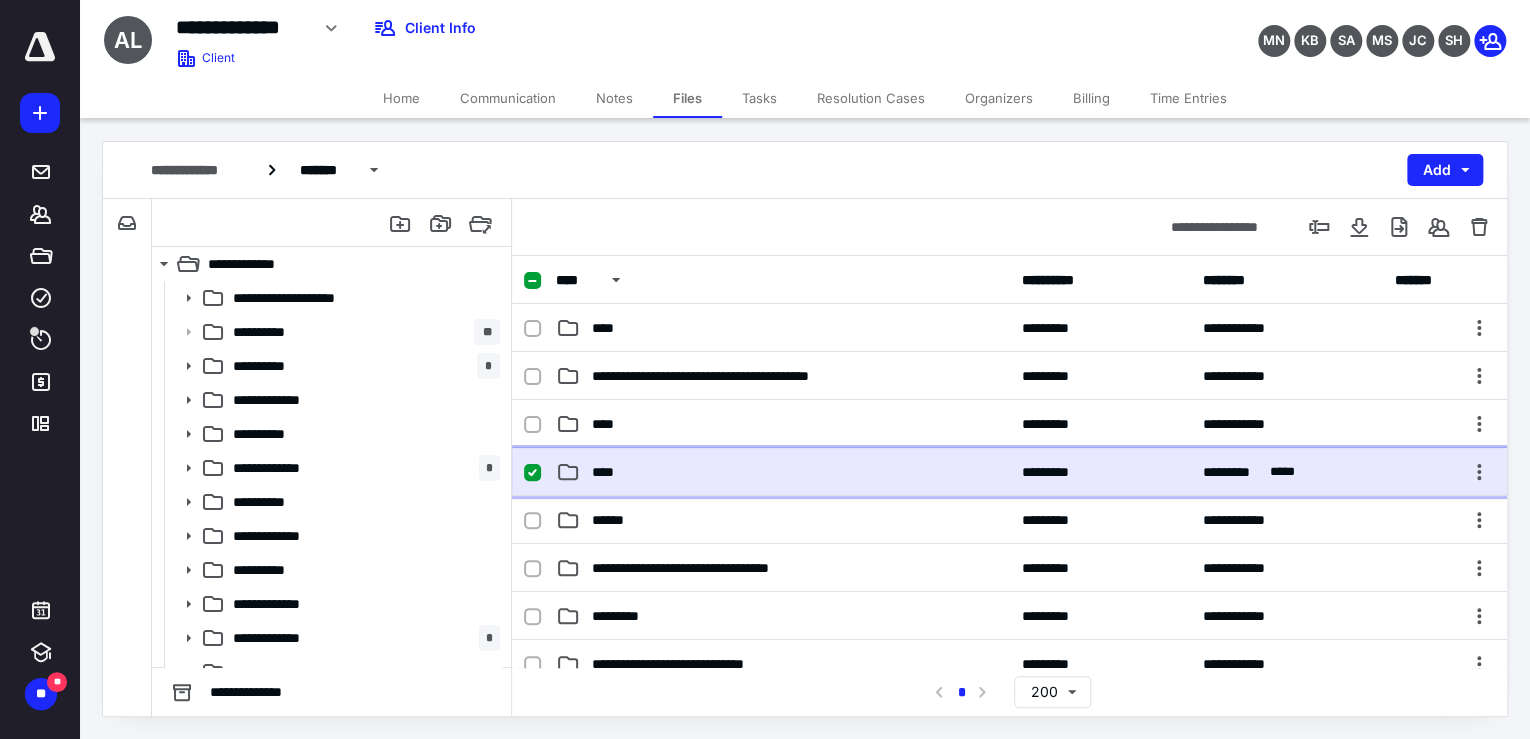 click on "****" at bounding box center [783, 472] 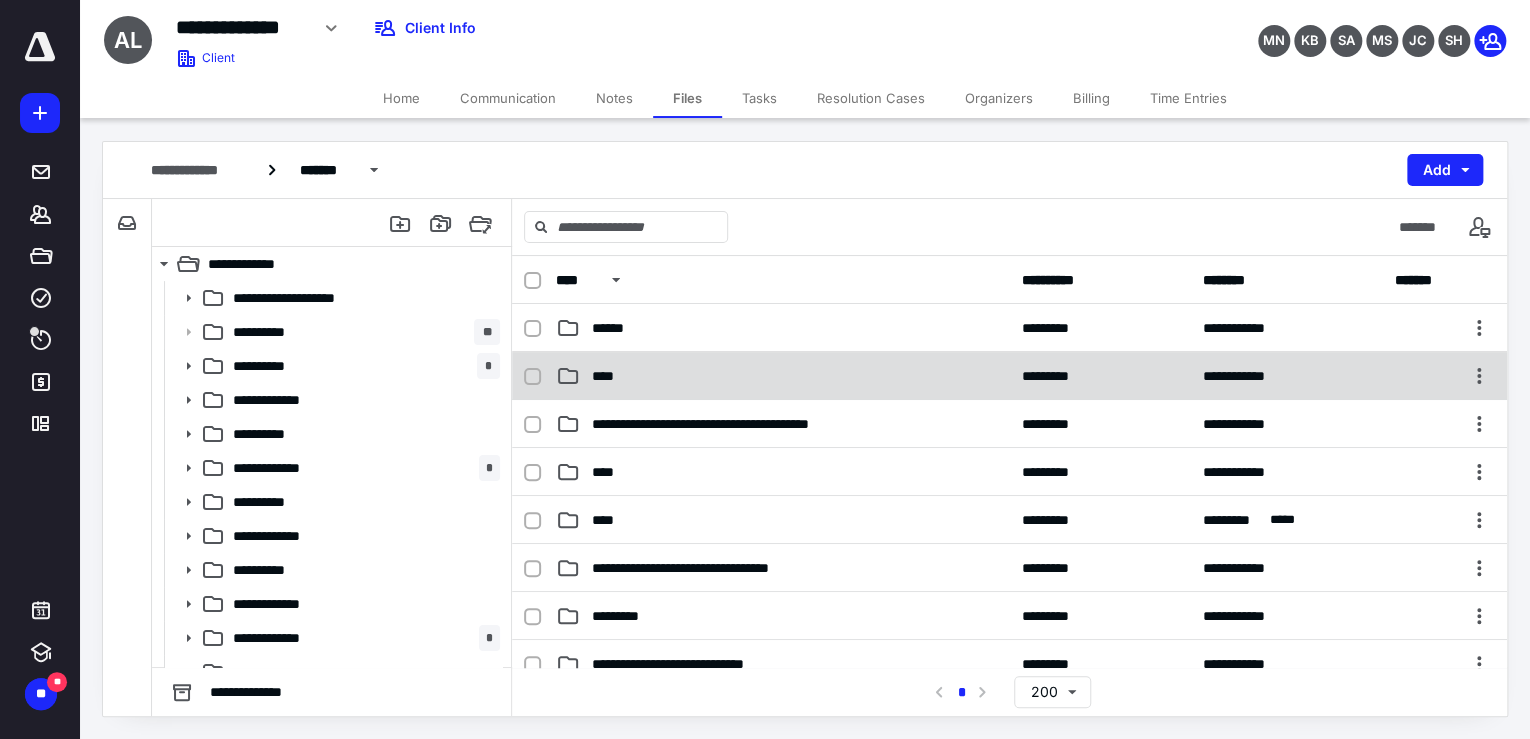 scroll, scrollTop: 160, scrollLeft: 0, axis: vertical 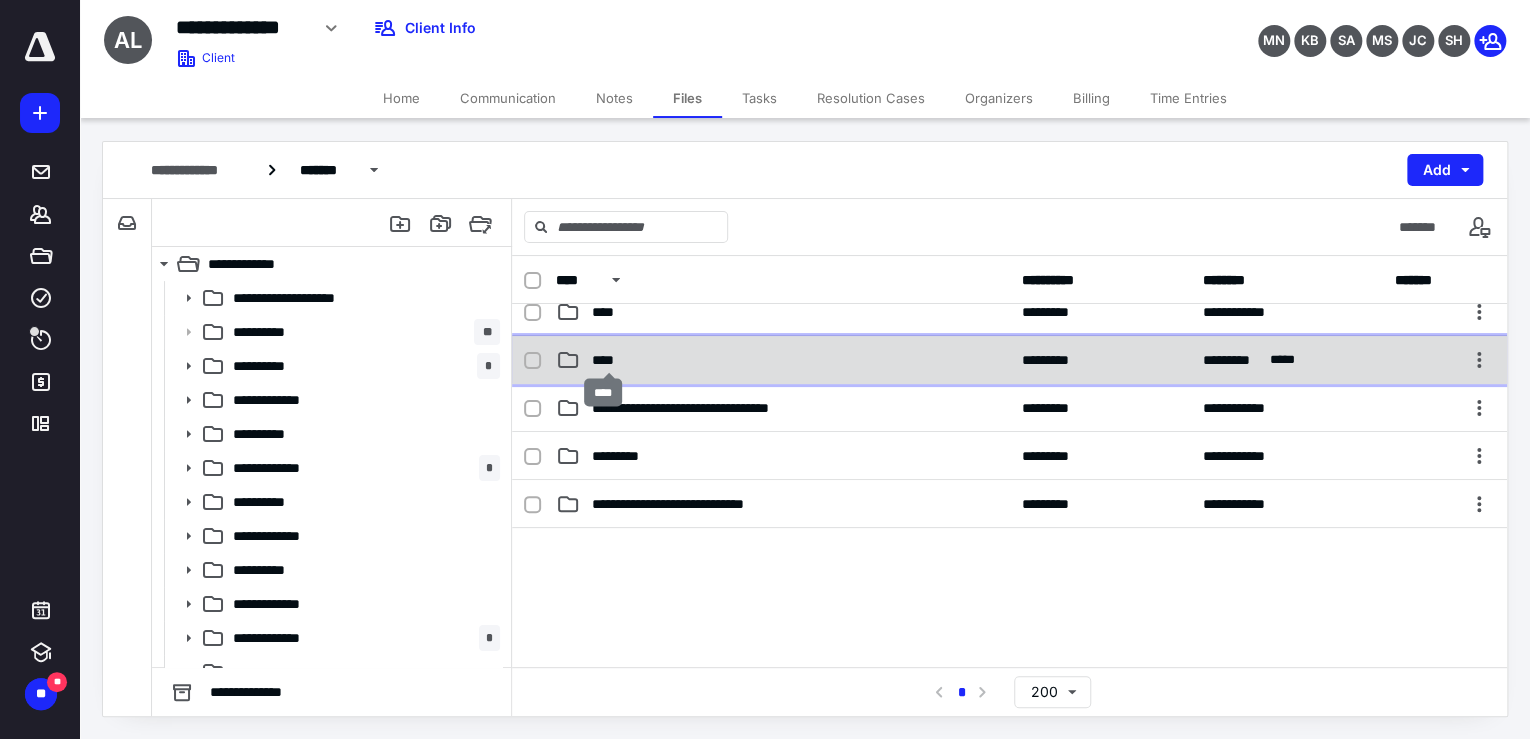 click on "****" at bounding box center (609, 360) 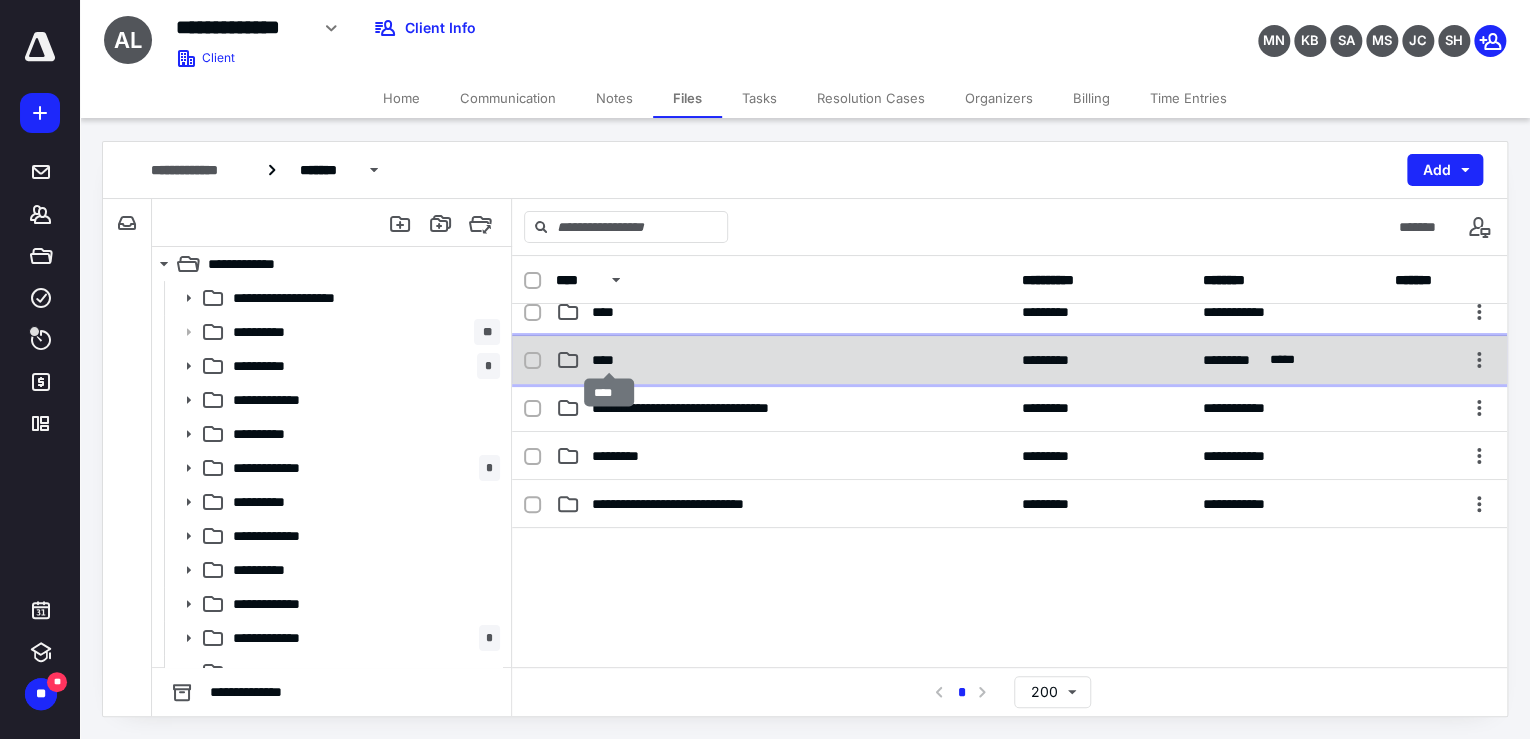 checkbox on "true" 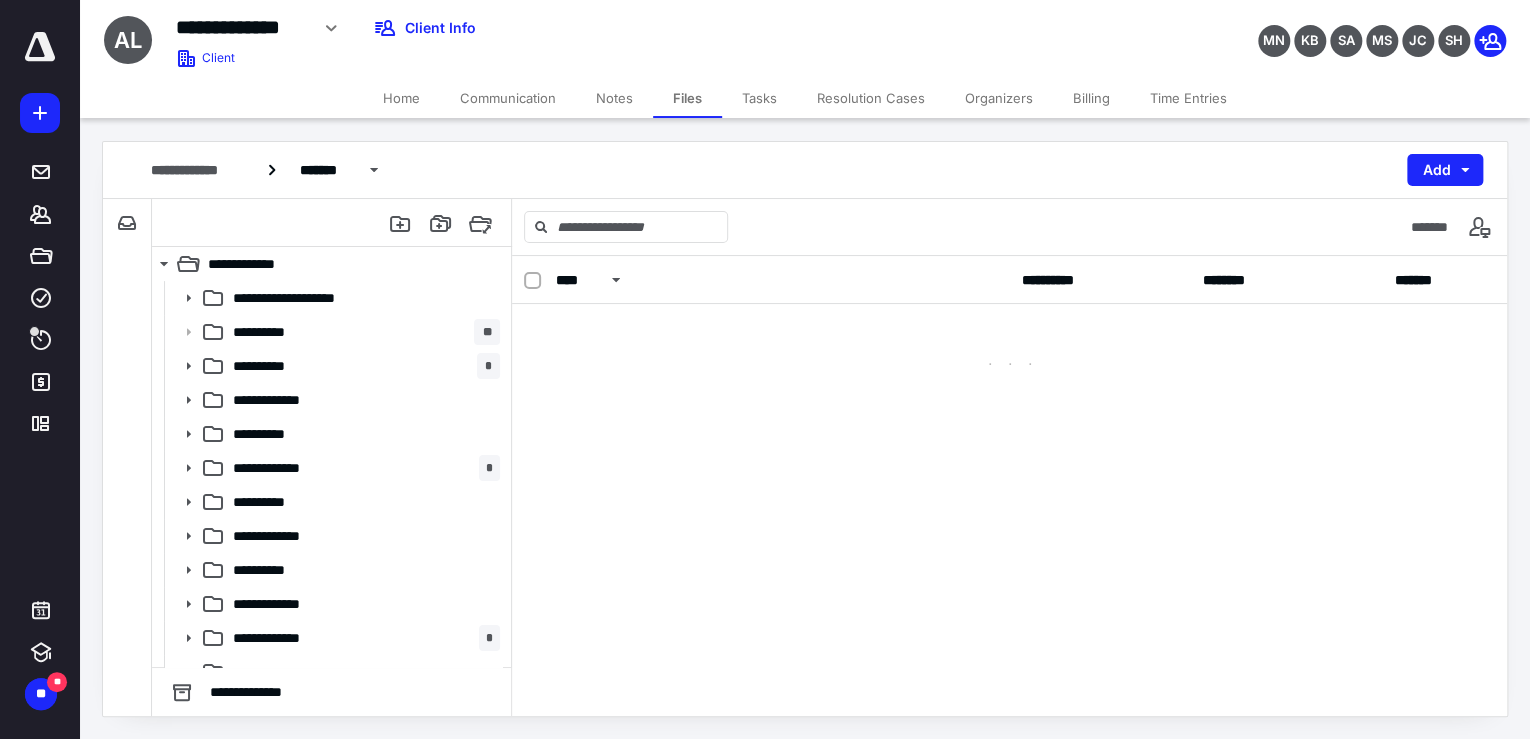 scroll, scrollTop: 0, scrollLeft: 0, axis: both 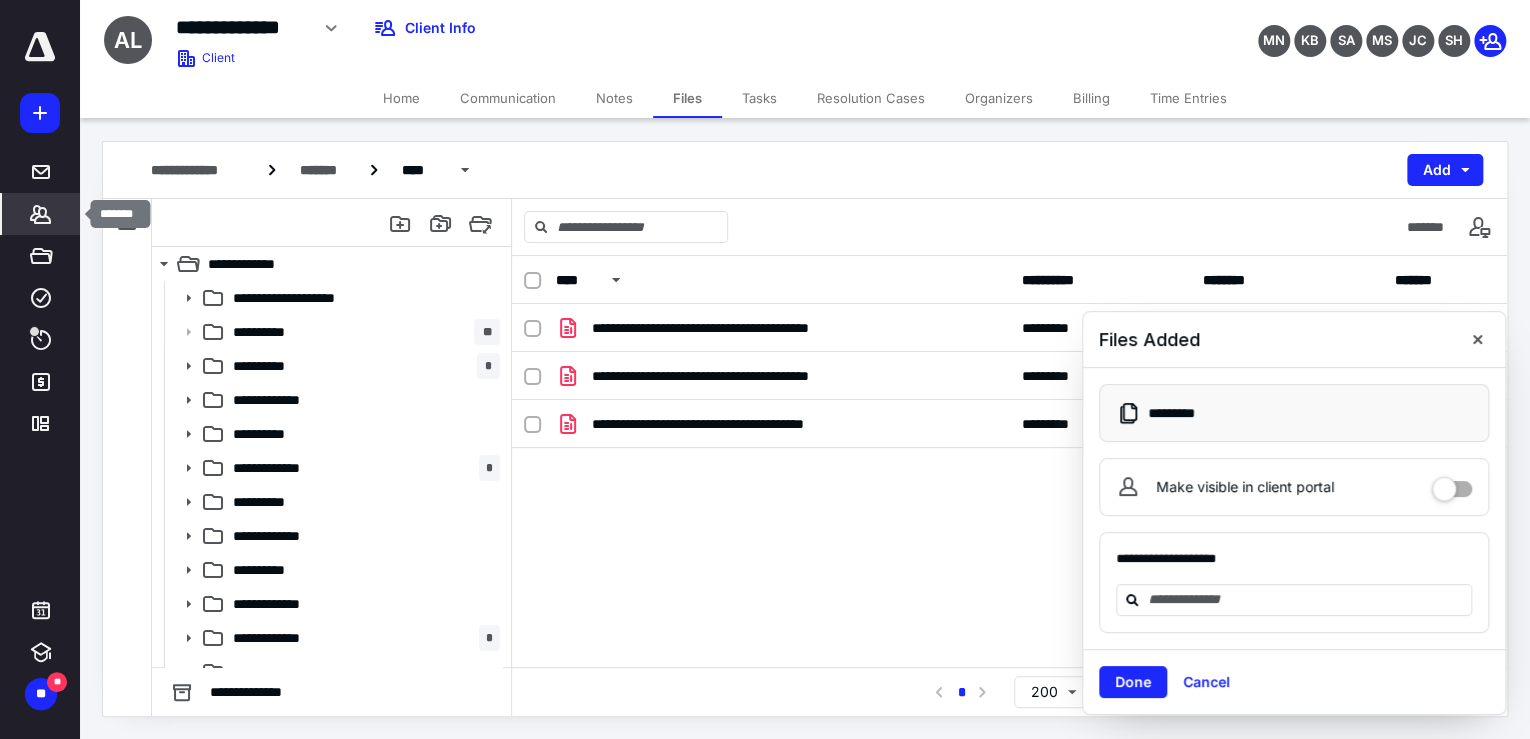 click on "*******" at bounding box center [41, 214] 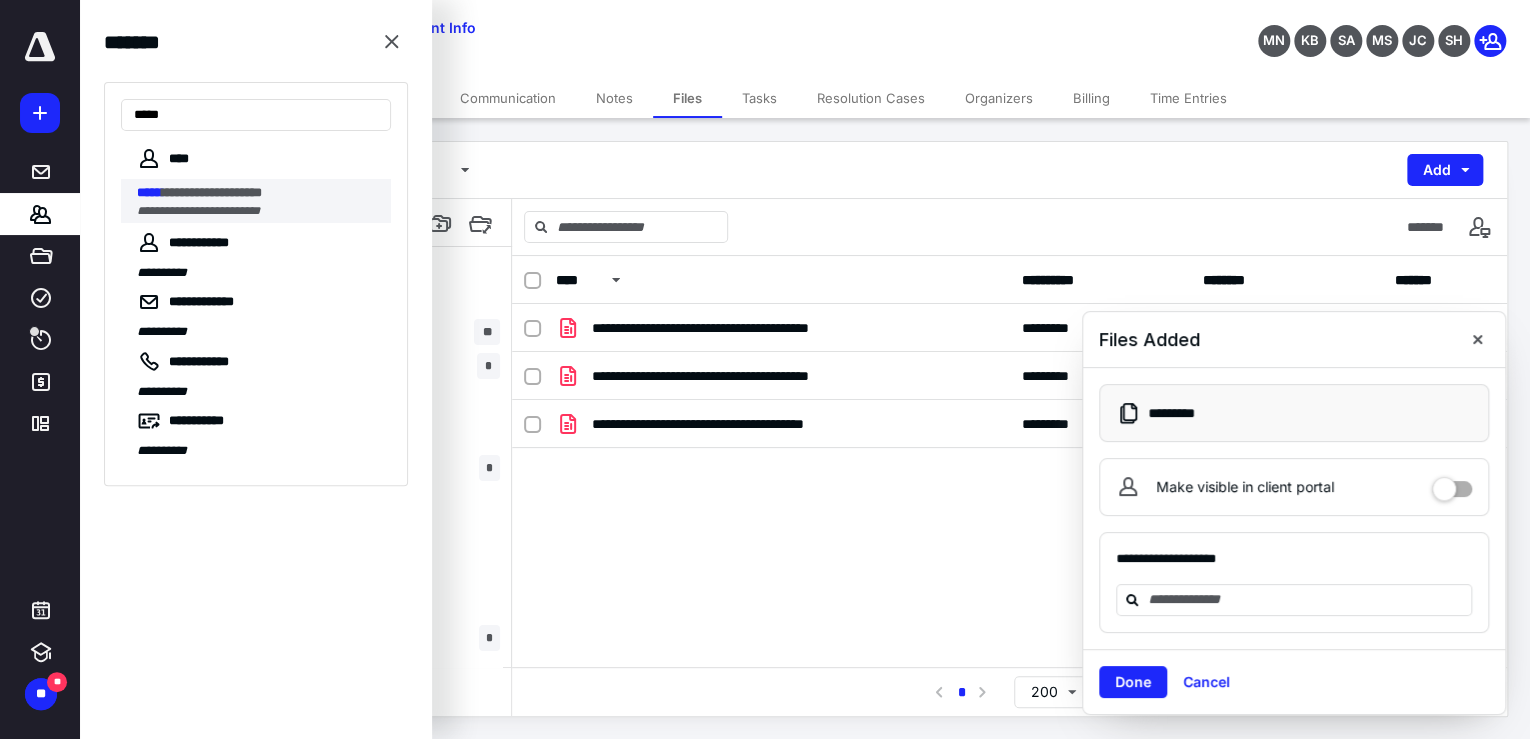 type on "*****" 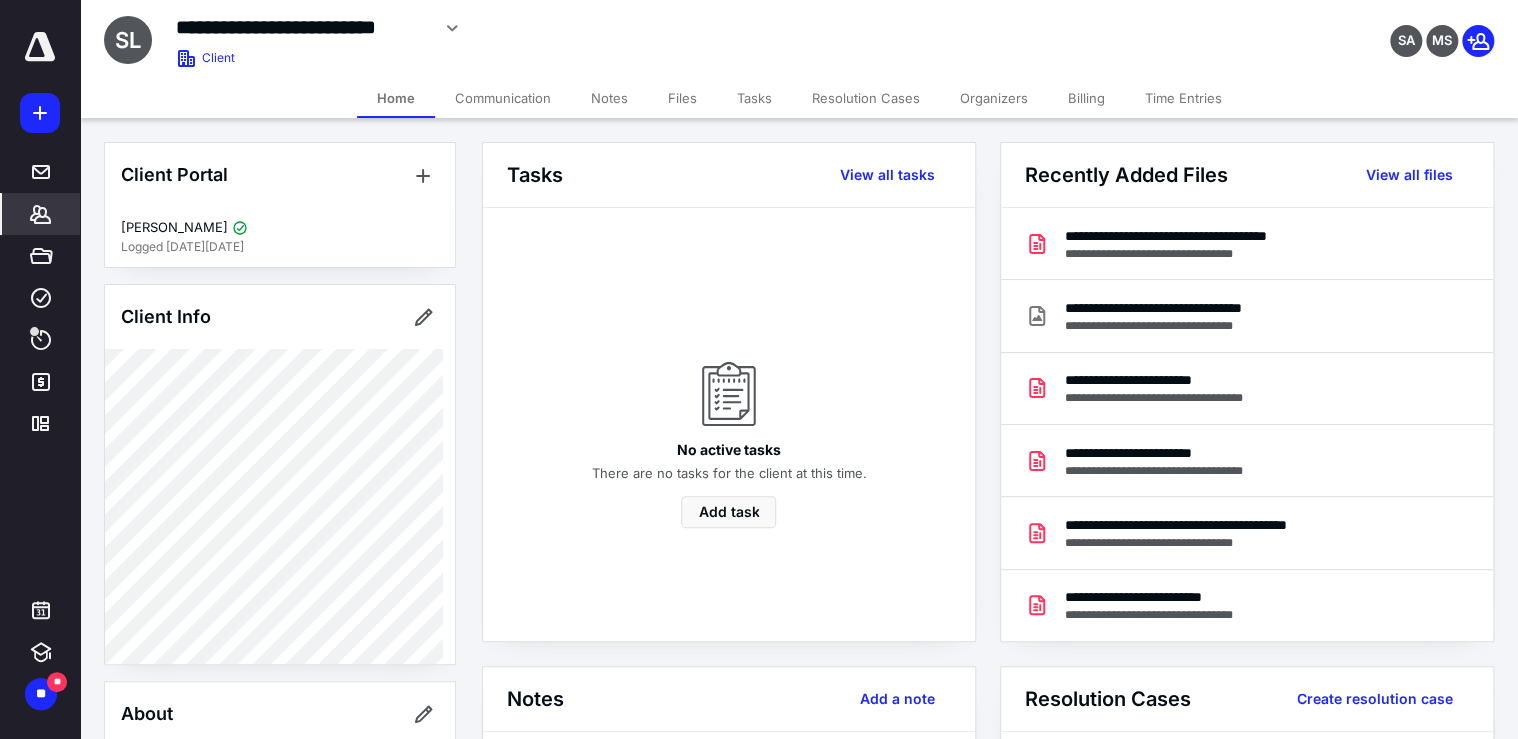 click on "Files" at bounding box center [682, 98] 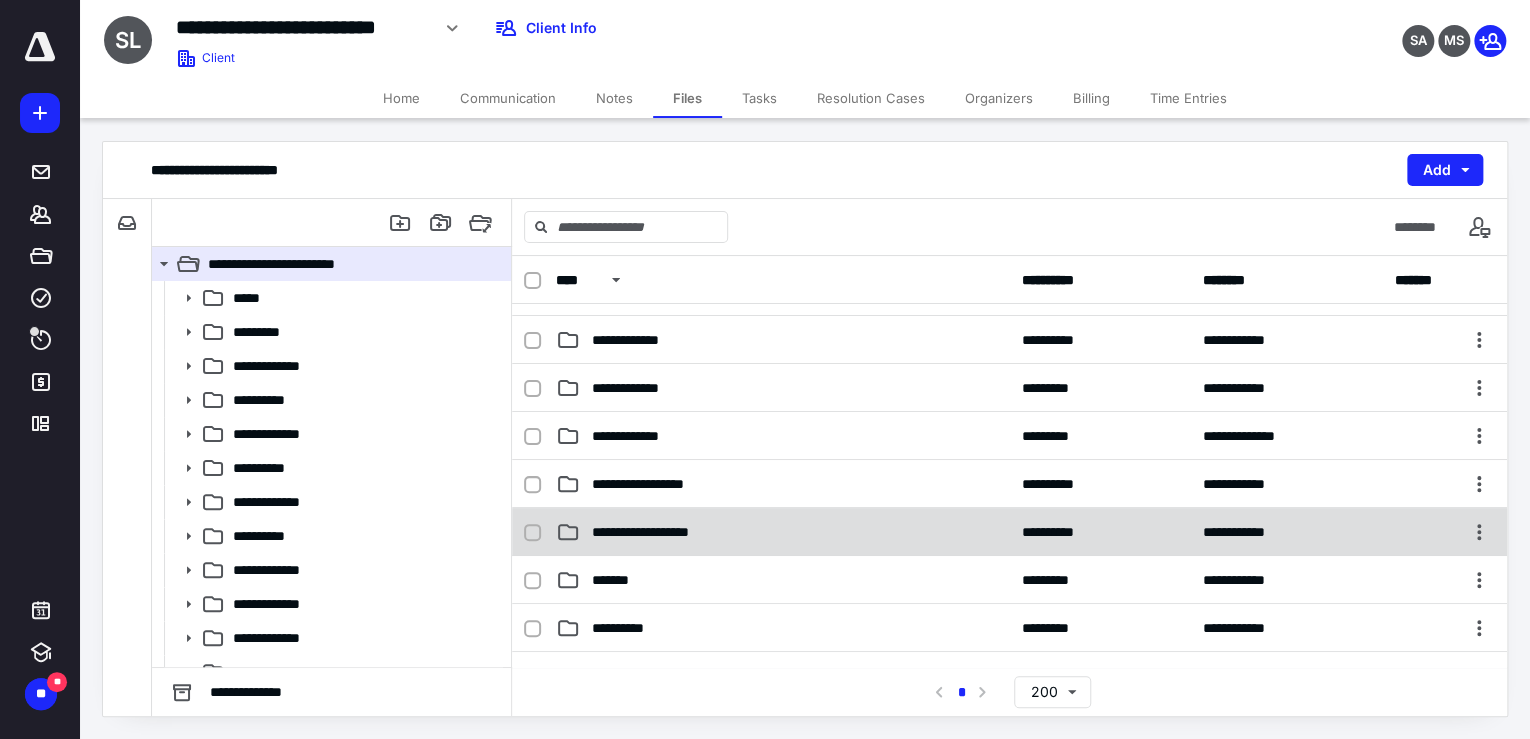 scroll, scrollTop: 640, scrollLeft: 0, axis: vertical 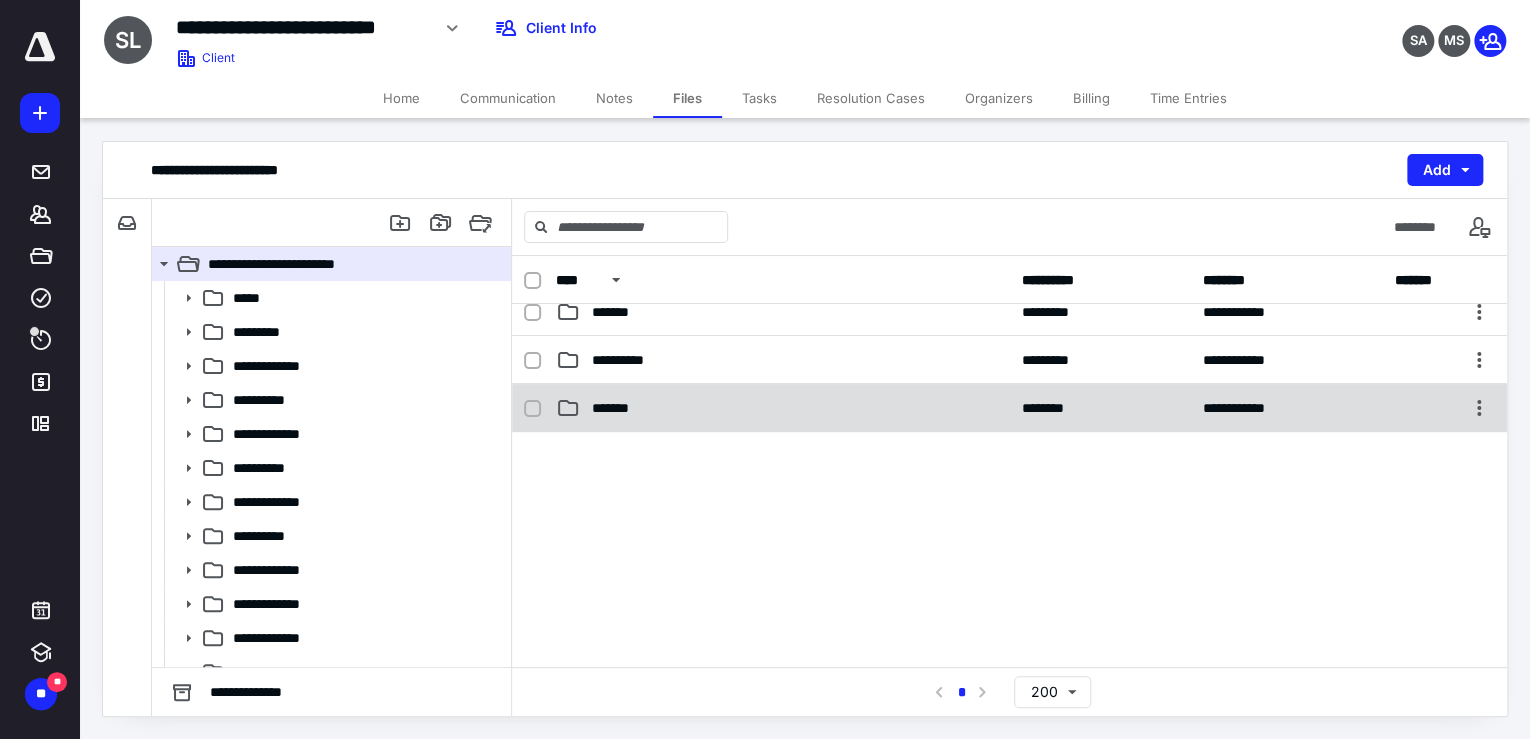 click on "*******" at bounding box center (614, 408) 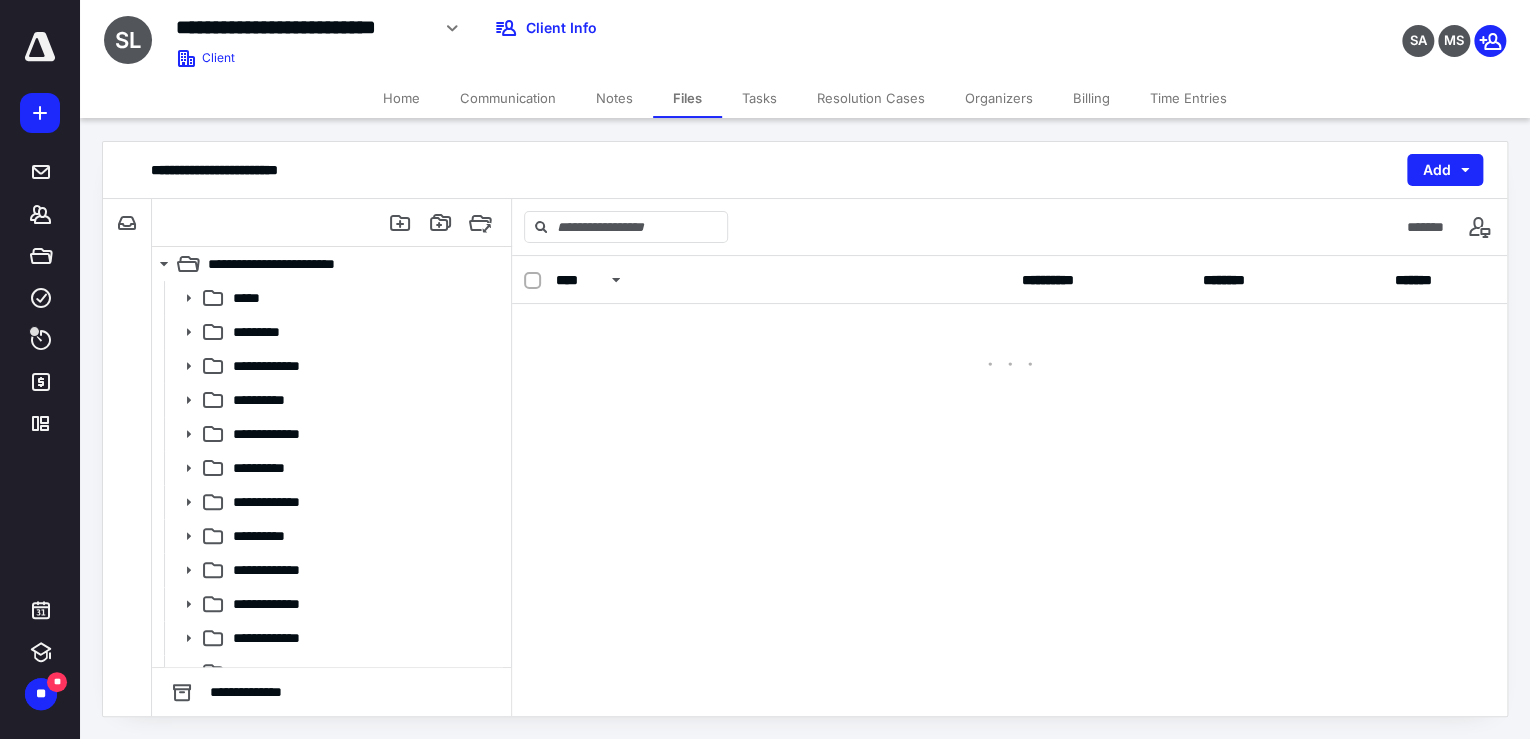 scroll, scrollTop: 0, scrollLeft: 0, axis: both 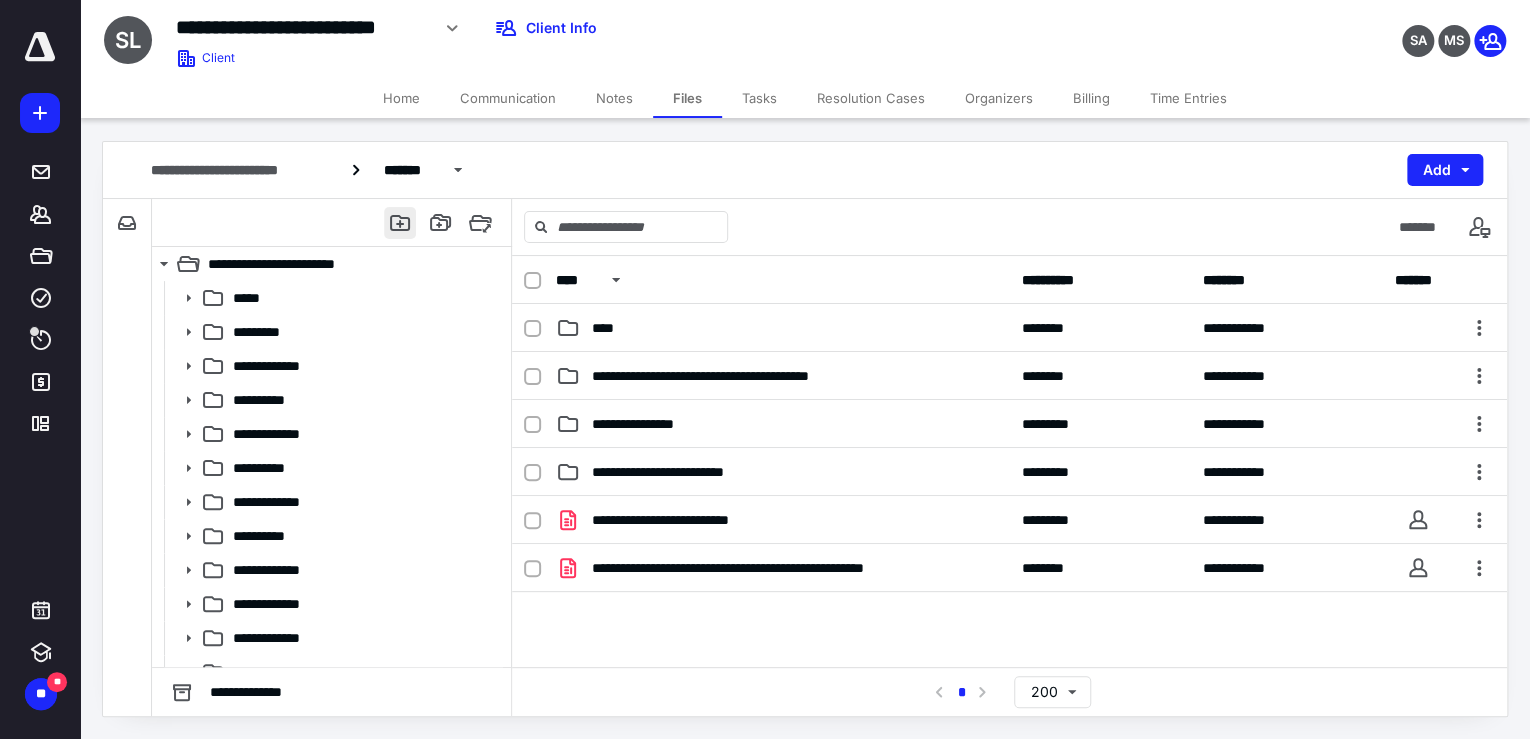 click at bounding box center [400, 223] 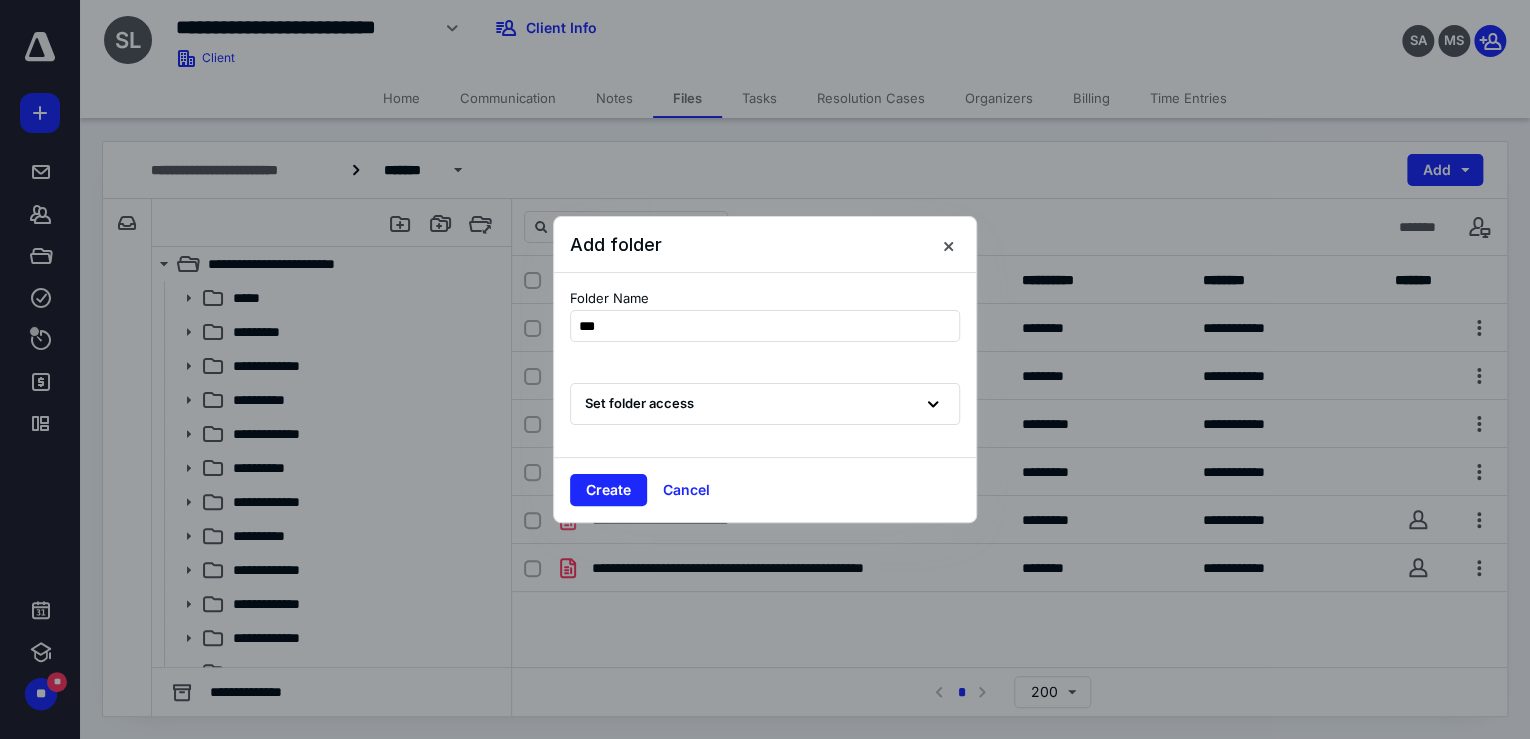 type on "****" 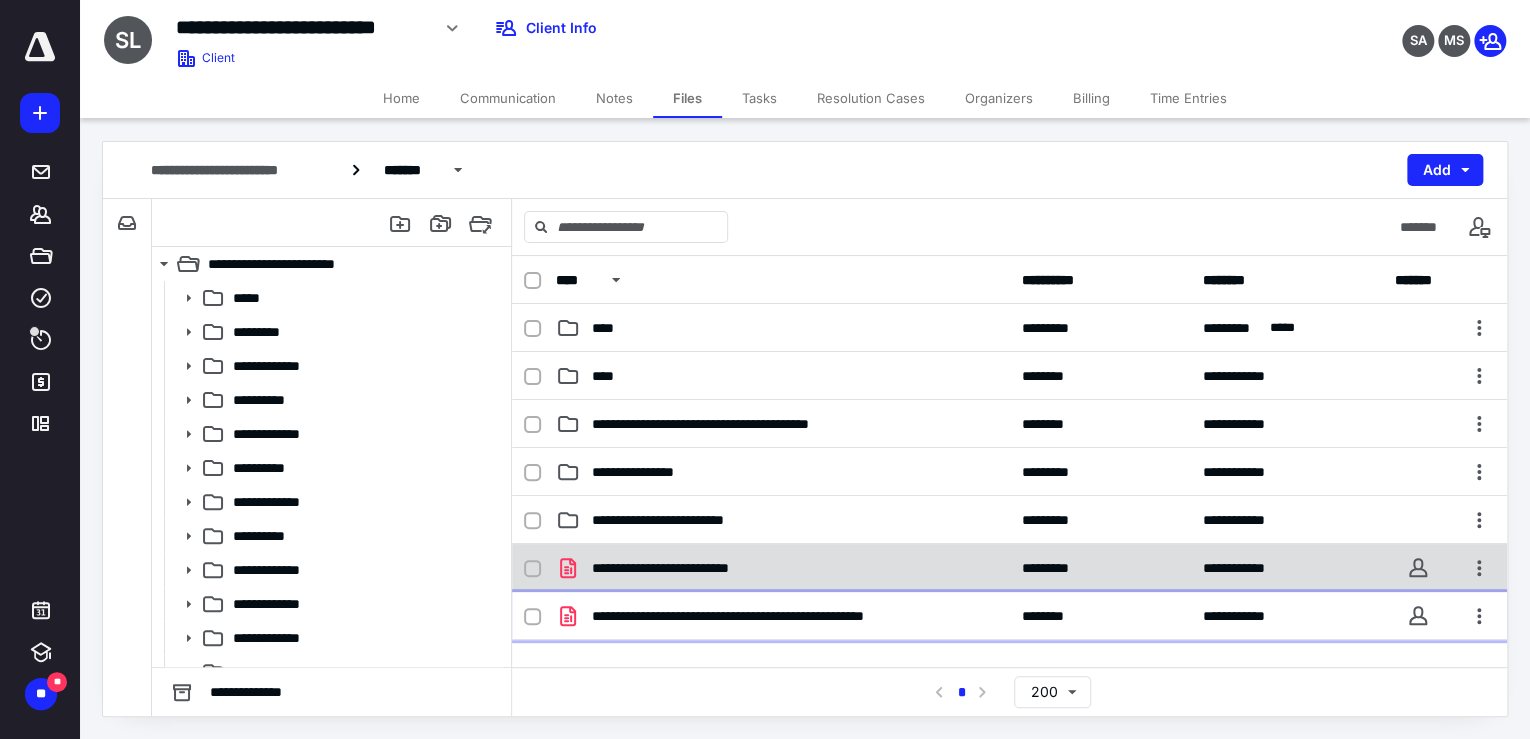 drag, startPoint x: 528, startPoint y: 616, endPoint x: 530, endPoint y: 588, distance: 28.071337 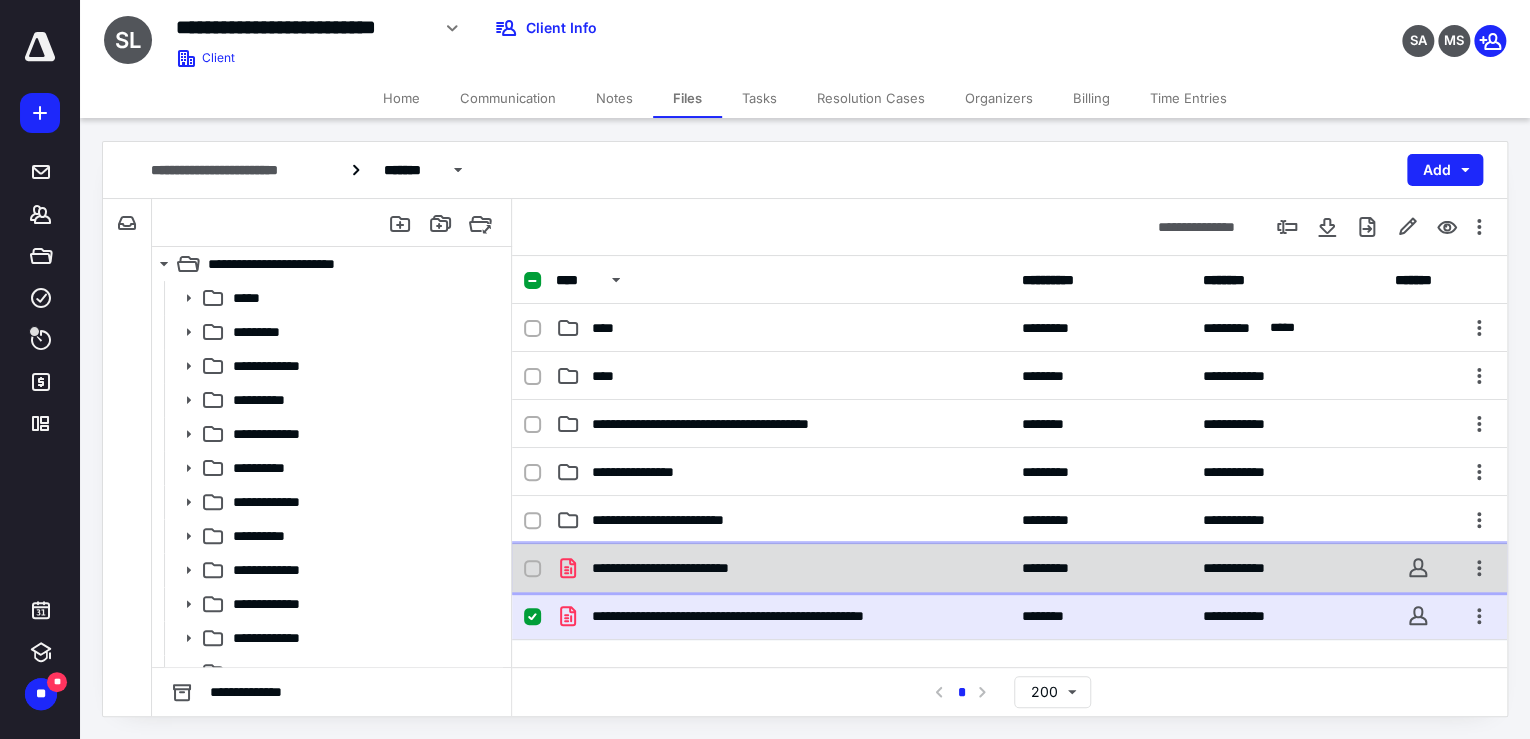 click 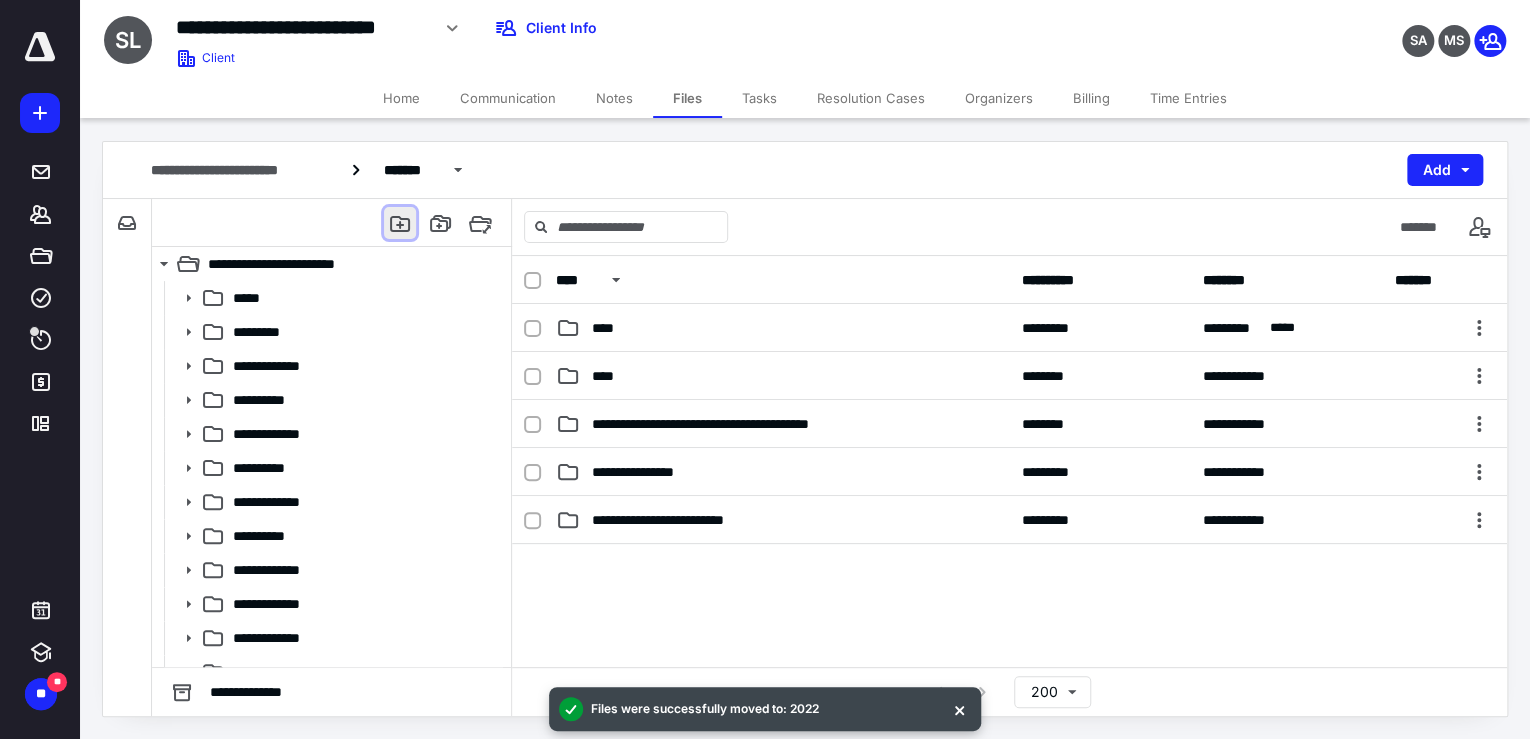 click at bounding box center (400, 223) 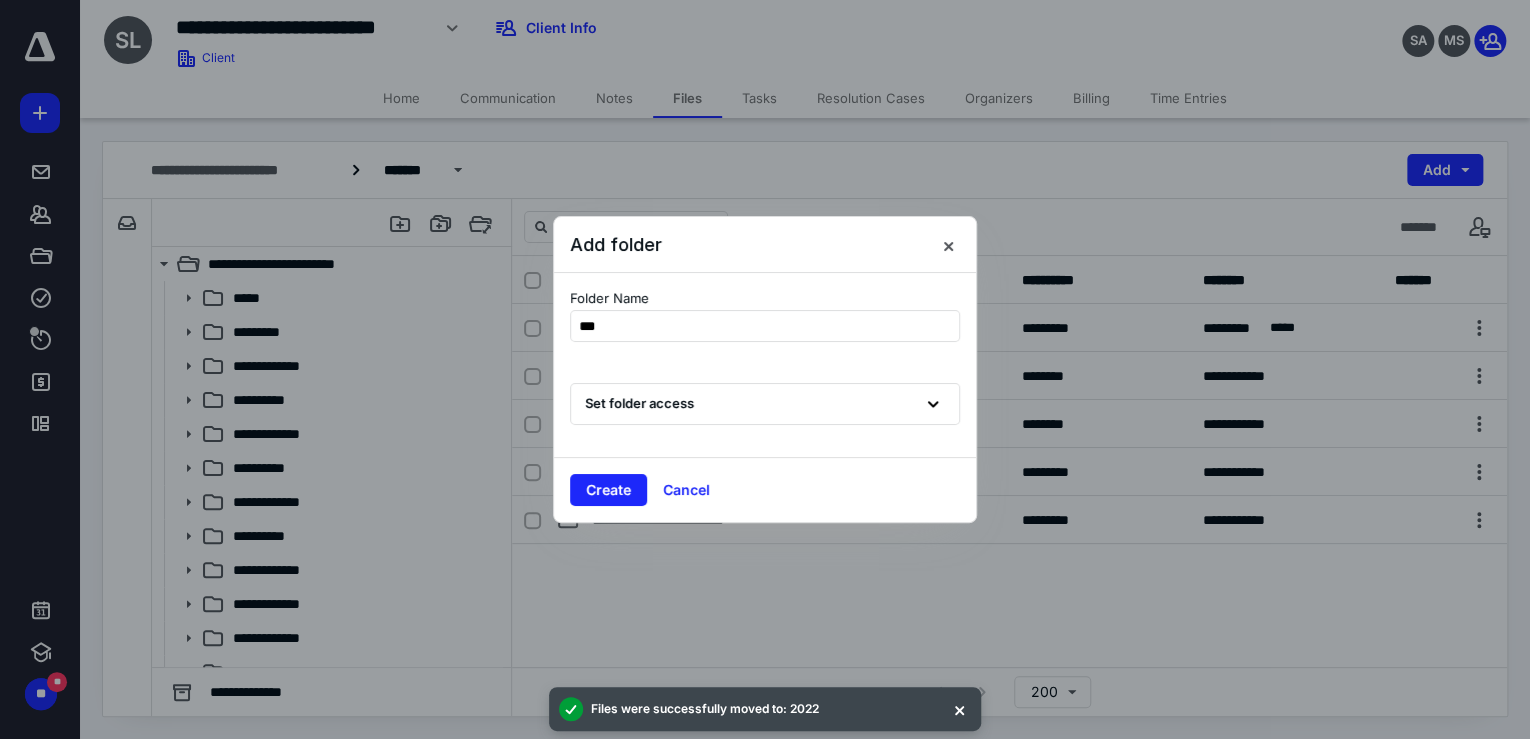 type on "****" 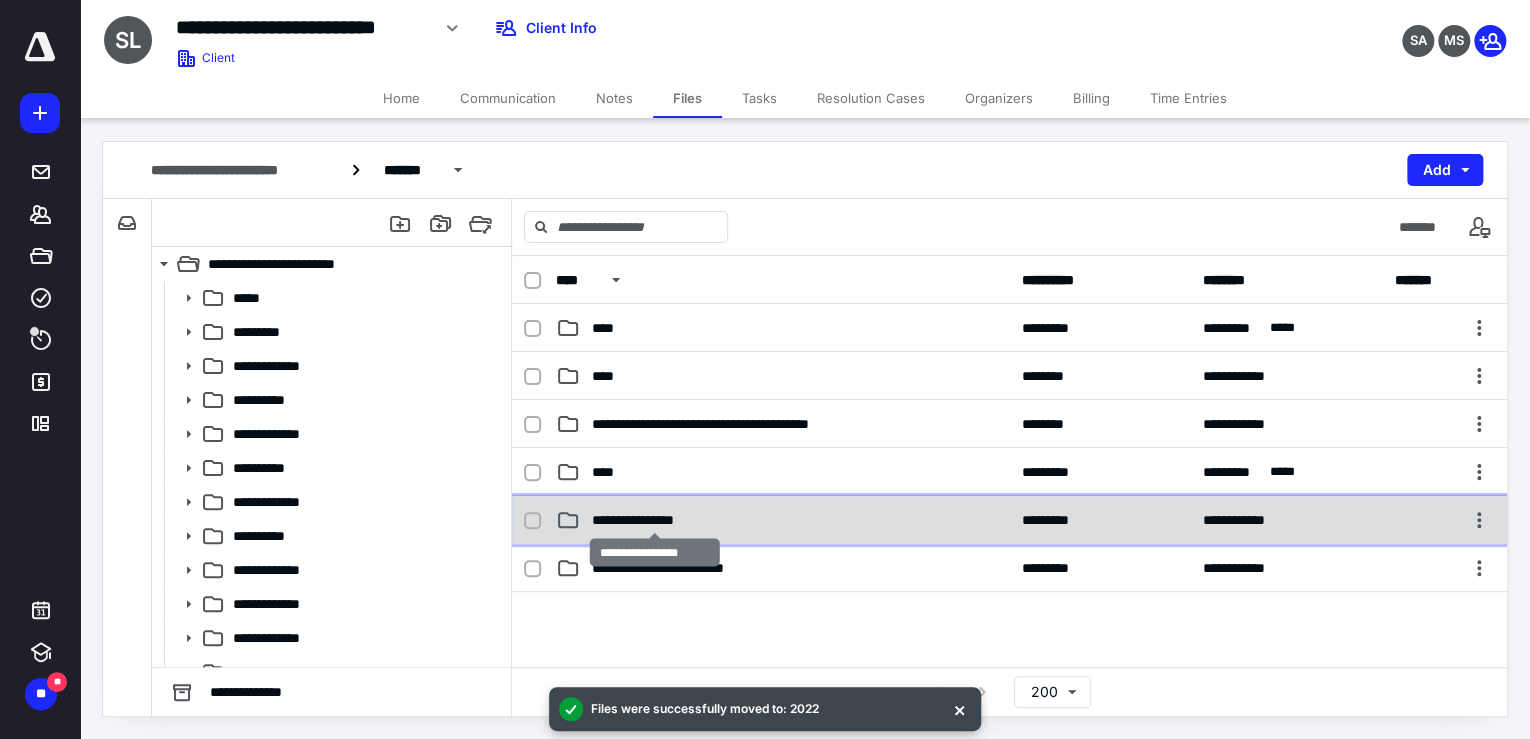 click on "**********" at bounding box center (655, 520) 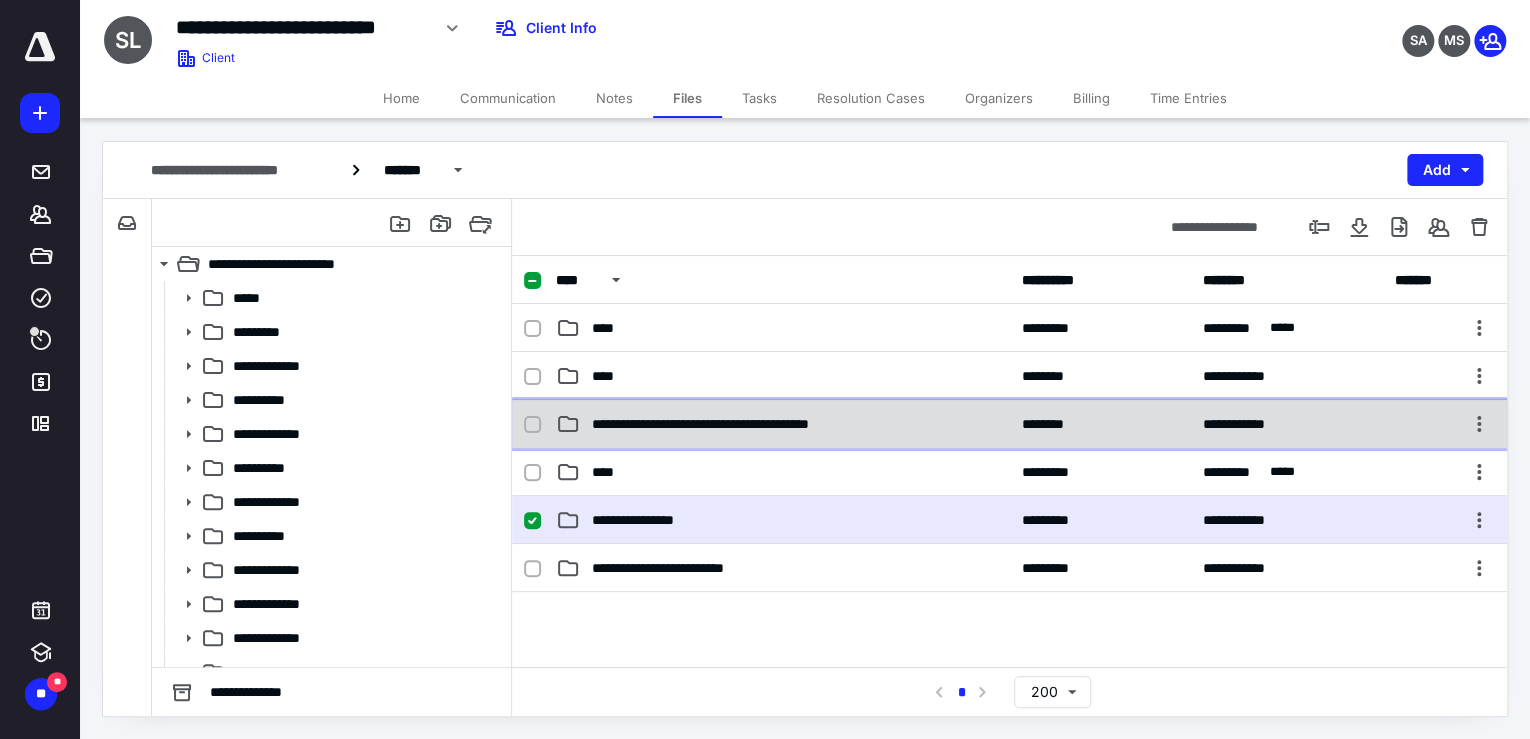 click on "**********" at bounding box center (741, 424) 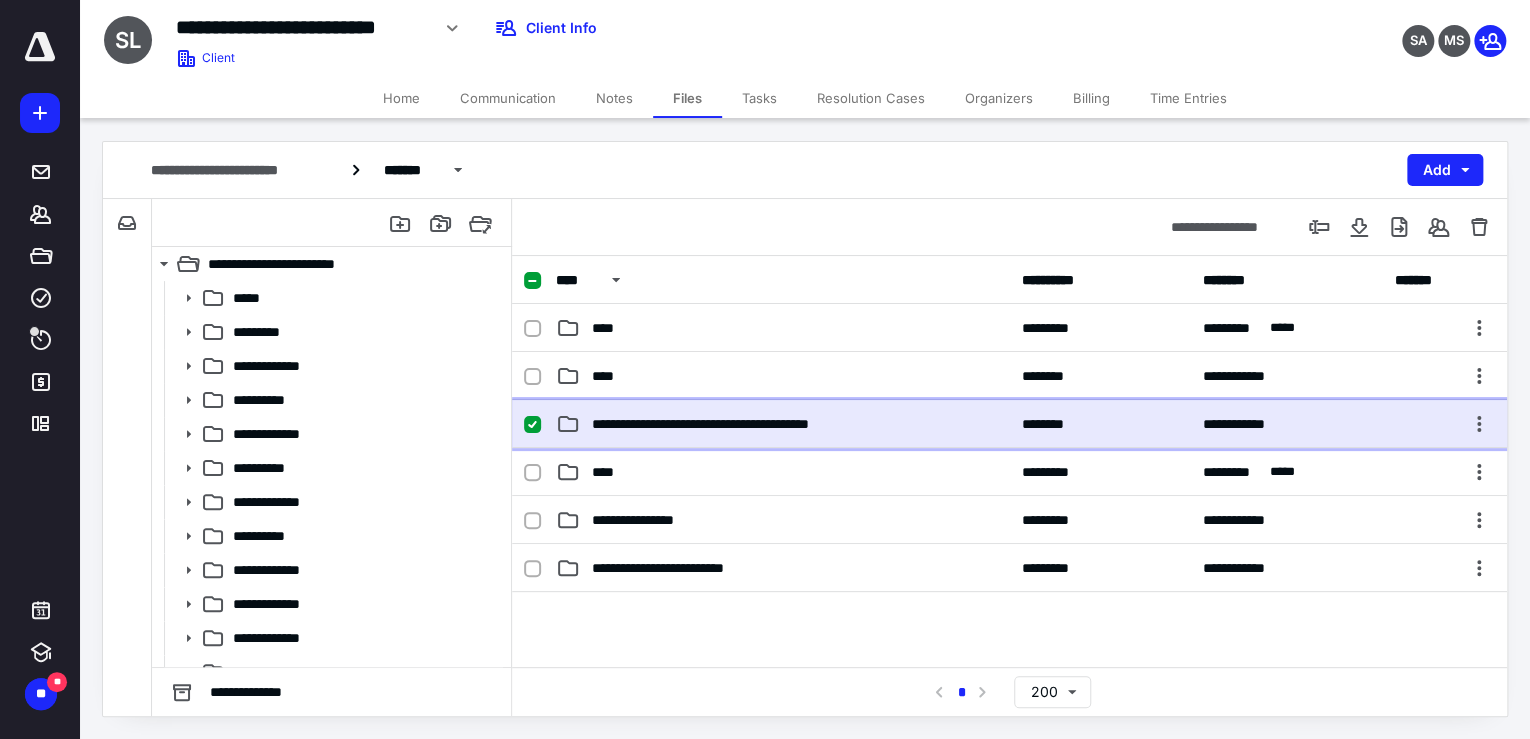 click on "**********" at bounding box center [741, 424] 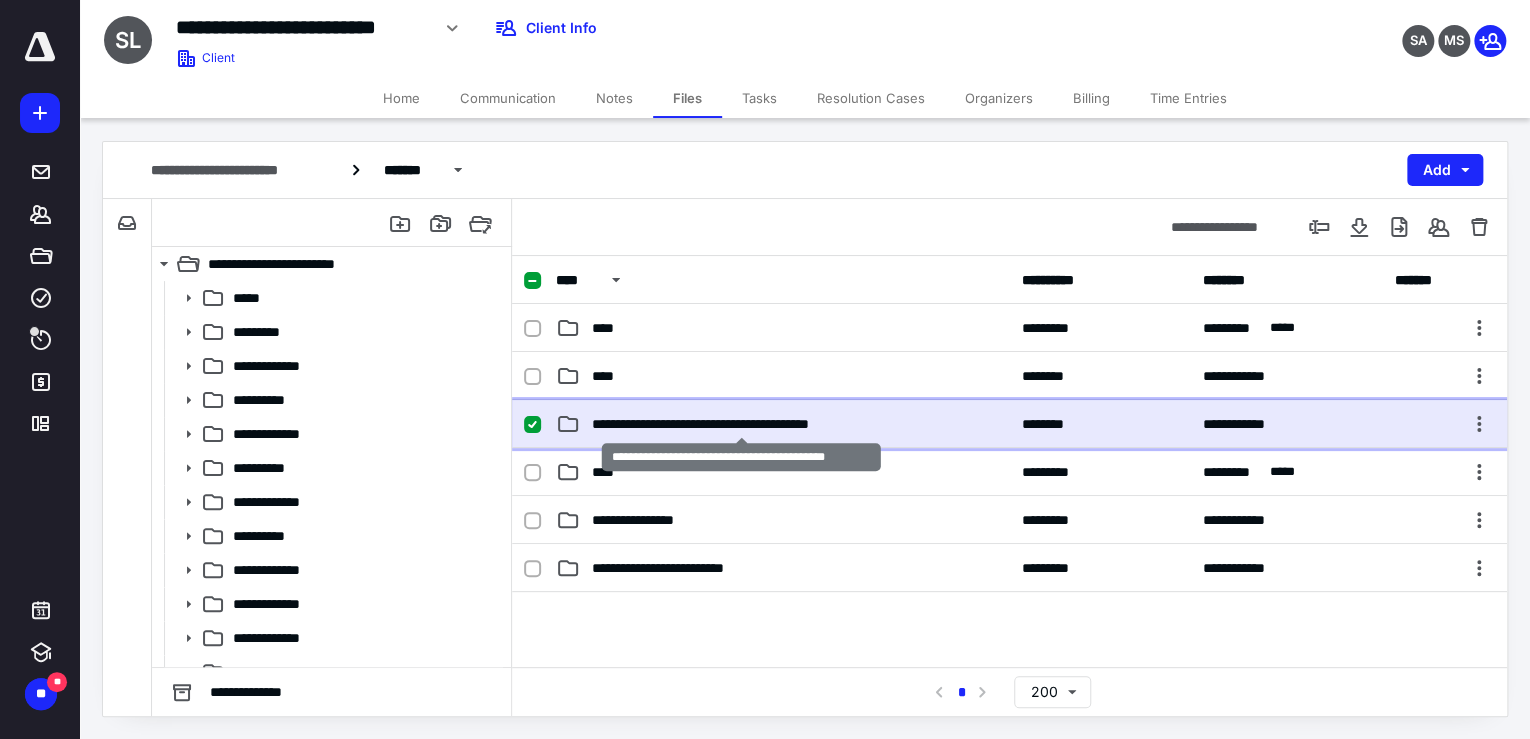 click on "**********" at bounding box center (741, 424) 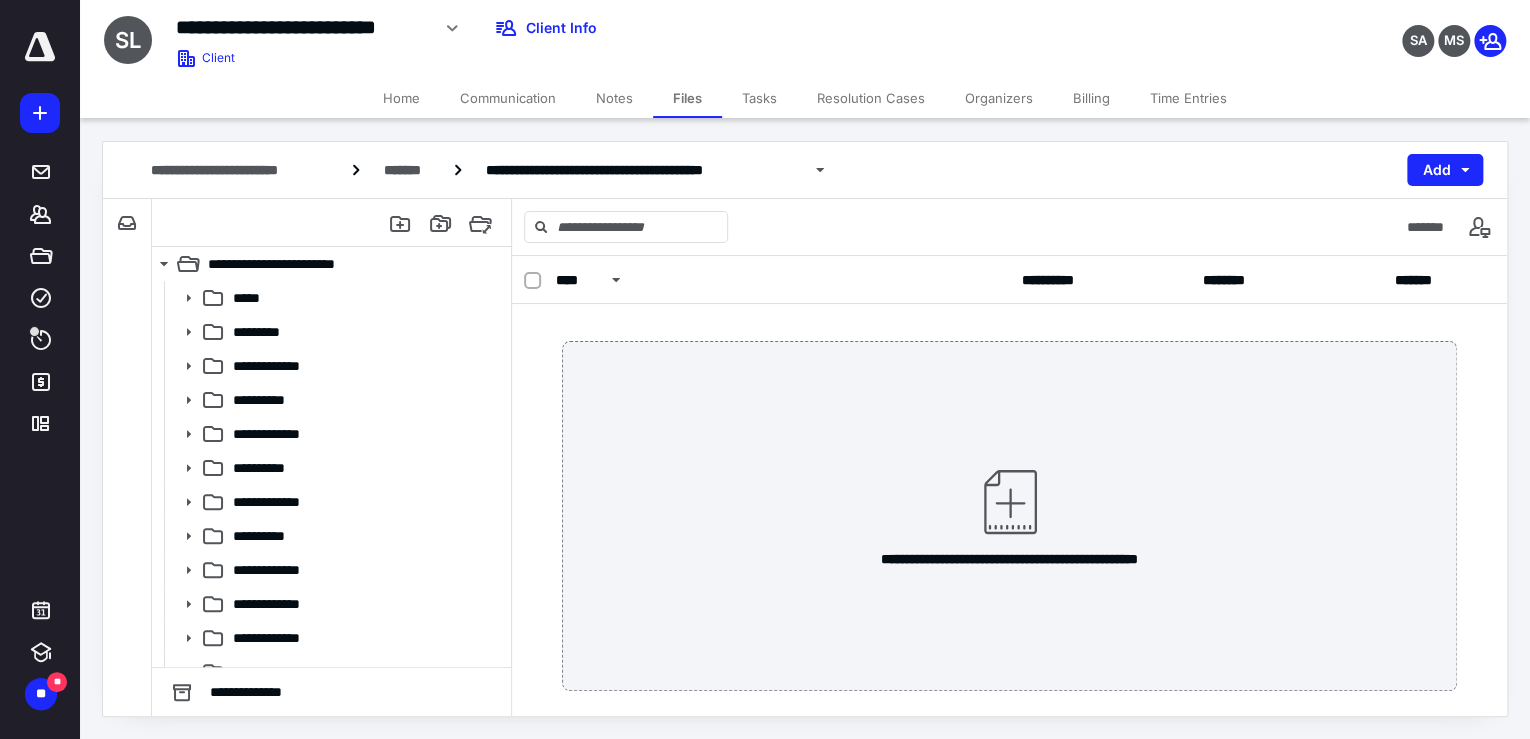 scroll, scrollTop: 0, scrollLeft: 0, axis: both 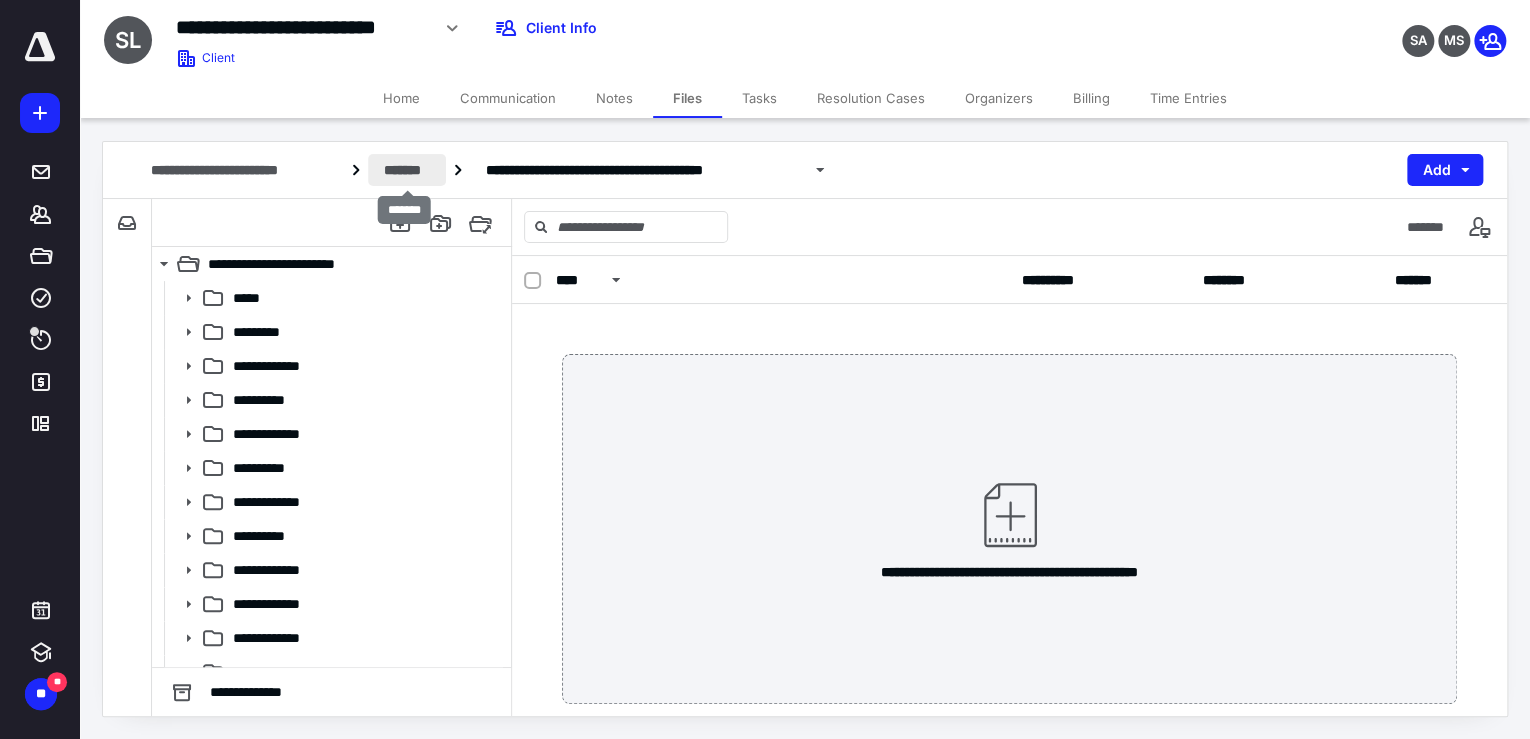 click on "*******" at bounding box center [407, 170] 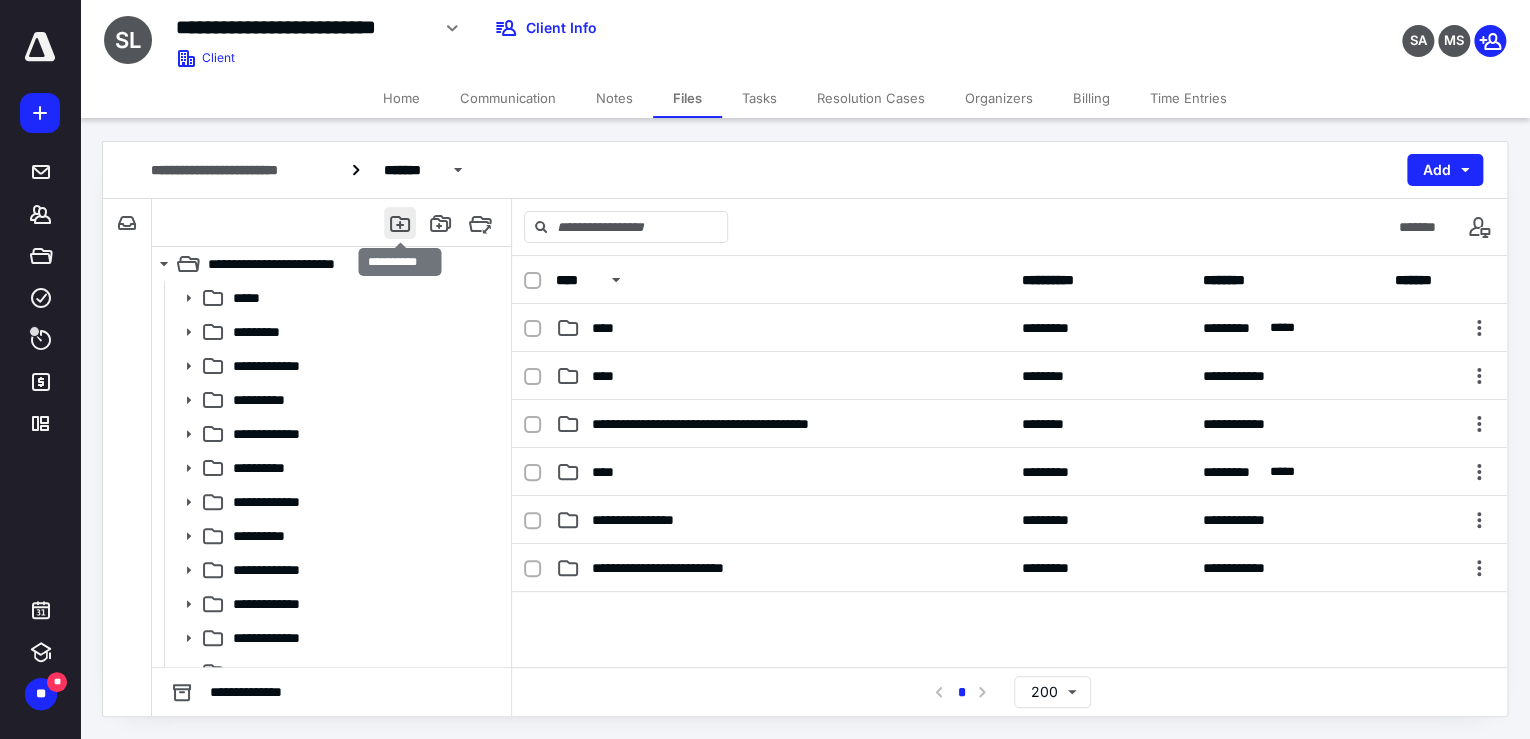 click at bounding box center [400, 223] 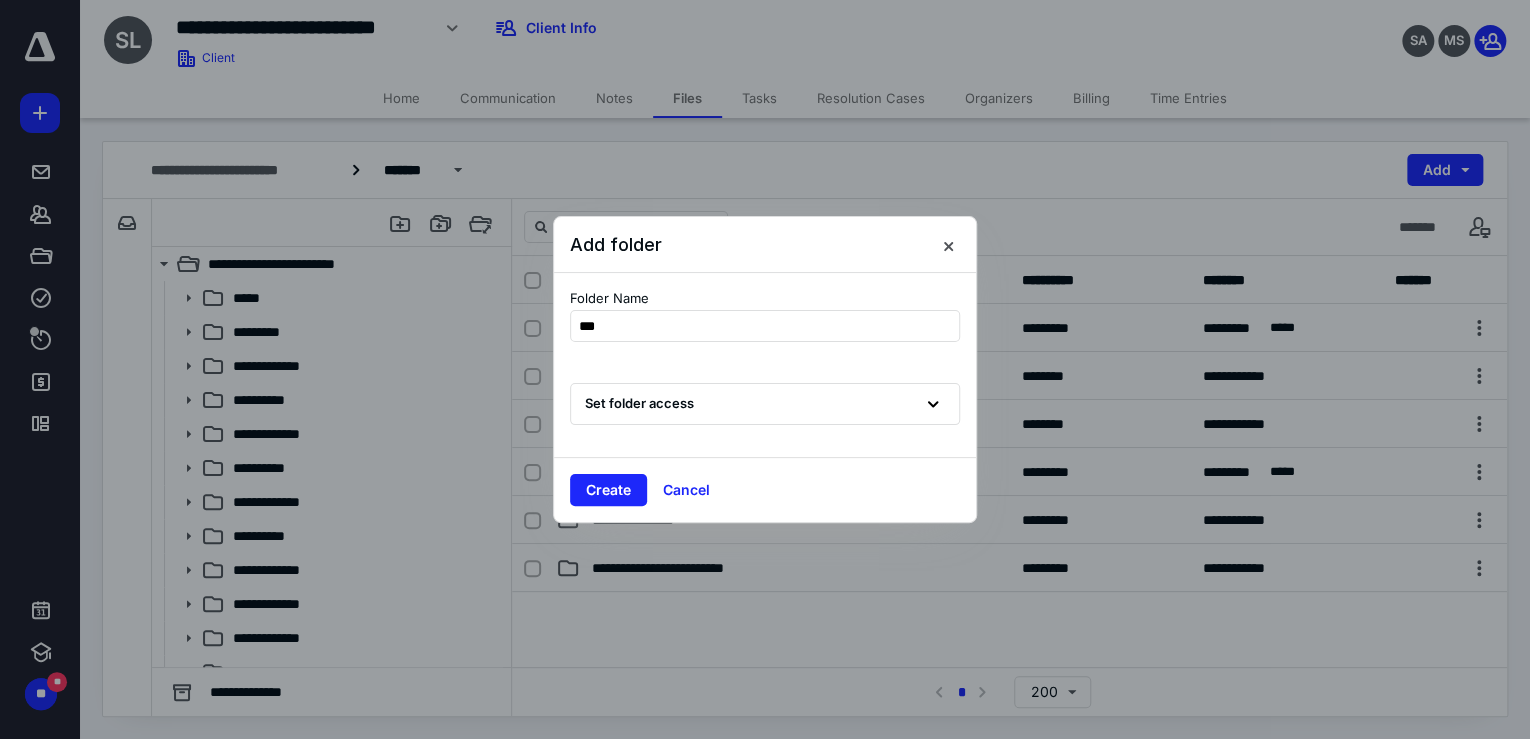 type on "****" 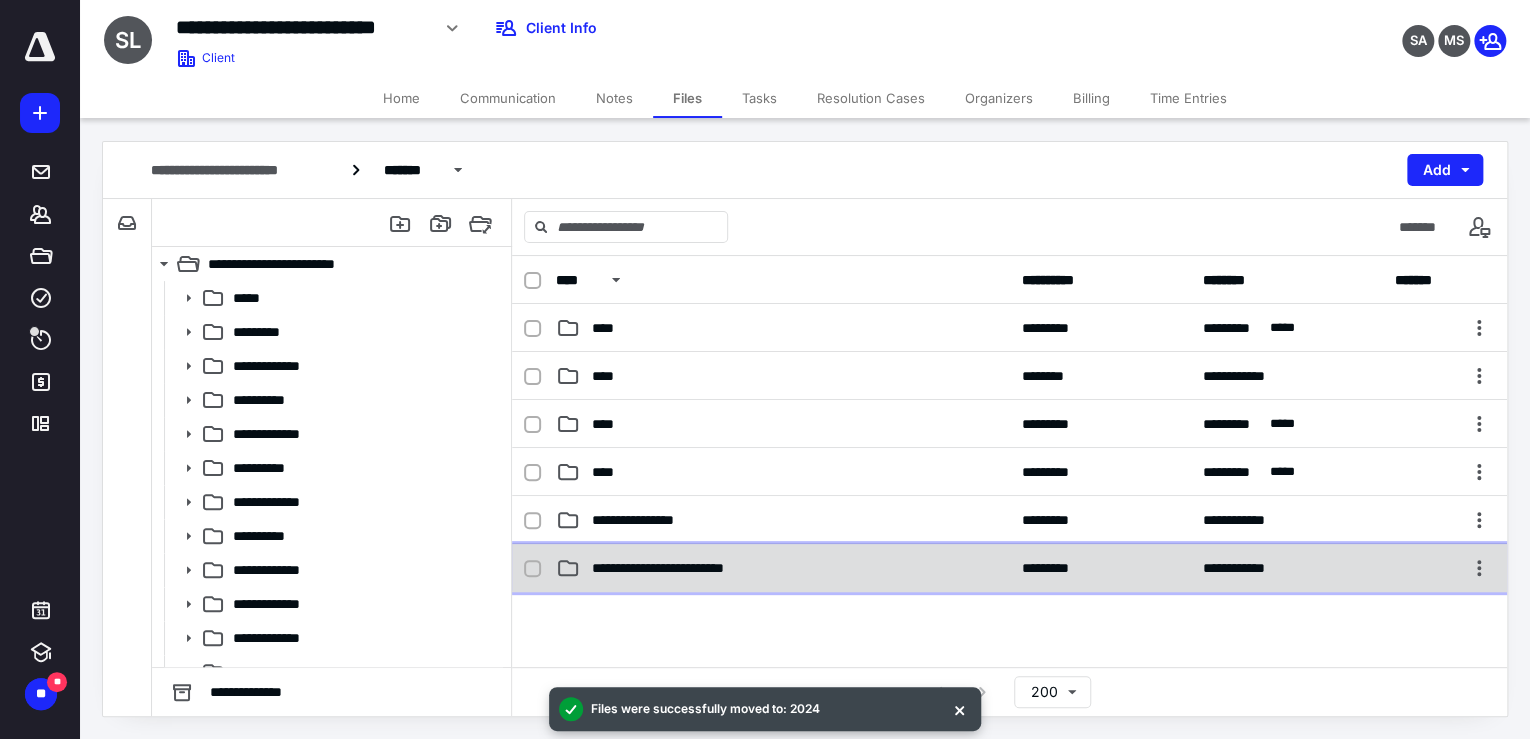 click on "**********" at bounding box center (1009, 568) 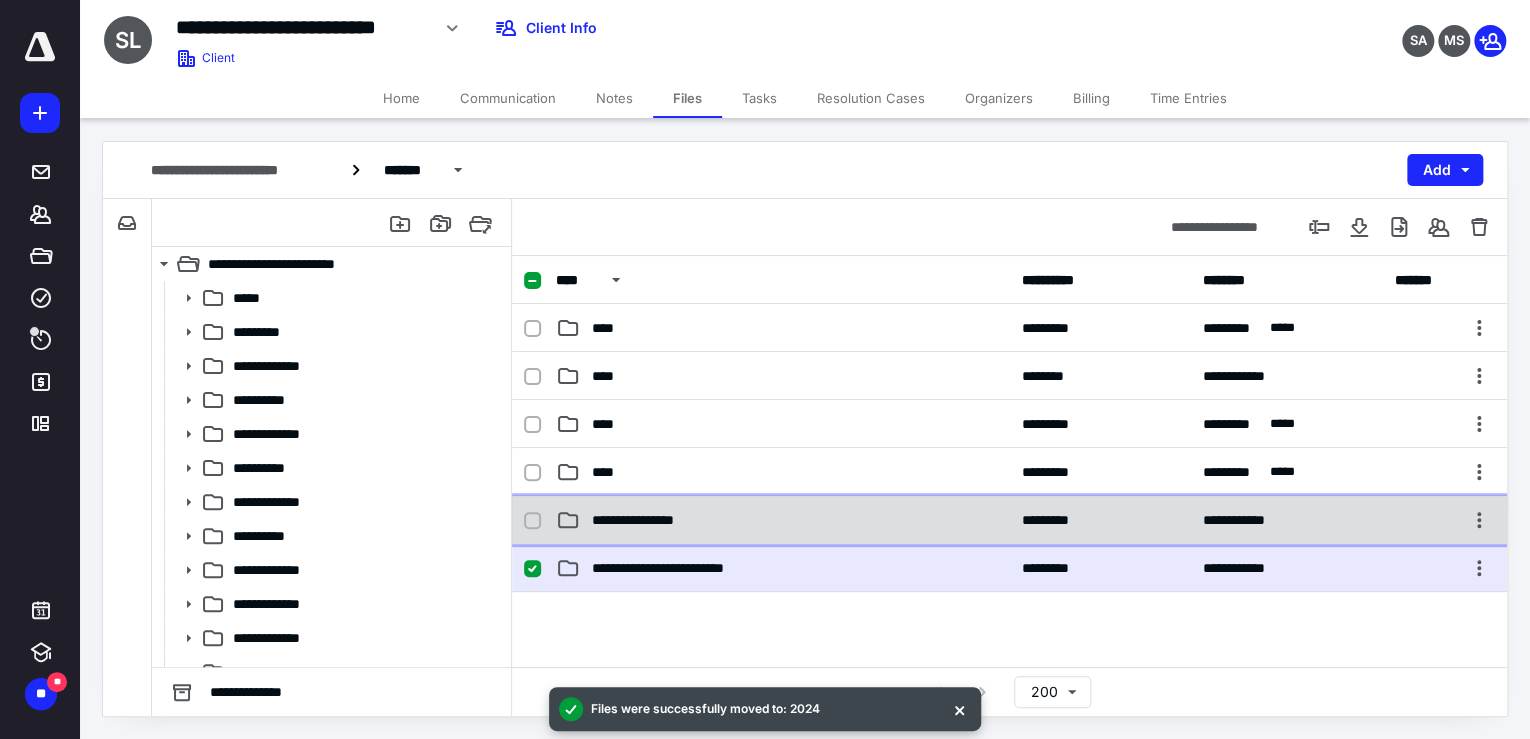 click on "**********" at bounding box center (783, 520) 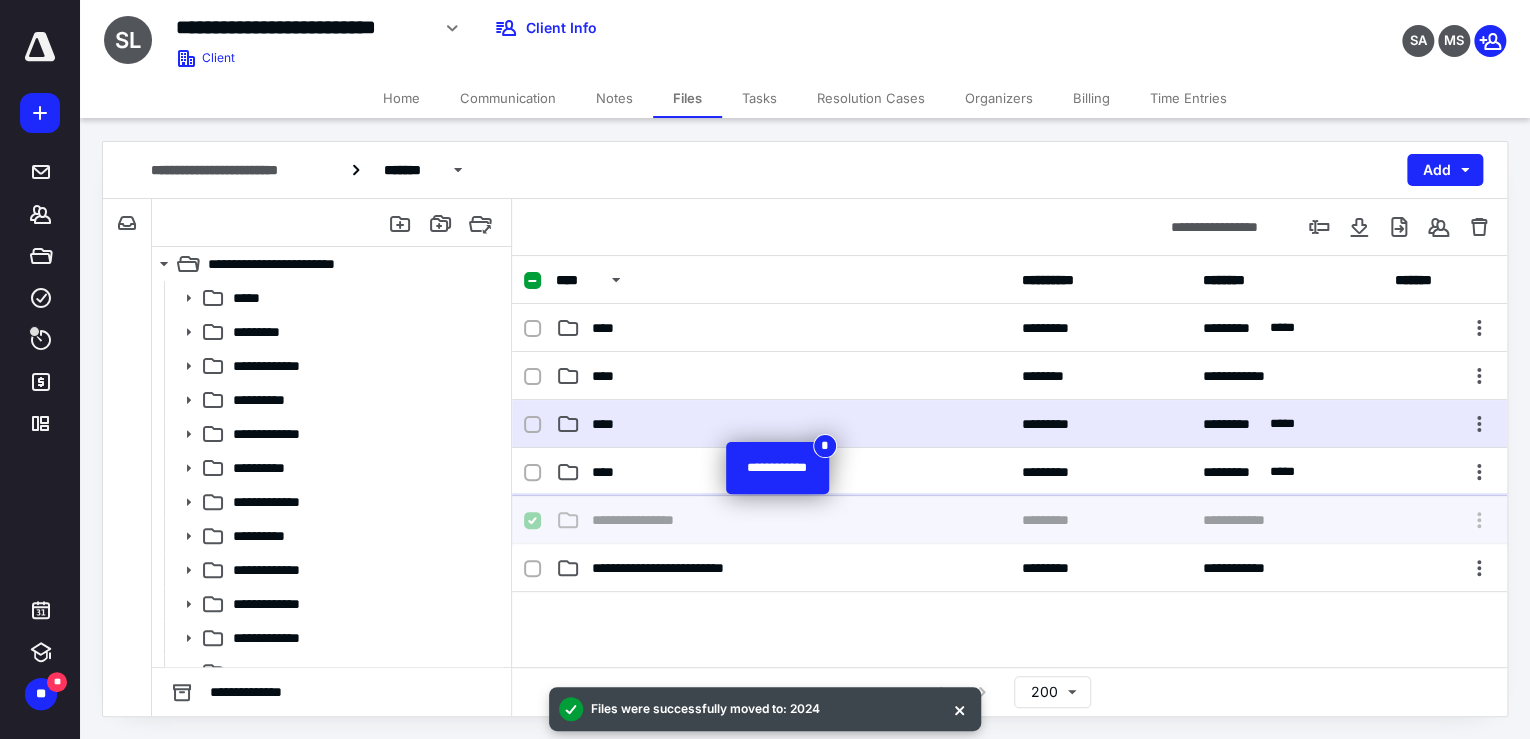 checkbox on "false" 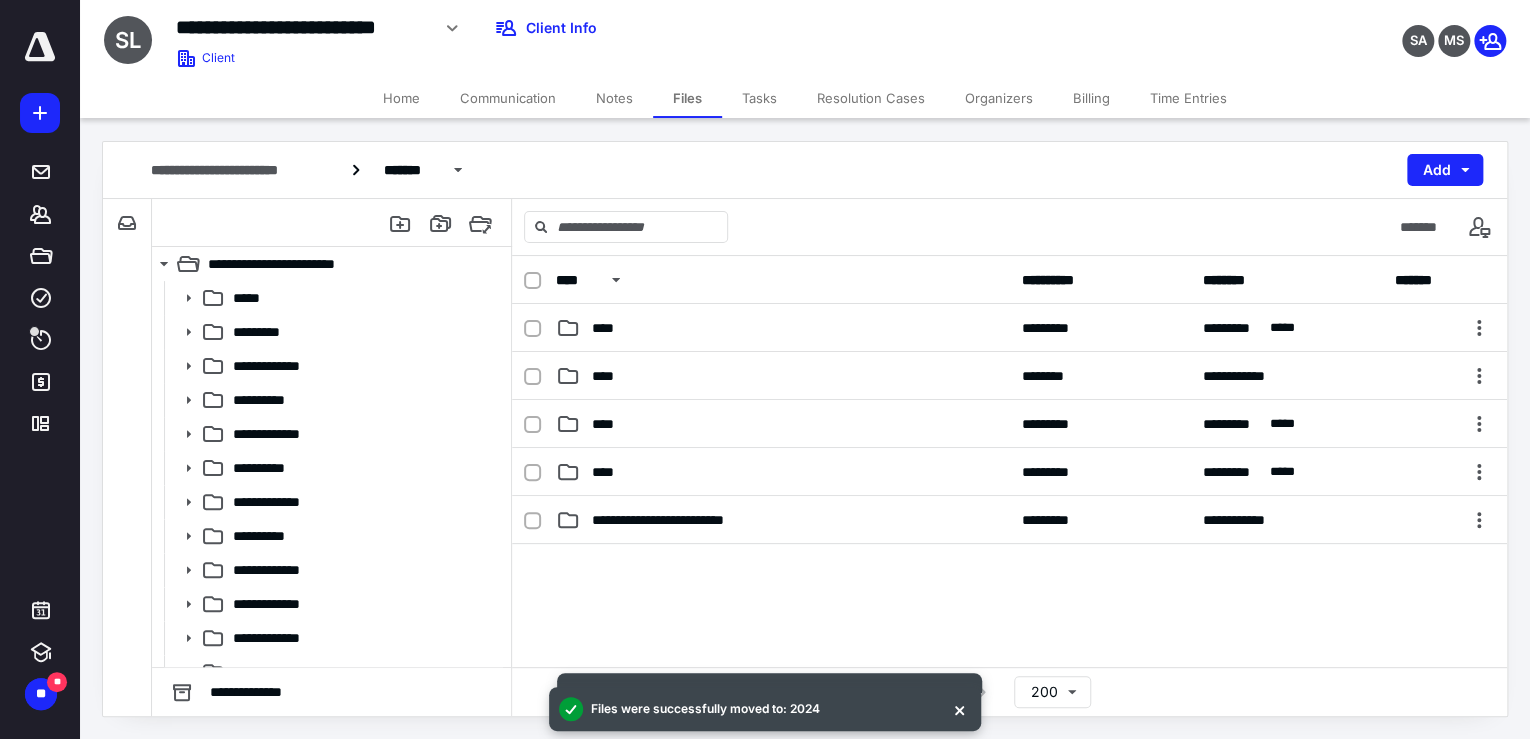 click at bounding box center (1009, 694) 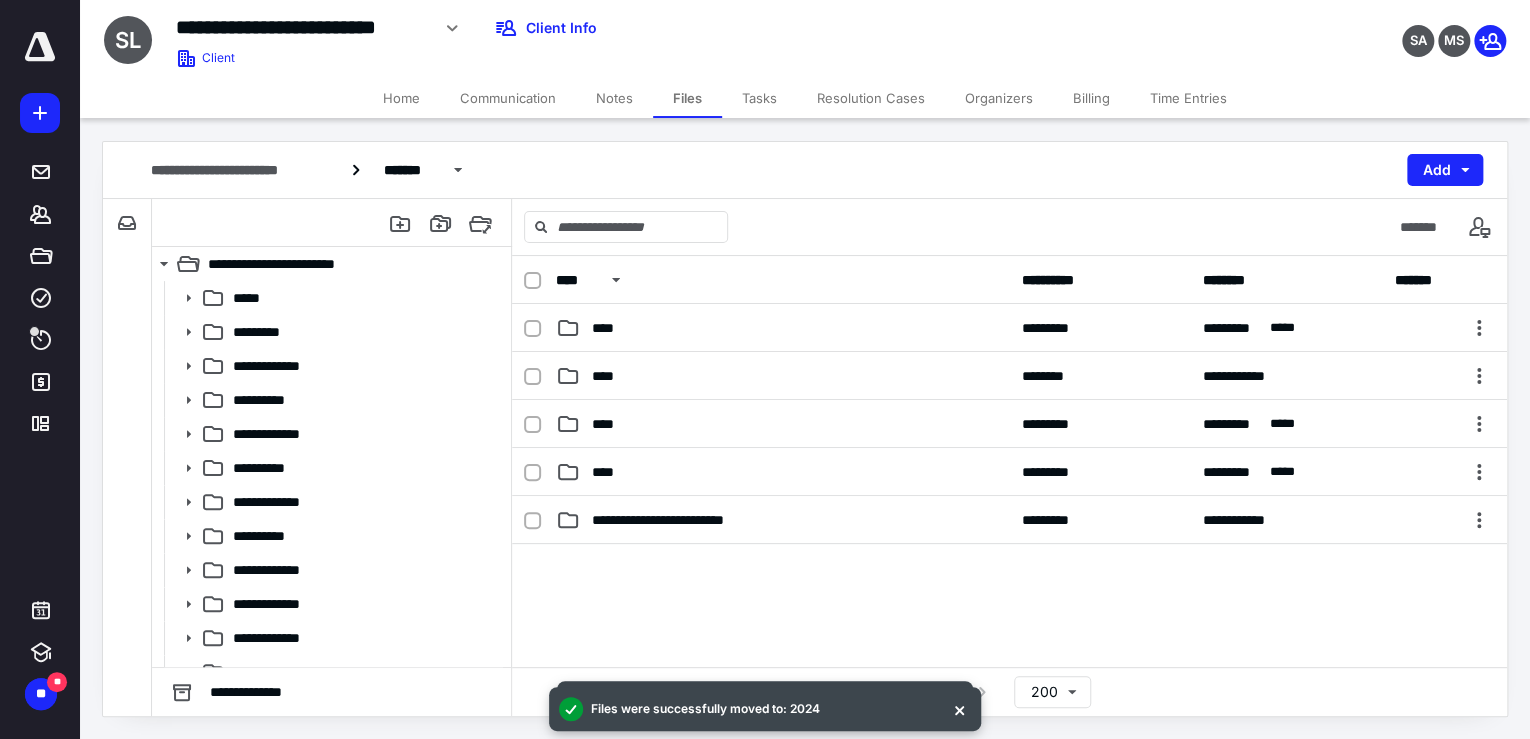 click at bounding box center (1009, 694) 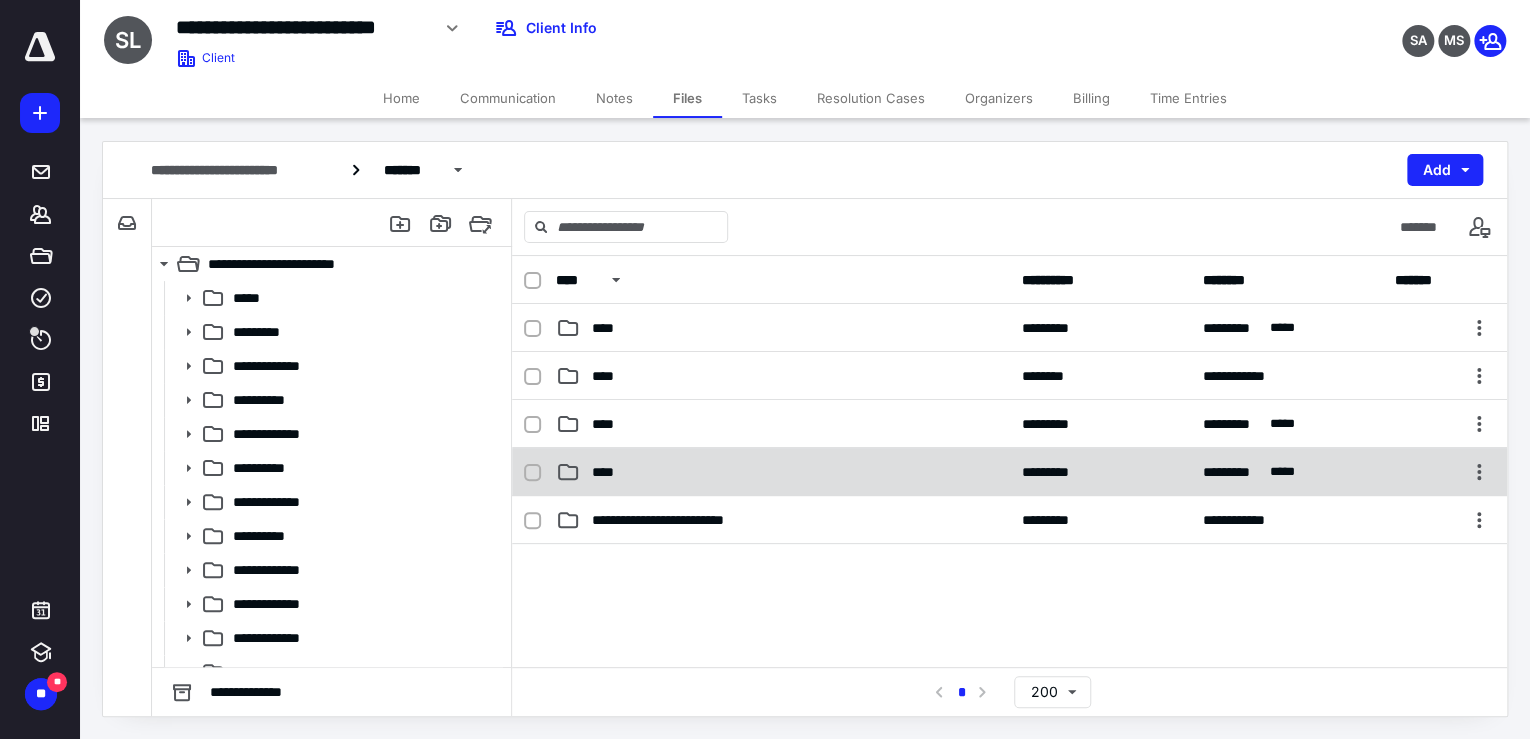 click on "****" at bounding box center (783, 472) 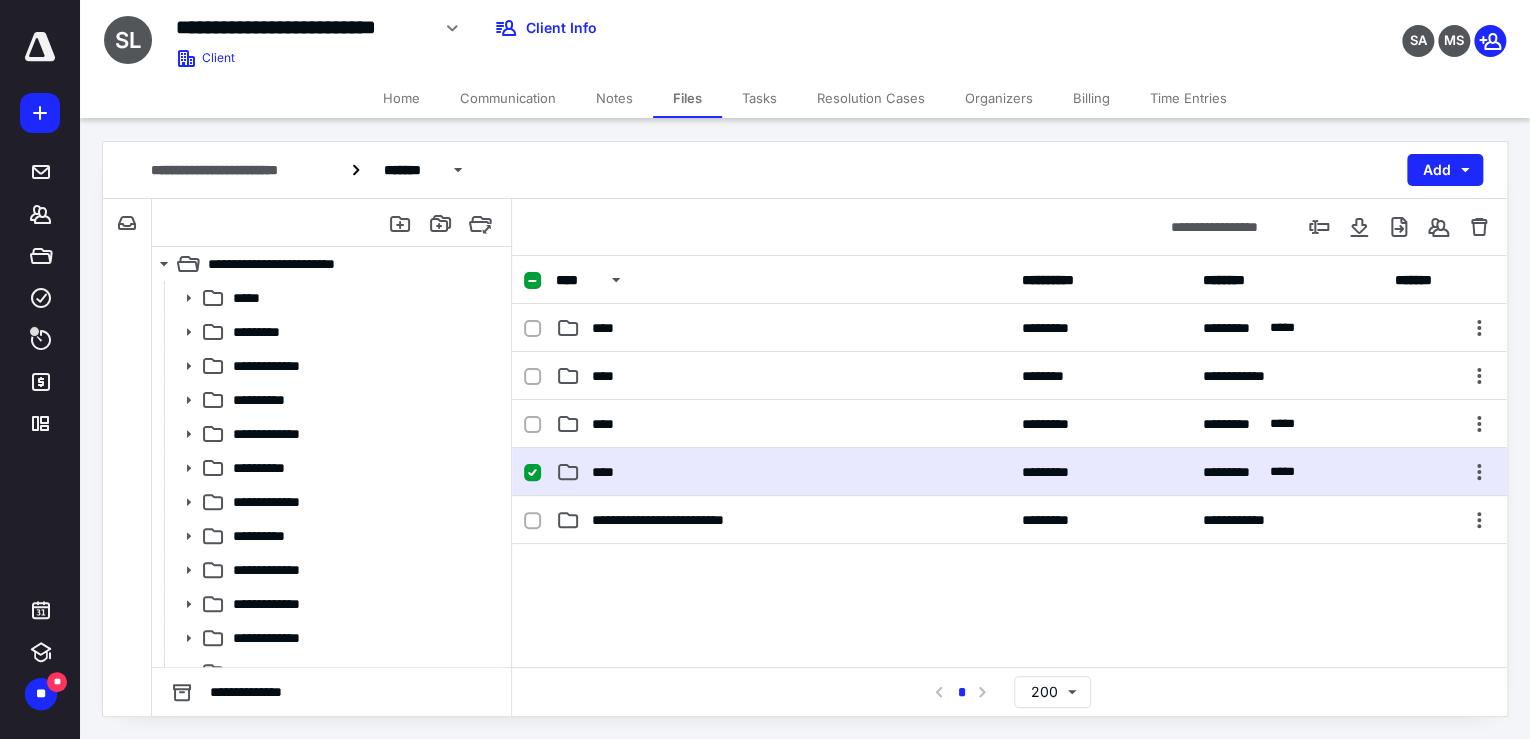 click on "****" at bounding box center [783, 472] 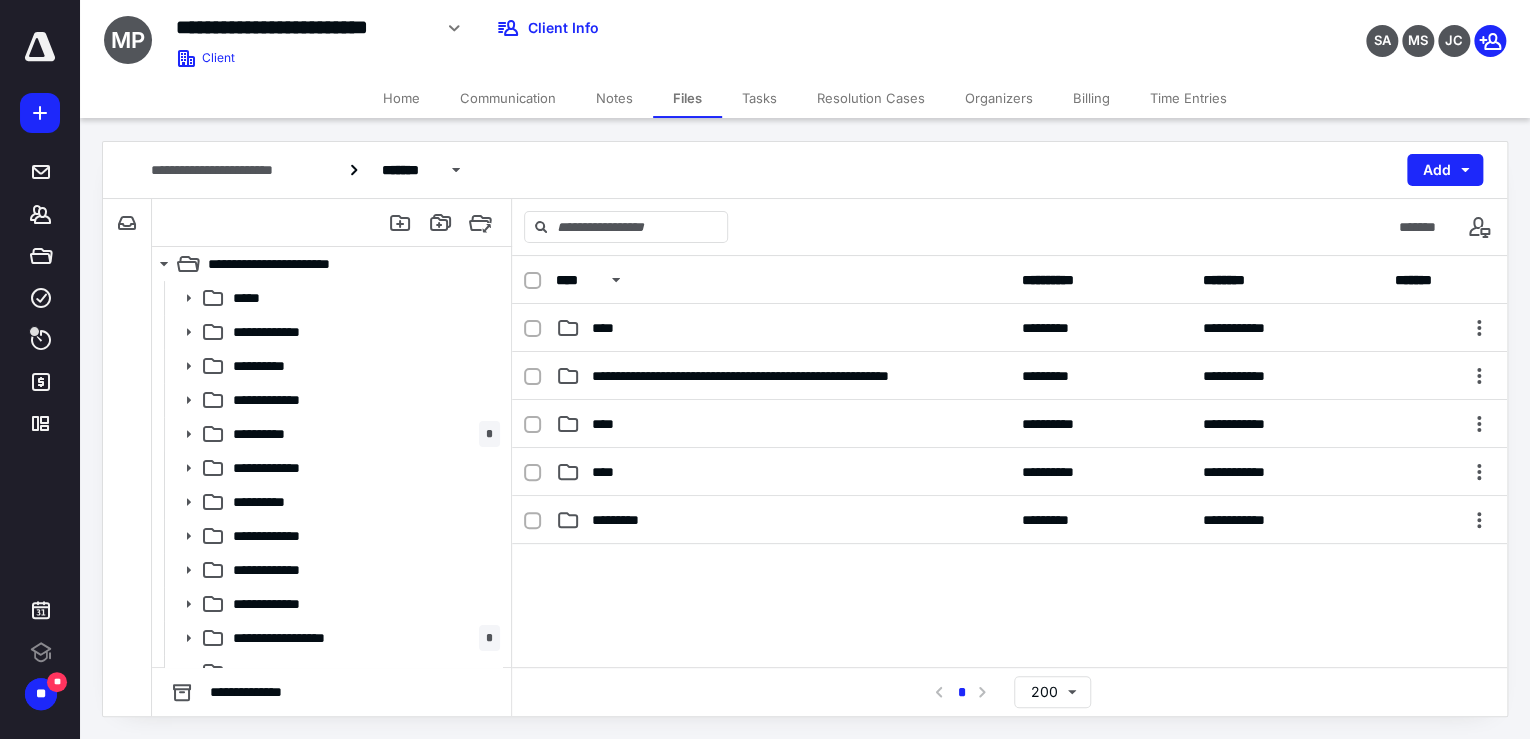 scroll, scrollTop: 0, scrollLeft: 0, axis: both 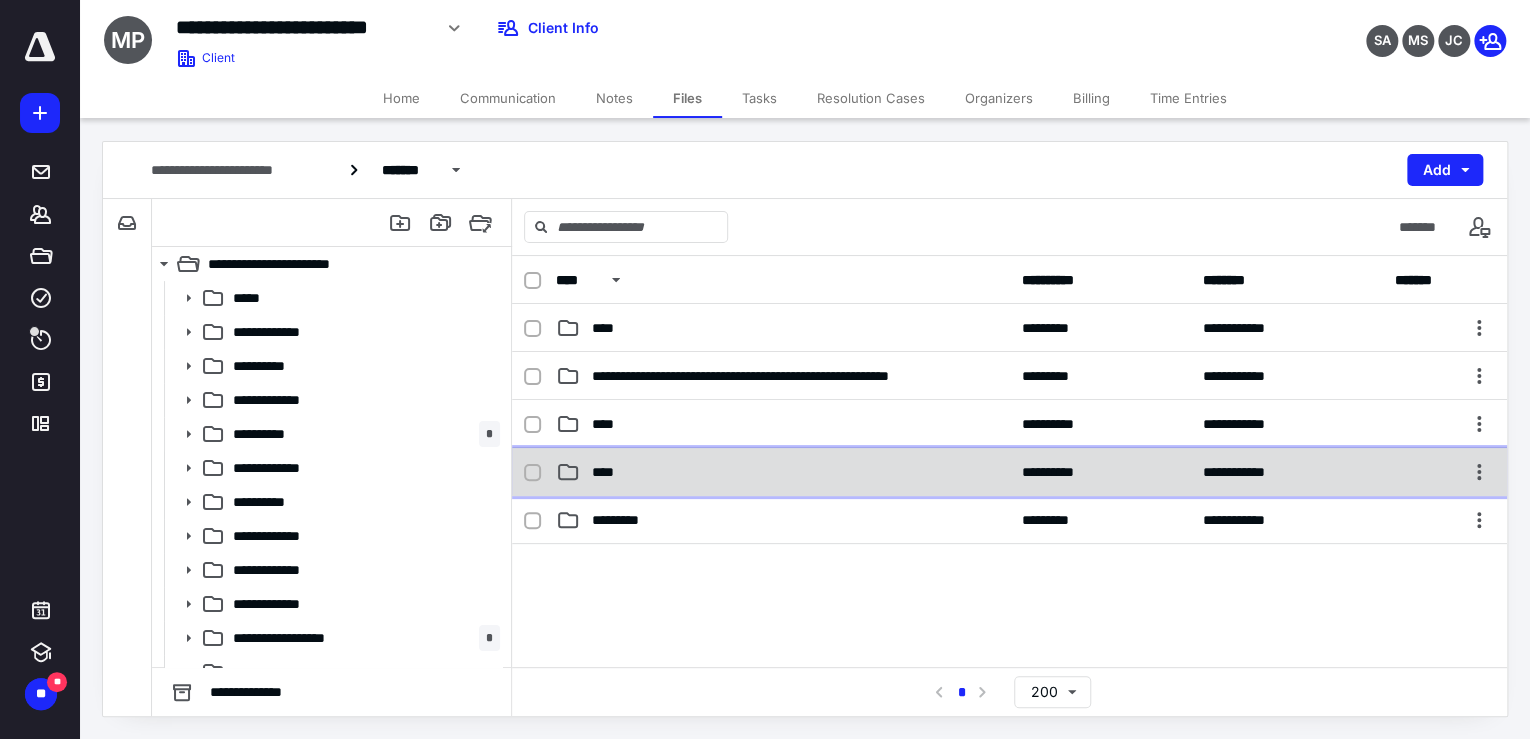 click on "****" at bounding box center (782, 472) 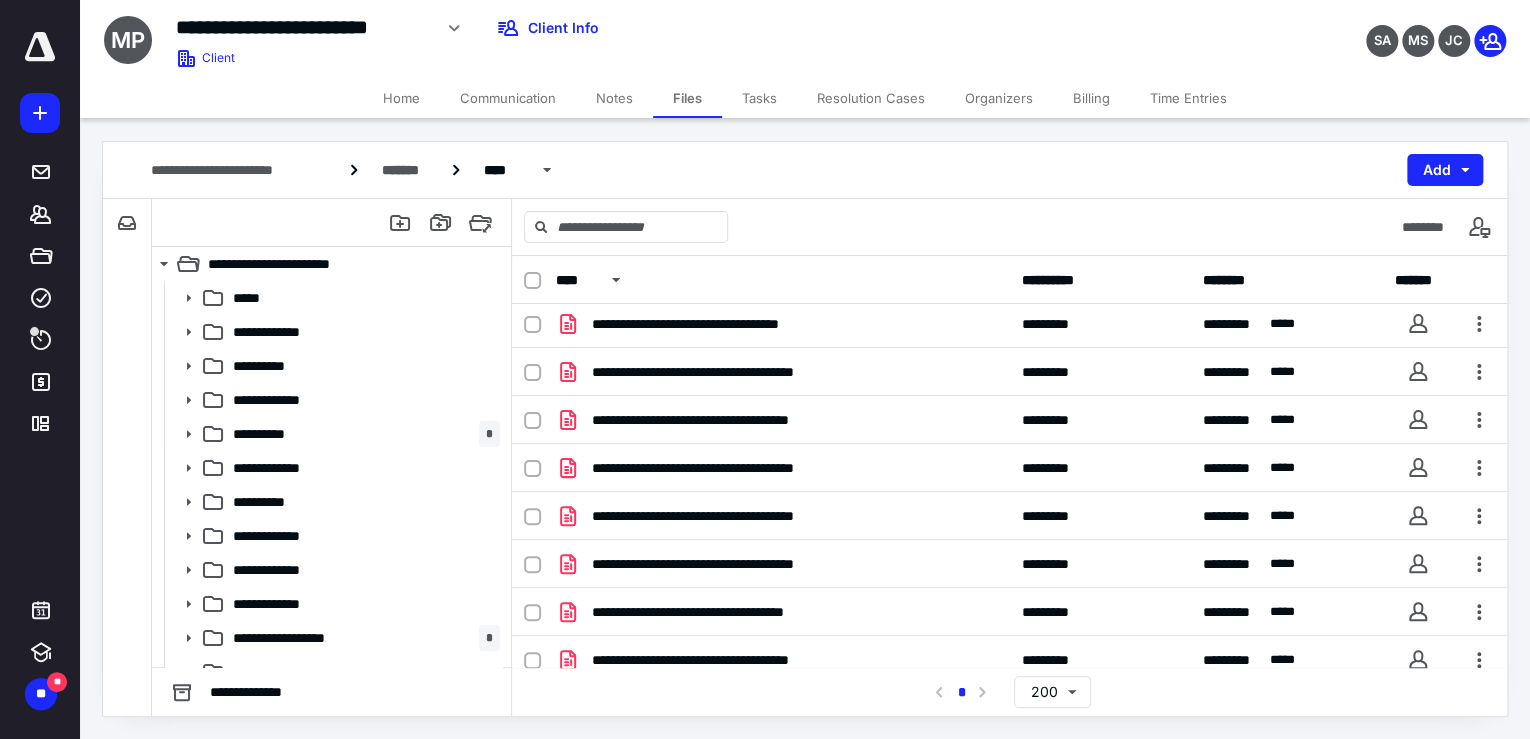 scroll, scrollTop: 0, scrollLeft: 0, axis: both 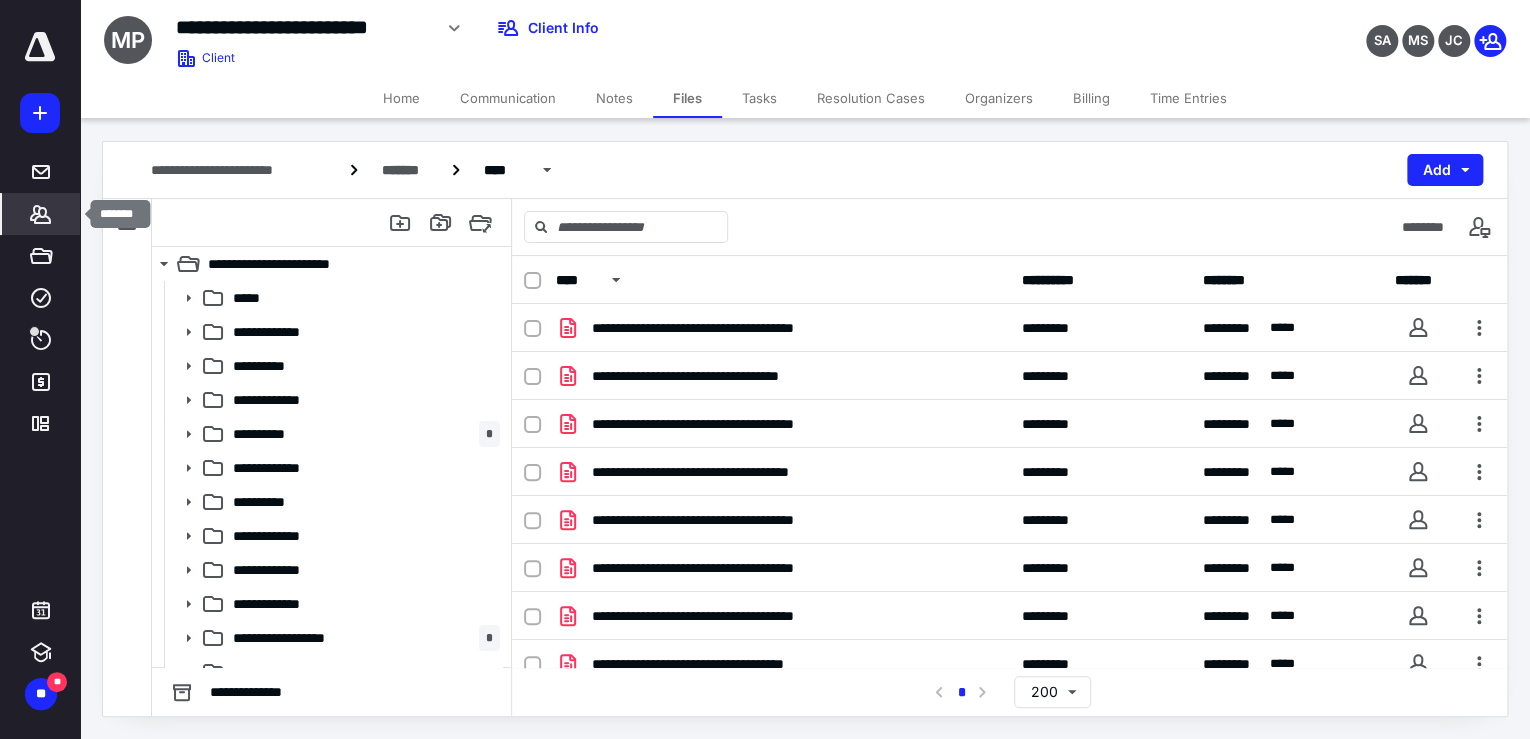 click on "*******" at bounding box center (41, 214) 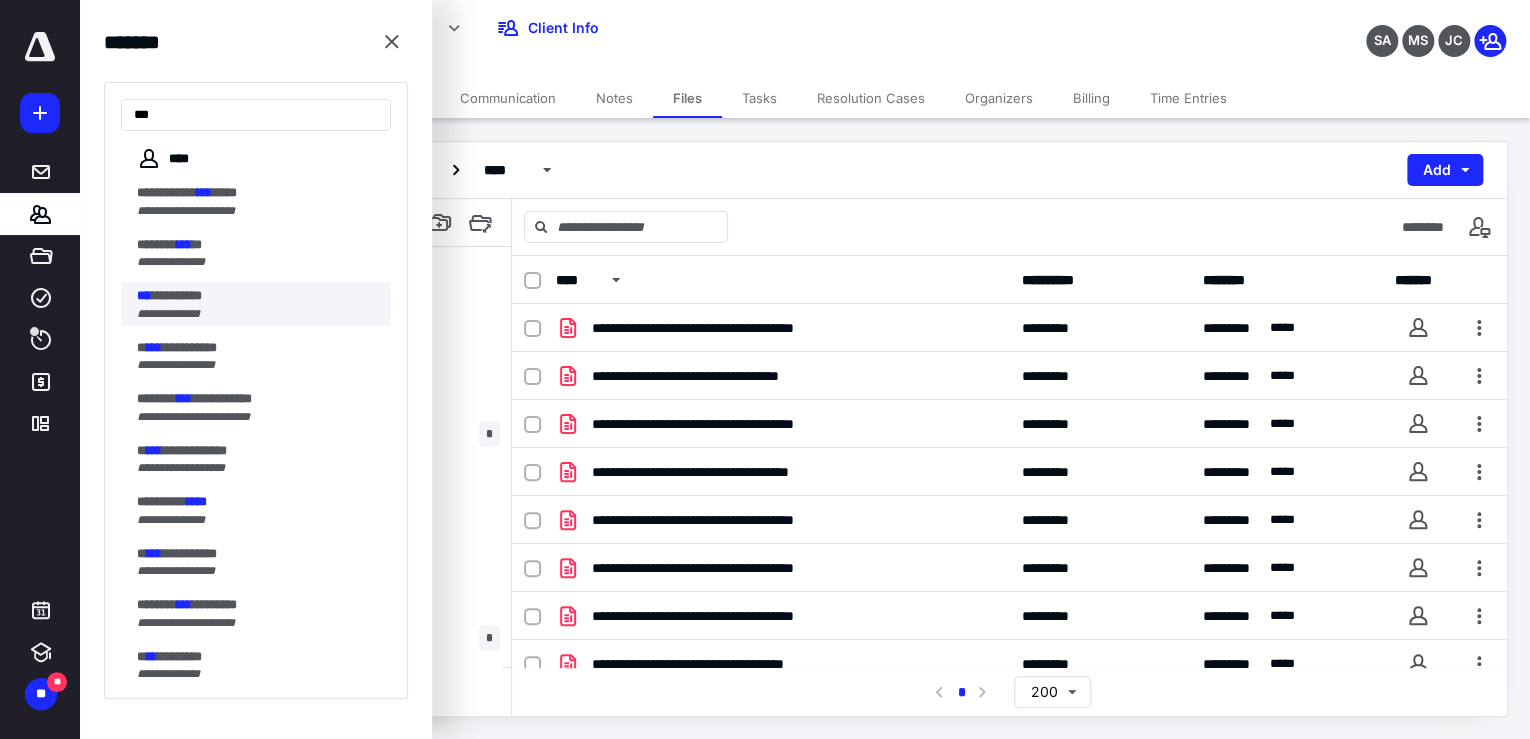 type on "***" 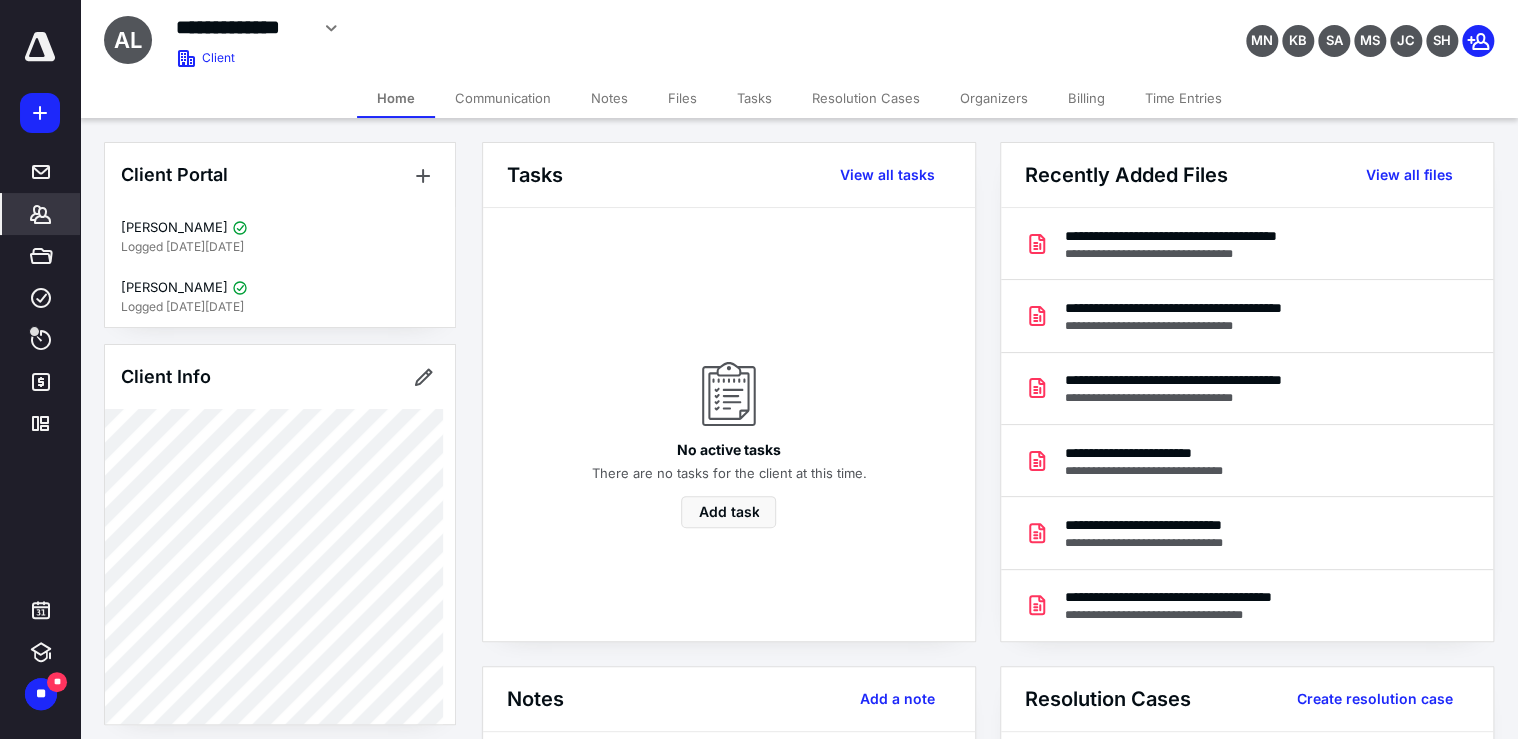 click on "Files" at bounding box center [682, 98] 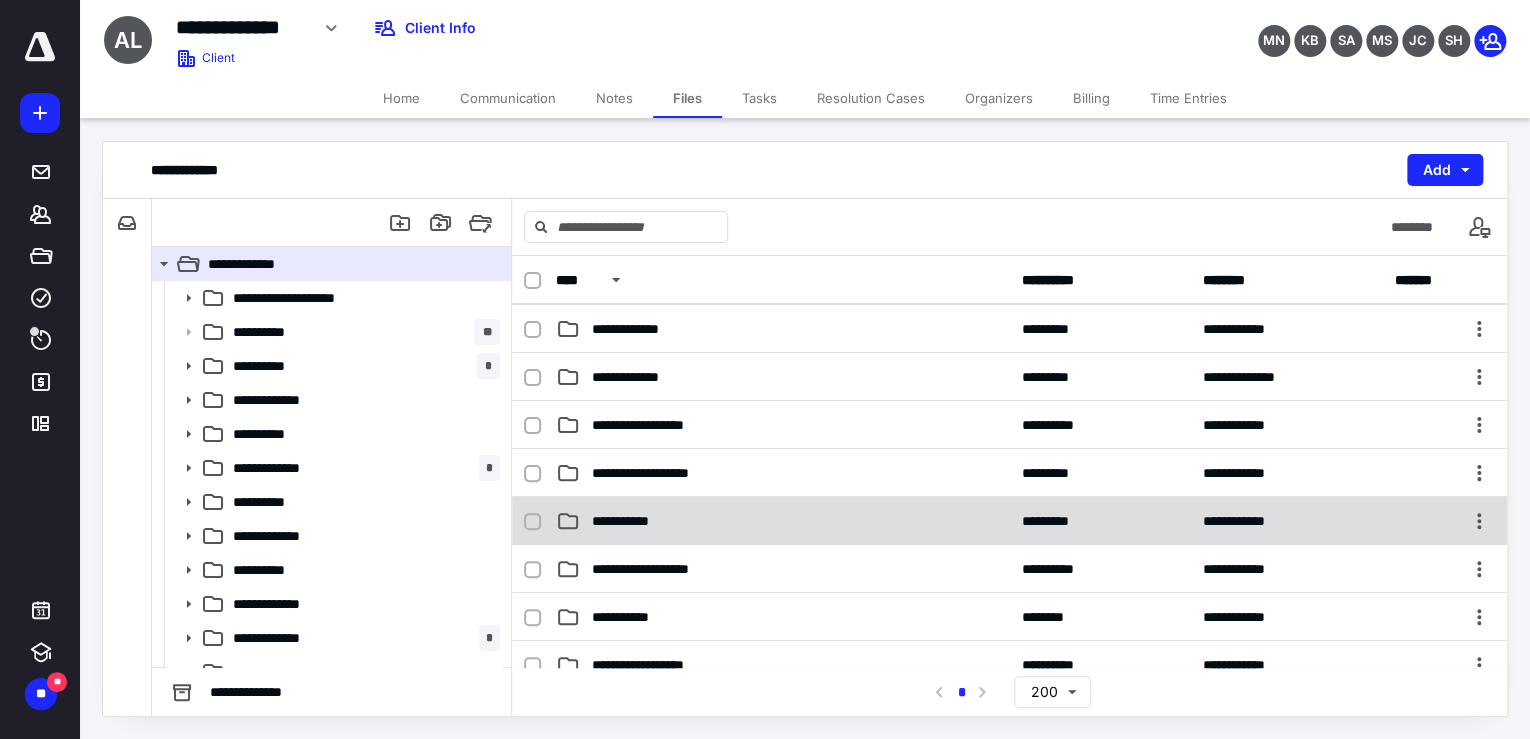 scroll, scrollTop: 480, scrollLeft: 0, axis: vertical 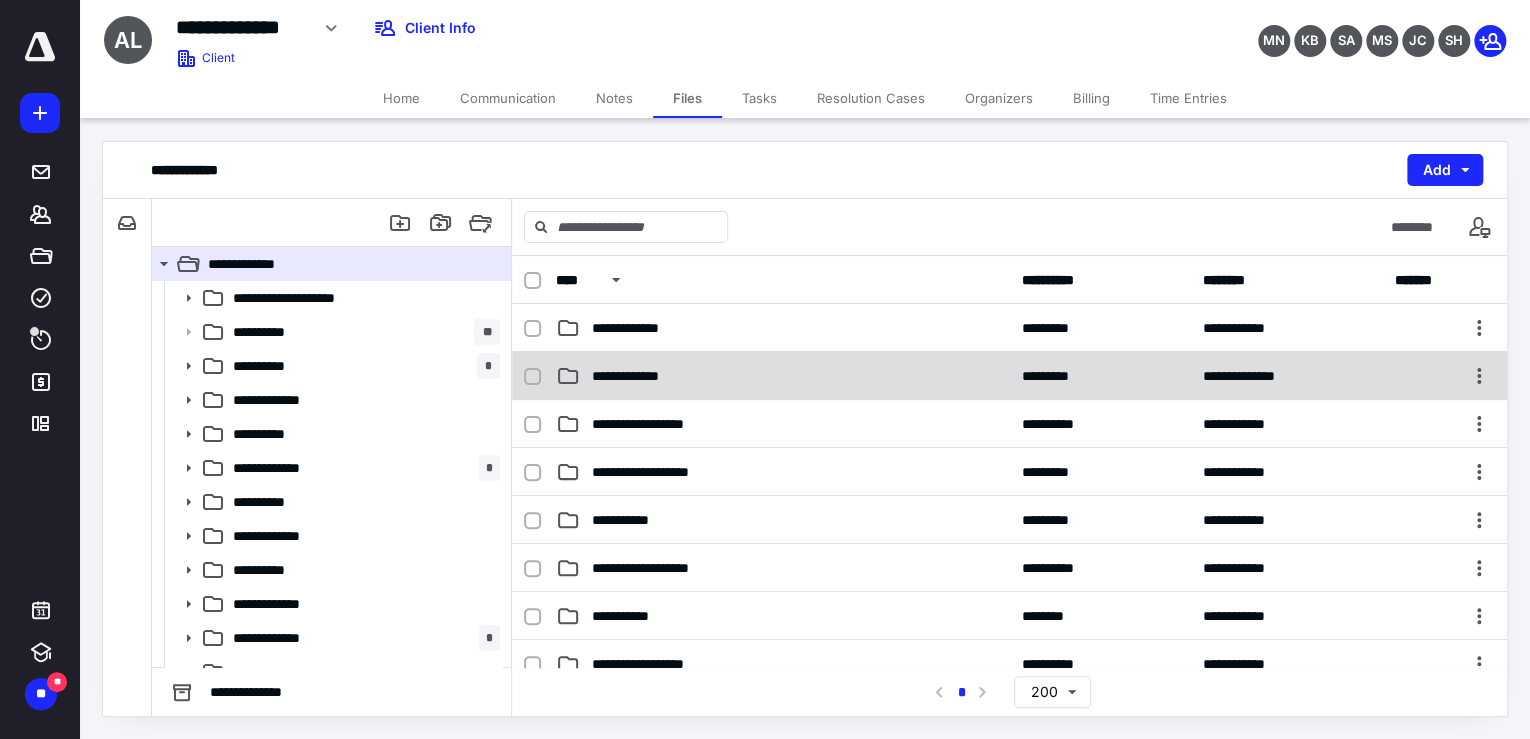 click on "**********" at bounding box center [783, 376] 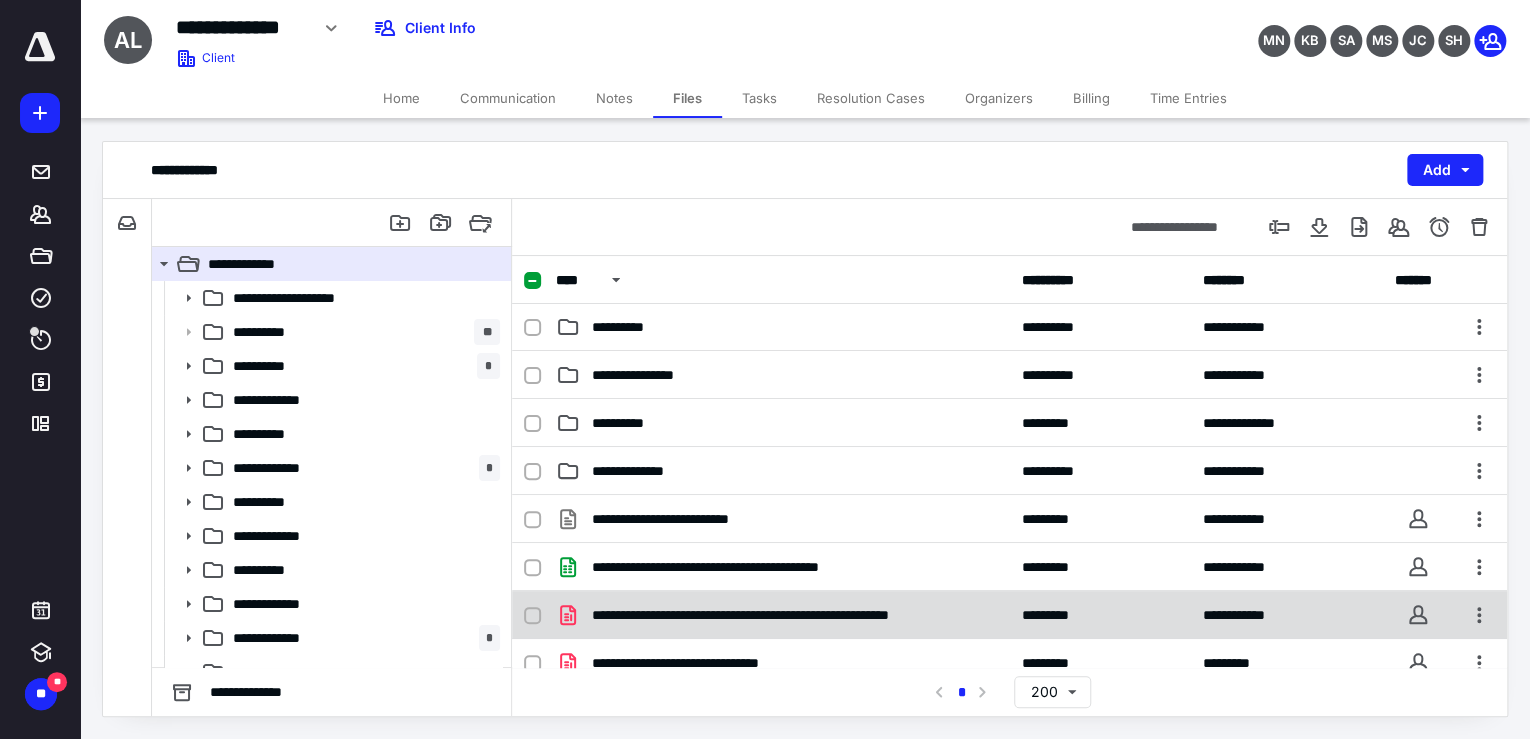 scroll, scrollTop: 923, scrollLeft: 0, axis: vertical 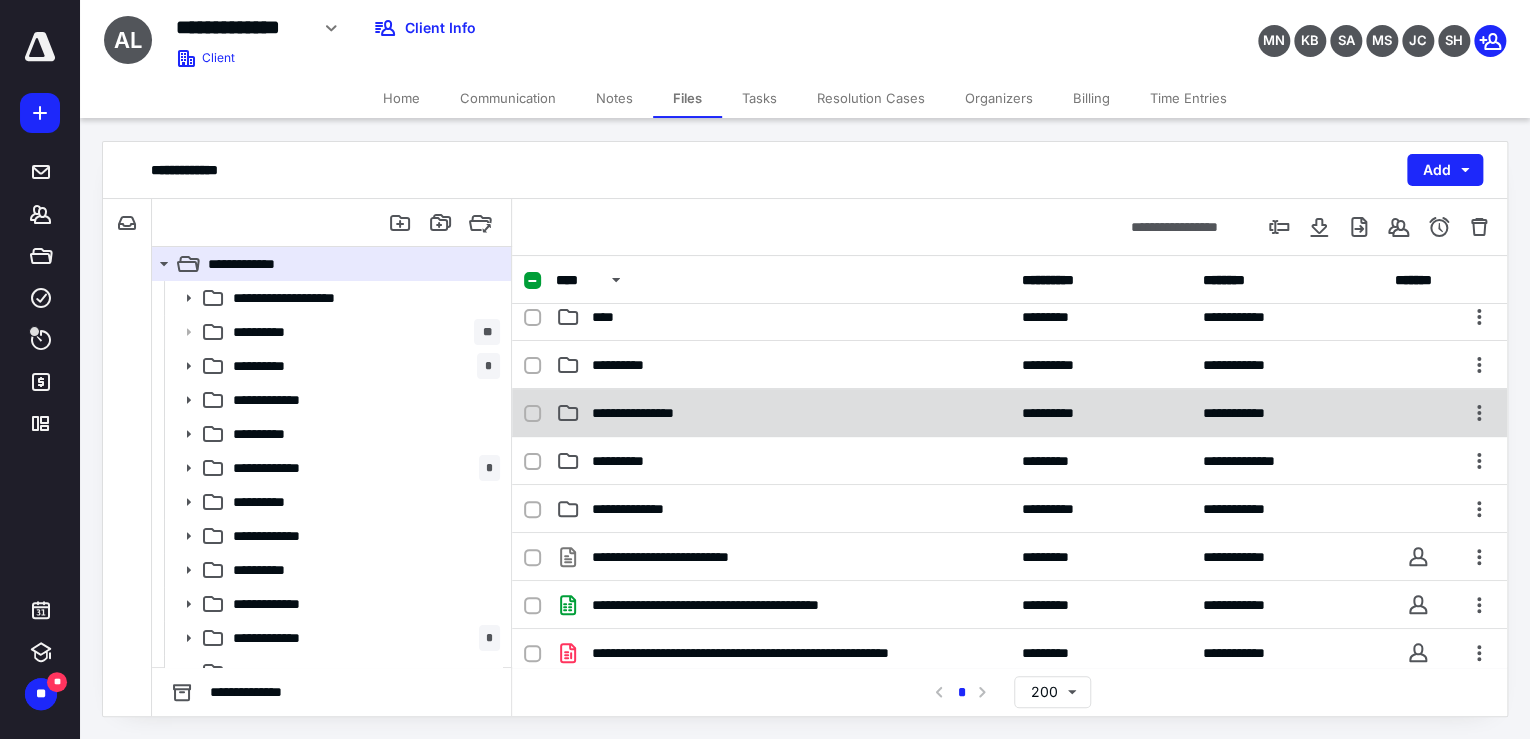 click on "**********" at bounding box center [646, 413] 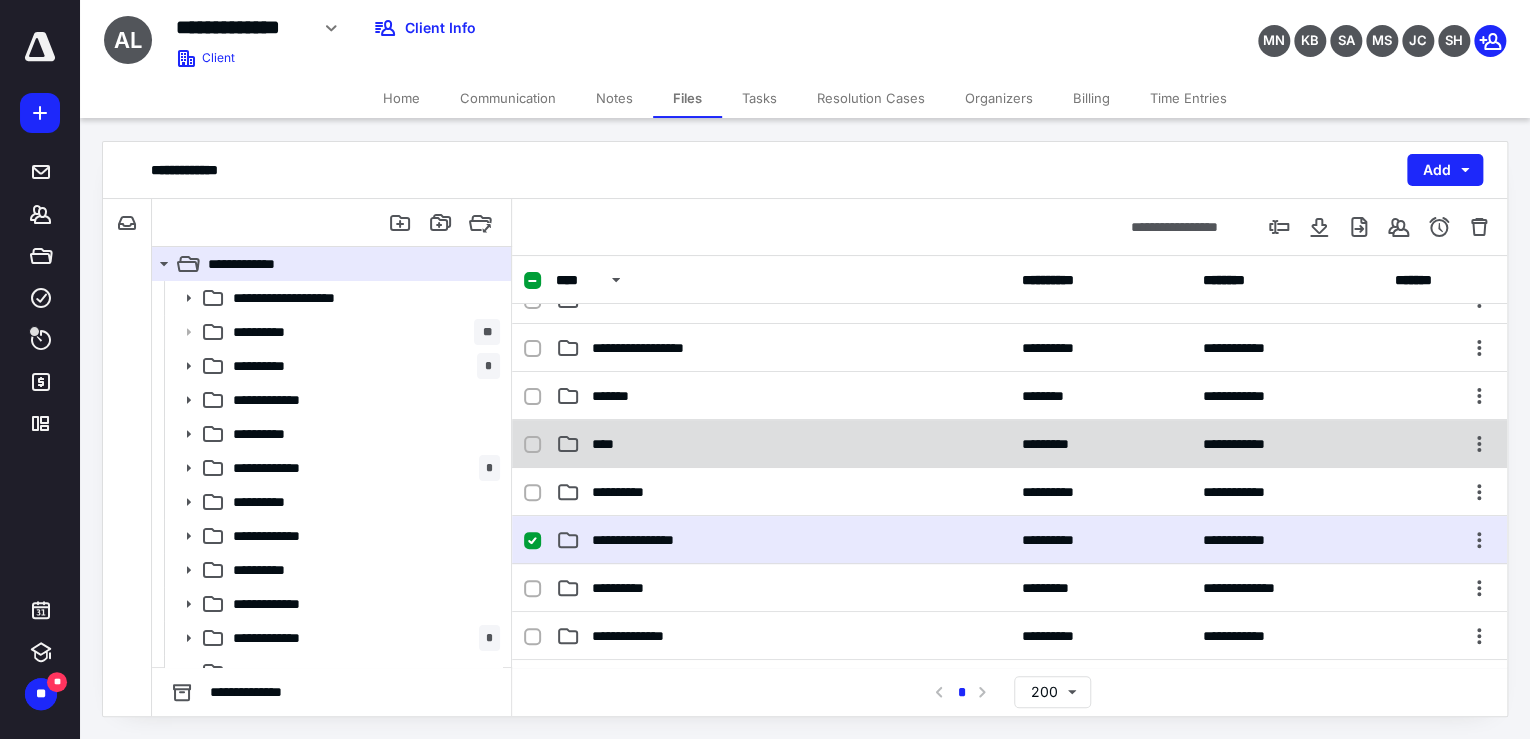 scroll, scrollTop: 763, scrollLeft: 0, axis: vertical 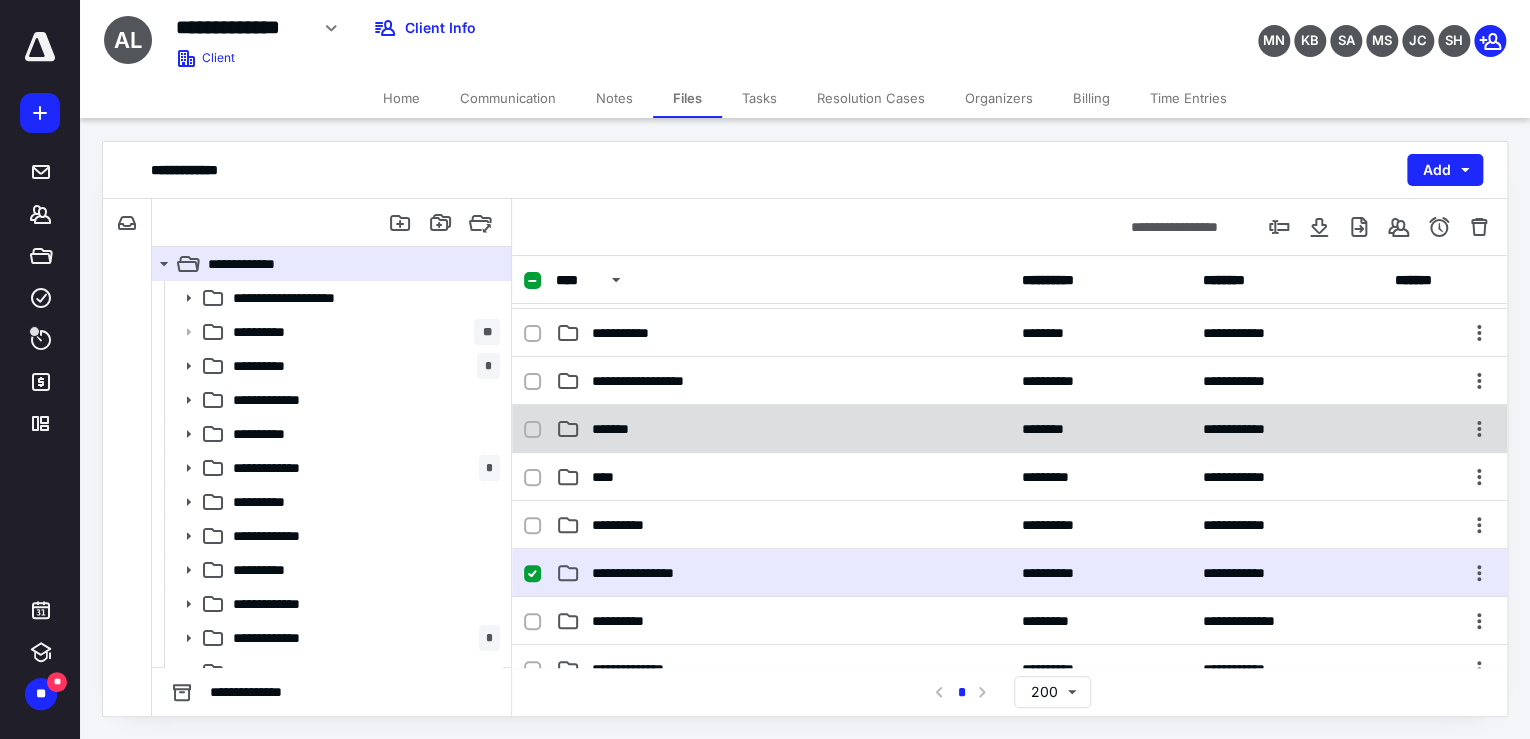 click on "*******" at bounding box center [783, 429] 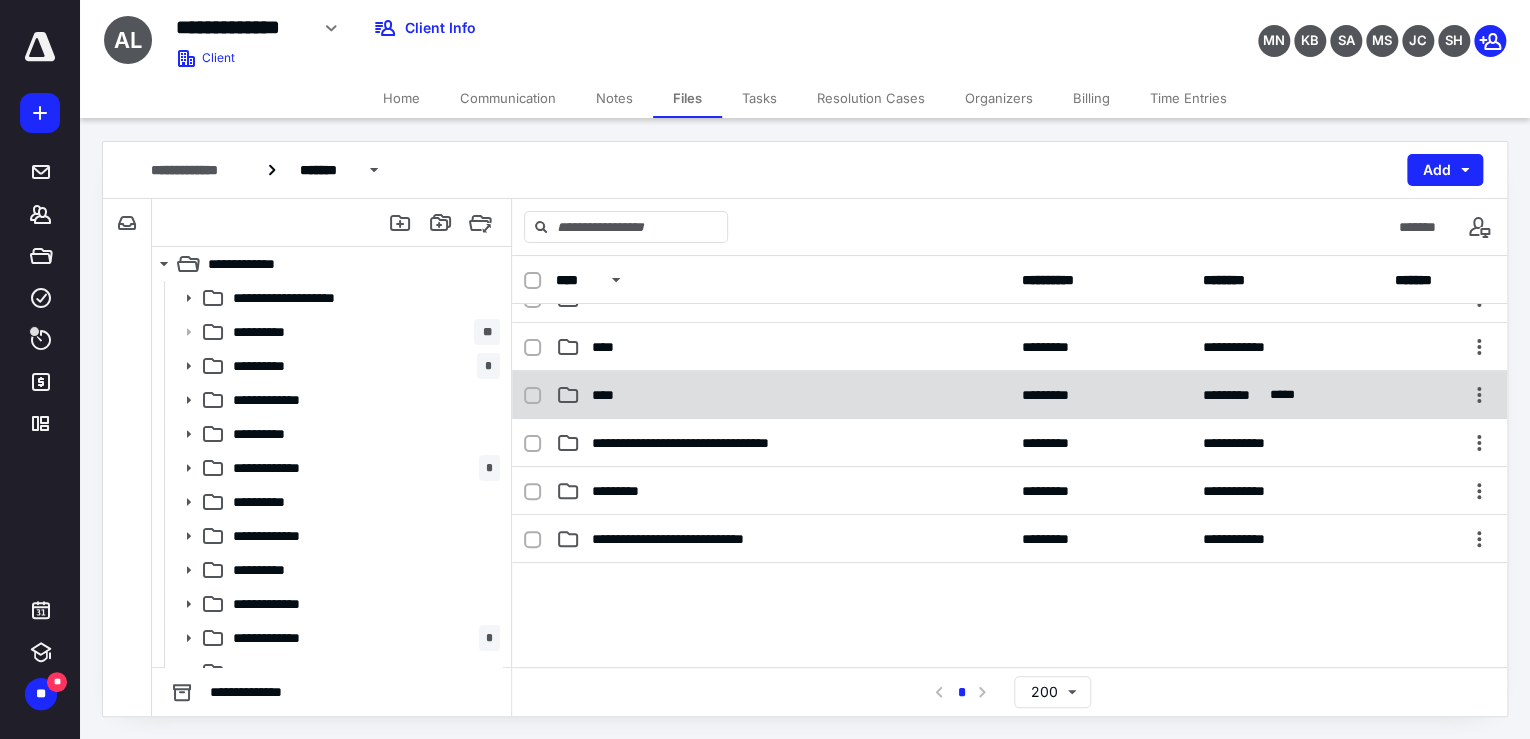 scroll, scrollTop: 160, scrollLeft: 0, axis: vertical 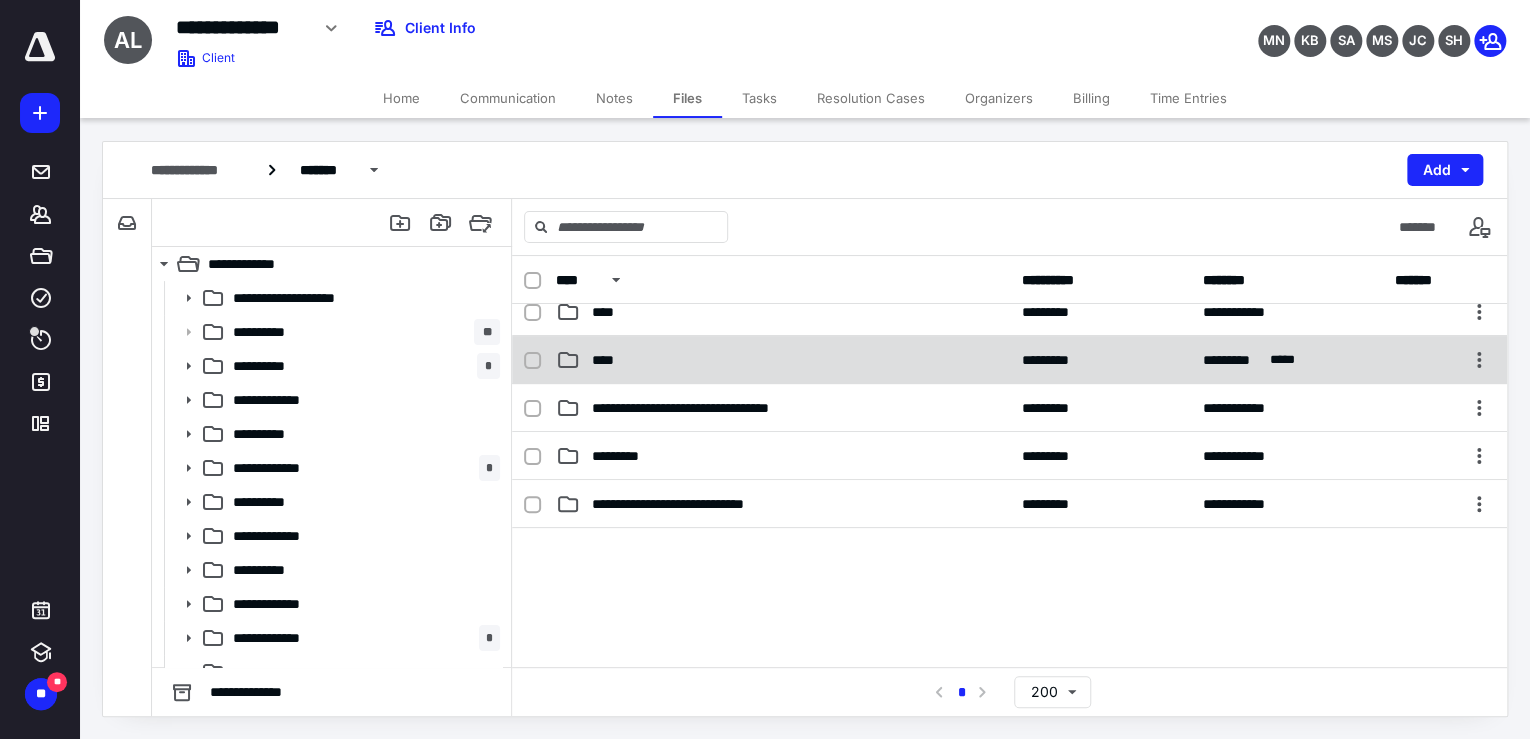 click on "****" at bounding box center (783, 360) 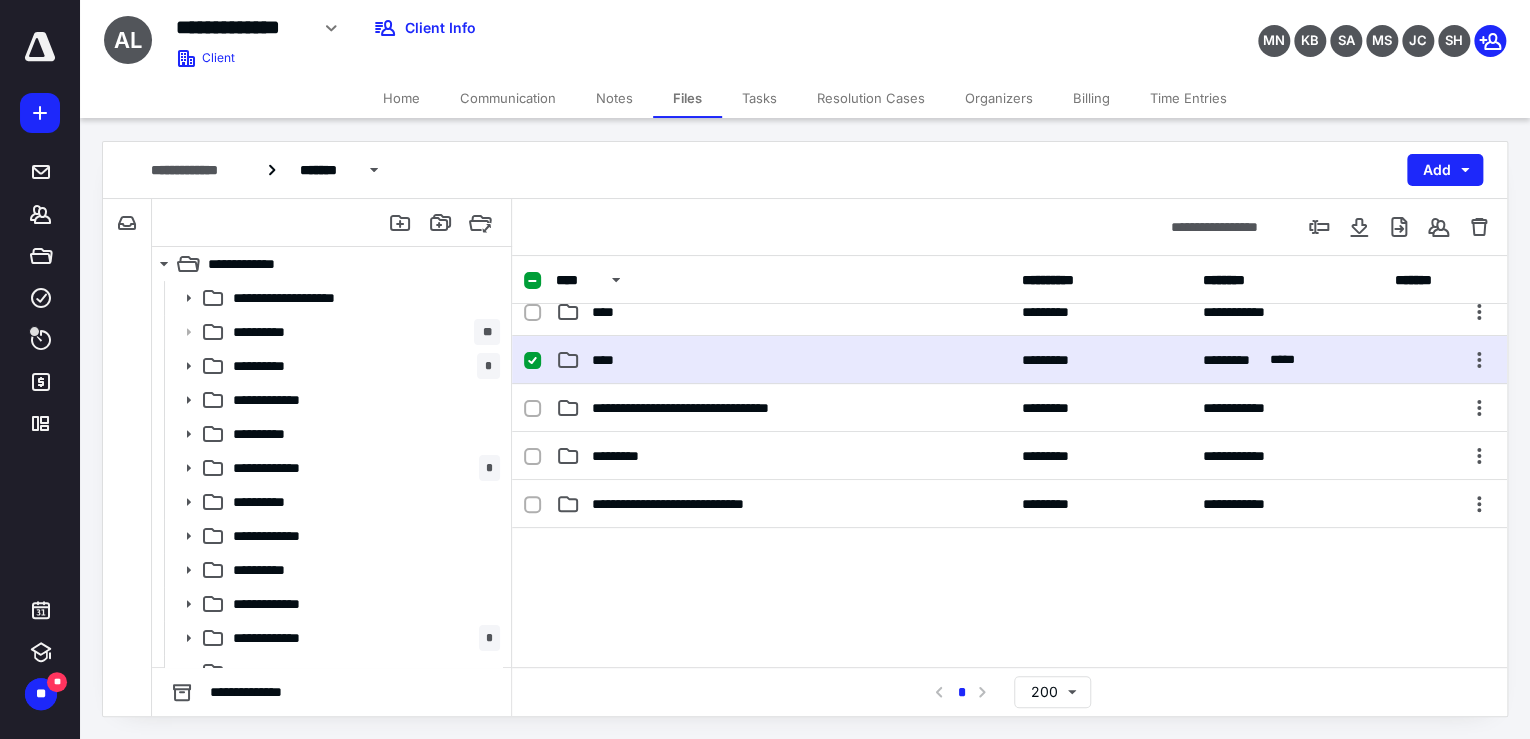 click on "****" at bounding box center [783, 360] 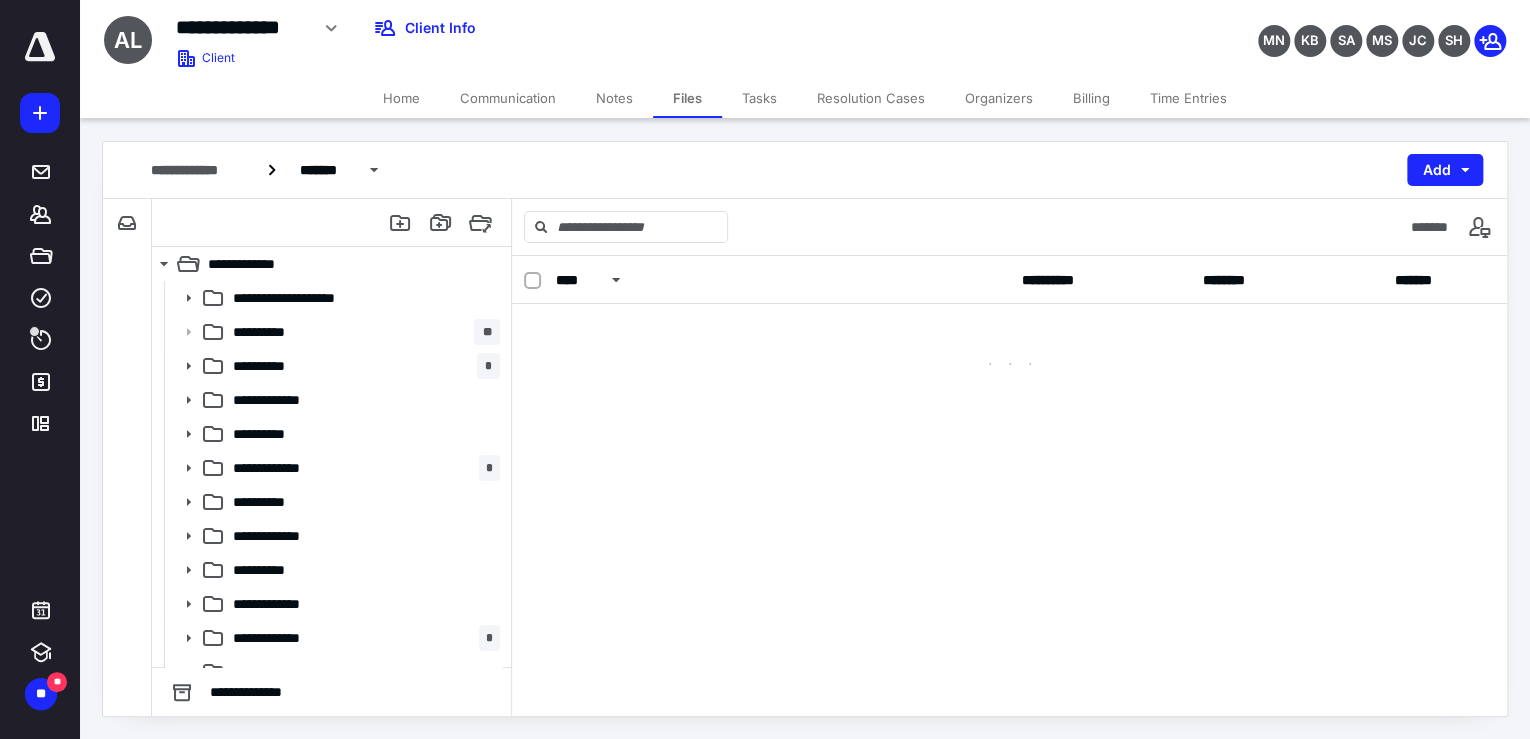 scroll, scrollTop: 0, scrollLeft: 0, axis: both 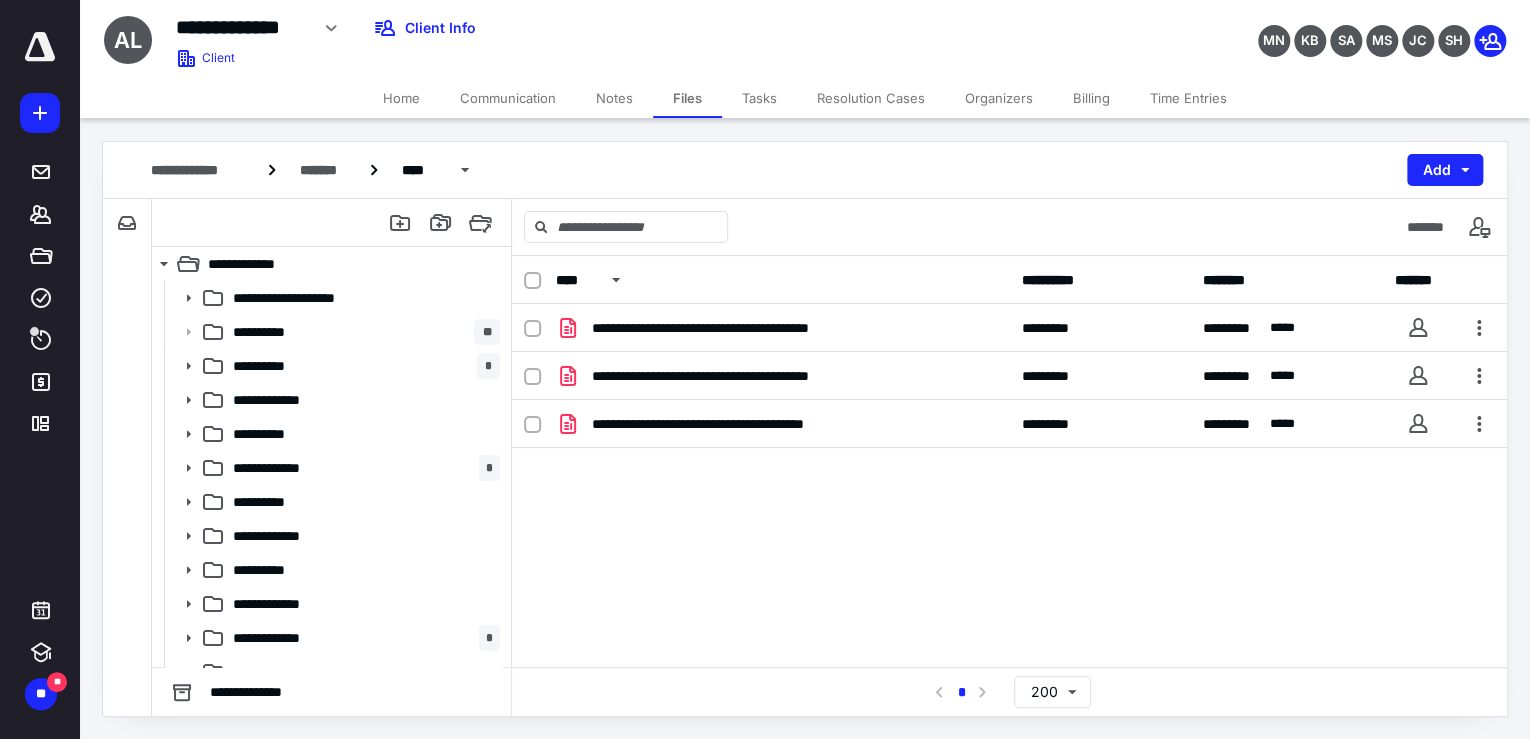click on "**********" at bounding box center [1009, 454] 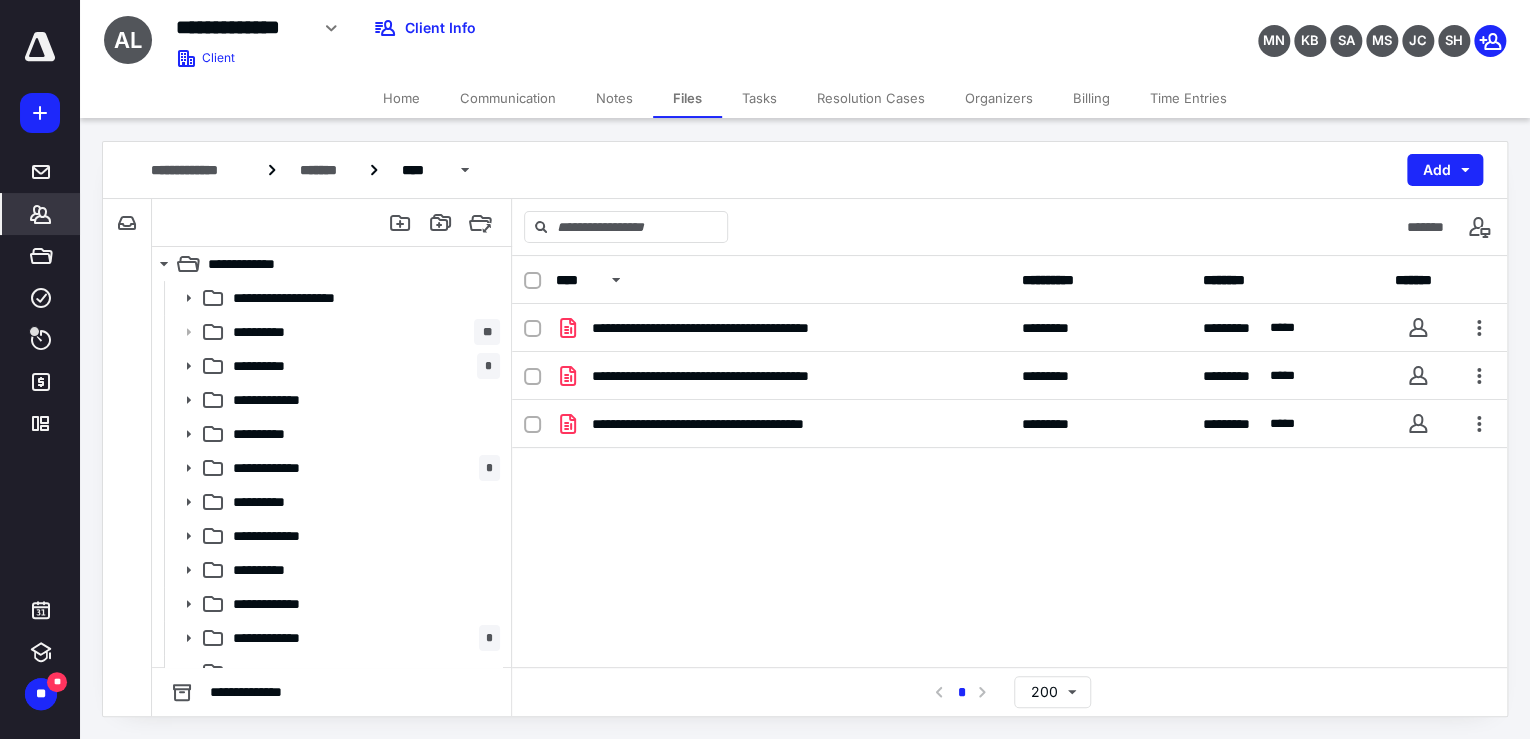 click 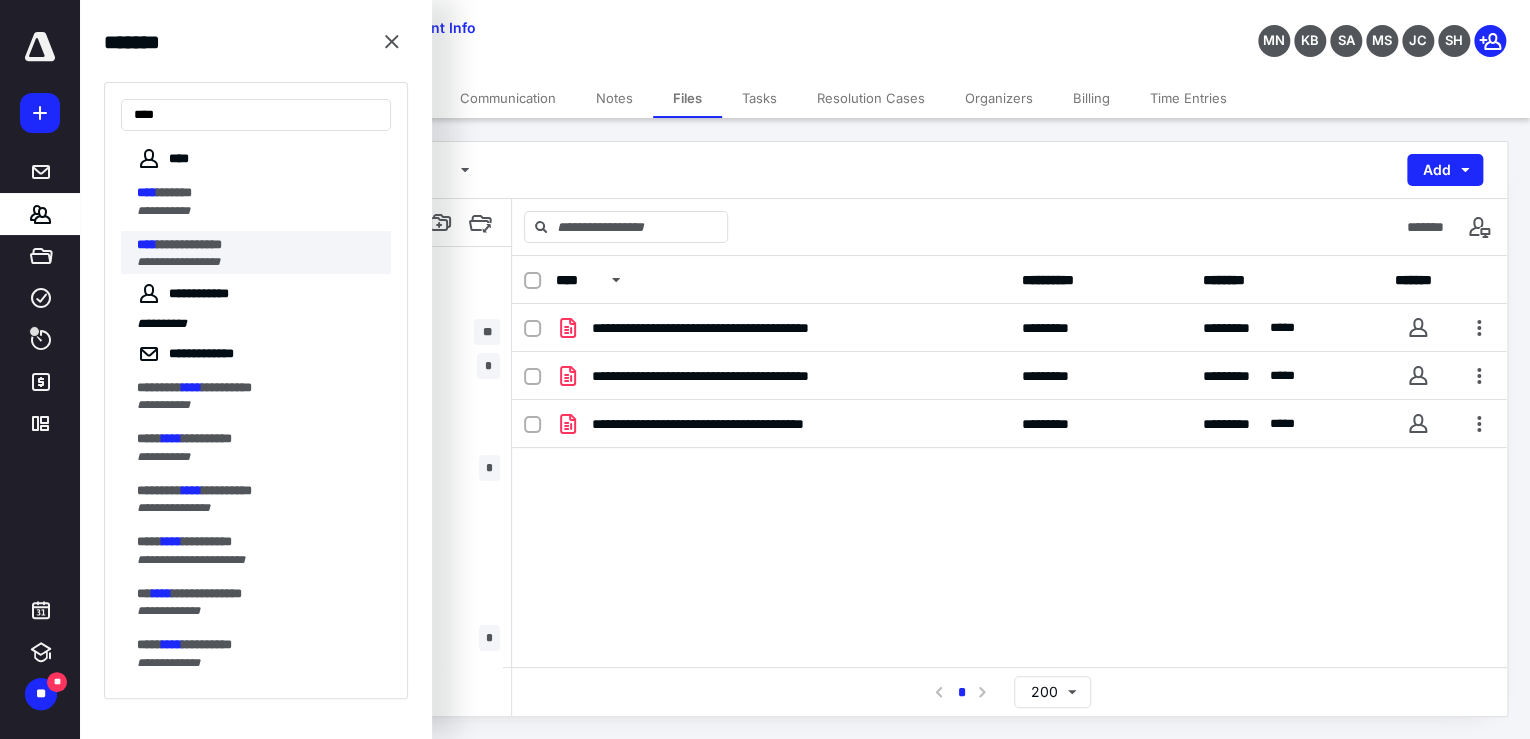 type on "****" 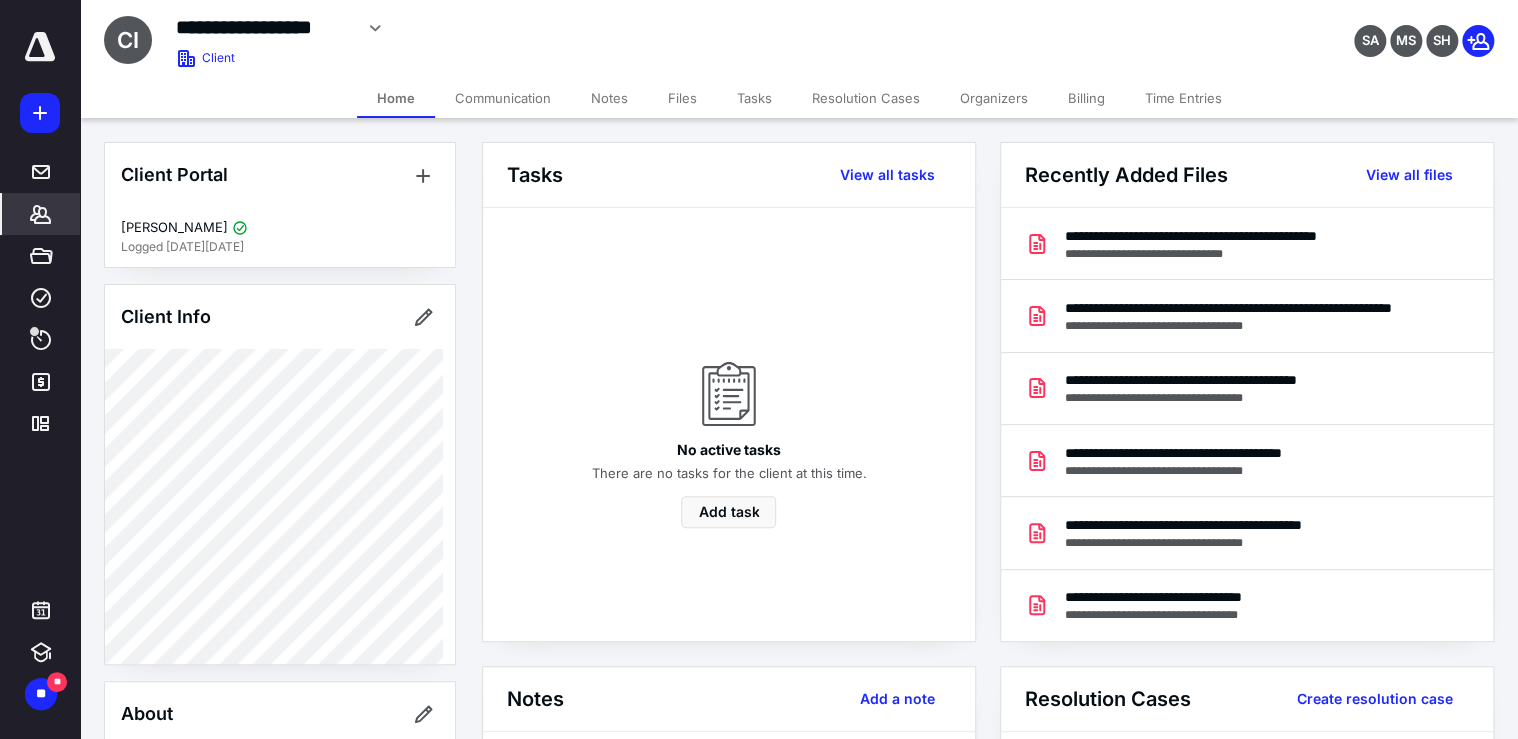 click on "Files" at bounding box center [682, 98] 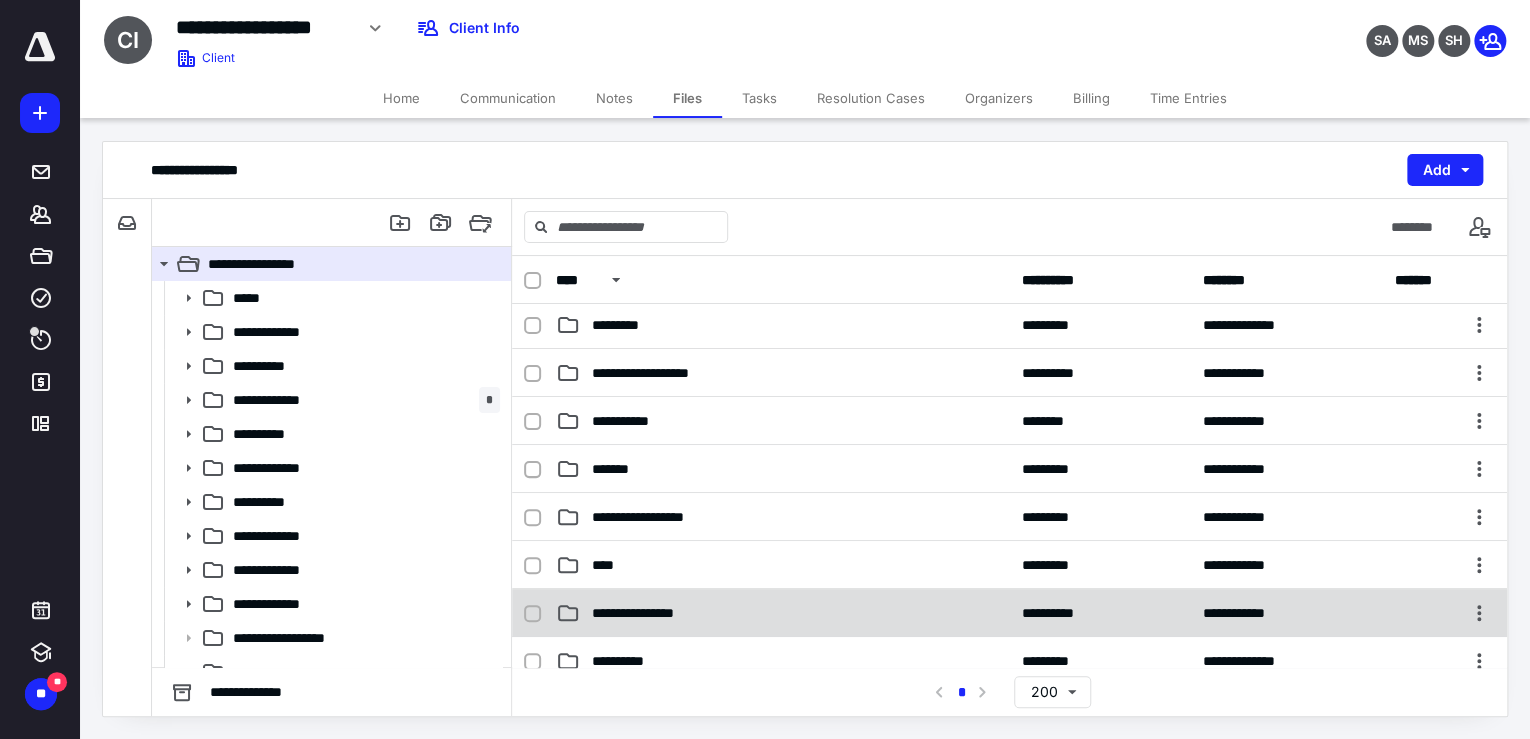 scroll, scrollTop: 640, scrollLeft: 0, axis: vertical 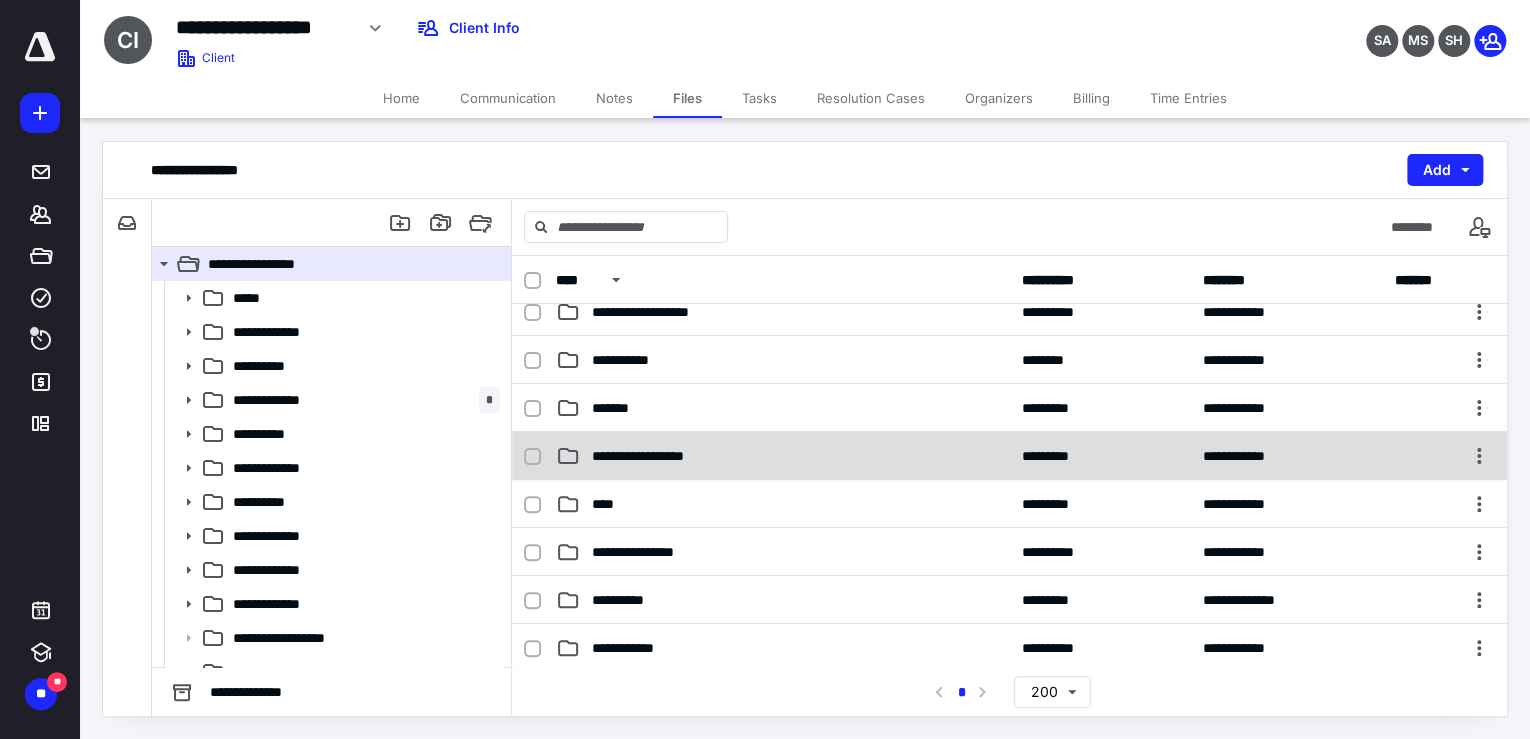 click on "**********" at bounding box center (783, 456) 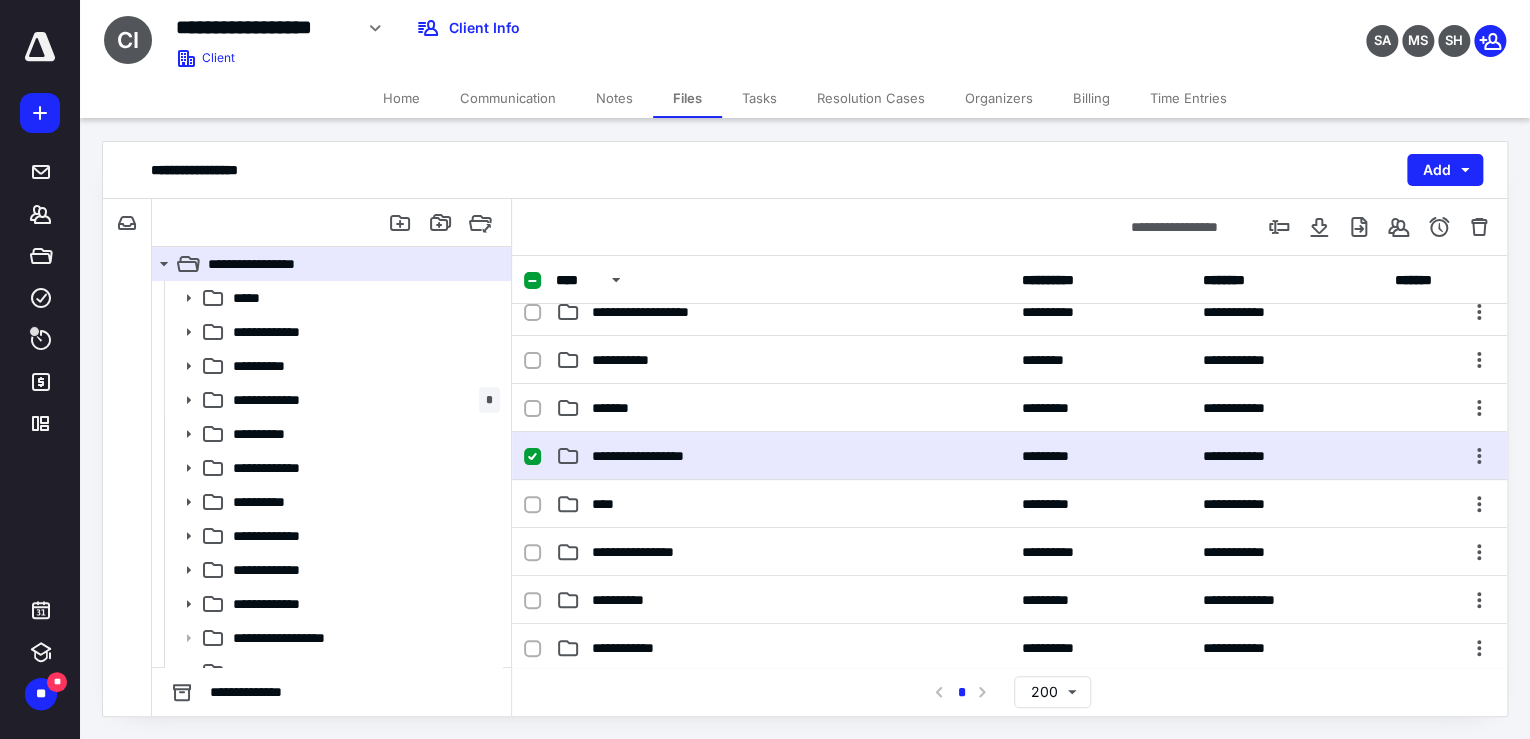 click on "**********" at bounding box center (783, 456) 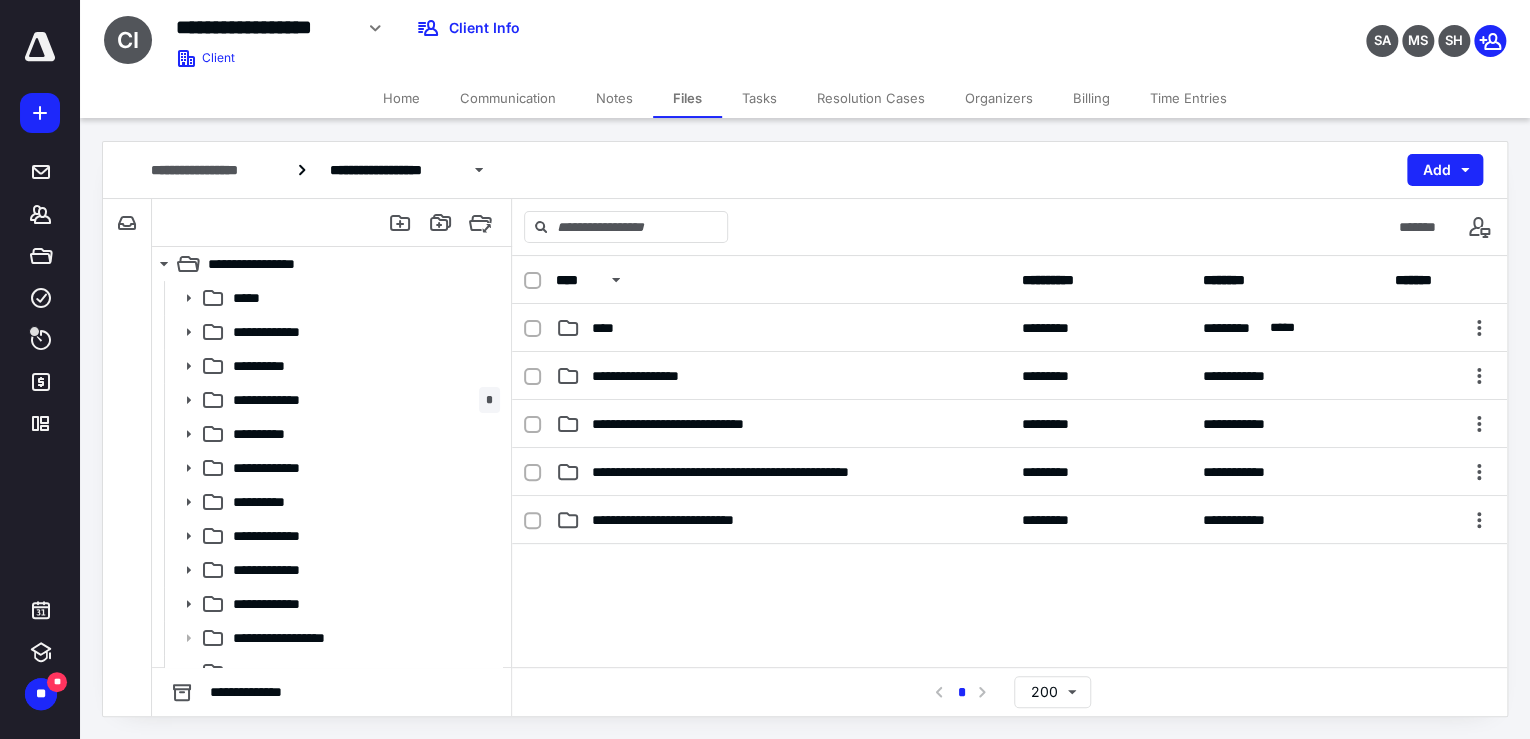 scroll, scrollTop: 160, scrollLeft: 0, axis: vertical 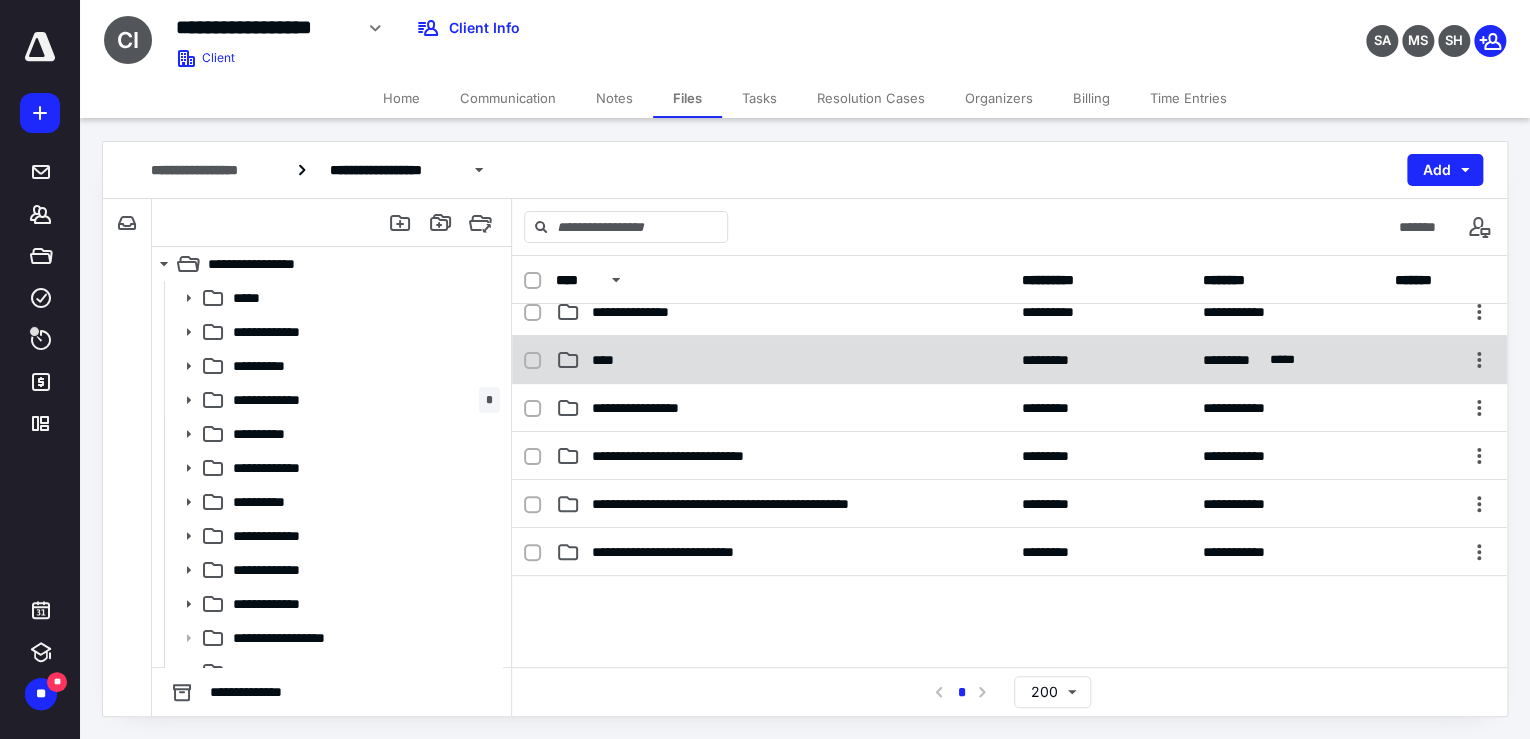 click on "****" at bounding box center [783, 360] 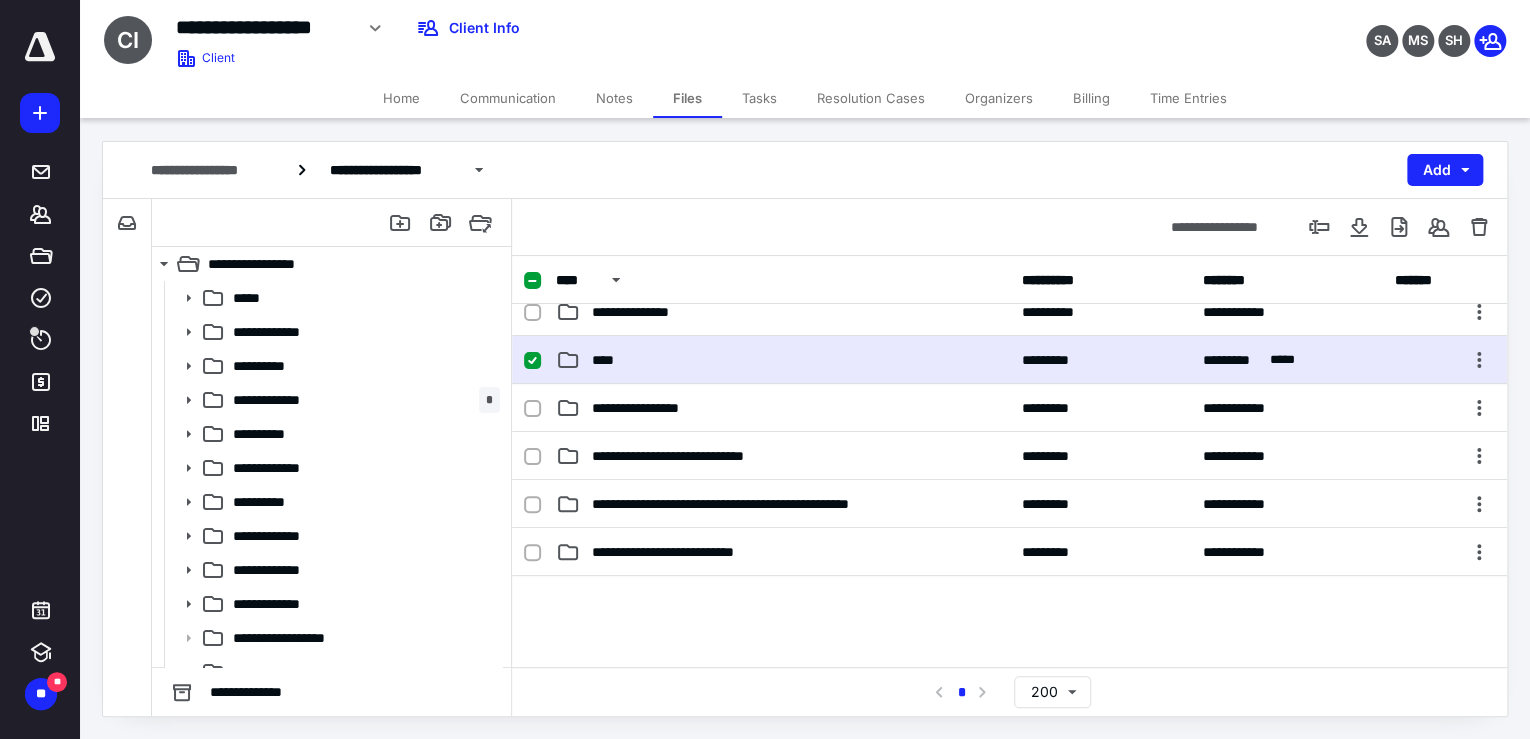 click on "****" at bounding box center [783, 360] 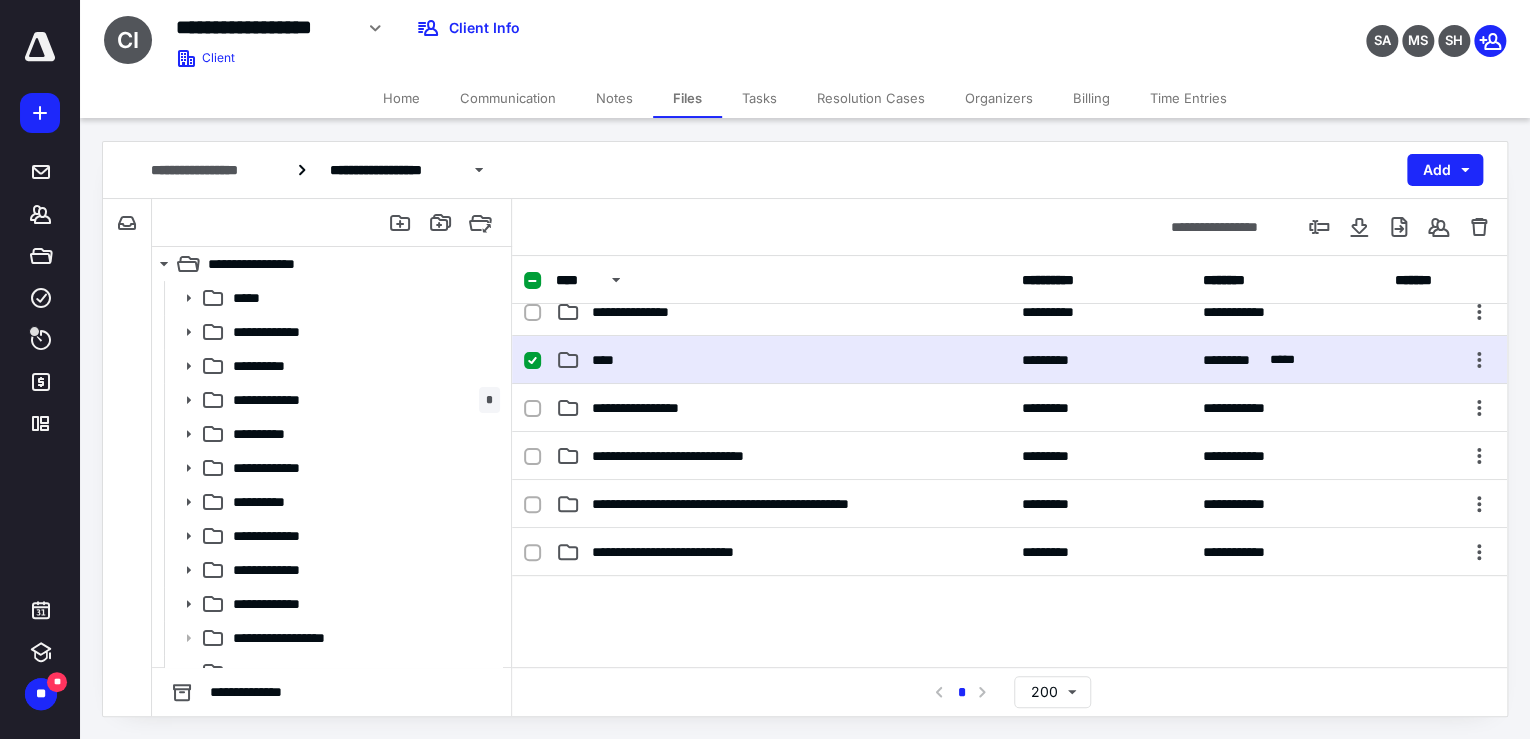 scroll, scrollTop: 0, scrollLeft: 0, axis: both 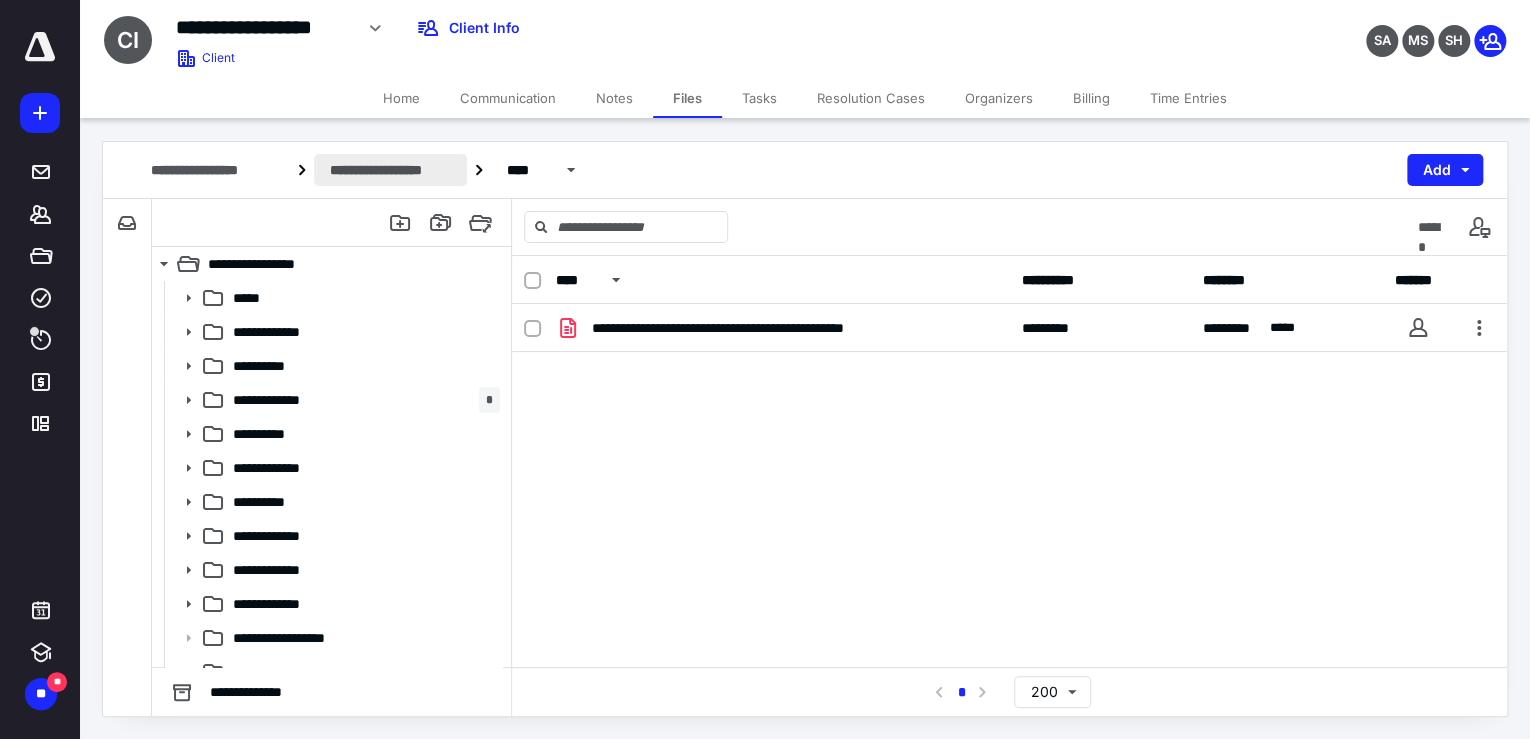 click on "**********" at bounding box center (391, 170) 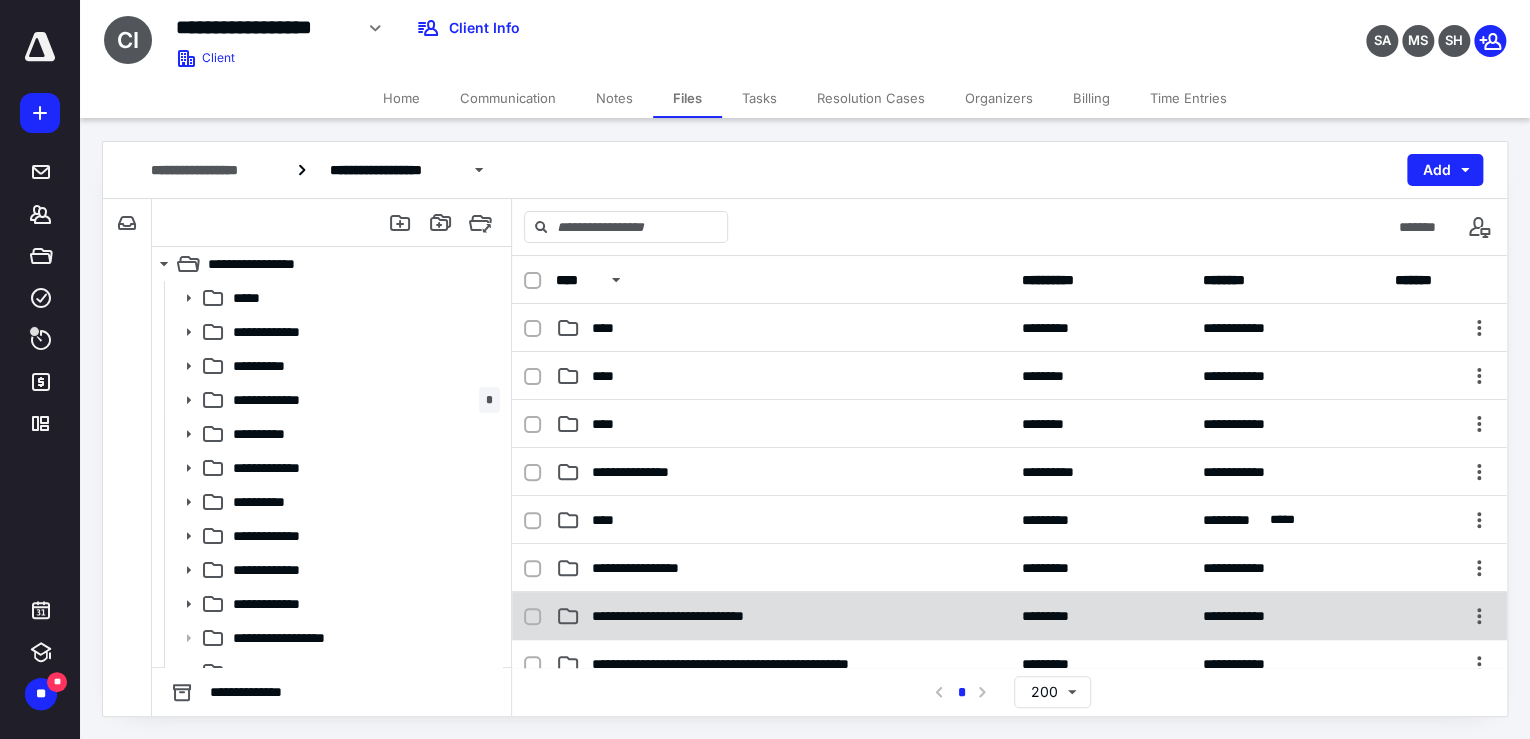 click on "**********" at bounding box center (783, 616) 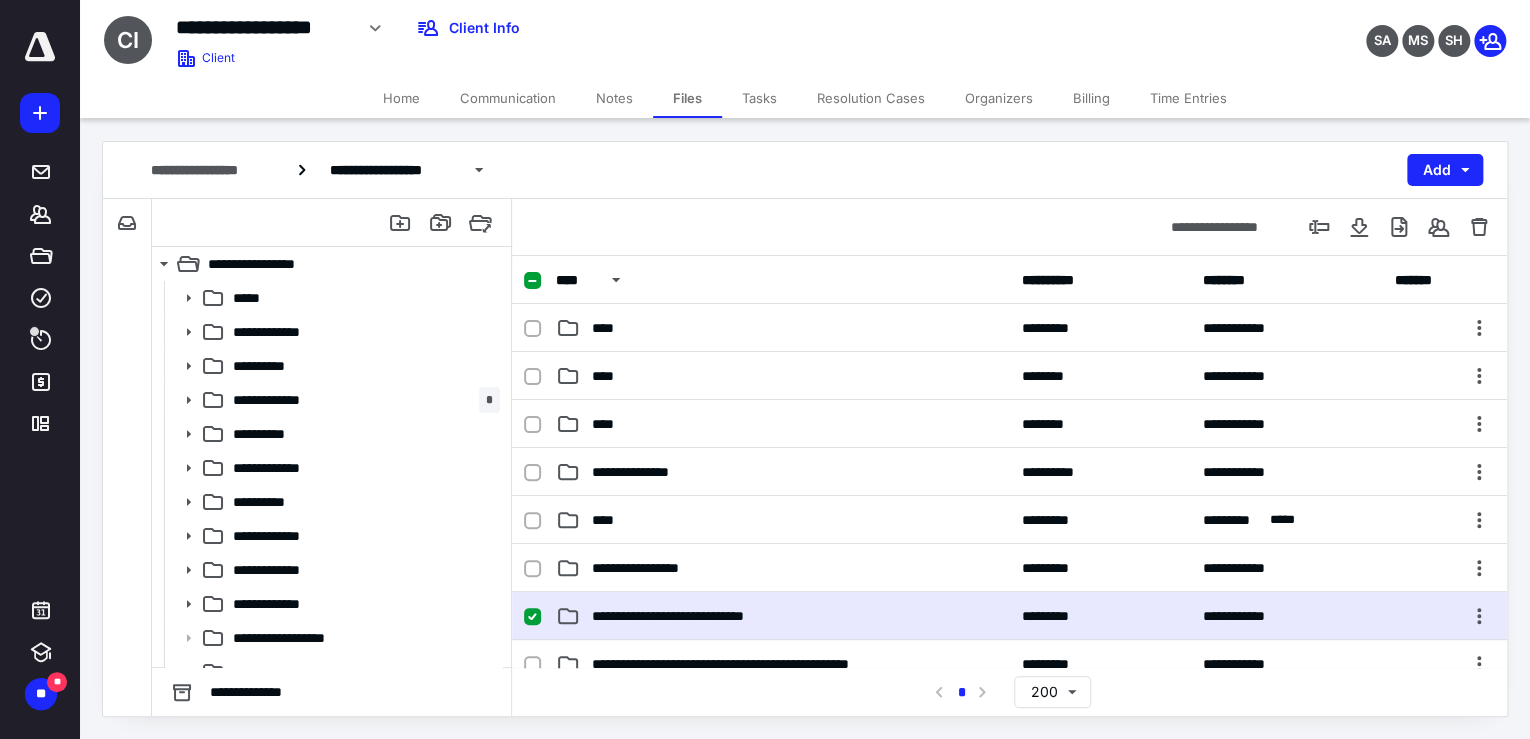 click on "**********" at bounding box center [783, 616] 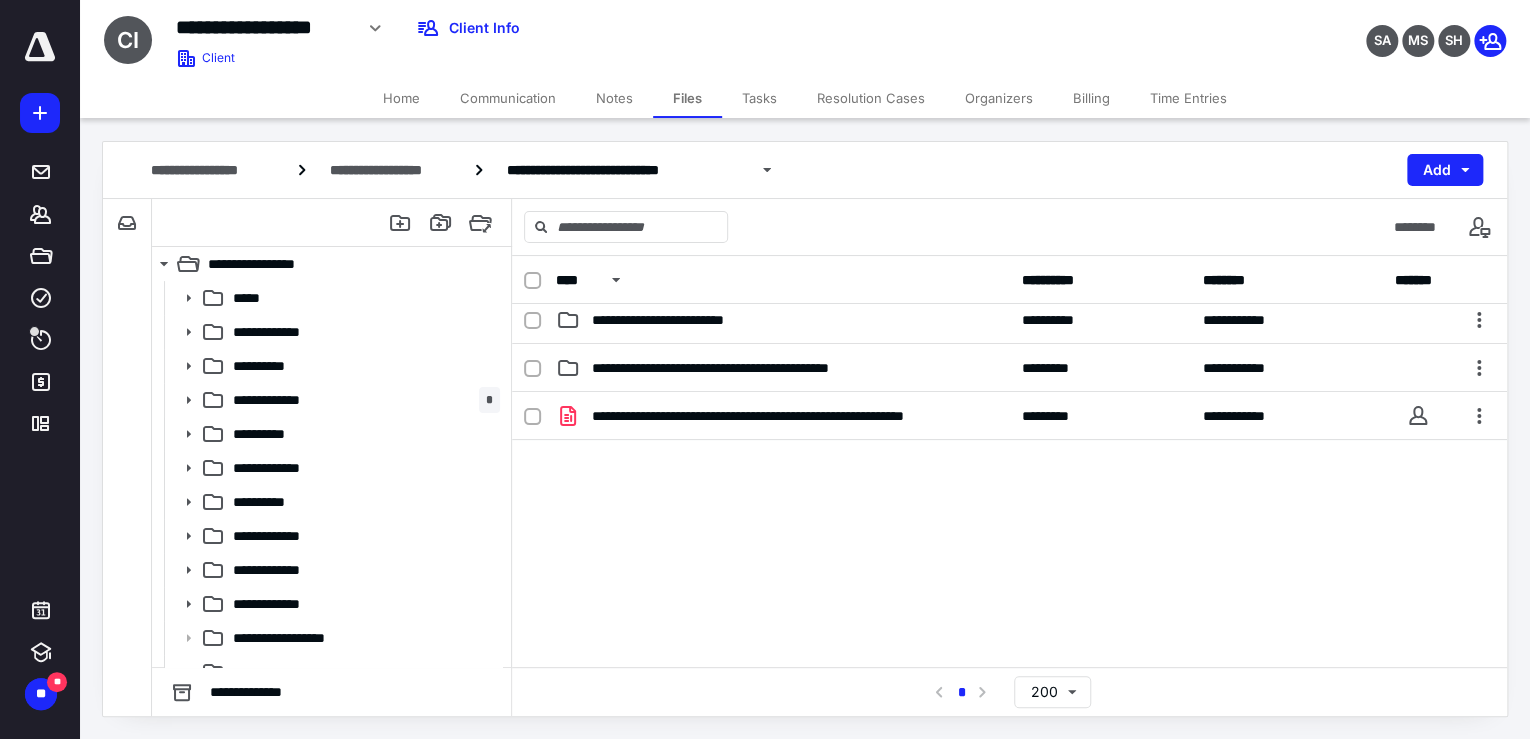 scroll, scrollTop: 640, scrollLeft: 0, axis: vertical 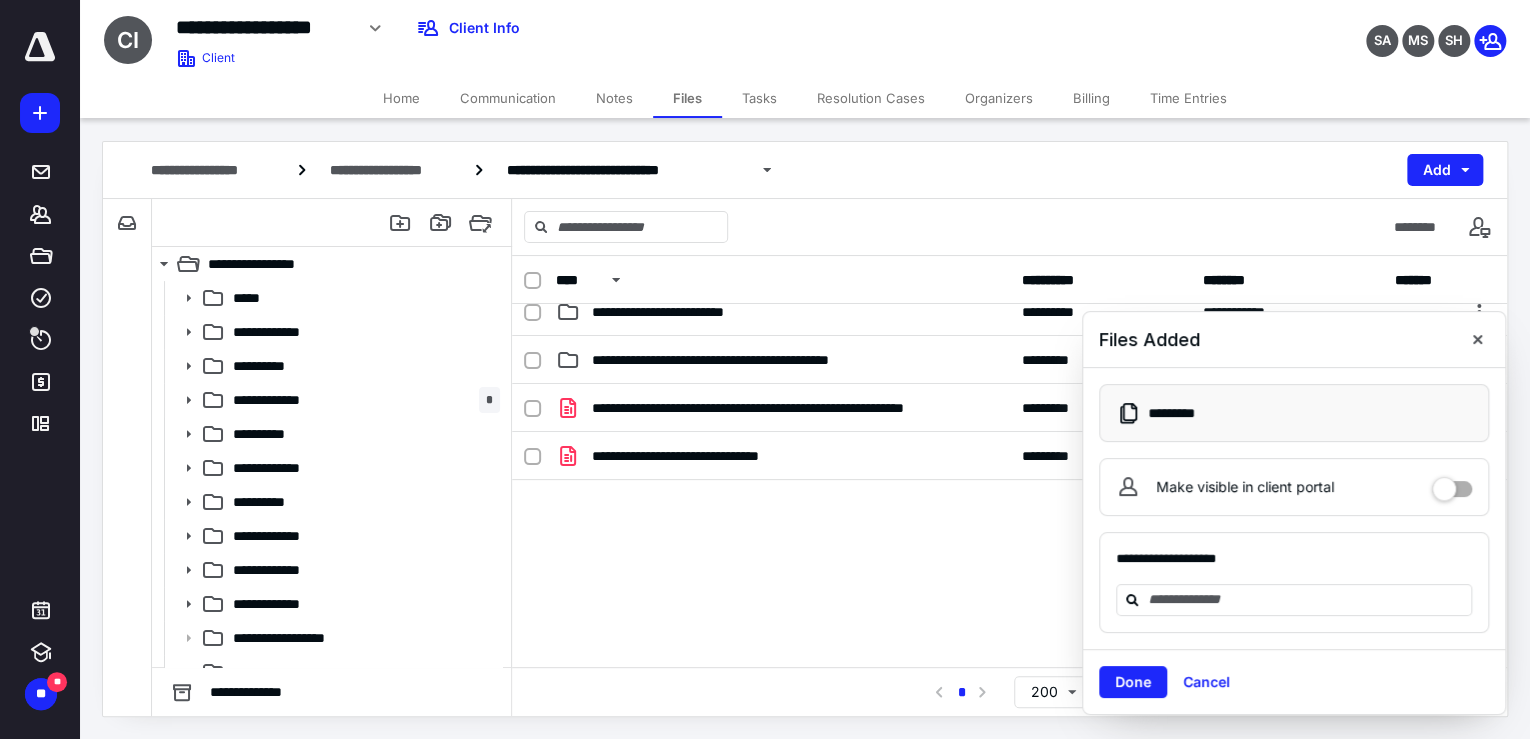 click on "**********" at bounding box center [1009, 534] 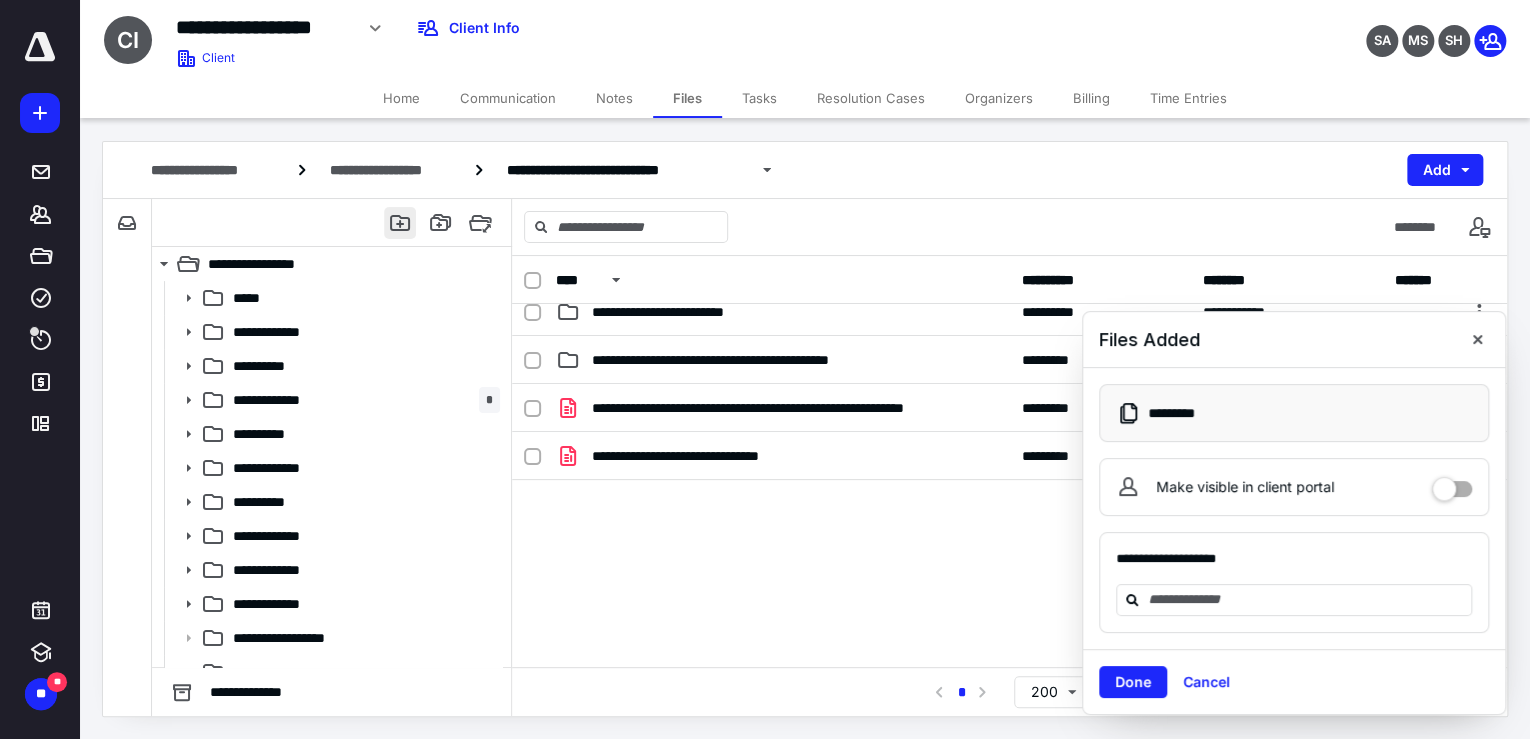 click at bounding box center (400, 223) 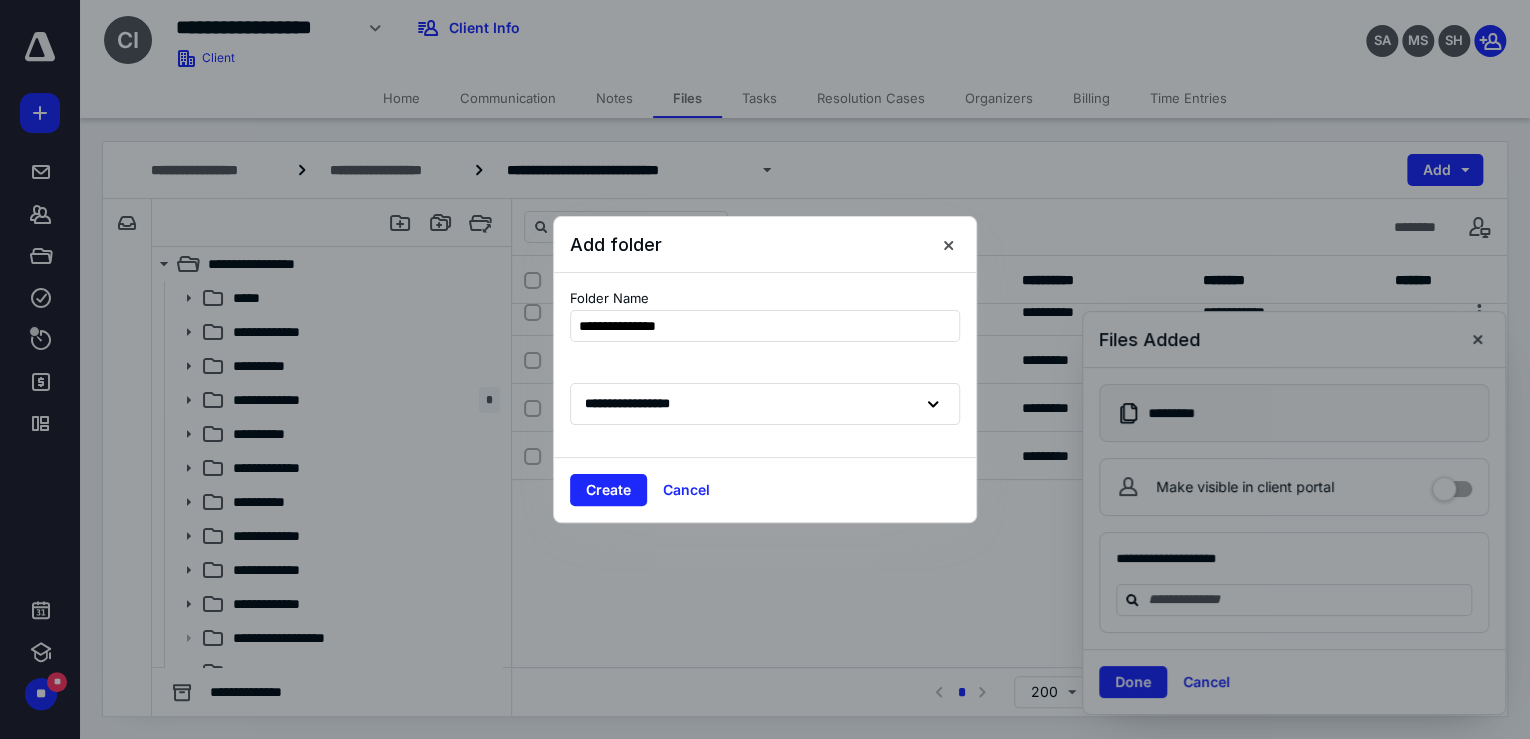 type on "**********" 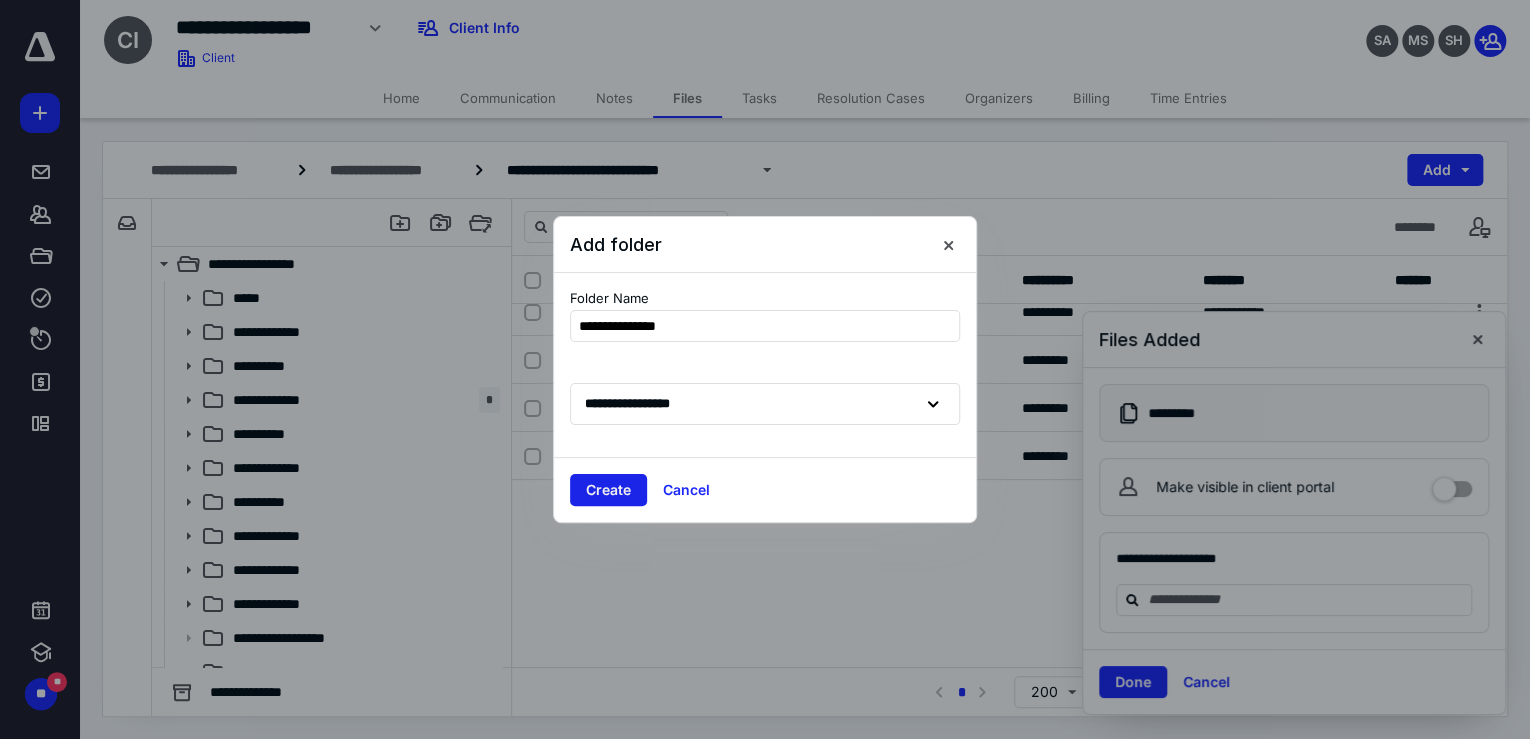 click on "Create" at bounding box center (608, 490) 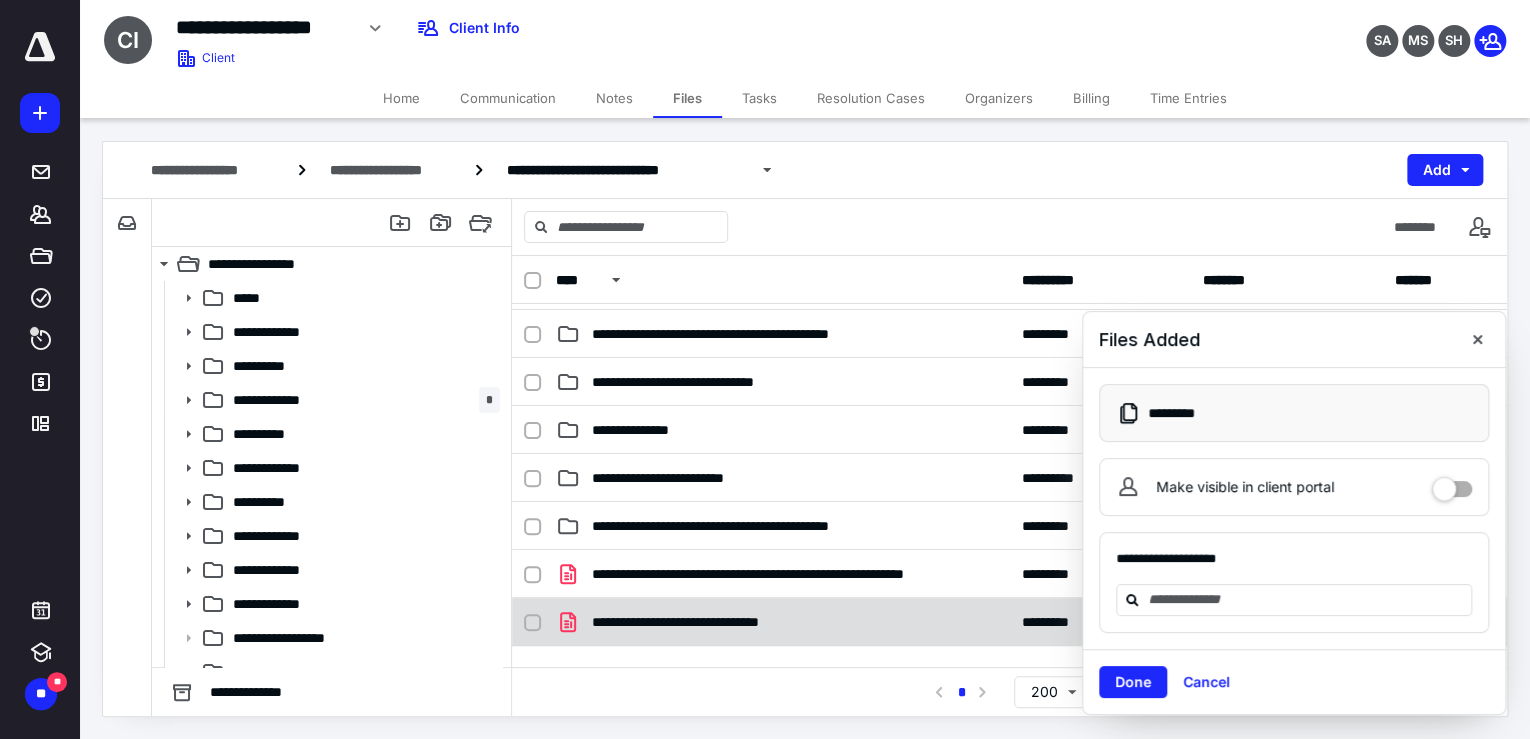 scroll, scrollTop: 368, scrollLeft: 0, axis: vertical 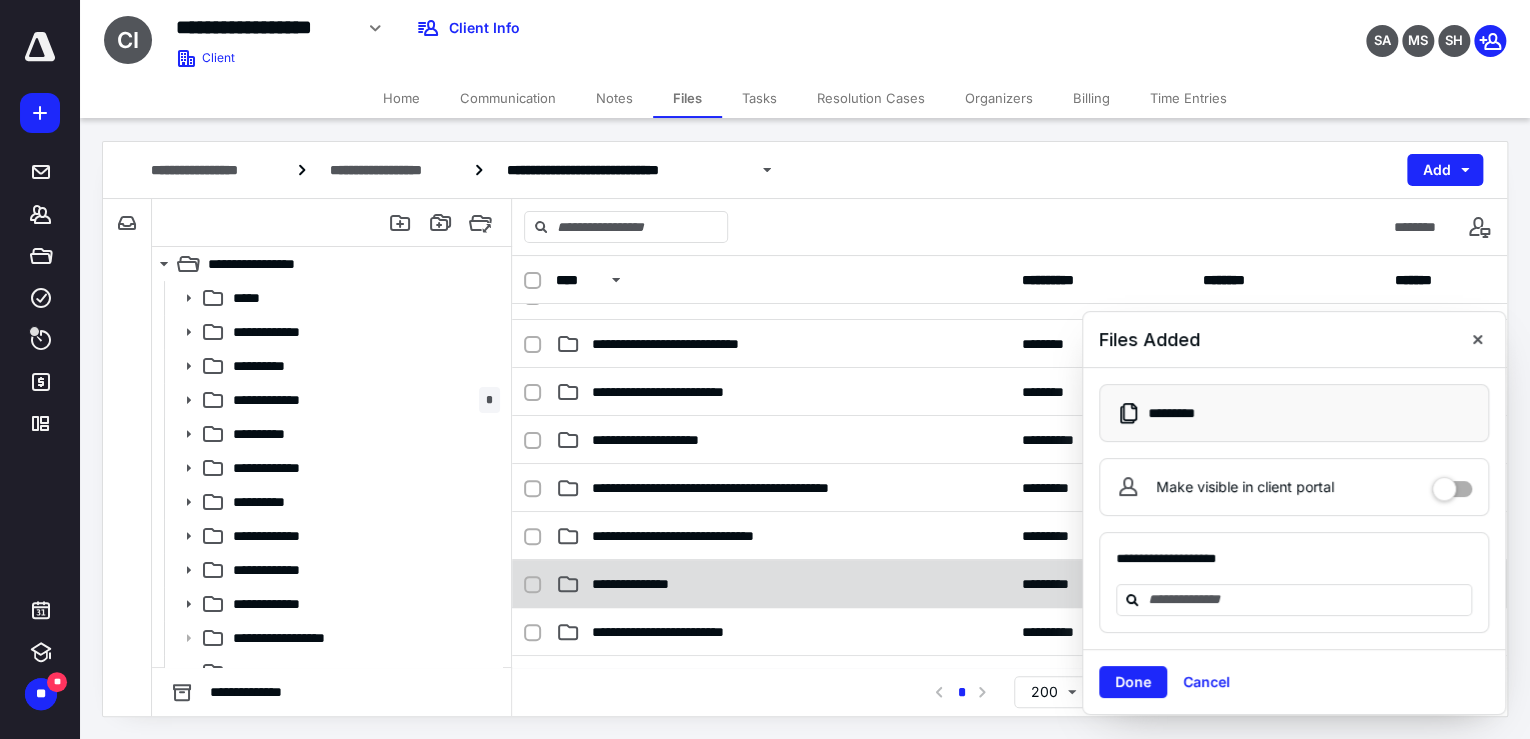 click on "**********" at bounding box center [783, 584] 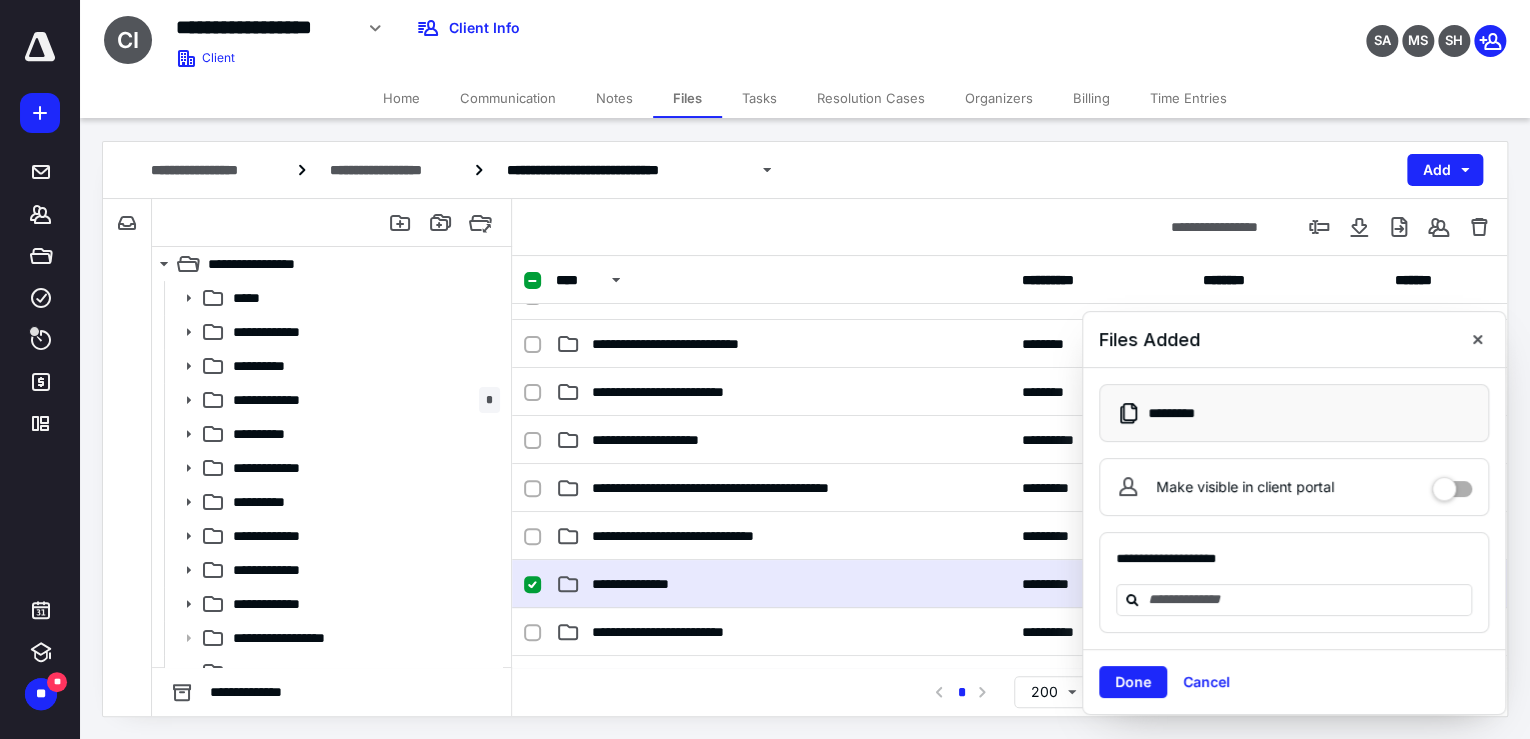 click on "**********" at bounding box center (783, 584) 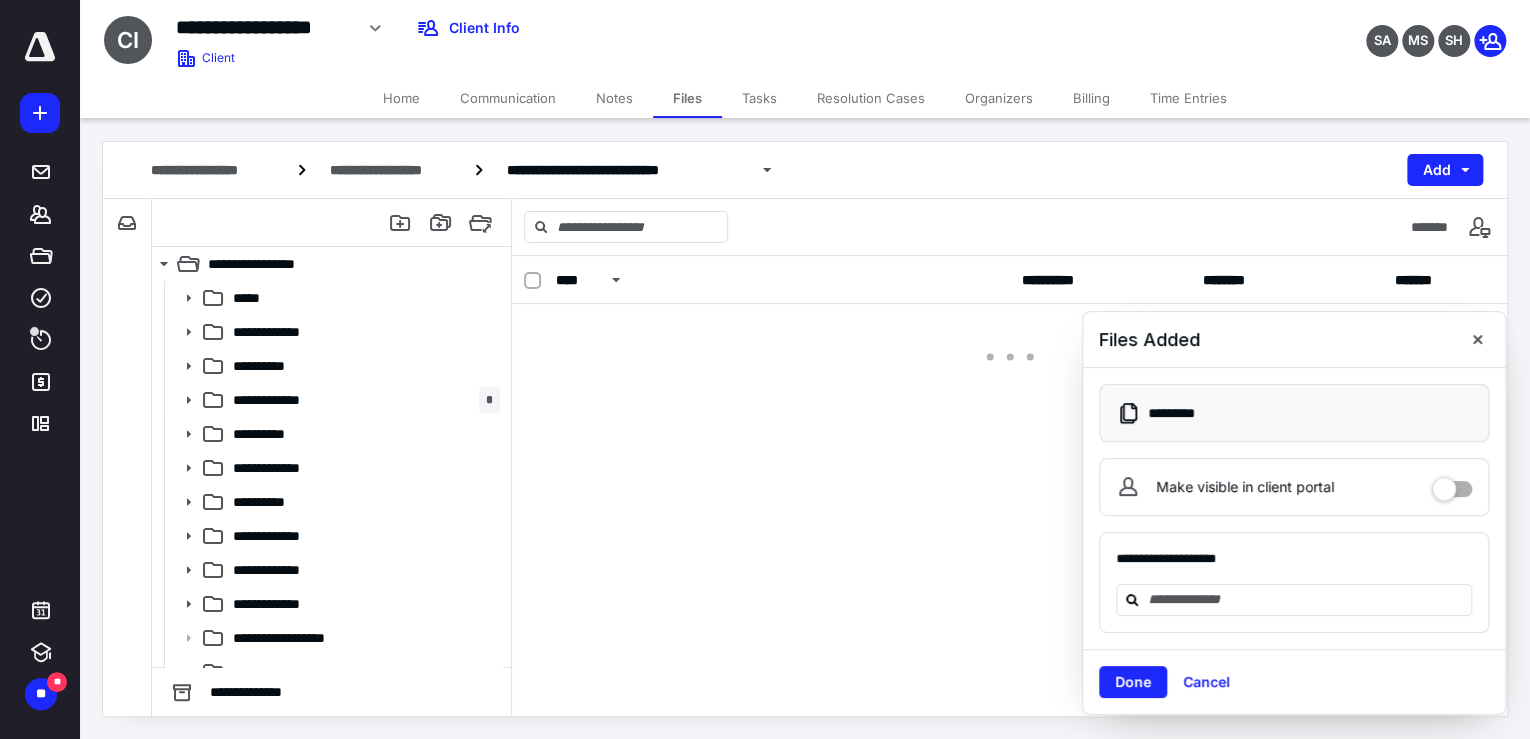 scroll, scrollTop: 0, scrollLeft: 0, axis: both 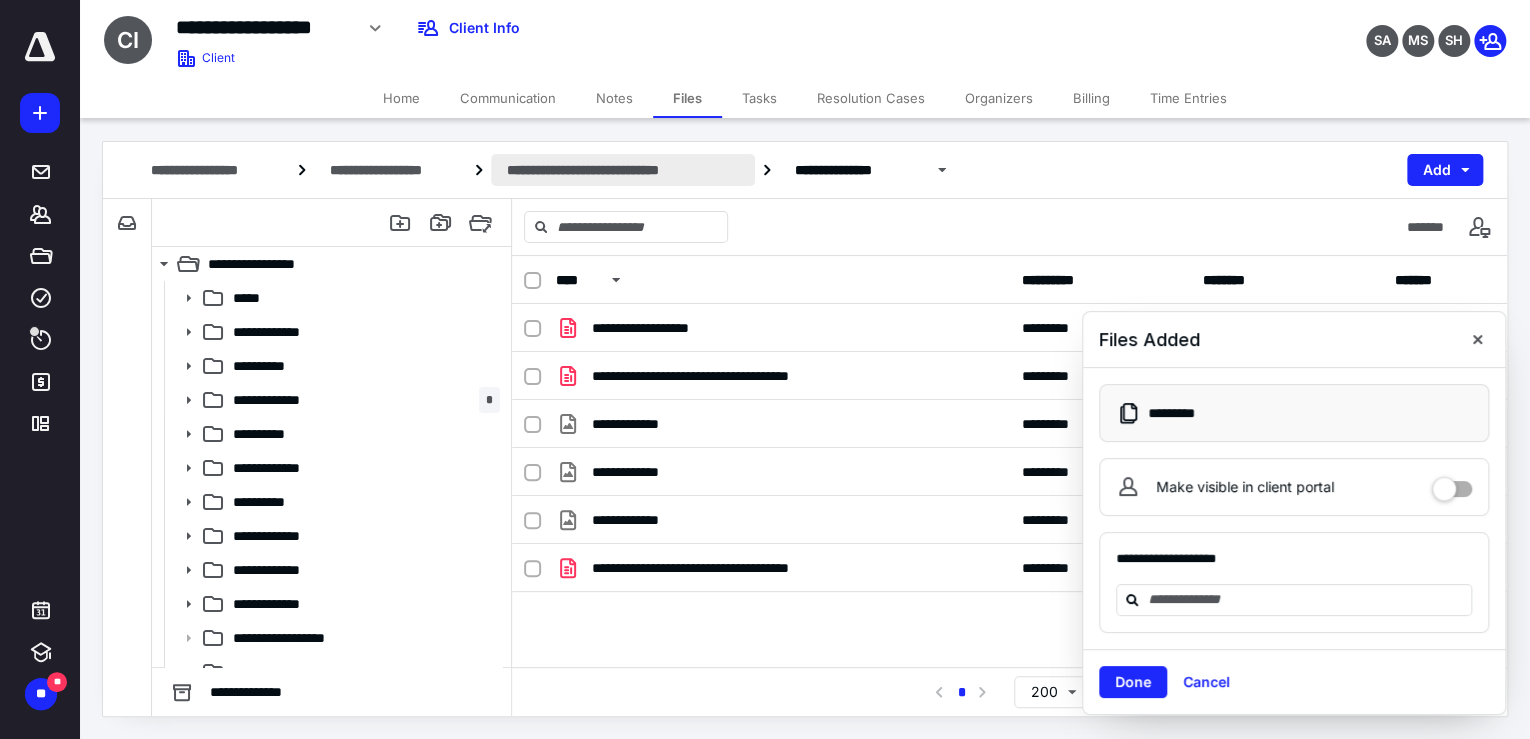 click on "**********" at bounding box center (623, 170) 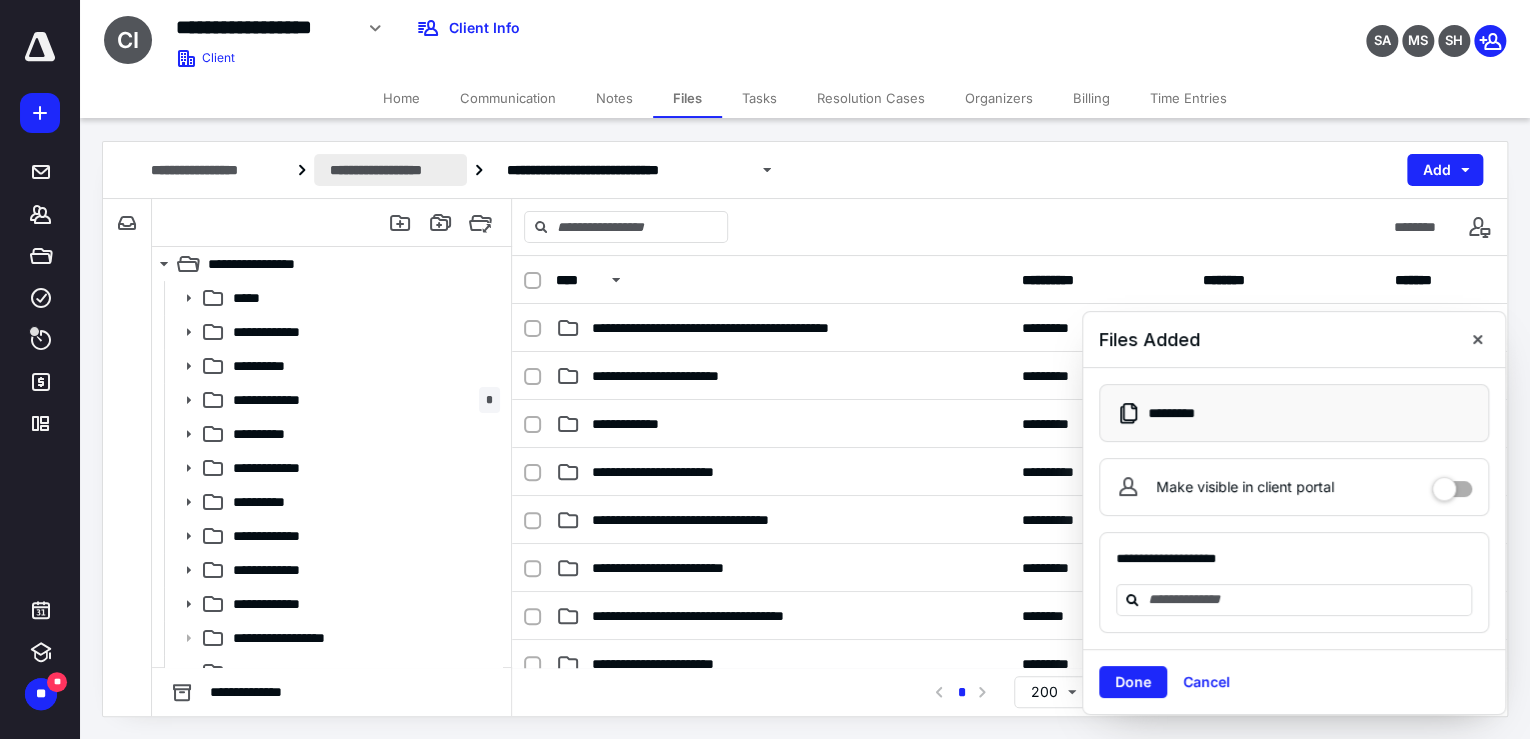 click on "**********" at bounding box center [391, 170] 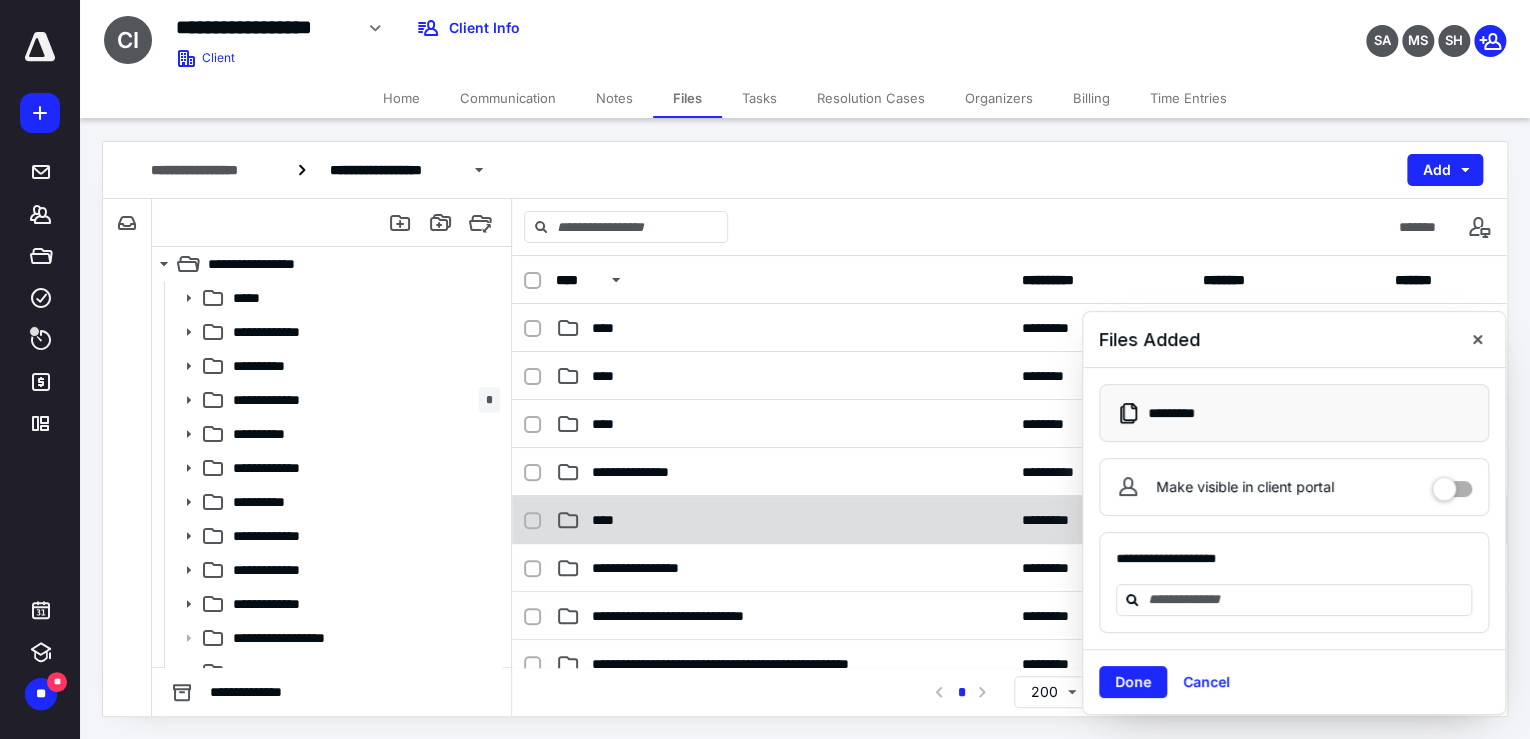 click on "****" at bounding box center [783, 520] 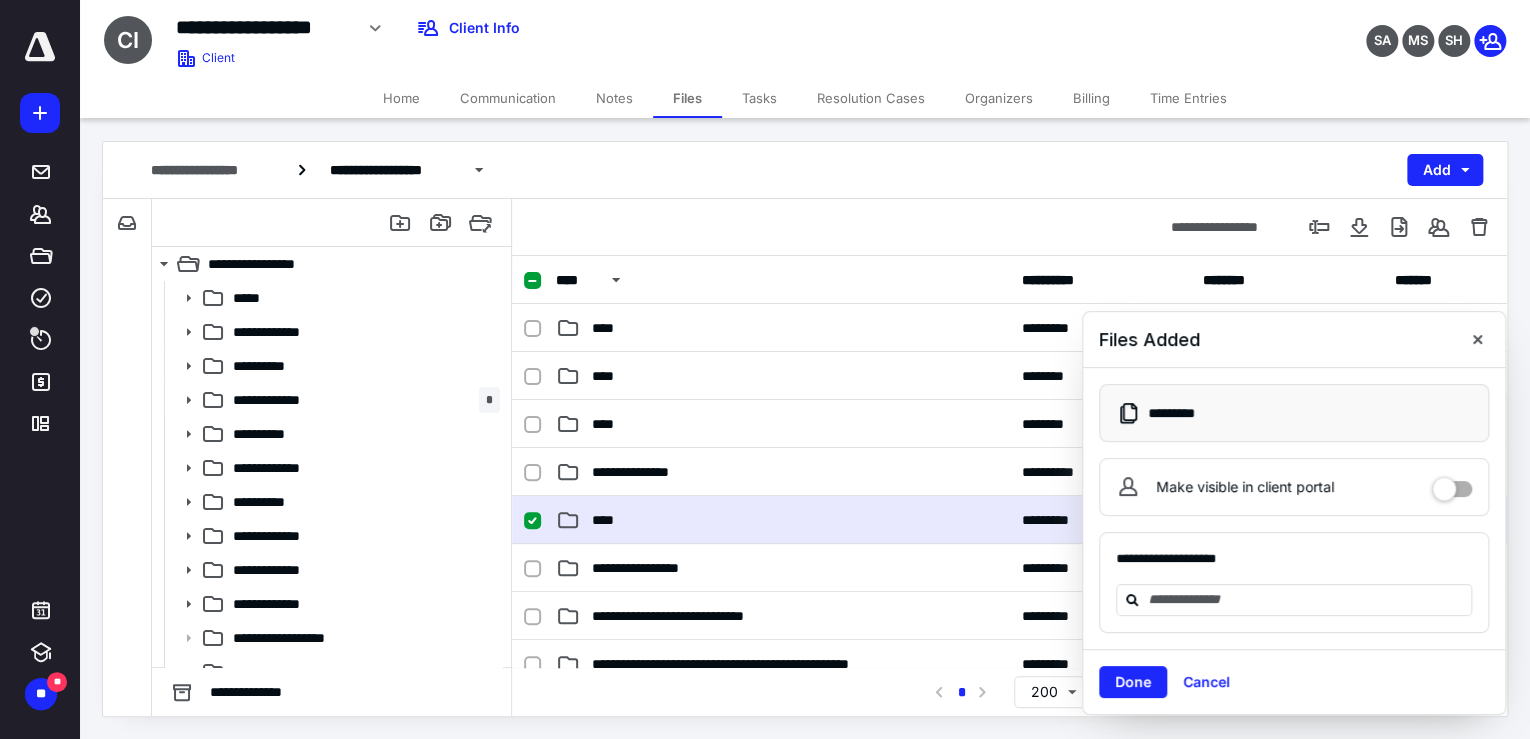 click on "****" at bounding box center (783, 520) 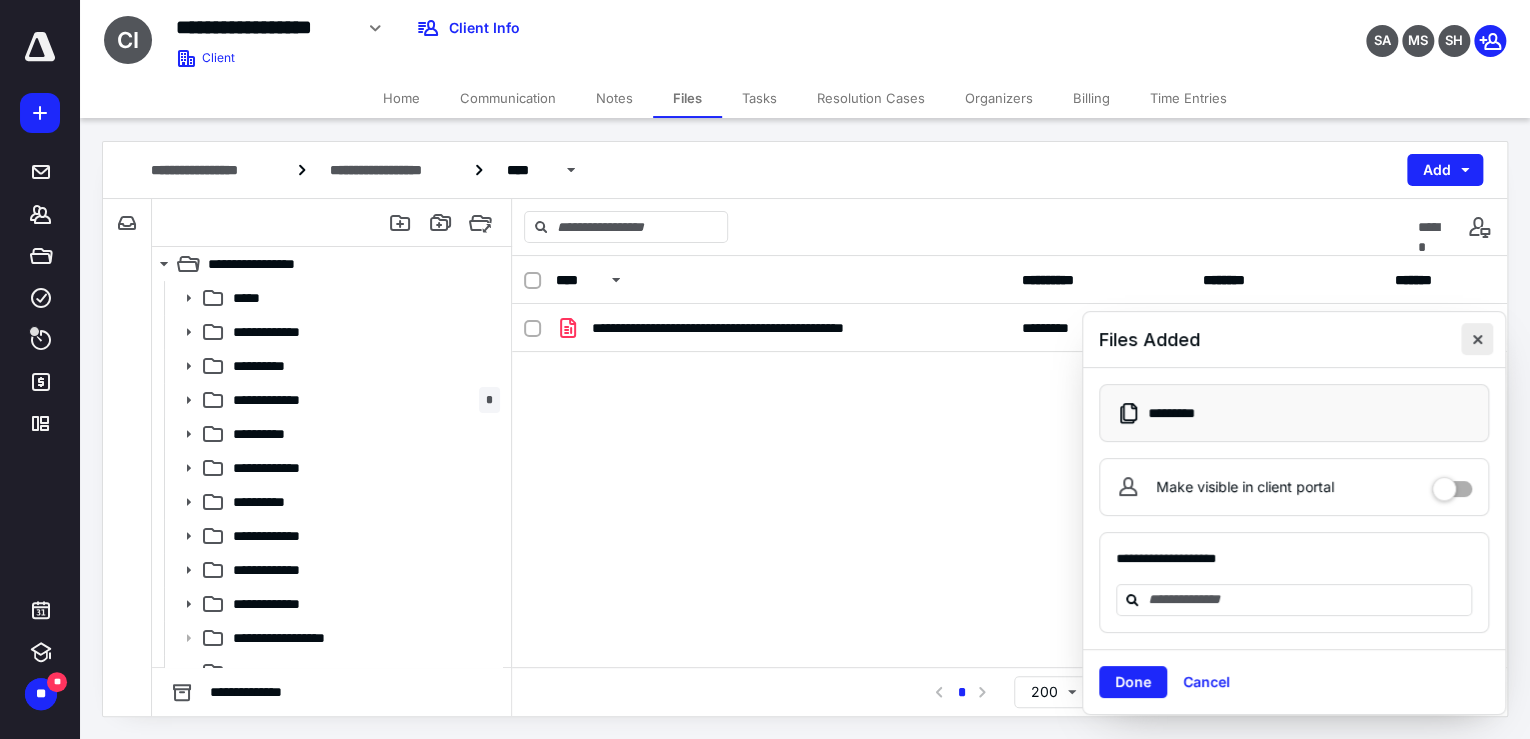 click at bounding box center [1477, 339] 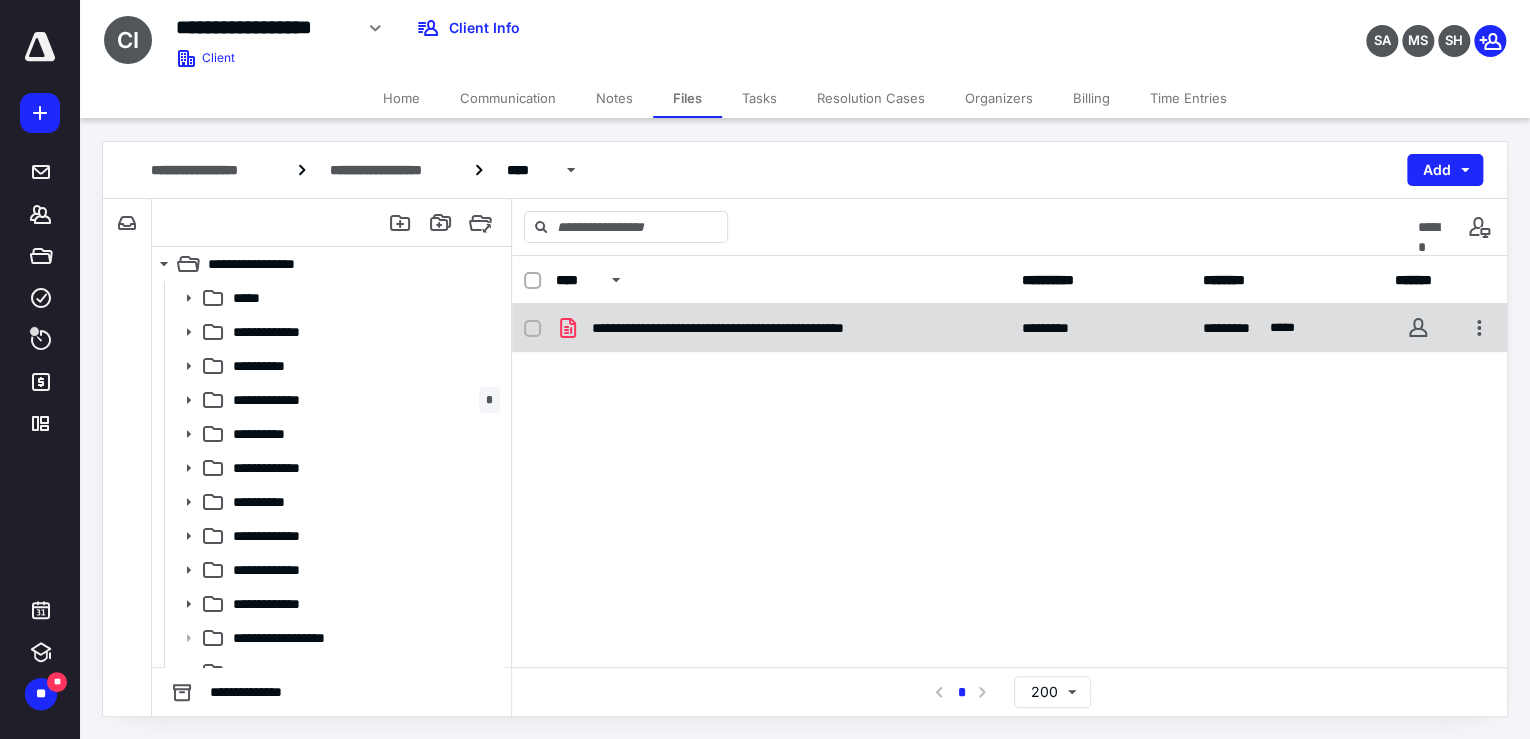 click on "**********" at bounding box center (1009, 328) 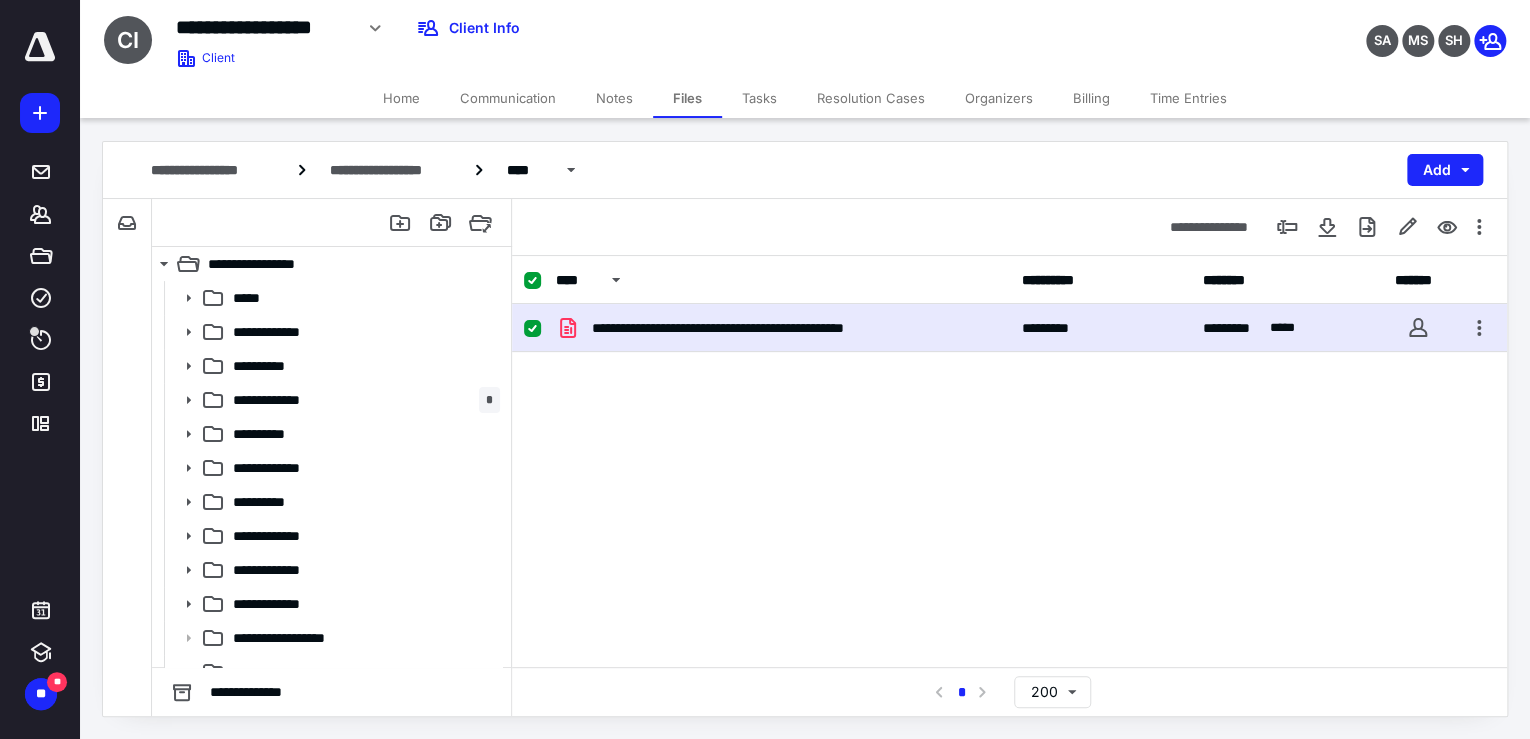 click on "**********" at bounding box center [1009, 328] 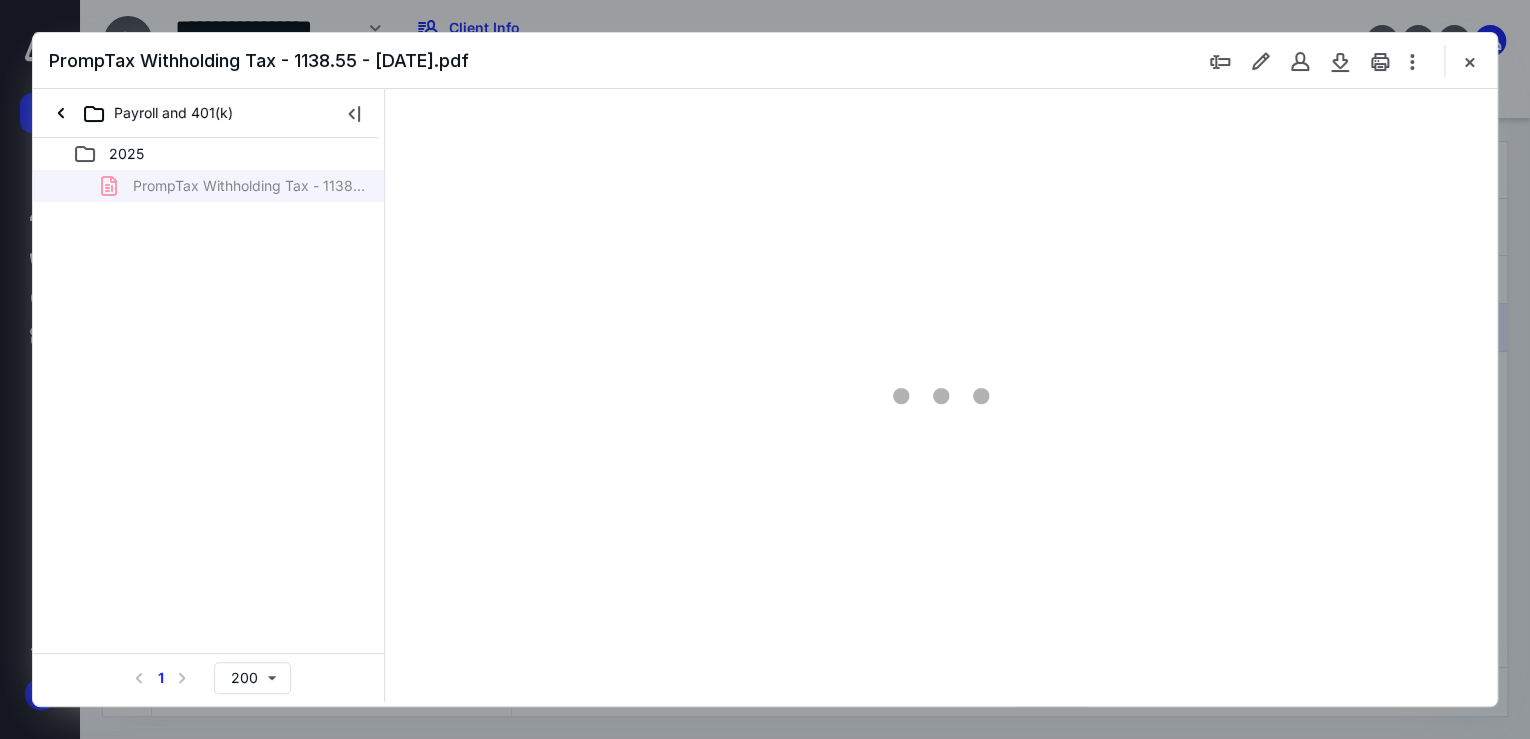 scroll, scrollTop: 0, scrollLeft: 0, axis: both 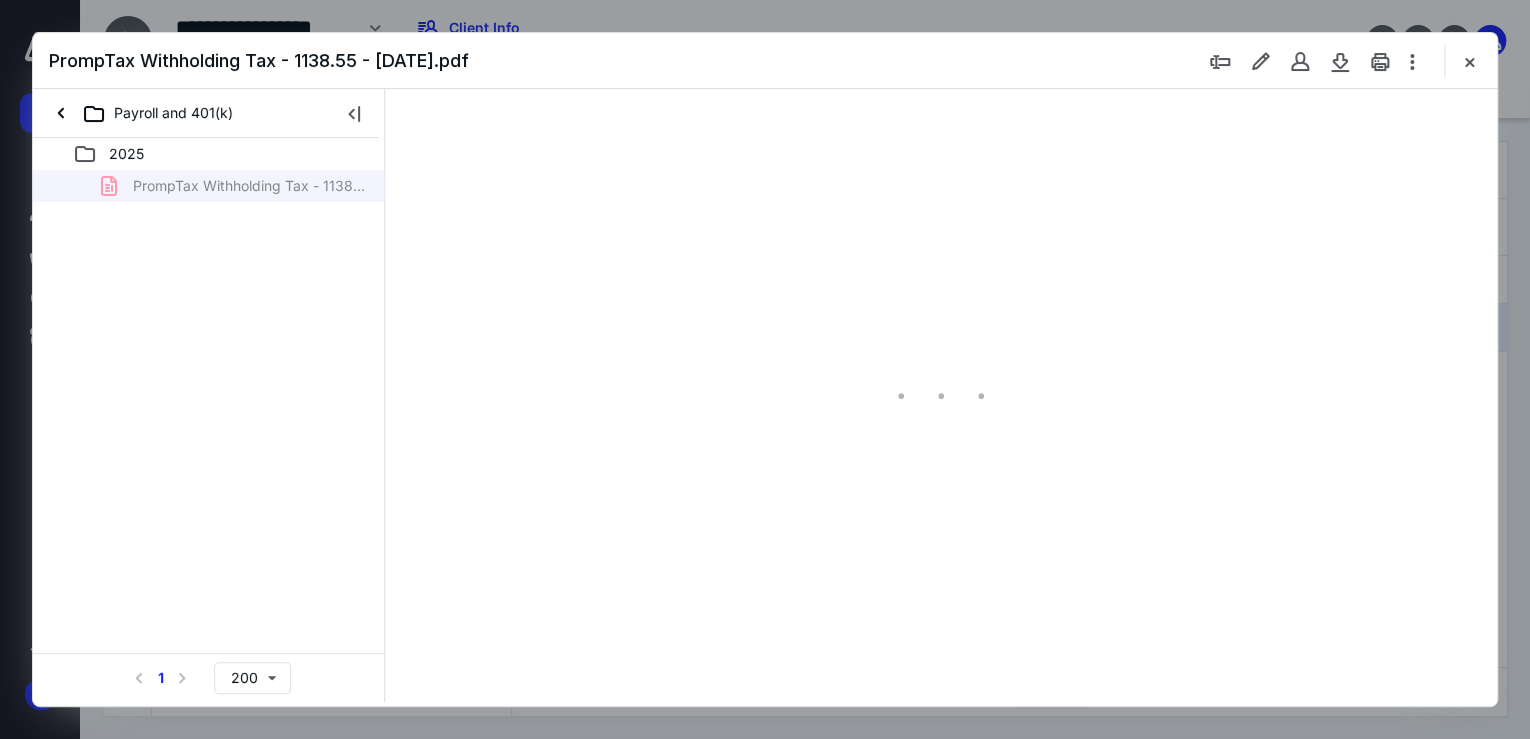 type on "177" 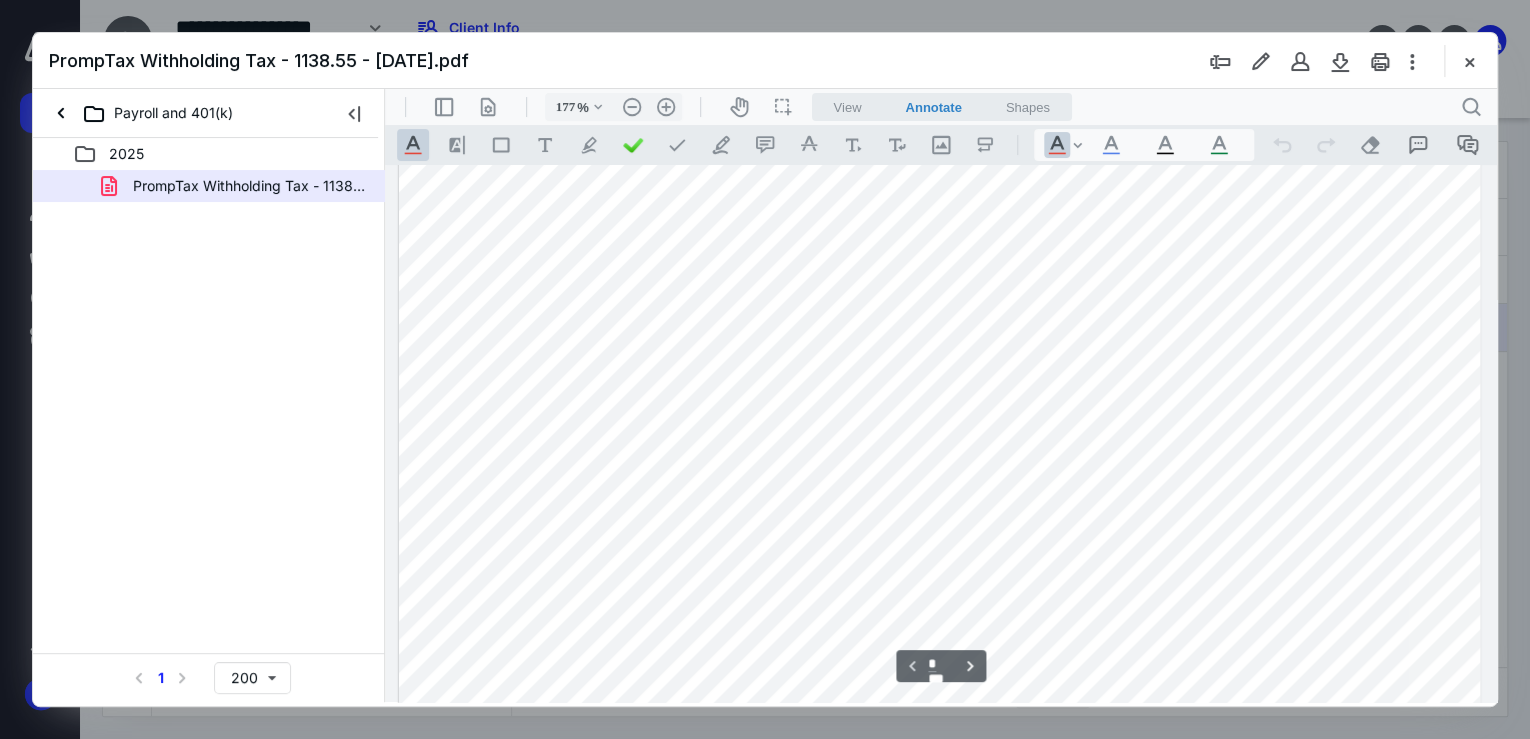 scroll, scrollTop: 208, scrollLeft: 0, axis: vertical 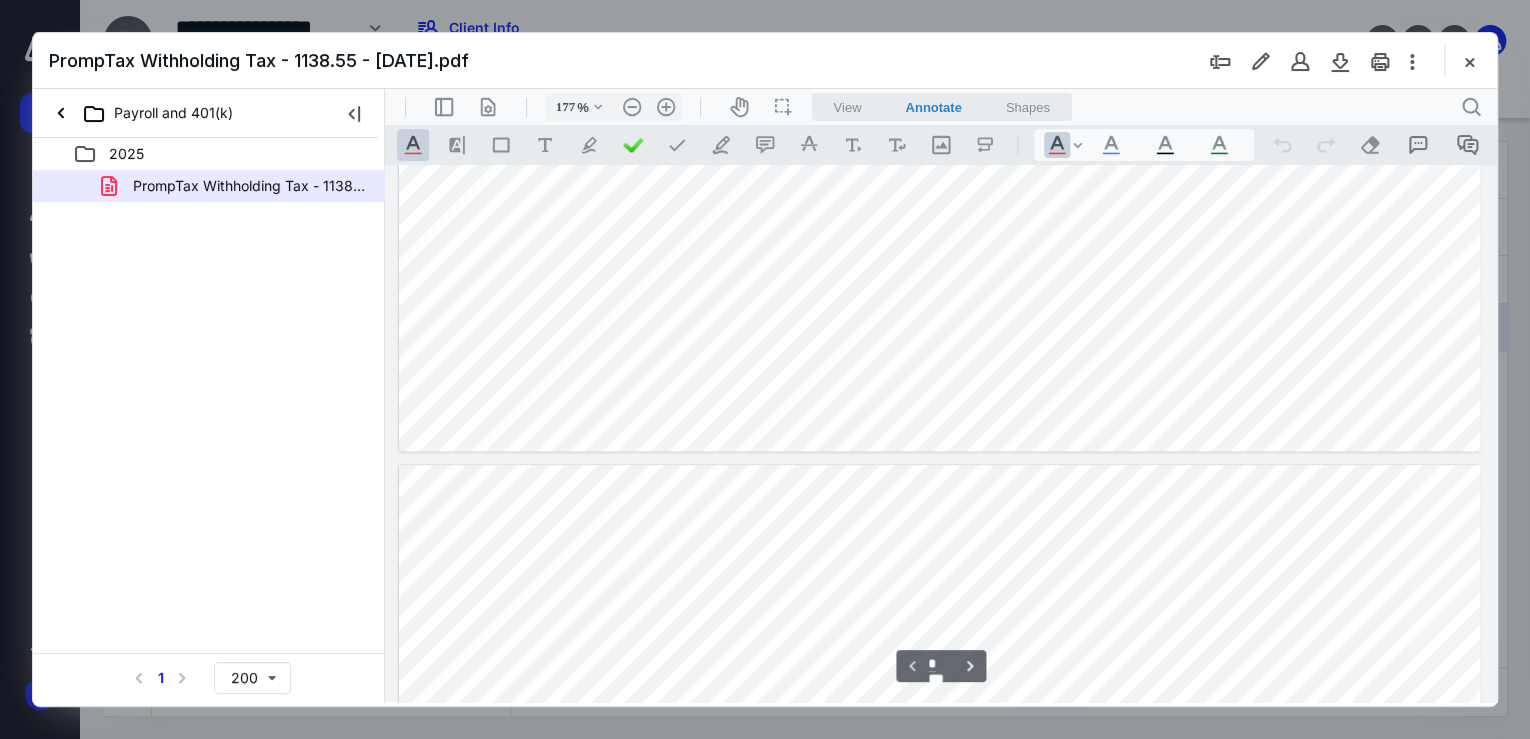 type on "*" 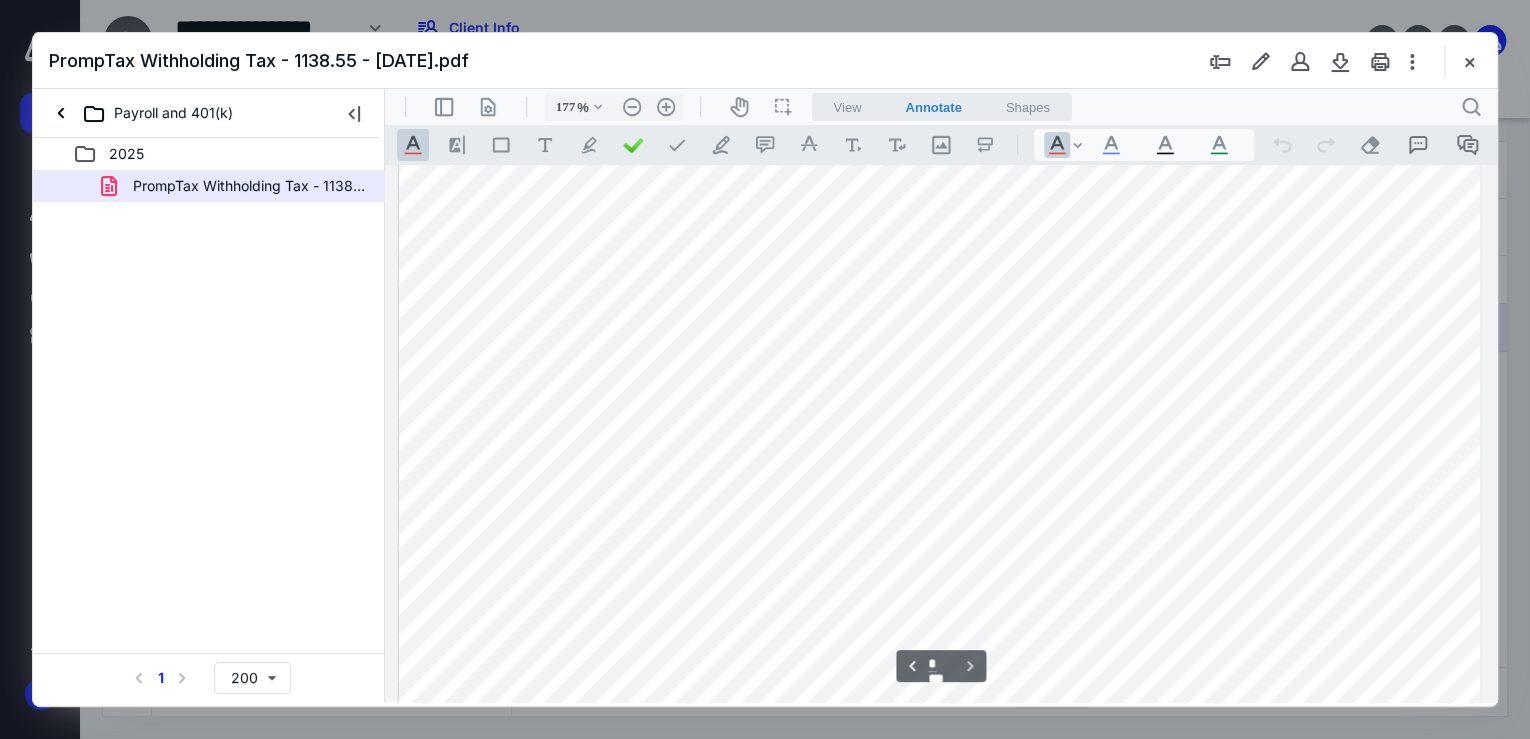 scroll, scrollTop: 1920, scrollLeft: 0, axis: vertical 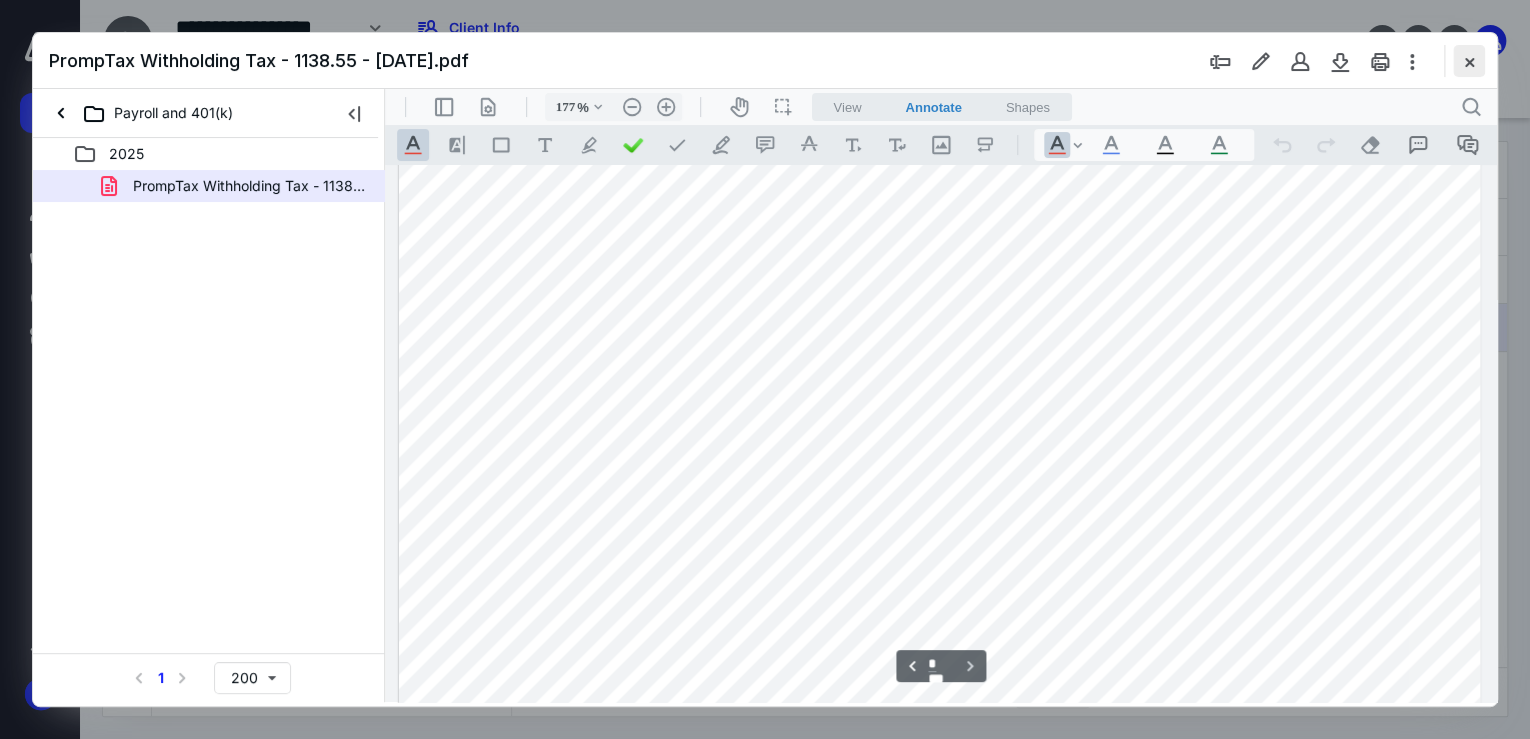 click at bounding box center [1469, 61] 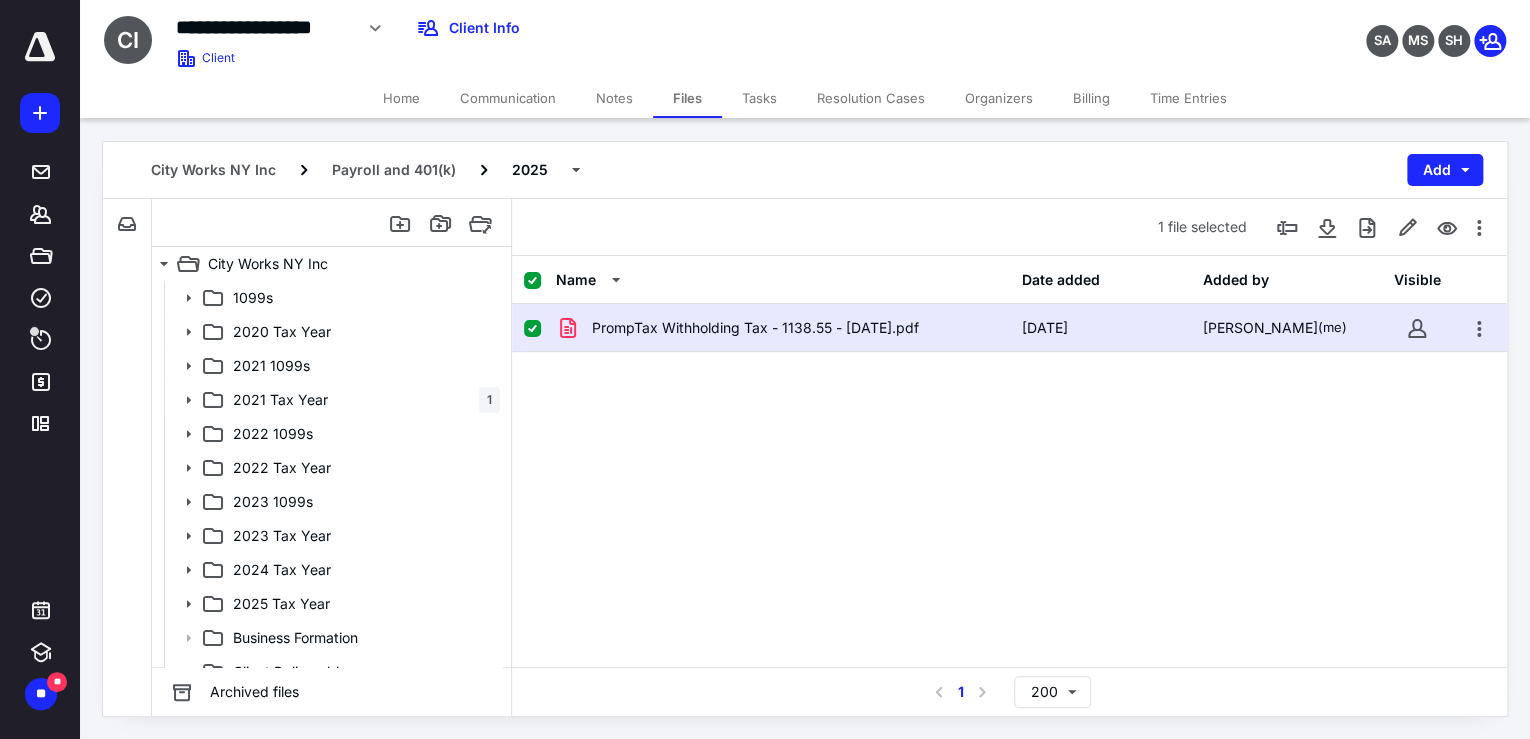 click on "PrompTax Withholding Tax - 1138.55 - 6.18.2025.pdf 6/18/2025 Tim Burke  (me)" at bounding box center (1009, 454) 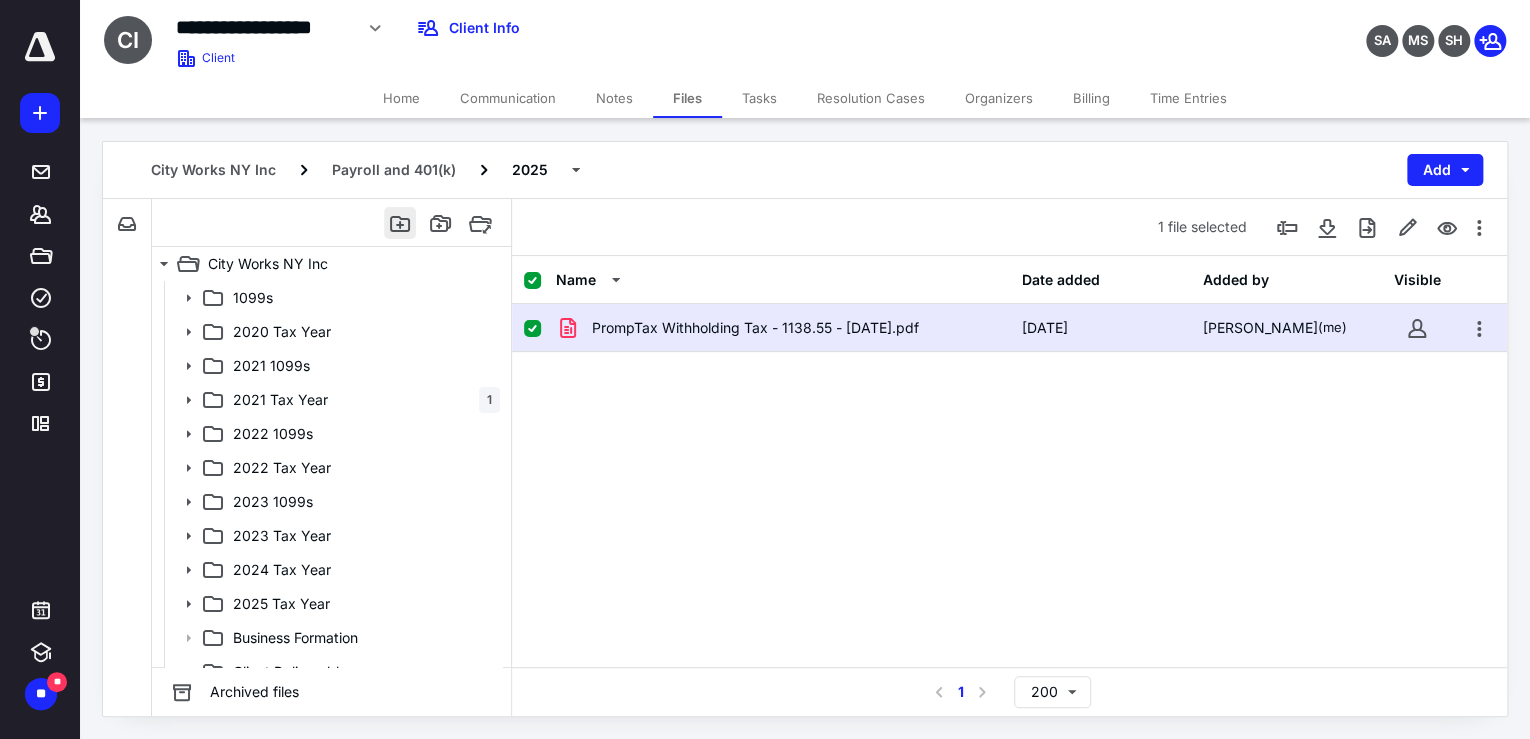 click at bounding box center (400, 223) 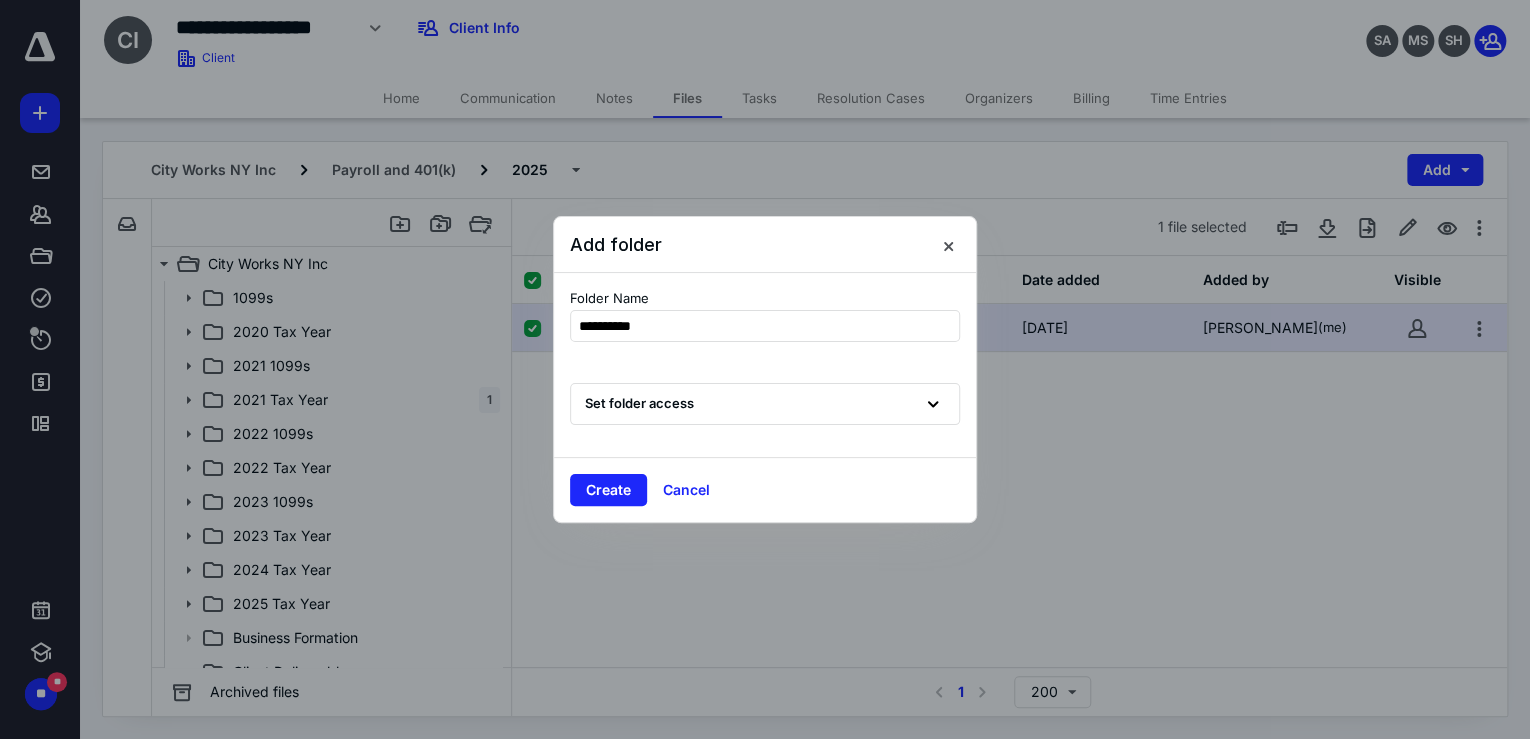 type on "**********" 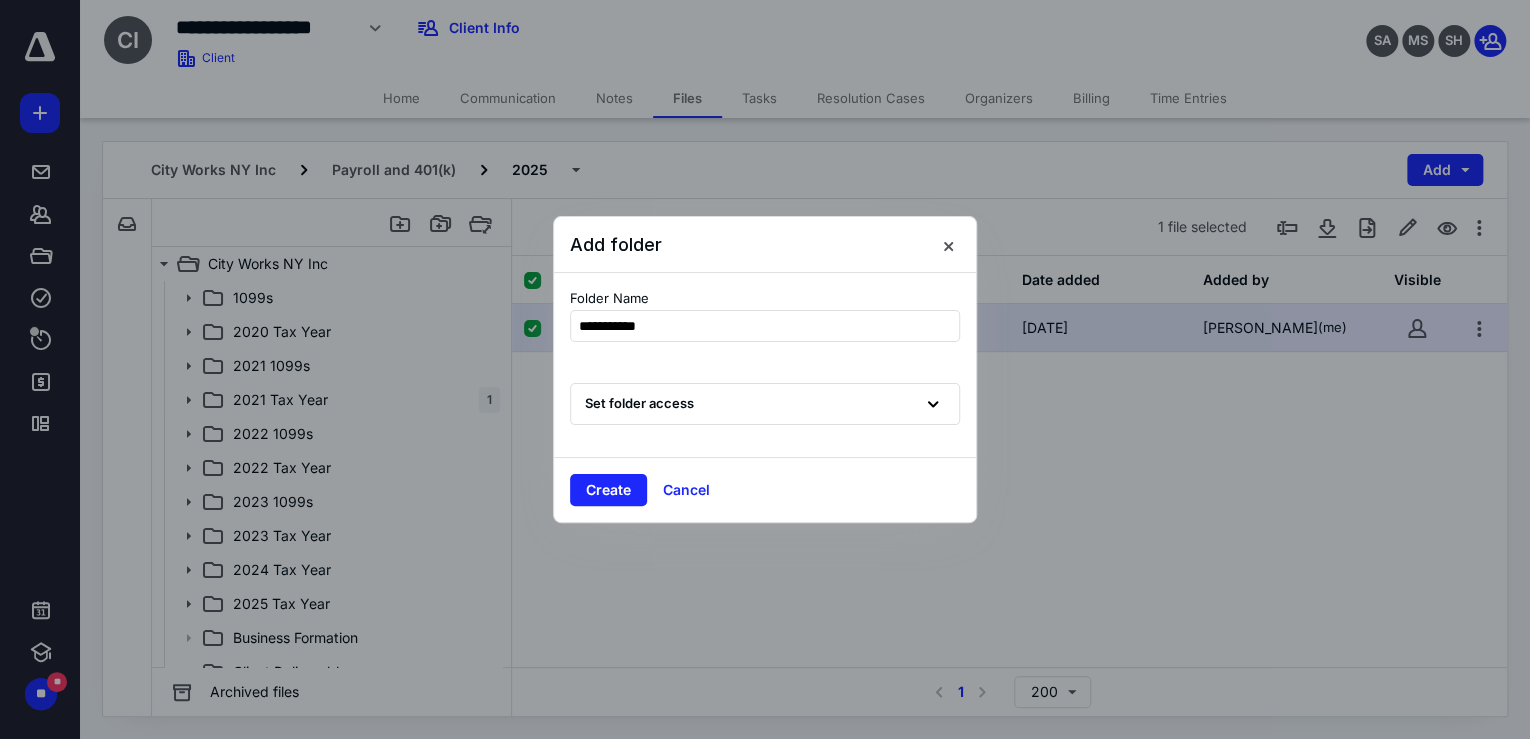checkbox on "false" 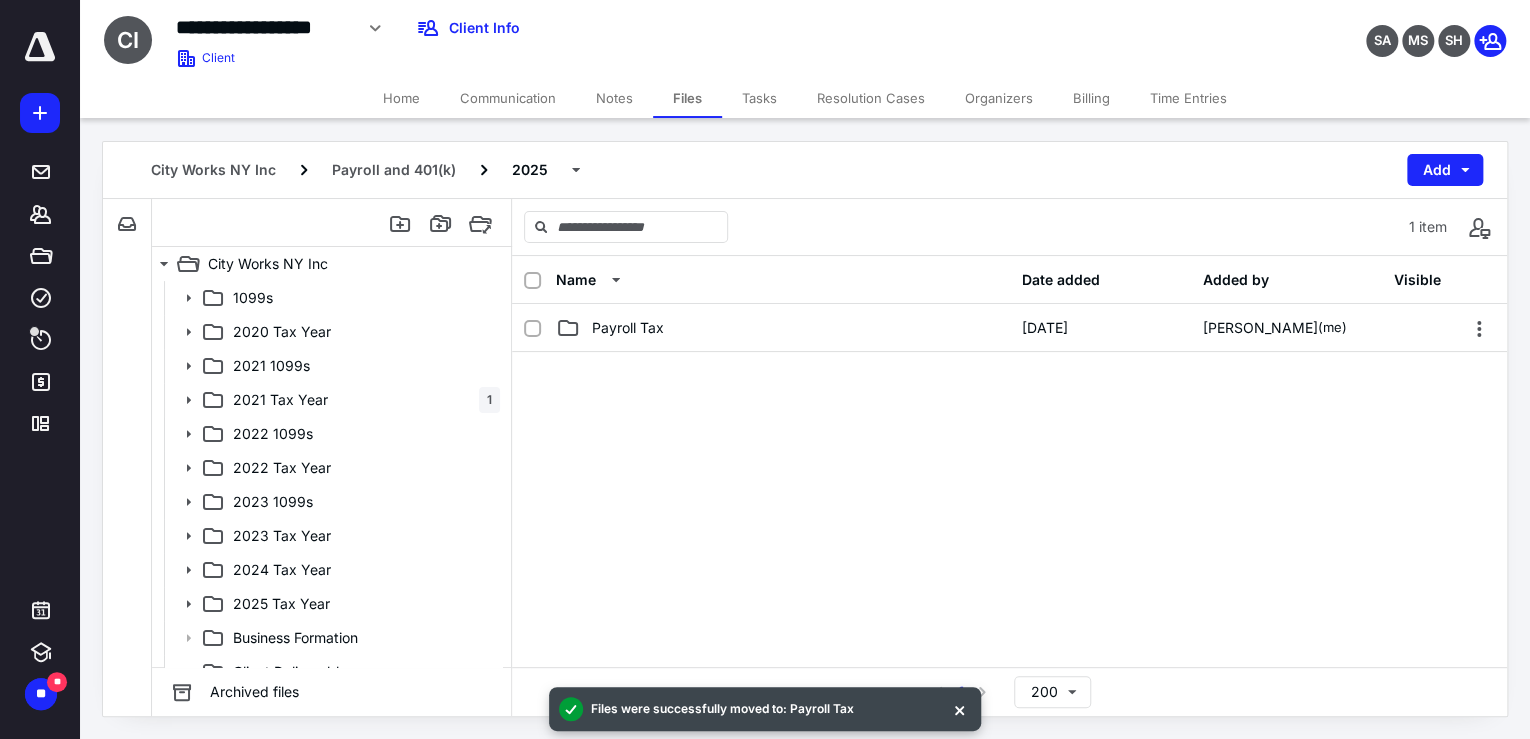click at bounding box center (1009, 502) 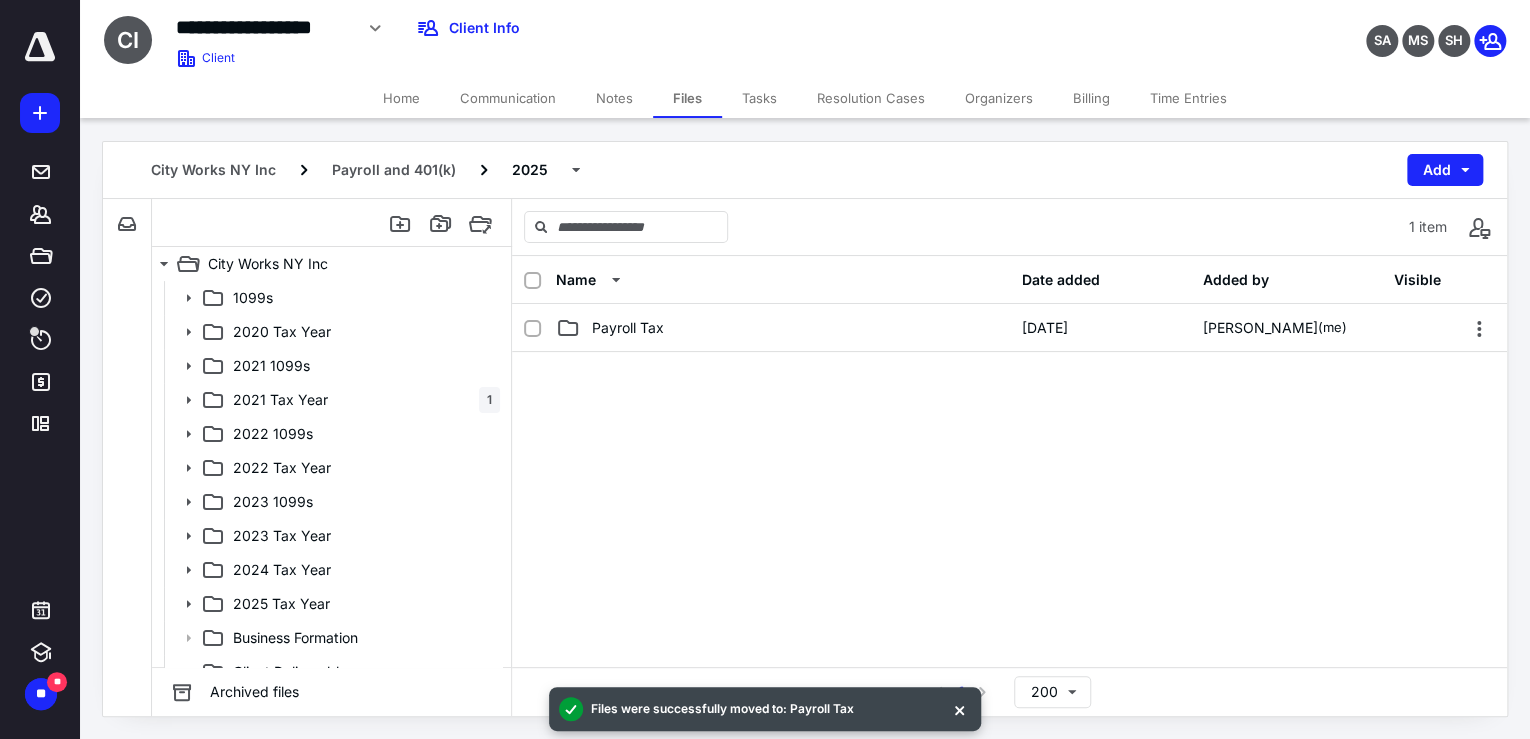 click at bounding box center (1009, 502) 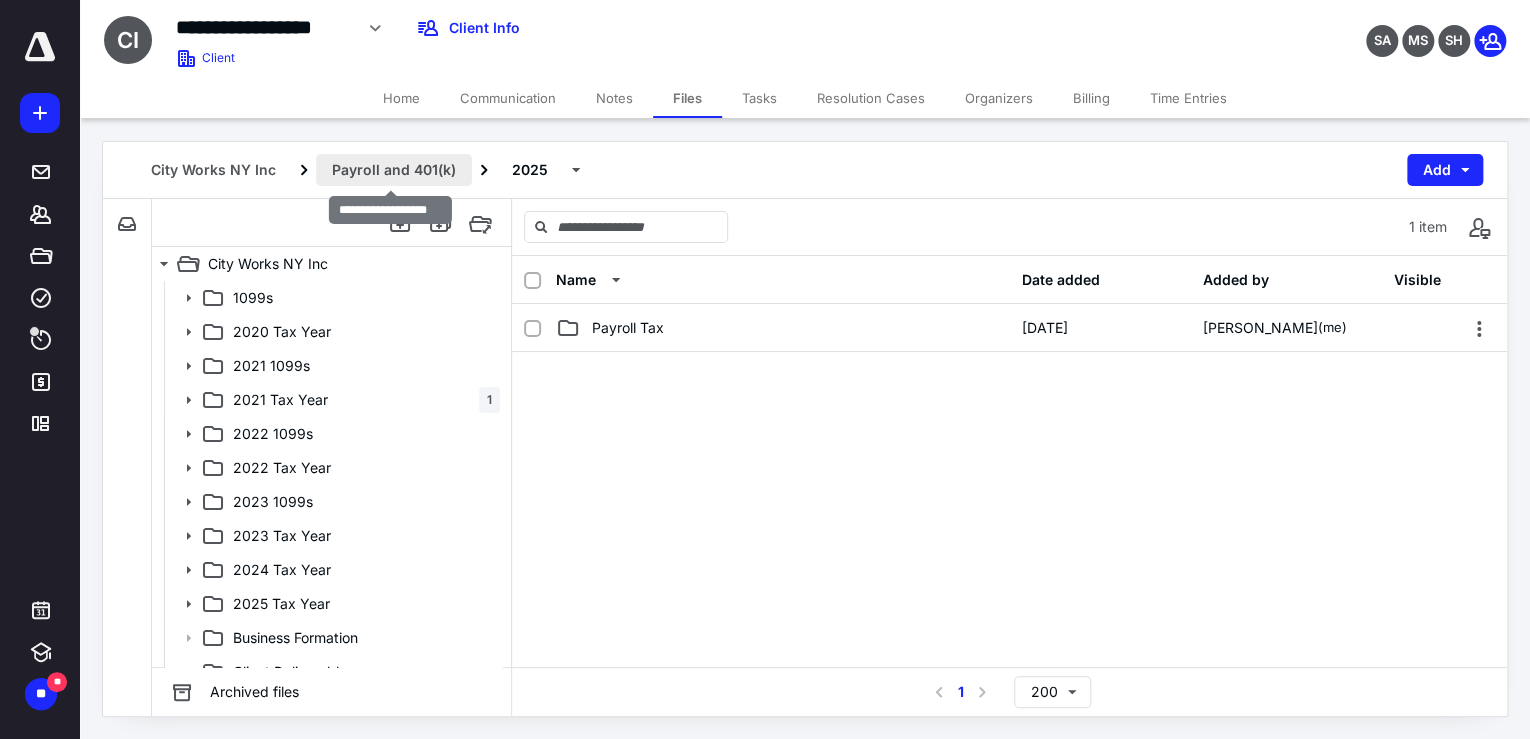 click on "Payroll and 401(k)" at bounding box center (394, 170) 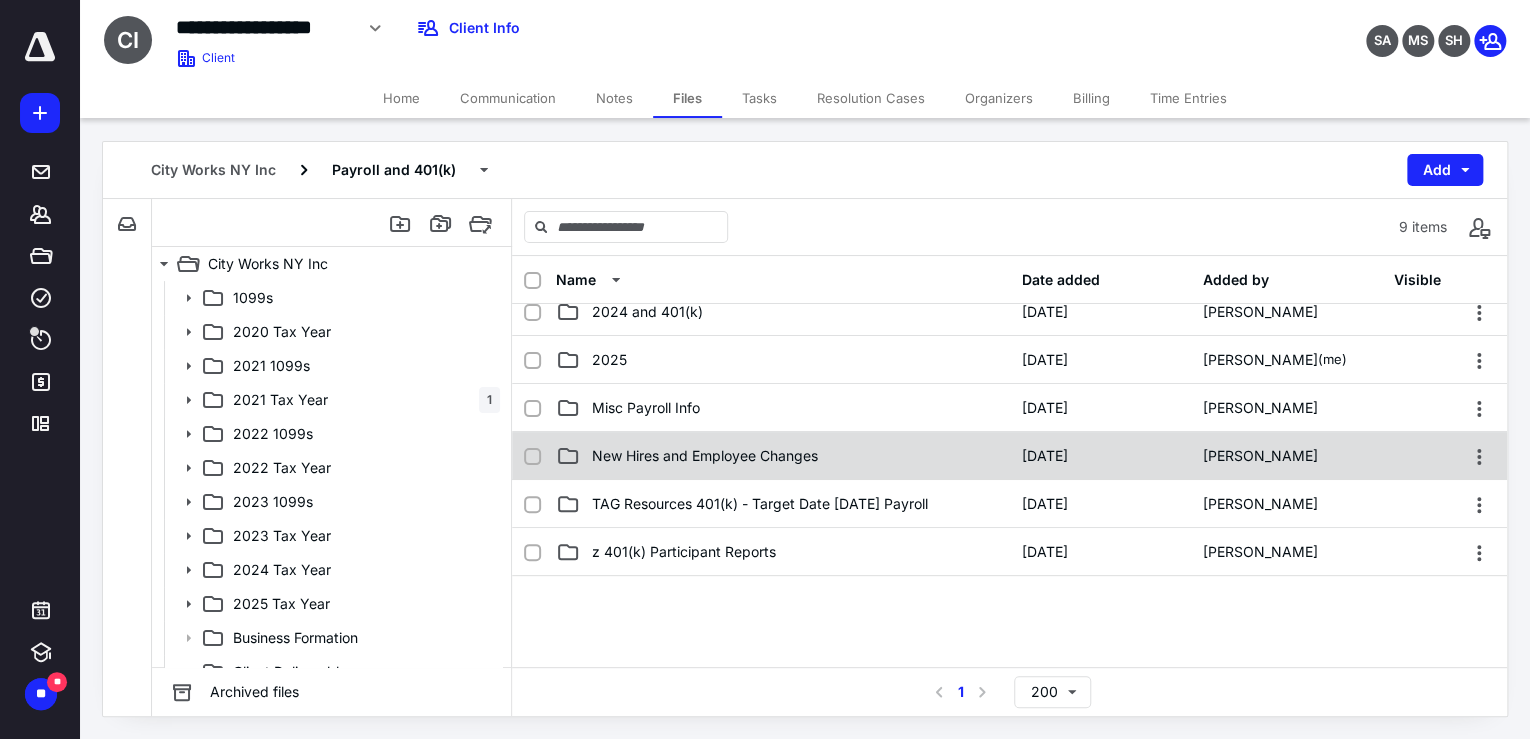scroll, scrollTop: 0, scrollLeft: 0, axis: both 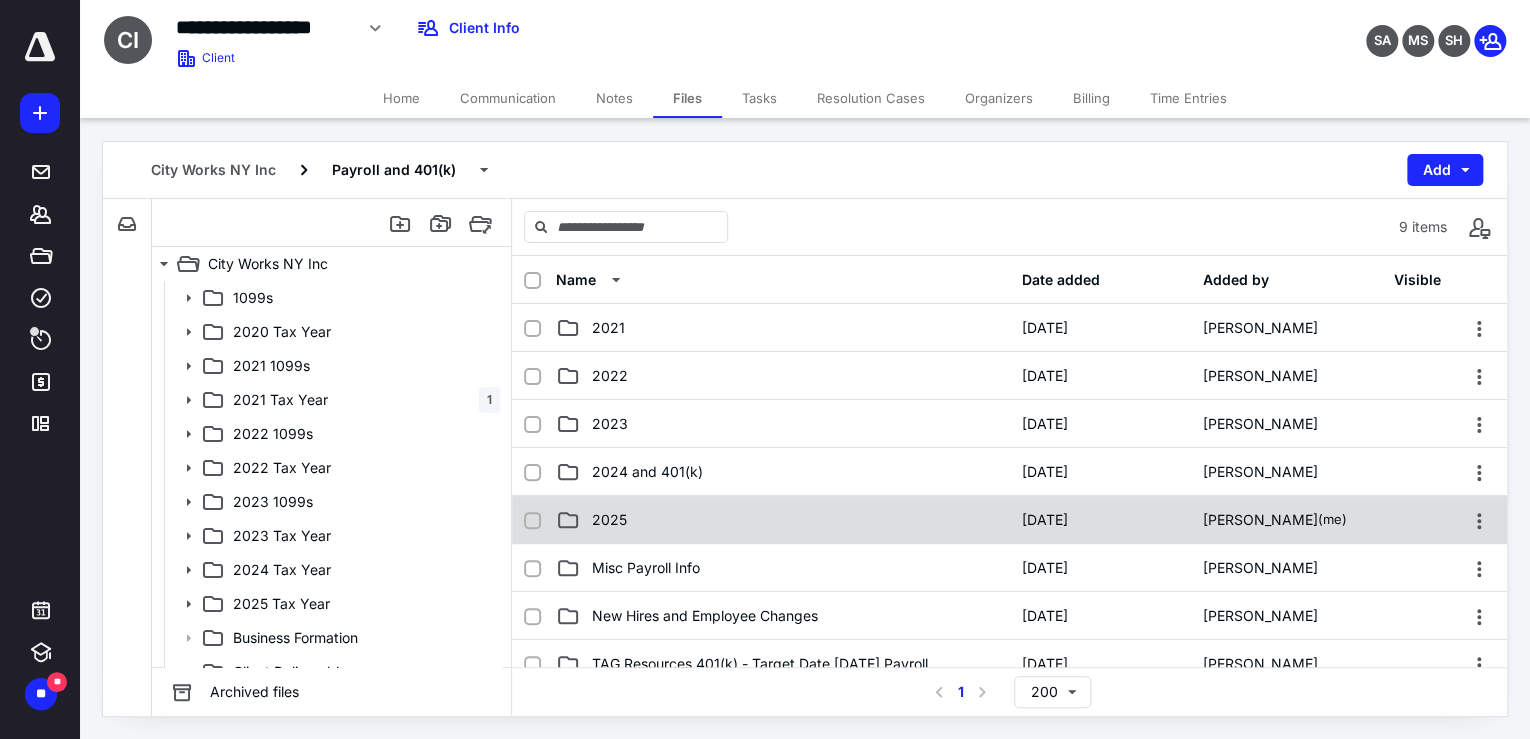 click on "2025" at bounding box center (782, 520) 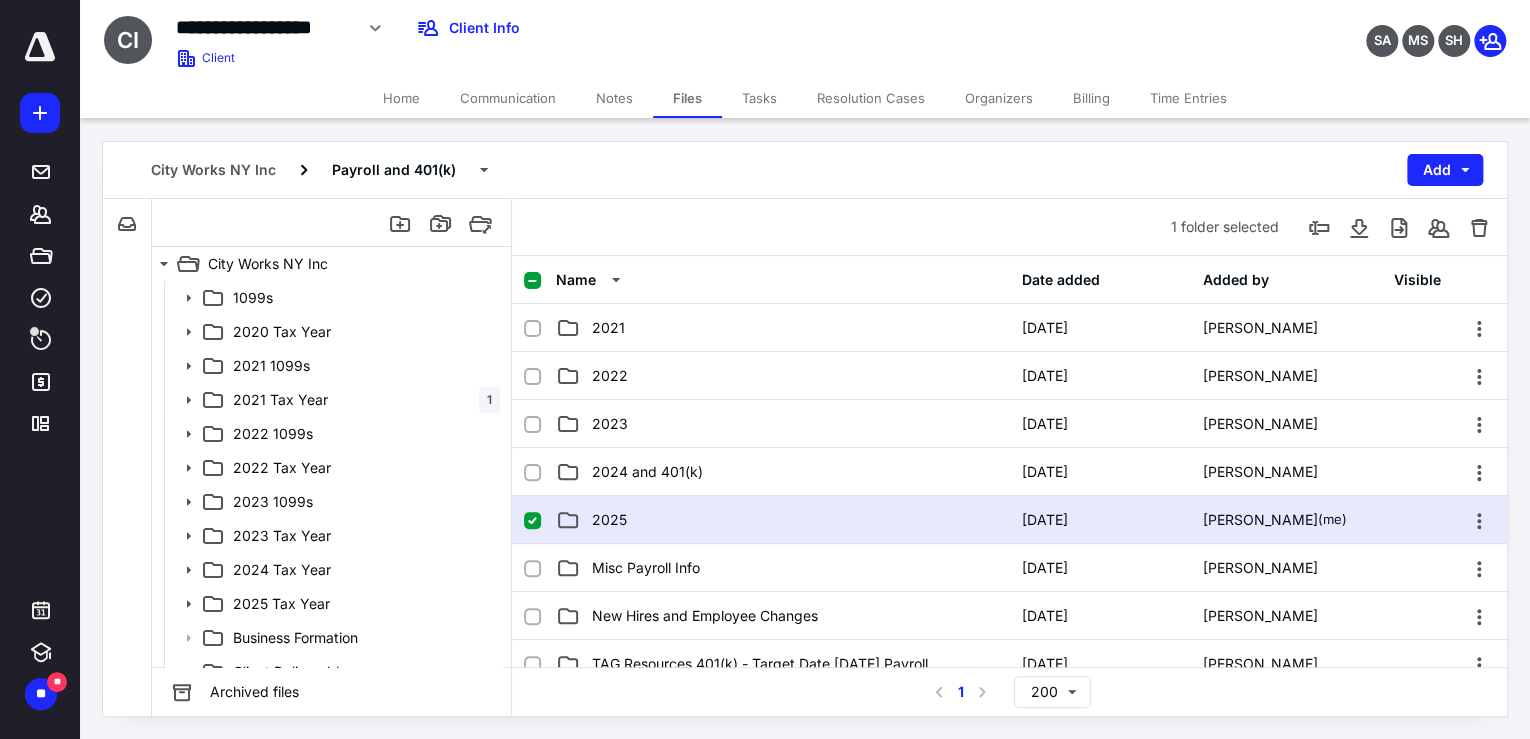 click on "2025" at bounding box center [782, 520] 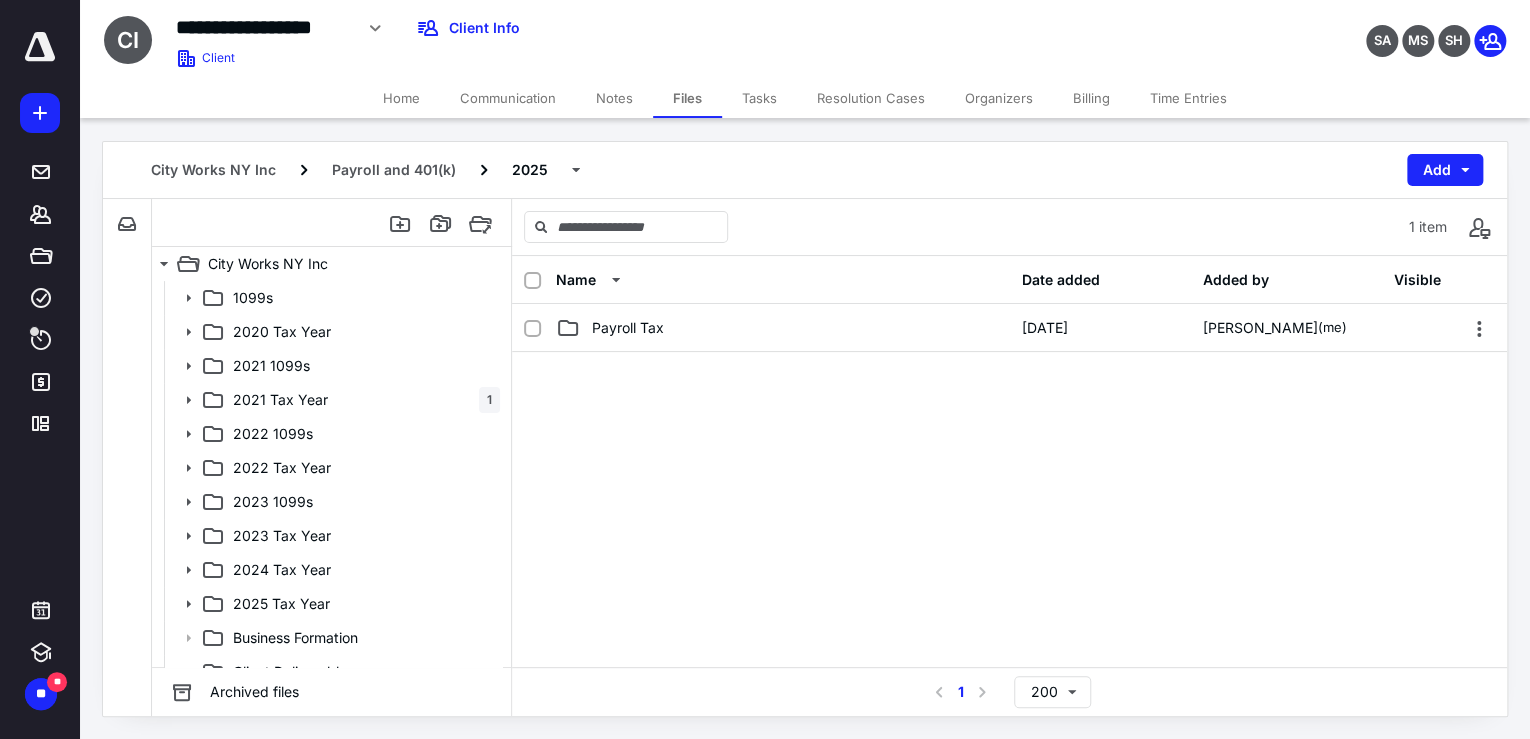 click at bounding box center (1009, 502) 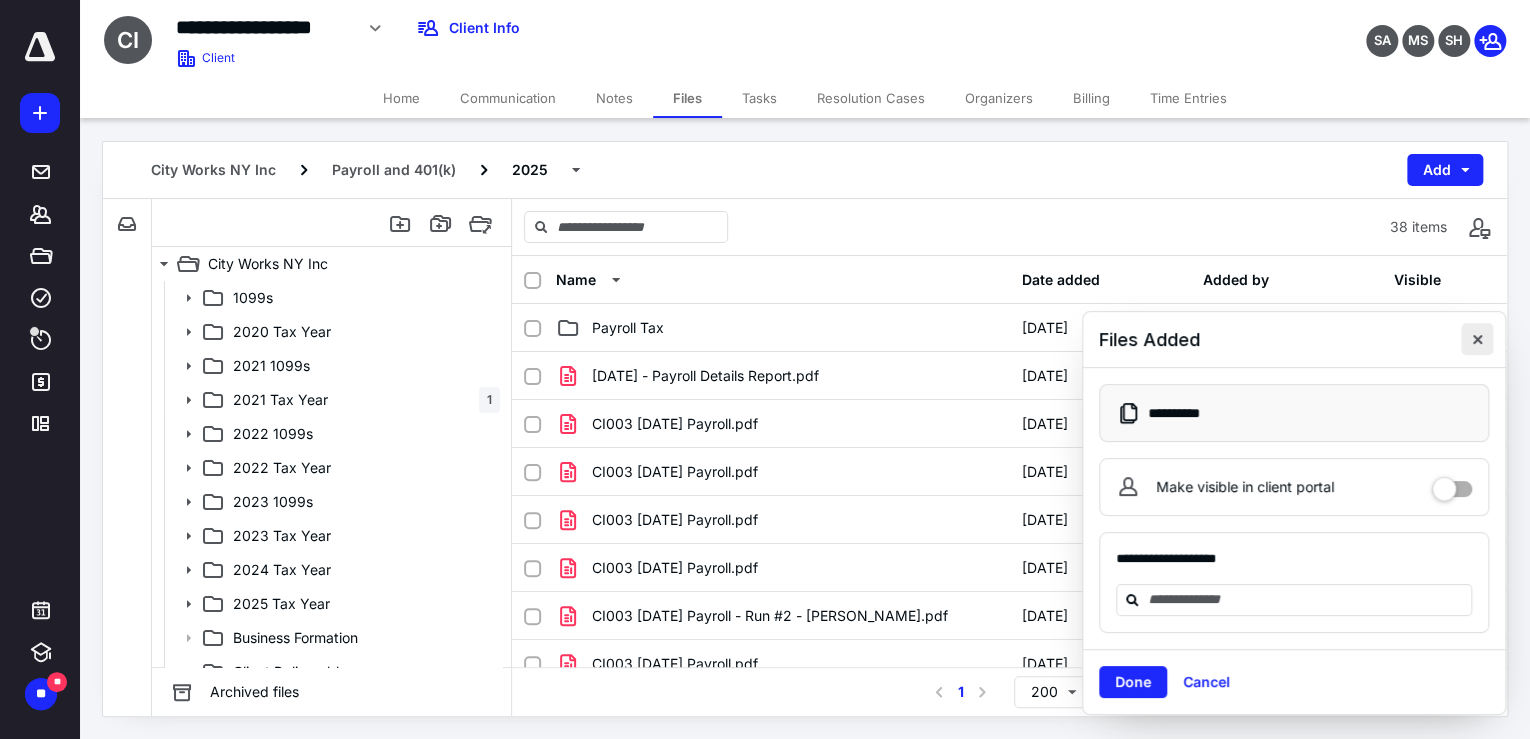 click at bounding box center [1477, 339] 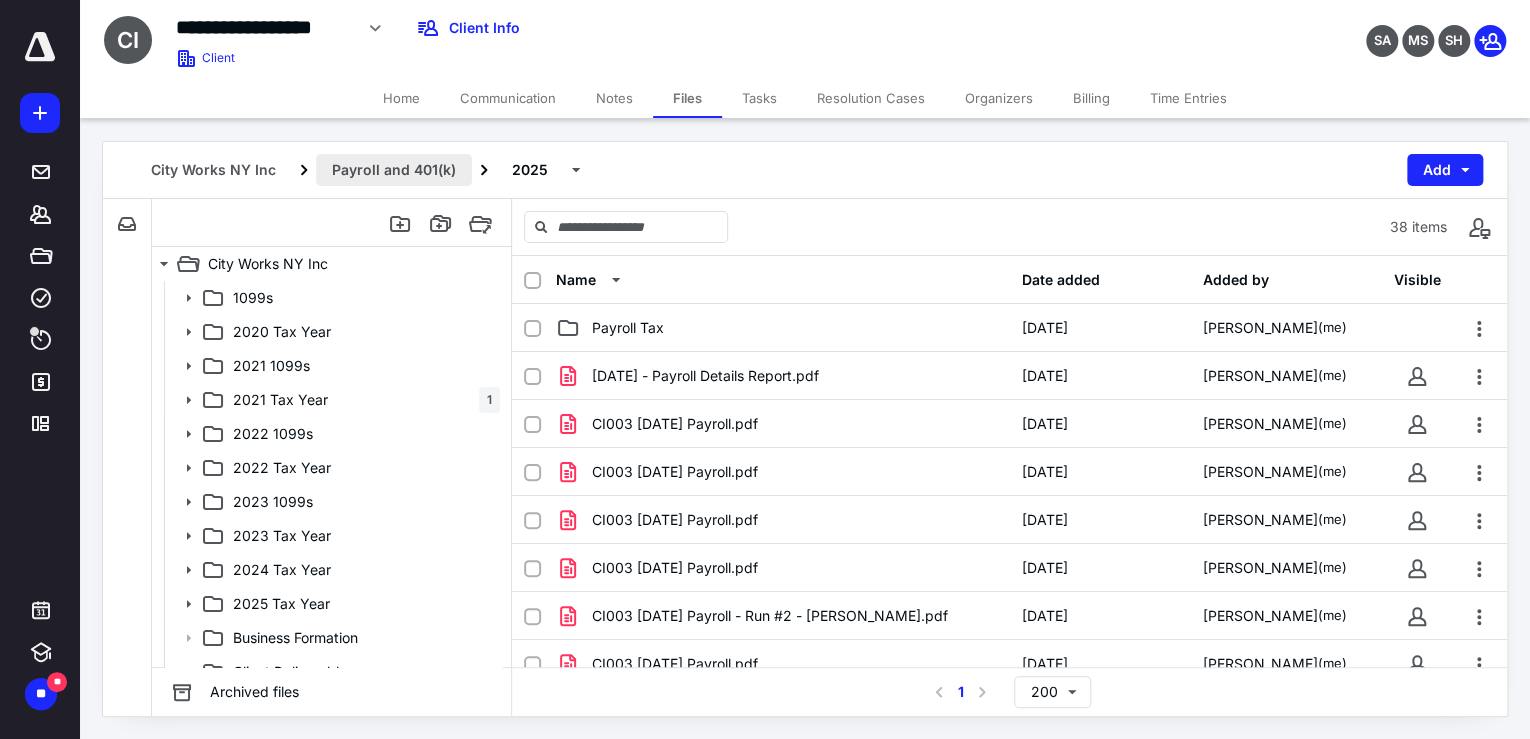 click on "Payroll and 401(k)" at bounding box center (394, 170) 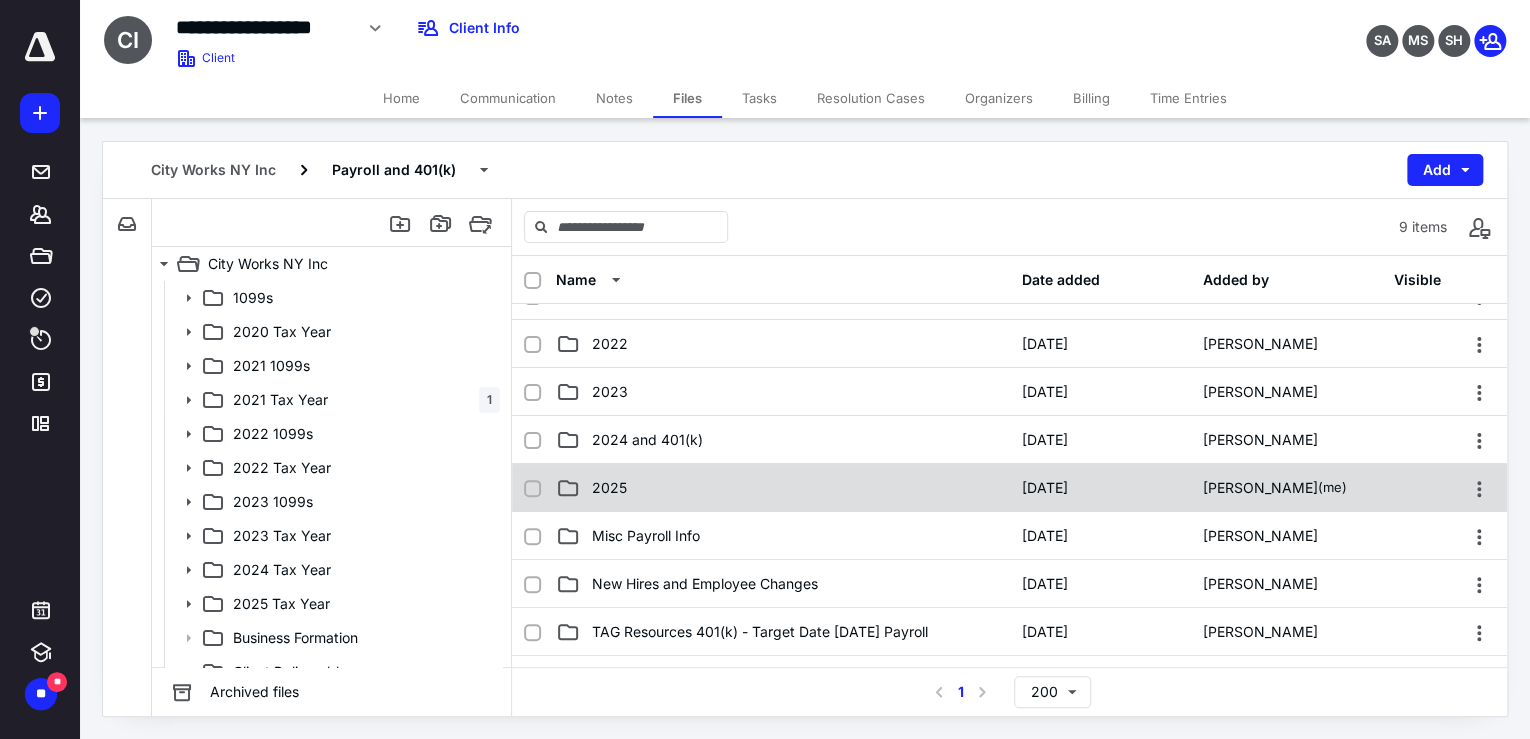 scroll, scrollTop: 0, scrollLeft: 0, axis: both 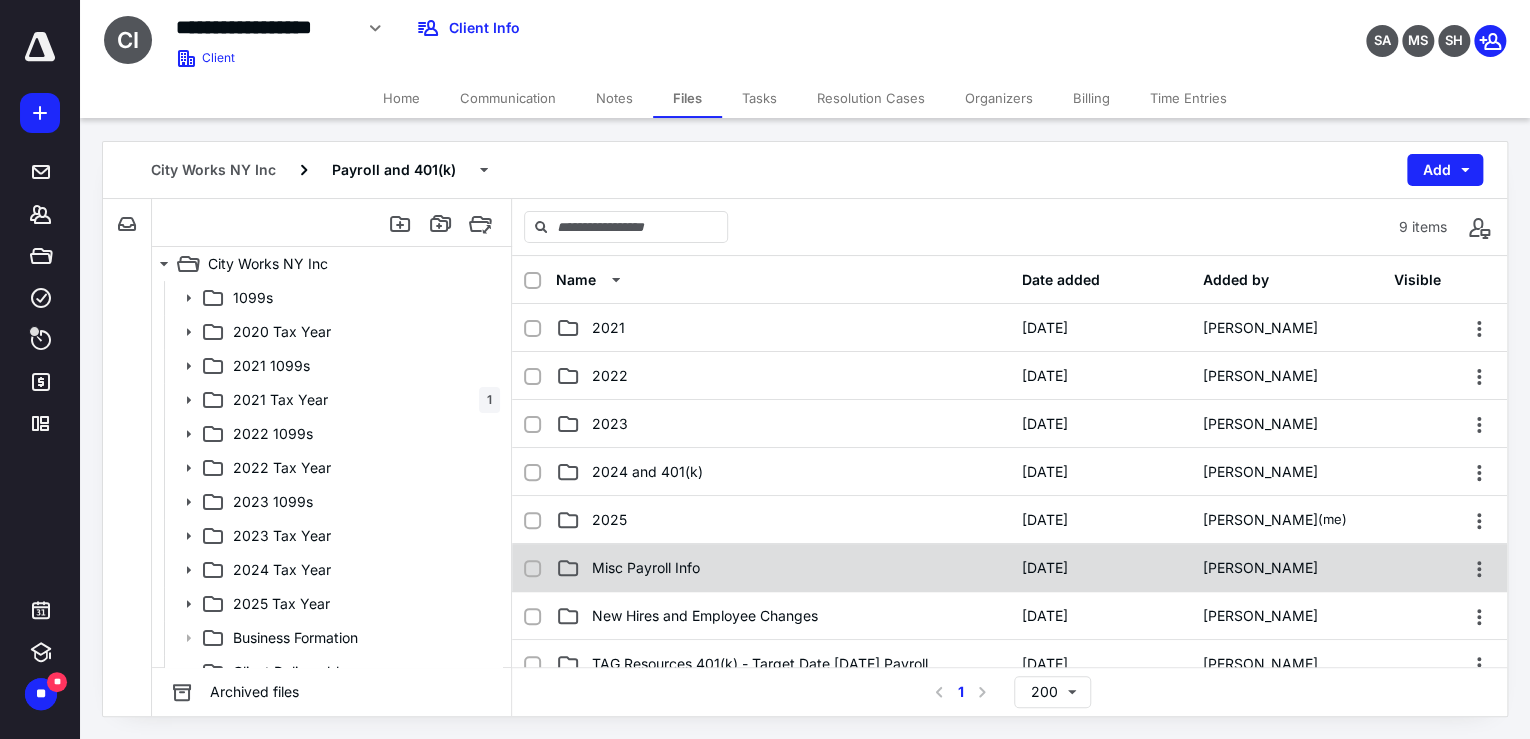 click on "Misc Payroll Info 10/4/2024 Cathy Rivera" at bounding box center [1009, 568] 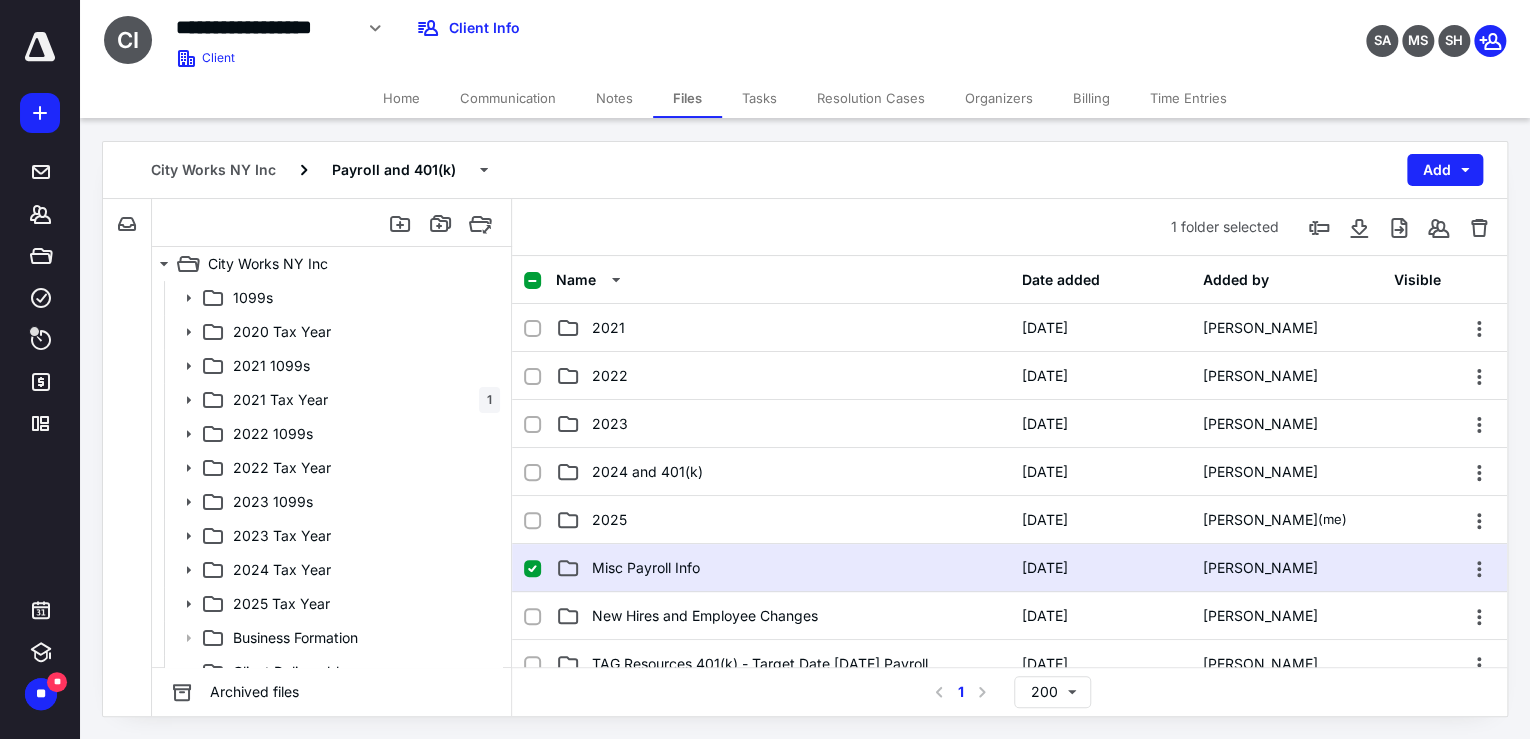 click on "Misc Payroll Info 10/4/2024 Cathy Rivera" at bounding box center [1009, 568] 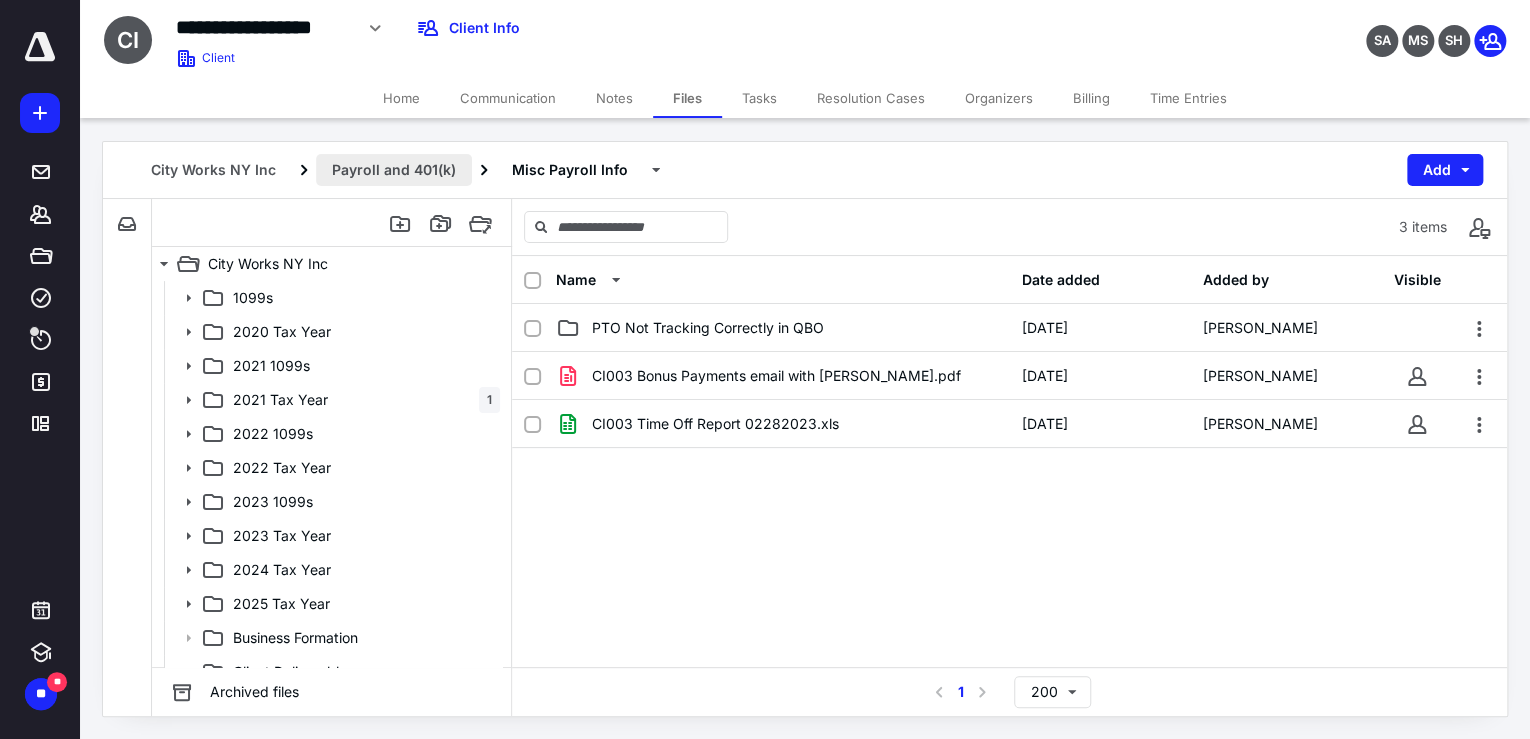 click on "Payroll and 401(k)" at bounding box center [394, 170] 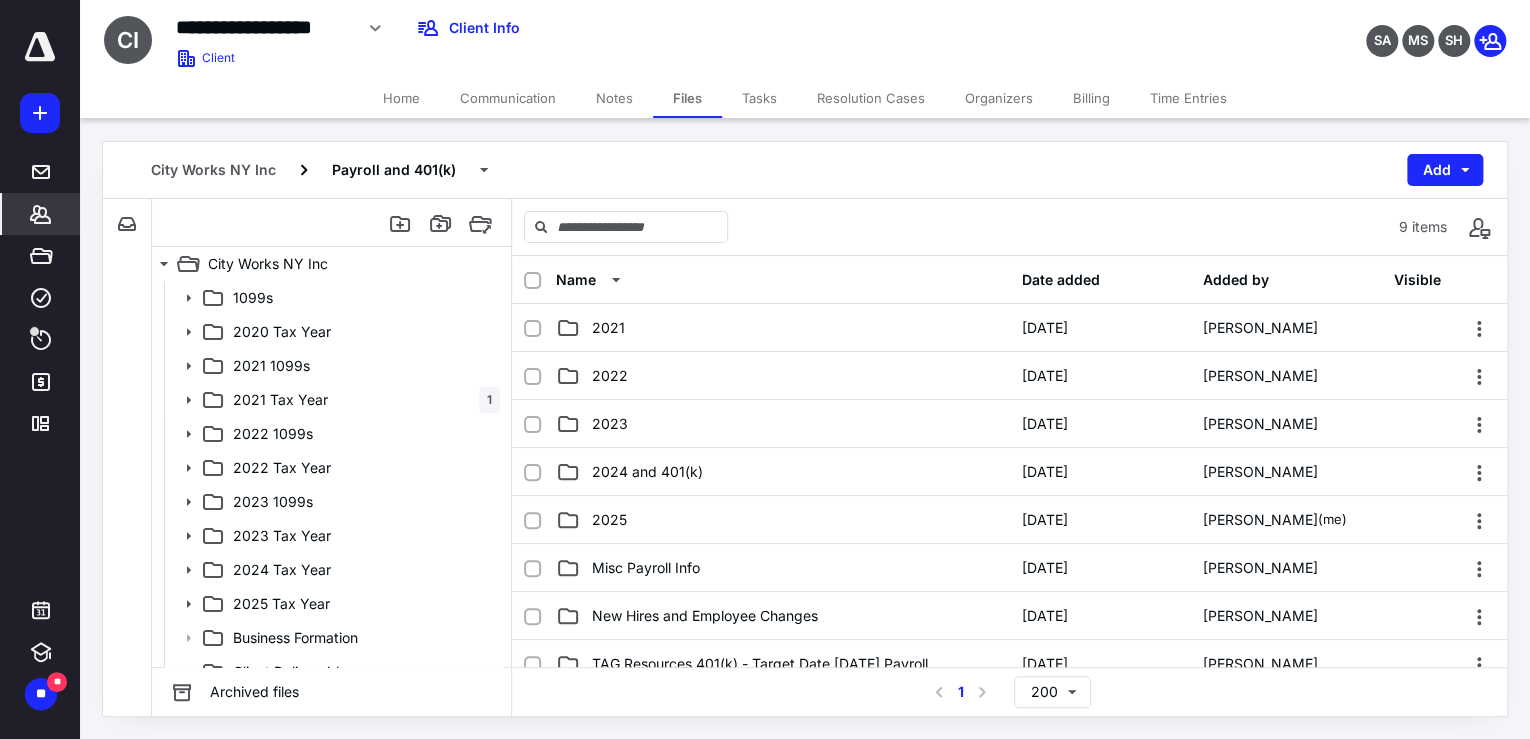 click on "*******" at bounding box center (41, 214) 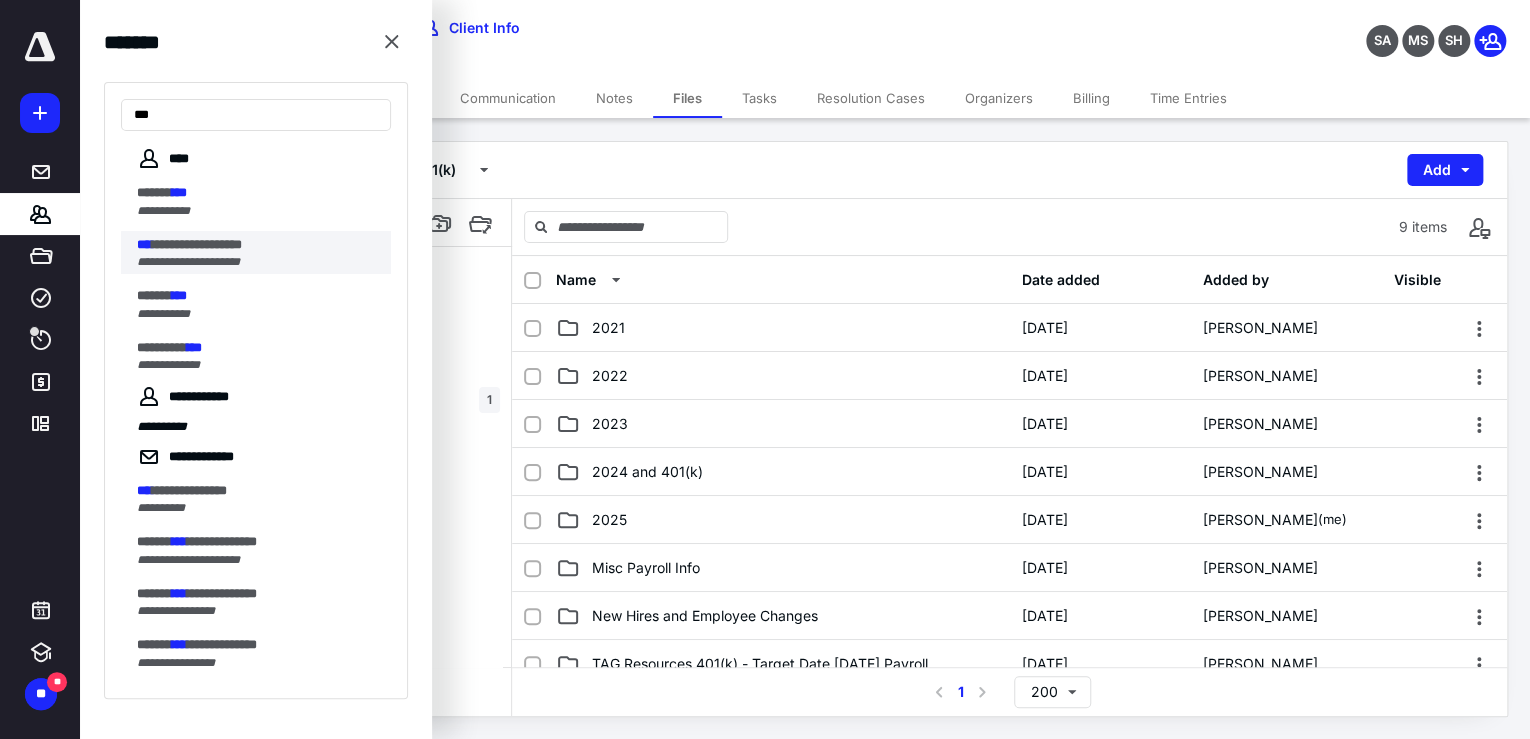type on "***" 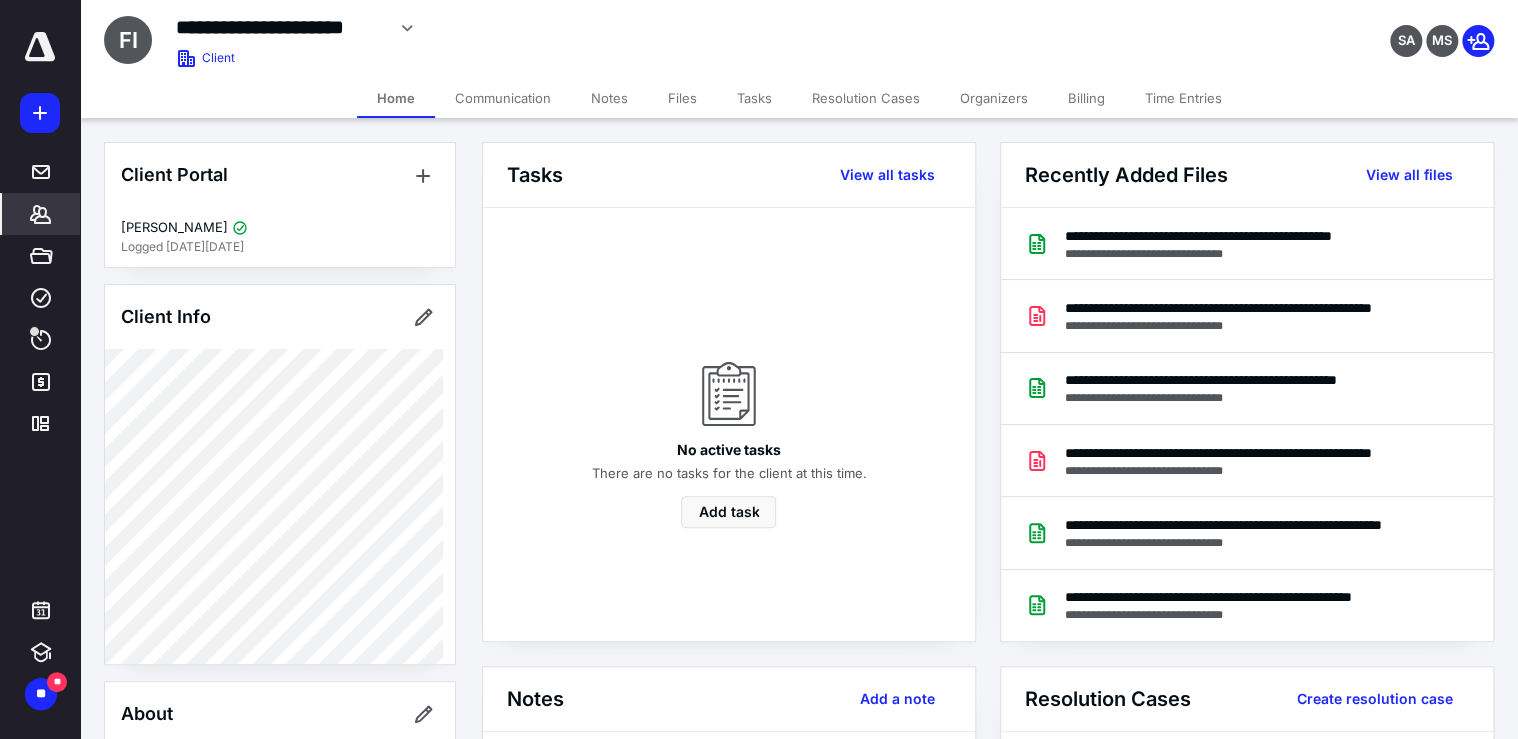 click on "Files" at bounding box center [682, 98] 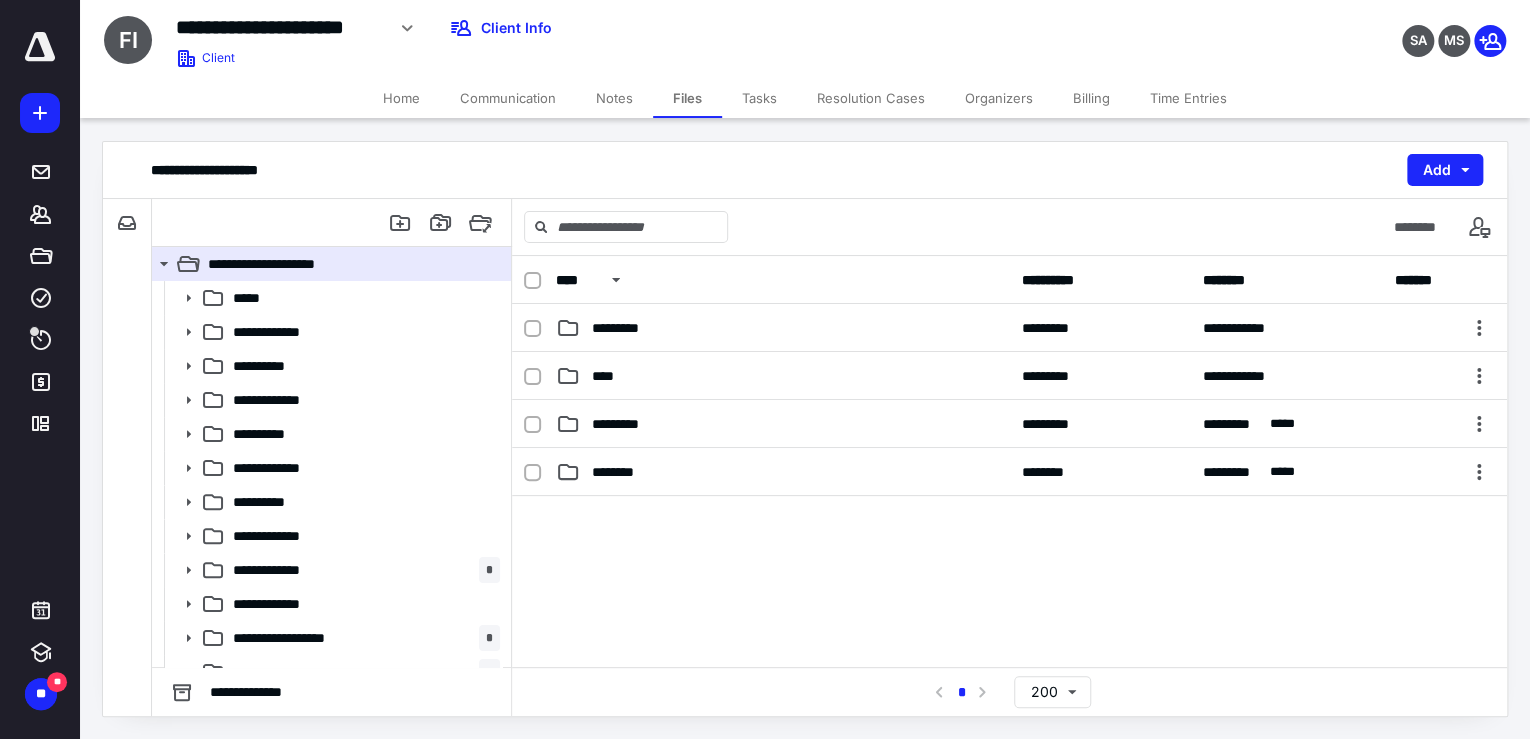 scroll, scrollTop: 588, scrollLeft: 0, axis: vertical 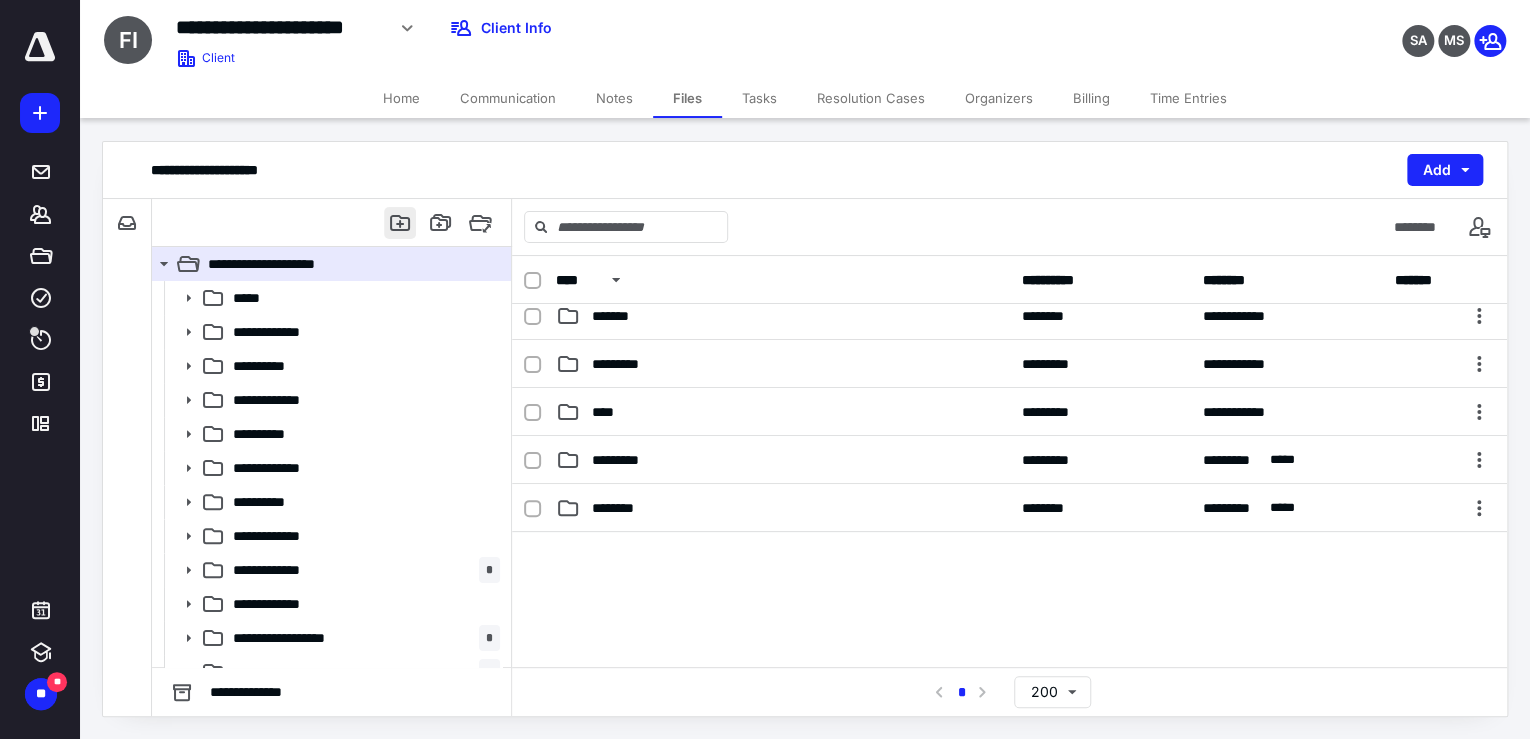 click at bounding box center (400, 223) 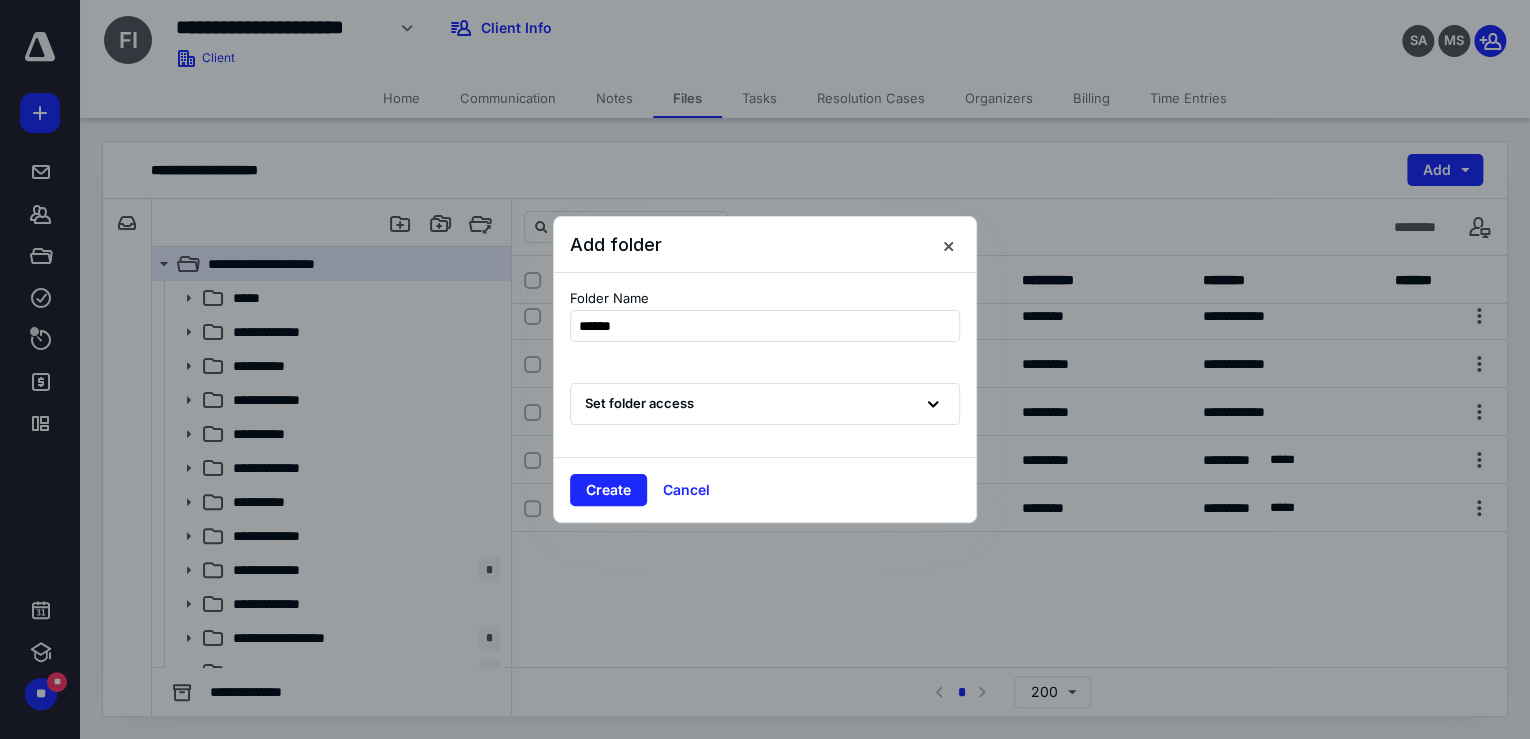 type on "*******" 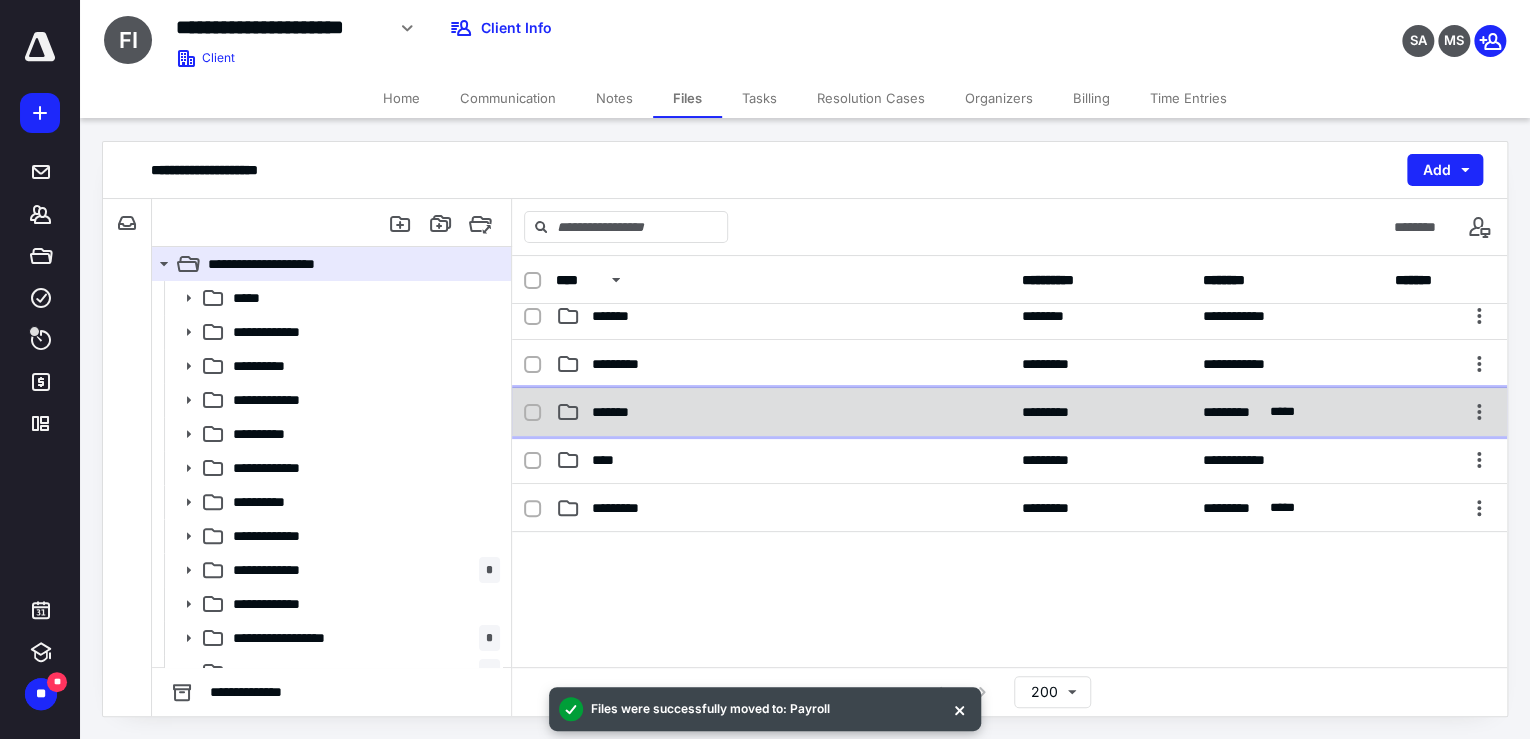 click on "*******" at bounding box center [783, 412] 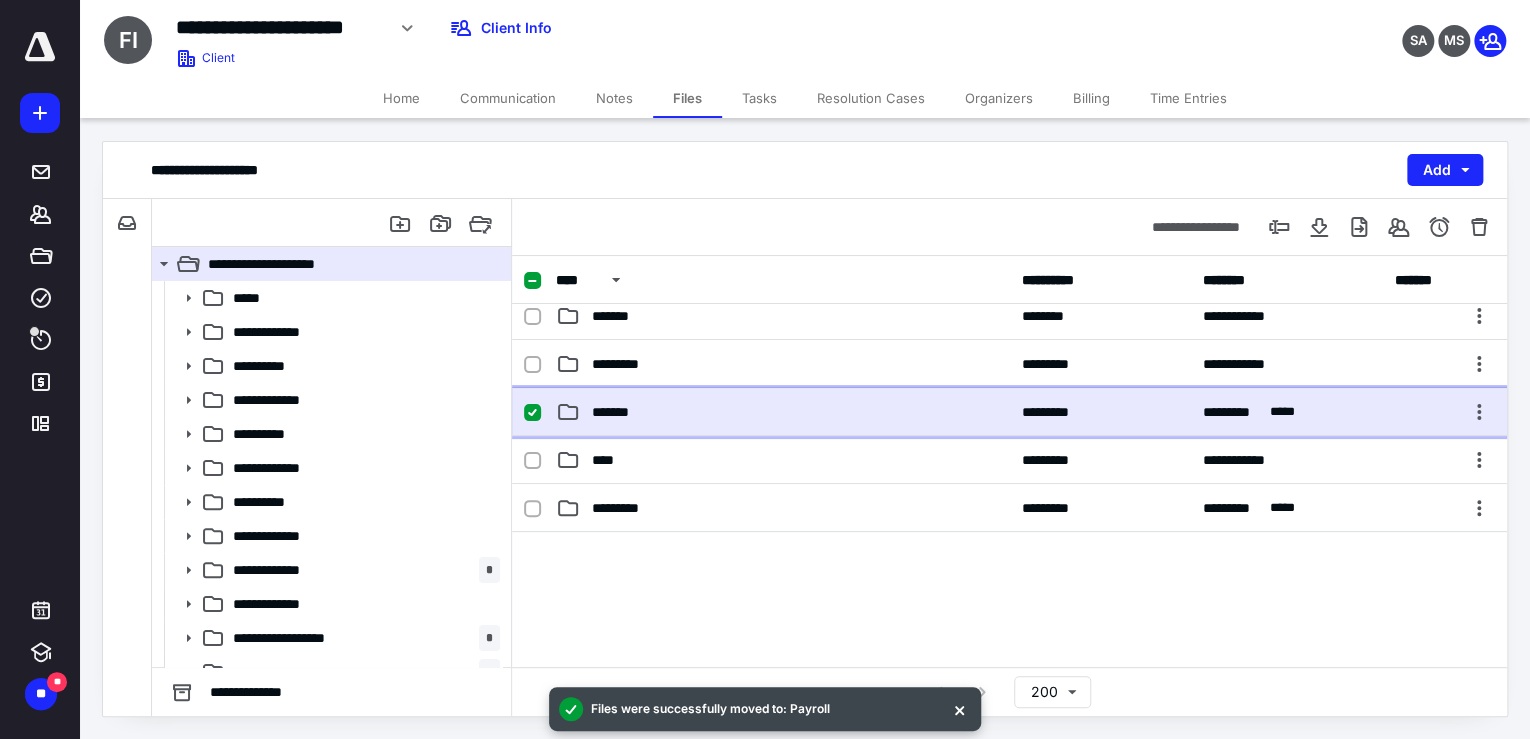 click on "*******" at bounding box center [783, 412] 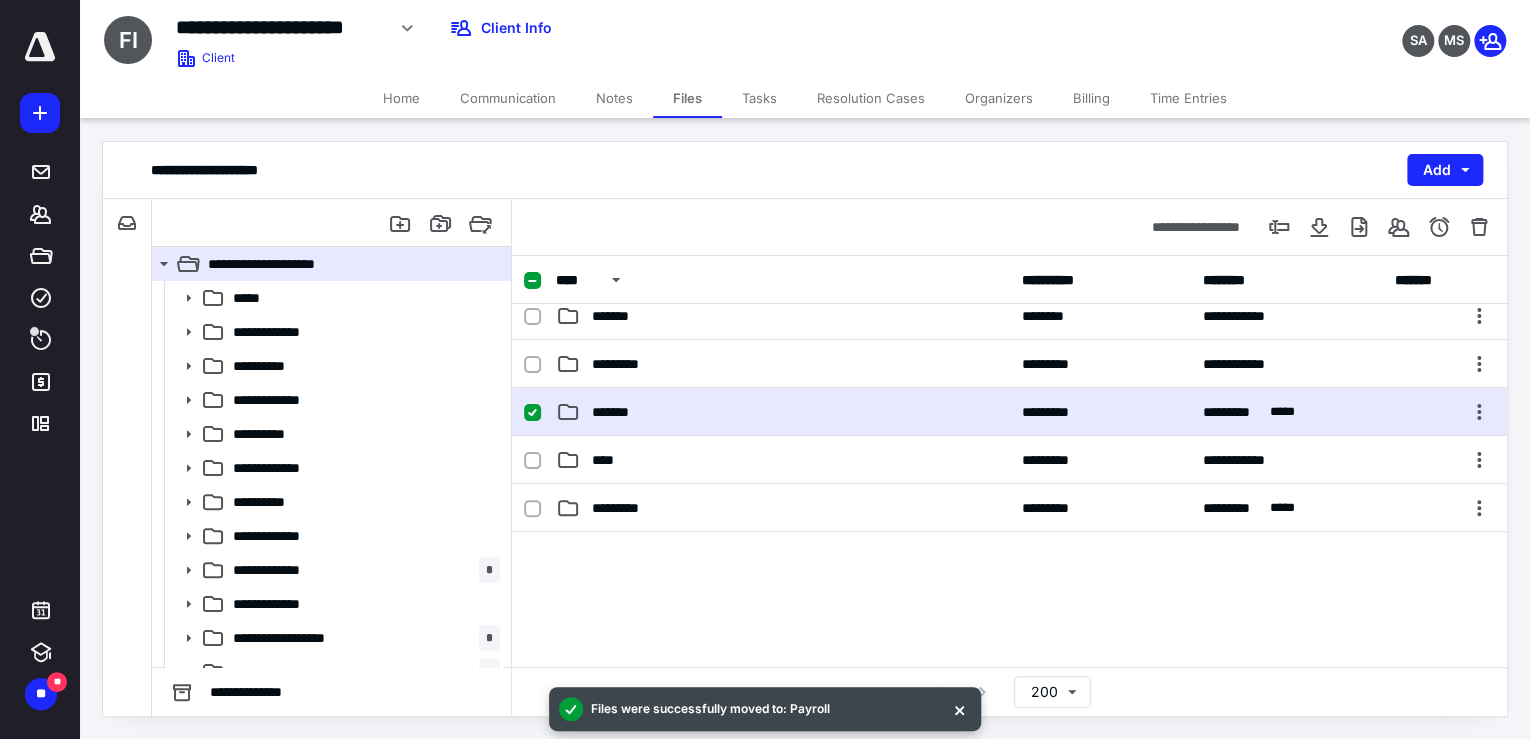 scroll, scrollTop: 0, scrollLeft: 0, axis: both 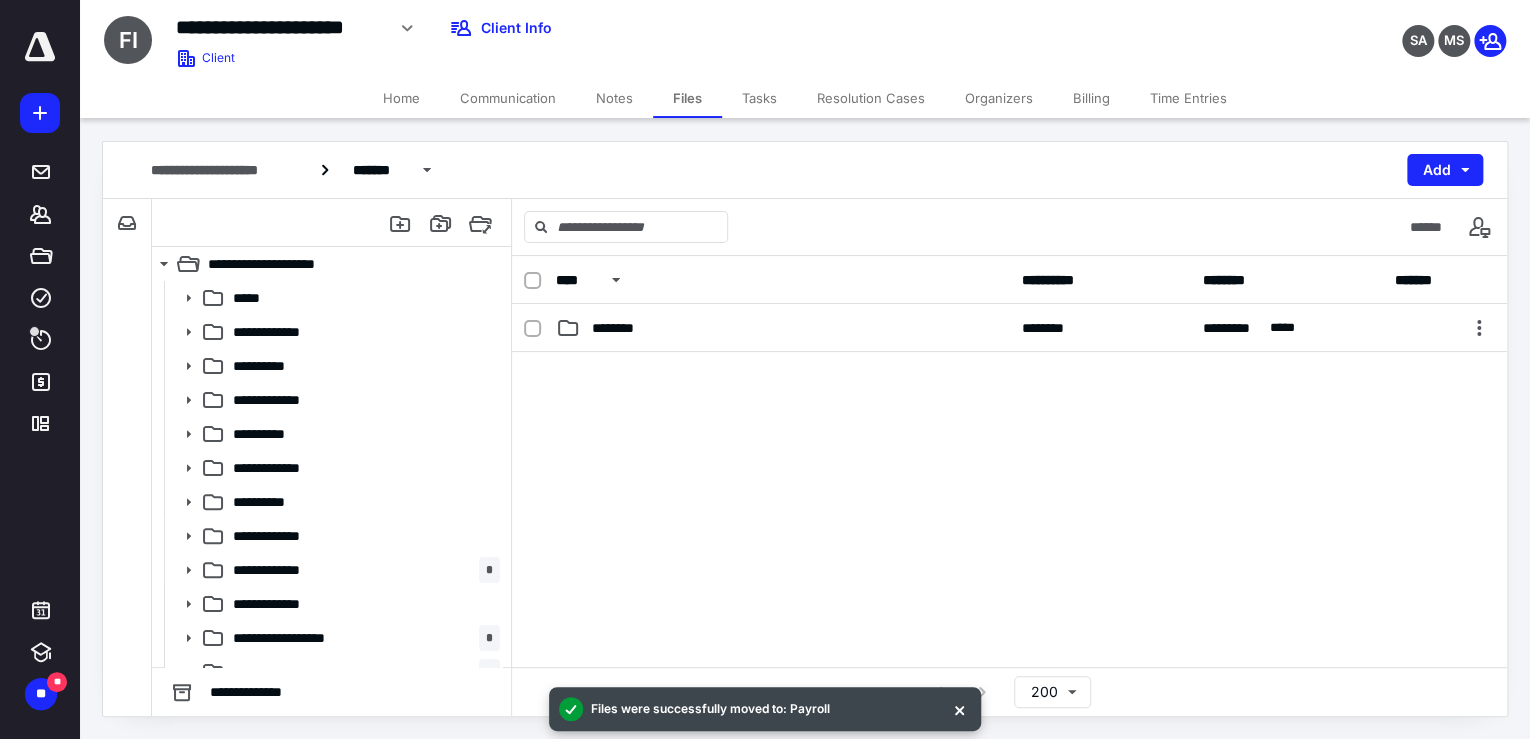 click at bounding box center [1009, 502] 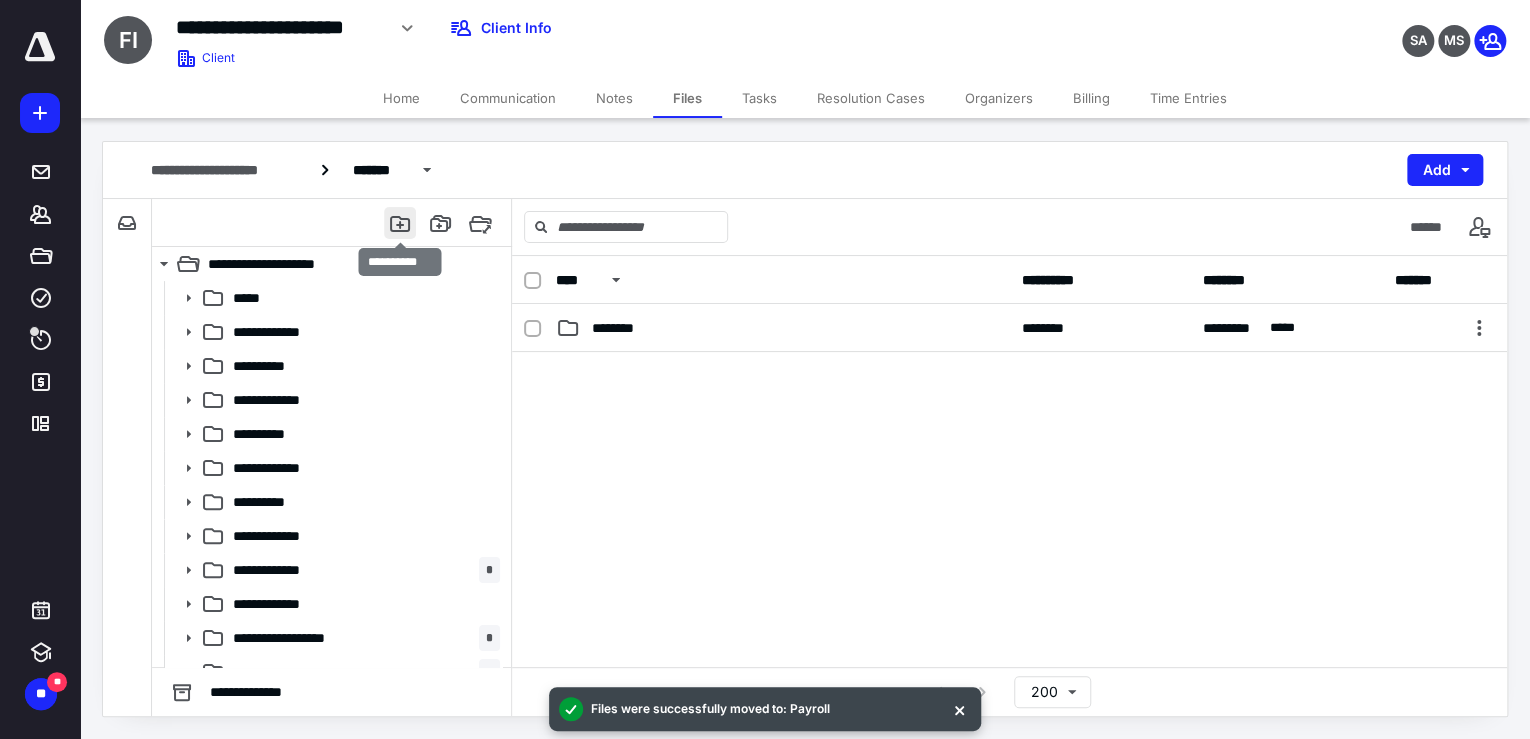 click at bounding box center (400, 223) 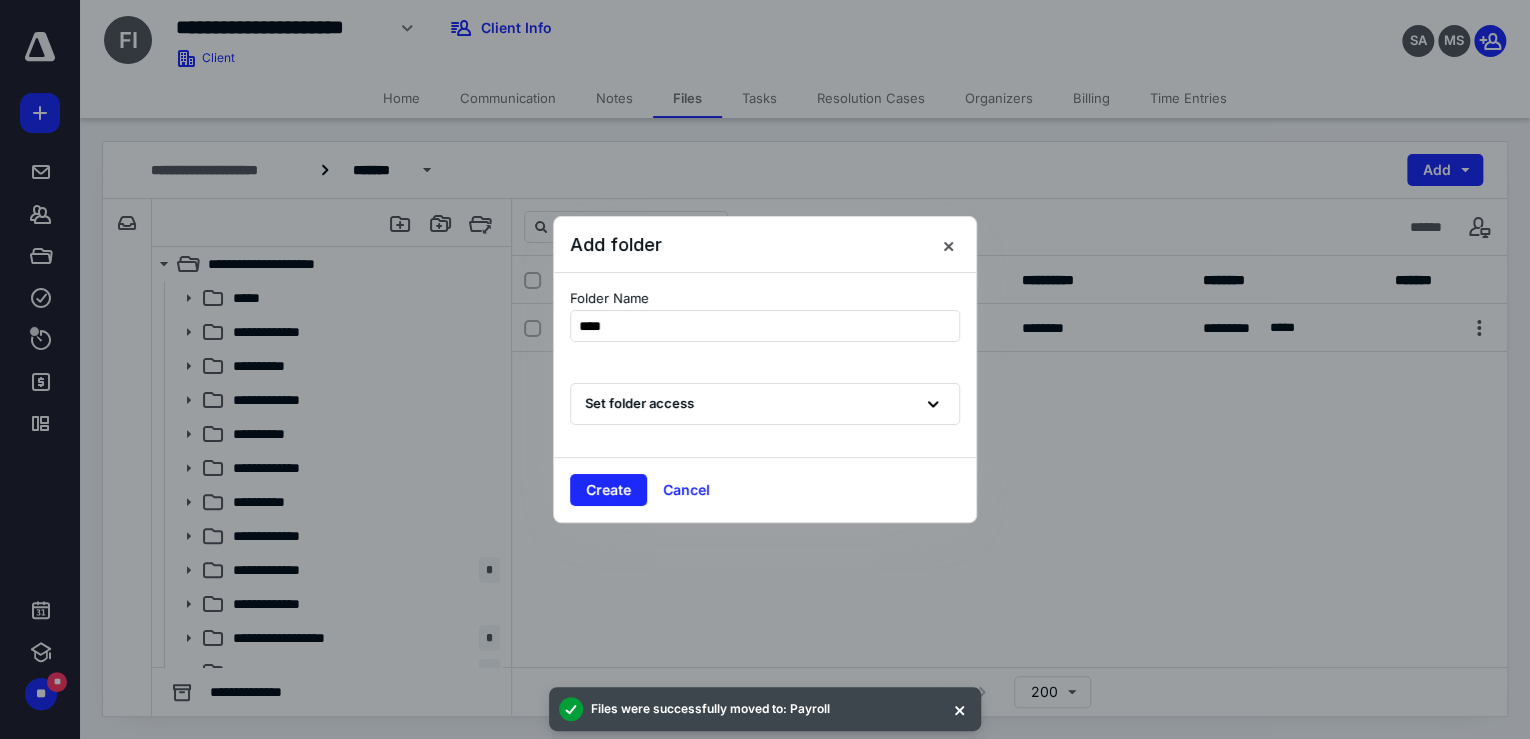 type on "*****" 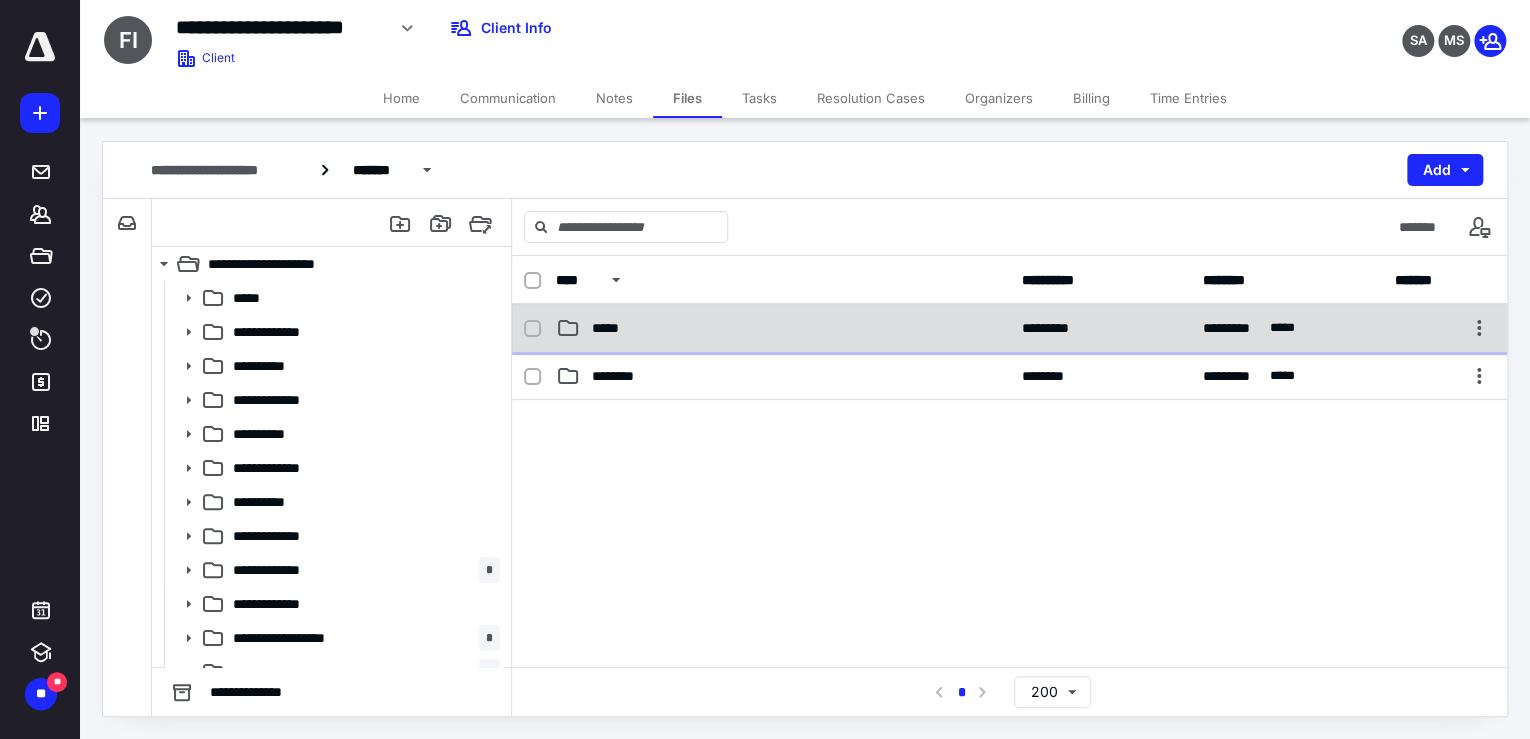 click on "*****" at bounding box center (783, 328) 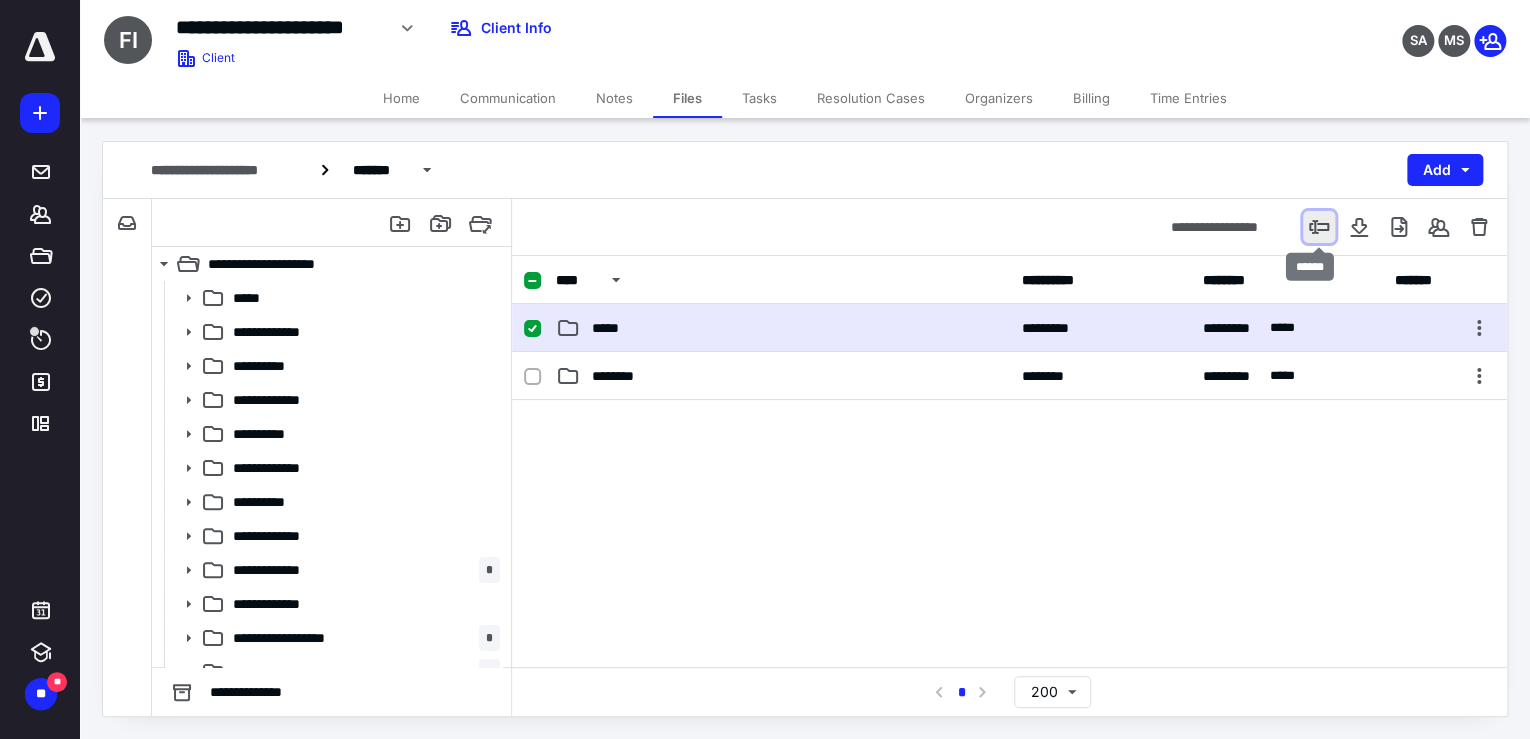 click at bounding box center (1319, 227) 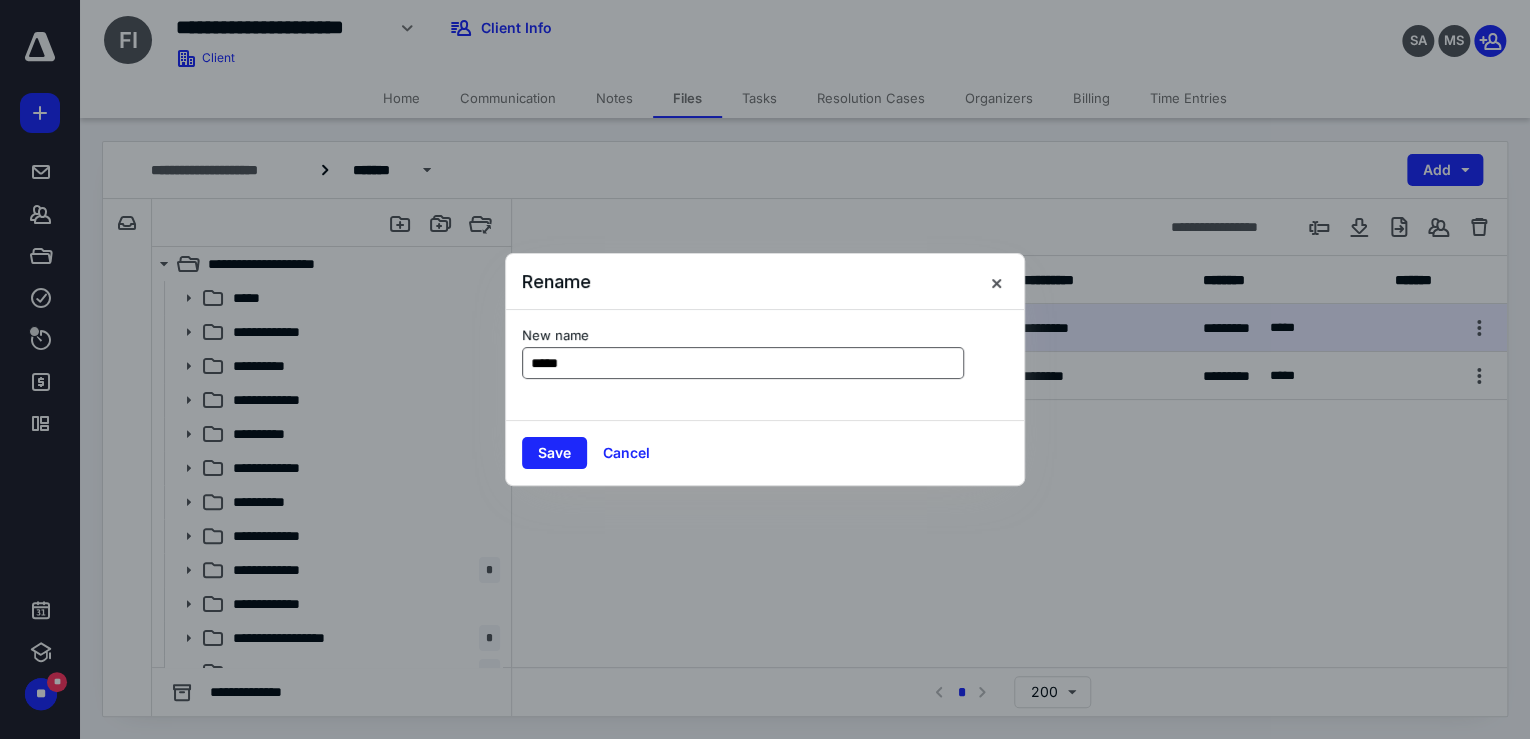click on "*****" at bounding box center [743, 363] 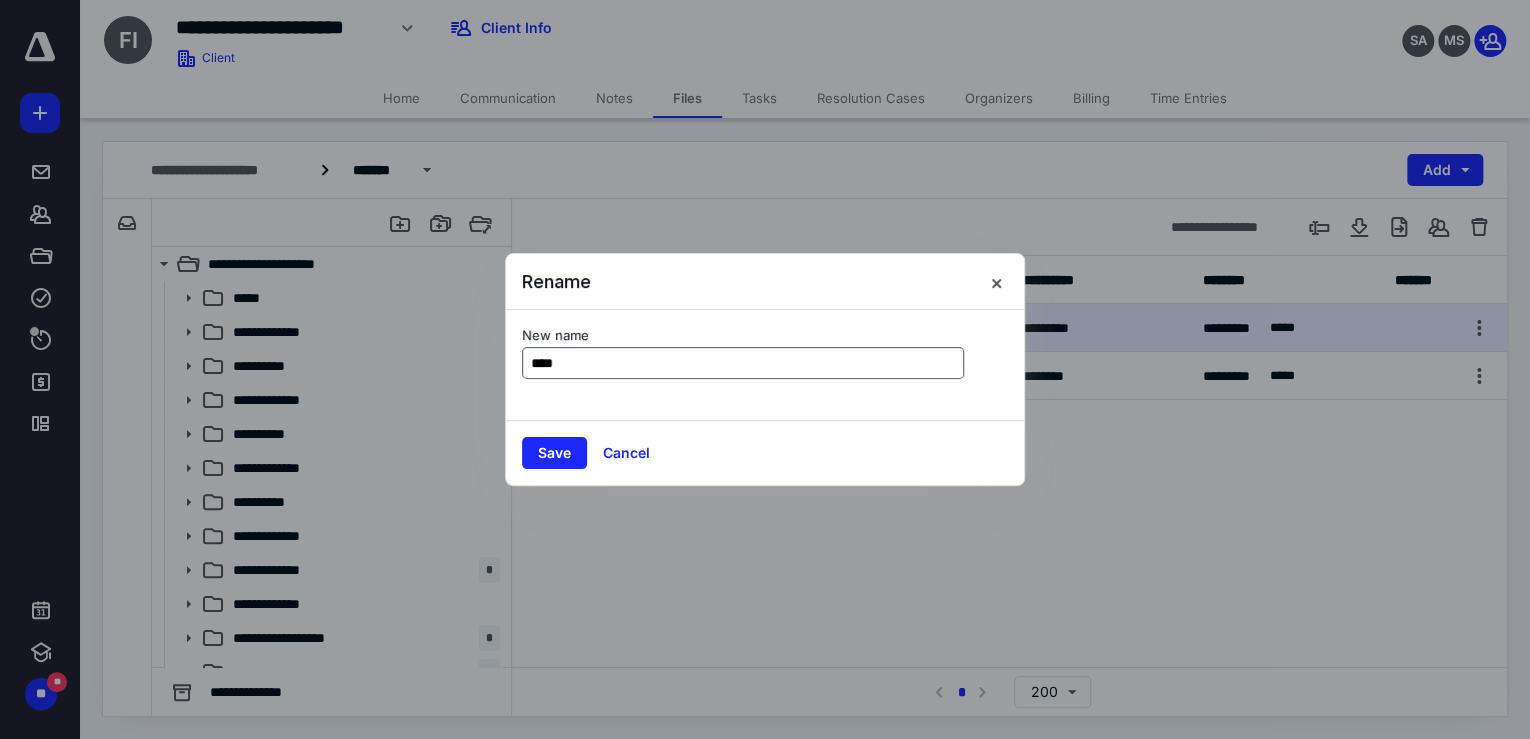 type on "****" 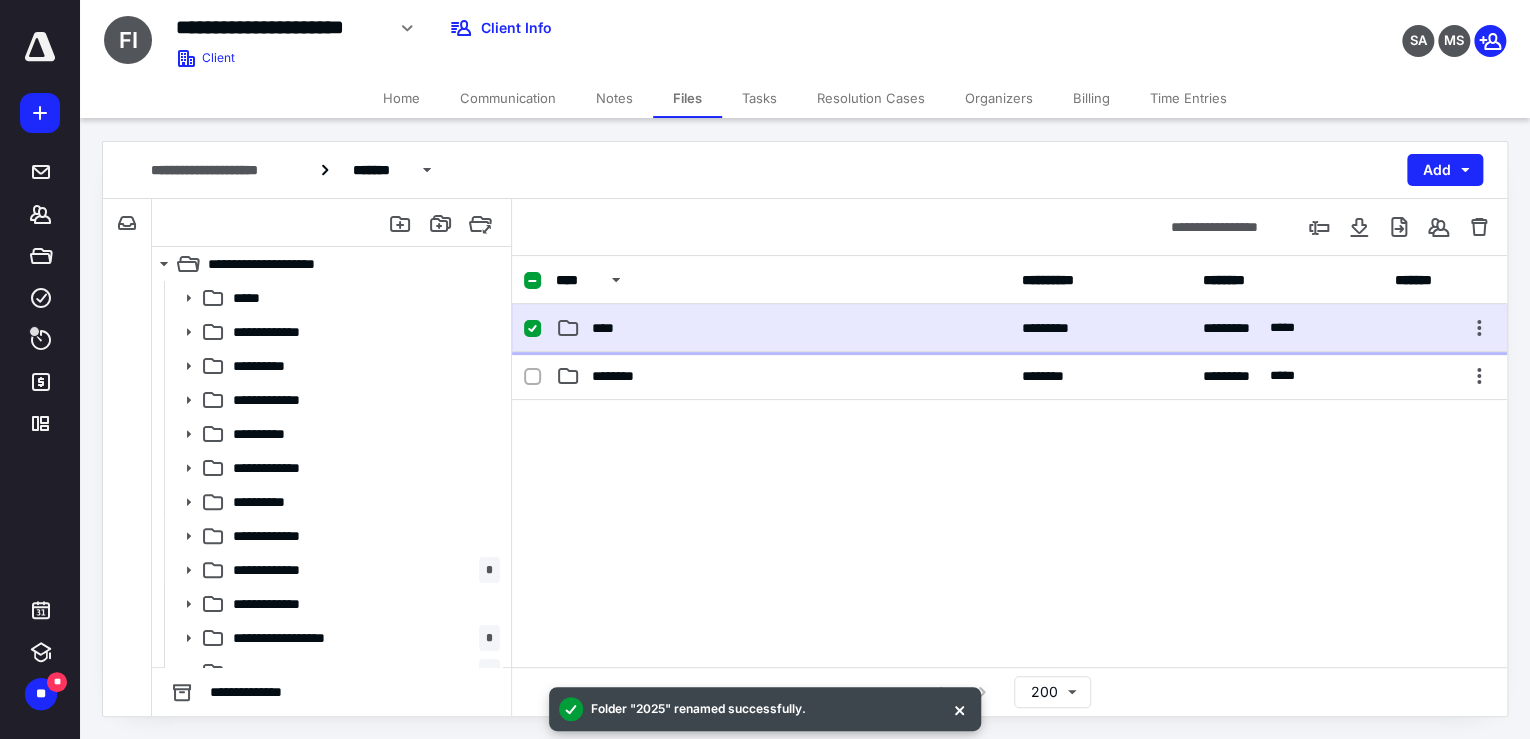 click on "**** ********* ********* ****" at bounding box center [1009, 328] 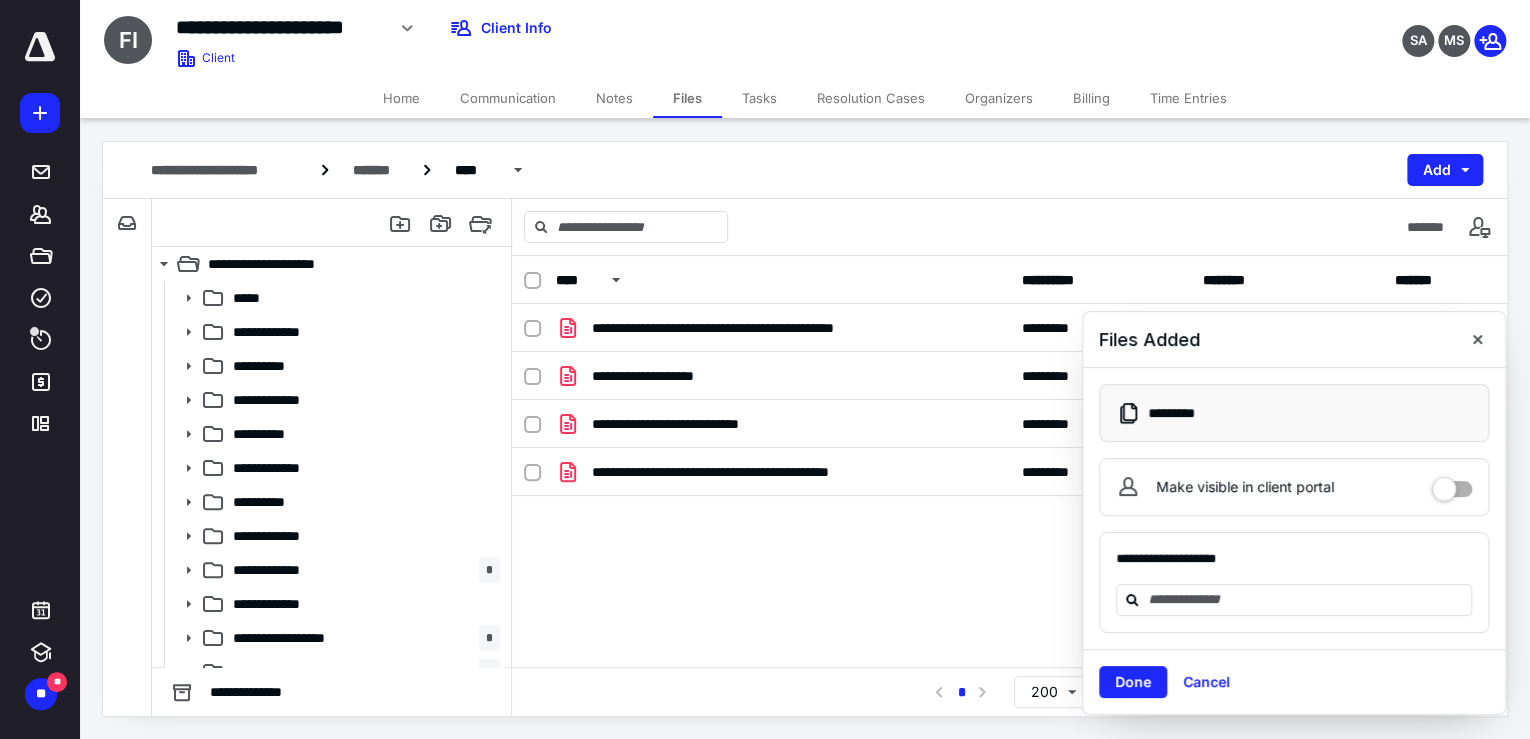 click on "**********" at bounding box center (1009, 454) 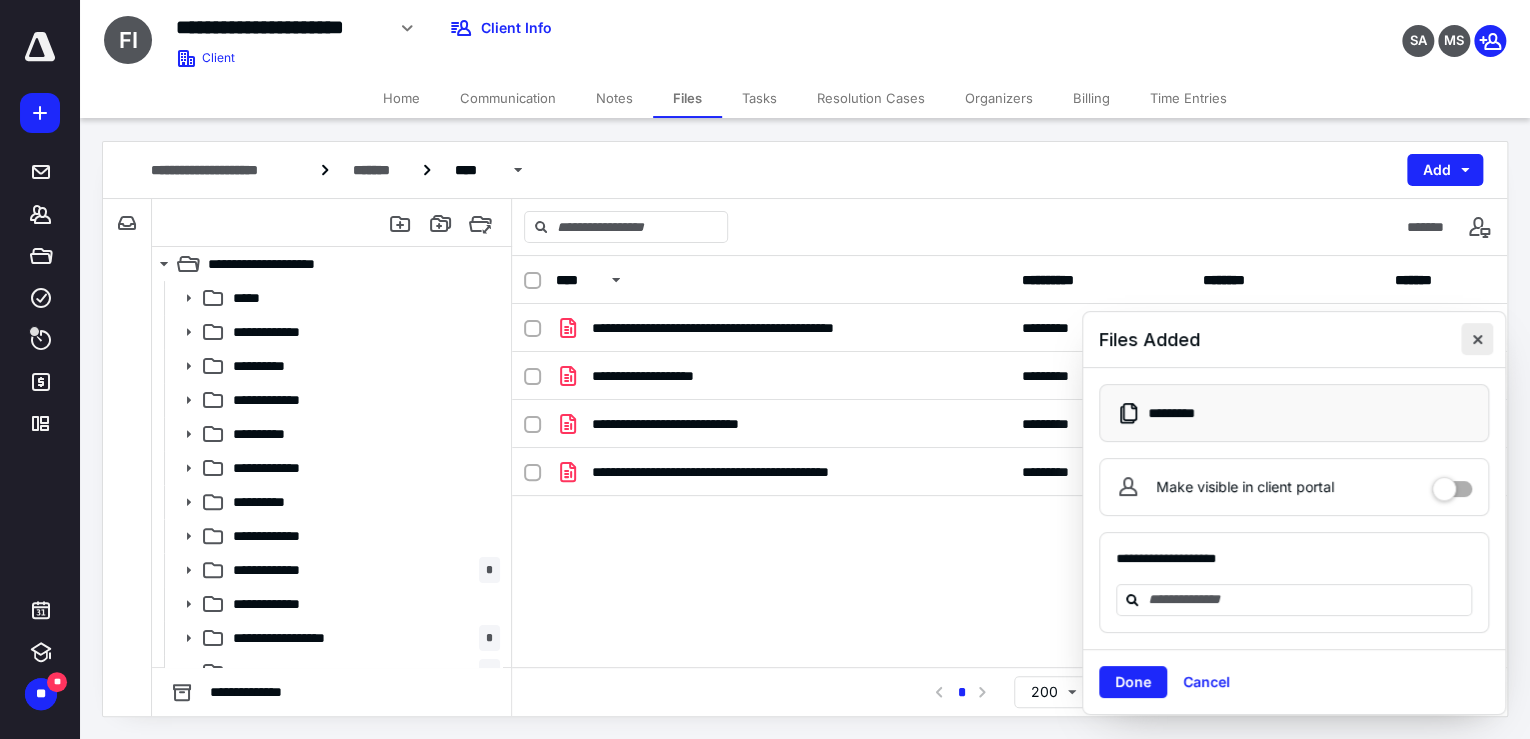 click at bounding box center [1477, 339] 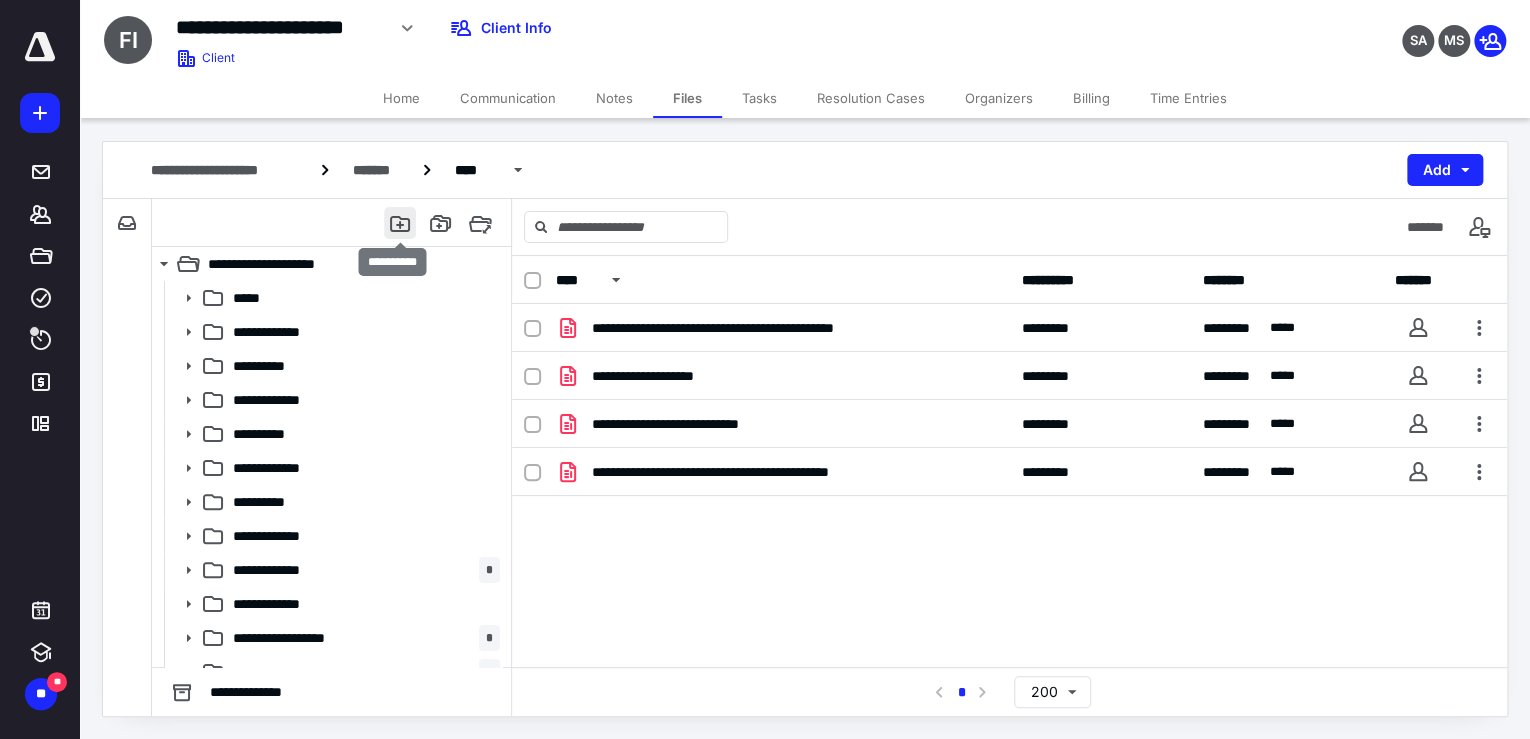 click at bounding box center (400, 223) 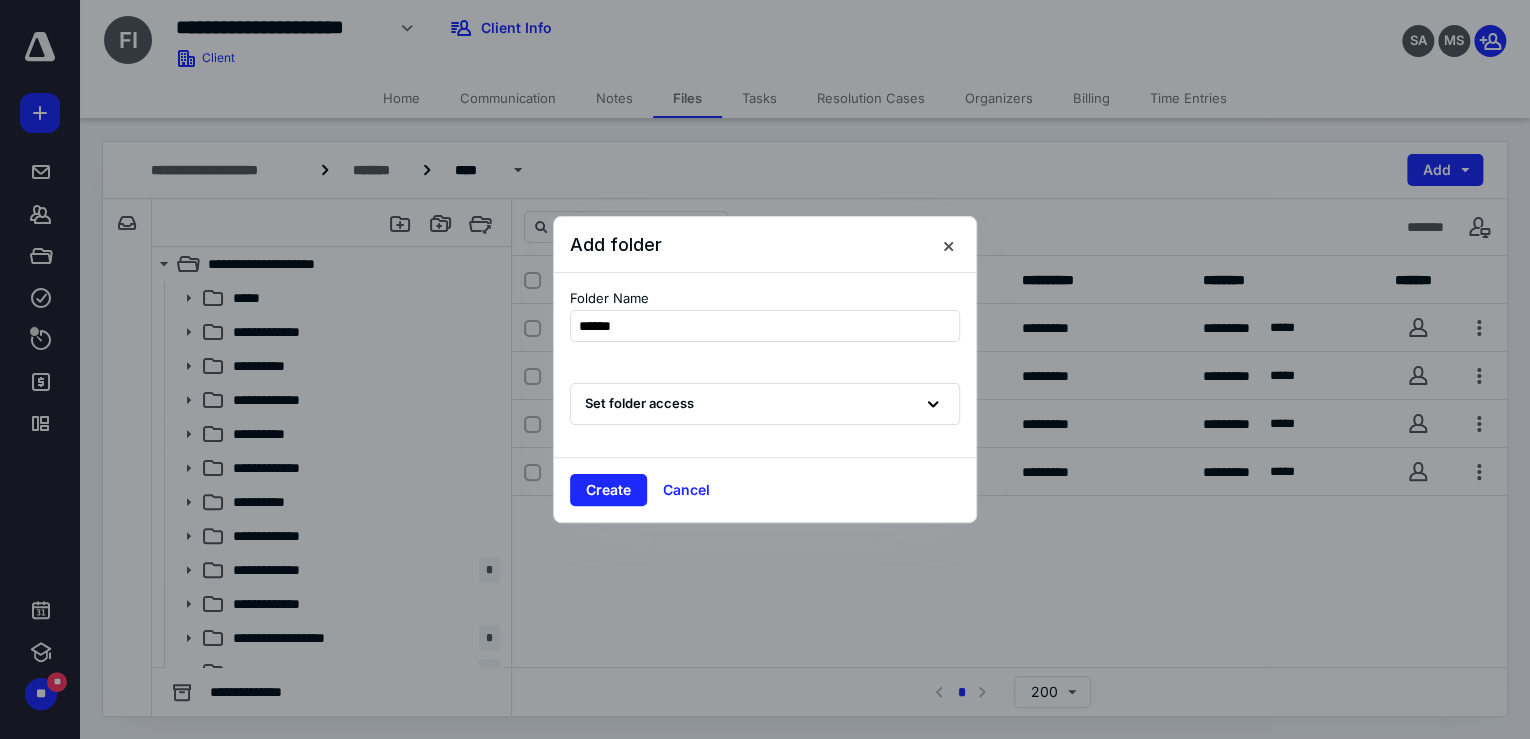 type on "*******" 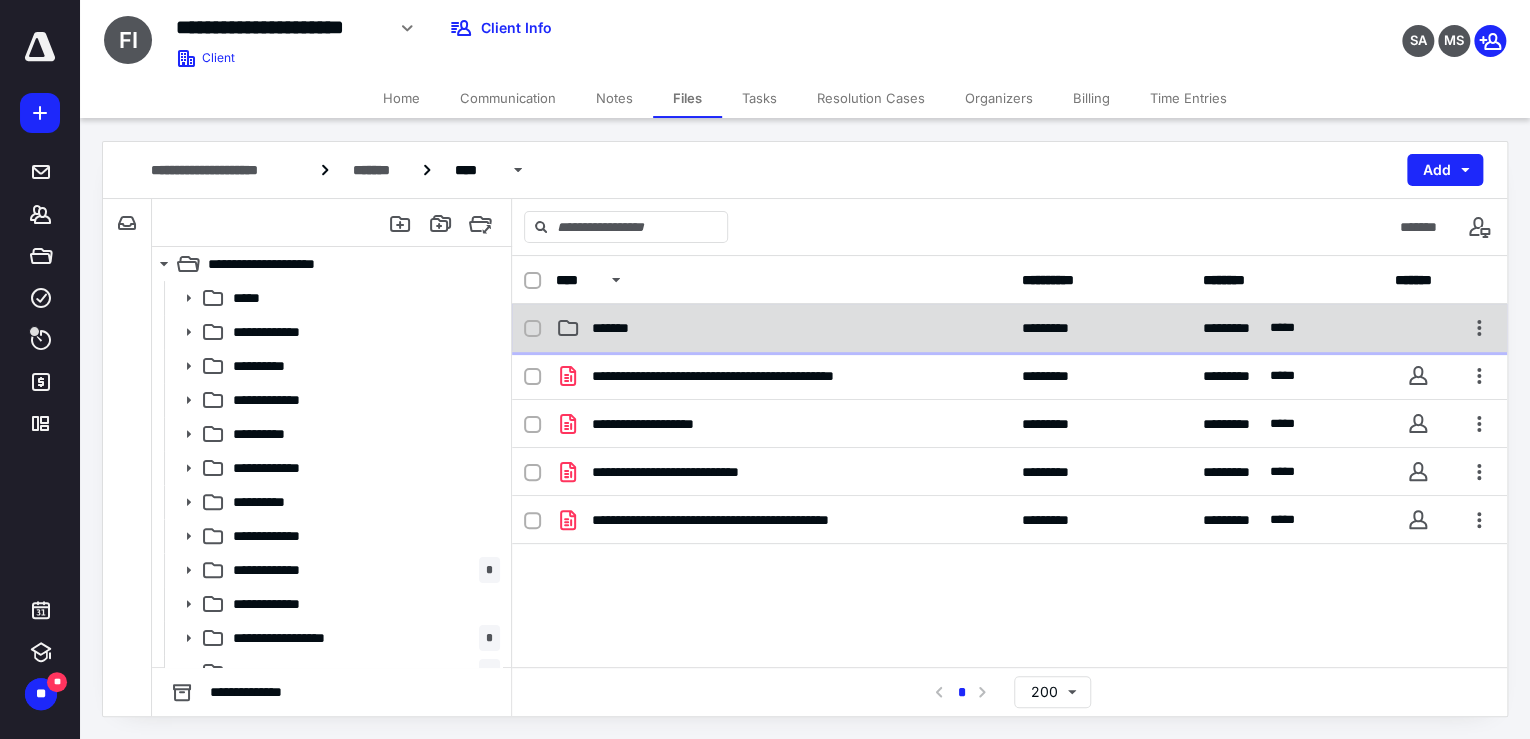 click on "*******" at bounding box center (783, 328) 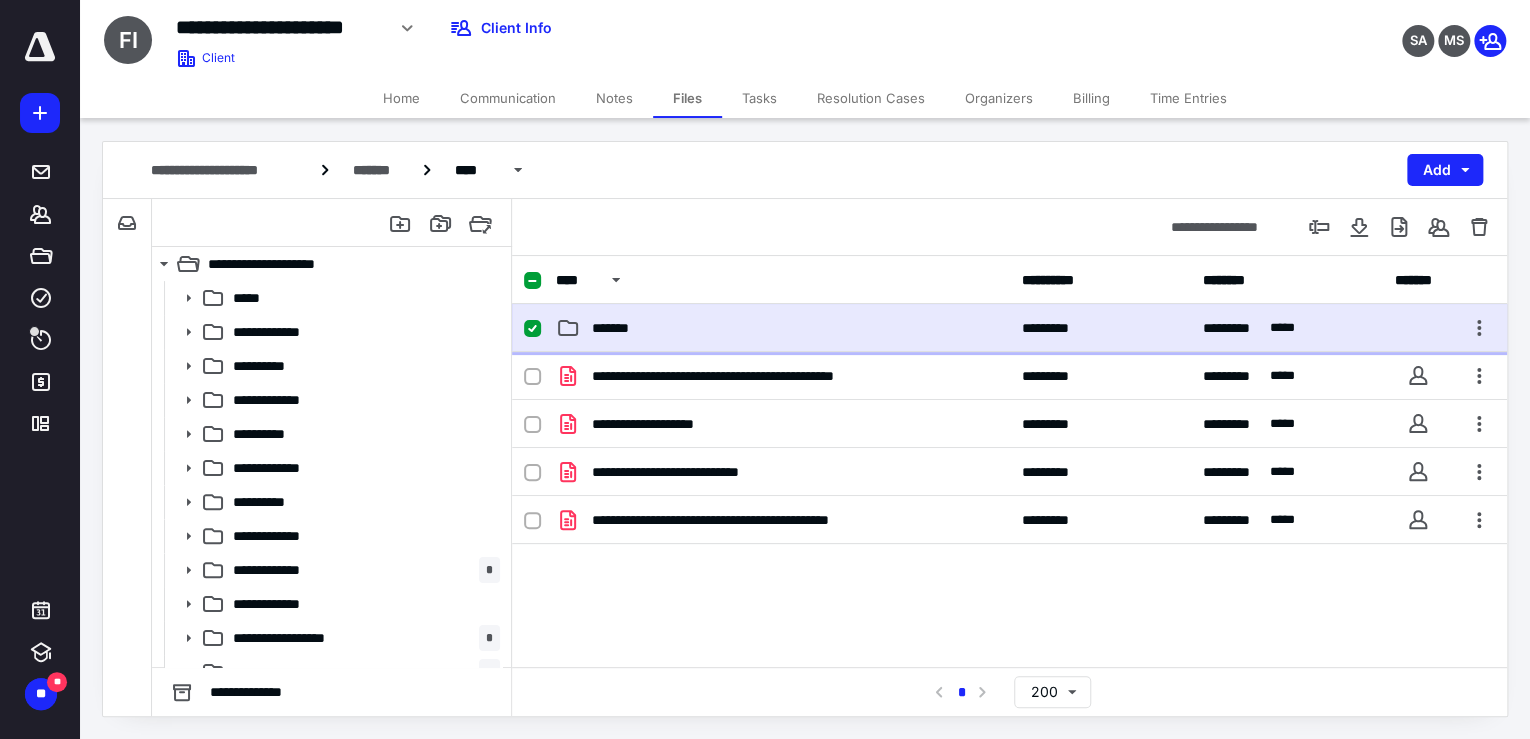 click on "*******" at bounding box center (783, 328) 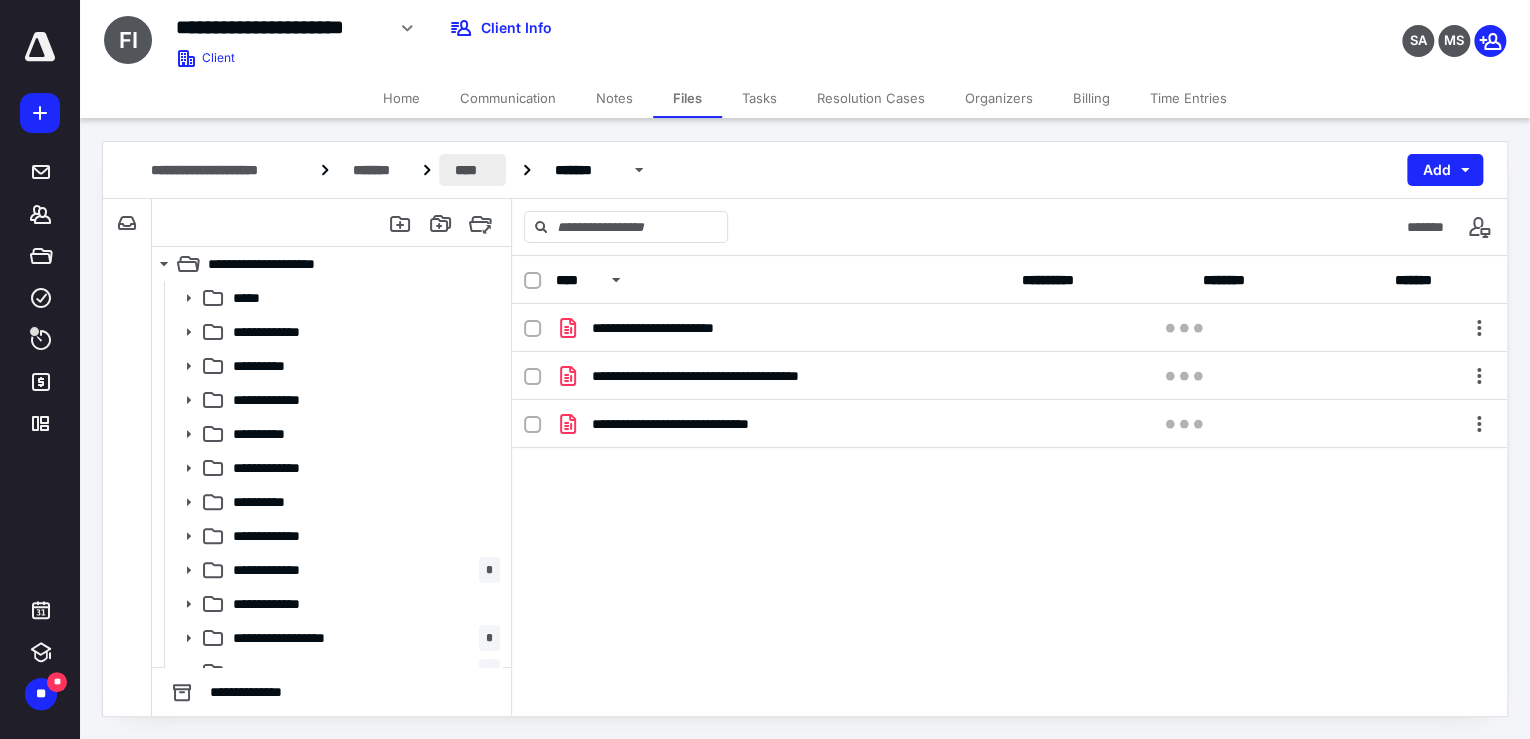 click on "****" at bounding box center [472, 170] 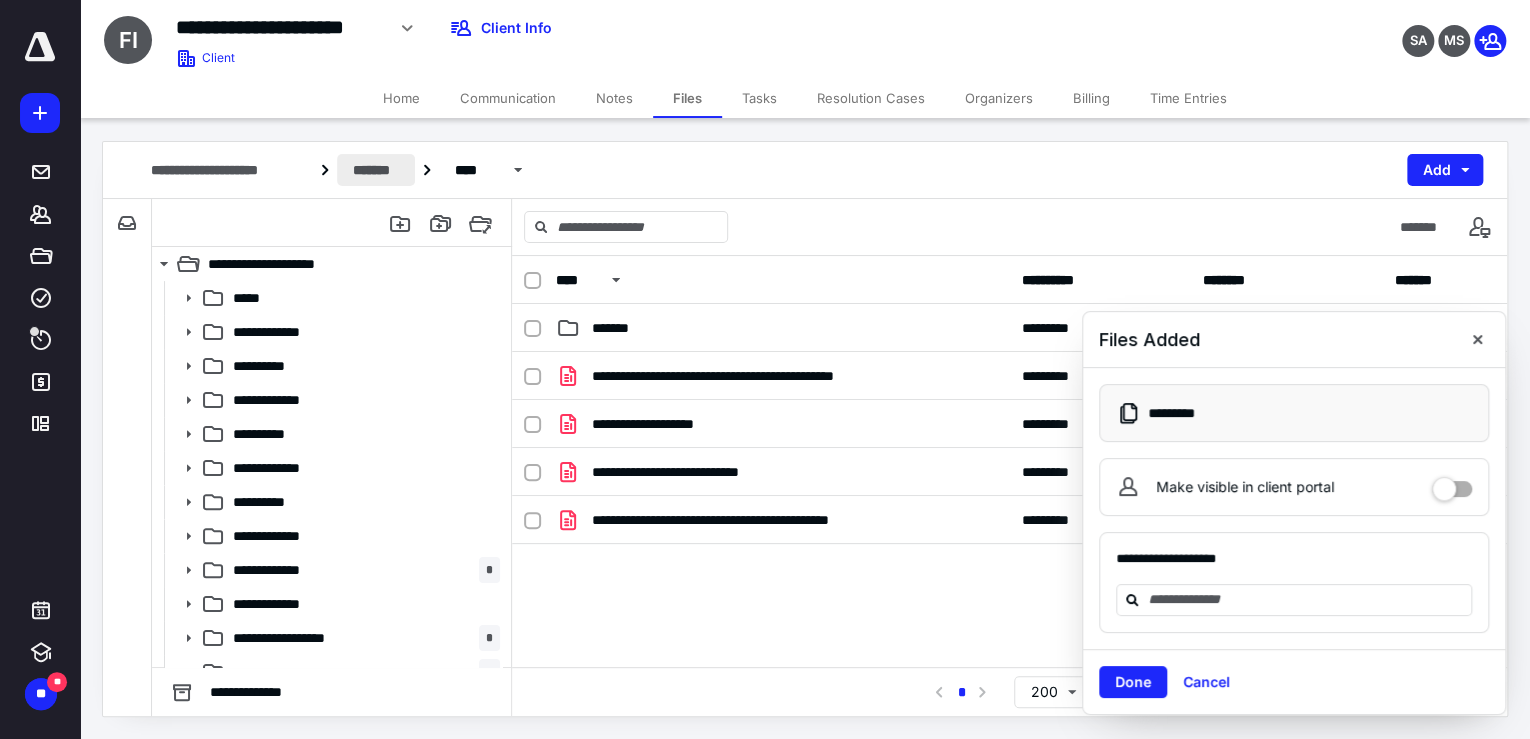click on "*******" at bounding box center [376, 170] 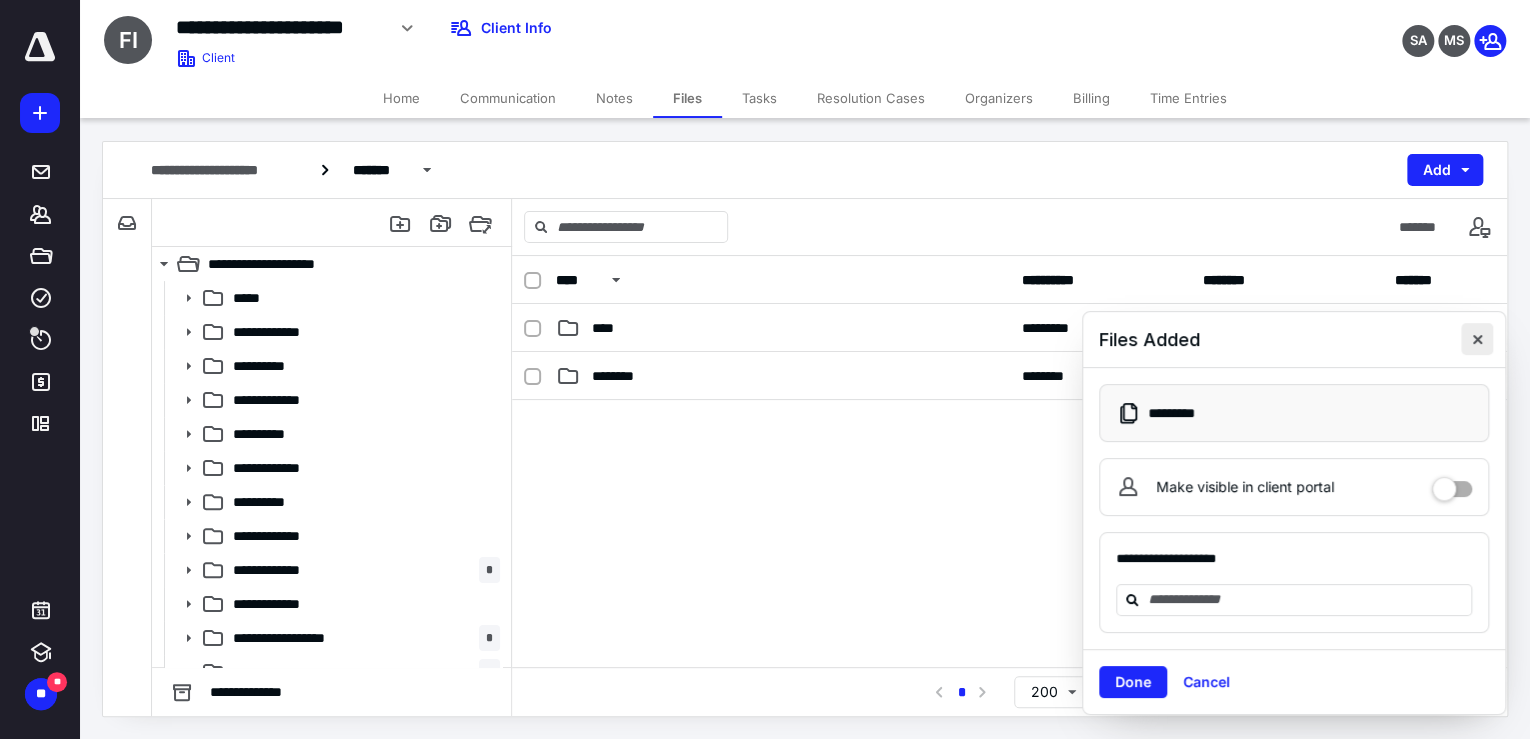 click at bounding box center [1477, 339] 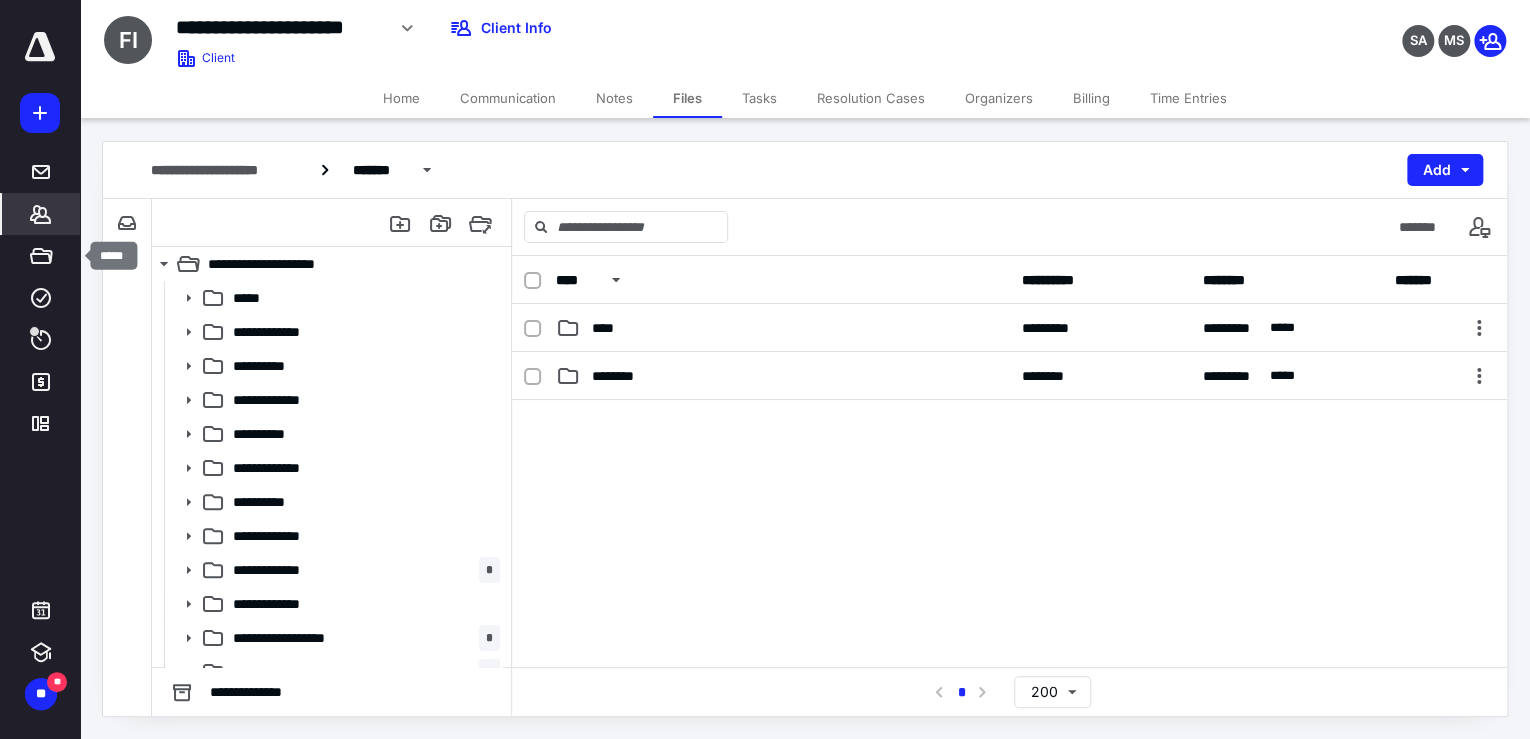 click on "*******" at bounding box center [41, 214] 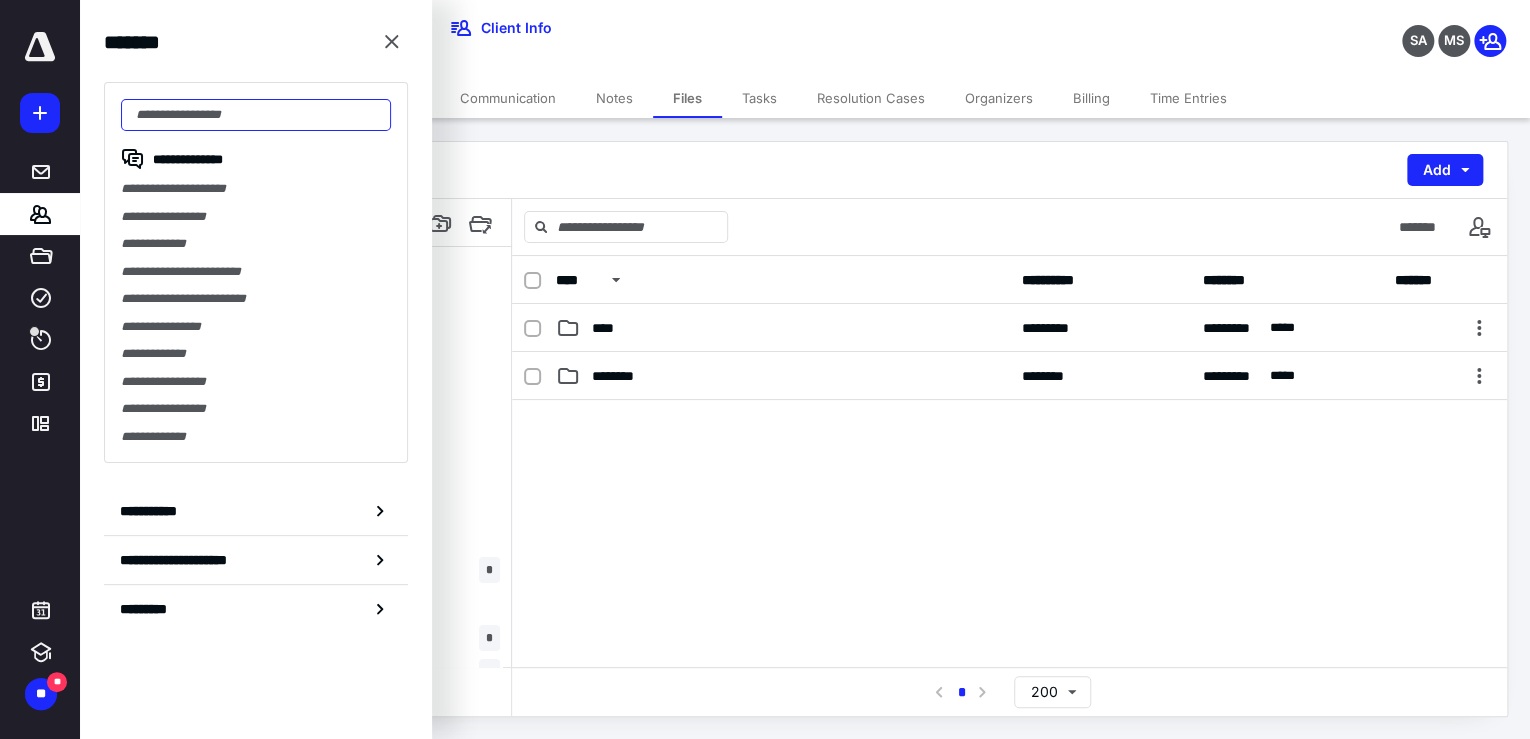 click at bounding box center [256, 115] 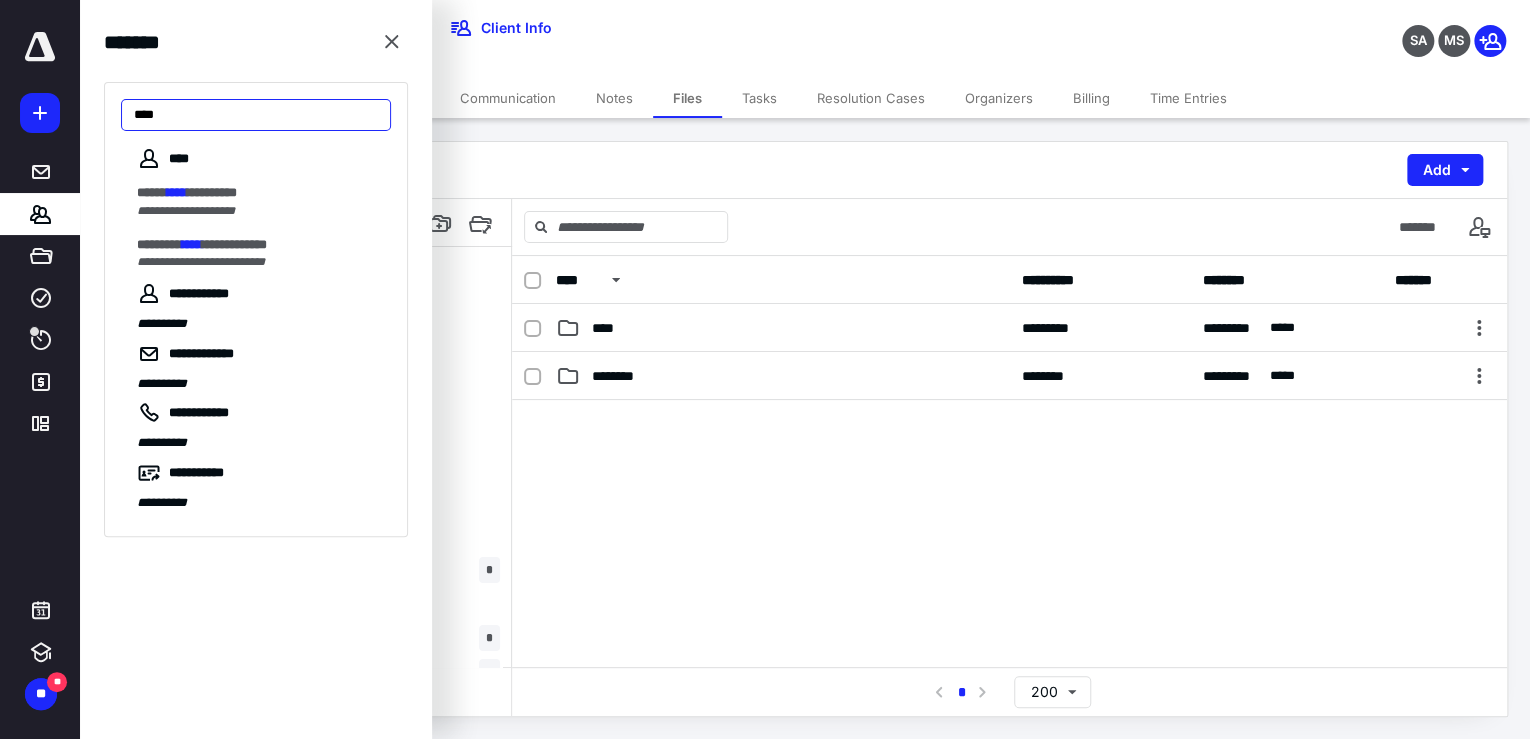 click on "****" at bounding box center [256, 115] 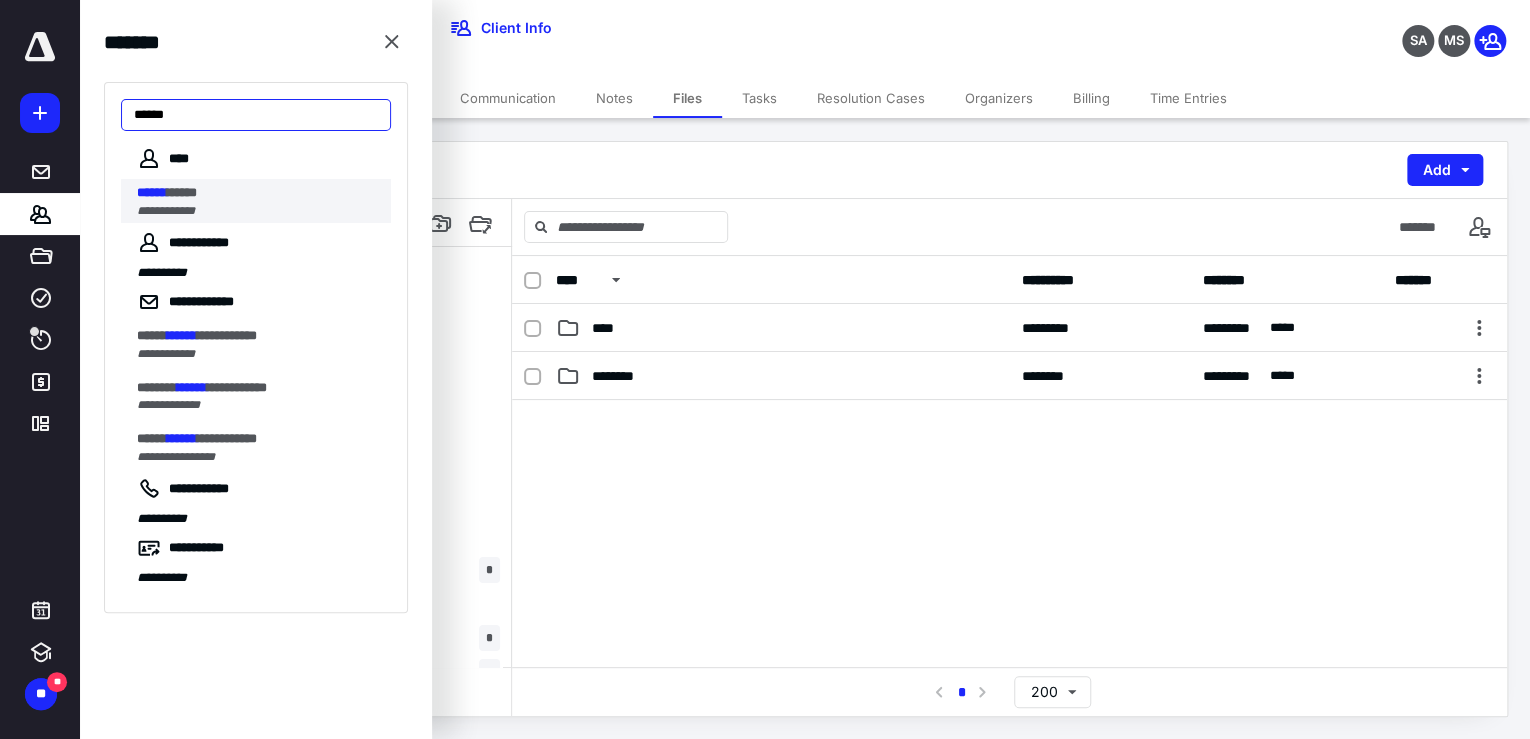 type on "******" 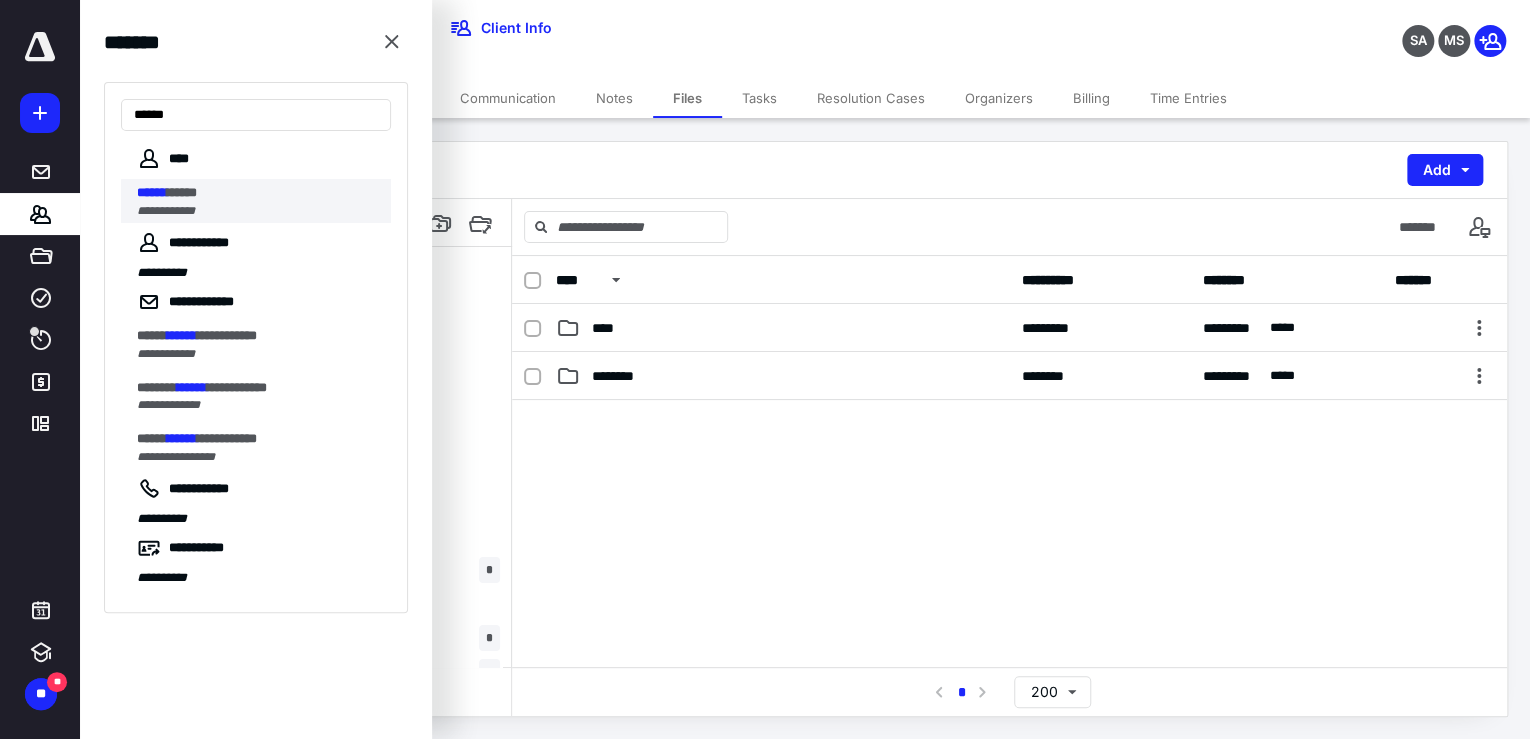 click on "****** ******" at bounding box center [258, 193] 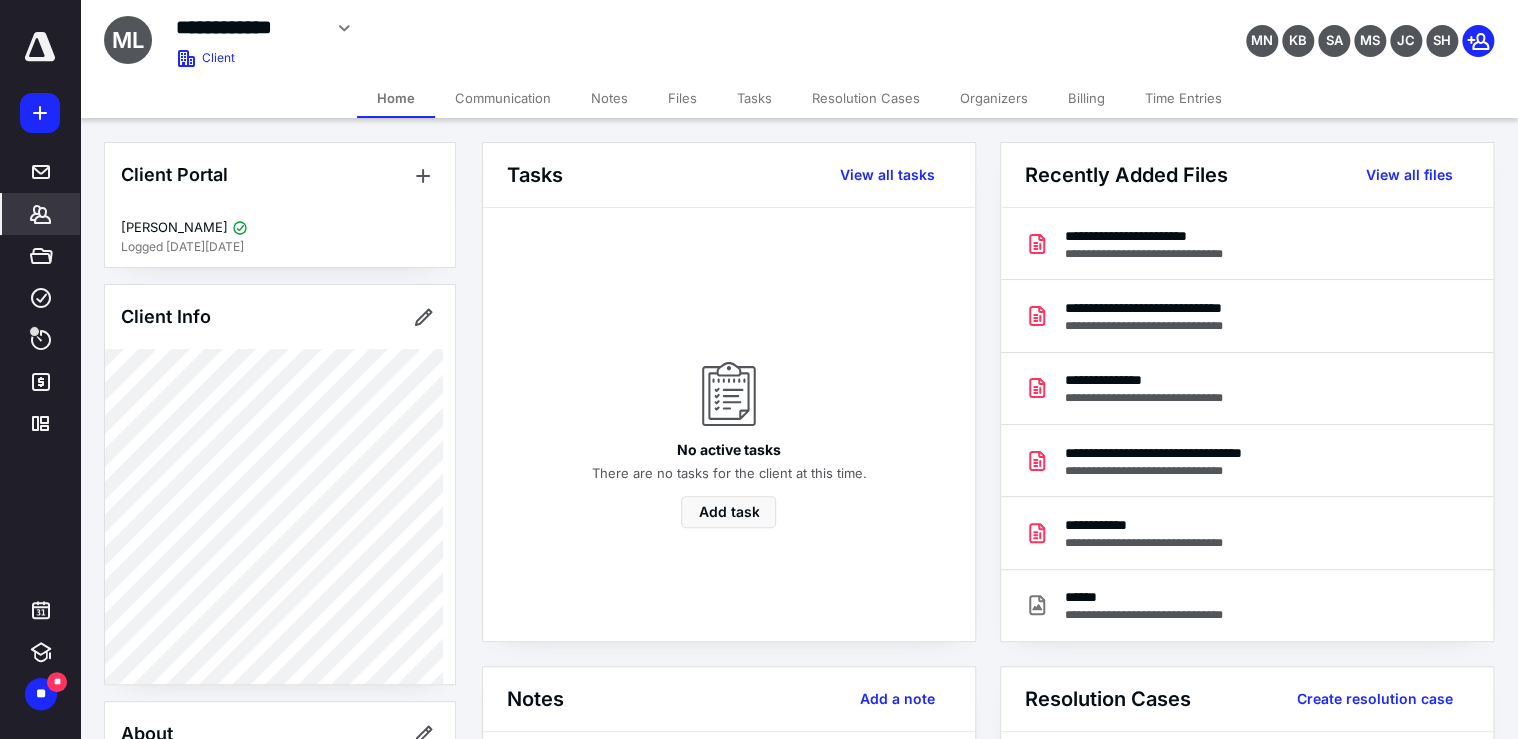 click on "Files" at bounding box center (682, 98) 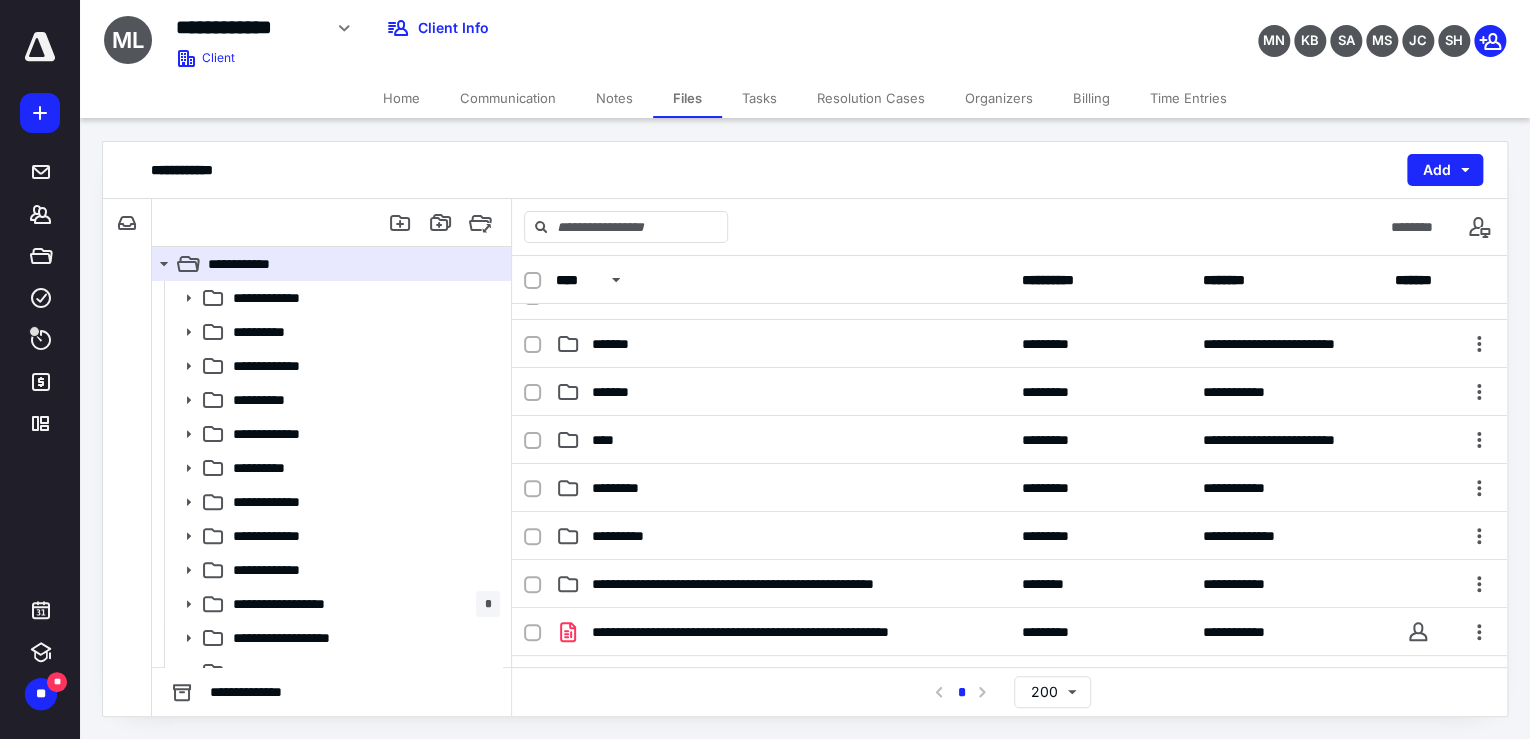 scroll, scrollTop: 640, scrollLeft: 0, axis: vertical 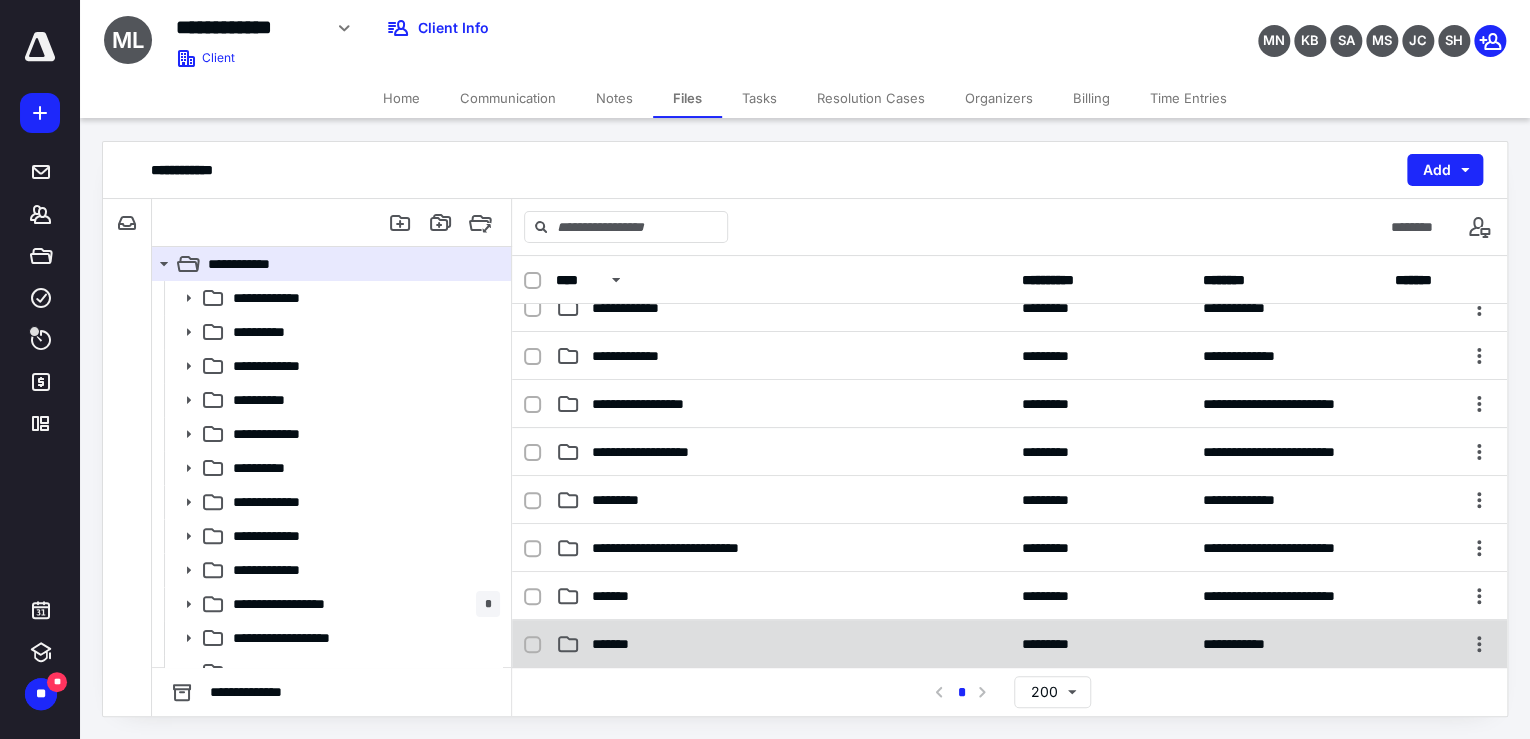 click on "**********" at bounding box center [1009, 486] 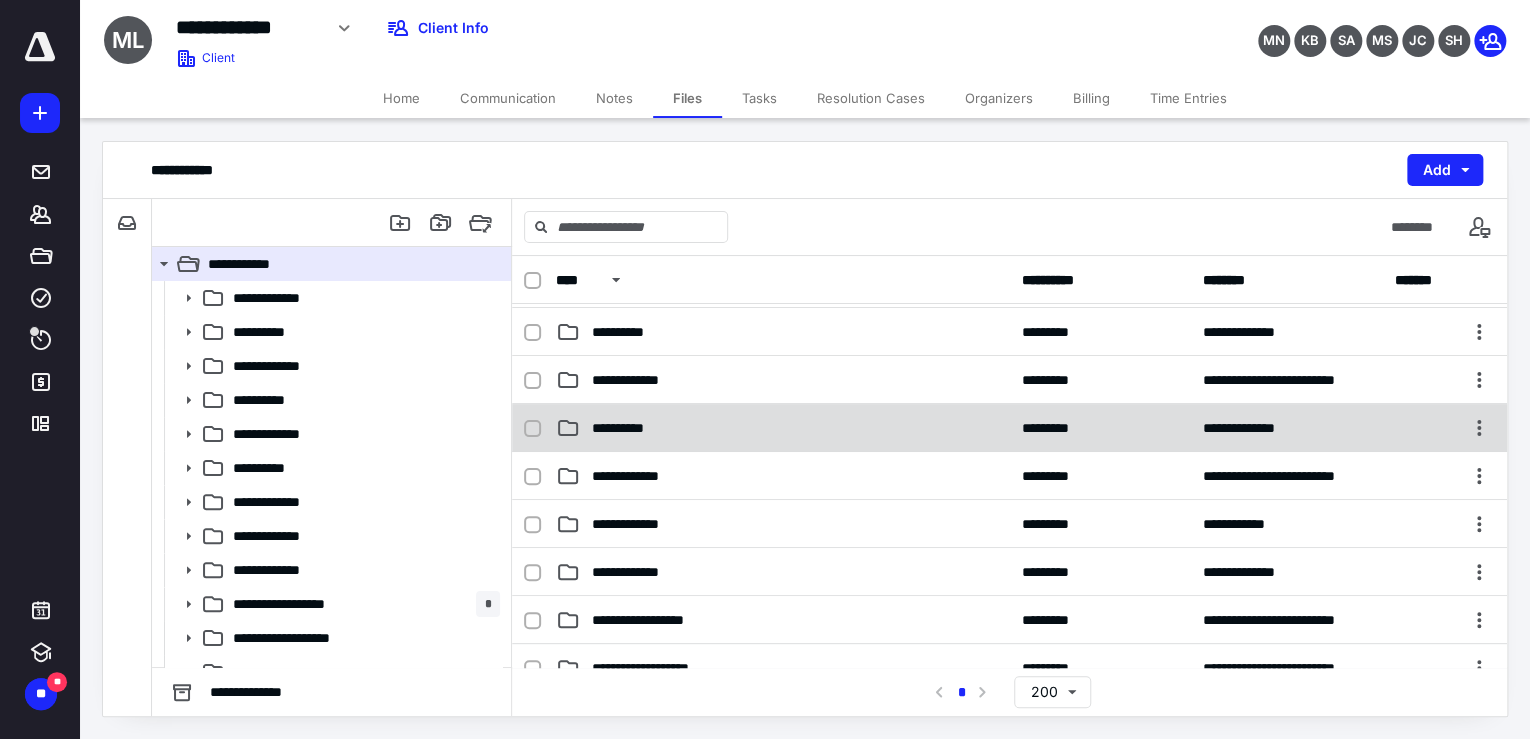 scroll, scrollTop: 0, scrollLeft: 0, axis: both 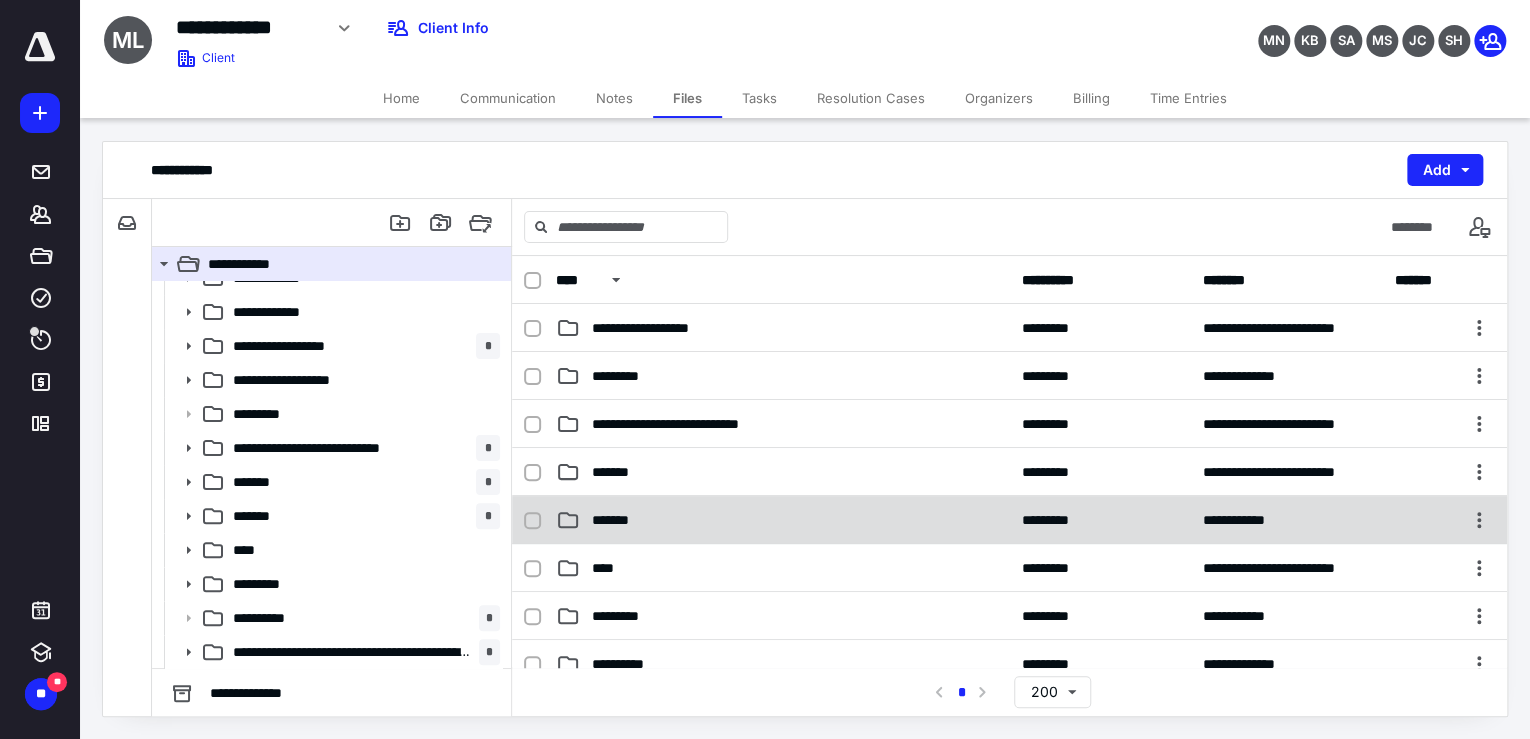click on "*******" at bounding box center (783, 520) 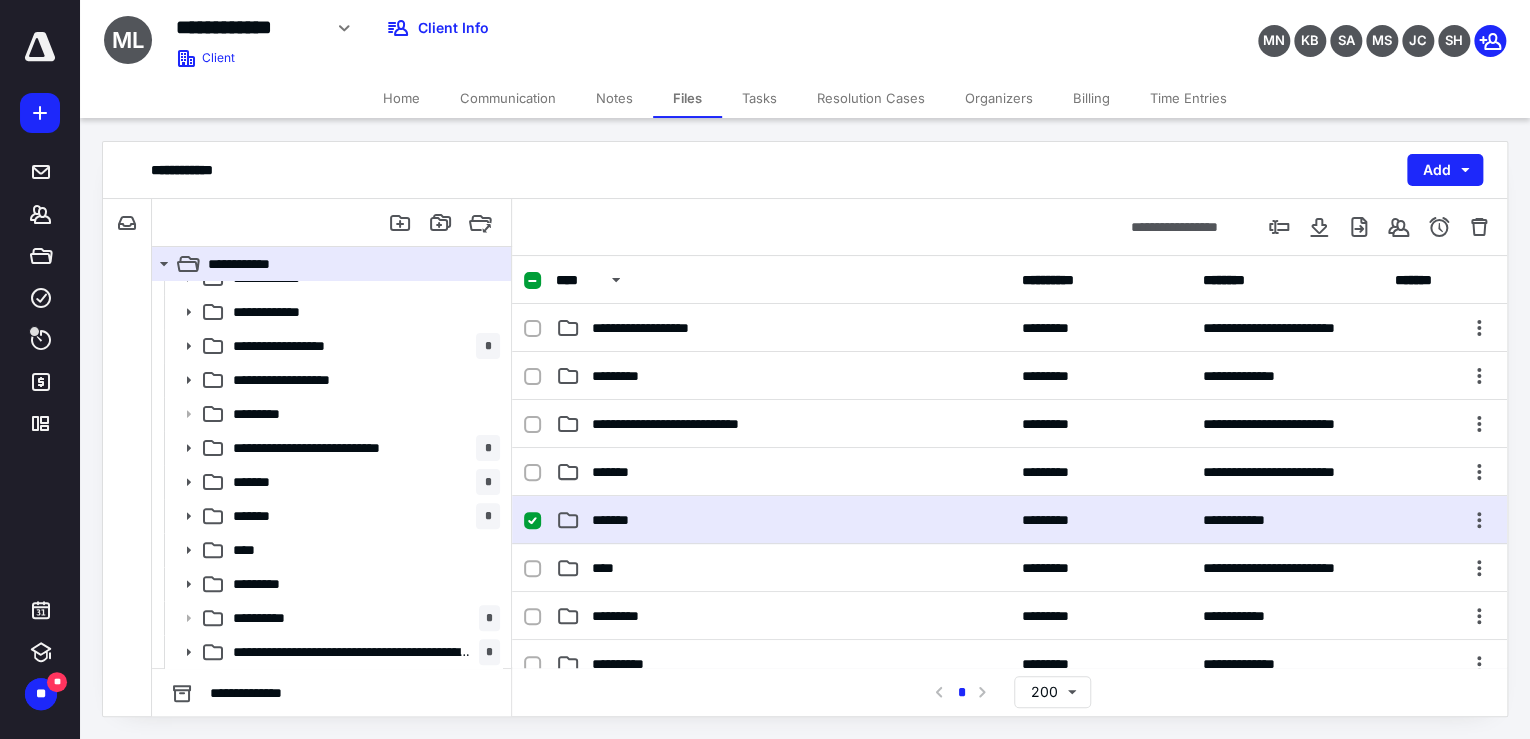click on "*******" at bounding box center [783, 520] 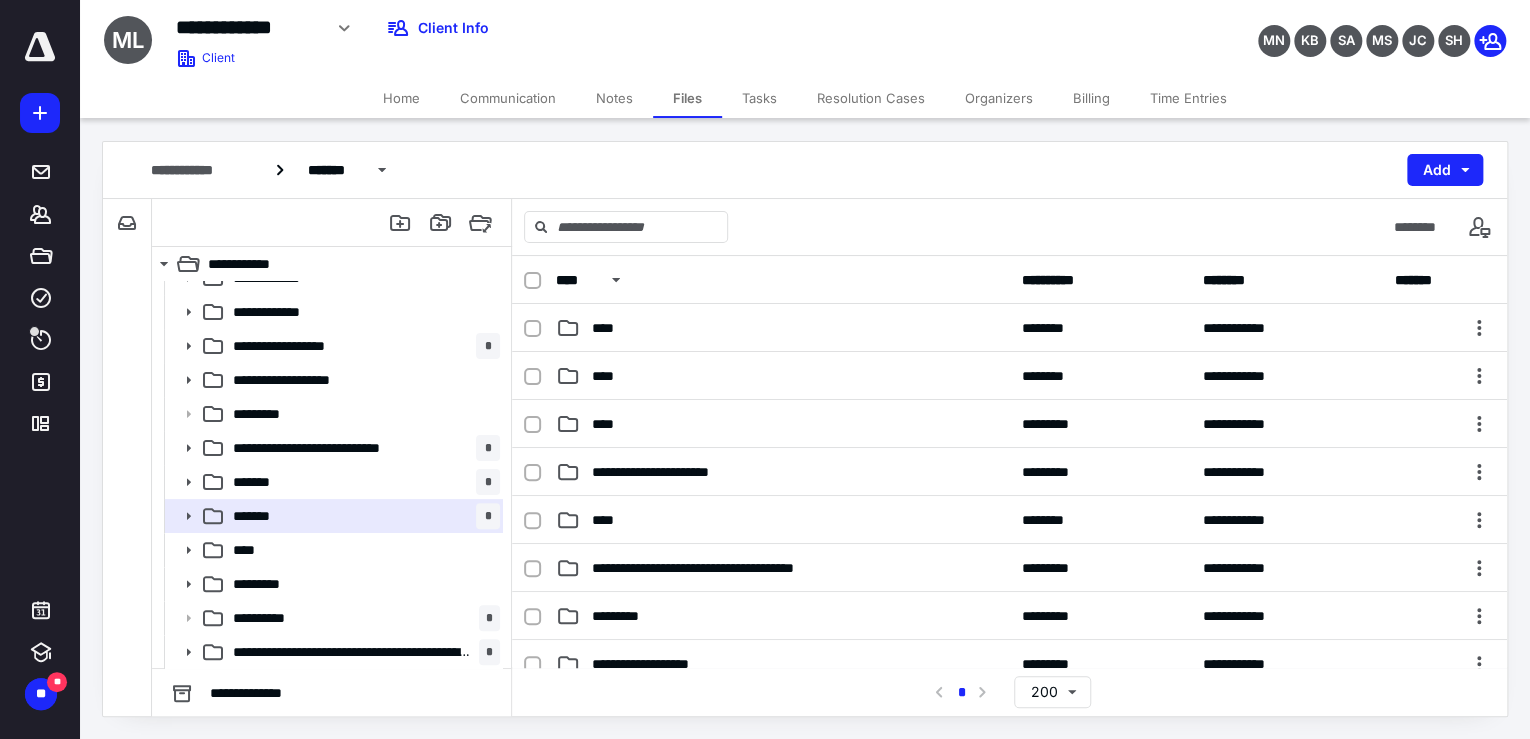 scroll, scrollTop: 160, scrollLeft: 0, axis: vertical 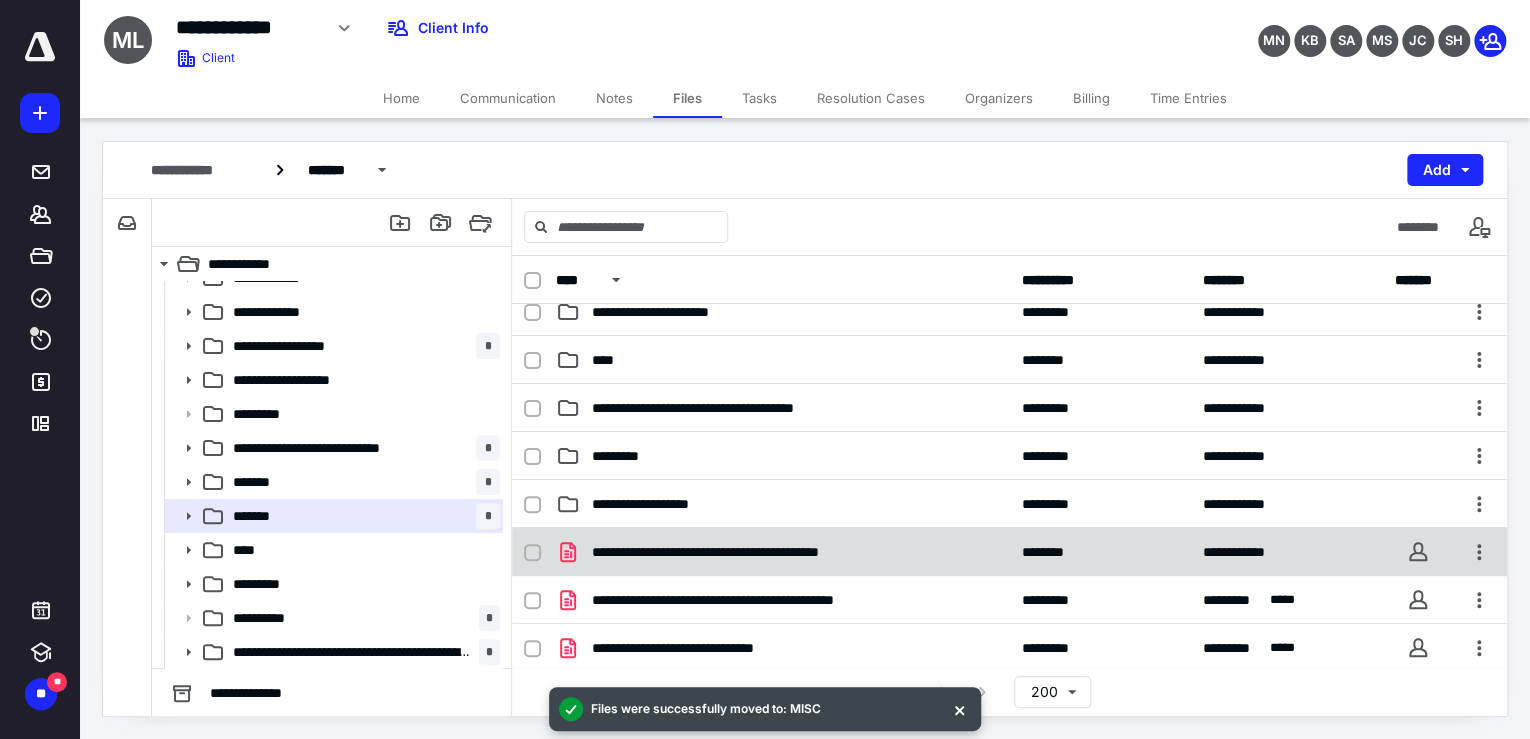 click at bounding box center [540, 552] 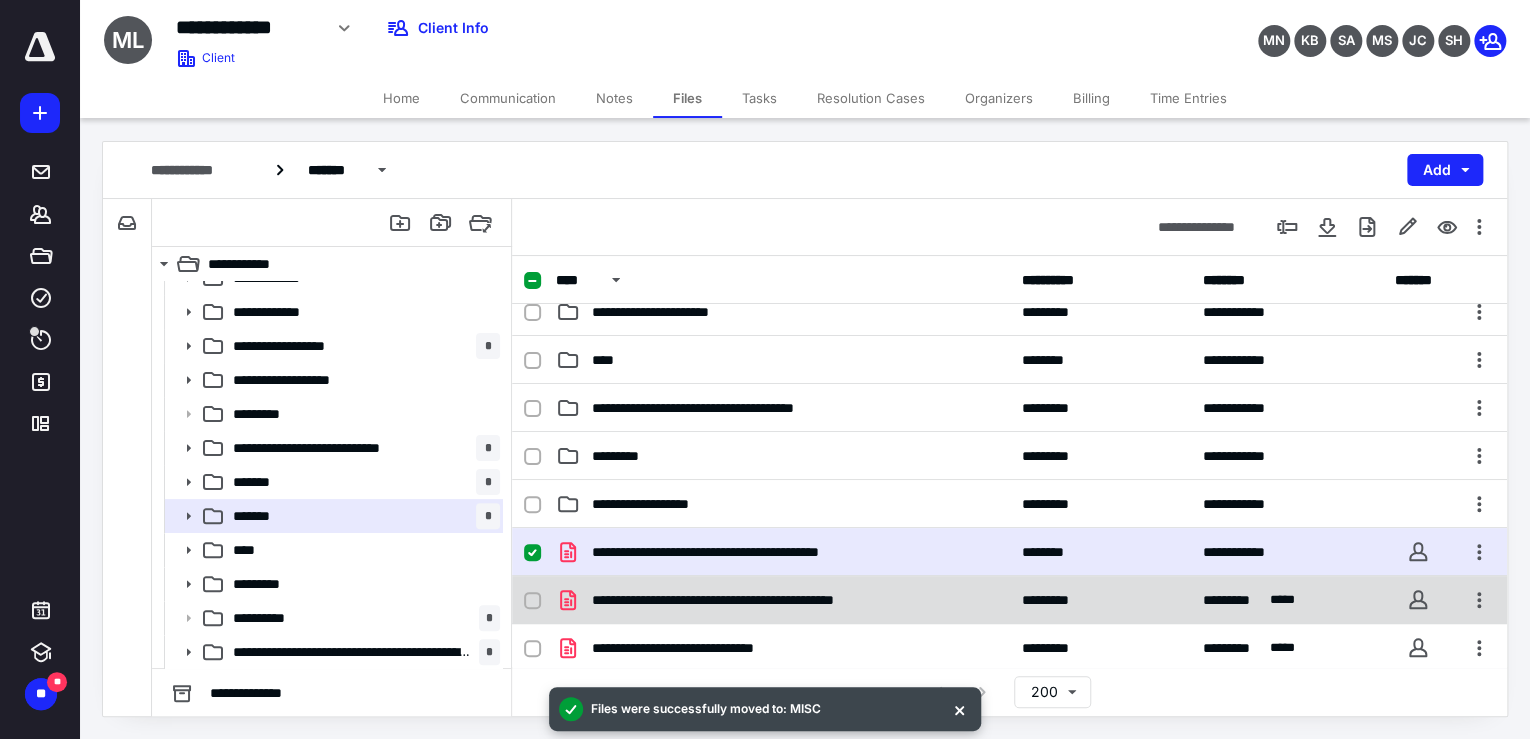 click on "**********" at bounding box center [1009, 600] 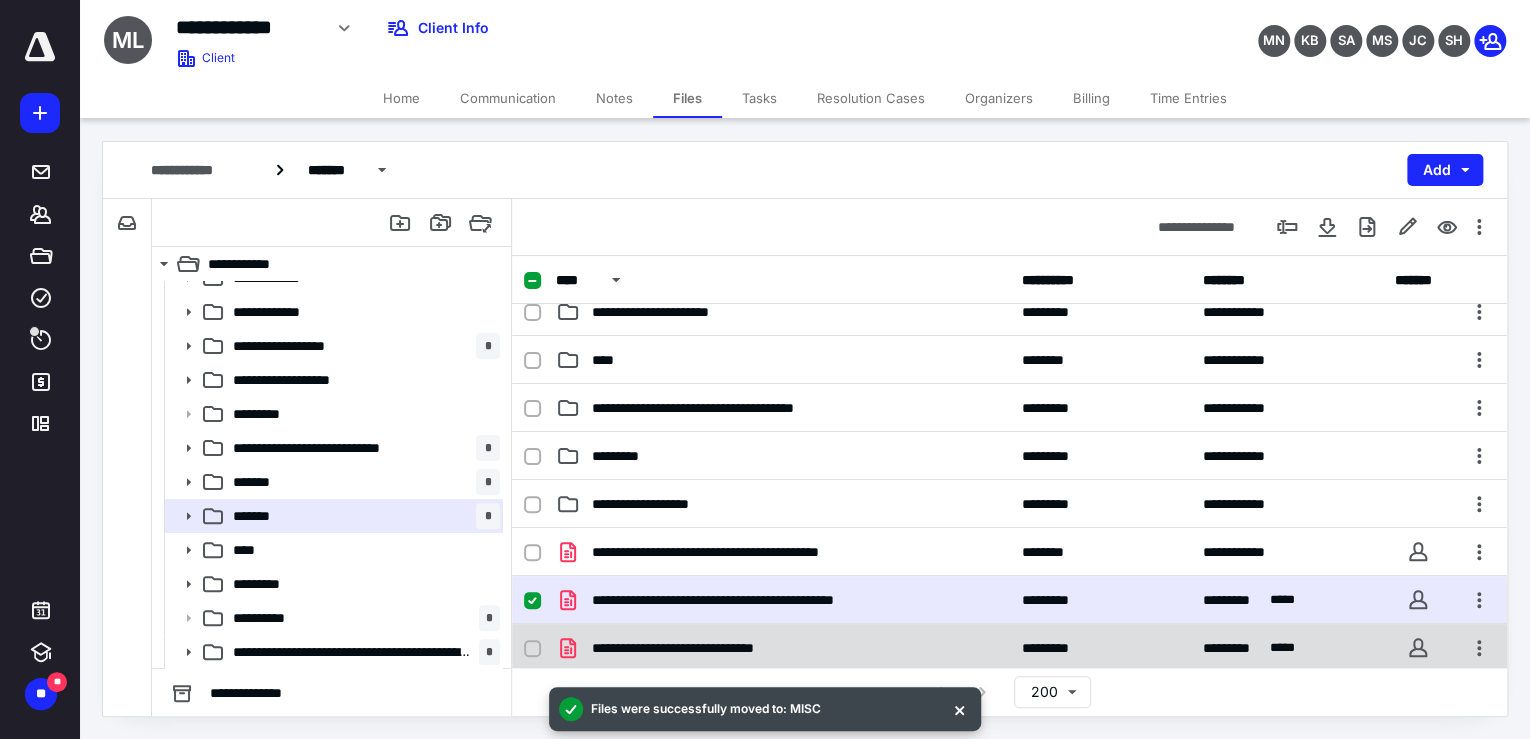 click at bounding box center (532, 649) 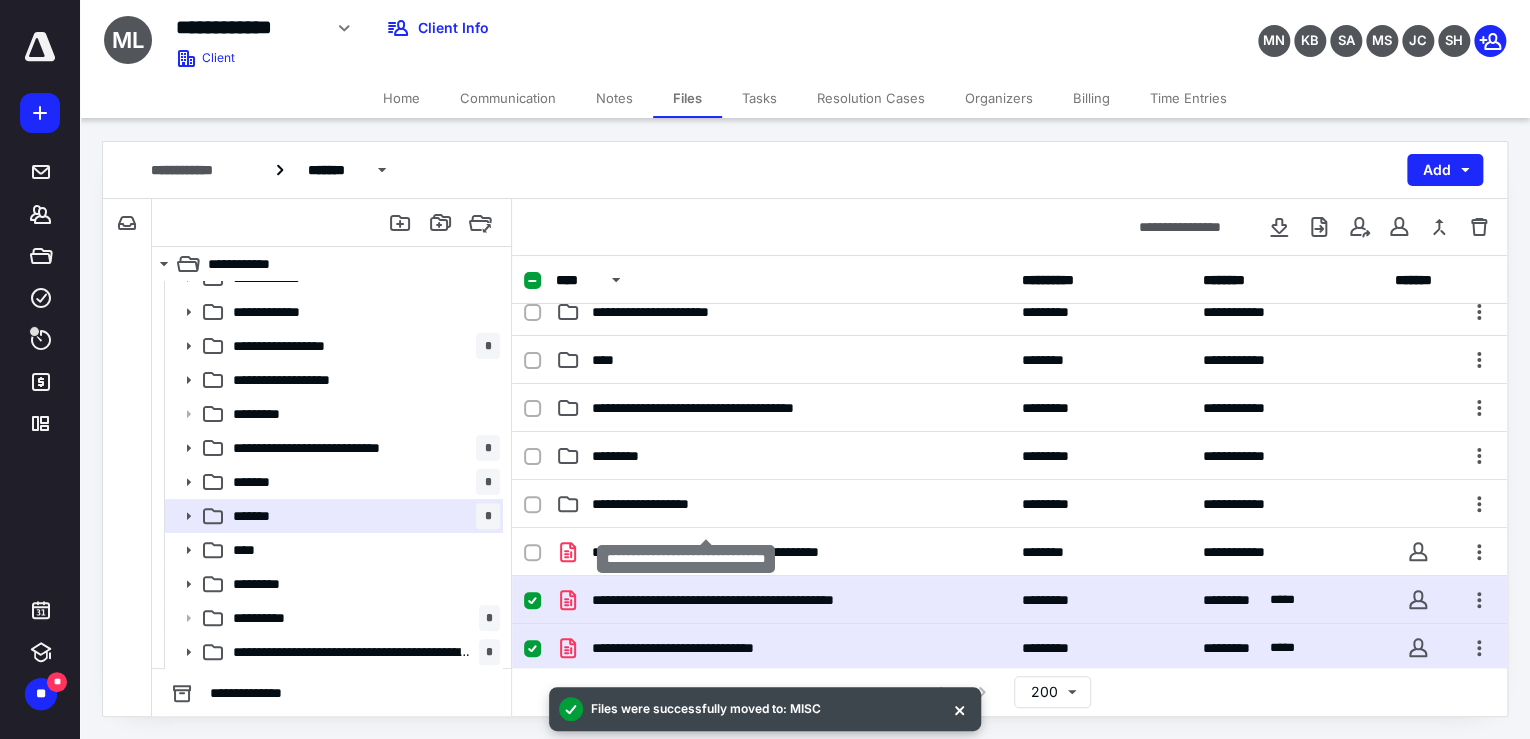 scroll, scrollTop: 318, scrollLeft: 0, axis: vertical 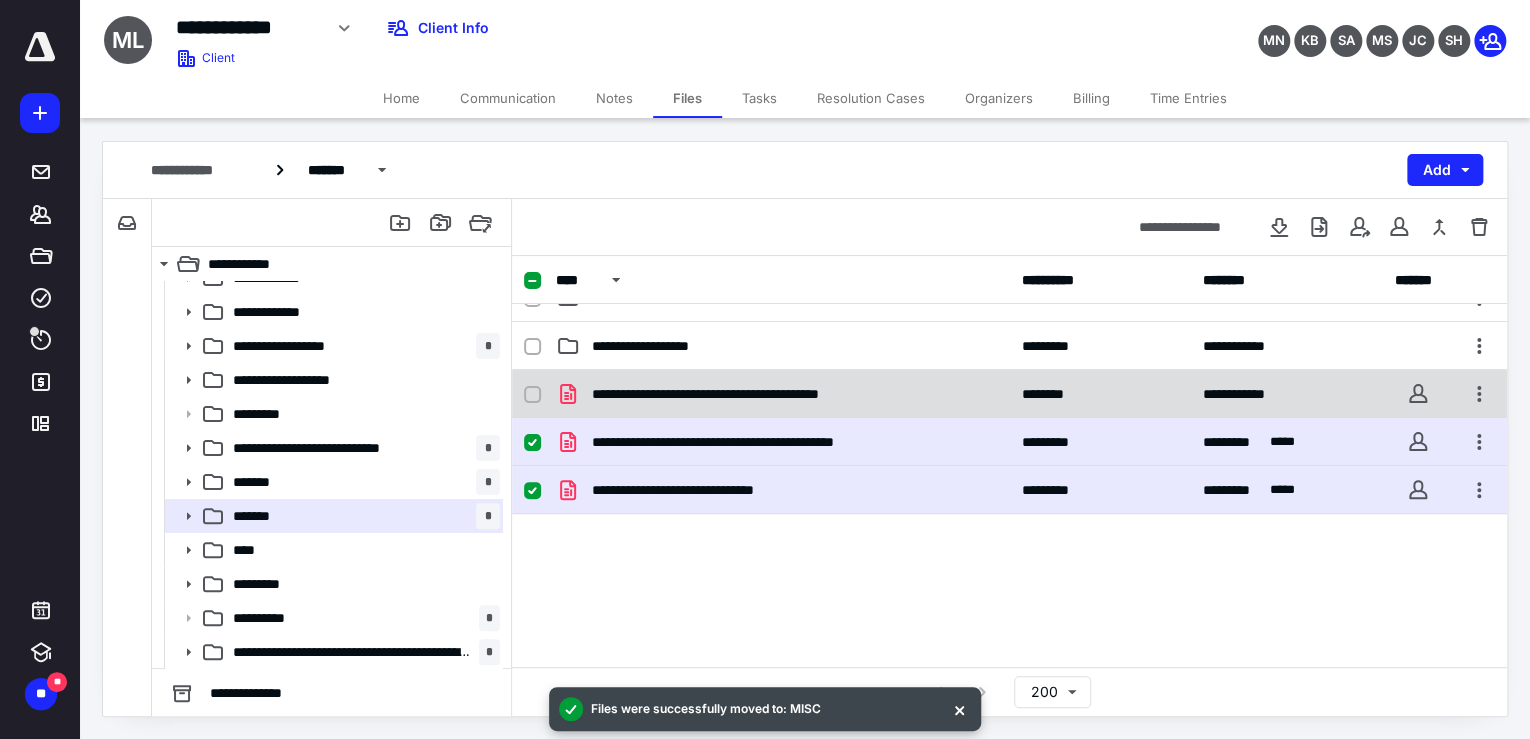 click at bounding box center (540, 394) 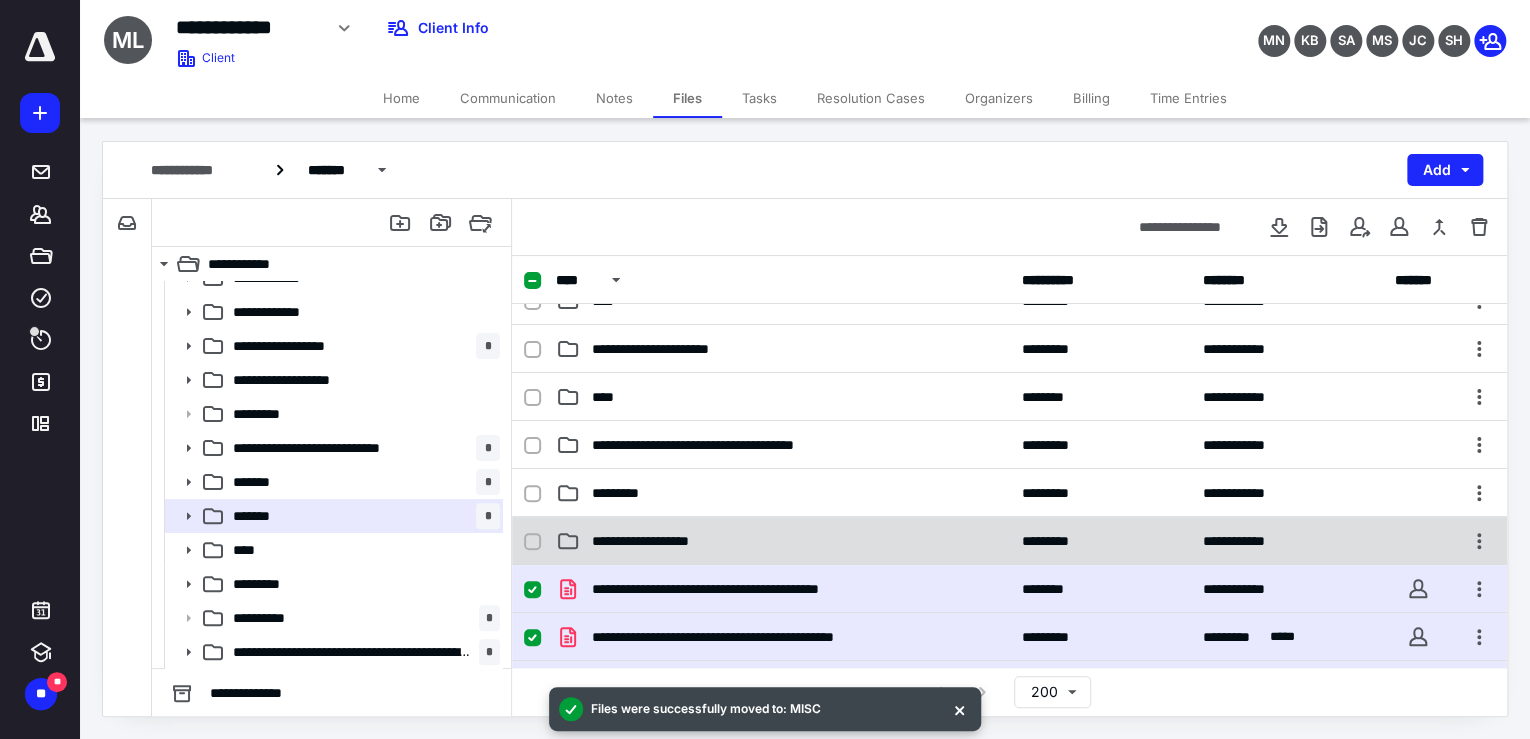 scroll, scrollTop: 160, scrollLeft: 0, axis: vertical 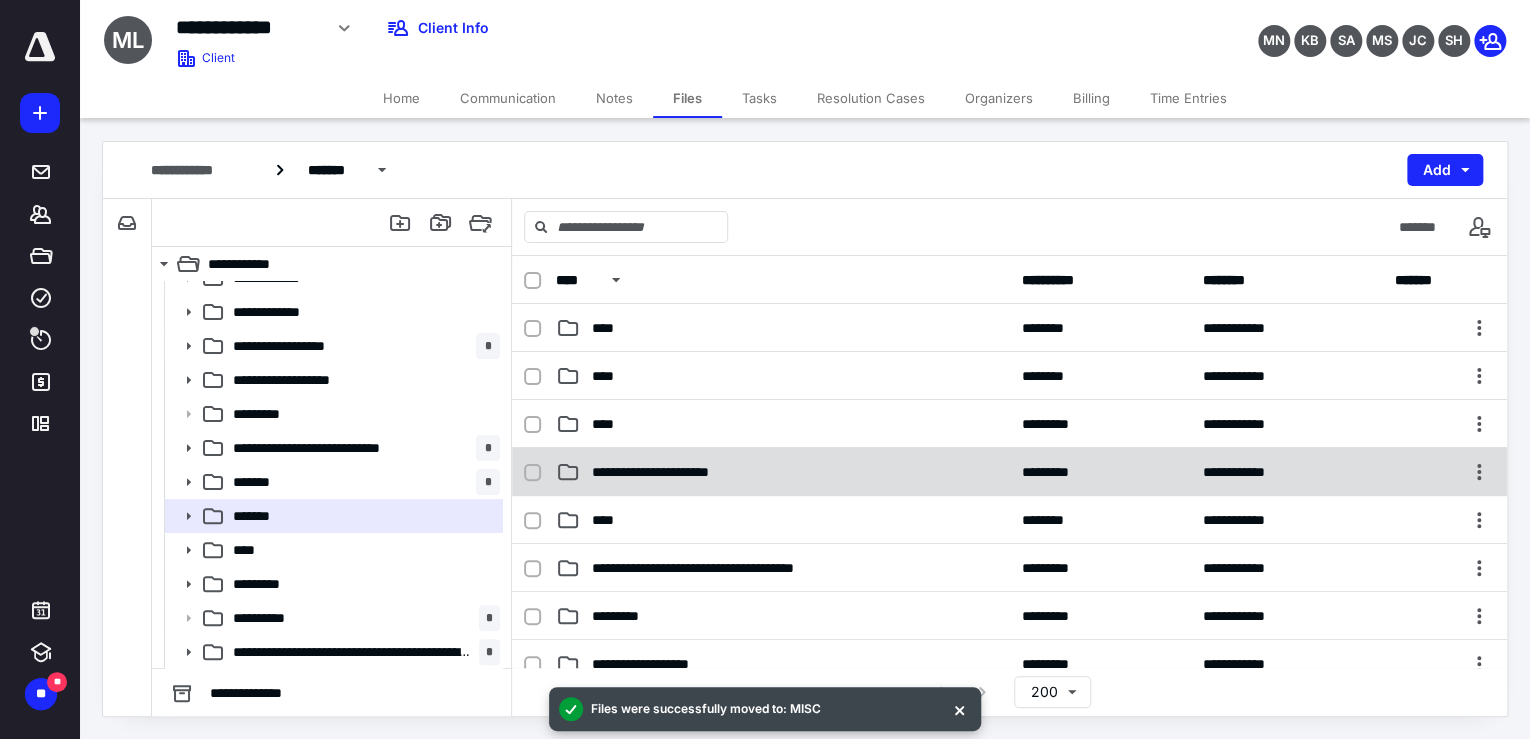 click on "**********" at bounding box center [783, 472] 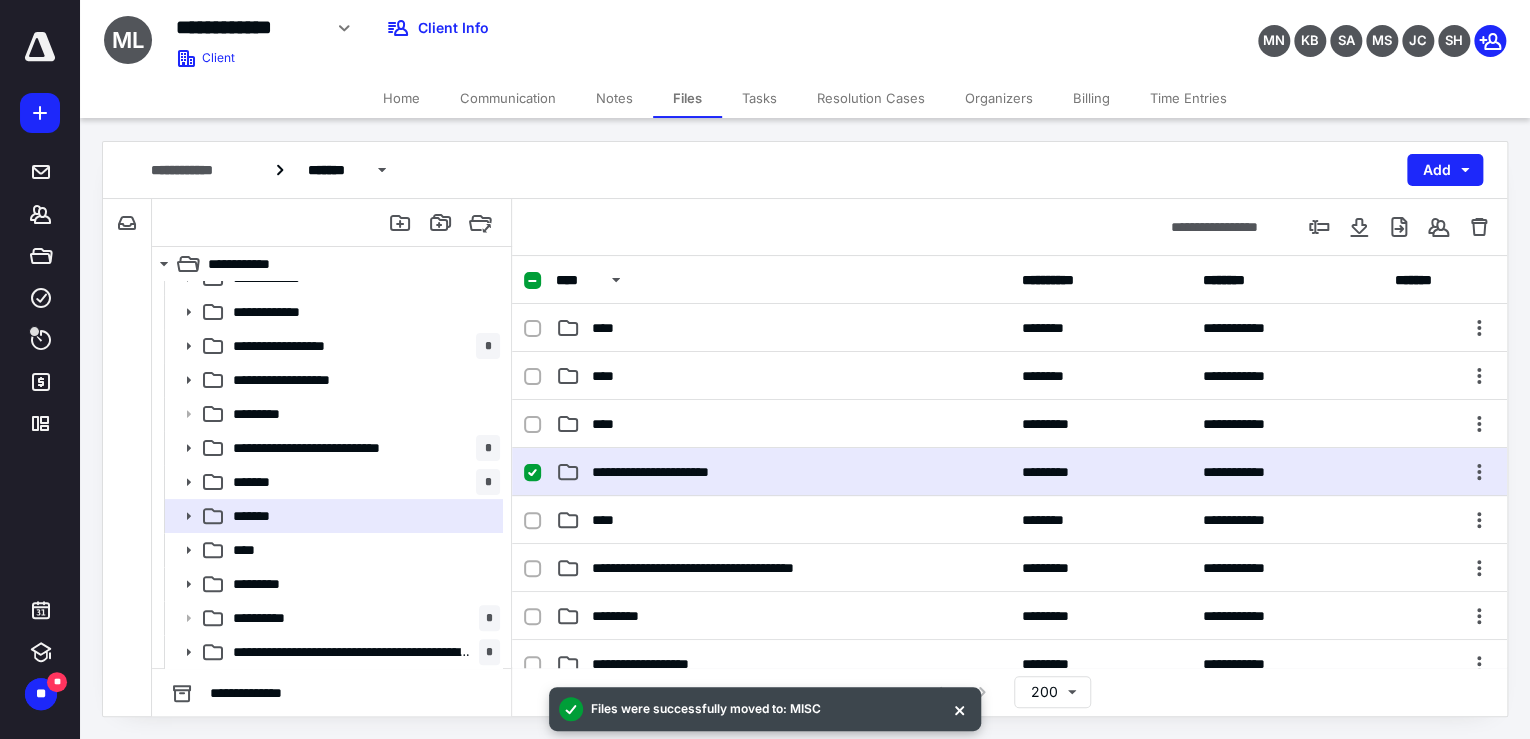 click on "**********" at bounding box center [783, 472] 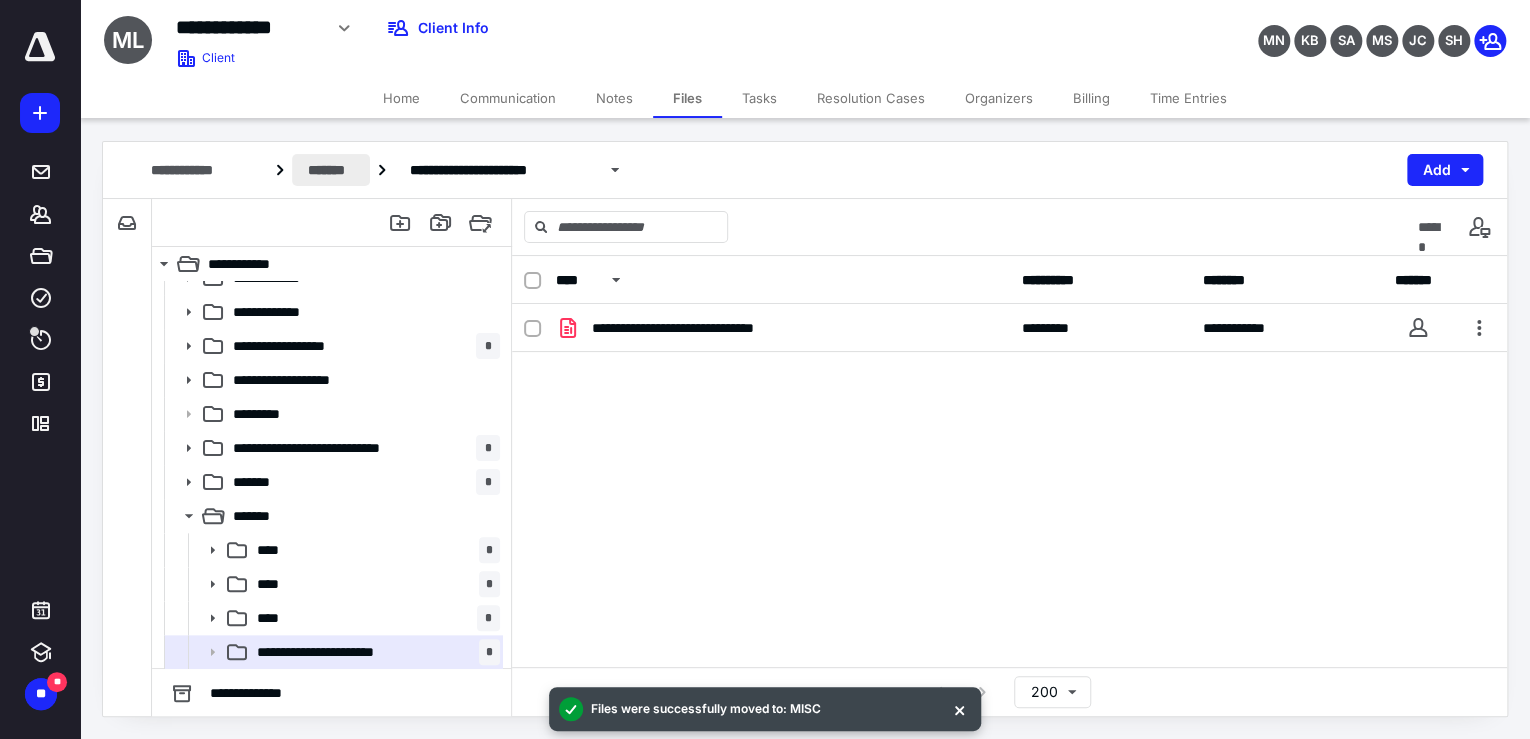 click on "*******" at bounding box center [331, 170] 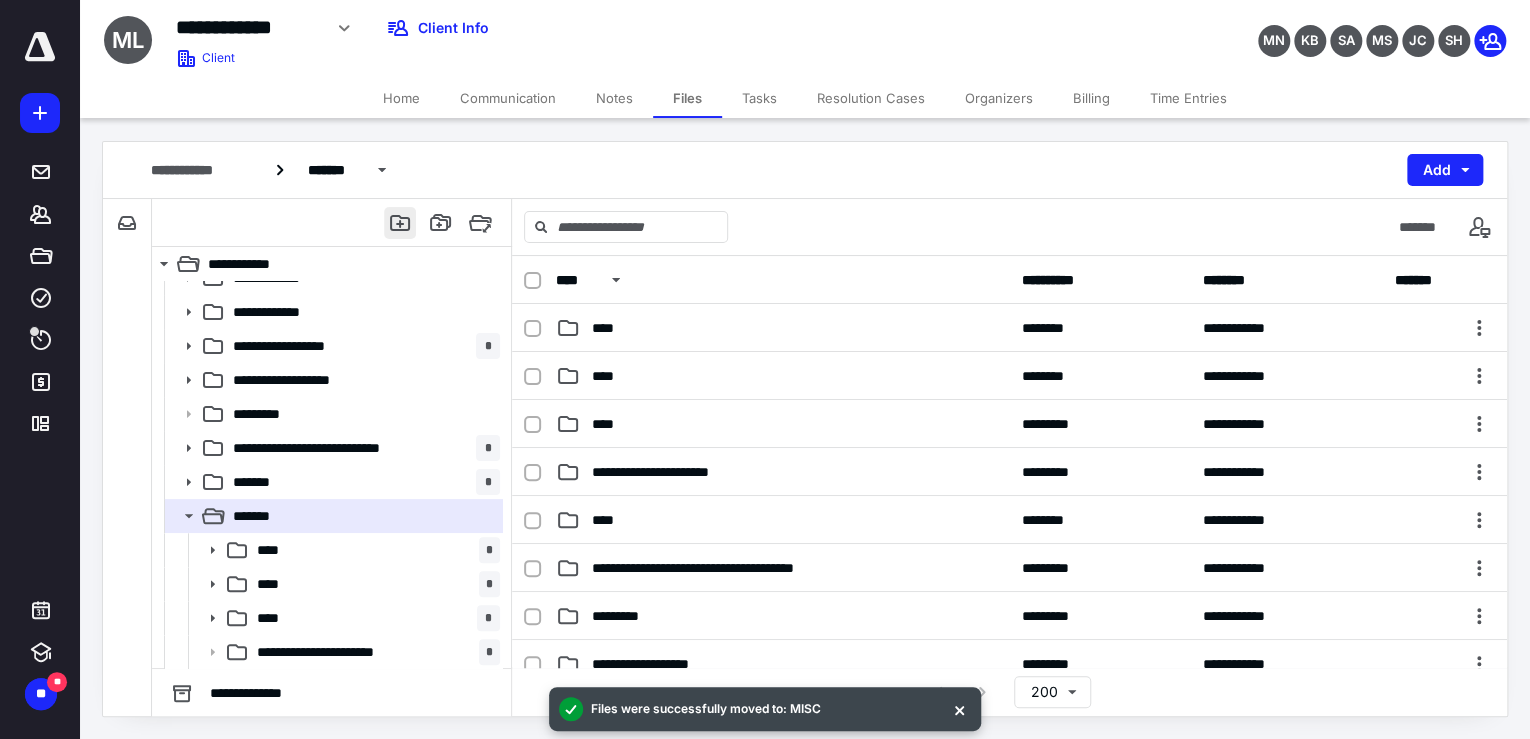 click at bounding box center (400, 223) 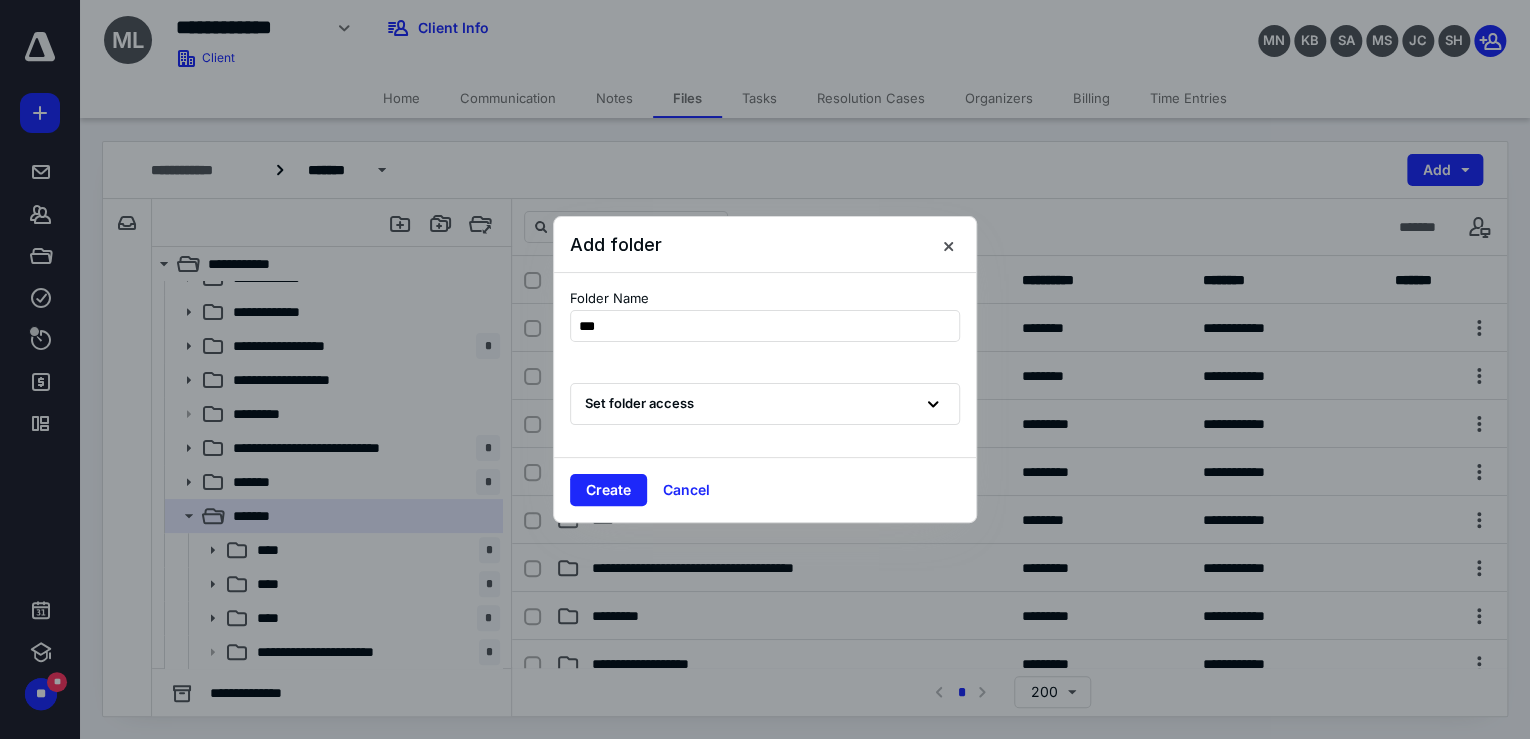 type on "****" 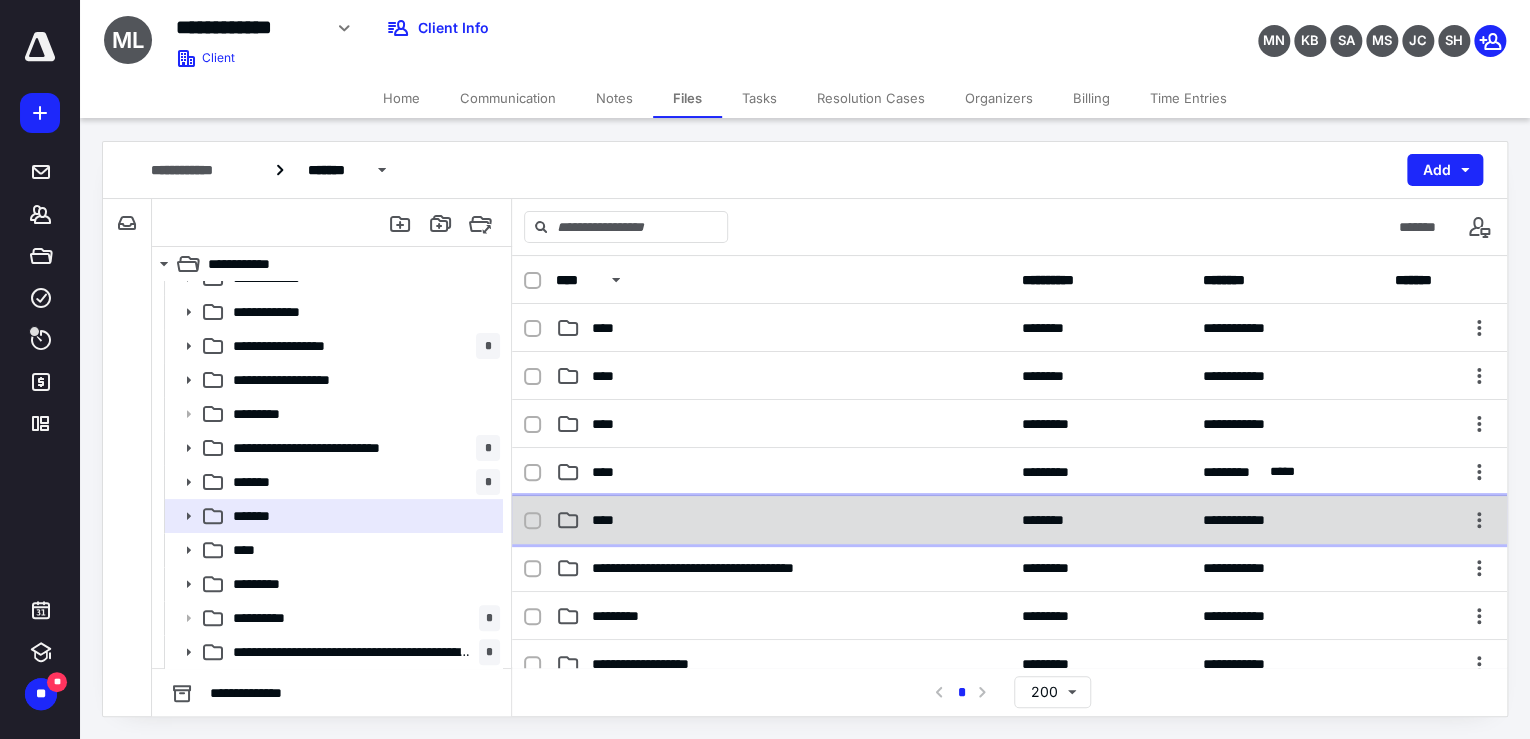 click on "**********" at bounding box center (1009, 520) 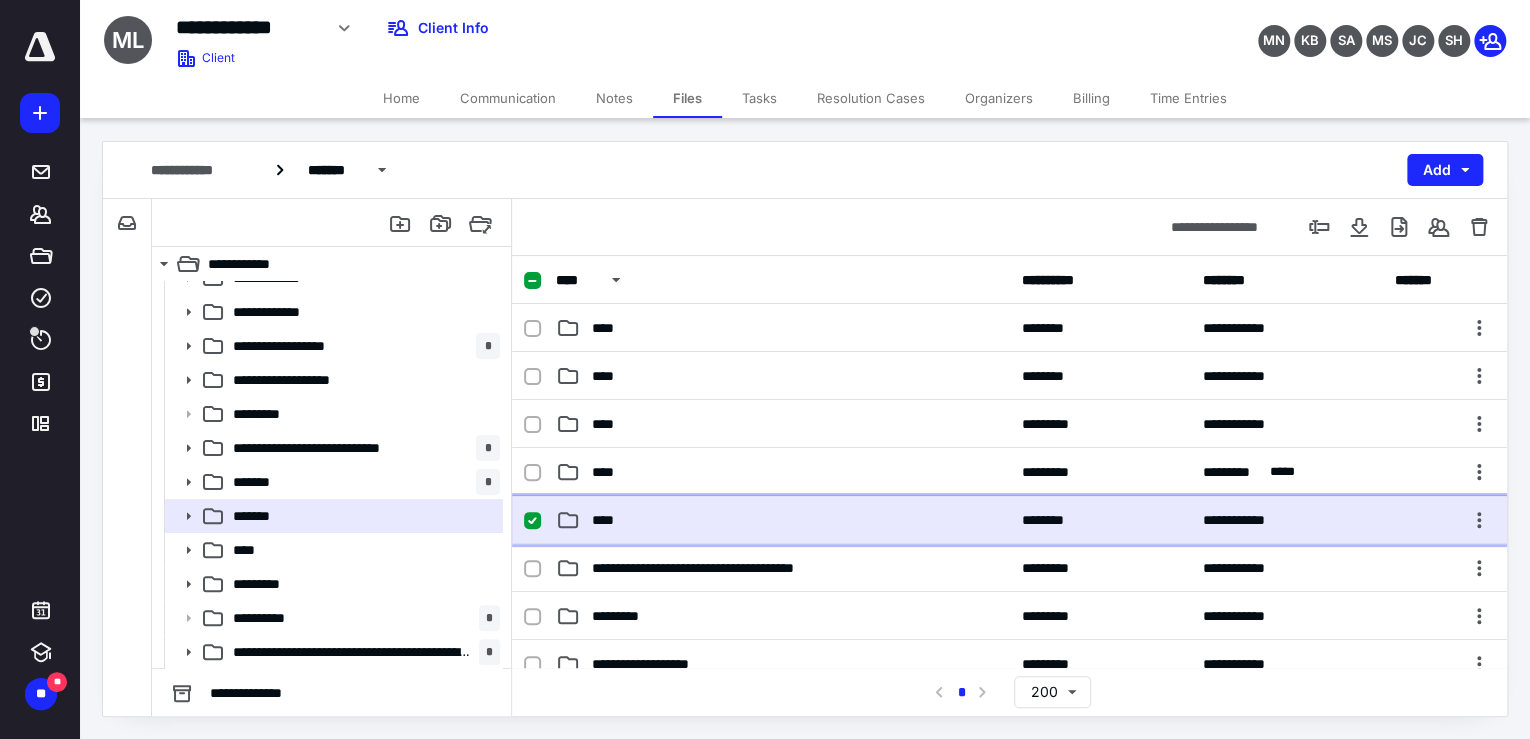 click on "**********" at bounding box center (1009, 520) 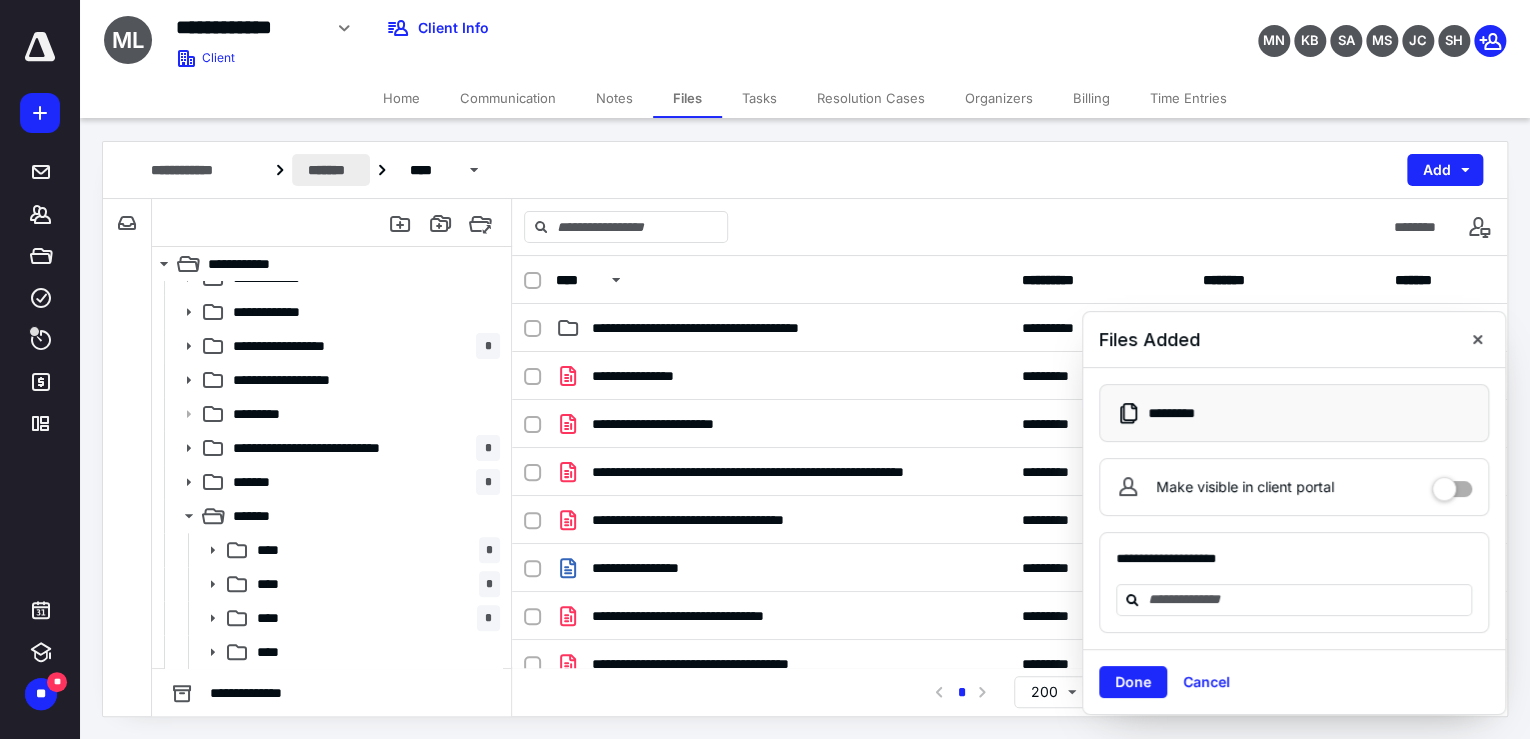 click on "*******" at bounding box center (331, 170) 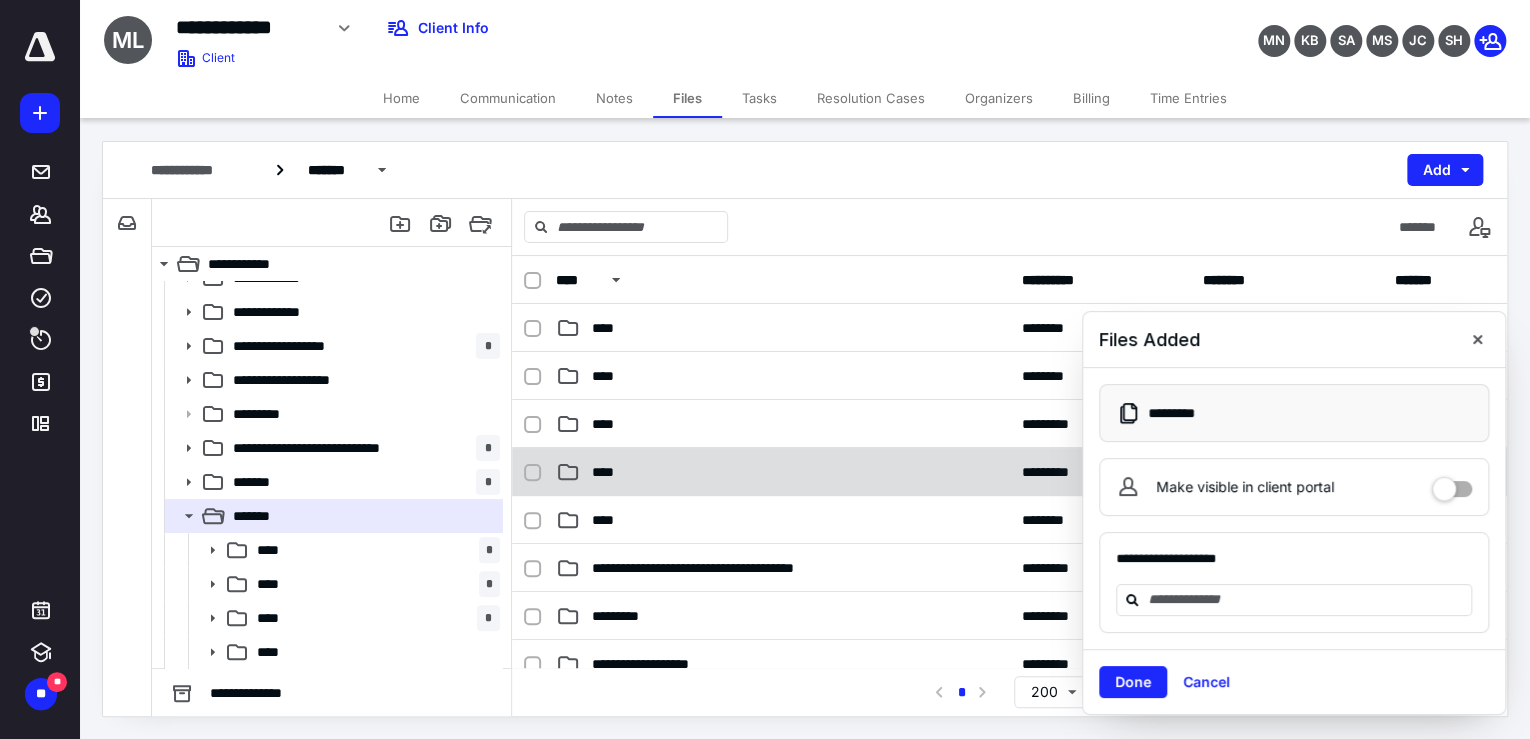 click on "****" at bounding box center [783, 472] 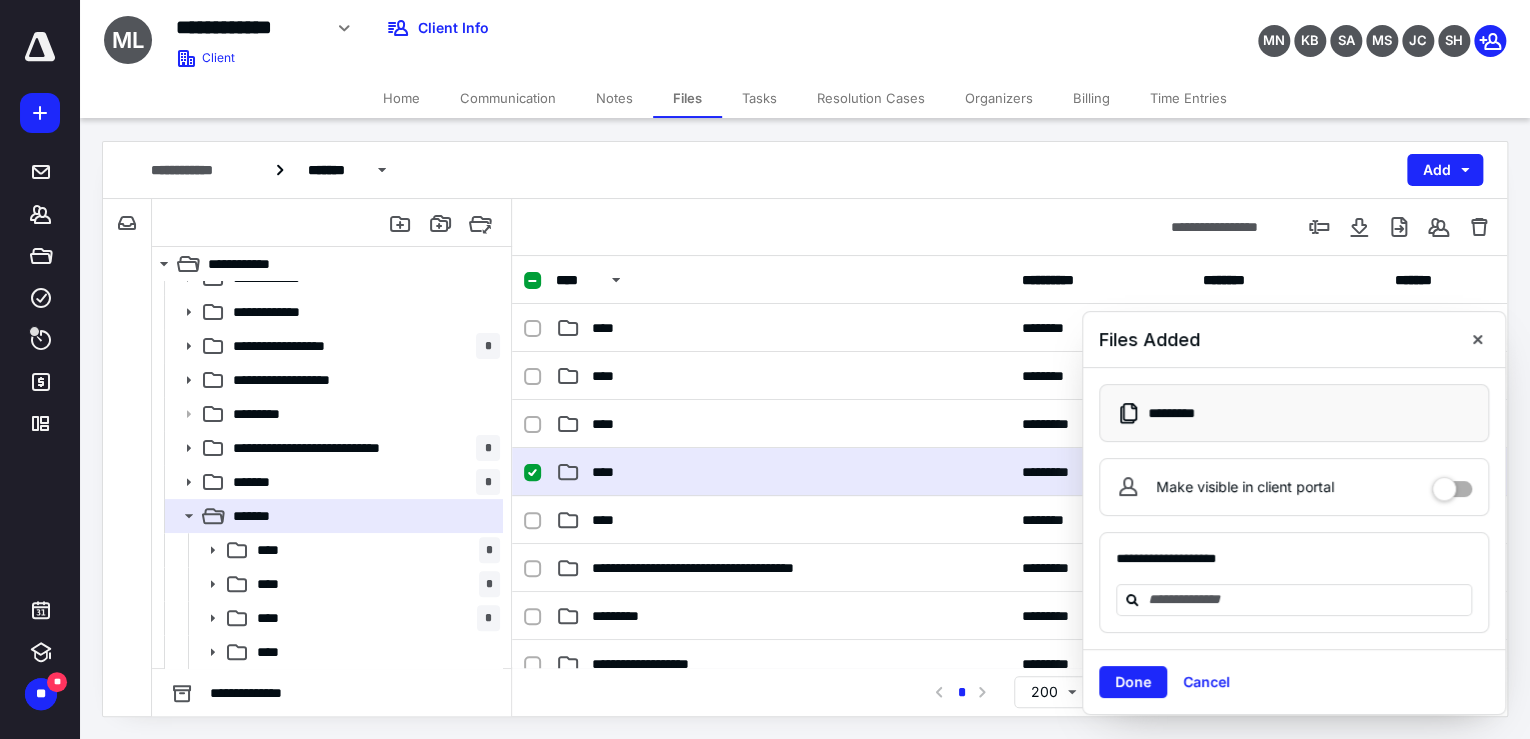 click on "****" at bounding box center (783, 472) 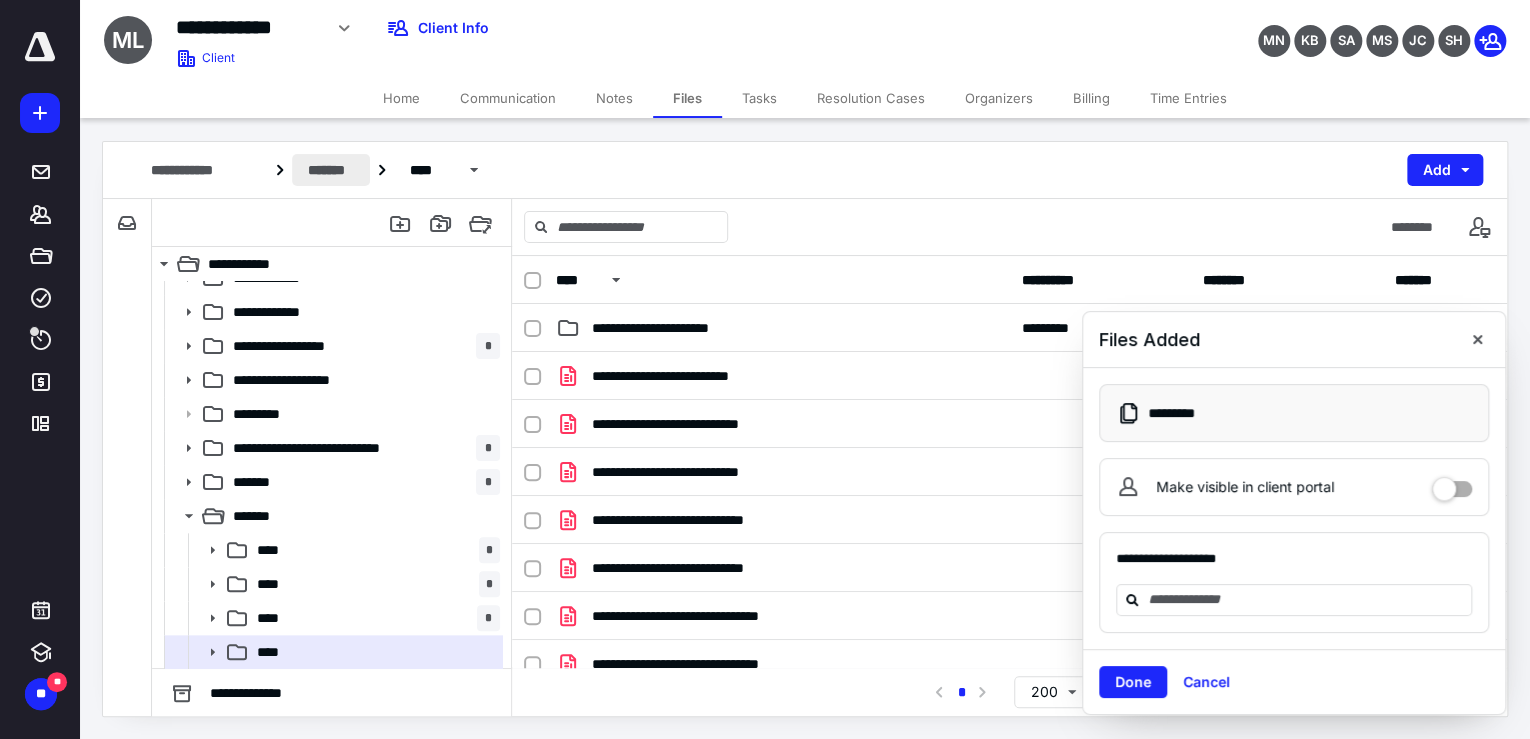 click on "*******" at bounding box center [331, 170] 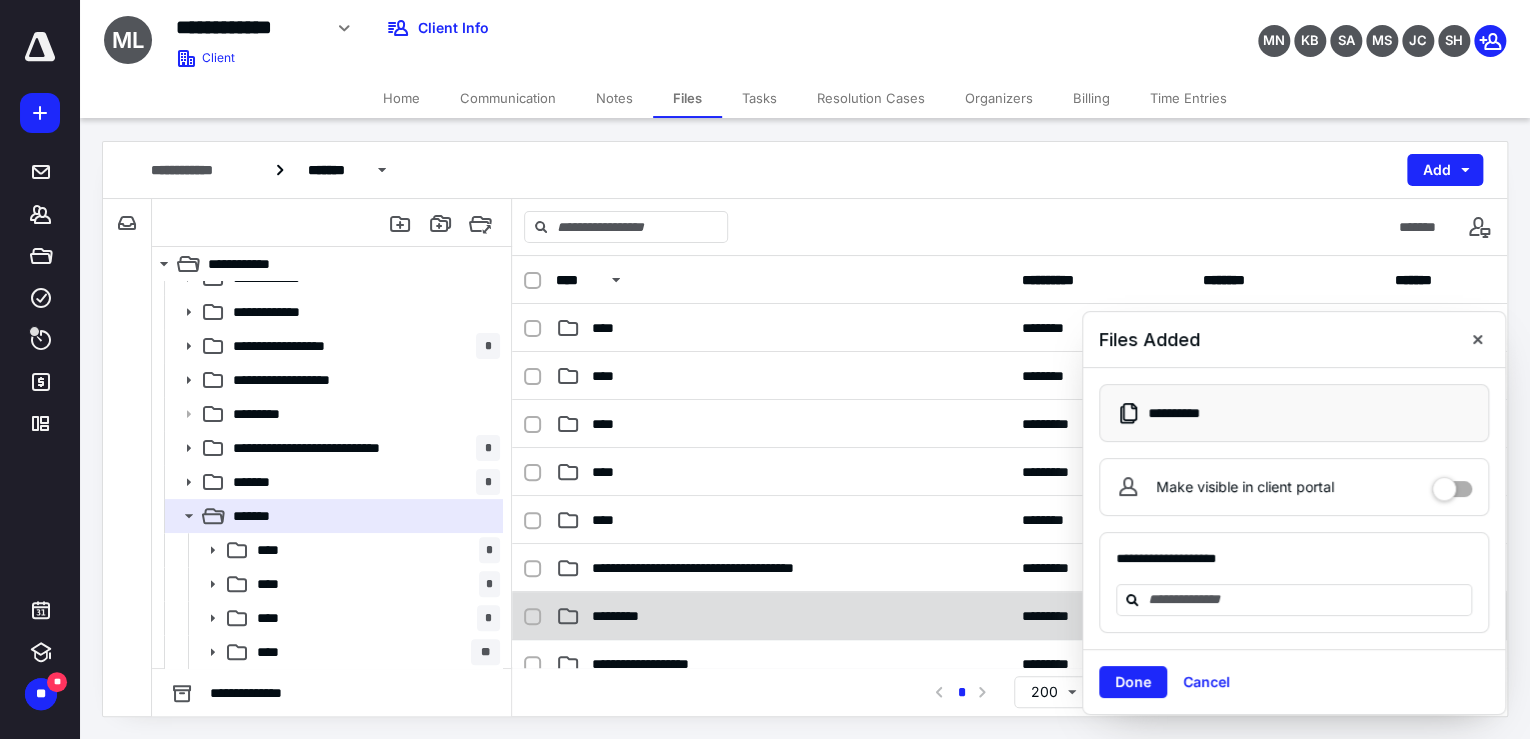 click on "*********" at bounding box center (783, 616) 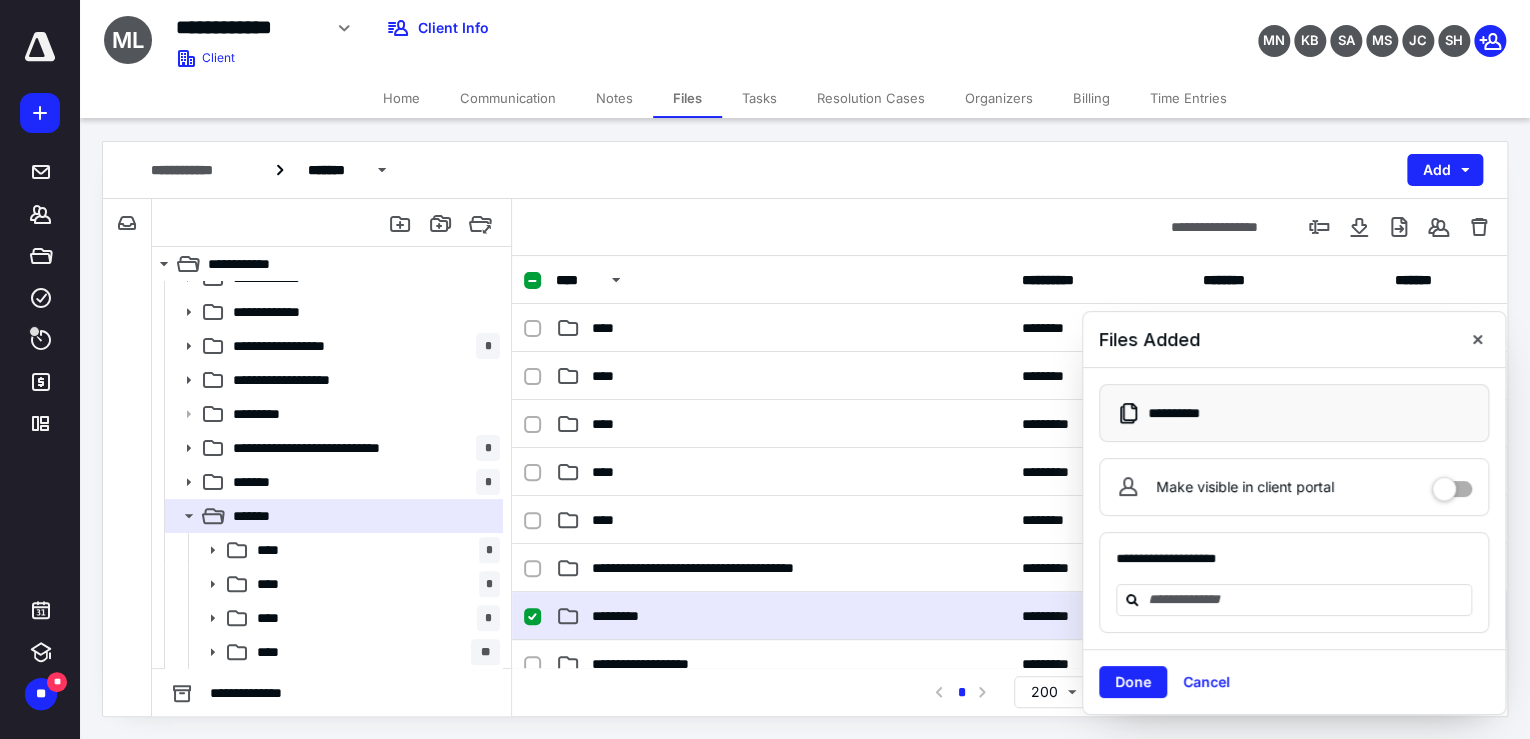 click on "*********" at bounding box center (783, 616) 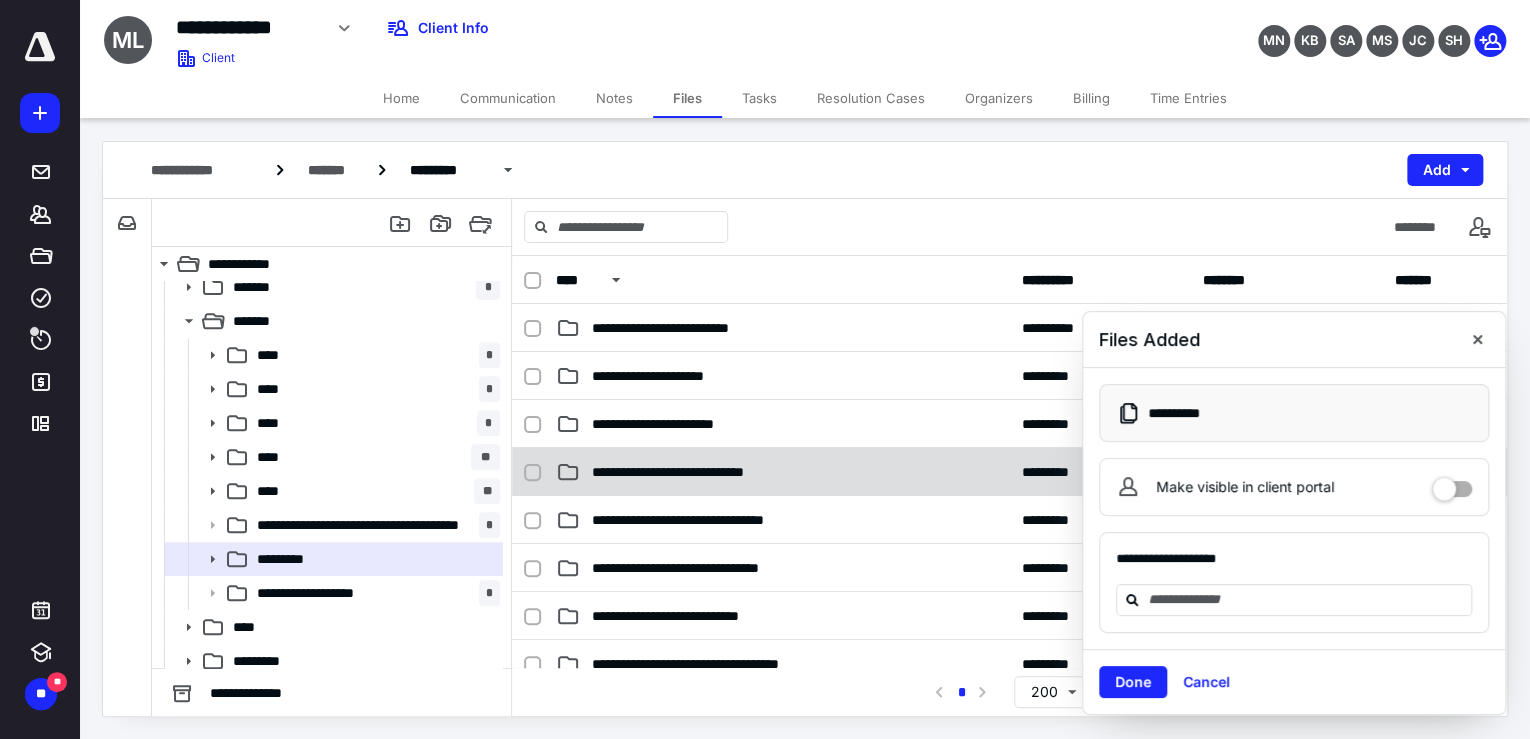 scroll, scrollTop: 530, scrollLeft: 0, axis: vertical 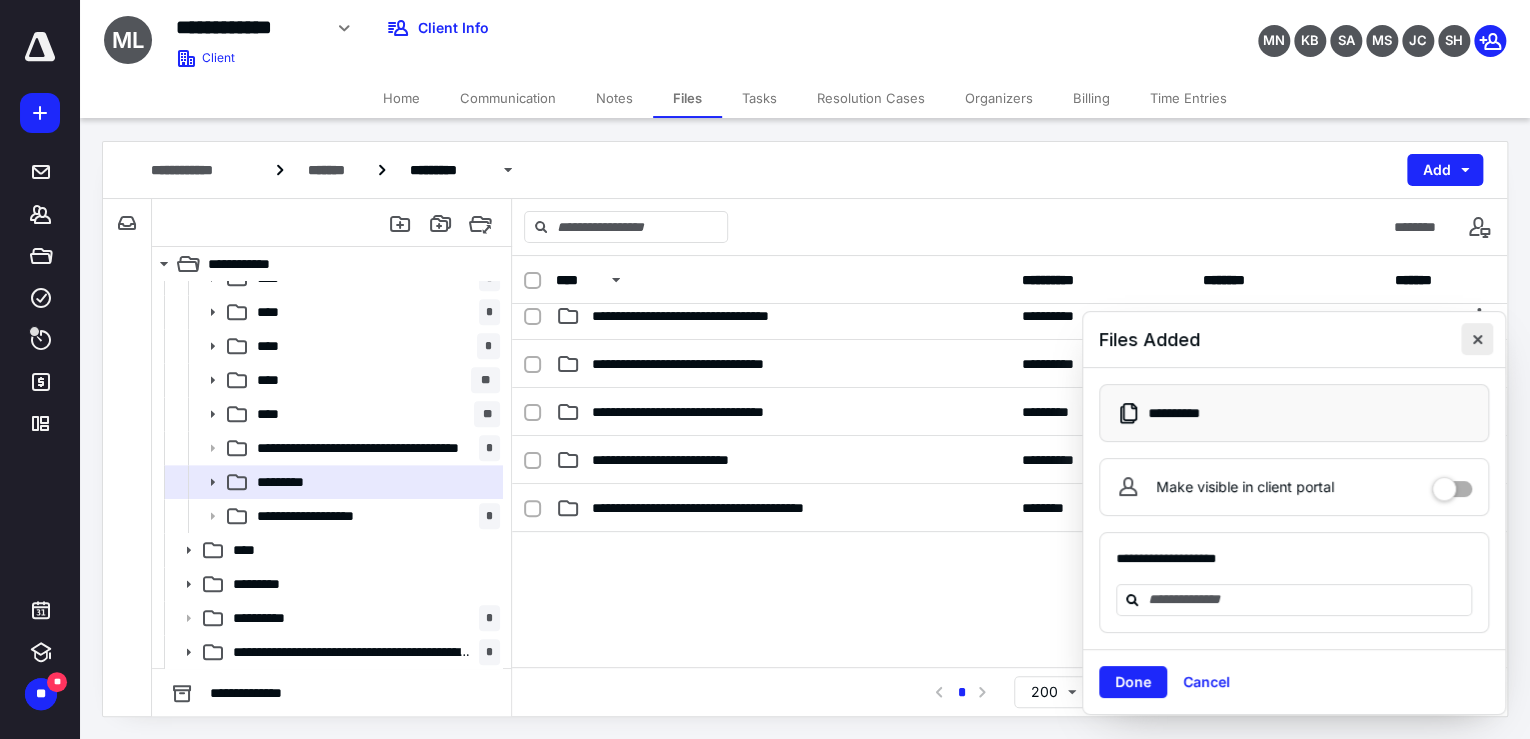 click at bounding box center (1477, 339) 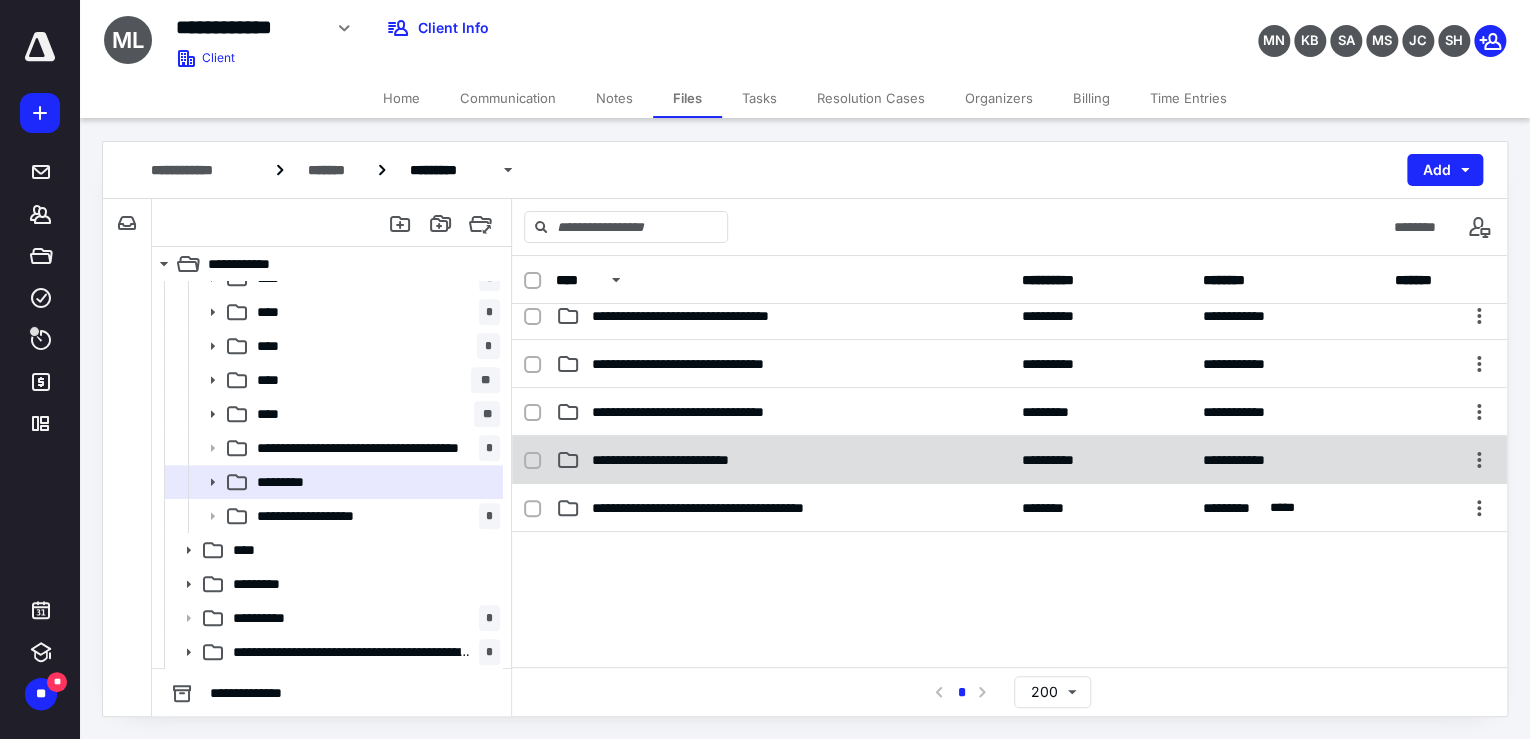 drag, startPoint x: 816, startPoint y: 606, endPoint x: 716, endPoint y: 437, distance: 196.36955 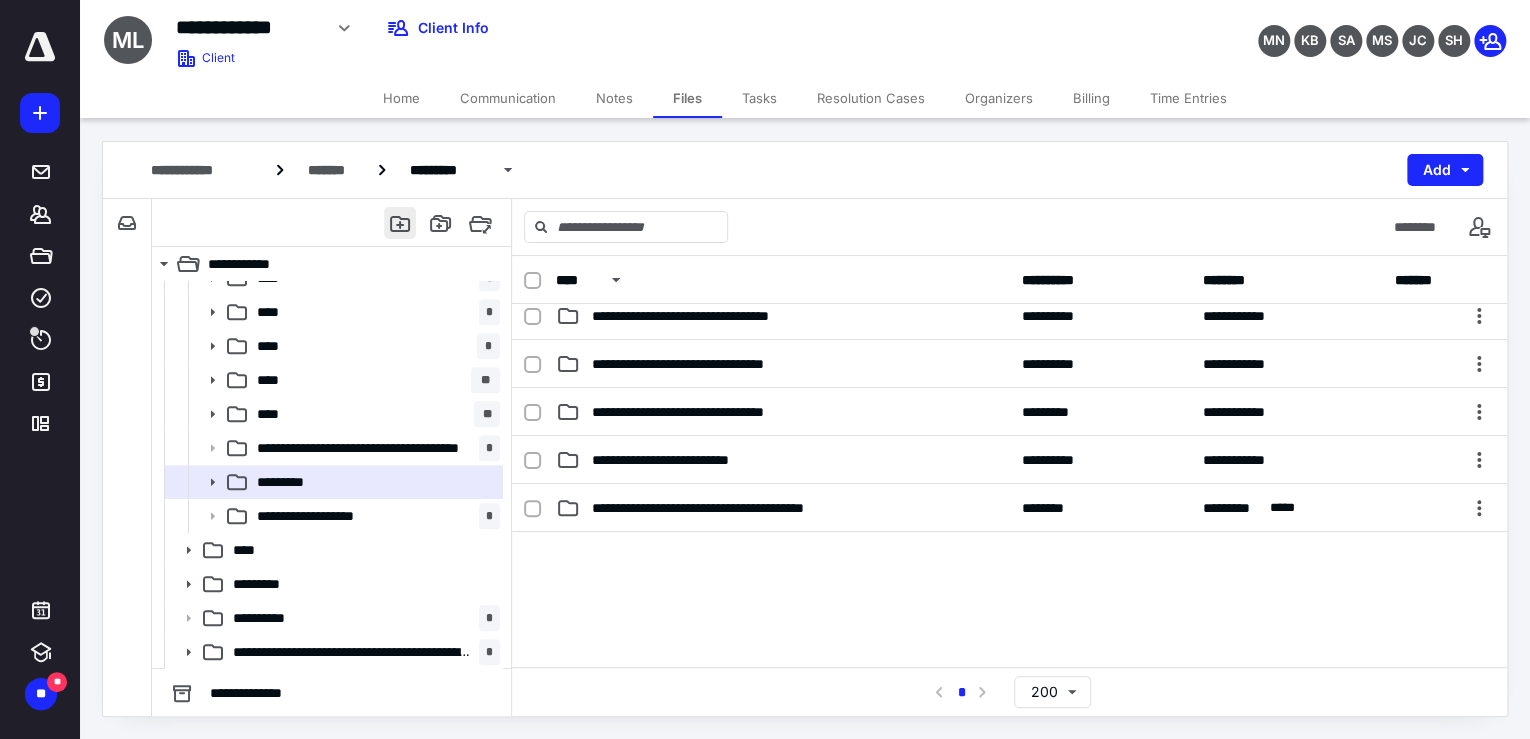 click at bounding box center (400, 223) 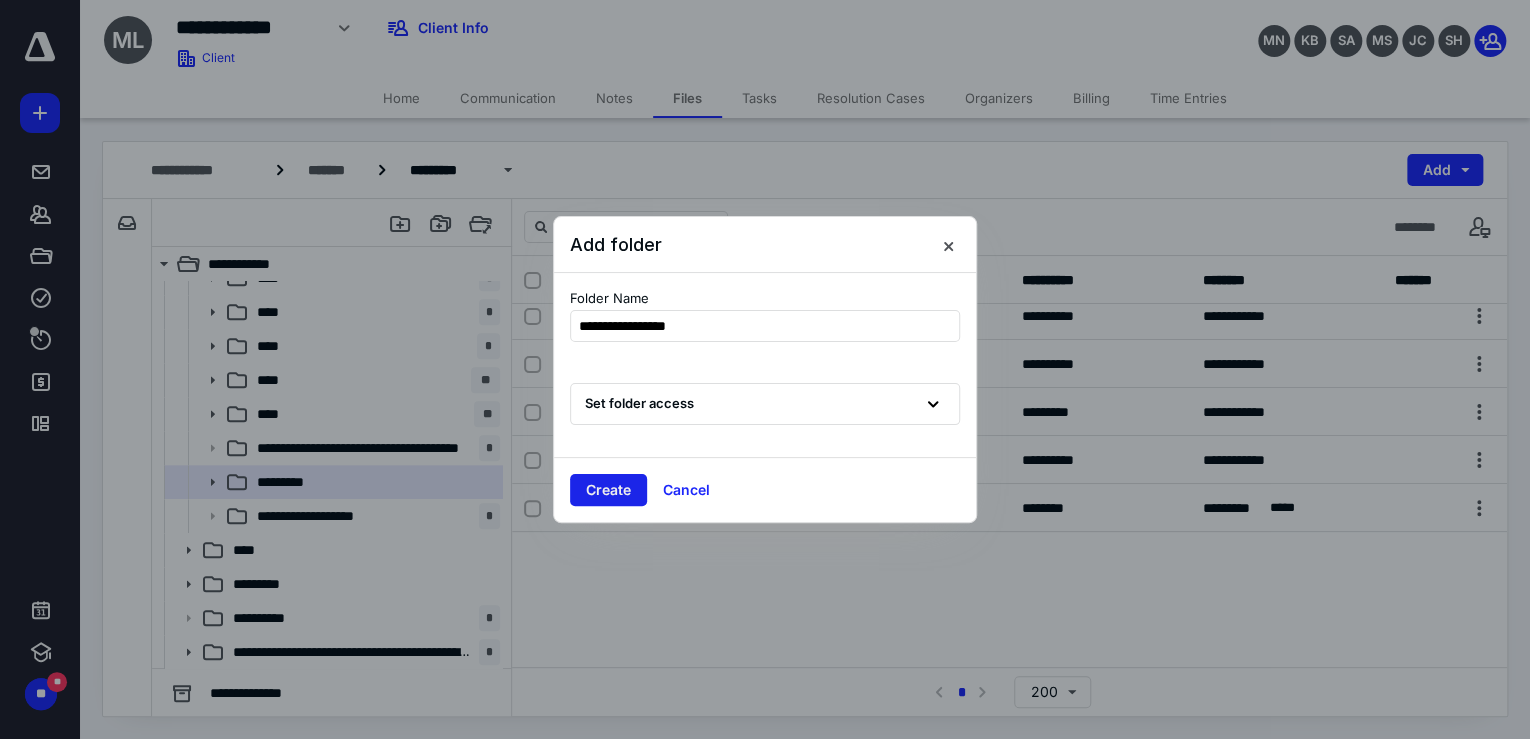type on "**********" 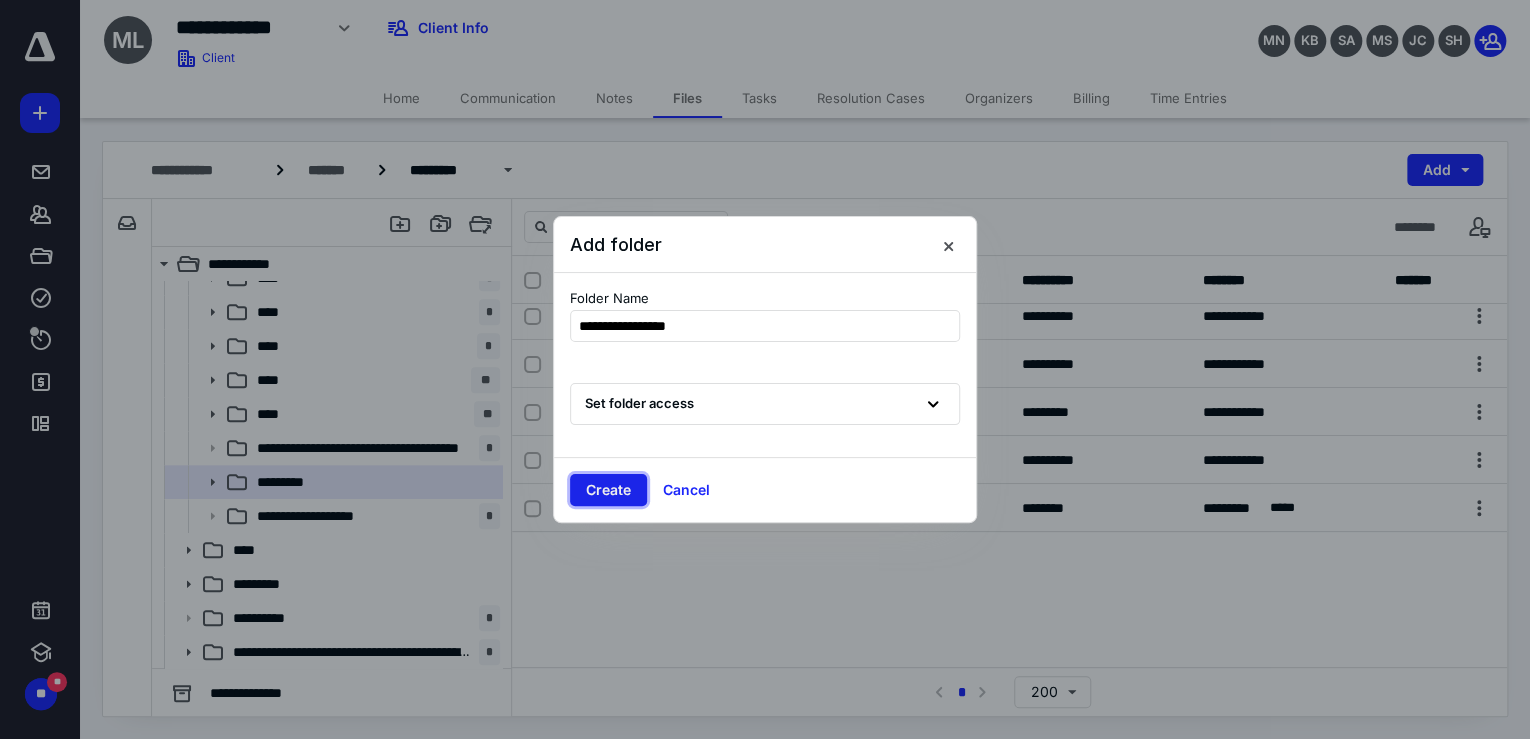 click on "Create" at bounding box center [608, 490] 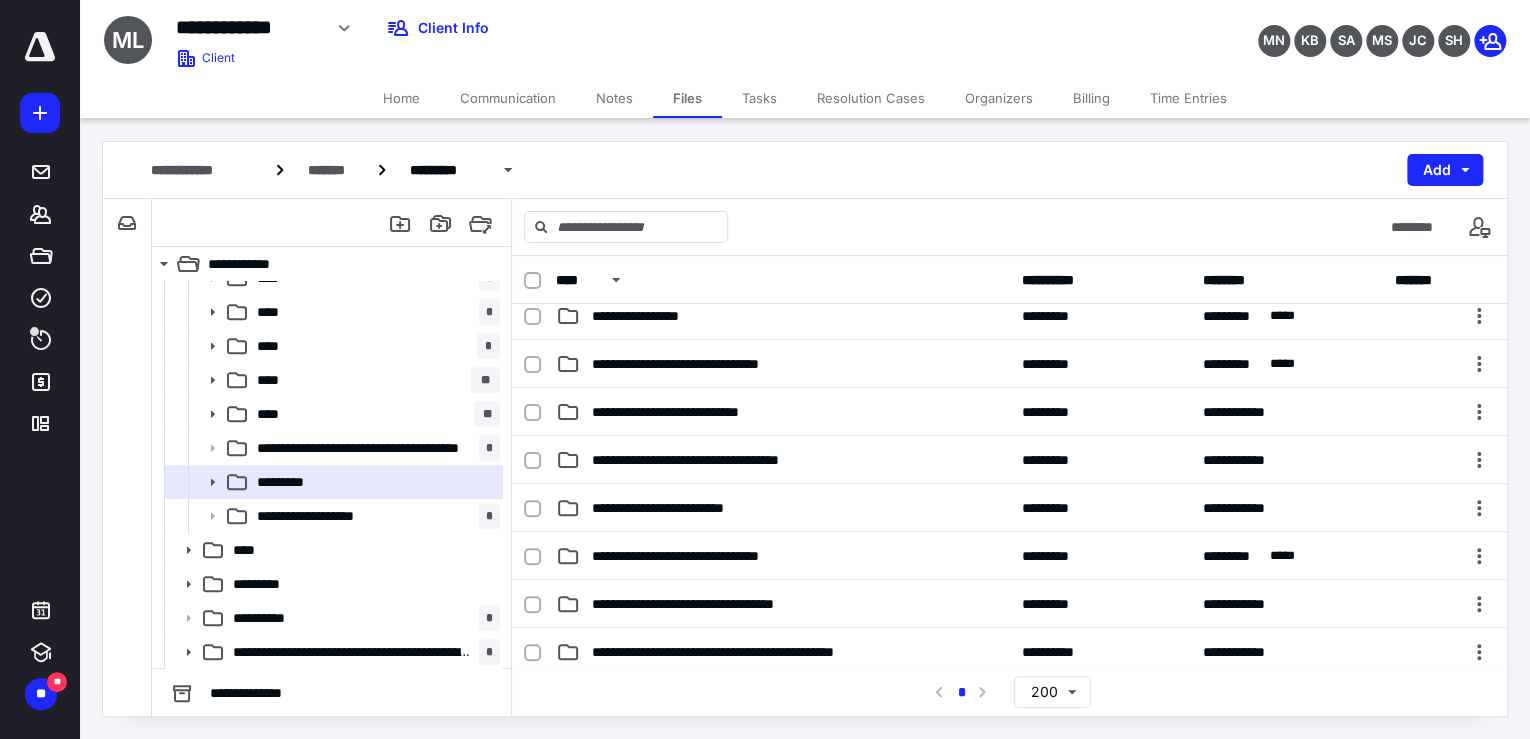 scroll, scrollTop: 92, scrollLeft: 0, axis: vertical 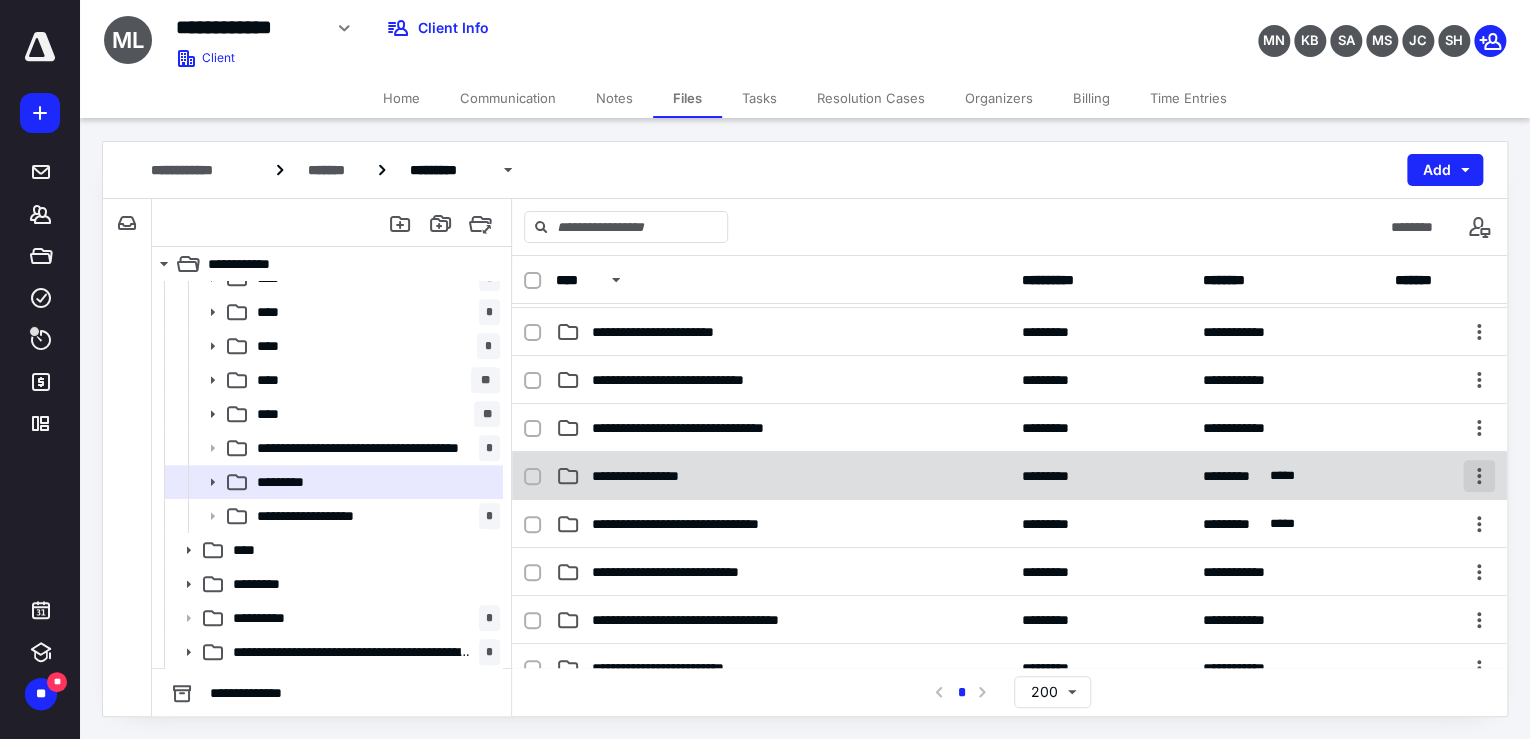 click at bounding box center [1479, 476] 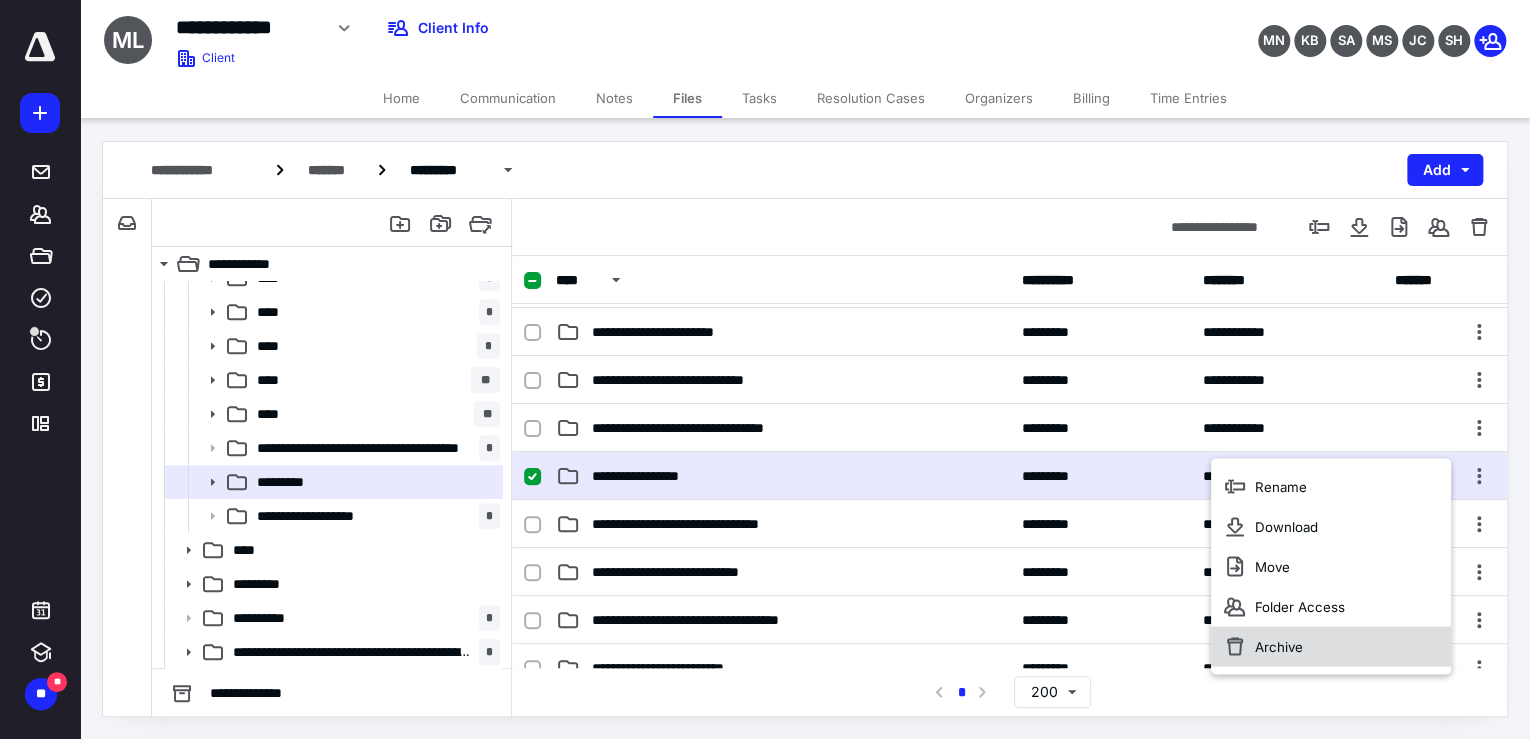 click on "Archive" at bounding box center [1330, 646] 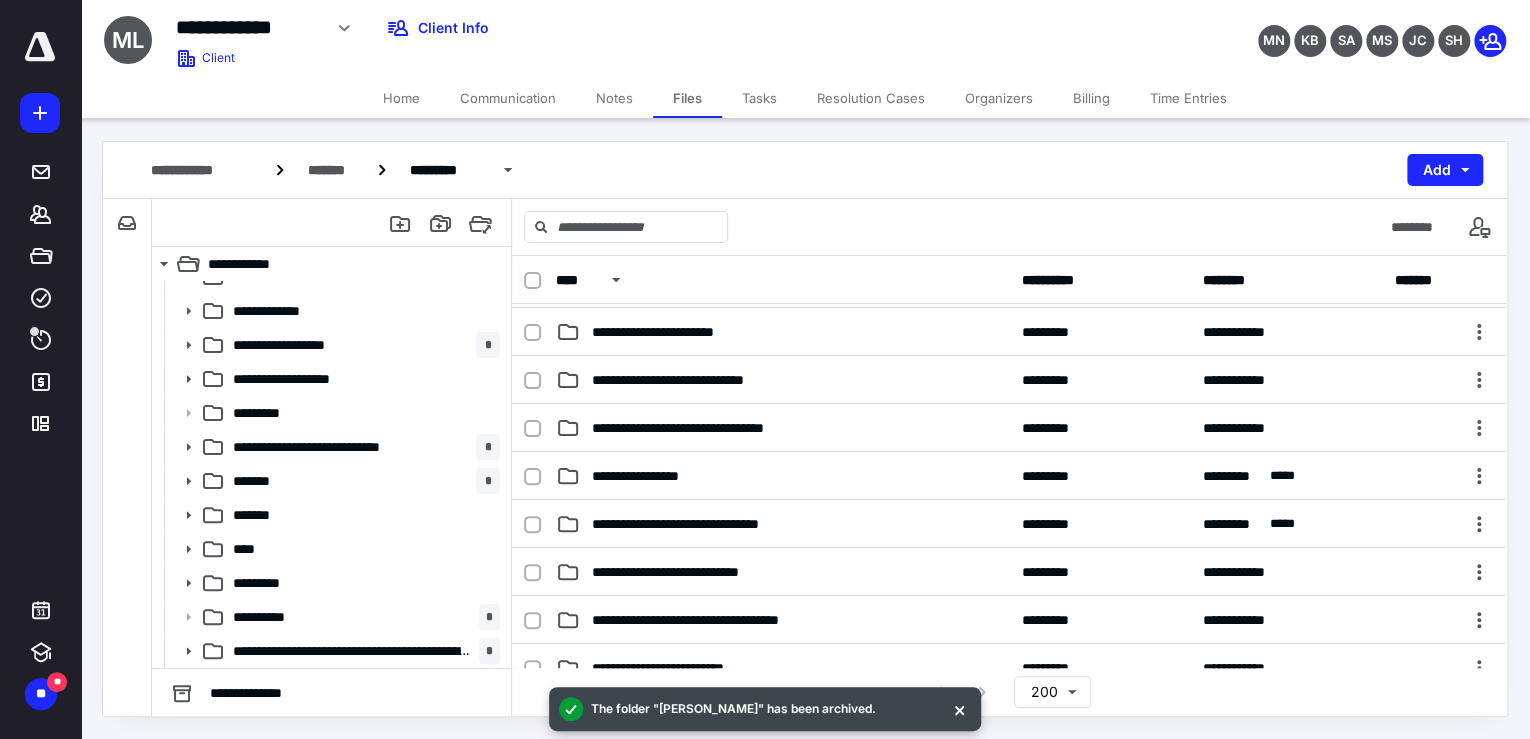 scroll, scrollTop: 259, scrollLeft: 0, axis: vertical 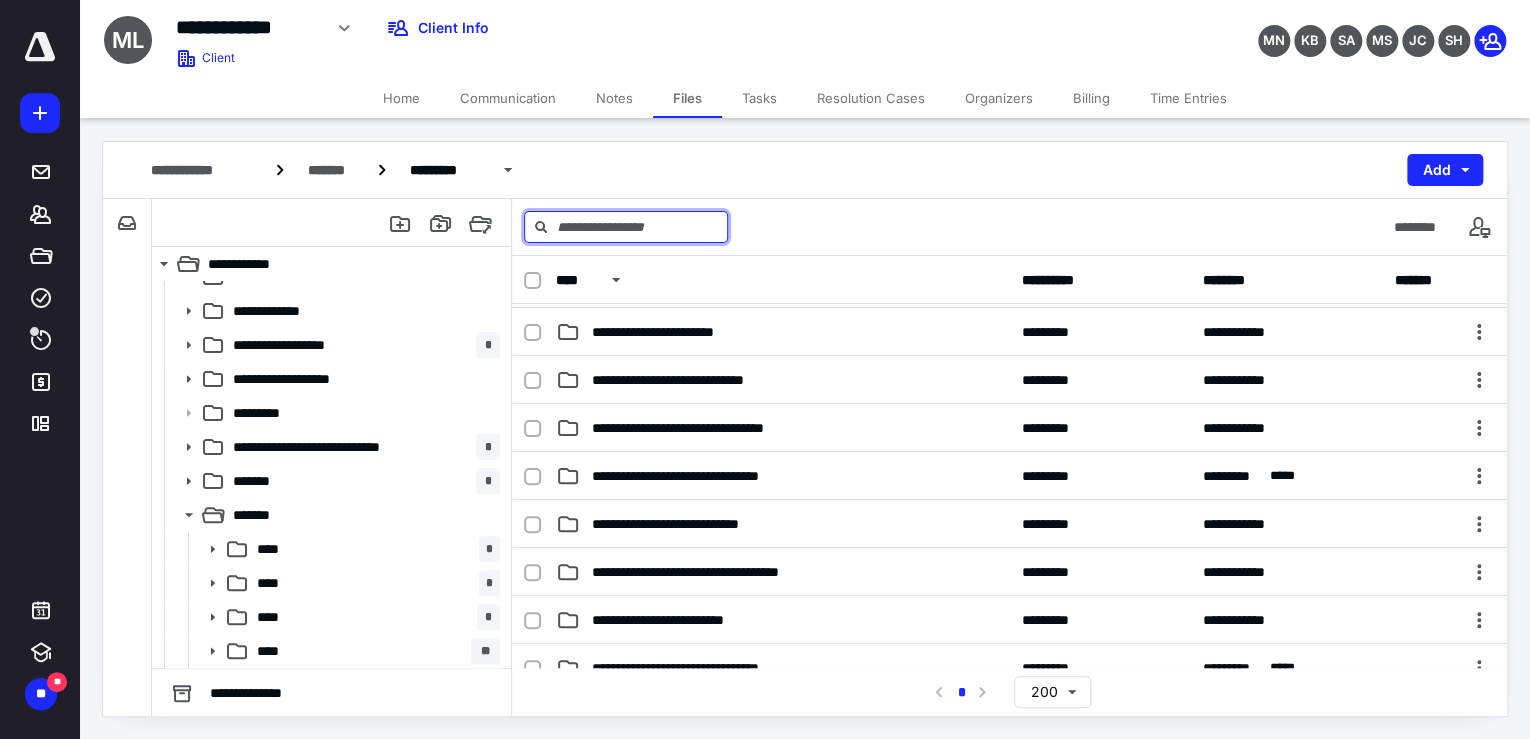 click at bounding box center [626, 227] 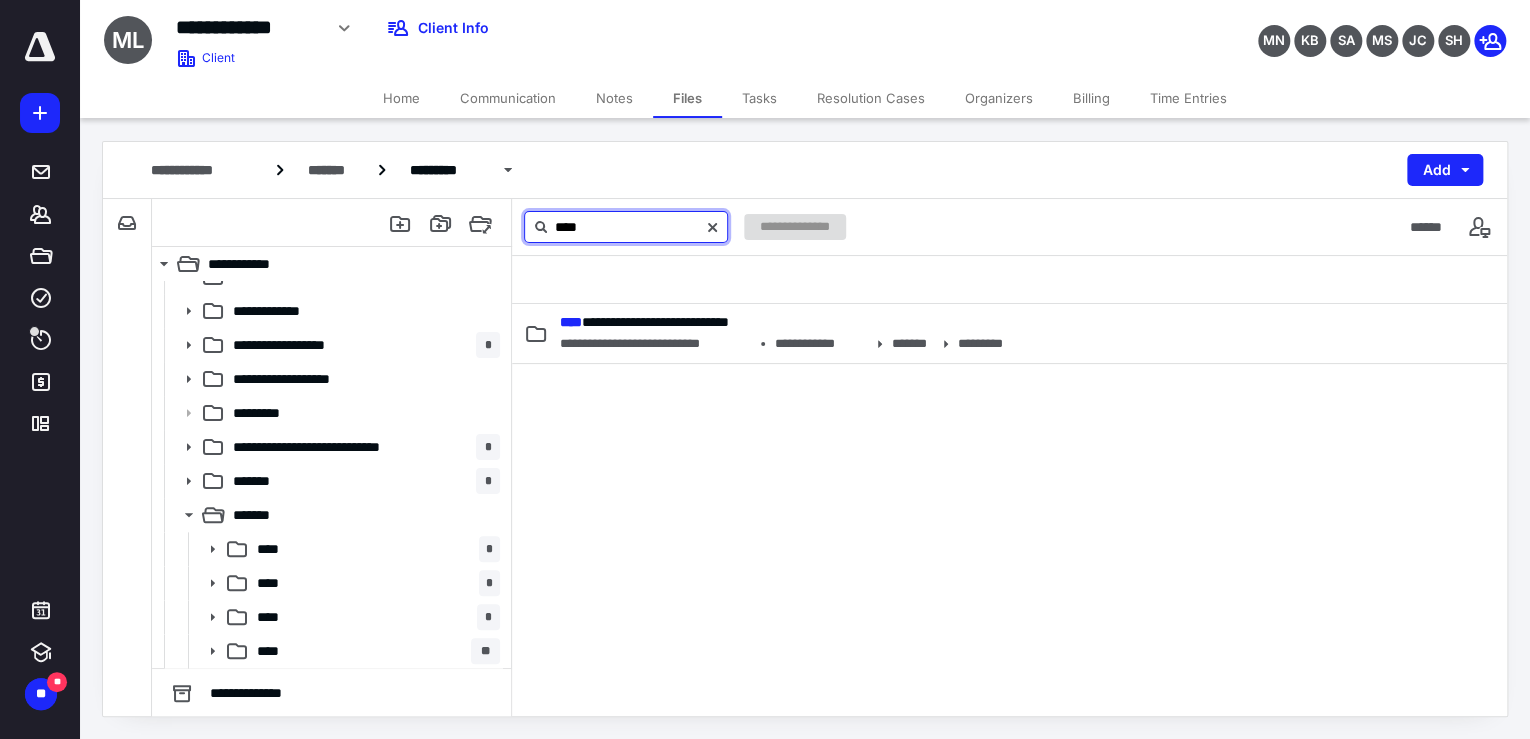 scroll, scrollTop: 0, scrollLeft: 0, axis: both 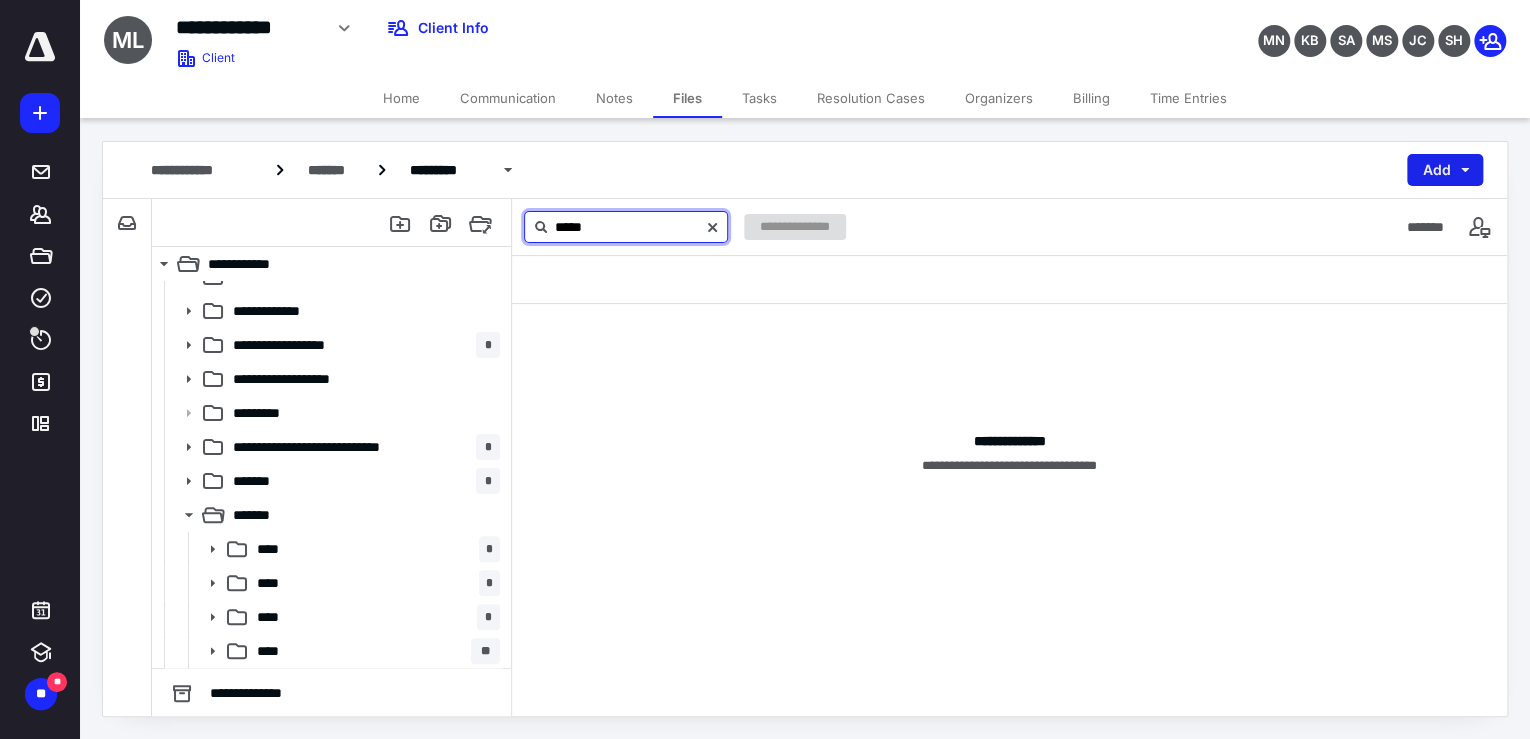 type on "*****" 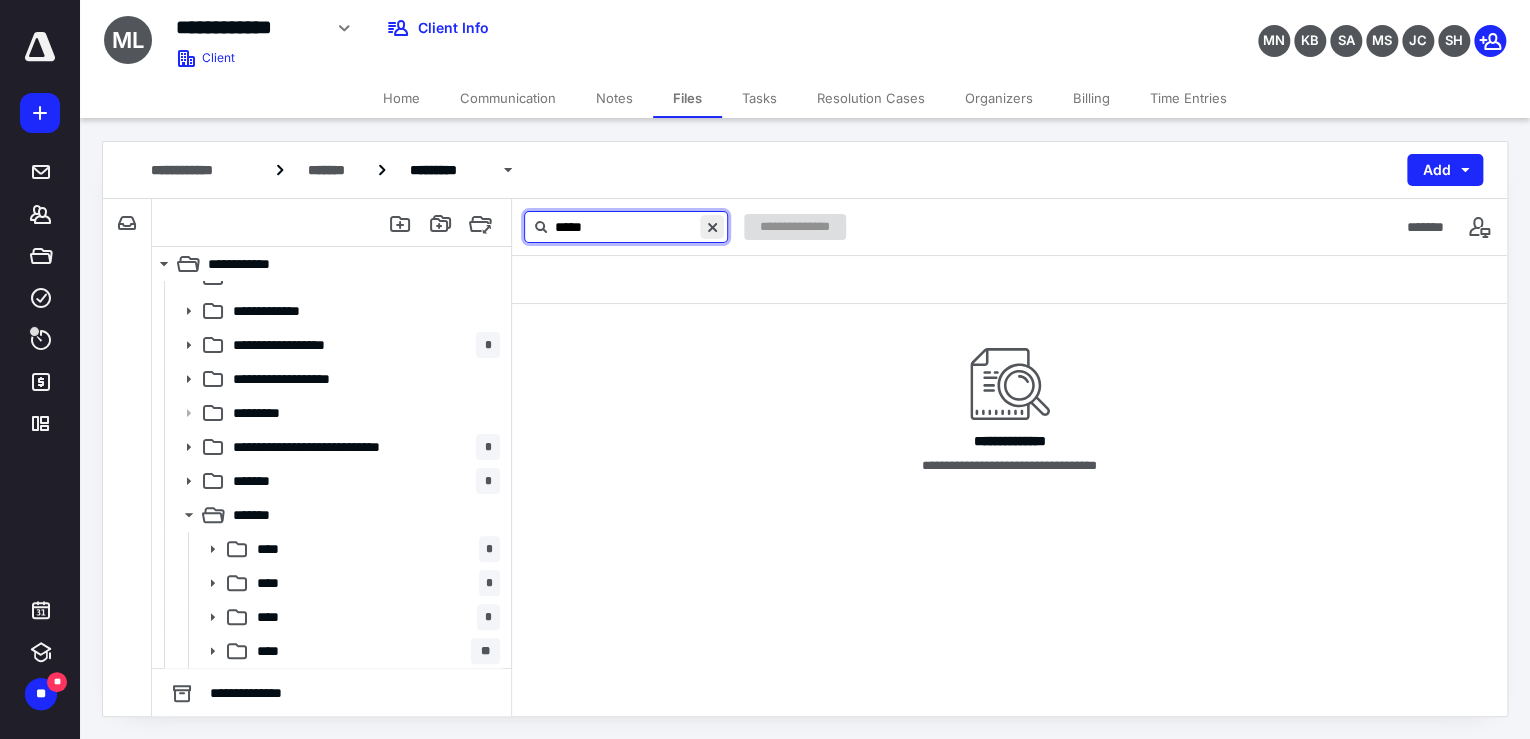 drag, startPoint x: 742, startPoint y: 223, endPoint x: 760, endPoint y: 228, distance: 18.681541 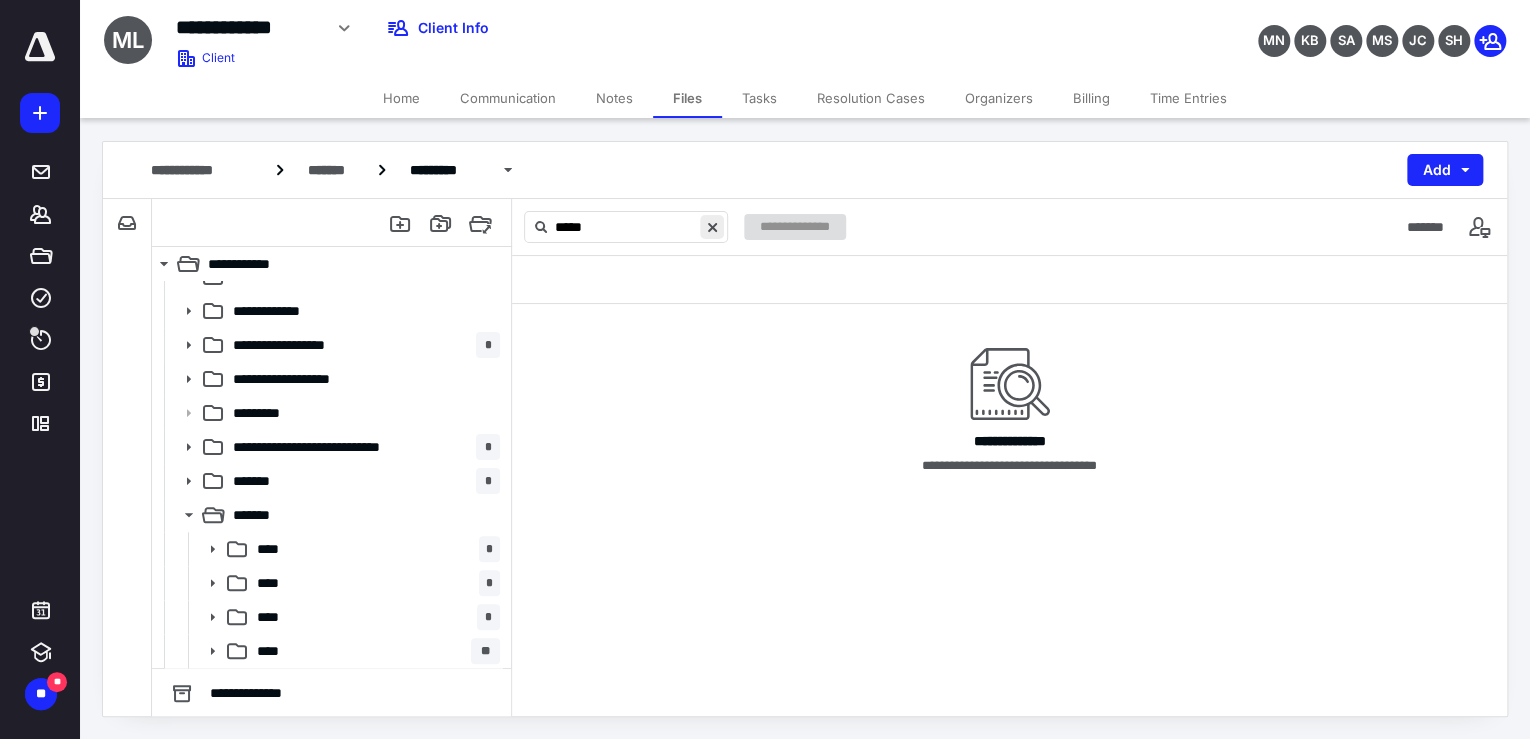 click at bounding box center [712, 227] 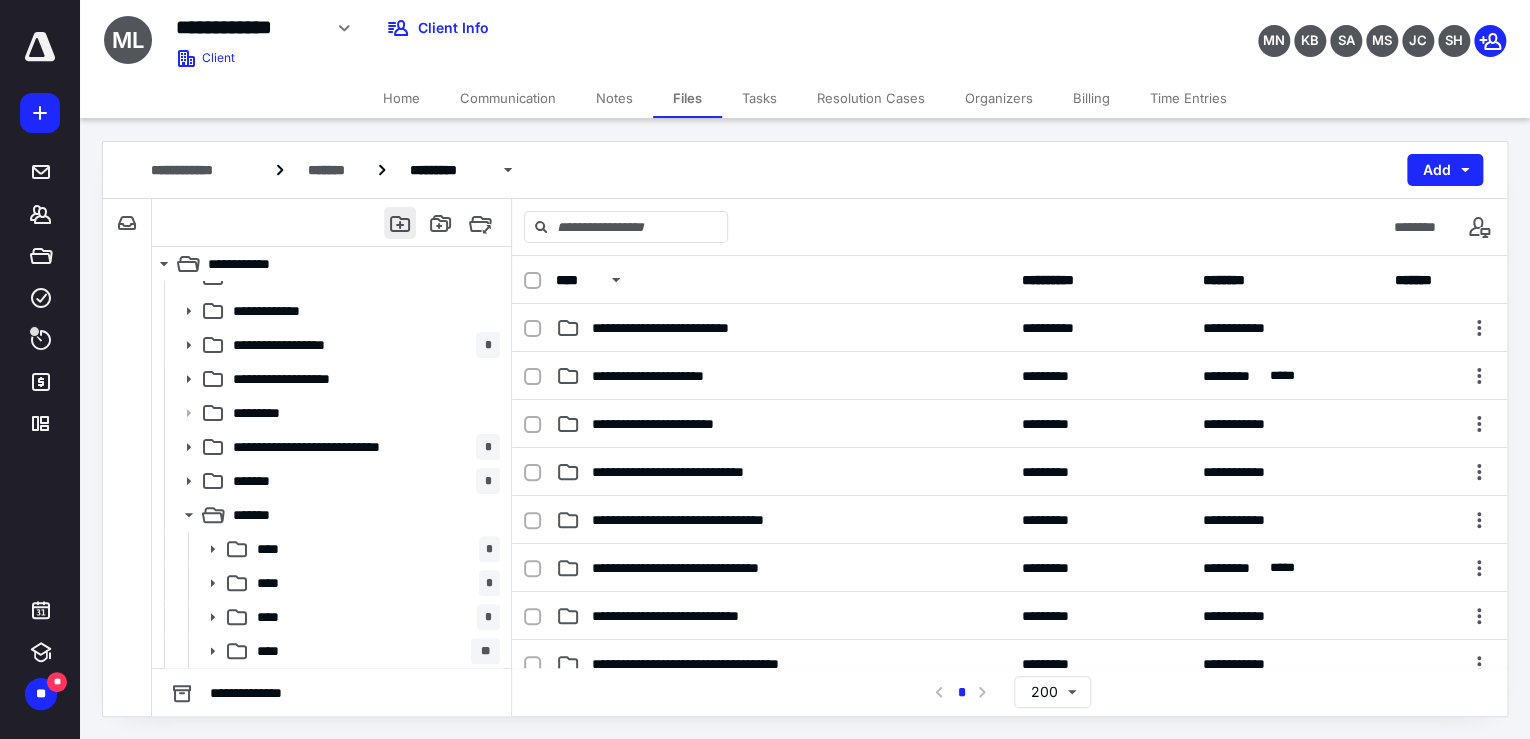 click at bounding box center (400, 223) 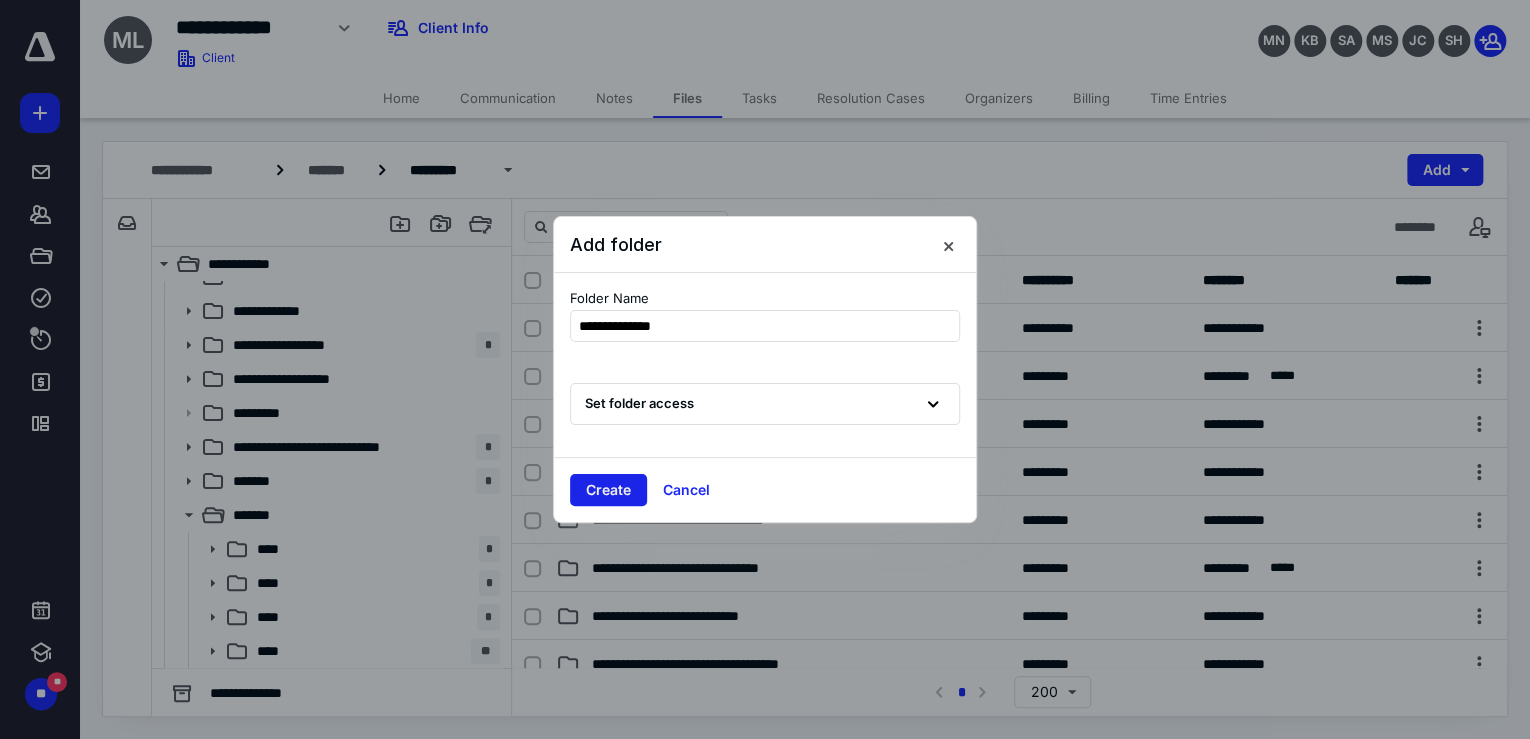 type on "**********" 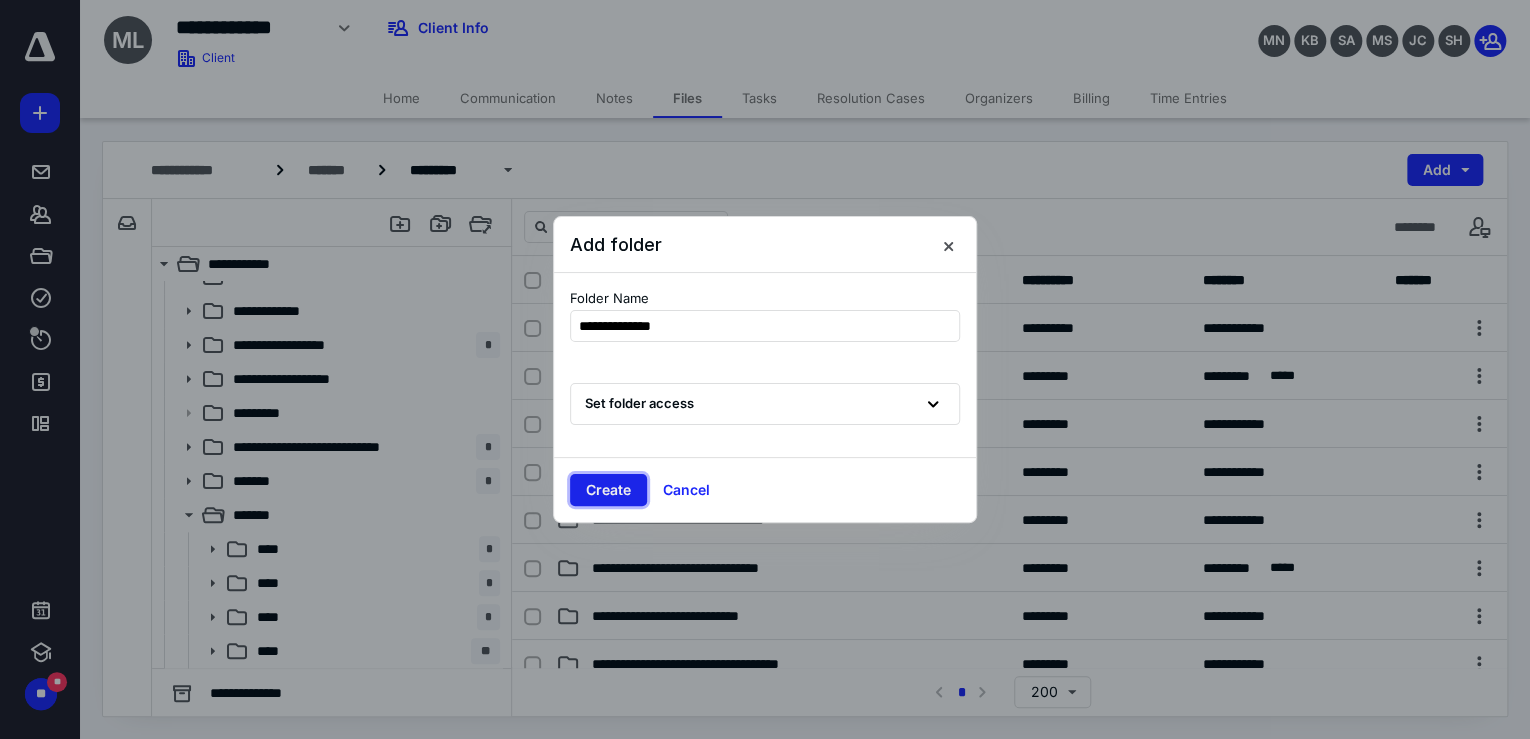 click on "Create" at bounding box center (608, 490) 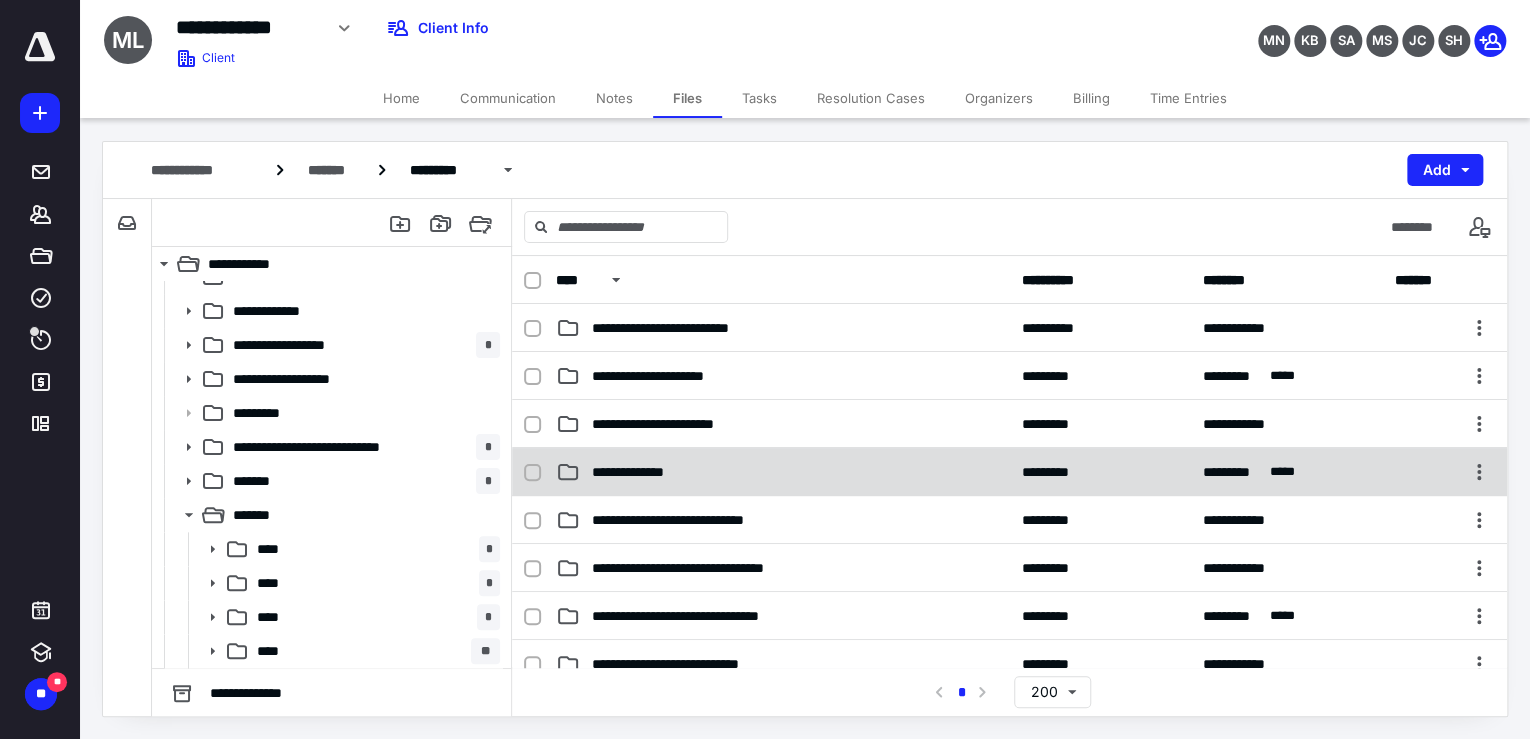 click on "**********" at bounding box center [1009, 472] 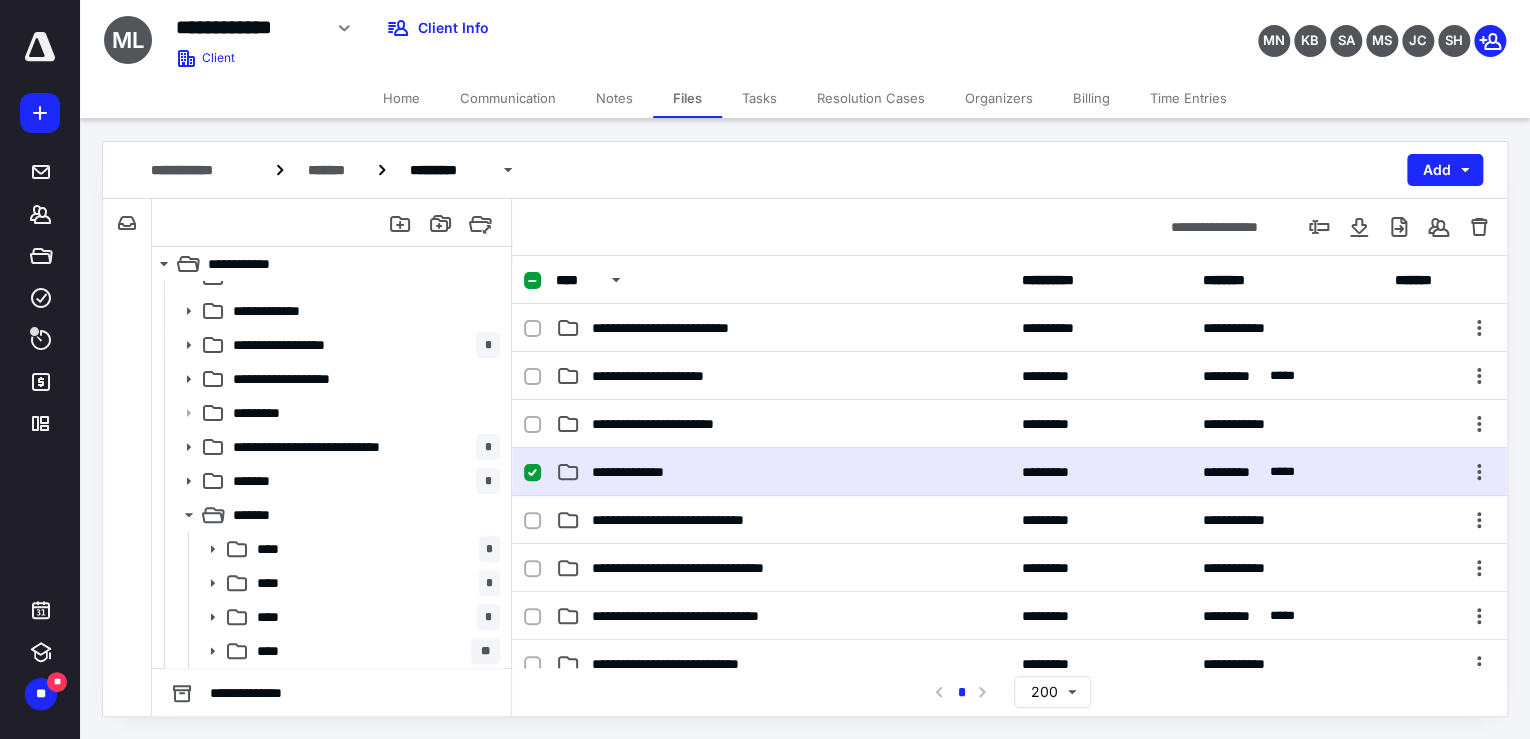click on "**********" at bounding box center (1009, 472) 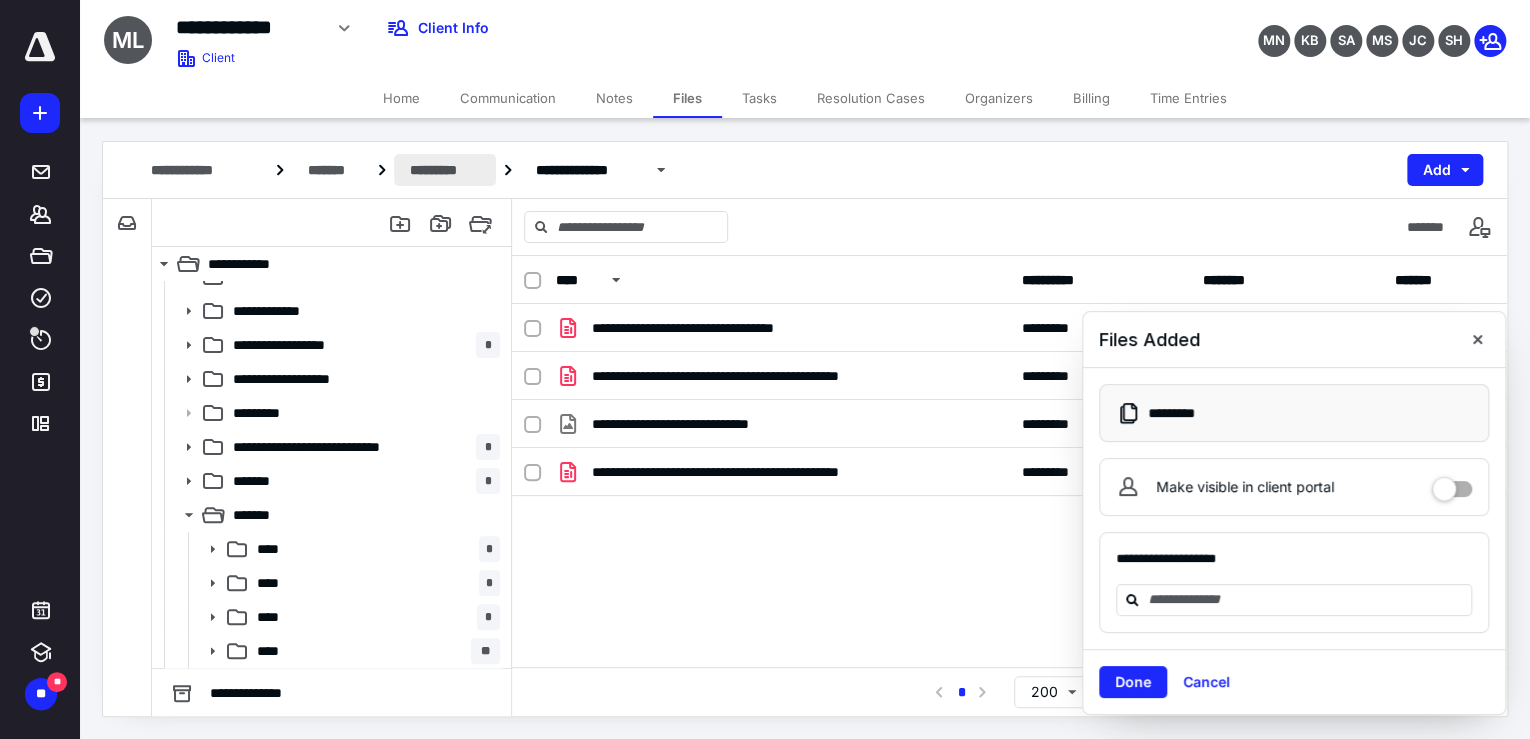 click on "*********" at bounding box center (444, 170) 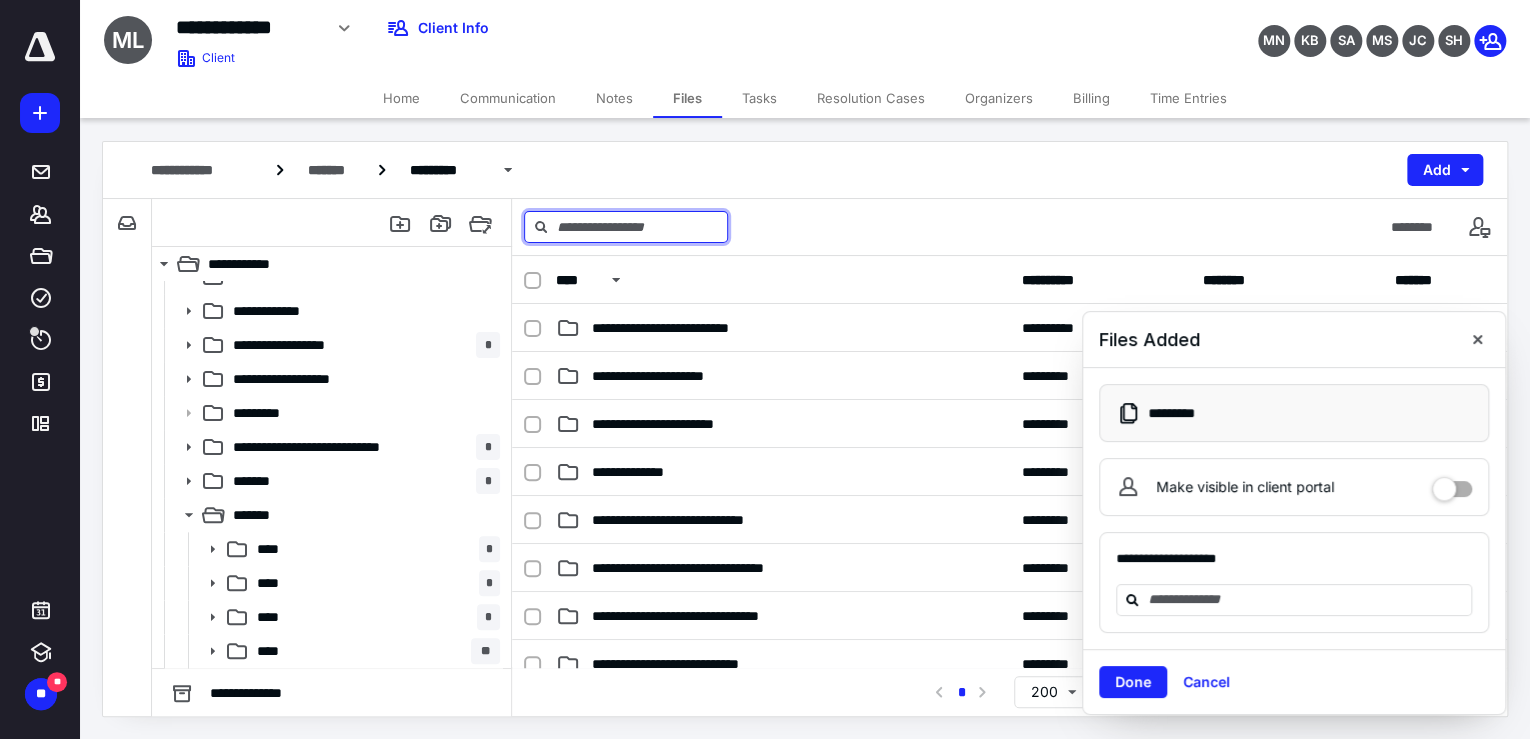 click at bounding box center (626, 227) 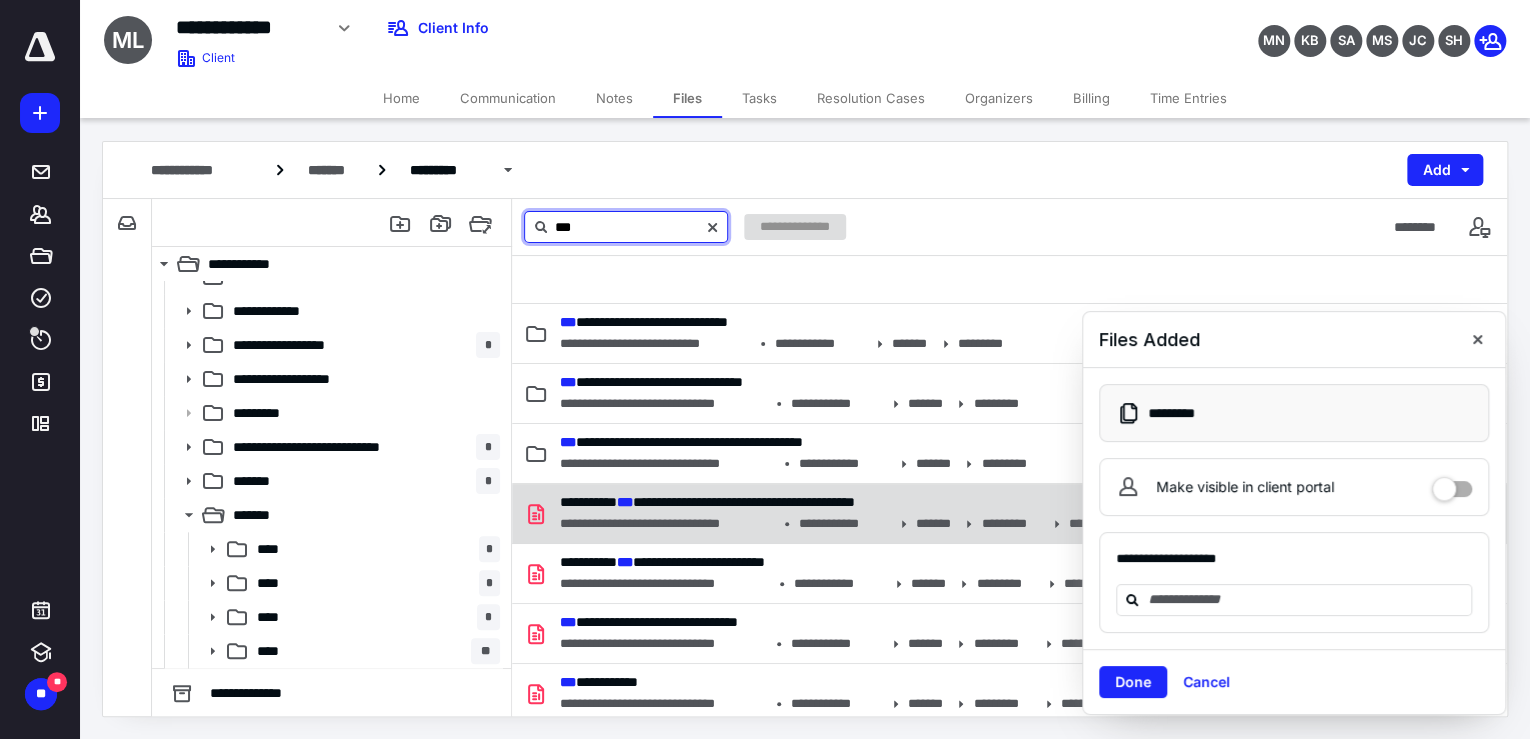 scroll, scrollTop: 304, scrollLeft: 0, axis: vertical 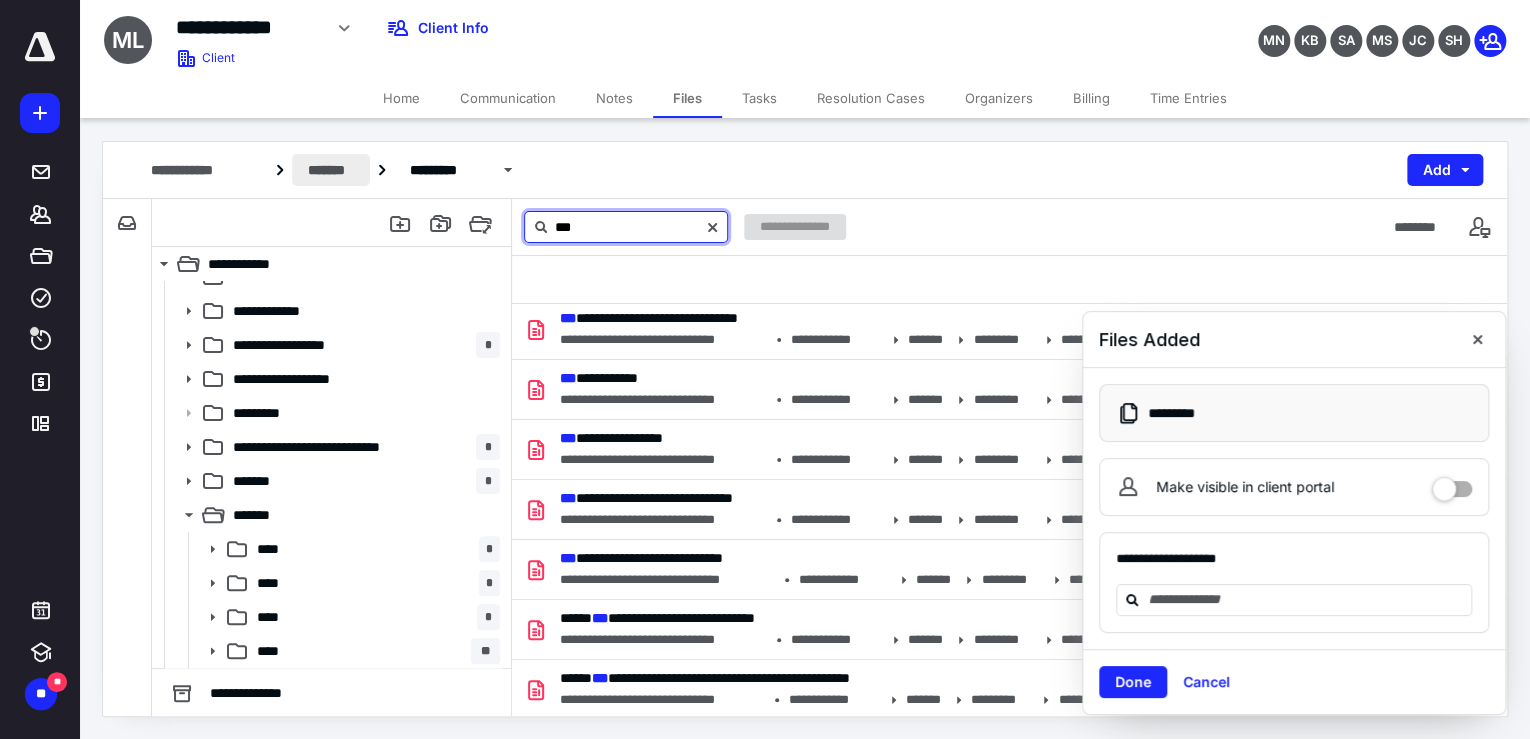 type on "***" 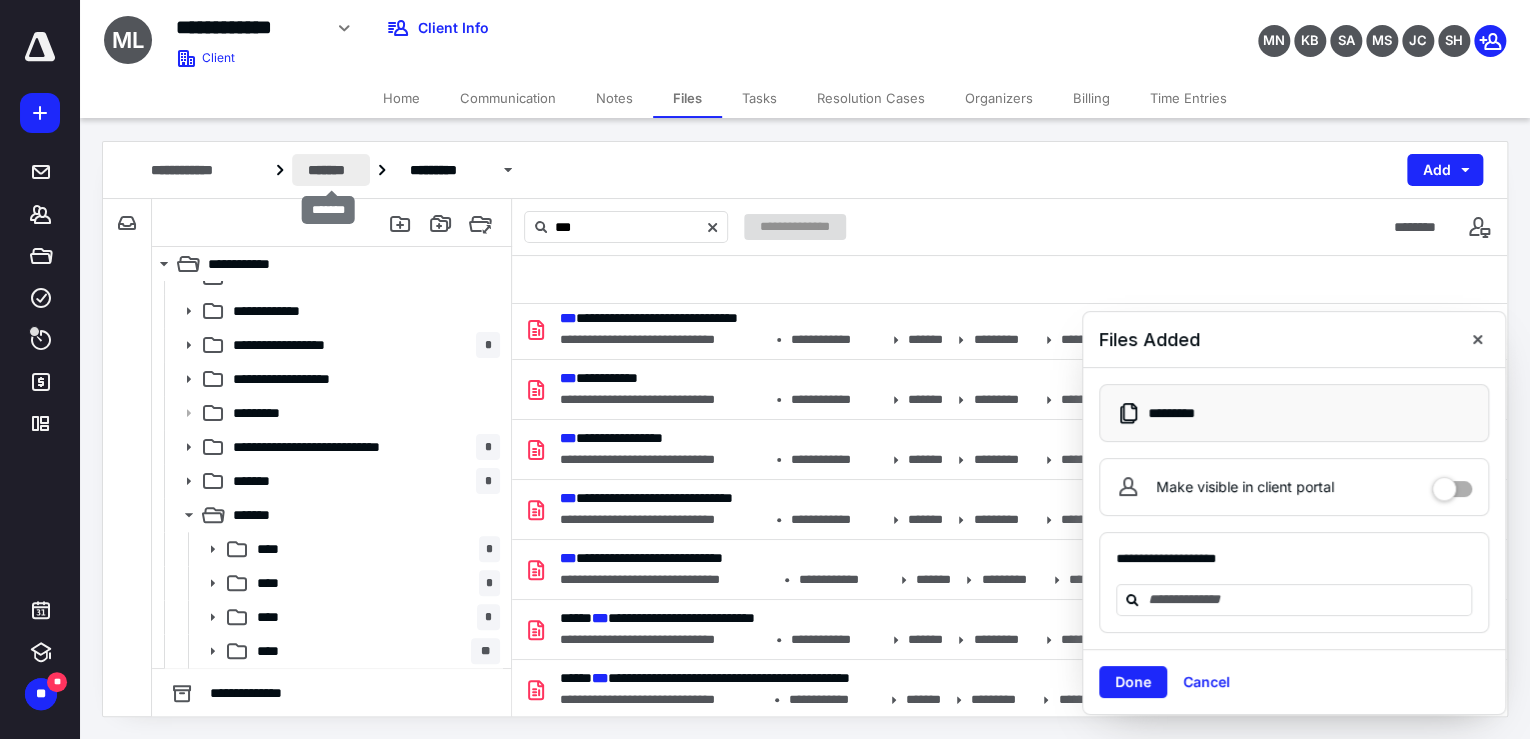click on "*******" at bounding box center (331, 170) 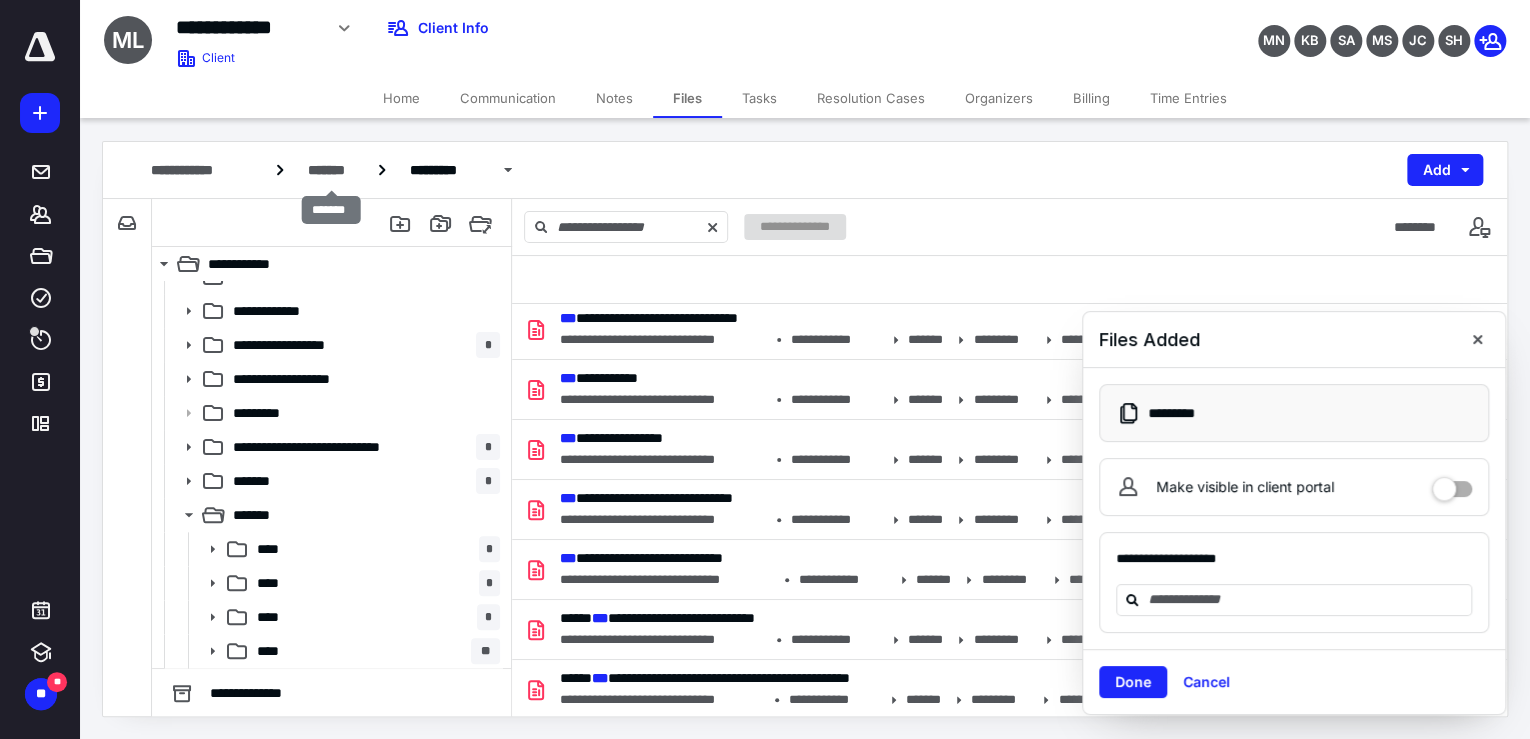 scroll, scrollTop: 4, scrollLeft: 0, axis: vertical 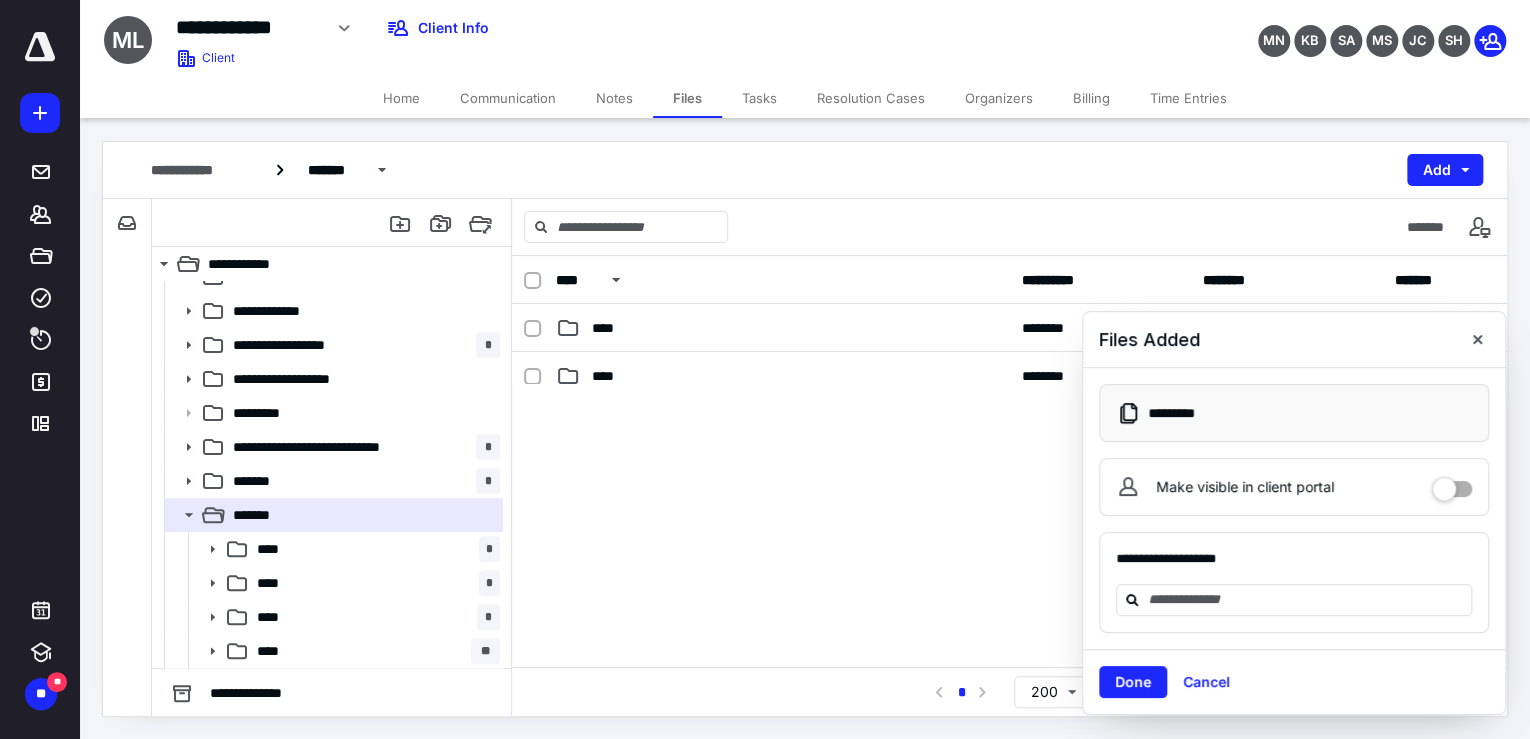 click on "**********" at bounding box center (805, 170) 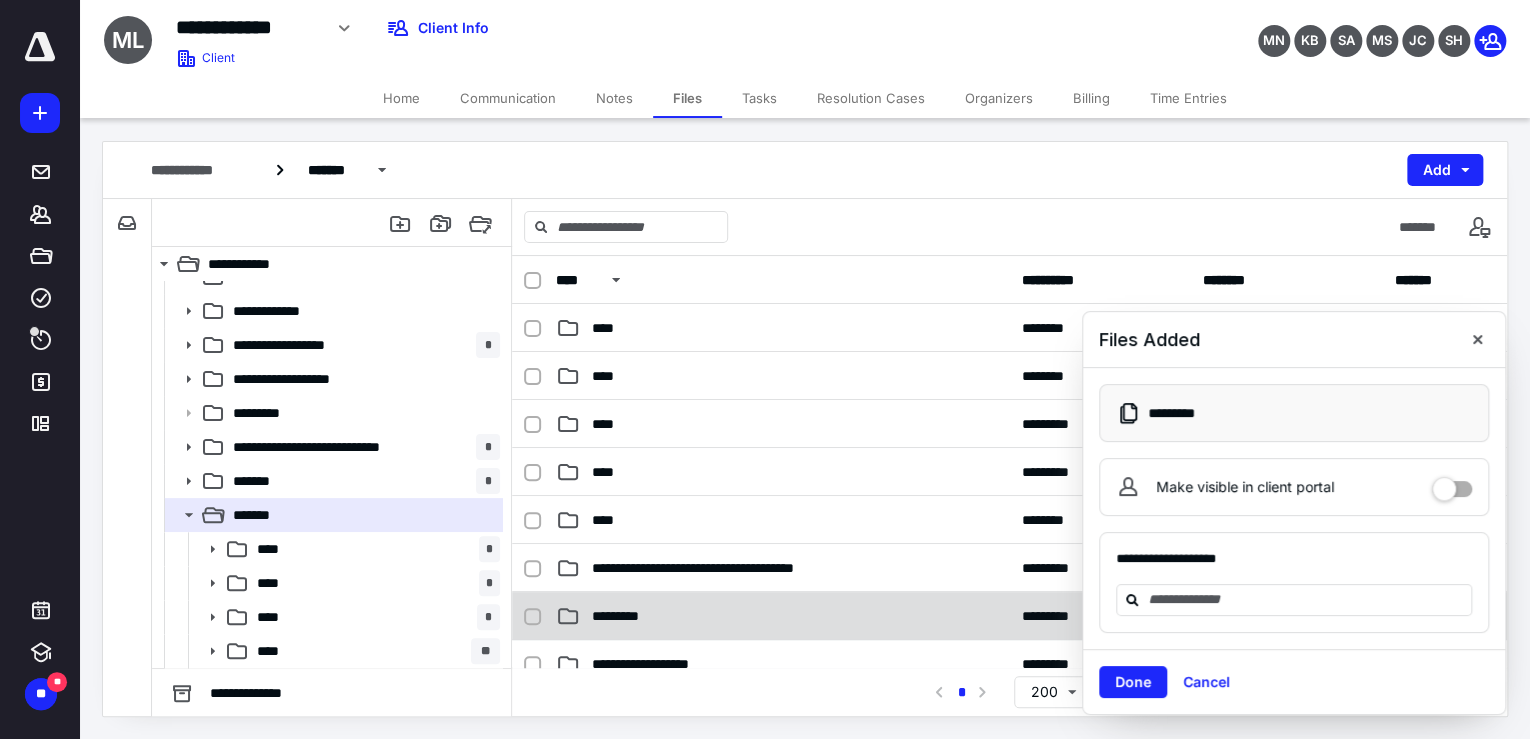 click on "*********" at bounding box center [783, 616] 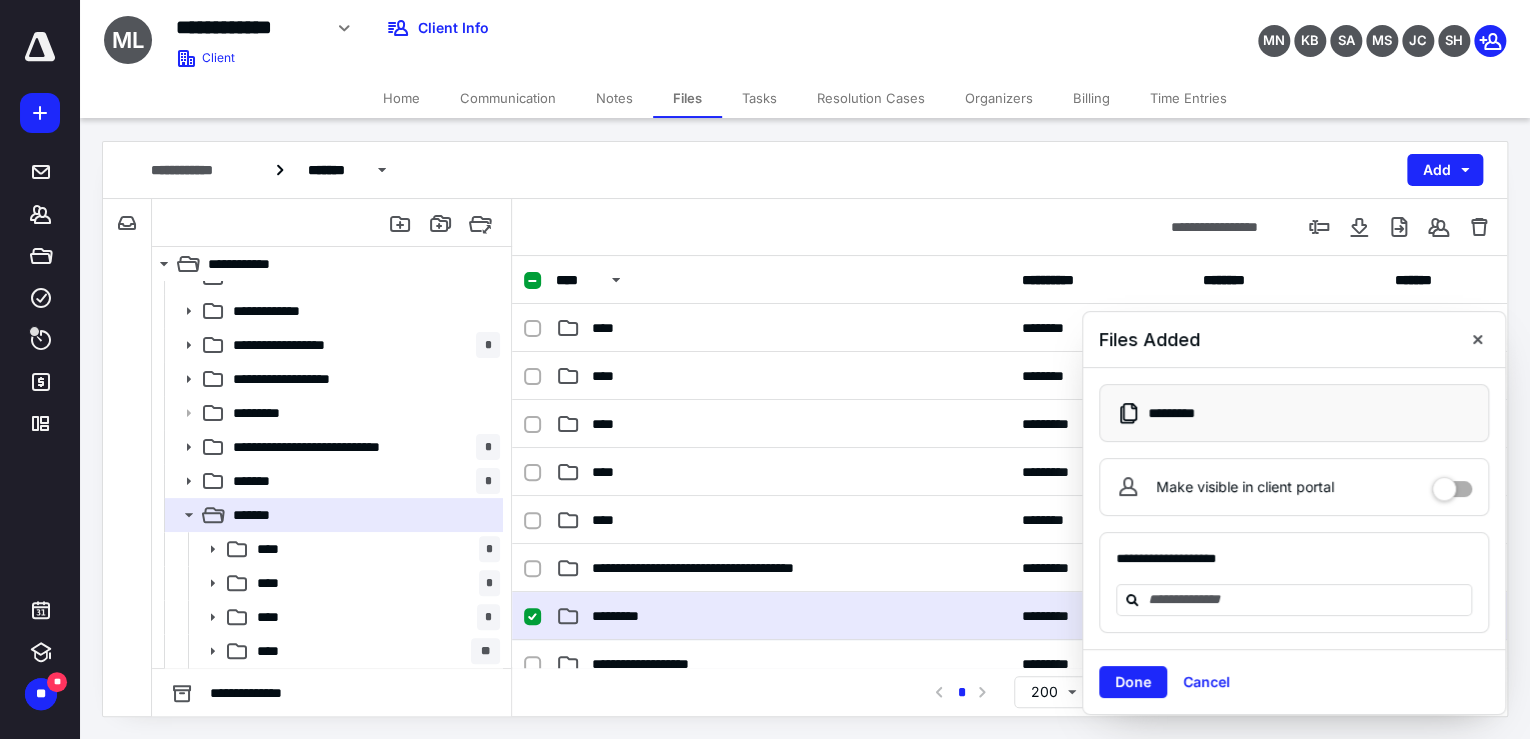 click on "*********" at bounding box center [783, 616] 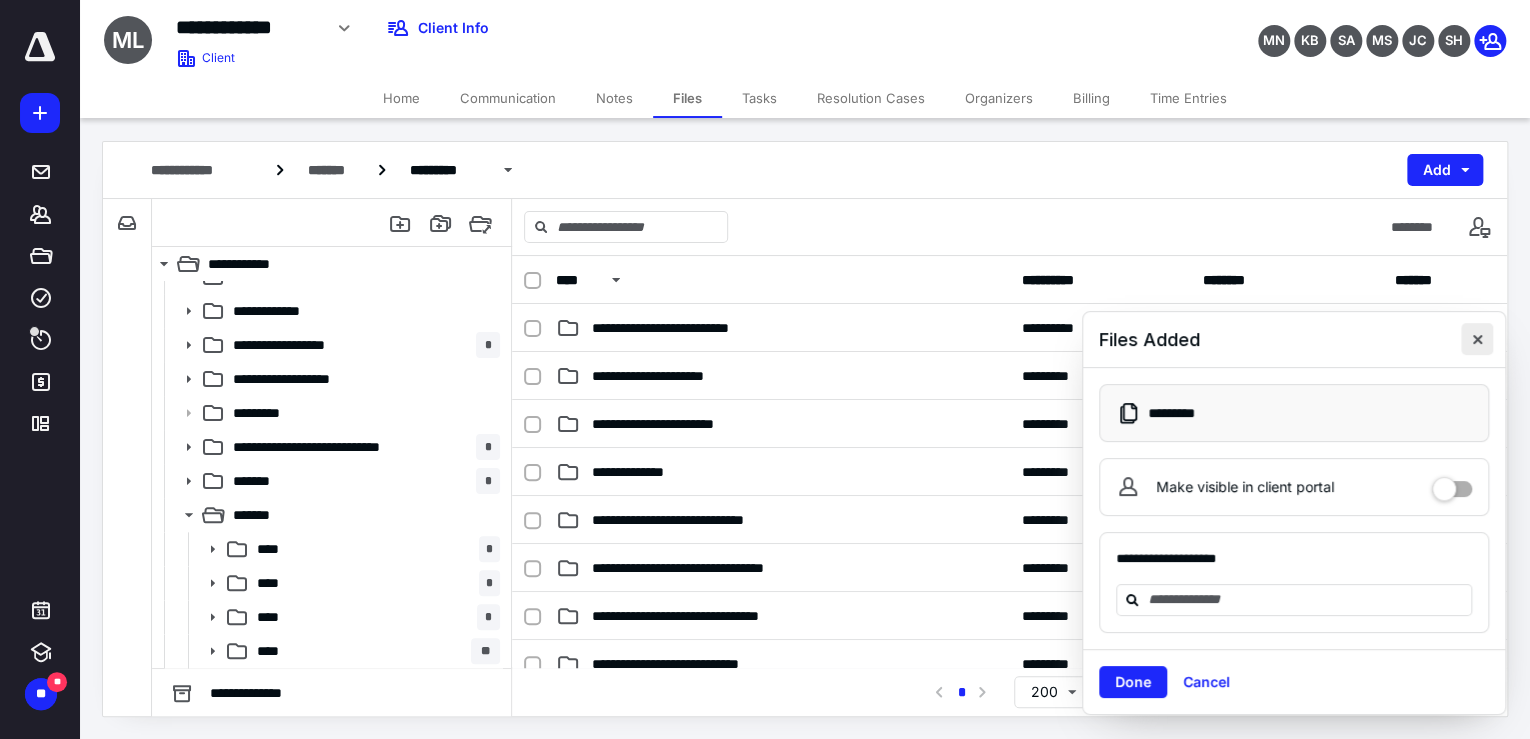 click at bounding box center (1477, 339) 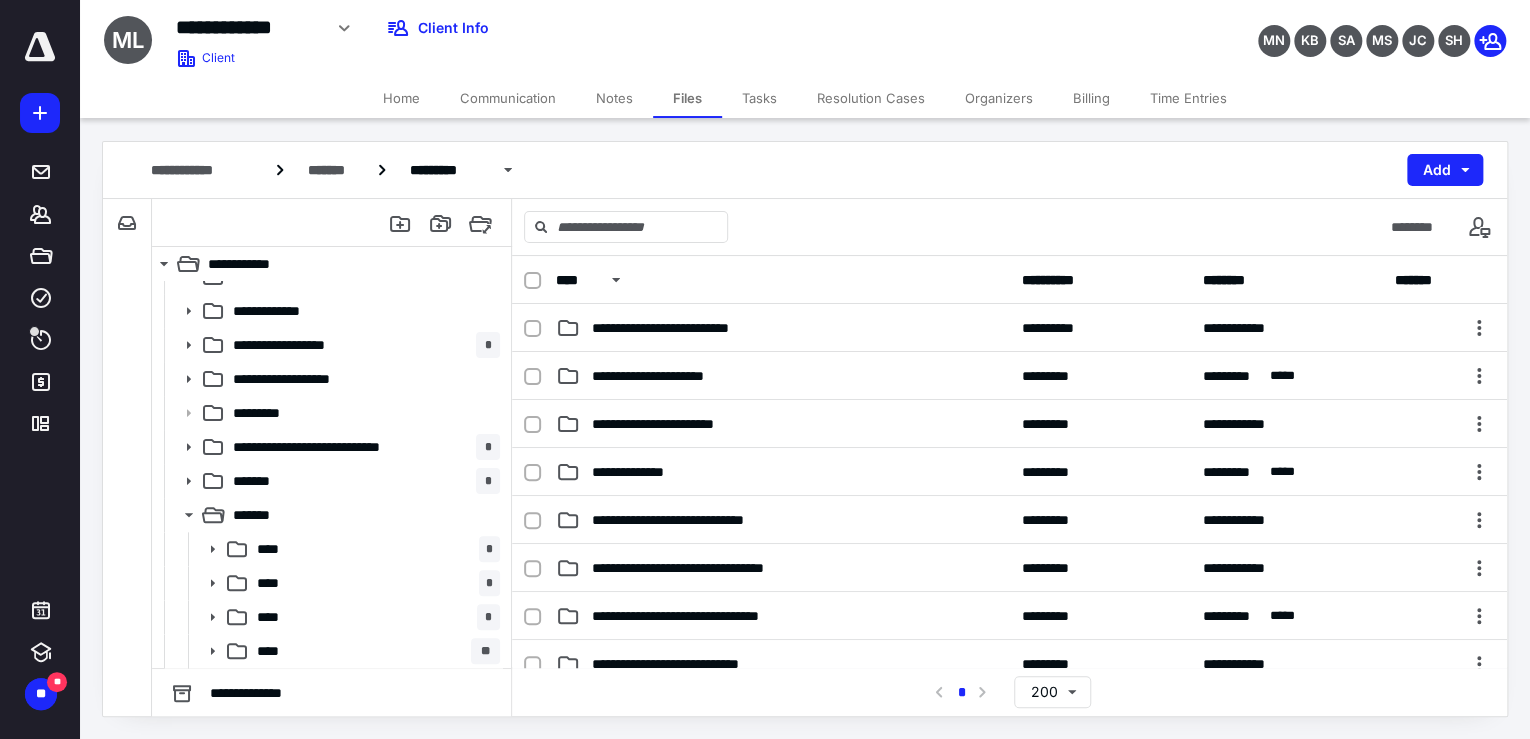 click at bounding box center (332, 223) 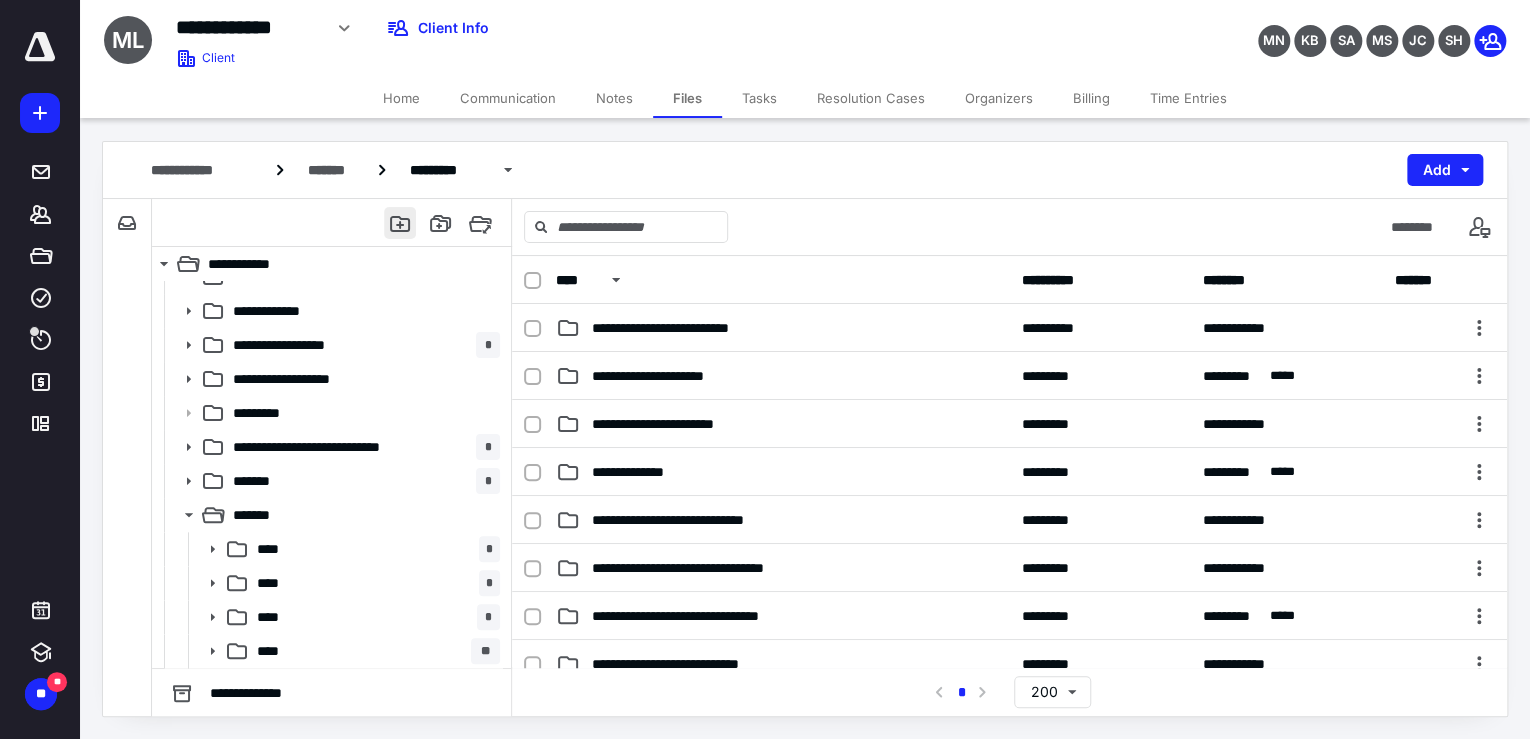 click at bounding box center (400, 223) 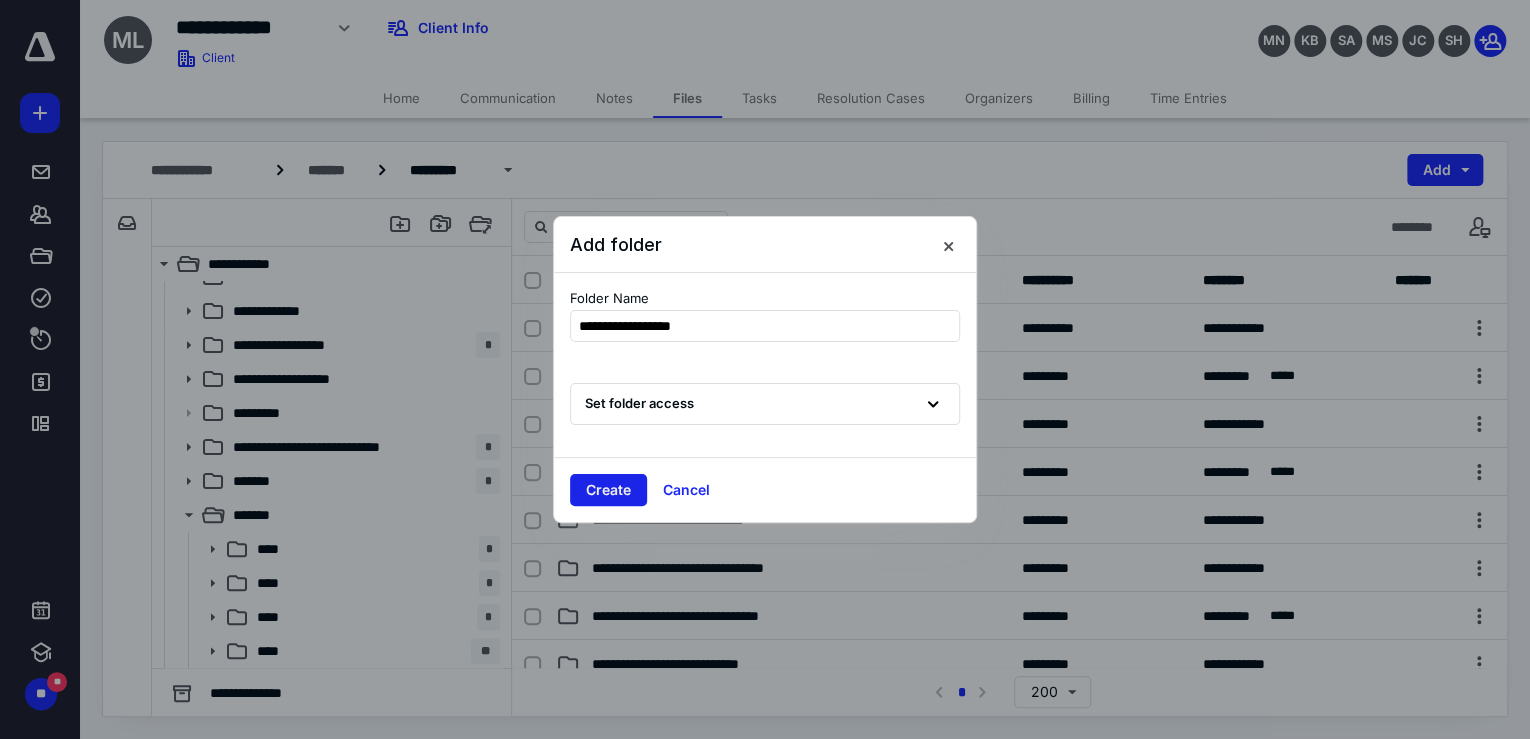 type on "**********" 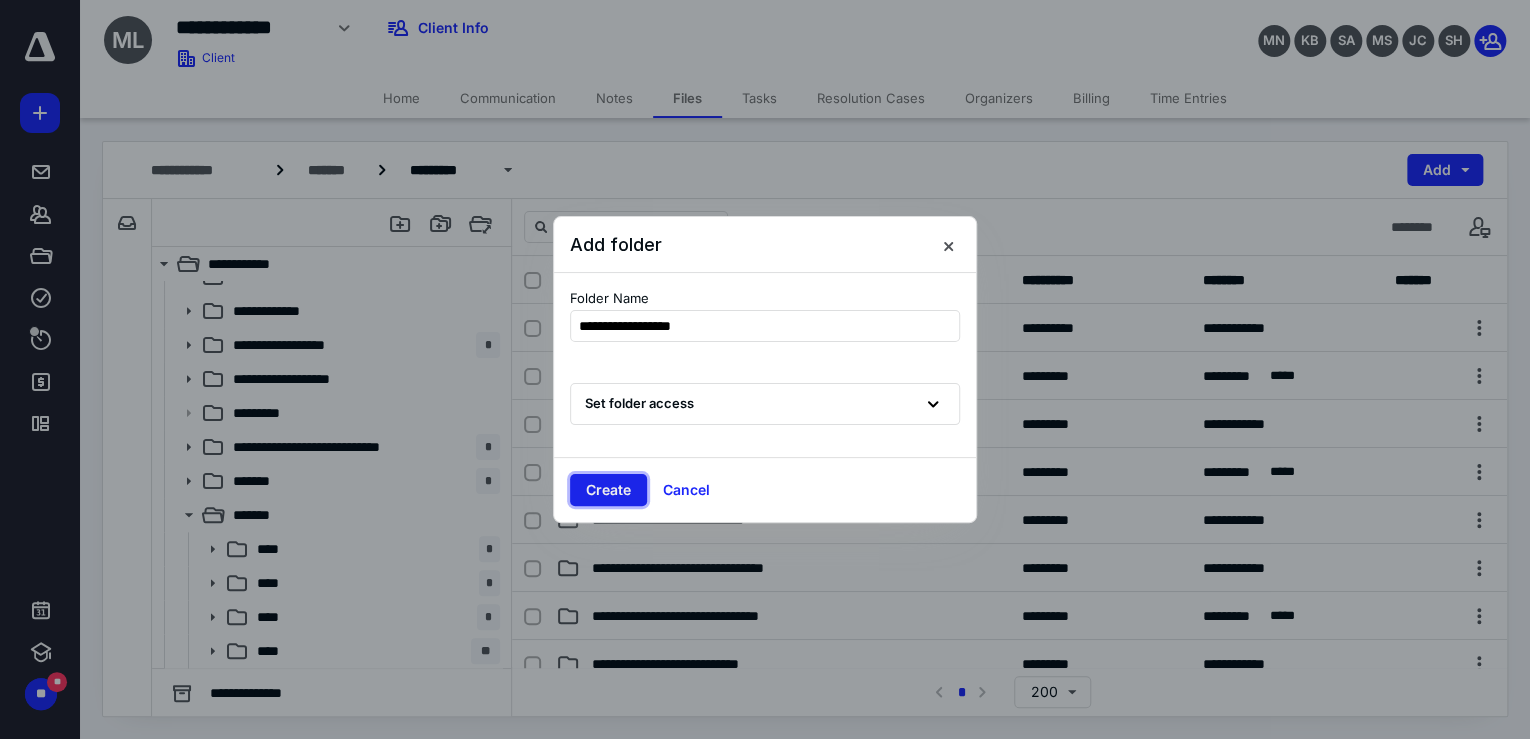 click on "Create" at bounding box center (608, 490) 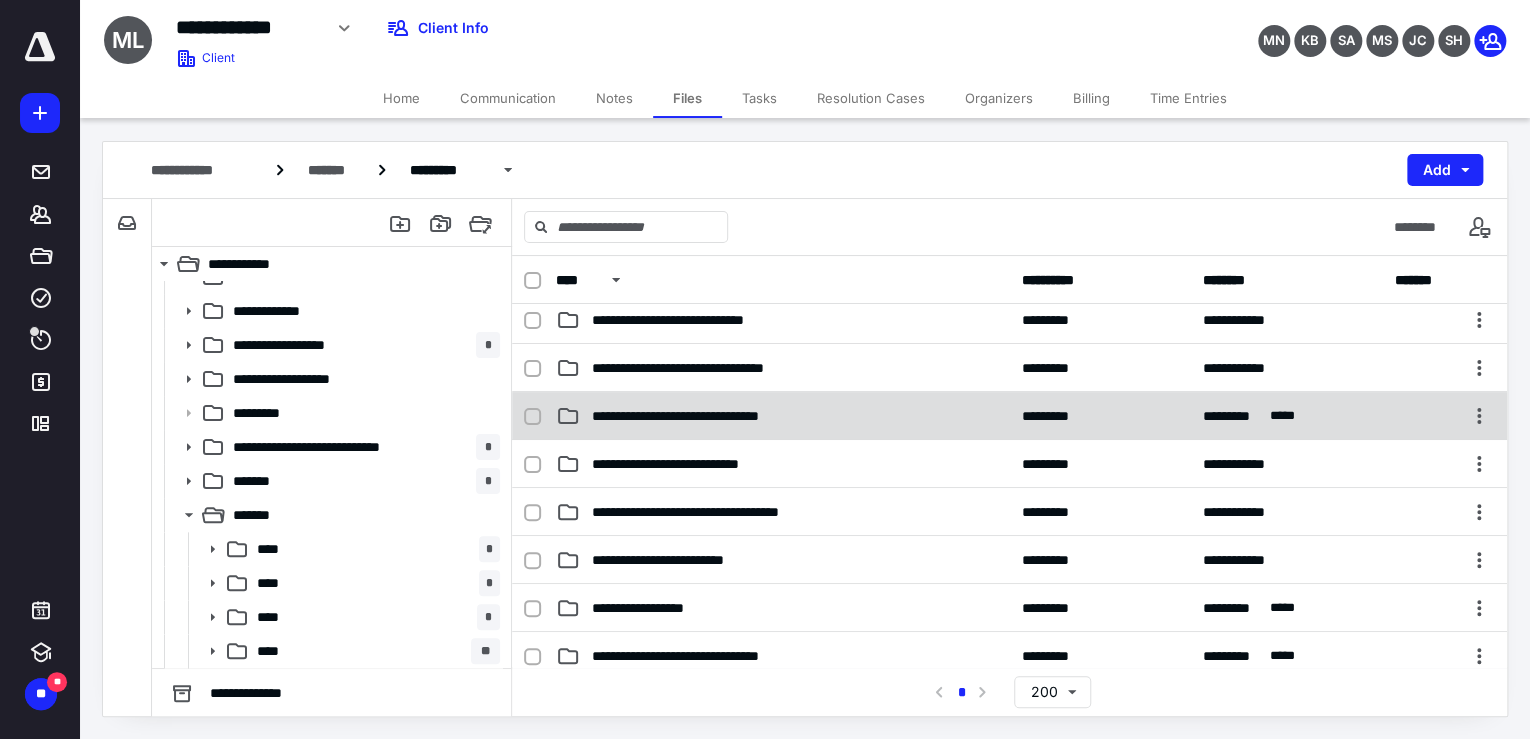 scroll, scrollTop: 320, scrollLeft: 0, axis: vertical 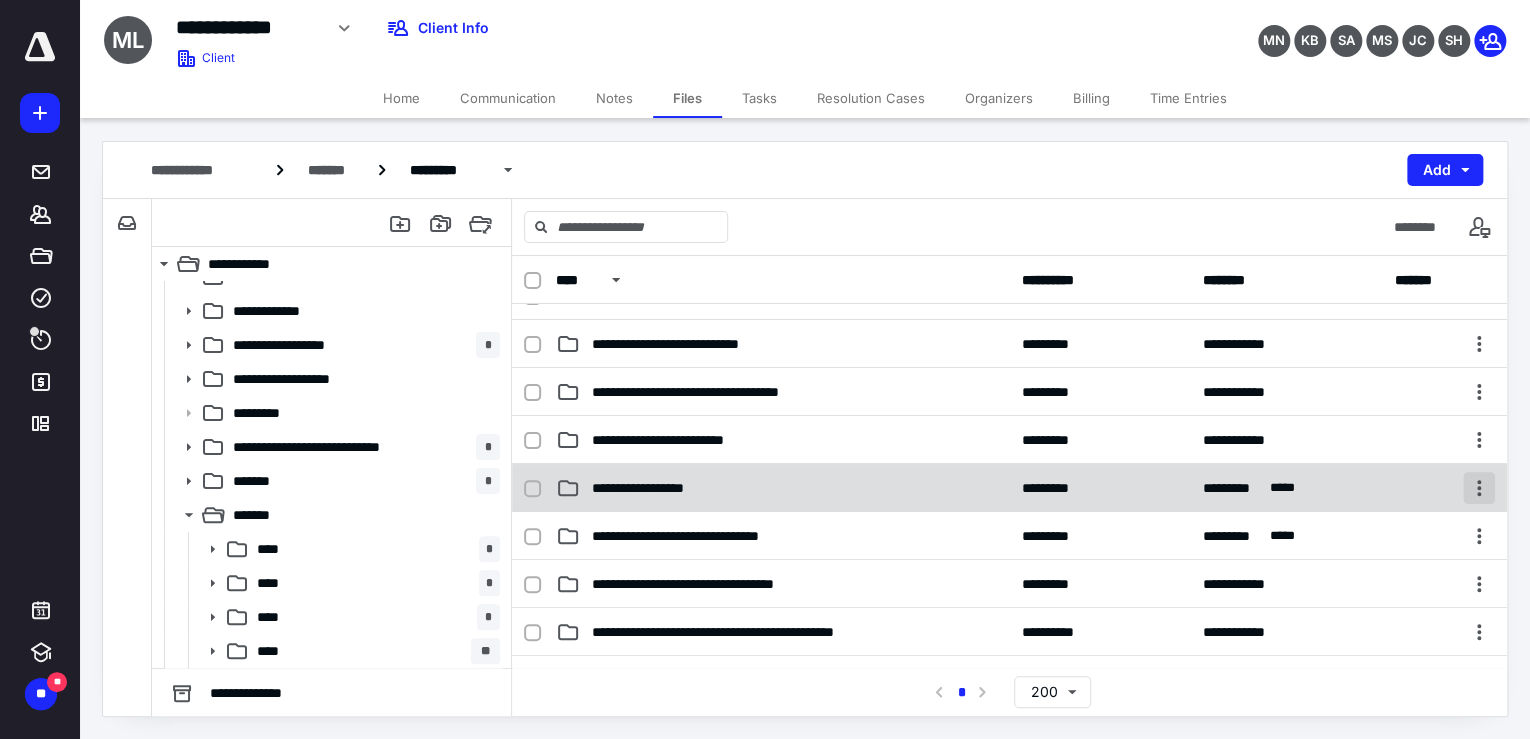 click at bounding box center [1479, 488] 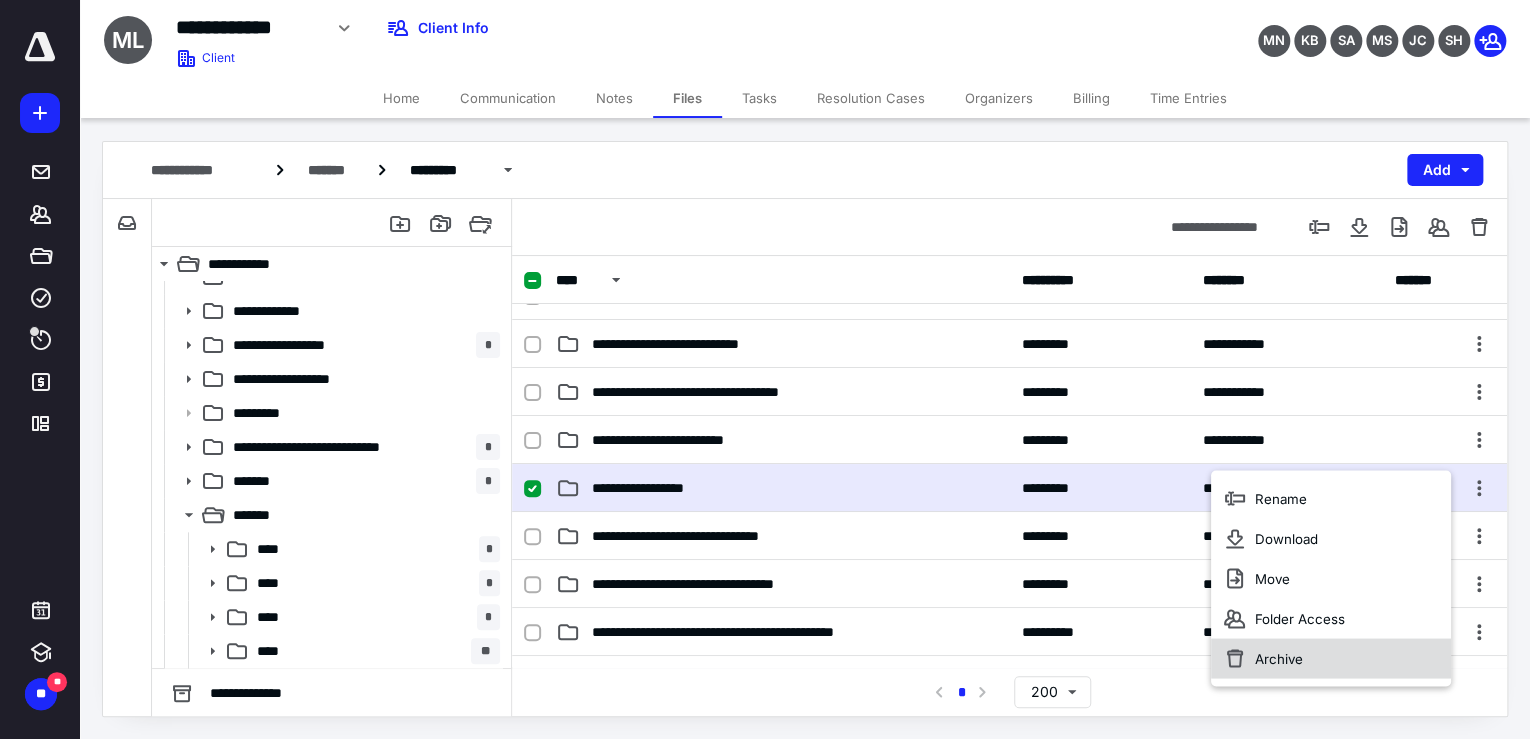 click on "Archive" at bounding box center [1330, 658] 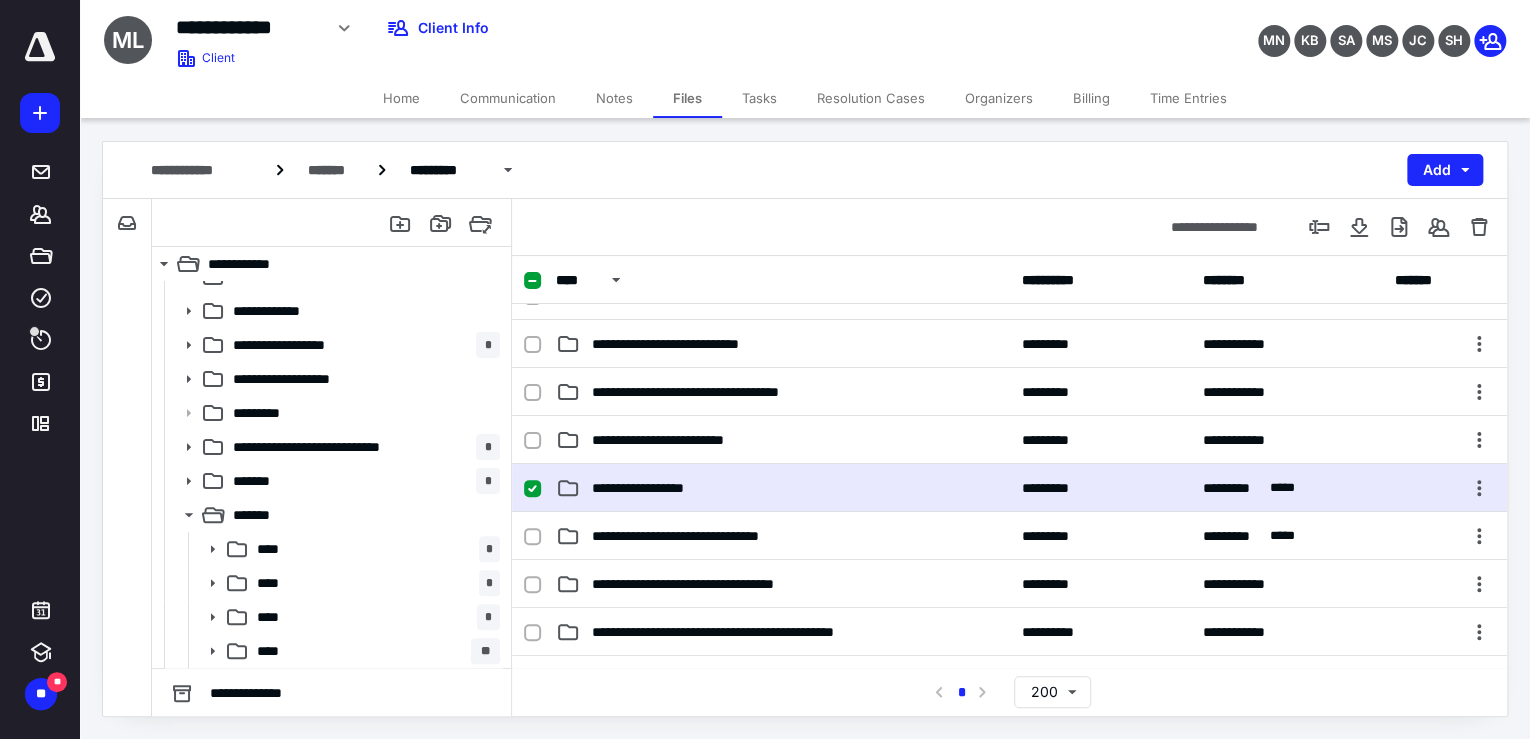 checkbox on "false" 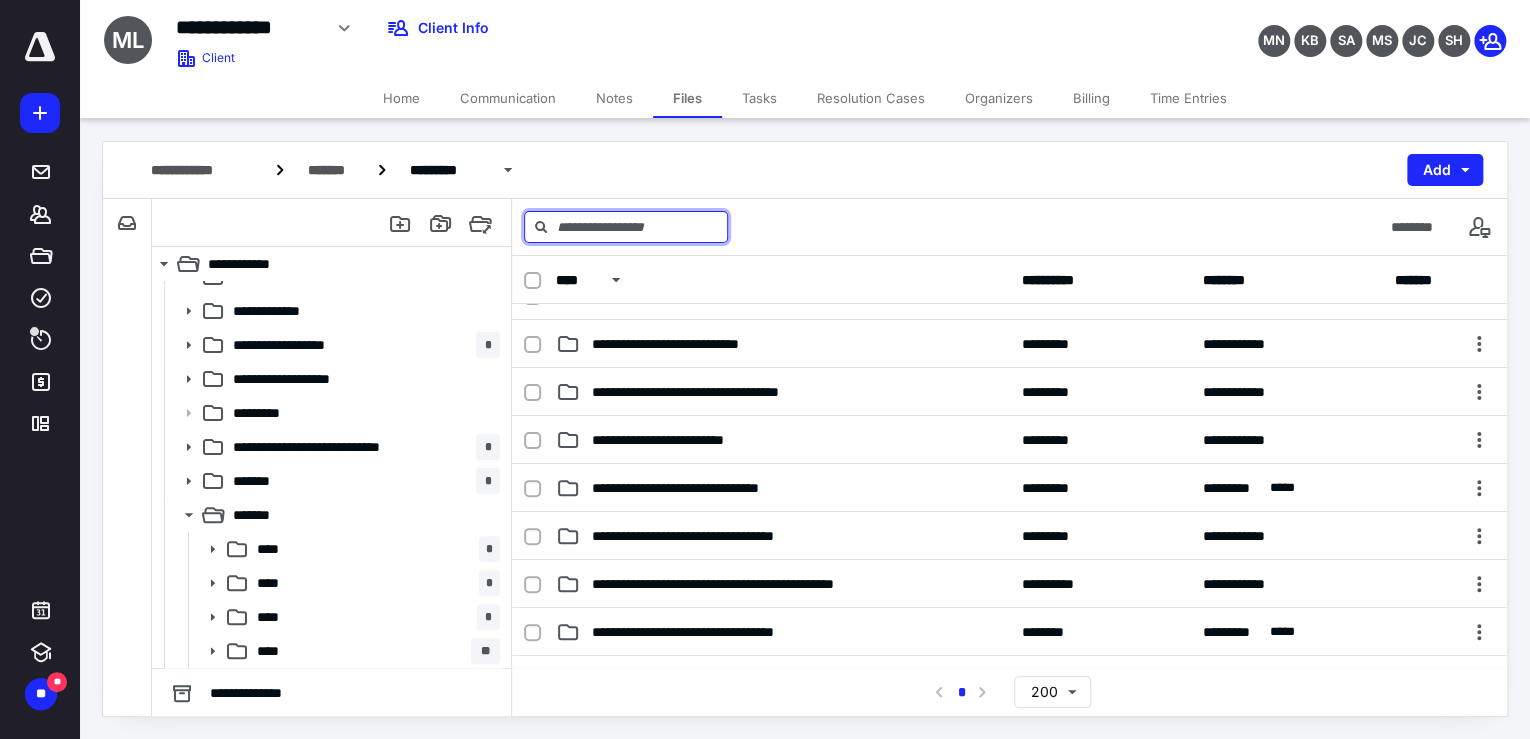 click at bounding box center [626, 227] 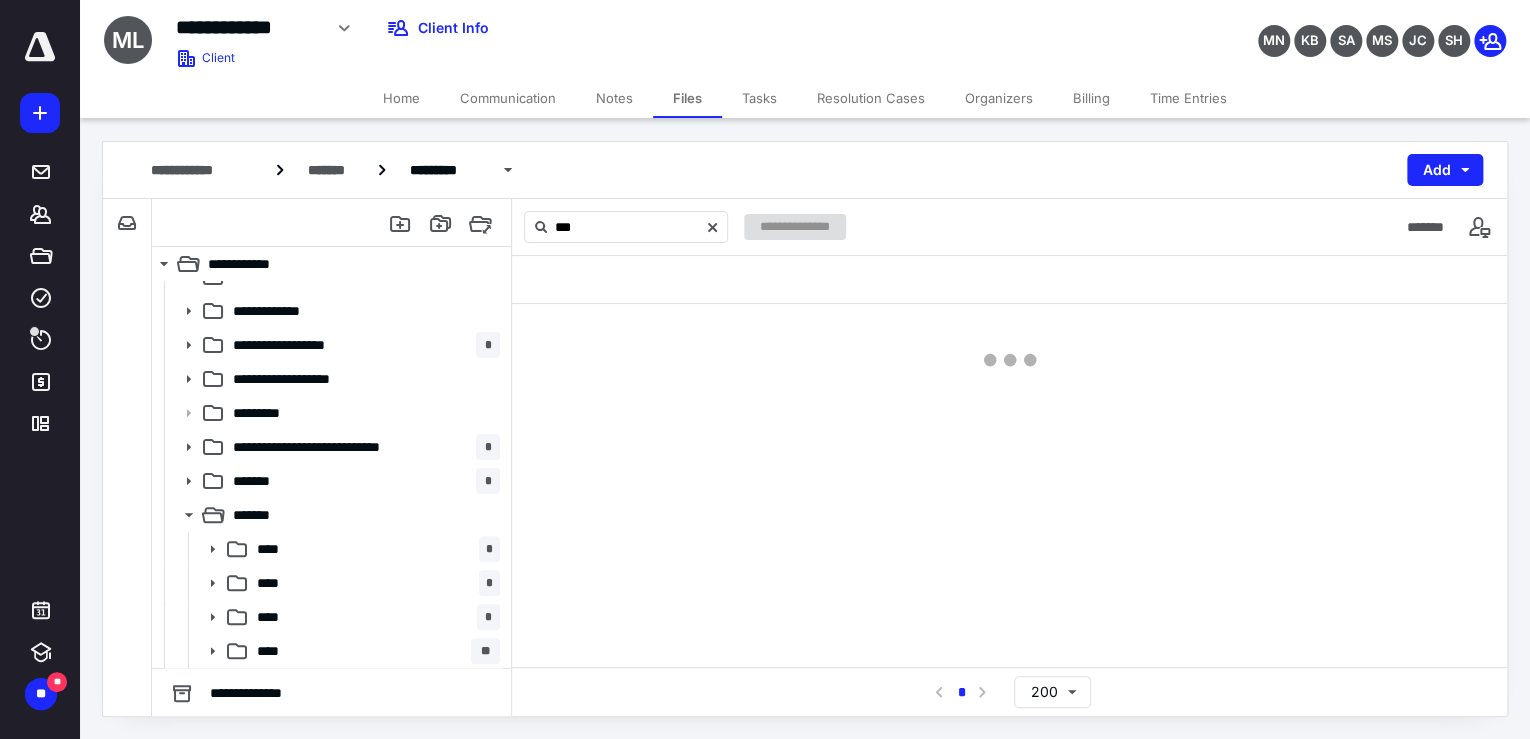 scroll, scrollTop: 0, scrollLeft: 0, axis: both 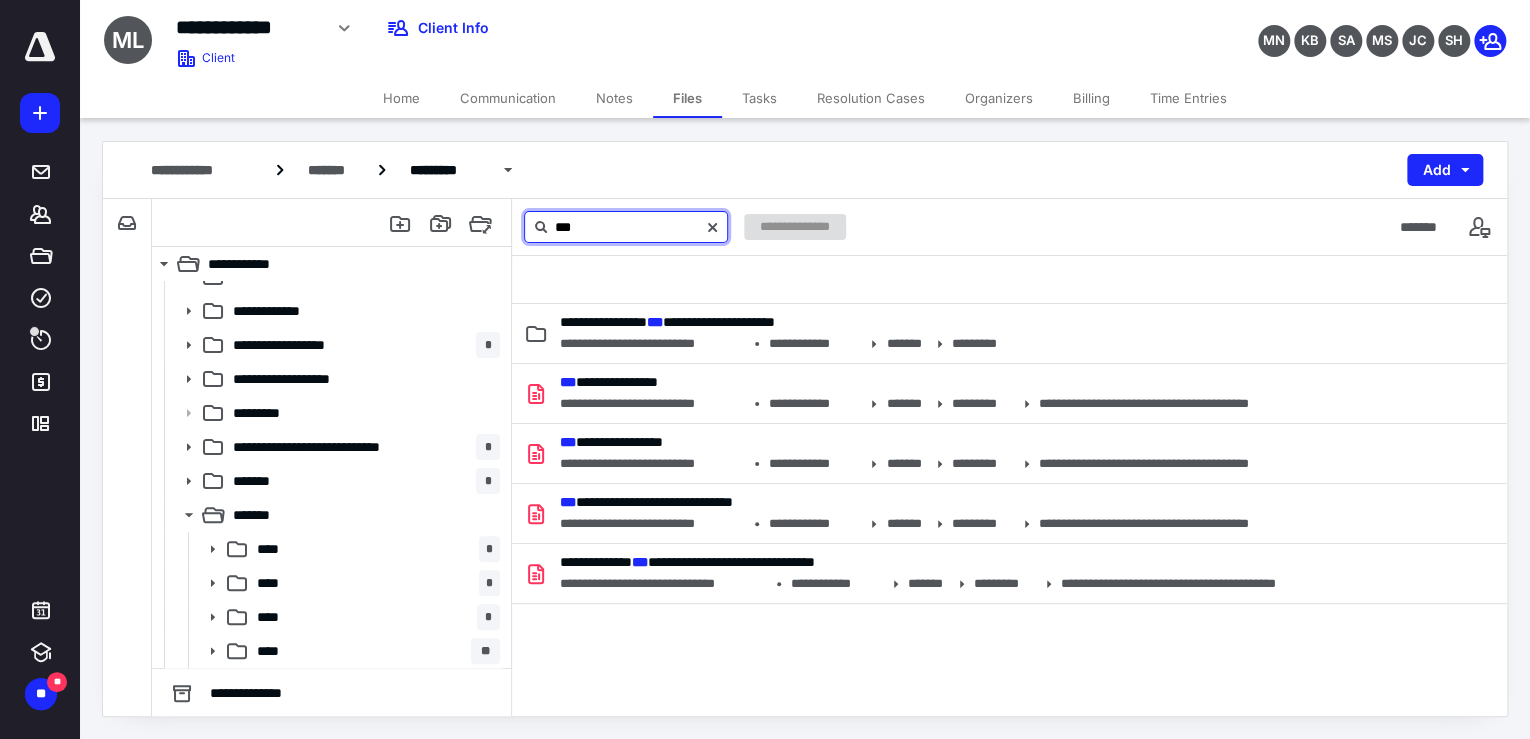 click on "***" at bounding box center [626, 227] 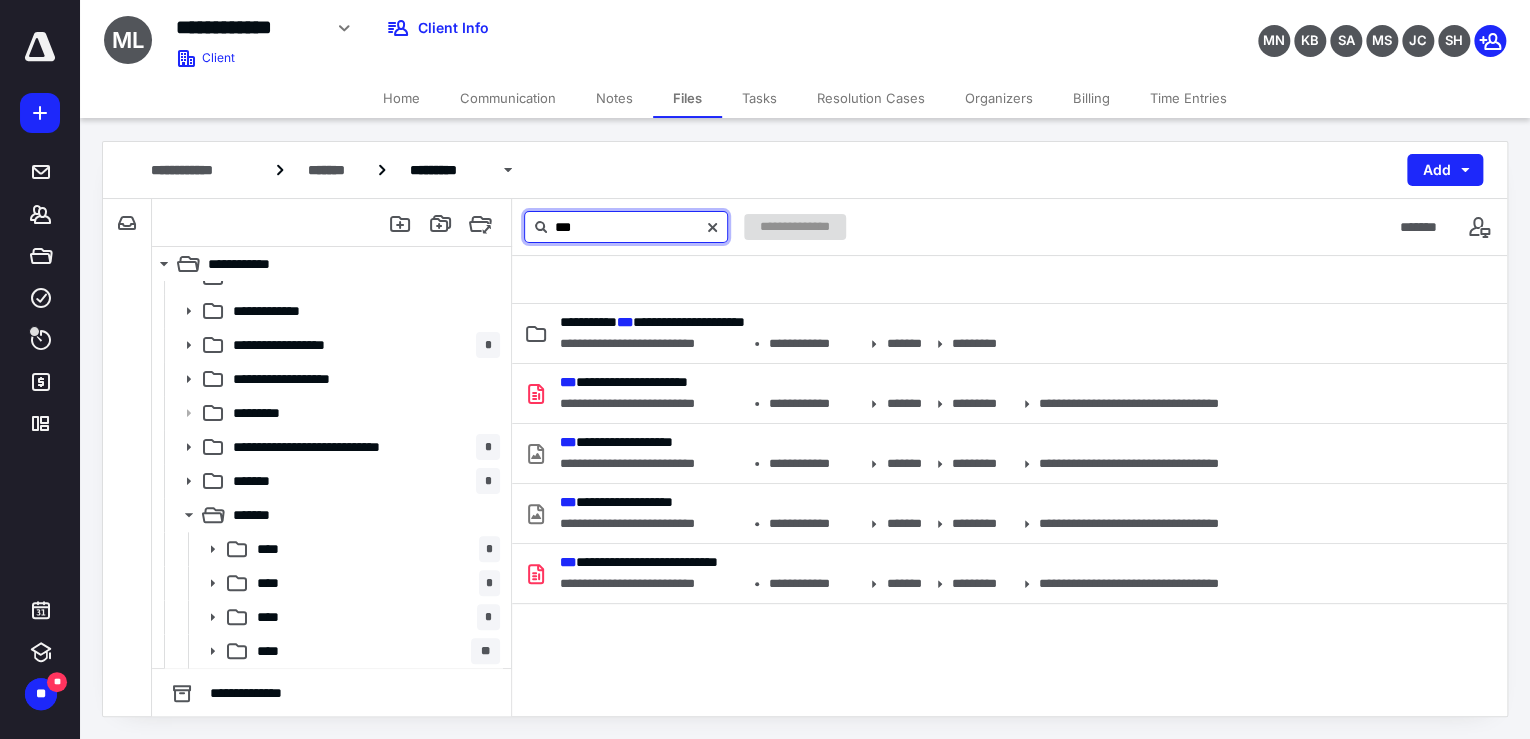 type on "***" 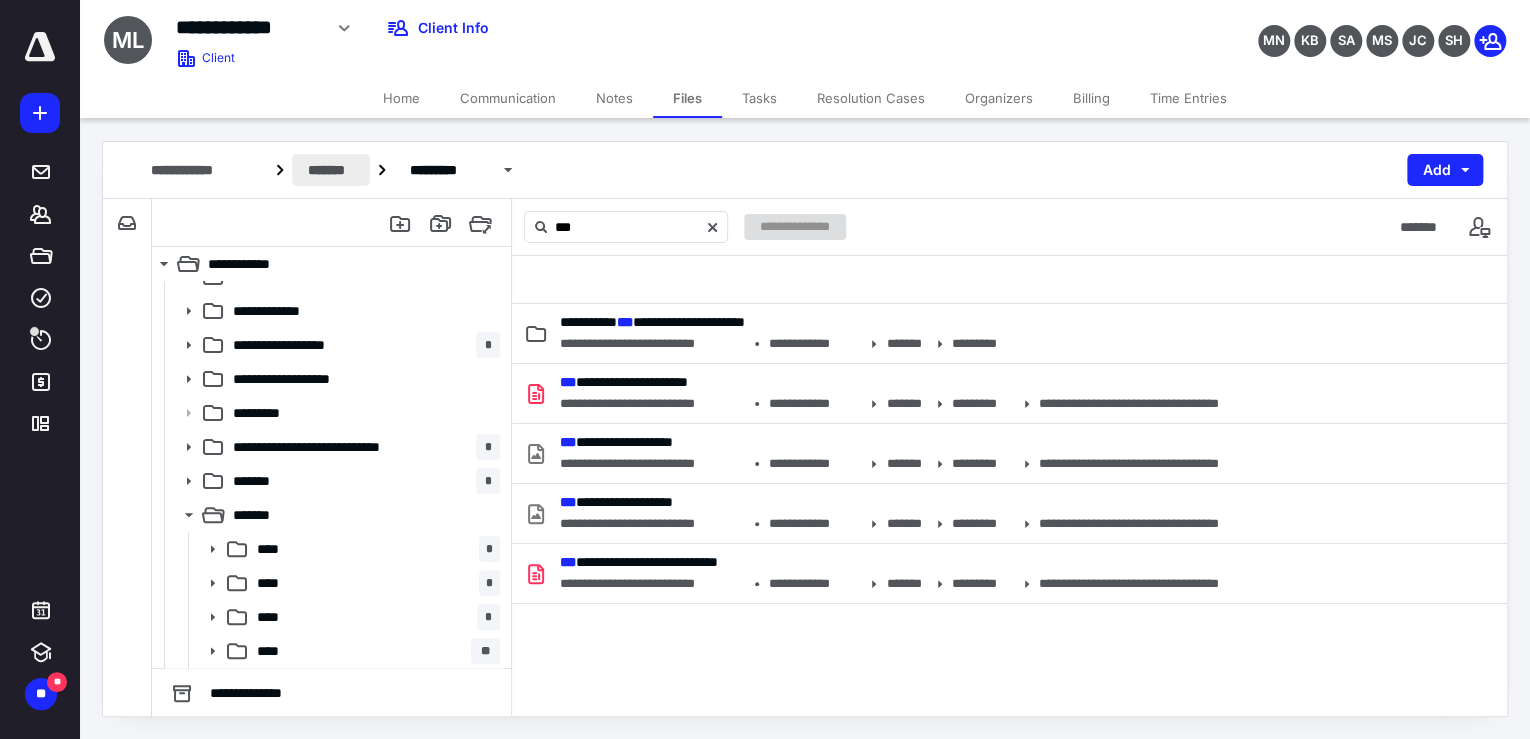 click on "*******" at bounding box center (331, 170) 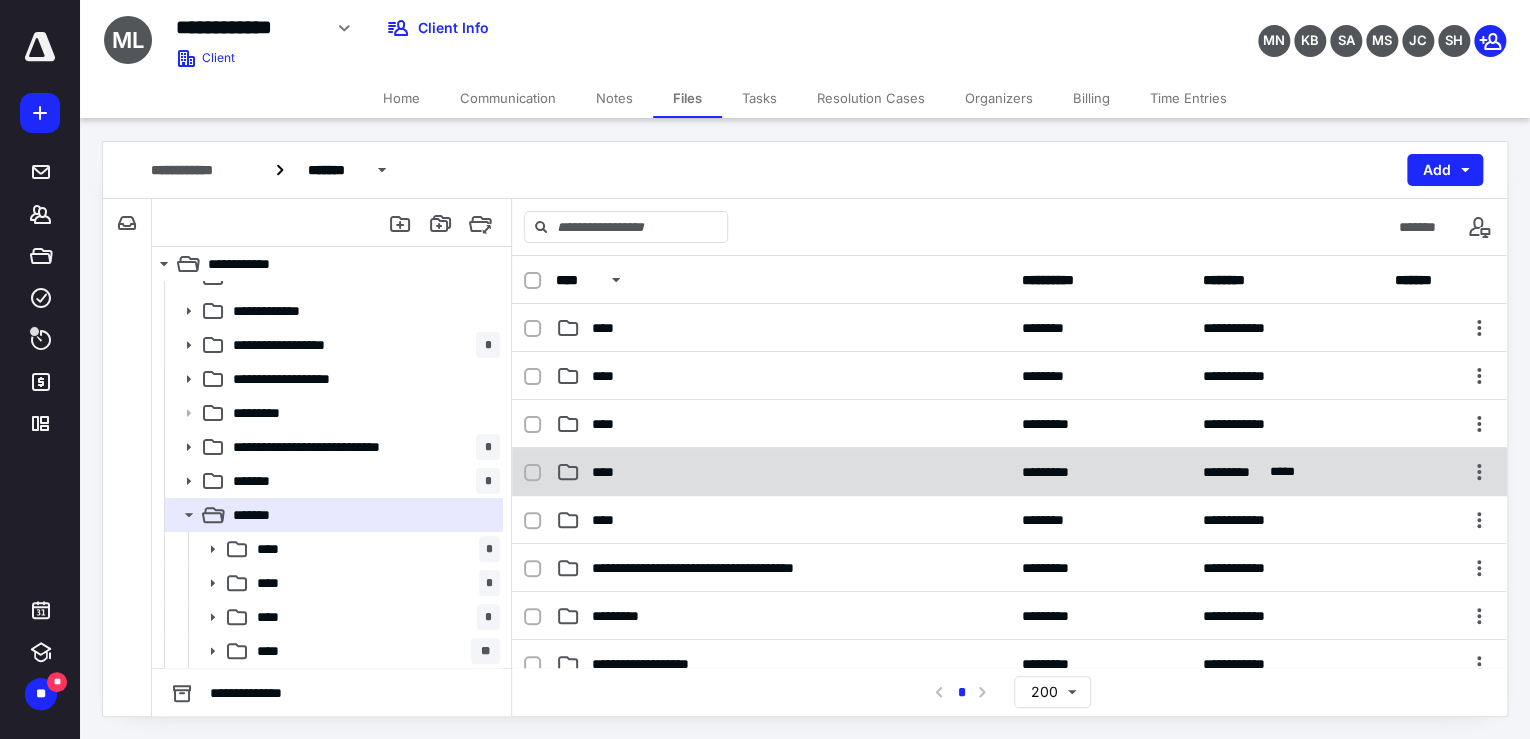 click on "****" at bounding box center [783, 472] 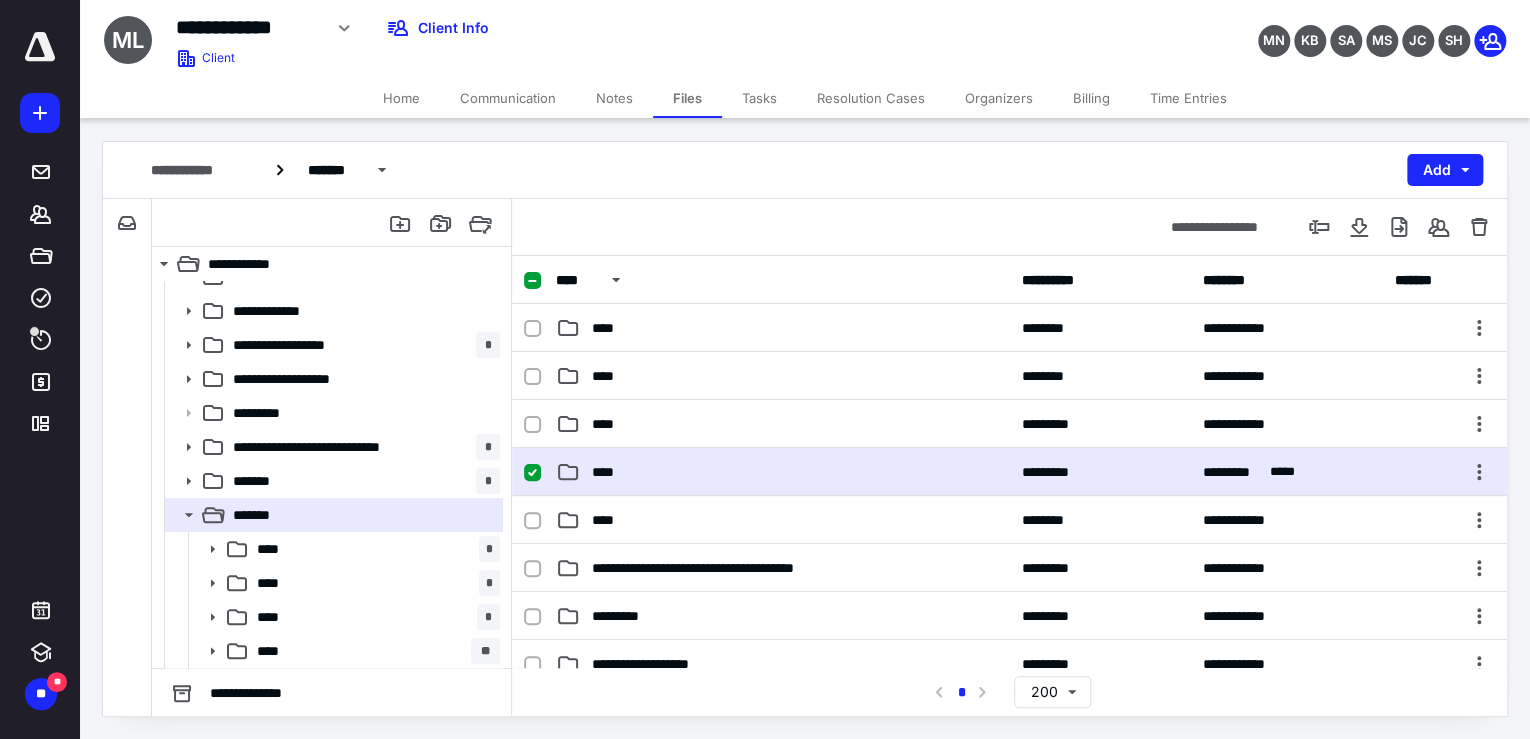 click on "****" at bounding box center (783, 472) 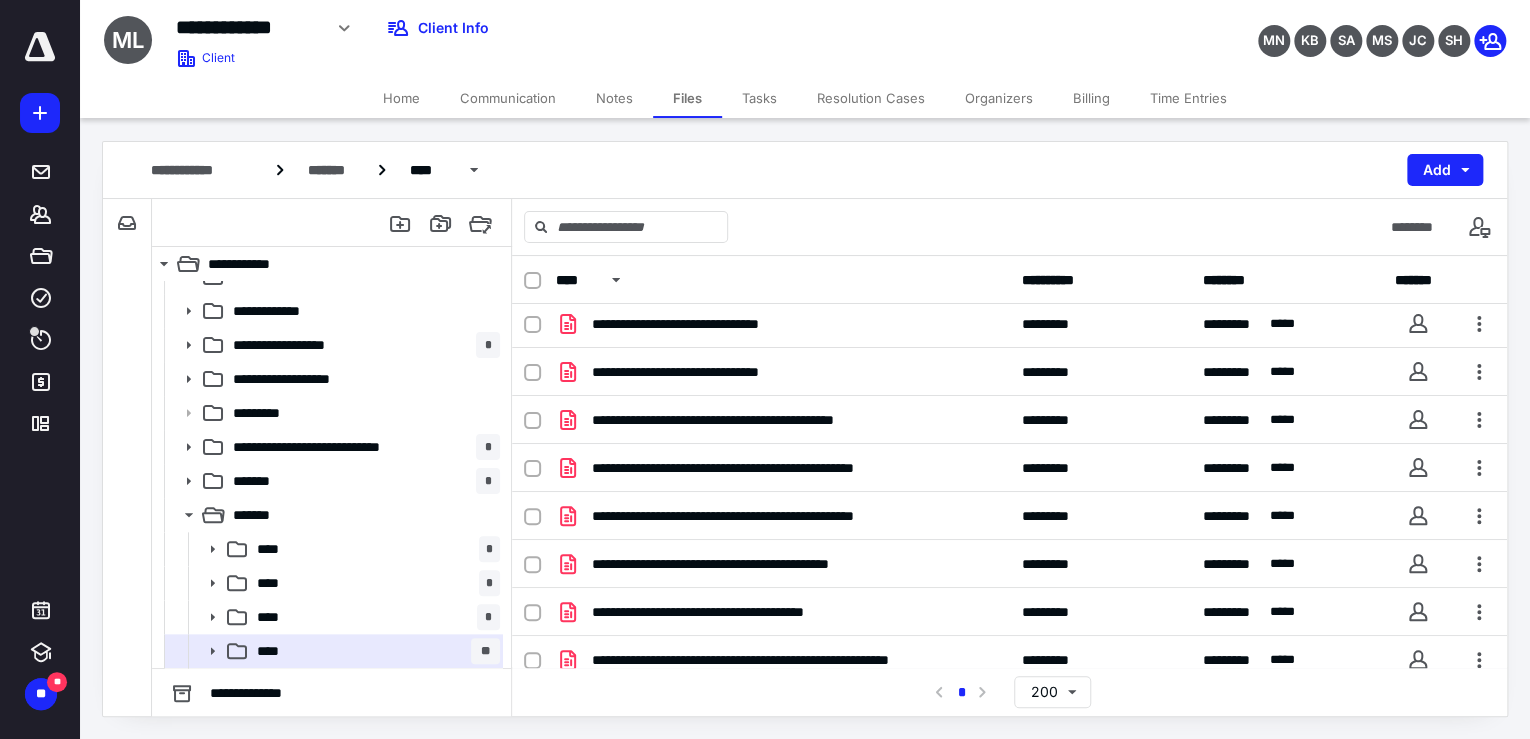 scroll, scrollTop: 1165, scrollLeft: 0, axis: vertical 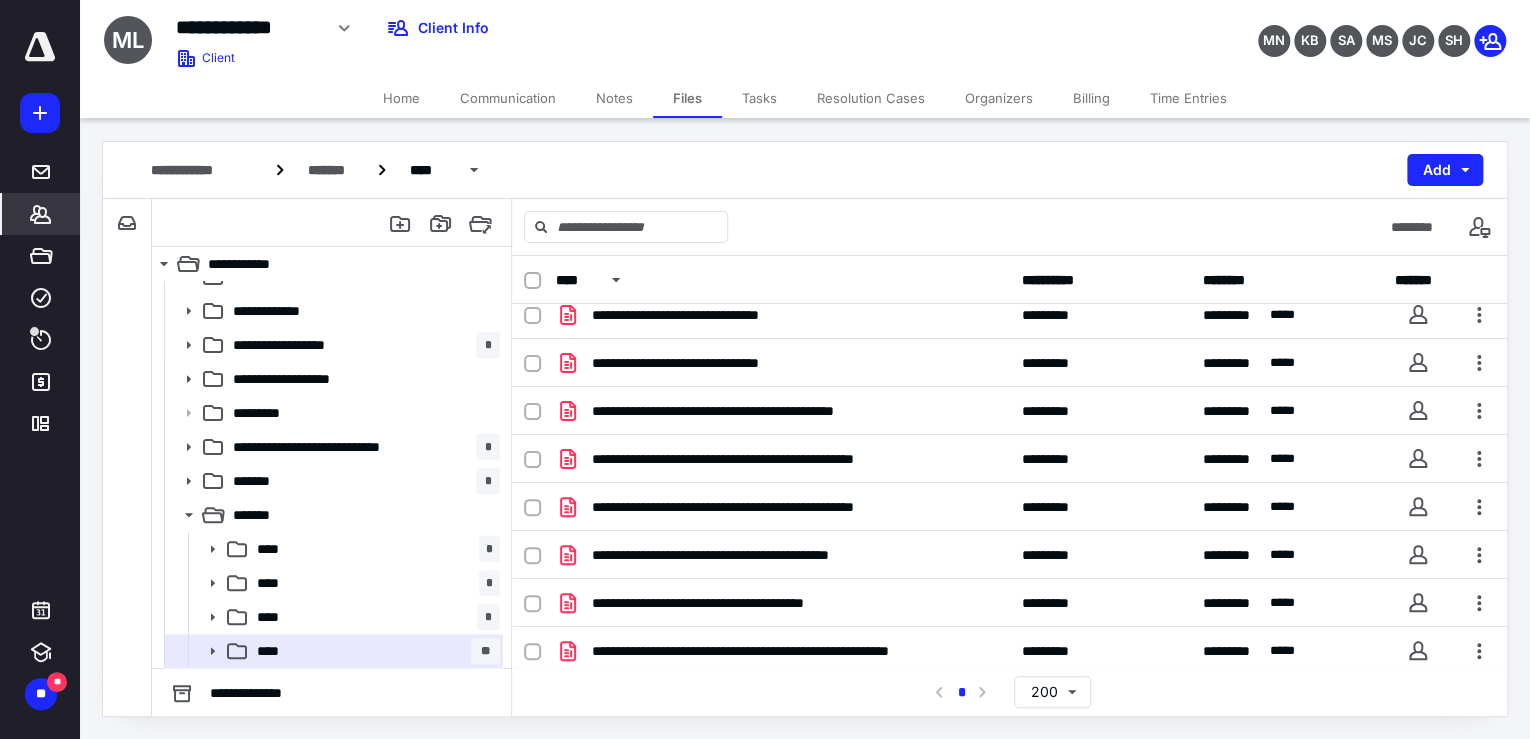 click on "*******" at bounding box center (41, 214) 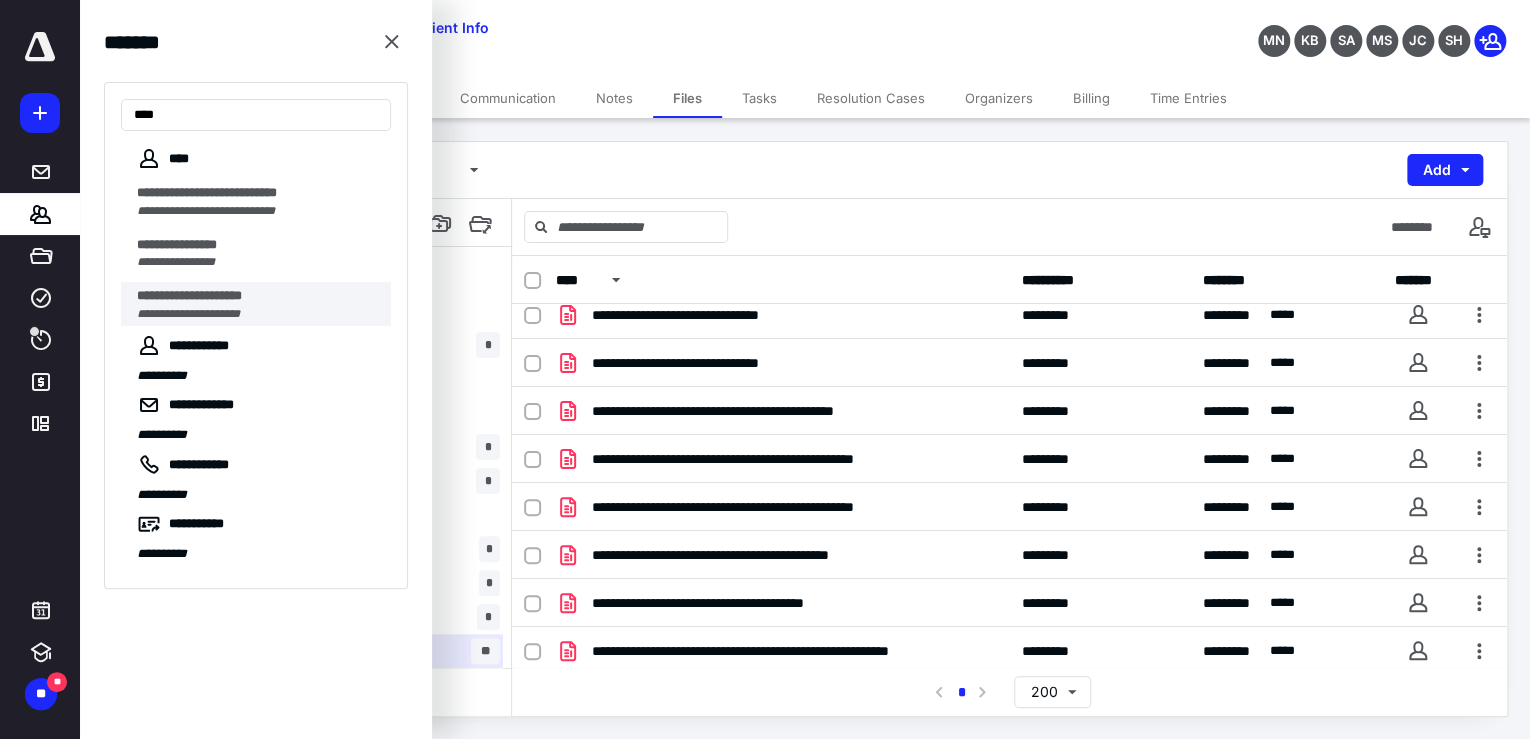 type on "****" 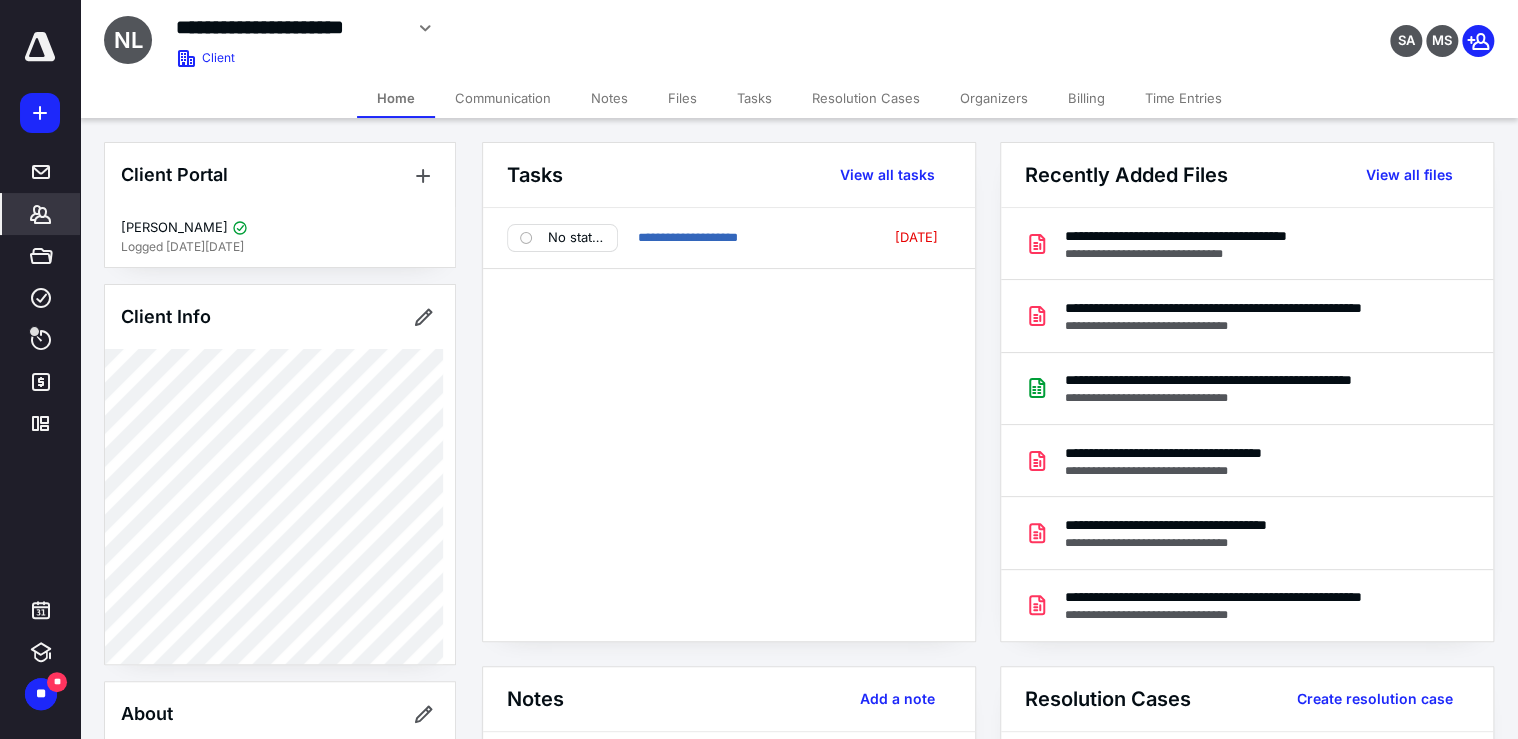click on "Files" at bounding box center [682, 98] 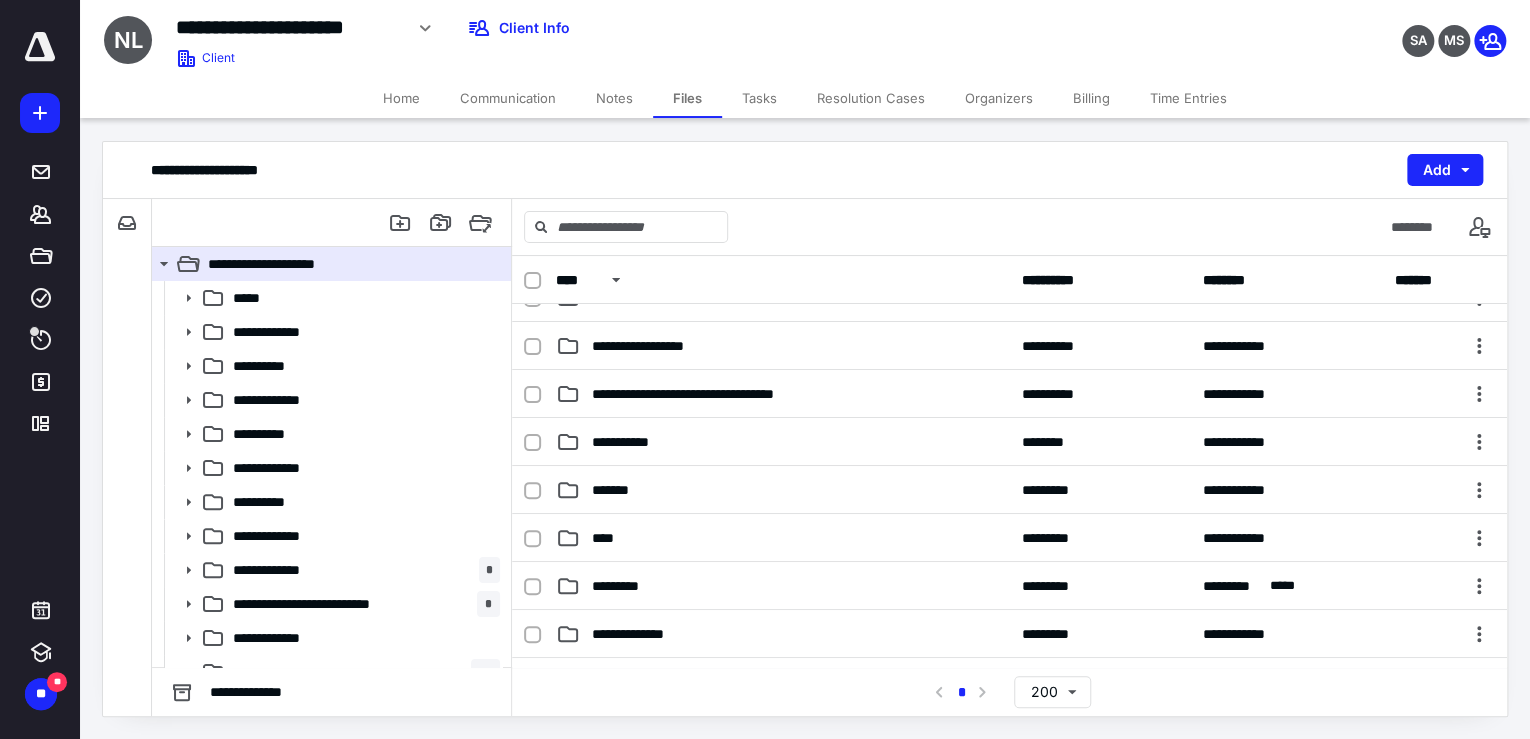 scroll, scrollTop: 640, scrollLeft: 0, axis: vertical 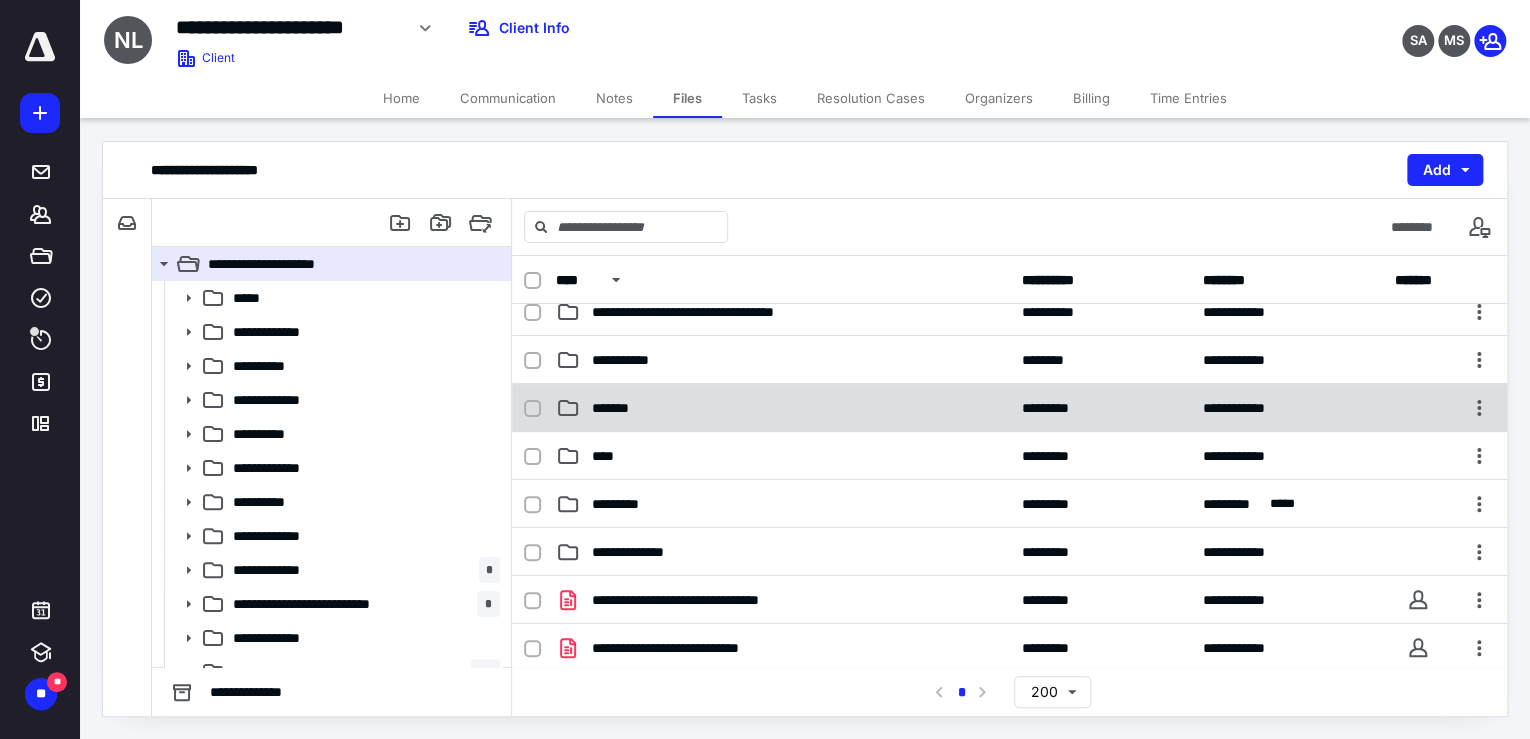 click on "*******" at bounding box center (783, 408) 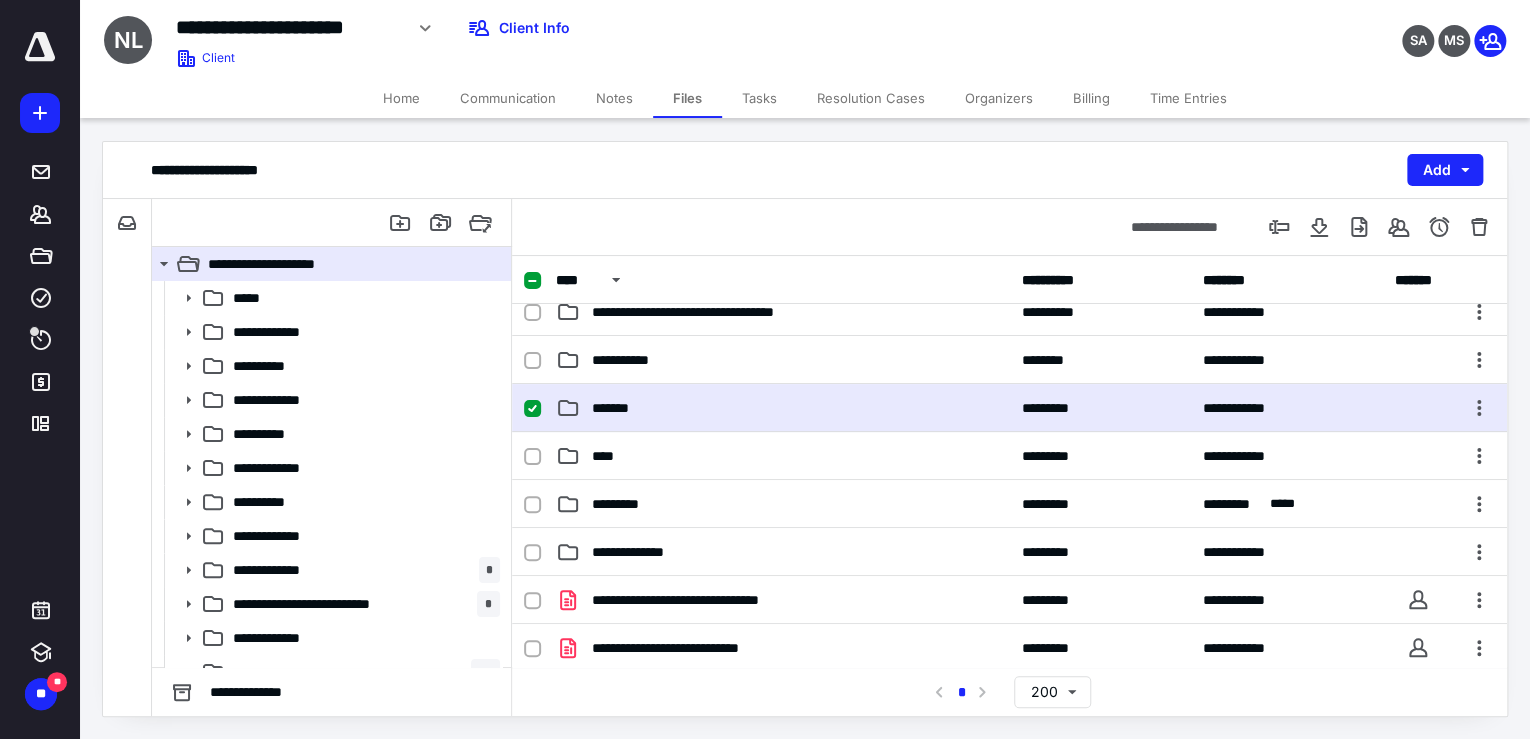 click on "*******" at bounding box center [783, 408] 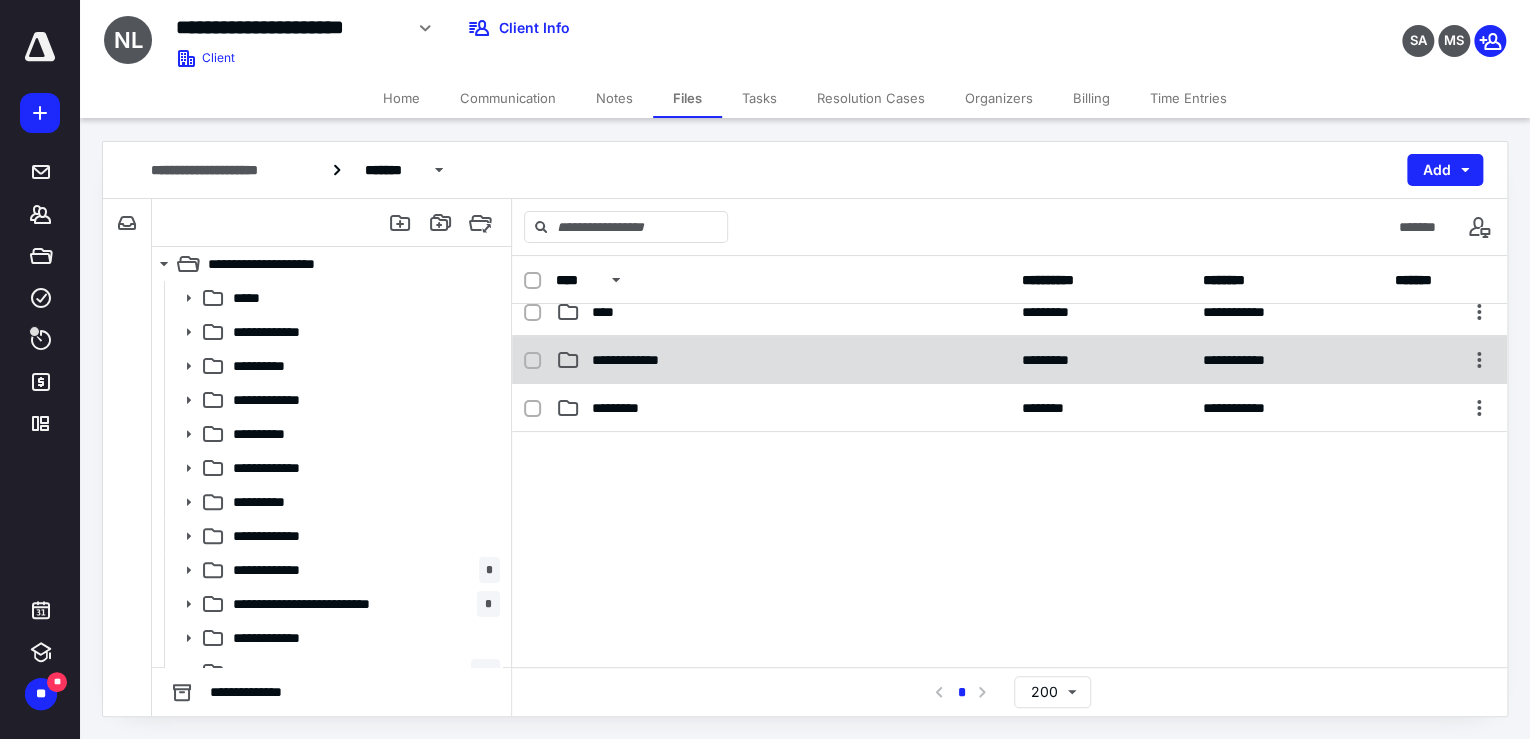 scroll, scrollTop: 0, scrollLeft: 0, axis: both 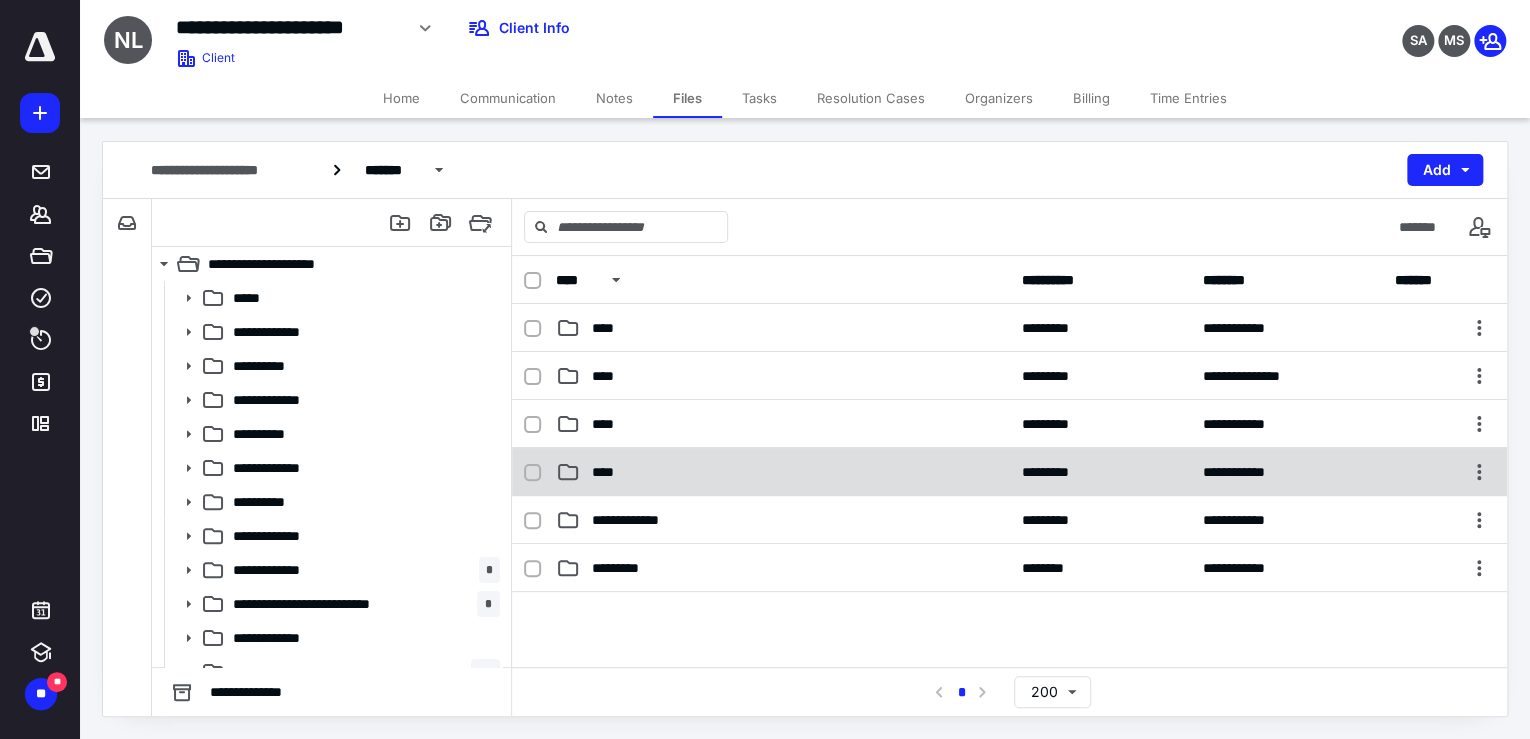 click on "****" at bounding box center (783, 472) 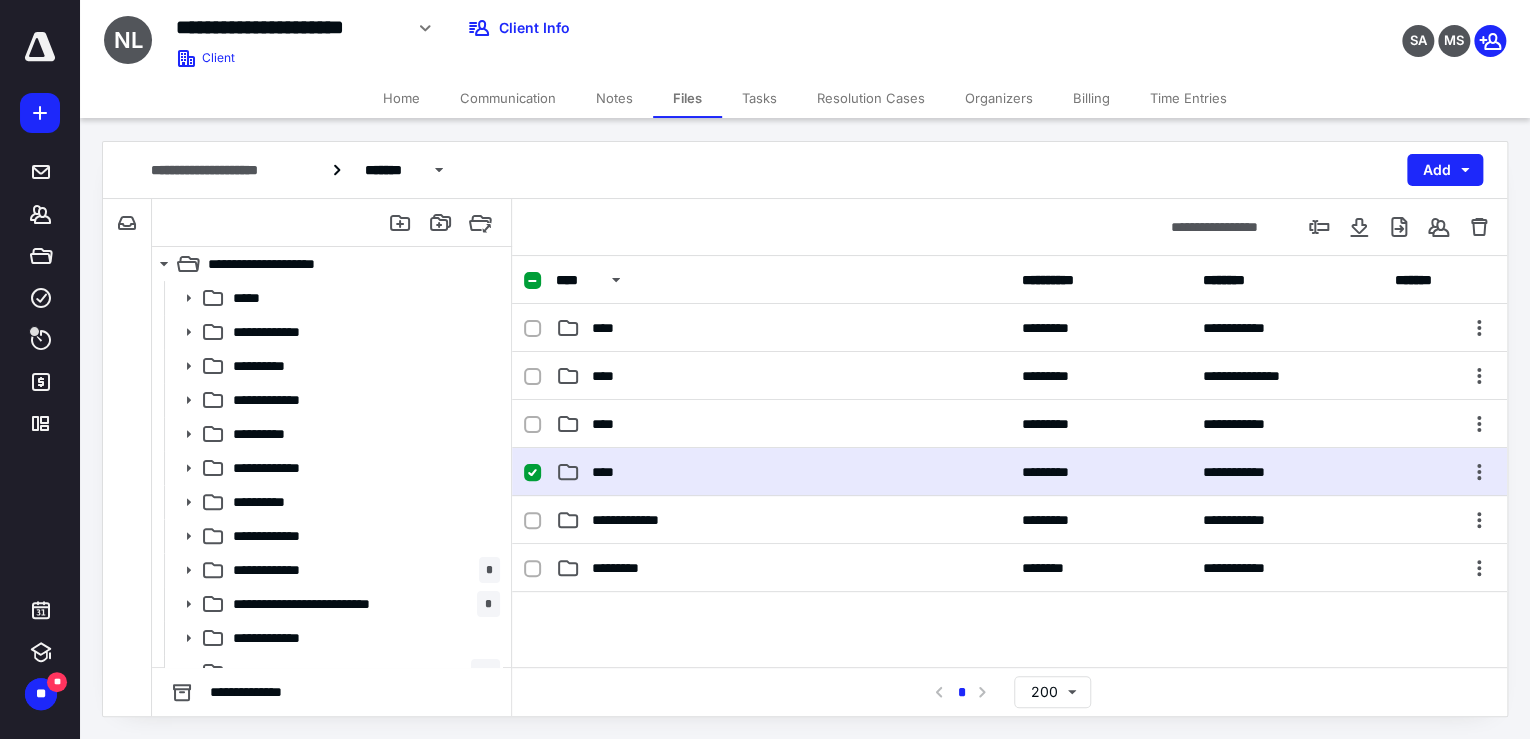 click on "****" at bounding box center (783, 472) 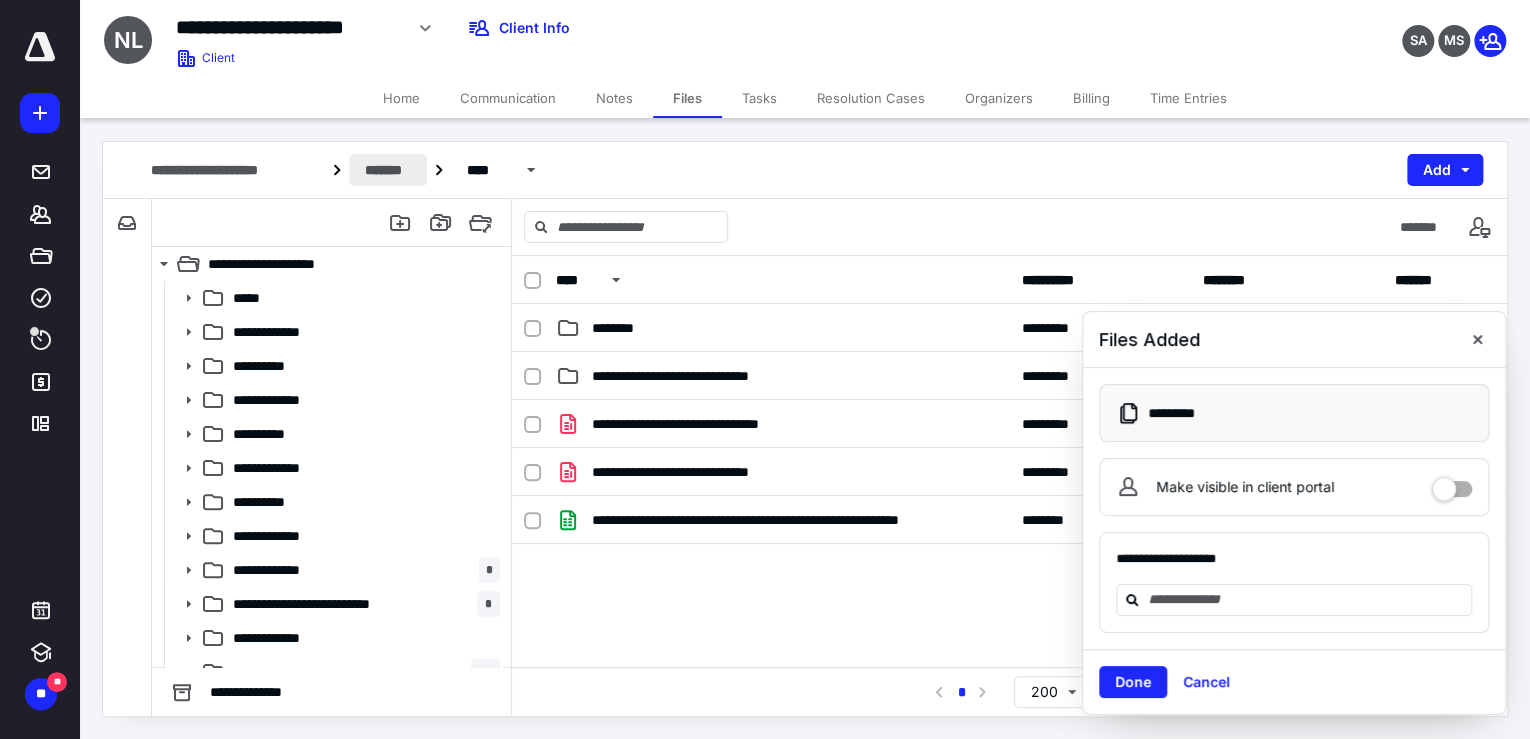 click on "*******" at bounding box center [388, 170] 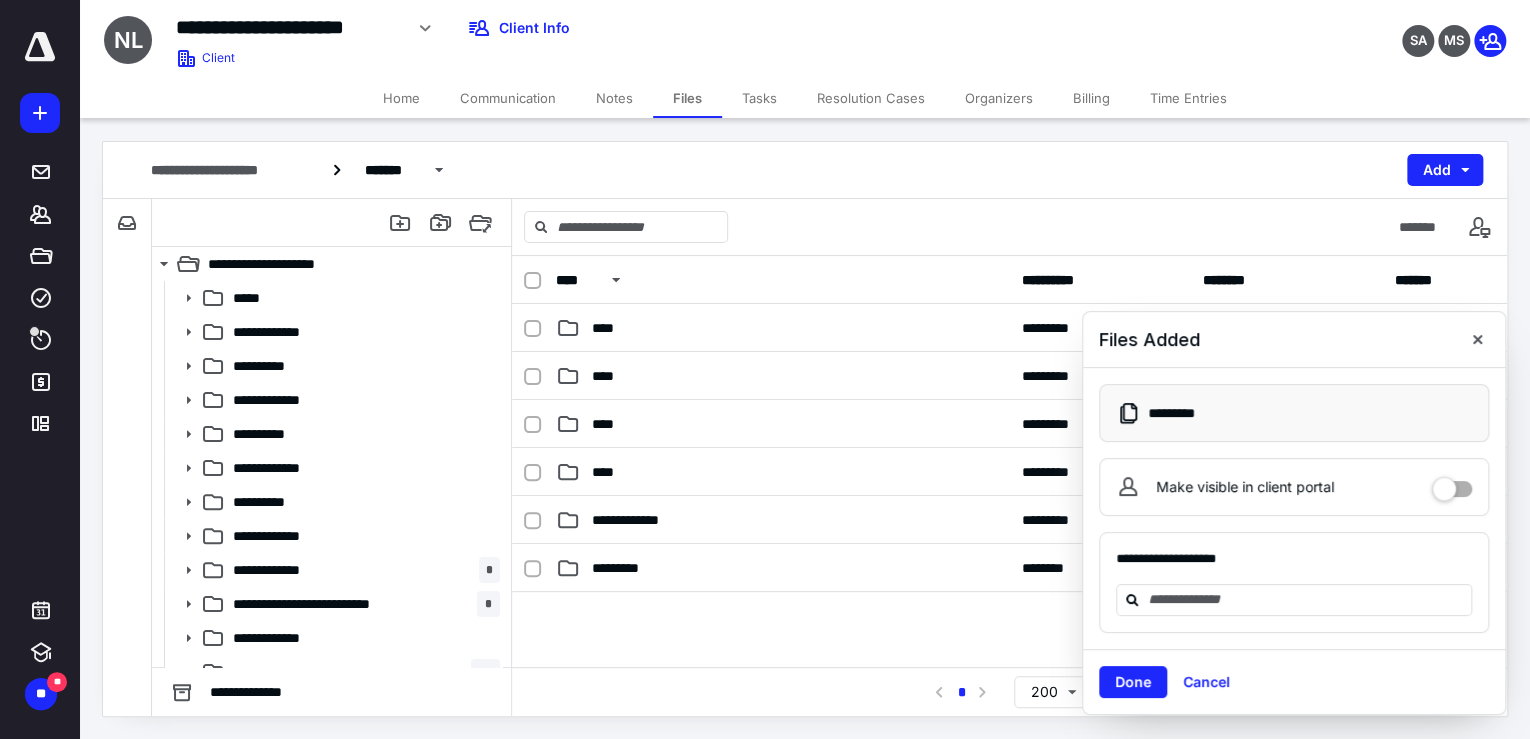 click at bounding box center [1009, 742] 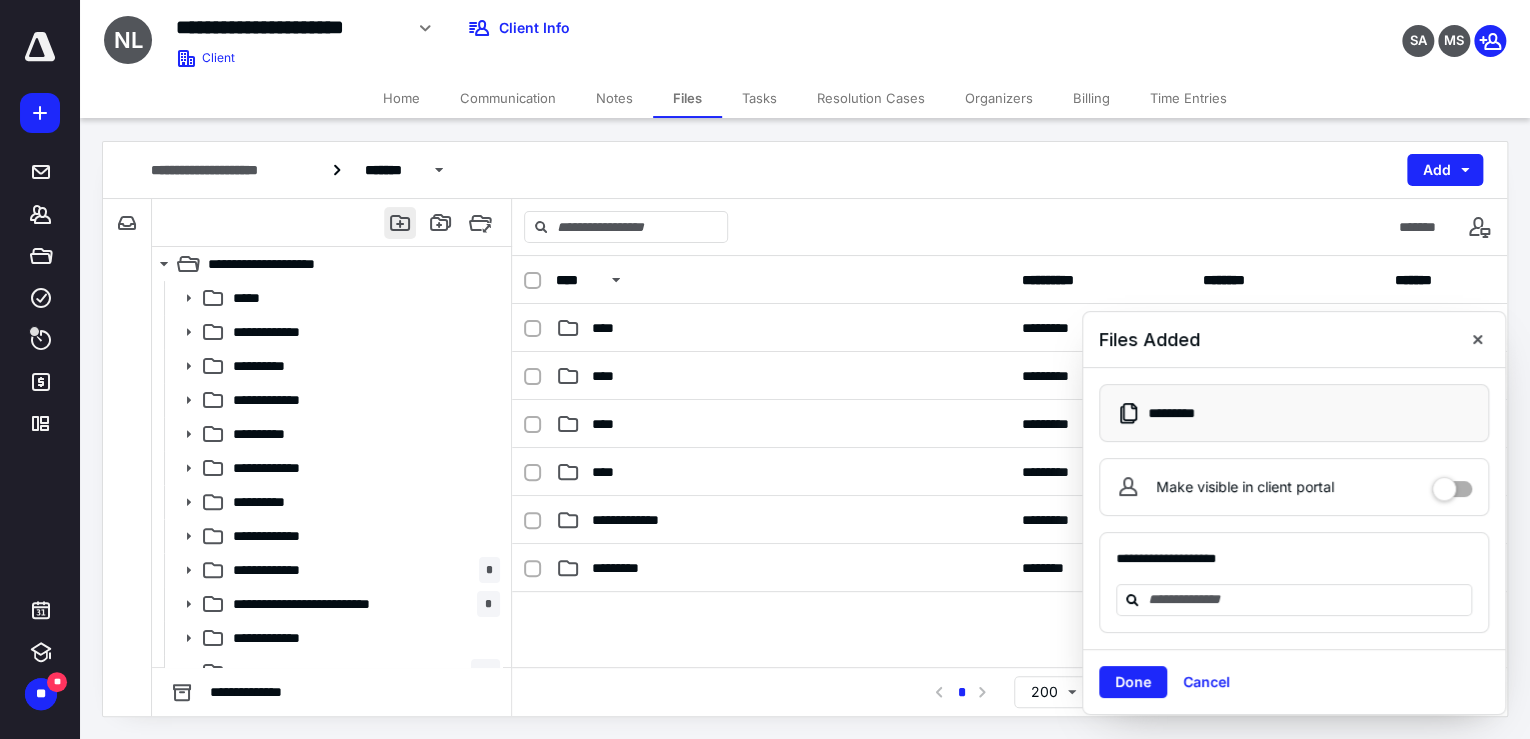 click at bounding box center (400, 223) 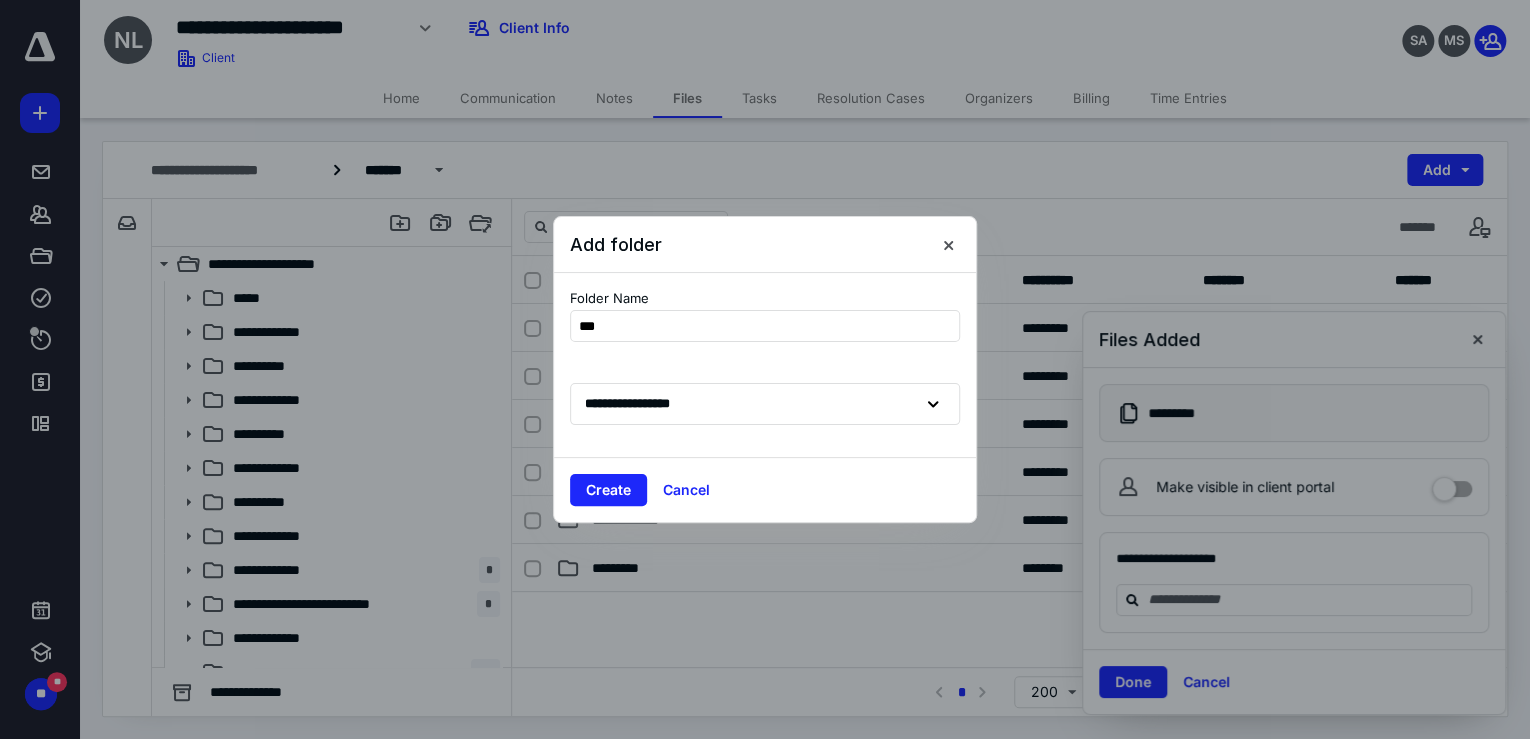 type on "****" 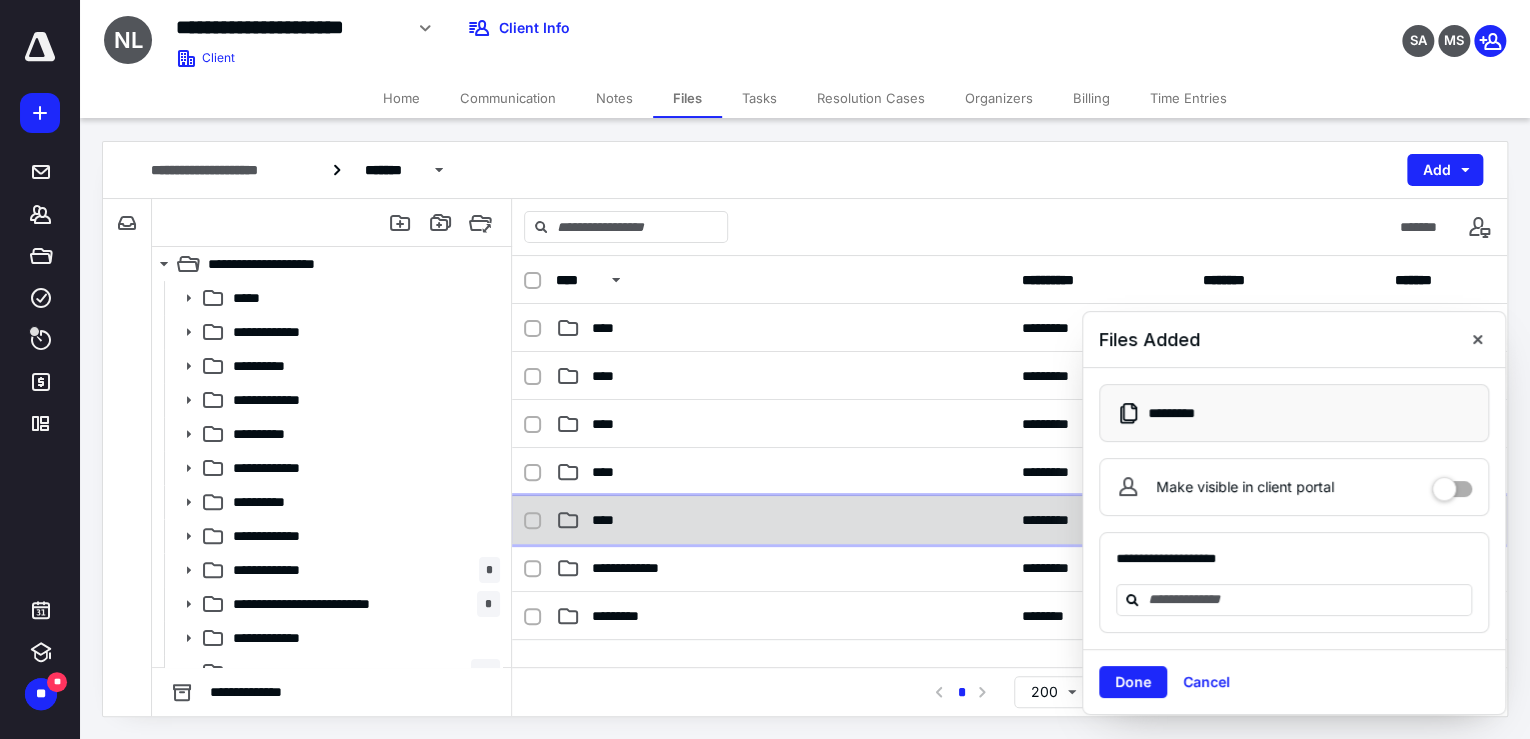 click on "****" at bounding box center [783, 520] 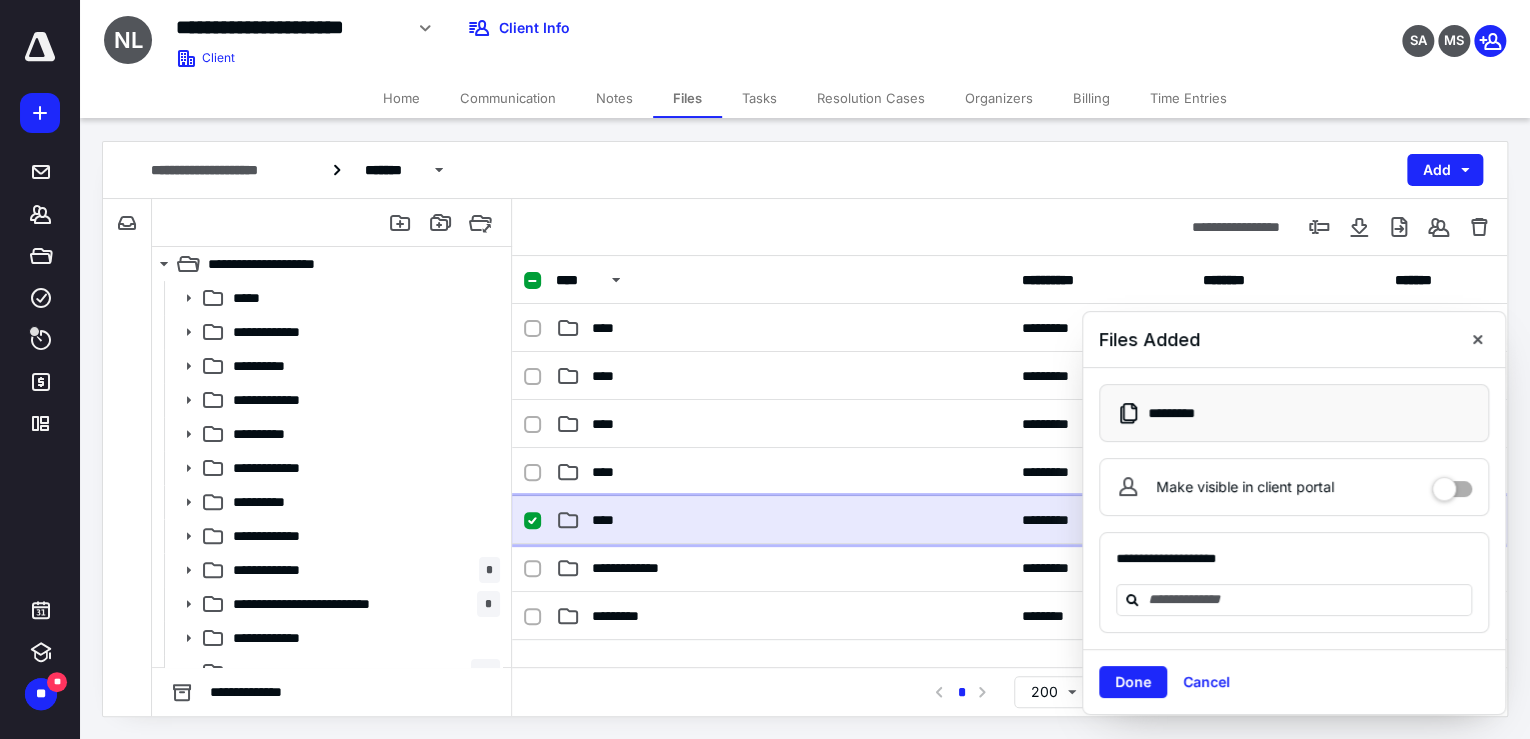 checkbox on "true" 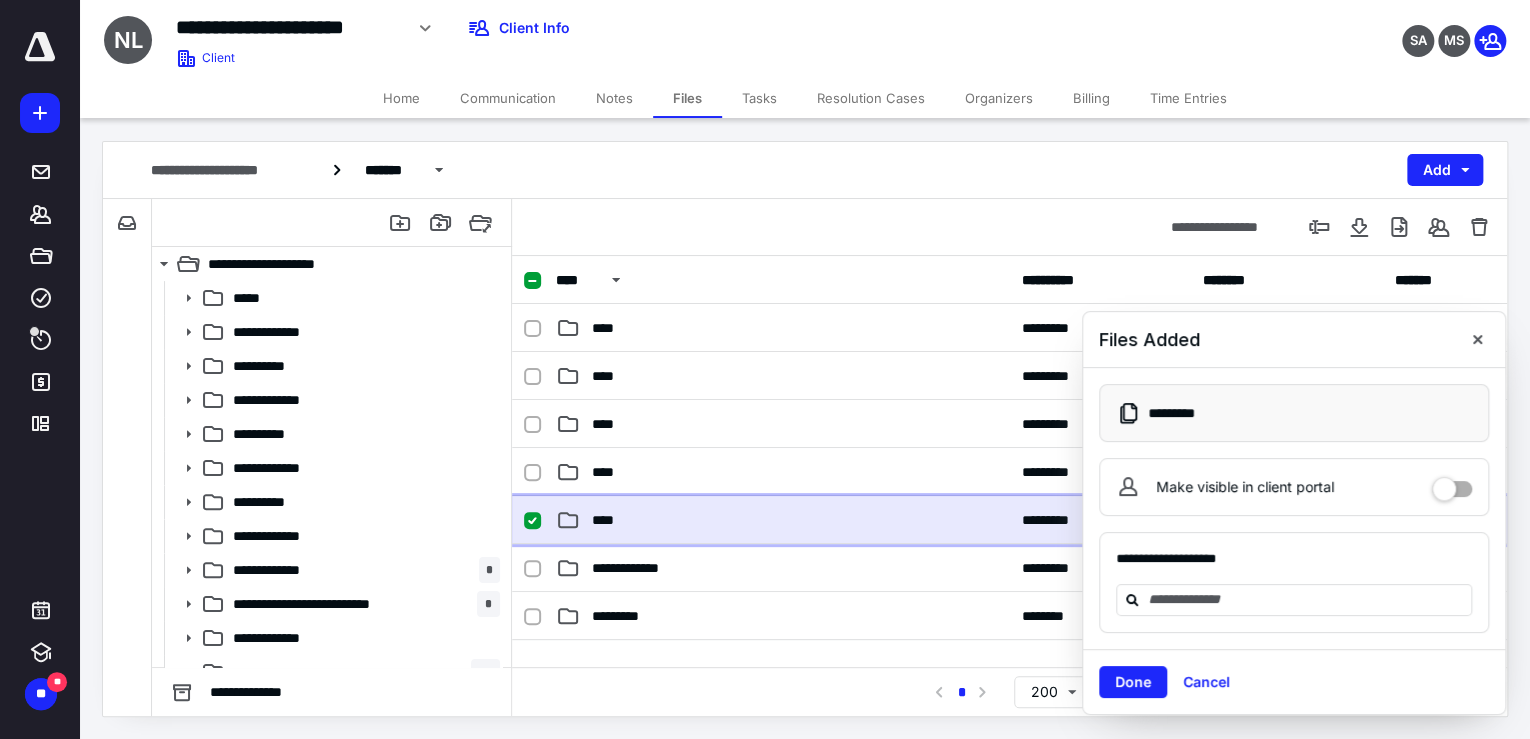 click on "****" at bounding box center [783, 520] 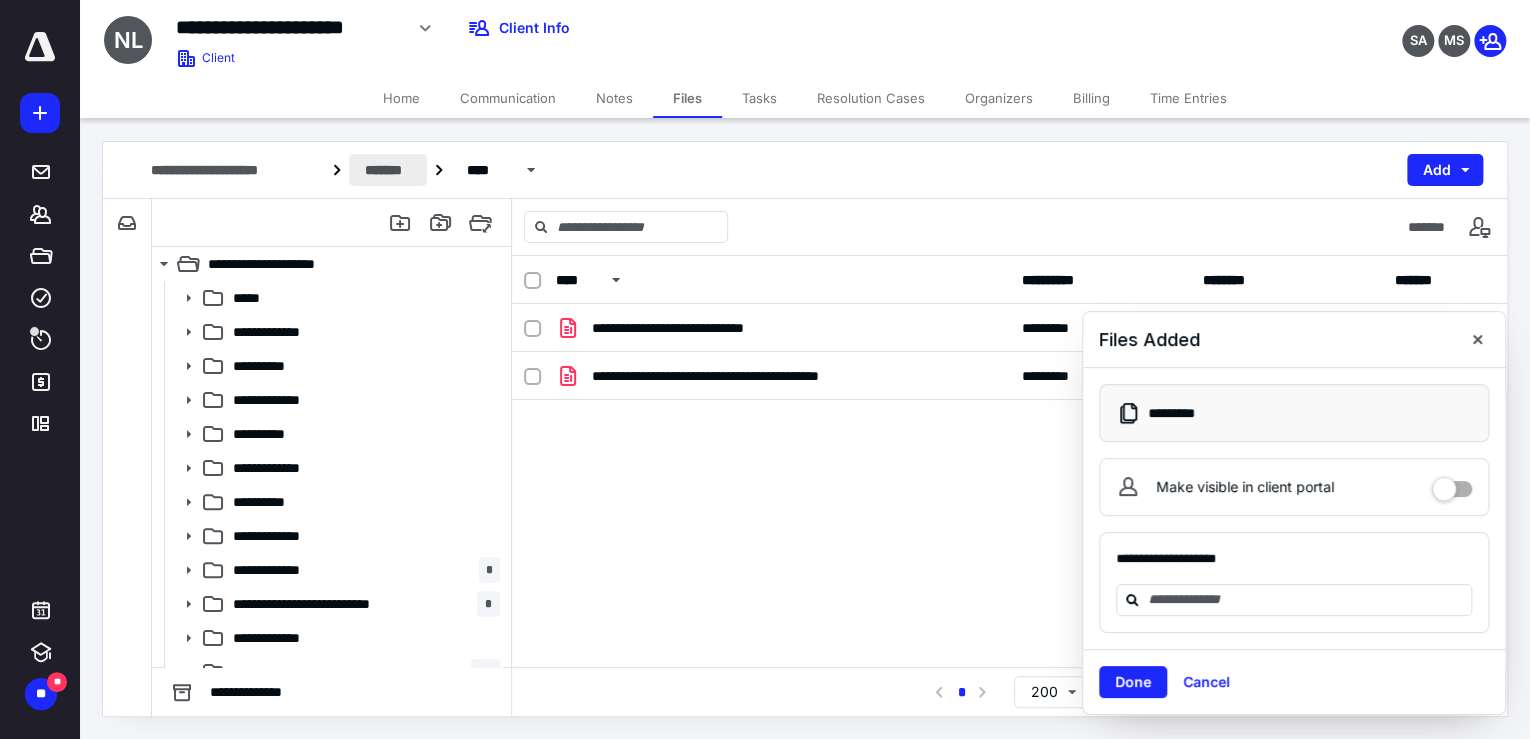 click on "*******" at bounding box center (388, 170) 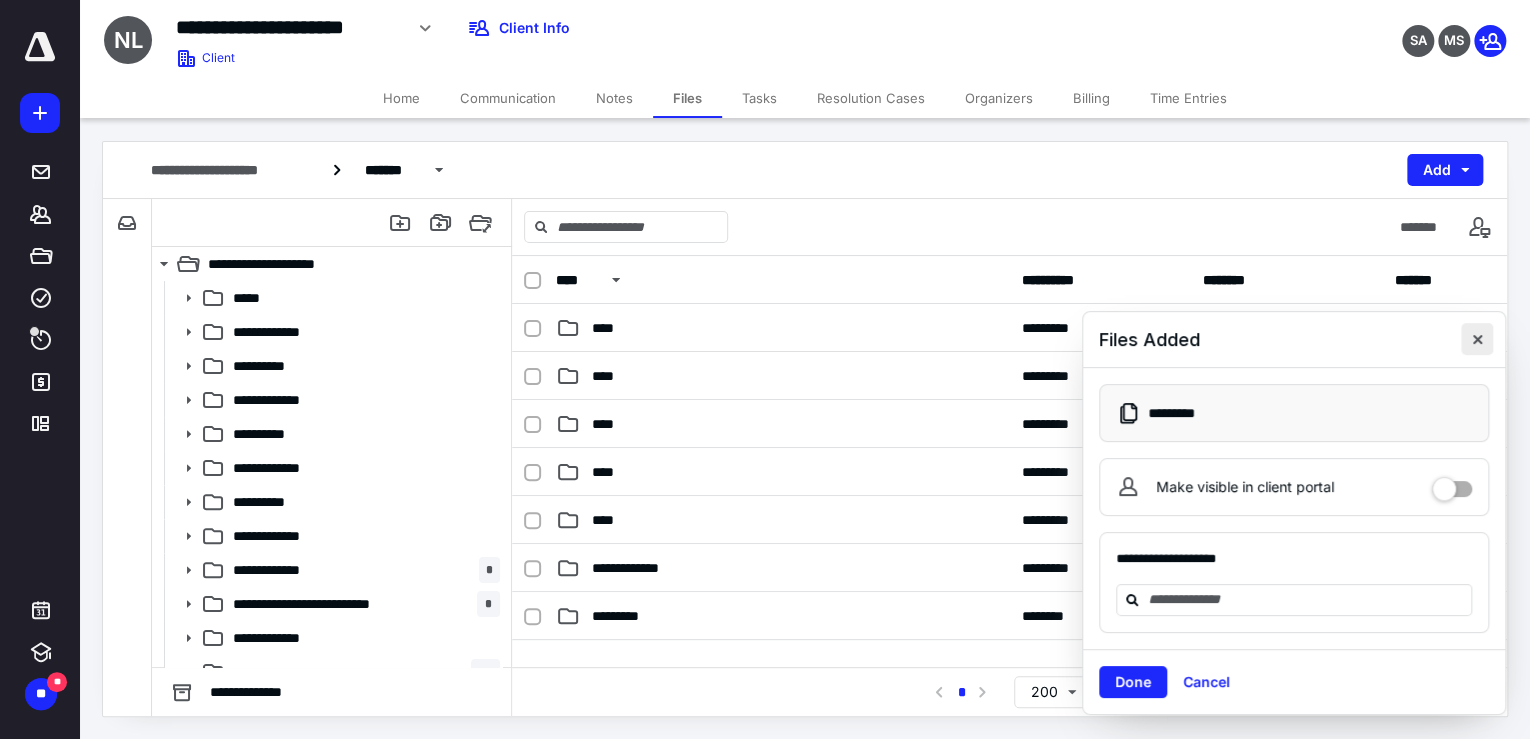 click at bounding box center (1477, 339) 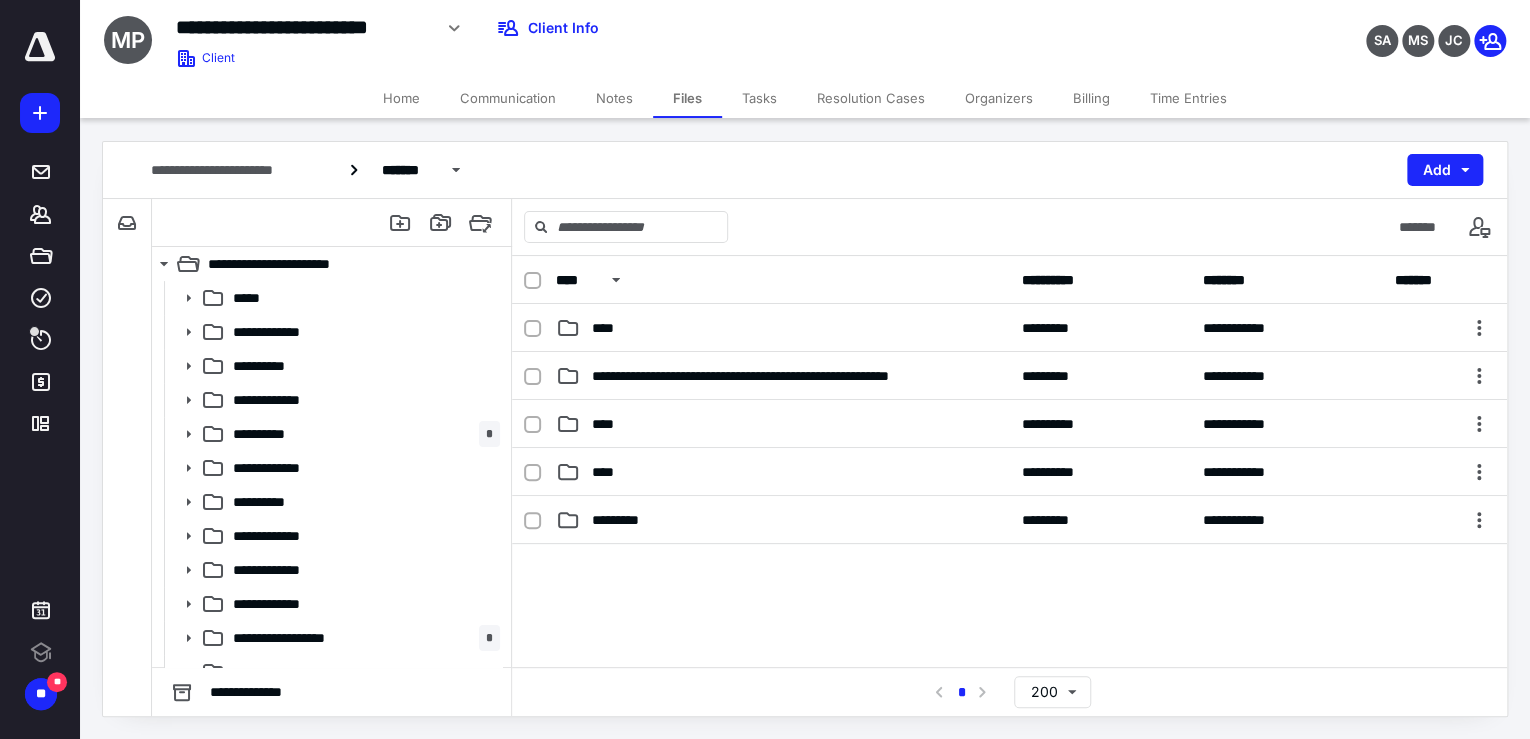 scroll, scrollTop: 0, scrollLeft: 0, axis: both 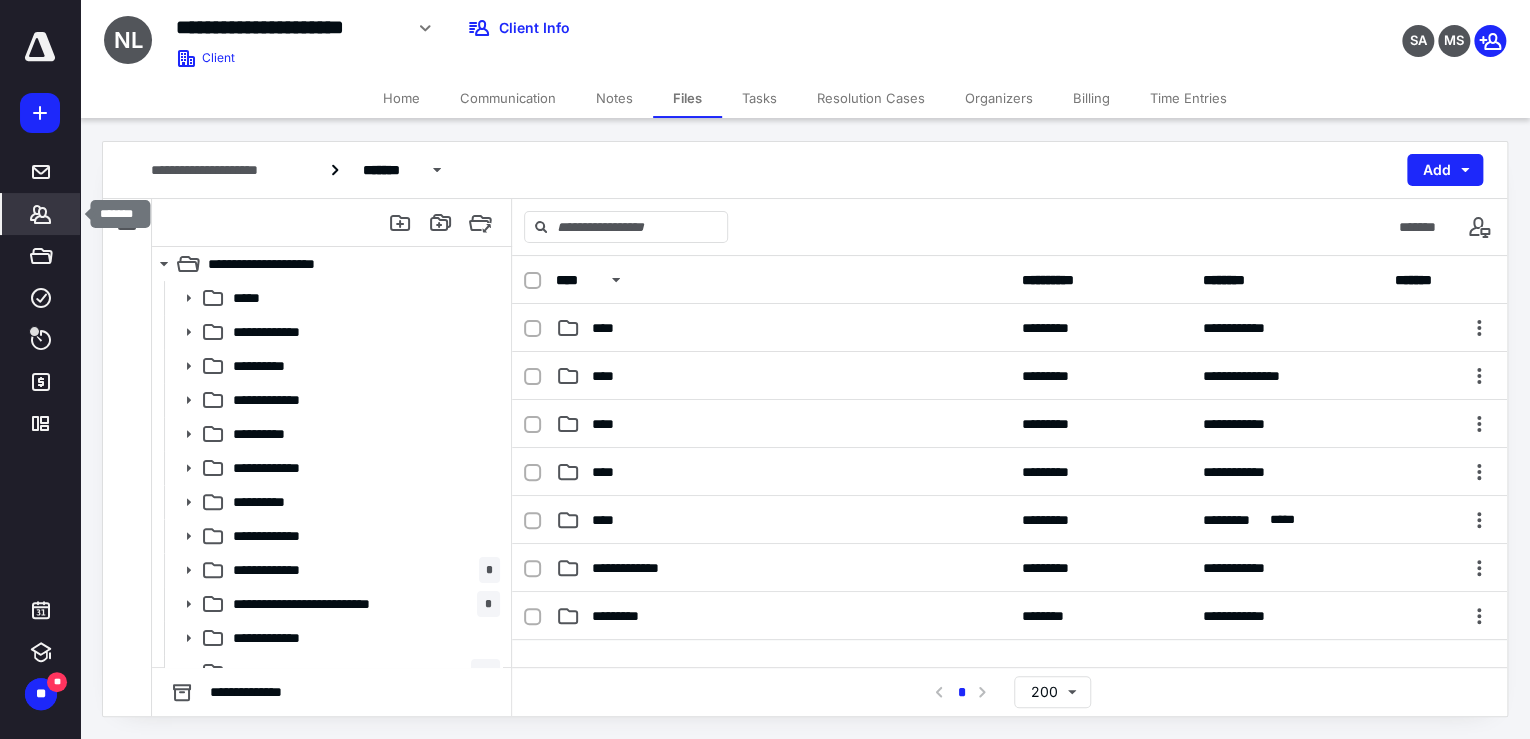 click 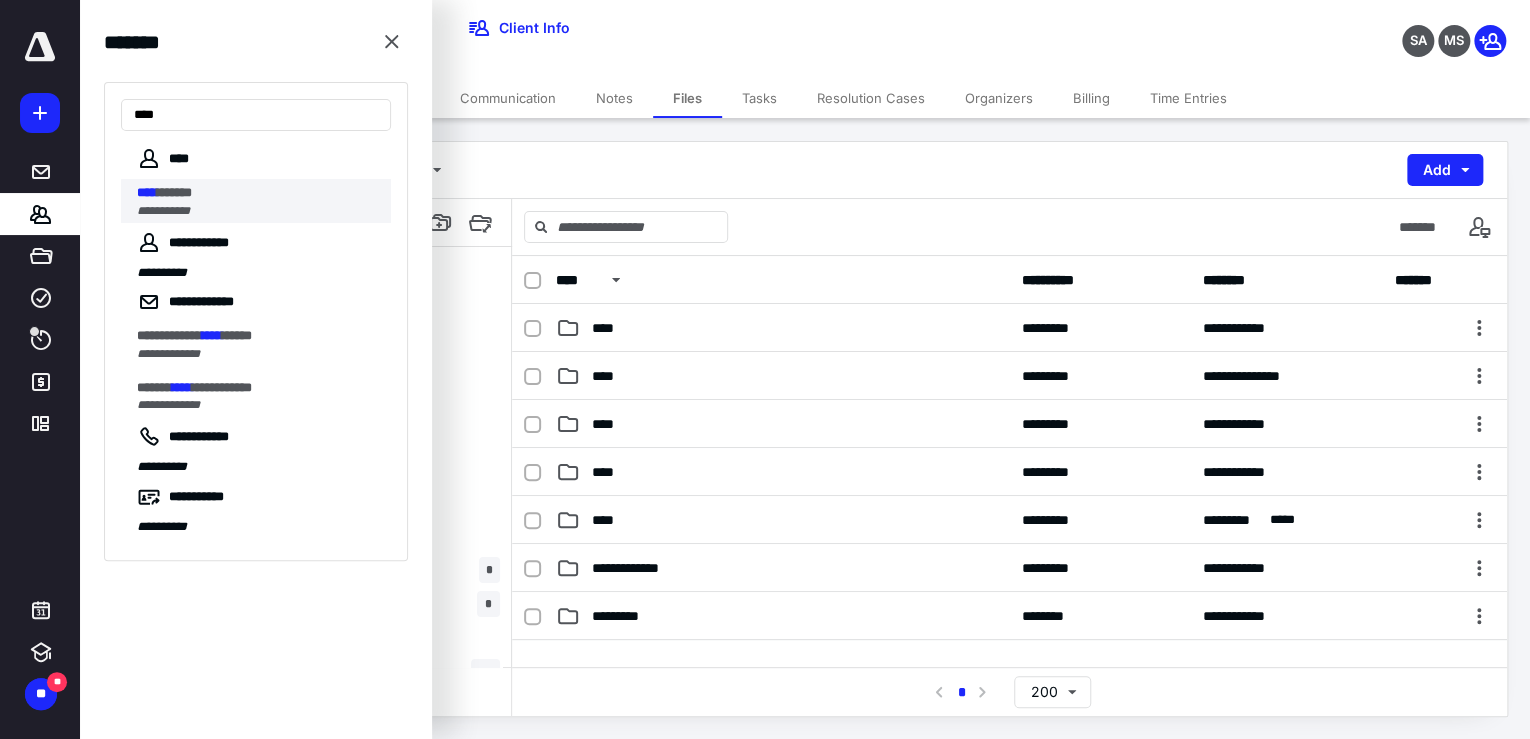 type on "****" 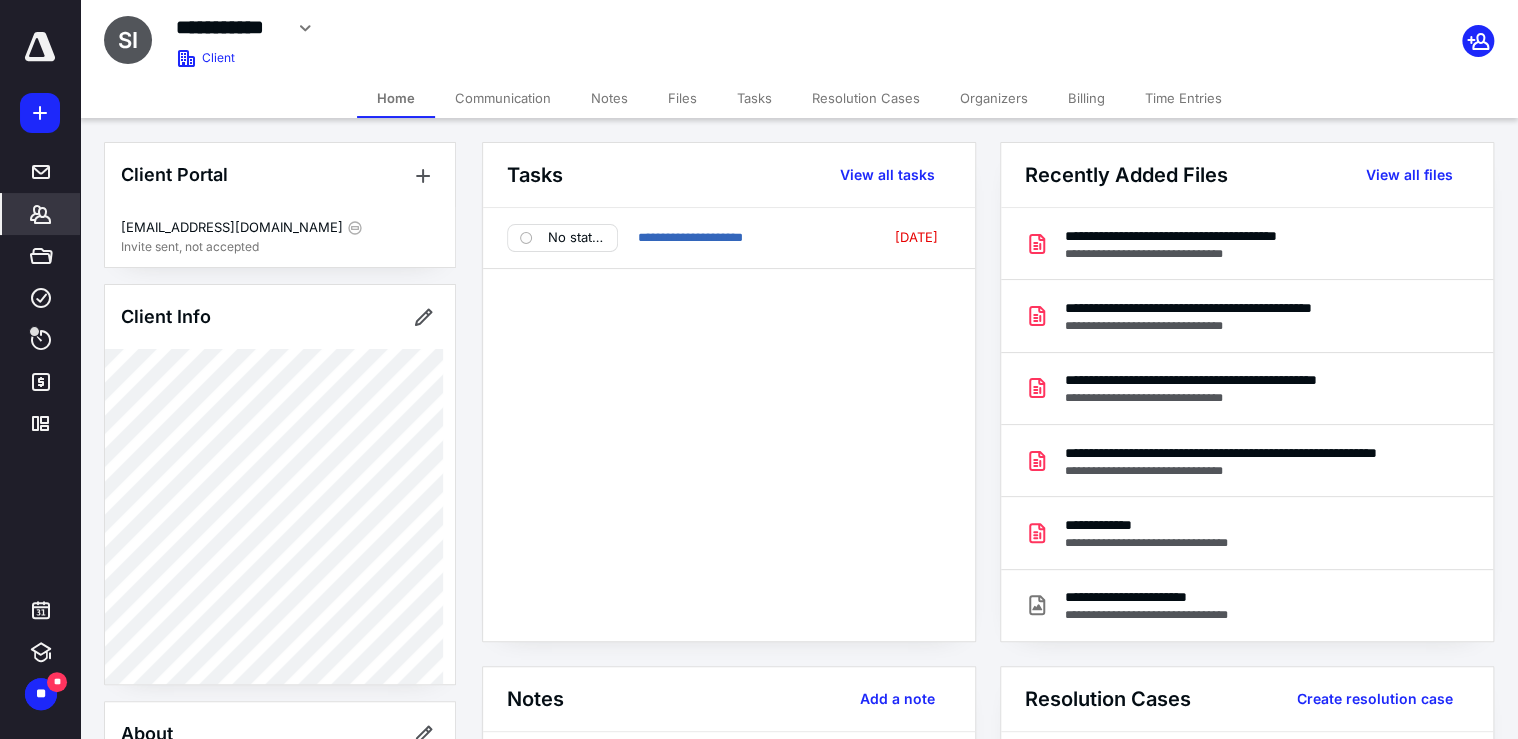 click on "**********" at bounding box center [729, 424] 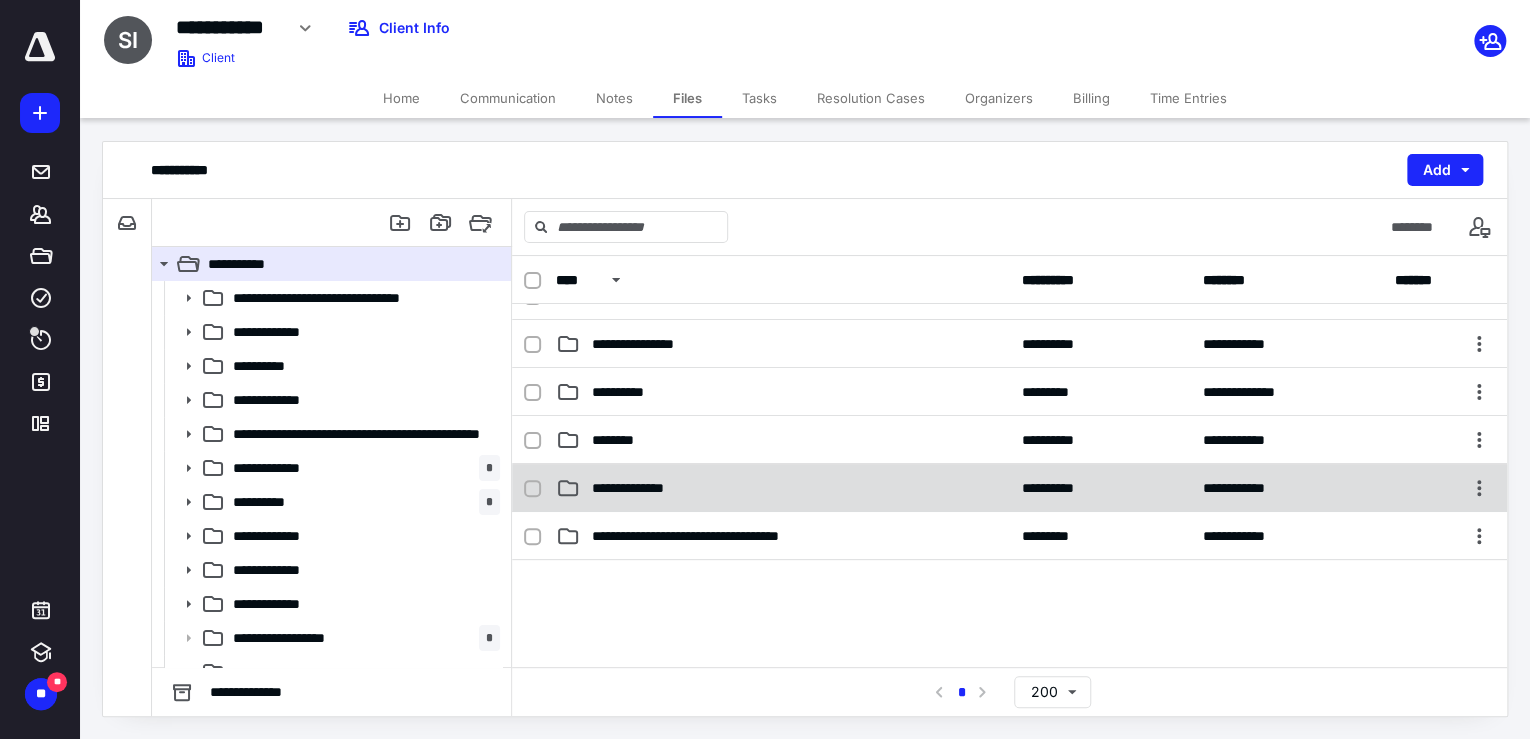 scroll, scrollTop: 640, scrollLeft: 0, axis: vertical 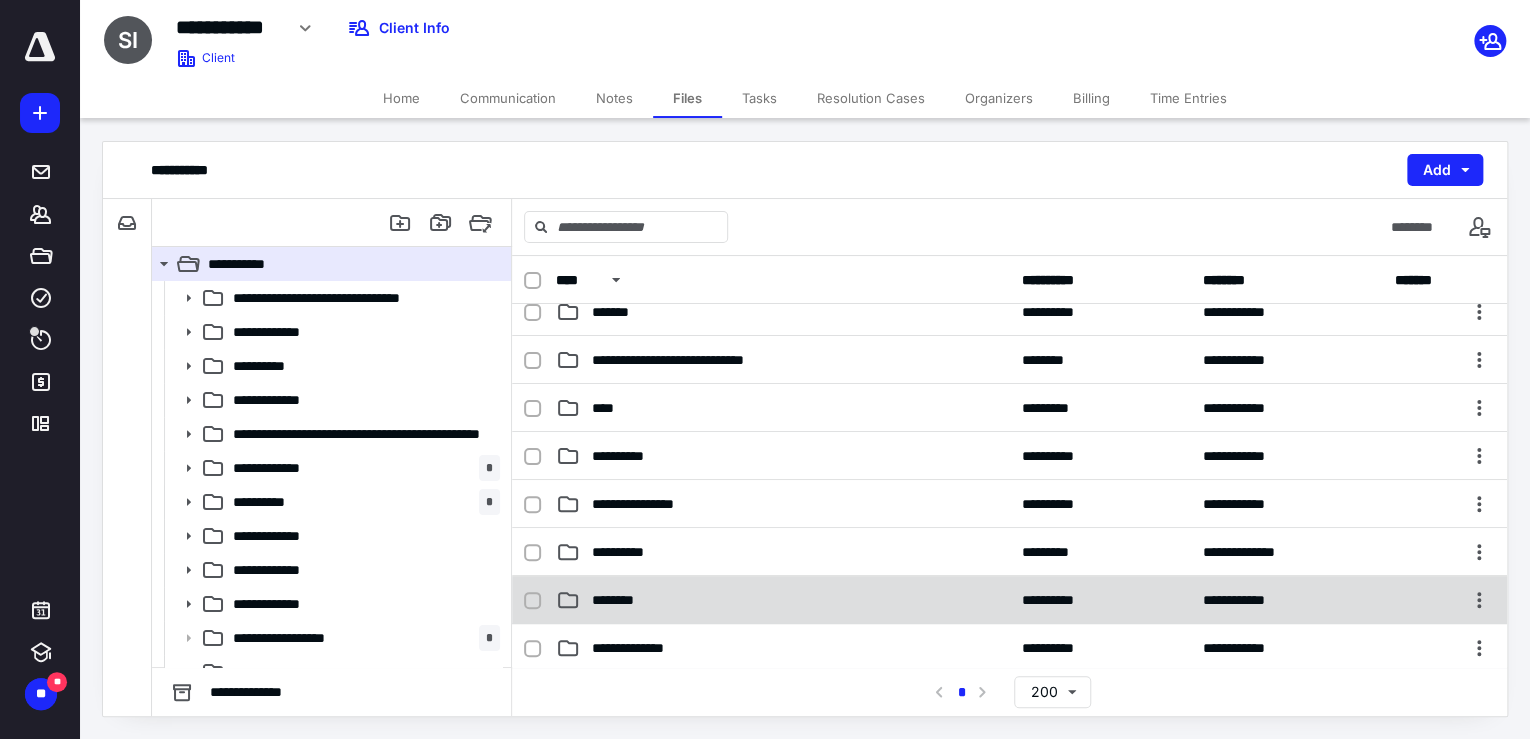 click on "********" at bounding box center [783, 600] 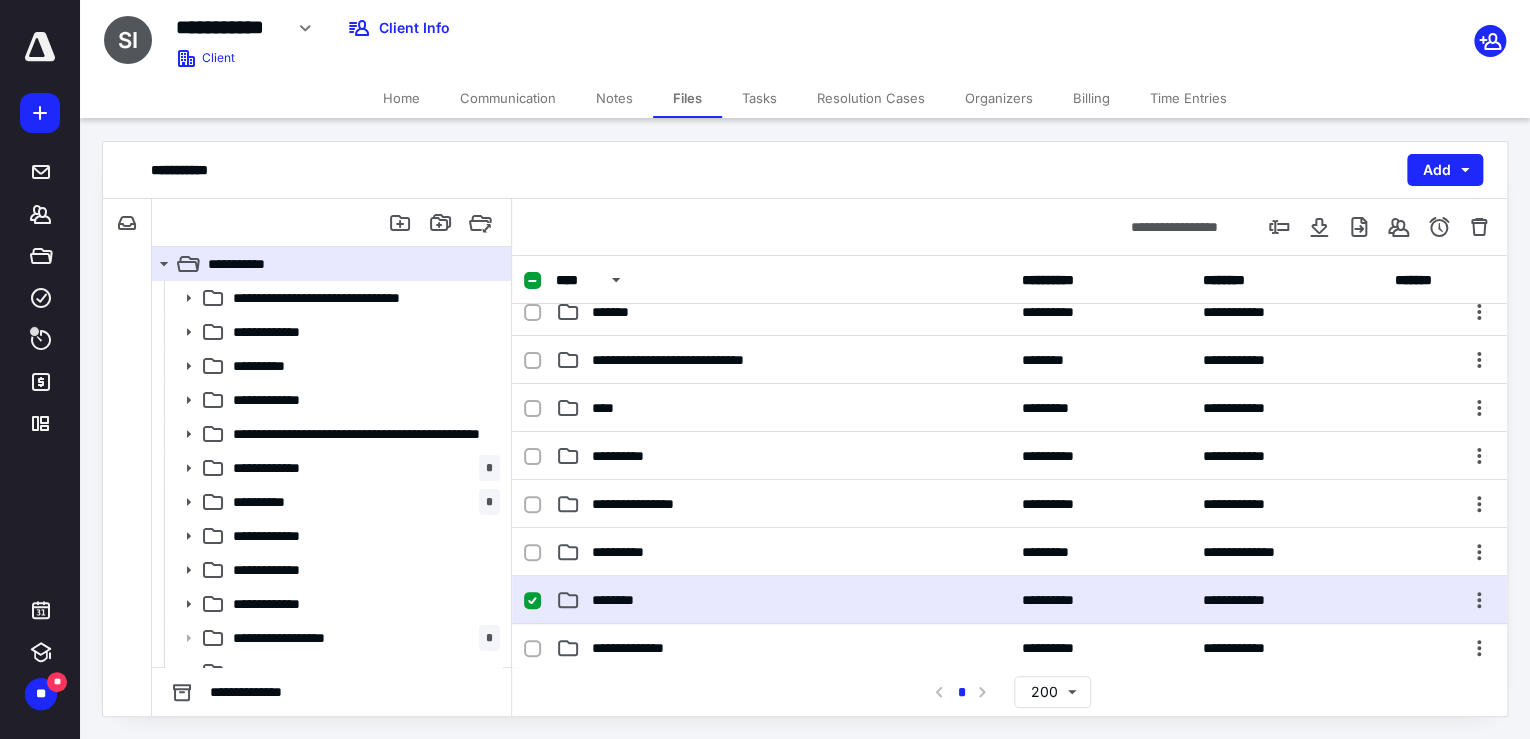 click on "********" at bounding box center (783, 600) 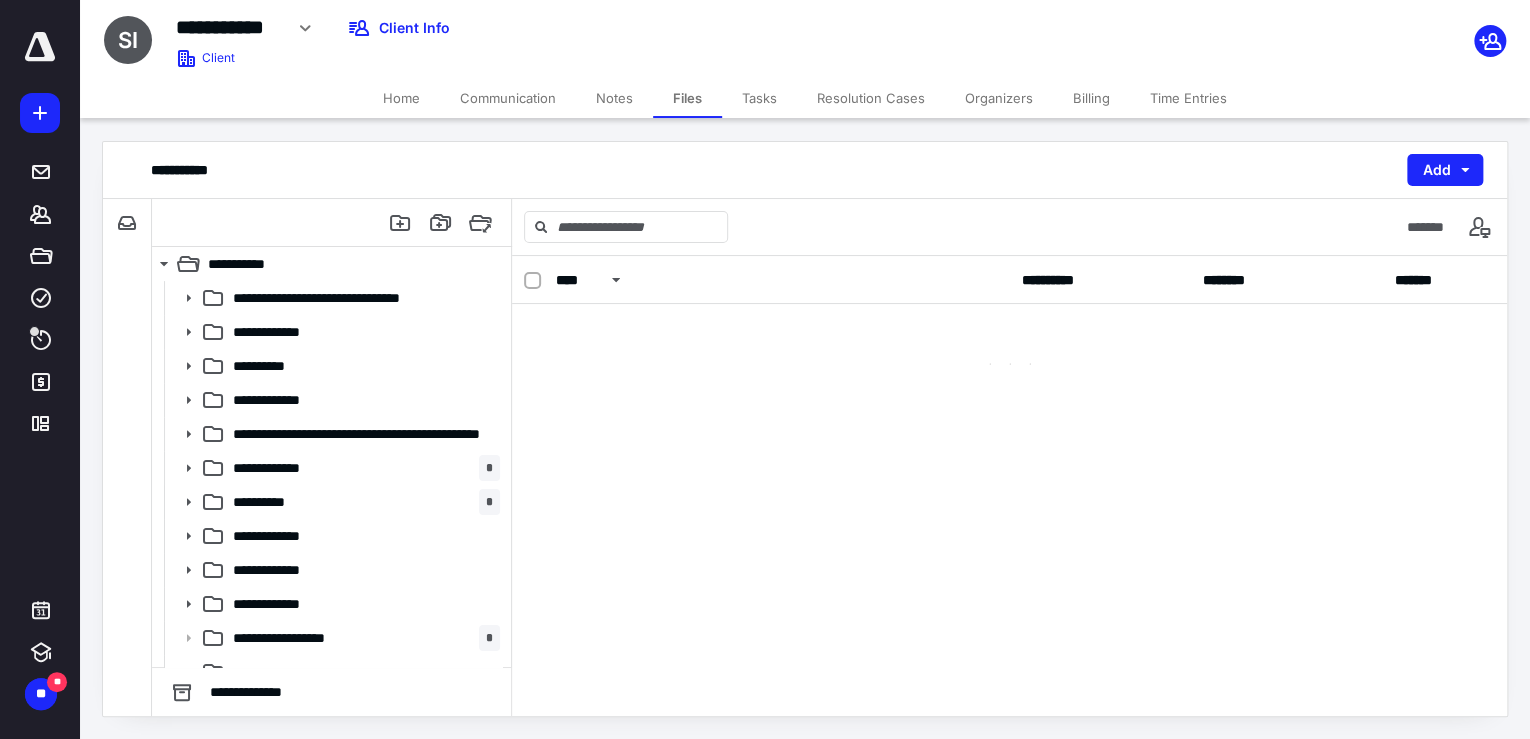scroll, scrollTop: 0, scrollLeft: 0, axis: both 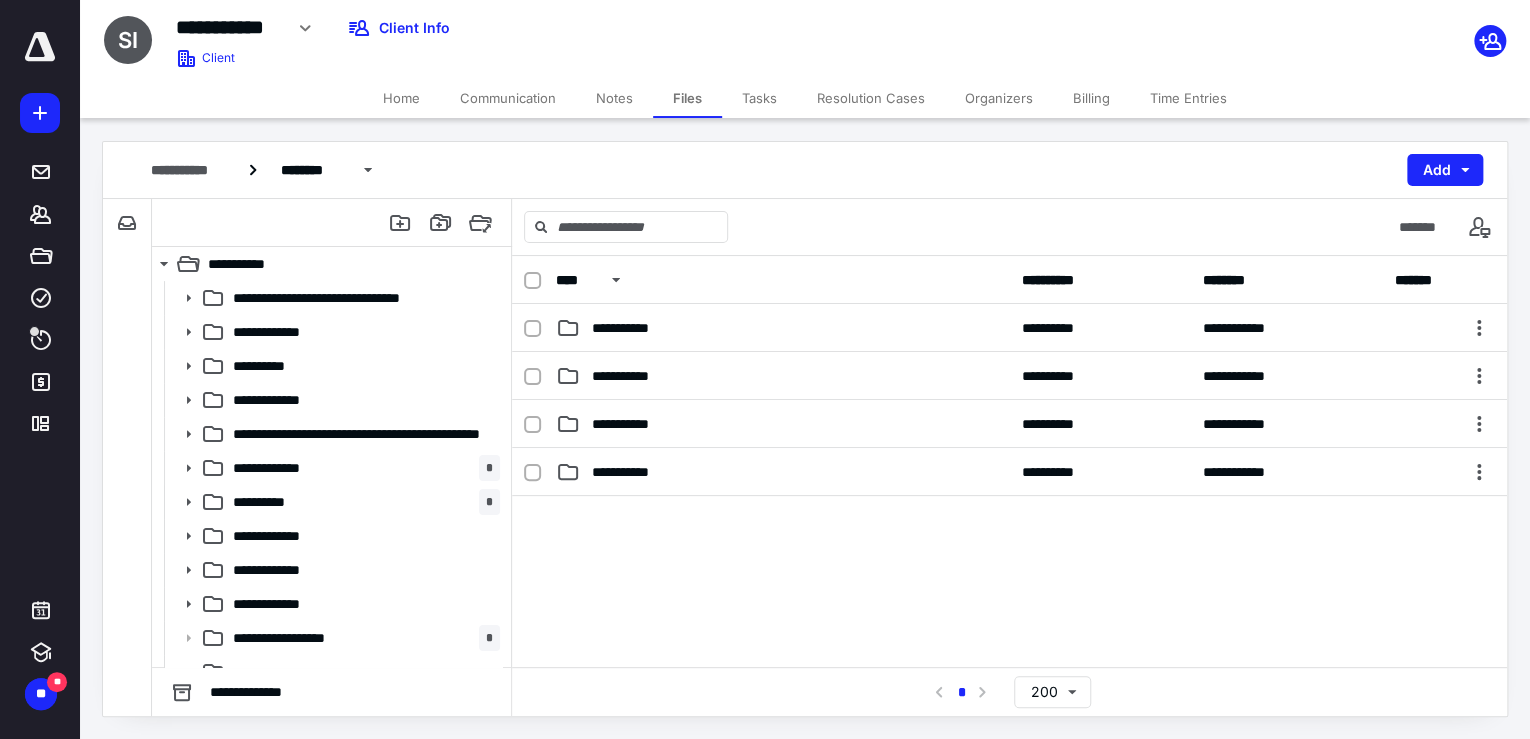 click at bounding box center [332, 223] 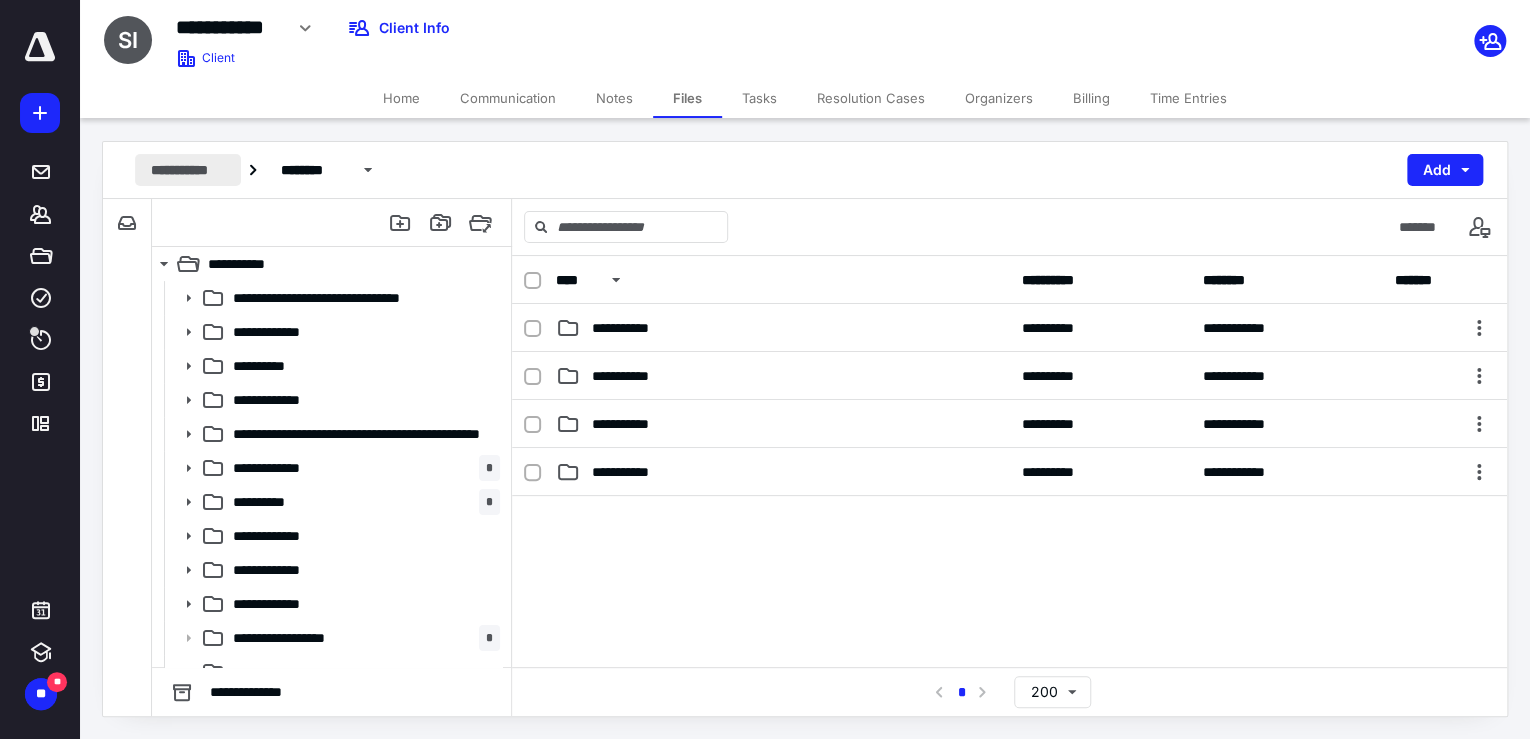 click on "**********" at bounding box center [188, 170] 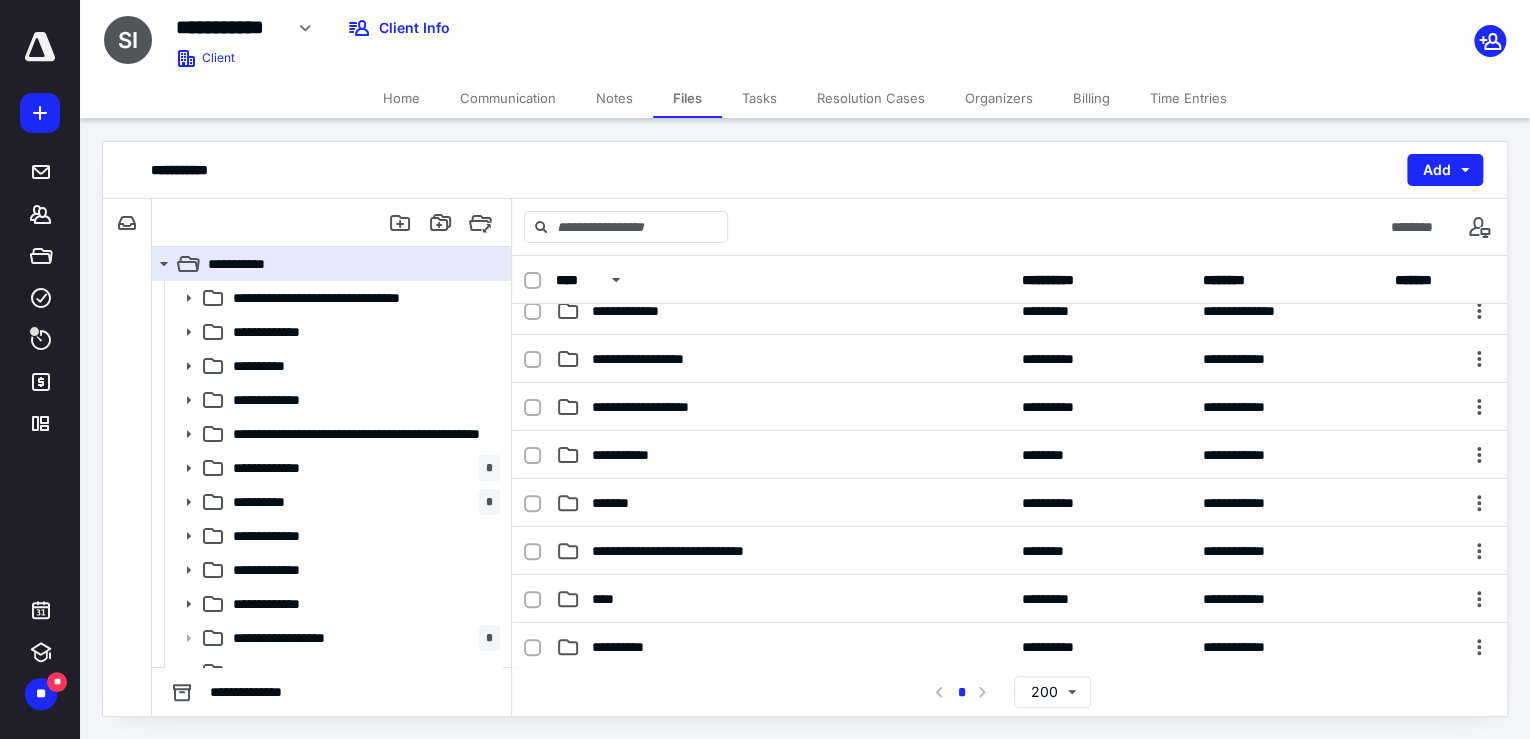 scroll, scrollTop: 480, scrollLeft: 0, axis: vertical 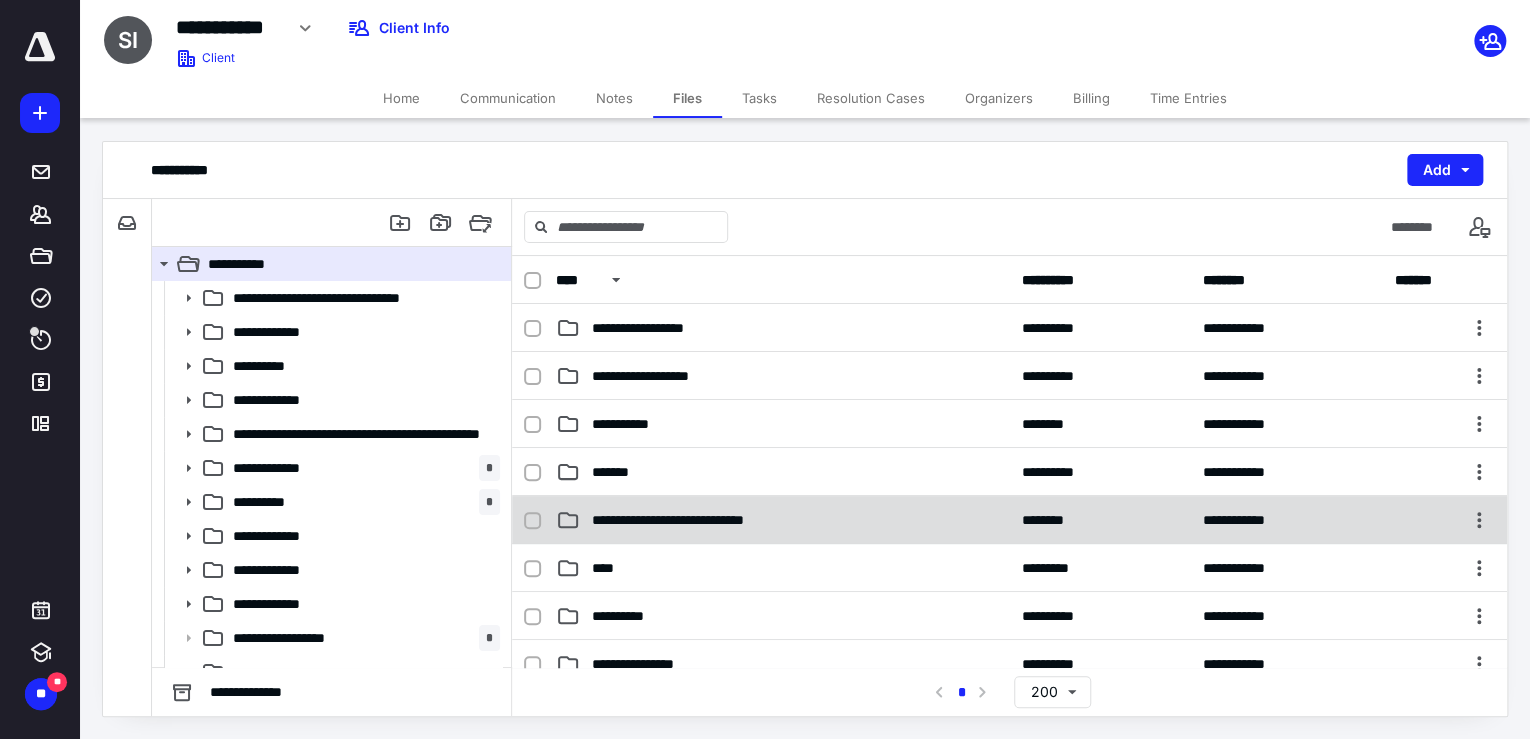 click on "**********" at bounding box center [783, 520] 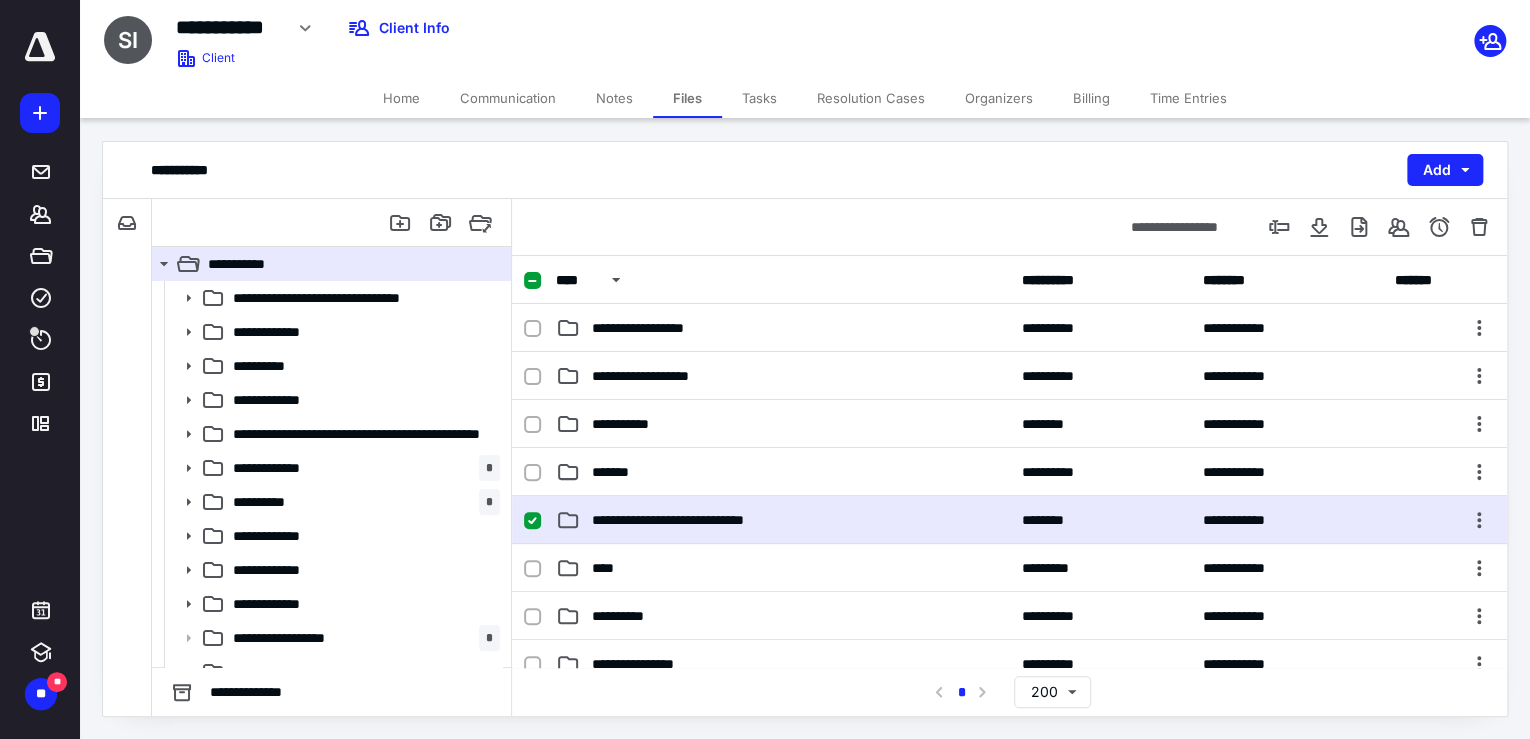 click on "**********" at bounding box center (783, 520) 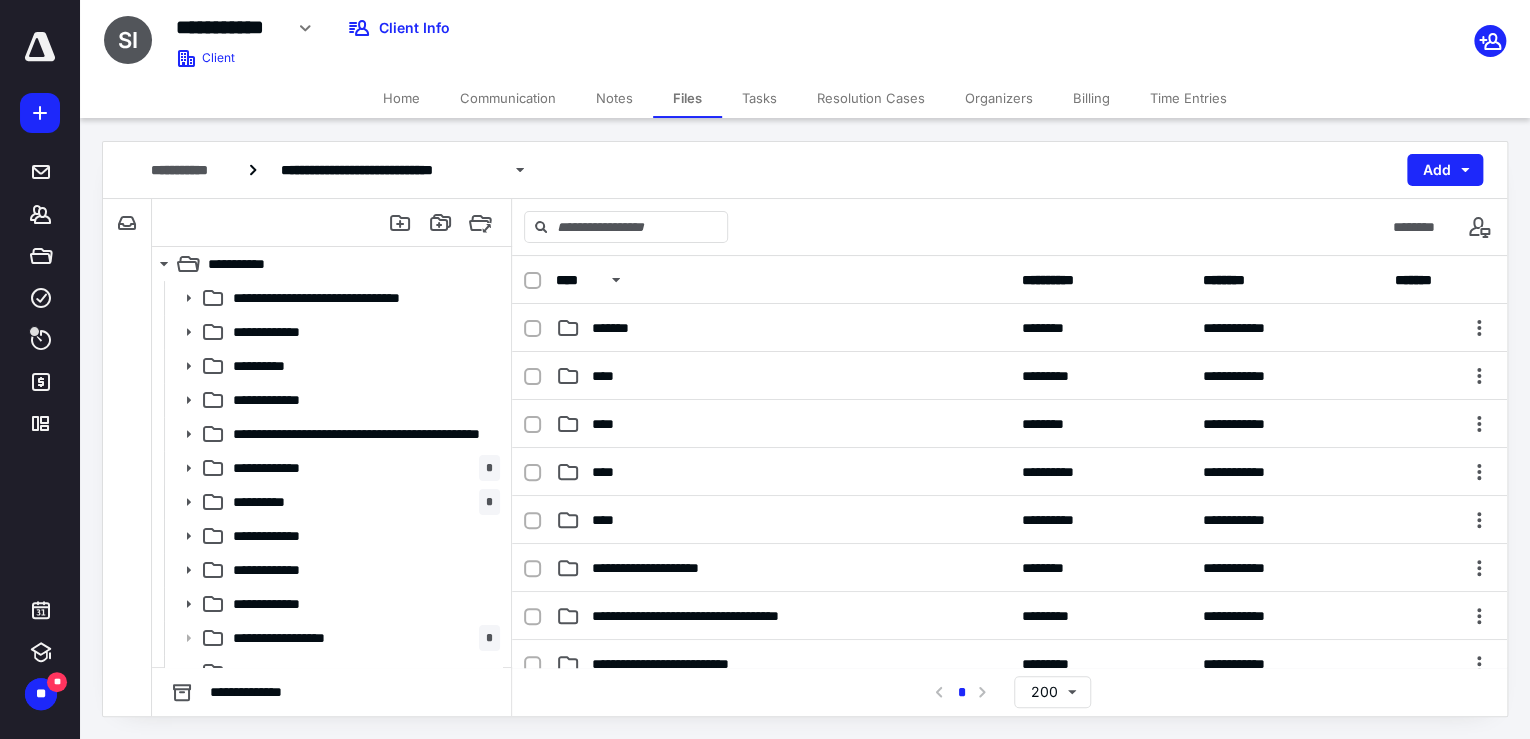 scroll, scrollTop: 160, scrollLeft: 0, axis: vertical 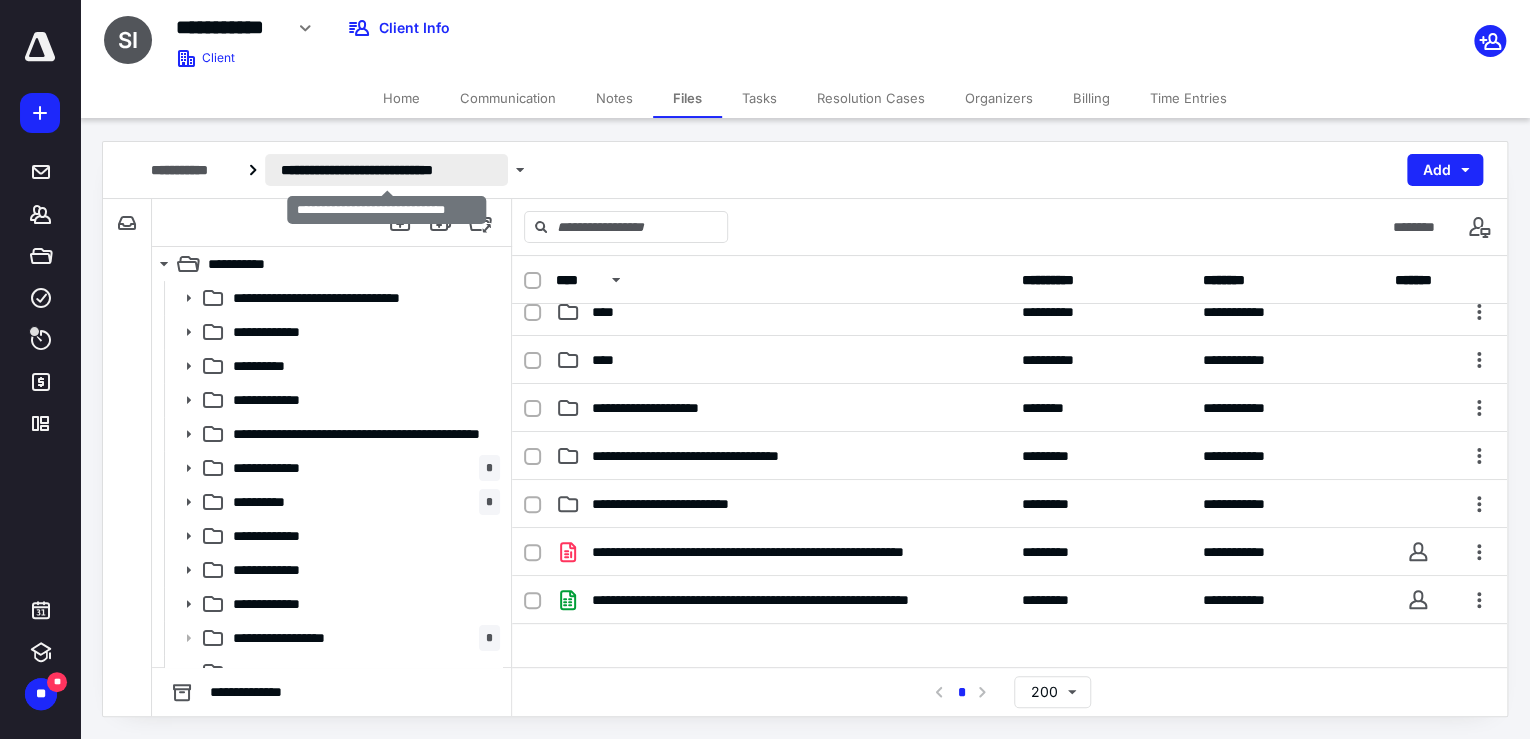 click on "**********" at bounding box center [386, 170] 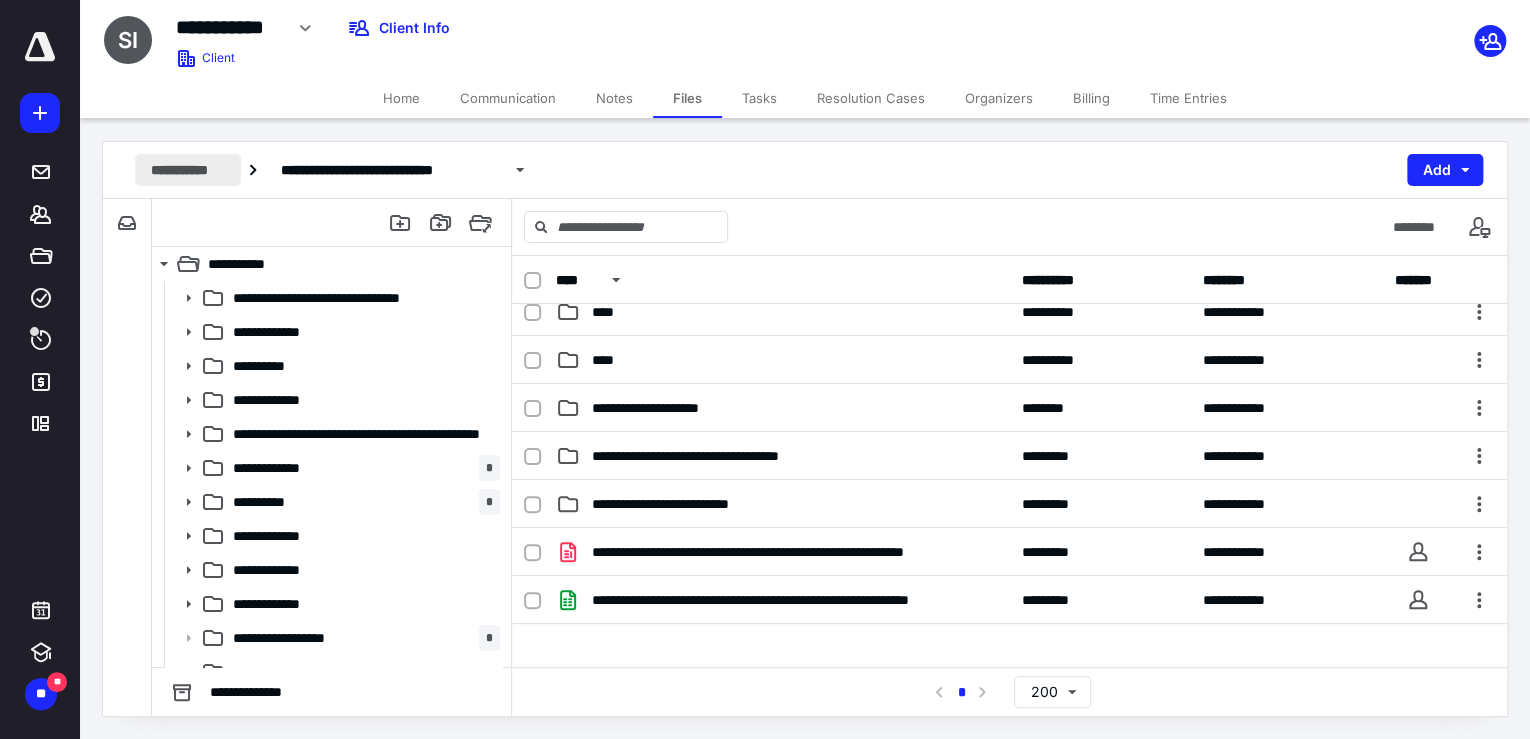 click on "**********" at bounding box center [188, 170] 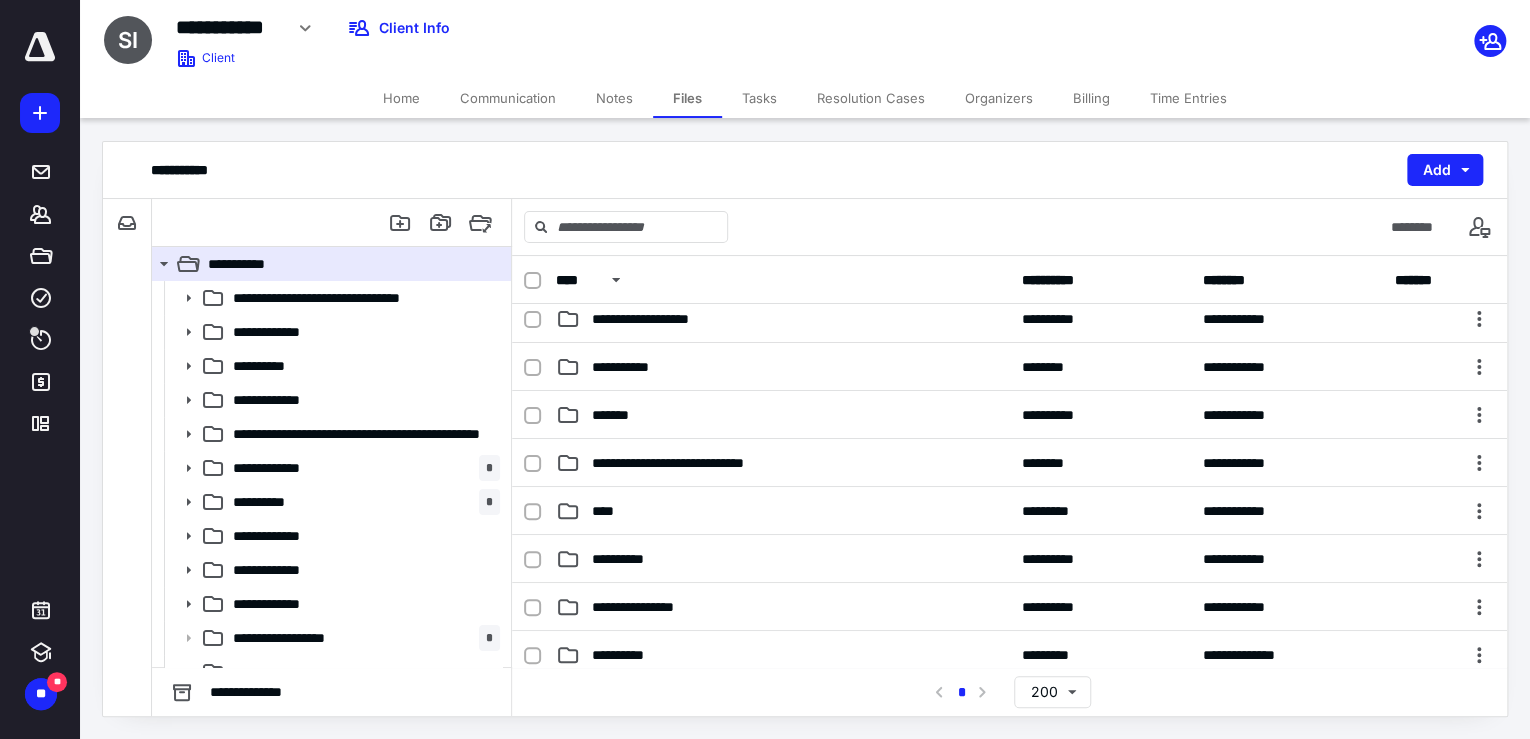 scroll, scrollTop: 480, scrollLeft: 0, axis: vertical 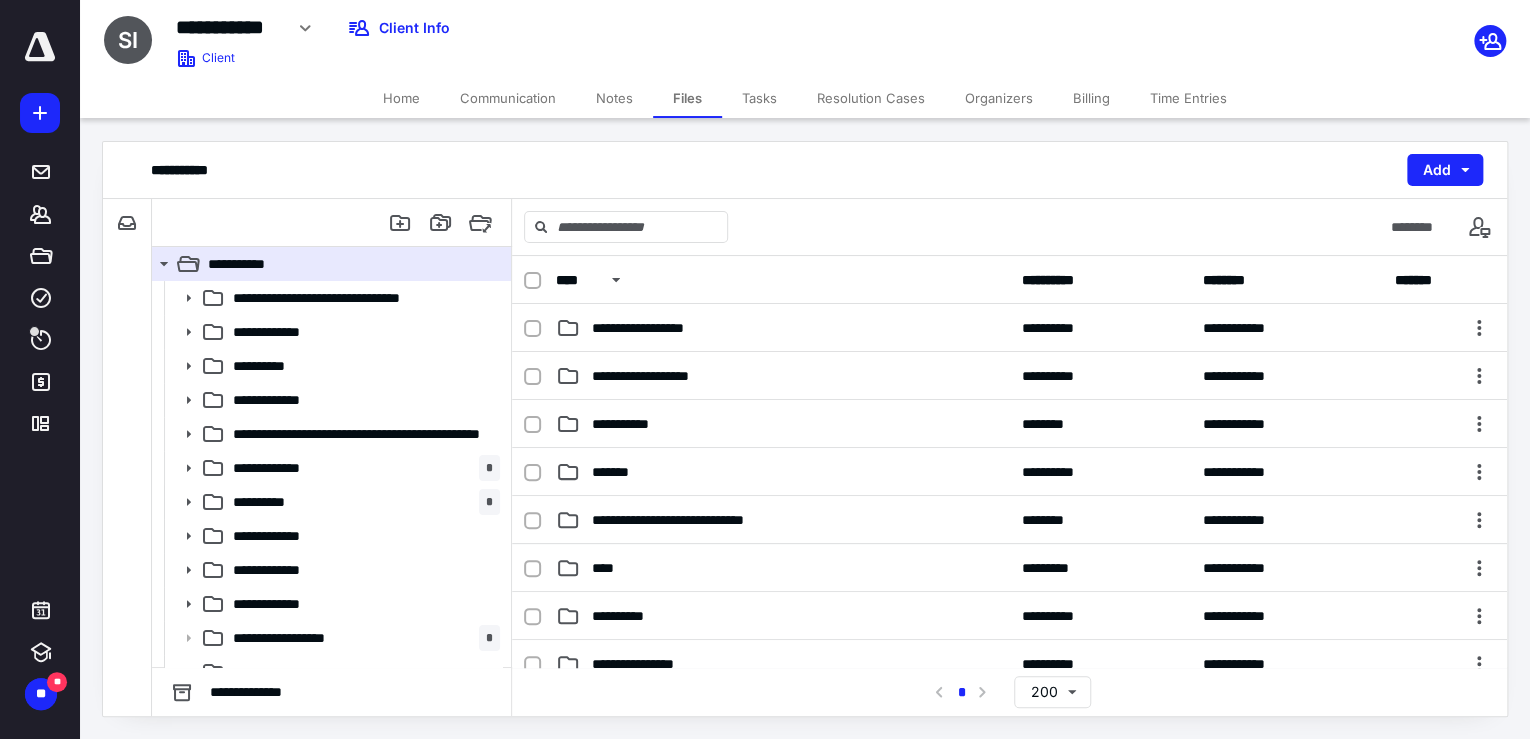 click on "**********" at bounding box center [695, 520] 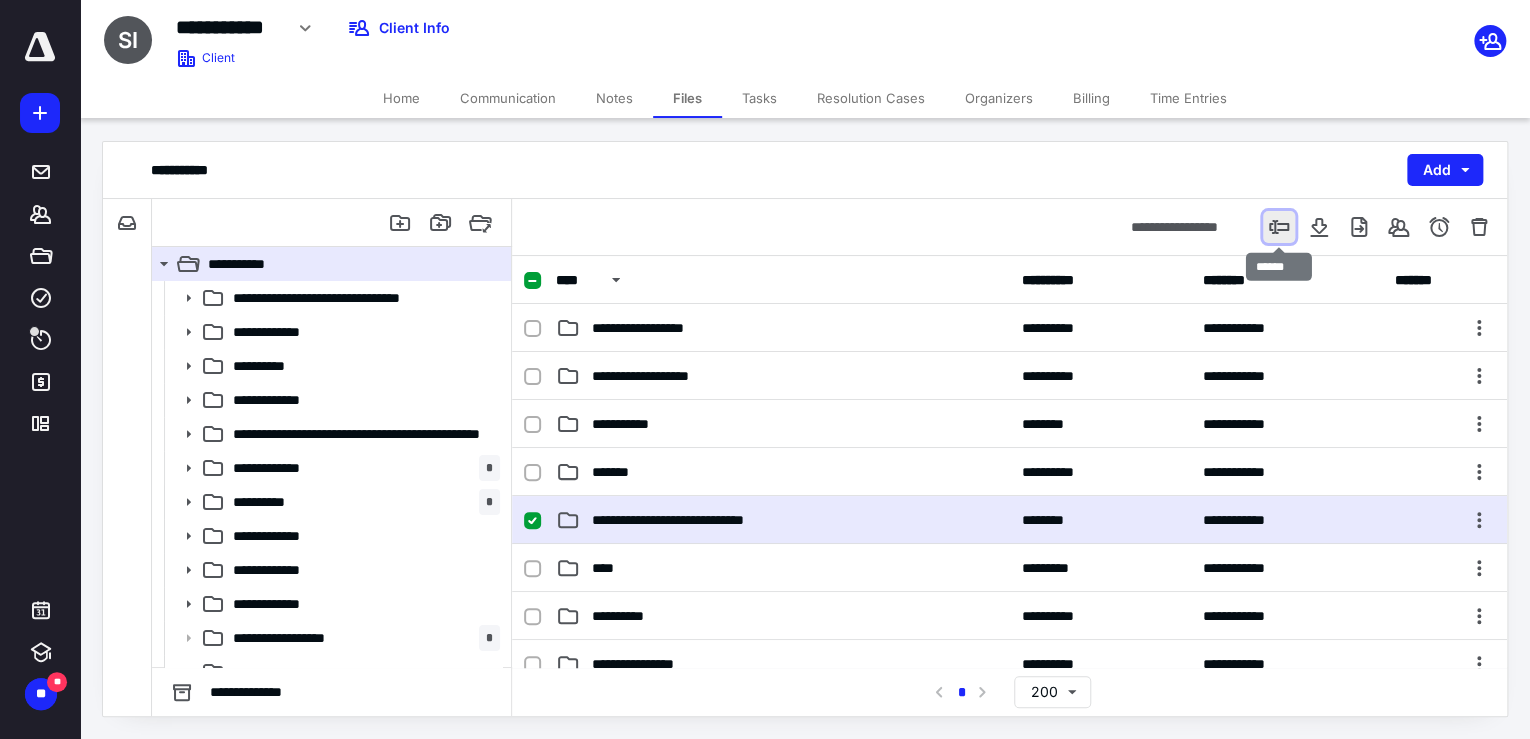 click at bounding box center (1279, 227) 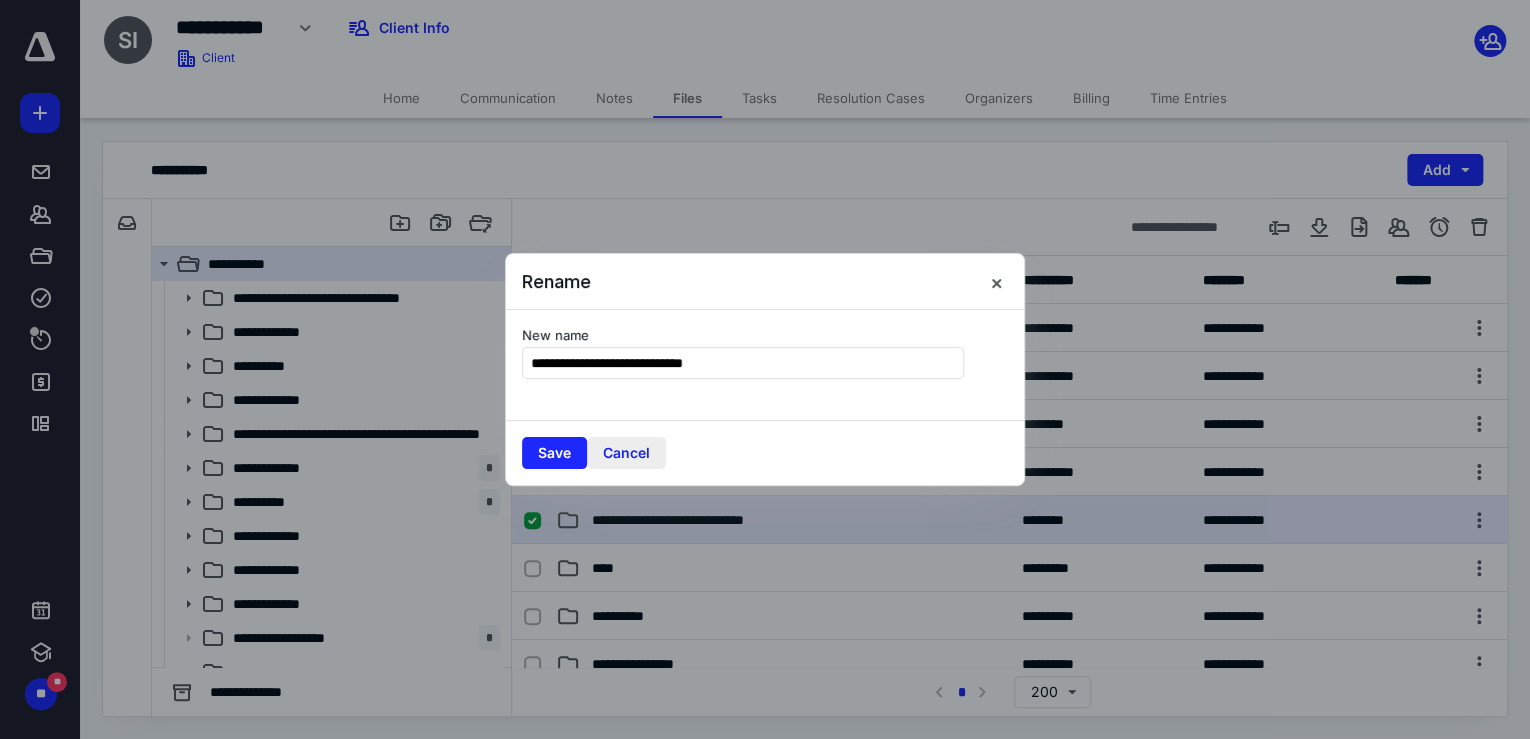 click on "Cancel" at bounding box center [626, 453] 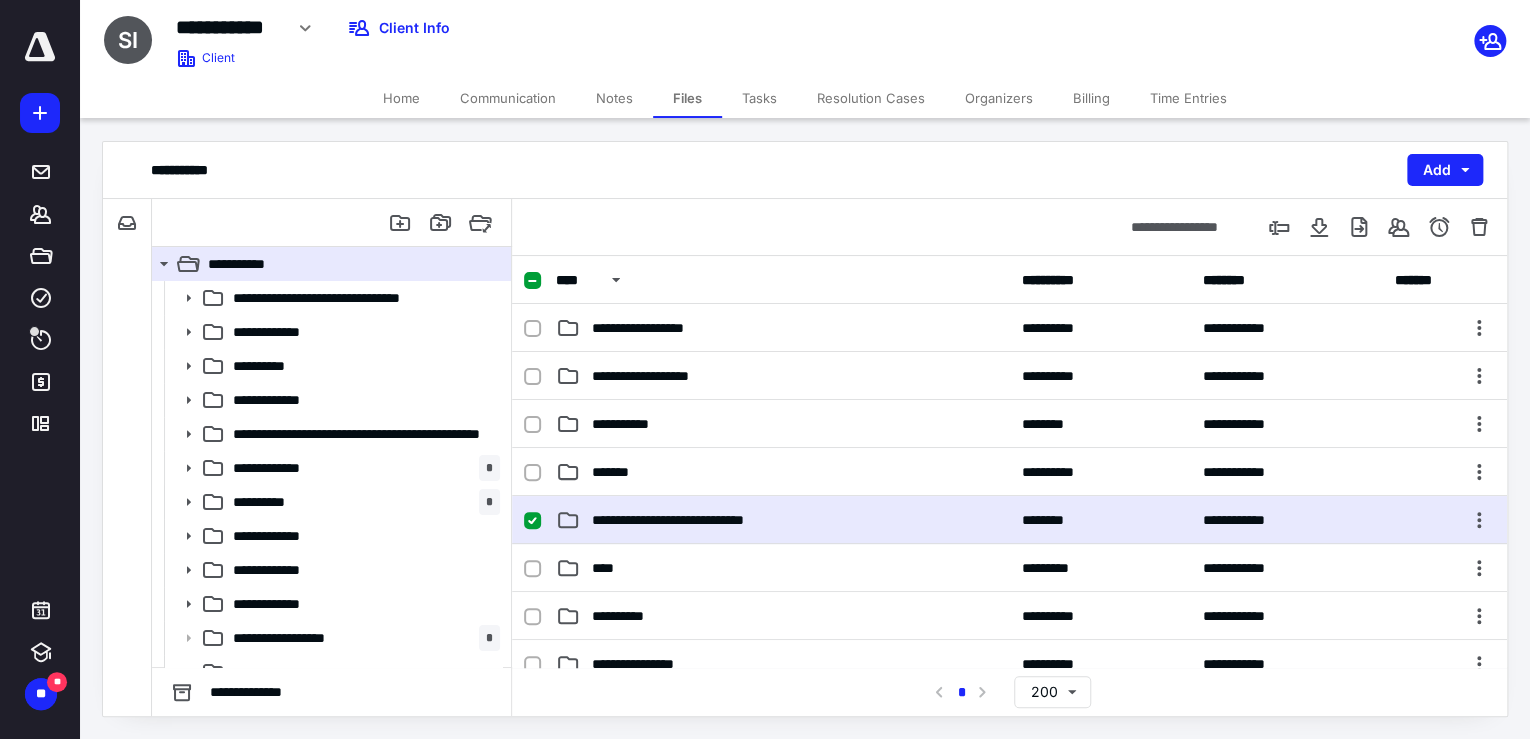 click on "**********" at bounding box center (695, 520) 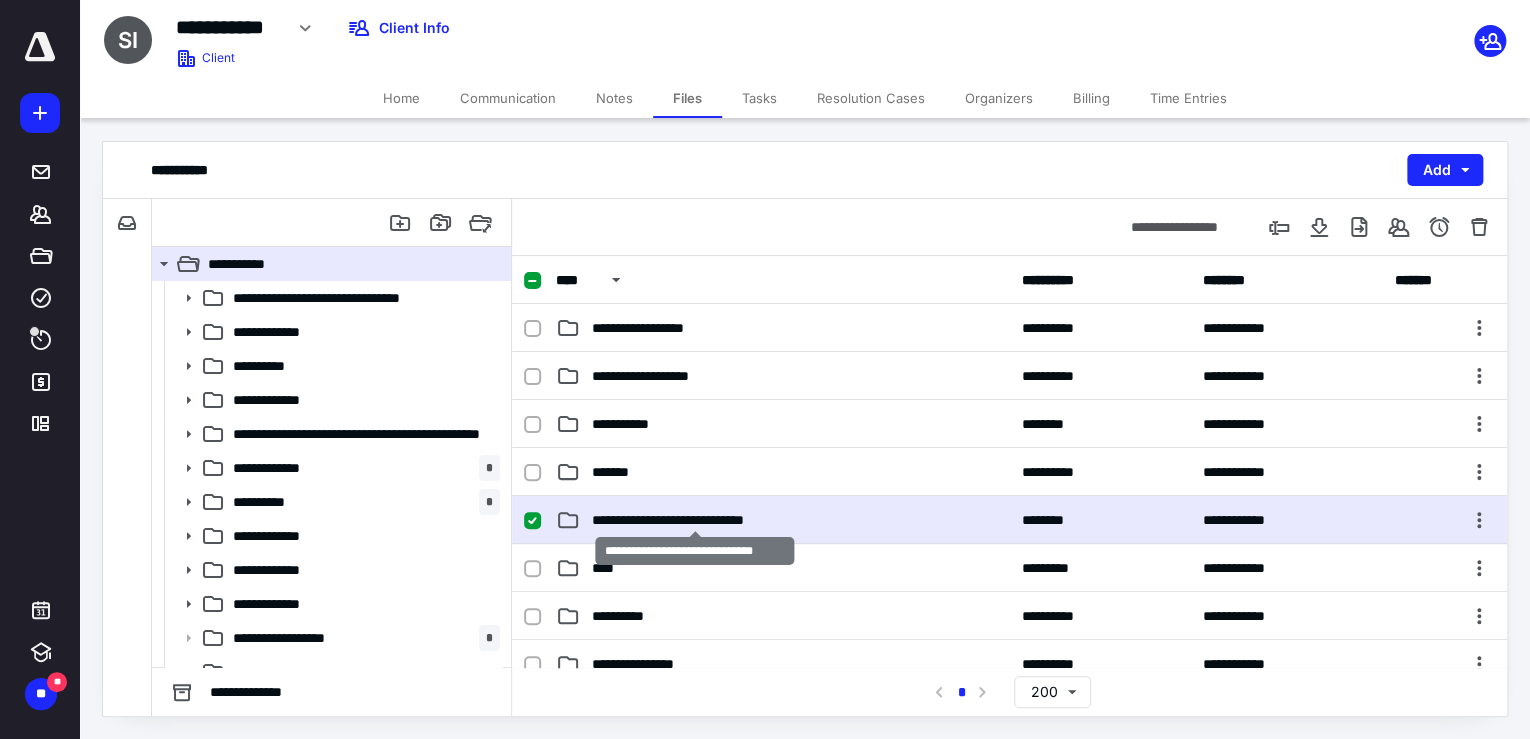 click on "**********" at bounding box center [695, 520] 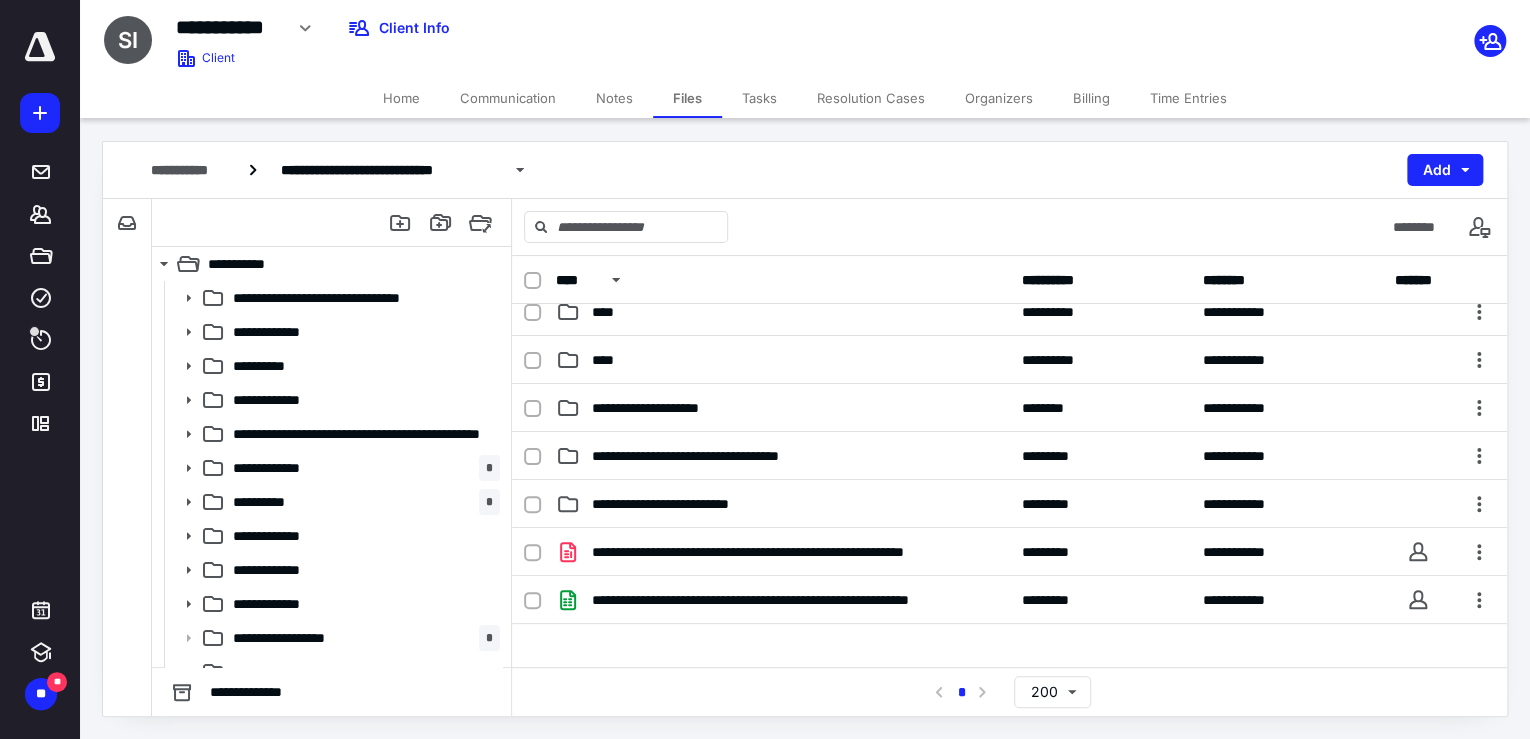 scroll, scrollTop: 0, scrollLeft: 0, axis: both 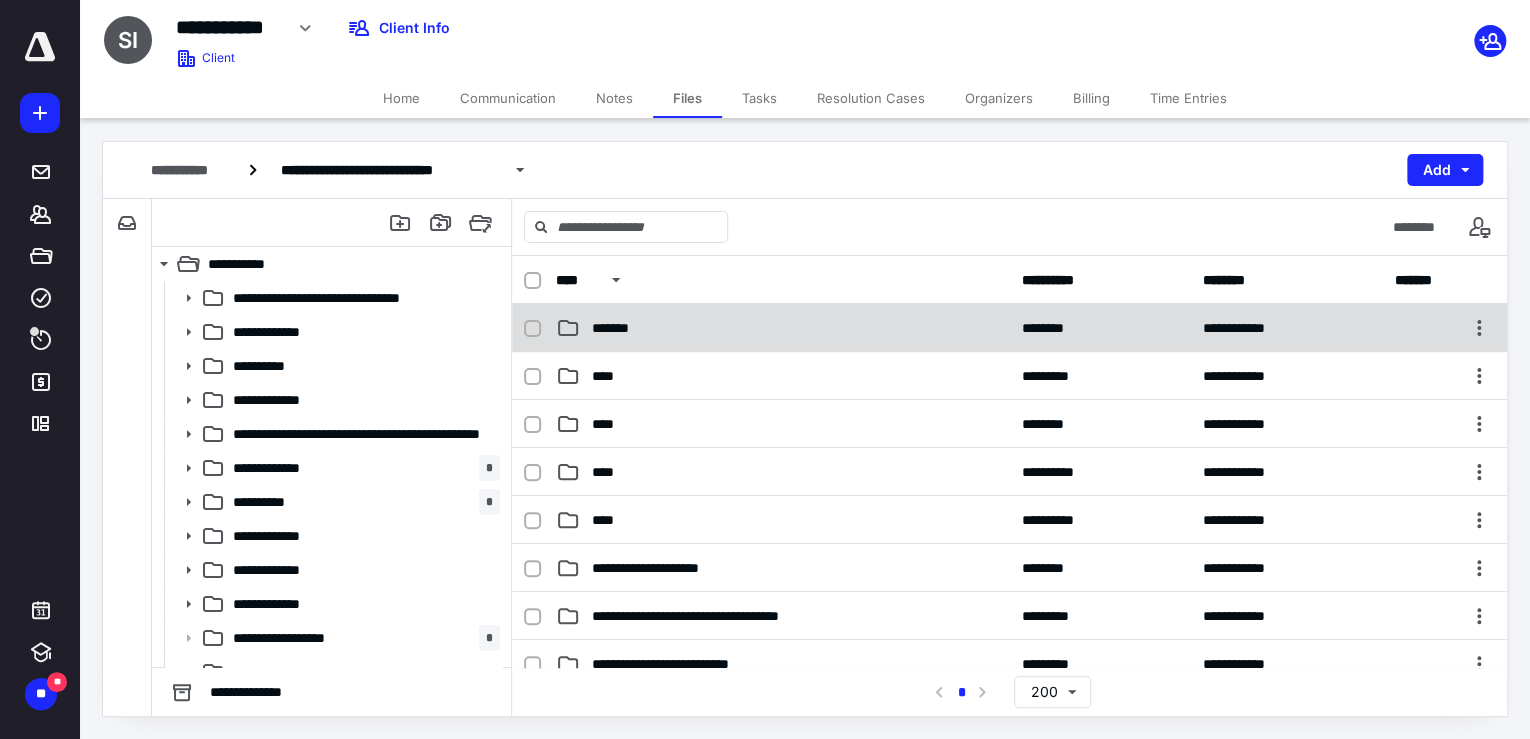 click on "*******" at bounding box center (783, 328) 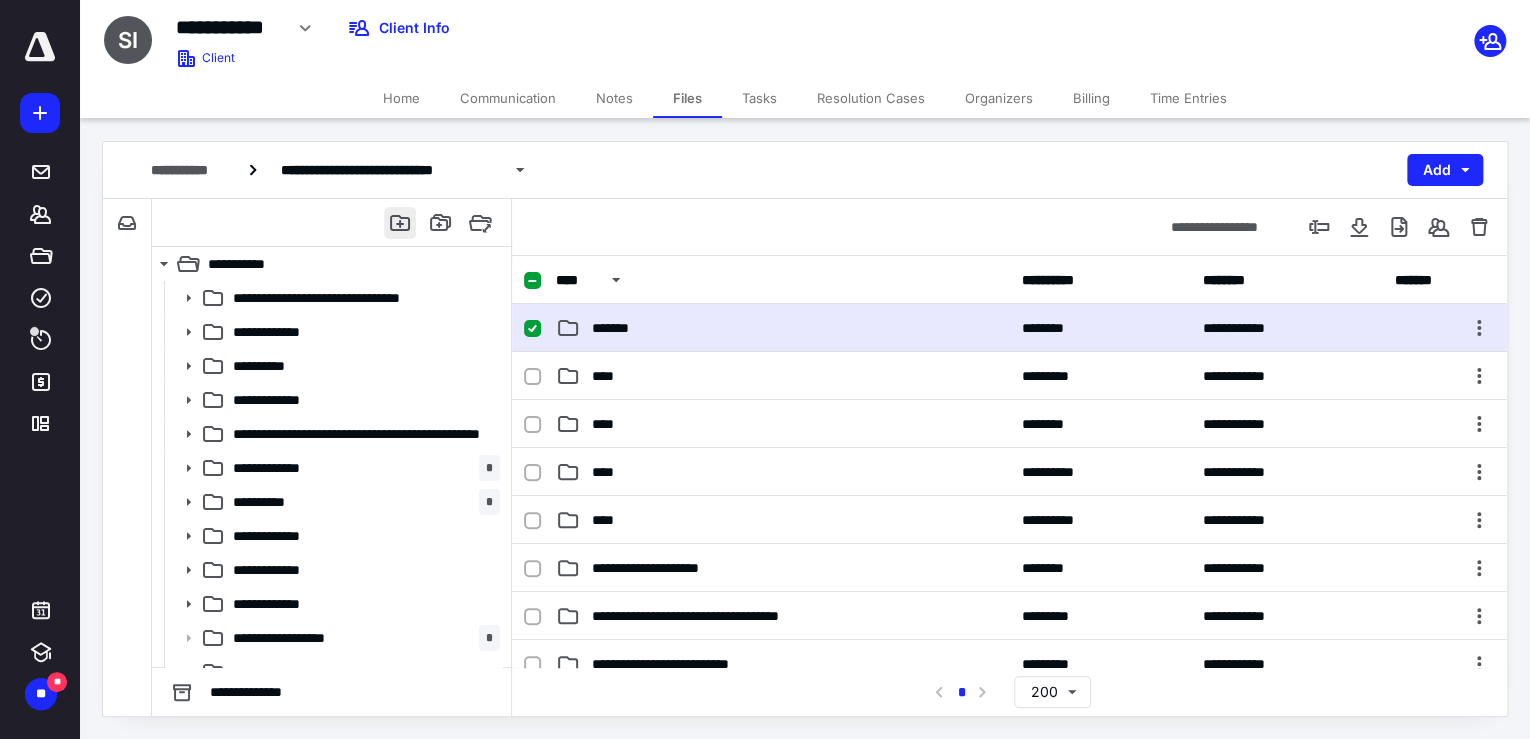 click at bounding box center [400, 223] 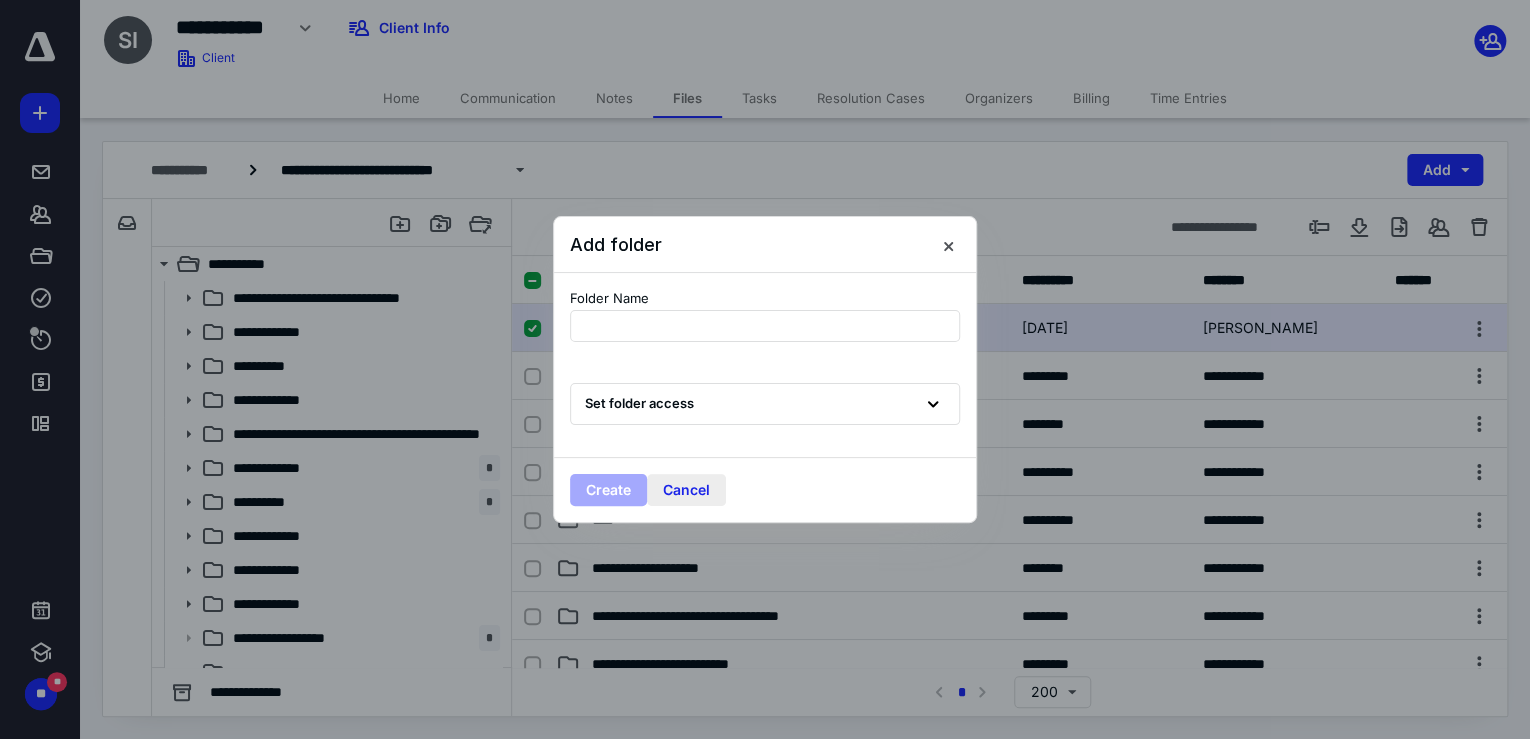 click on "Cancel" at bounding box center [686, 490] 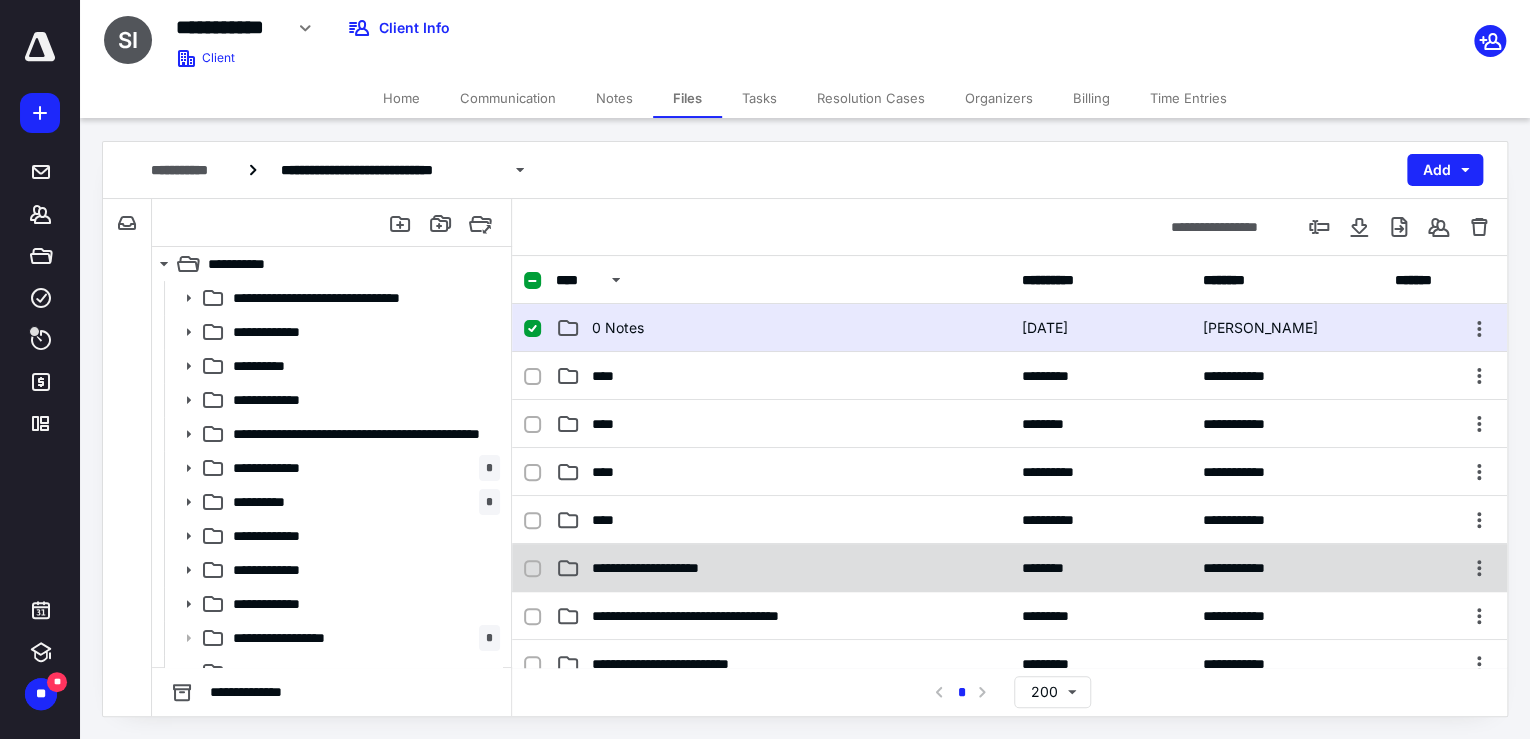 click on "**********" at bounding box center [671, 568] 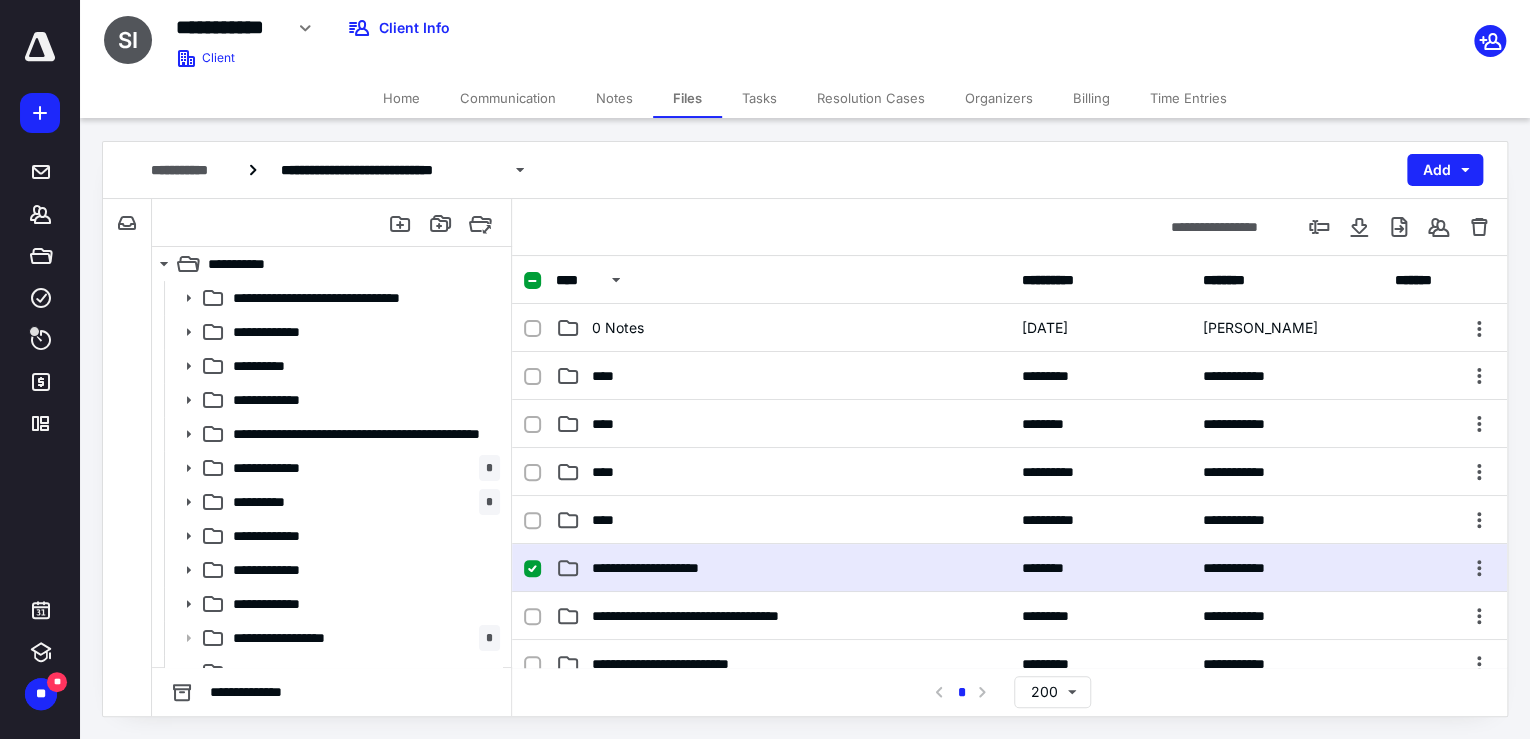 click 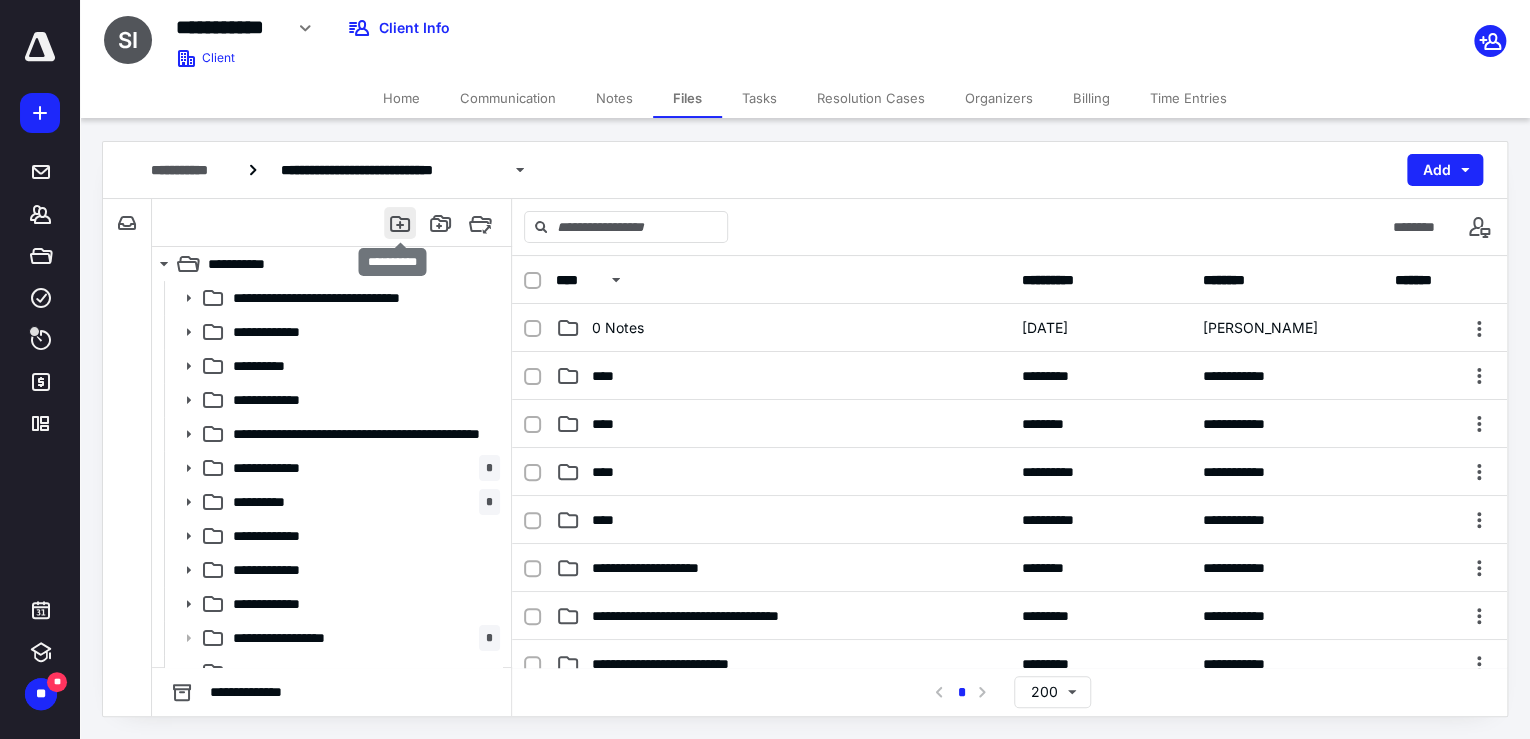 click at bounding box center (400, 223) 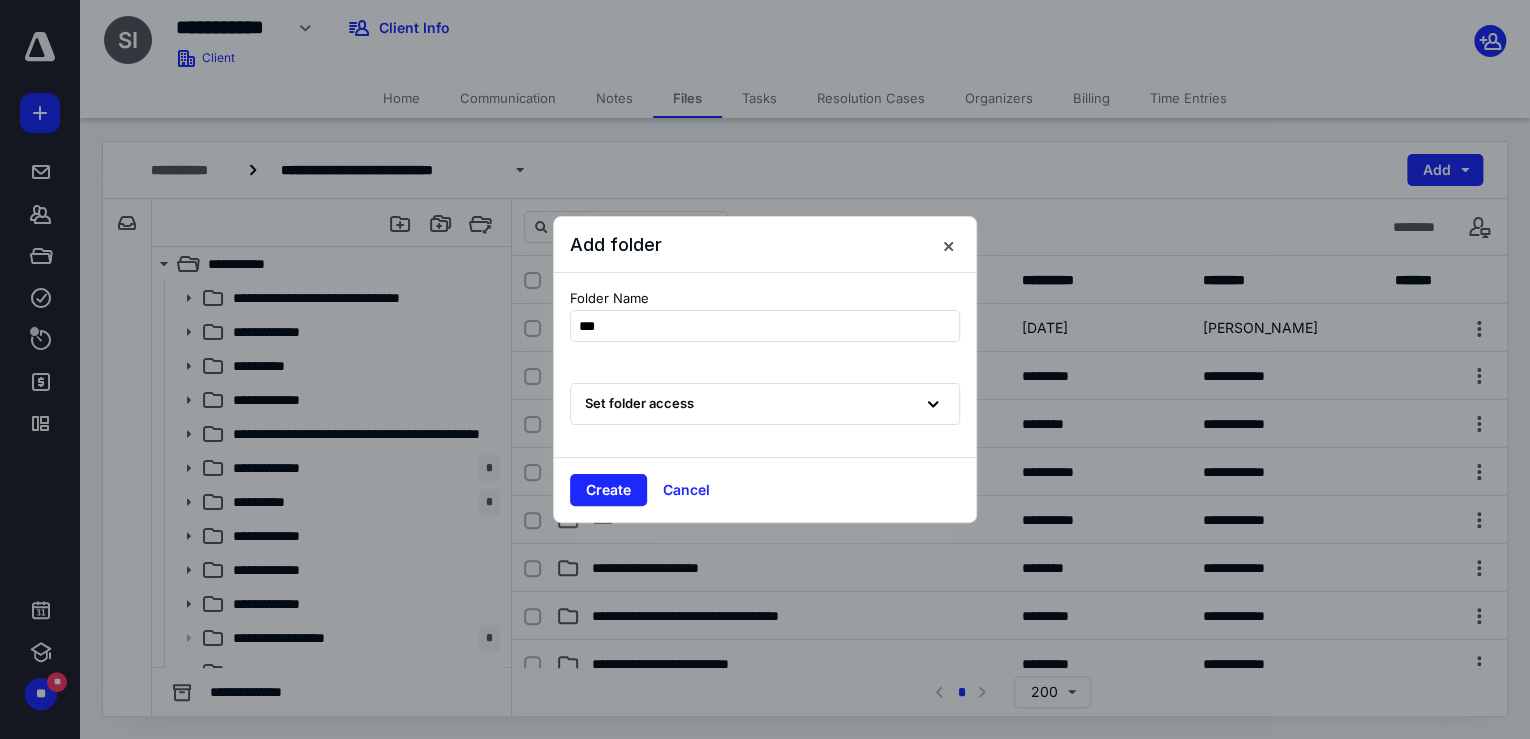 type on "****" 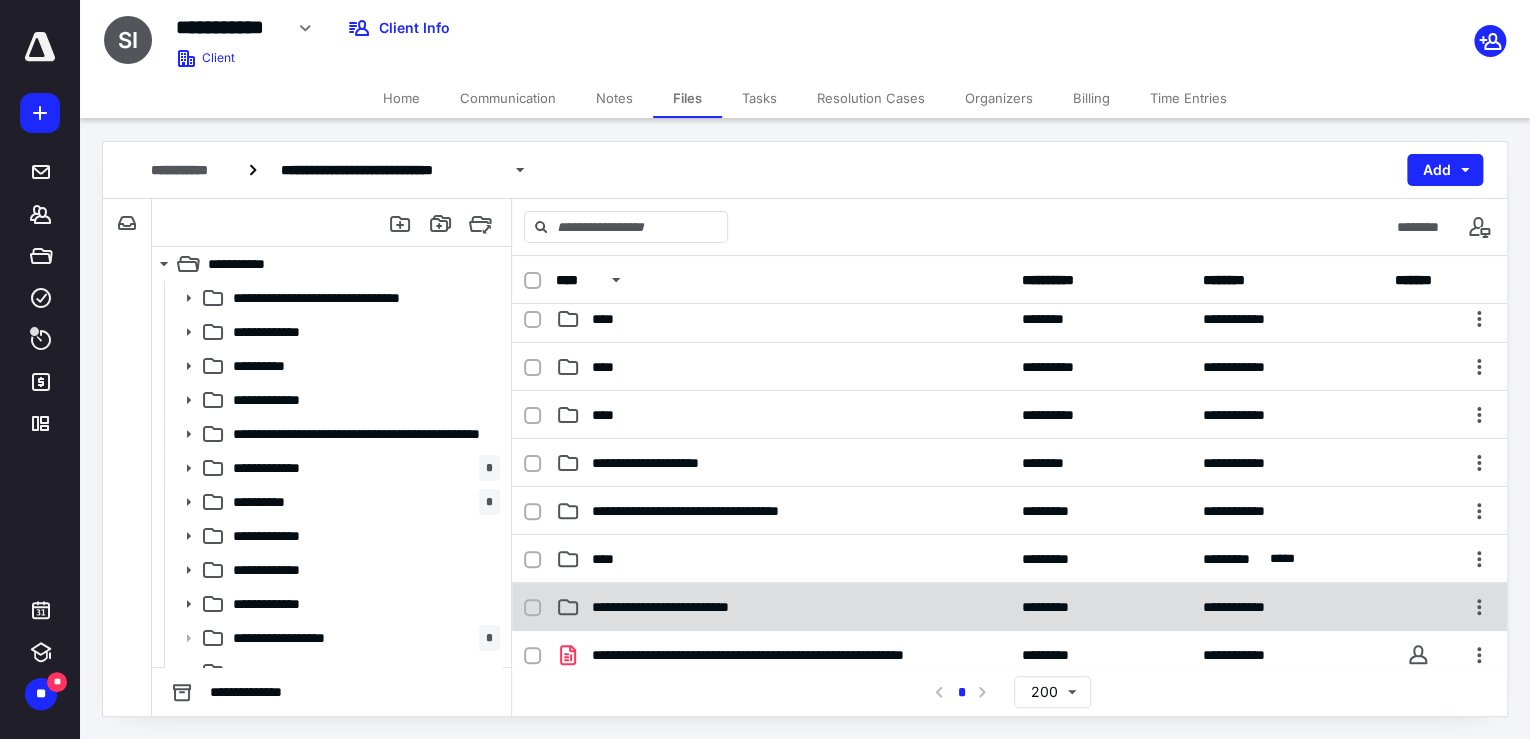 scroll, scrollTop: 160, scrollLeft: 0, axis: vertical 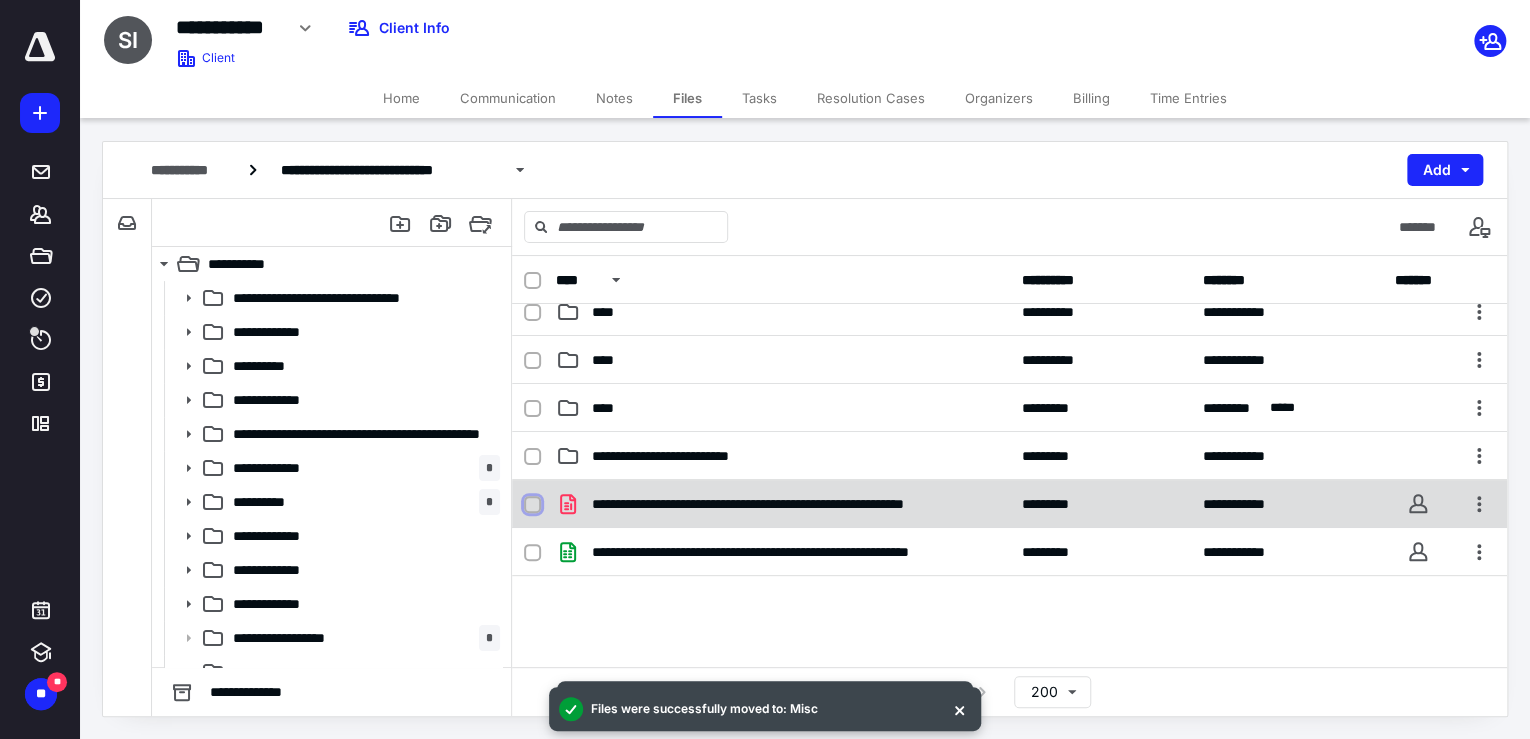 drag, startPoint x: 524, startPoint y: 498, endPoint x: 533, endPoint y: 544, distance: 46.872166 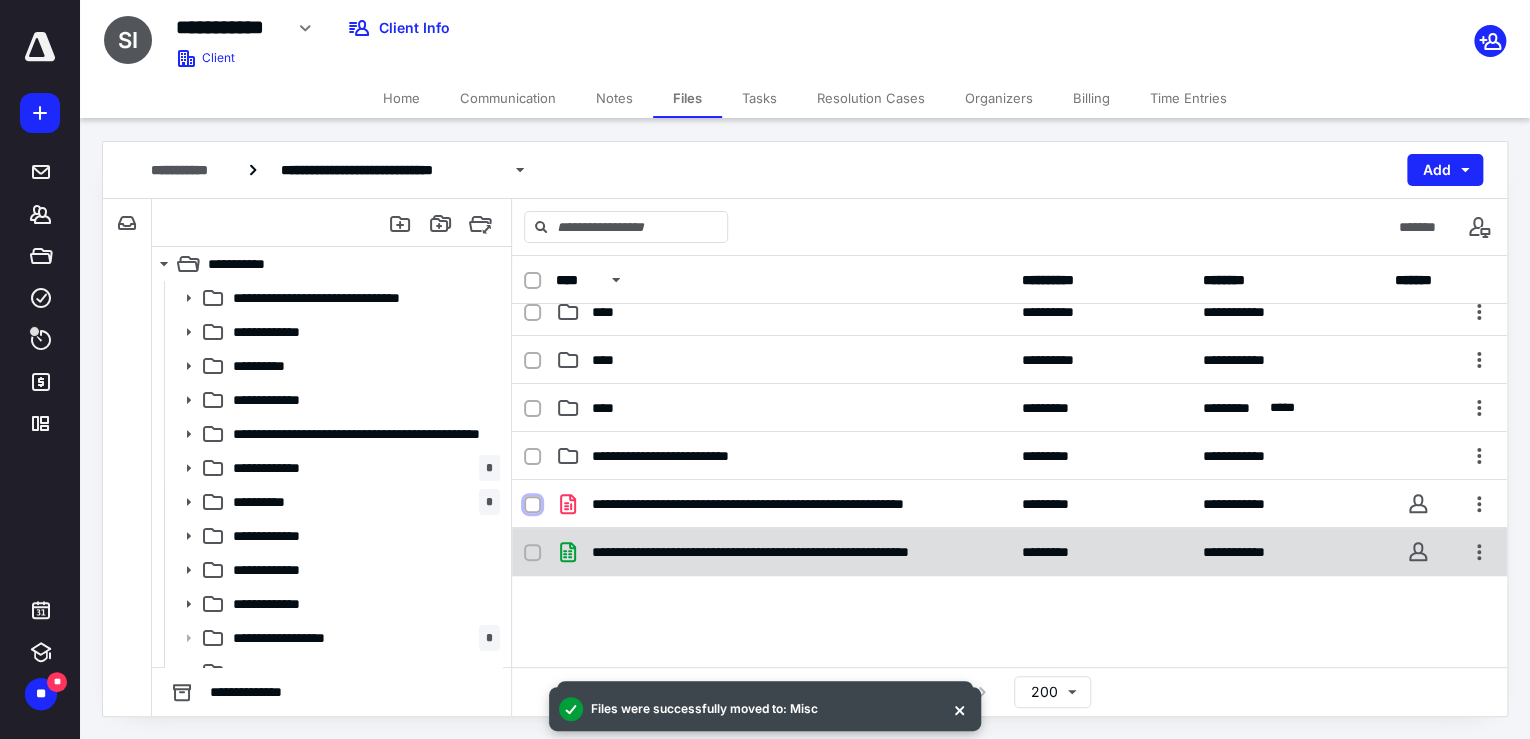 click at bounding box center [532, 505] 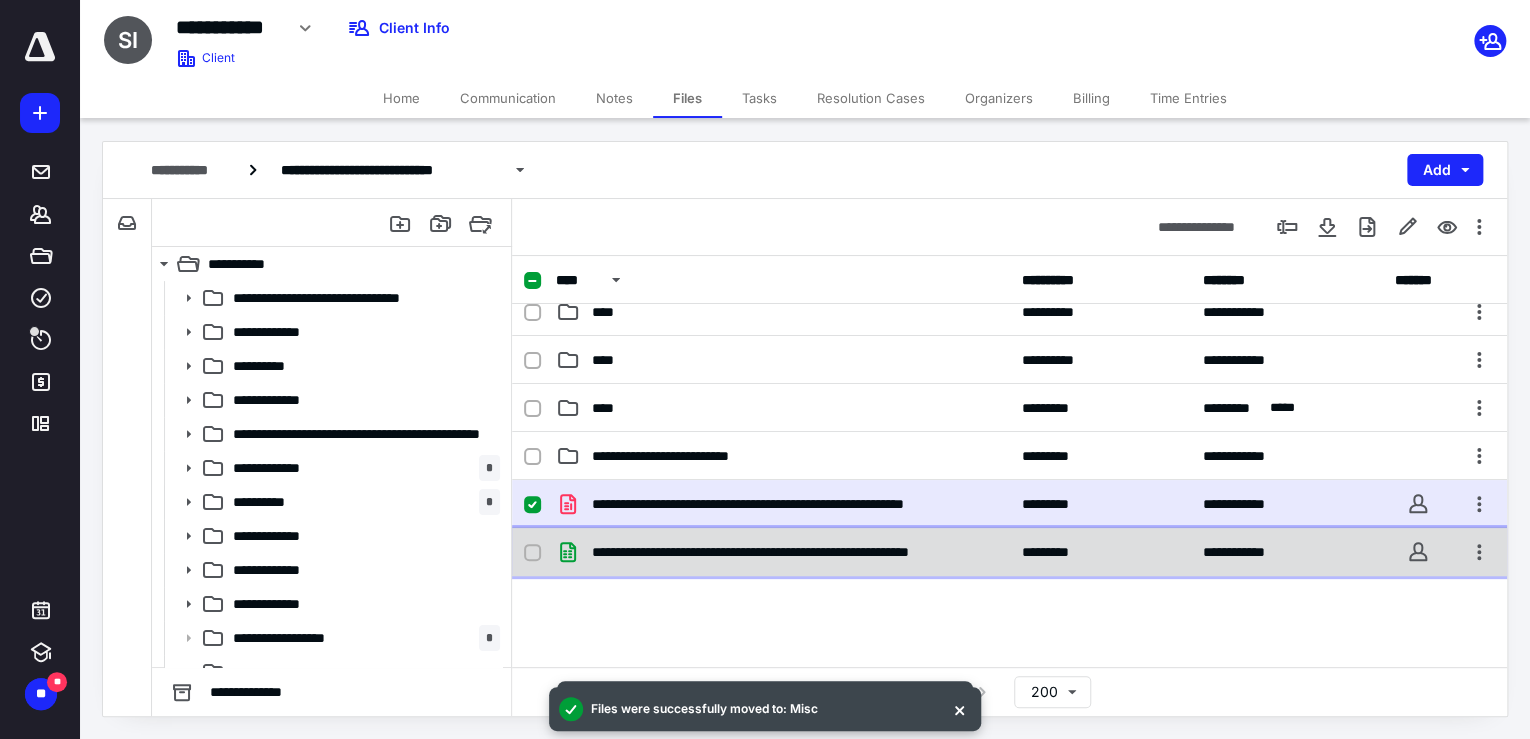 click 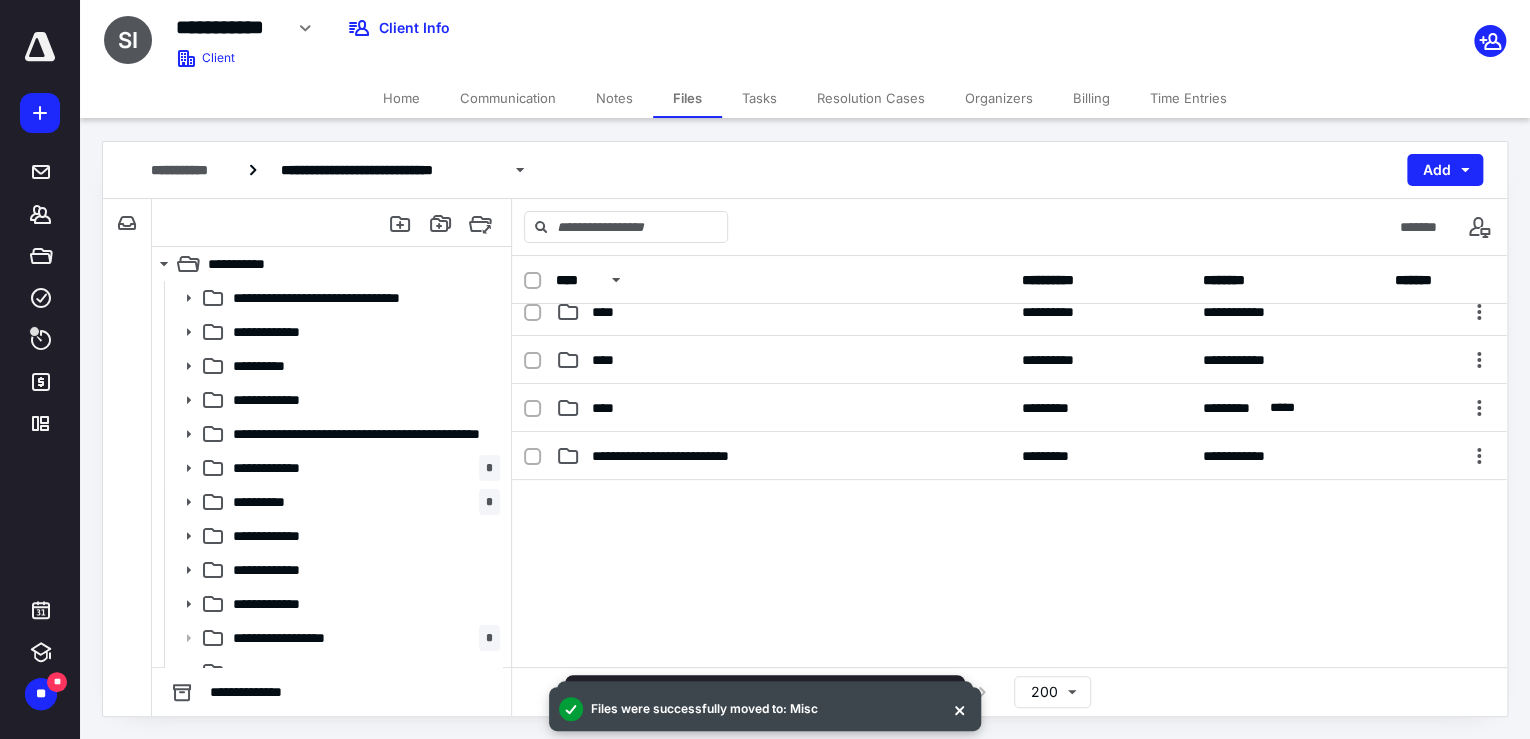 scroll, scrollTop: 0, scrollLeft: 0, axis: both 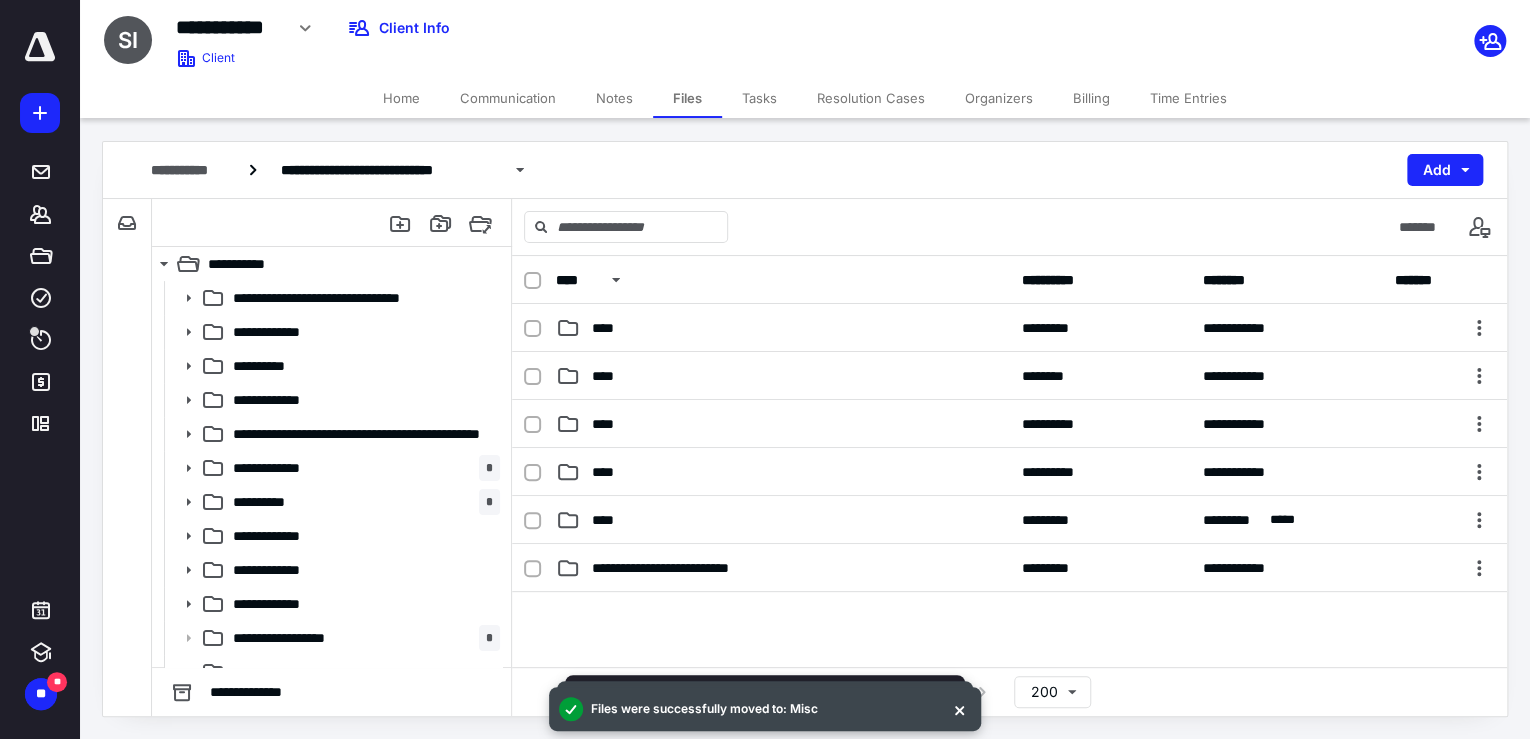 click at bounding box center (332, 223) 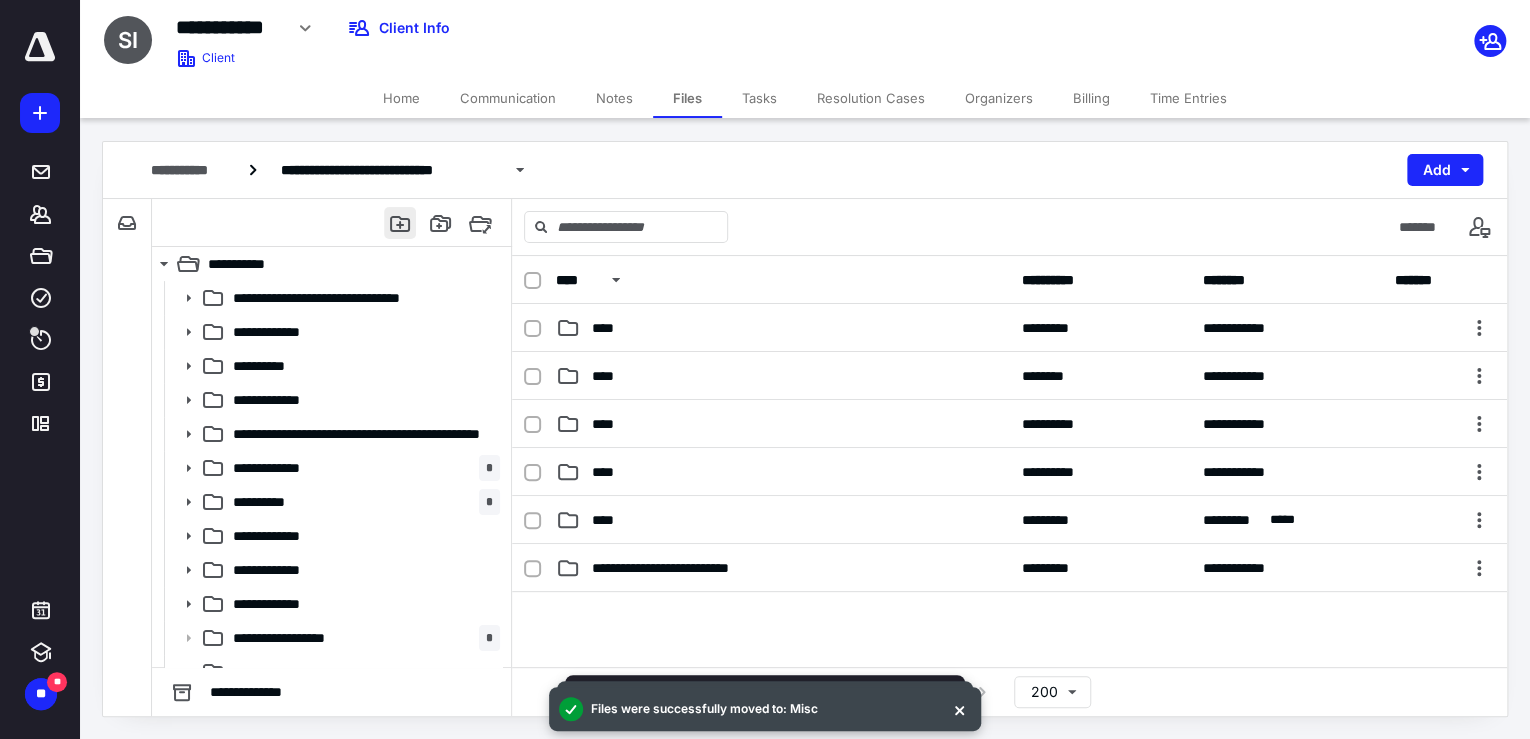 click at bounding box center [400, 223] 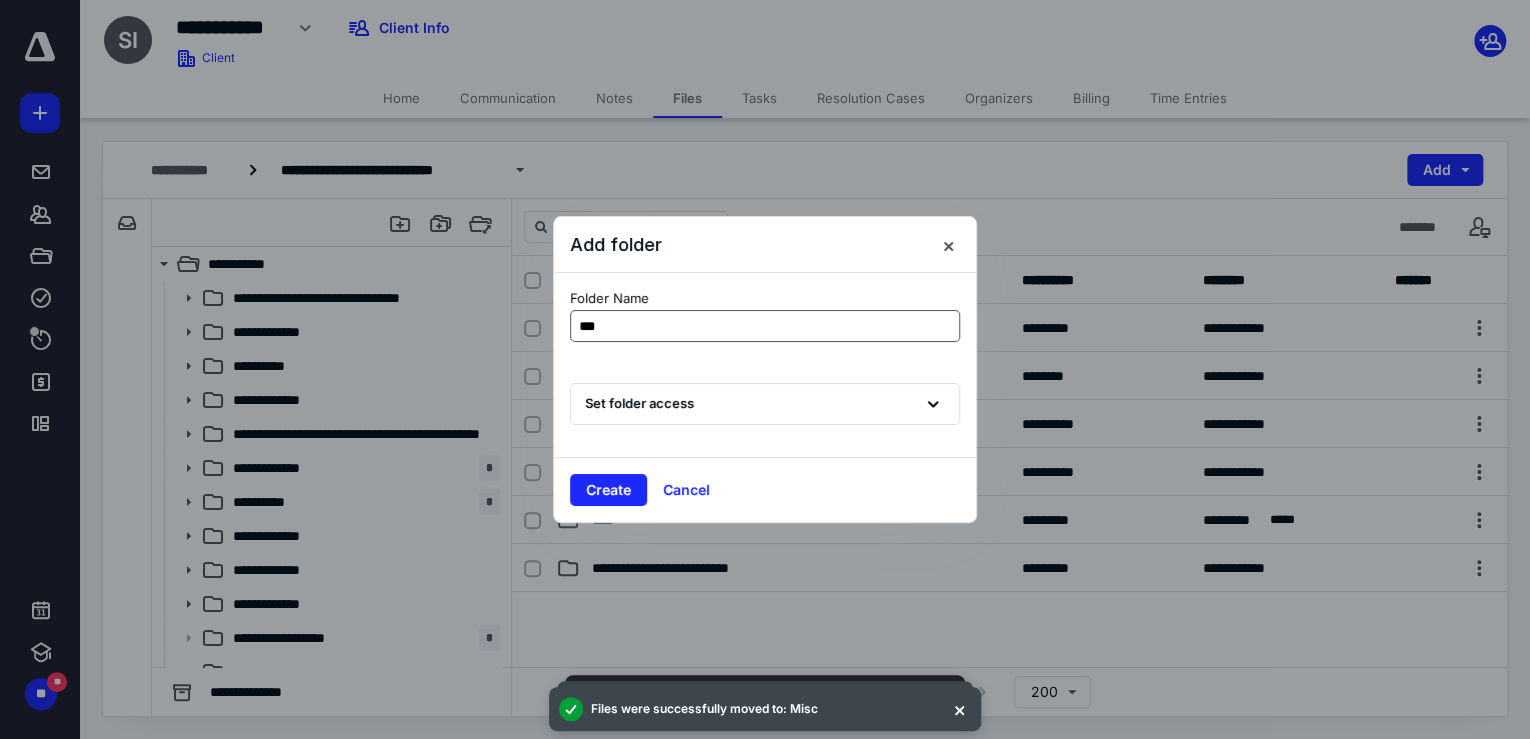 type on "****" 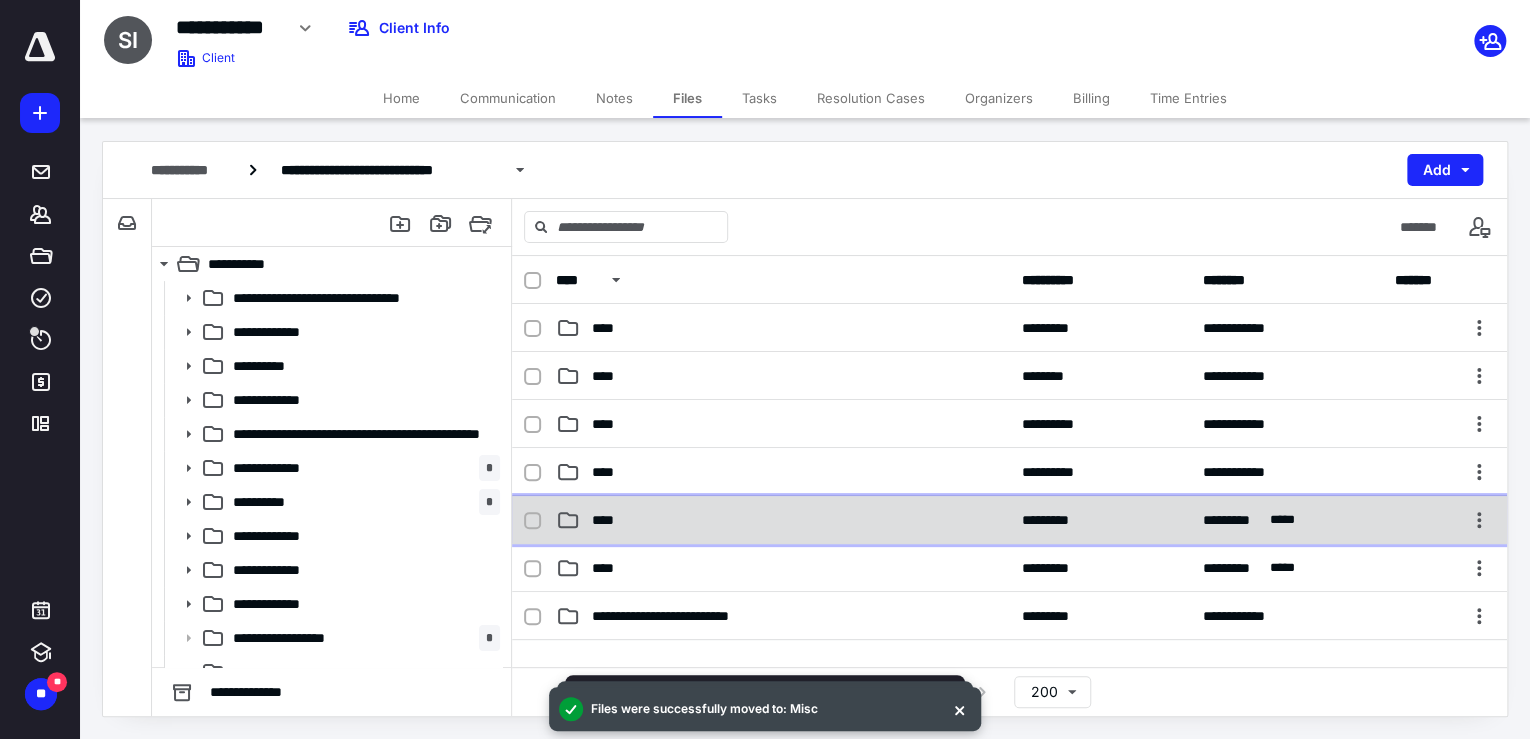 click on "**** ********* ********* ****" at bounding box center [1009, 520] 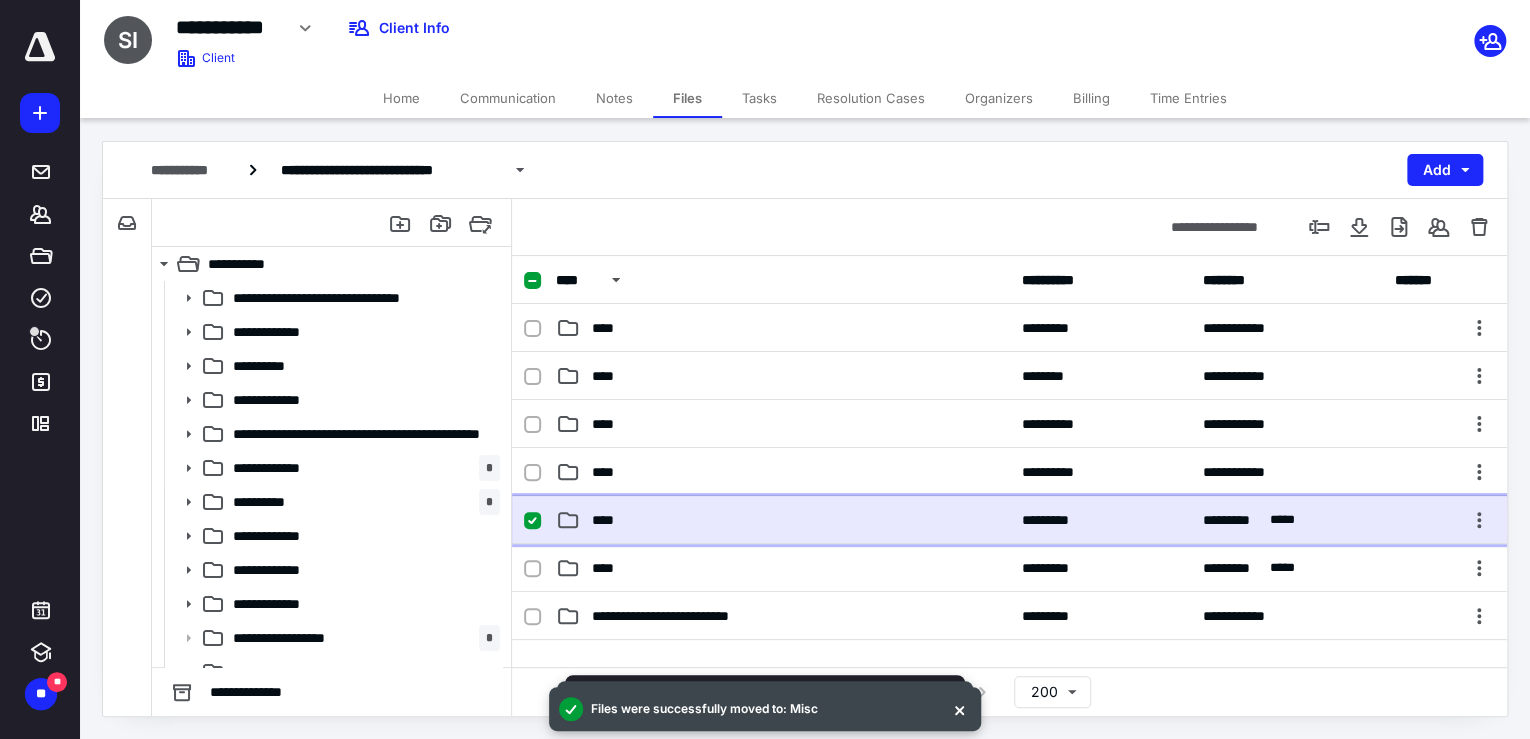 click on "**** ********* ********* ****" at bounding box center (1009, 520) 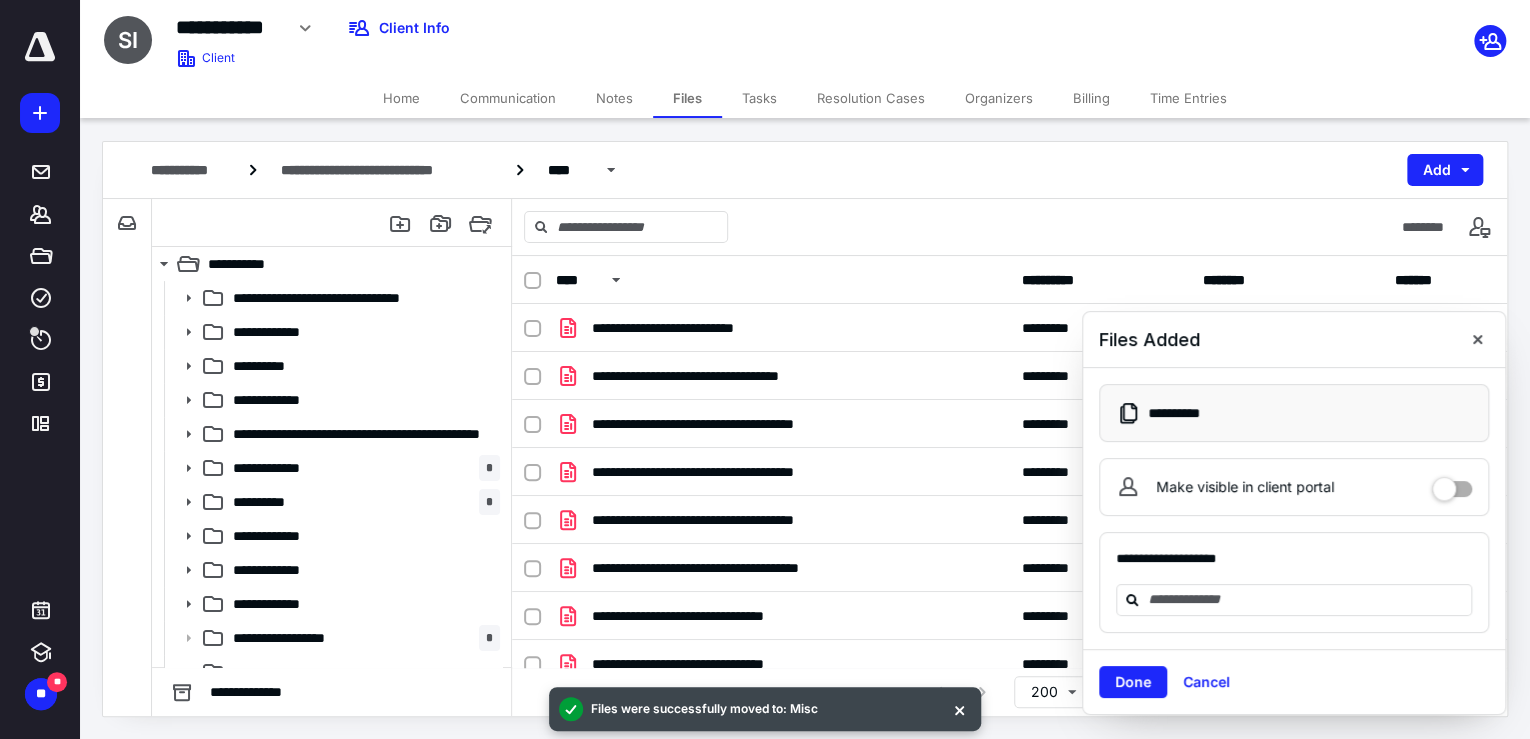 click on "Files" at bounding box center [687, 98] 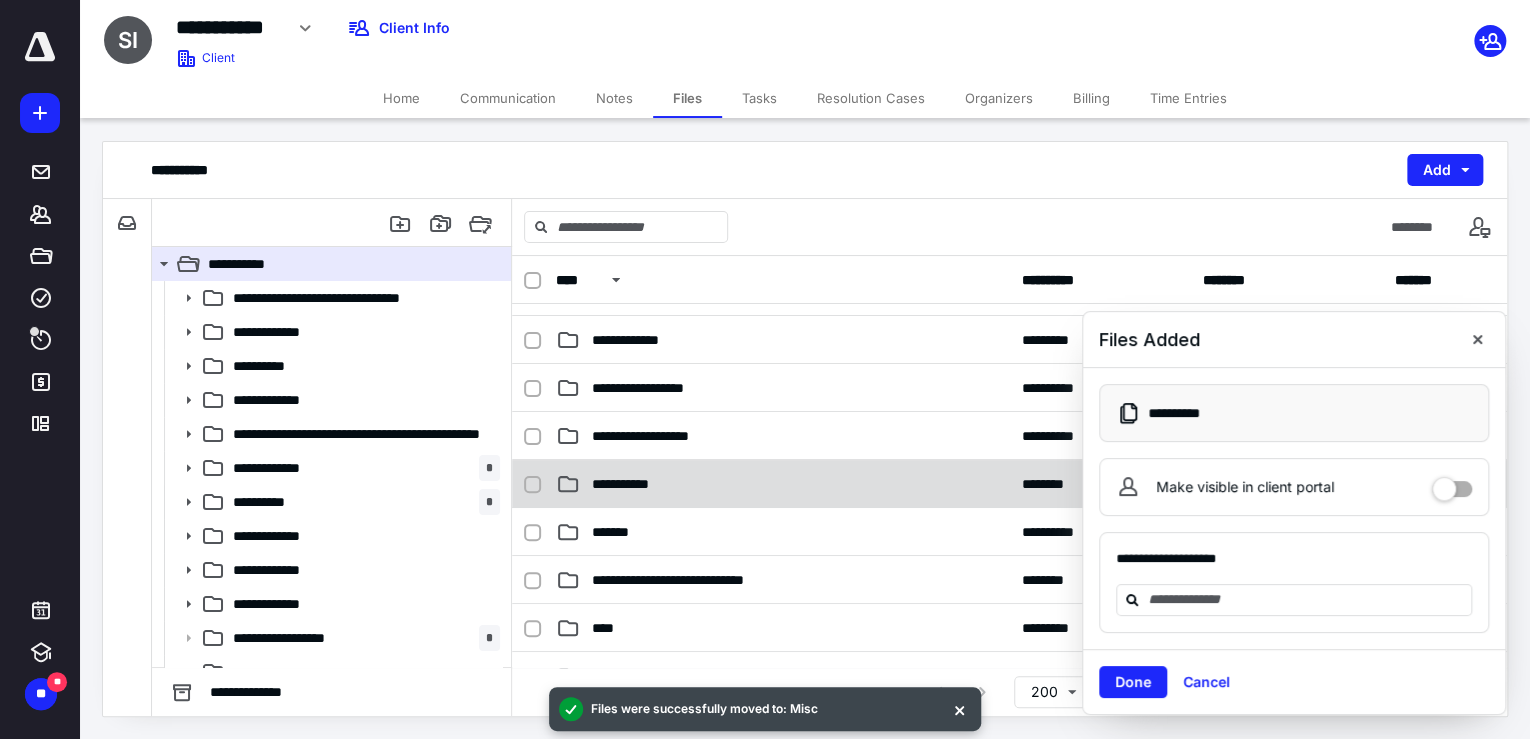 scroll, scrollTop: 480, scrollLeft: 0, axis: vertical 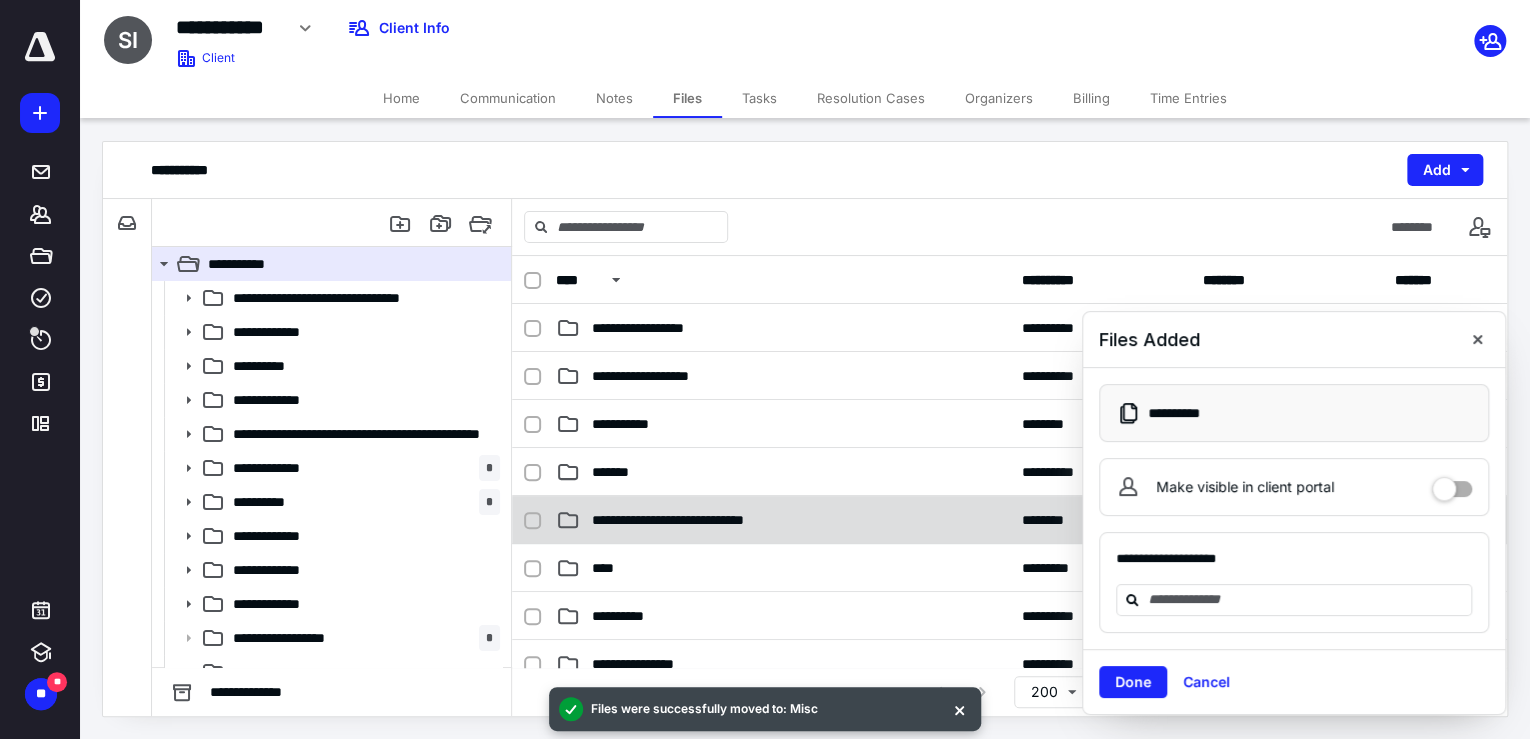 click on "**********" at bounding box center [1009, 520] 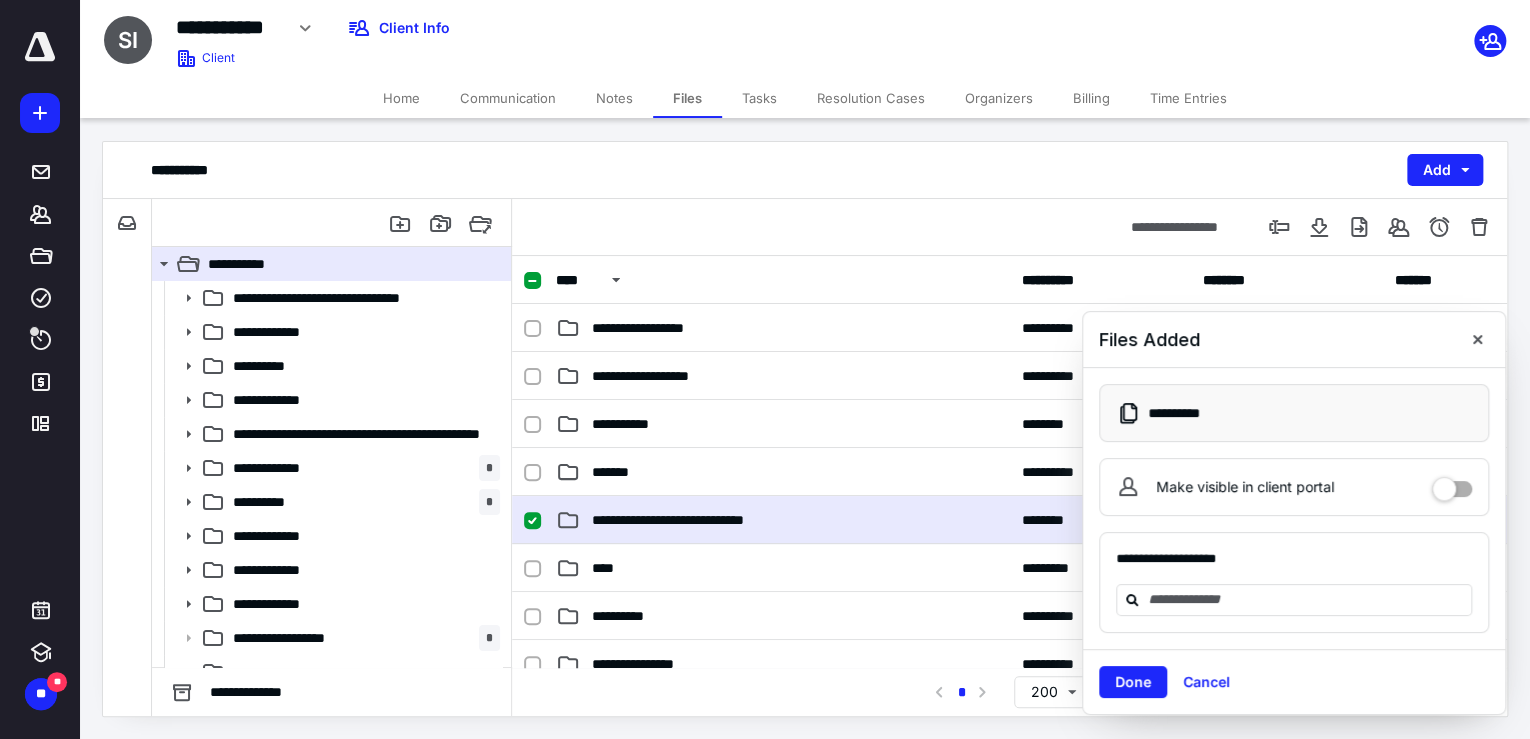 click on "**********" at bounding box center [1009, 520] 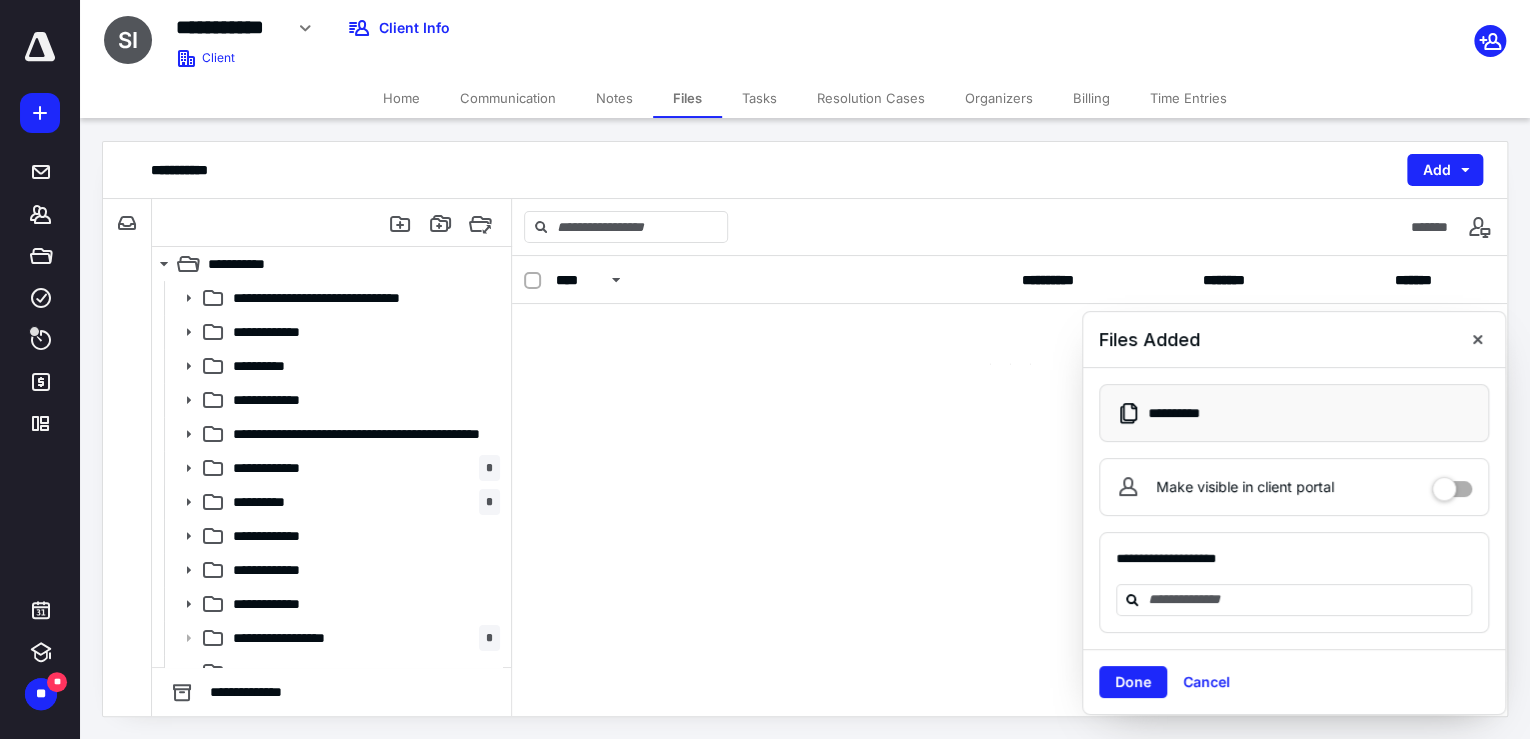 scroll, scrollTop: 0, scrollLeft: 0, axis: both 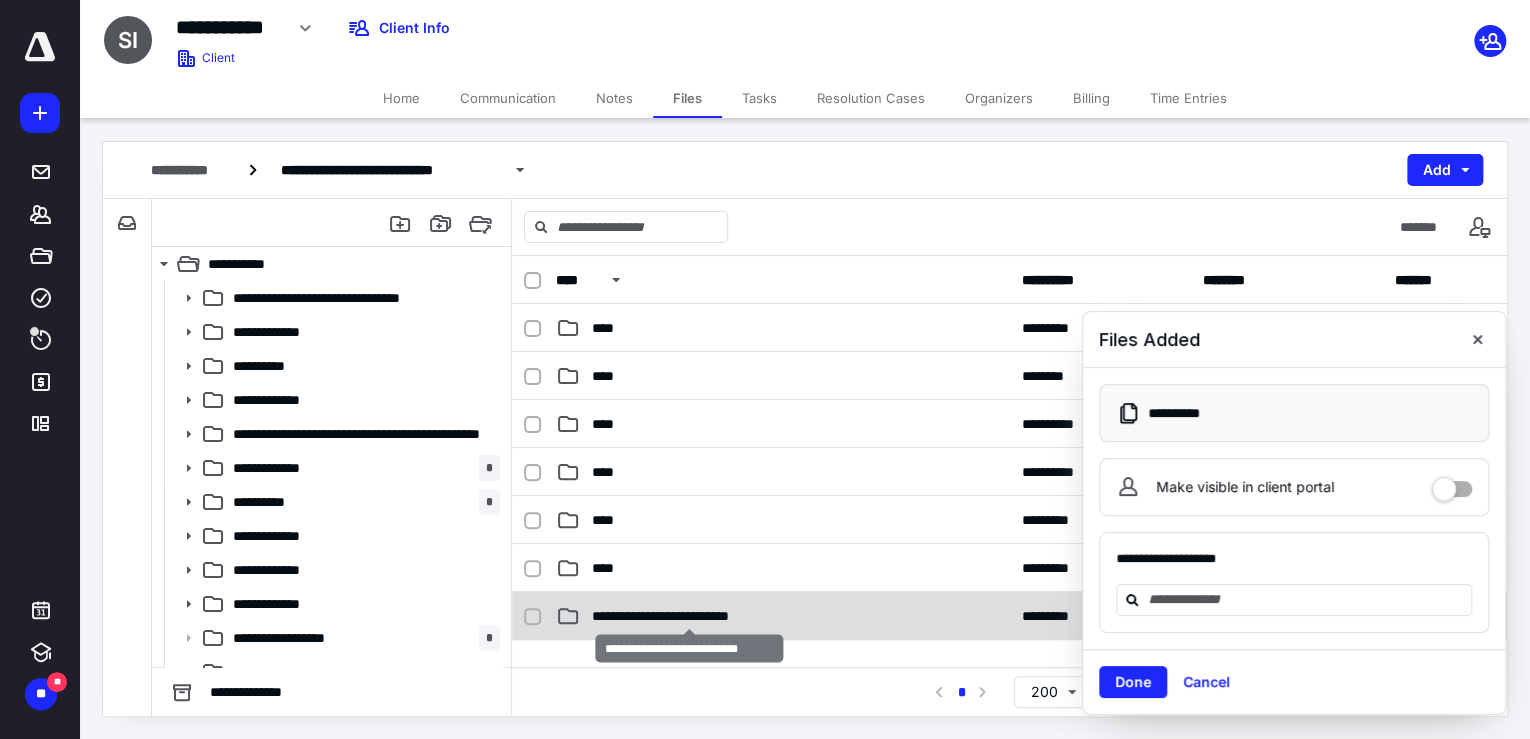 click on "**********" at bounding box center (689, 616) 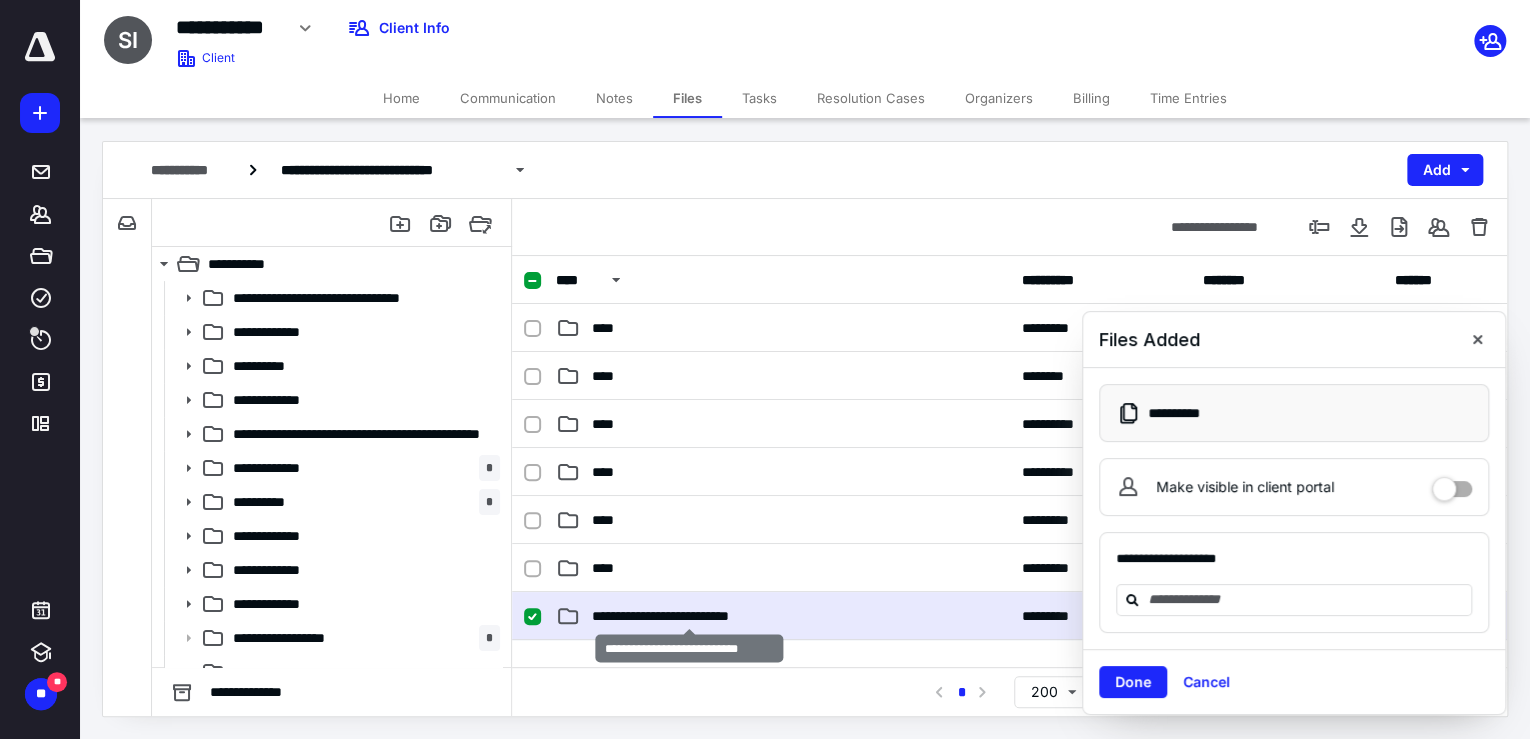 click on "**********" at bounding box center (689, 616) 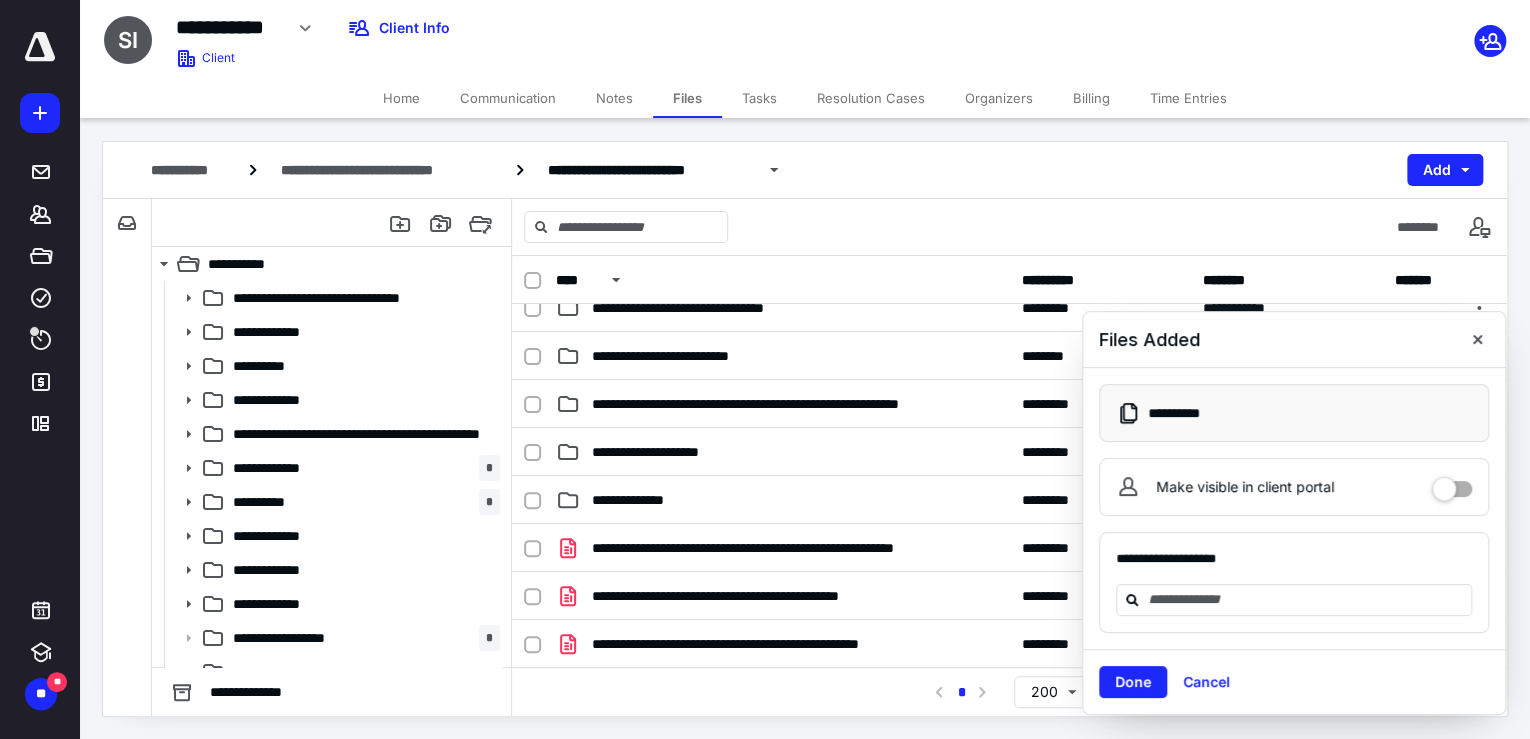 scroll, scrollTop: 318, scrollLeft: 0, axis: vertical 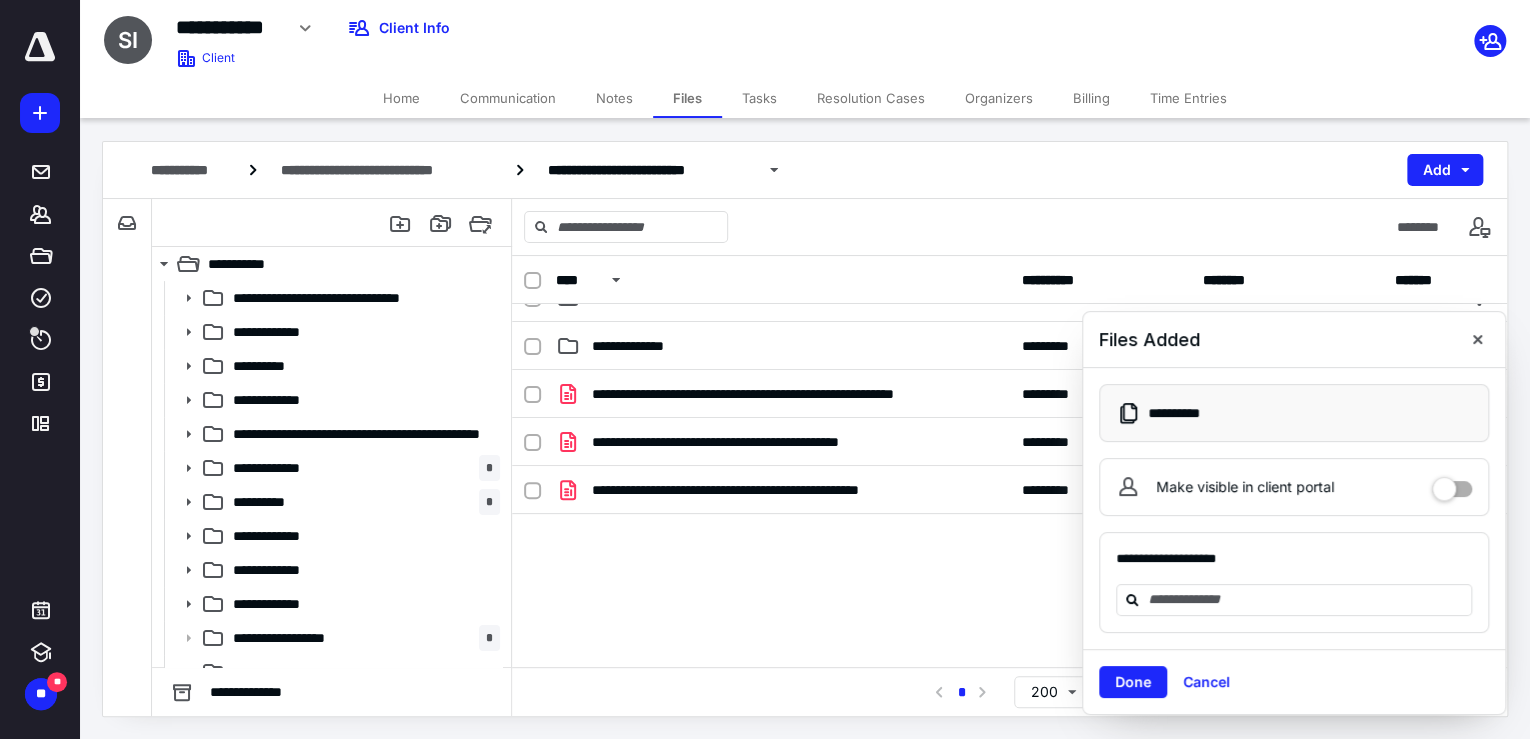 click on "**********" at bounding box center (1009, 520) 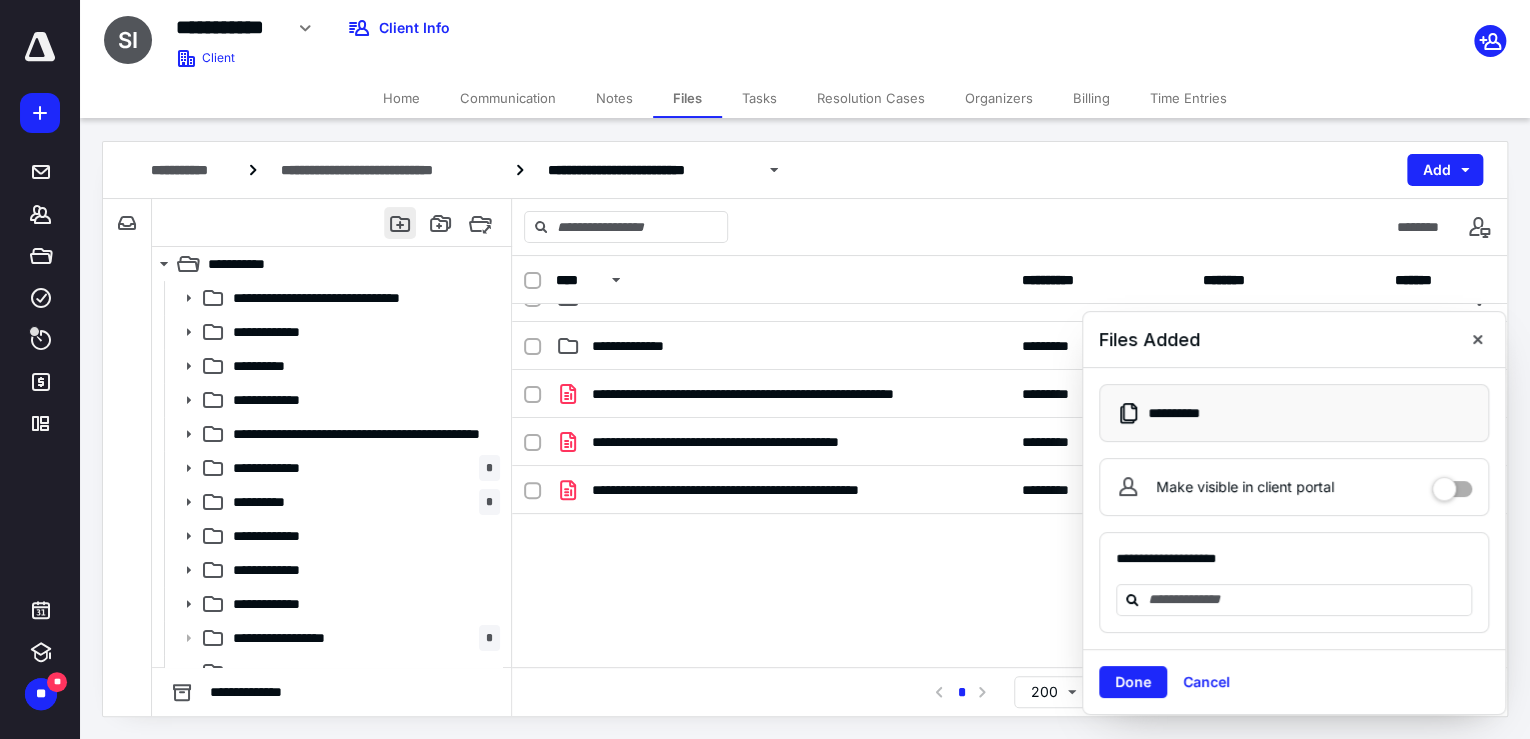 click at bounding box center (400, 223) 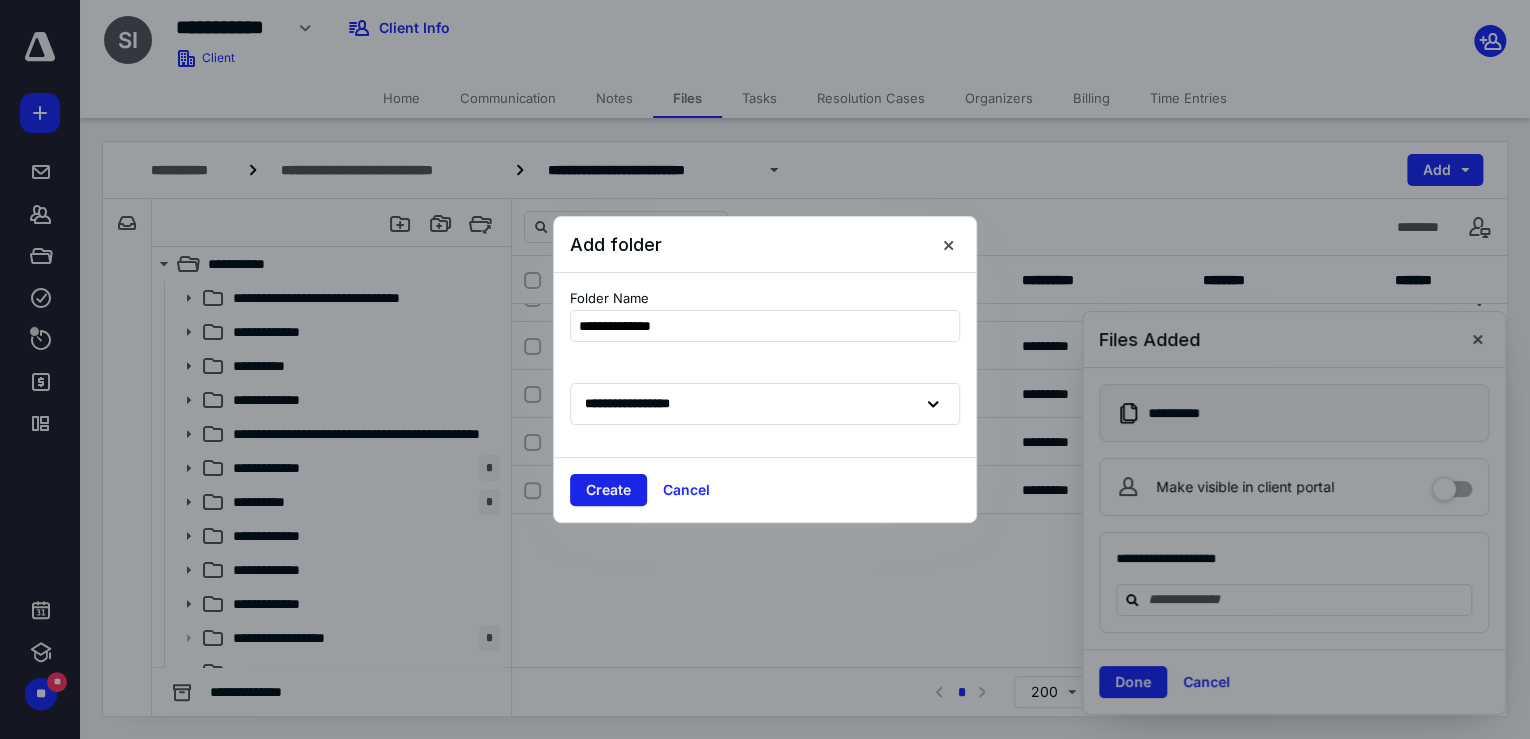 type on "**********" 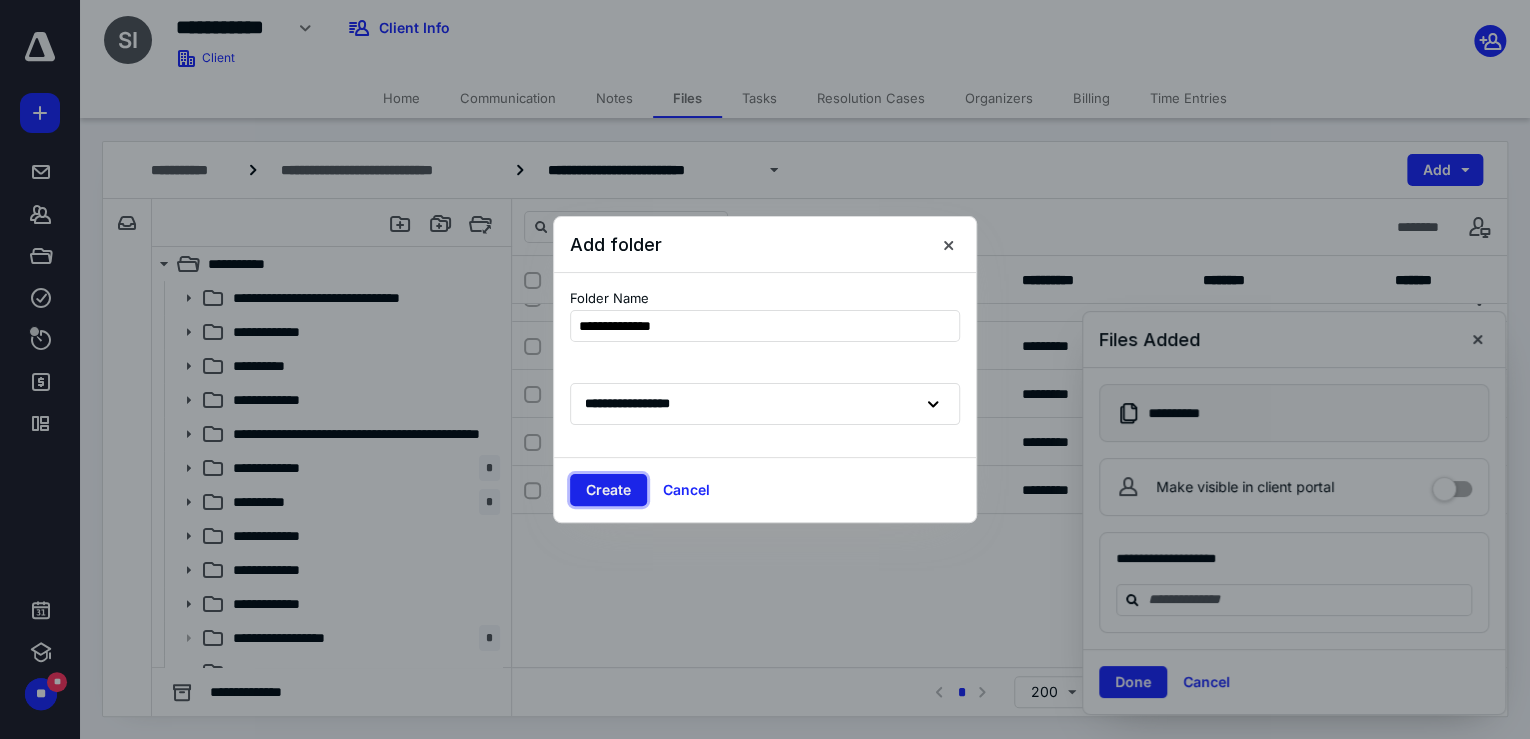 click on "Create" at bounding box center (608, 490) 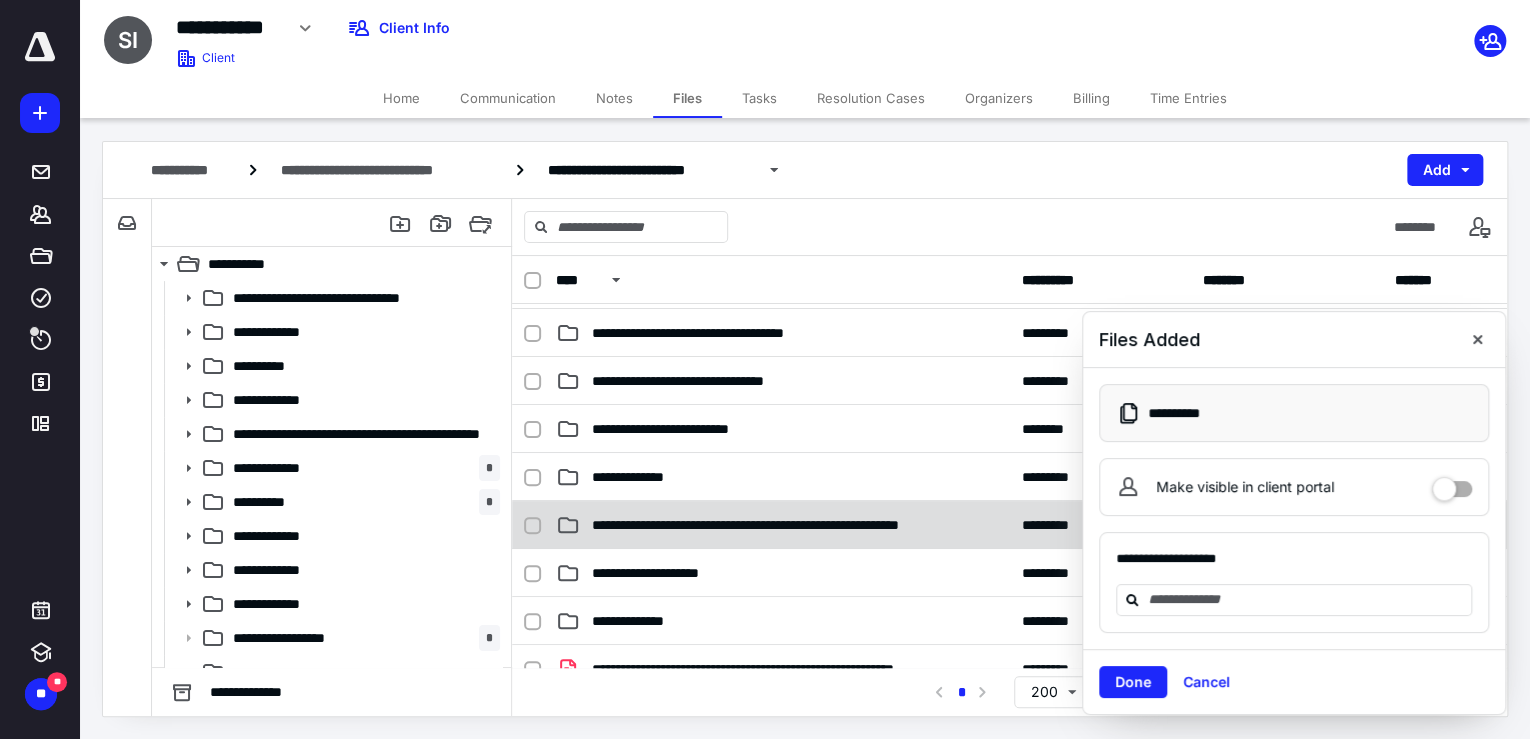 scroll, scrollTop: 46, scrollLeft: 0, axis: vertical 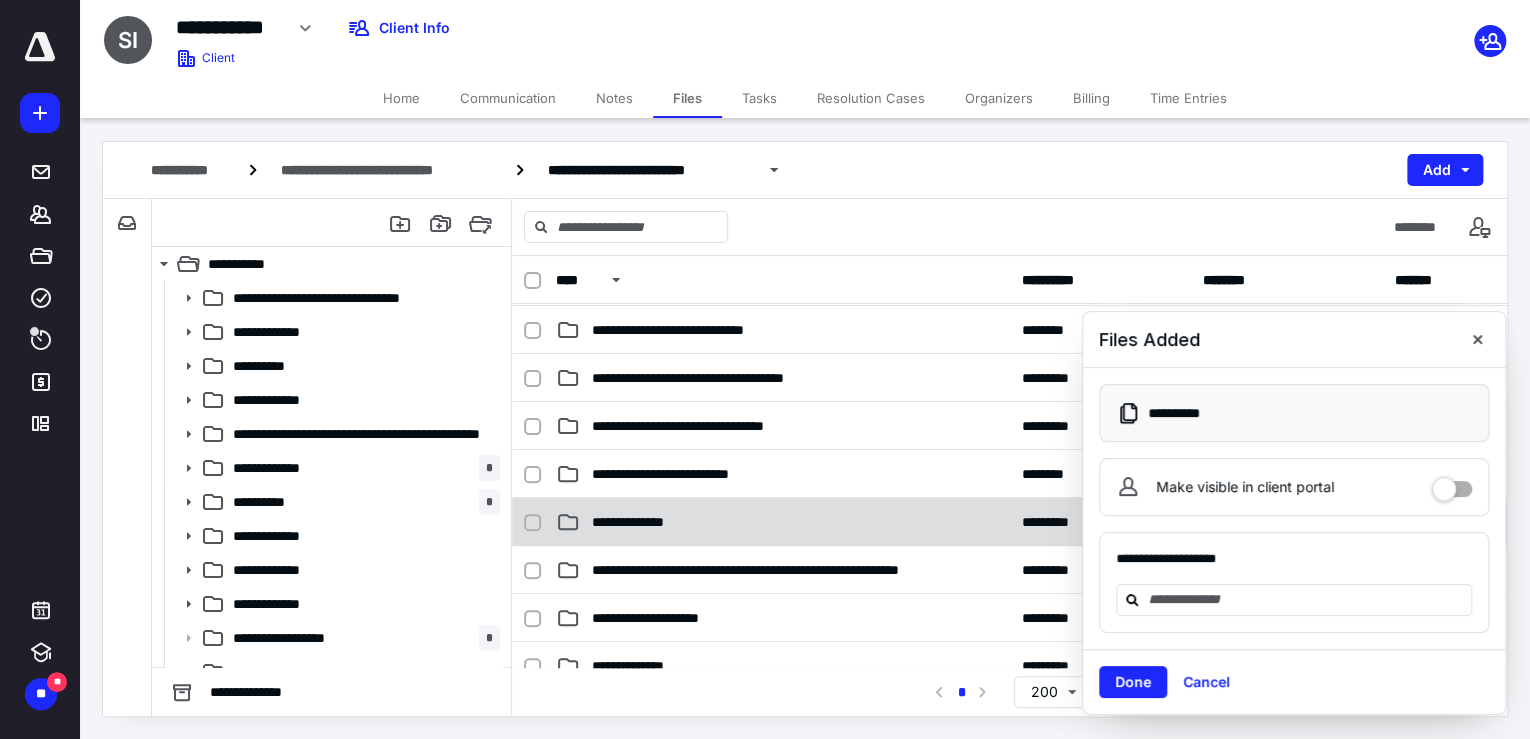 click on "**********" at bounding box center (783, 522) 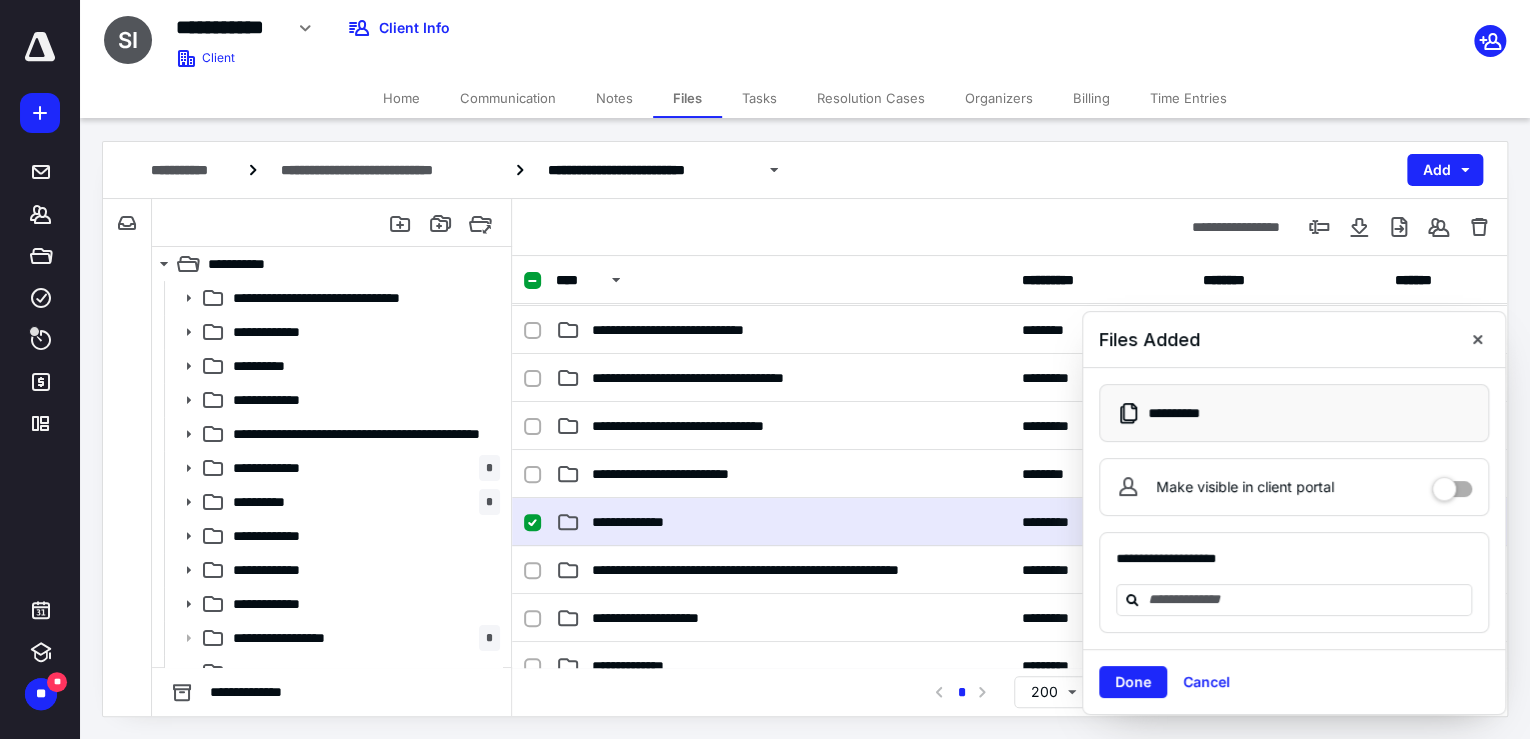 click on "**********" at bounding box center [783, 522] 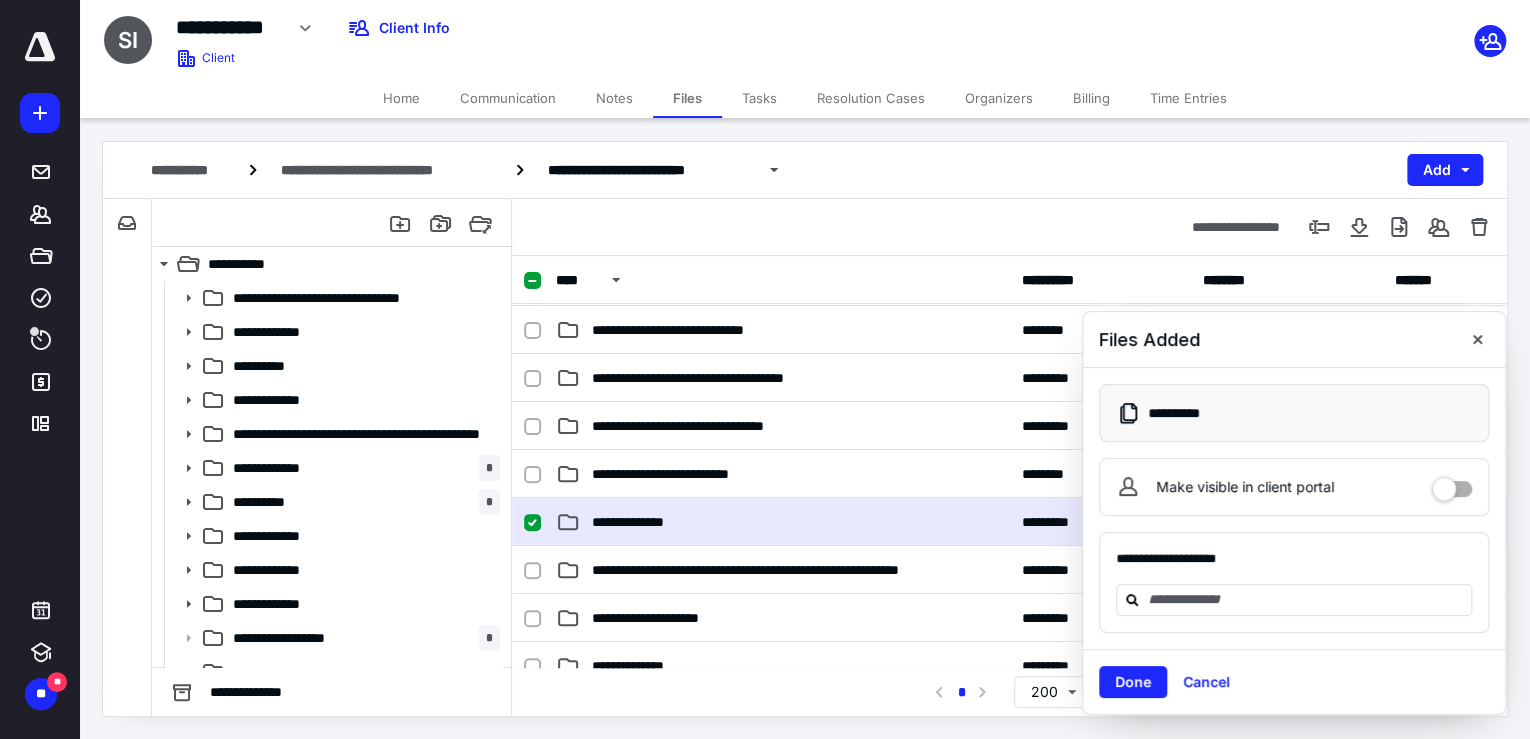 scroll, scrollTop: 0, scrollLeft: 0, axis: both 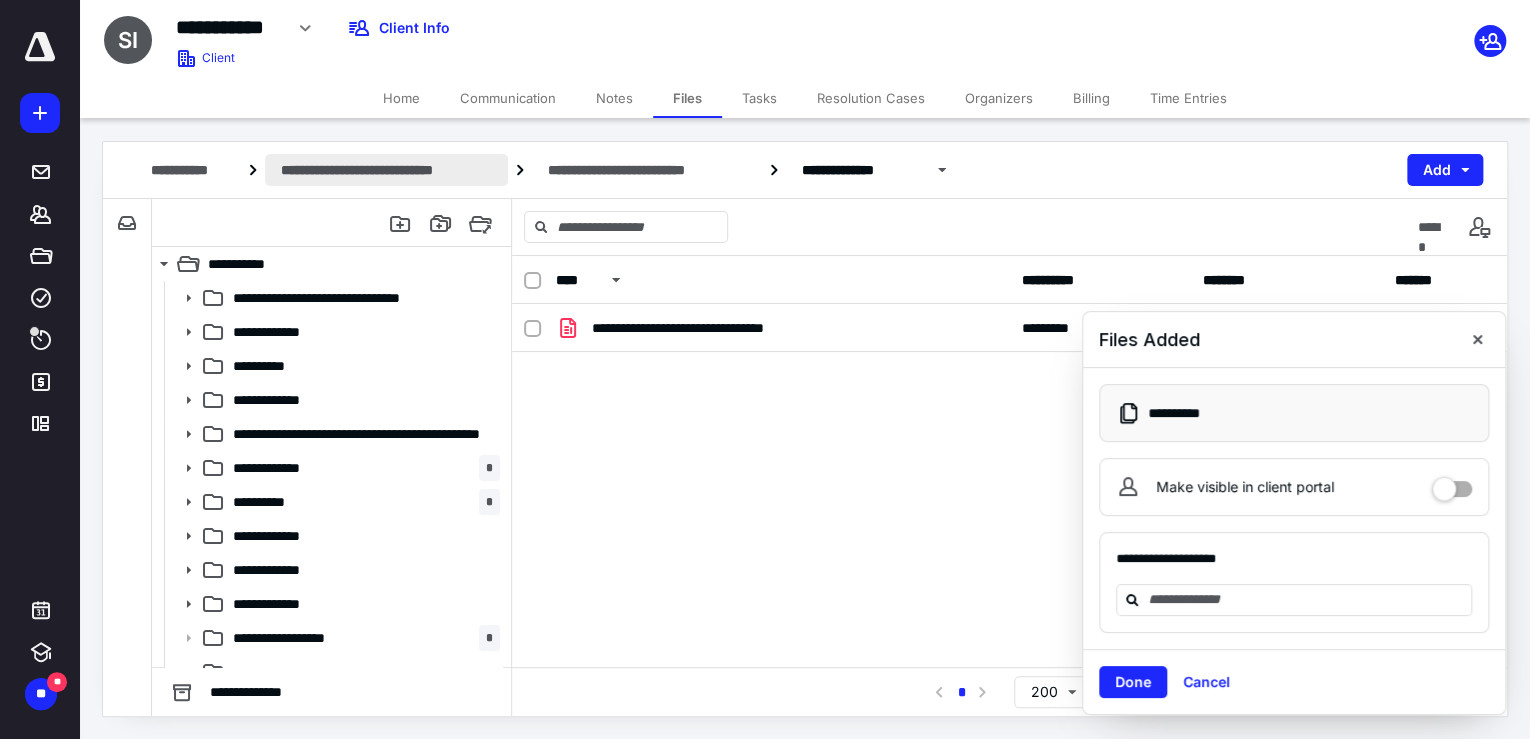 click on "**********" at bounding box center (386, 170) 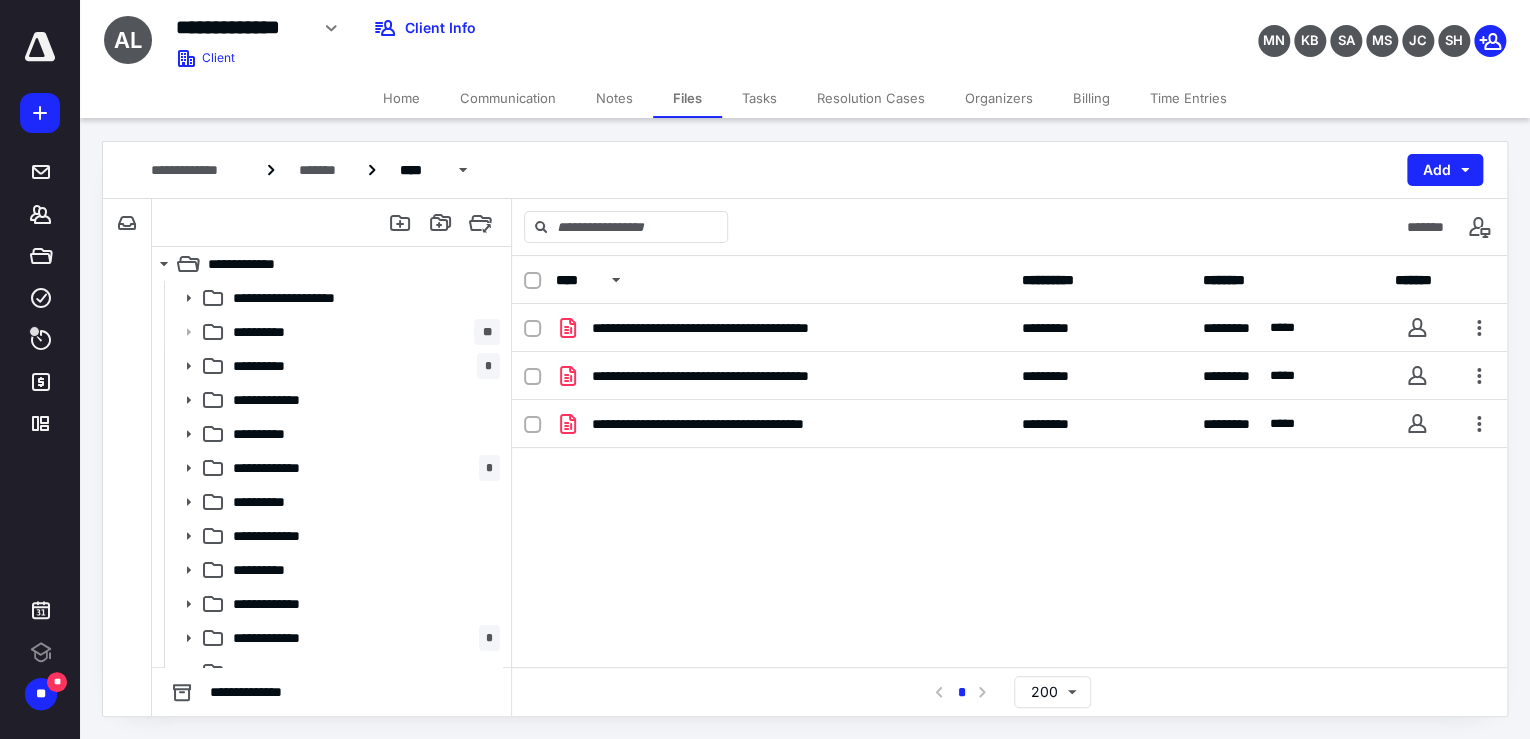 scroll, scrollTop: 0, scrollLeft: 0, axis: both 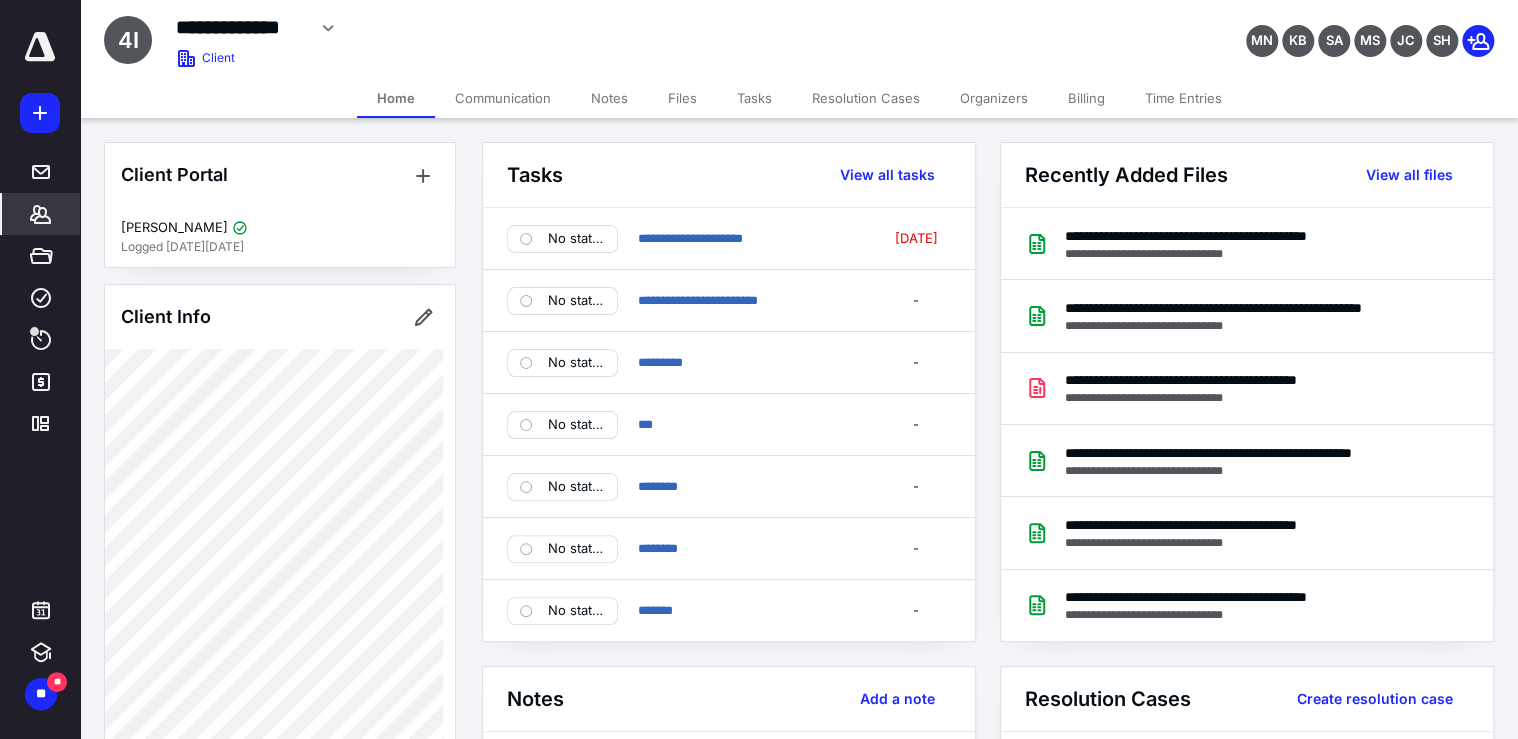 click on "**********" at bounding box center [600, 28] 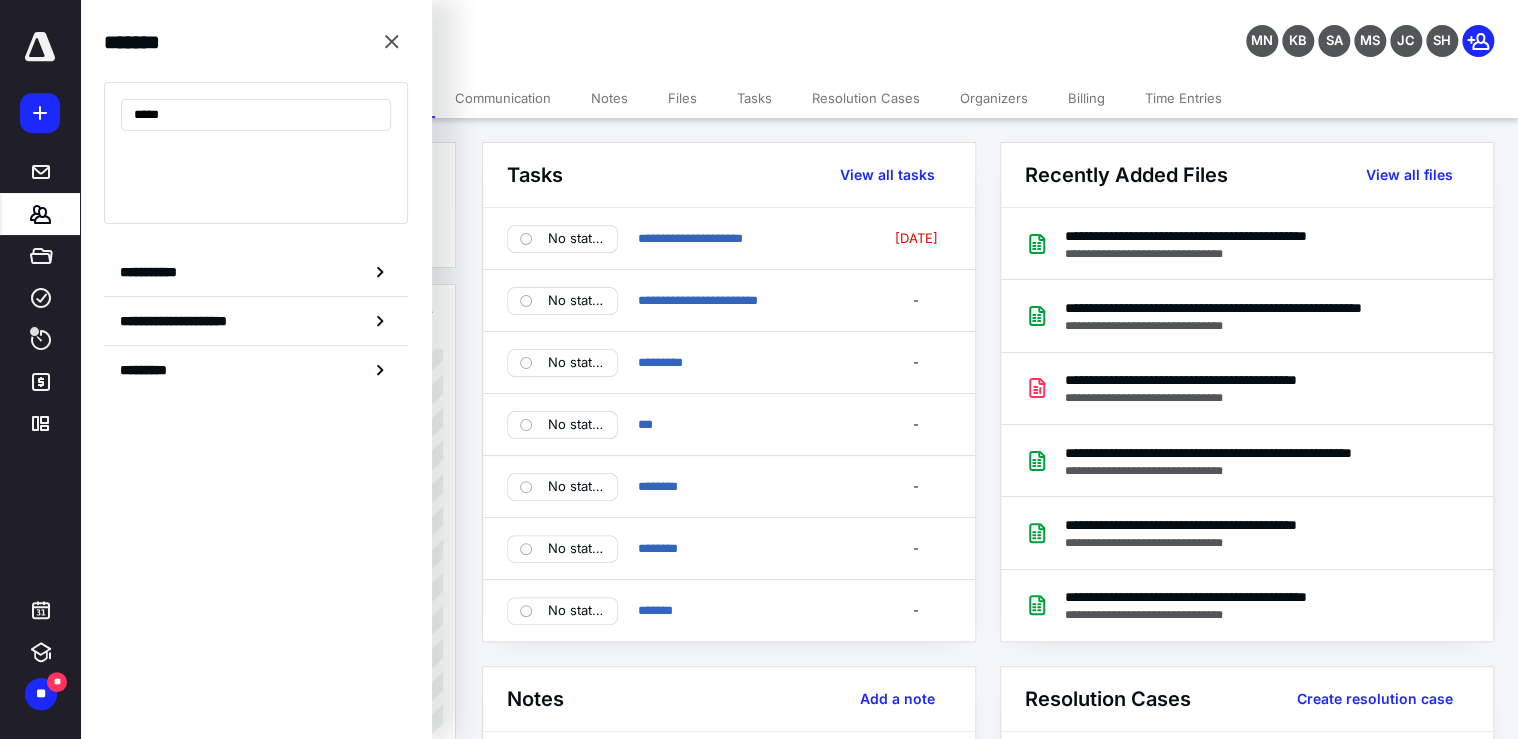 type on "*****" 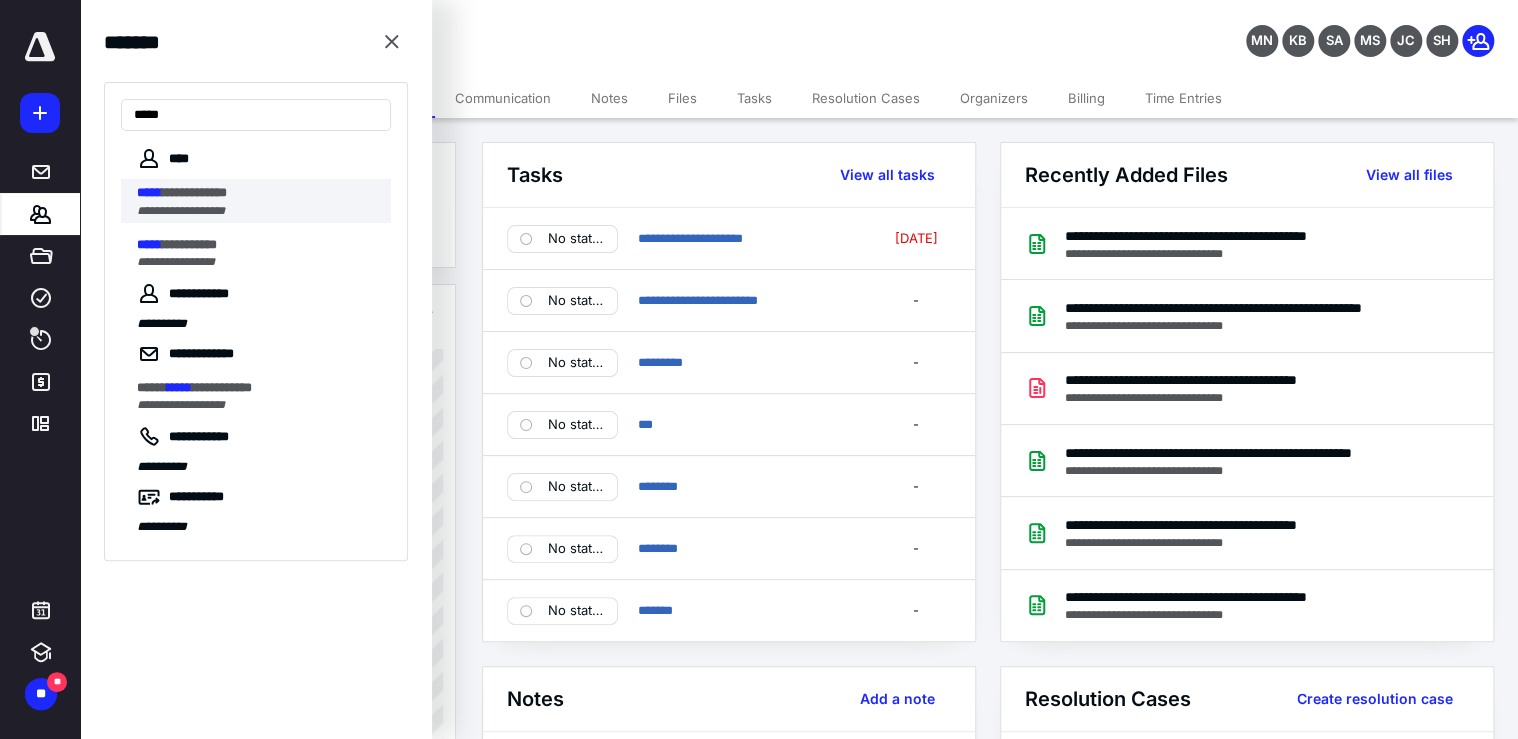 click on "**********" at bounding box center (258, 193) 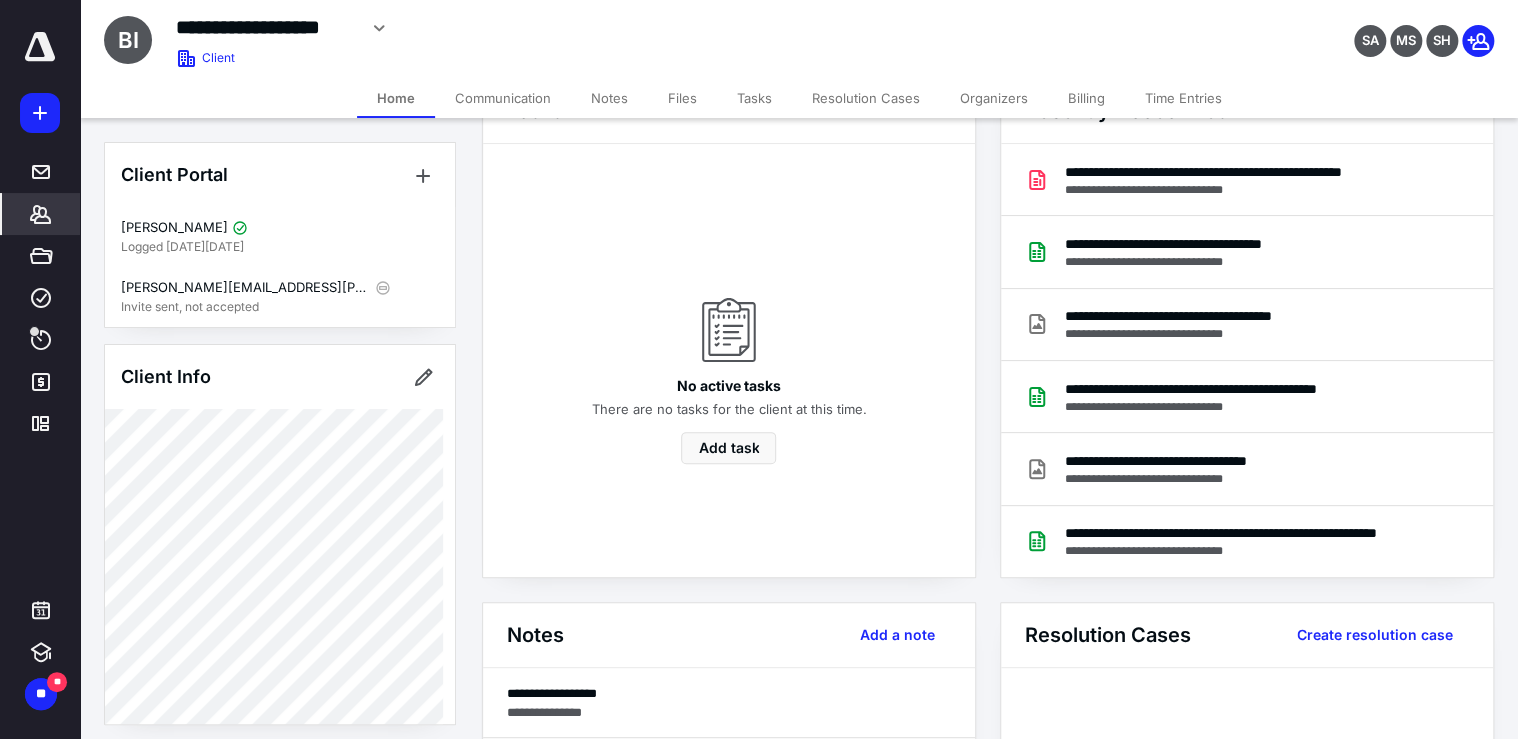 scroll, scrollTop: 0, scrollLeft: 0, axis: both 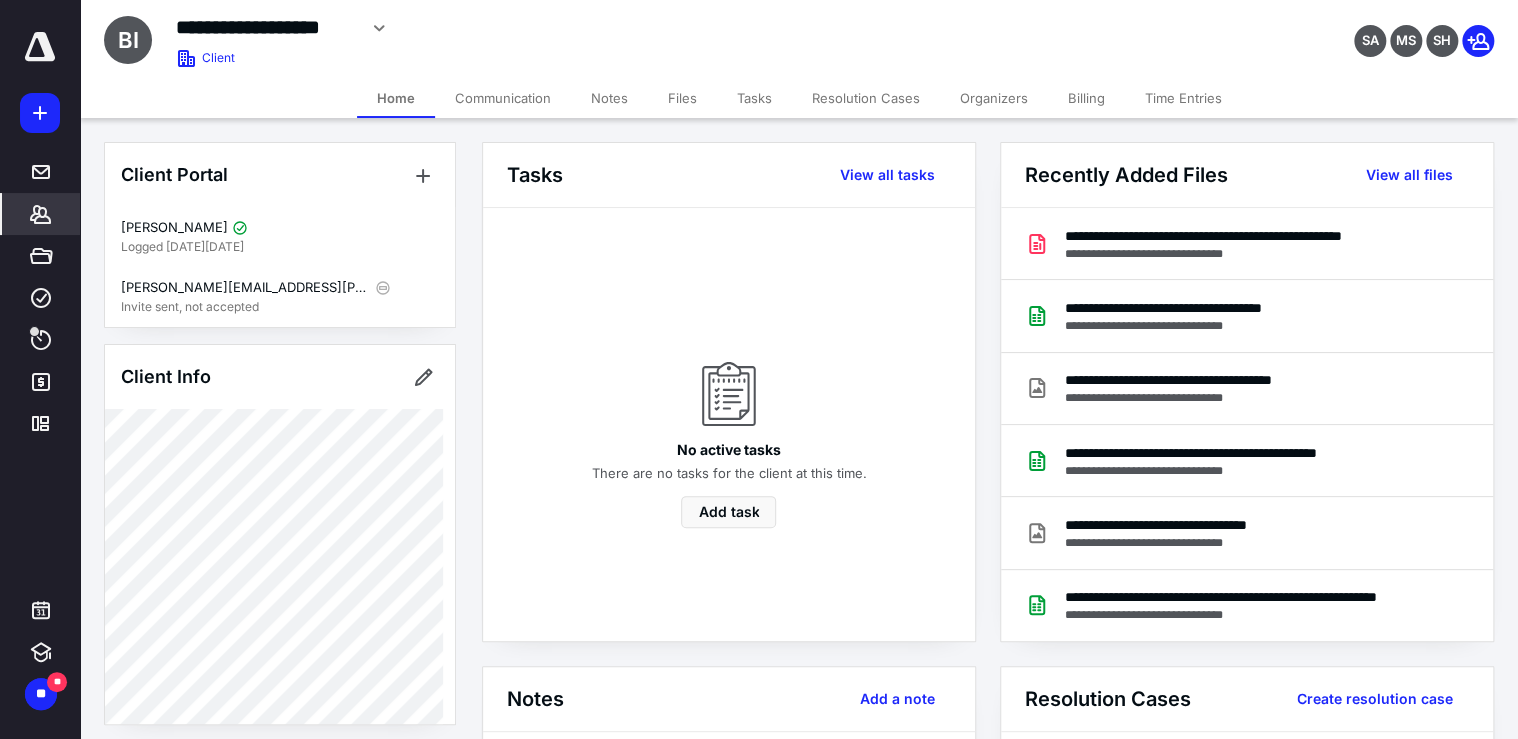 click on "Notes" at bounding box center (609, 98) 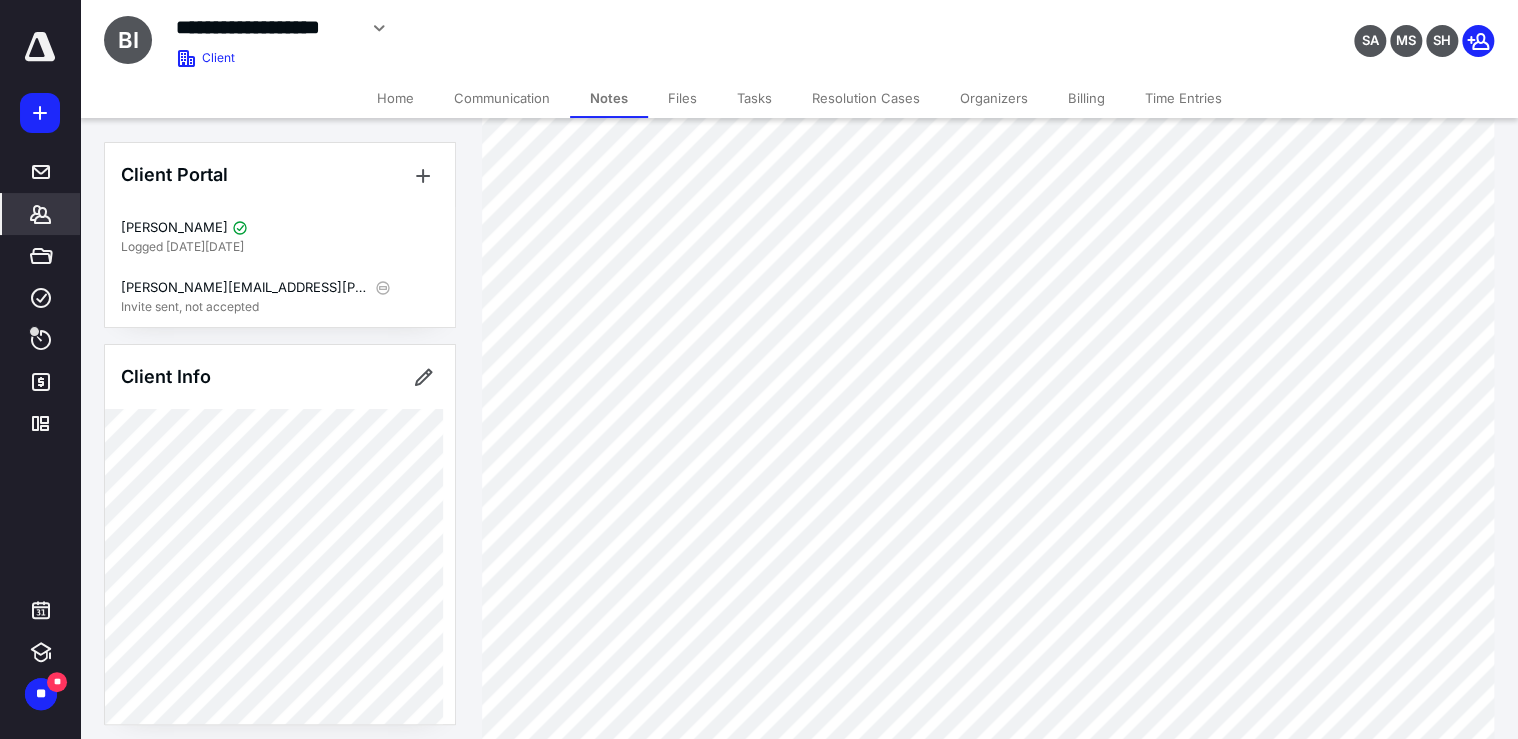 scroll, scrollTop: 879, scrollLeft: 0, axis: vertical 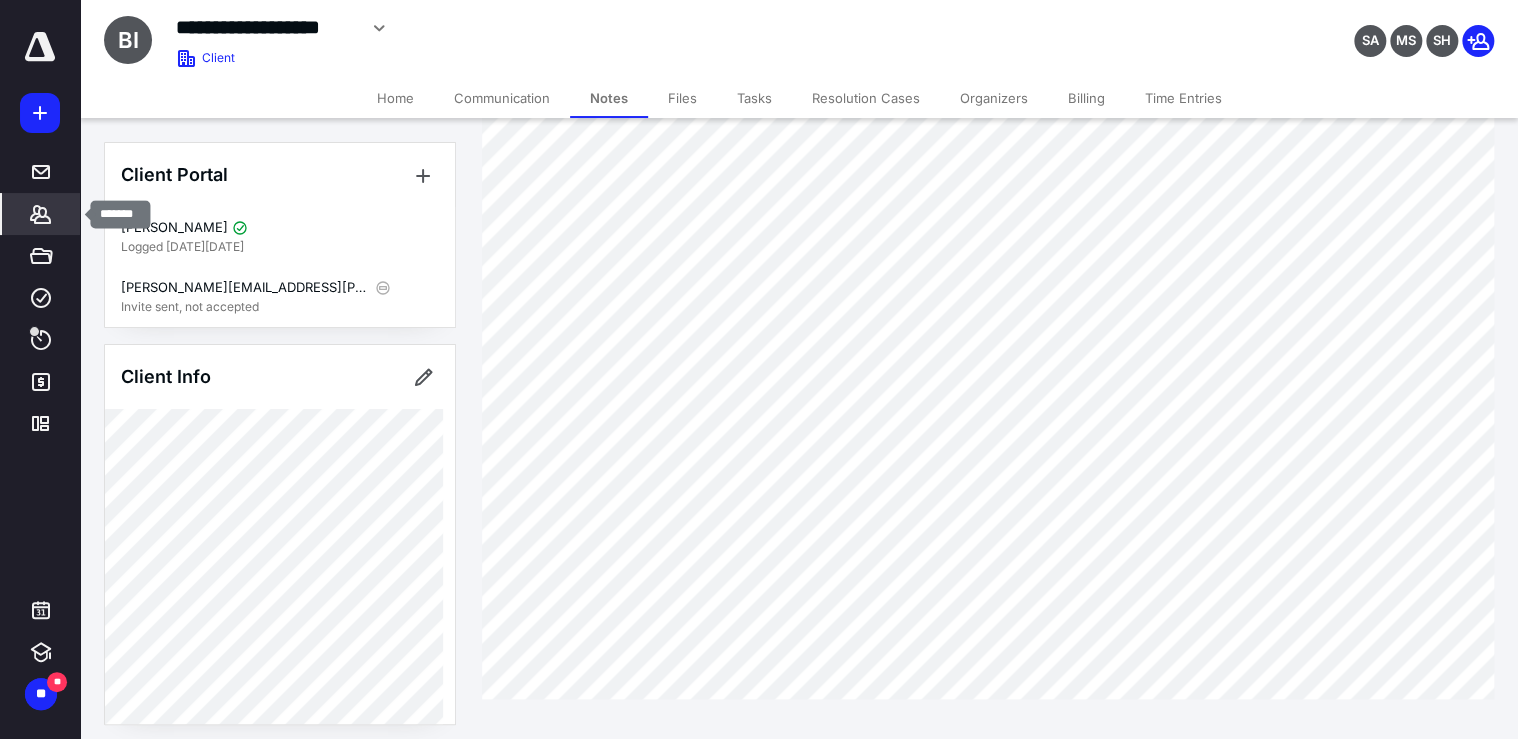 click on "*******" at bounding box center (41, 214) 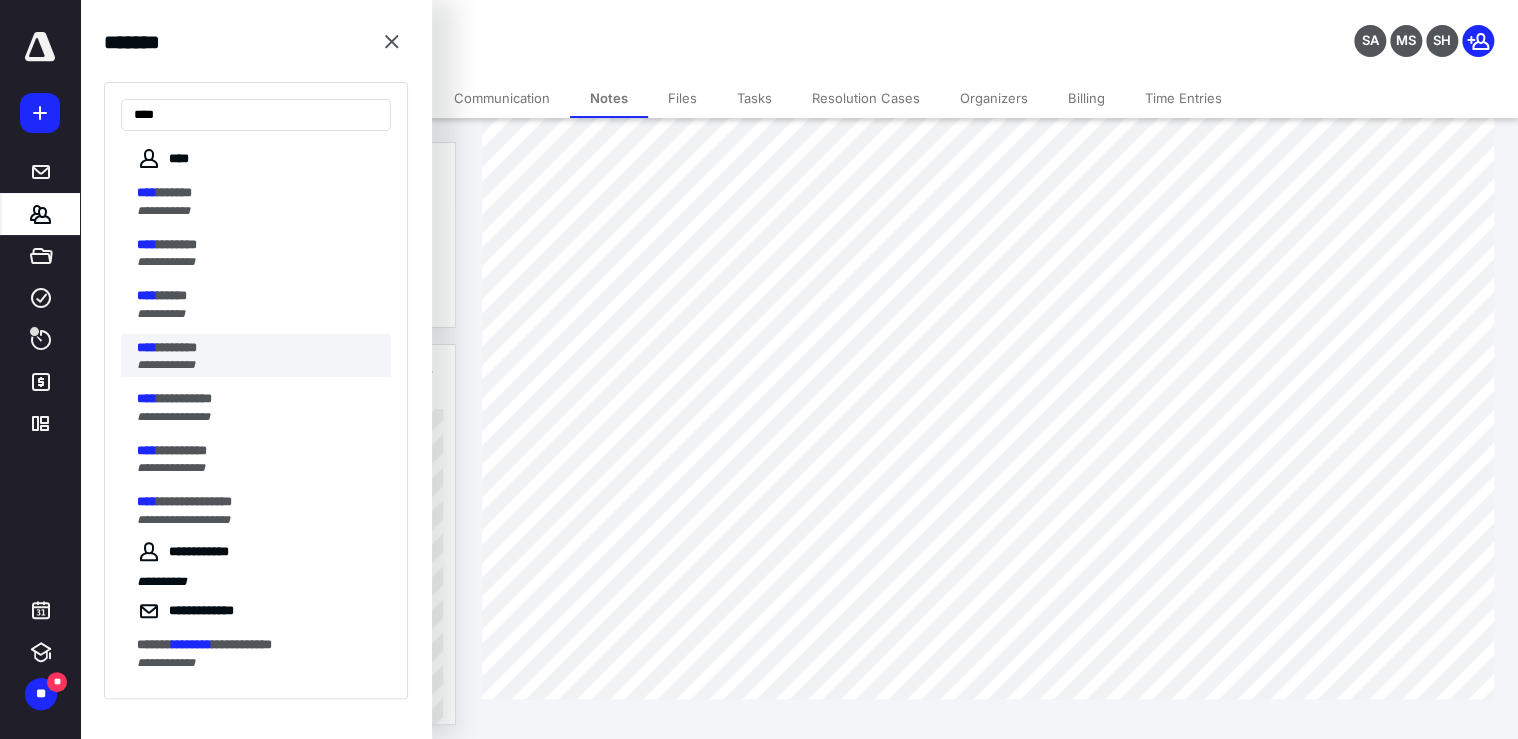 type on "****" 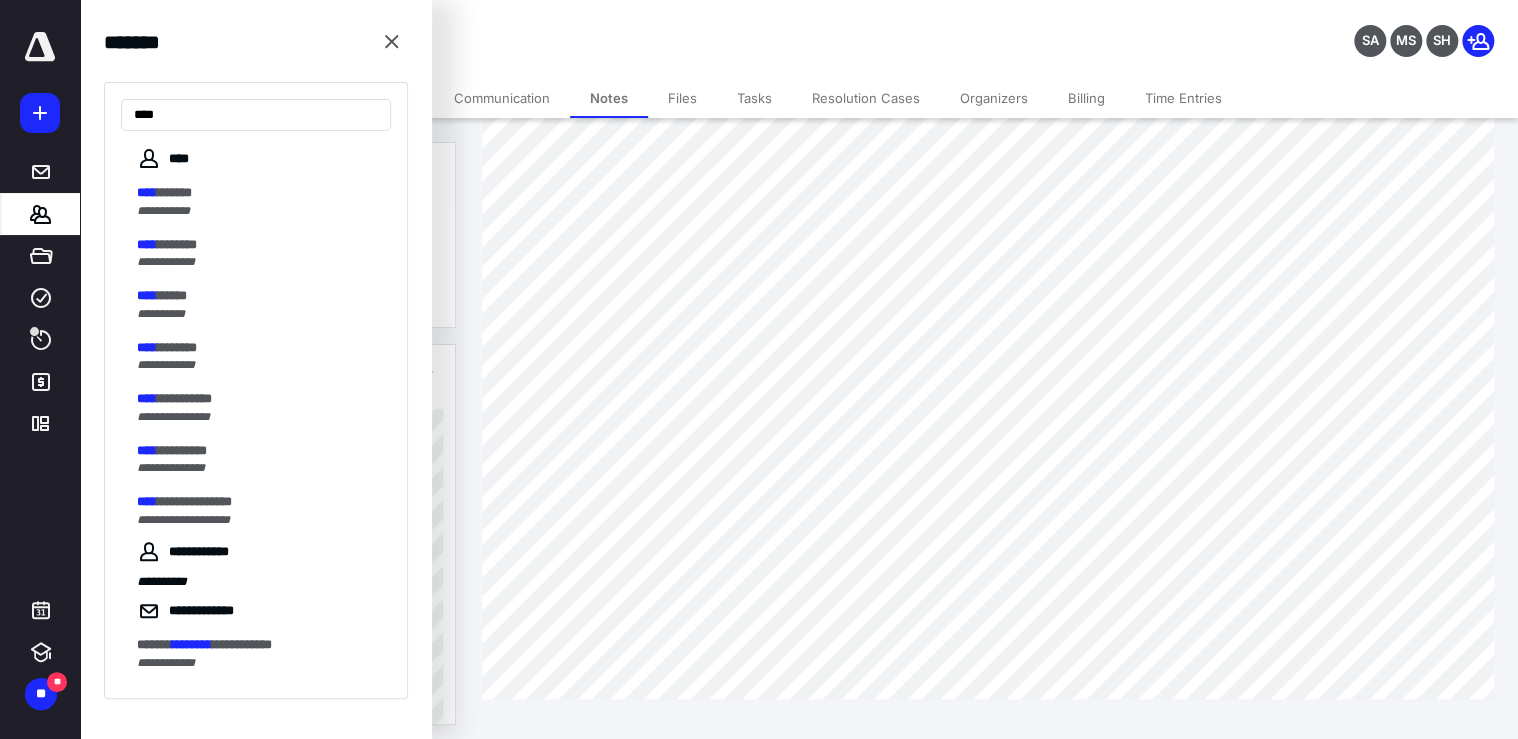 scroll, scrollTop: 0, scrollLeft: 0, axis: both 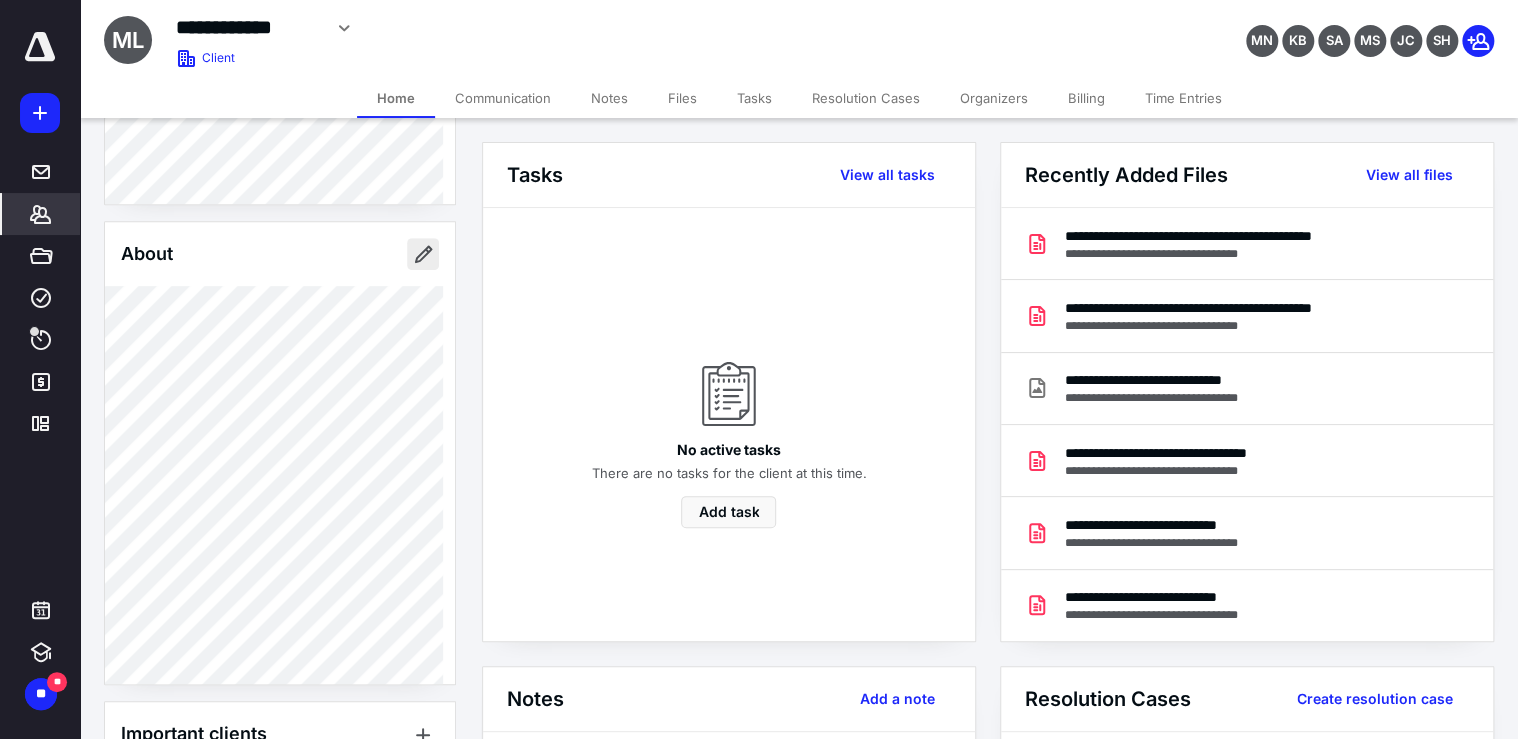 click at bounding box center [423, 254] 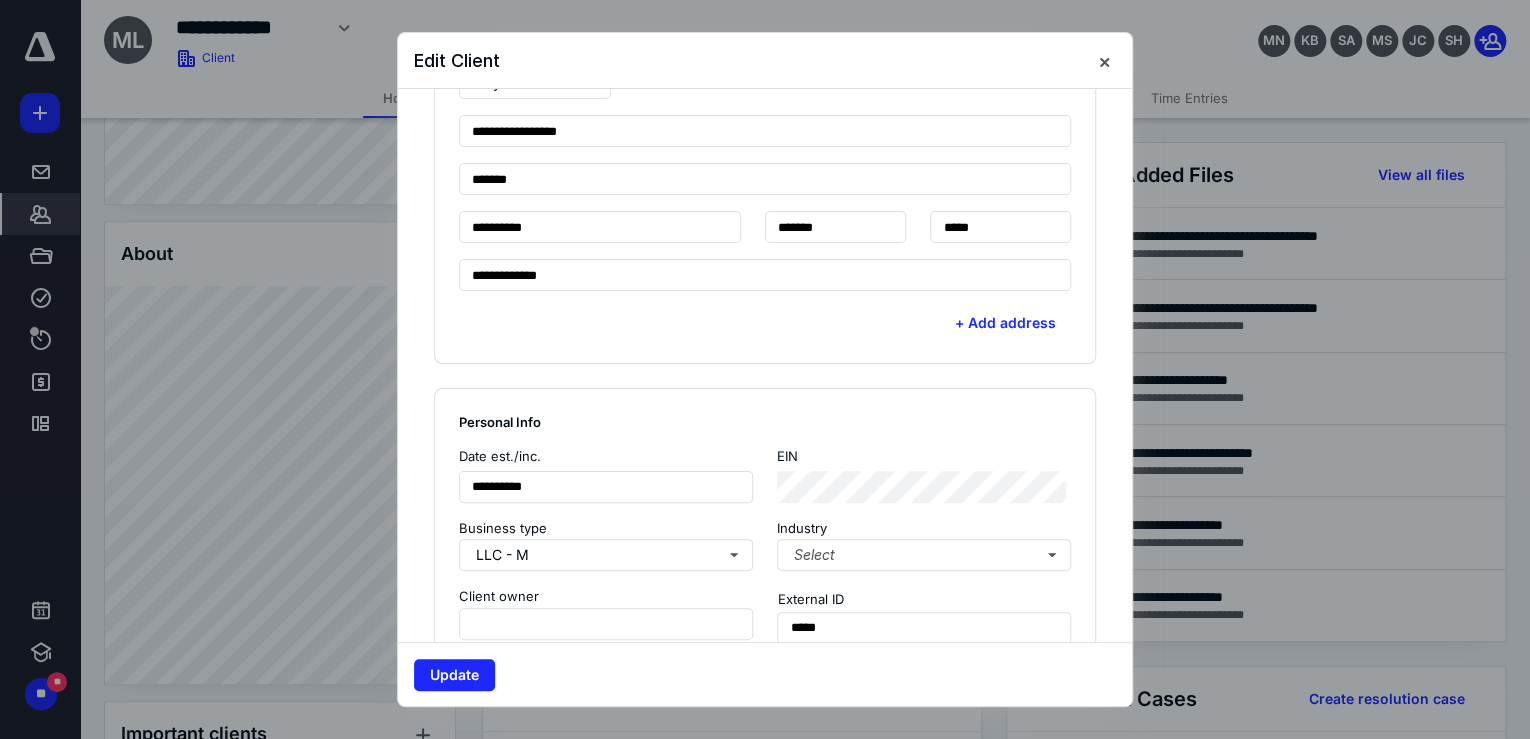 scroll, scrollTop: 800, scrollLeft: 0, axis: vertical 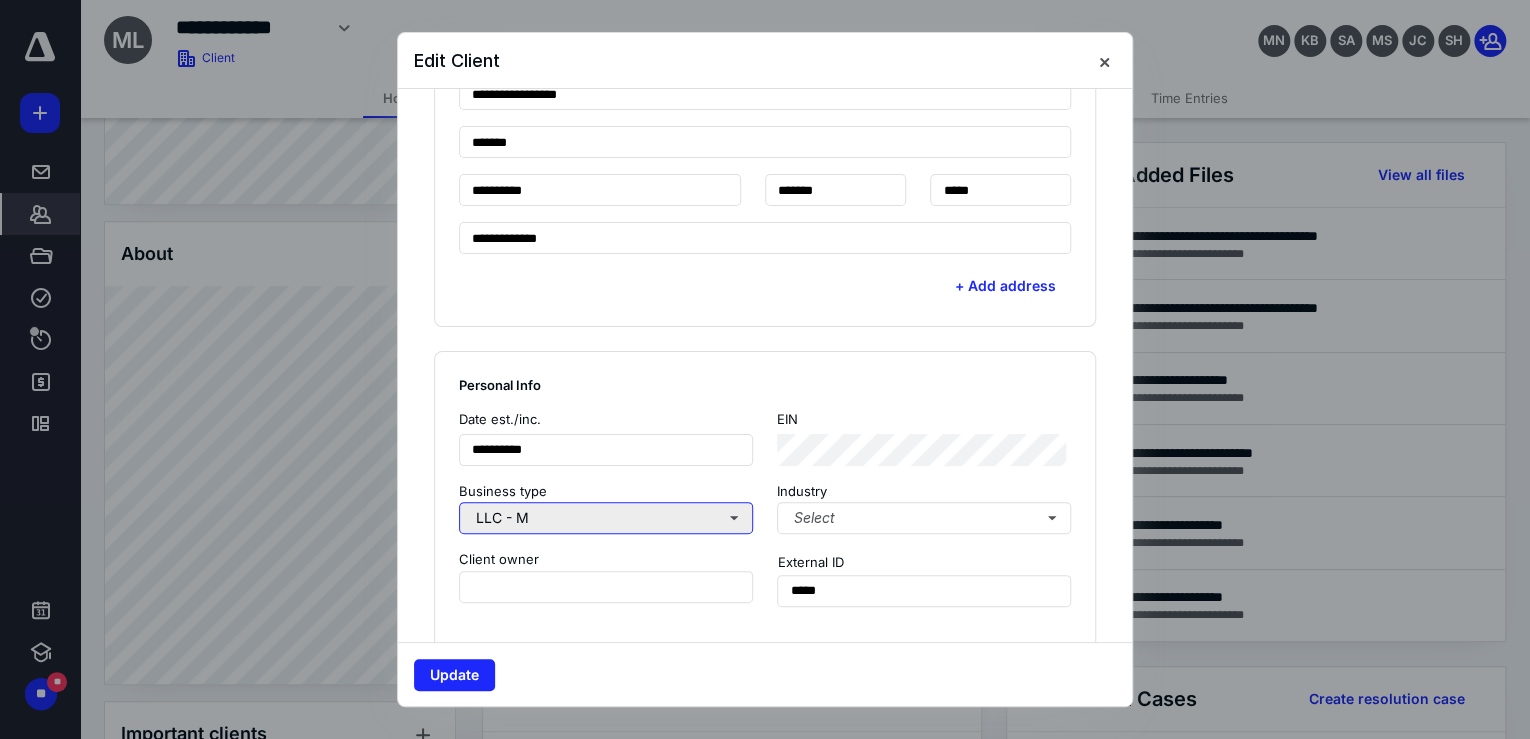 click on "LLC - M" at bounding box center (606, 518) 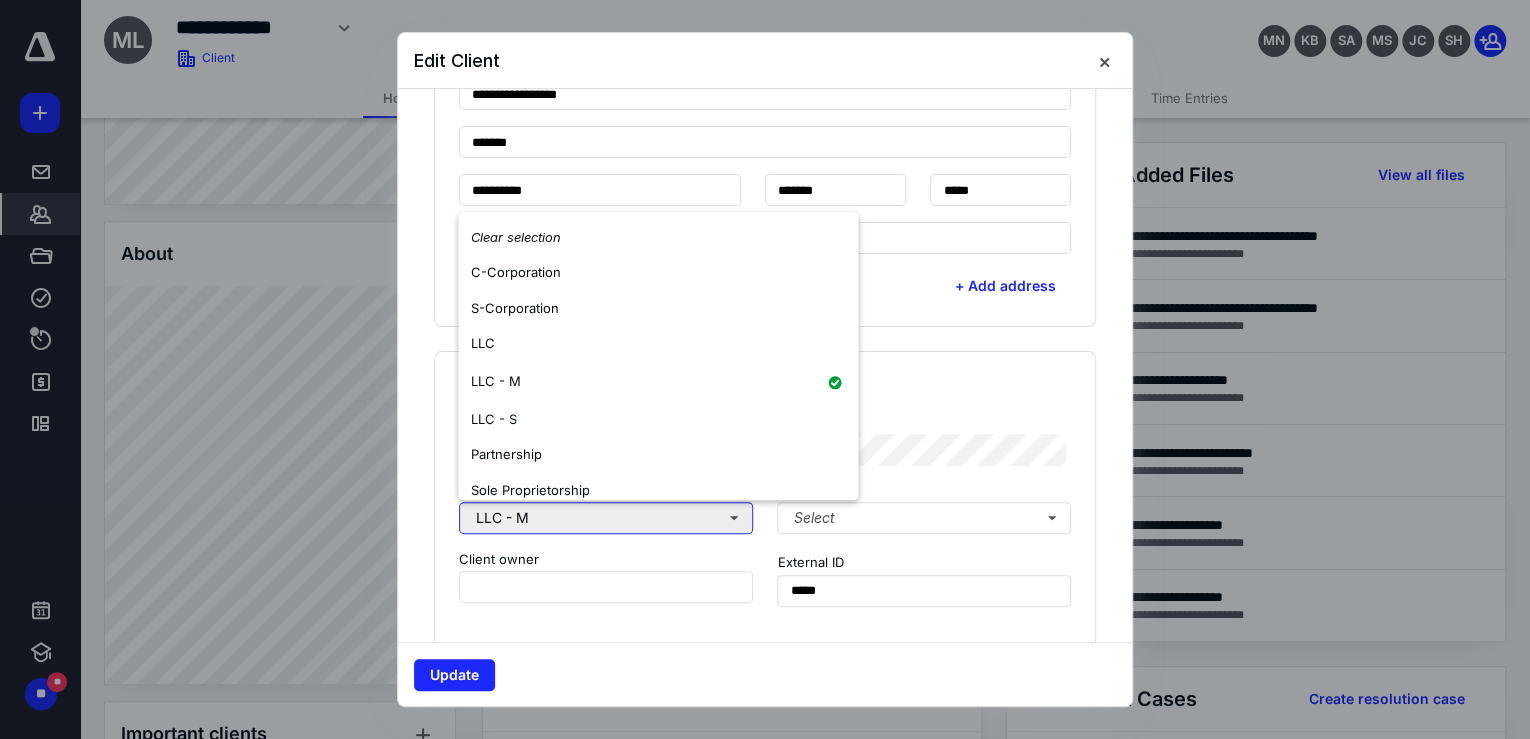 click on "LLC - M" at bounding box center [606, 518] 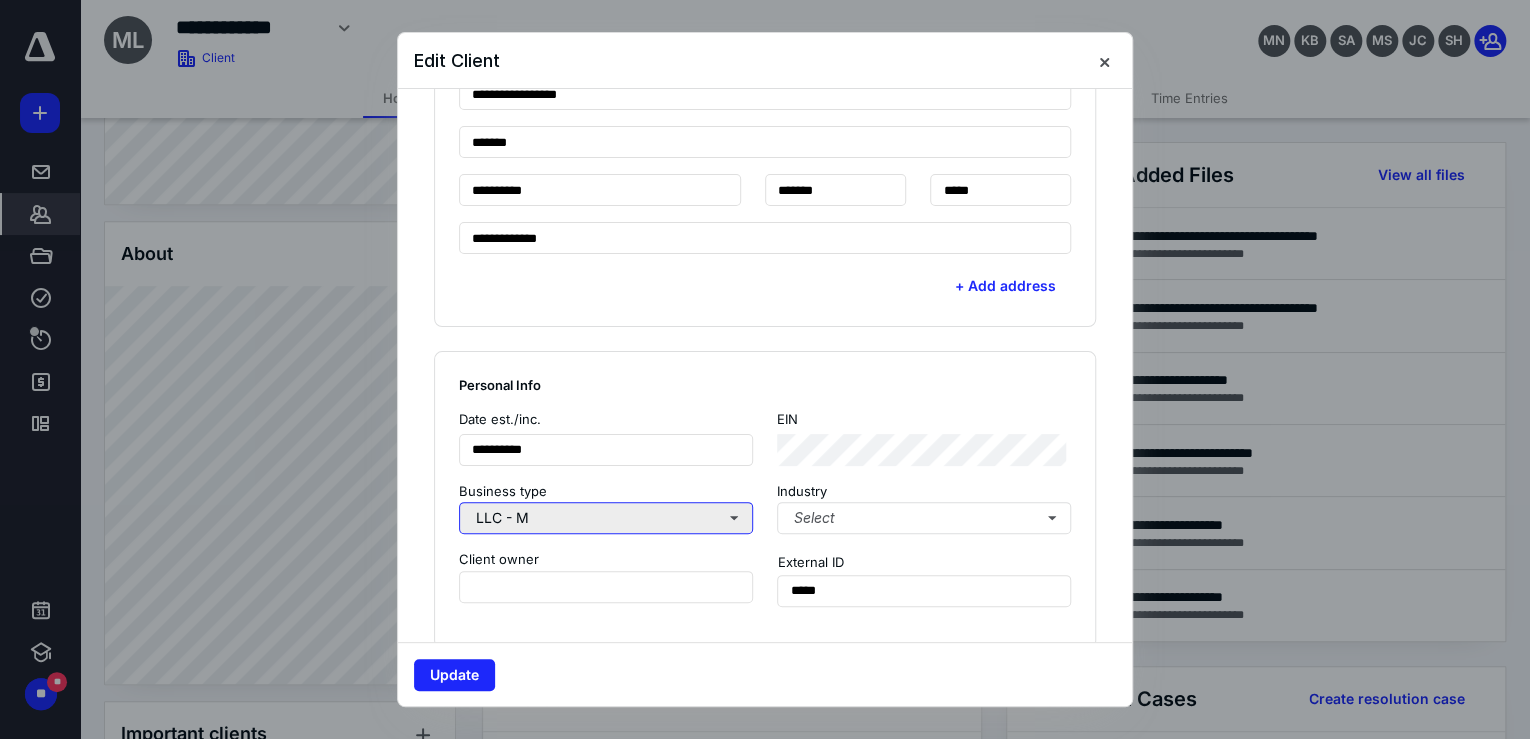 click on "LLC - M" at bounding box center [606, 518] 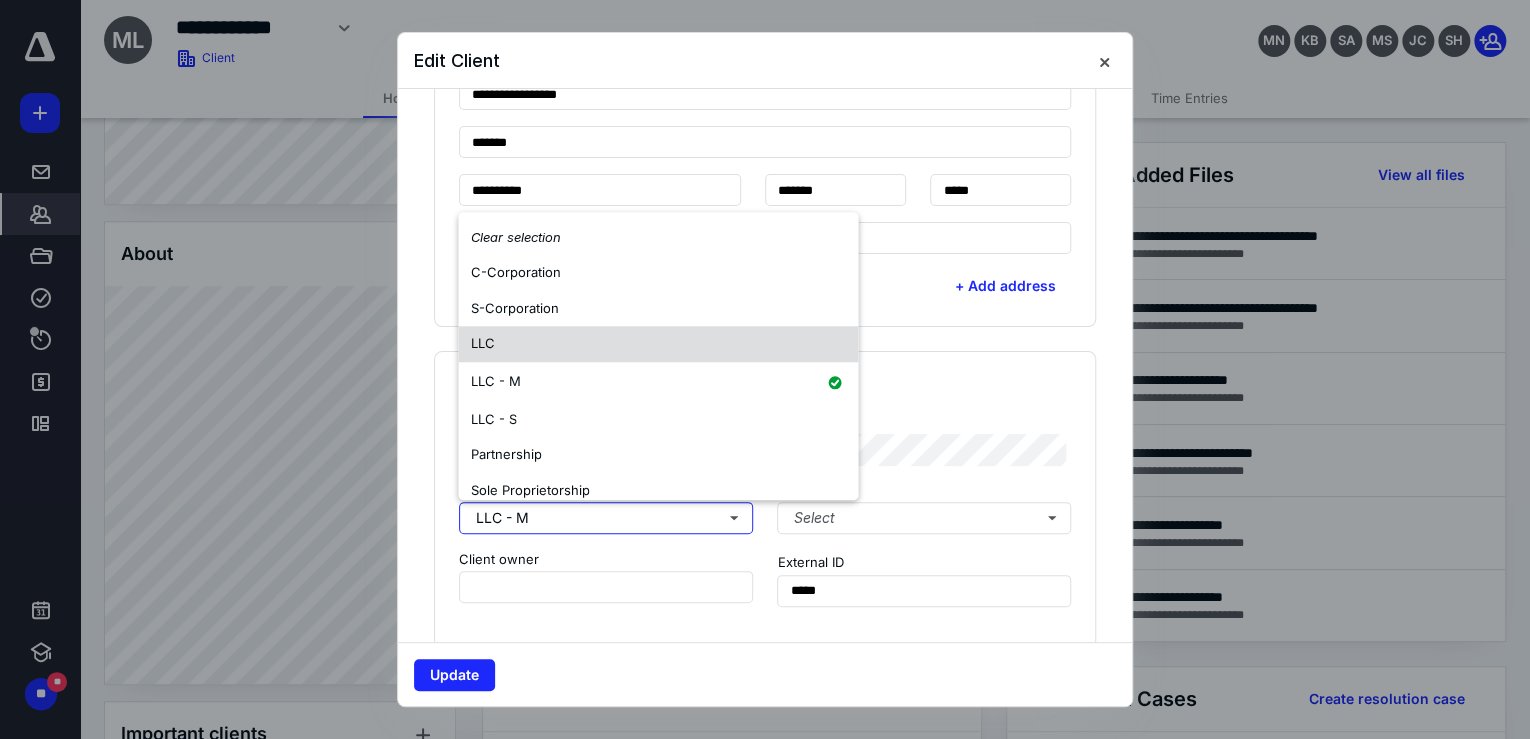 scroll, scrollTop: 158, scrollLeft: 0, axis: vertical 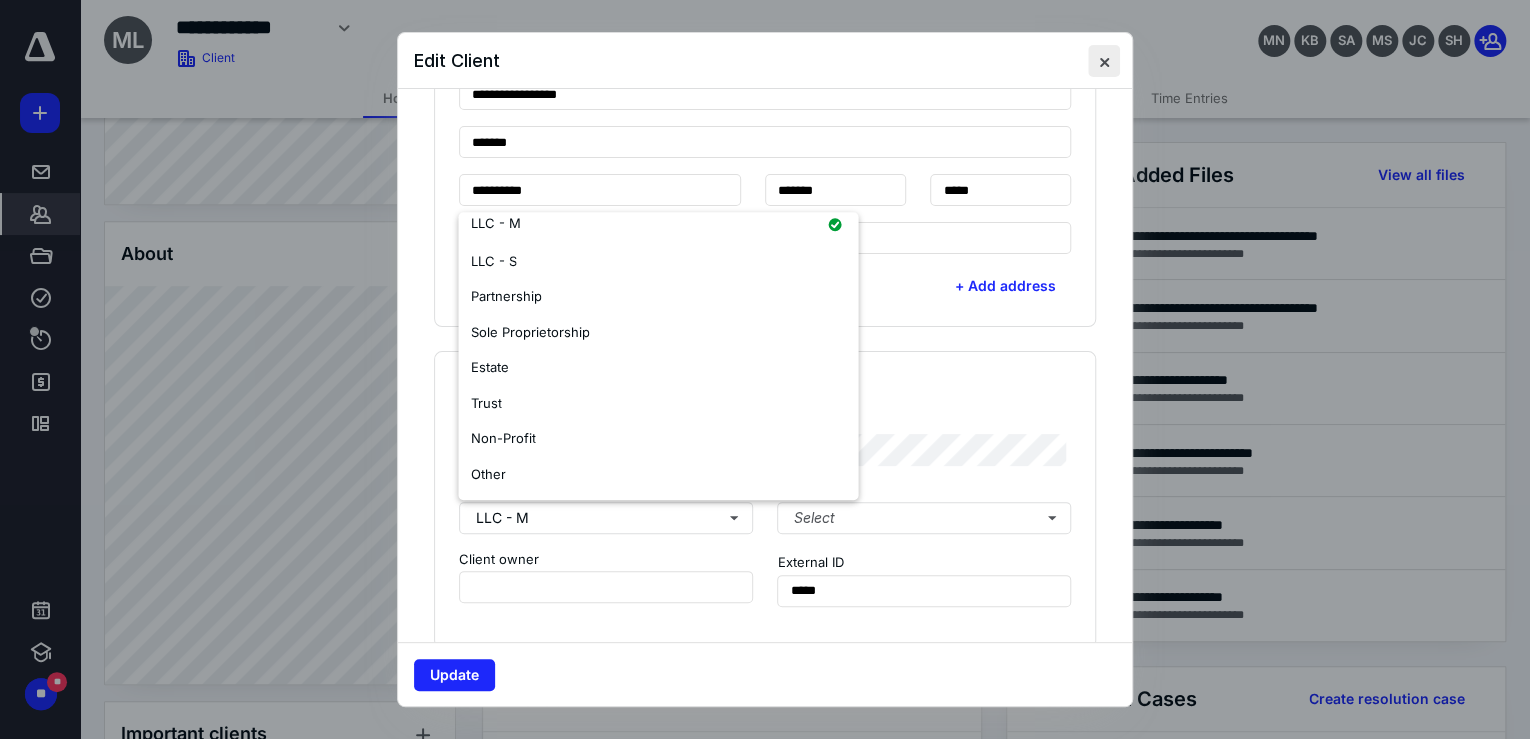 click at bounding box center (1104, 61) 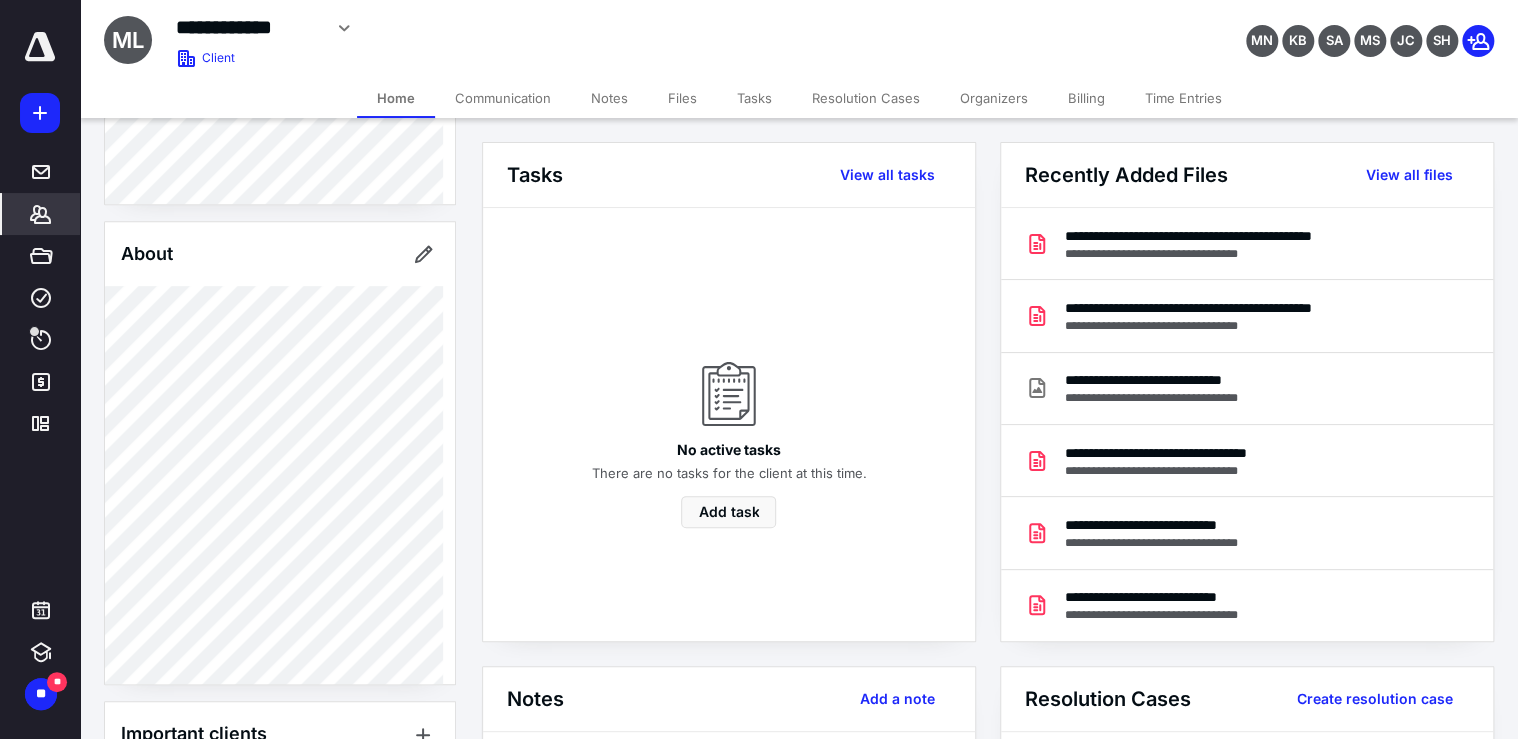 click on "Files" at bounding box center [682, 98] 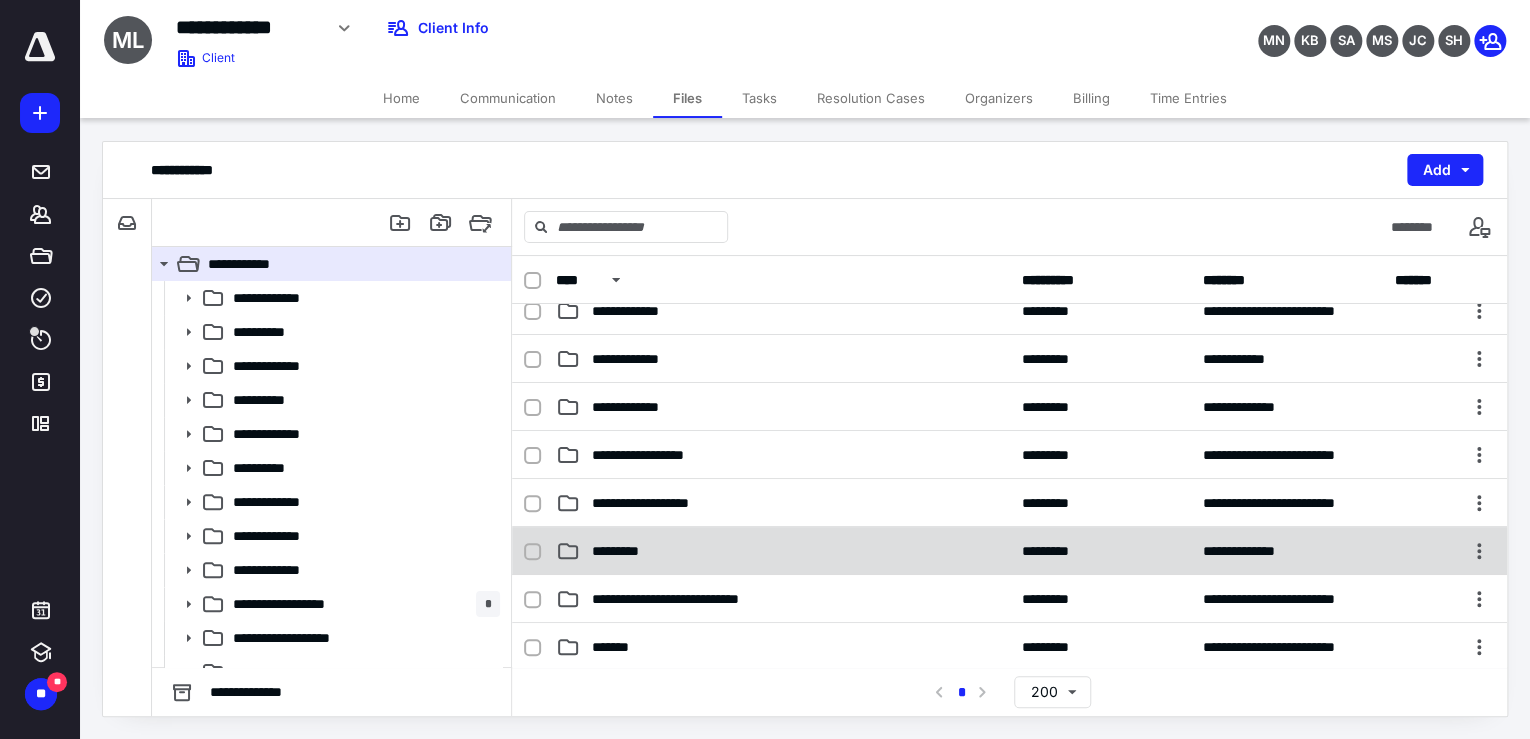 scroll, scrollTop: 320, scrollLeft: 0, axis: vertical 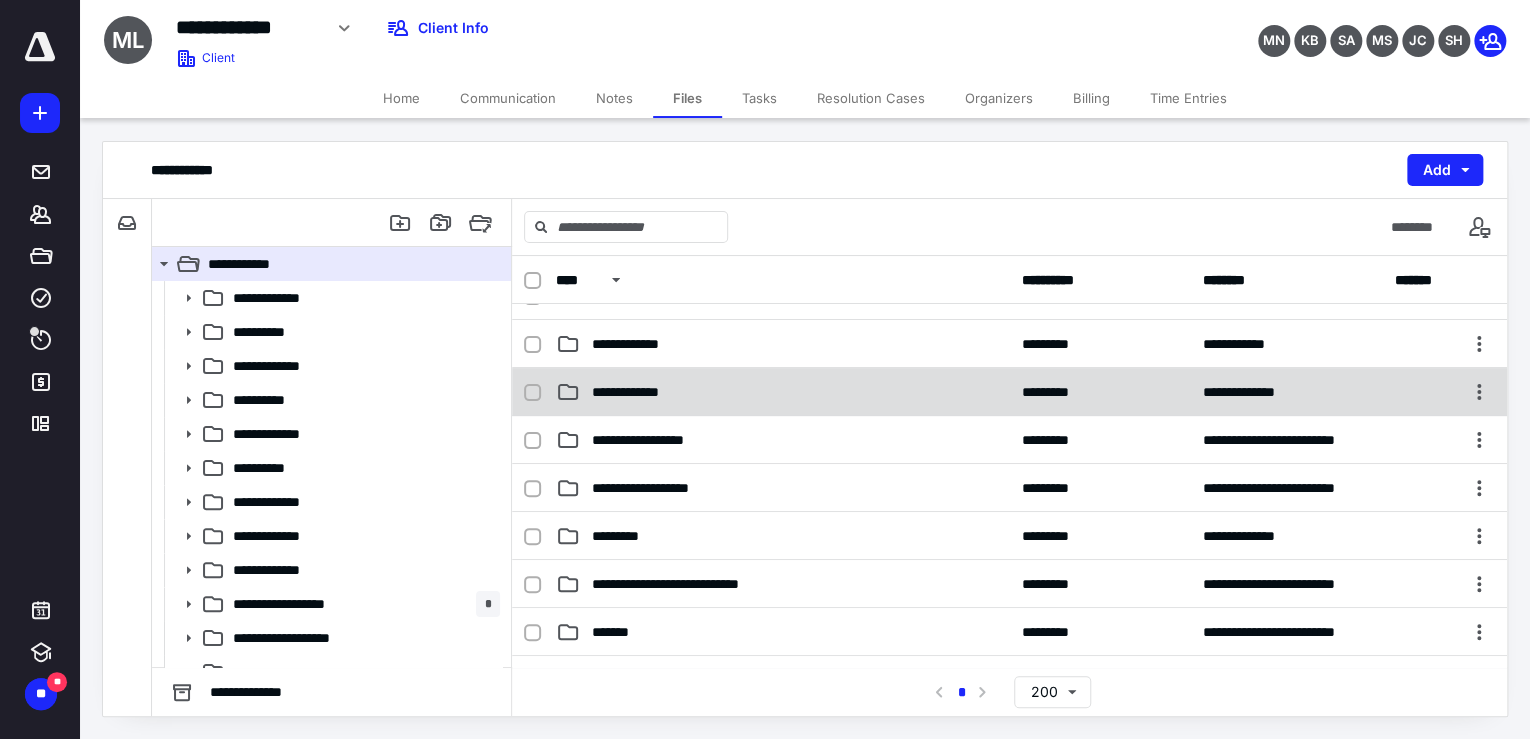 click on "**********" at bounding box center (1009, 392) 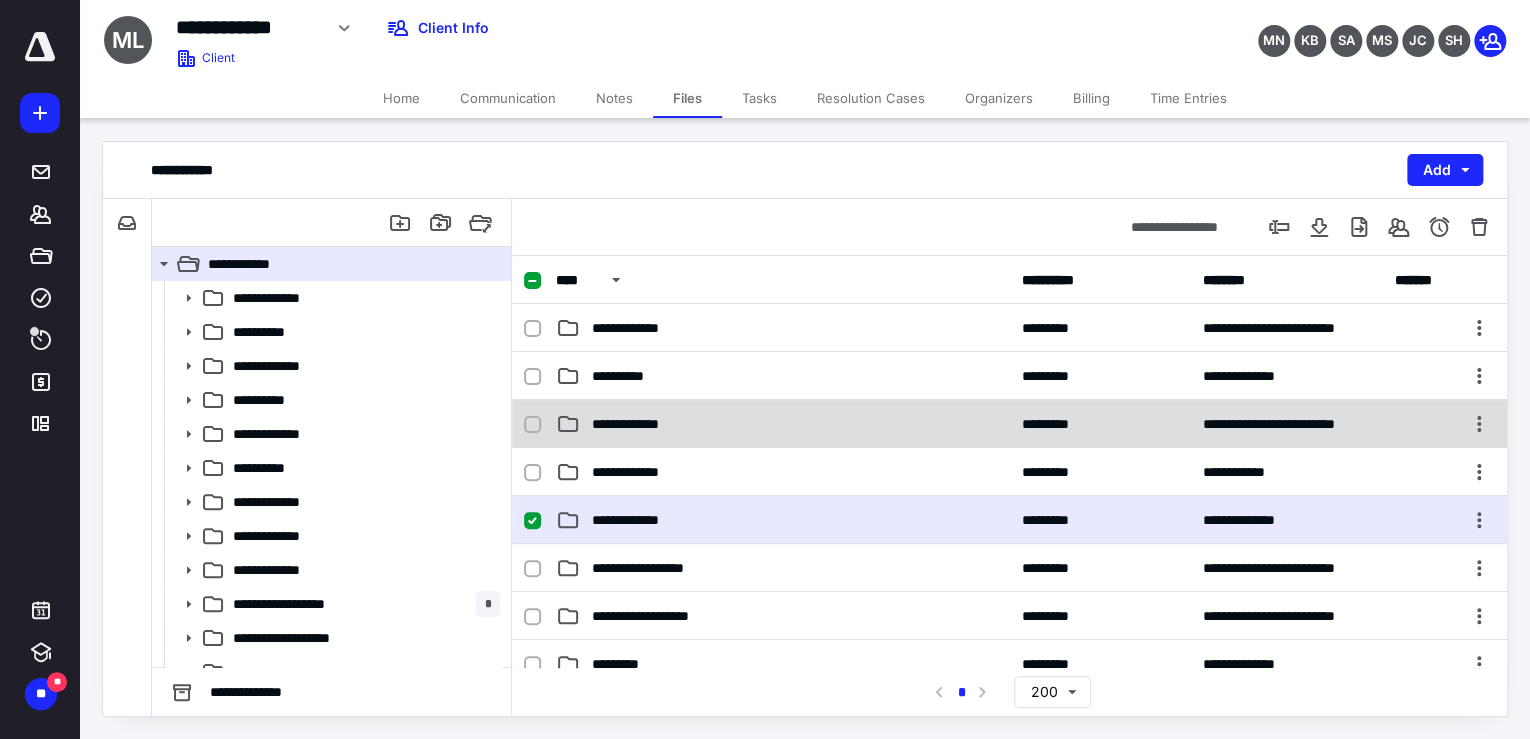 scroll, scrollTop: 160, scrollLeft: 0, axis: vertical 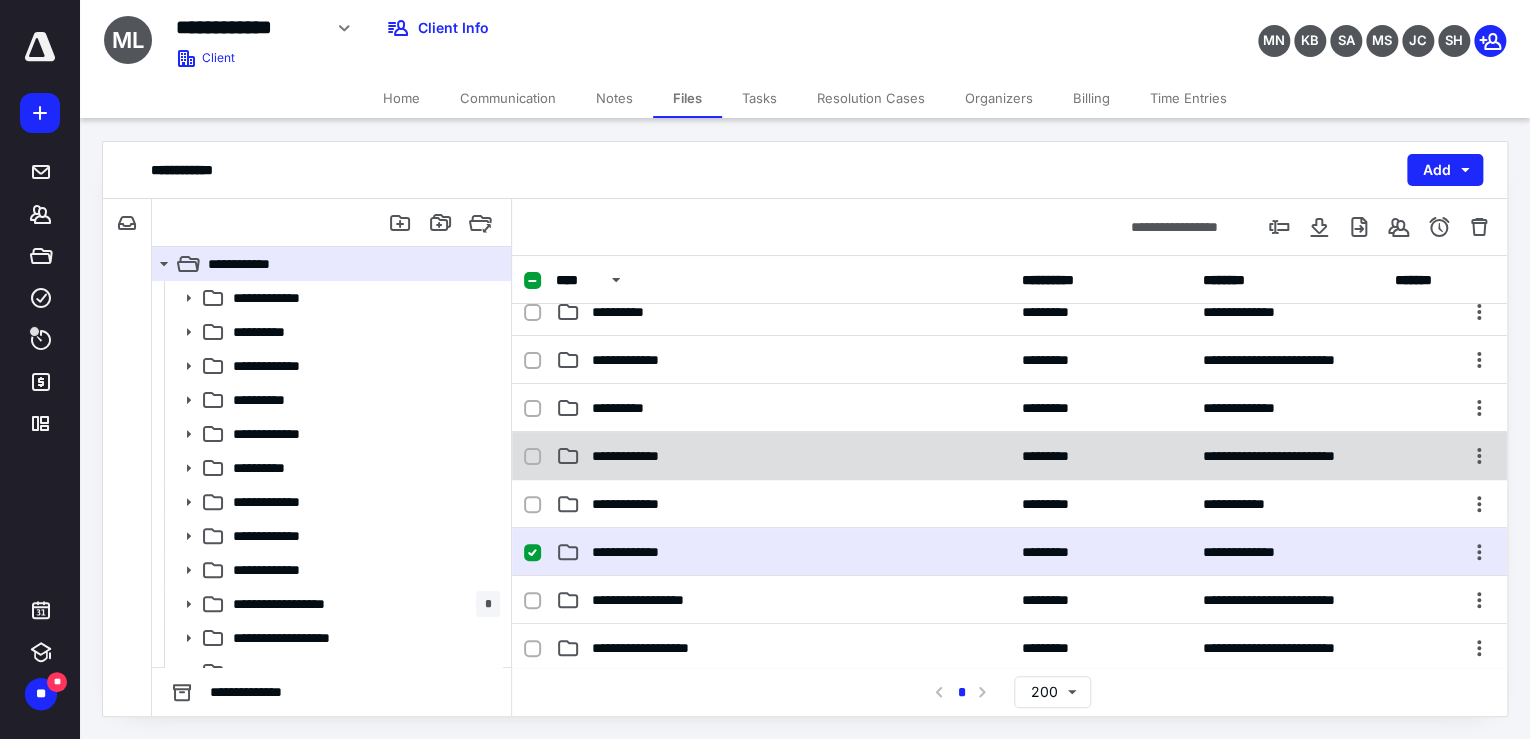 click on "**********" at bounding box center [1009, 456] 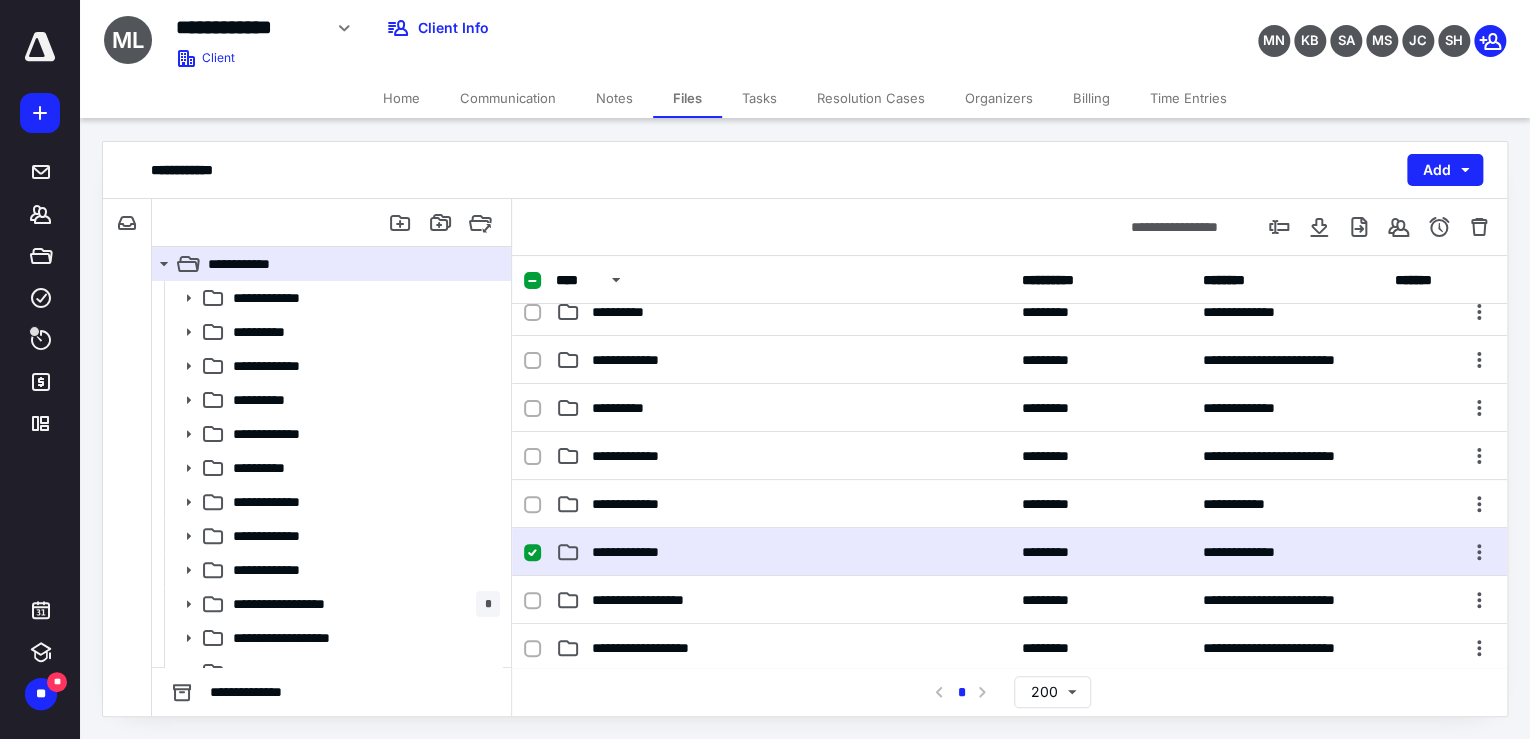click on "**********" at bounding box center (1009, 456) 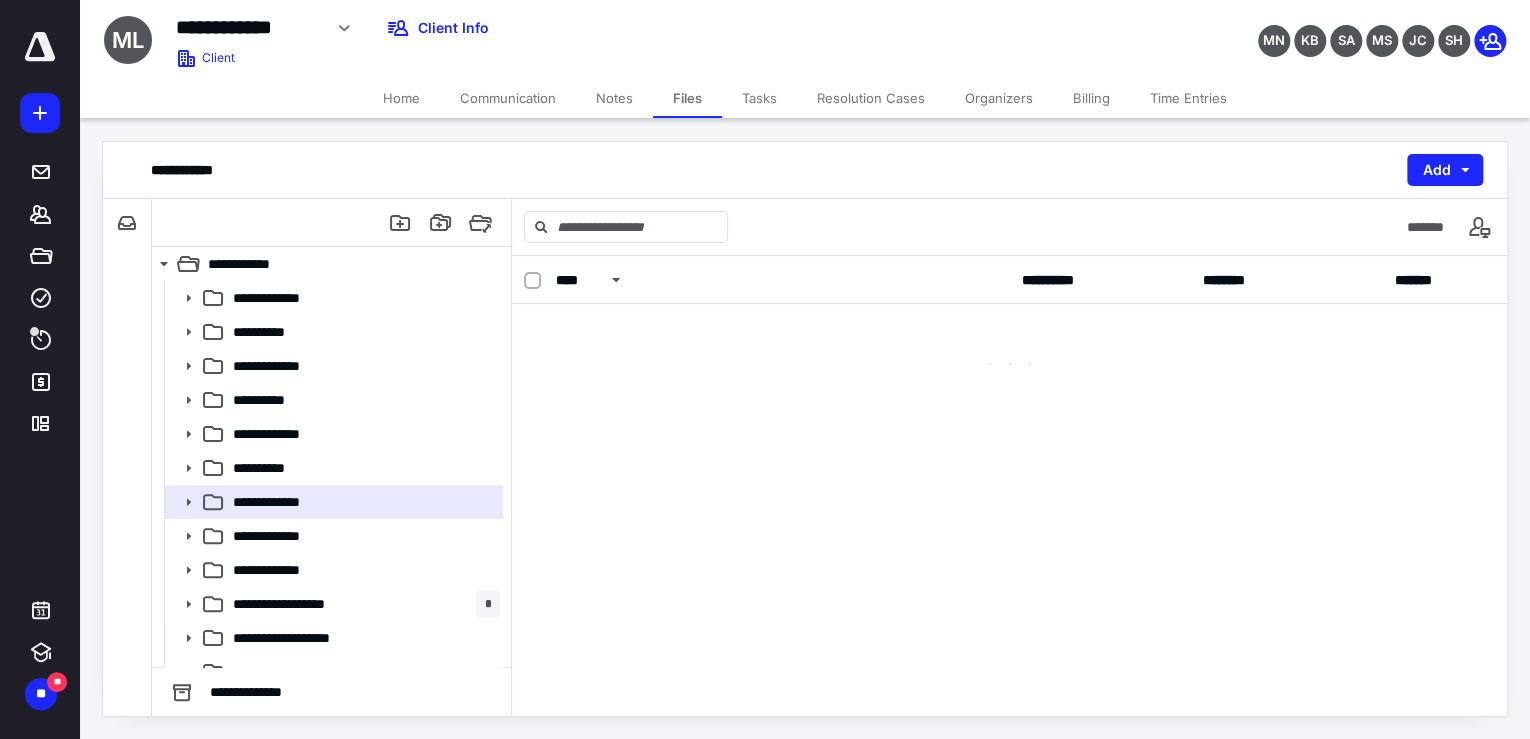 scroll, scrollTop: 0, scrollLeft: 0, axis: both 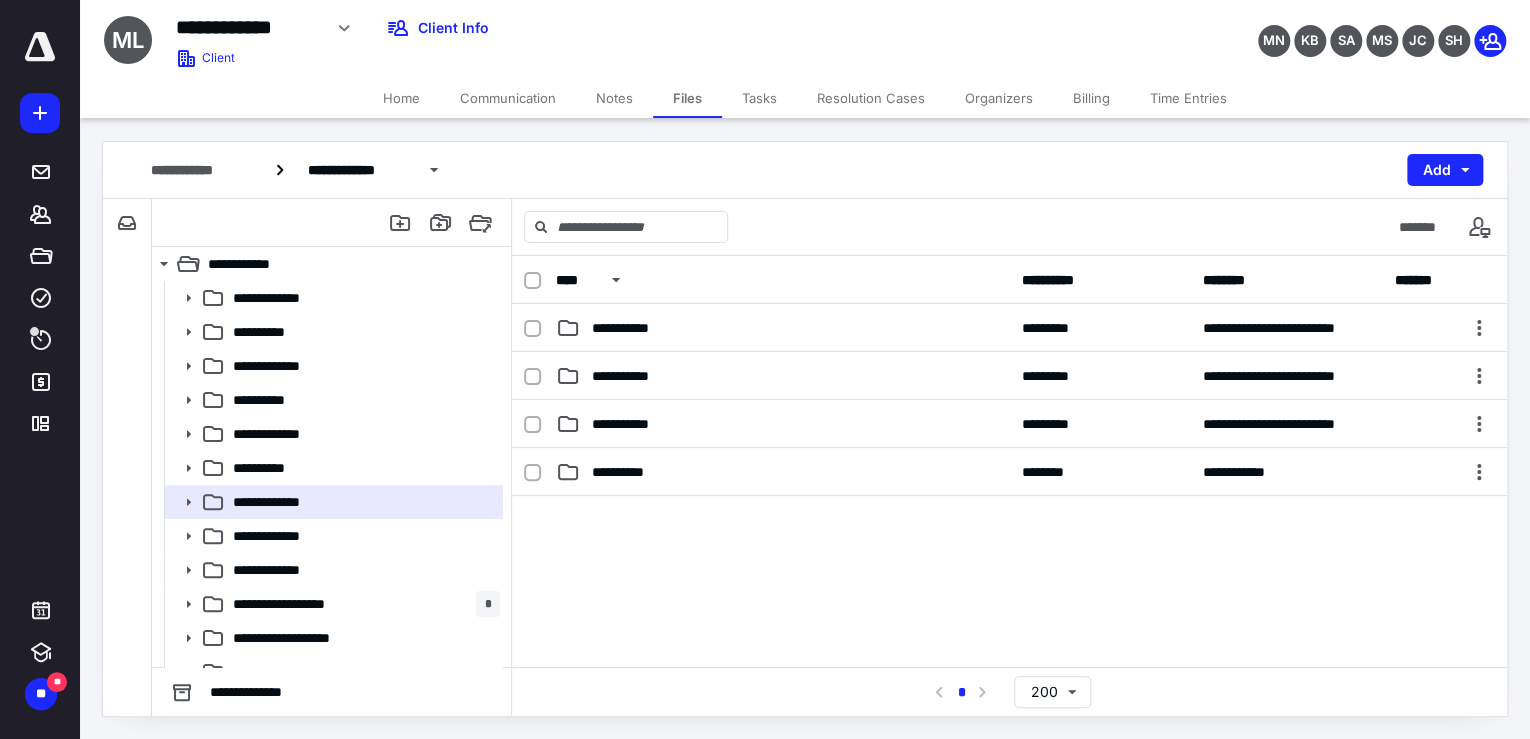 click on "**********" at bounding box center [783, 424] 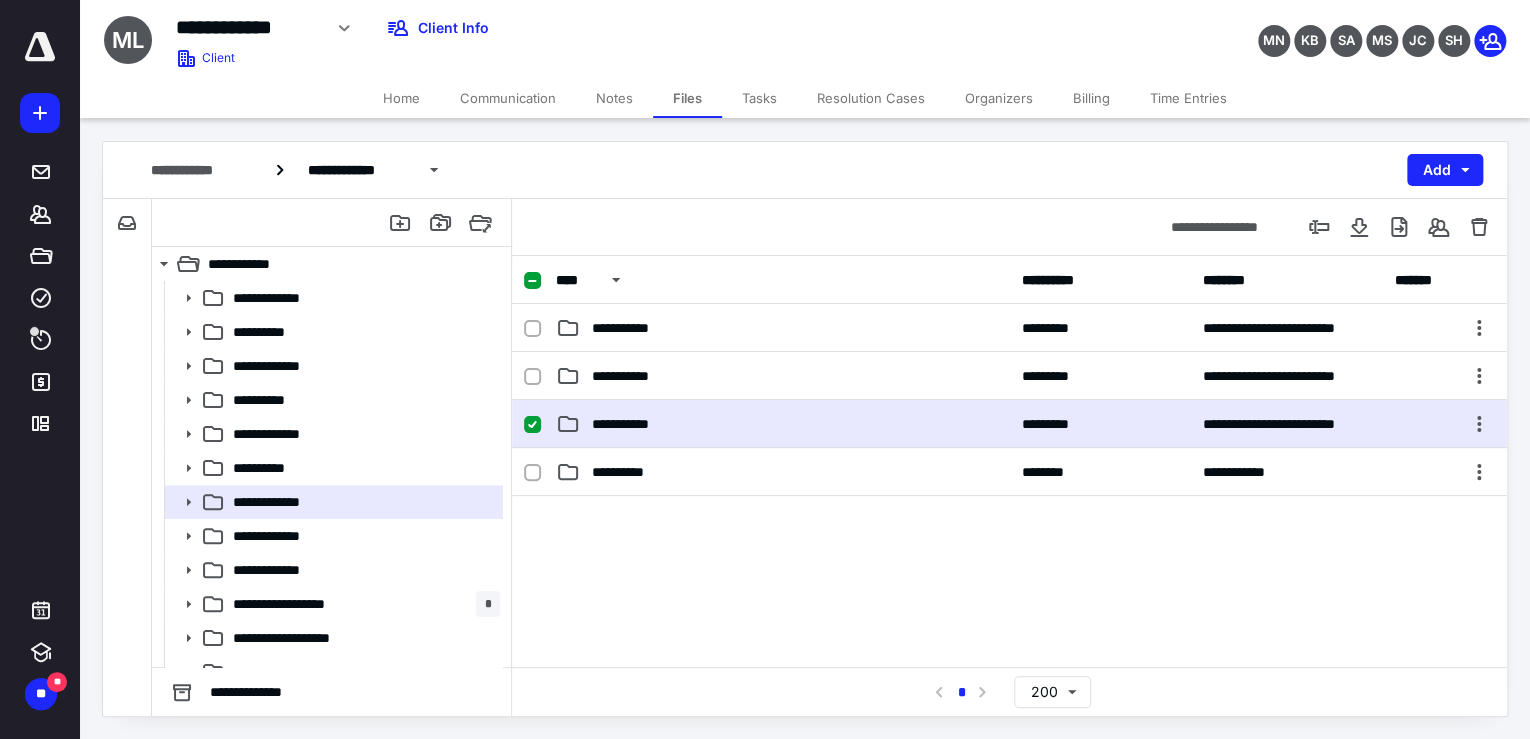 click on "**********" at bounding box center [783, 424] 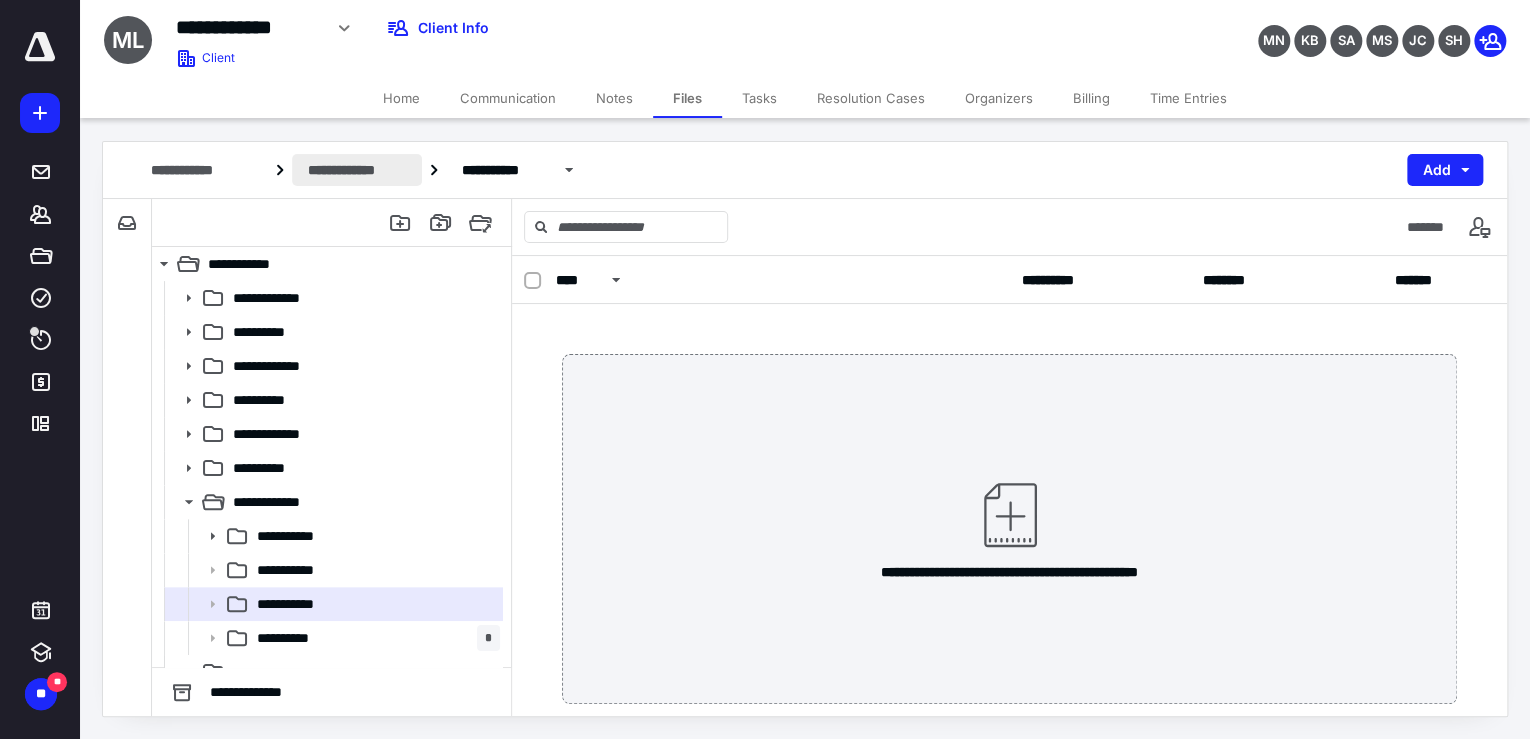 click on "**********" at bounding box center [356, 170] 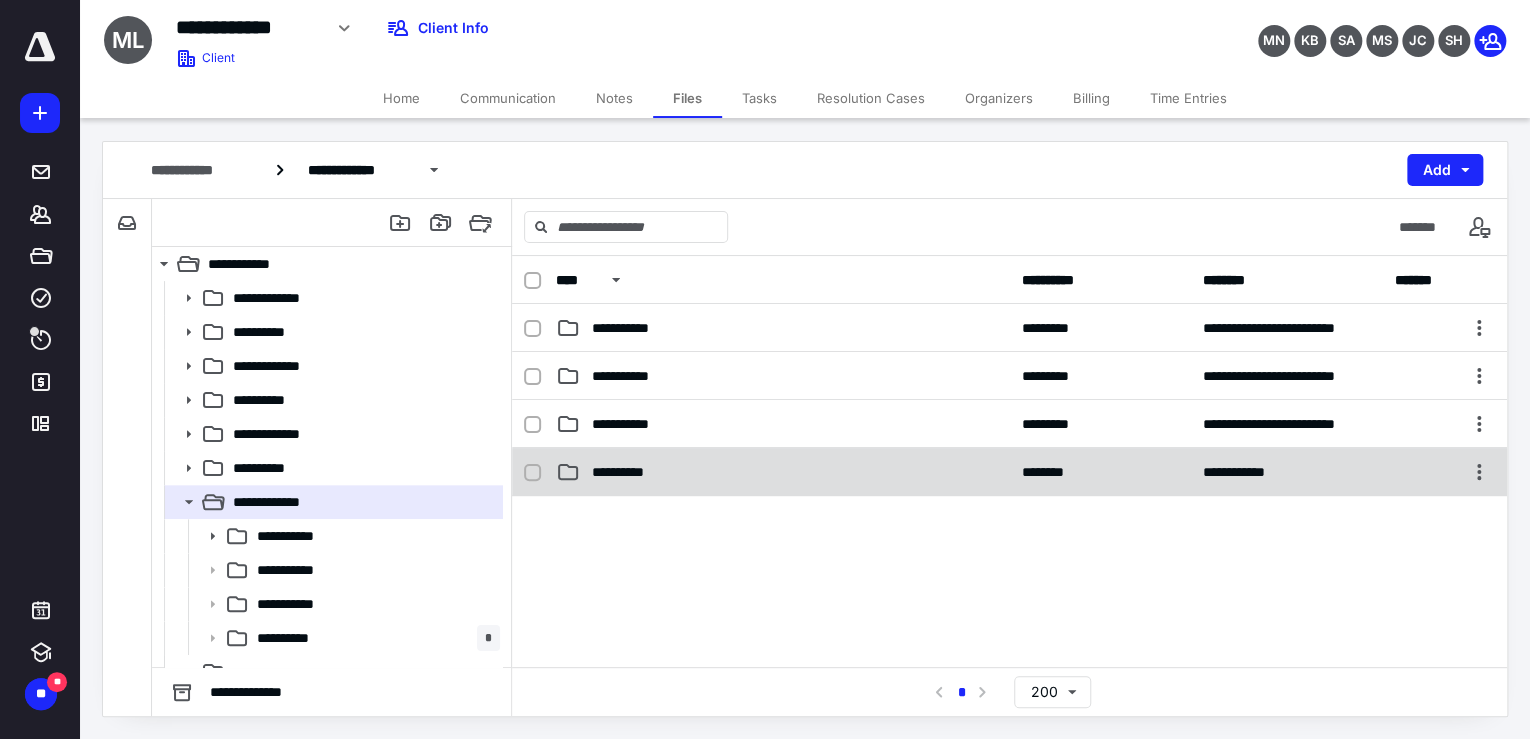 click on "**********" at bounding box center [783, 472] 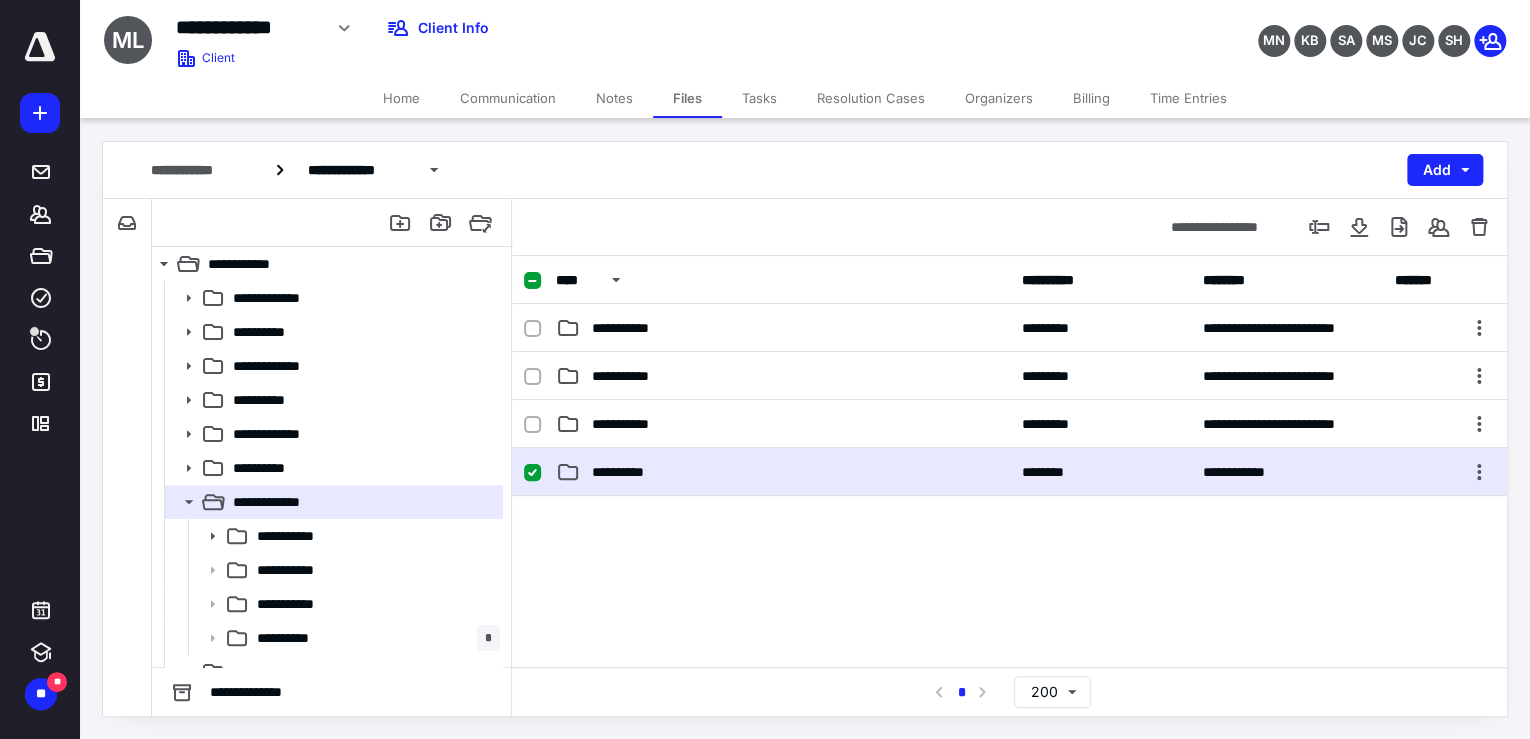 click on "**********" at bounding box center (783, 472) 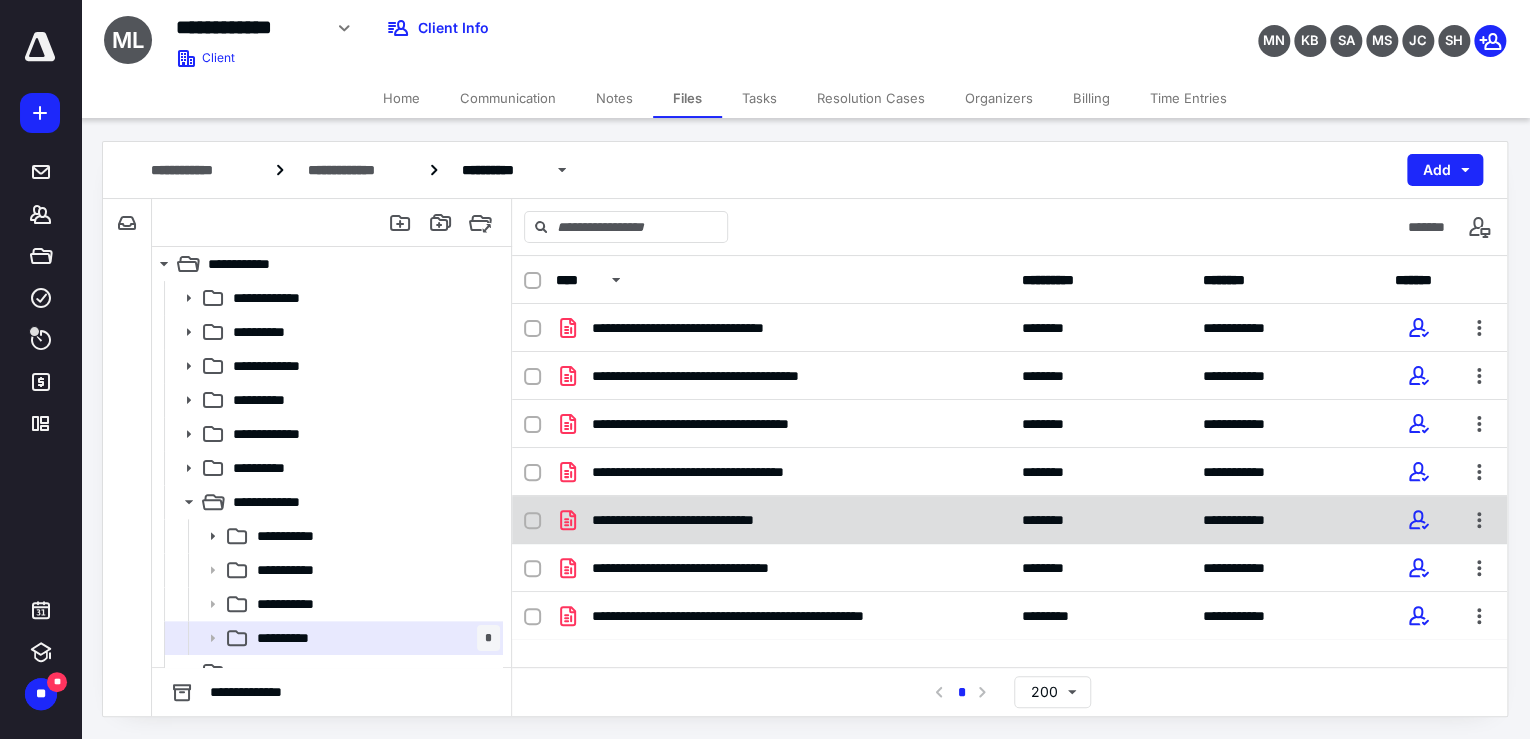 click on "**********" at bounding box center (783, 520) 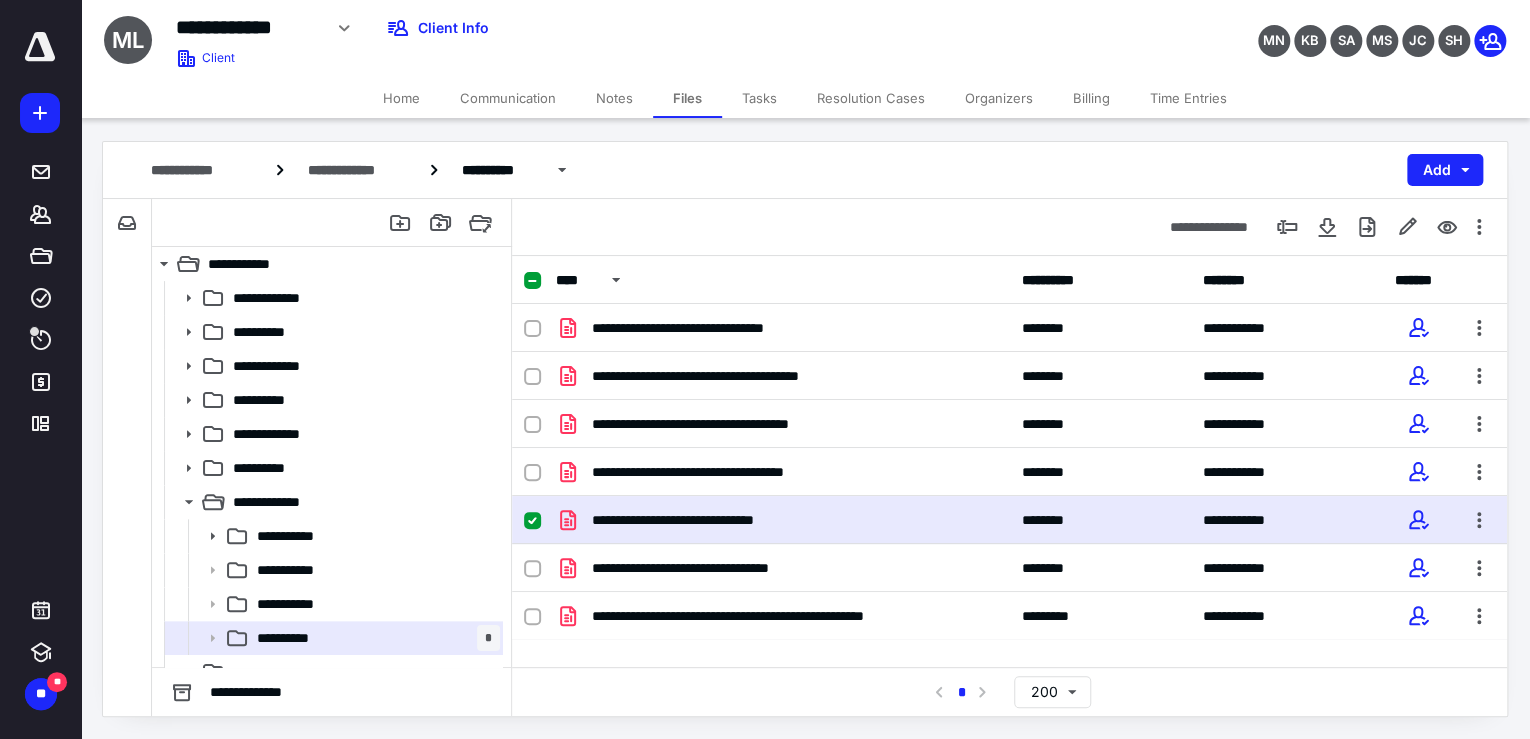 click on "**********" at bounding box center [783, 520] 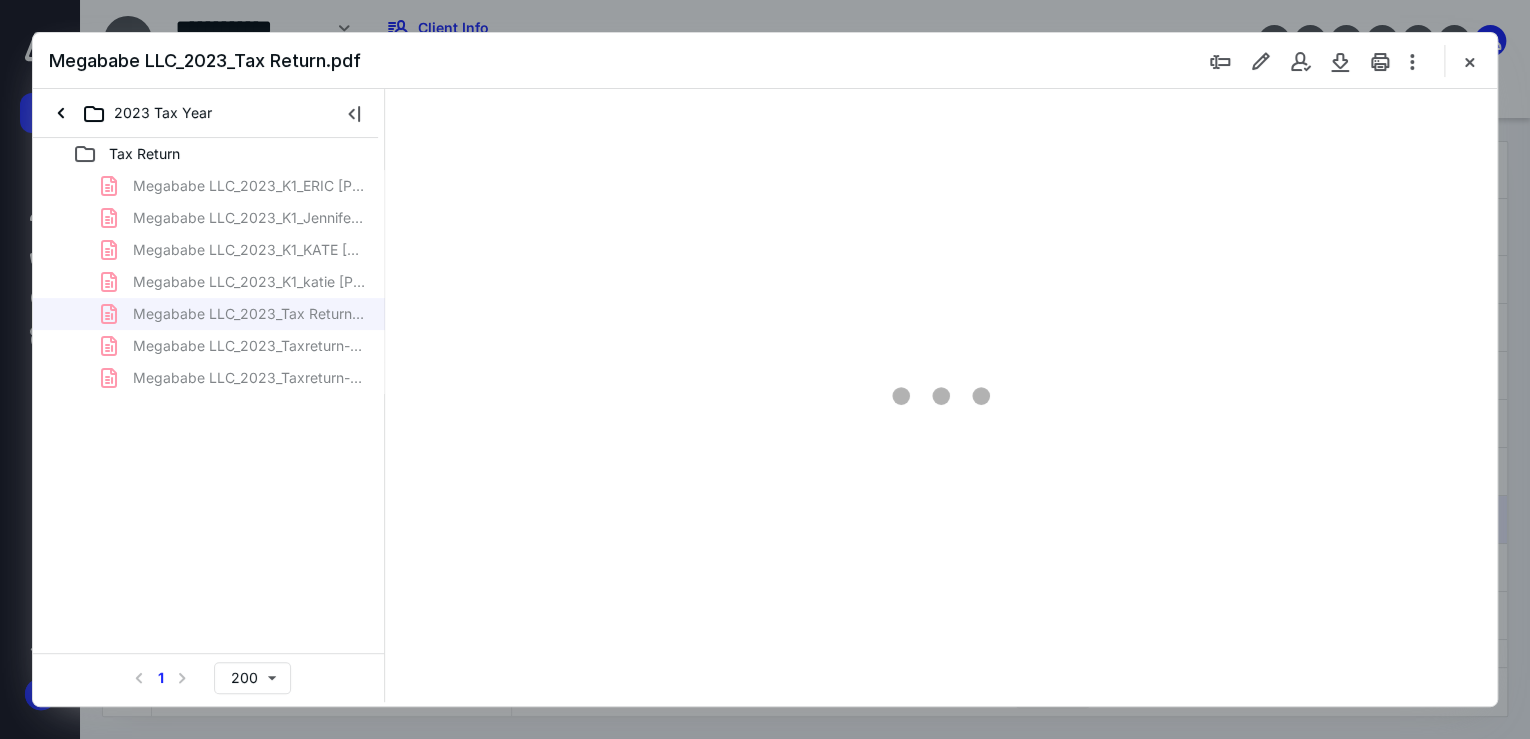 scroll, scrollTop: 0, scrollLeft: 0, axis: both 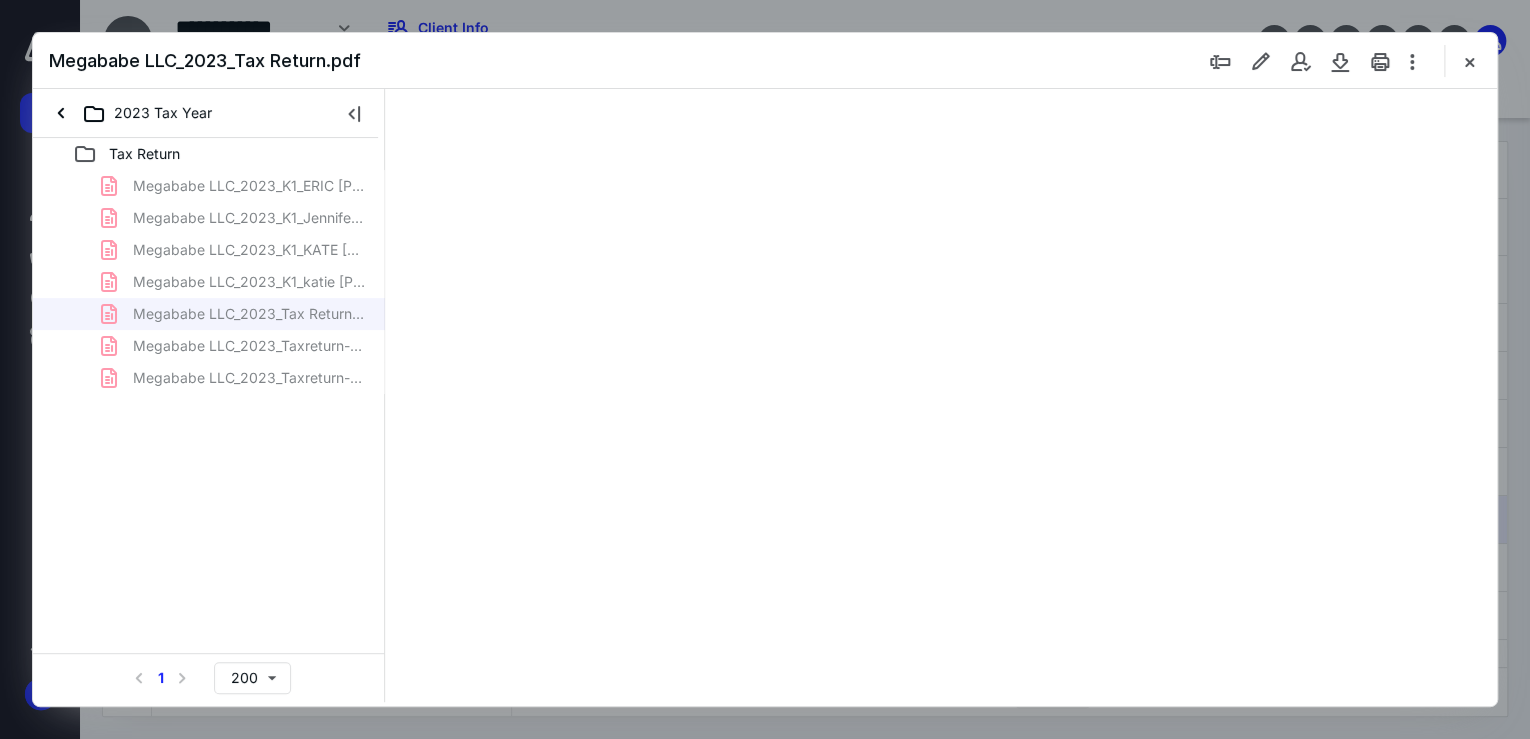 type on "167" 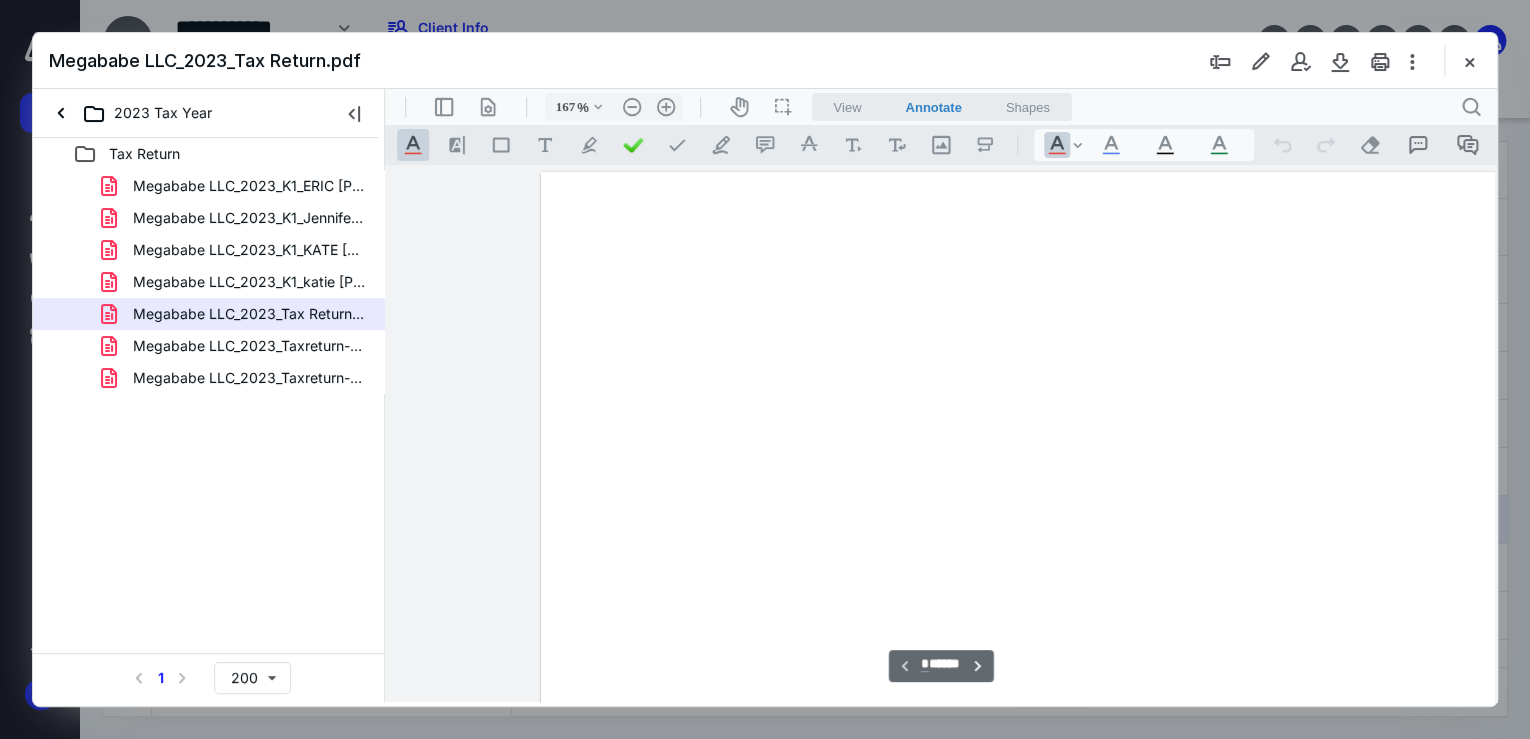 scroll, scrollTop: 83, scrollLeft: 144, axis: both 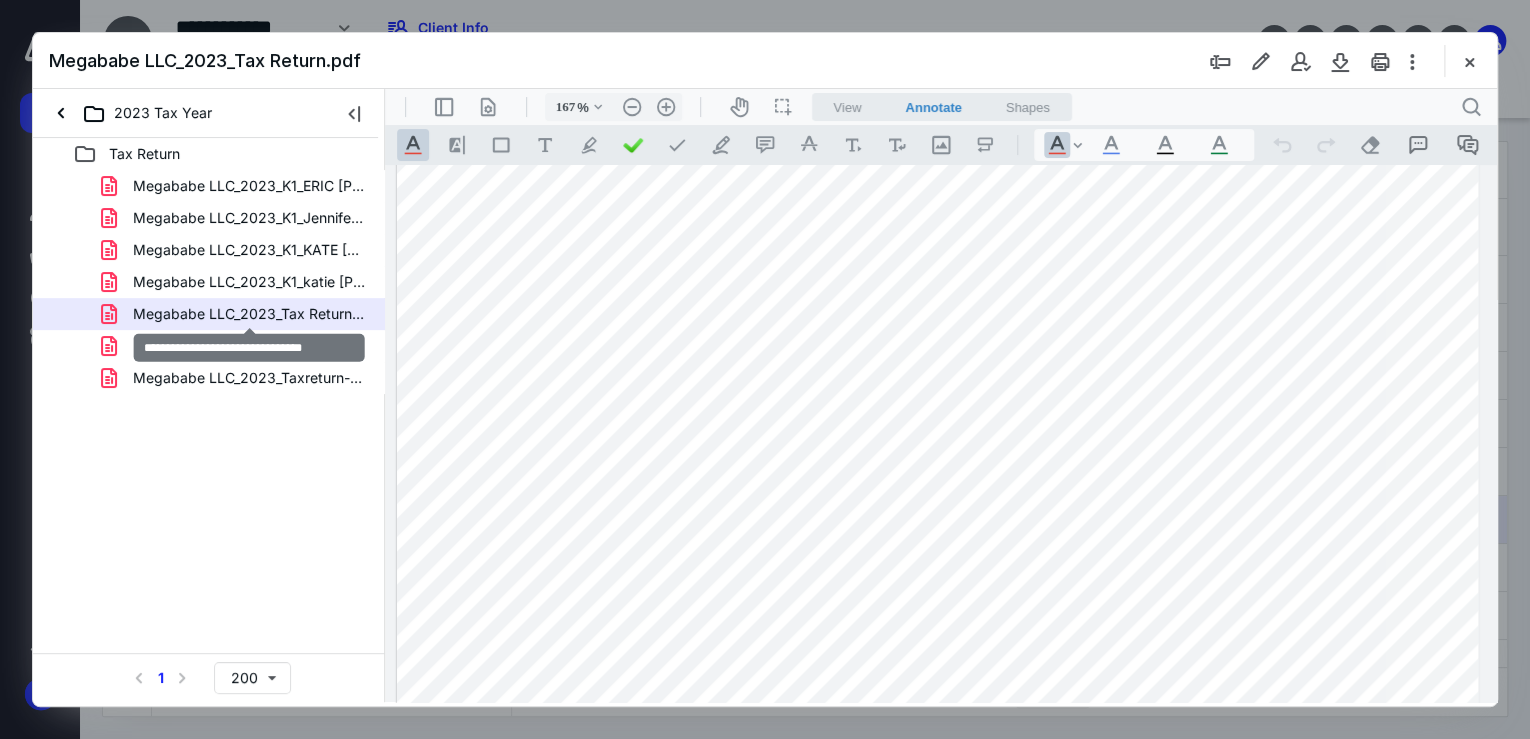 click on "Megababe LLC_2023_Tax Return.pdf" at bounding box center (249, 314) 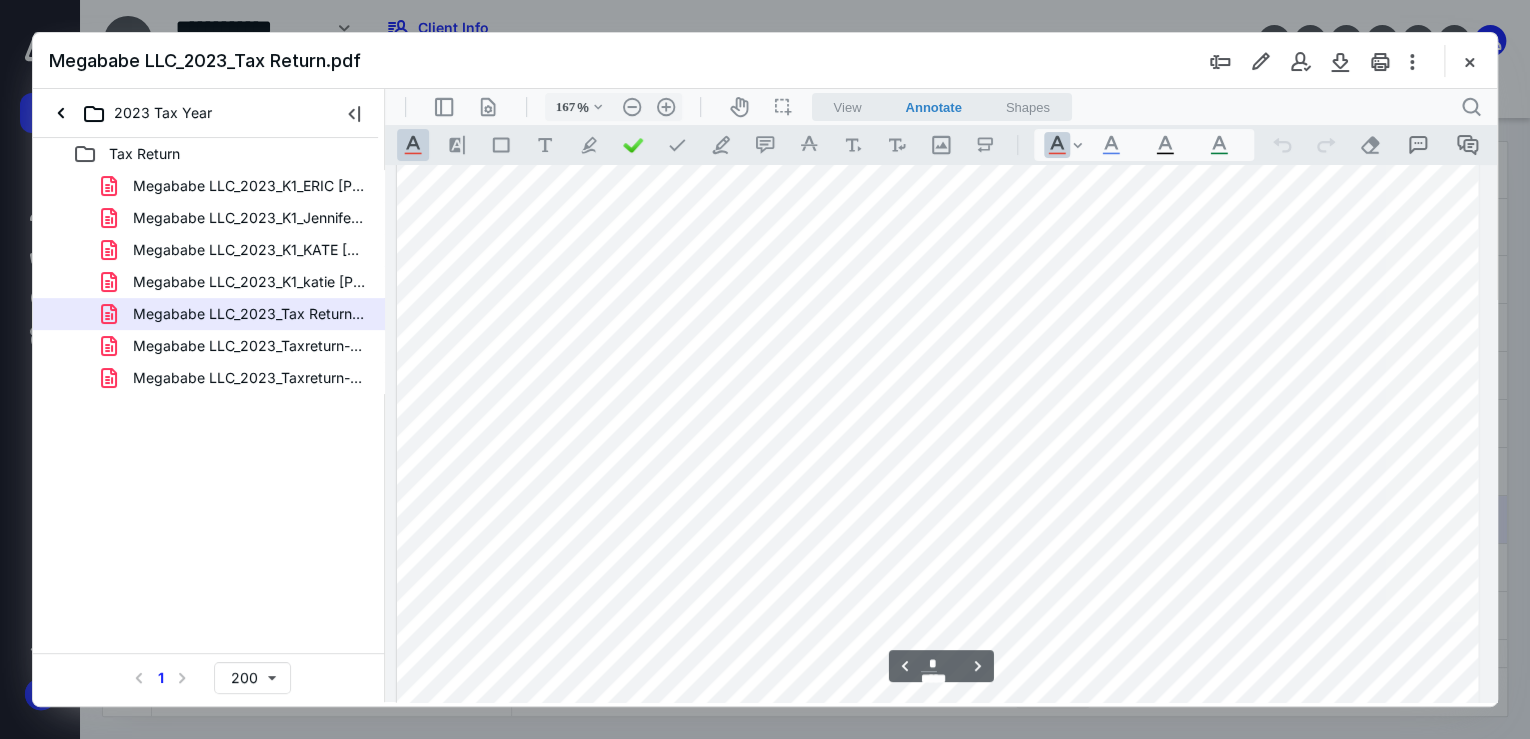 type on "**" 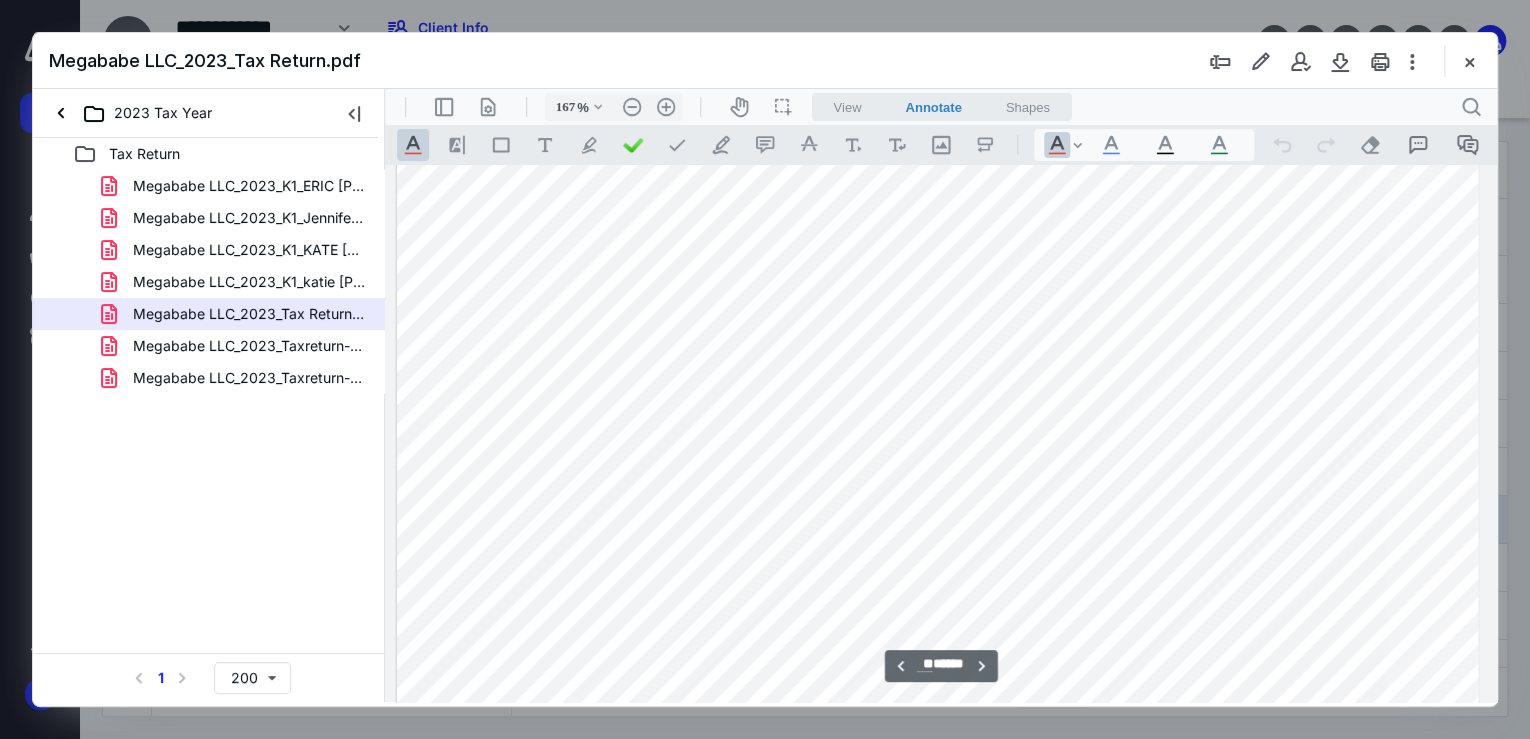 scroll, scrollTop: 13244, scrollLeft: 144, axis: both 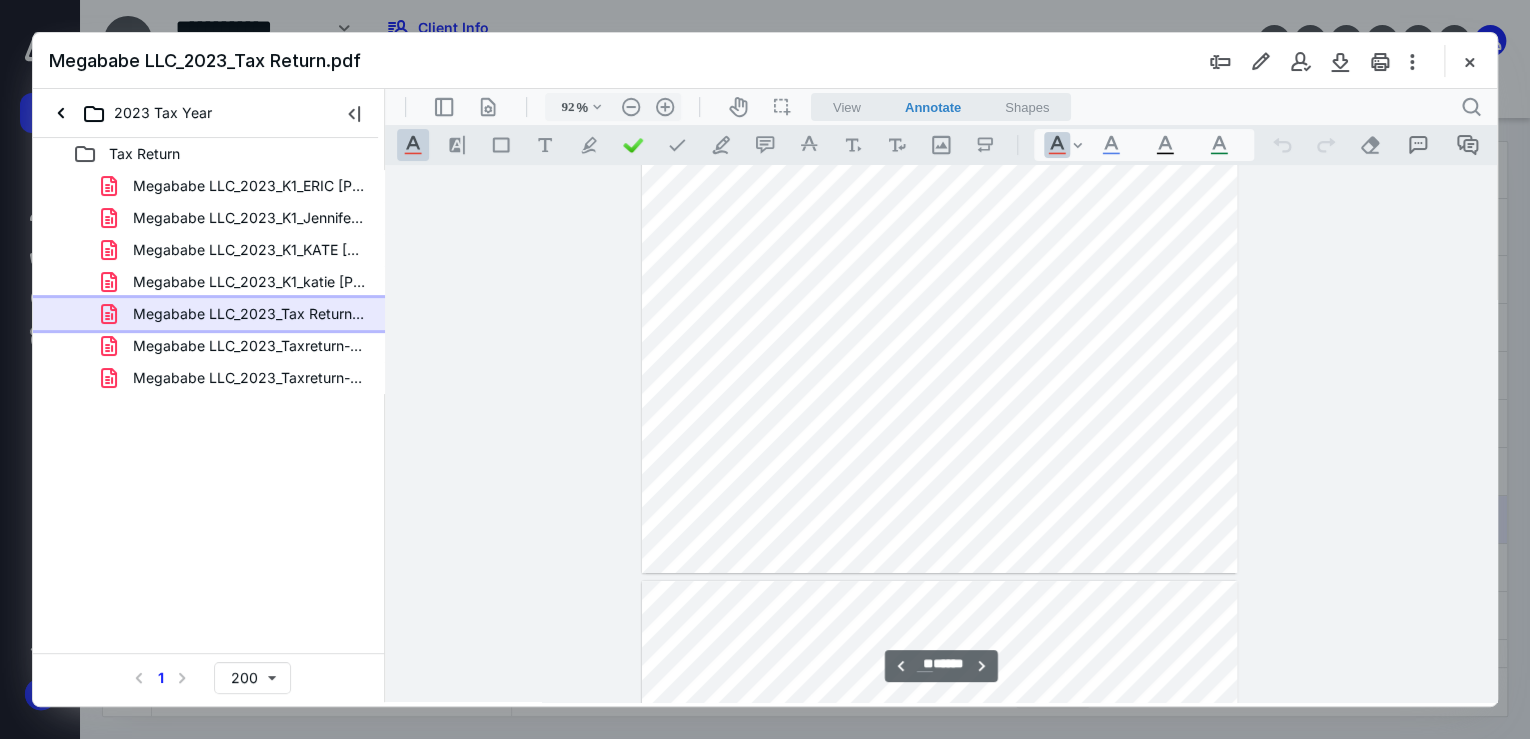 type on "67" 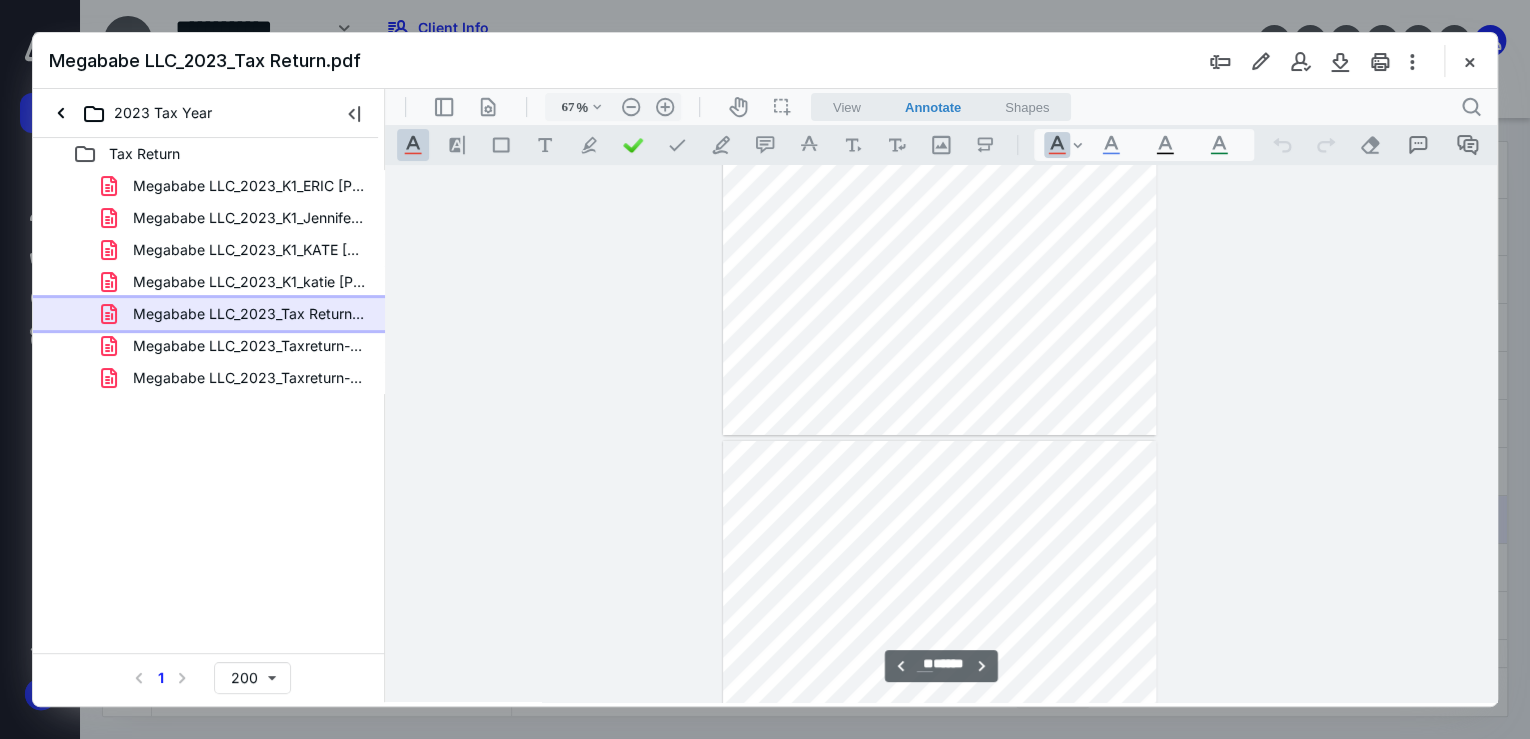 type on "**" 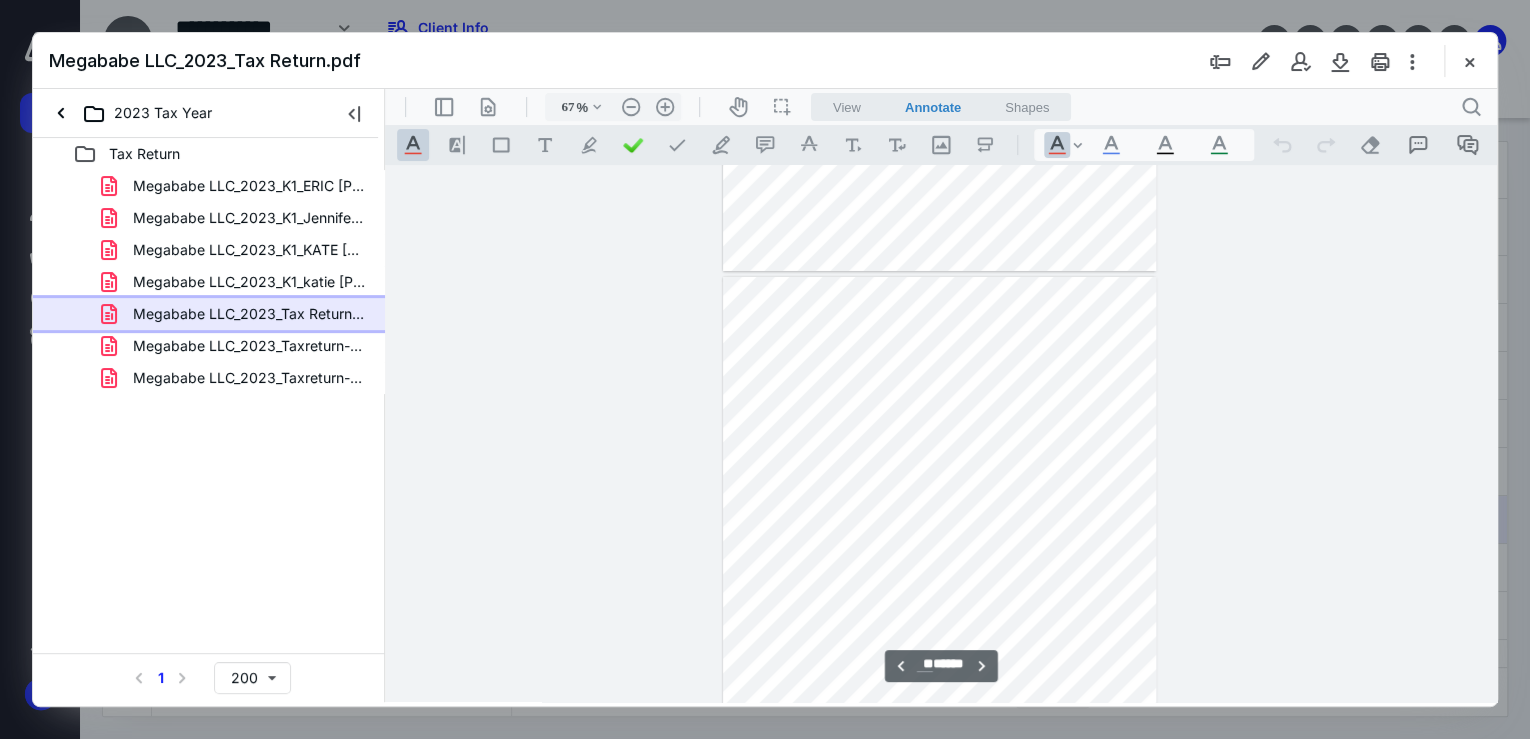 scroll, scrollTop: 15304, scrollLeft: 0, axis: vertical 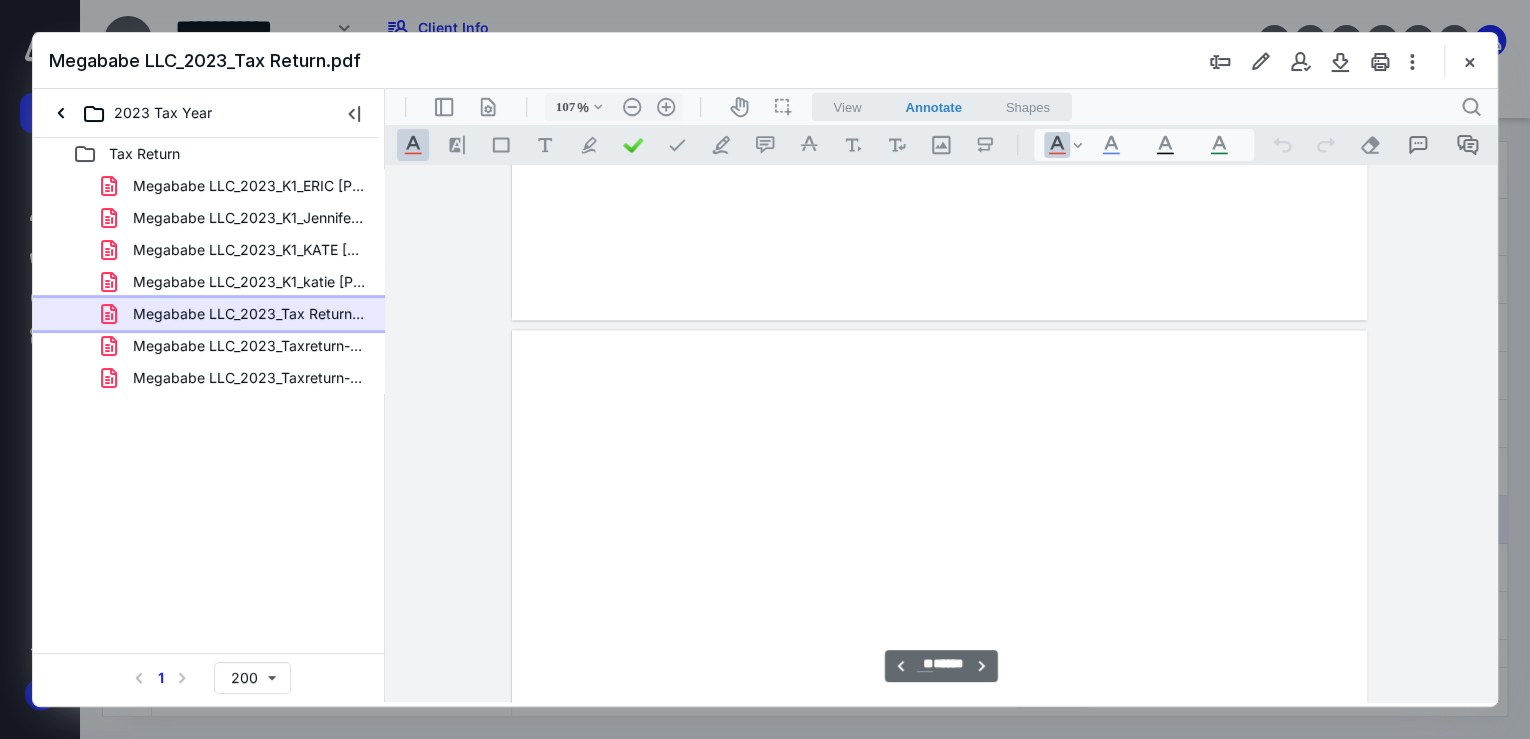 type on "132" 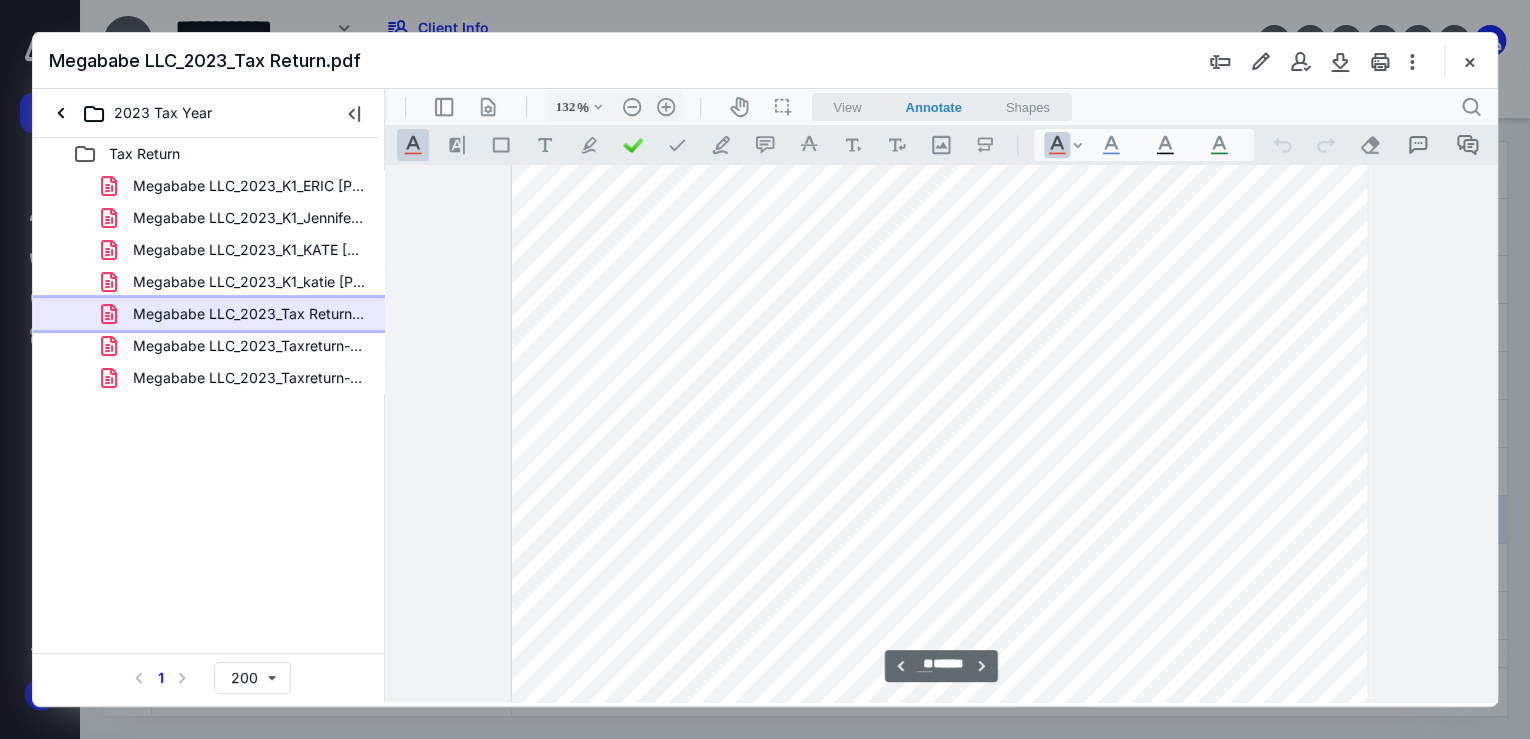 scroll, scrollTop: 30380, scrollLeft: 0, axis: vertical 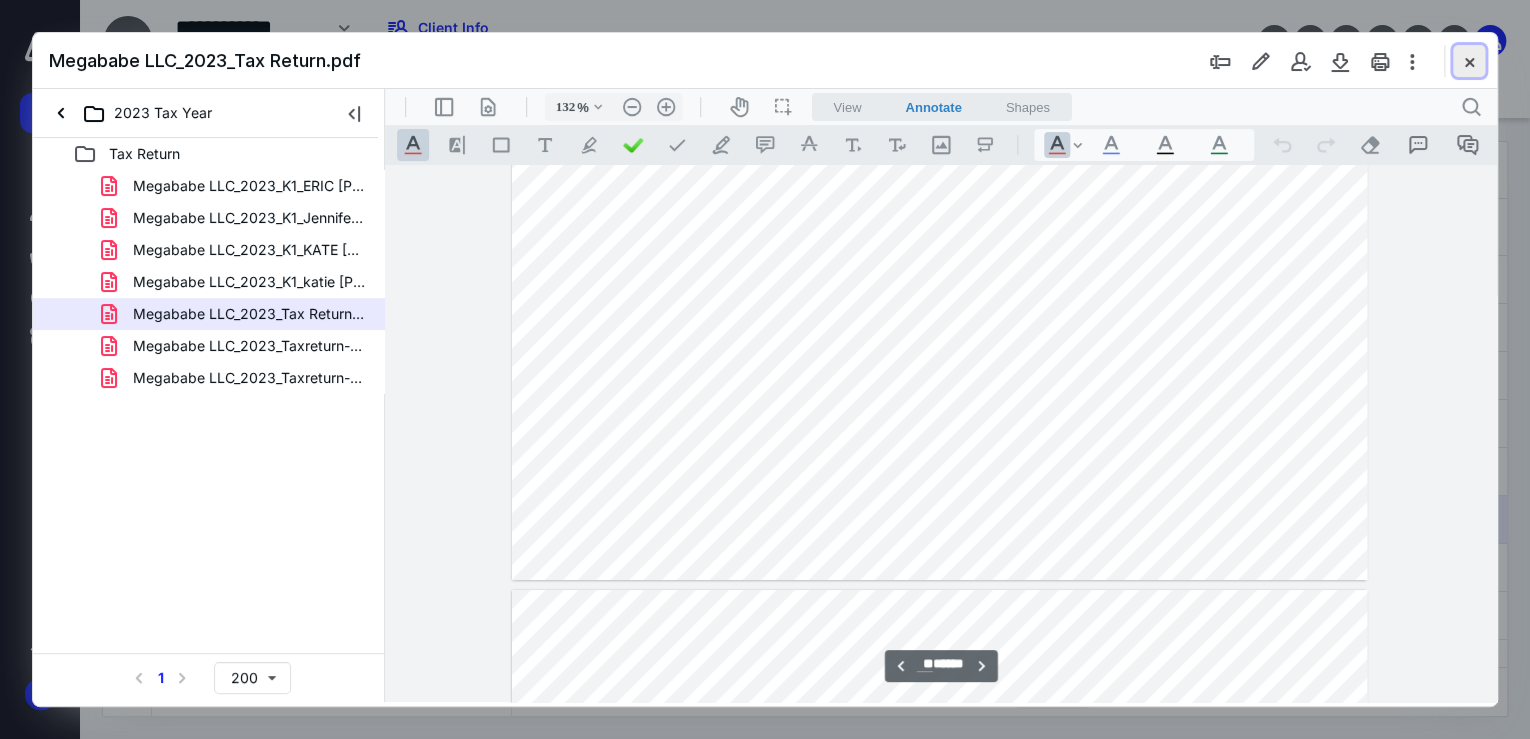 click at bounding box center (1469, 61) 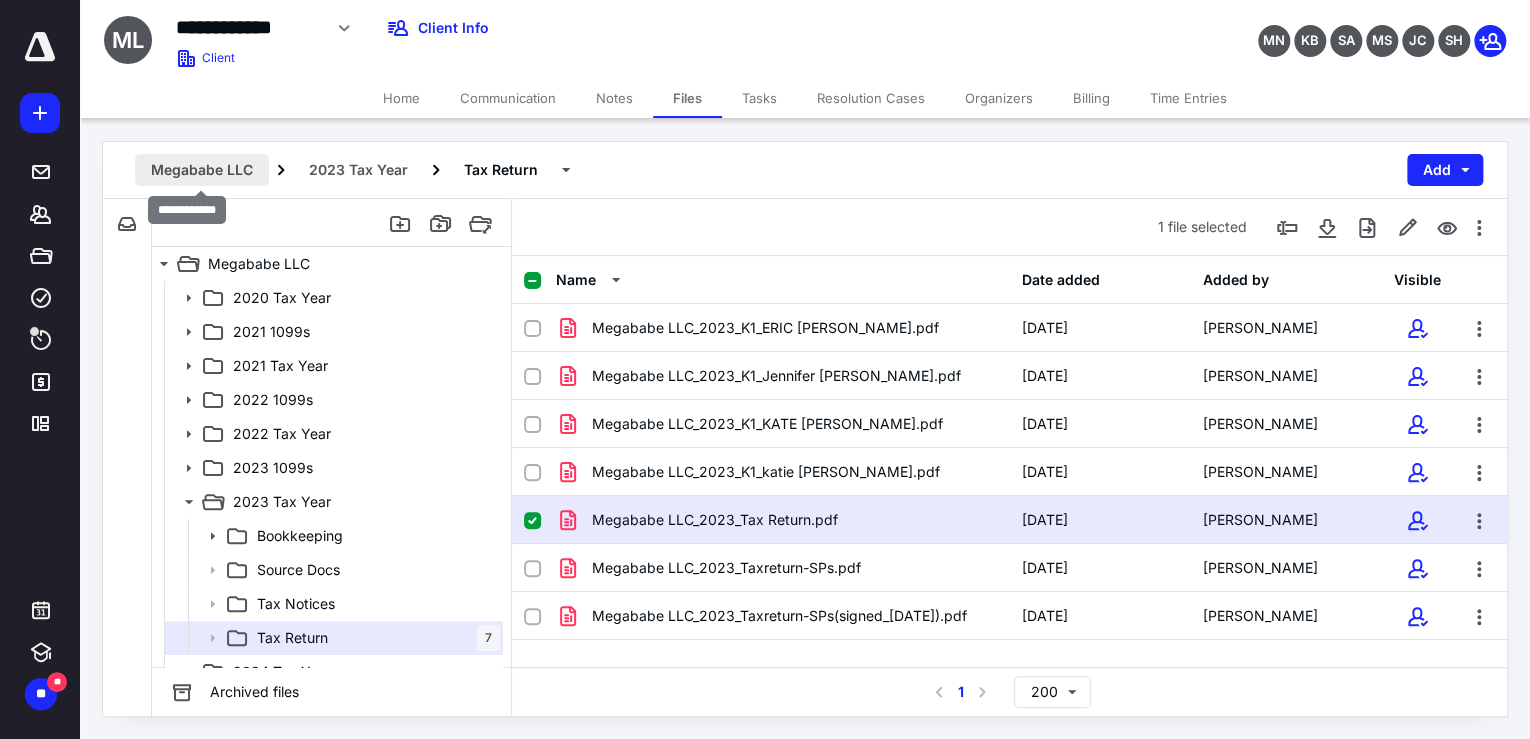 click on "Megababe LLC" at bounding box center [202, 170] 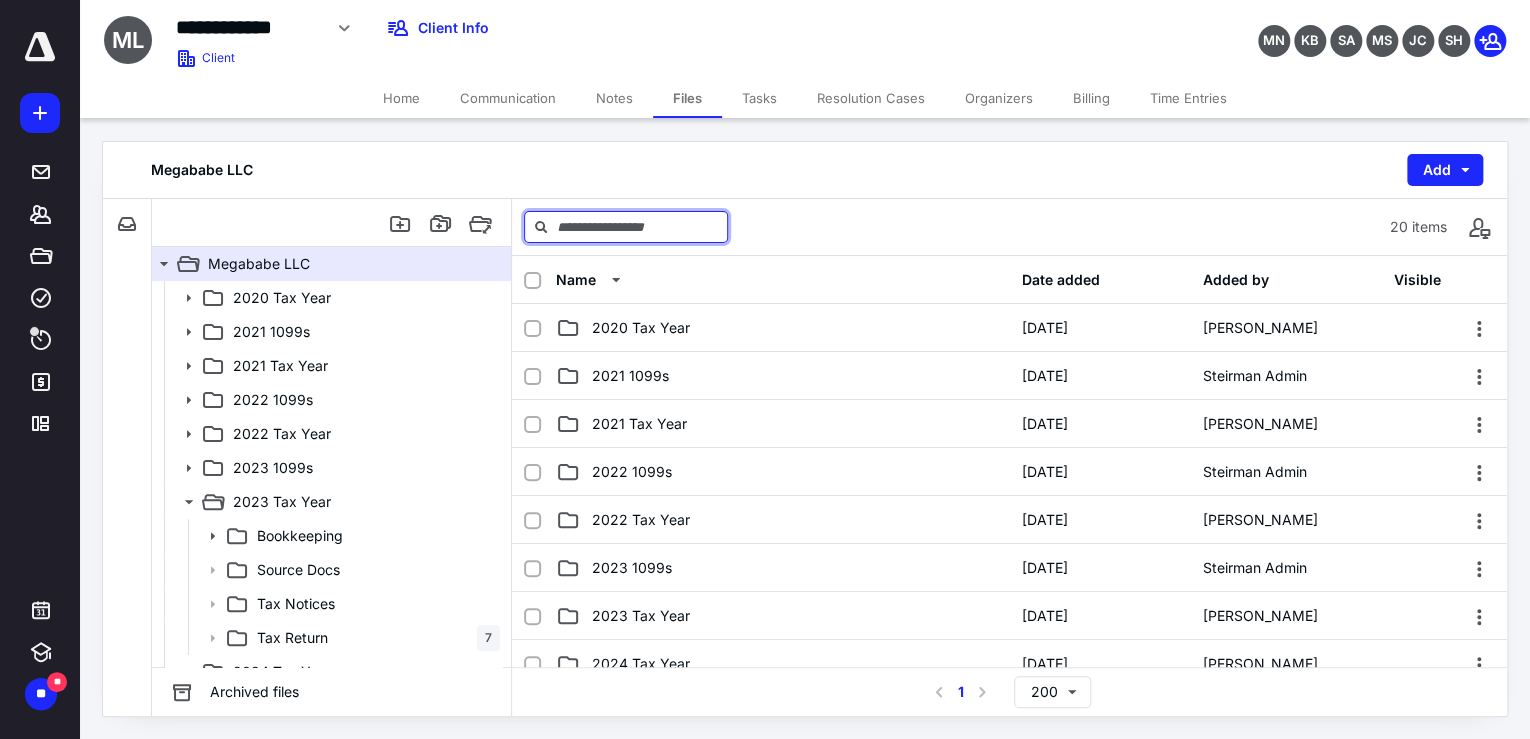 click at bounding box center (626, 227) 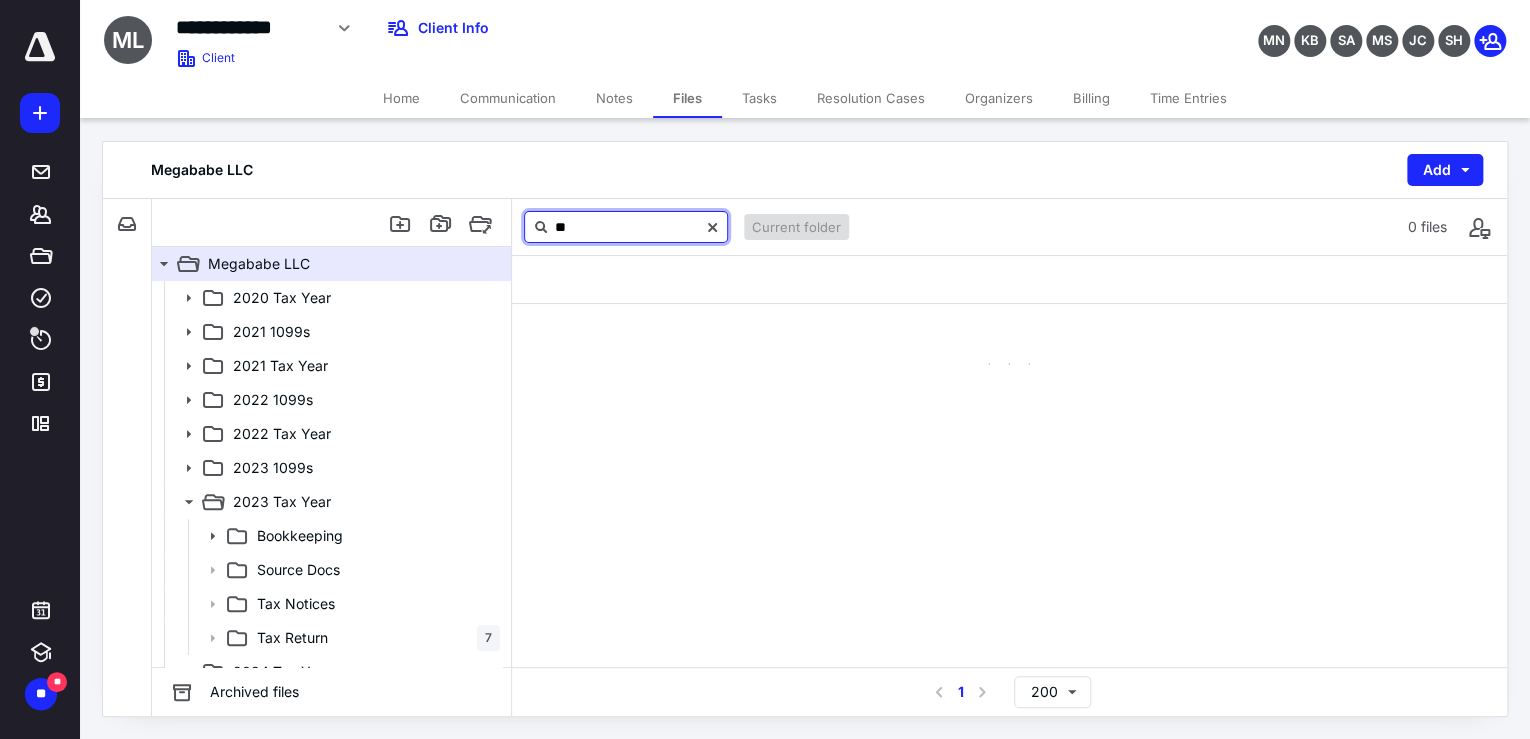 type on "**" 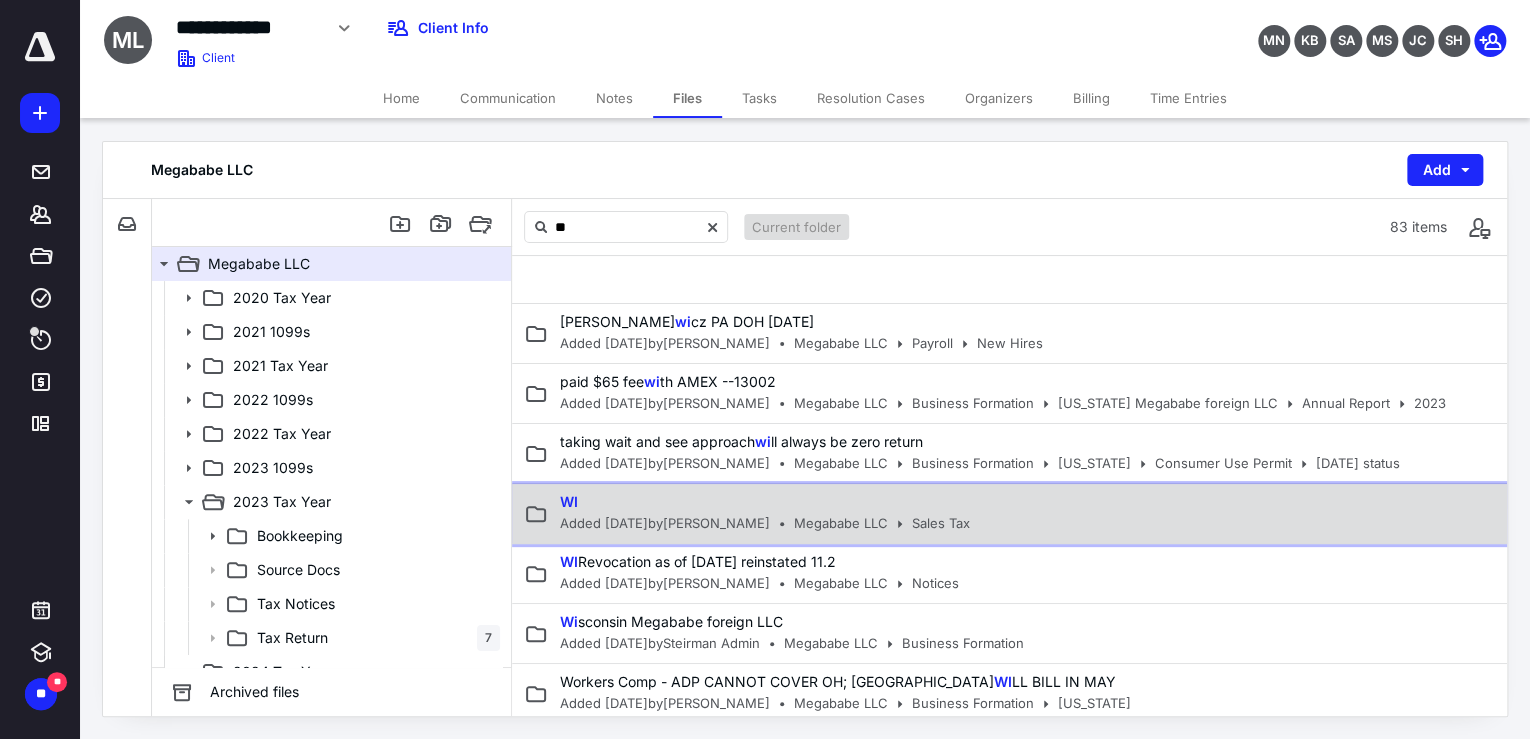 click on "WI Added   [DATE]  by  [PERSON_NAME] Megababe LLC Sales Tax" at bounding box center (1009, 514) 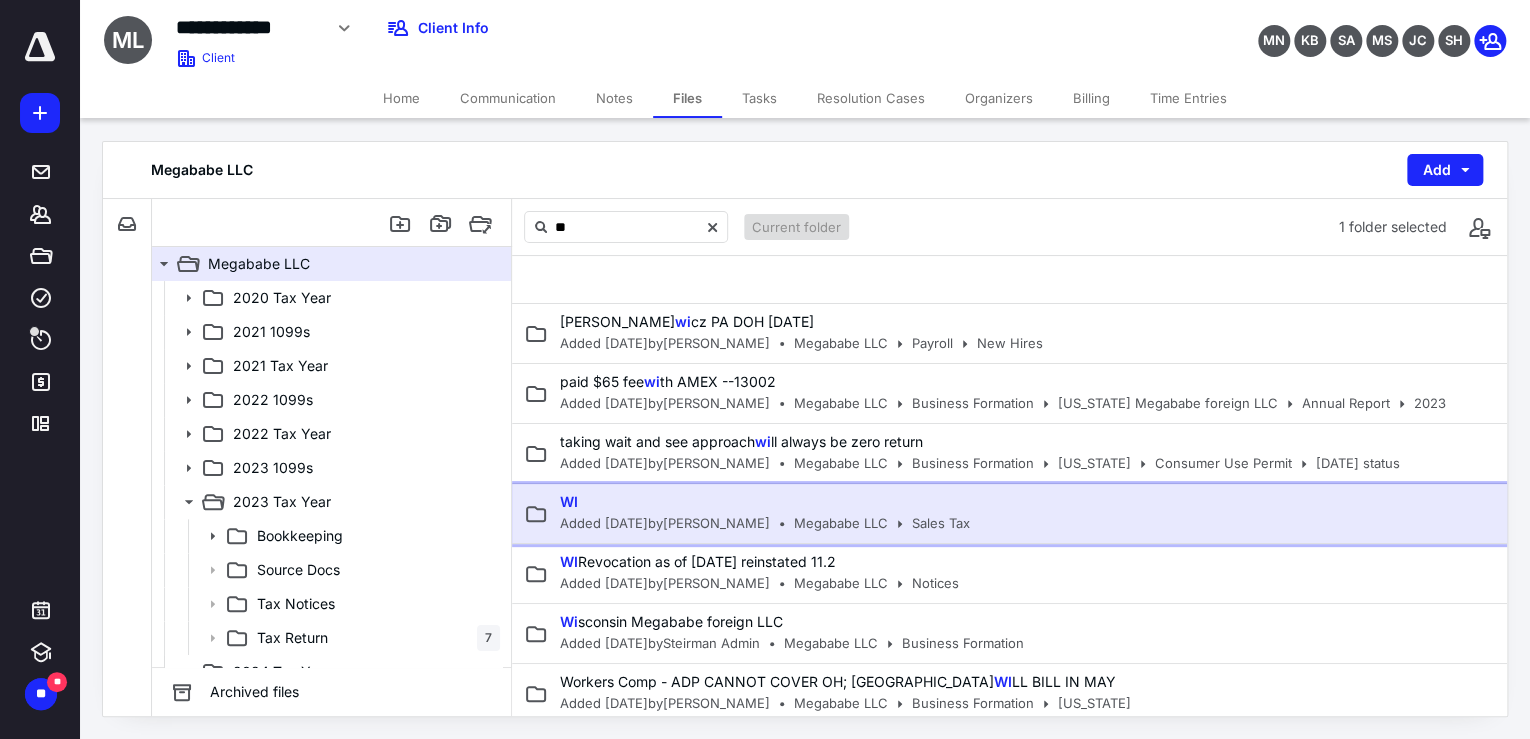 click on "WI Added   [DATE]  by  [PERSON_NAME] Megababe LLC Sales Tax" at bounding box center (1009, 514) 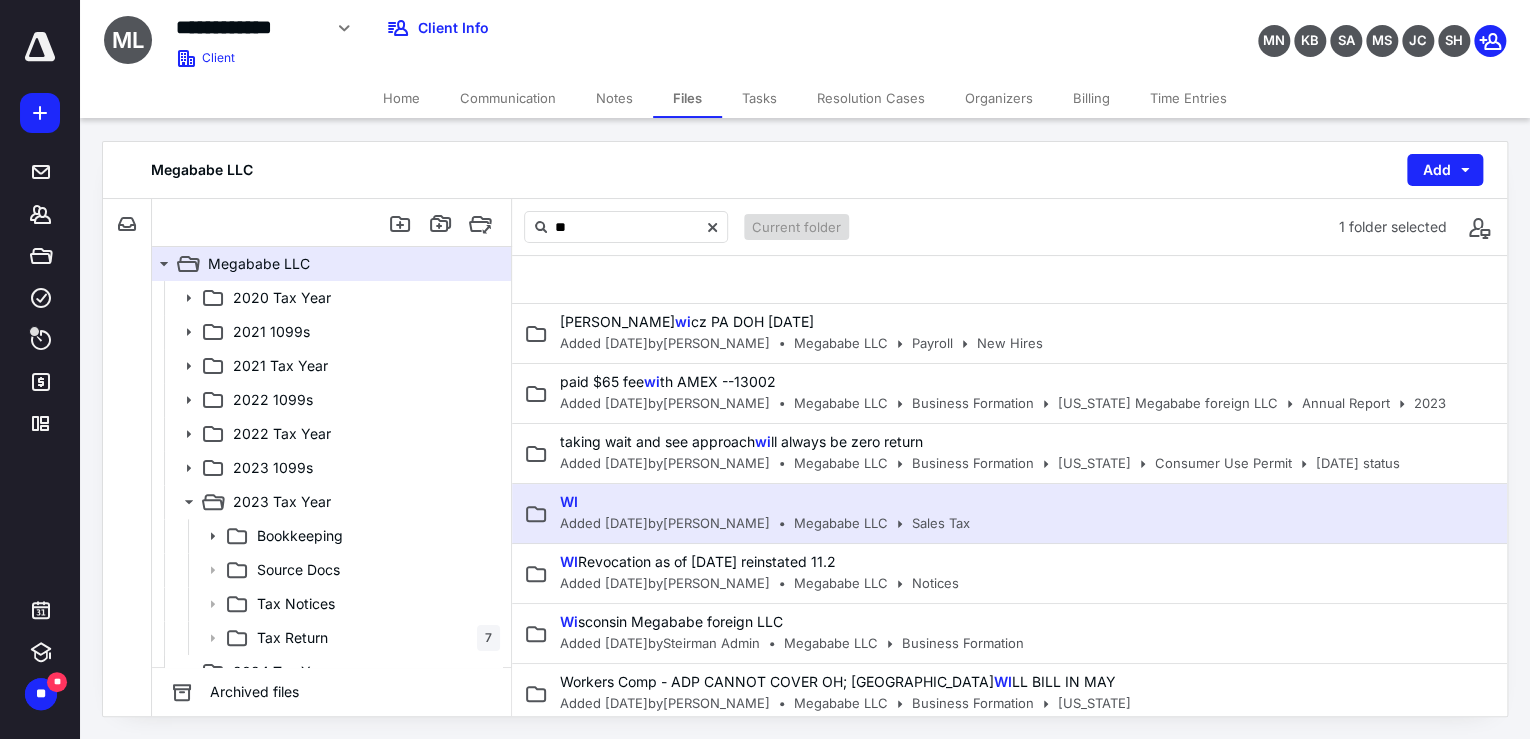 type 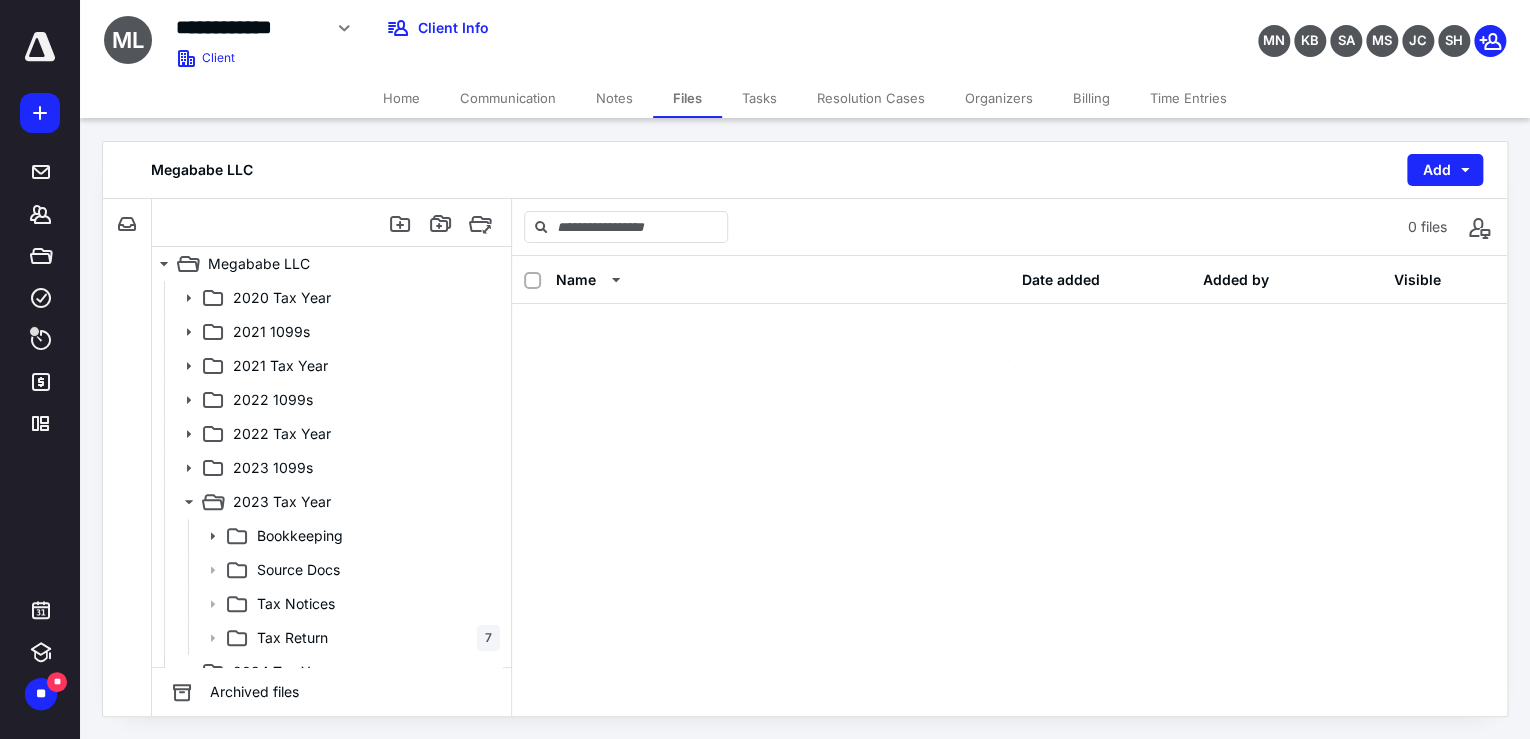 scroll, scrollTop: 0, scrollLeft: 0, axis: both 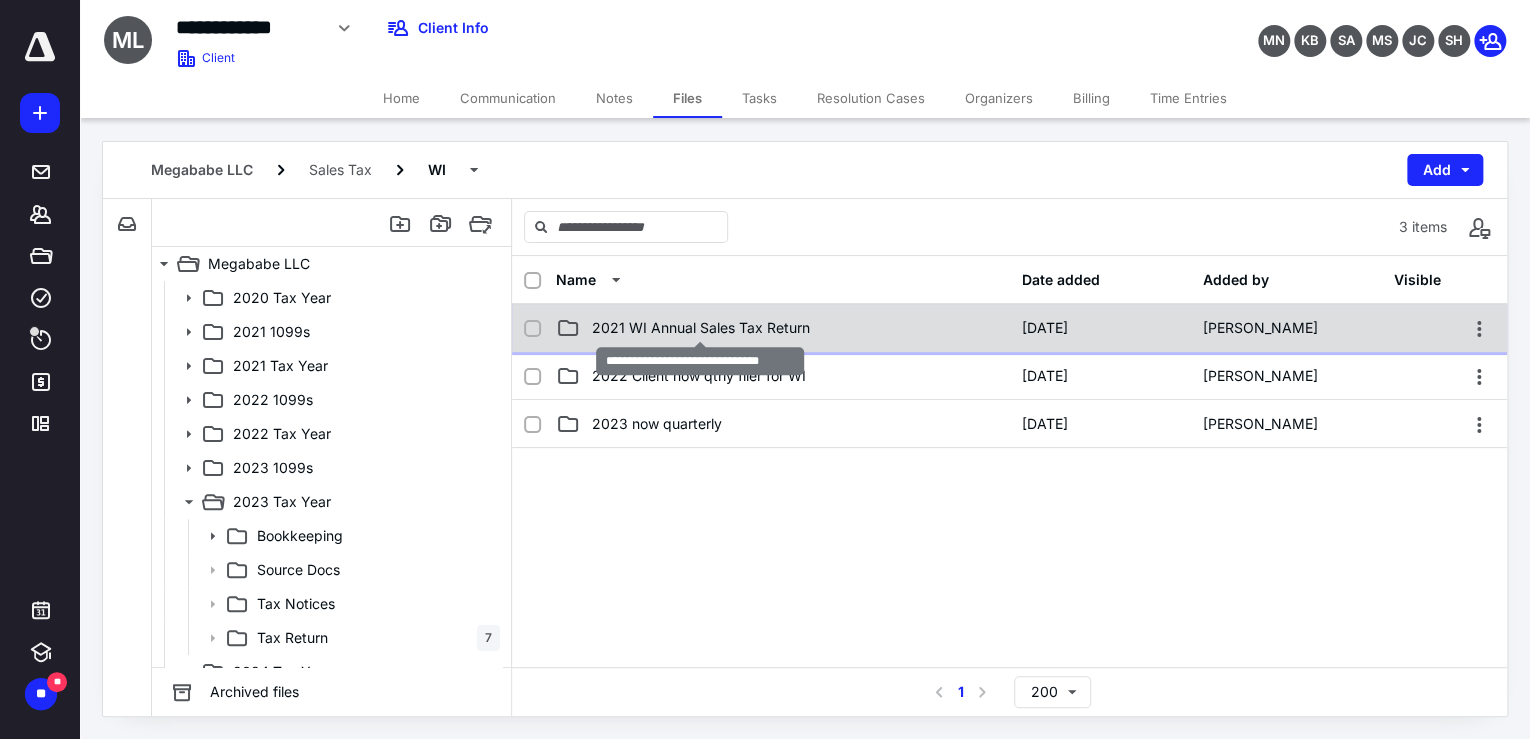 click on "2021 WI Annual Sales Tax Return" at bounding box center (701, 328) 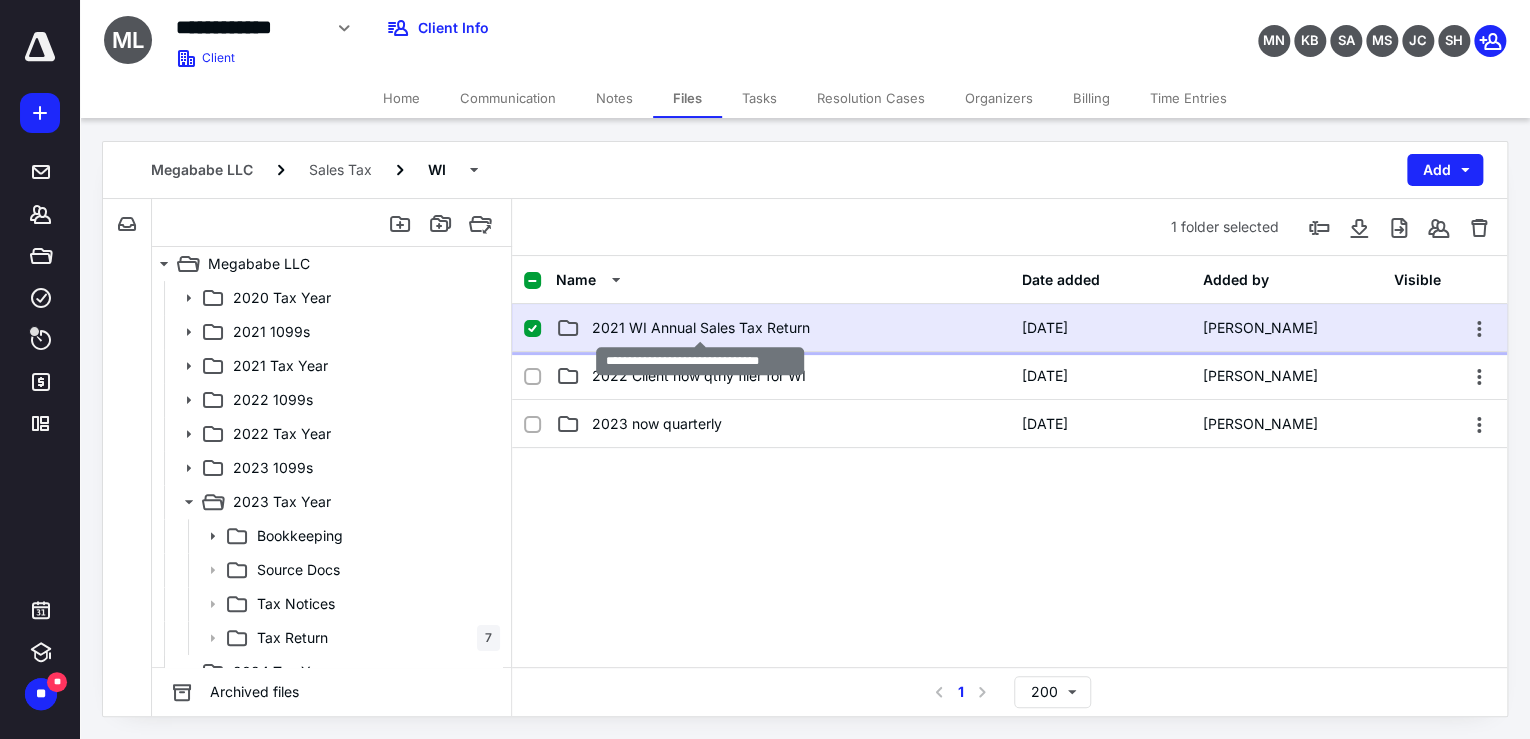 click on "2021 WI Annual Sales Tax Return" at bounding box center (701, 328) 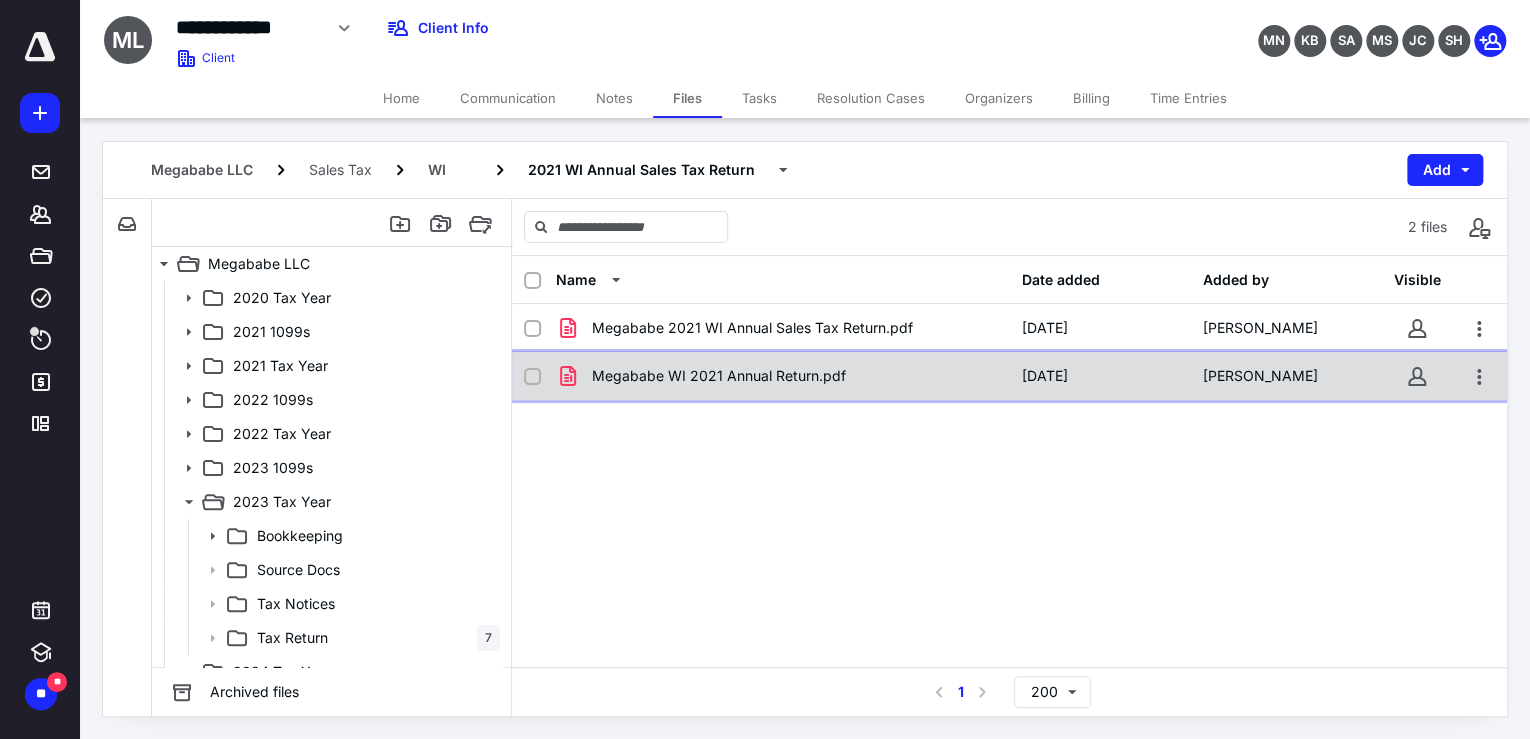 click on "Megababe WI 2021 Annual Return.pdf" at bounding box center [782, 376] 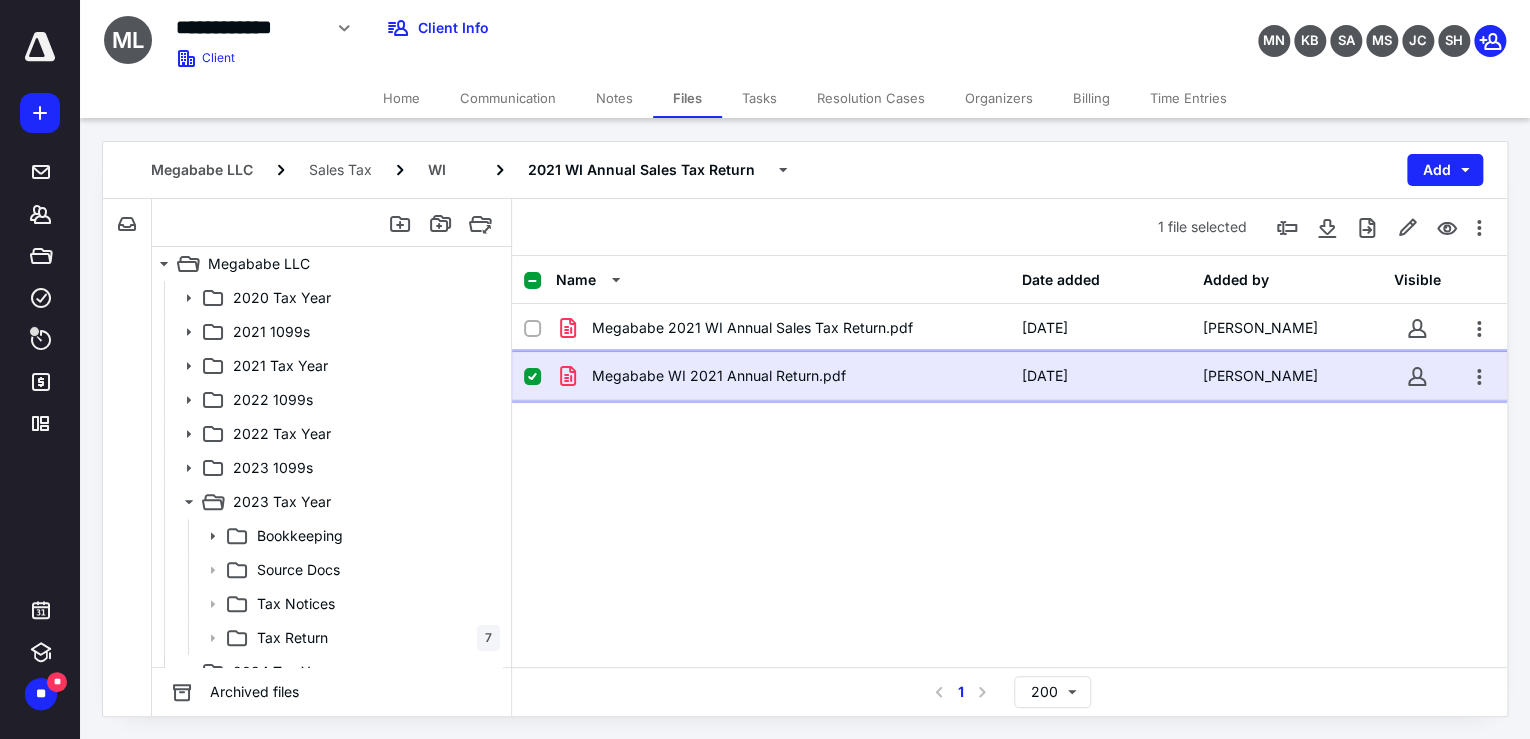 click on "Megababe WI 2021 Annual Return.pdf" at bounding box center [782, 376] 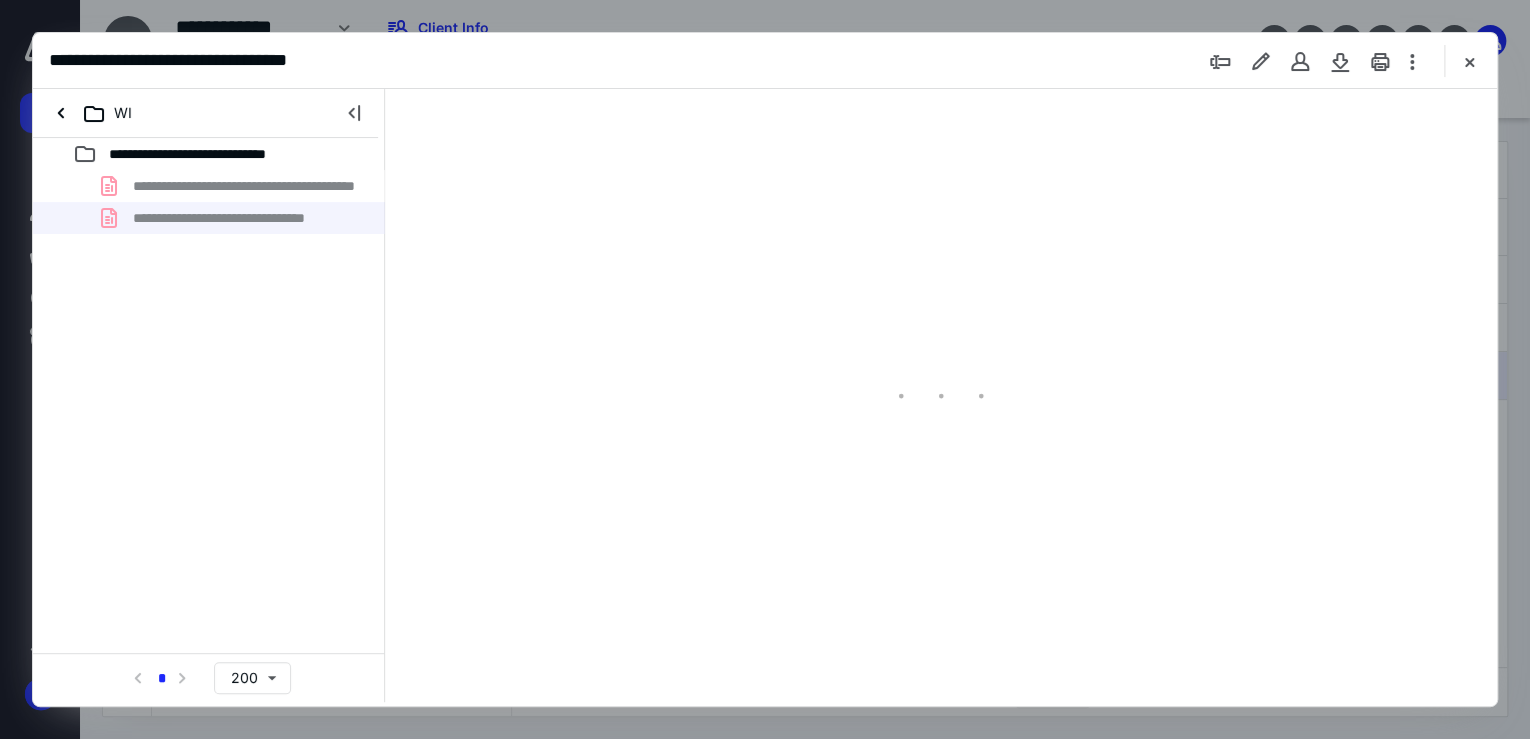 scroll, scrollTop: 0, scrollLeft: 0, axis: both 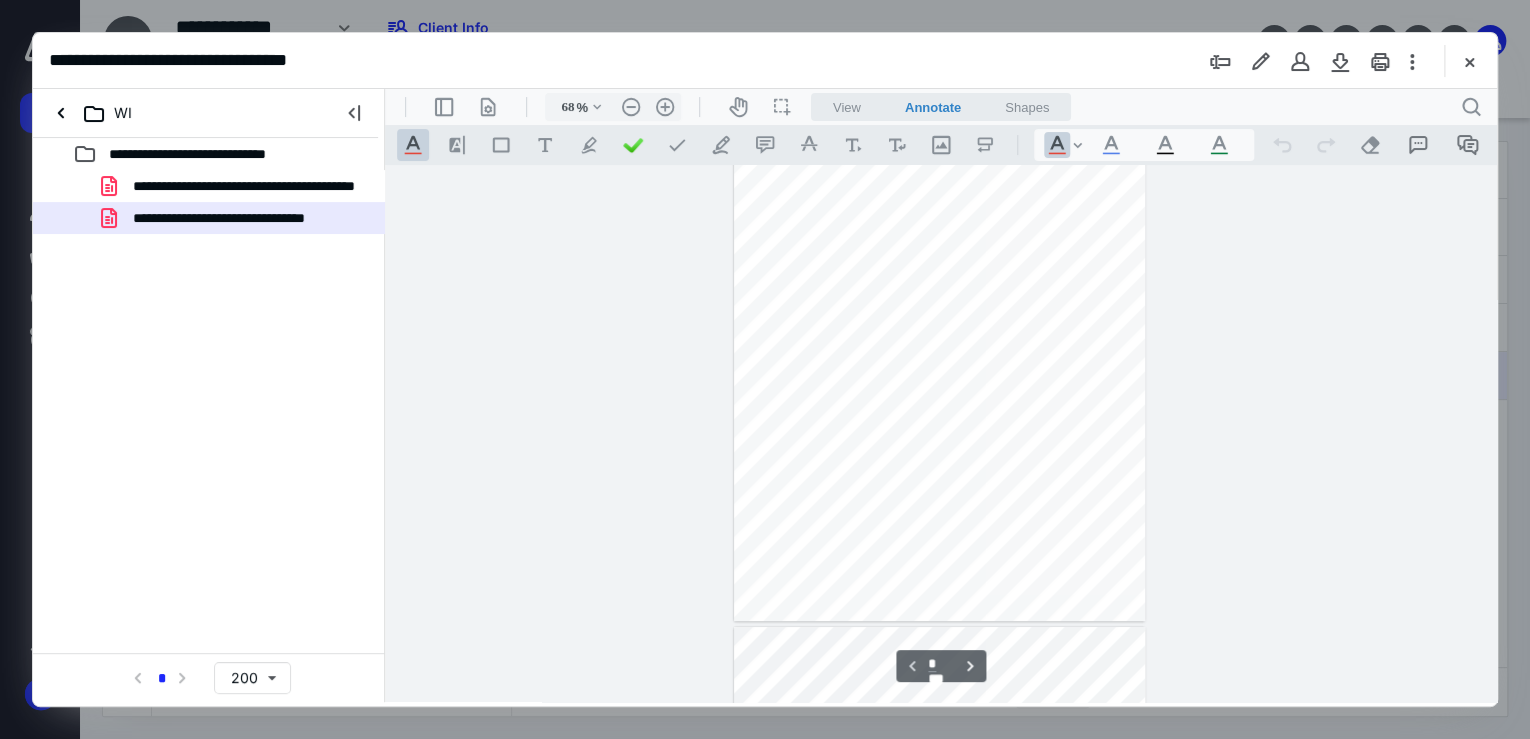 type on "177" 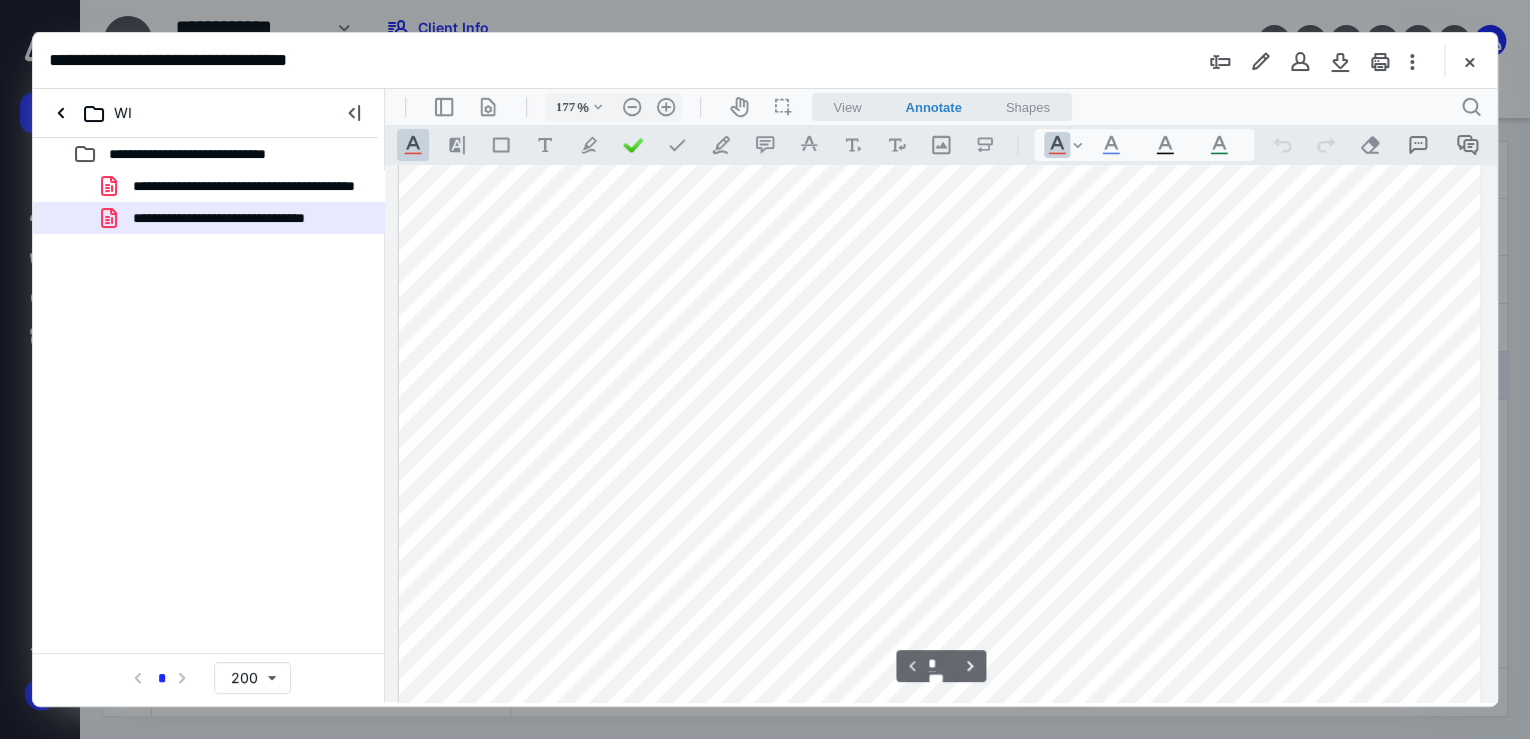 scroll, scrollTop: 48, scrollLeft: 0, axis: vertical 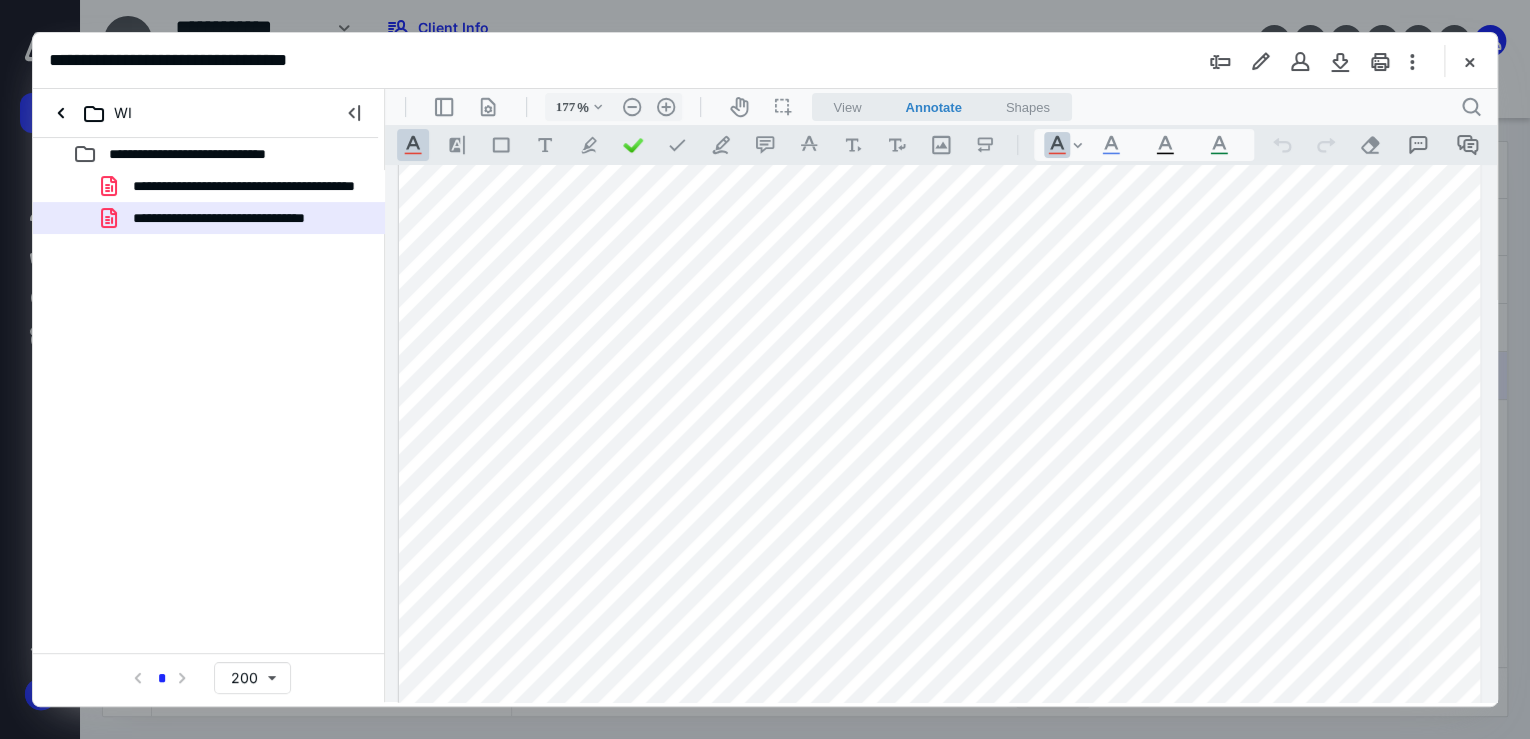 click at bounding box center [939, 823] 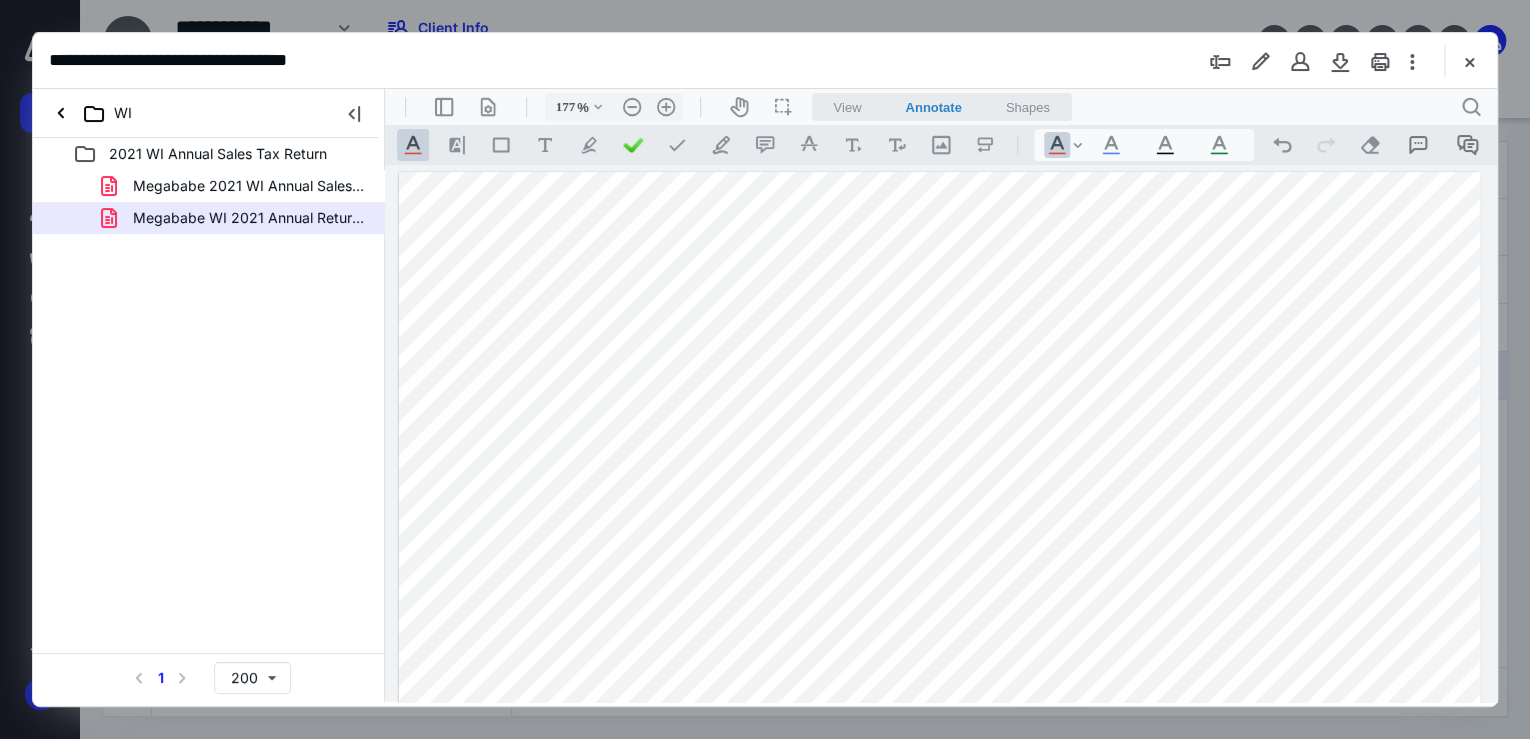 scroll, scrollTop: 0, scrollLeft: 0, axis: both 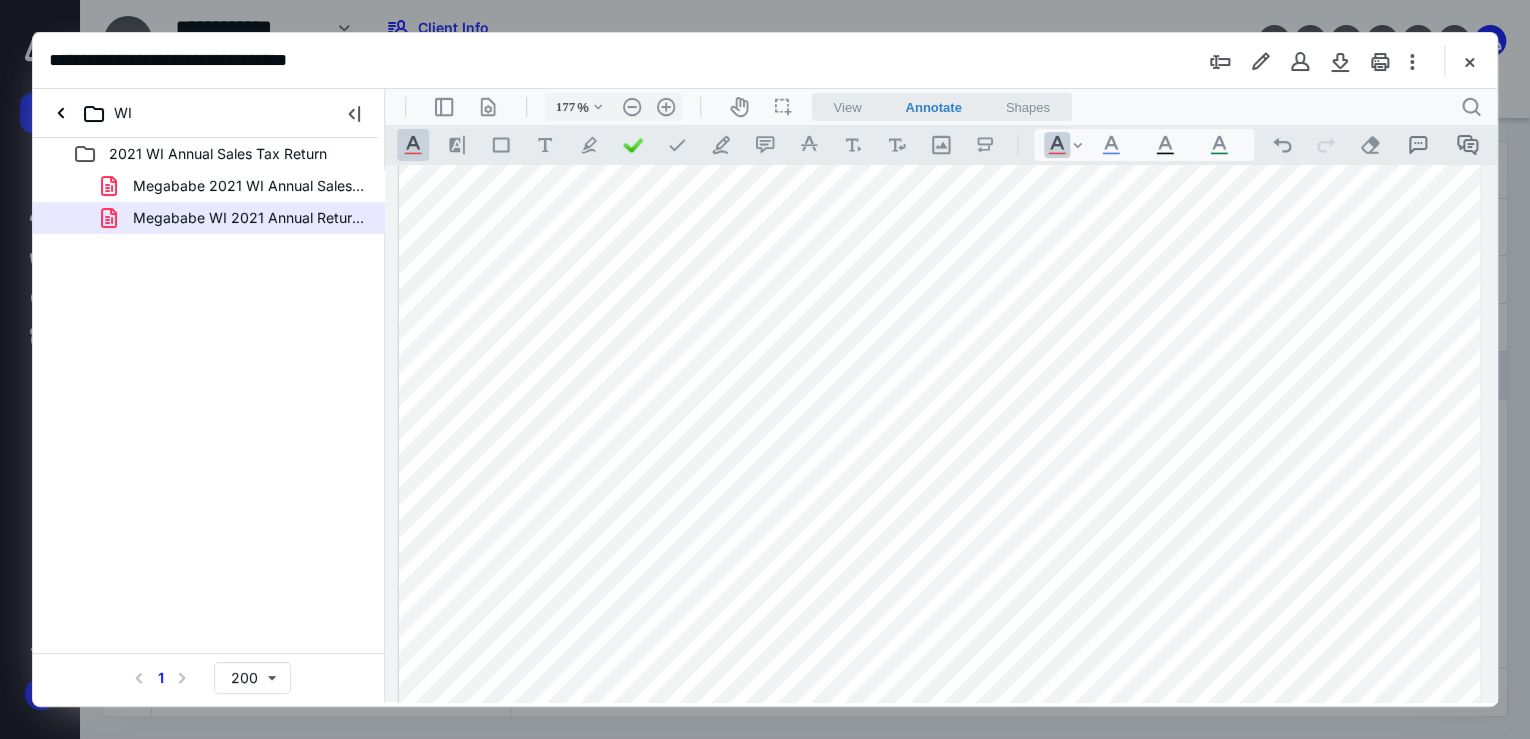 click at bounding box center (939, 823) 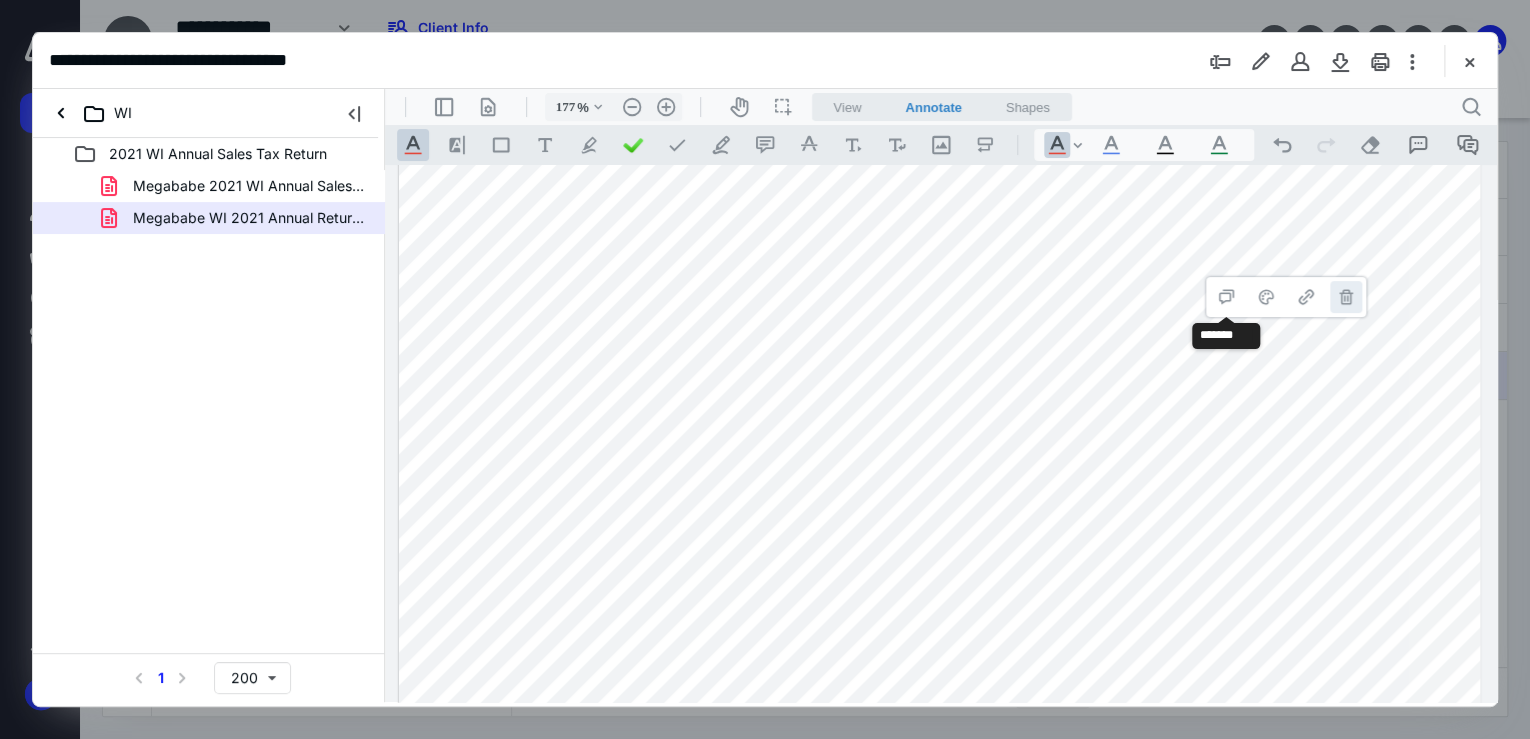 click on "**********" at bounding box center (1346, 297) 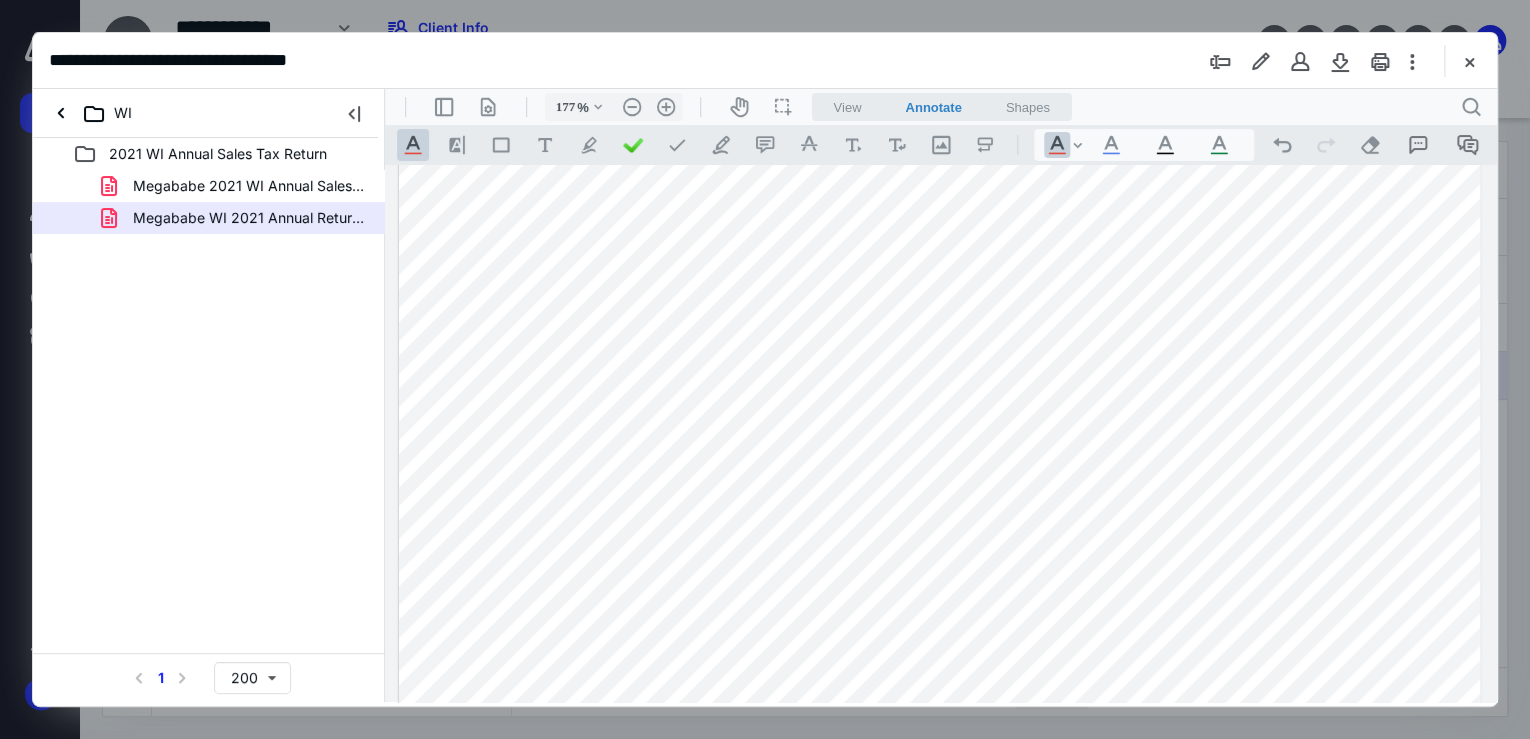 click on ".cls-1{fill:#abb0c4;} icon - tool - text manipulation - underline" at bounding box center (413, 145) 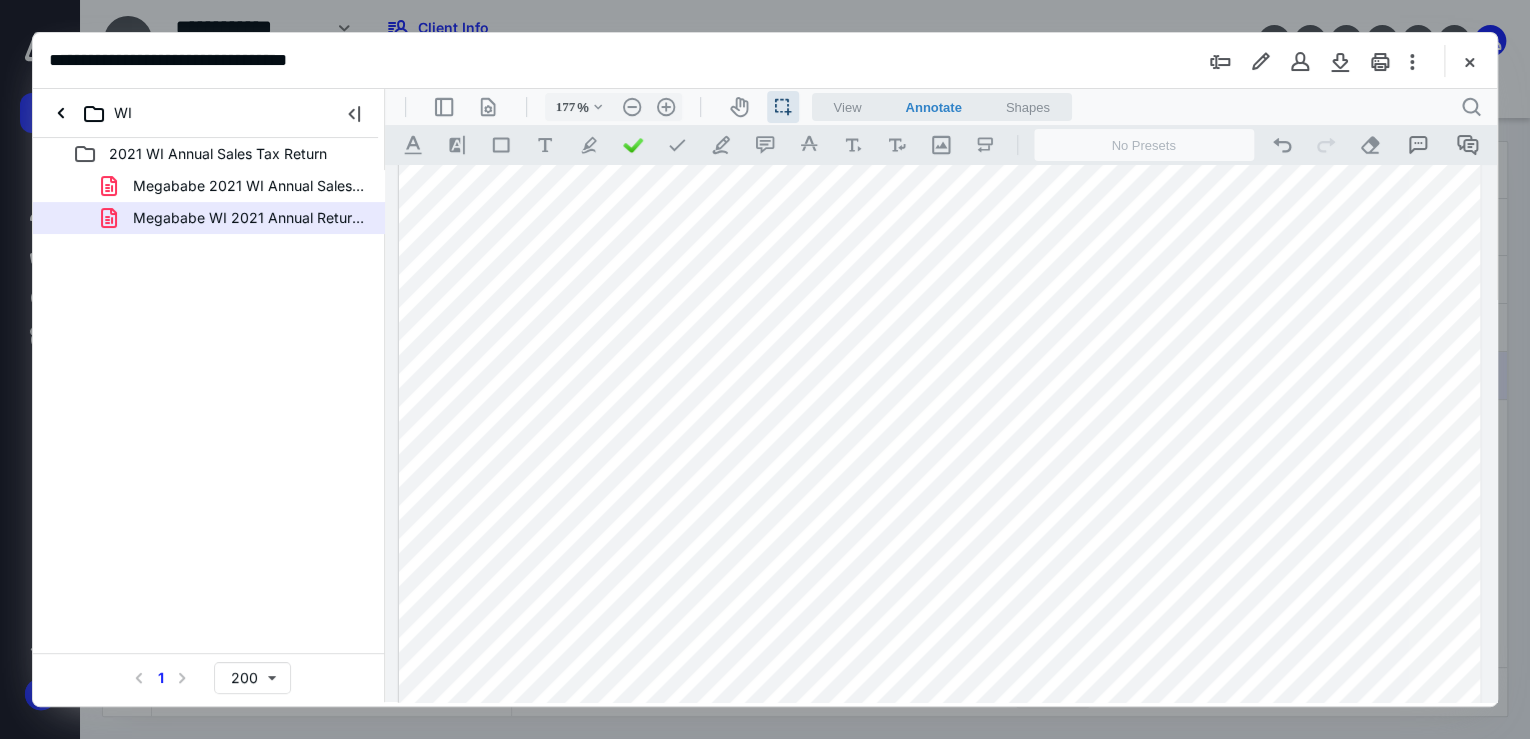 click at bounding box center (939, 823) 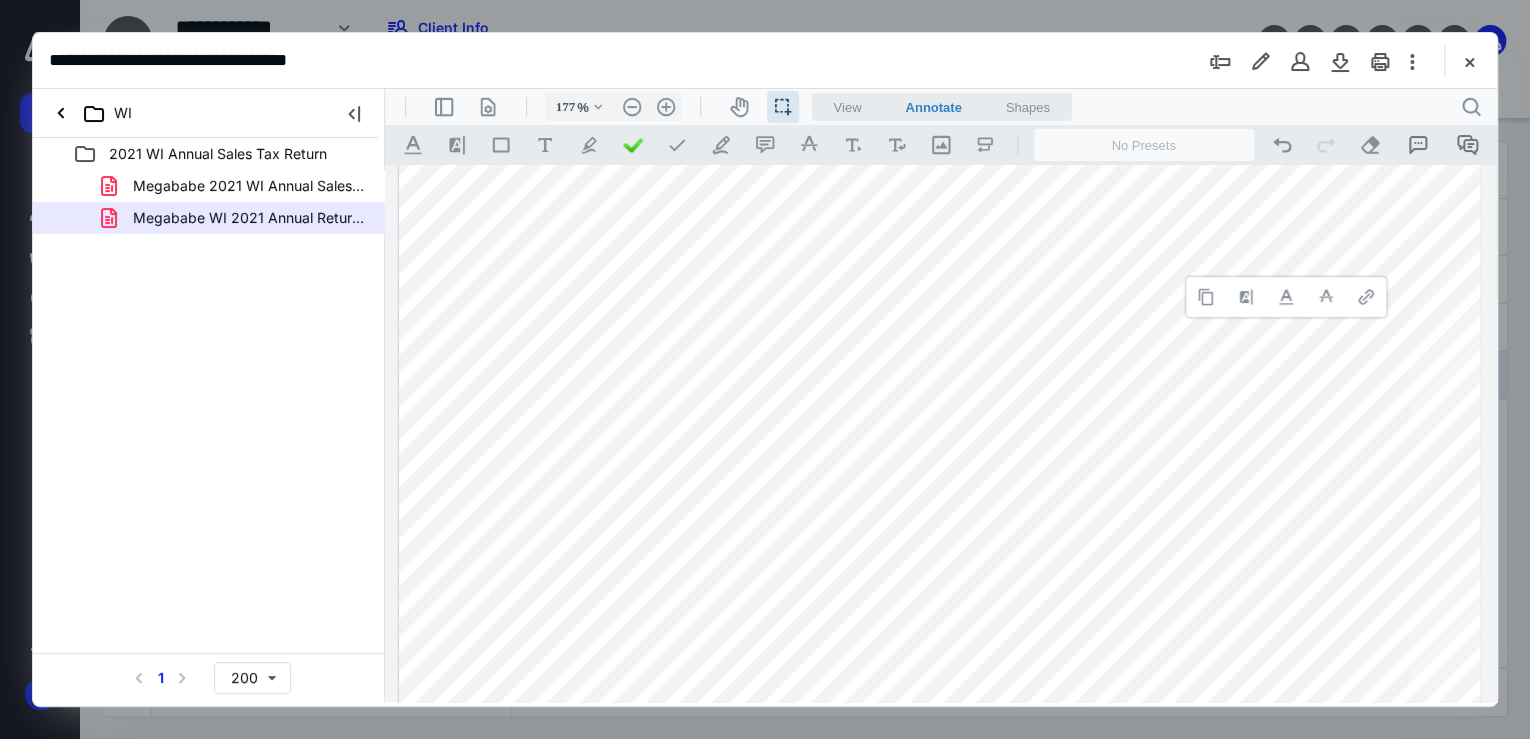 type 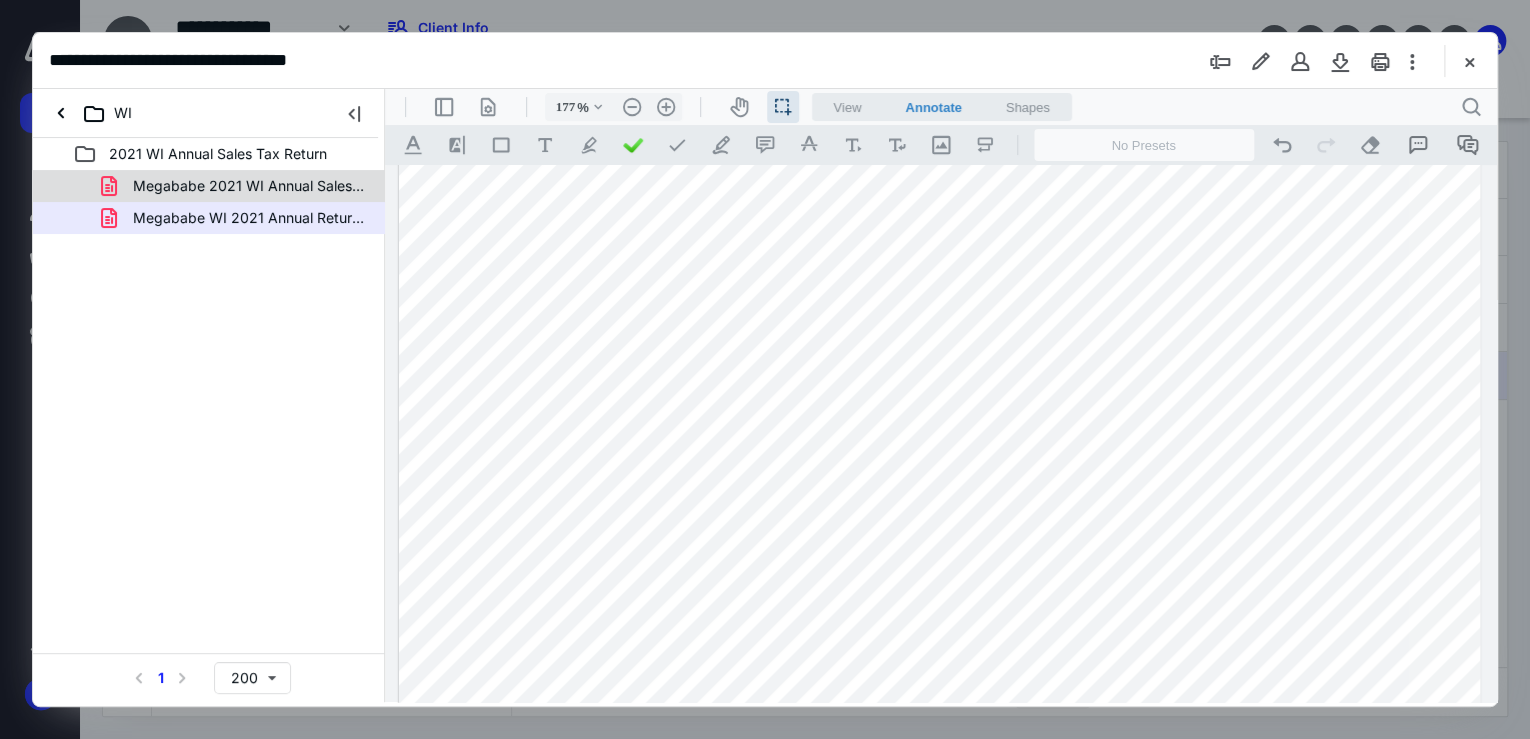 click on "Megababe 2021 WI Annual Sales Tax Return.pdf" at bounding box center (237, 186) 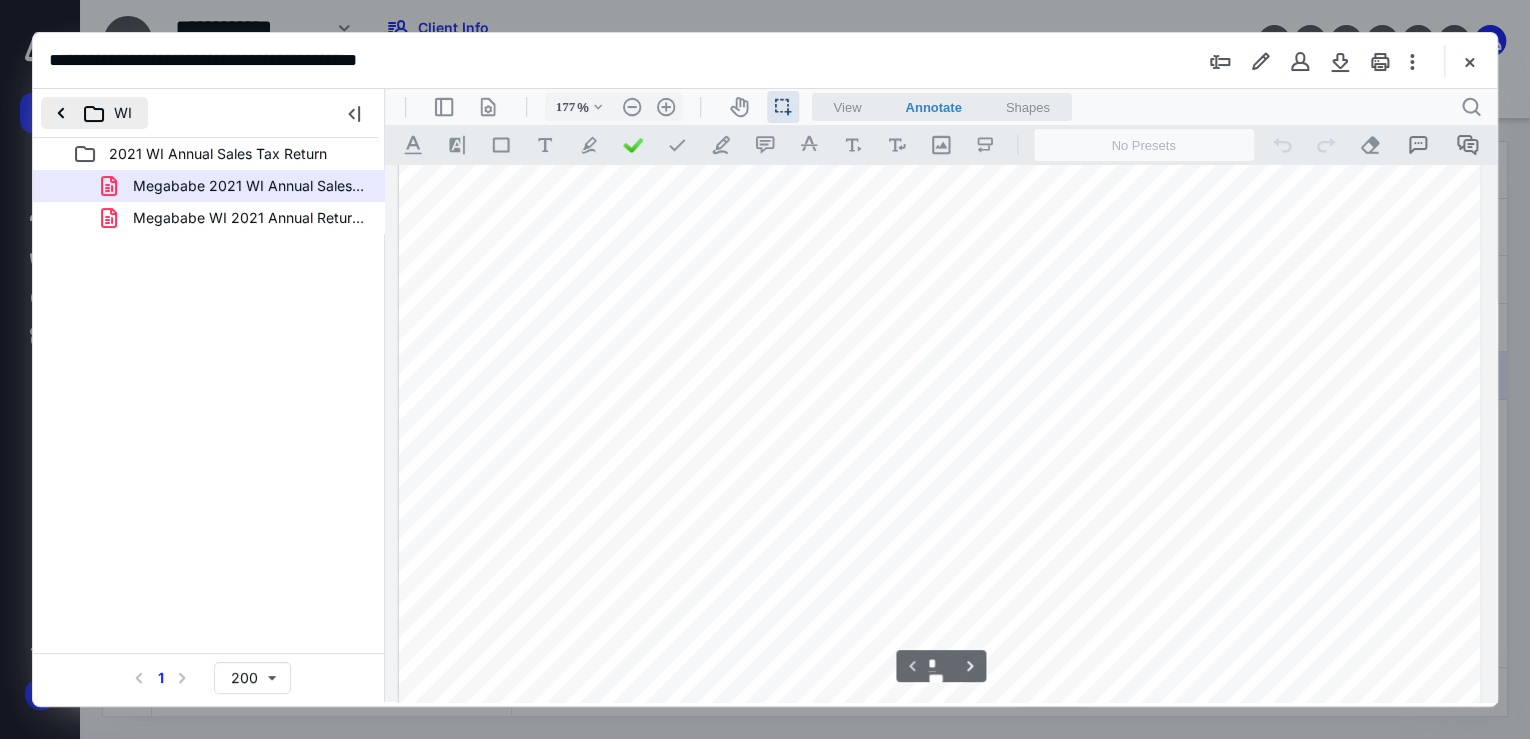 scroll, scrollTop: 0, scrollLeft: 0, axis: both 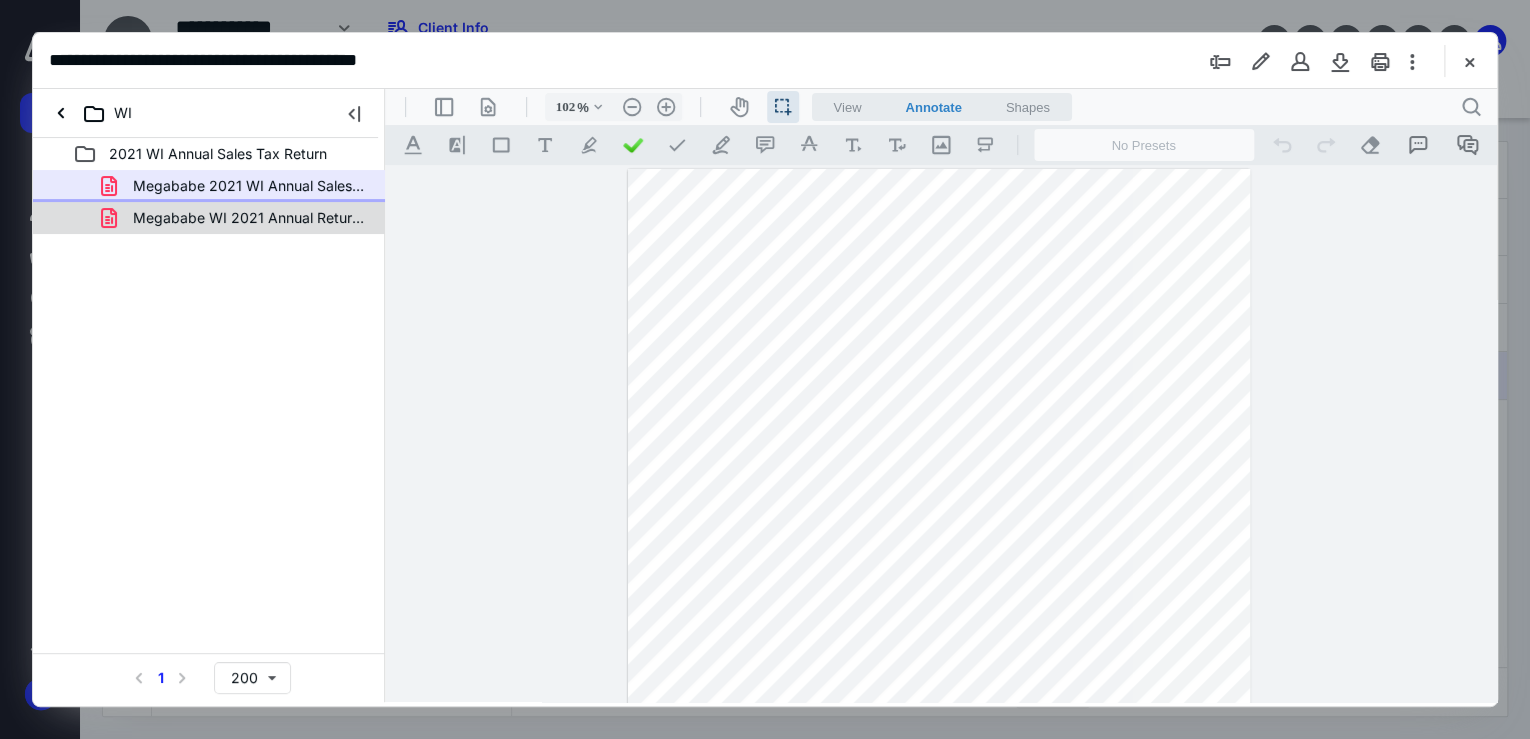 click on "Megababe WI 2021 Annual Return.pdf" at bounding box center (209, 218) 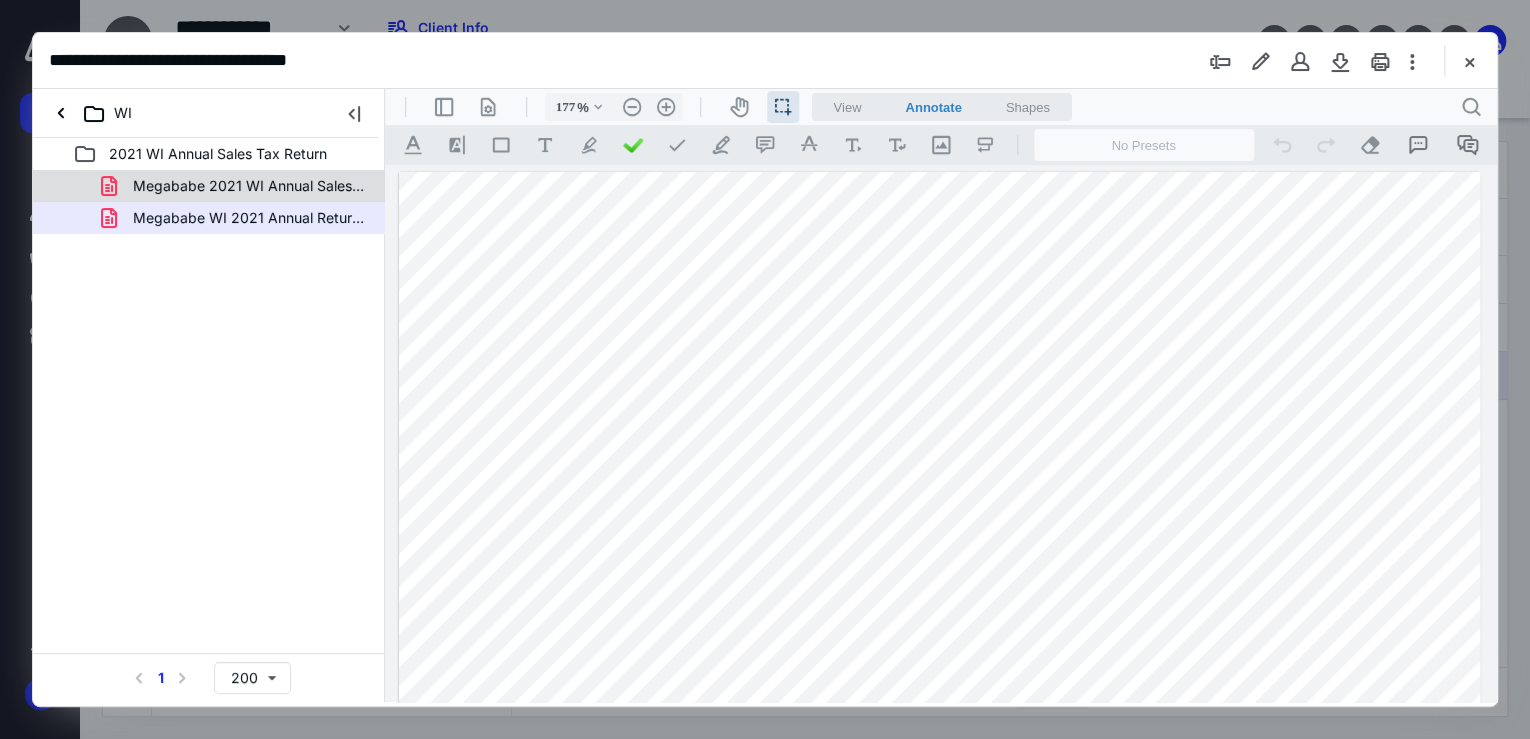 click on "Megababe 2021 WI Annual Sales Tax Return.pdf" at bounding box center [209, 186] 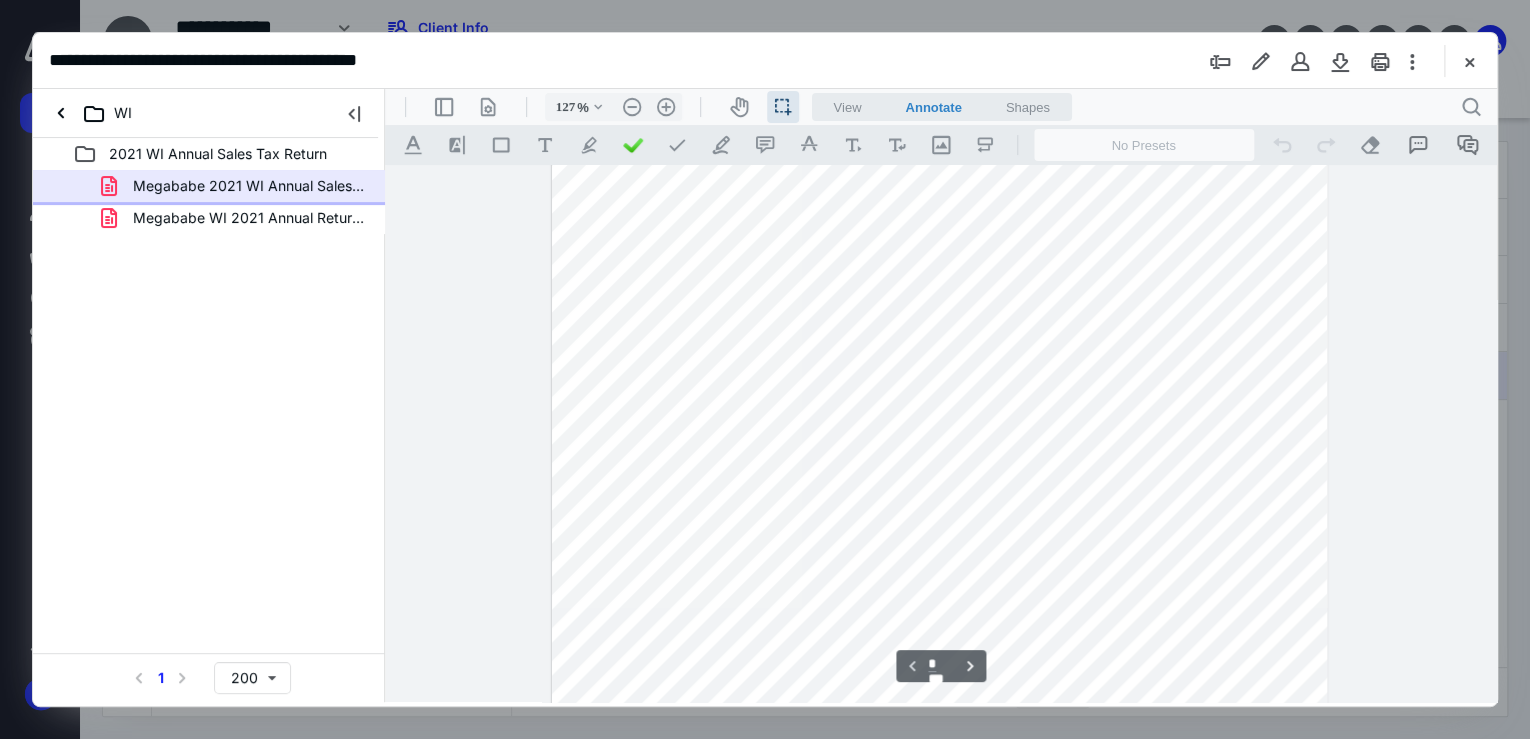 type on "102" 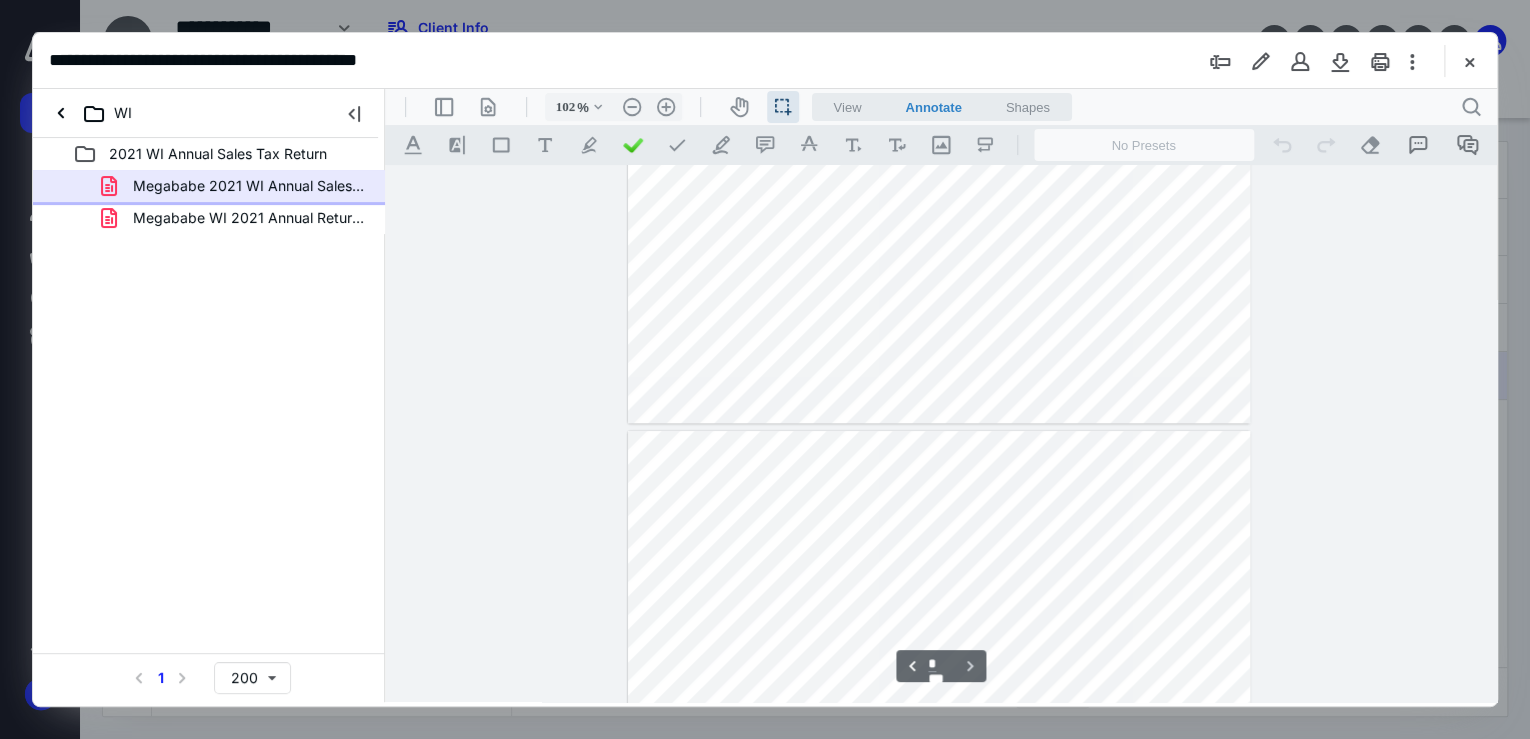 type on "*" 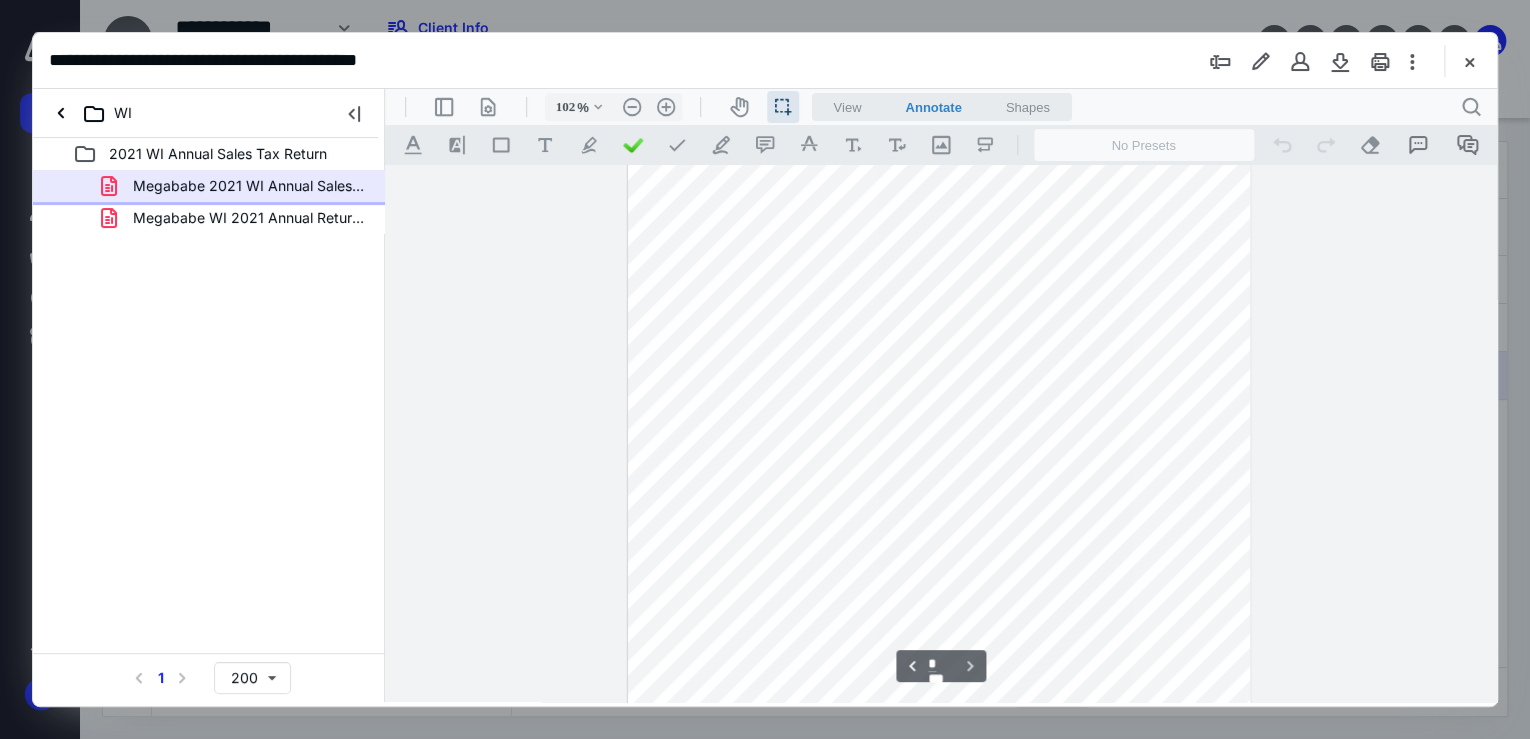 scroll, scrollTop: 0, scrollLeft: 0, axis: both 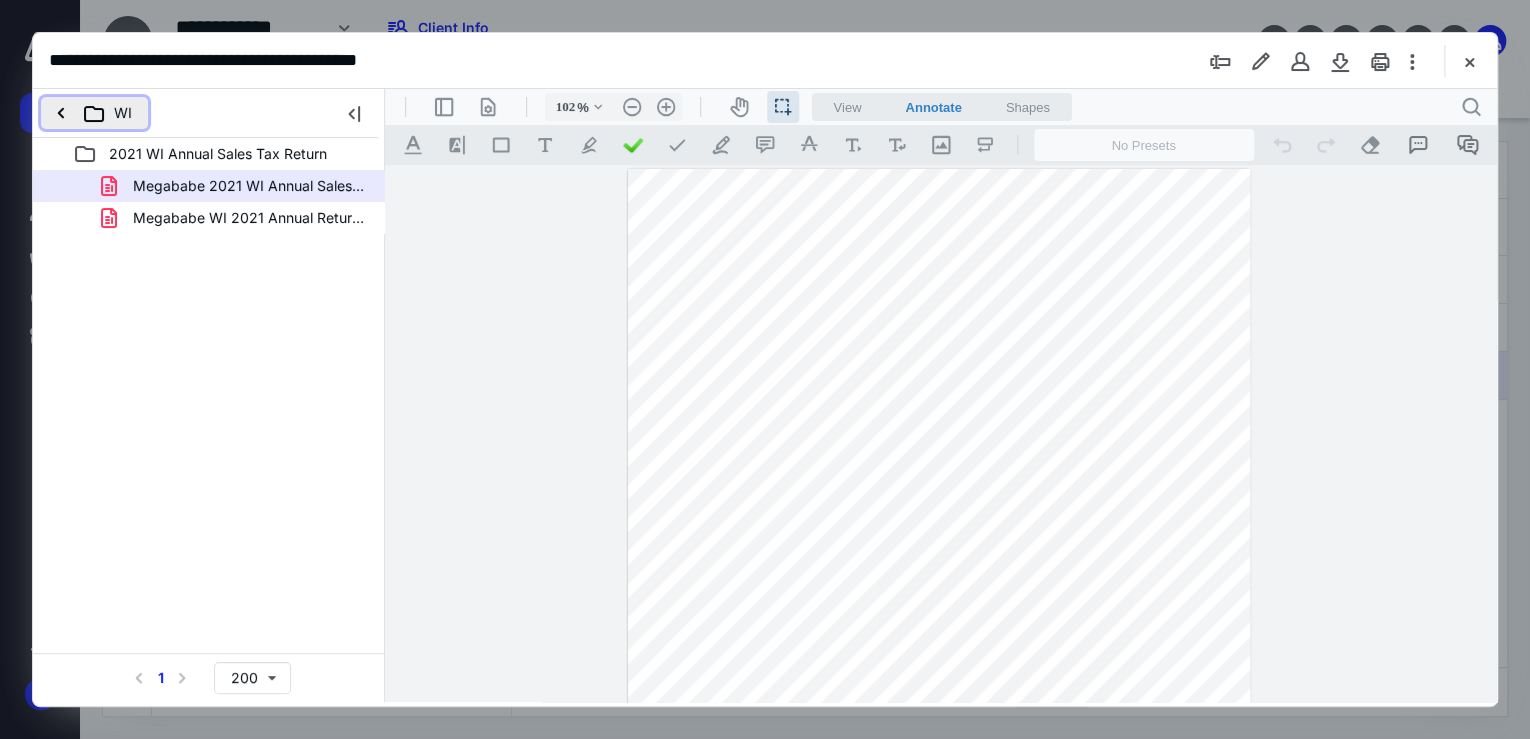 click on "WI" at bounding box center (94, 113) 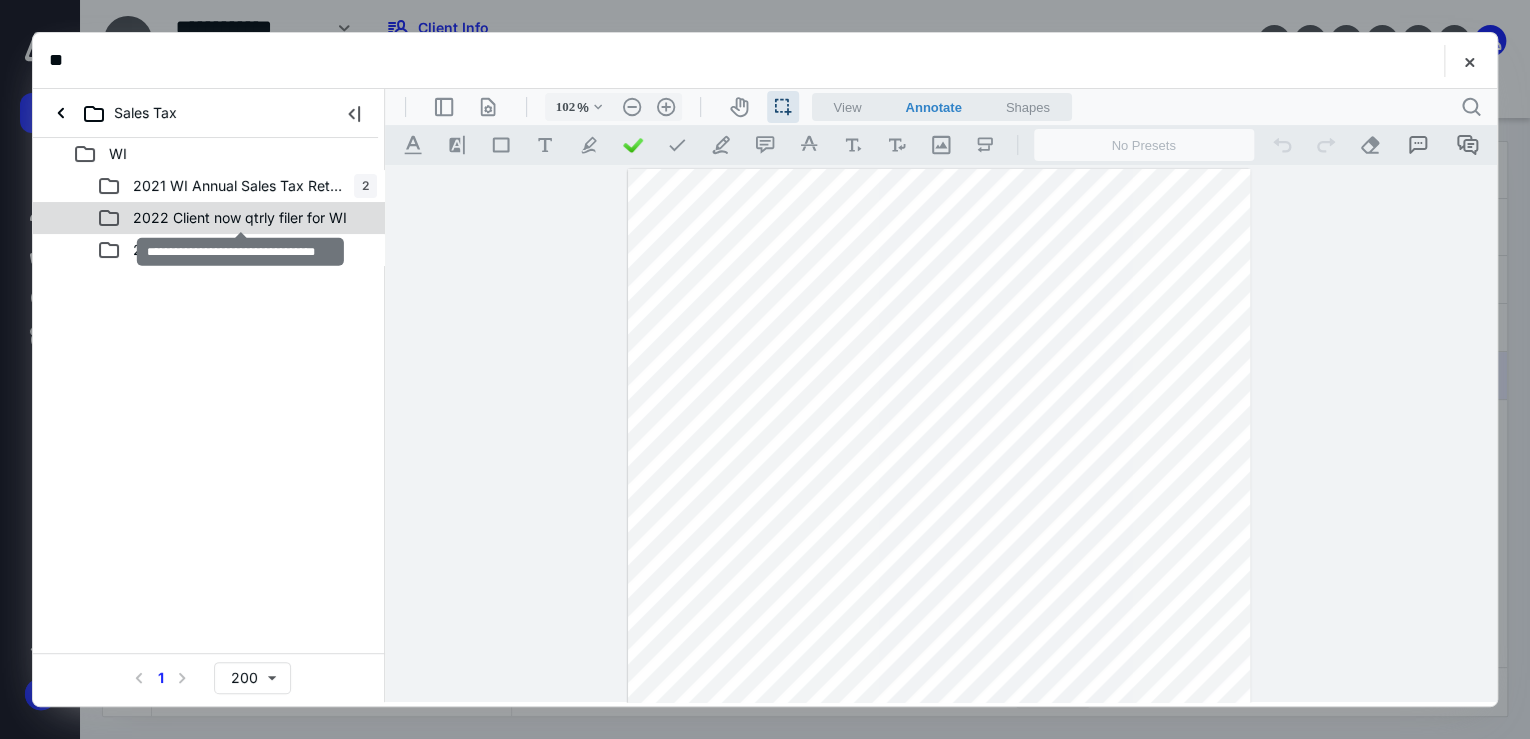 click on "2022 Client now qtrly filer for WI" at bounding box center (240, 218) 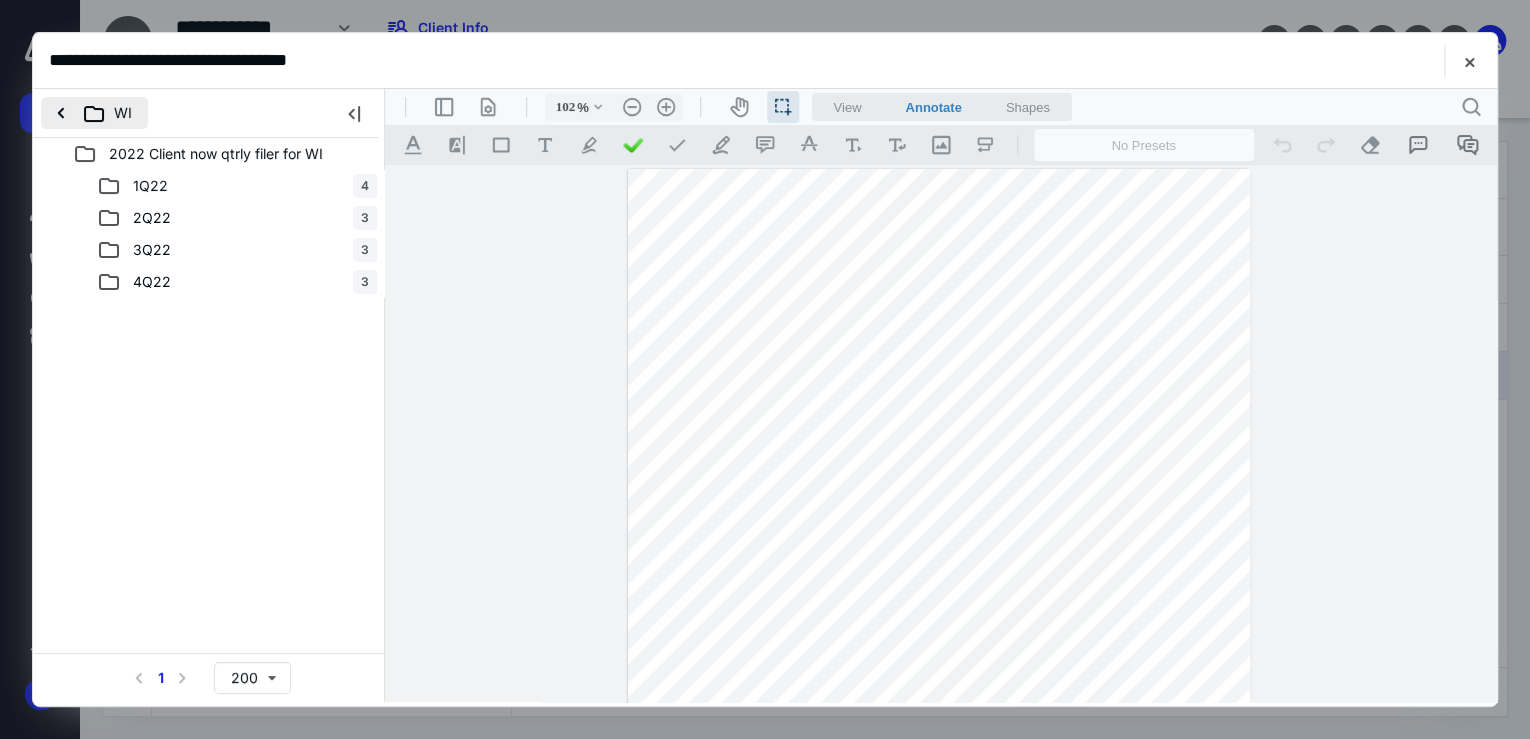 click on "WI" at bounding box center (94, 113) 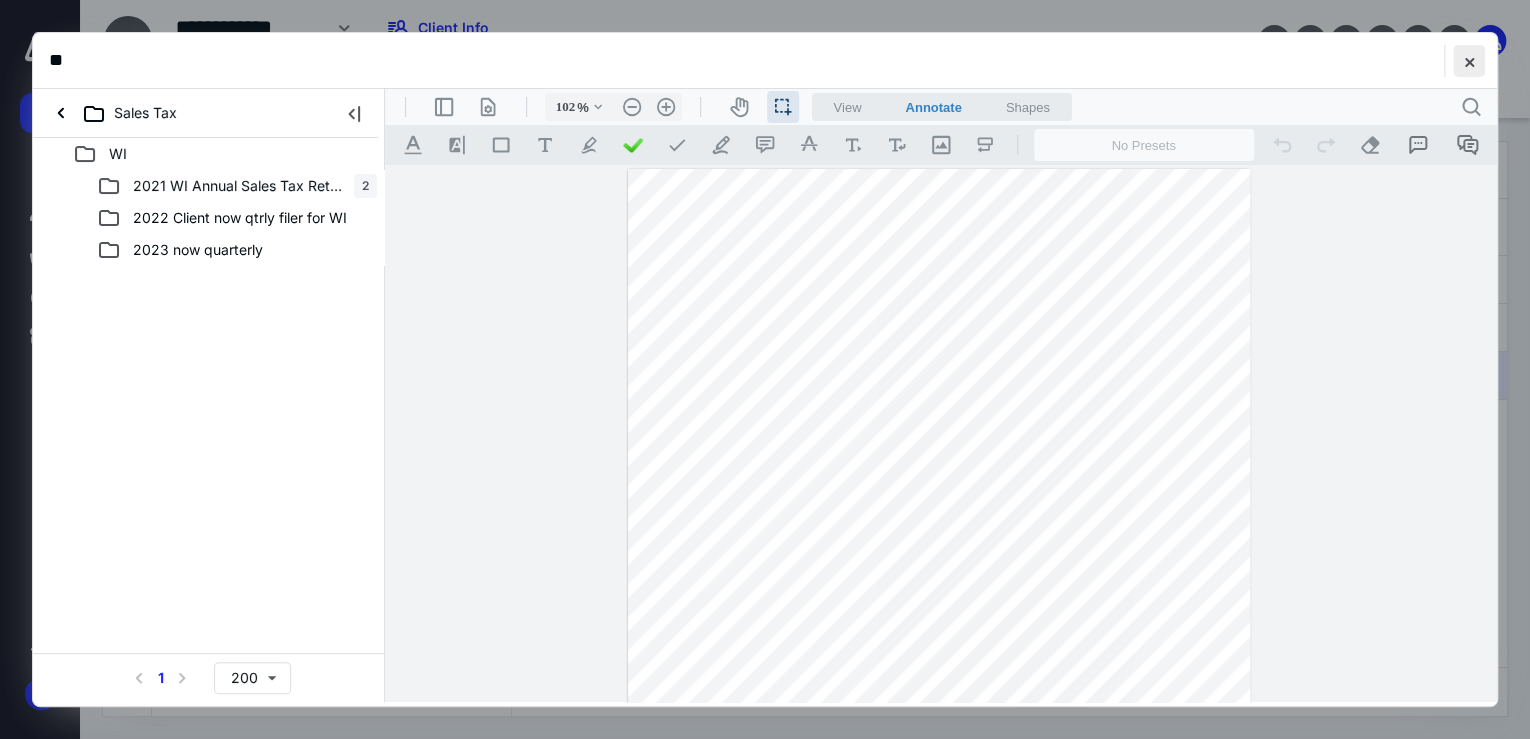 click at bounding box center [1469, 61] 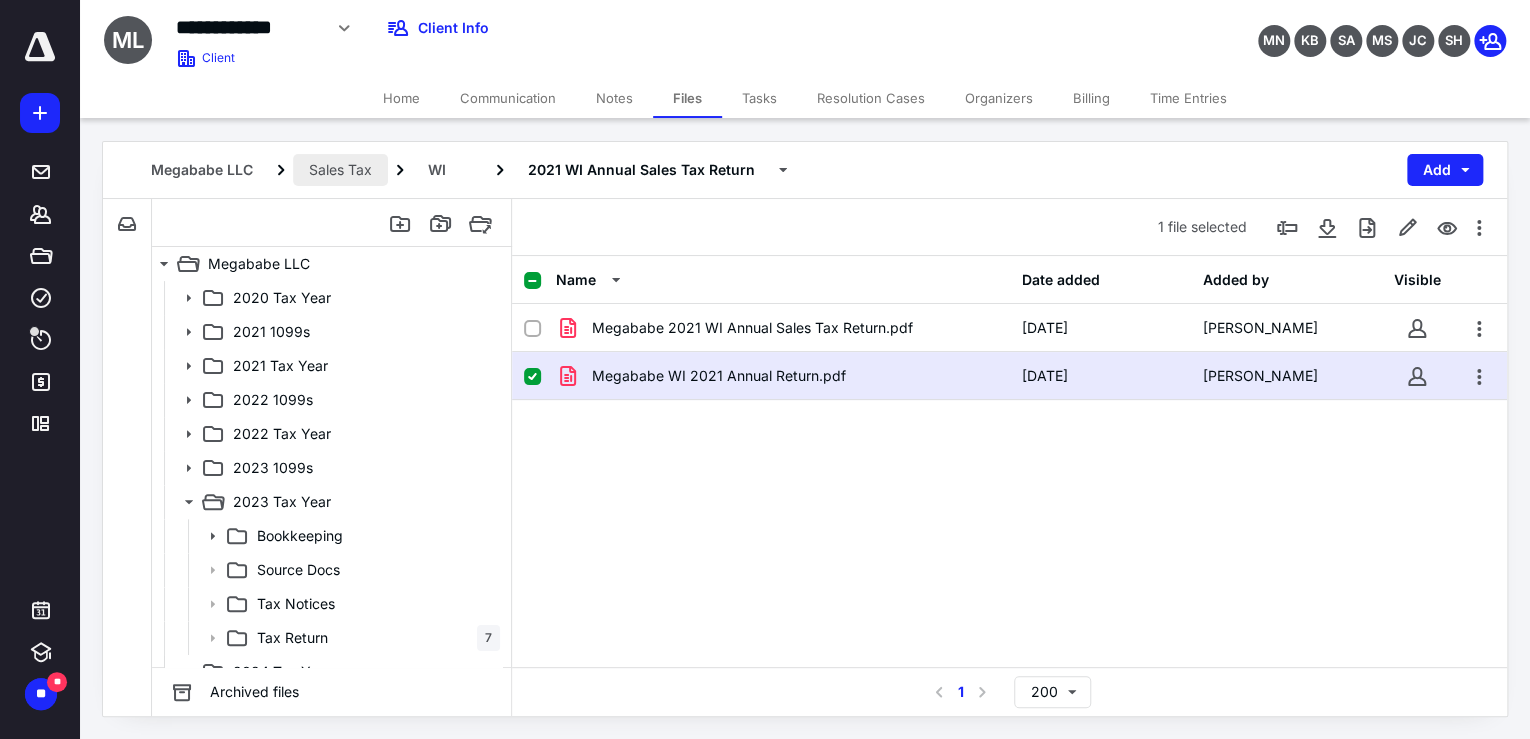 click on "Sales Tax" at bounding box center [340, 170] 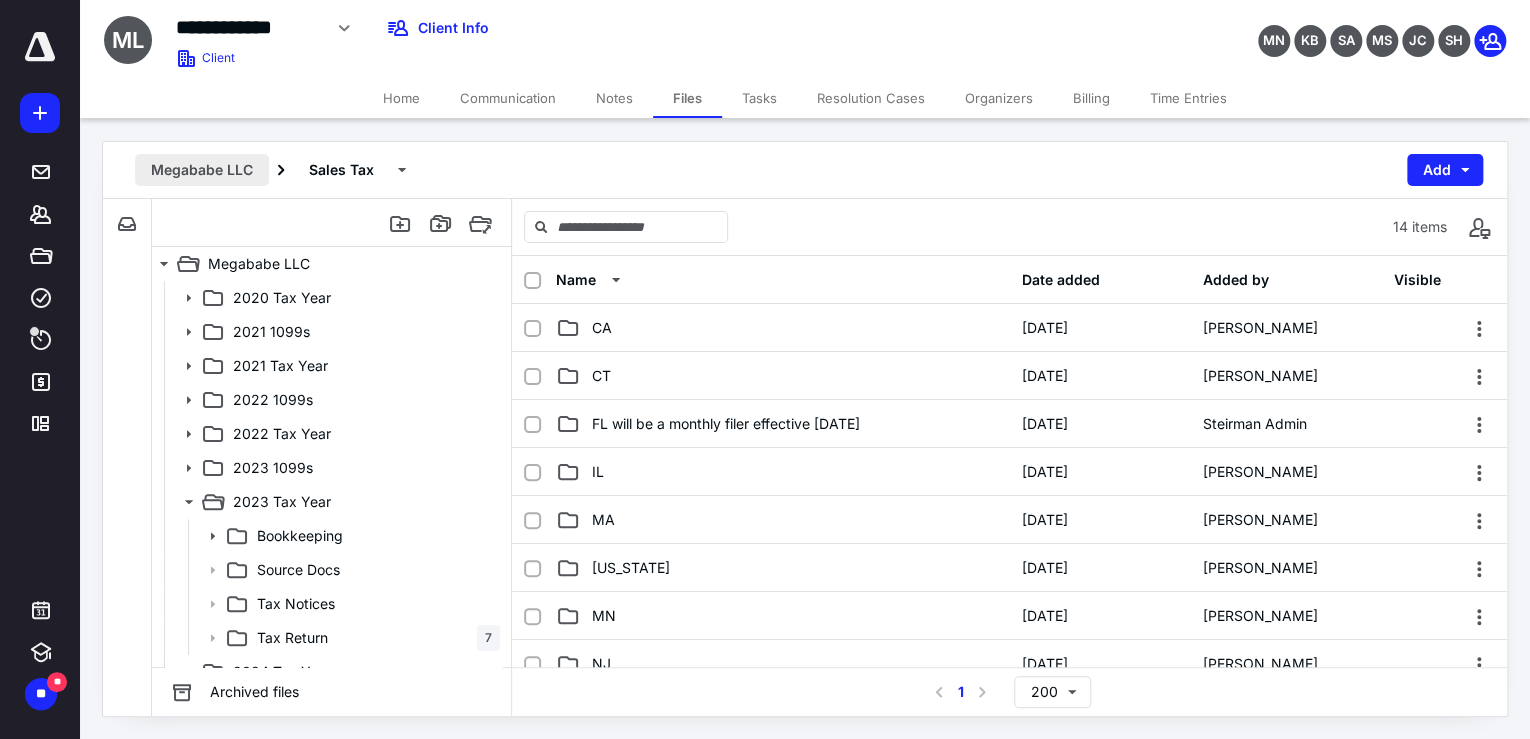 click on "Megababe LLC" at bounding box center (202, 170) 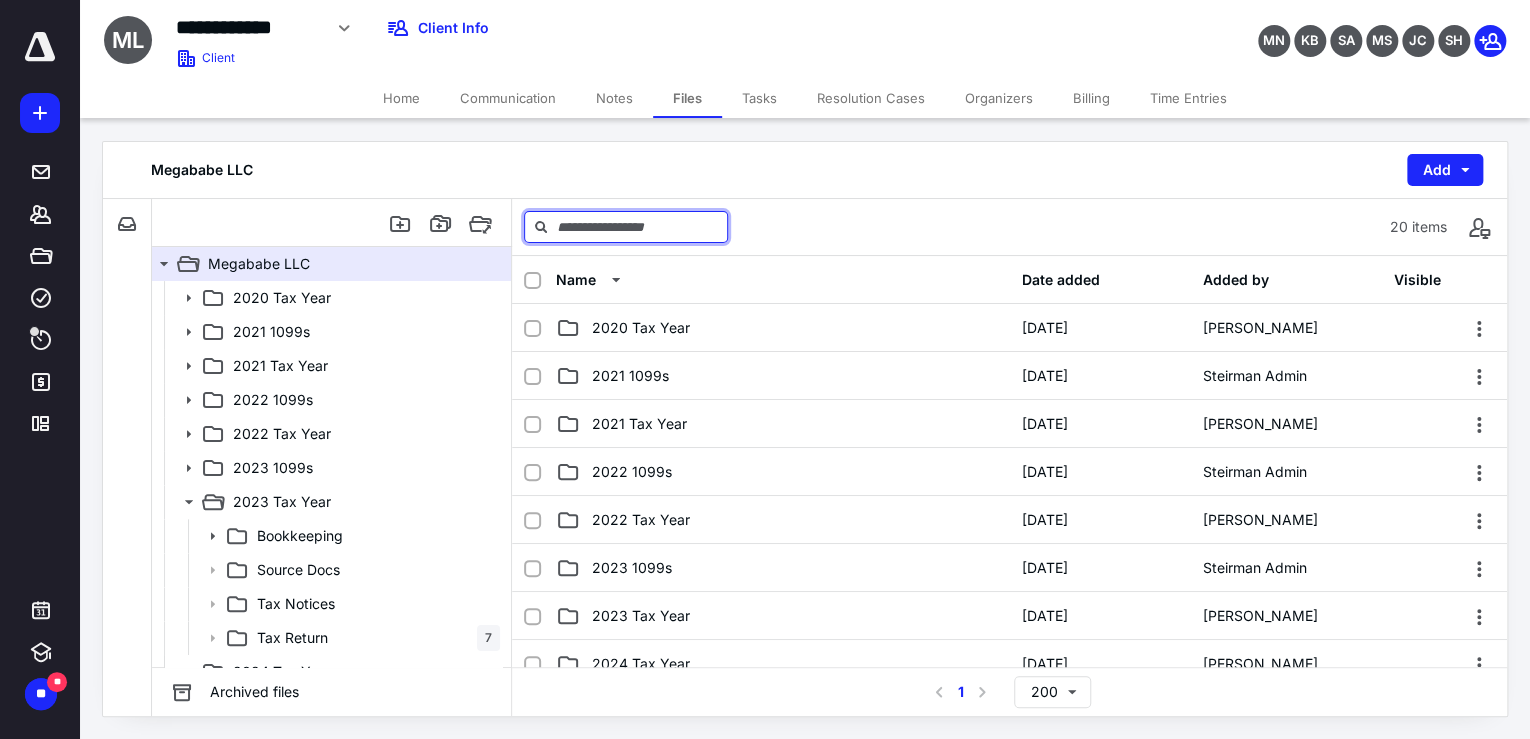 click at bounding box center [626, 227] 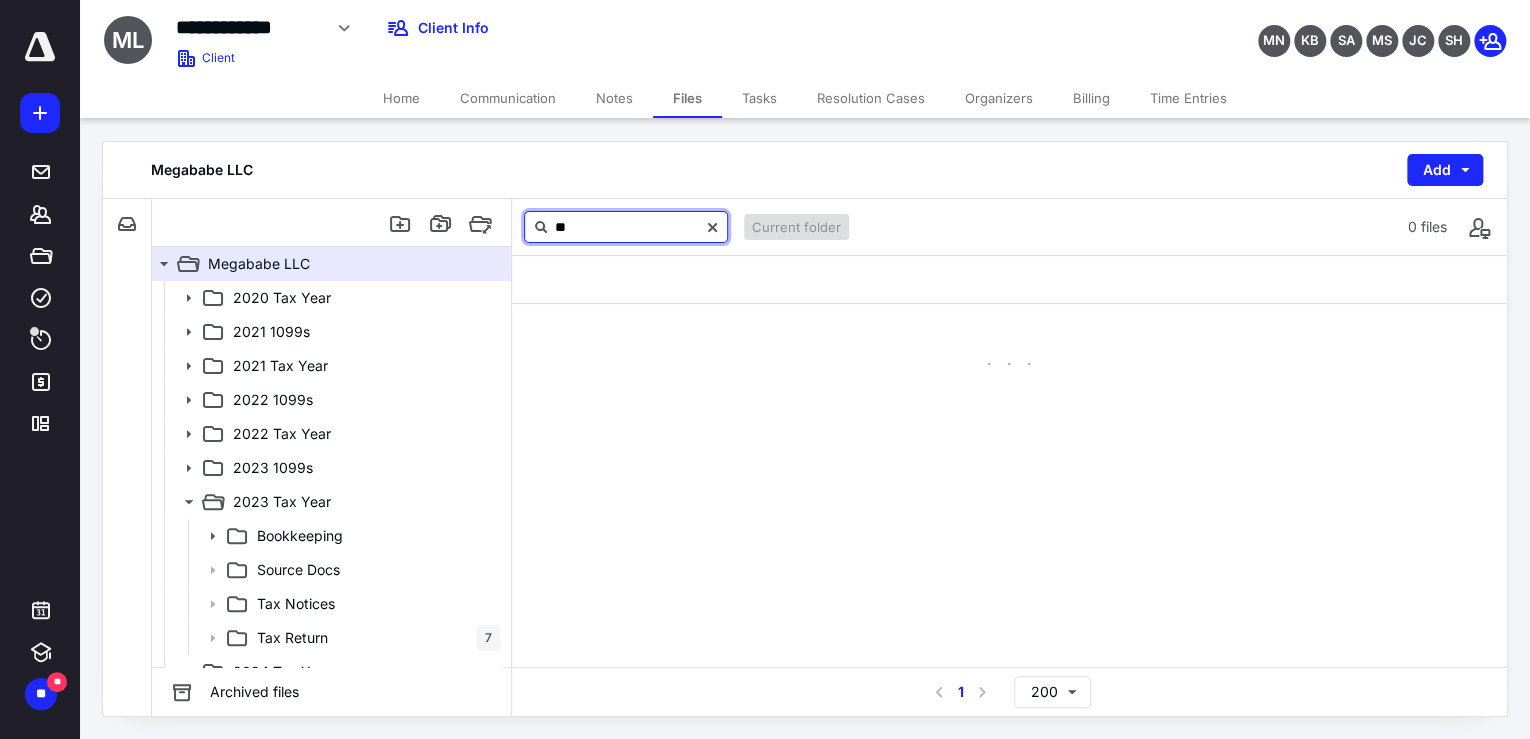 type on "**" 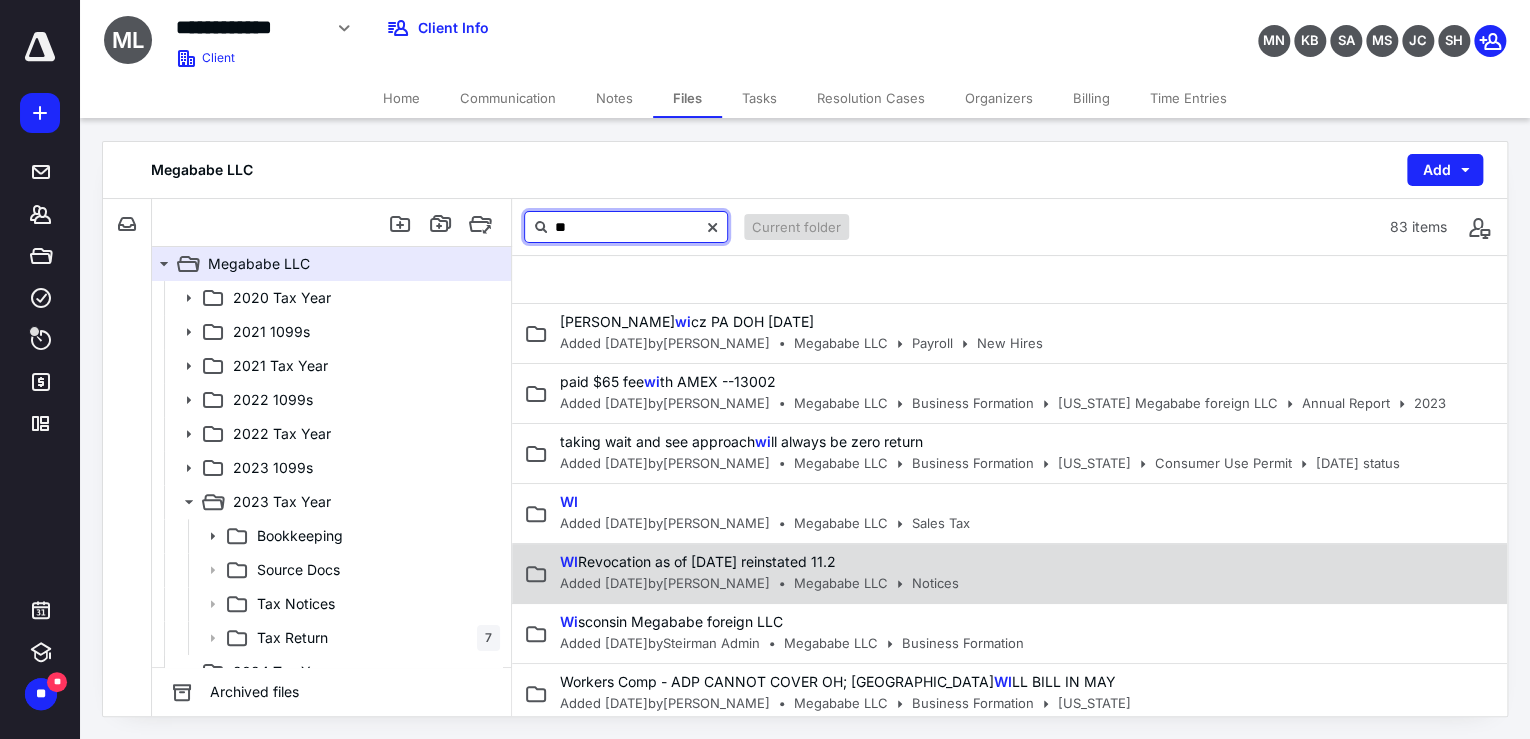 scroll, scrollTop: 640, scrollLeft: 0, axis: vertical 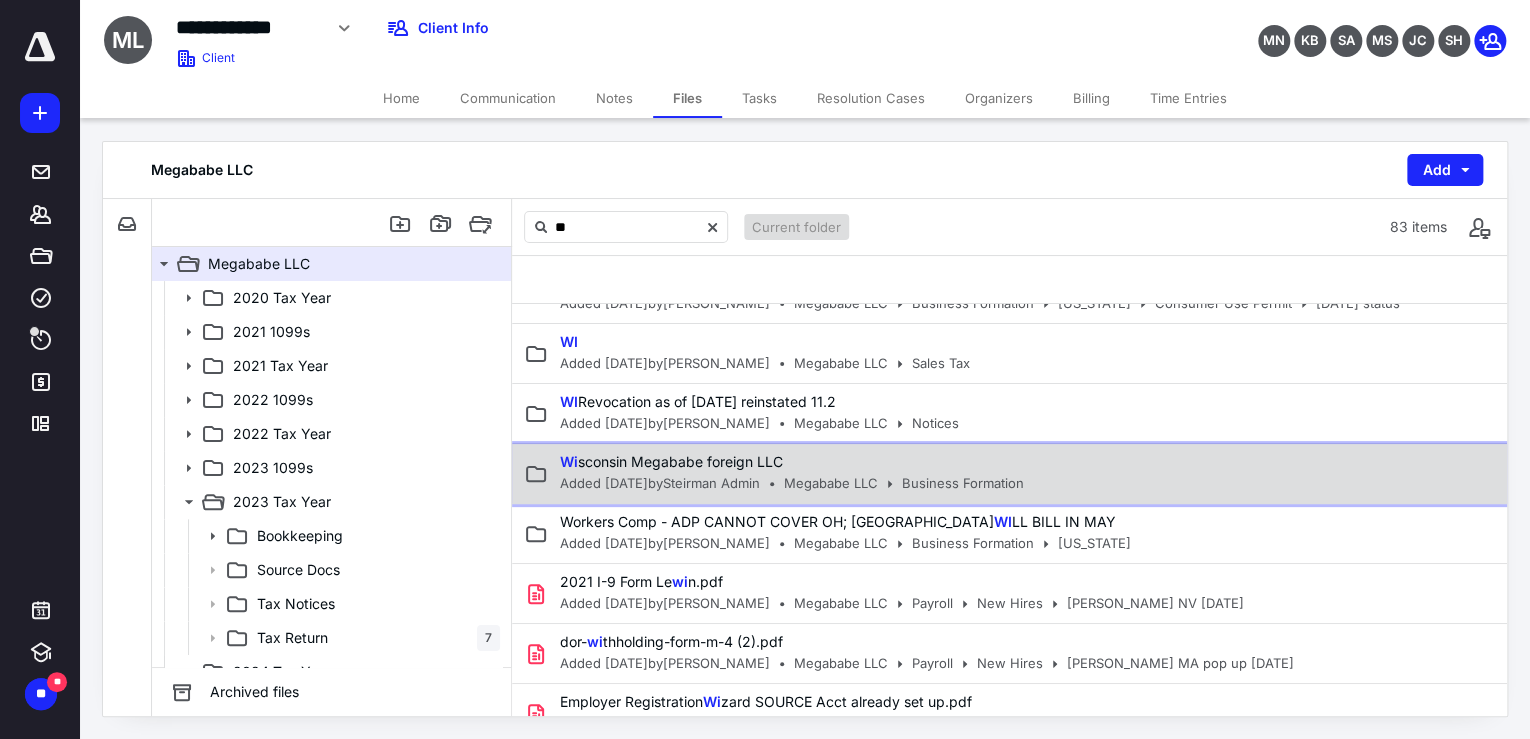 click on "Wi sconsin Megababe   foreign LLC Added   [DATE]  by  Steirman Admin Megababe LLC Business Formation" at bounding box center [1009, 474] 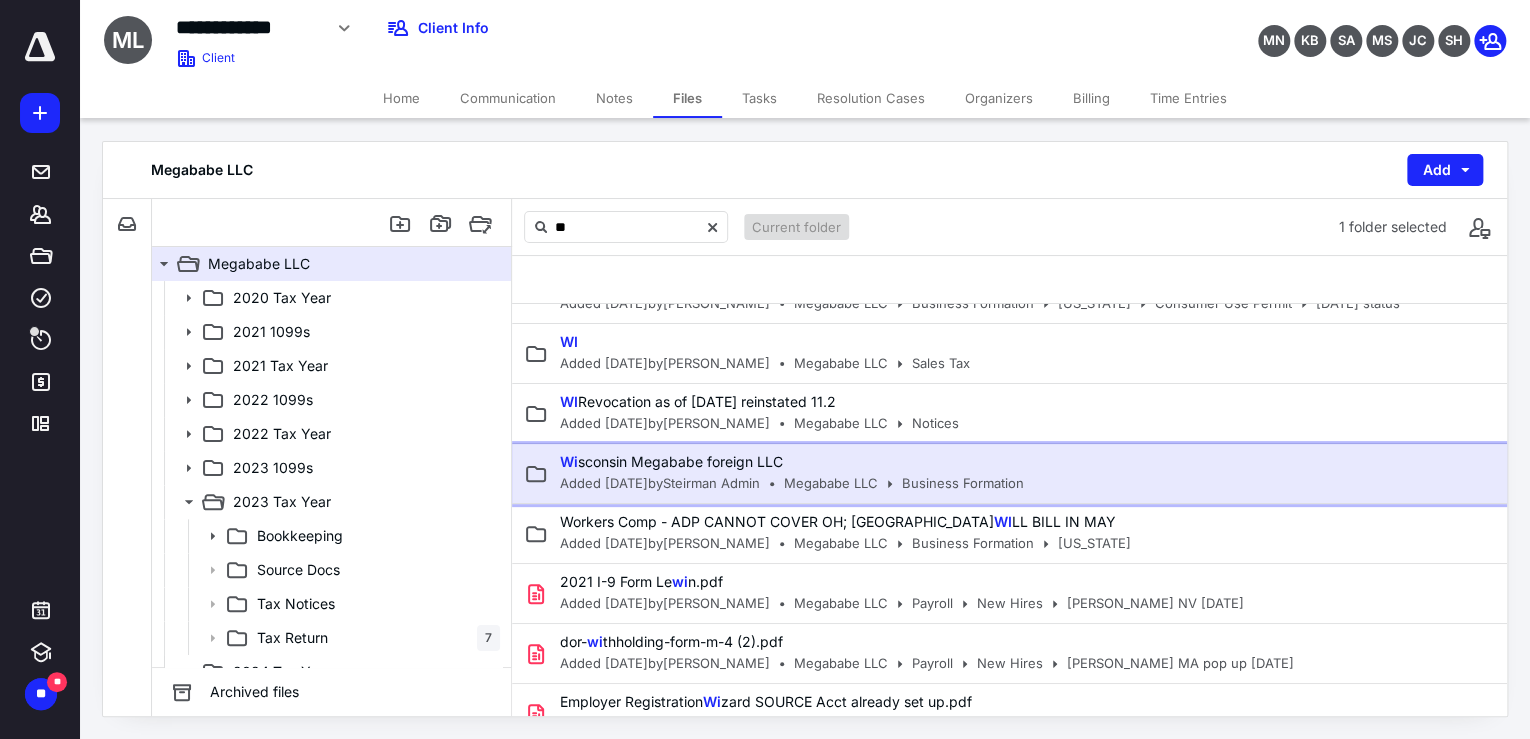 click on "Wi sconsin Megababe   foreign LLC Added   [DATE]  by  Steirman Admin Megababe LLC Business Formation" at bounding box center [1009, 474] 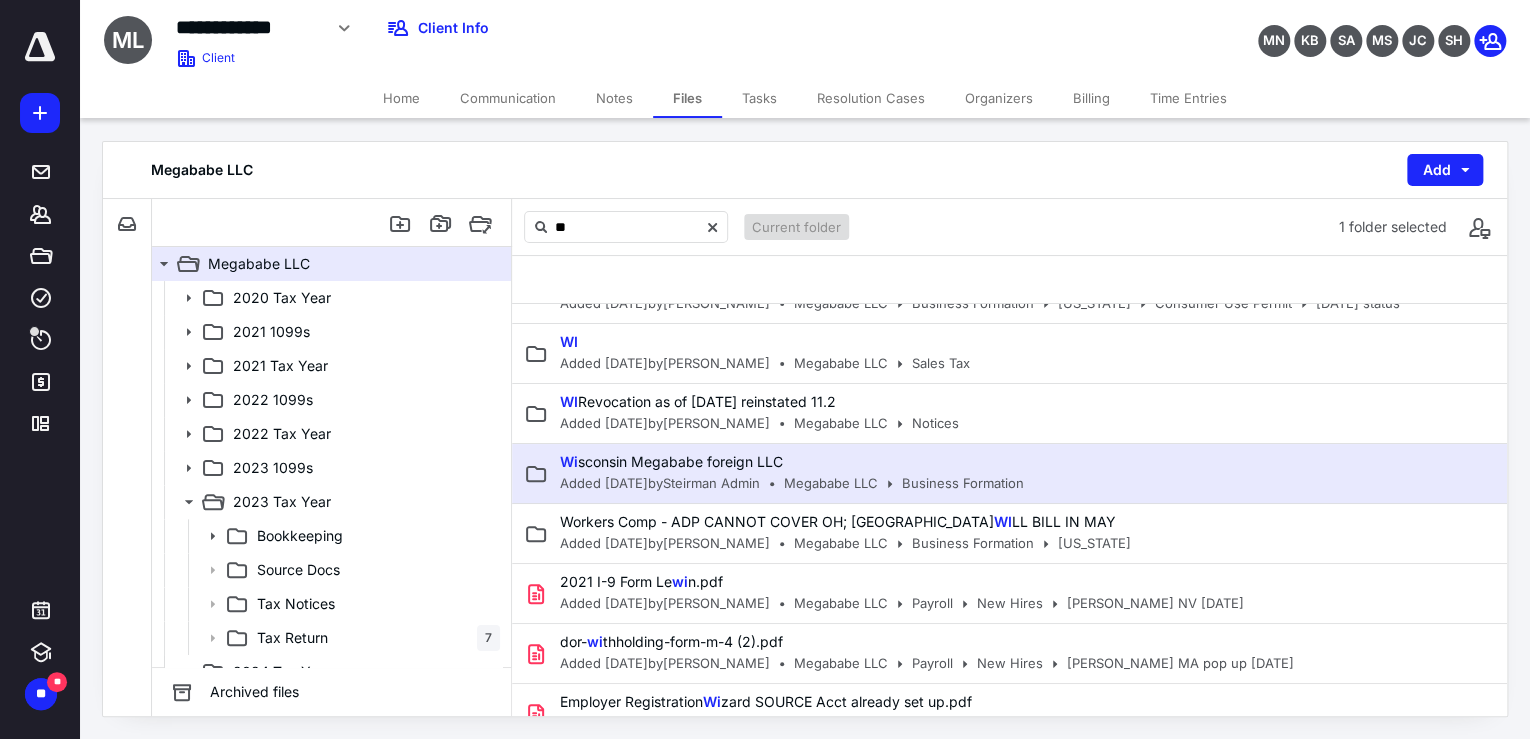 type 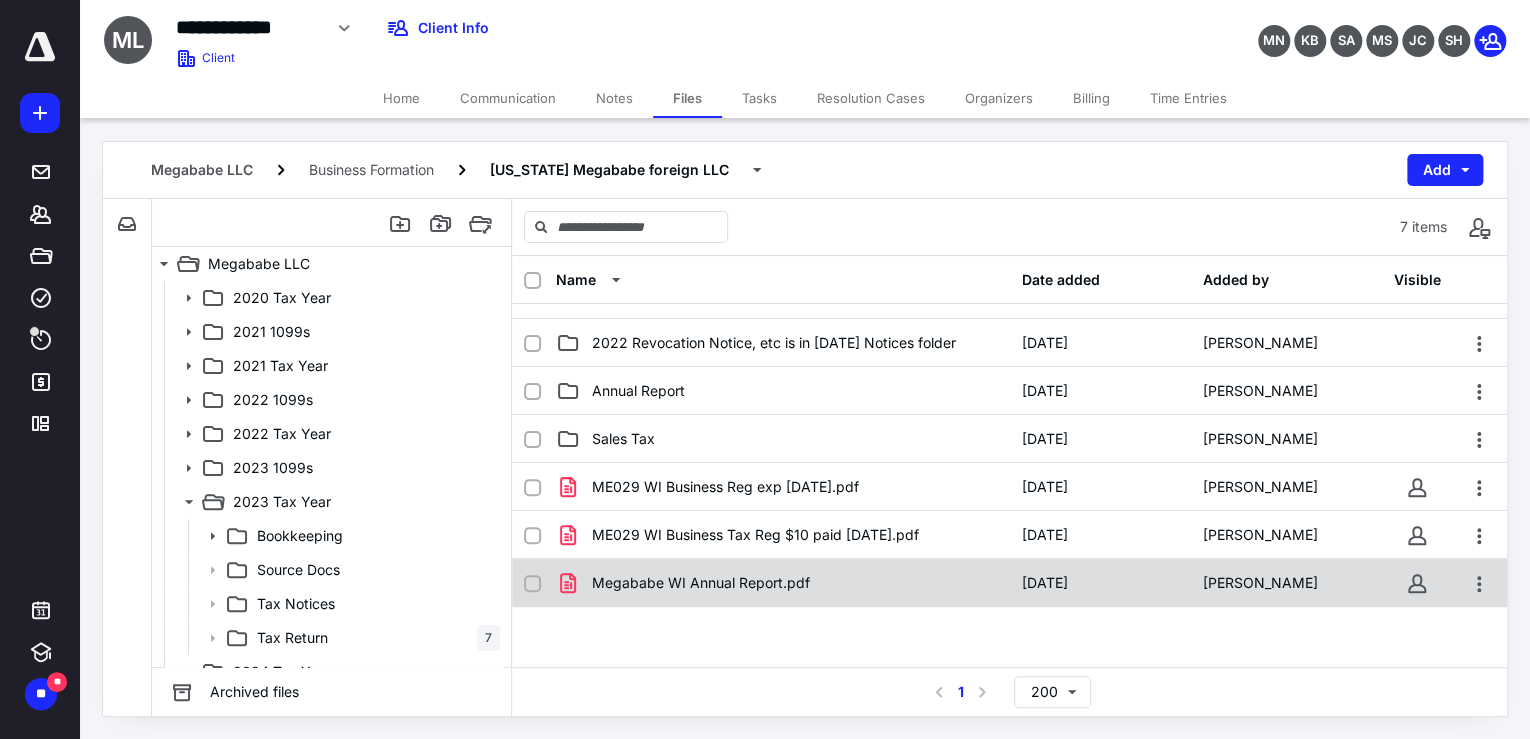 scroll, scrollTop: 0, scrollLeft: 0, axis: both 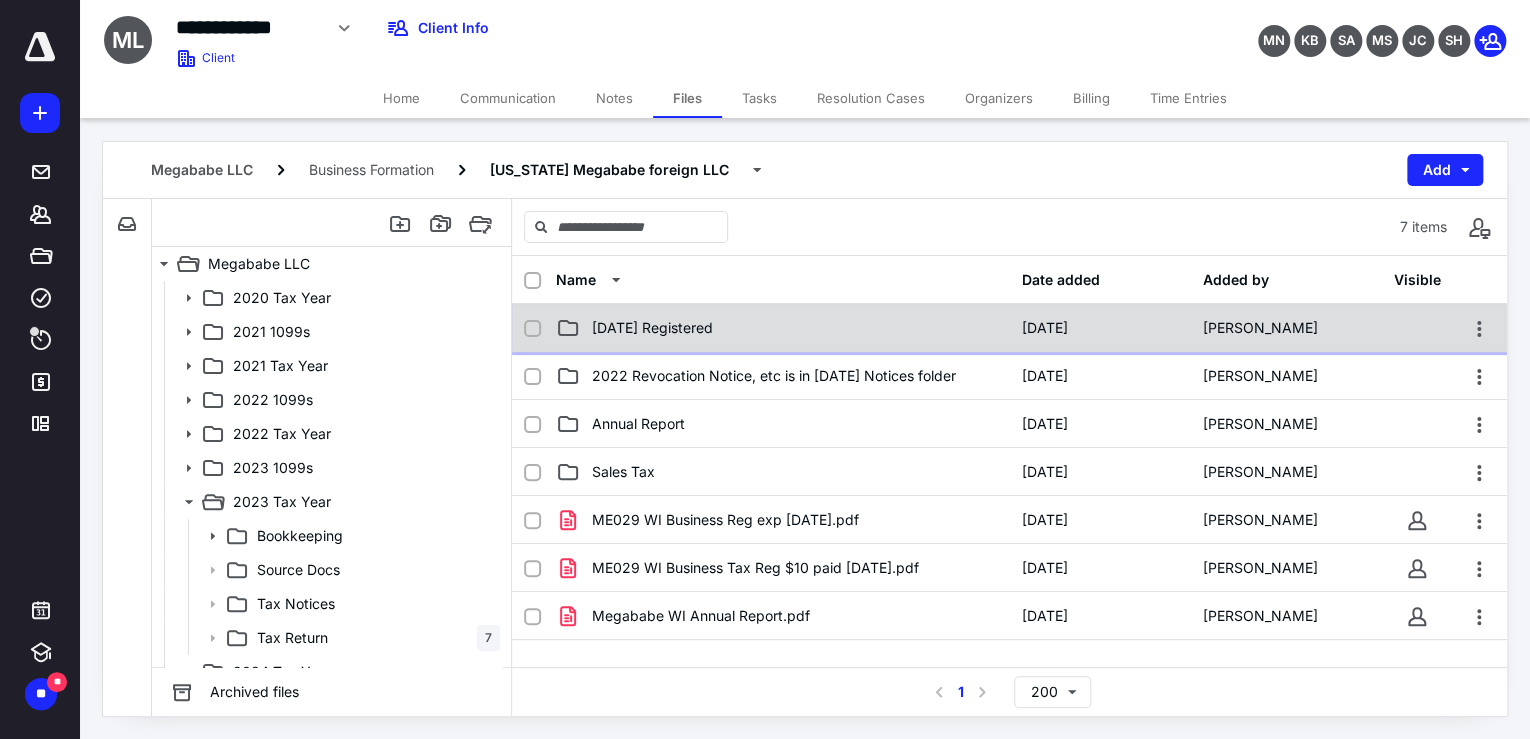 click on "[DATE] Registered" at bounding box center (782, 328) 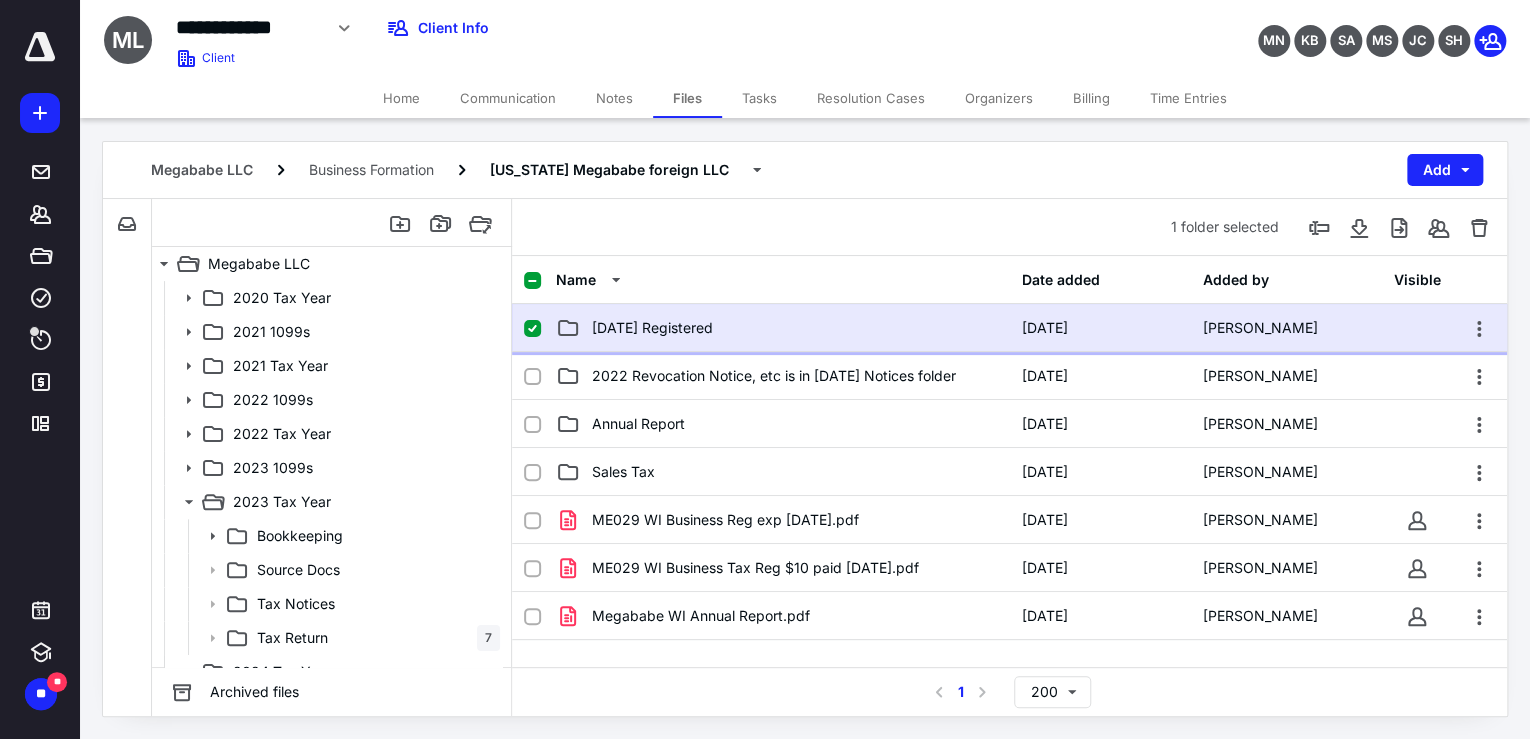 click on "[DATE] Registered" at bounding box center [782, 328] 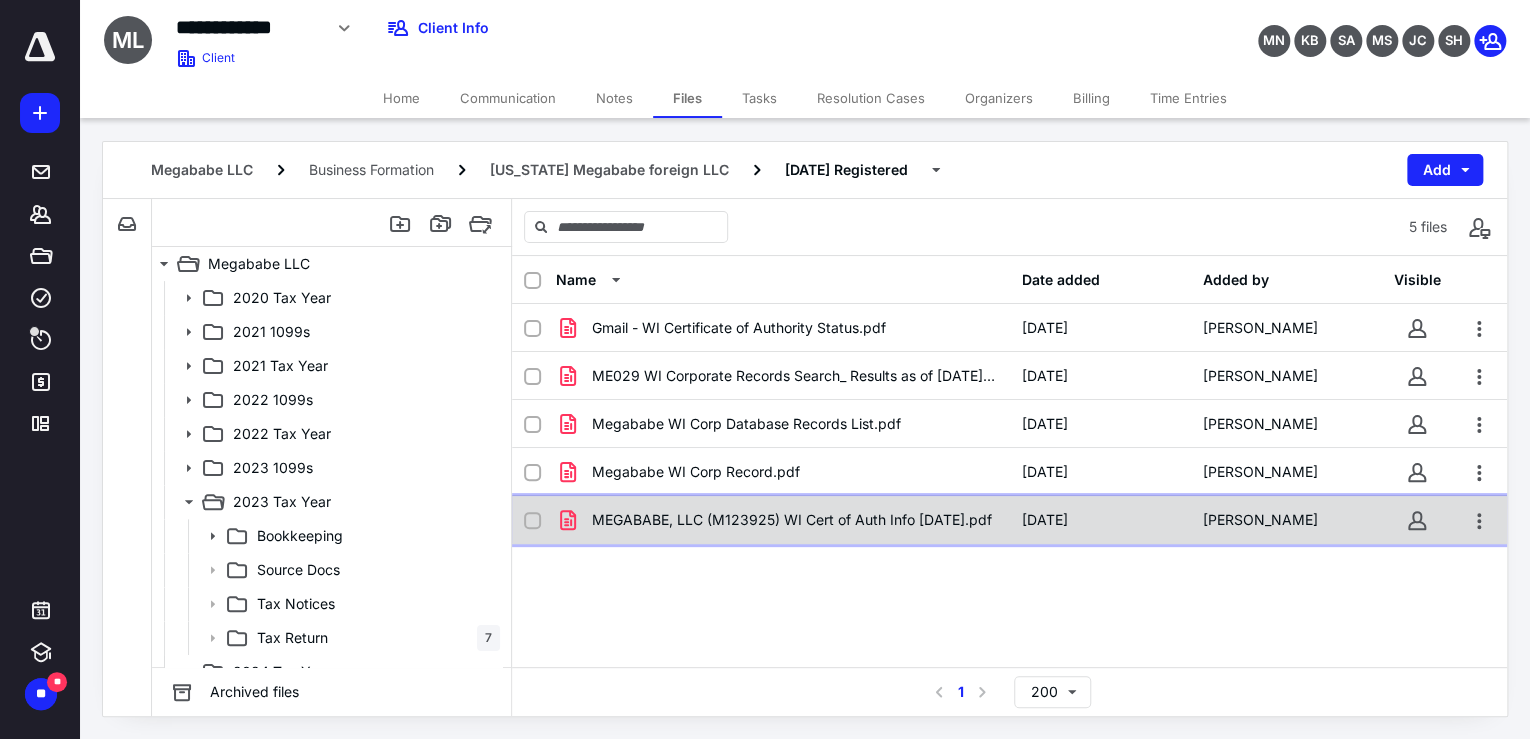 click on "MEGABABE, LLC (M123925) WI Cert of Auth Info [DATE].pdf [DATE] [PERSON_NAME]" at bounding box center (1009, 520) 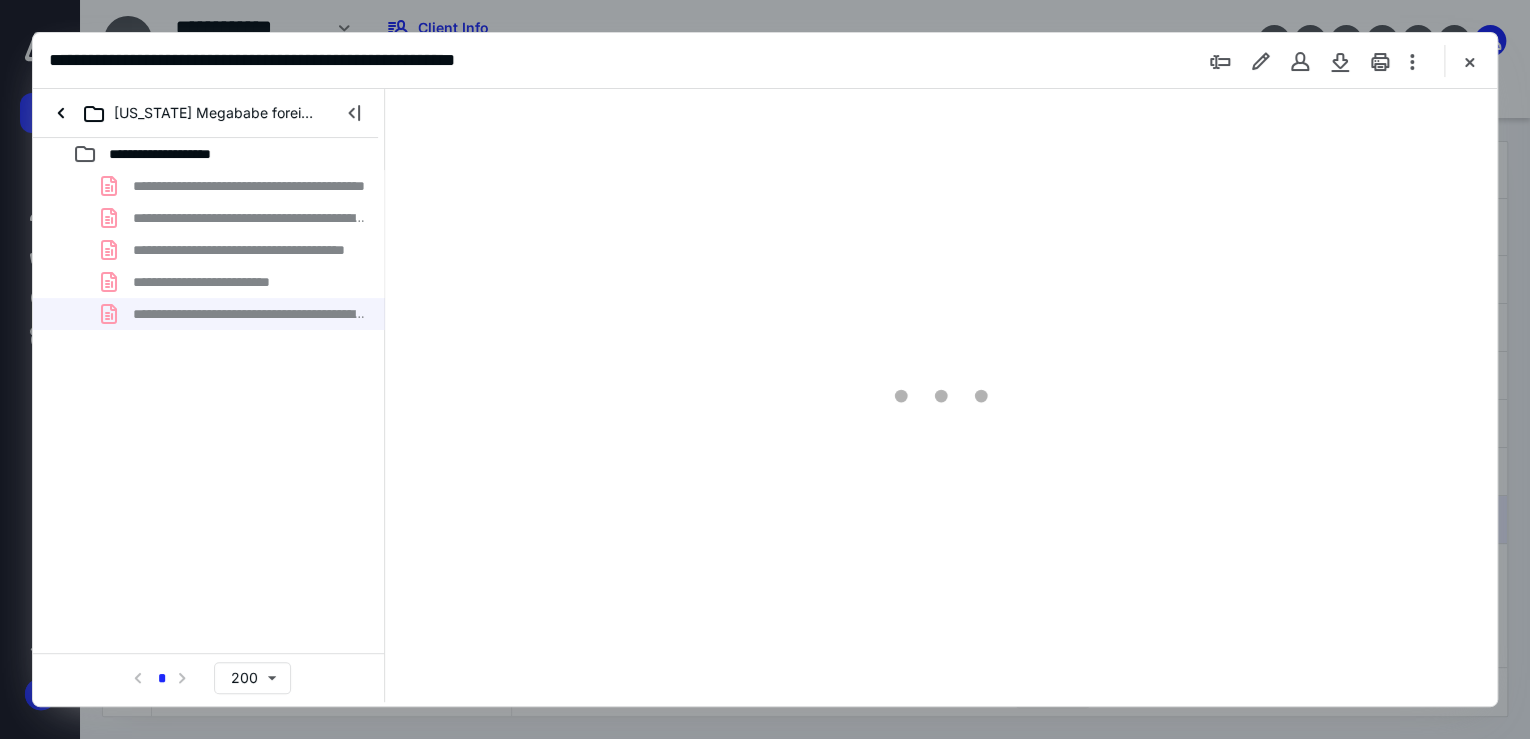 scroll, scrollTop: 0, scrollLeft: 0, axis: both 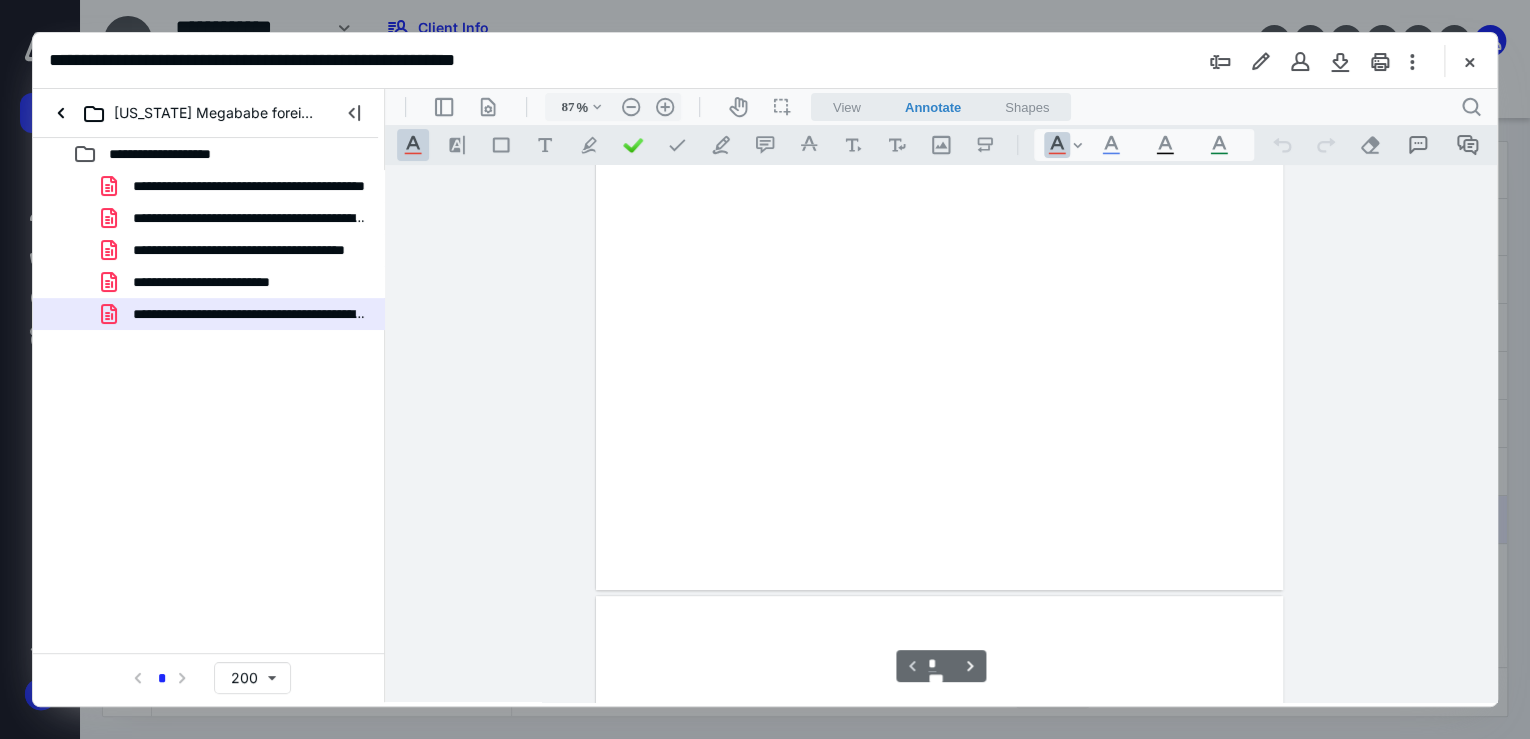 type on "137" 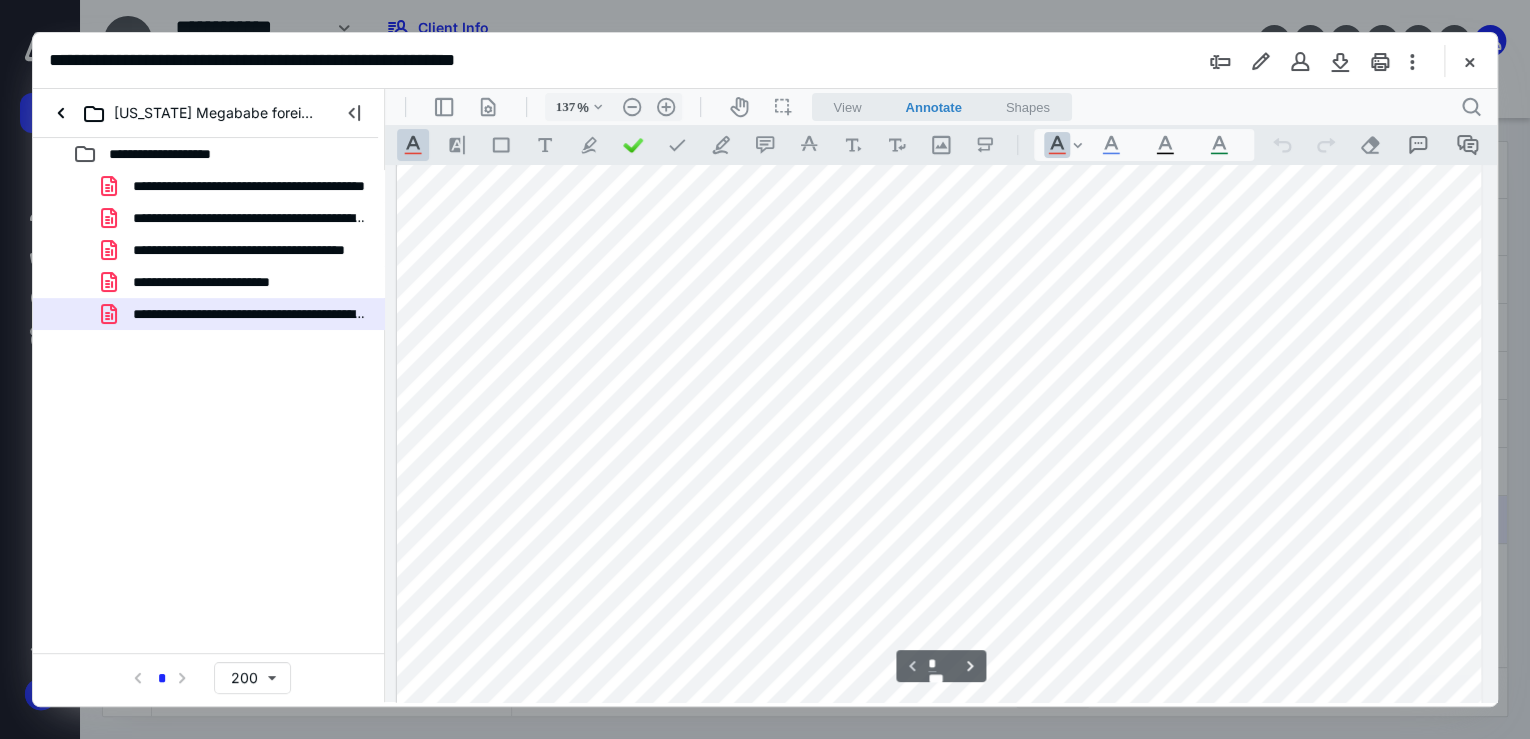 scroll, scrollTop: 284, scrollLeft: 0, axis: vertical 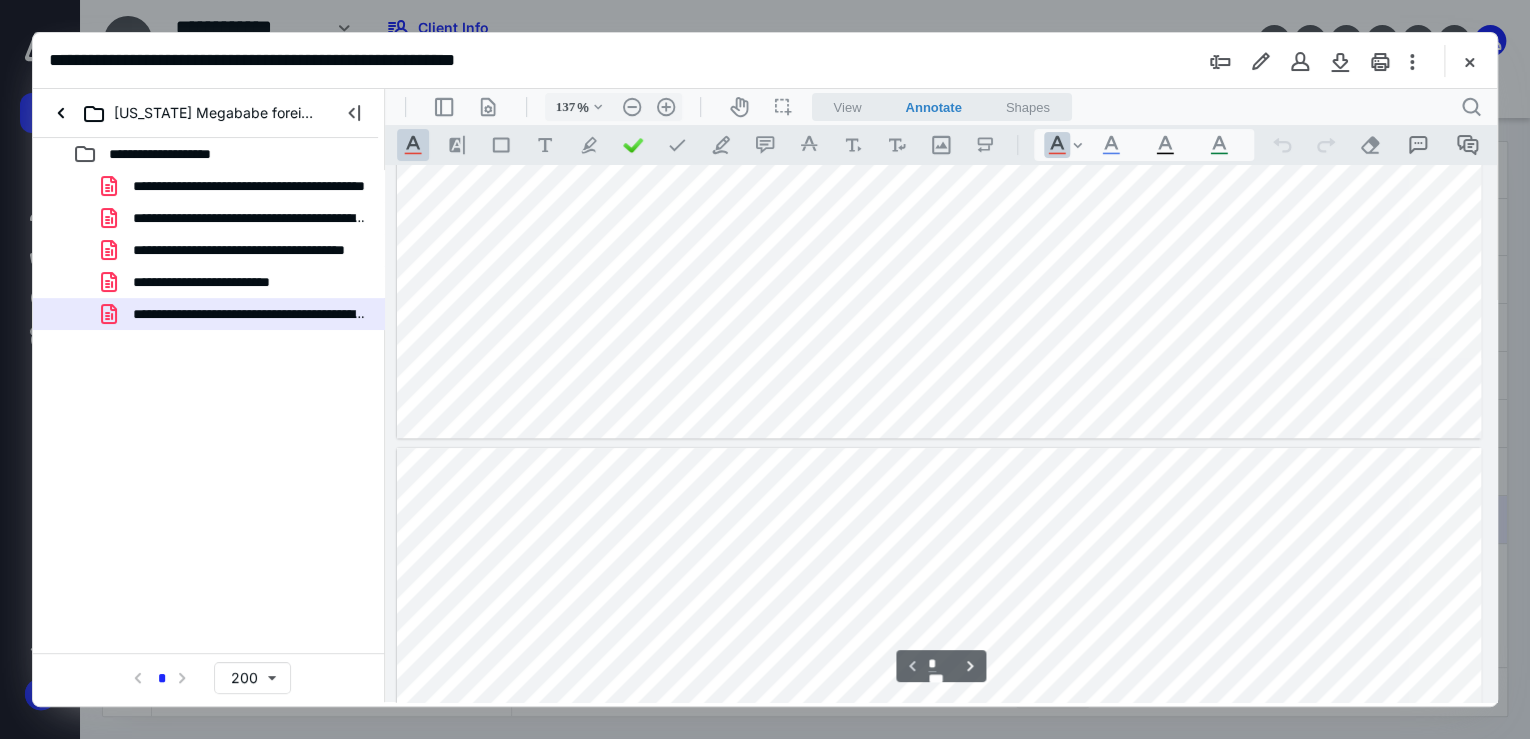 type on "*" 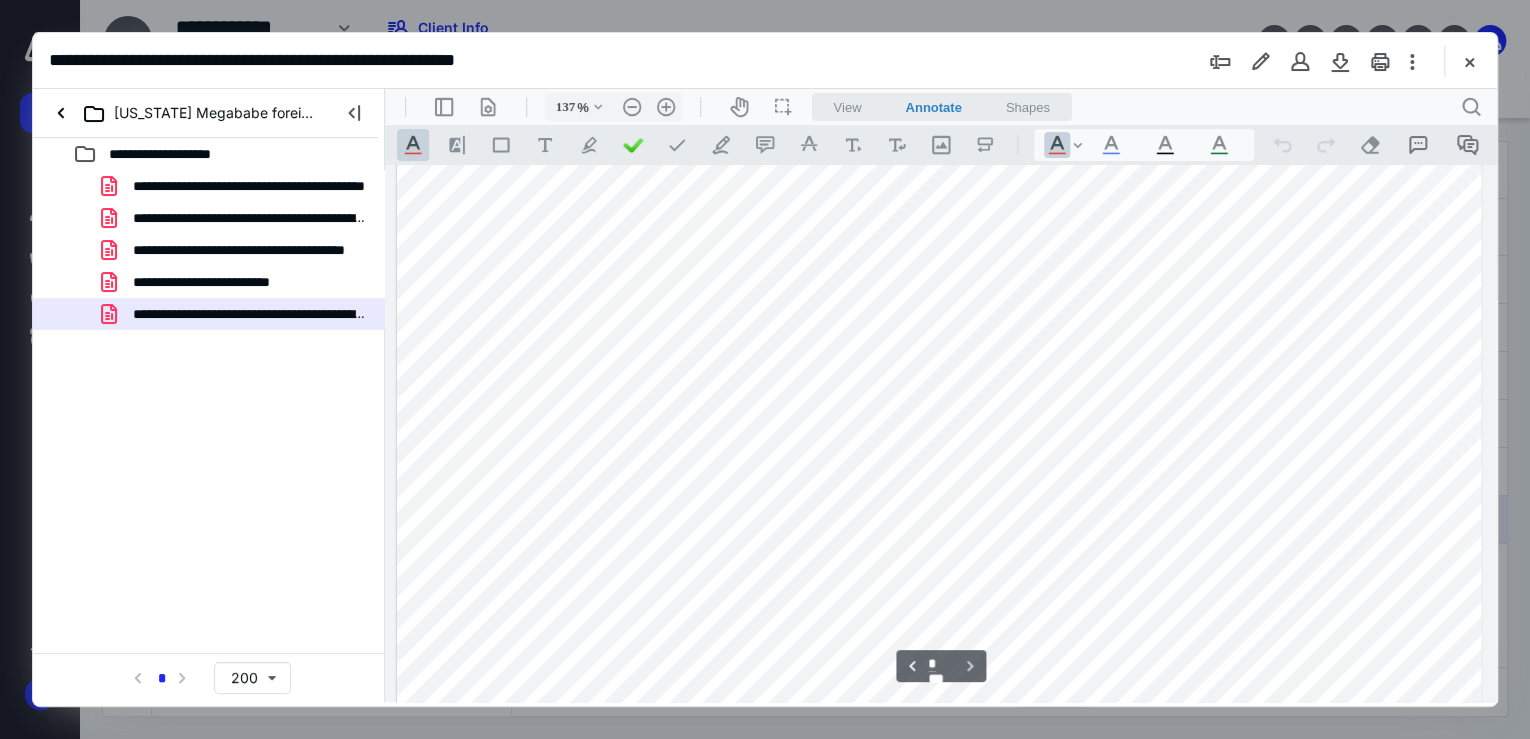 scroll, scrollTop: 1158, scrollLeft: 0, axis: vertical 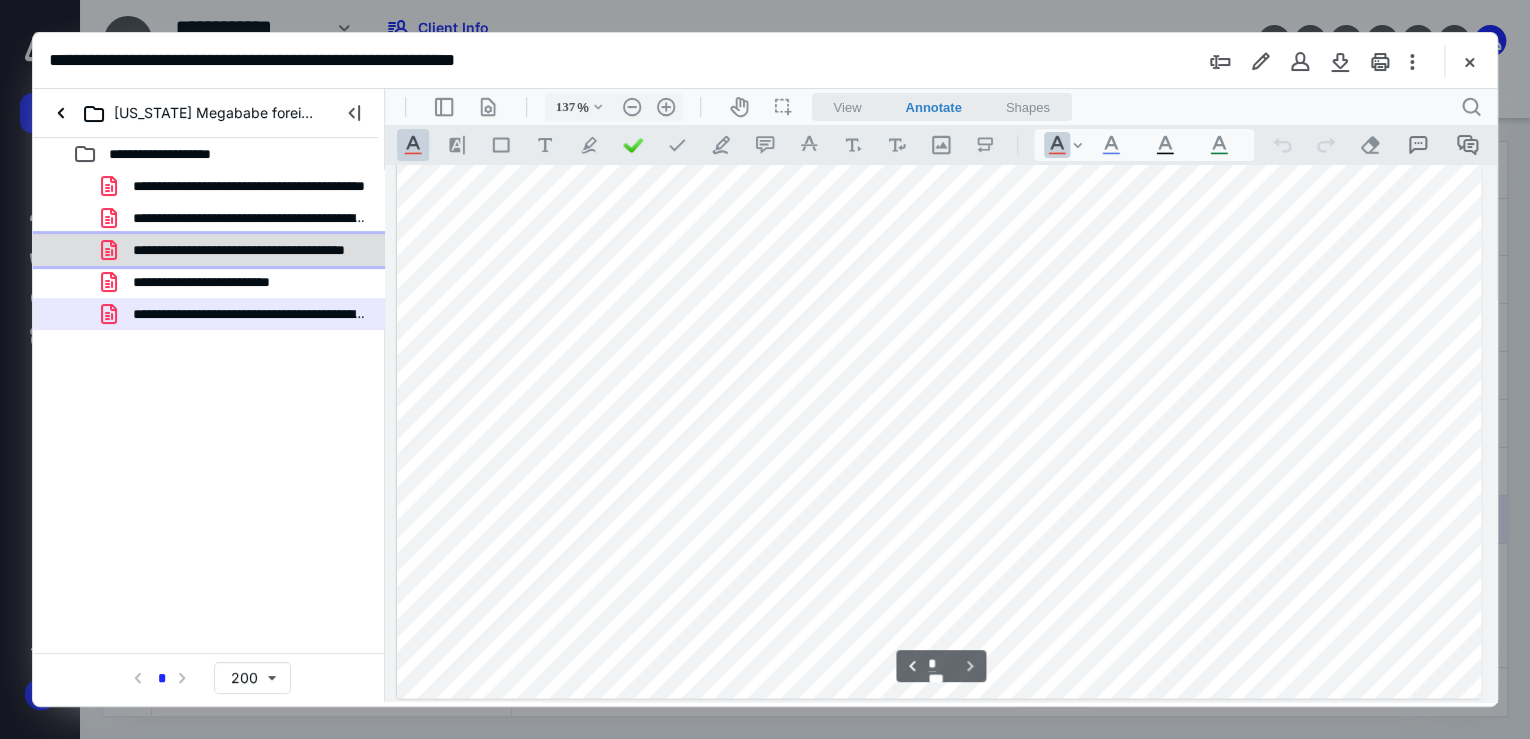 click on "**********" at bounding box center (249, 250) 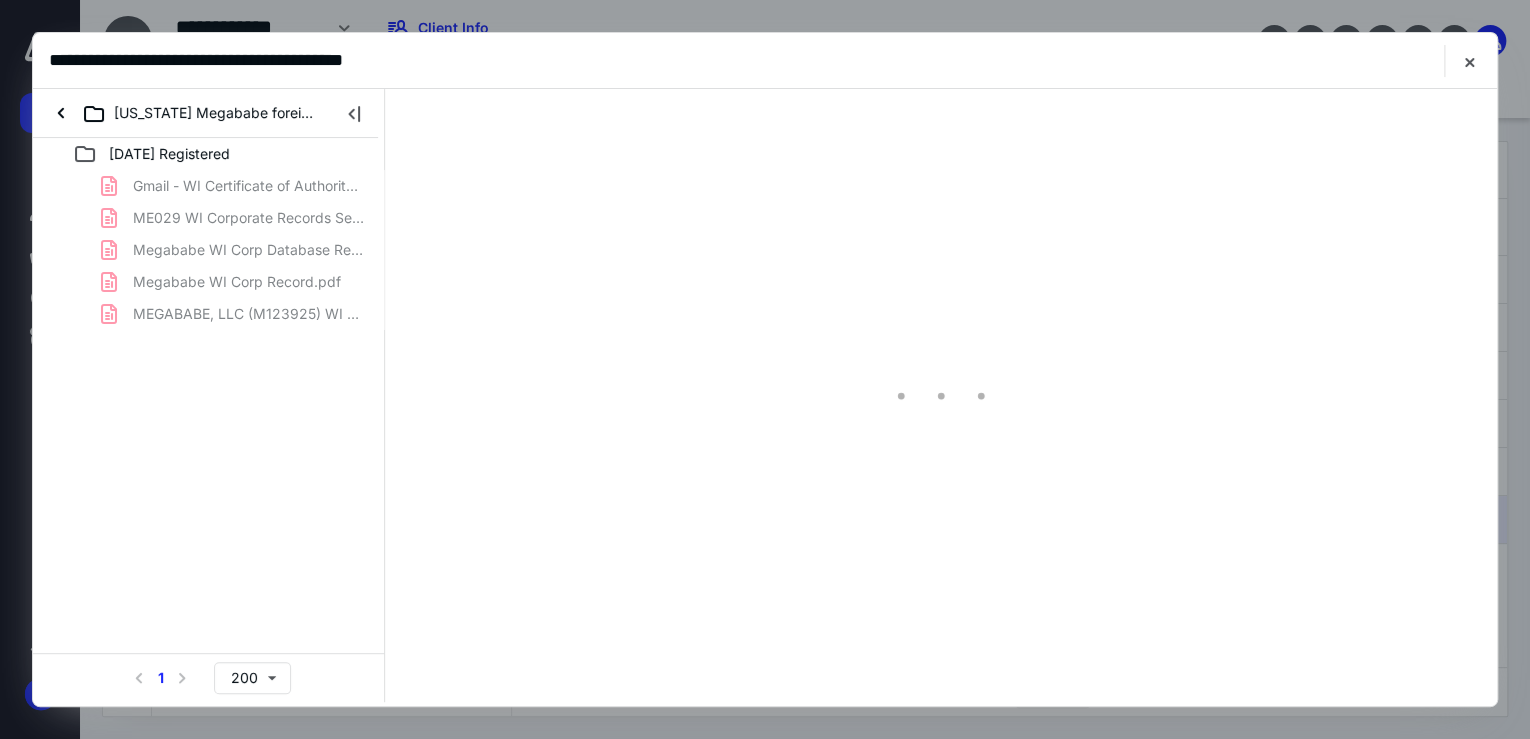 scroll, scrollTop: 0, scrollLeft: 0, axis: both 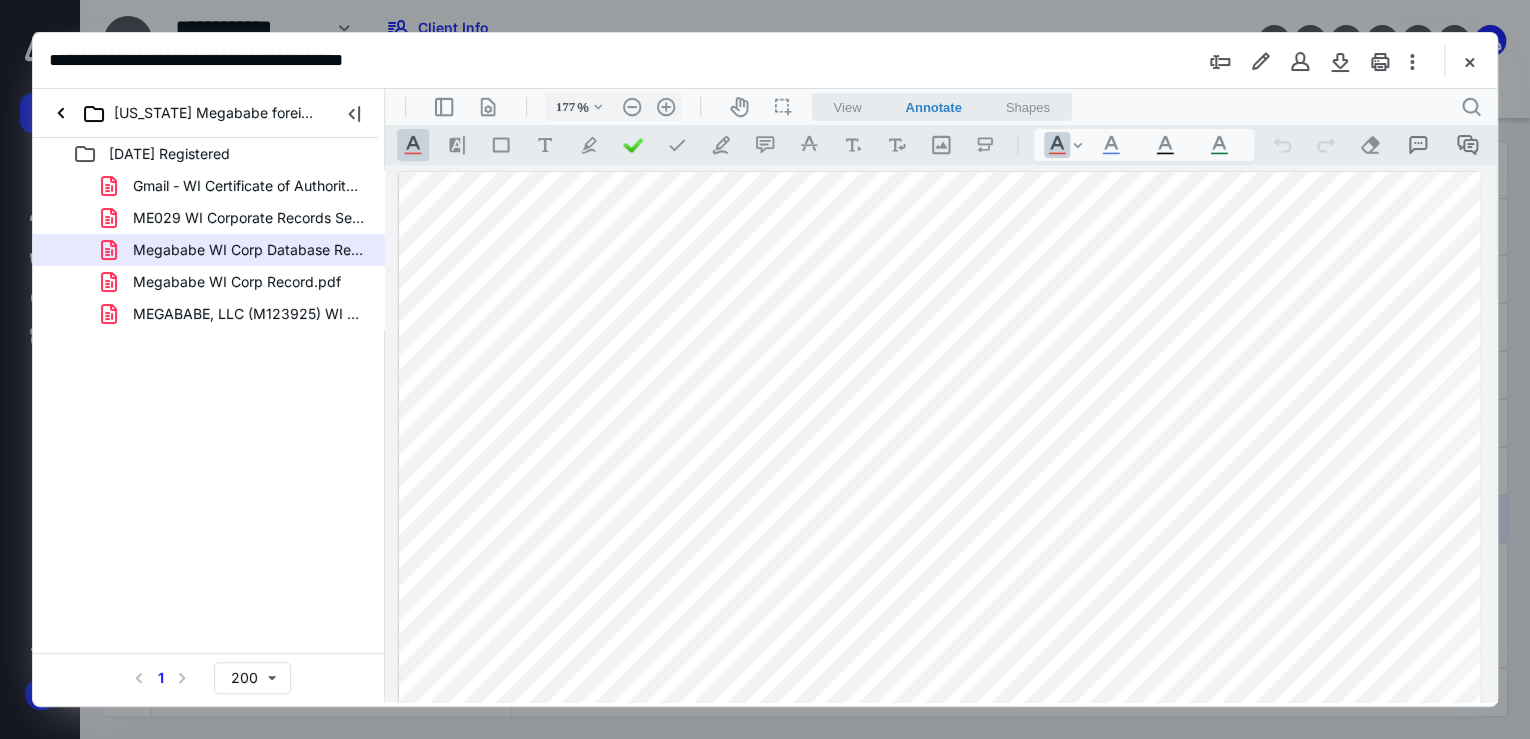 click on "Megababe WI Corp Record.pdf" at bounding box center (209, 282) 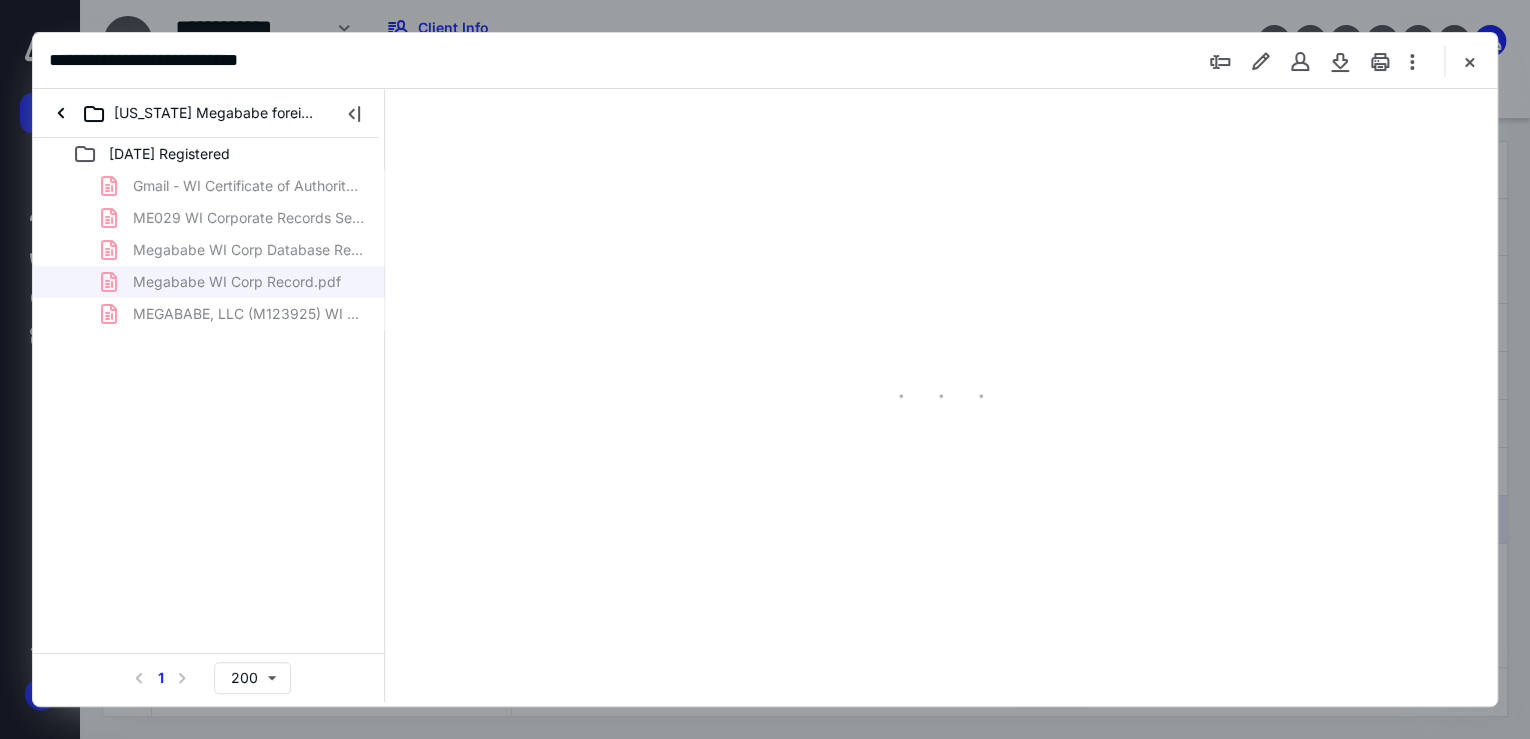 type on "177" 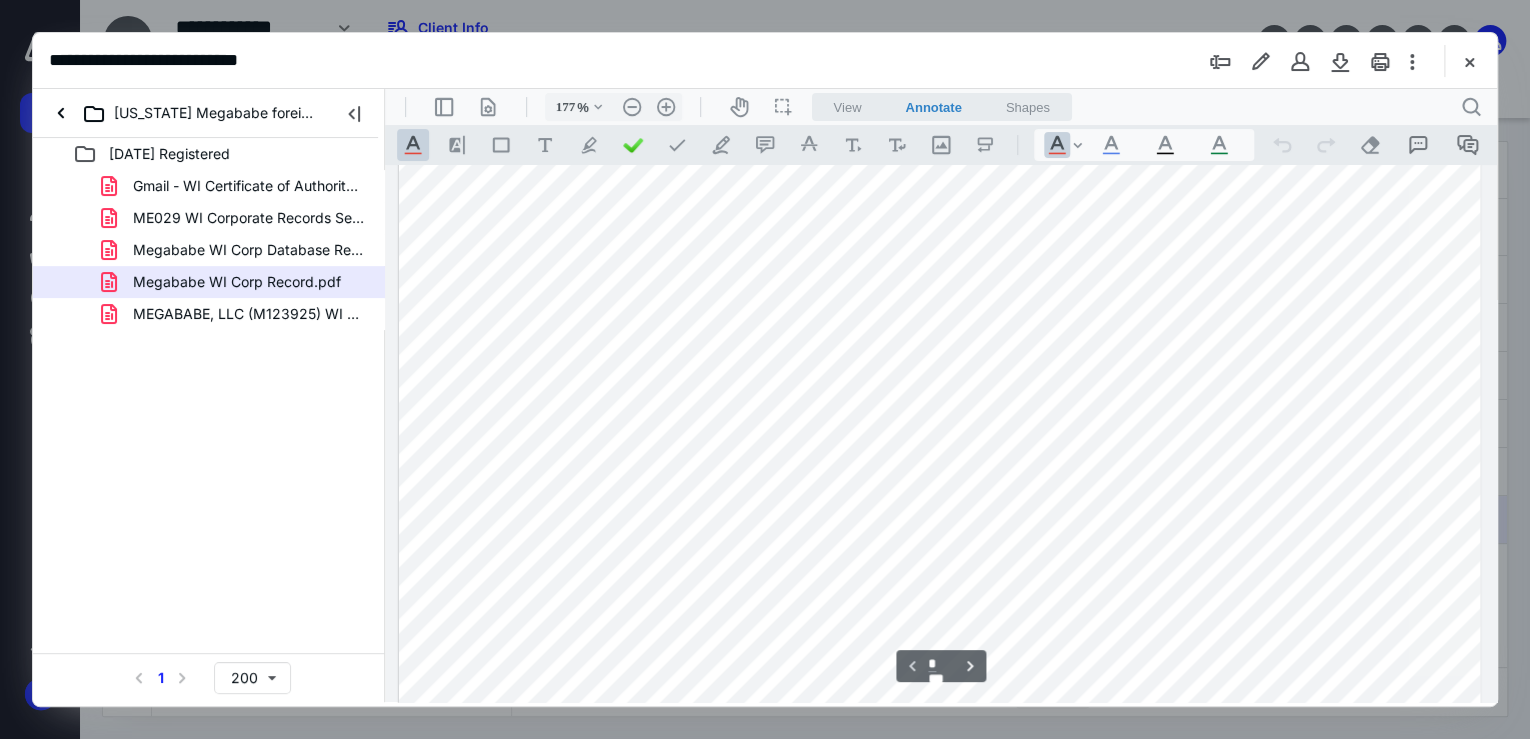 scroll, scrollTop: 800, scrollLeft: 0, axis: vertical 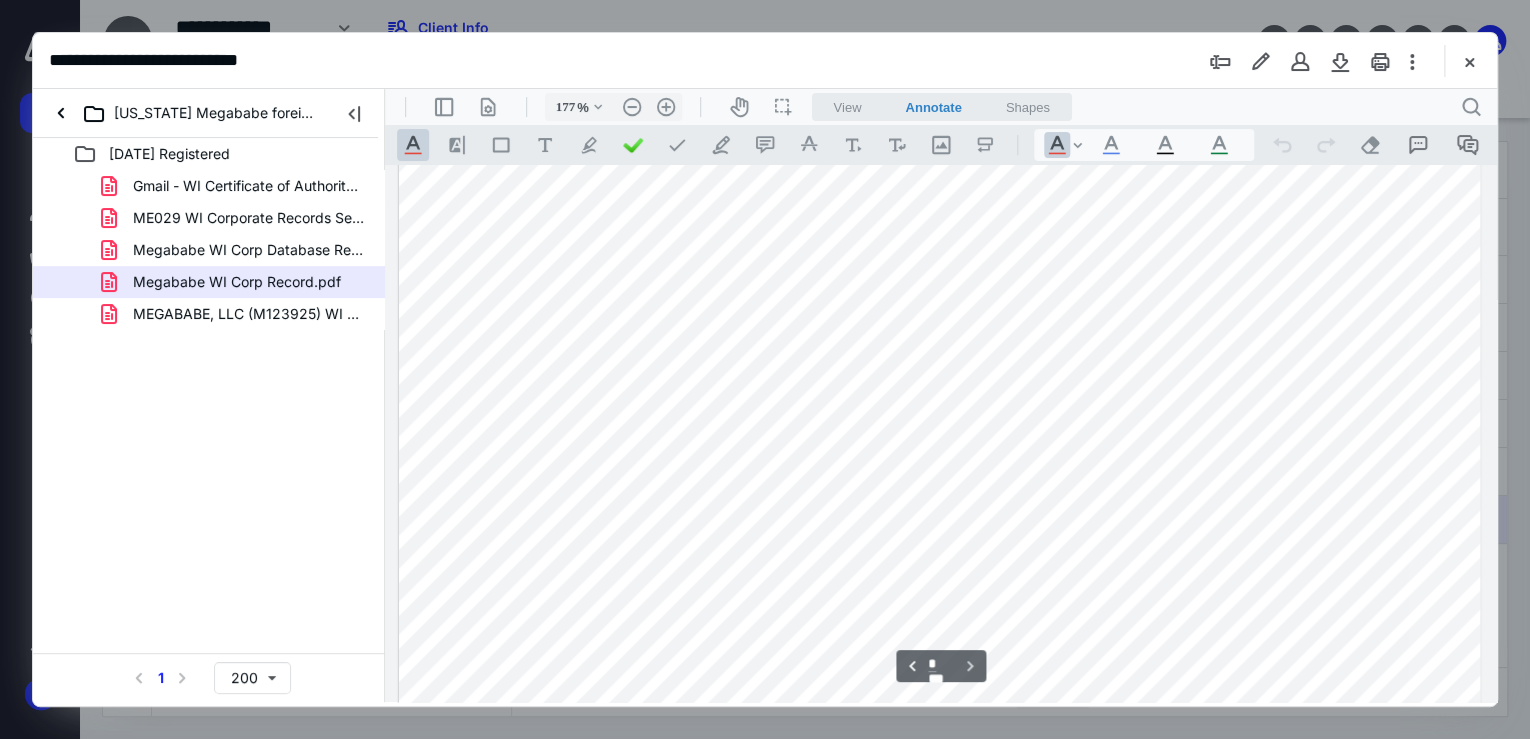 type on "*" 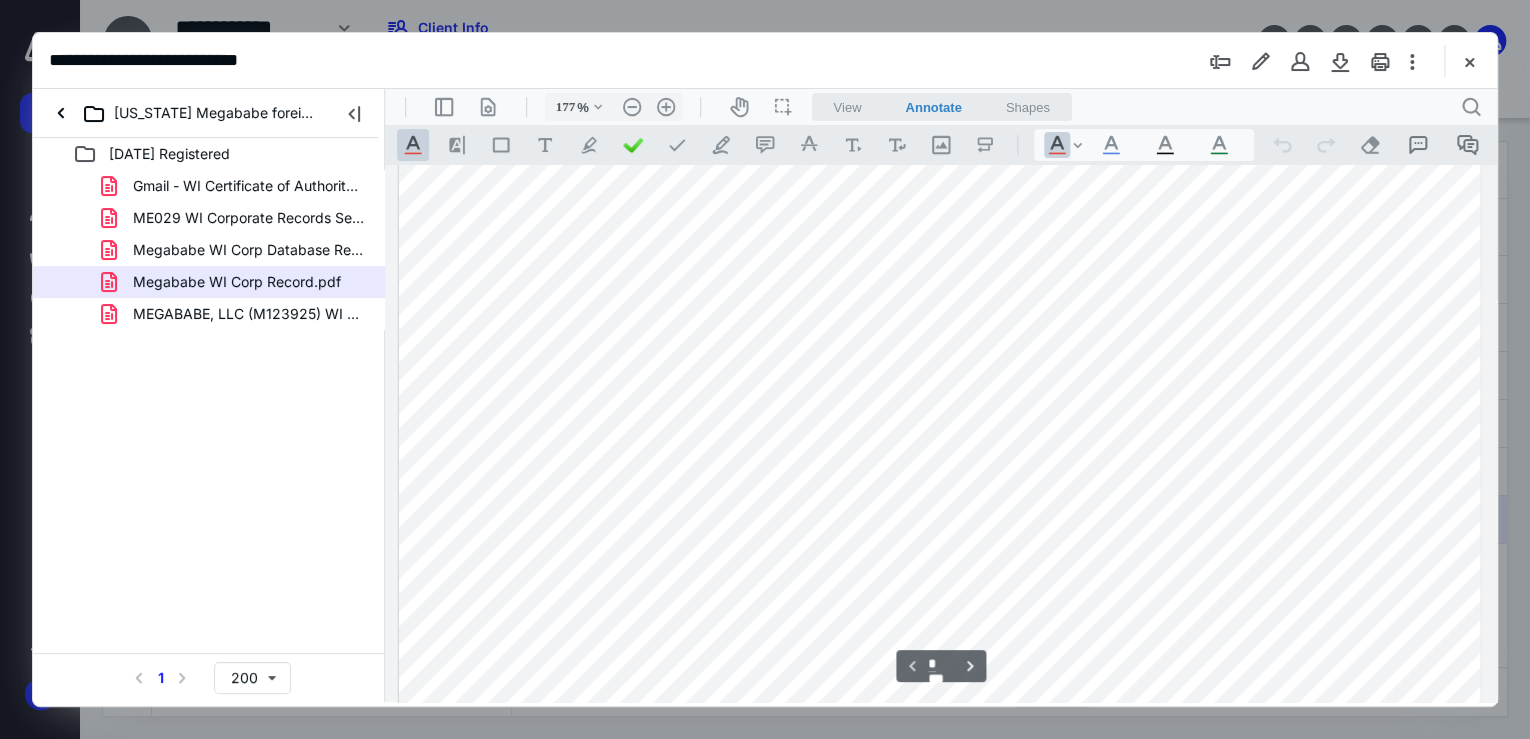 scroll, scrollTop: 0, scrollLeft: 0, axis: both 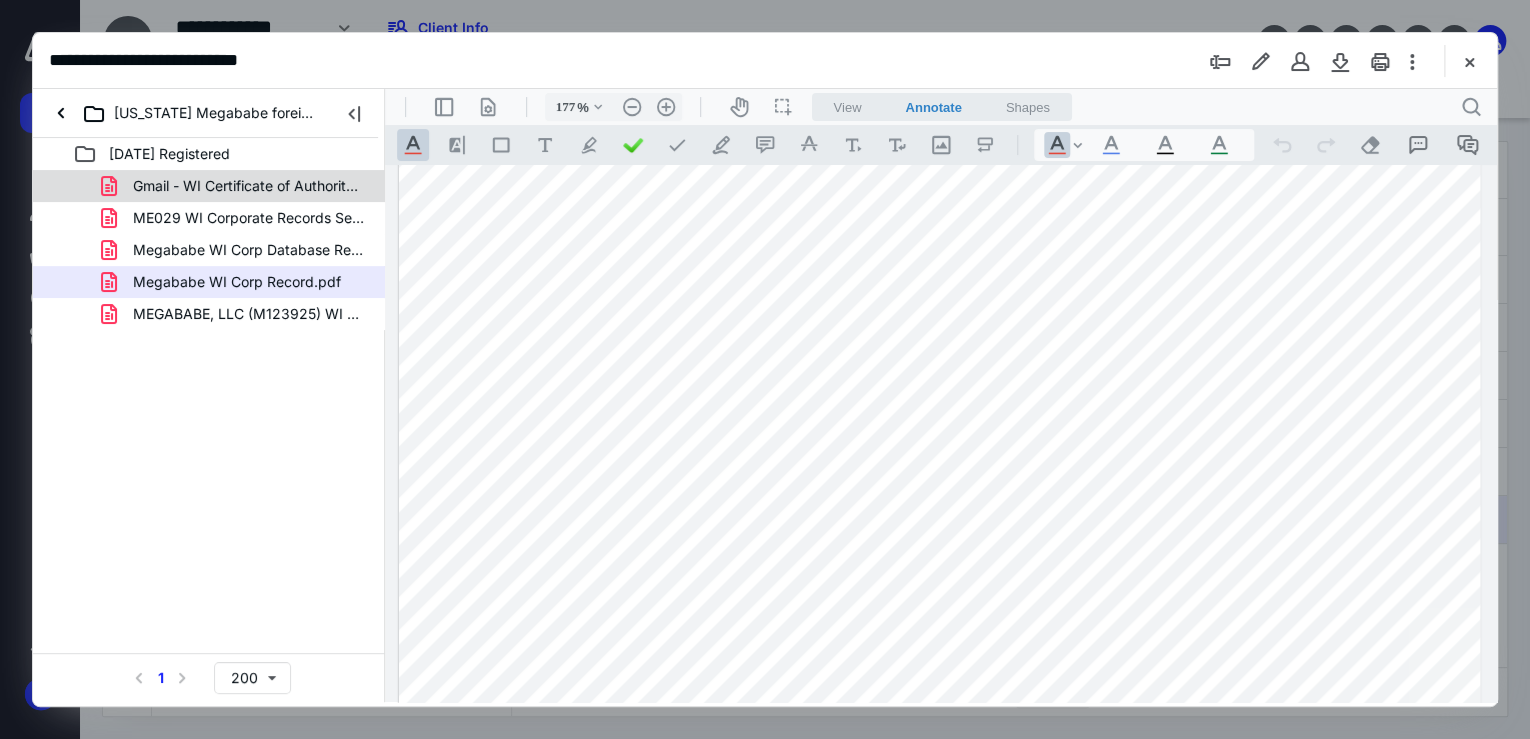 click on "Gmail - WI Certificate of Authority Status.pdf" at bounding box center (249, 186) 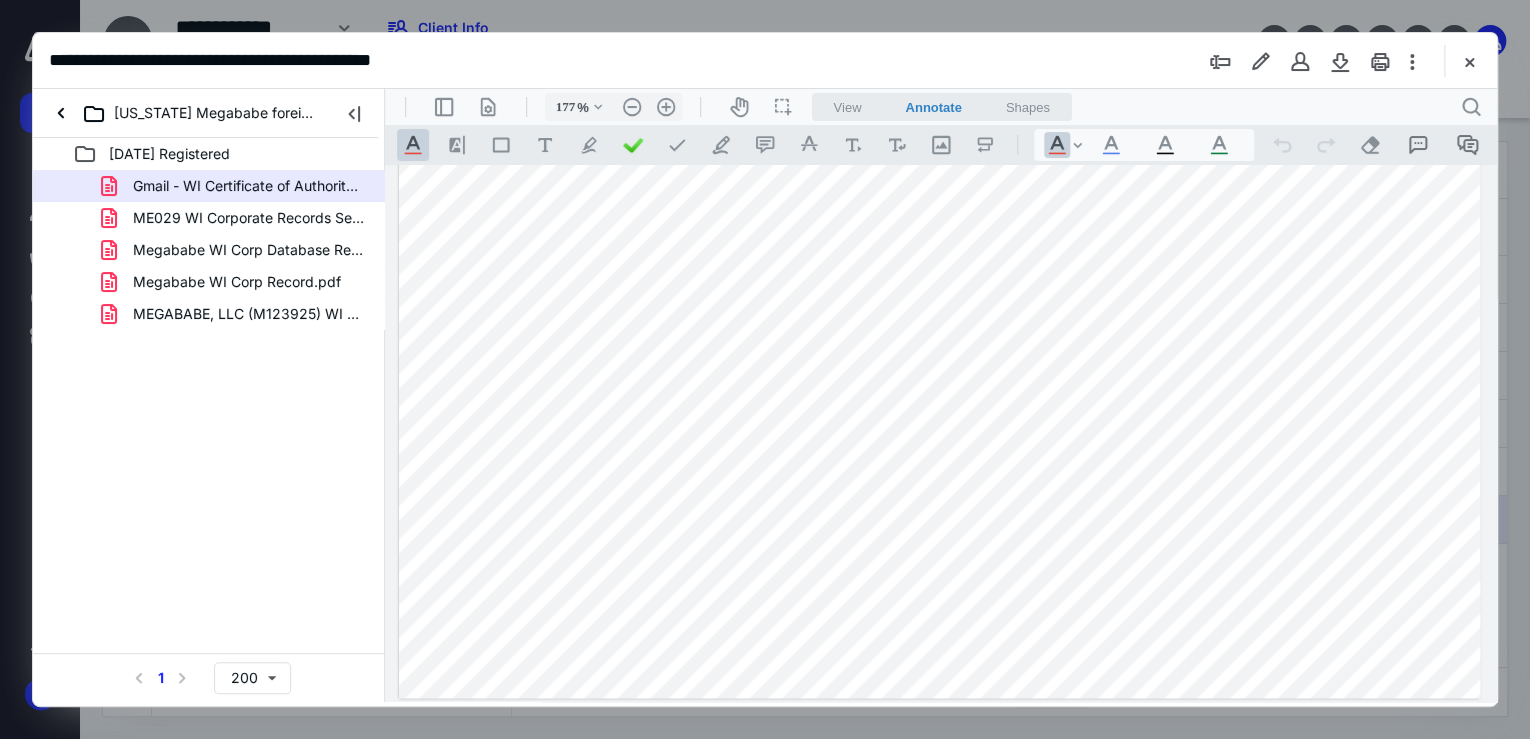 scroll, scrollTop: 875, scrollLeft: 0, axis: vertical 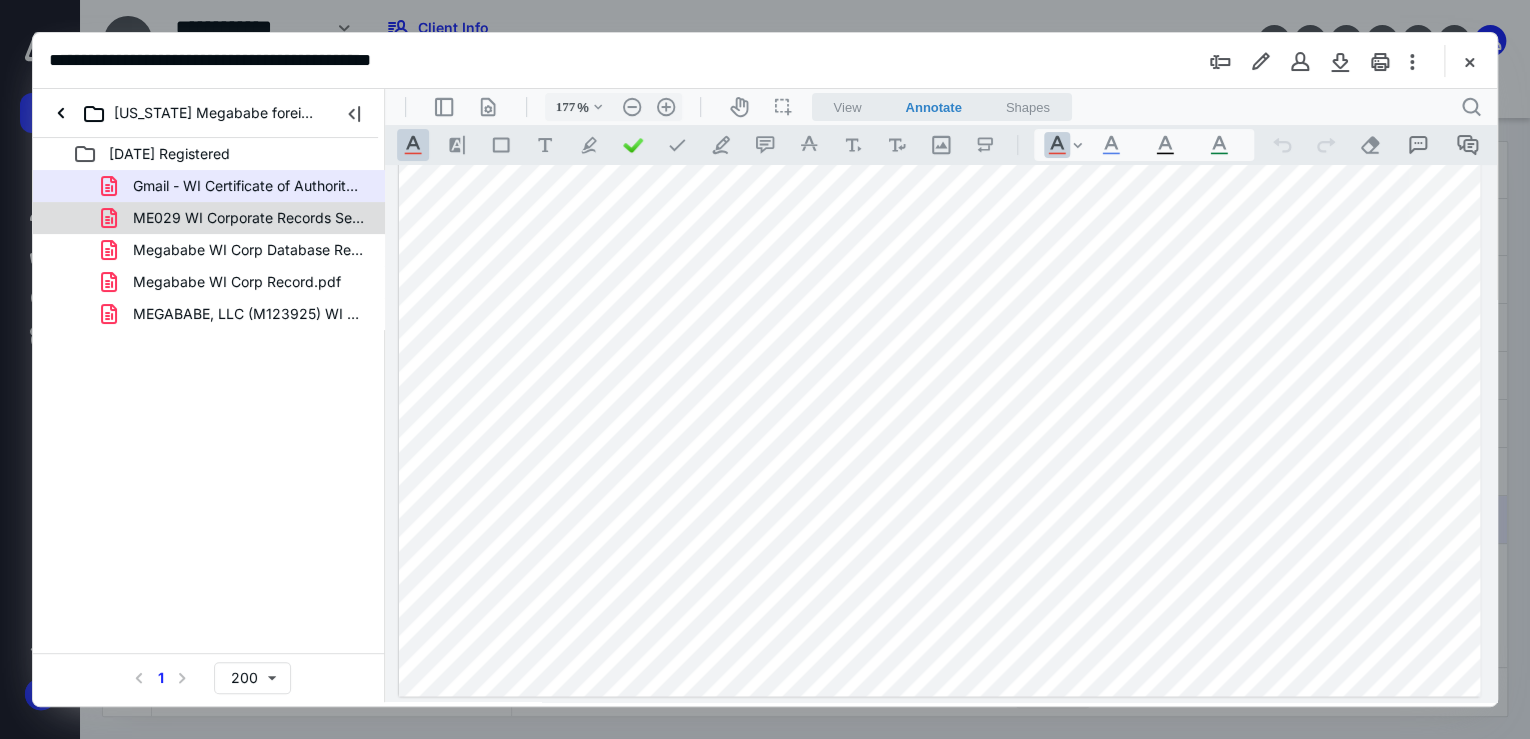 click on "ME029 WI Corporate Records Search_ Results as of [DATE].pdf" at bounding box center [237, 218] 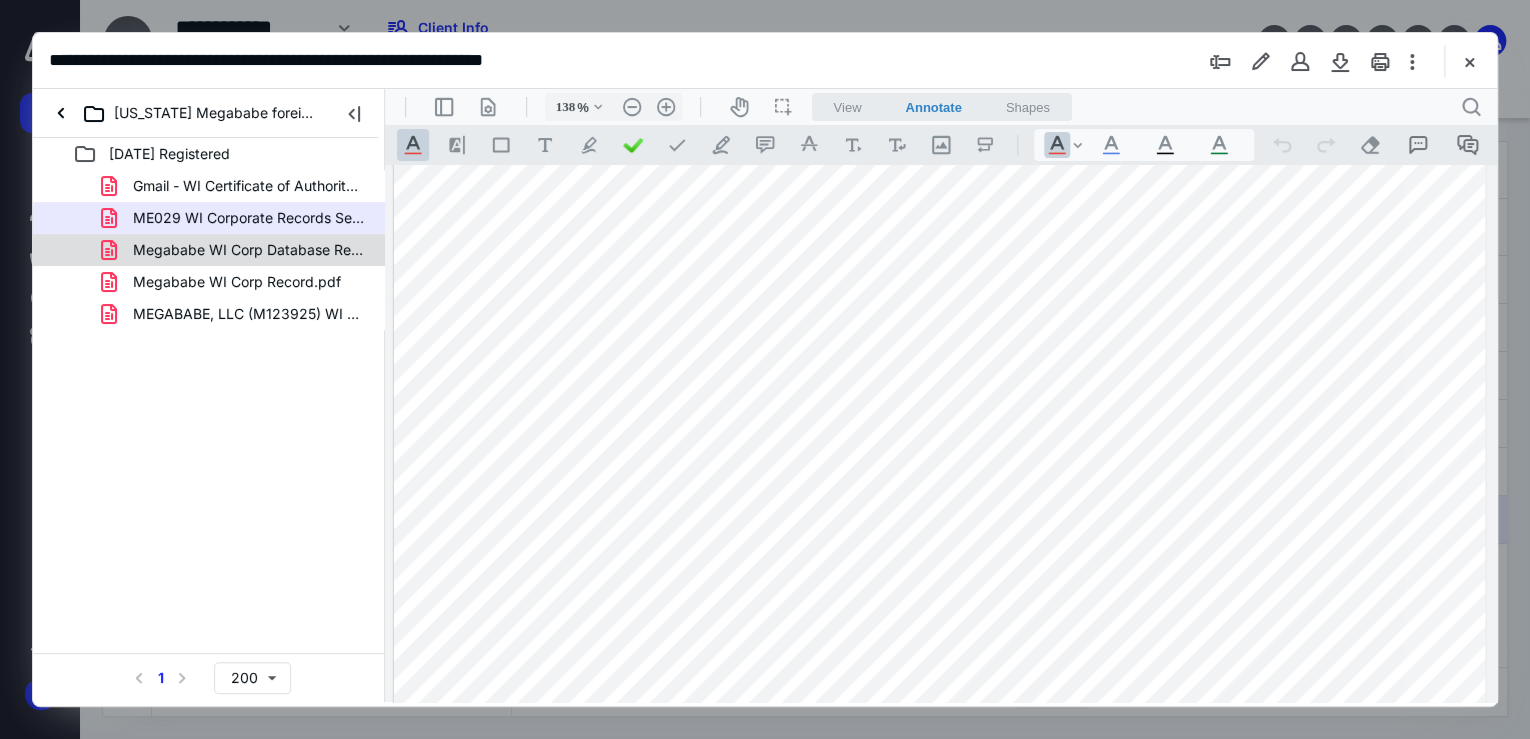 scroll, scrollTop: 0, scrollLeft: 0, axis: both 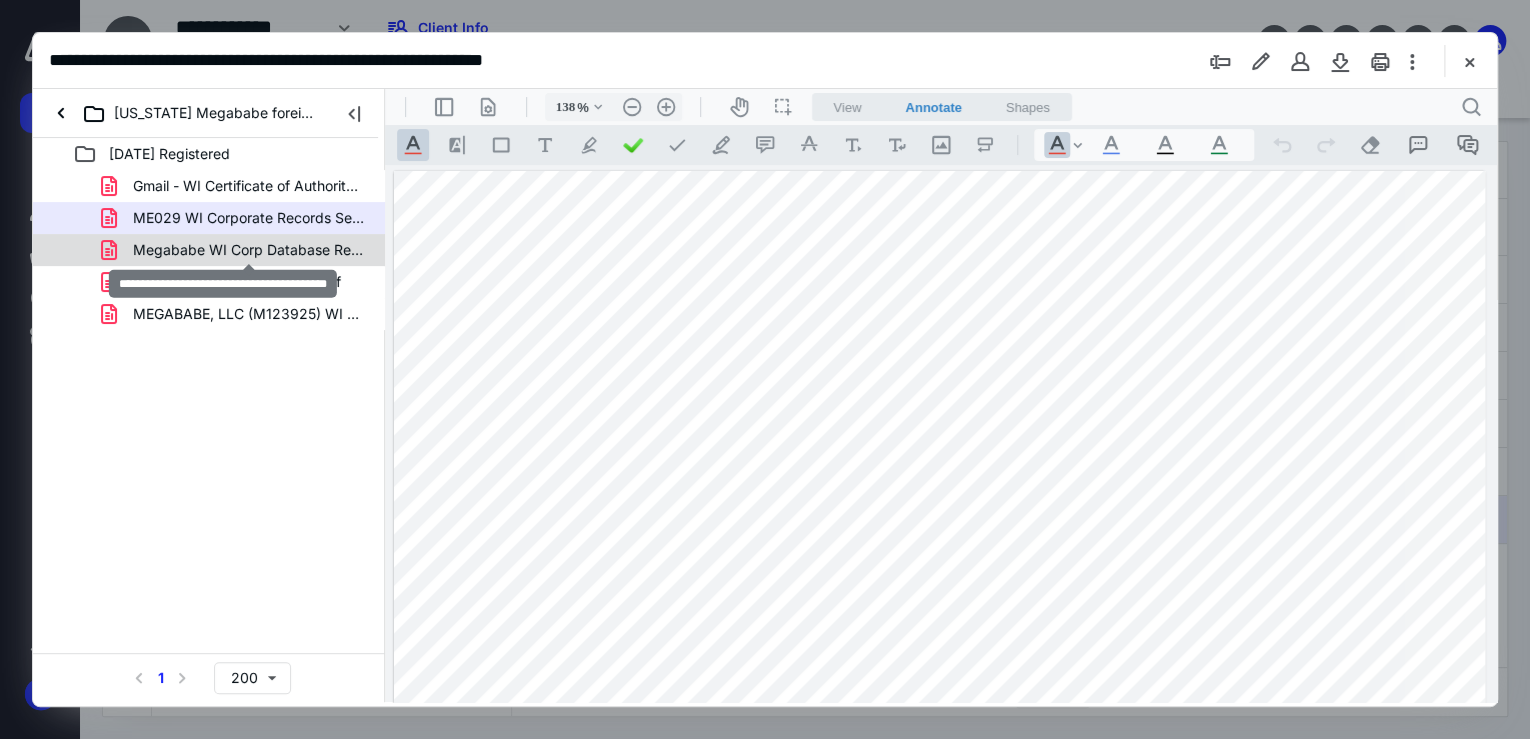 click on "Megababe WI Corp Database Records List.pdf" at bounding box center (249, 250) 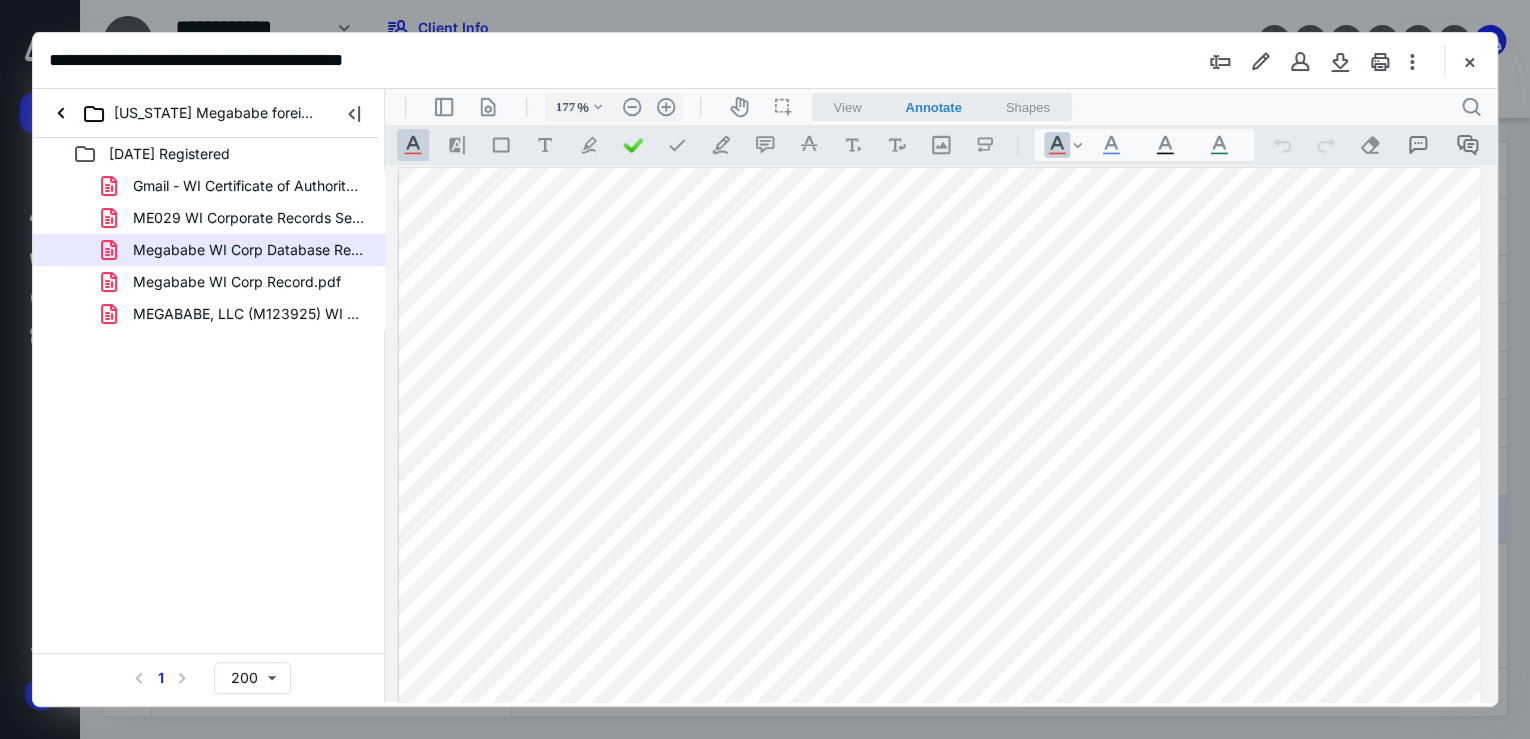 scroll, scrollTop: 0, scrollLeft: 0, axis: both 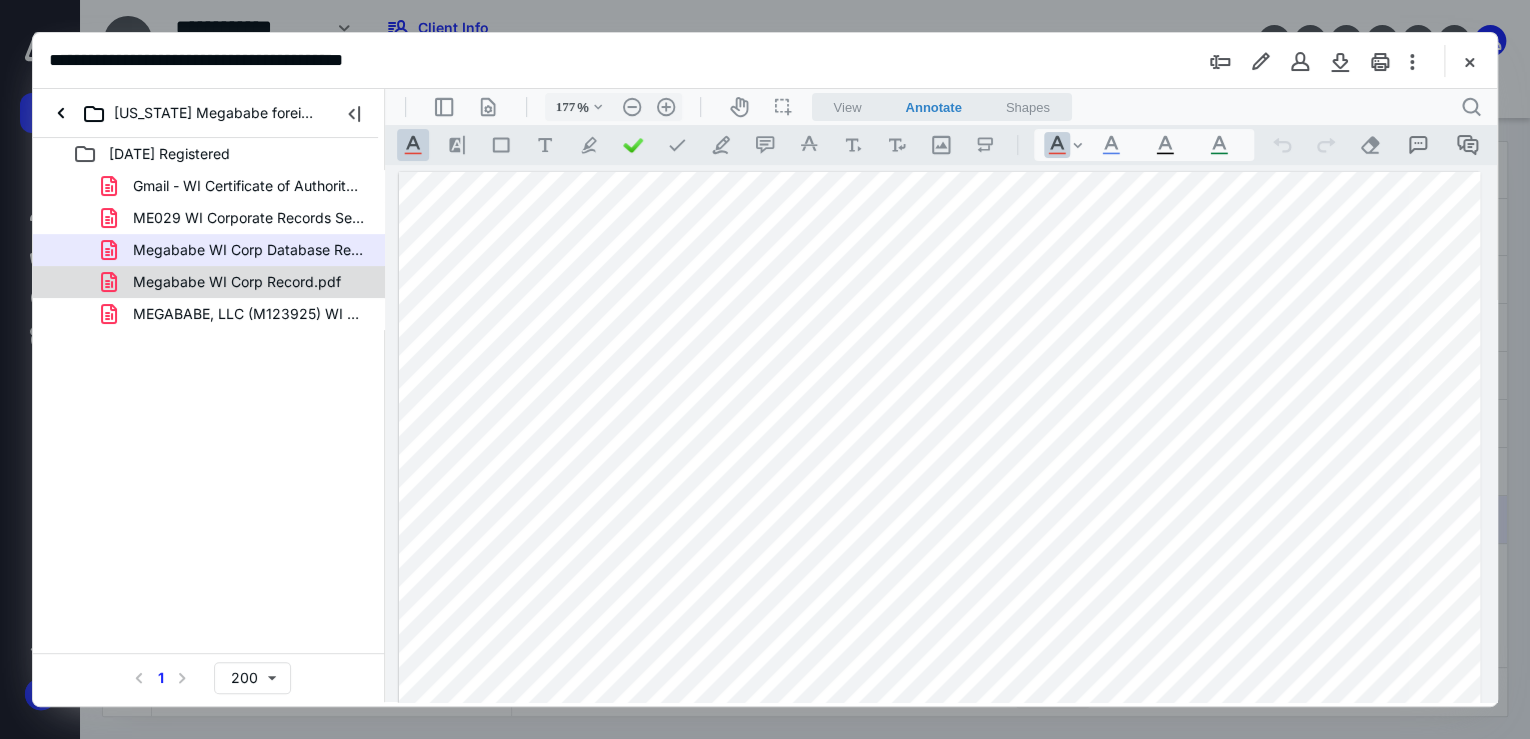 click on "Megababe WI Corp Record.pdf" at bounding box center [237, 282] 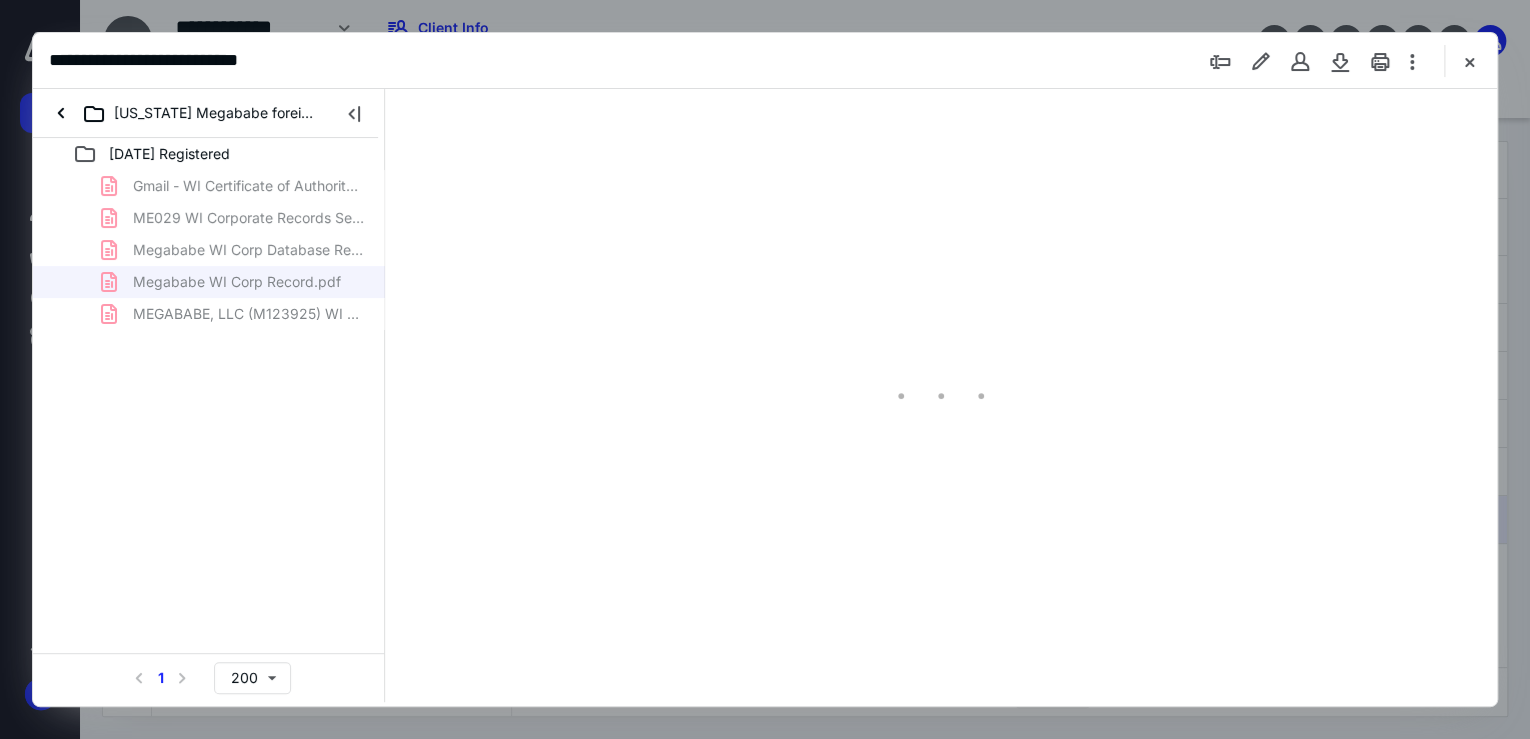 type on "177" 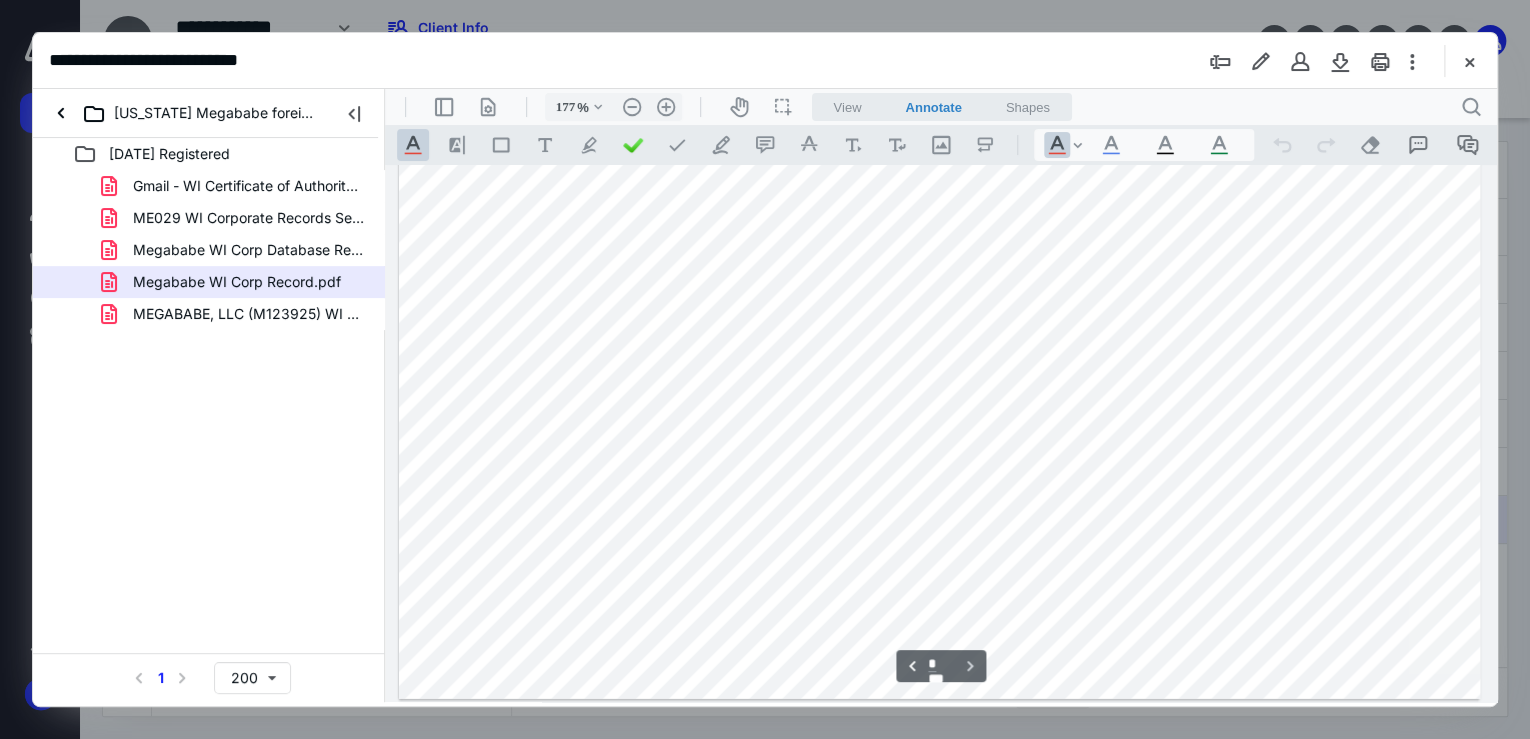 scroll, scrollTop: 973, scrollLeft: 0, axis: vertical 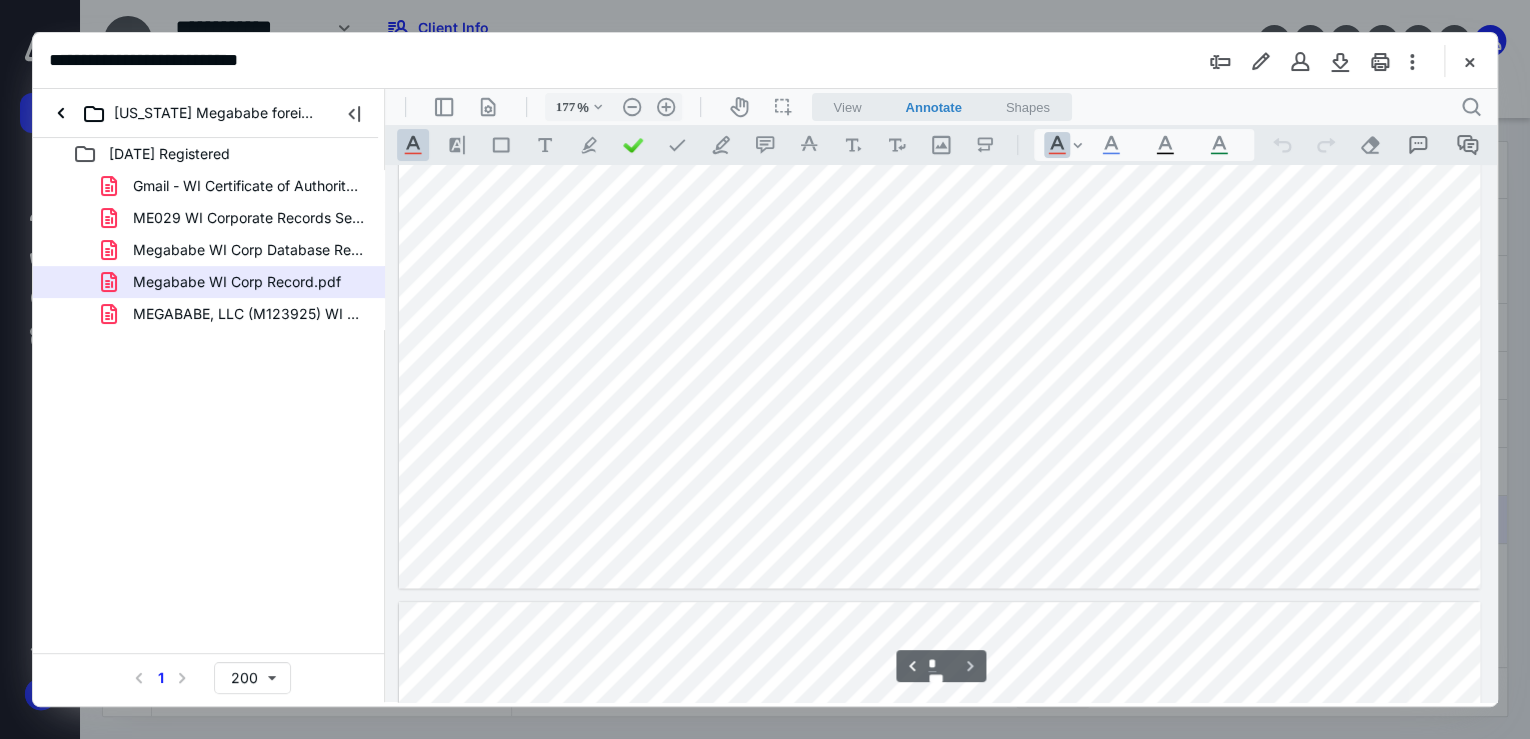 type on "*" 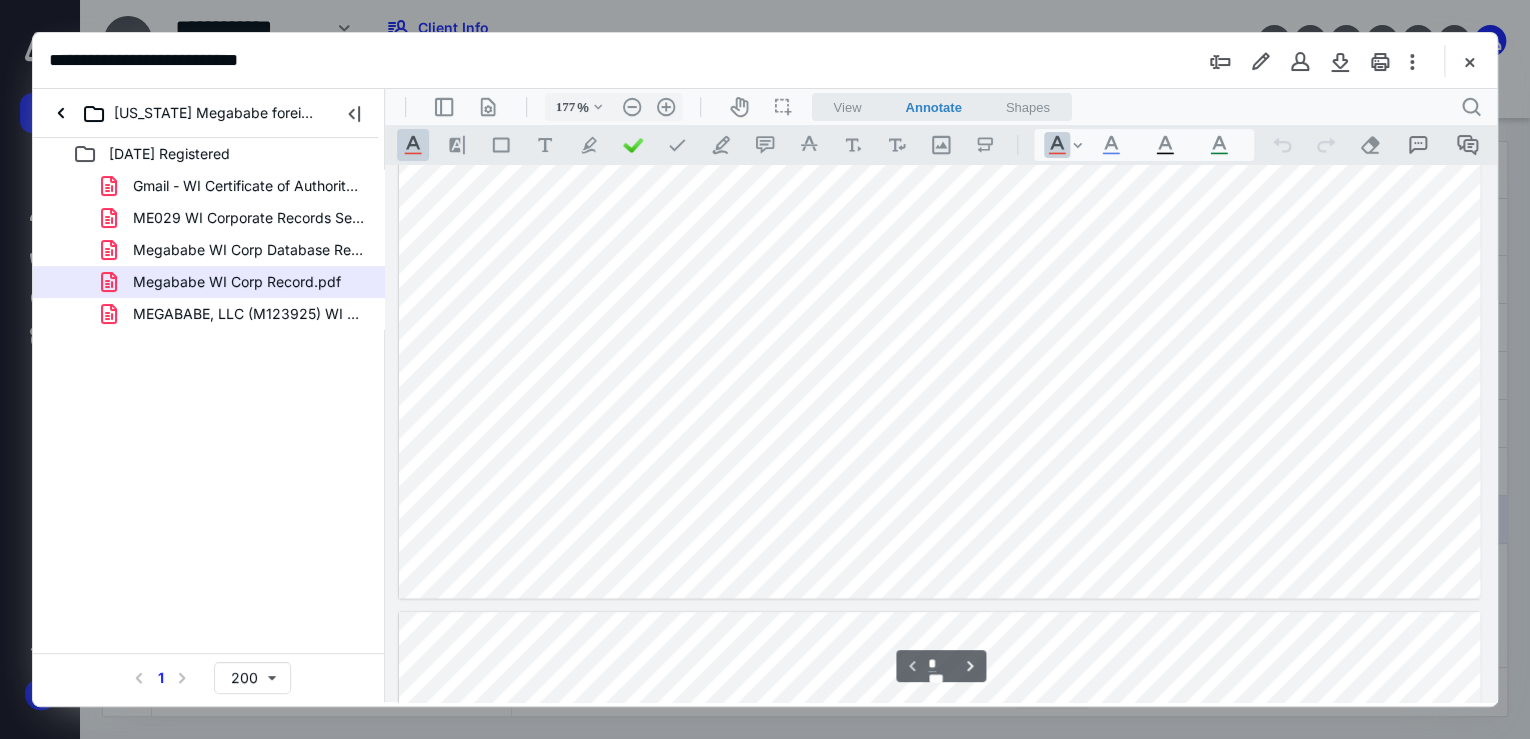 scroll, scrollTop: 0, scrollLeft: 0, axis: both 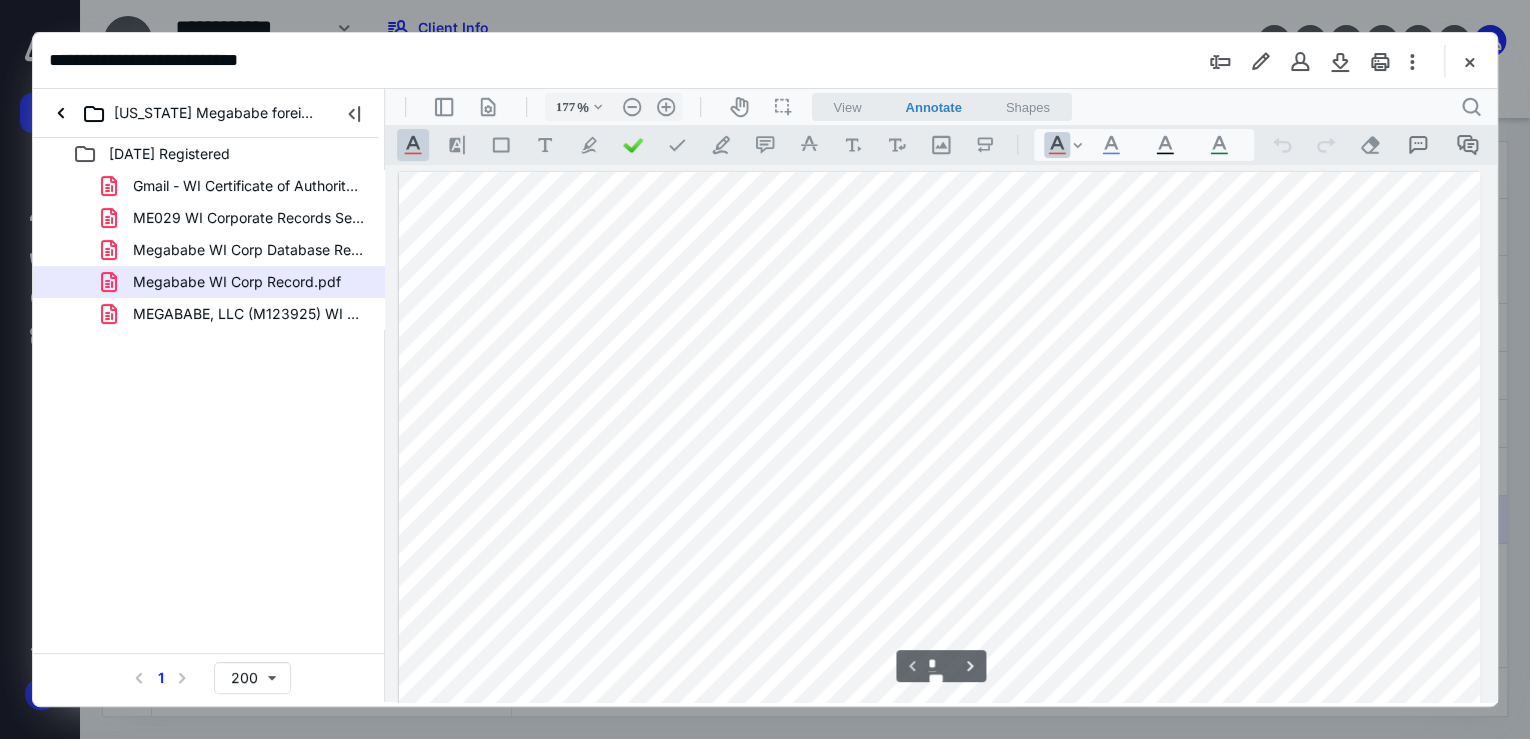 click on "[DATE] Registered Gmail - WI Certificate of Authority Status.pdf ME029 WI Corporate Records Search_ Results as of [DATE].pdf Megababe WI Corp Database Records List.pdf Megababe WI Corp Record.pdf MEGABABE, LLC (M123925) WI Cert of Auth Info [DATE].pdf Select a page number for more results 1 200" at bounding box center [209, 420] 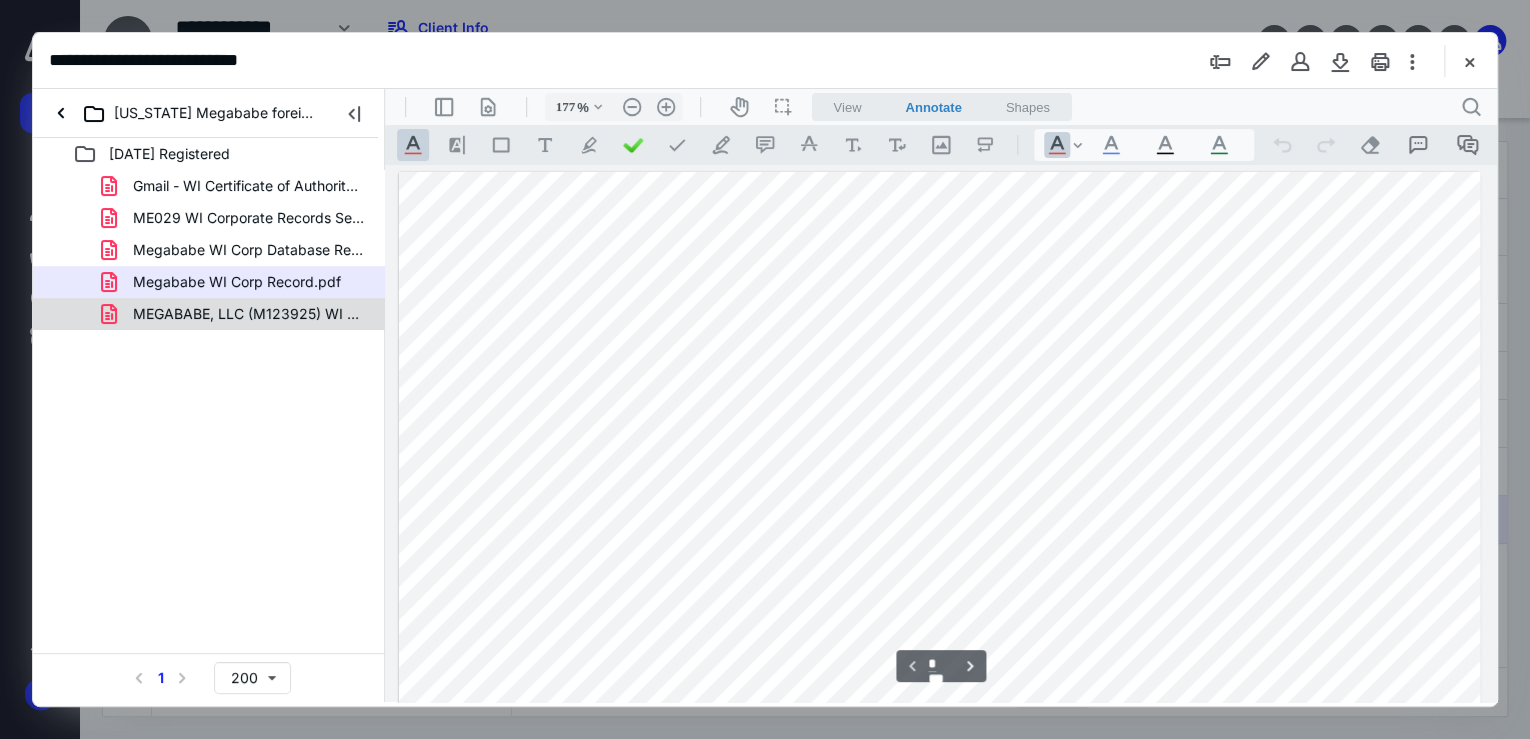 click on "MEGABABE, LLC (M123925) WI Cert of Auth Info [DATE].pdf" at bounding box center [249, 314] 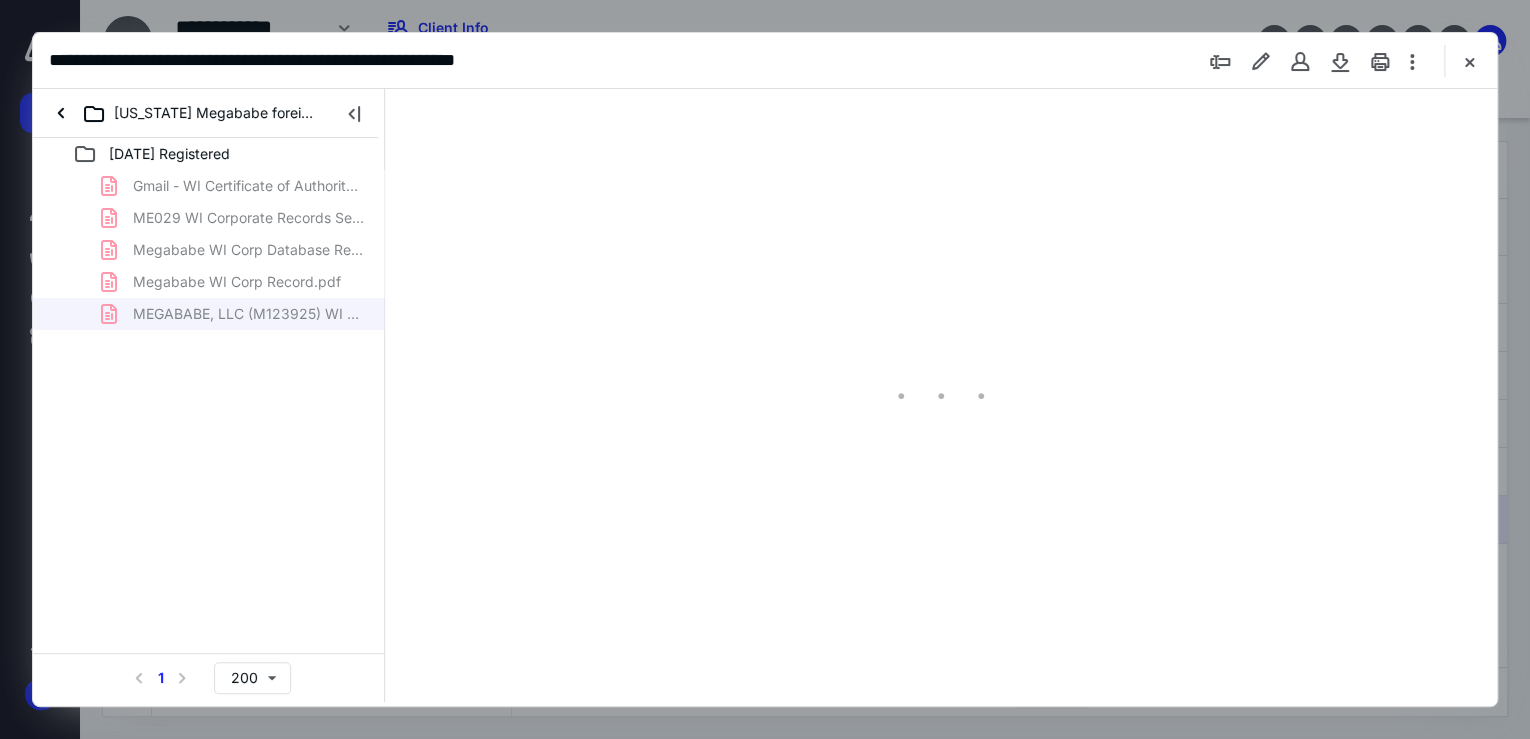 type on "138" 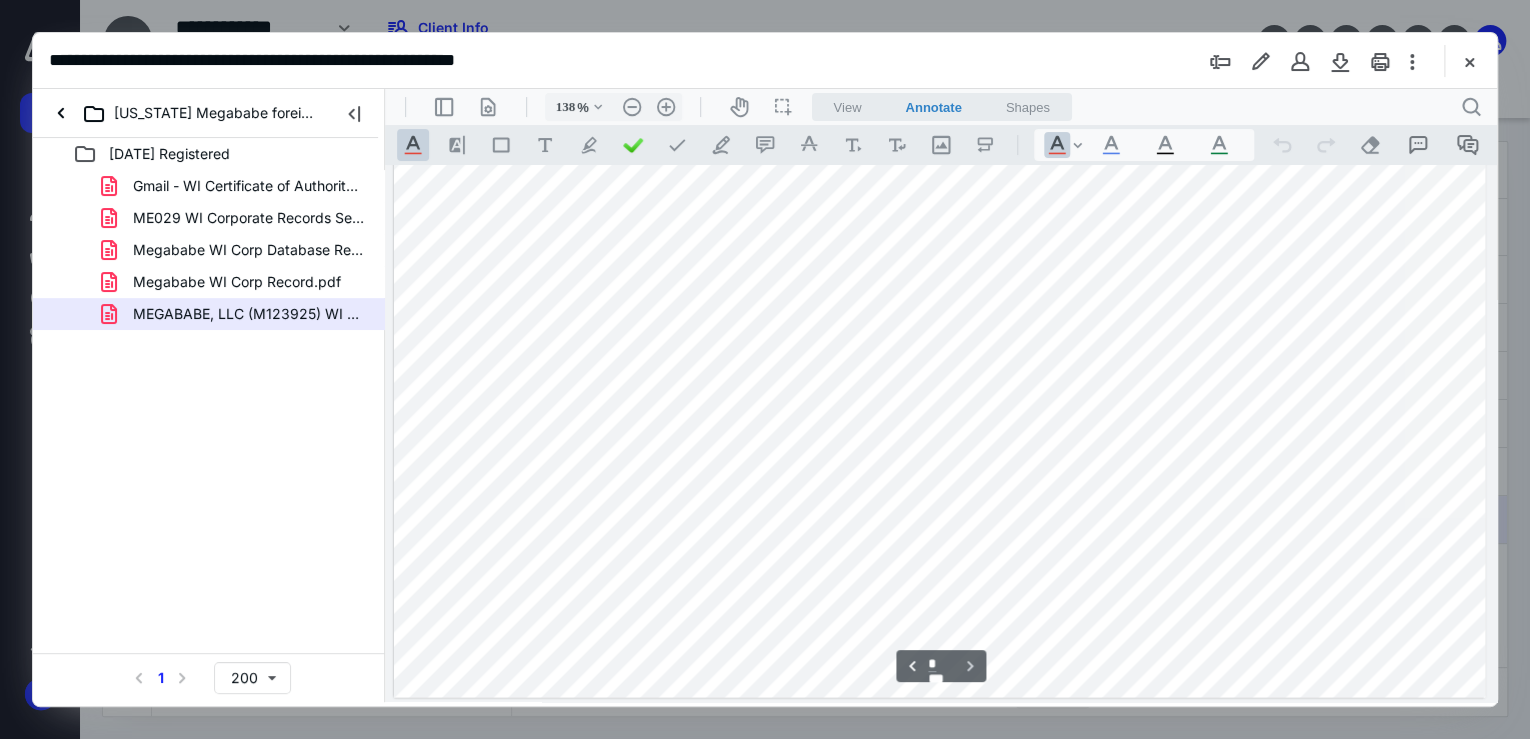 scroll, scrollTop: 188, scrollLeft: 0, axis: vertical 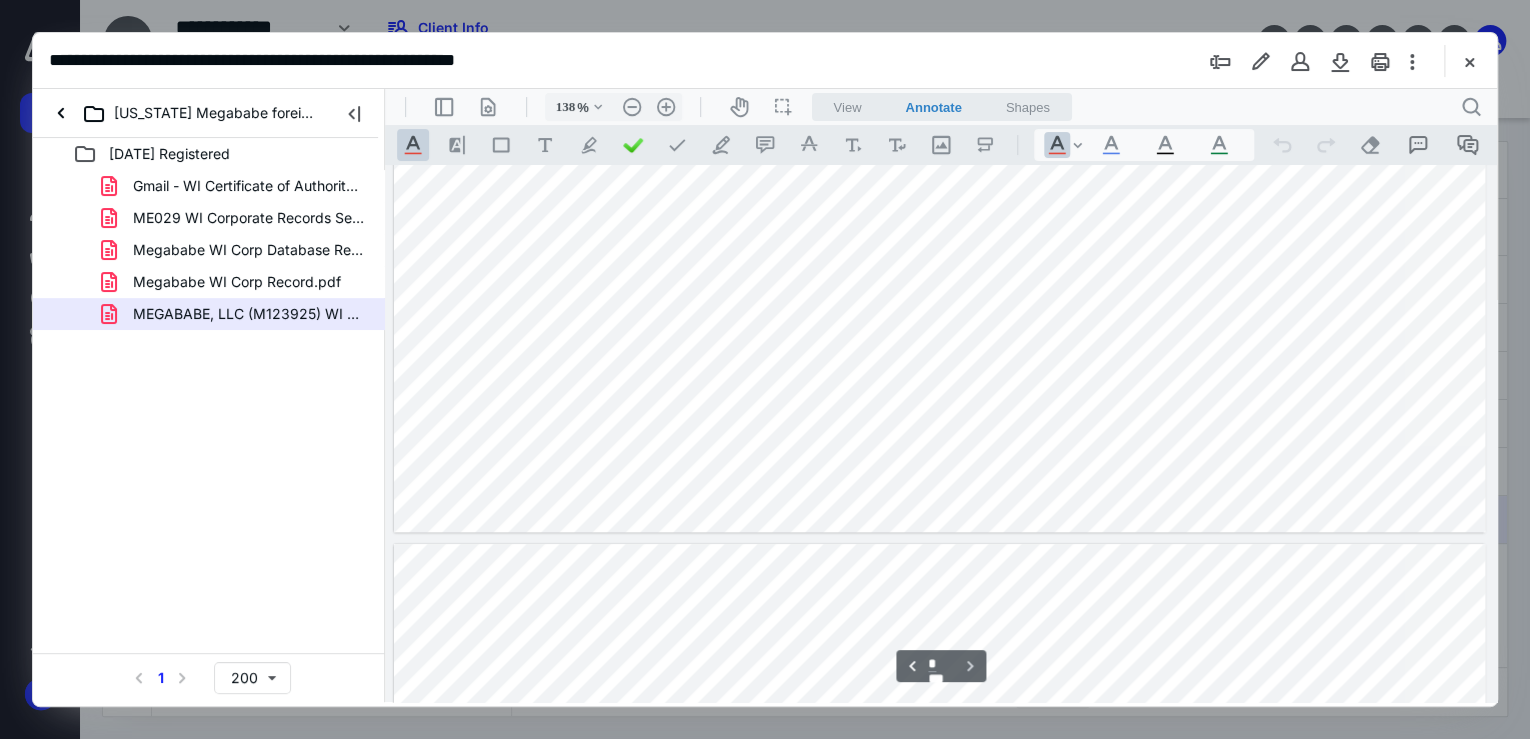 type on "*" 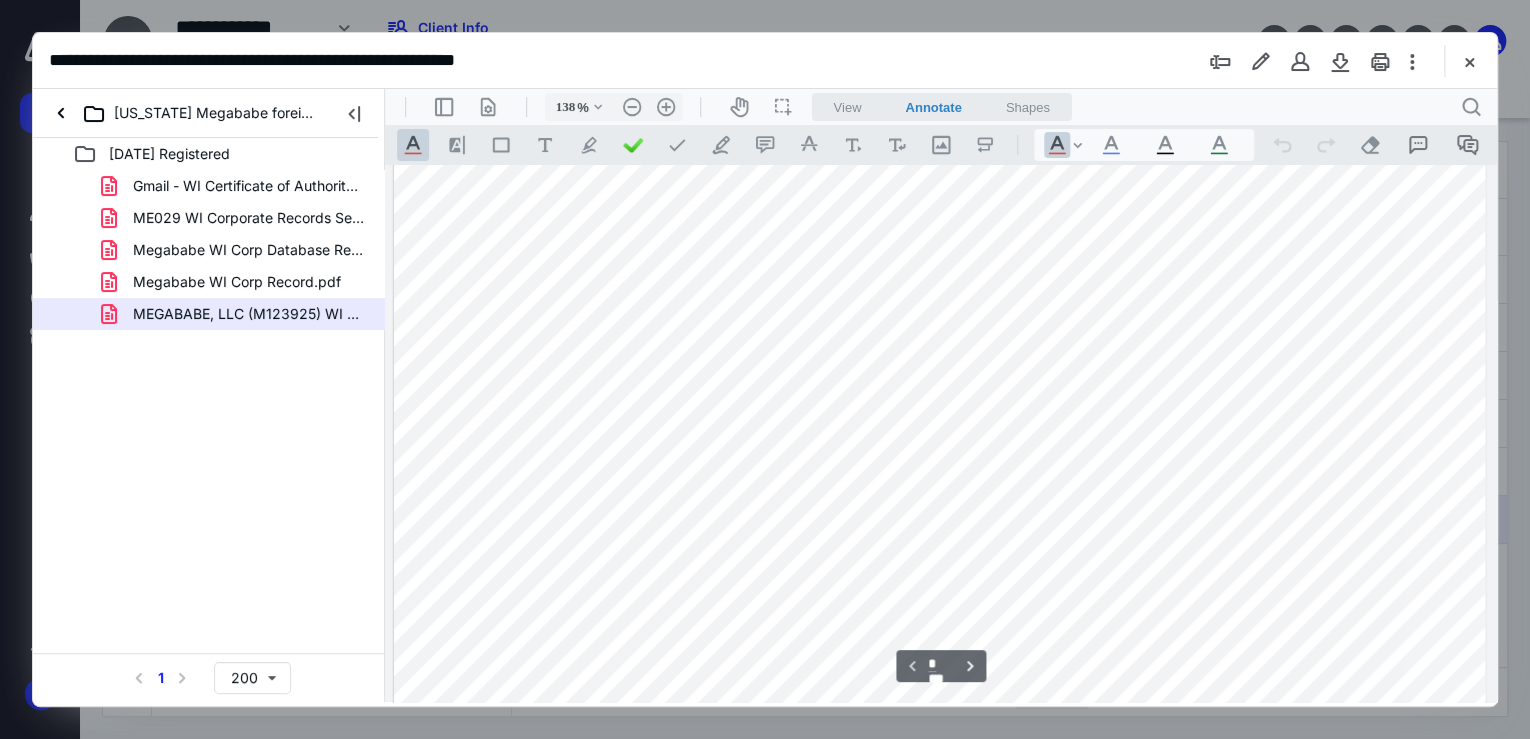scroll, scrollTop: 0, scrollLeft: 0, axis: both 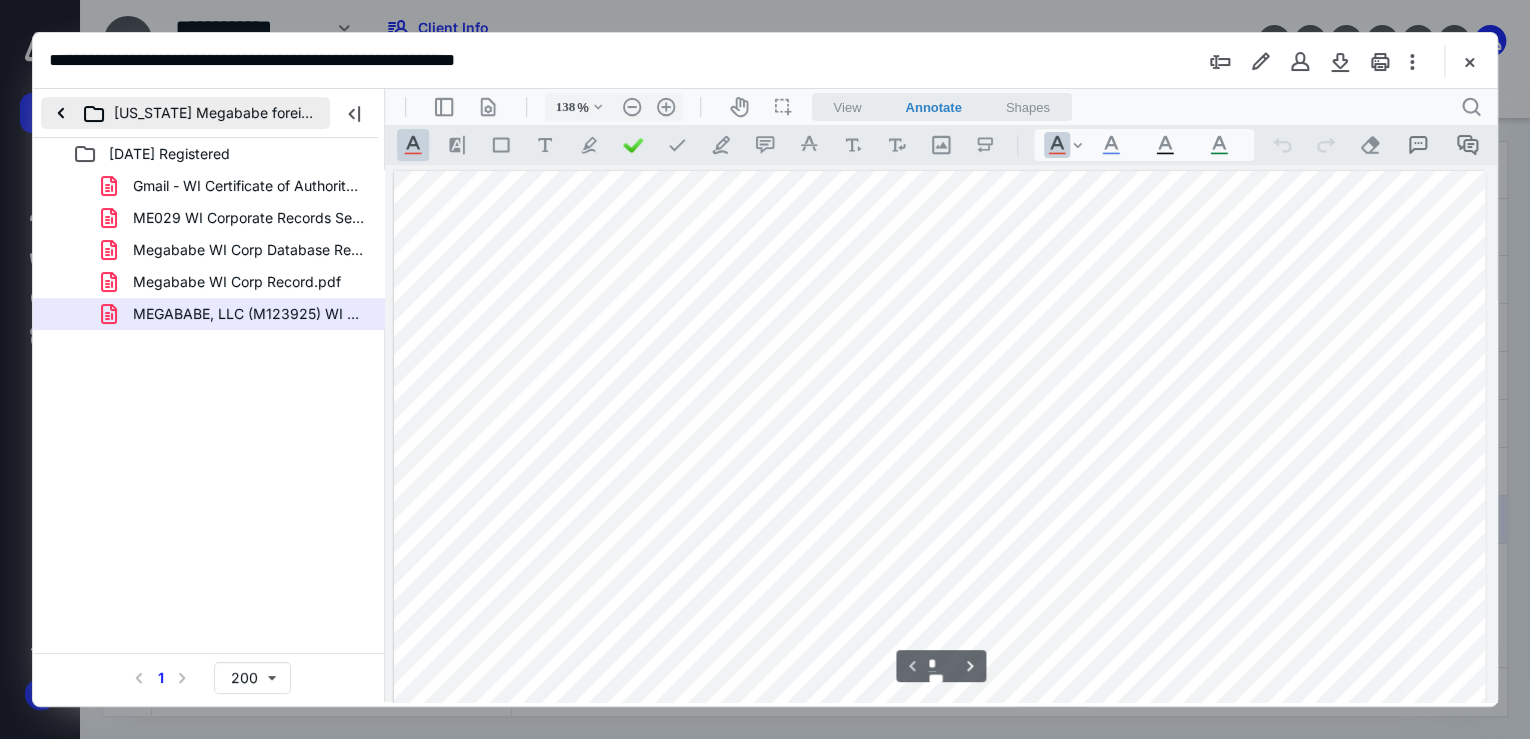click on "[US_STATE] Megababe   foreign LLC" at bounding box center [185, 113] 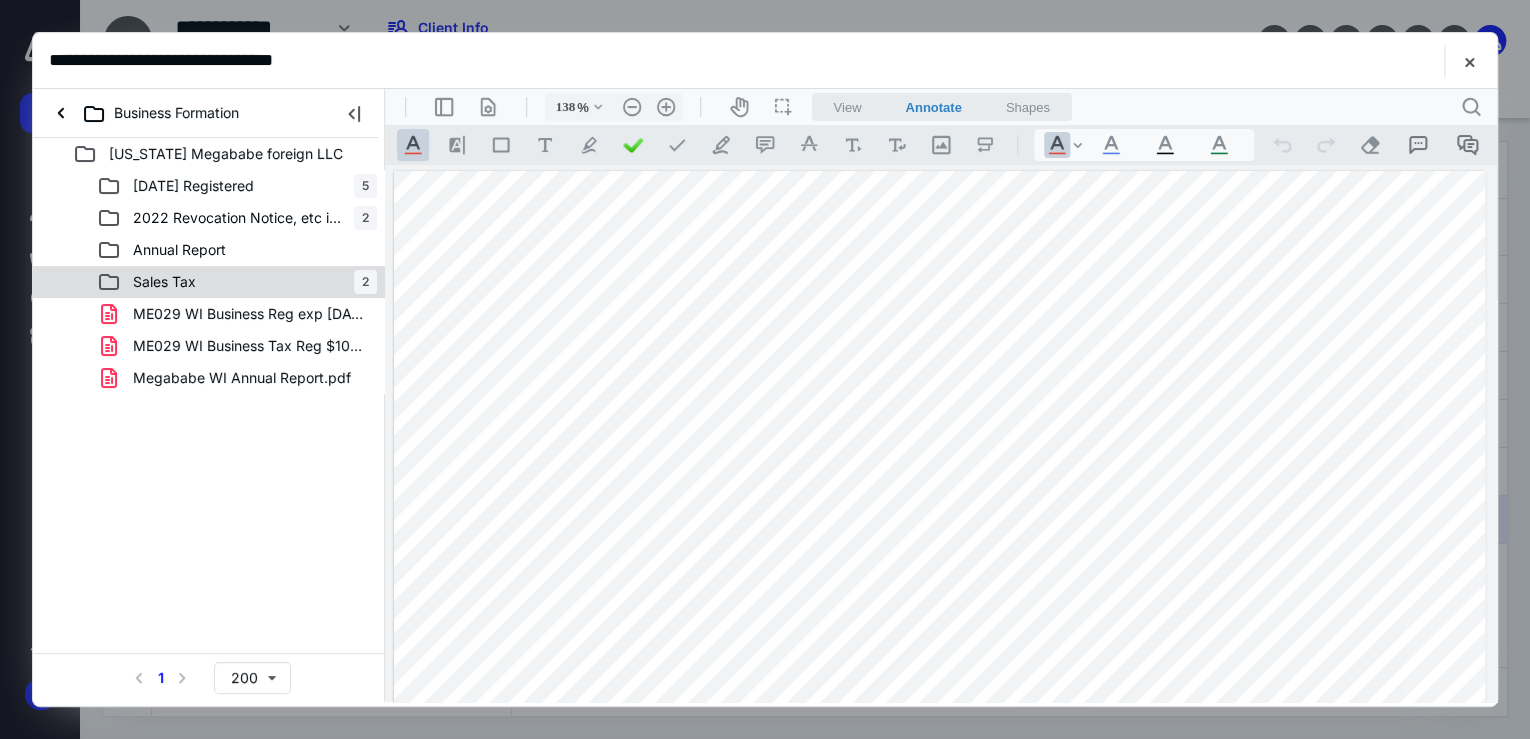 click on "Sales Tax 2" at bounding box center [237, 282] 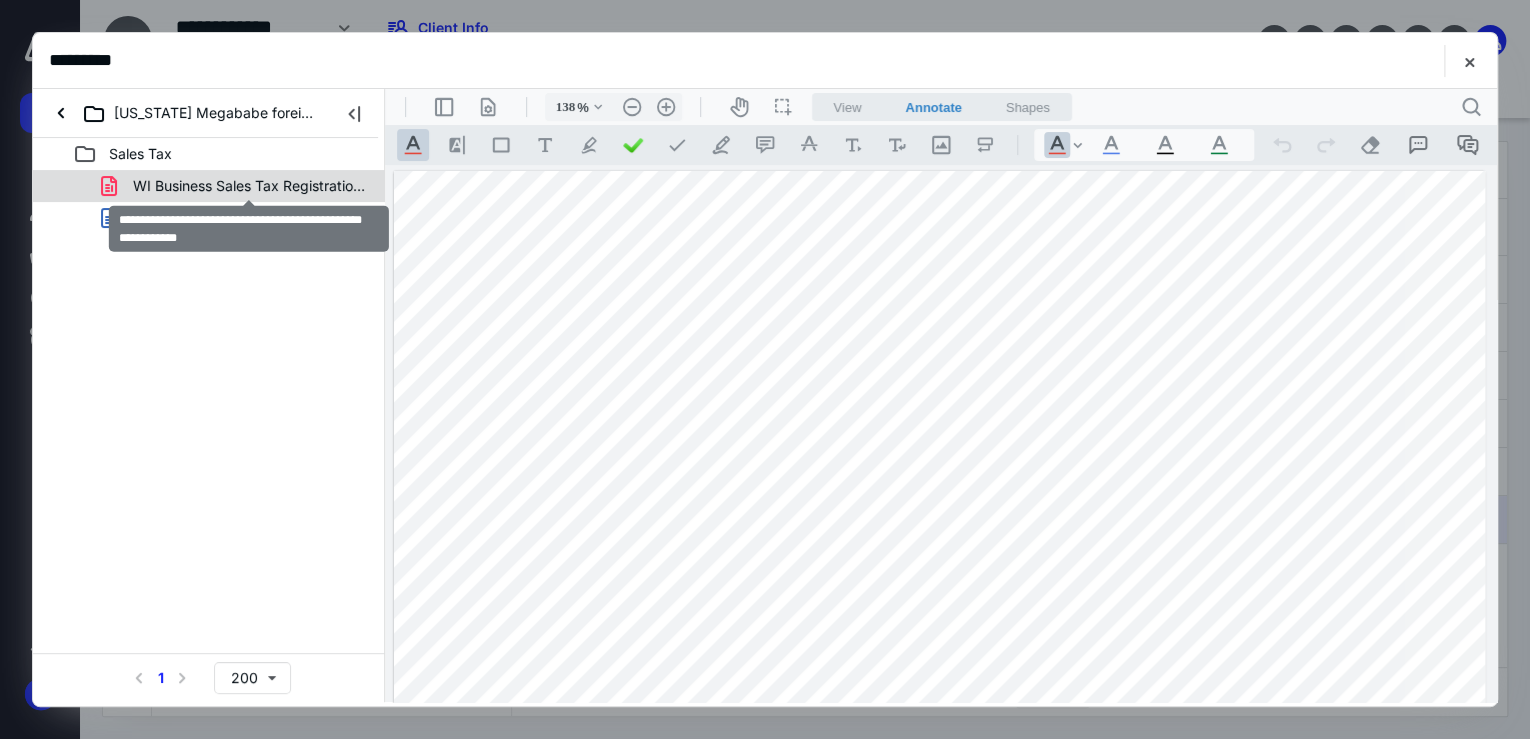 click on "WI Business Sales Tax Registration Certificate_Expires 202.pdf" at bounding box center [249, 186] 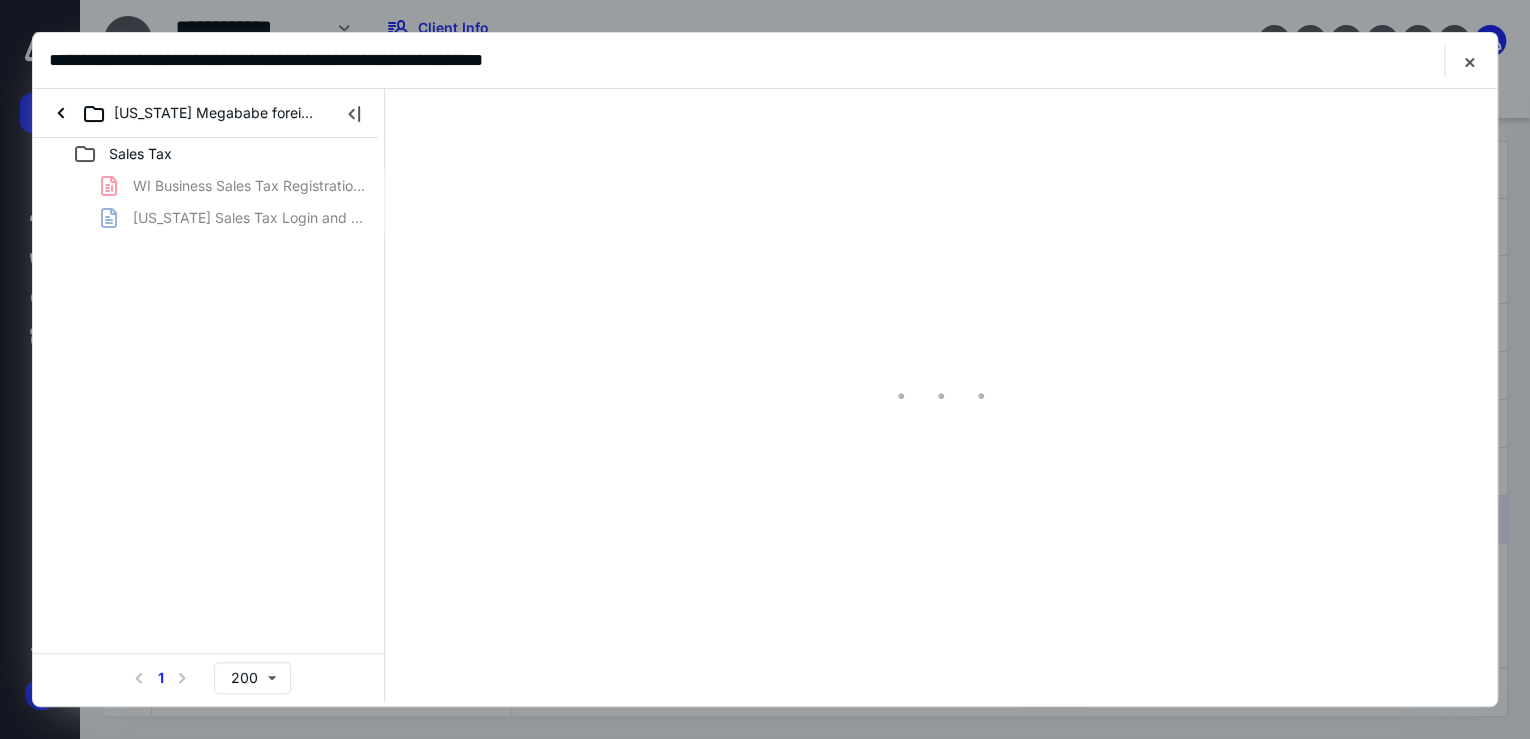 click on "WI Business Sales Tax Registration Certificate_Expires 202.pdf [US_STATE] Sales Tax Login and PW.docx" at bounding box center [209, 202] 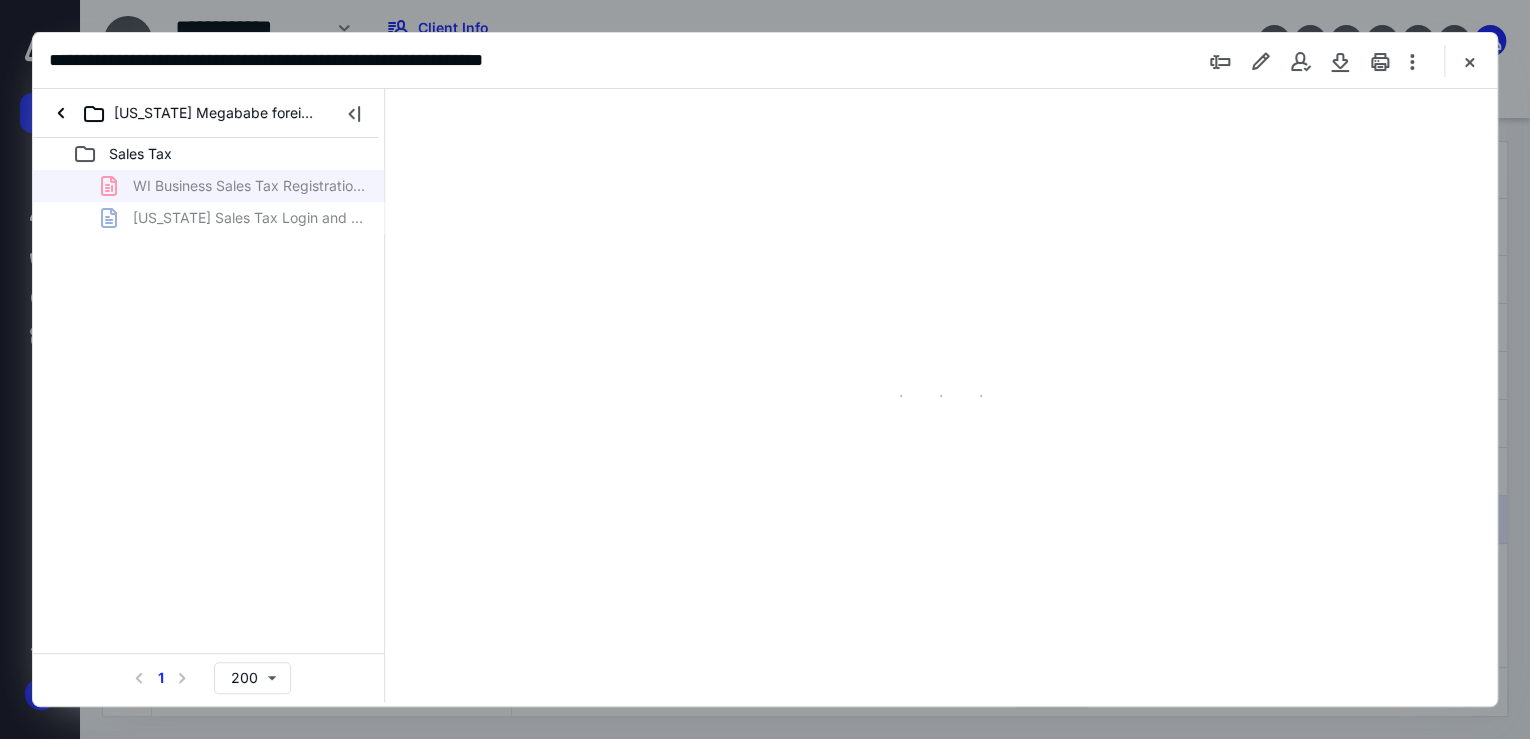 type on "177" 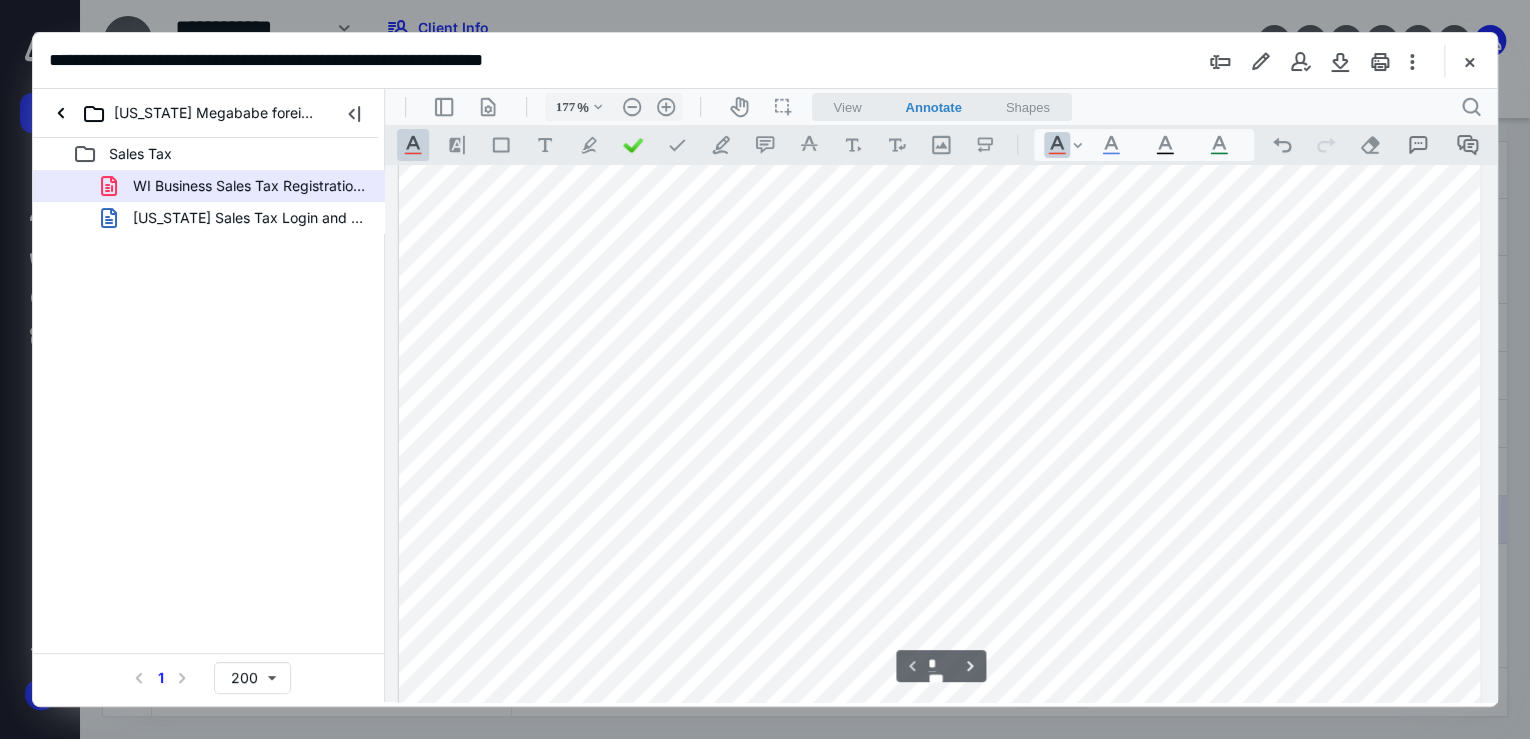 scroll, scrollTop: 800, scrollLeft: 0, axis: vertical 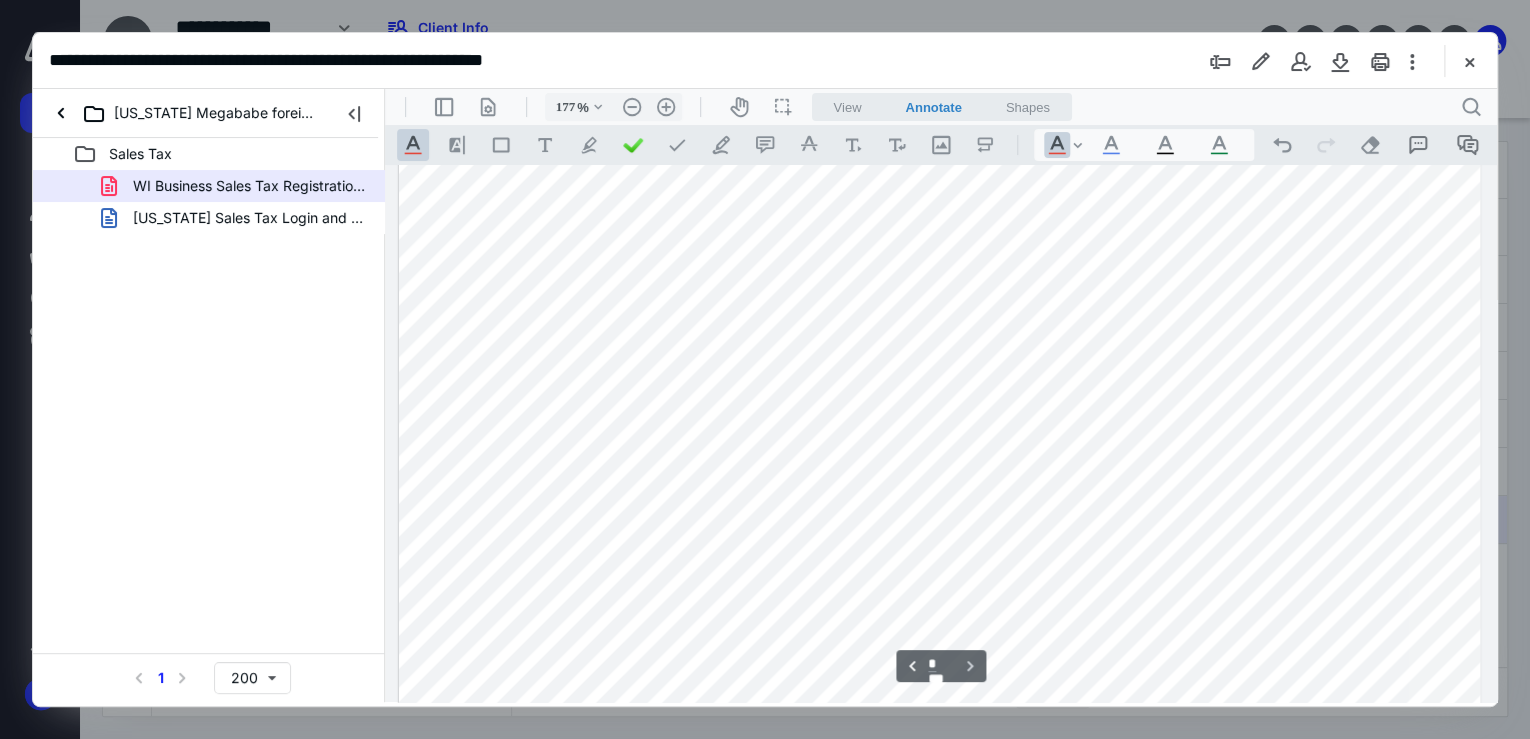 type on "*" 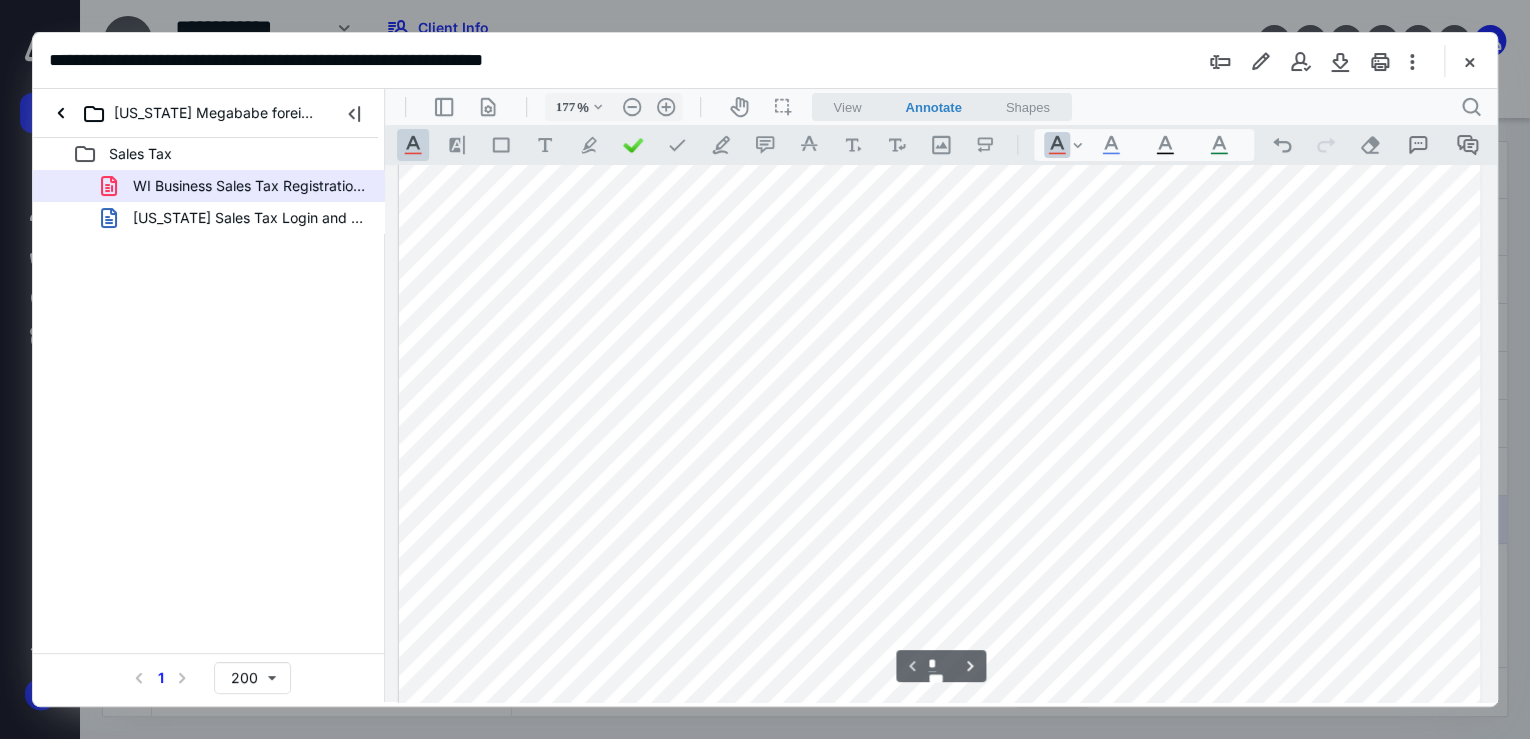 scroll, scrollTop: 160, scrollLeft: 0, axis: vertical 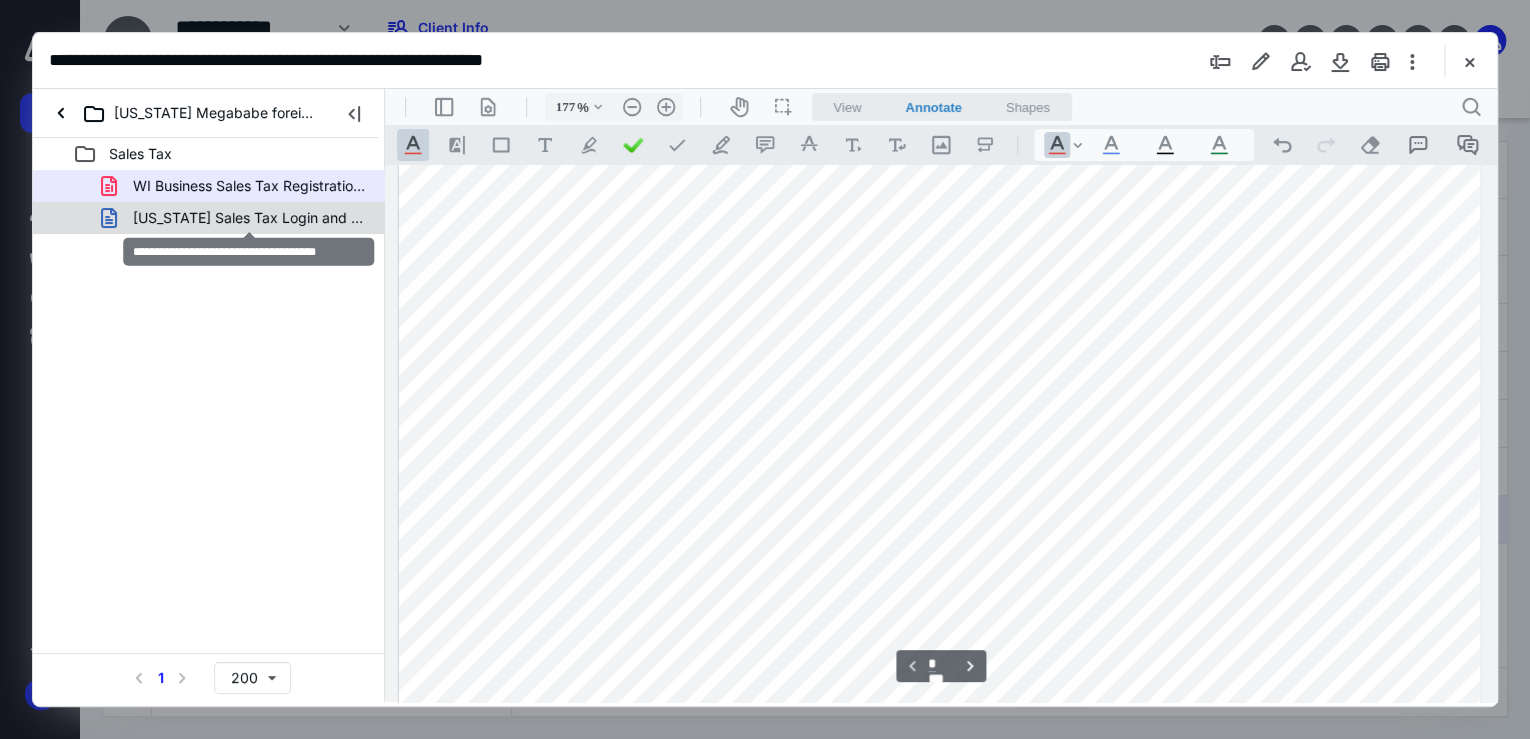 click on "[US_STATE] Sales Tax Login and PW.docx" at bounding box center (249, 218) 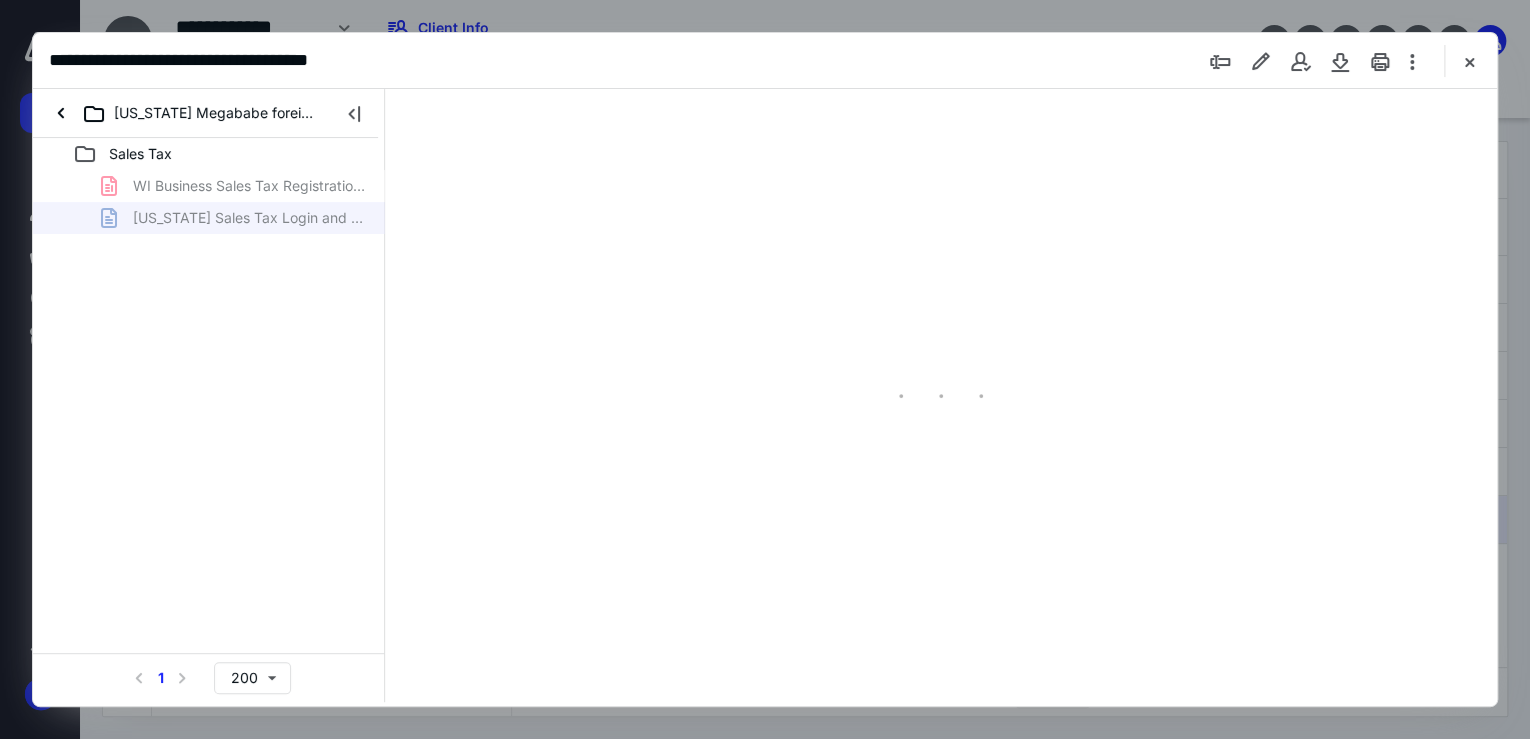 scroll, scrollTop: 0, scrollLeft: 0, axis: both 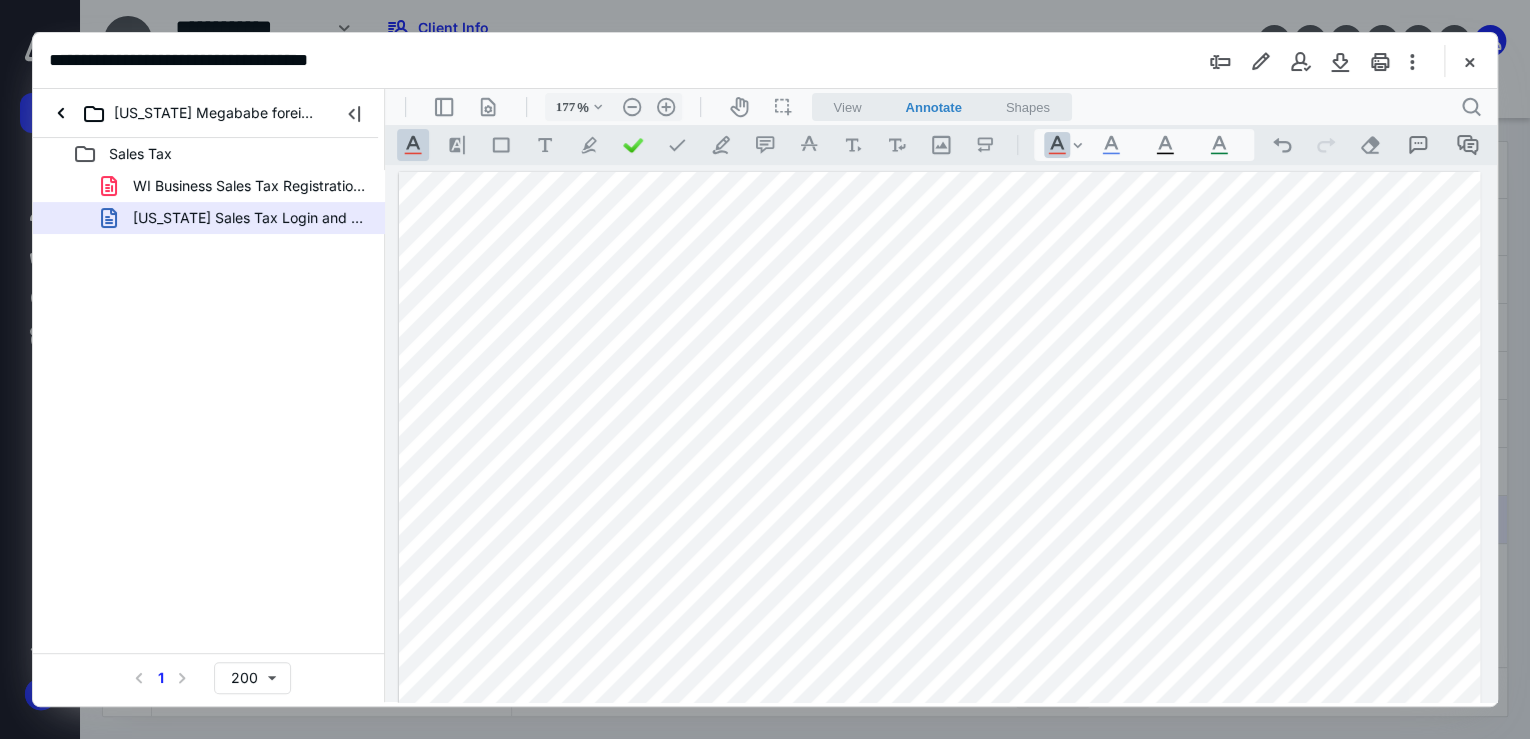 click at bounding box center (939, 871) 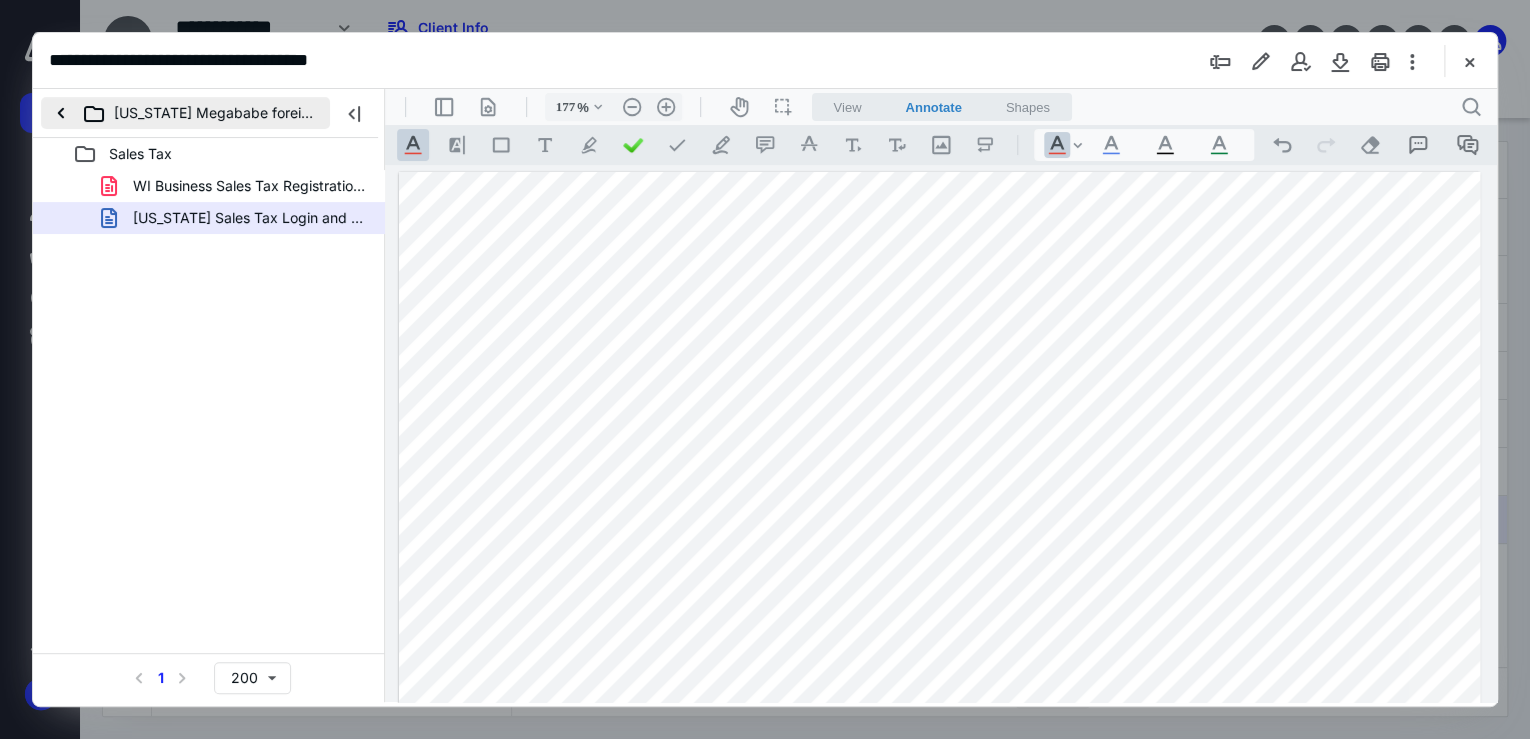 click on "[US_STATE] Megababe   foreign LLC" at bounding box center [185, 113] 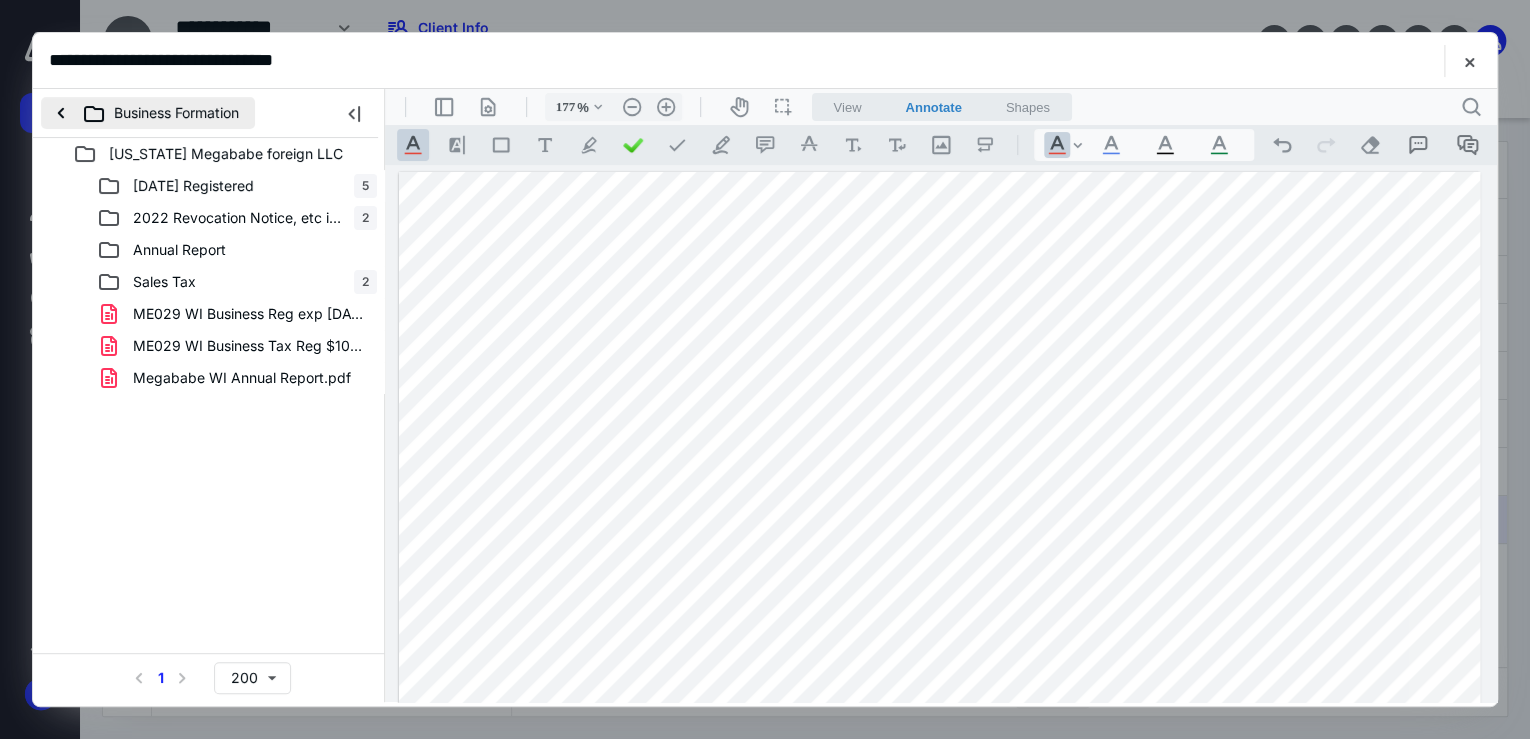 click on "Business Formation" at bounding box center (148, 113) 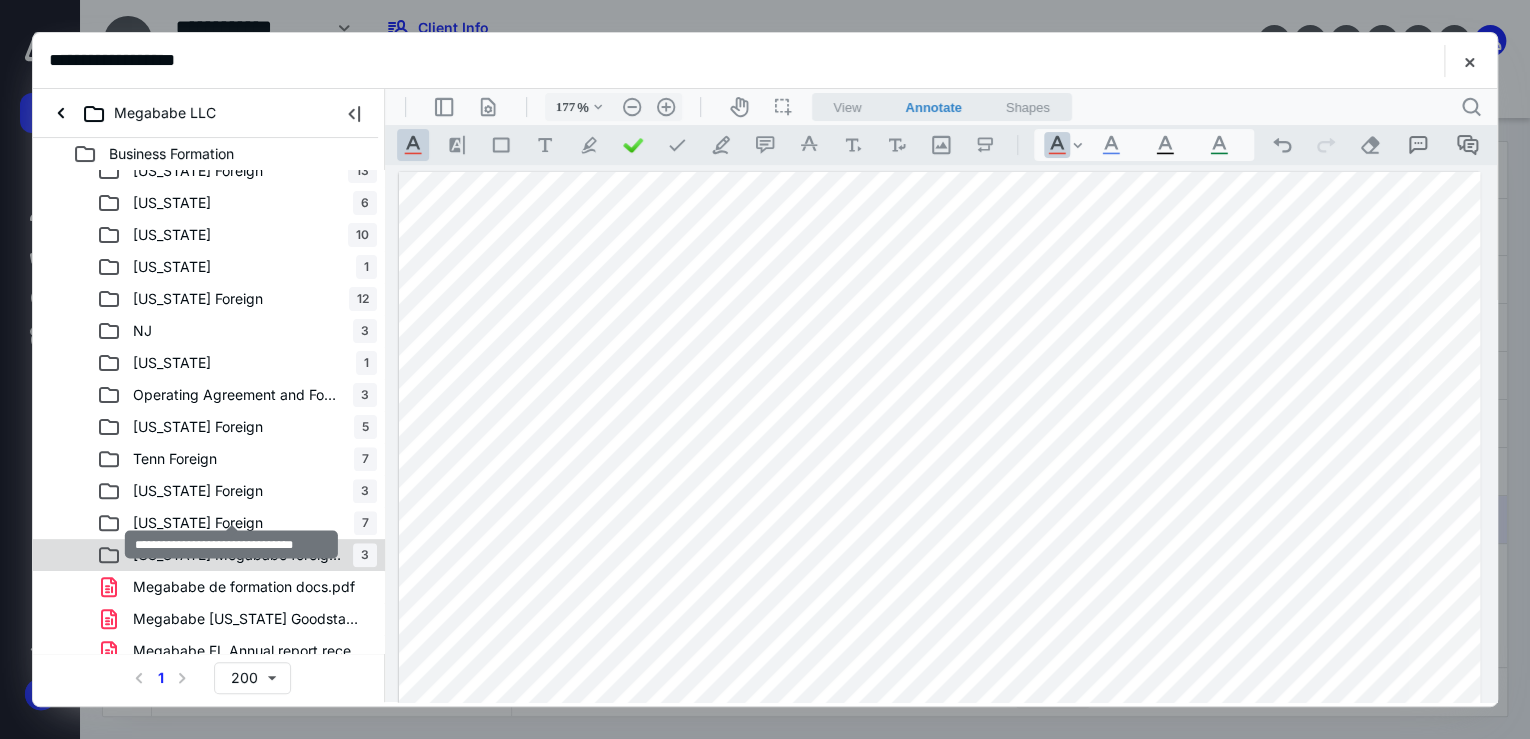 scroll, scrollTop: 252, scrollLeft: 0, axis: vertical 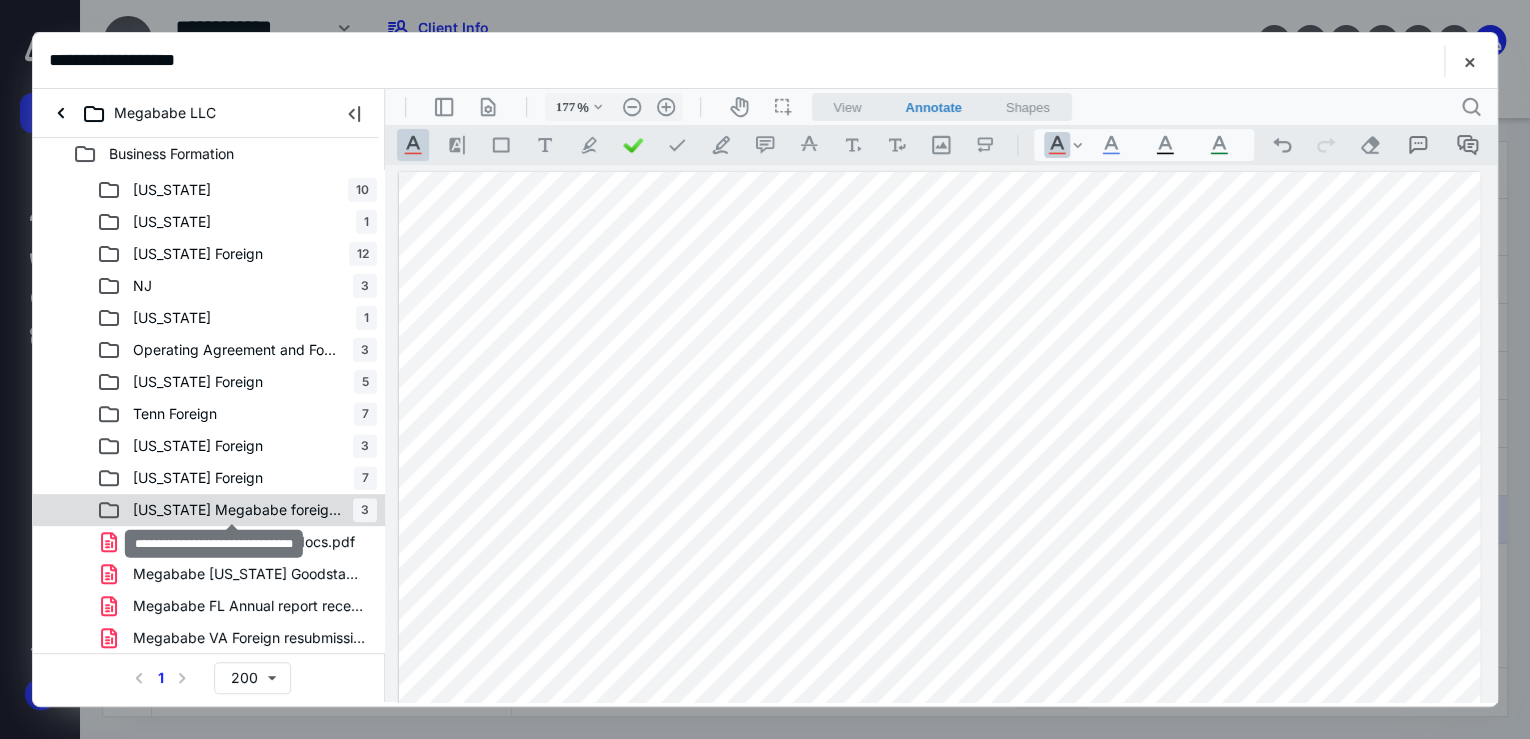 click on "[US_STATE] Megababe   foreign LLC" at bounding box center (237, 510) 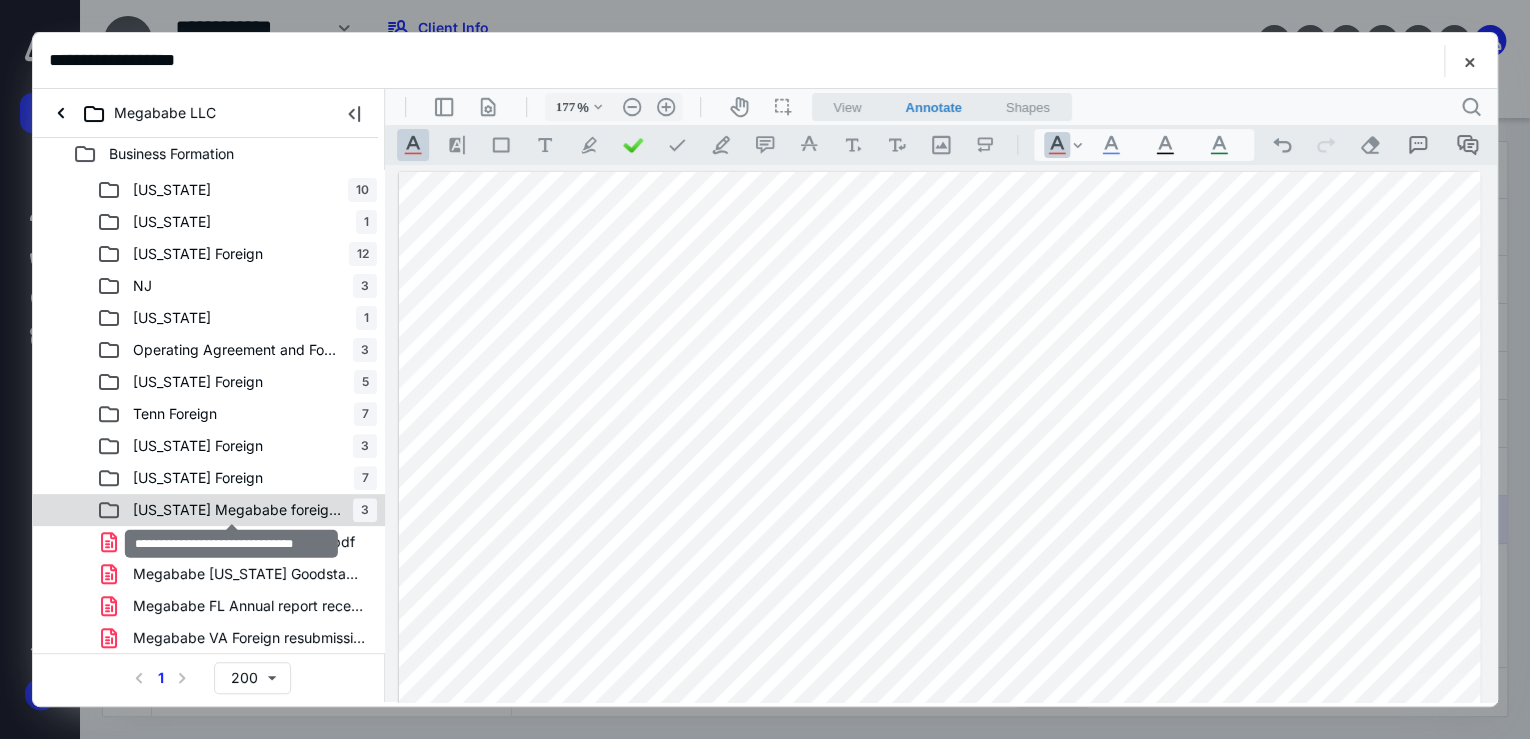 scroll, scrollTop: 0, scrollLeft: 0, axis: both 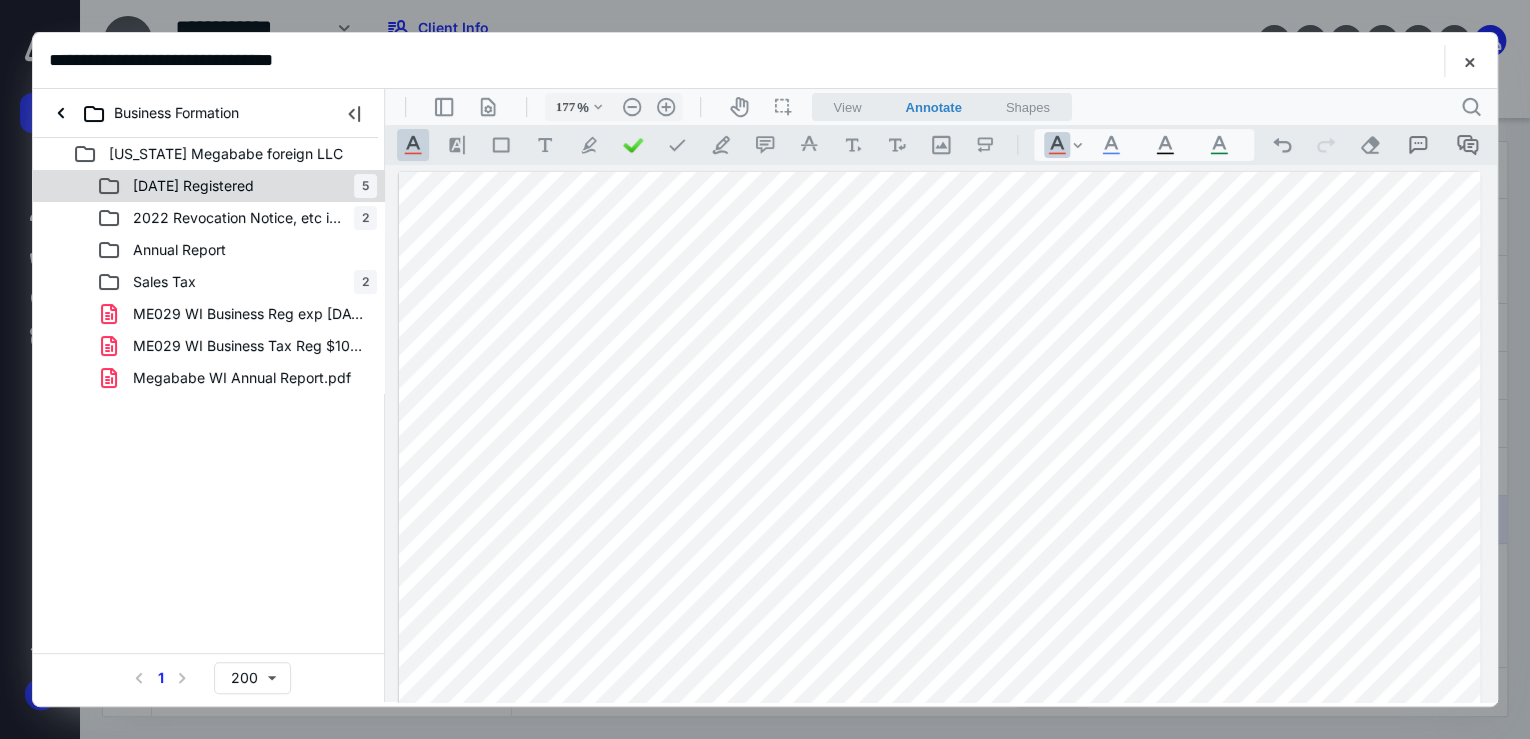 click on "[DATE] Registered 5" at bounding box center [209, 186] 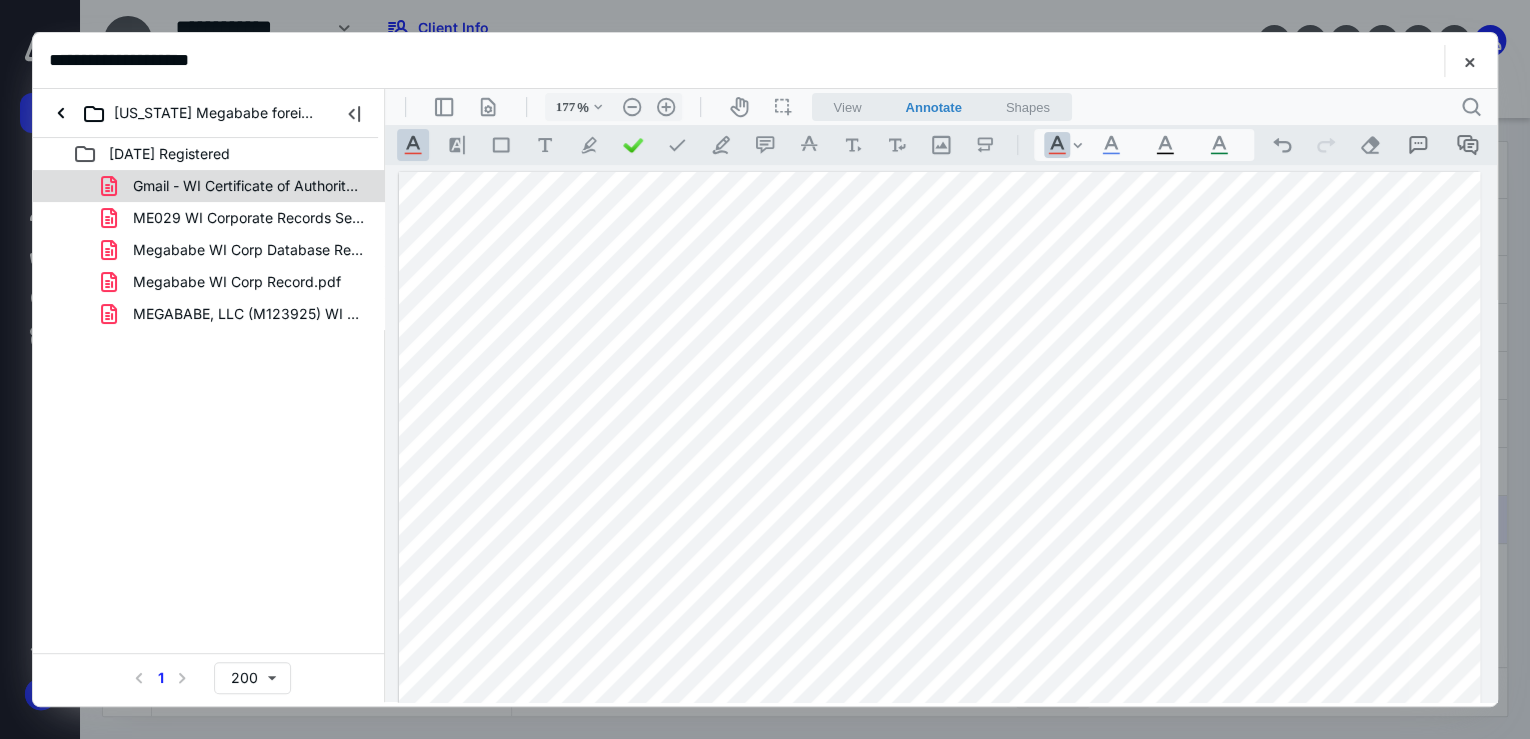 click on "Gmail - WI Certificate of Authority Status.pdf" at bounding box center [209, 186] 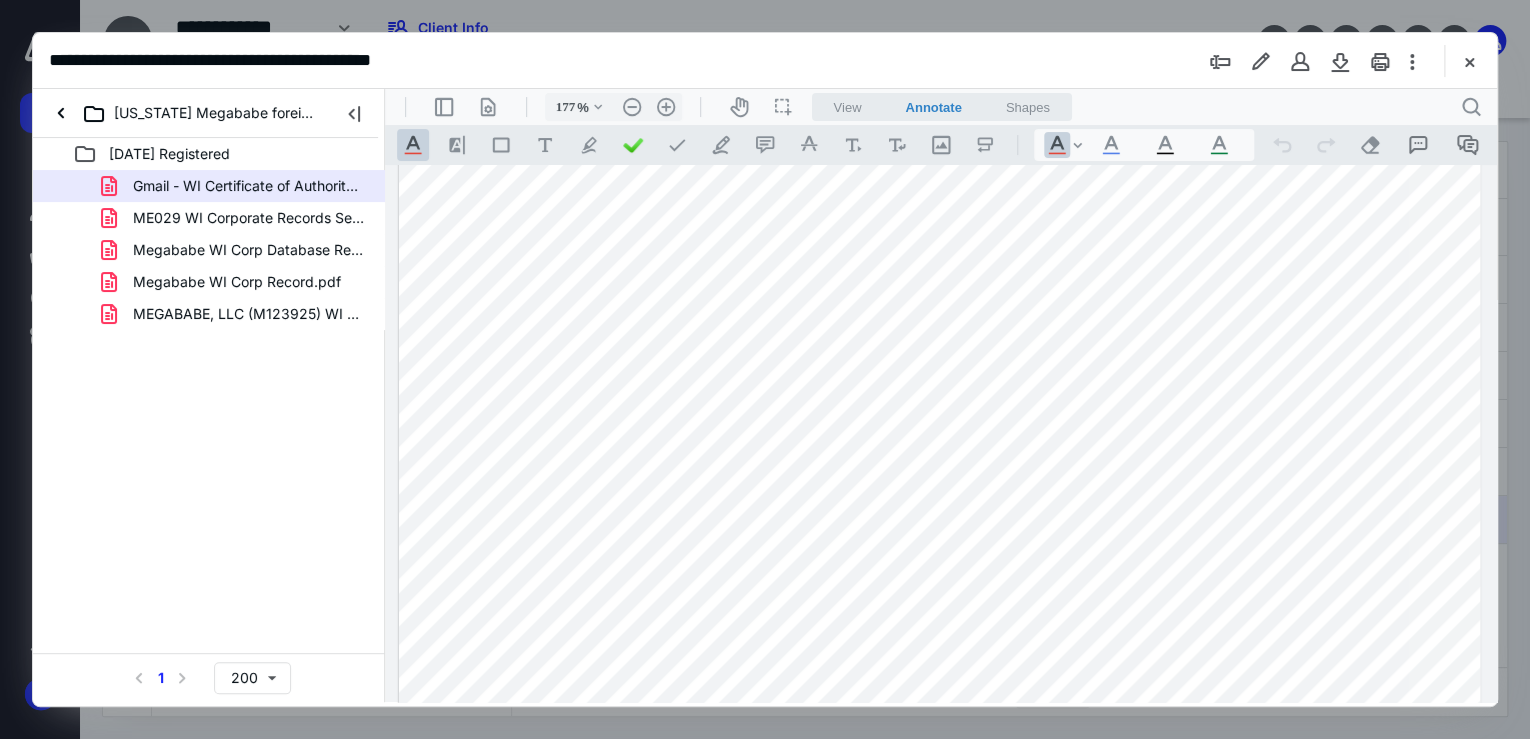 scroll, scrollTop: 0, scrollLeft: 0, axis: both 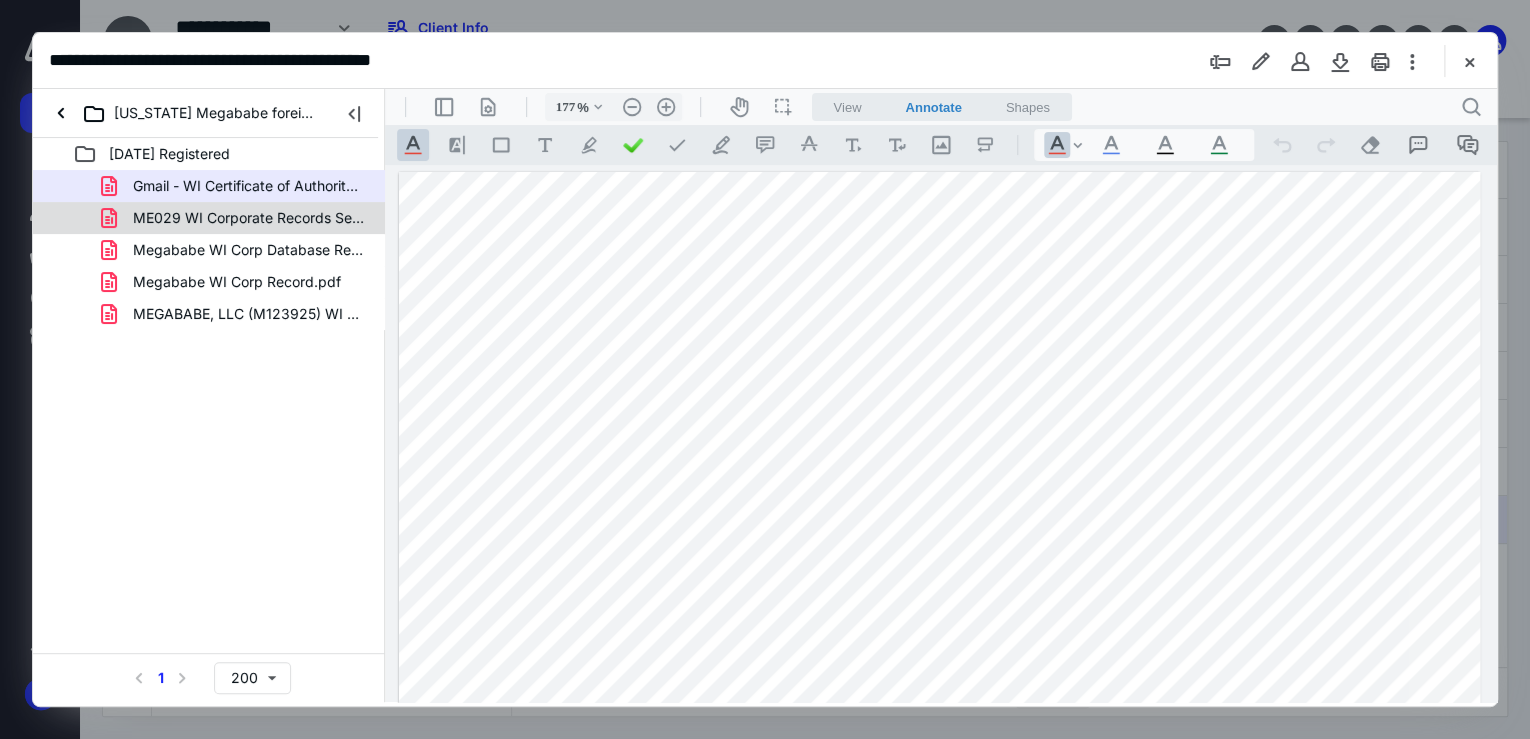 click on "ME029 WI Corporate Records Search_ Results as of [DATE].pdf" at bounding box center [249, 218] 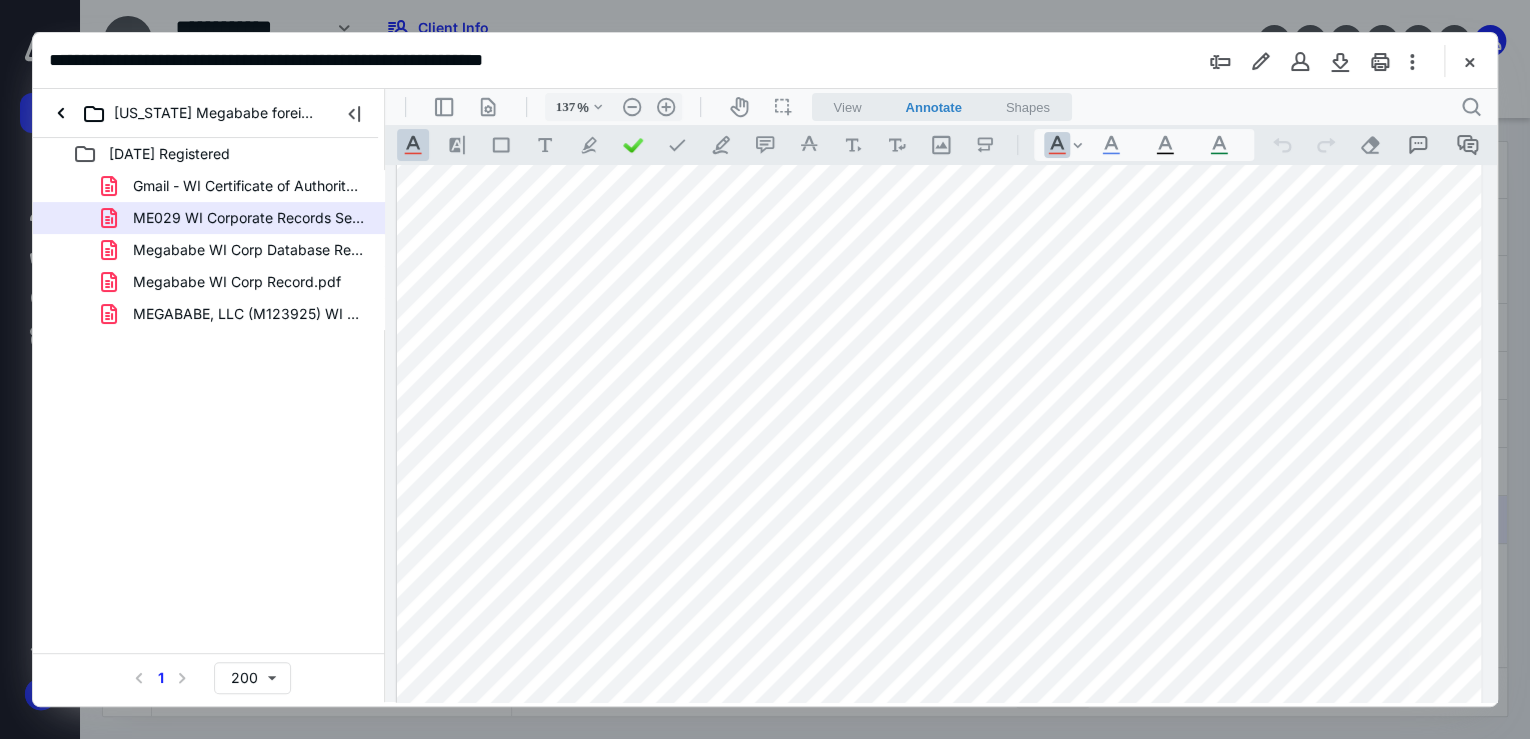 scroll, scrollTop: 0, scrollLeft: 0, axis: both 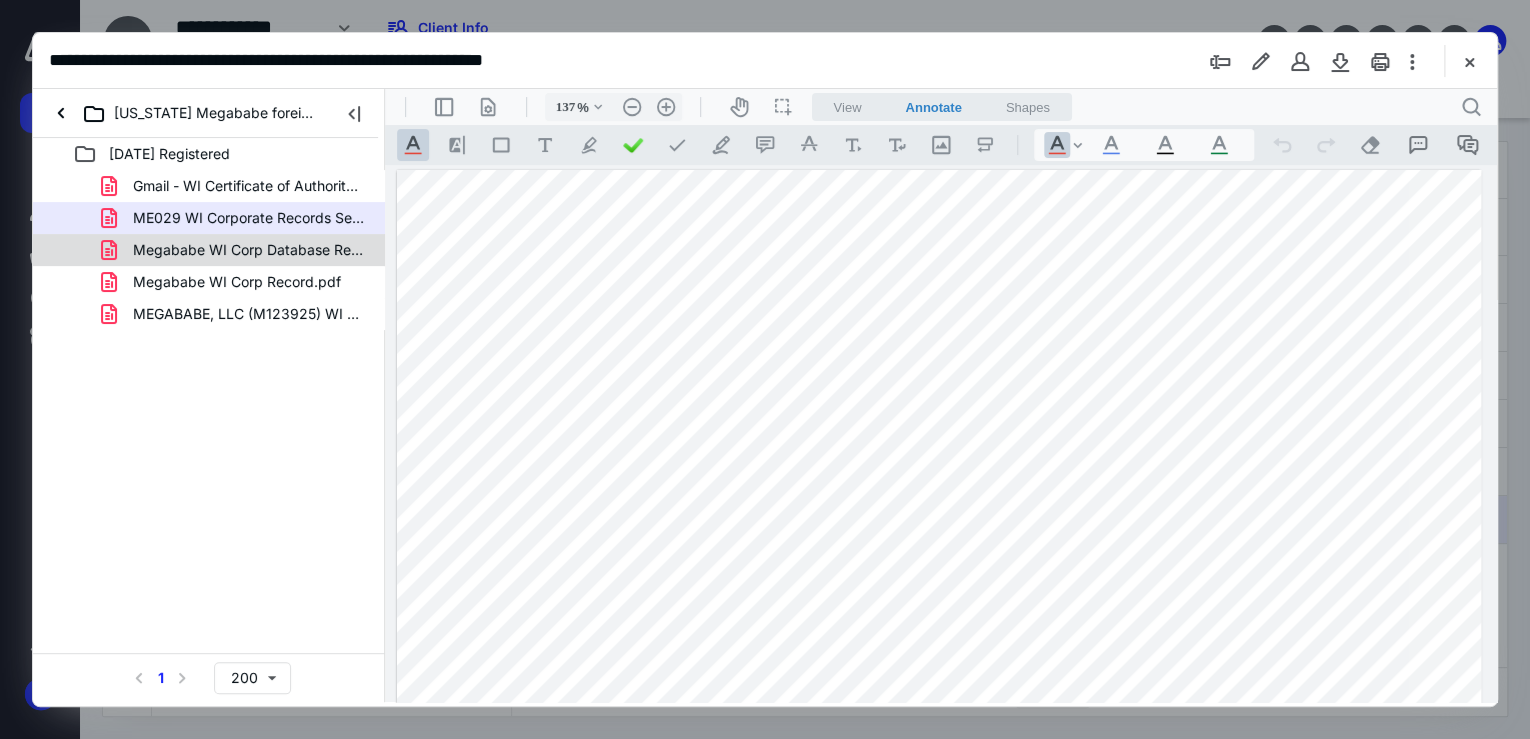 click on "Megababe WI Corp Database Records List.pdf" at bounding box center (209, 250) 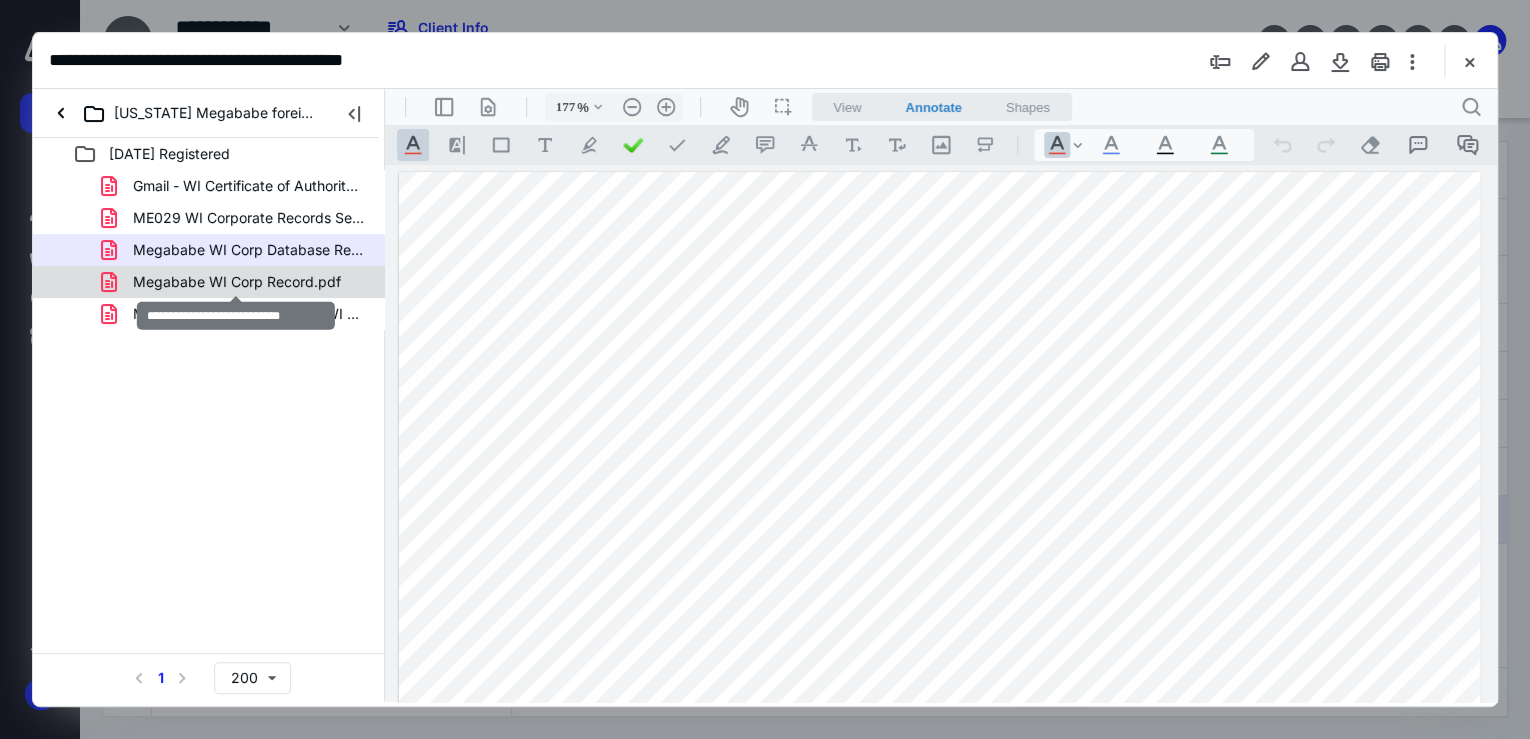 click on "Megababe WI Corp Record.pdf" at bounding box center (237, 282) 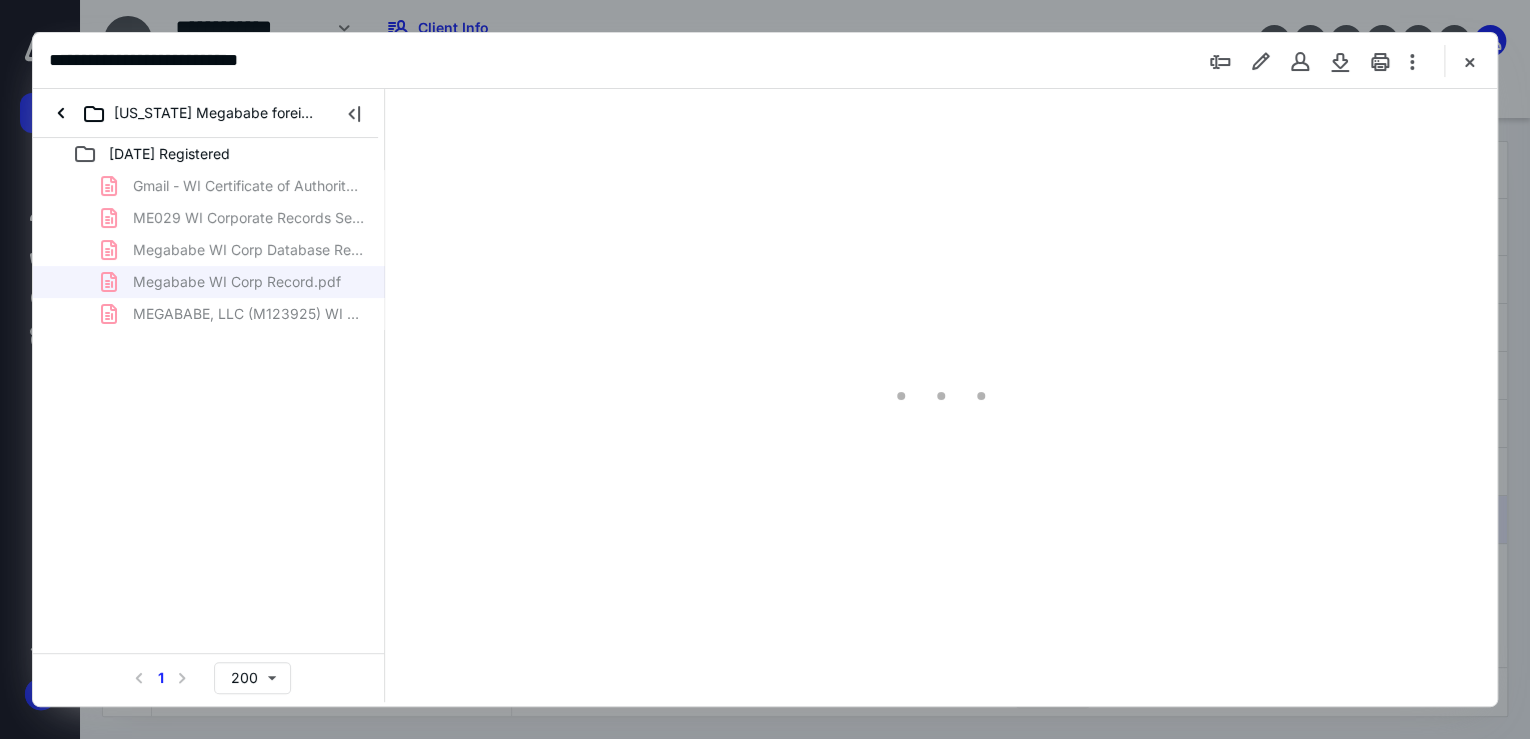 type on "178" 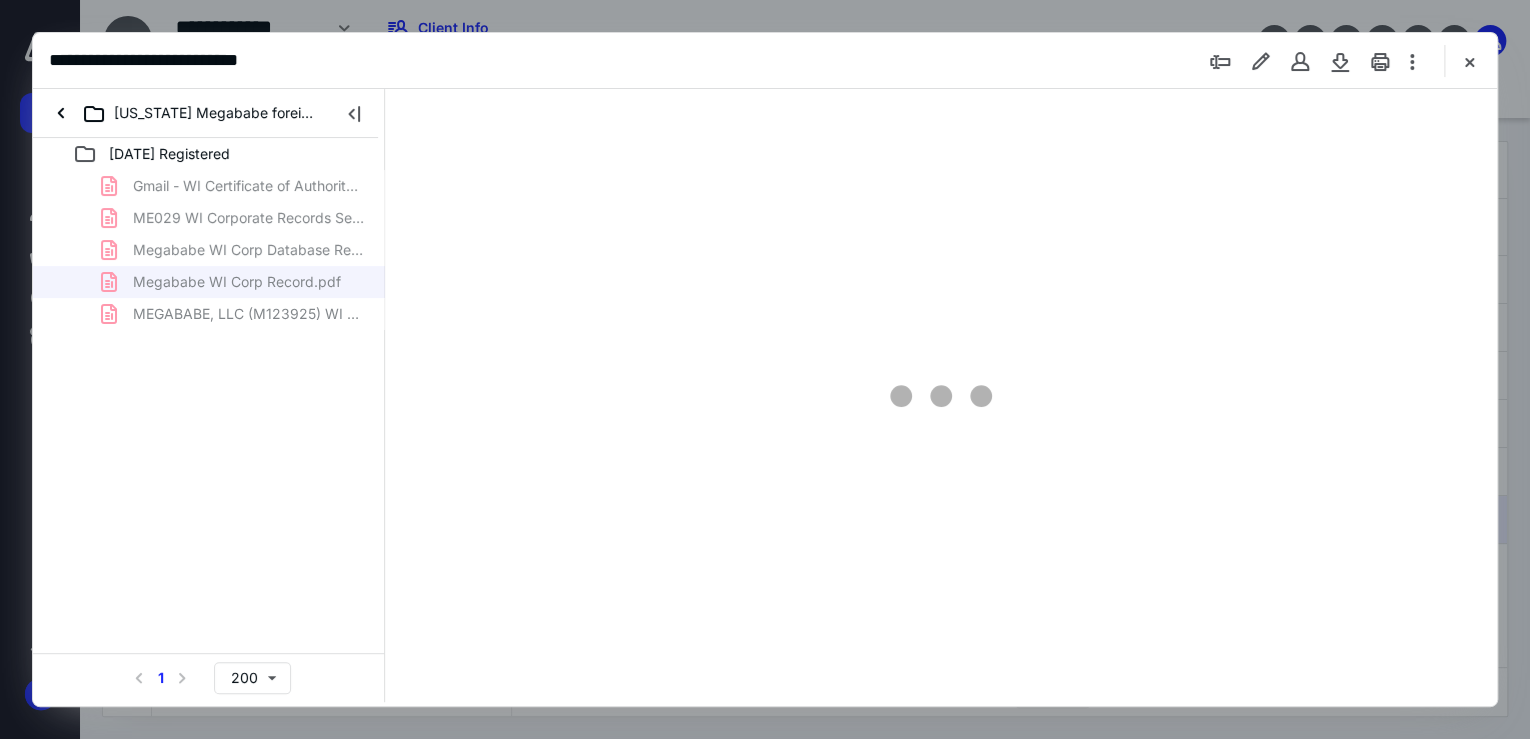 scroll, scrollTop: 83, scrollLeft: 0, axis: vertical 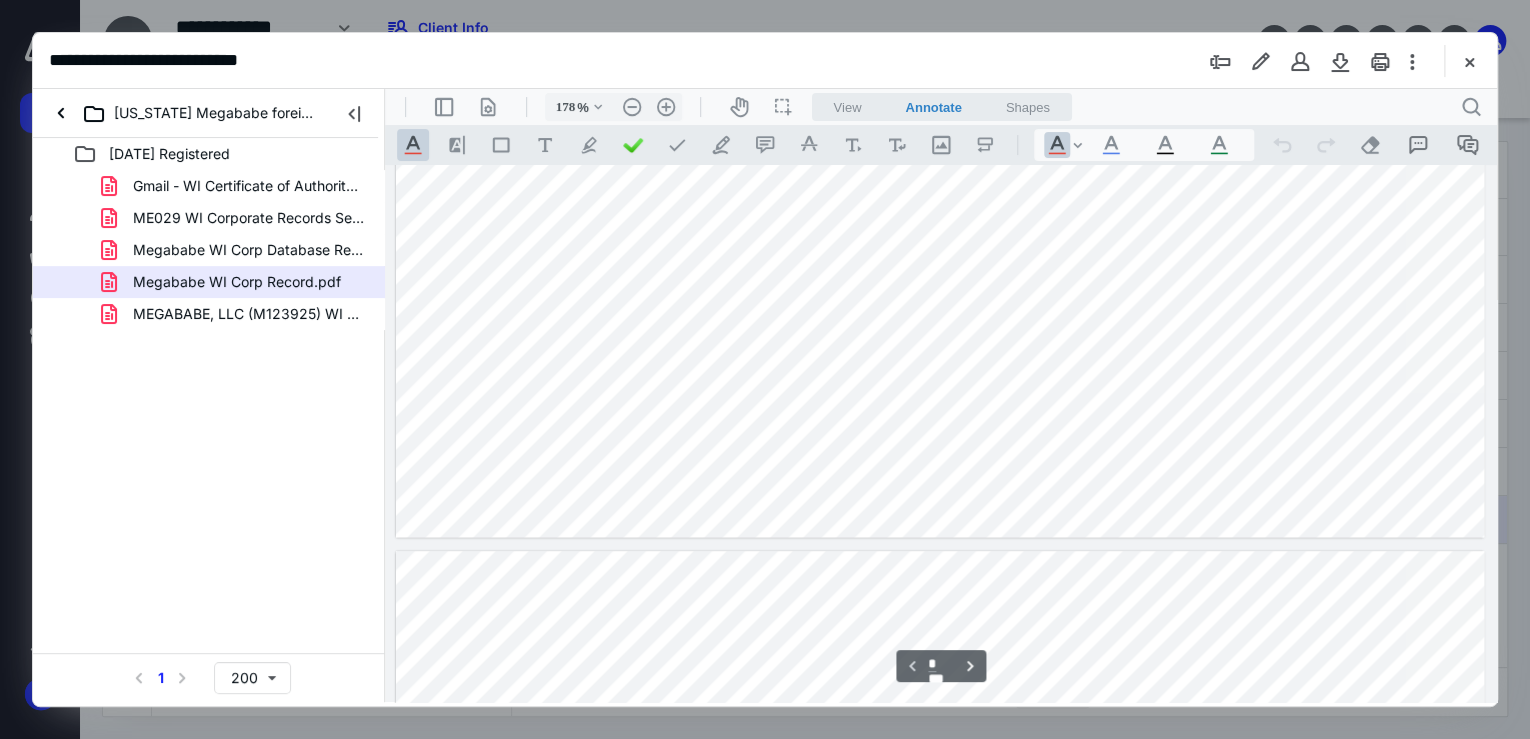 type on "*" 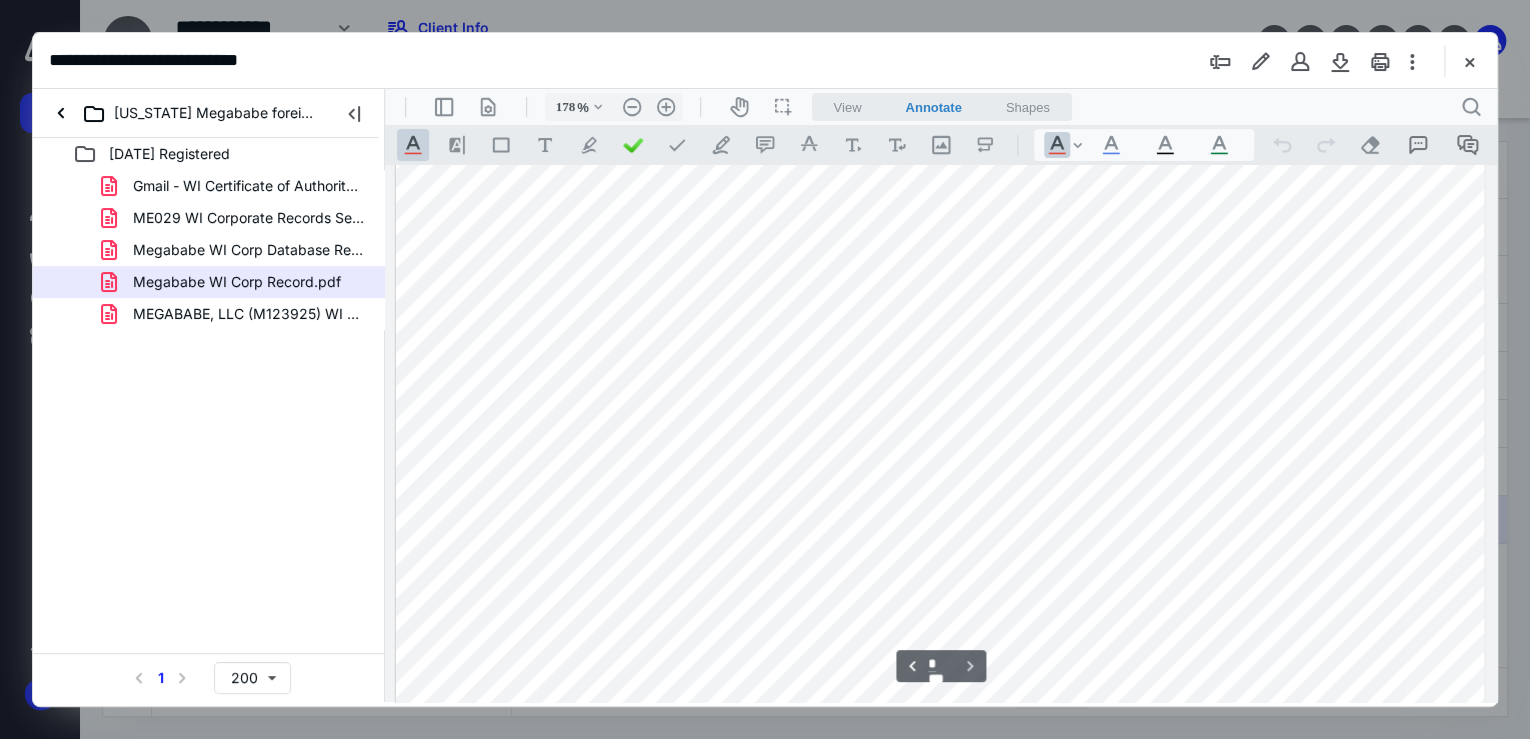 scroll, scrollTop: 1523, scrollLeft: 0, axis: vertical 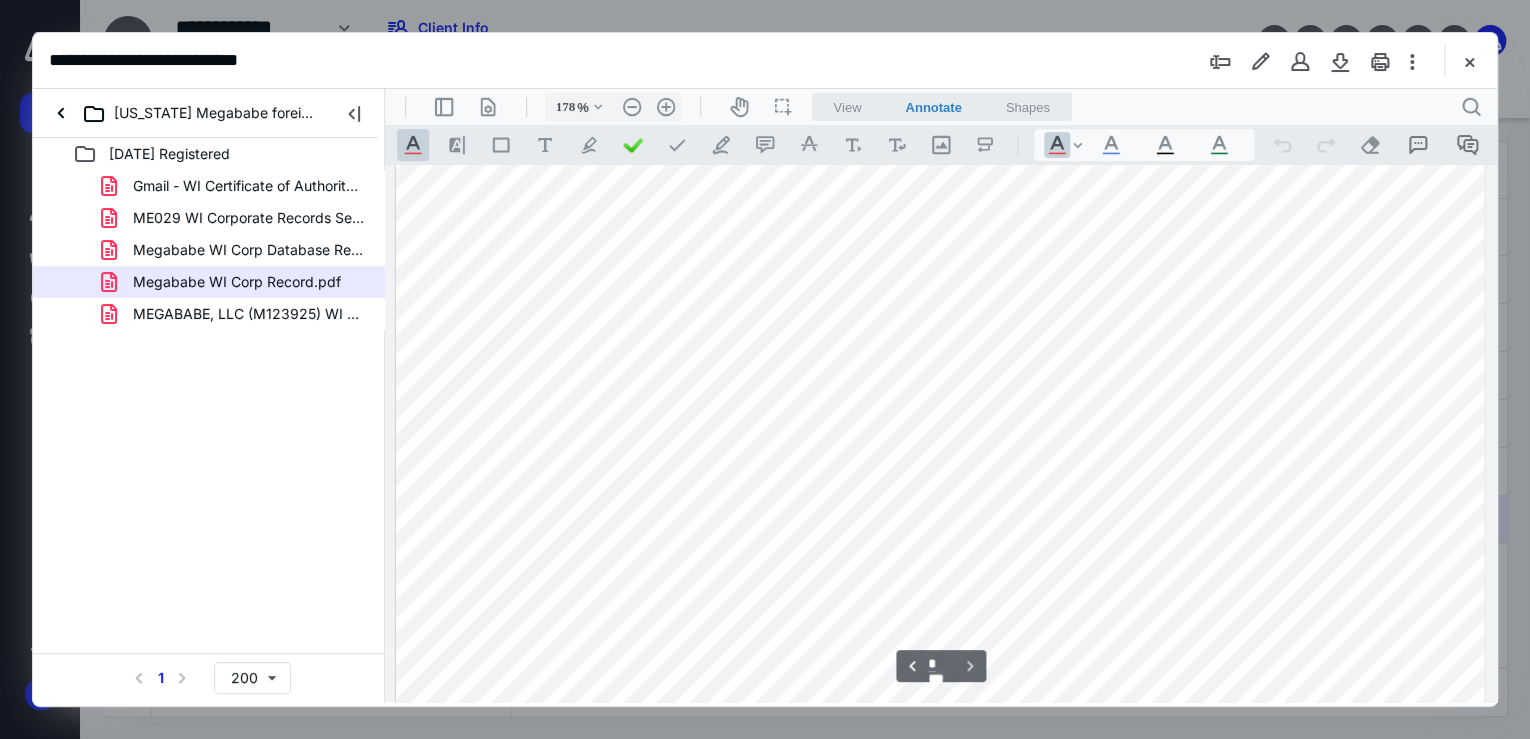 click on "Megababe WI Corp Record.pdf" at bounding box center [209, 282] 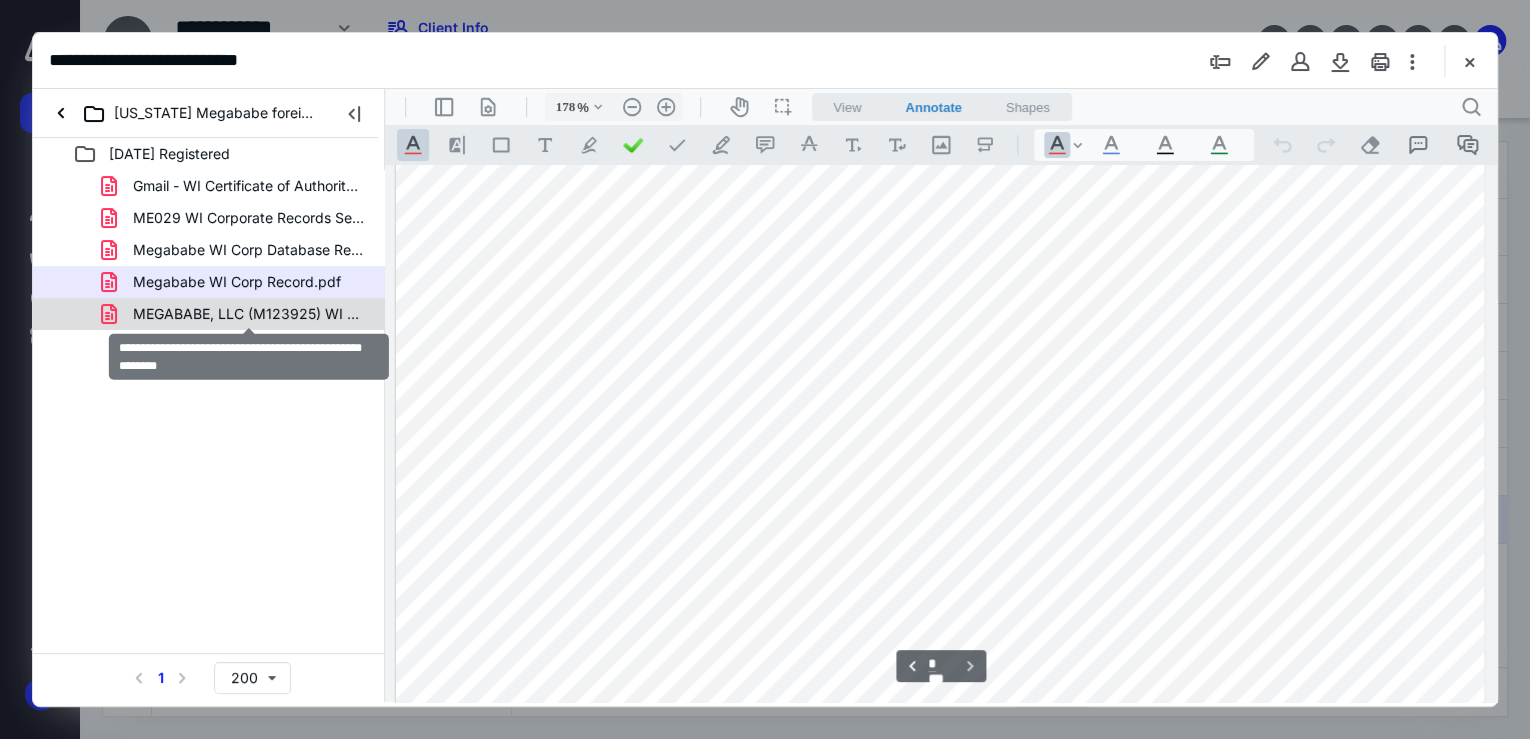 click on "MEGABABE, LLC (M123925) WI Cert of Auth Info [DATE].pdf" at bounding box center (249, 314) 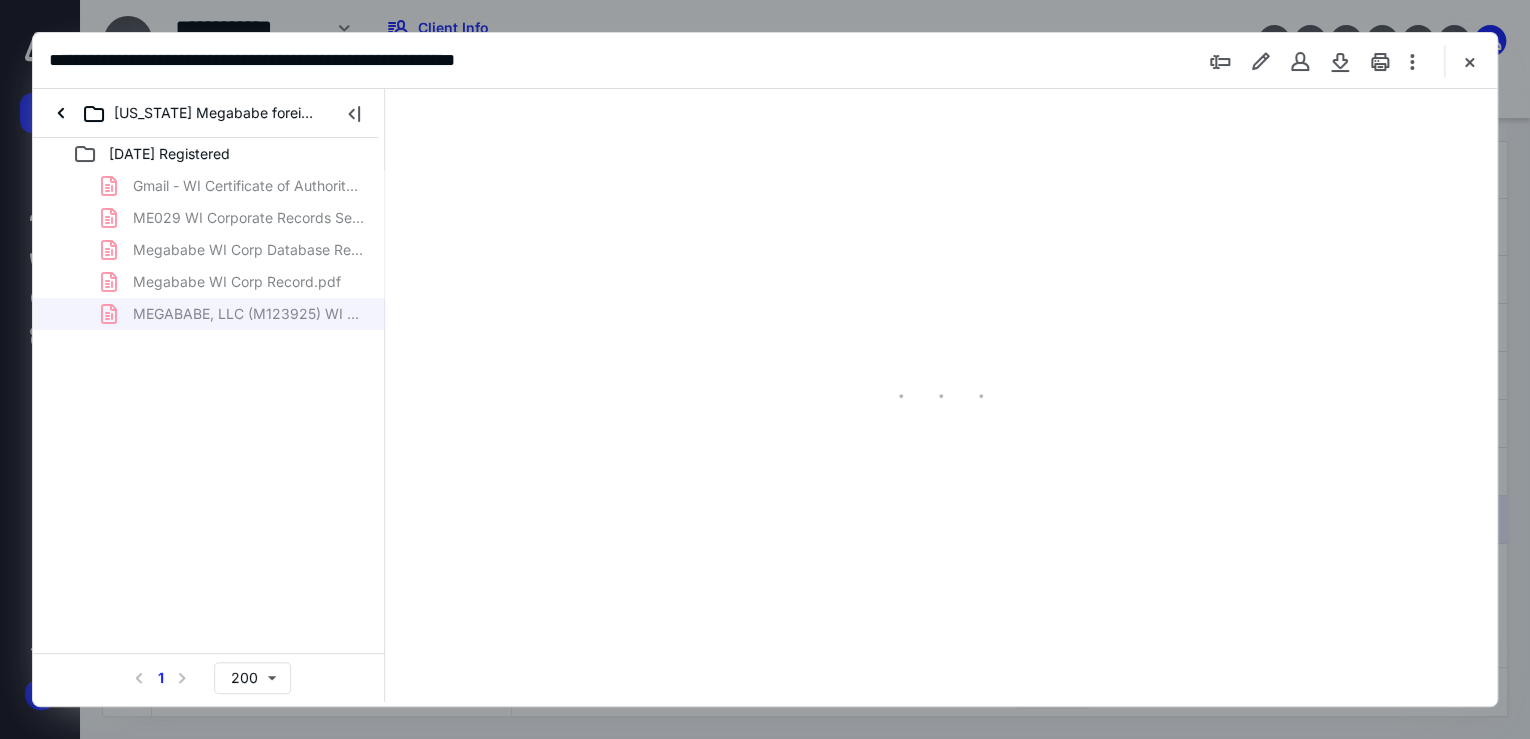 type on "137" 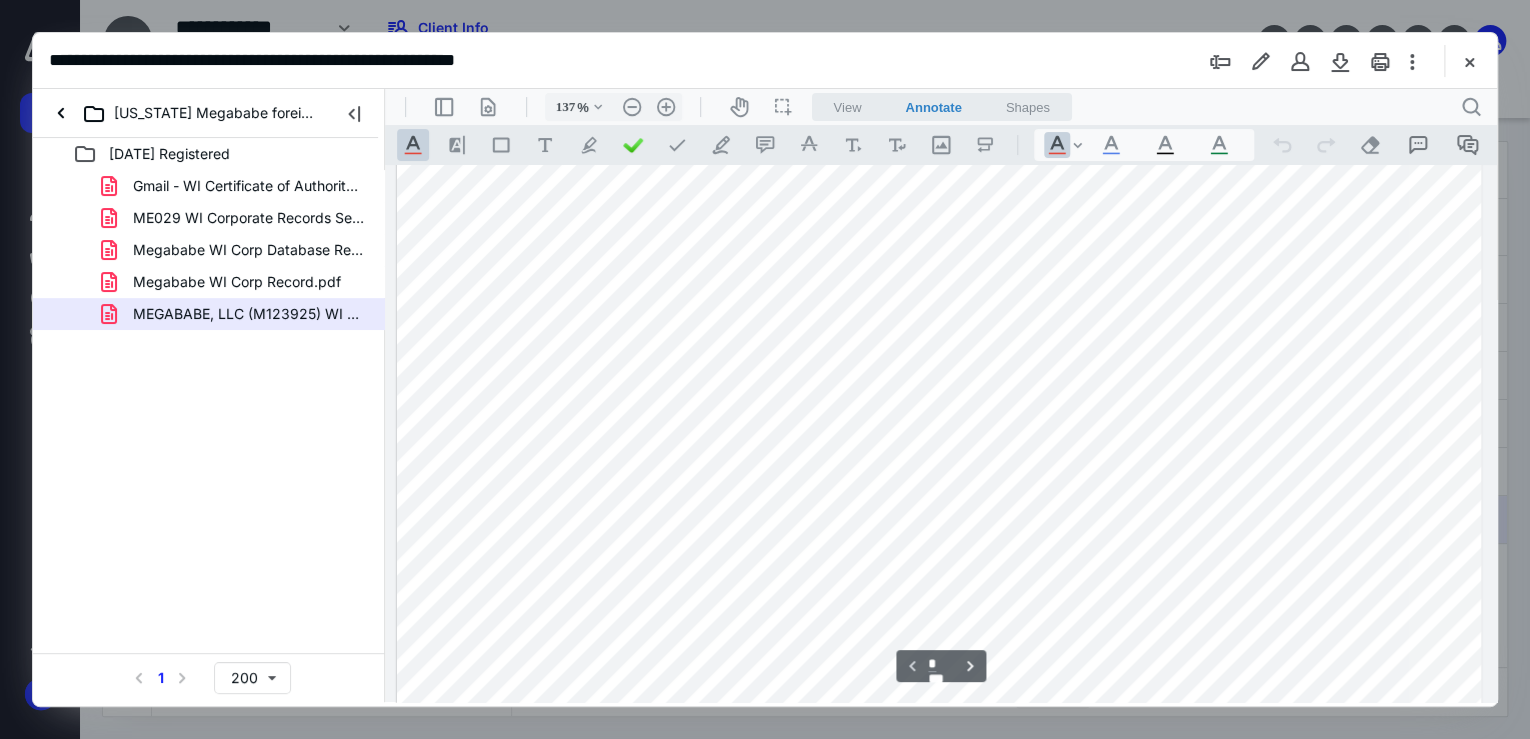 scroll, scrollTop: 320, scrollLeft: 0, axis: vertical 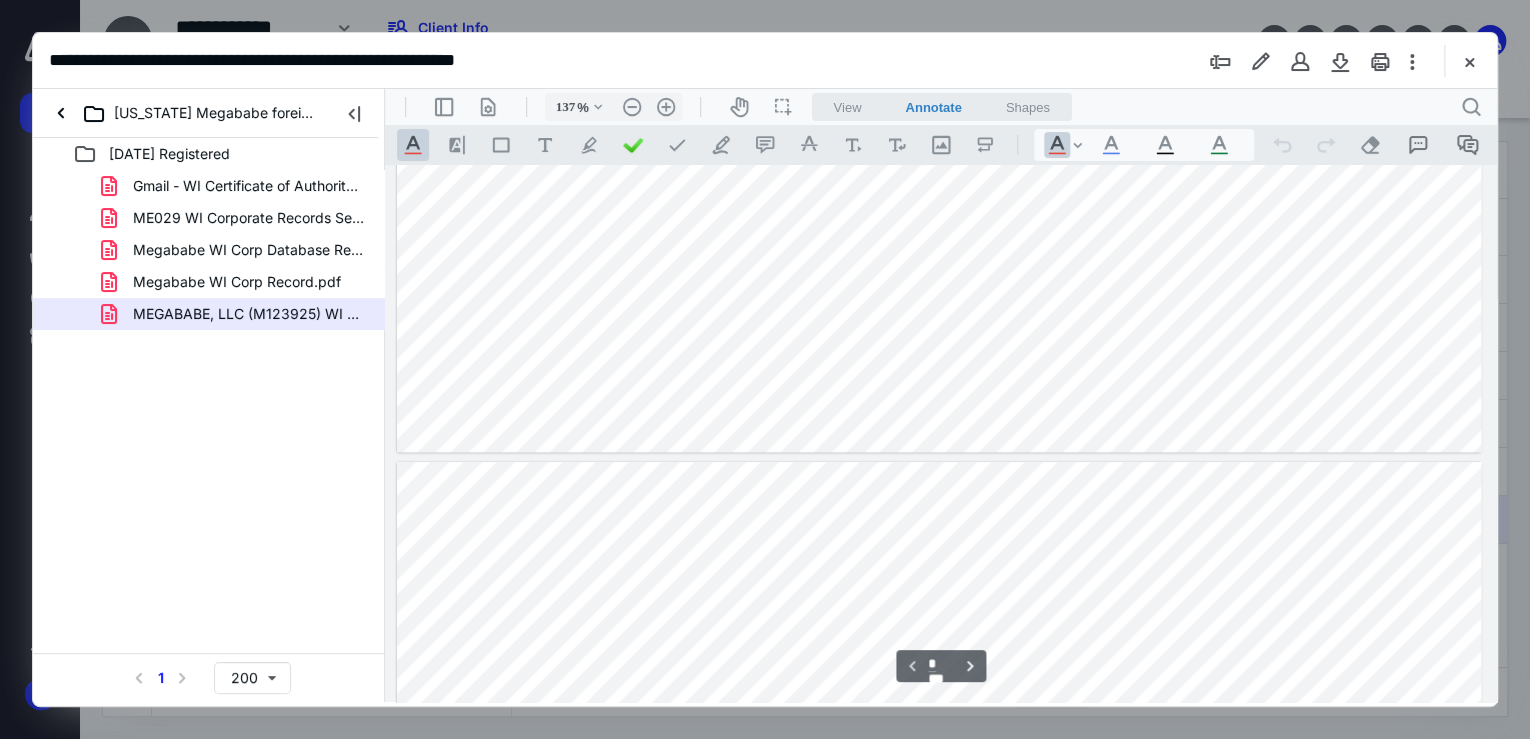 type on "*" 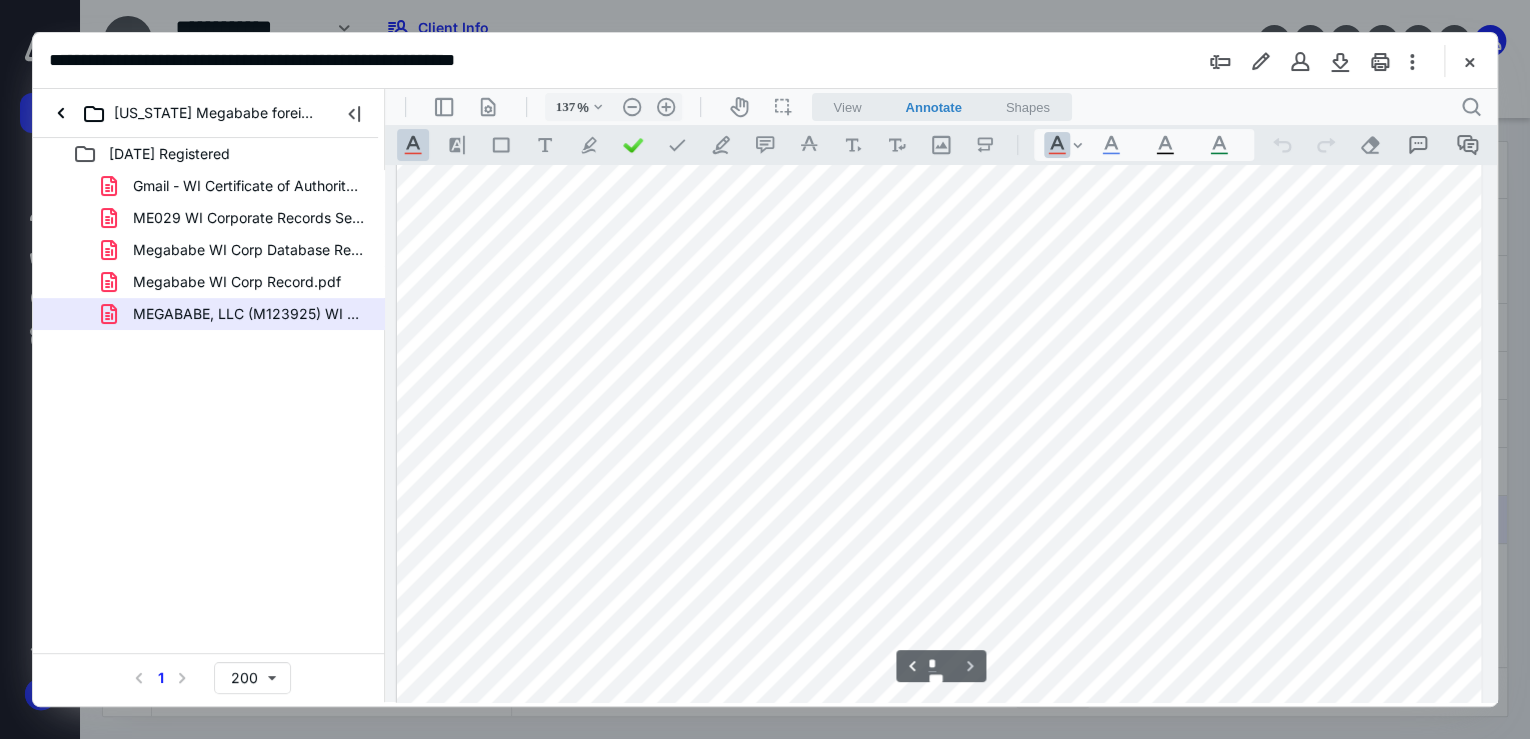 scroll, scrollTop: 1158, scrollLeft: 0, axis: vertical 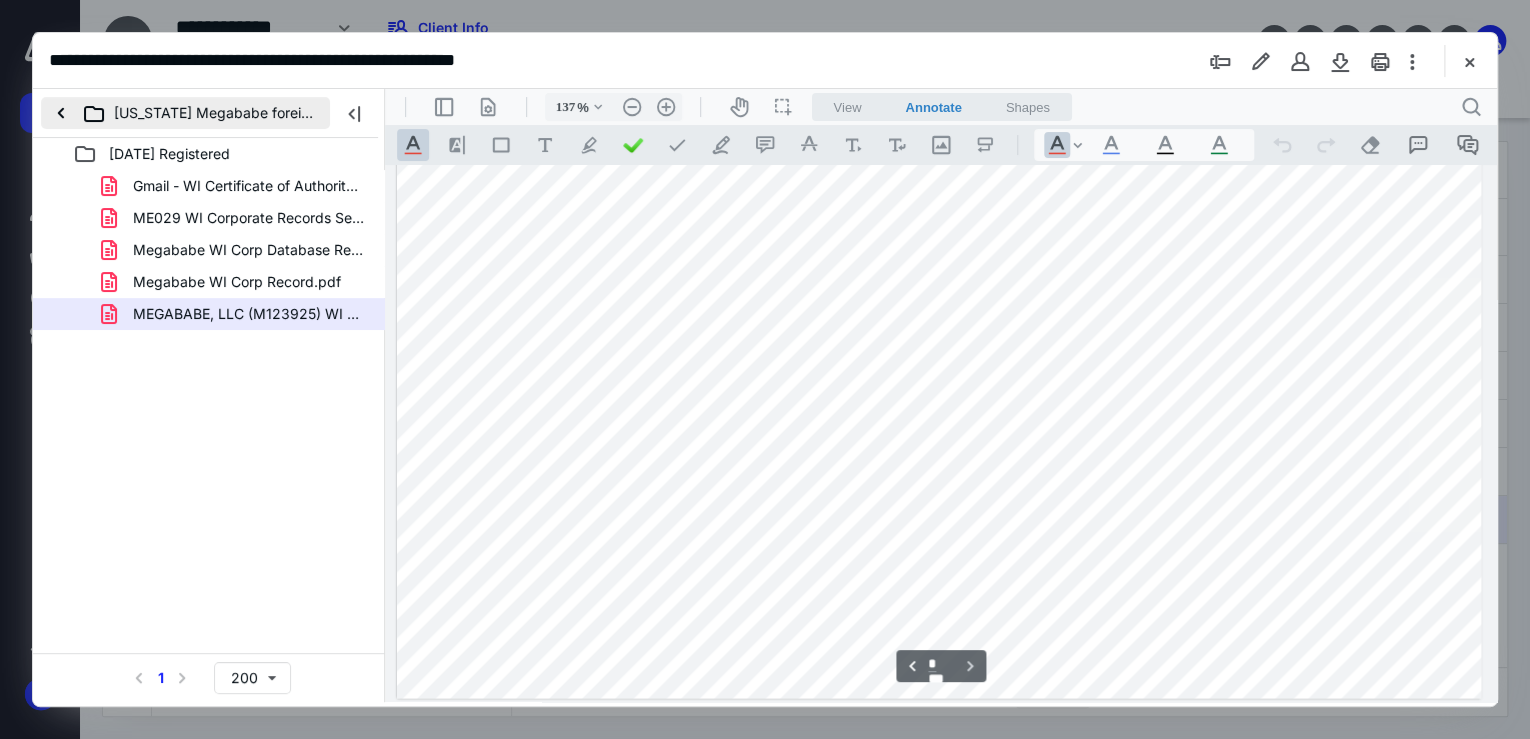 click on "[US_STATE] Megababe   foreign LLC" at bounding box center [185, 113] 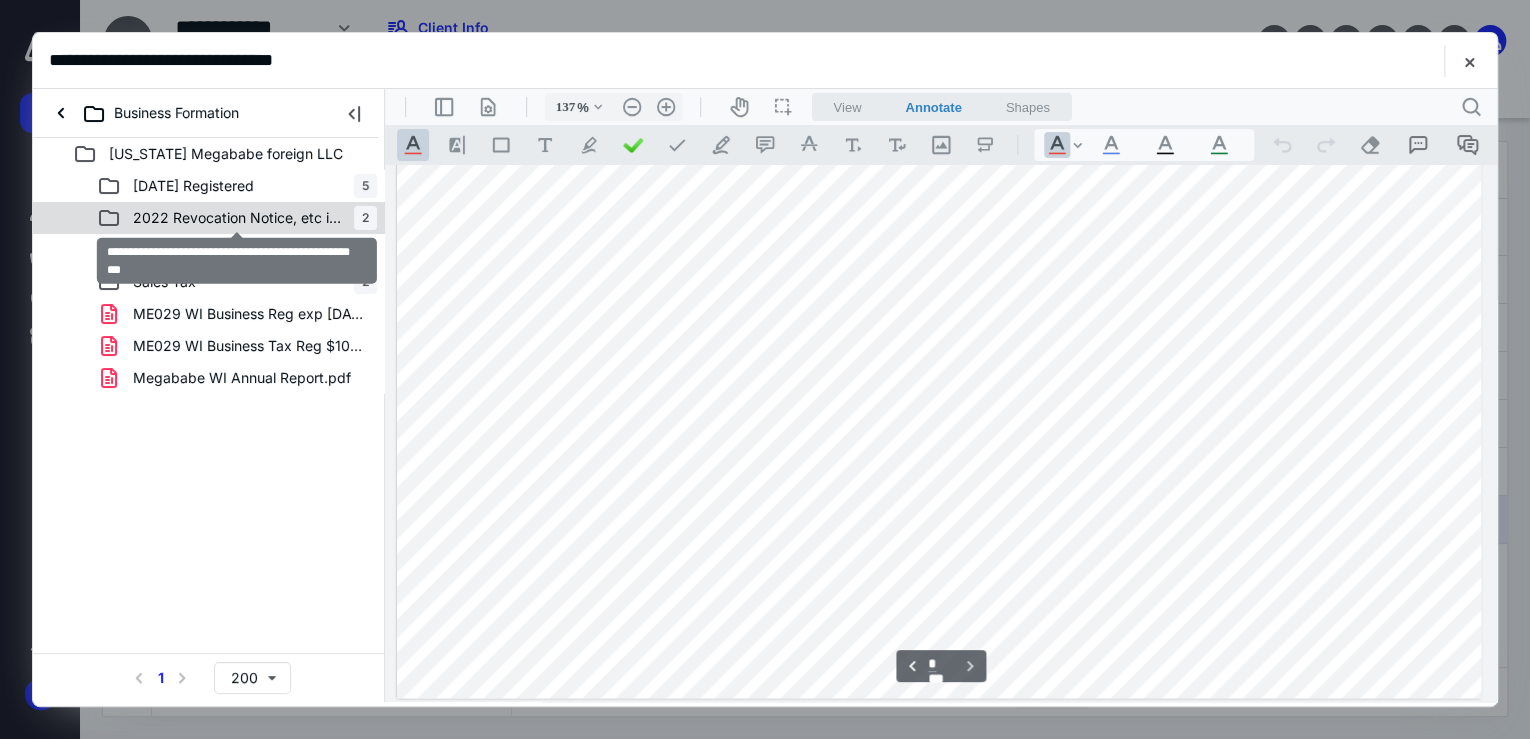 click on "2022 Revocation Notice, etc is in [DATE] Notices folder" at bounding box center (237, 218) 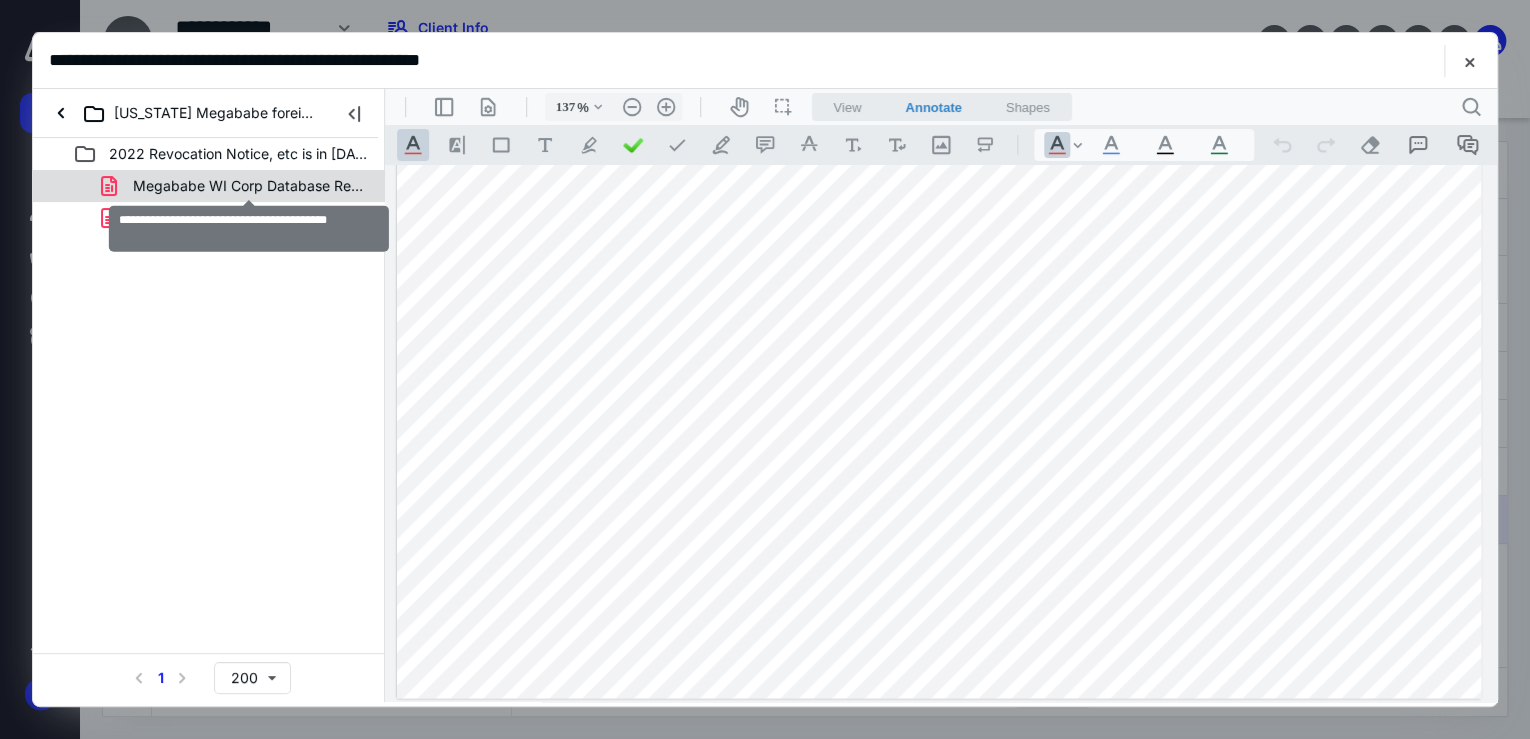 click on "Megababe WI Corp Database Records List.pdf" at bounding box center [249, 186] 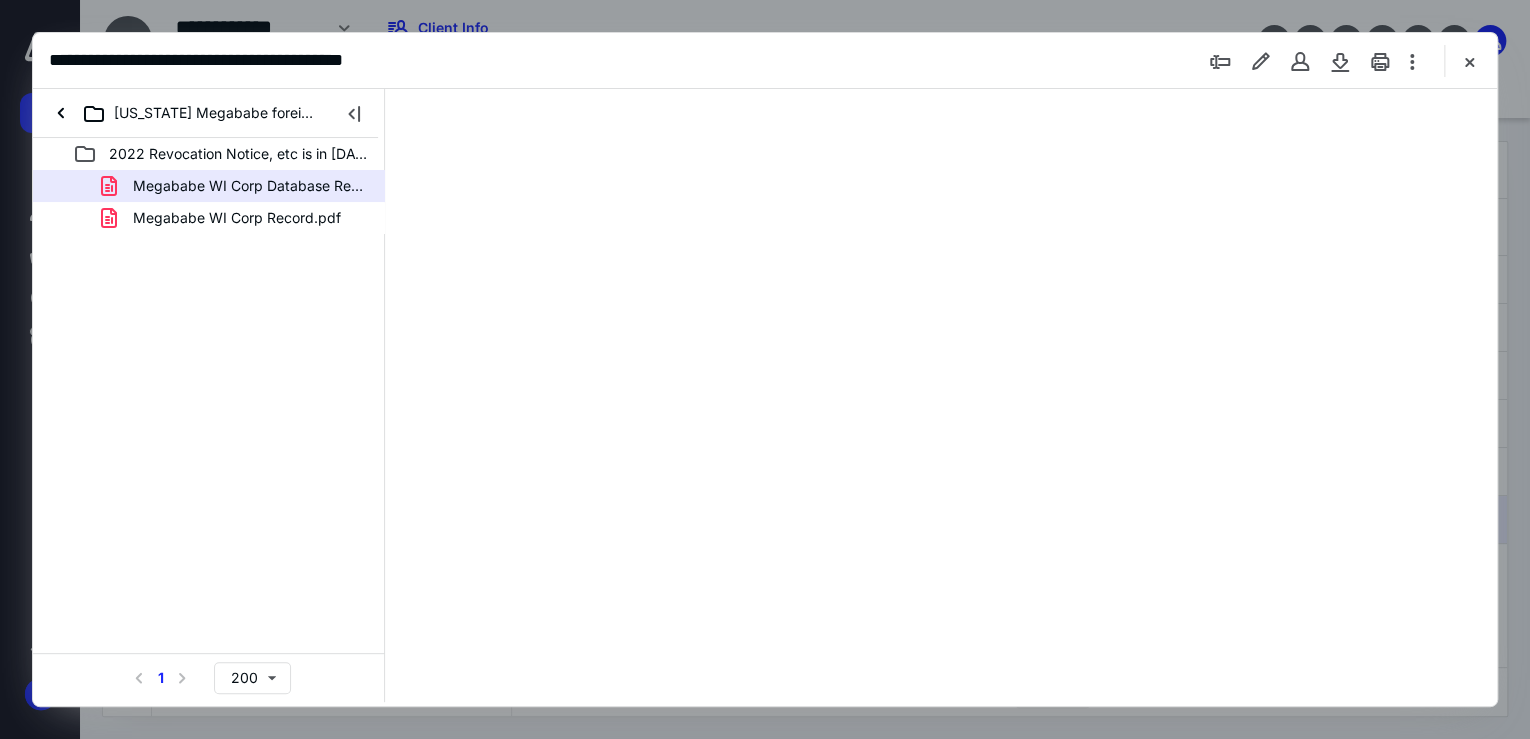 scroll, scrollTop: 0, scrollLeft: 0, axis: both 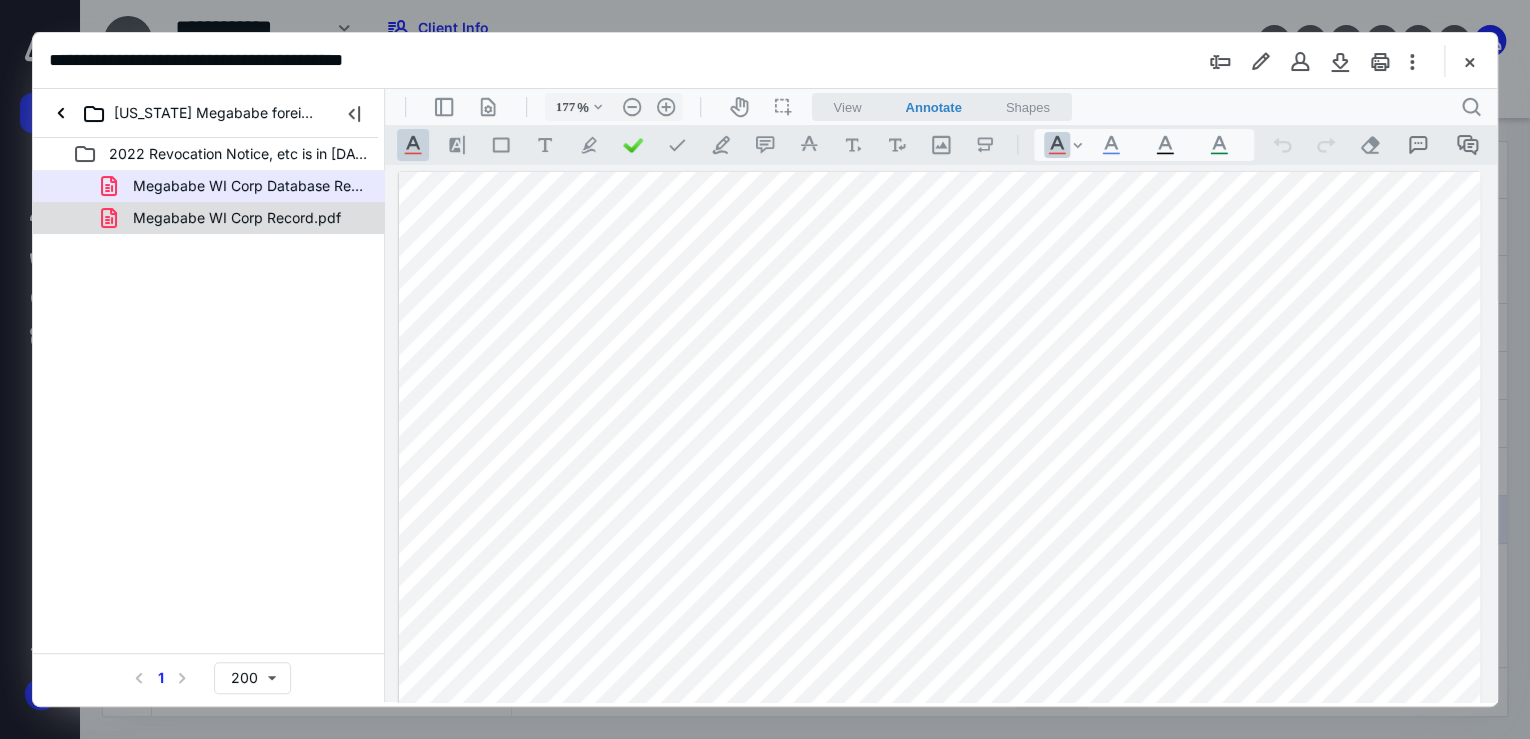 click on "Megababe WI Corp Record.pdf" at bounding box center [237, 218] 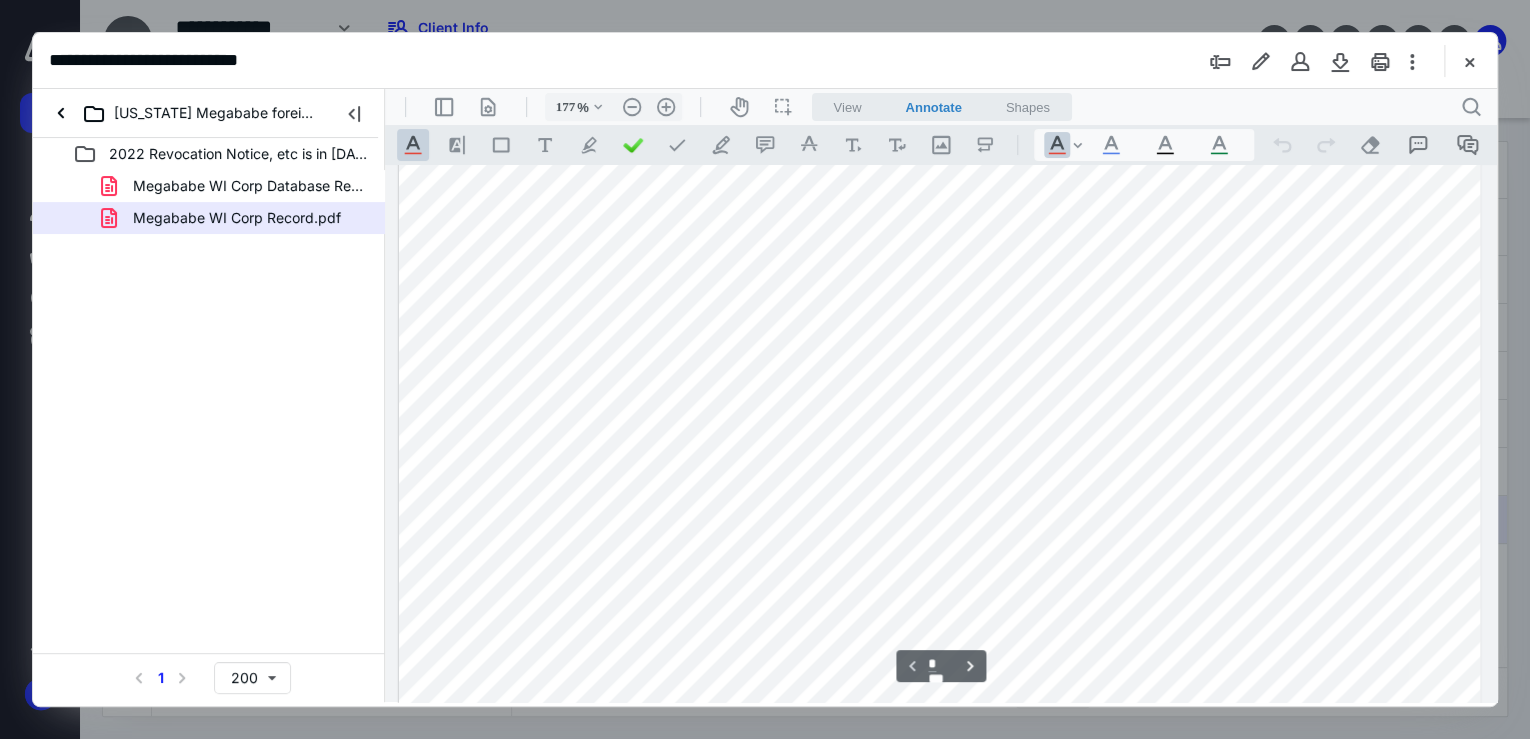 scroll, scrollTop: 640, scrollLeft: 0, axis: vertical 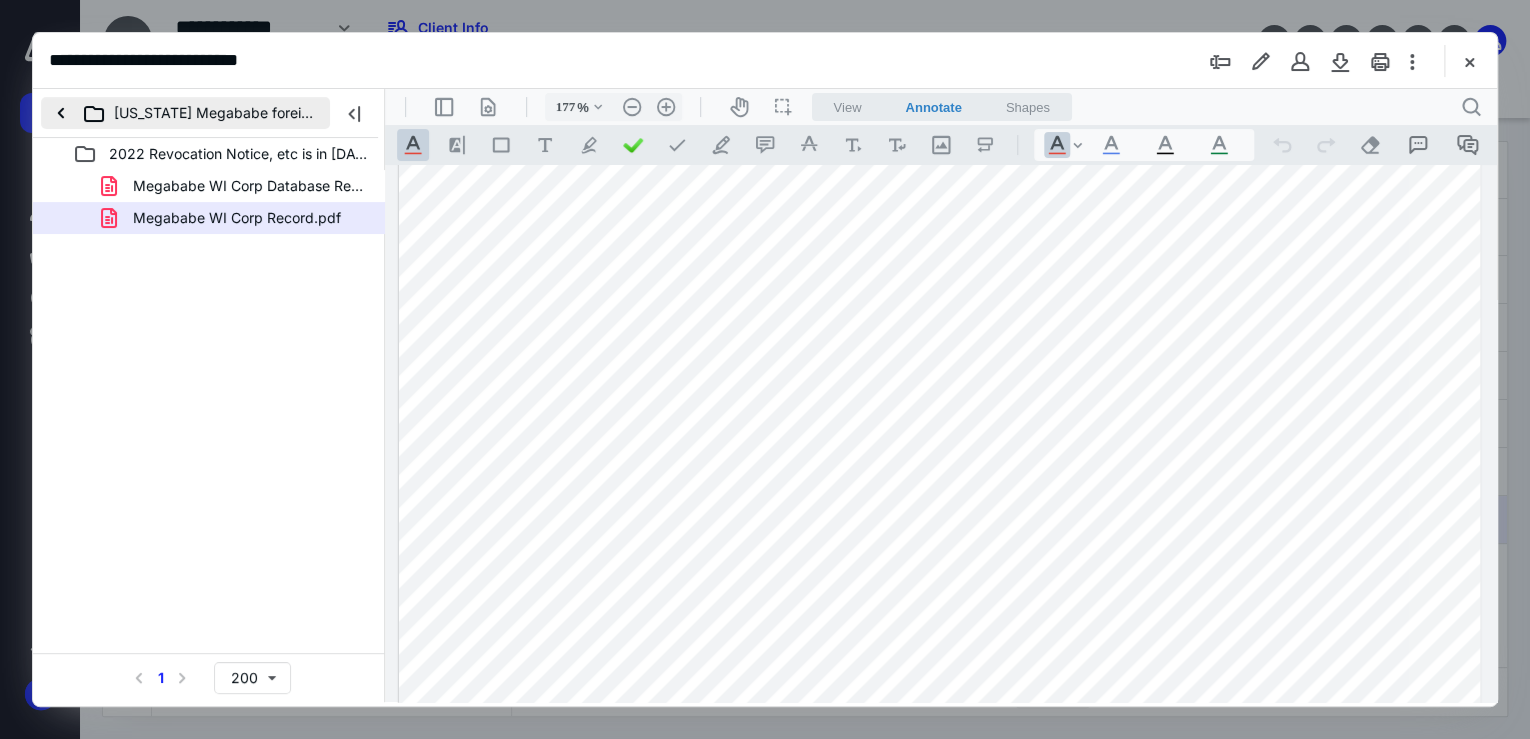 click on "[US_STATE] Megababe   foreign LLC" at bounding box center [185, 113] 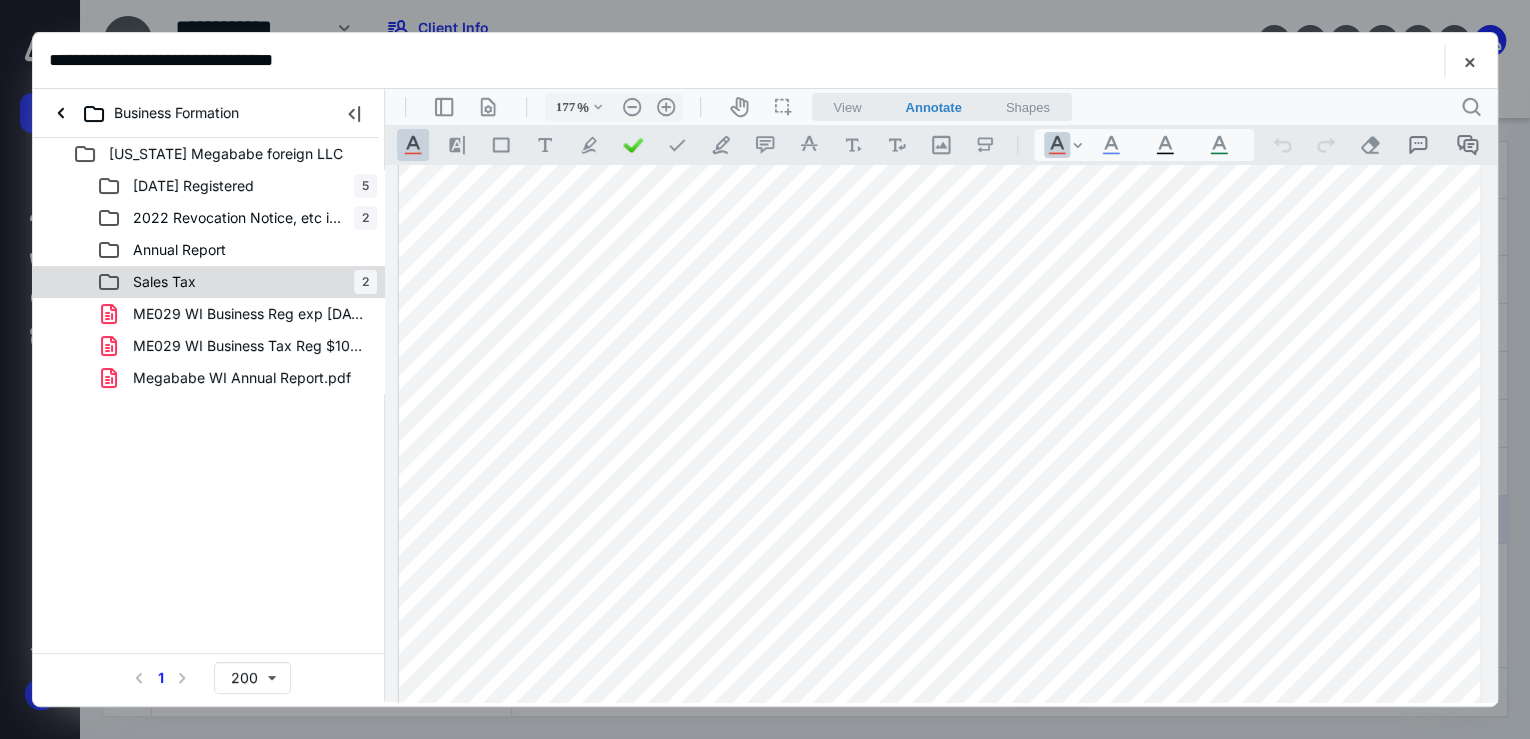 click on "Sales Tax" at bounding box center (164, 282) 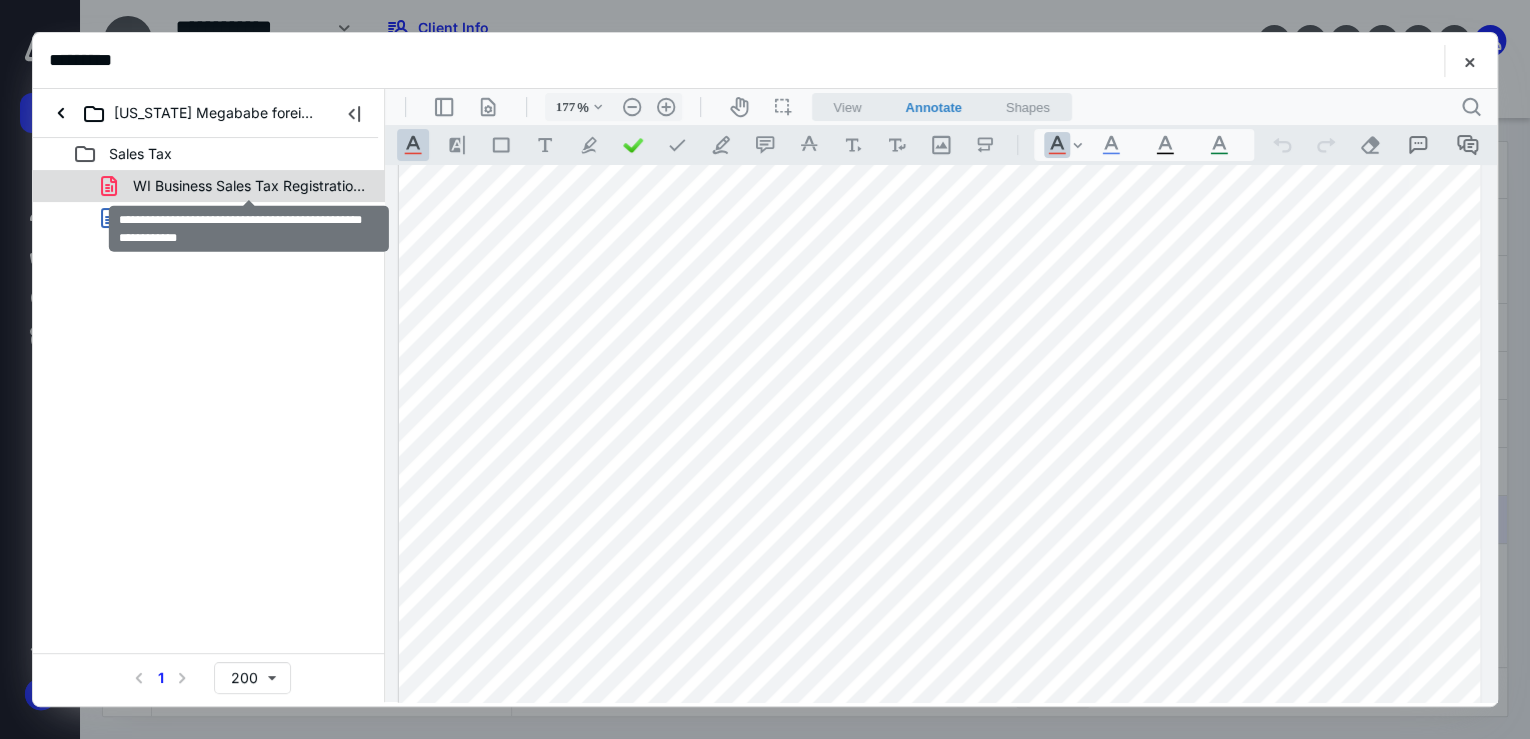 click on "WI Business Sales Tax Registration Certificate_Expires 202.pdf" at bounding box center (249, 186) 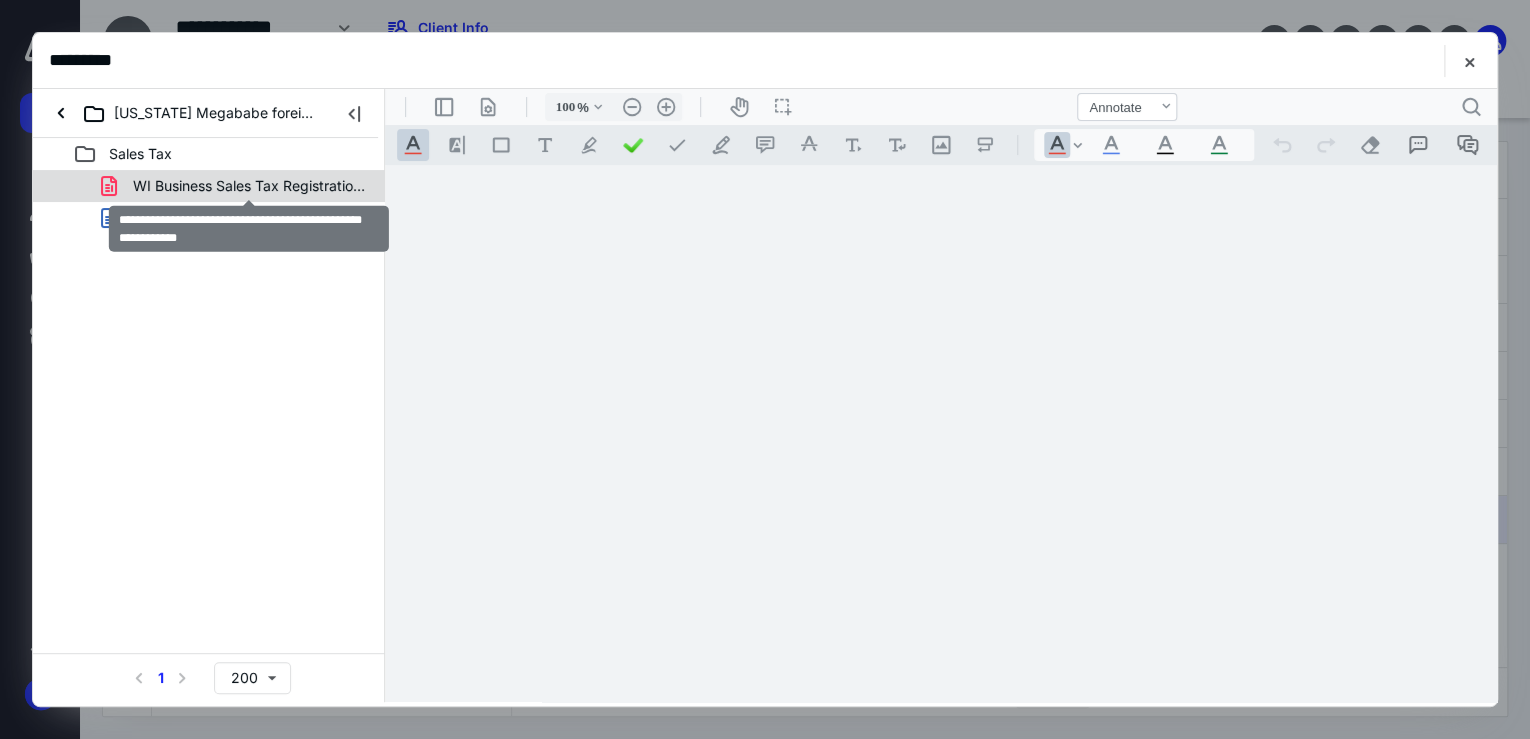 click on "WI Business Sales Tax Registration Certificate_Expires 202.pdf [US_STATE] Sales Tax Login and PW.docx" at bounding box center [209, 202] 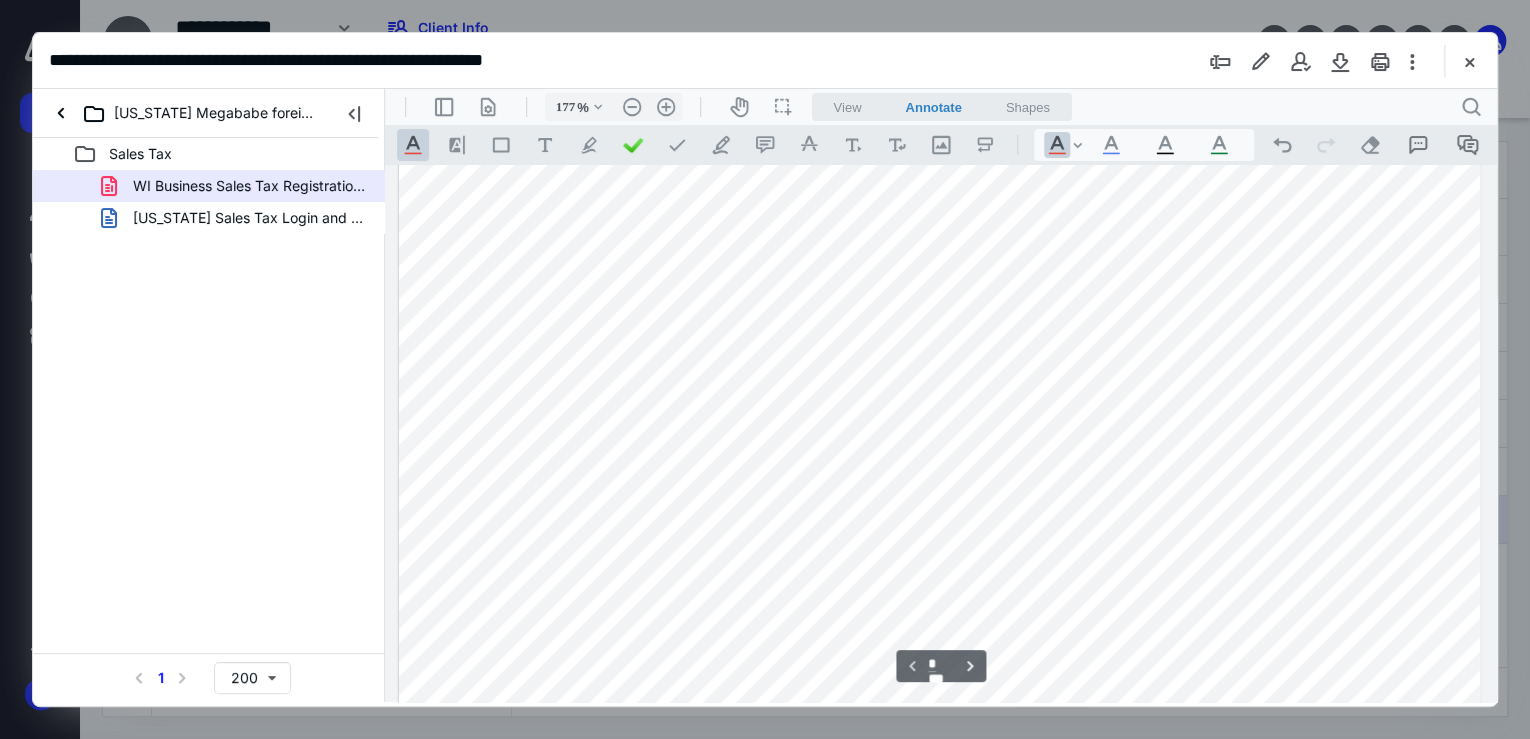scroll, scrollTop: 0, scrollLeft: 0, axis: both 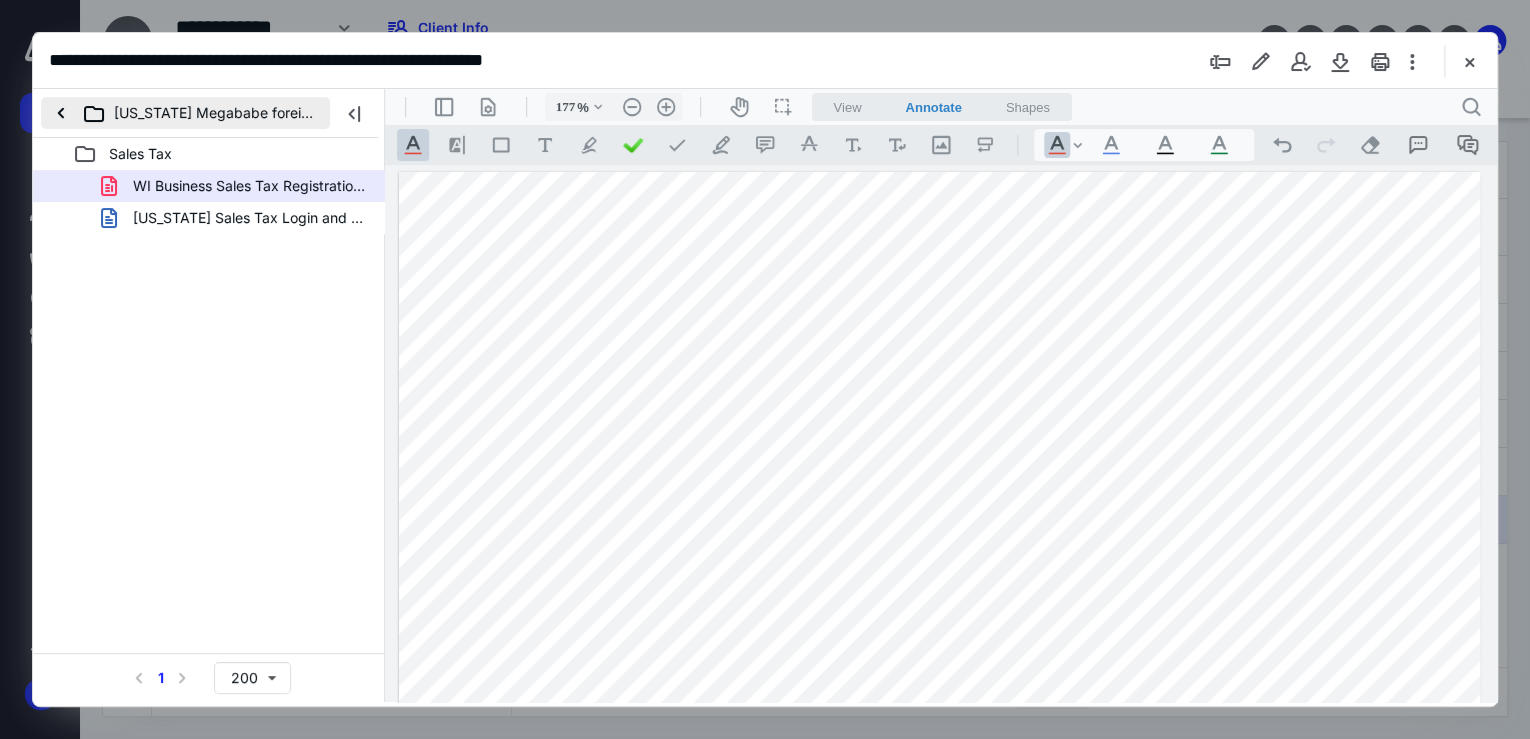 click on "[US_STATE] Megababe   foreign LLC" at bounding box center [185, 113] 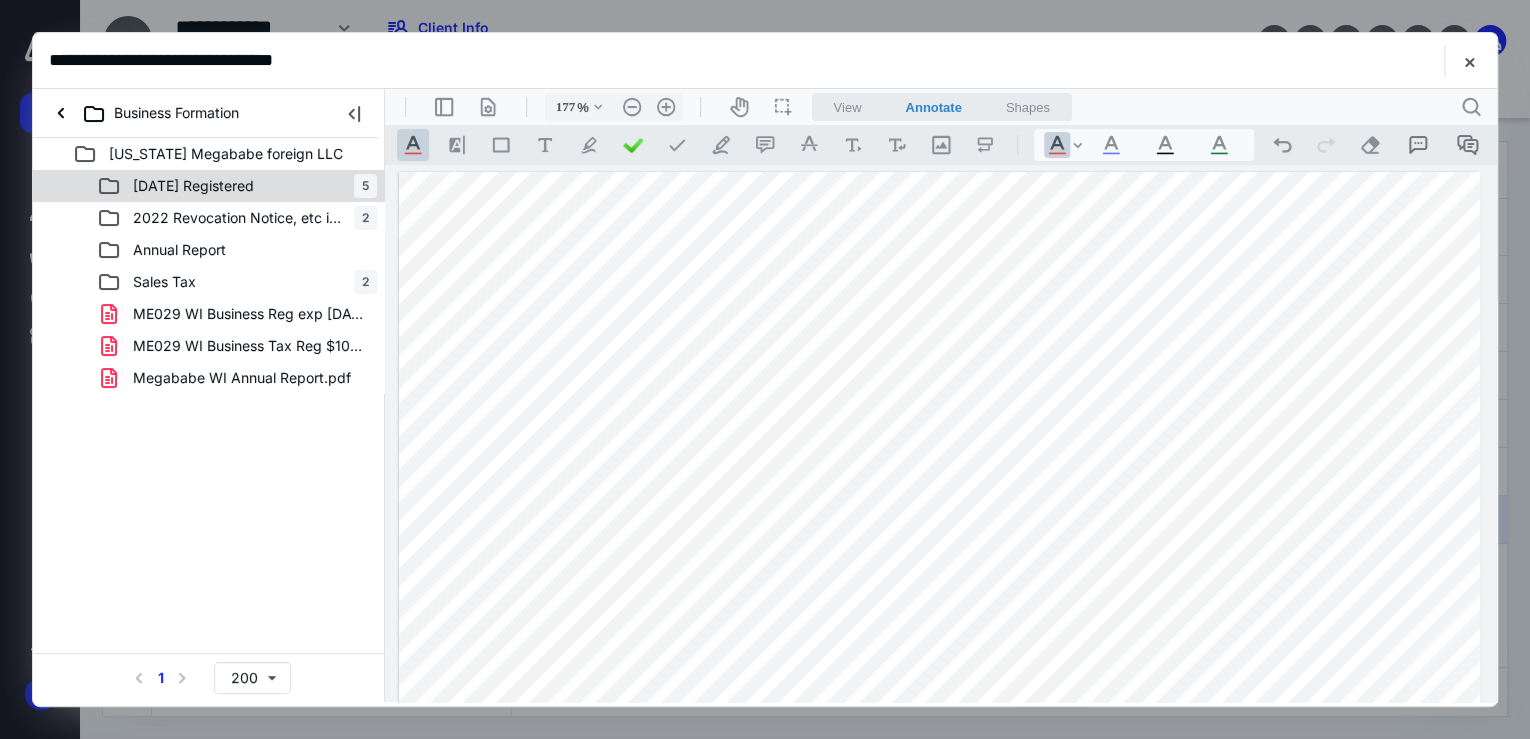click on "[DATE] Registered" at bounding box center [193, 186] 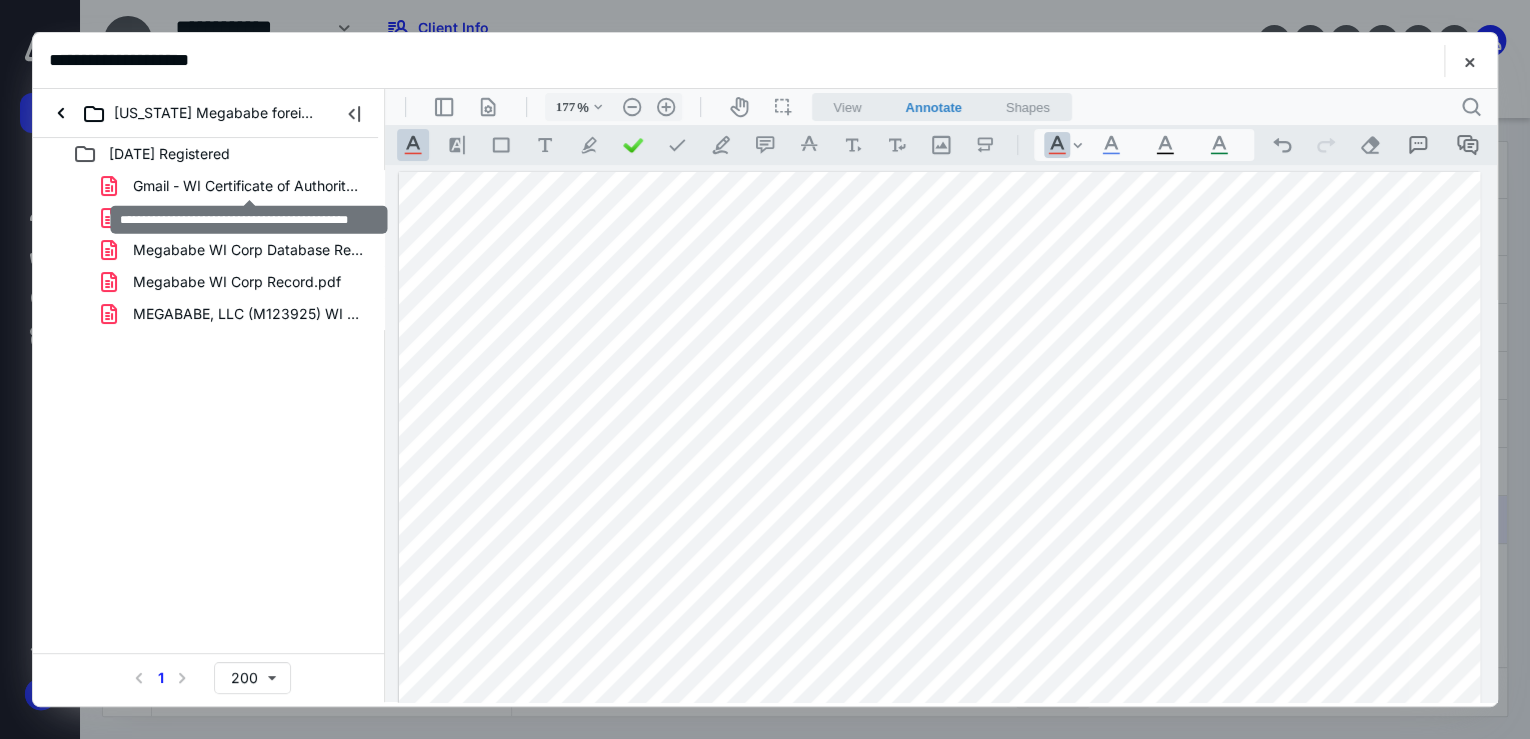 click on "Gmail - WI Certificate of Authority Status.pdf" at bounding box center (249, 186) 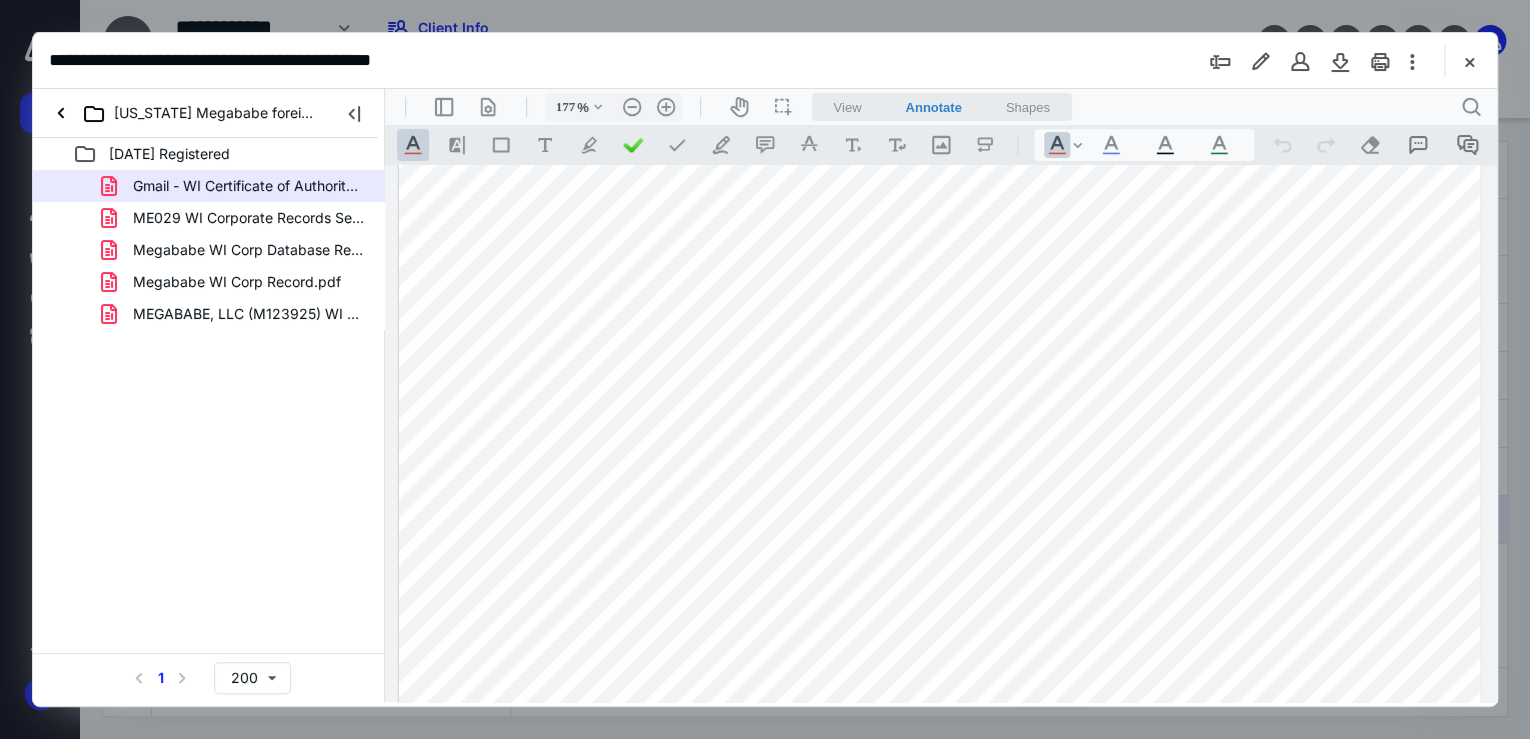 scroll, scrollTop: 875, scrollLeft: 0, axis: vertical 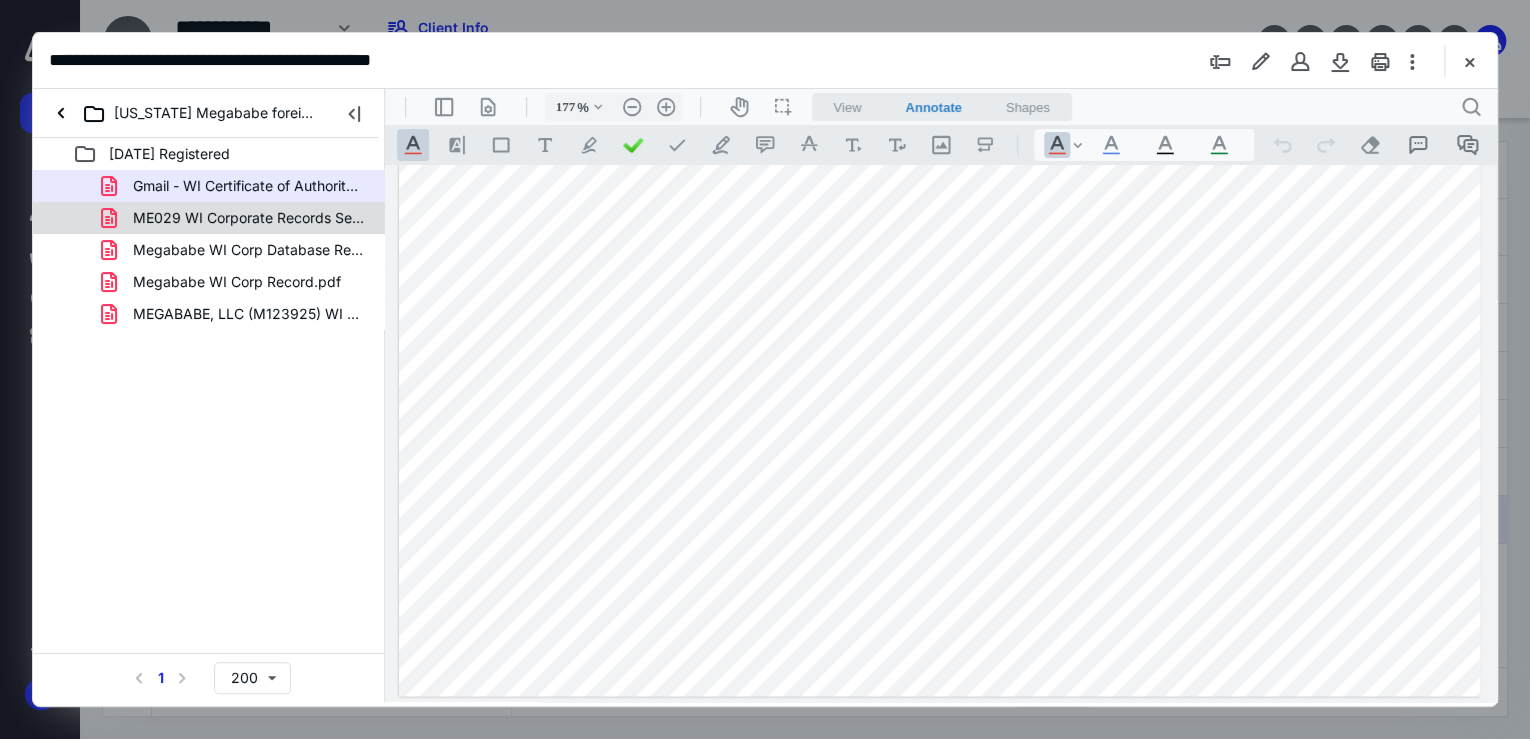 click on "ME029 WI Corporate Records Search_ Results as of [DATE].pdf" at bounding box center (209, 218) 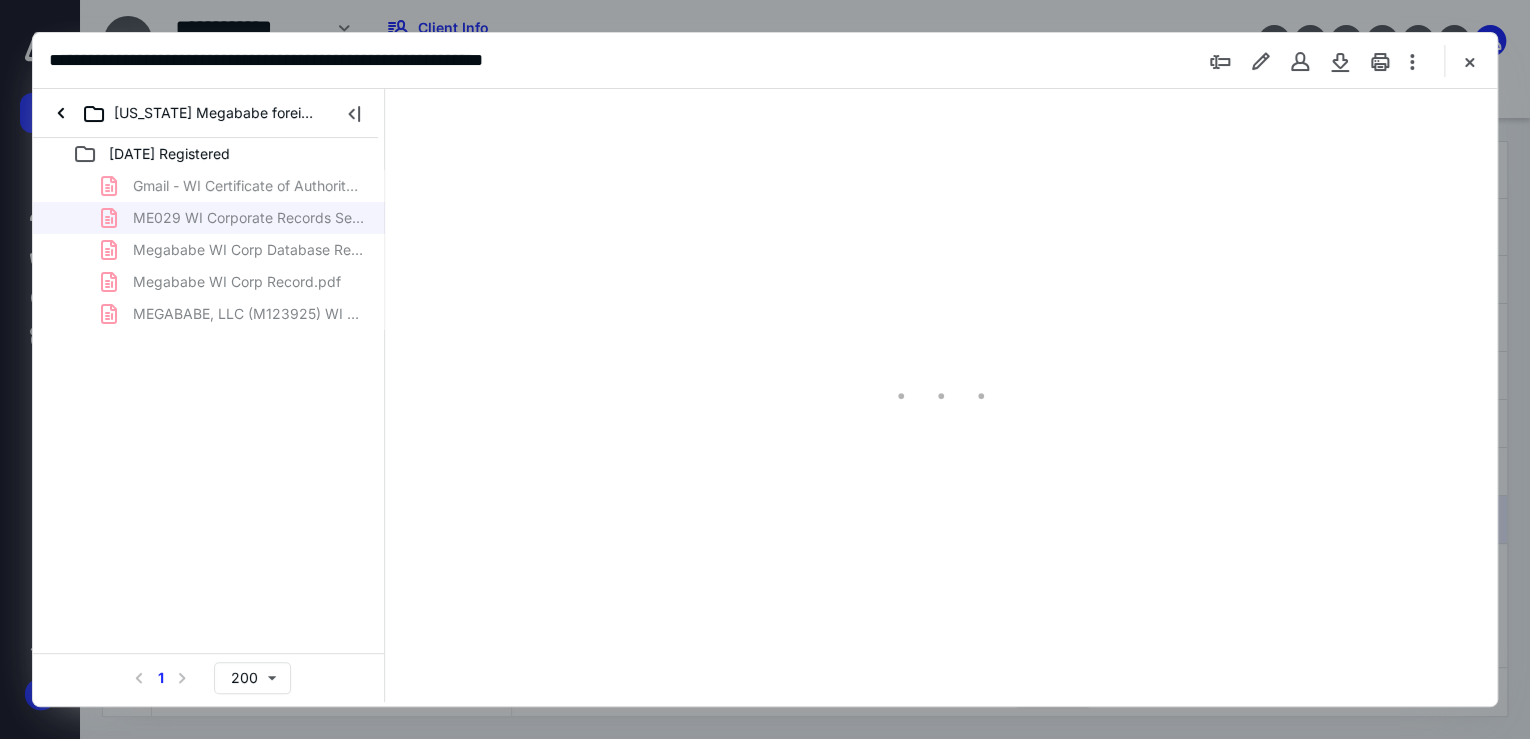 scroll, scrollTop: 0, scrollLeft: 0, axis: both 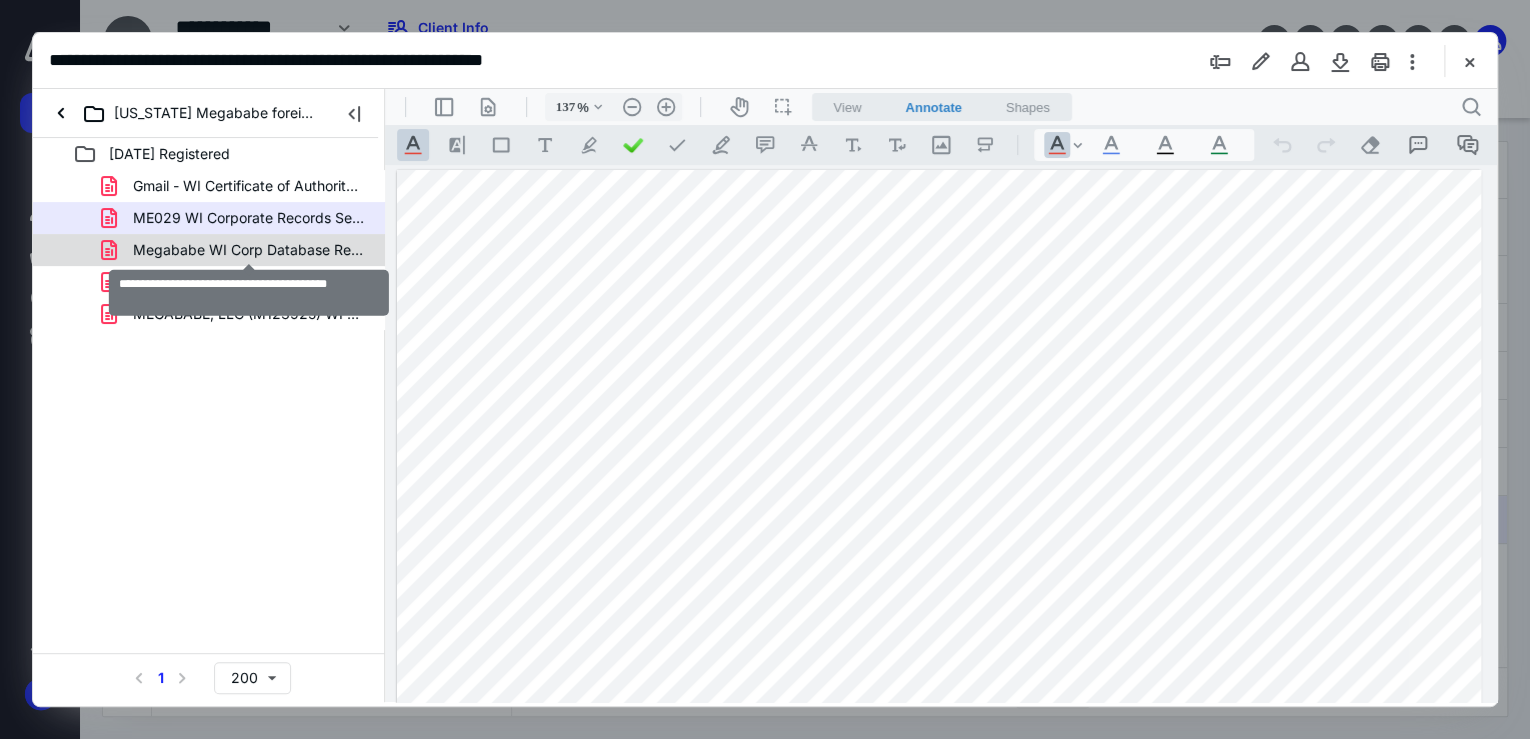 click on "Megababe WI Corp Database Records List.pdf" at bounding box center [249, 250] 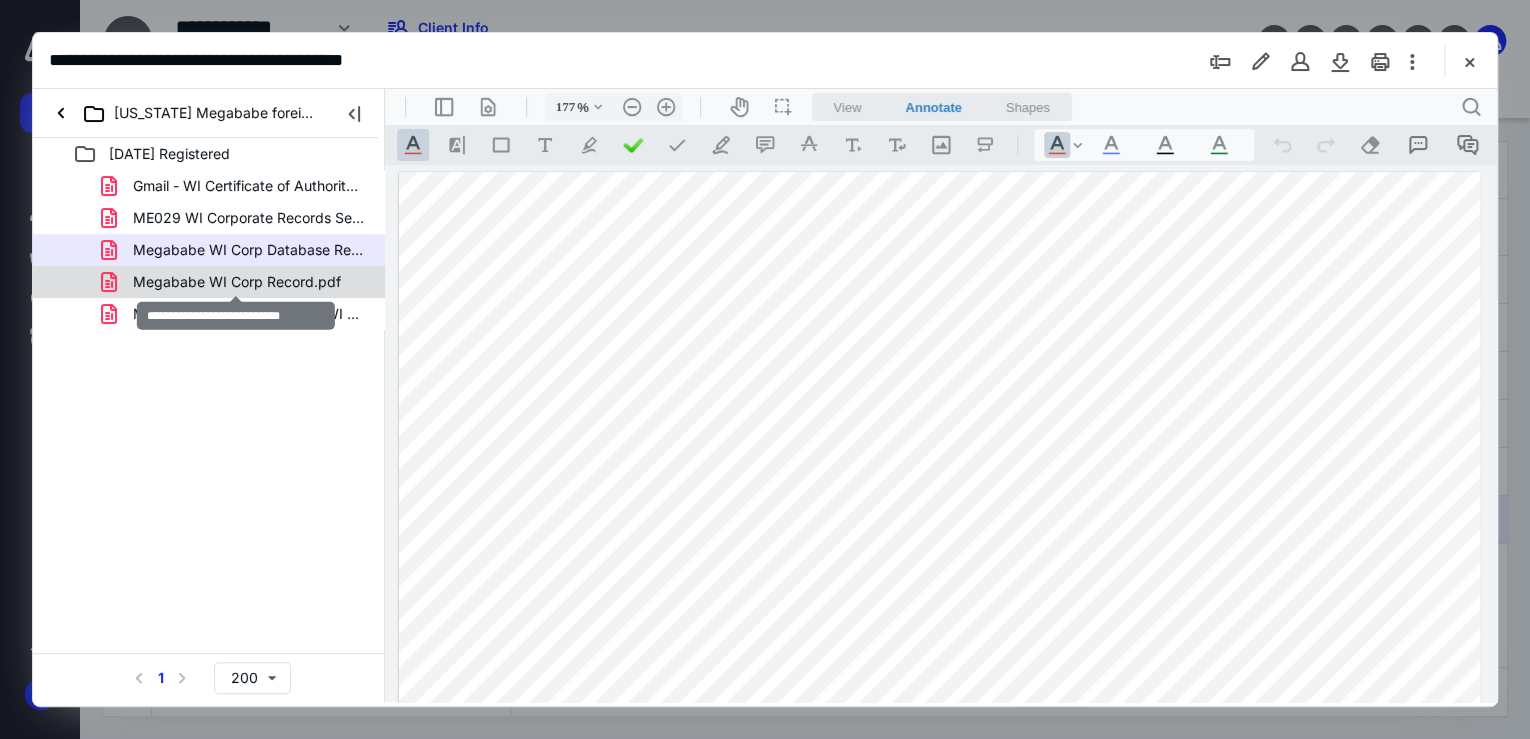 click on "Megababe WI Corp Record.pdf" at bounding box center (237, 282) 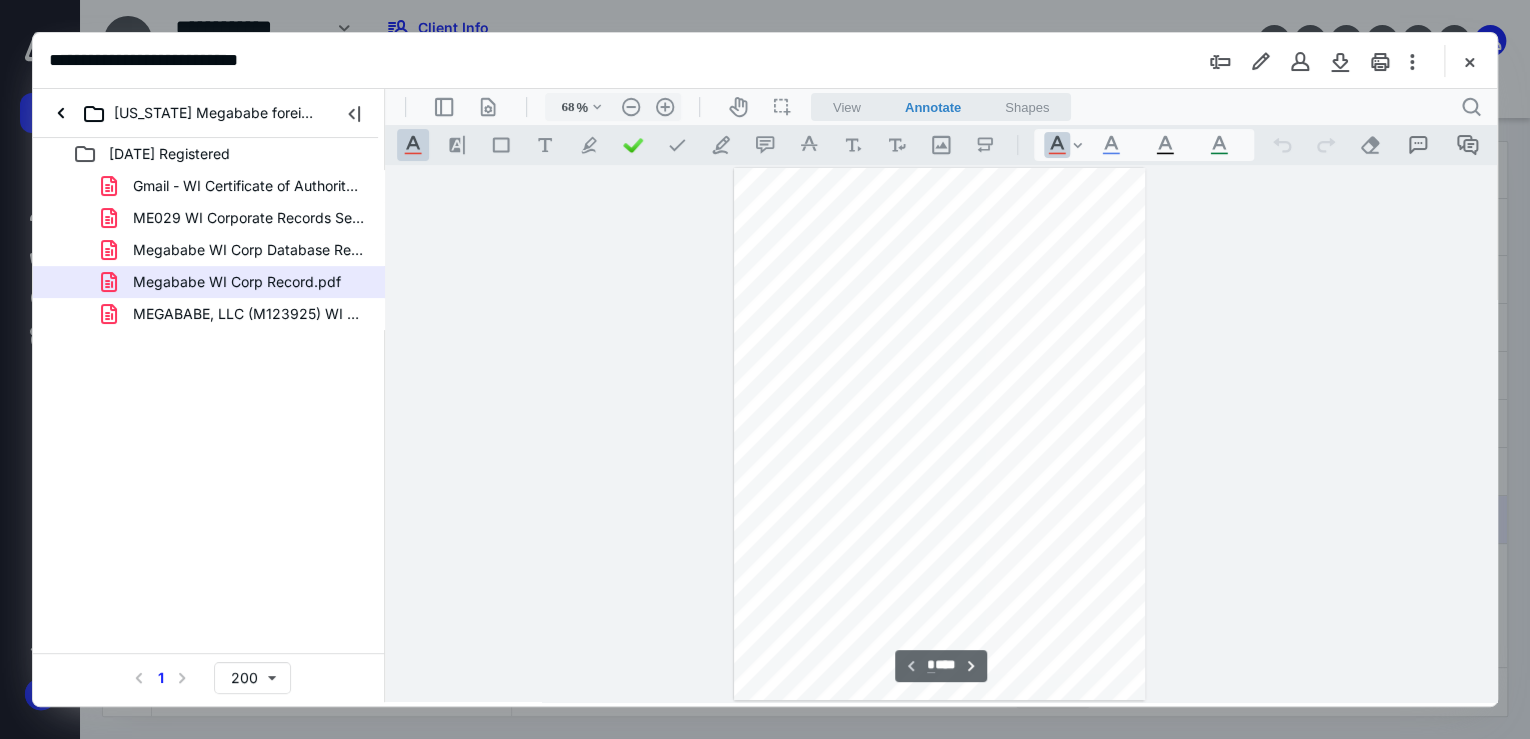 scroll, scrollTop: 208, scrollLeft: 0, axis: vertical 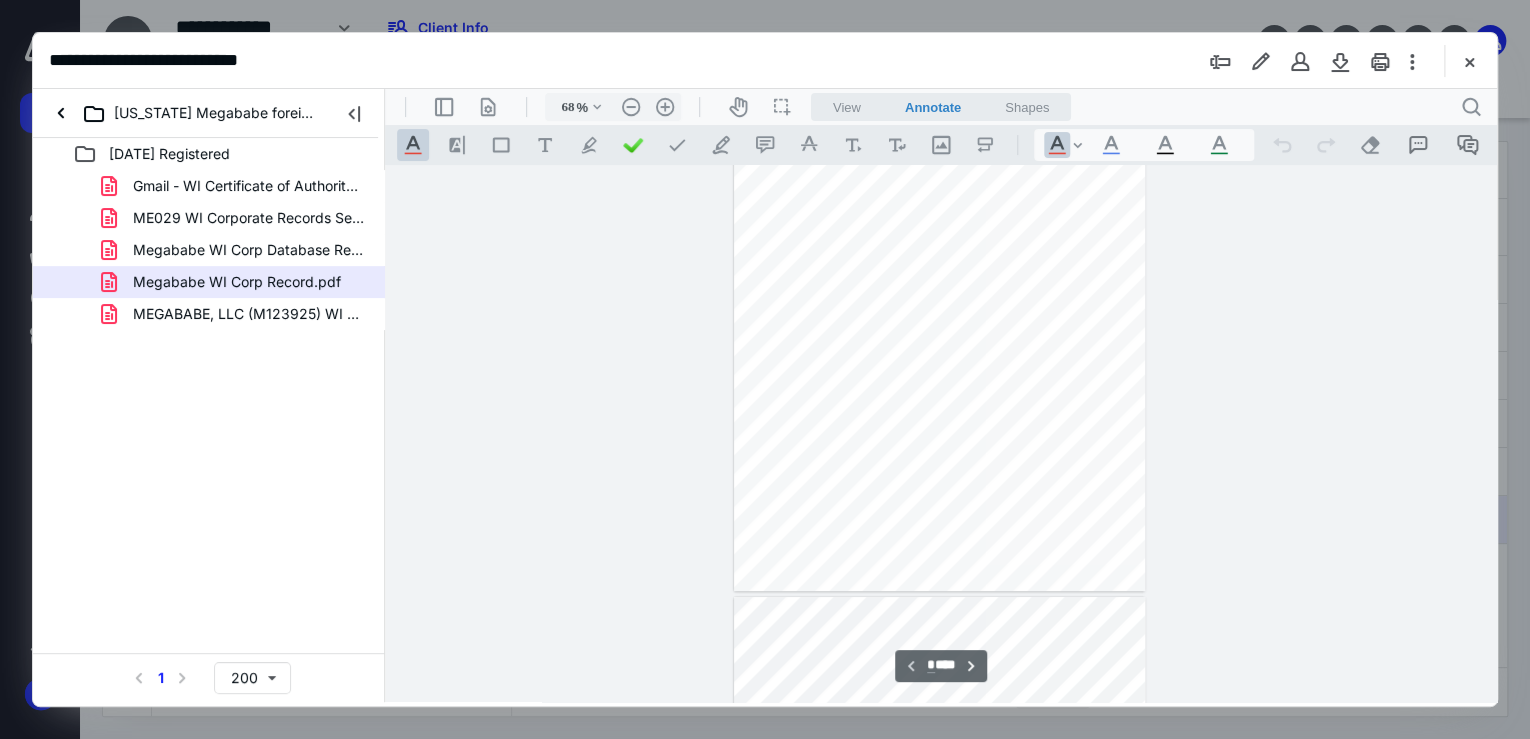 type on "177" 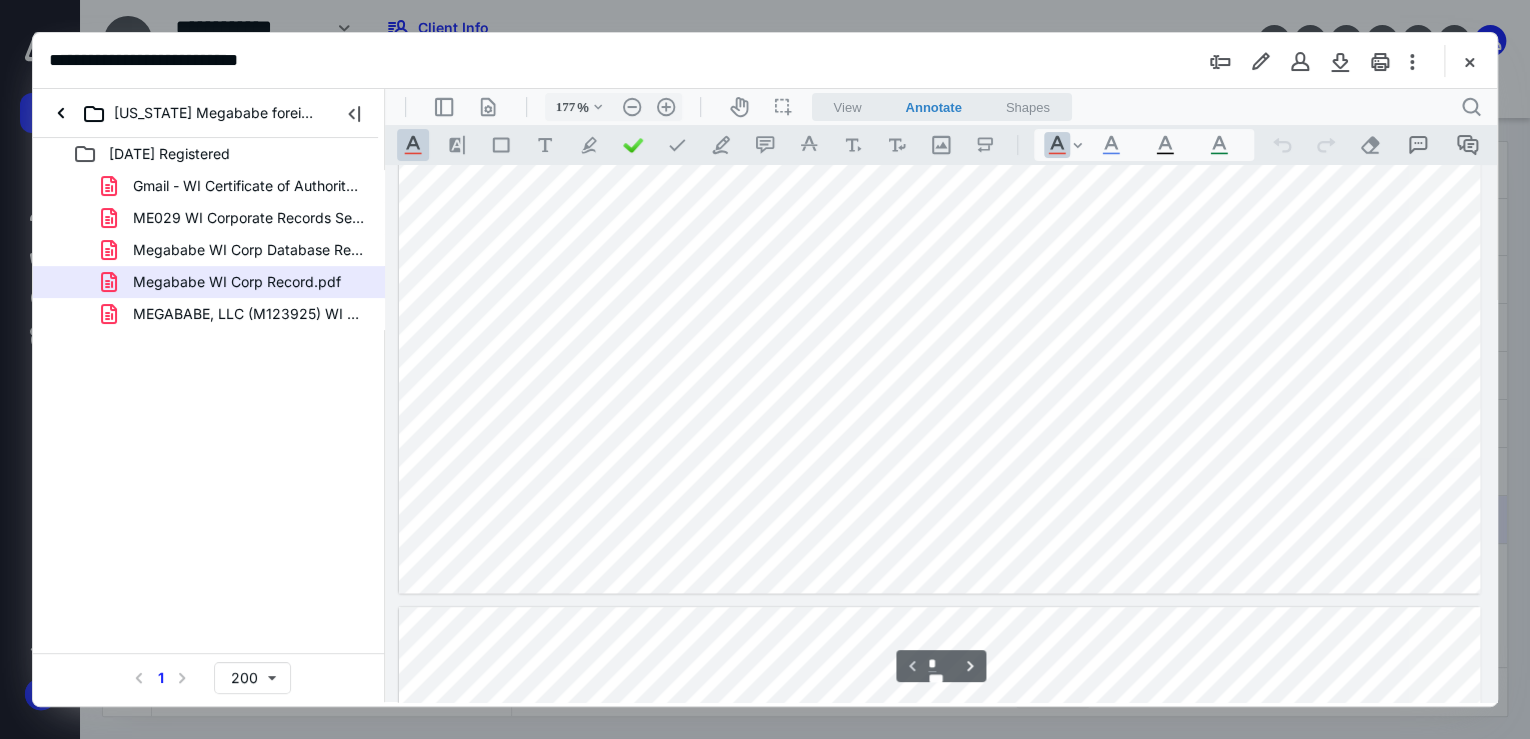 scroll, scrollTop: 1008, scrollLeft: 0, axis: vertical 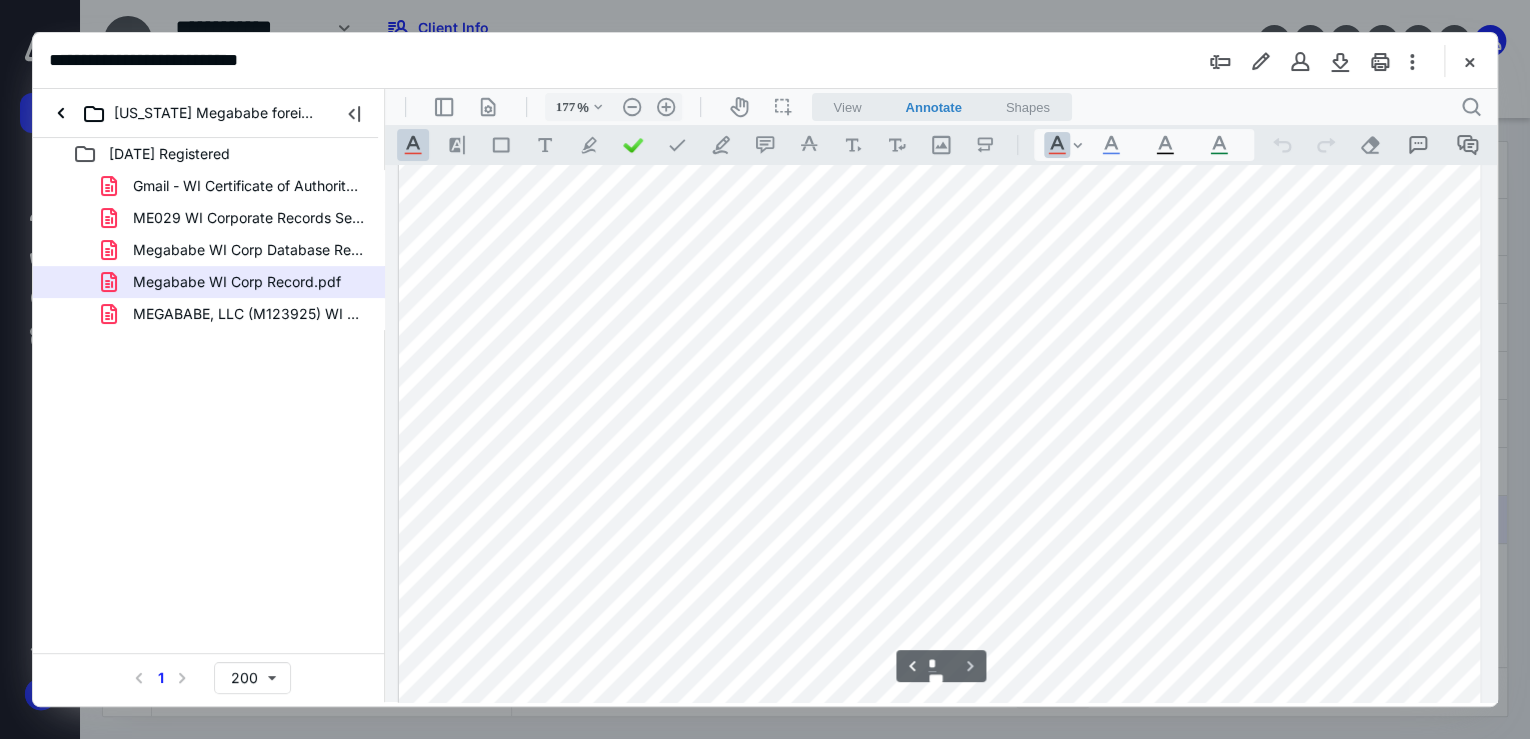 type on "*" 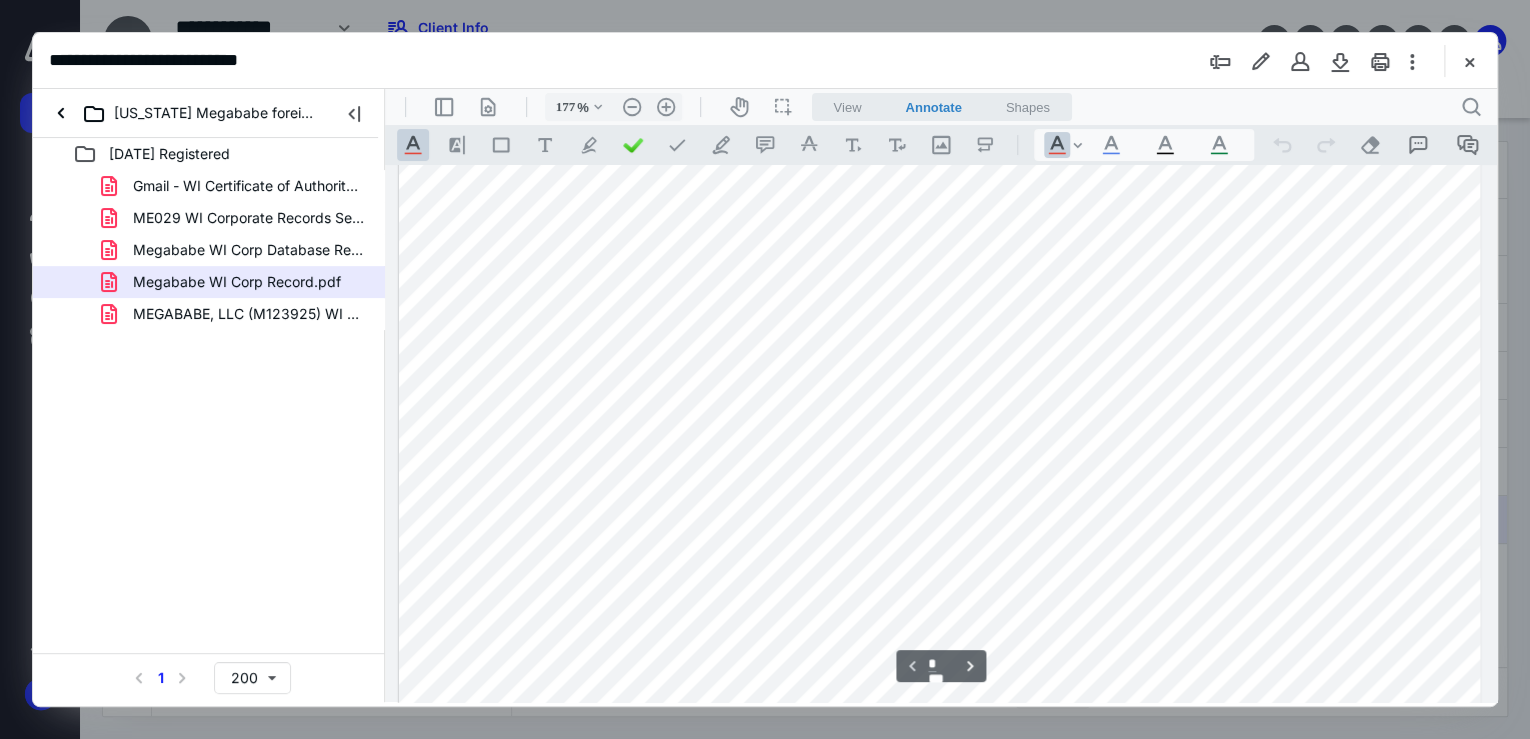 scroll, scrollTop: 0, scrollLeft: 0, axis: both 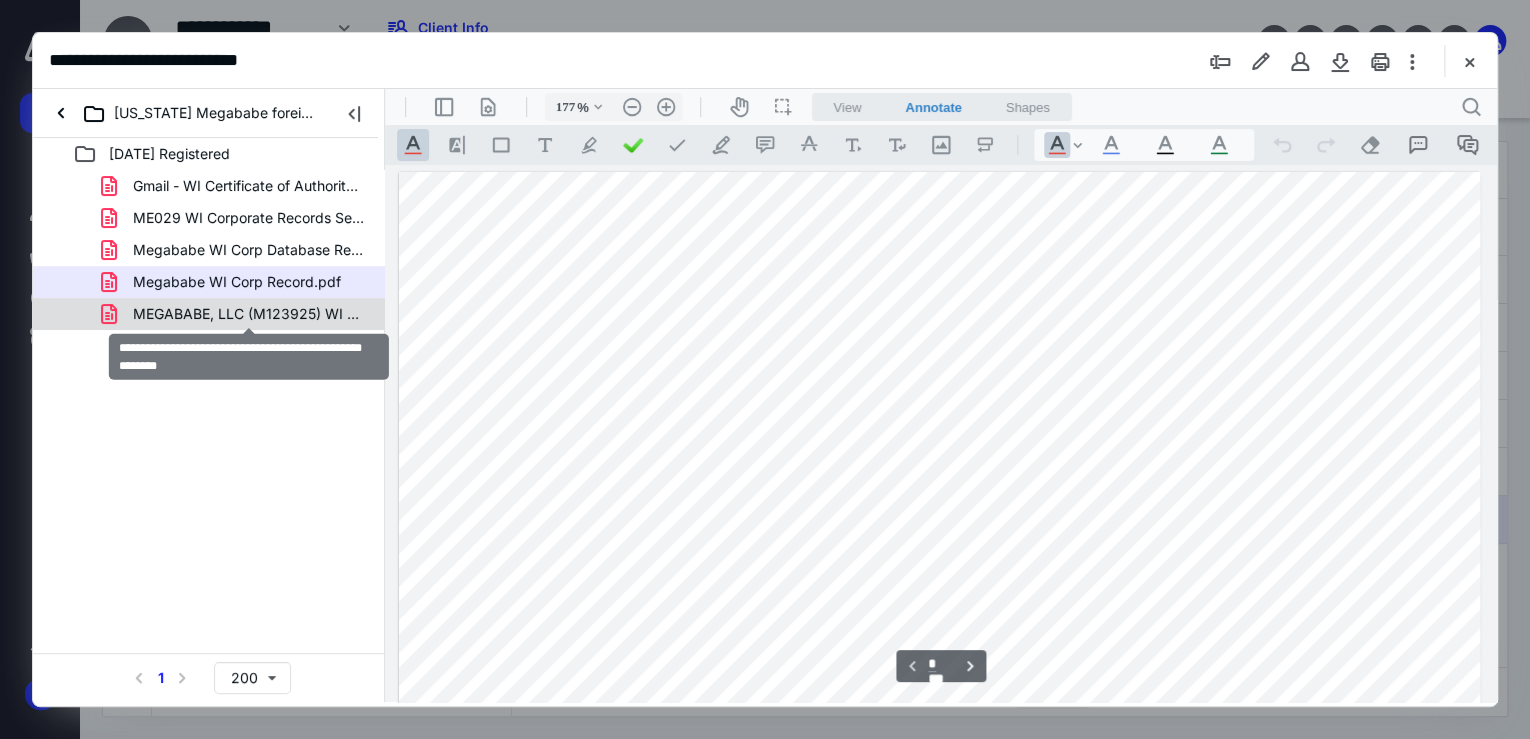 click on "MEGABABE, LLC (M123925) WI Cert of Auth Info [DATE].pdf" at bounding box center [249, 314] 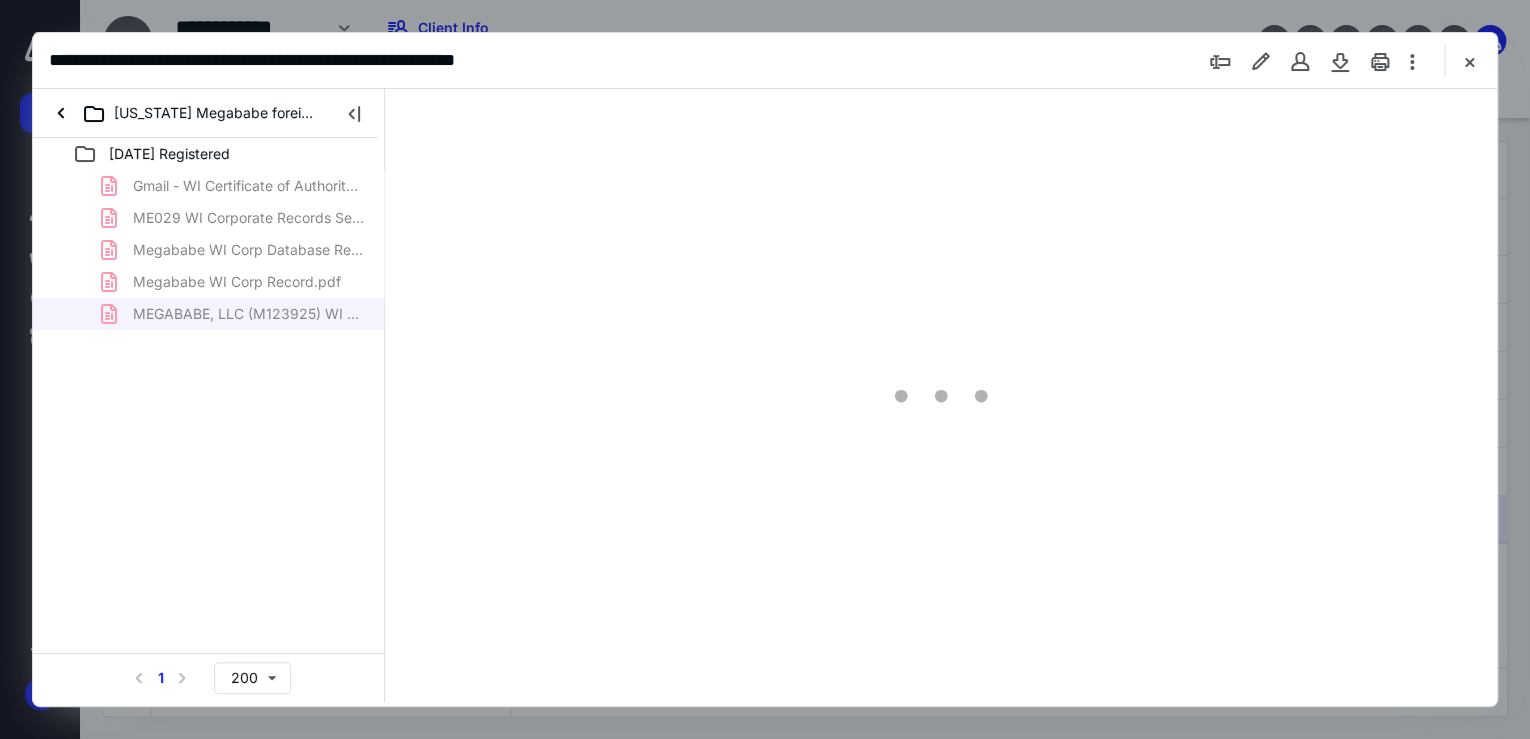 type on "137" 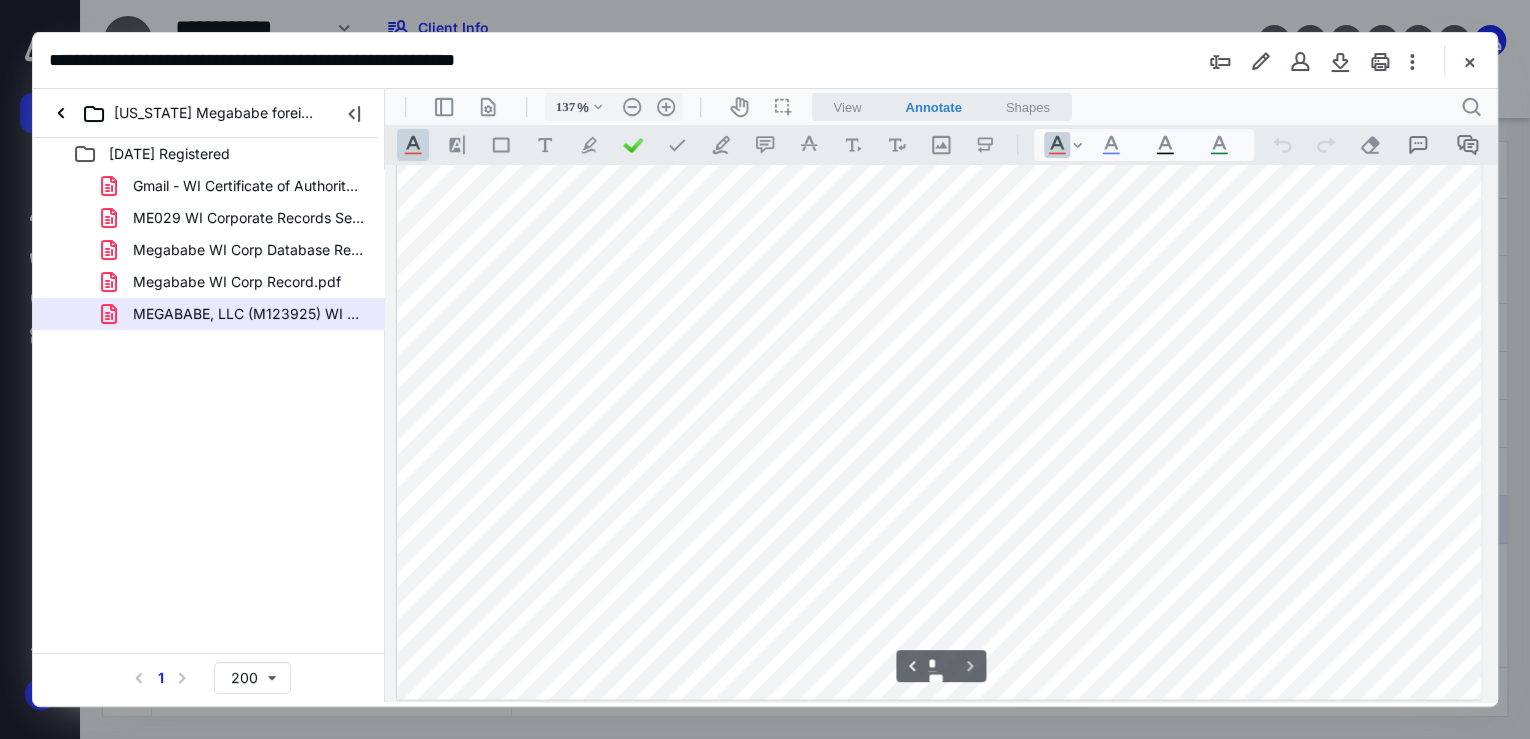 scroll, scrollTop: 1158, scrollLeft: 0, axis: vertical 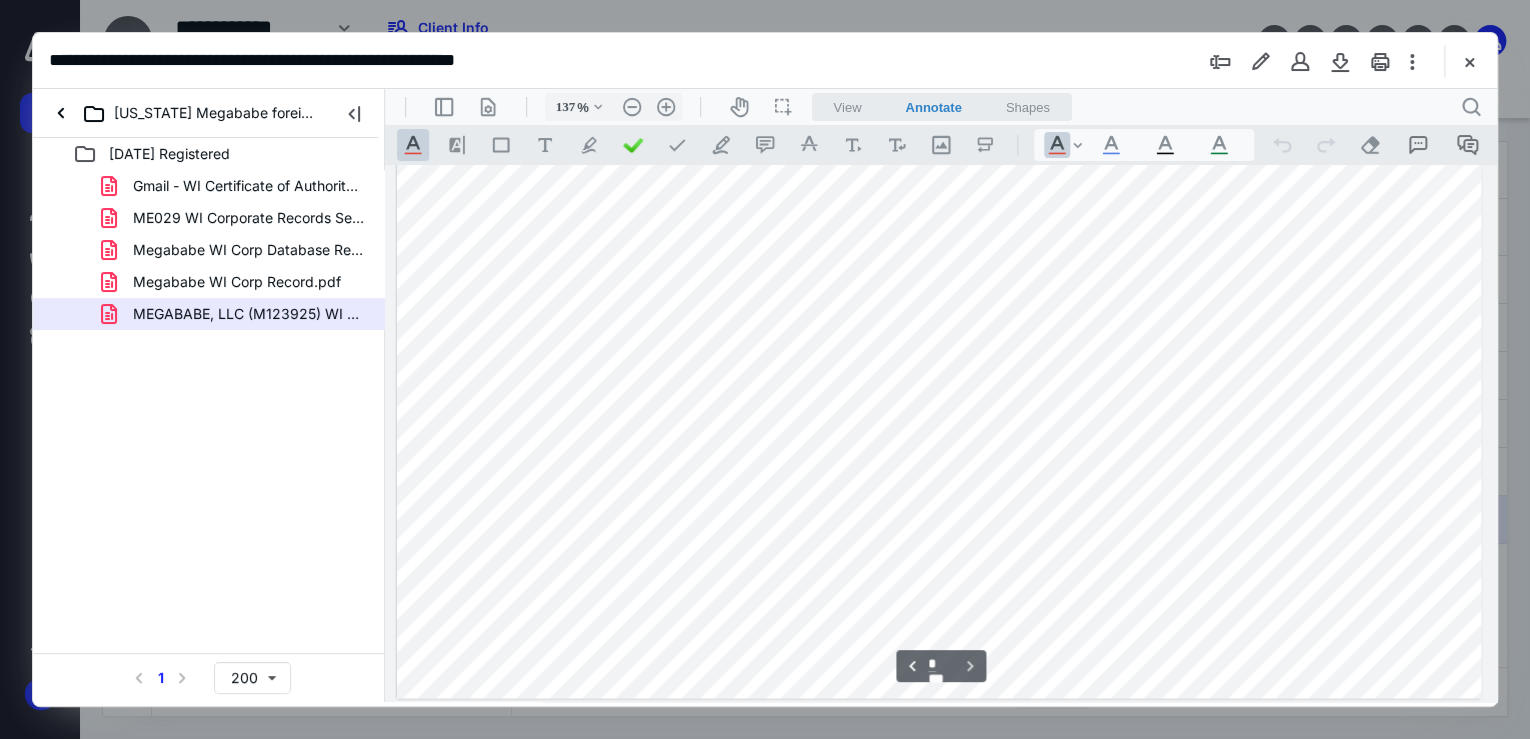 type on "*" 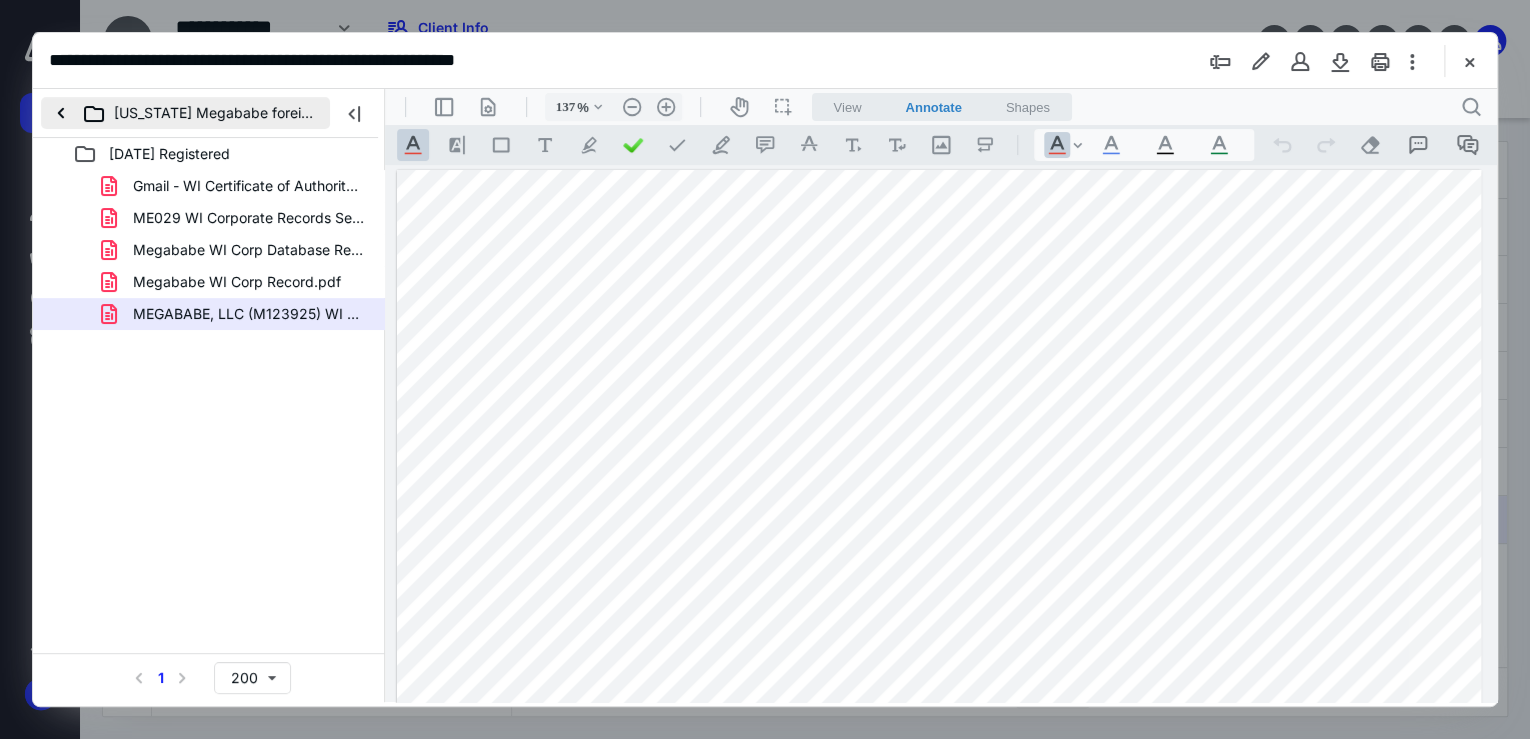 click on "[US_STATE] Megababe   foreign LLC" at bounding box center [185, 113] 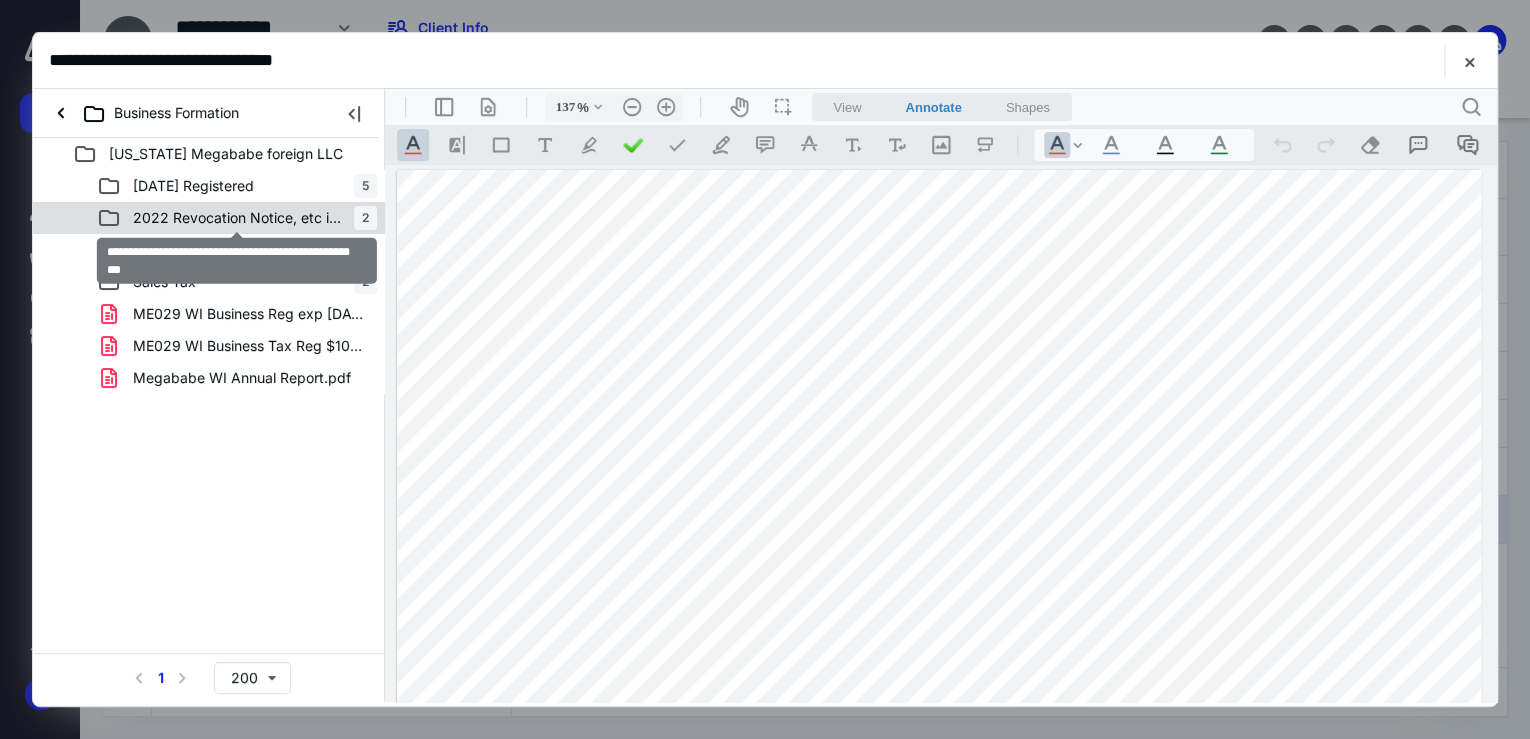 click on "2022 Revocation Notice, etc is in [DATE] Notices folder" at bounding box center (237, 218) 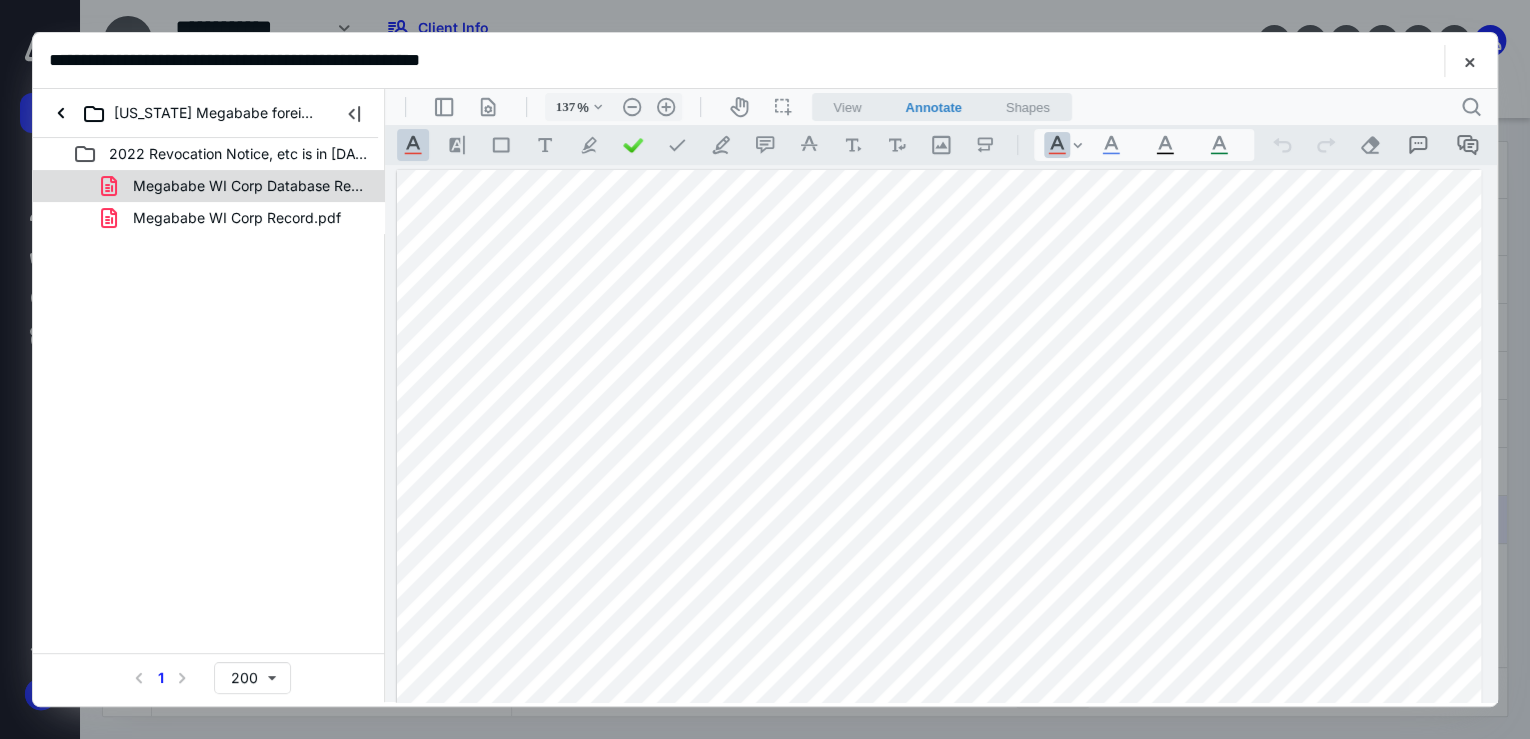 click on "Megababe WI Corp Database Records List.pdf" at bounding box center [249, 186] 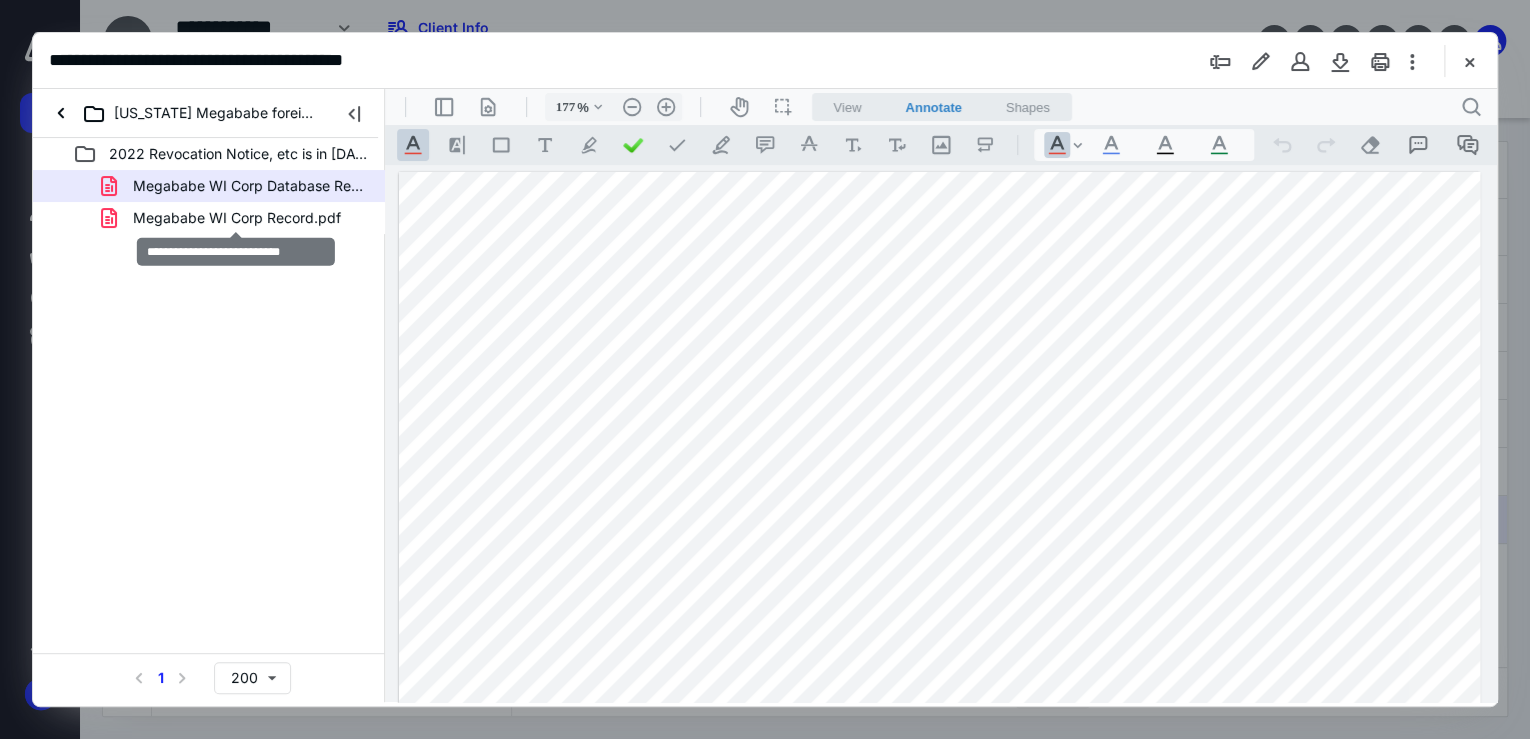click on "Megababe WI Corp Record.pdf" at bounding box center (237, 218) 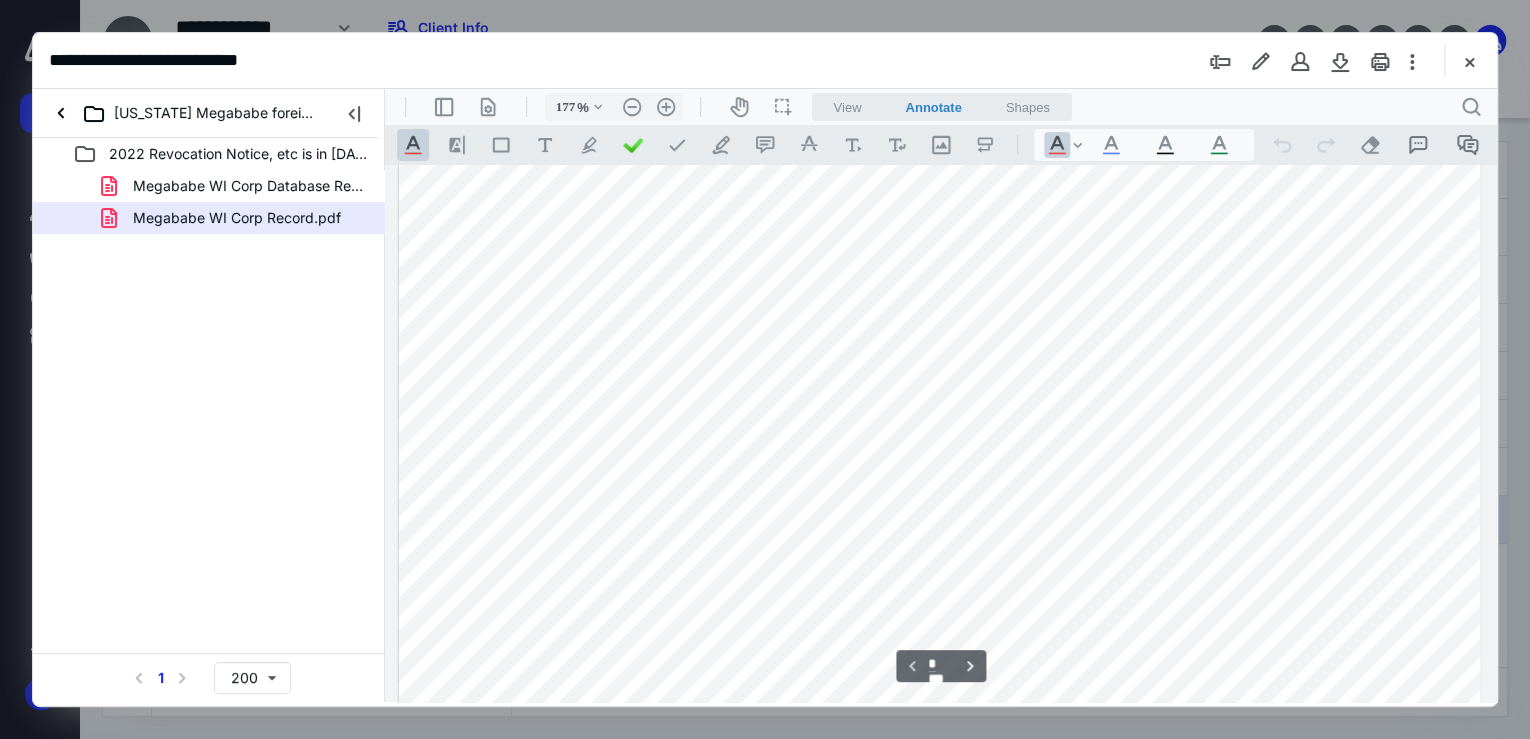 scroll, scrollTop: 800, scrollLeft: 0, axis: vertical 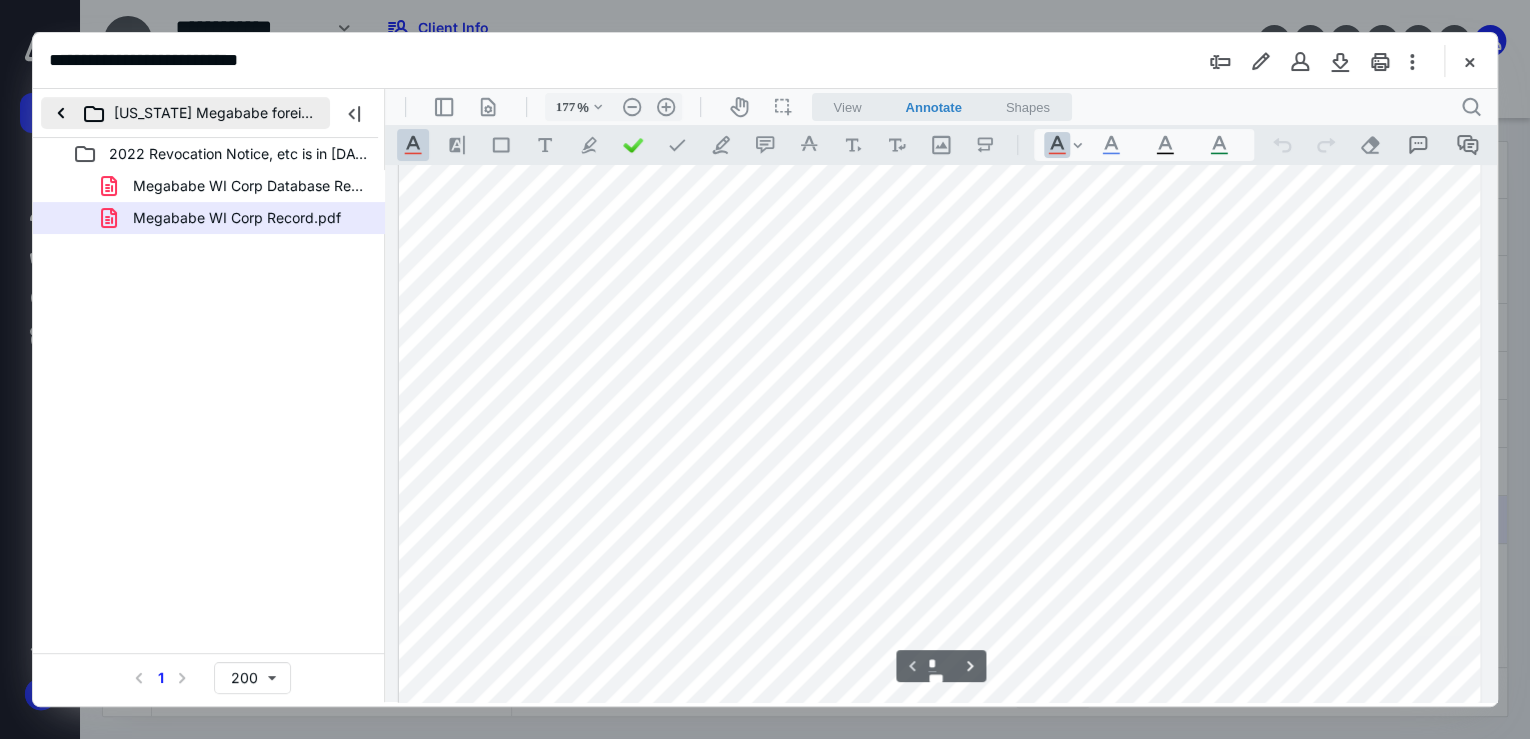 click on "[US_STATE] Megababe   foreign LLC" at bounding box center [185, 113] 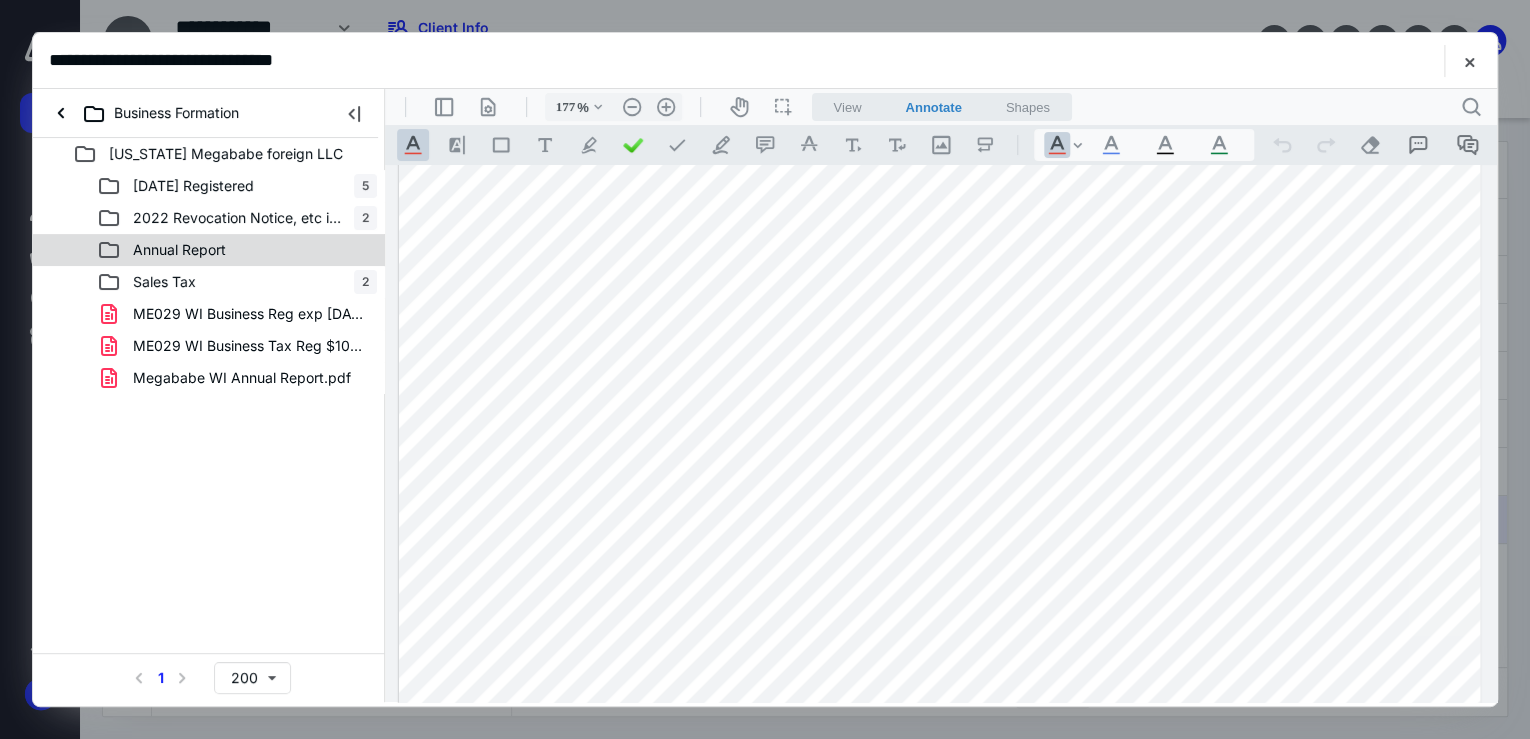 click on "Annual Report" at bounding box center [179, 250] 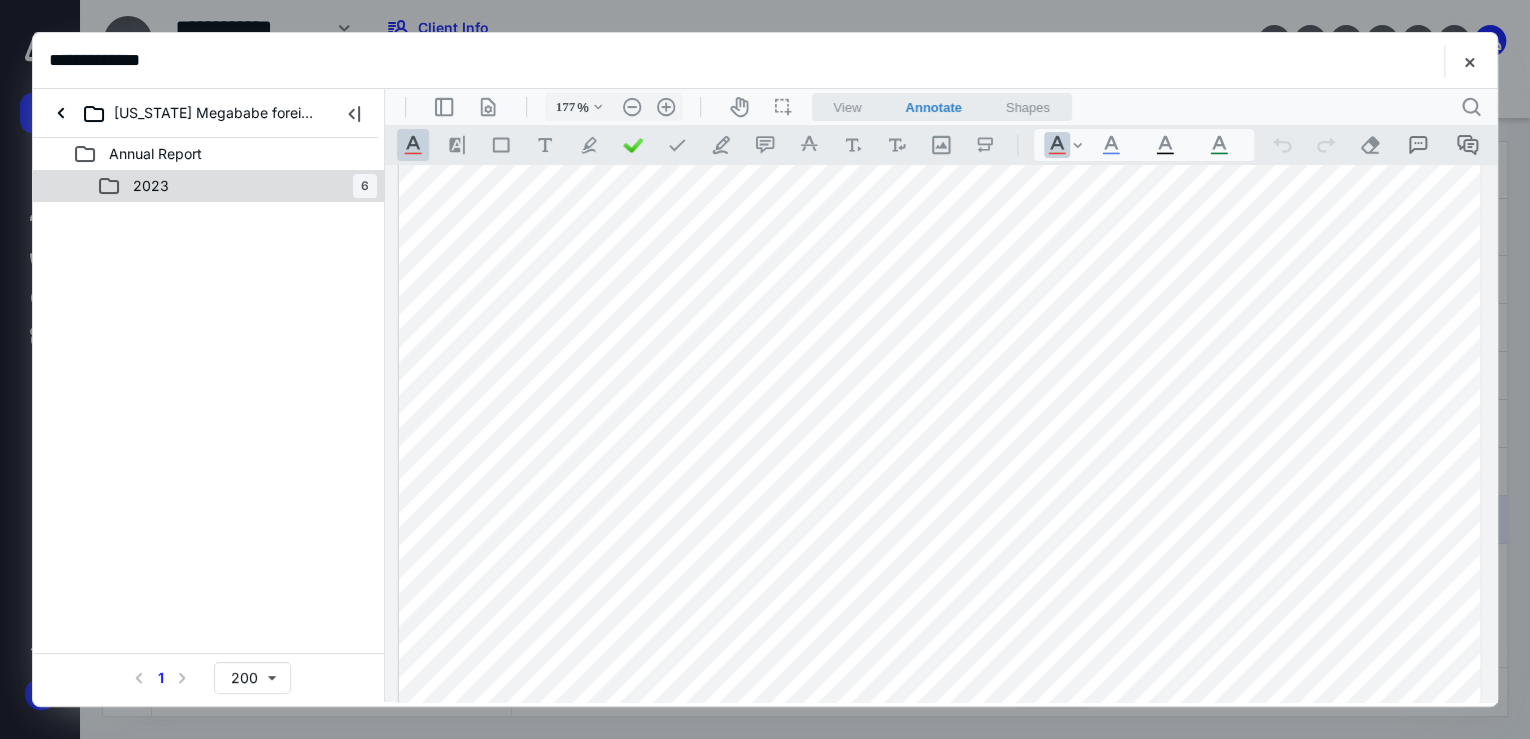 click on "2023 6" at bounding box center (237, 186) 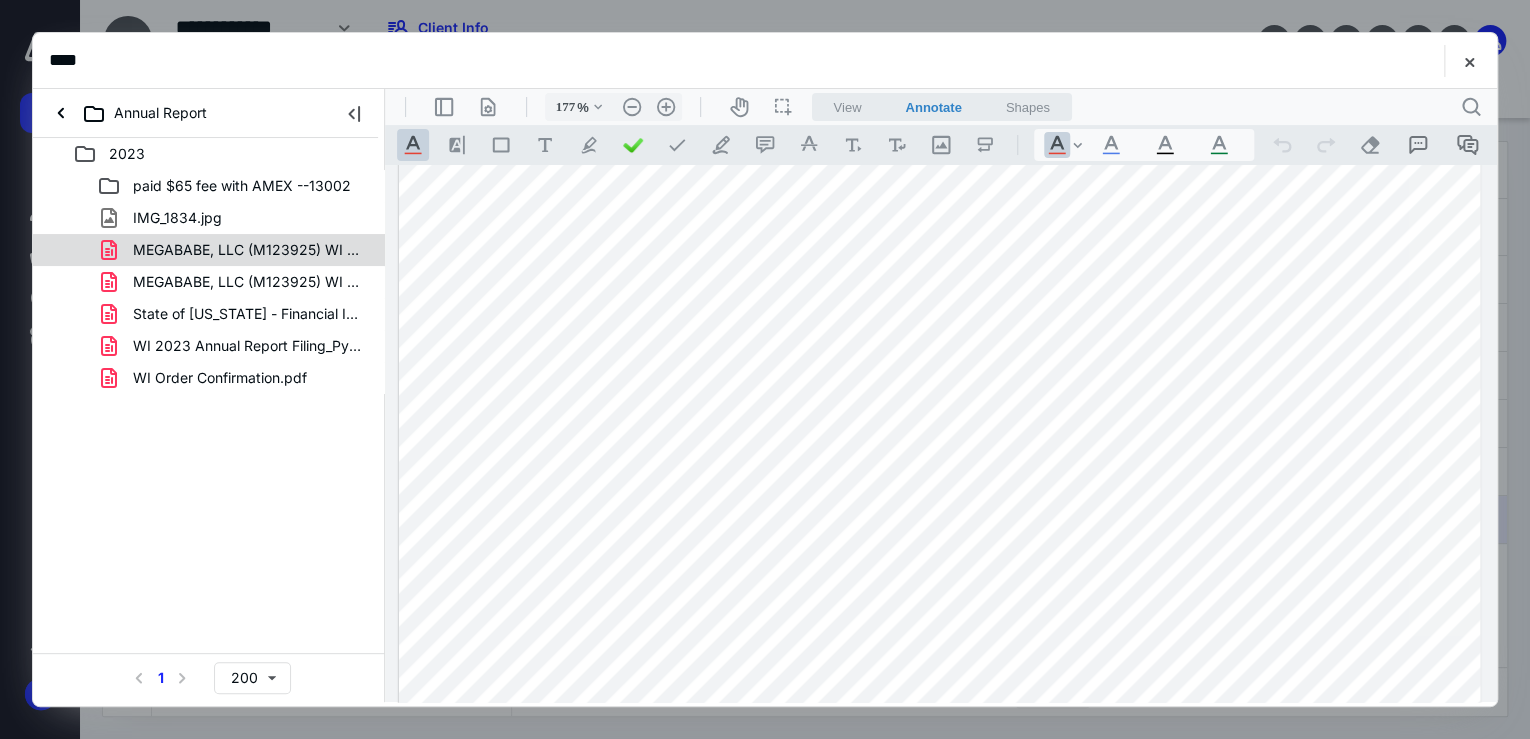 click on "MEGABABE, LLC (M123925) WI Cert of Auth Info [DATE]  2.pdf" at bounding box center [249, 250] 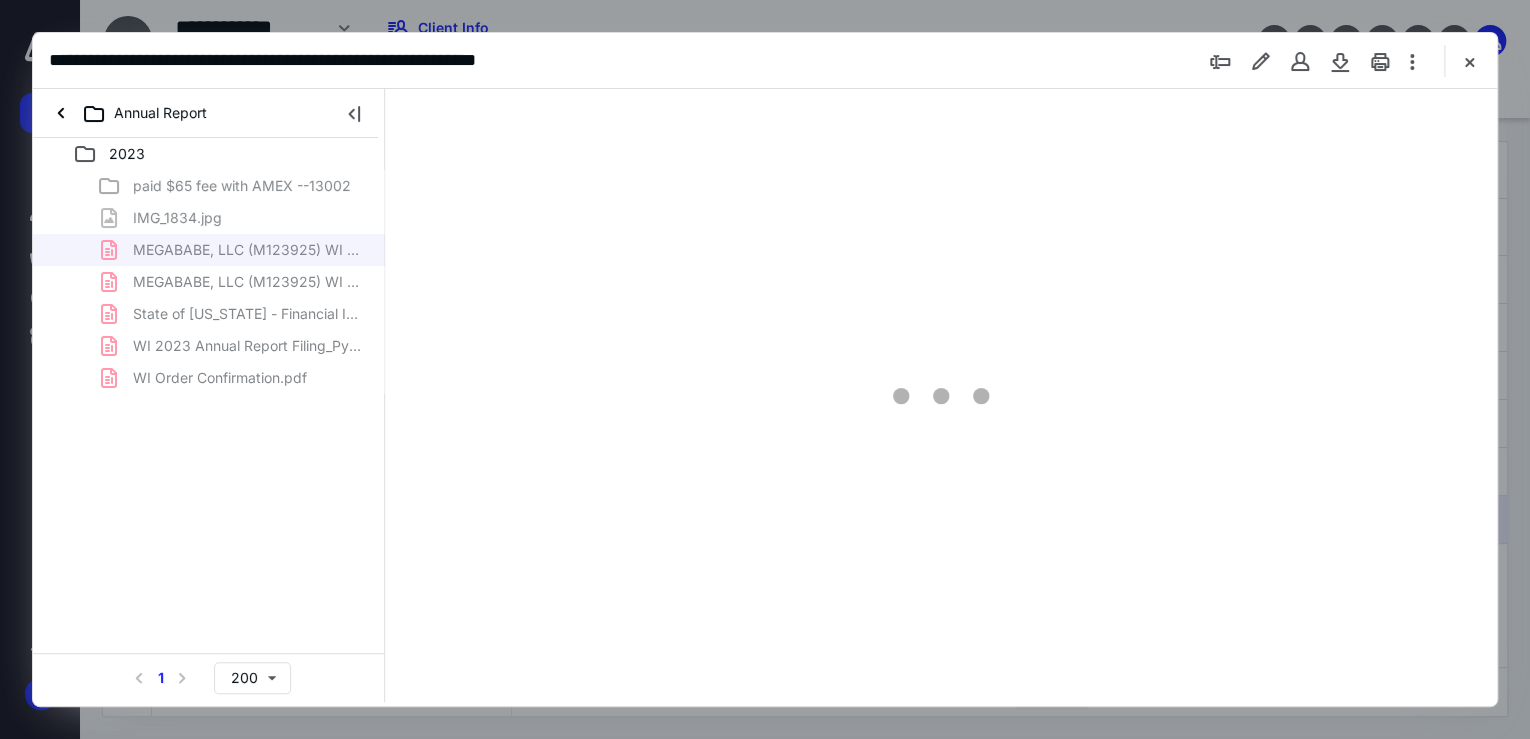 type on "137" 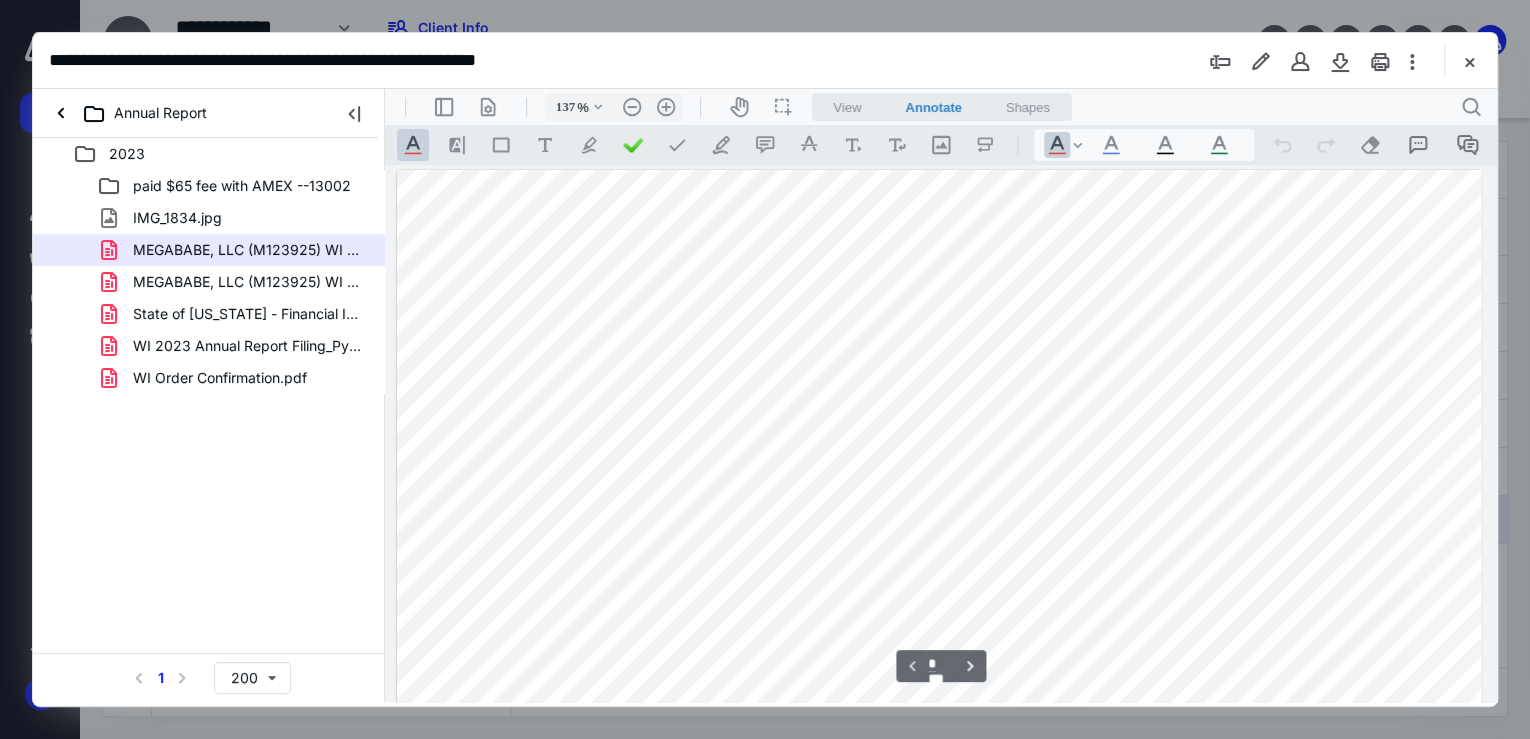 scroll, scrollTop: 320, scrollLeft: 0, axis: vertical 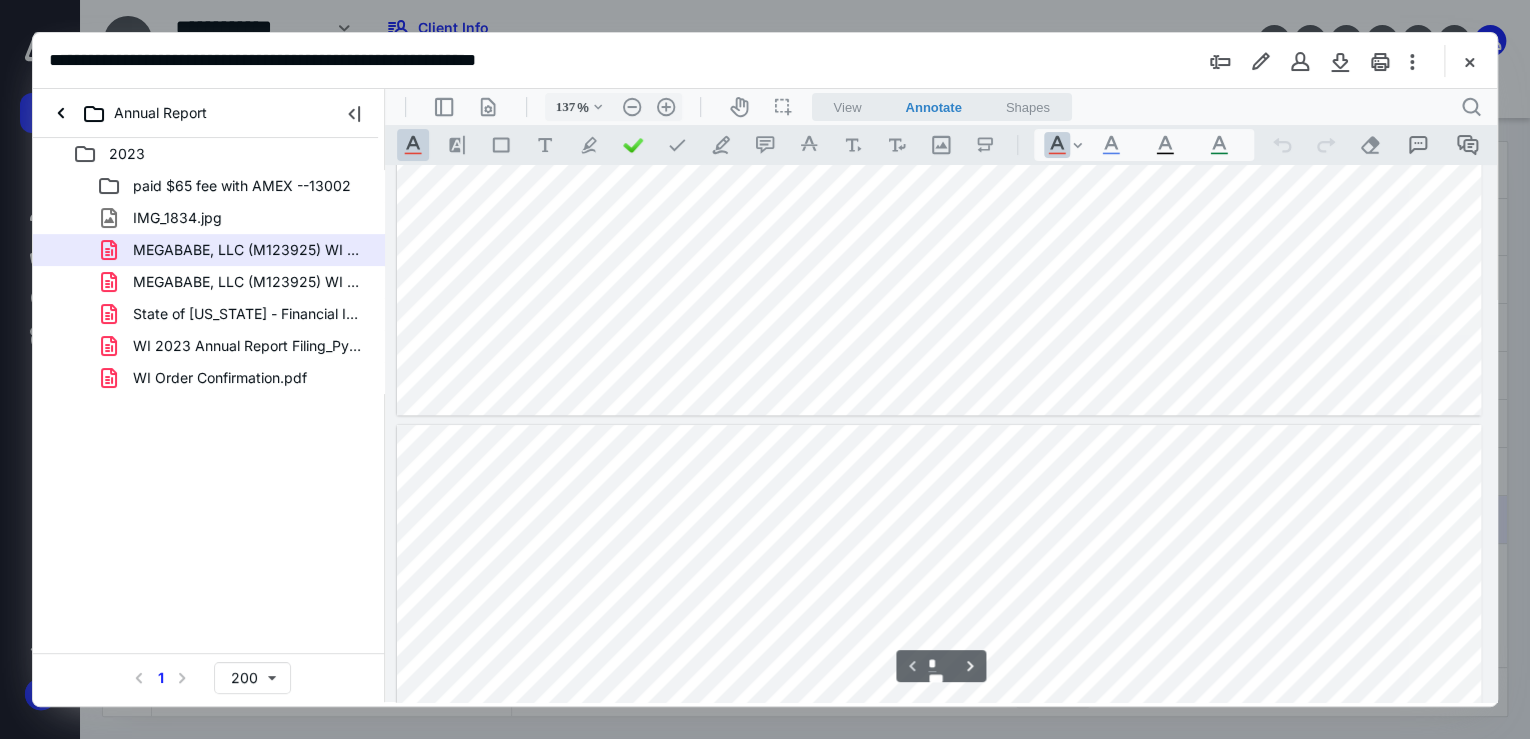 type on "*" 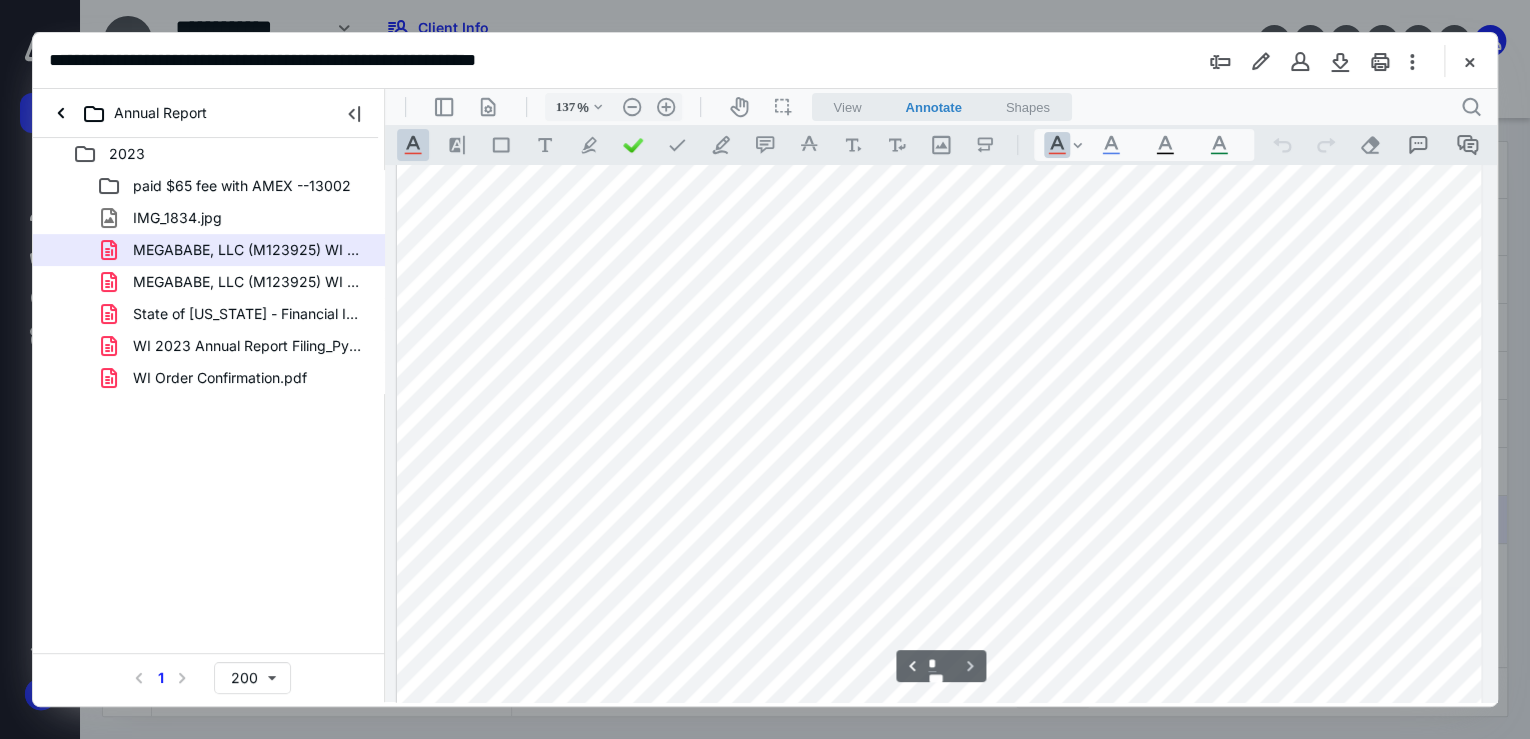 scroll, scrollTop: 1120, scrollLeft: 0, axis: vertical 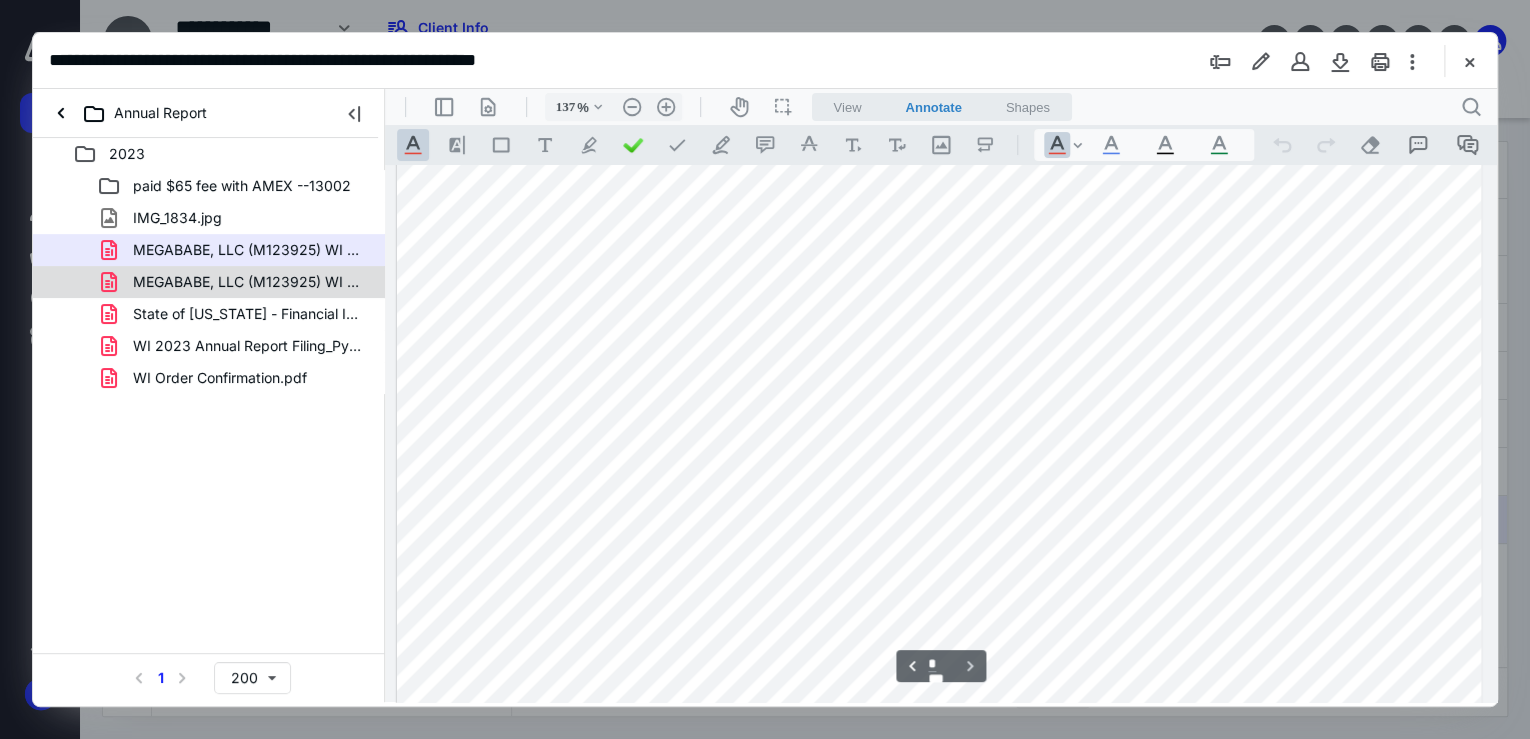 click on "MEGABABE, LLC (M123925) WI Cert of Auth Info [DATE].pdf" at bounding box center (249, 282) 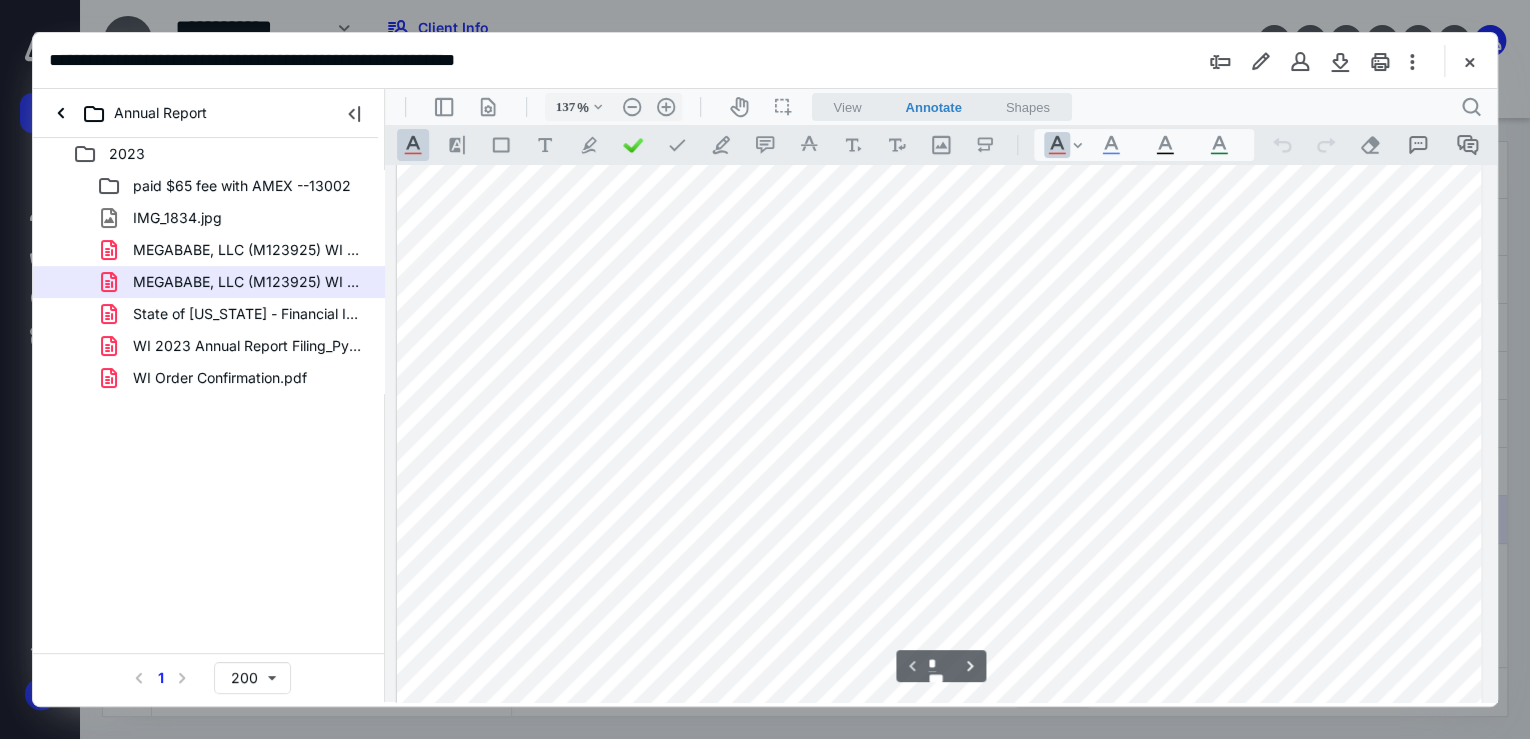 scroll, scrollTop: 320, scrollLeft: 0, axis: vertical 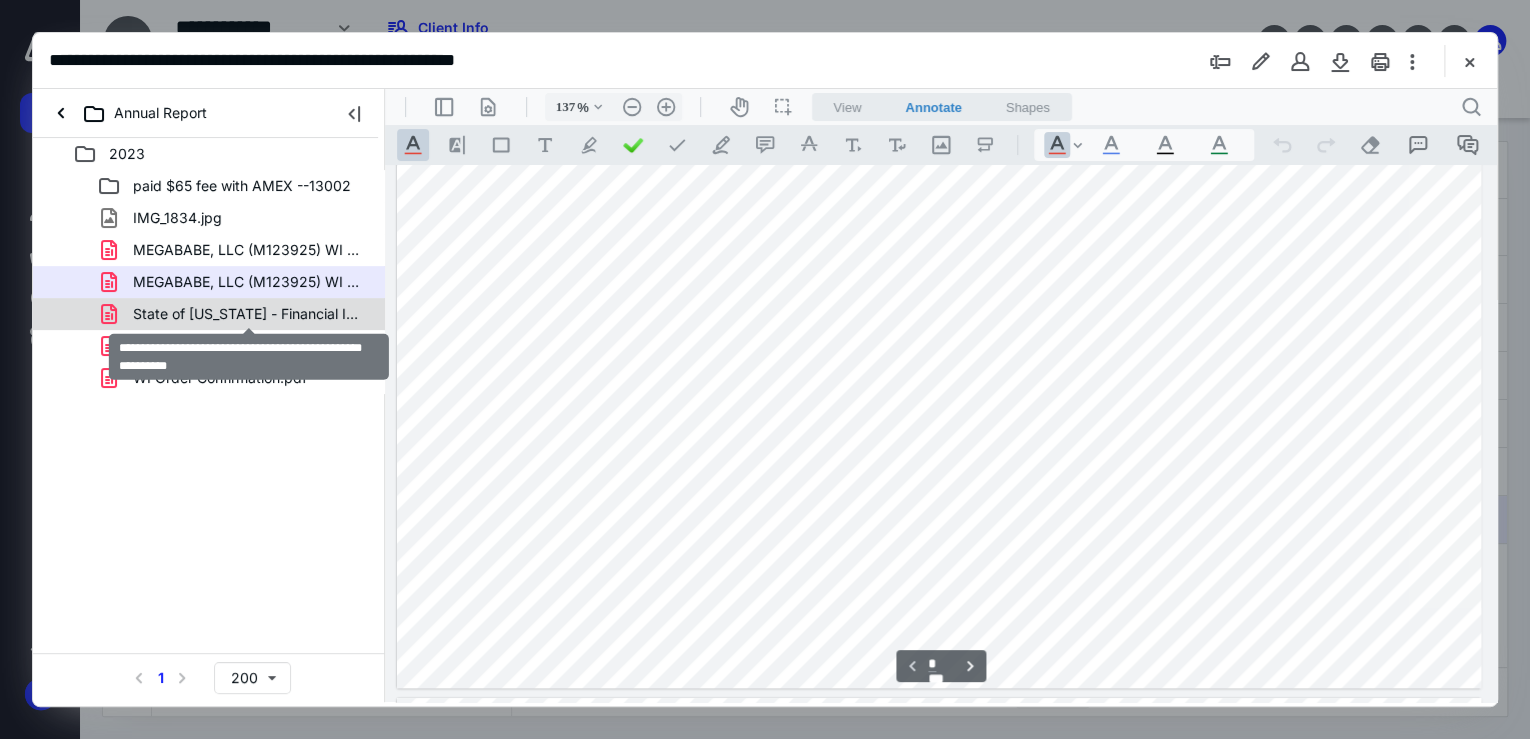 click on "State of [US_STATE] - Financial Institutions Credit Cards.pdf" at bounding box center [249, 314] 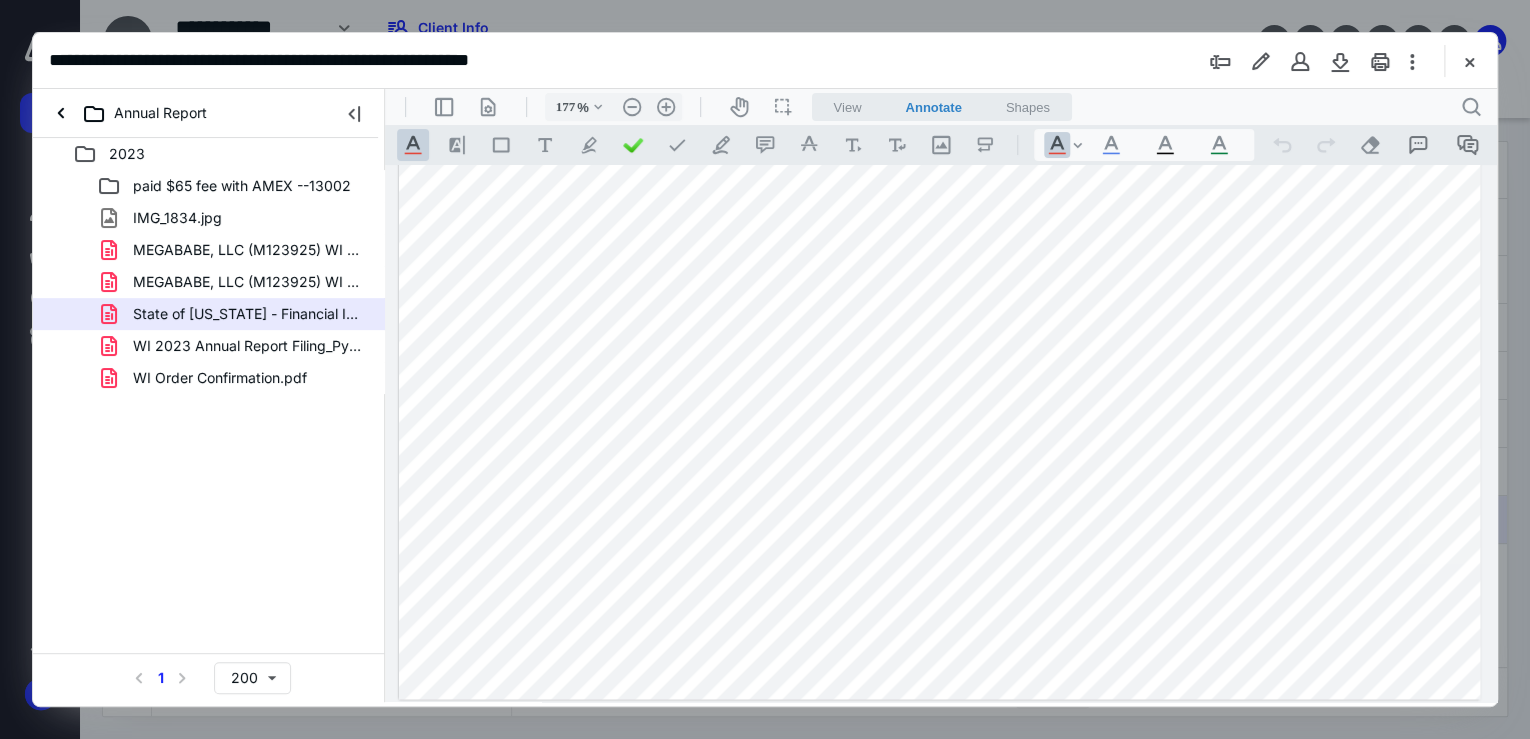 scroll, scrollTop: 875, scrollLeft: 0, axis: vertical 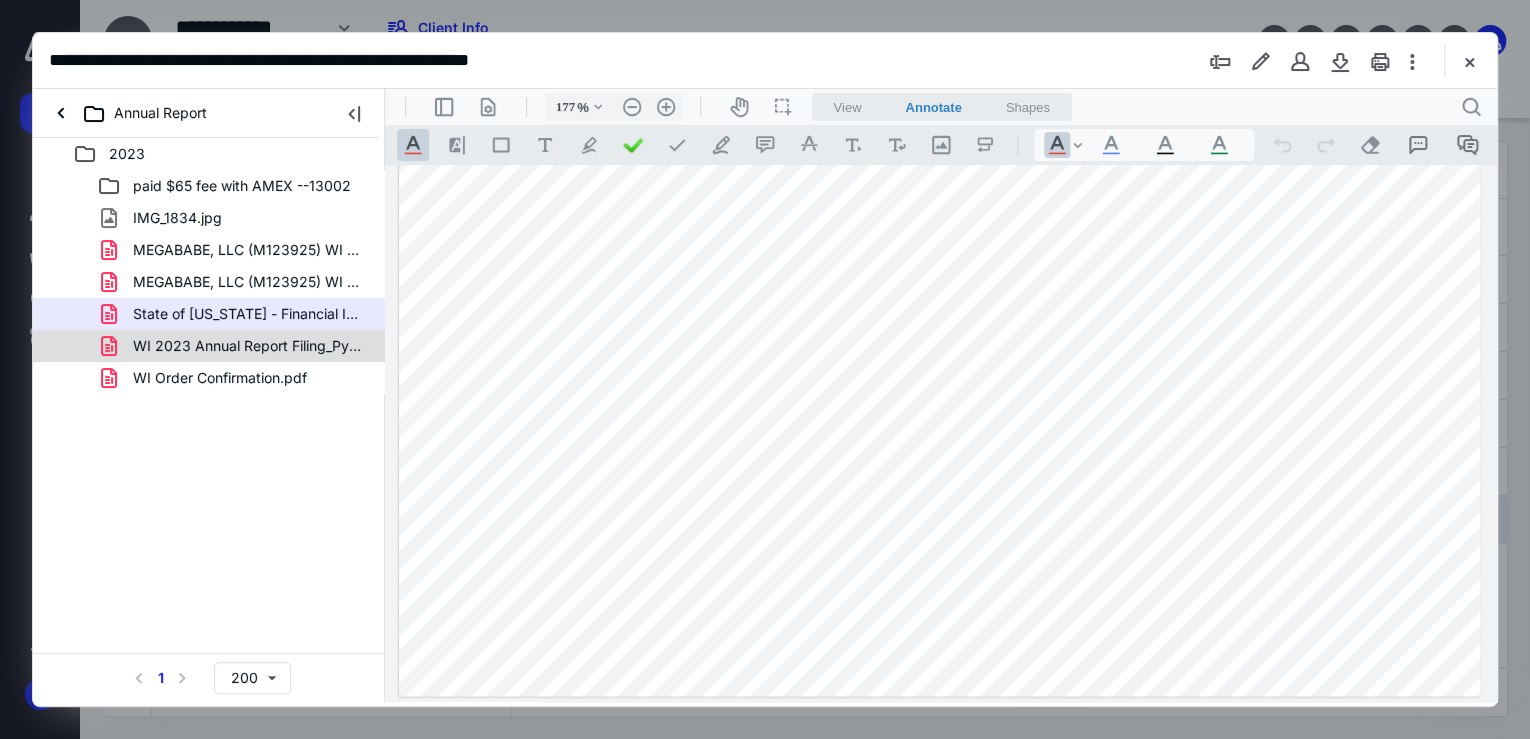click on "WI 2023 Annual Report Filing_Pymt Confirm.pdf" at bounding box center (249, 346) 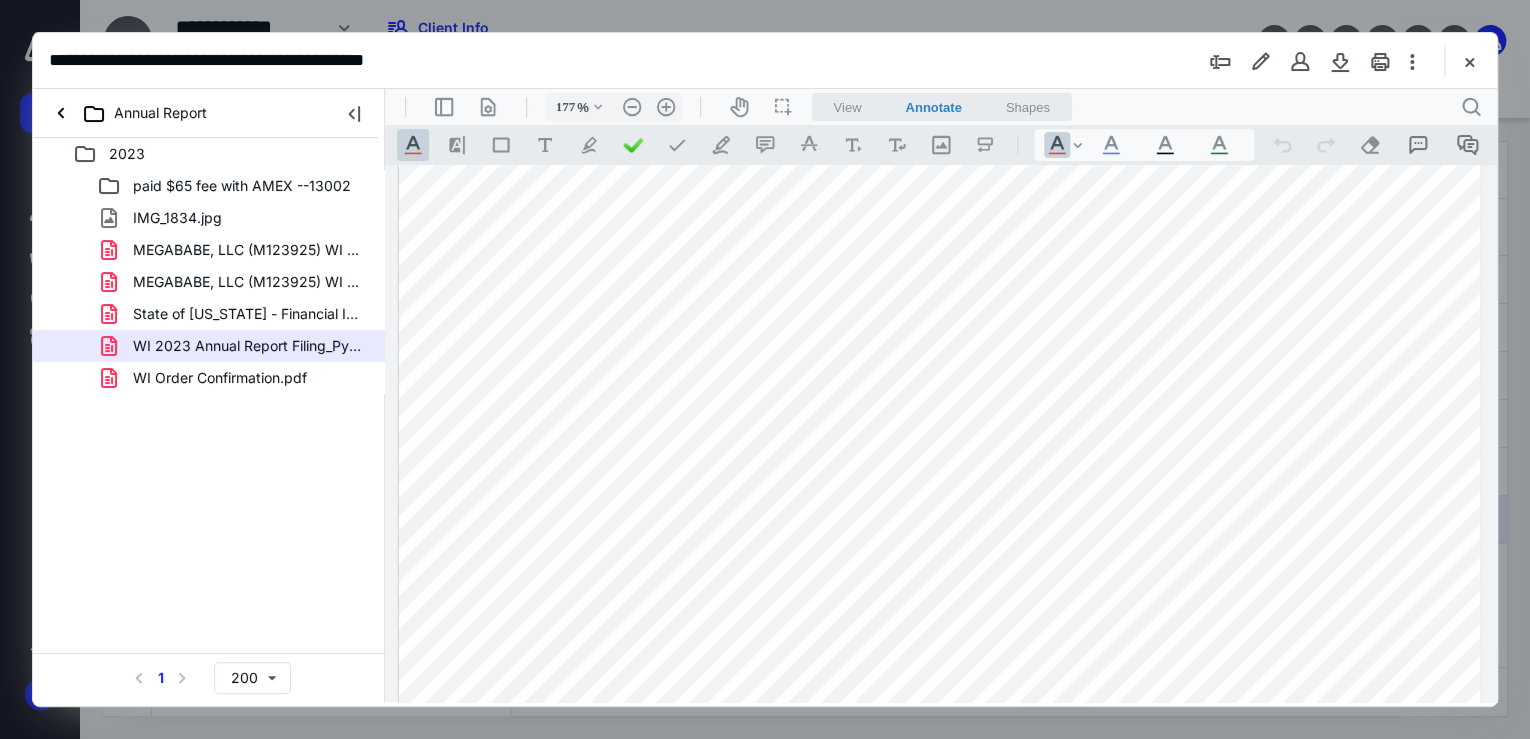 scroll, scrollTop: 640, scrollLeft: 0, axis: vertical 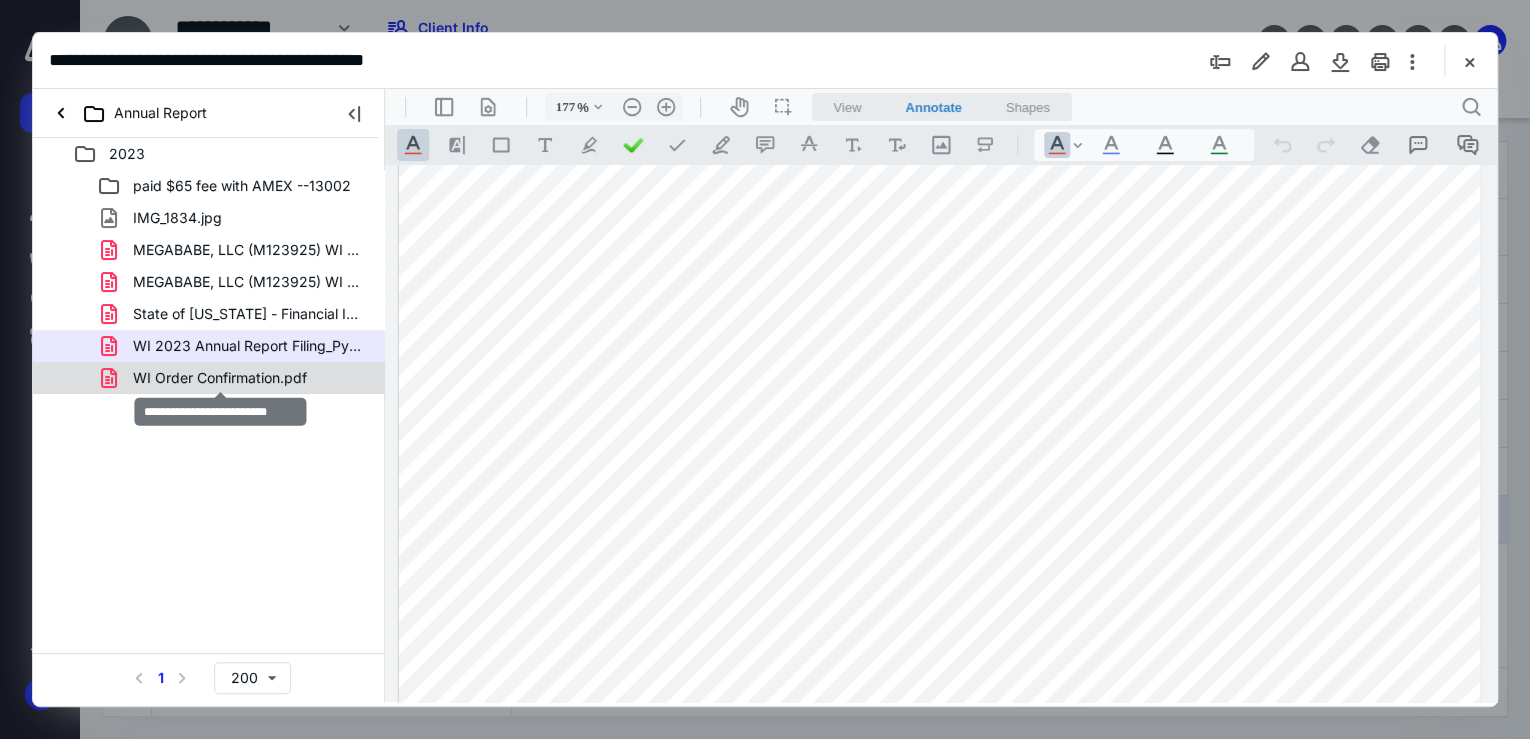 click on "WI Order Confirmation.pdf" at bounding box center [220, 378] 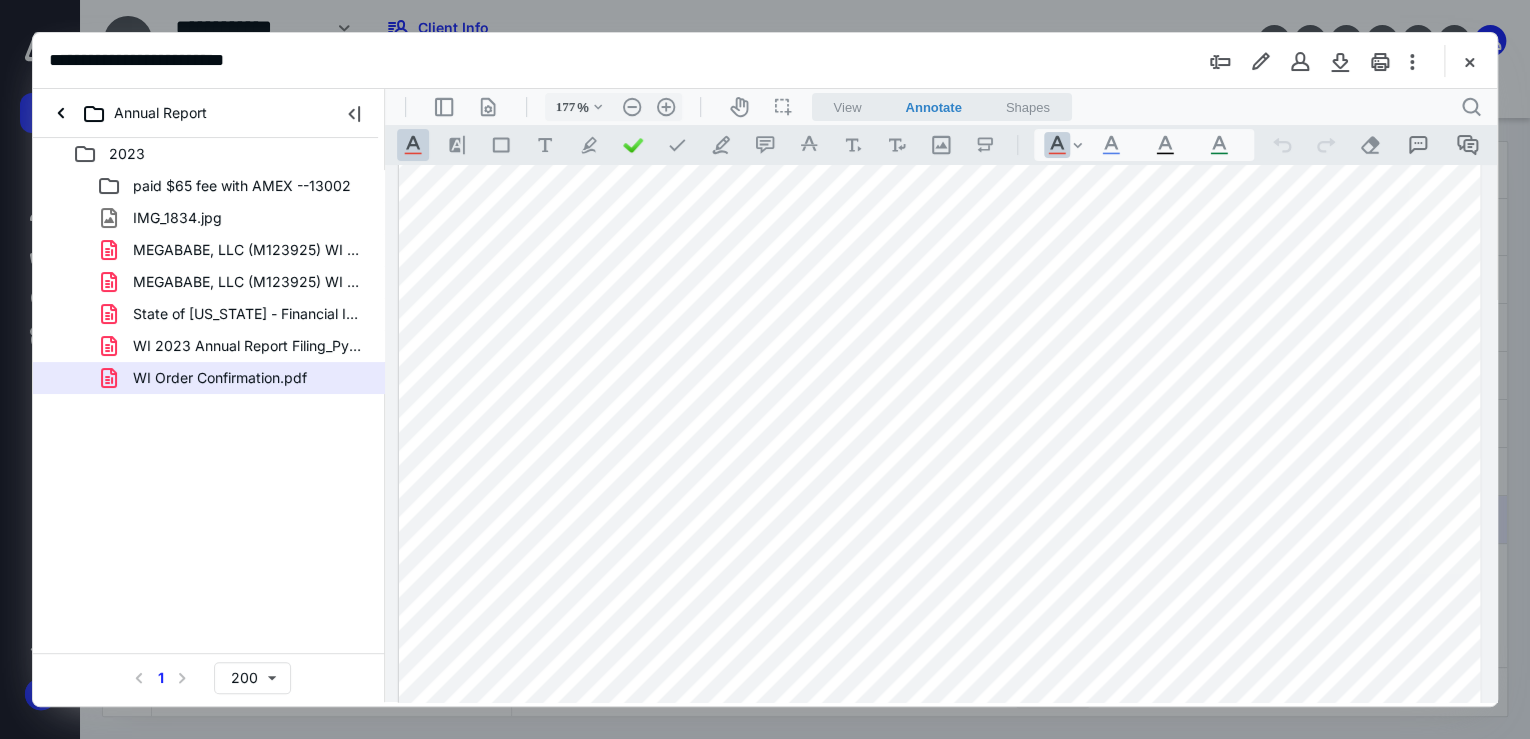 scroll, scrollTop: 0, scrollLeft: 0, axis: both 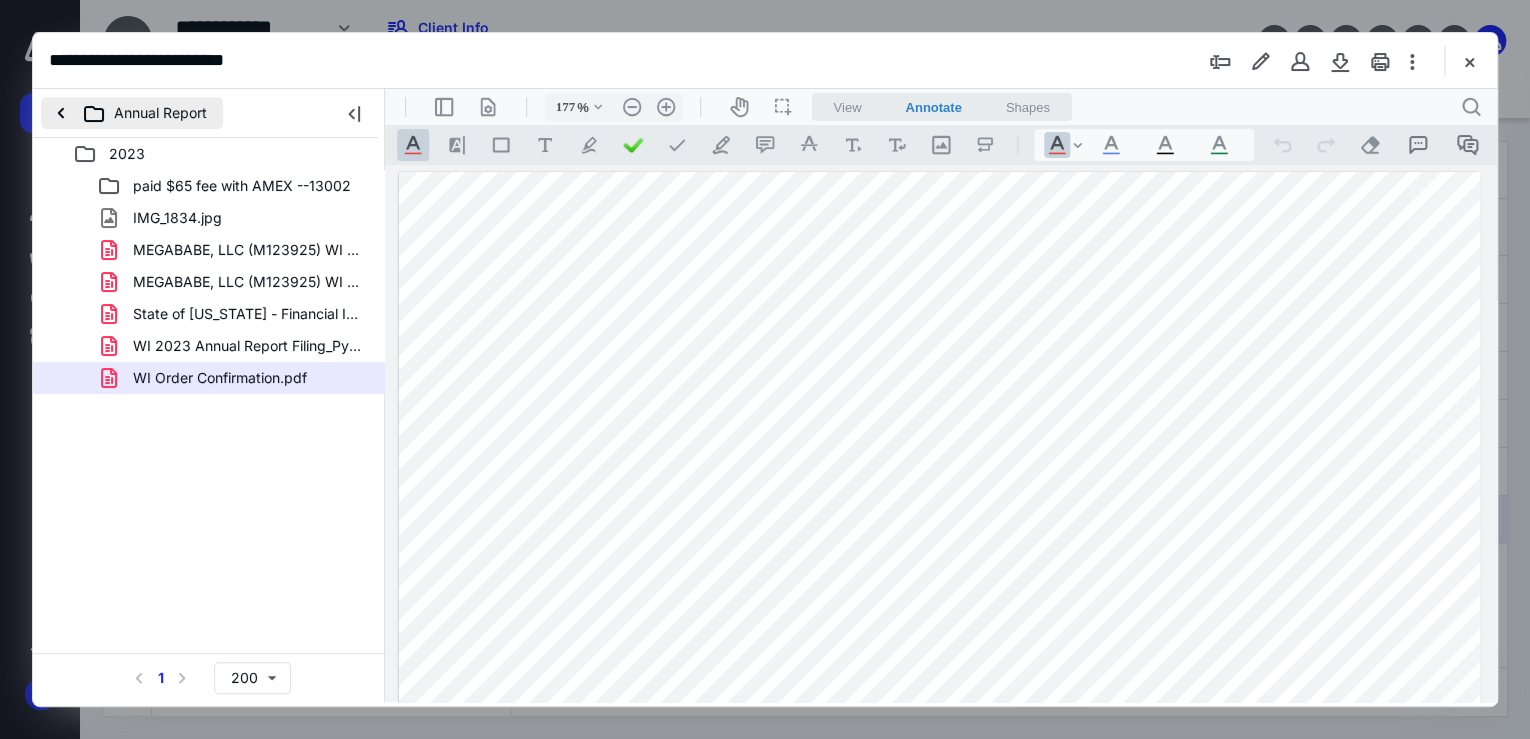 click on "Annual Report" at bounding box center [132, 113] 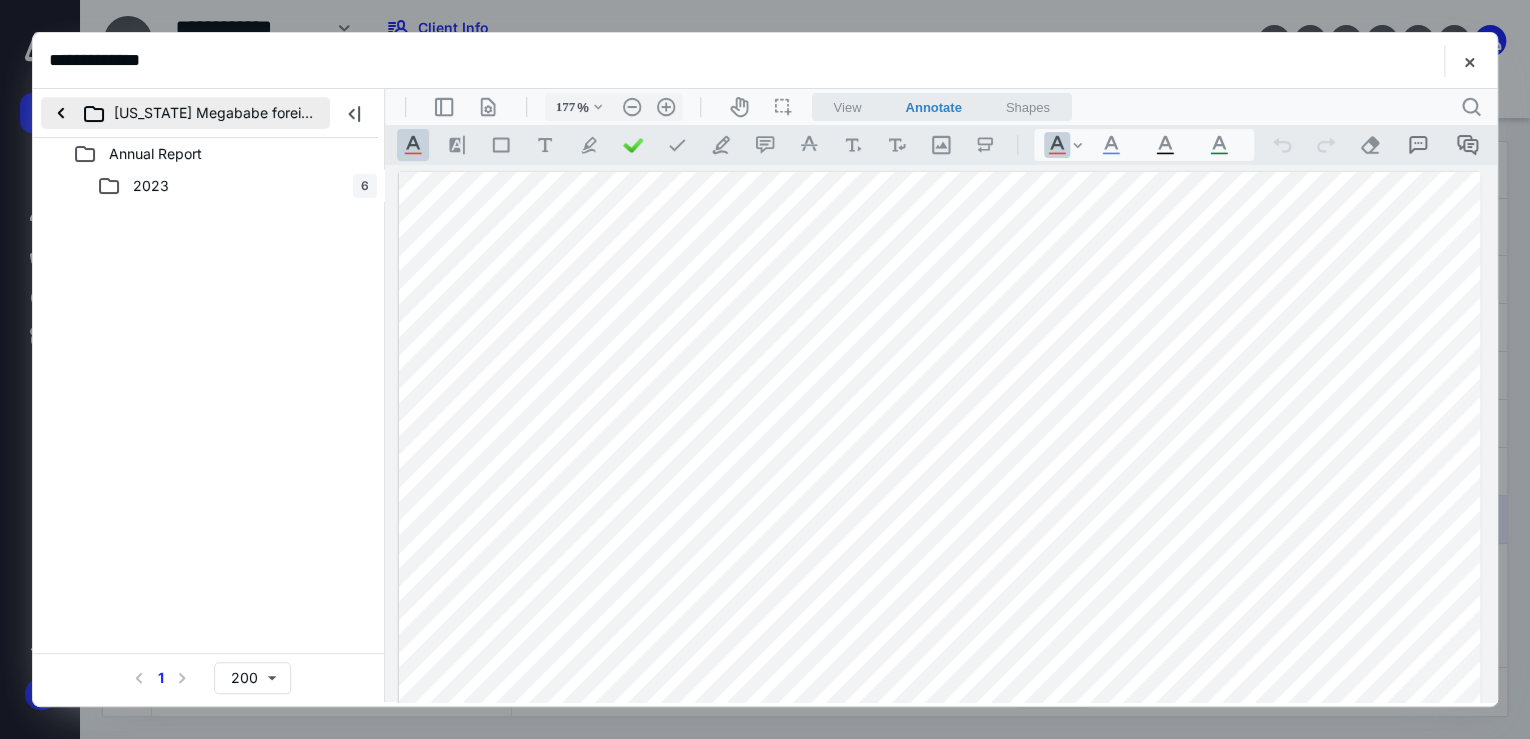 click on "[US_STATE] Megababe   foreign LLC" at bounding box center (185, 113) 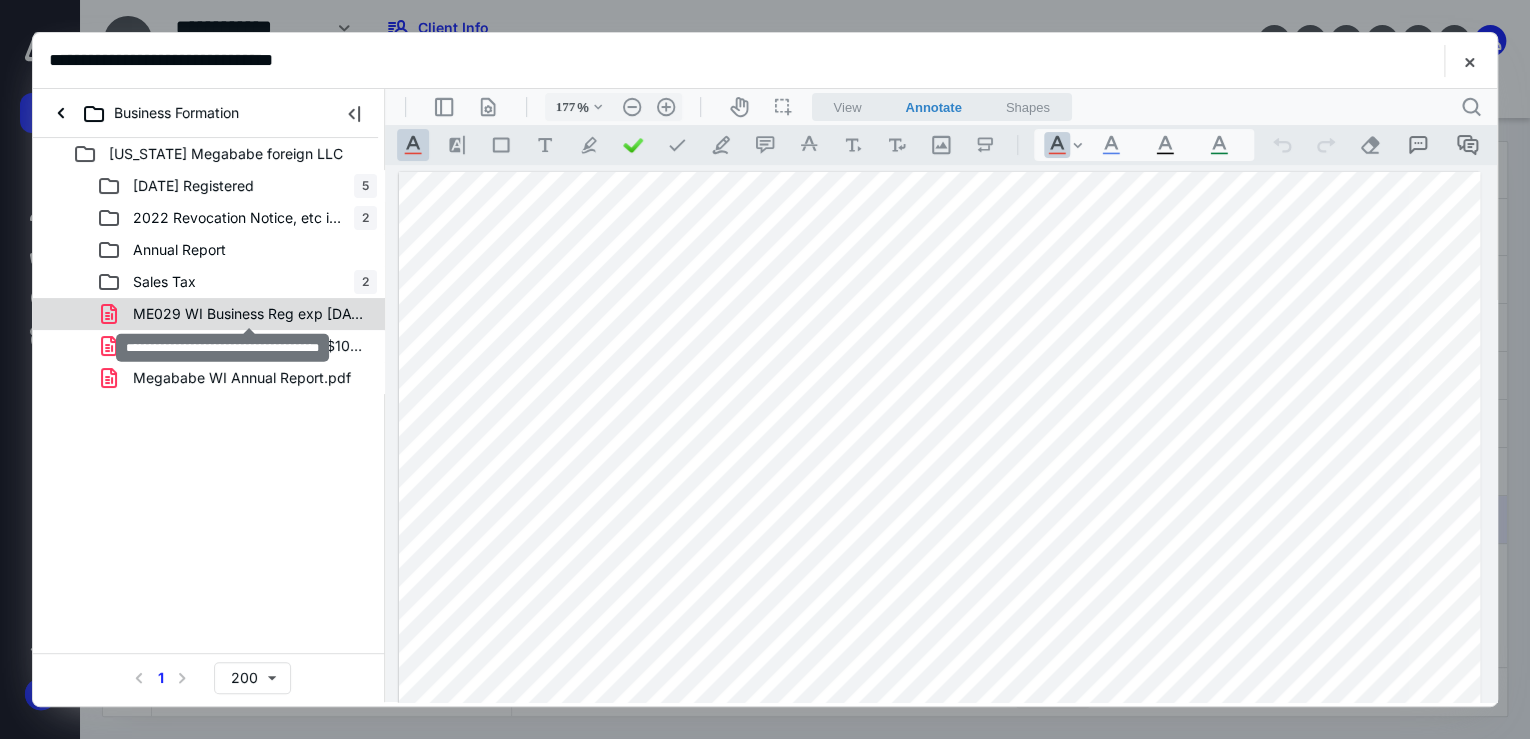 click on "ME029 WI Business Reg exp [DATE].pdf" at bounding box center (249, 314) 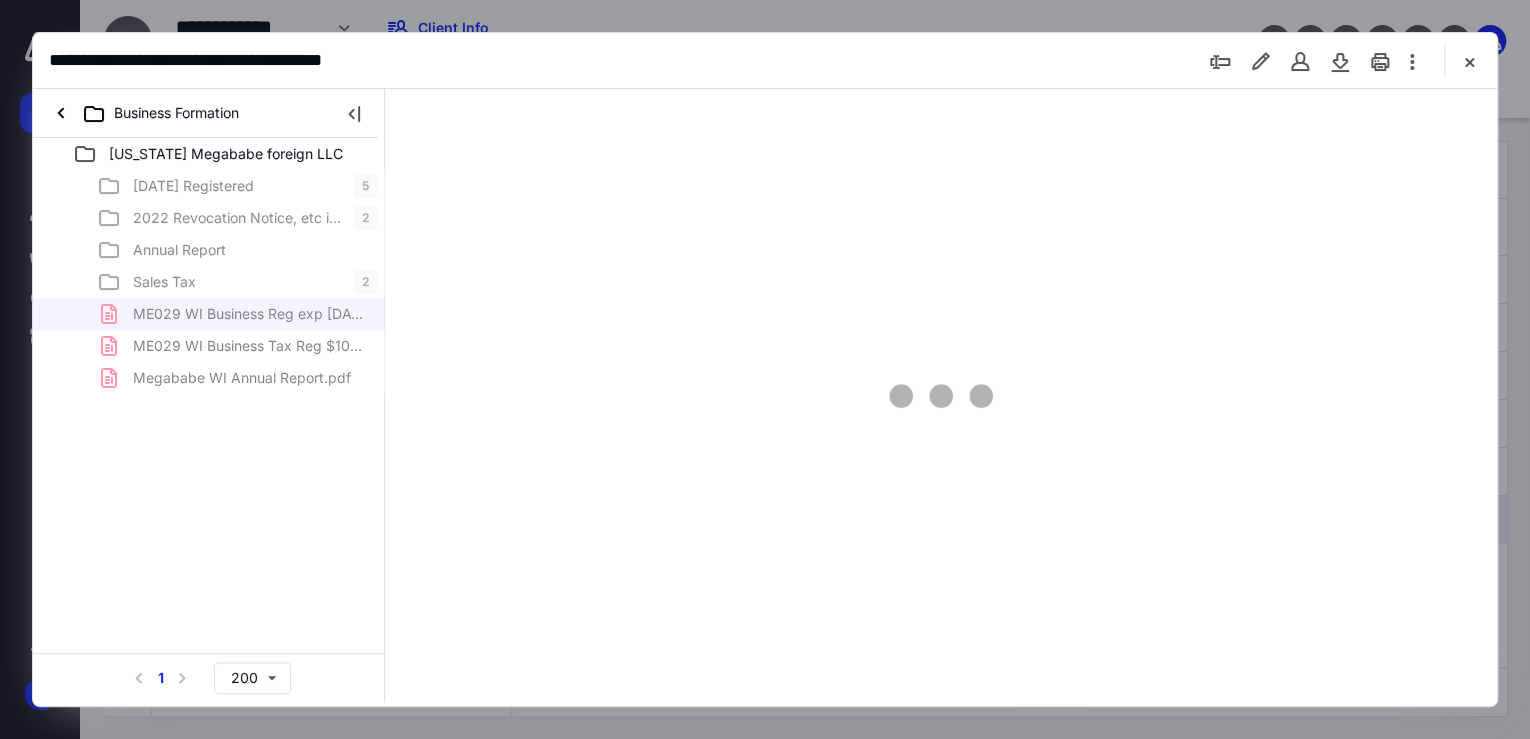 type on "177" 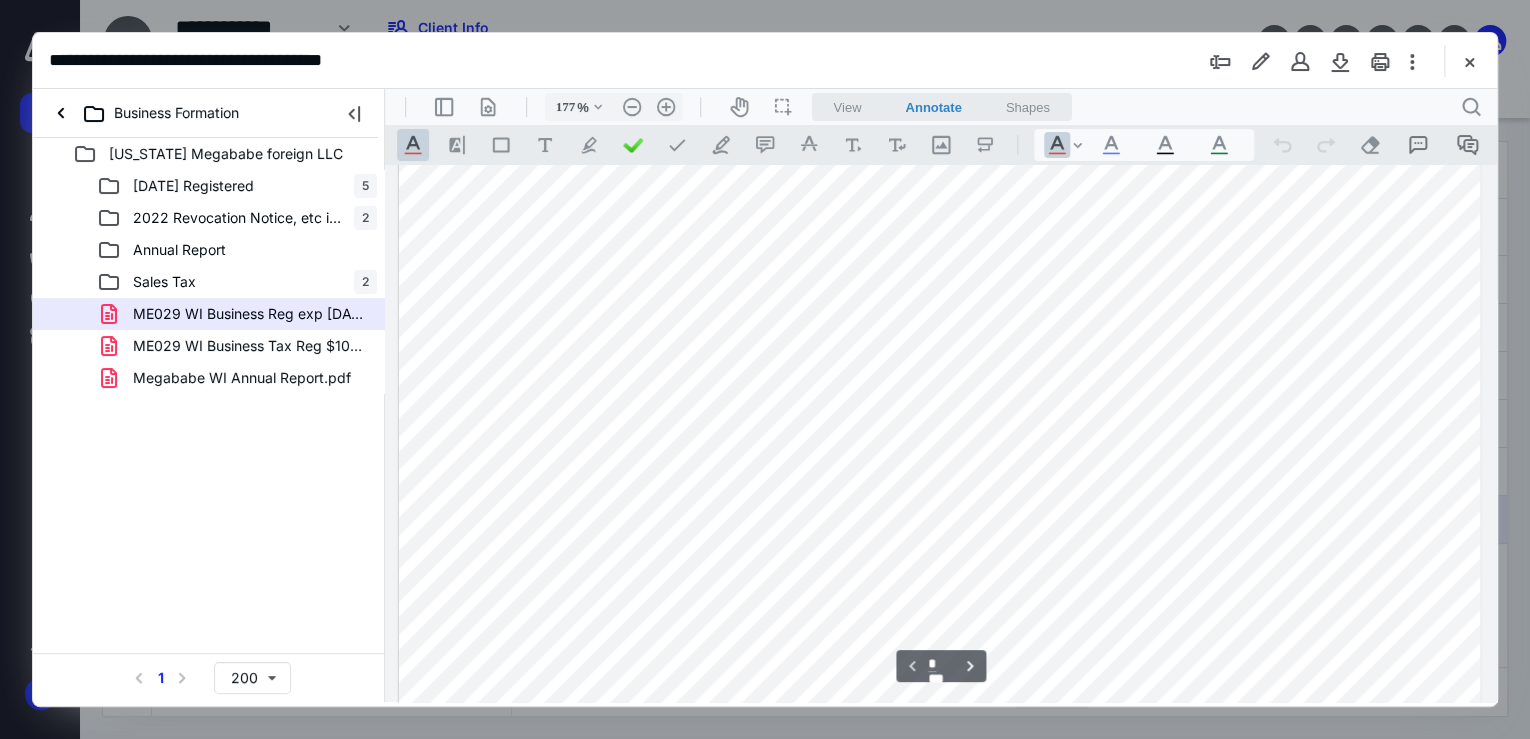 scroll, scrollTop: 640, scrollLeft: 0, axis: vertical 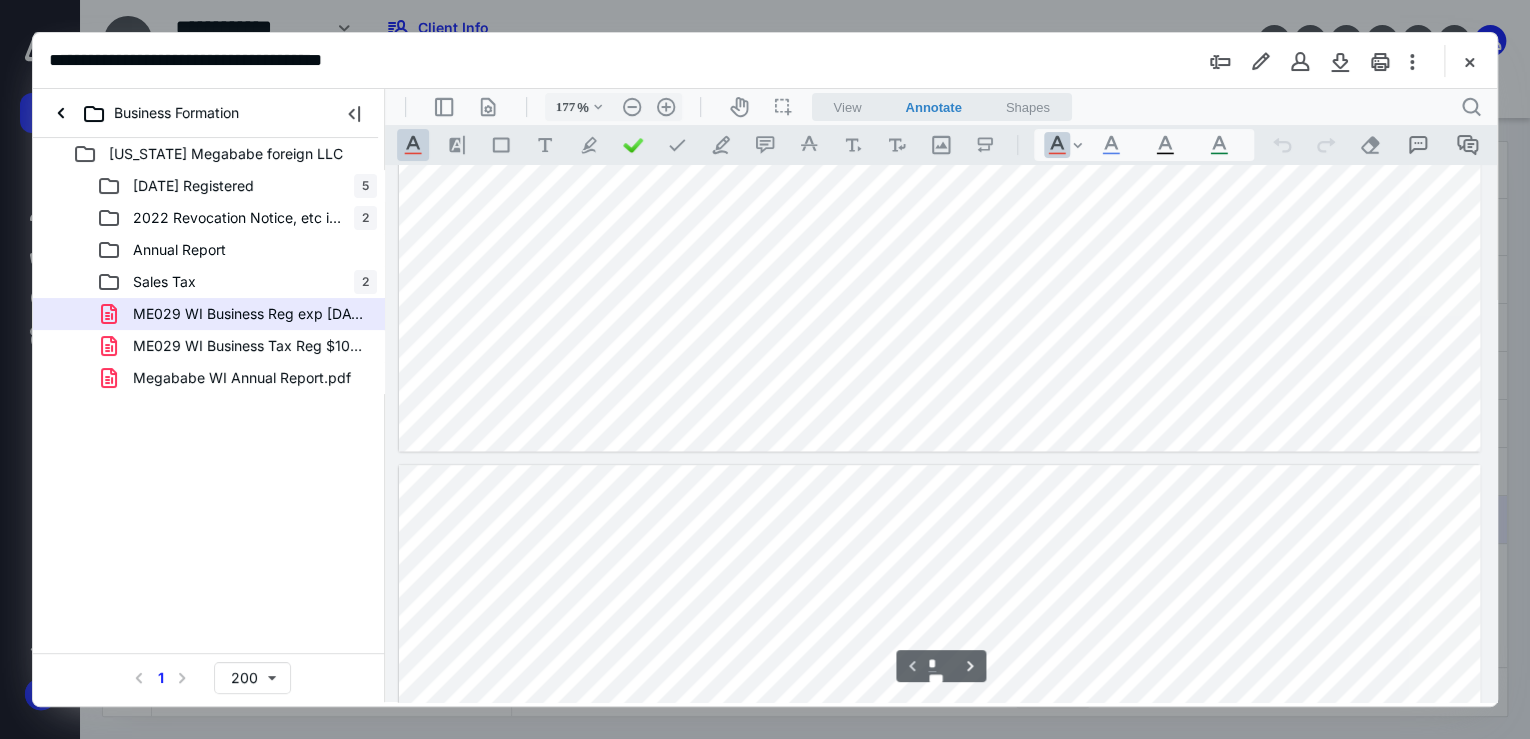 type on "*" 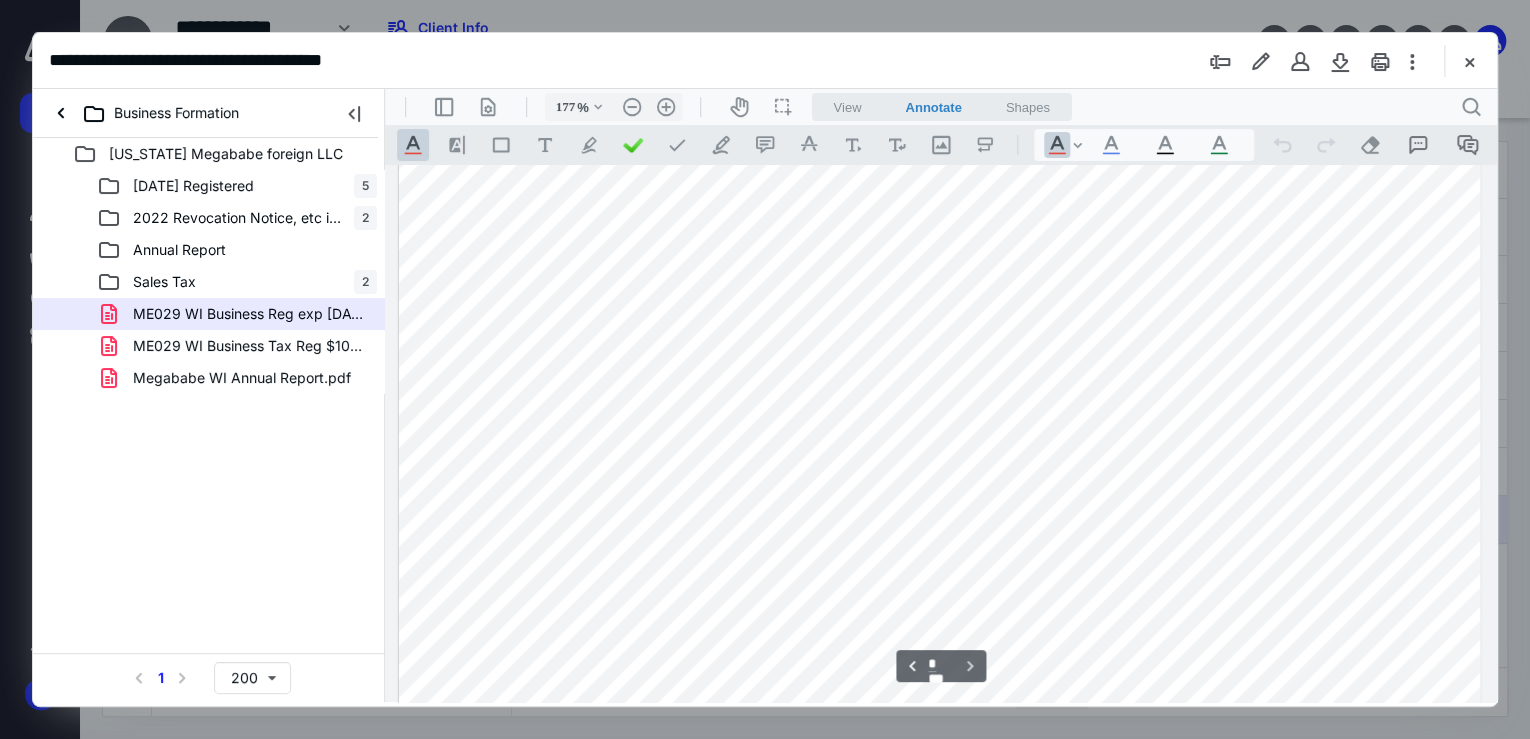 scroll, scrollTop: 2240, scrollLeft: 0, axis: vertical 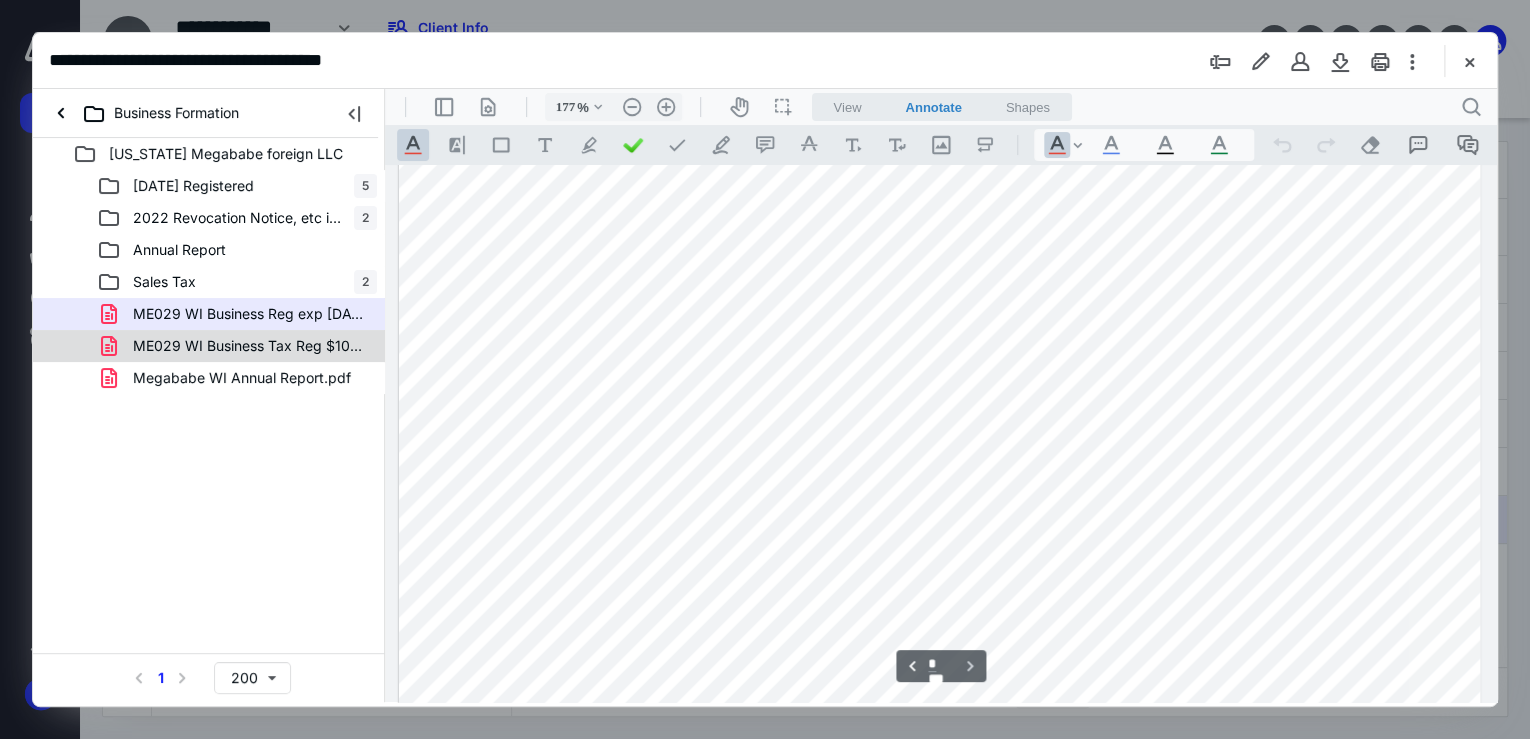 click on "ME029 WI Business Tax Reg $10 paid [DATE].pdf" at bounding box center [249, 346] 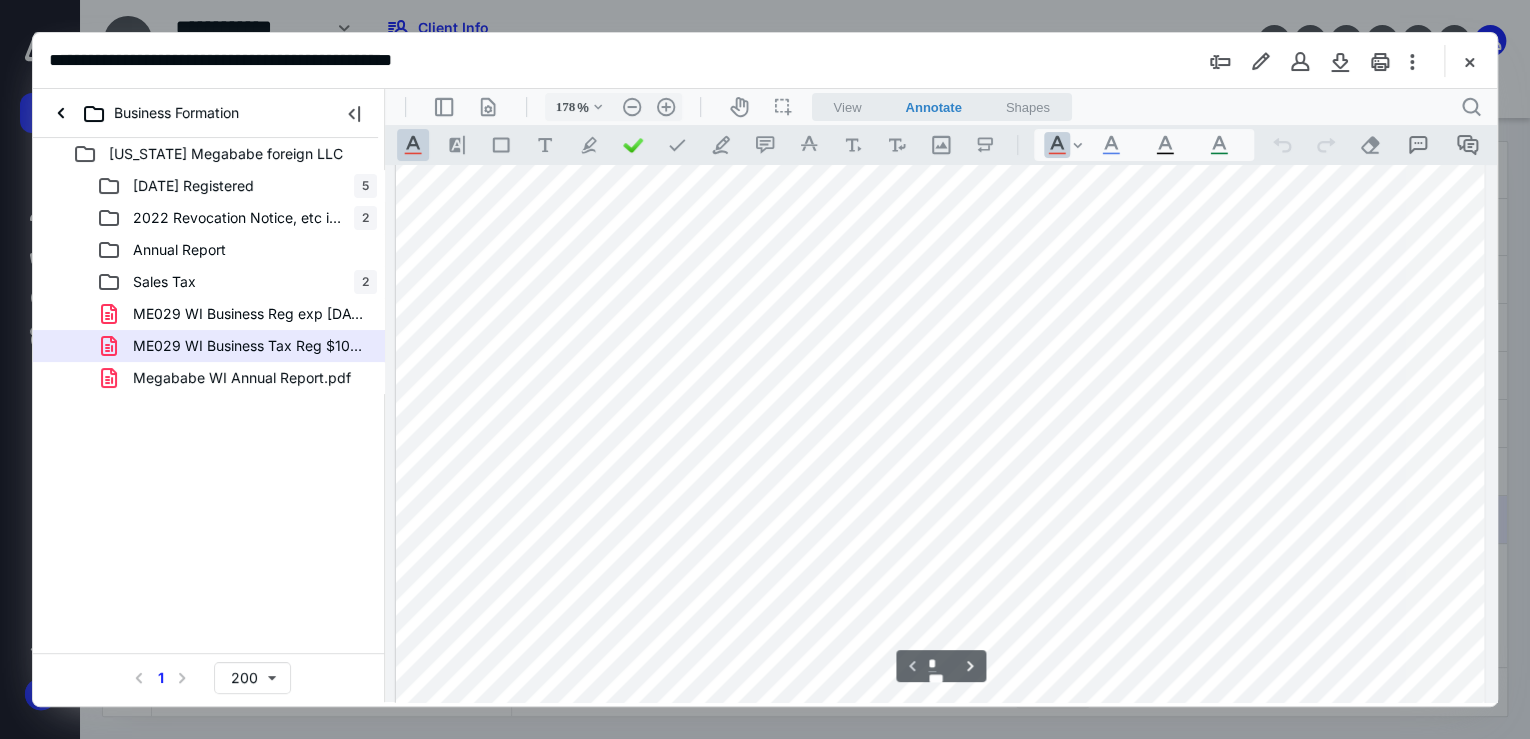 scroll, scrollTop: 883, scrollLeft: 0, axis: vertical 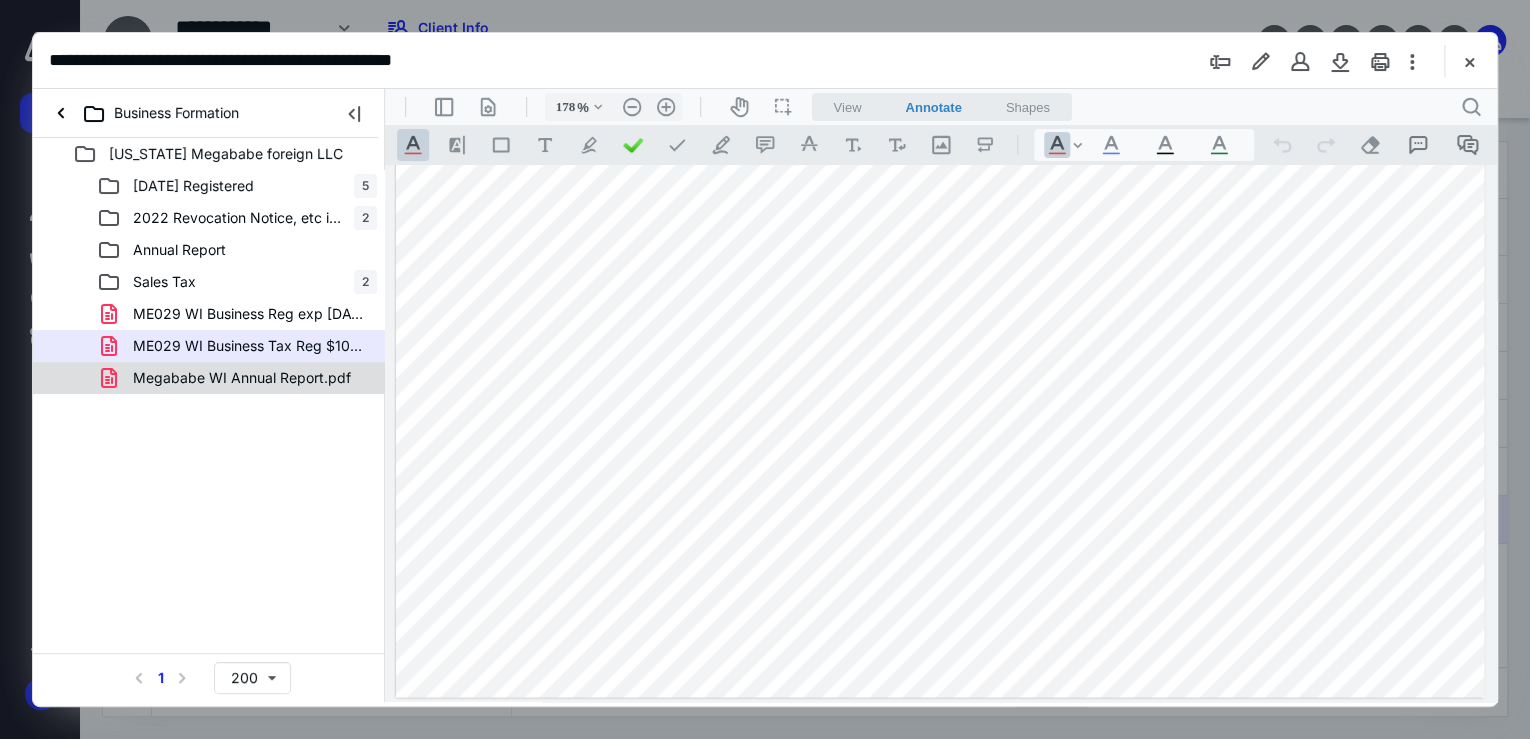 click on "Megababe WI Annual Report.pdf" at bounding box center [242, 378] 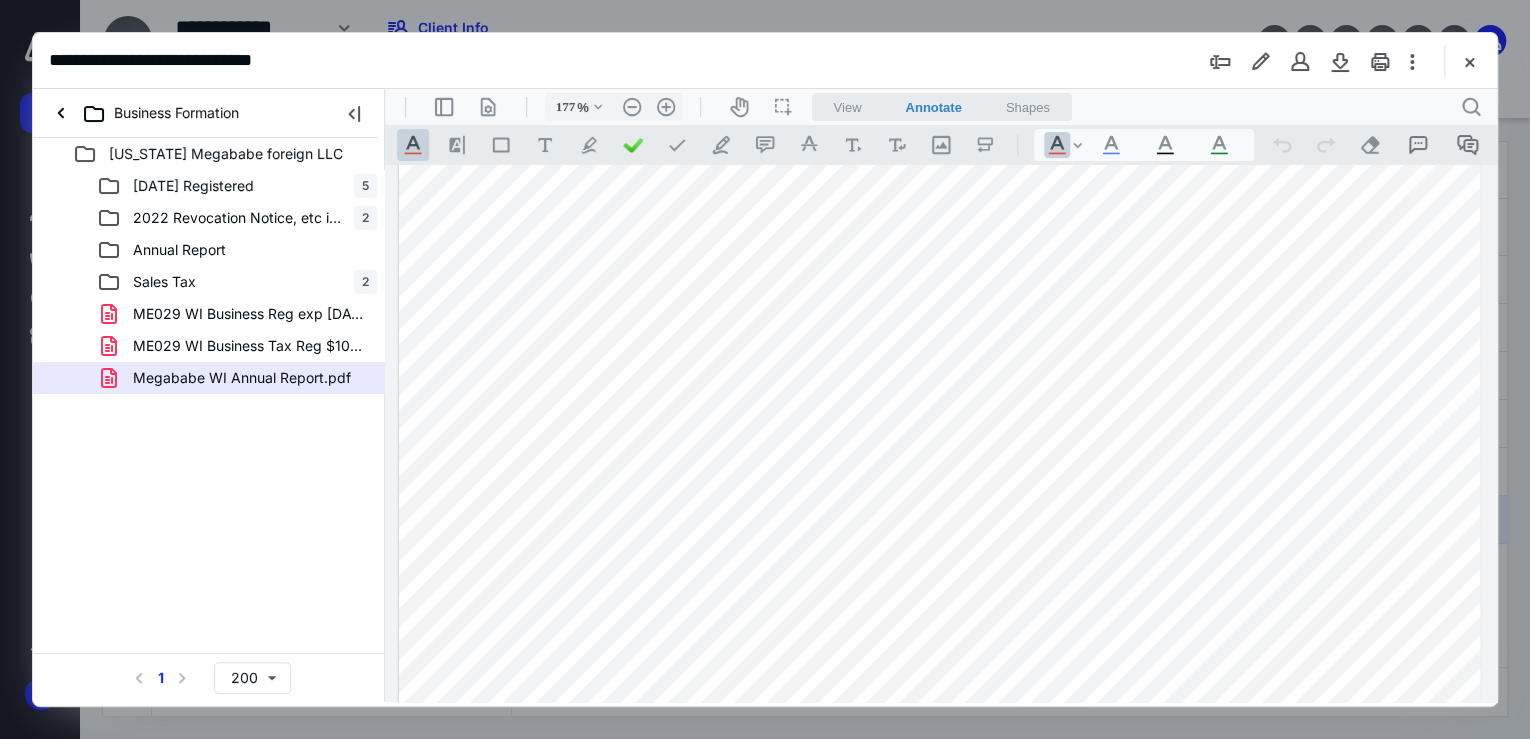 scroll, scrollTop: 875, scrollLeft: 0, axis: vertical 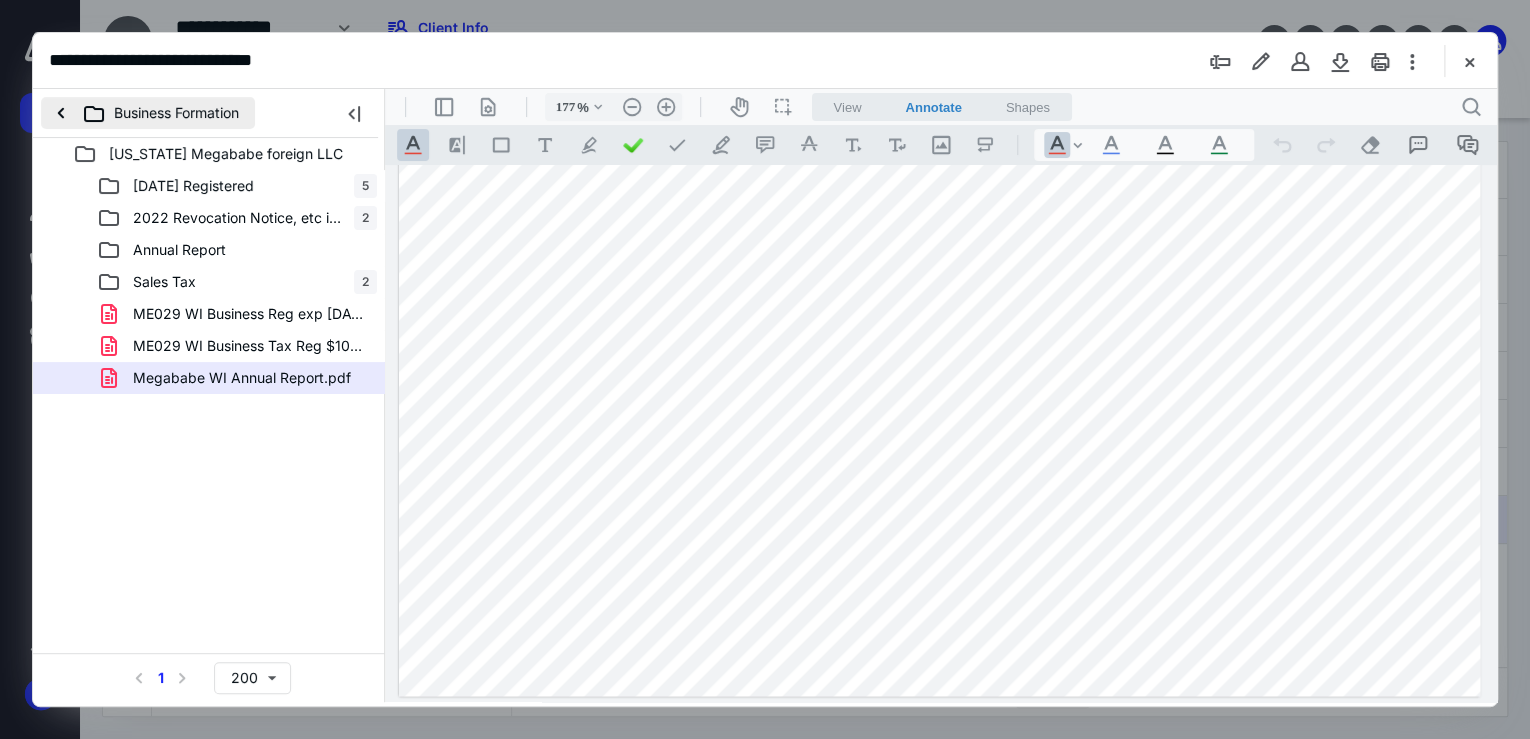 click on "Business Formation" at bounding box center [148, 113] 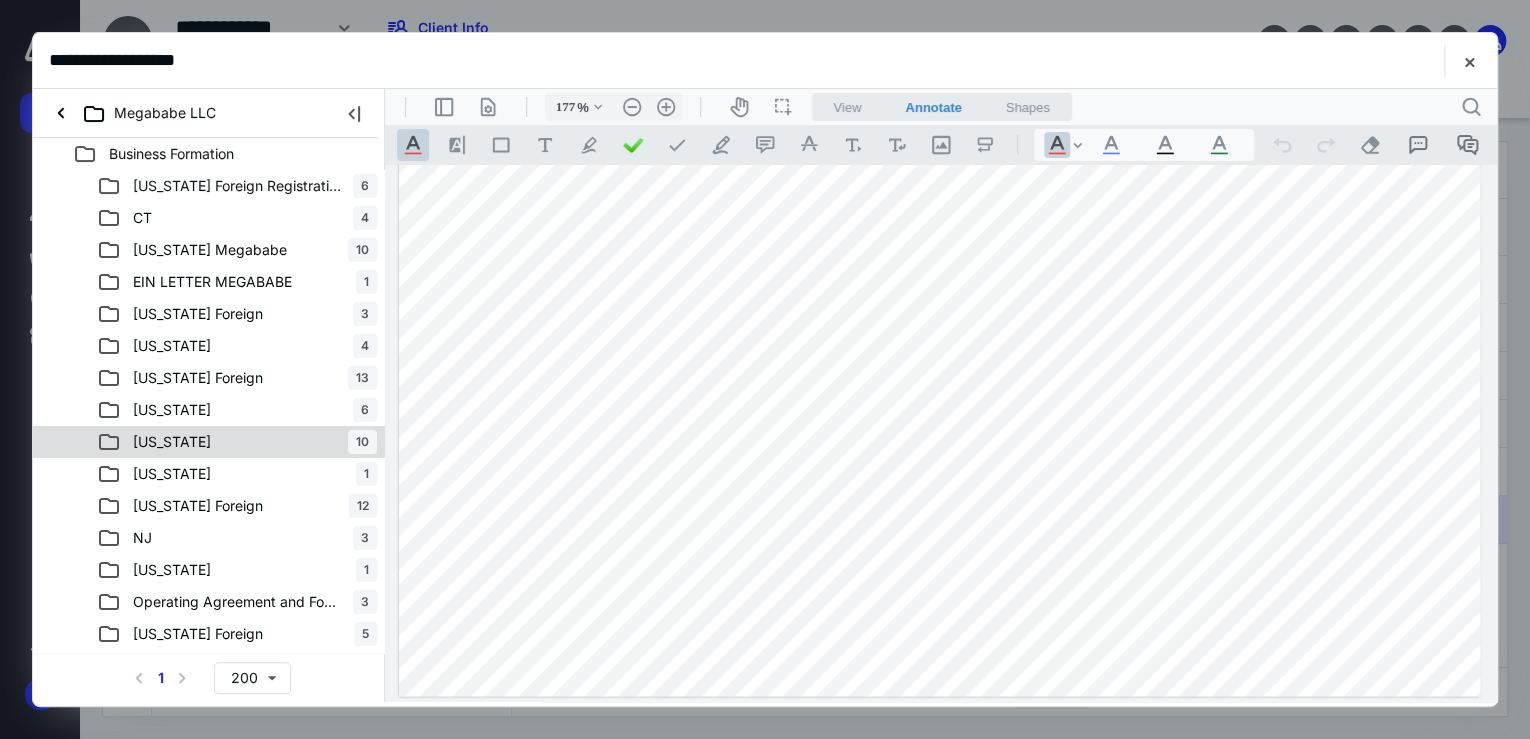 scroll, scrollTop: 252, scrollLeft: 0, axis: vertical 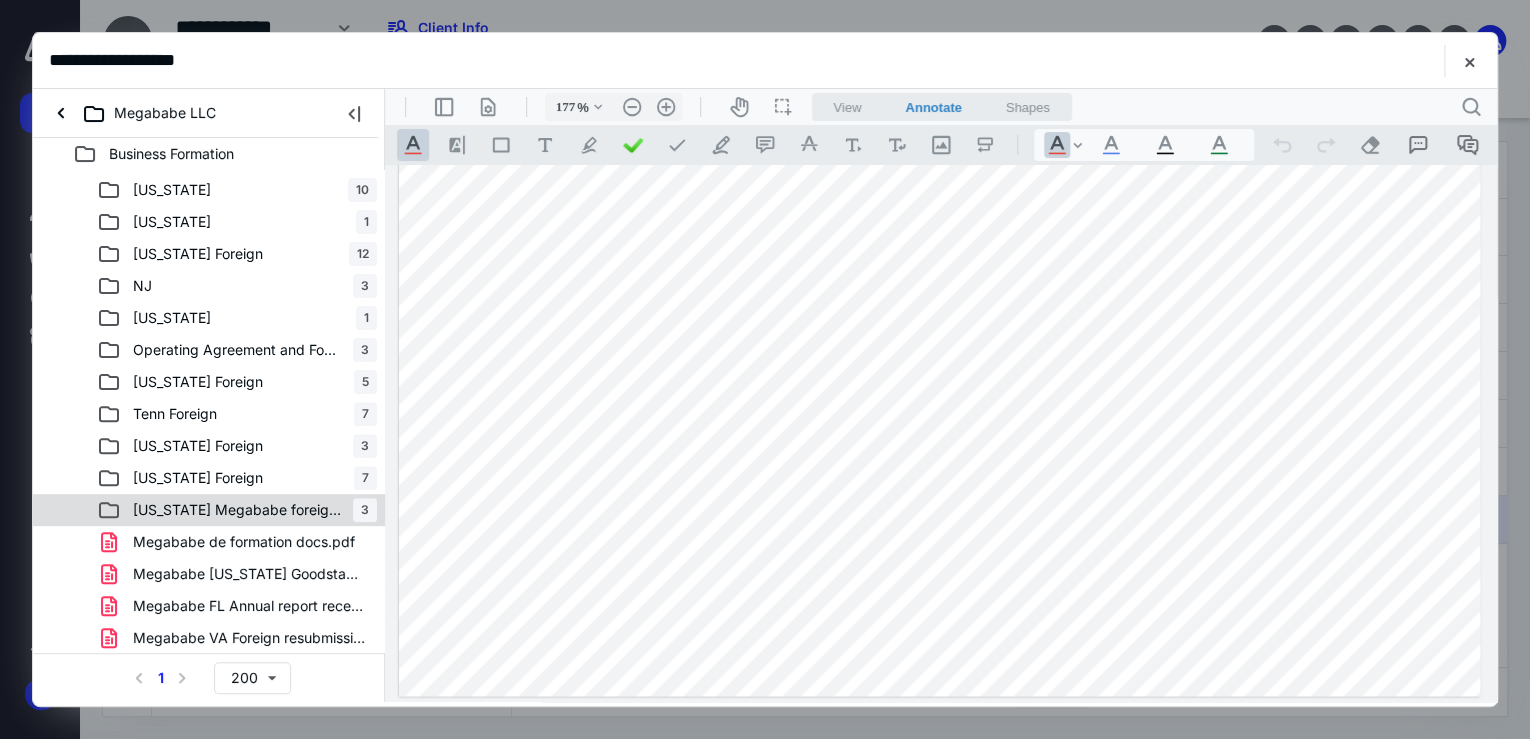 click on "[US_STATE] Megababe   foreign LLC 3" at bounding box center (209, 510) 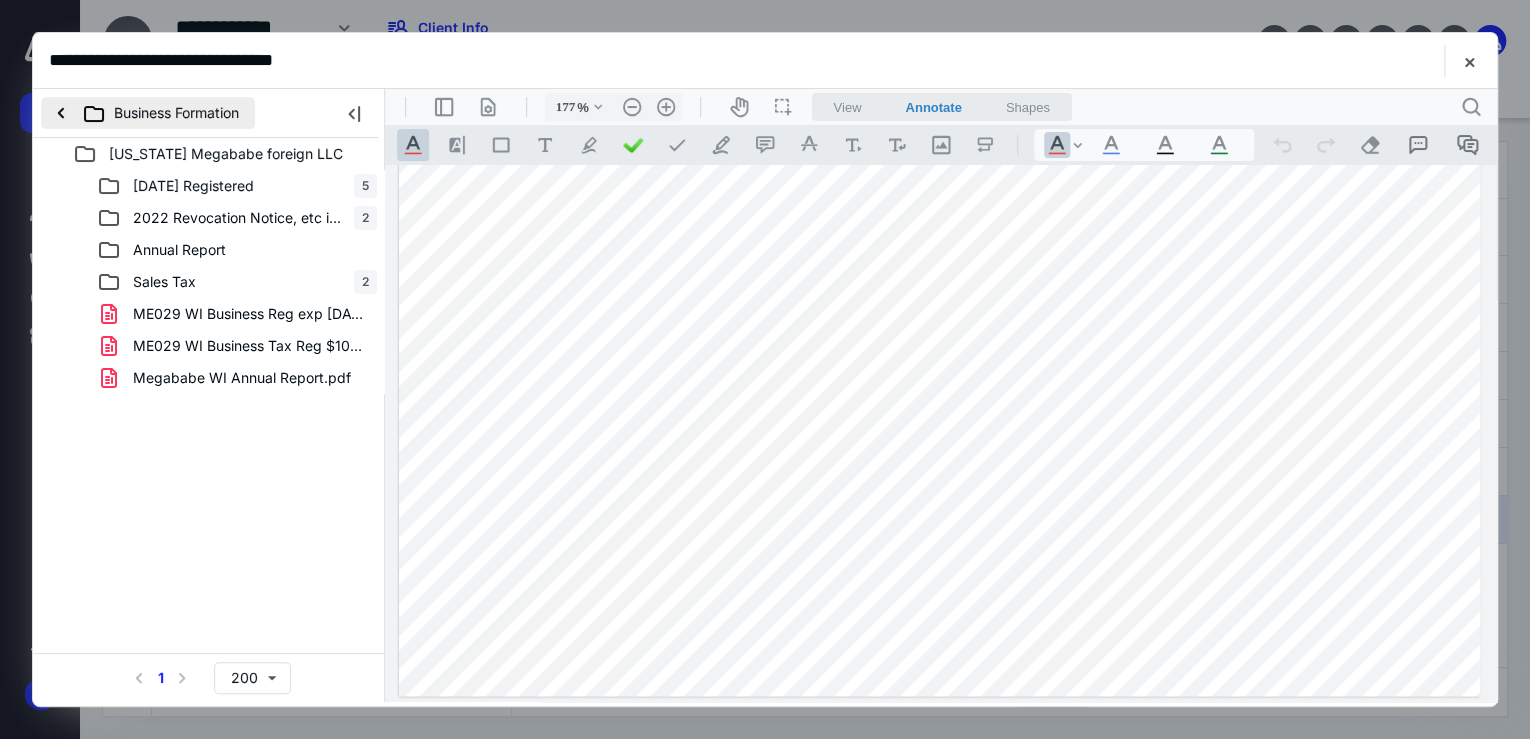 click on "Business Formation" at bounding box center (148, 113) 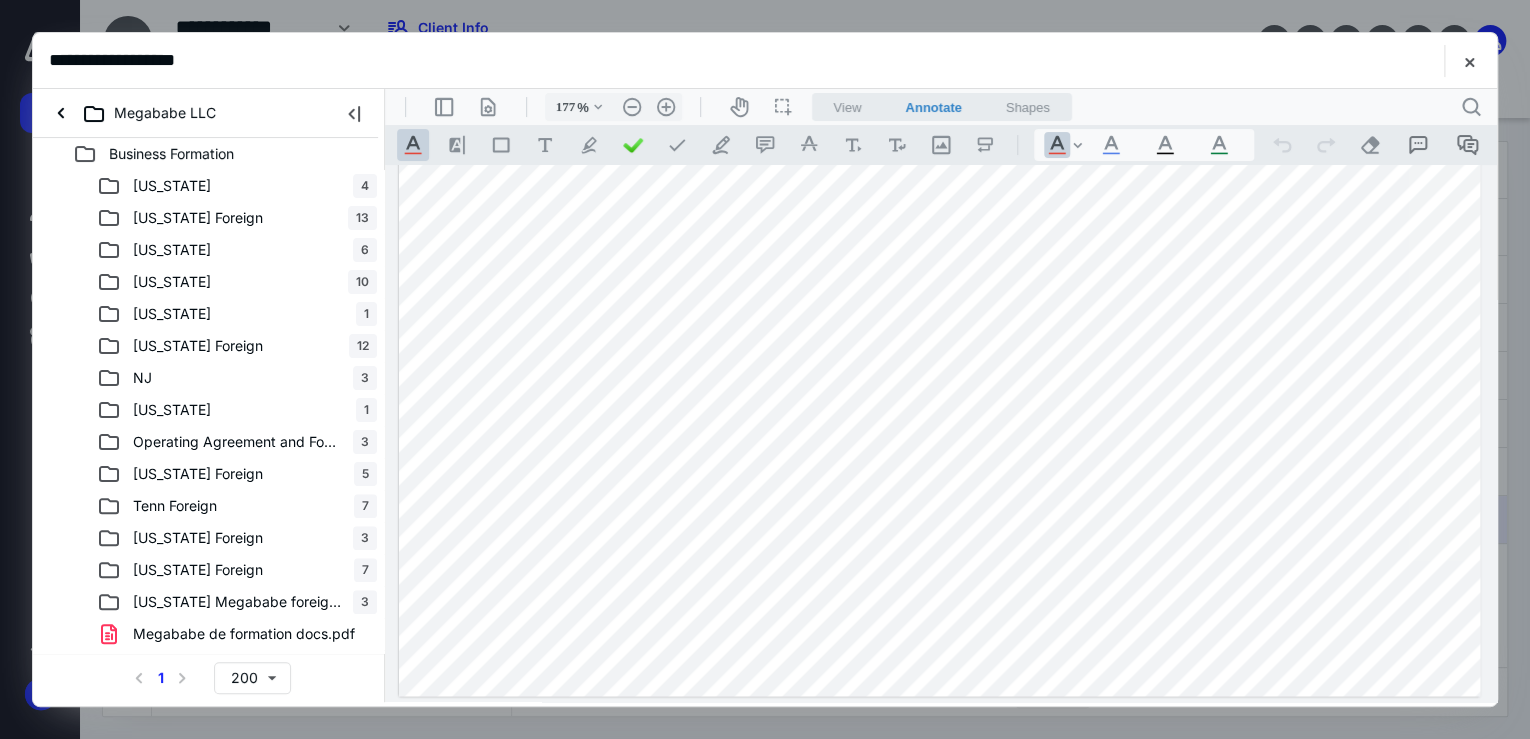 scroll, scrollTop: 252, scrollLeft: 0, axis: vertical 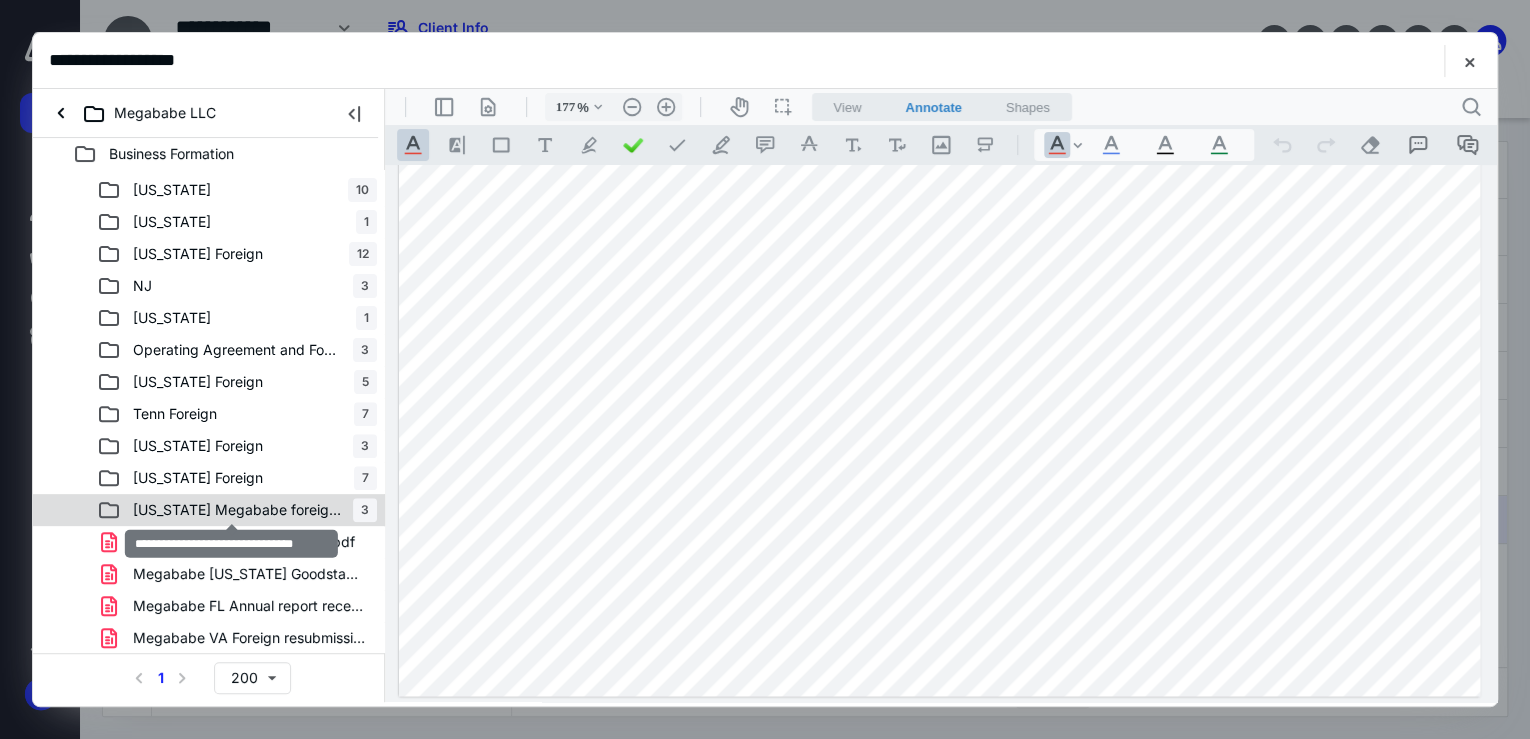 click on "[US_STATE] Megababe   foreign LLC" at bounding box center (237, 510) 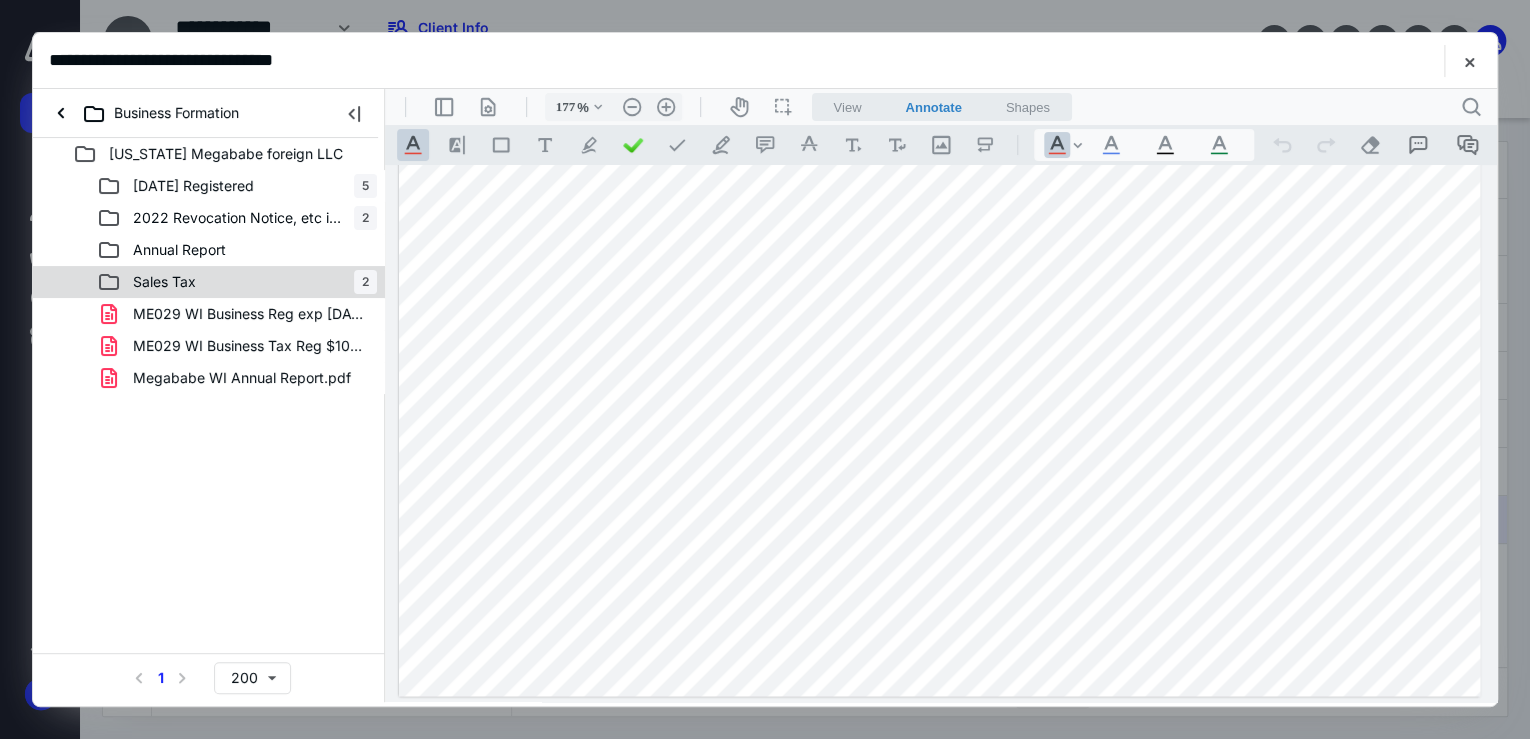 click on "Sales Tax 2" at bounding box center [237, 282] 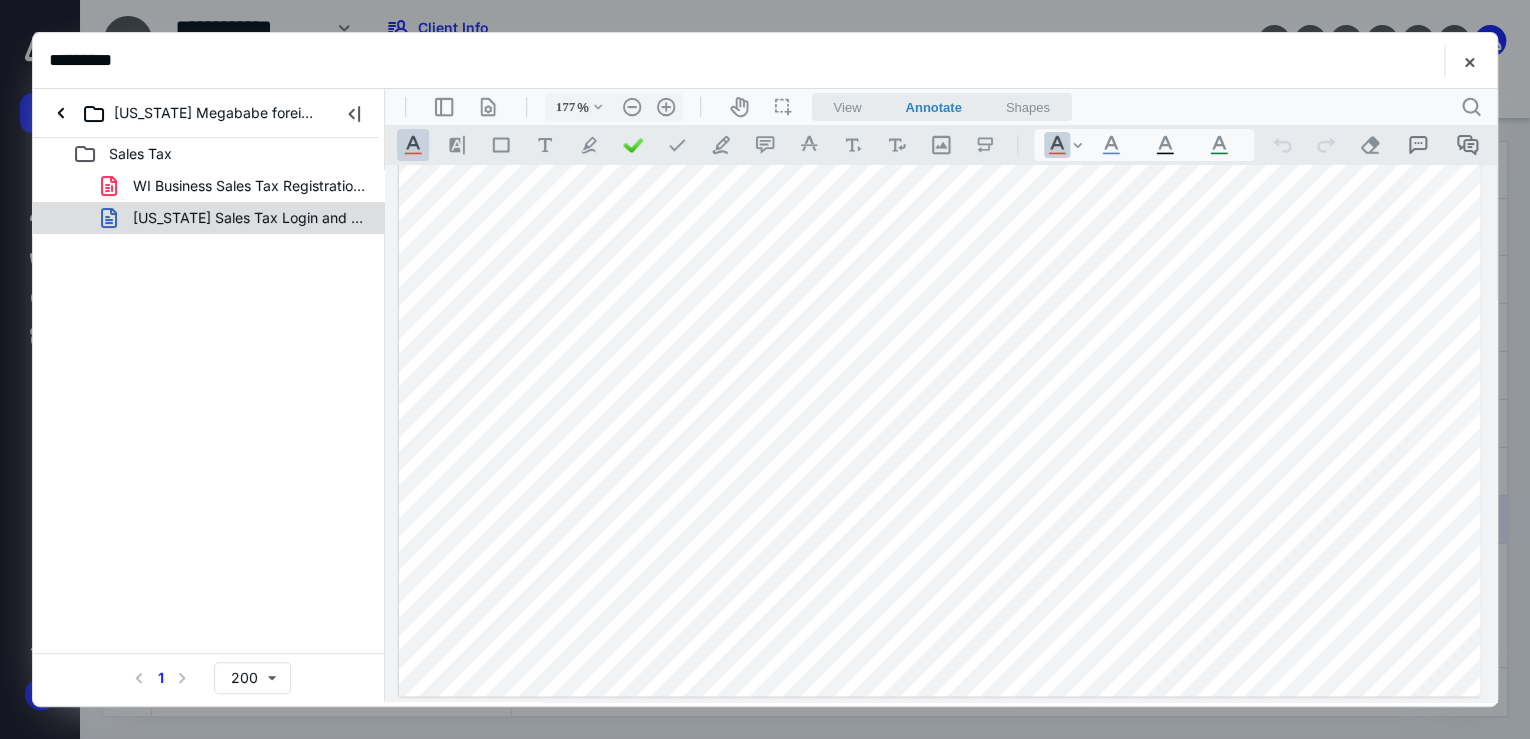 click on "[US_STATE] Sales Tax Login and PW.docx" at bounding box center (249, 218) 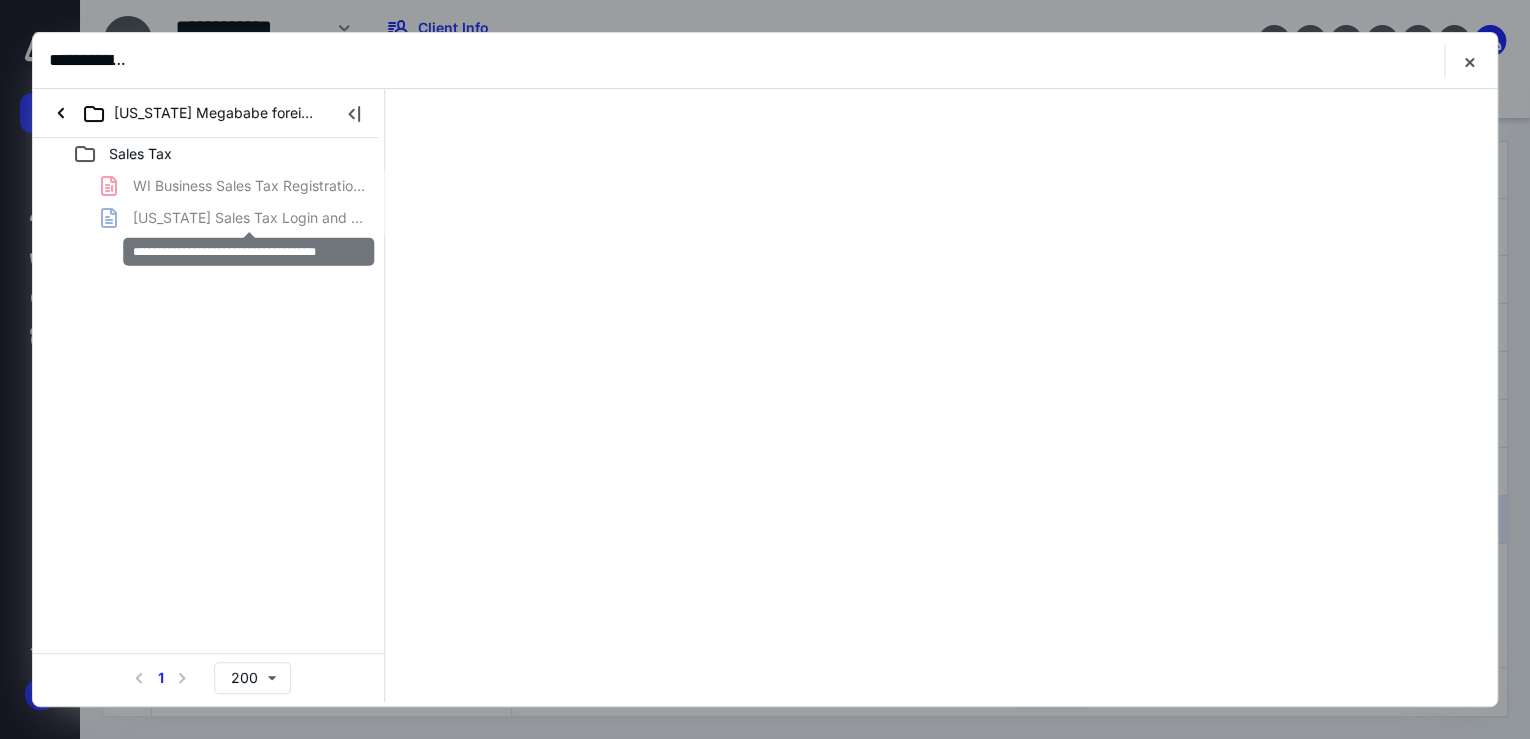 click on "WI Business Sales Tax Registration Certificate_Expires 202.pdf [US_STATE] Sales Tax Login and PW.docx" at bounding box center (209, 202) 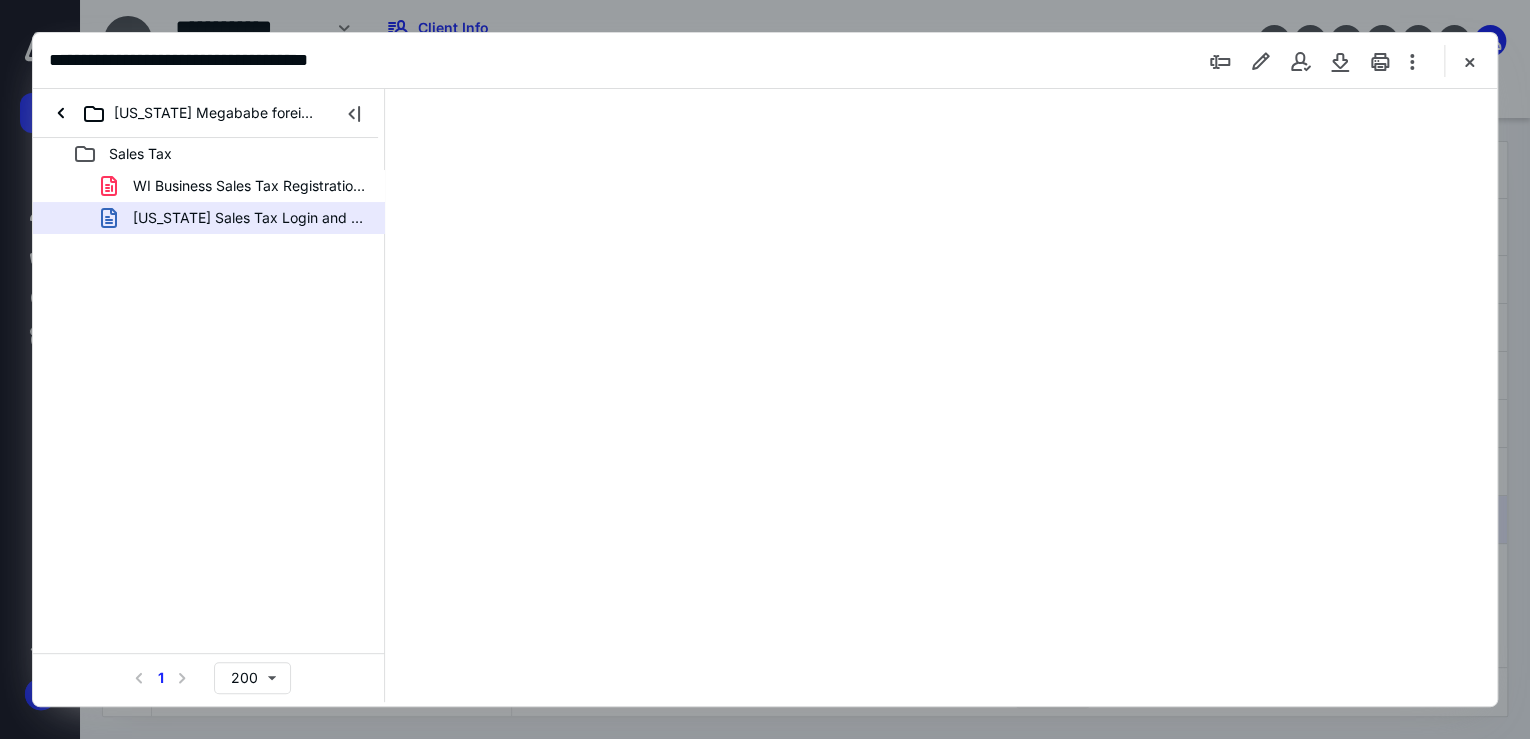 scroll, scrollTop: 0, scrollLeft: 0, axis: both 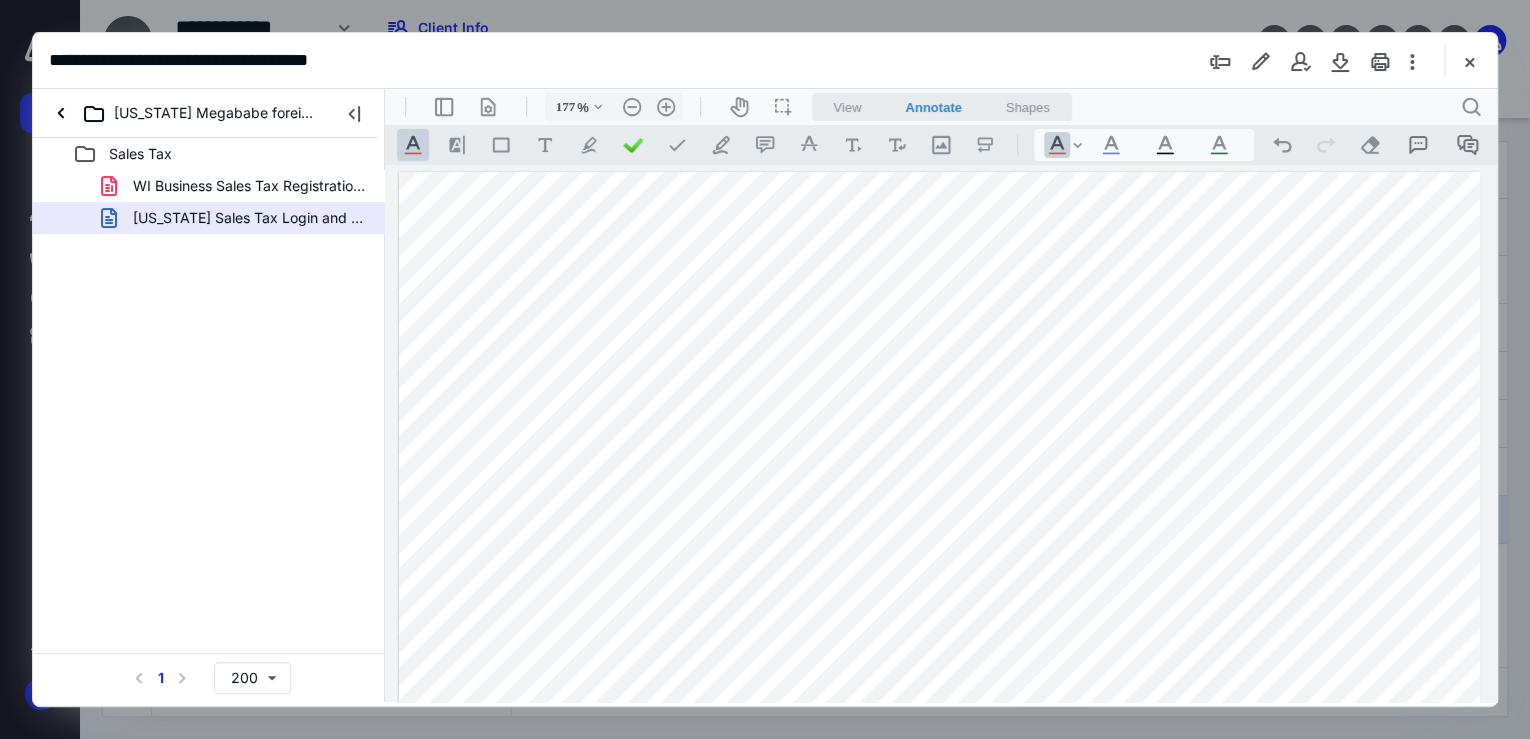 drag, startPoint x: 216, startPoint y: 221, endPoint x: 185, endPoint y: 292, distance: 77.47257 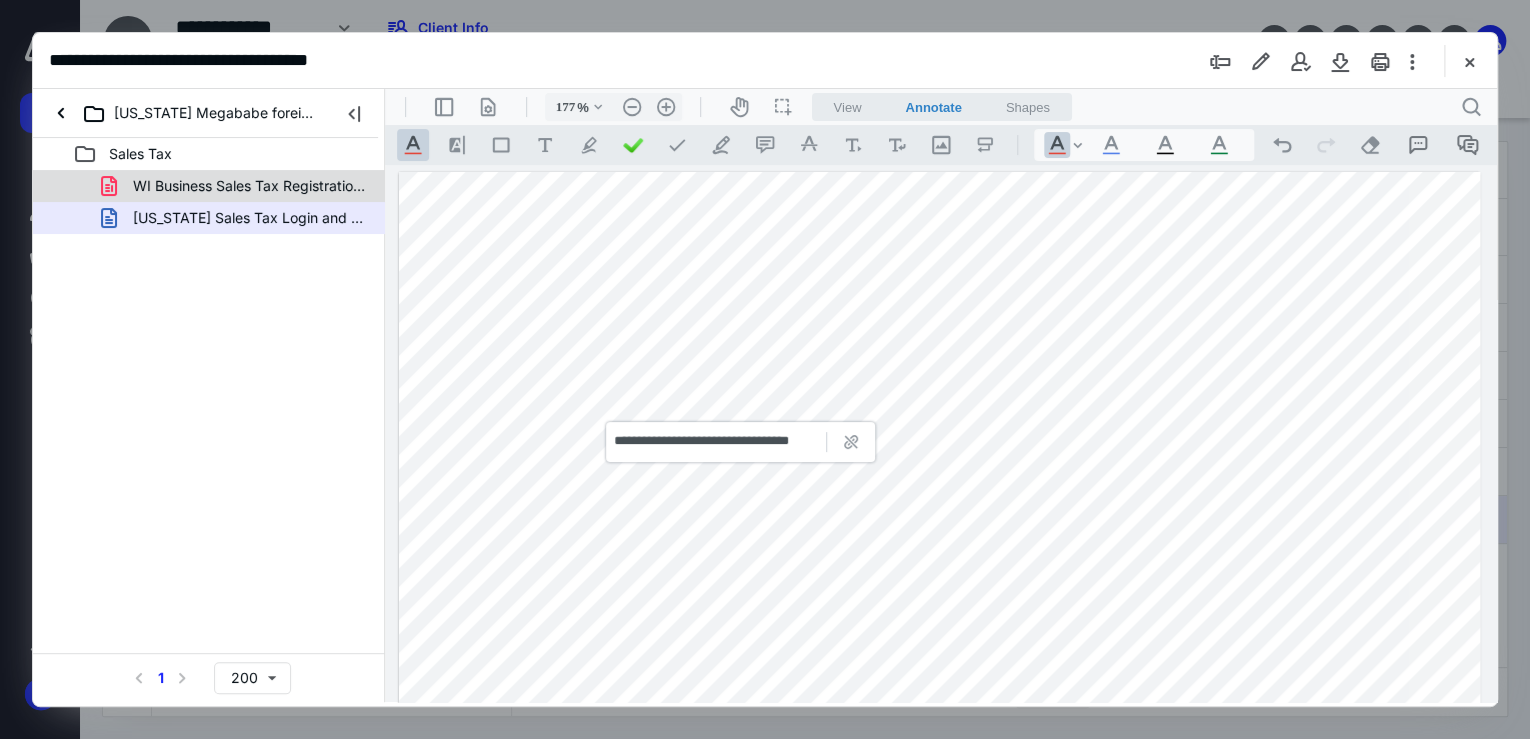 click on "WI Business Sales Tax Registration Certificate_Expires 202.pdf" at bounding box center [249, 186] 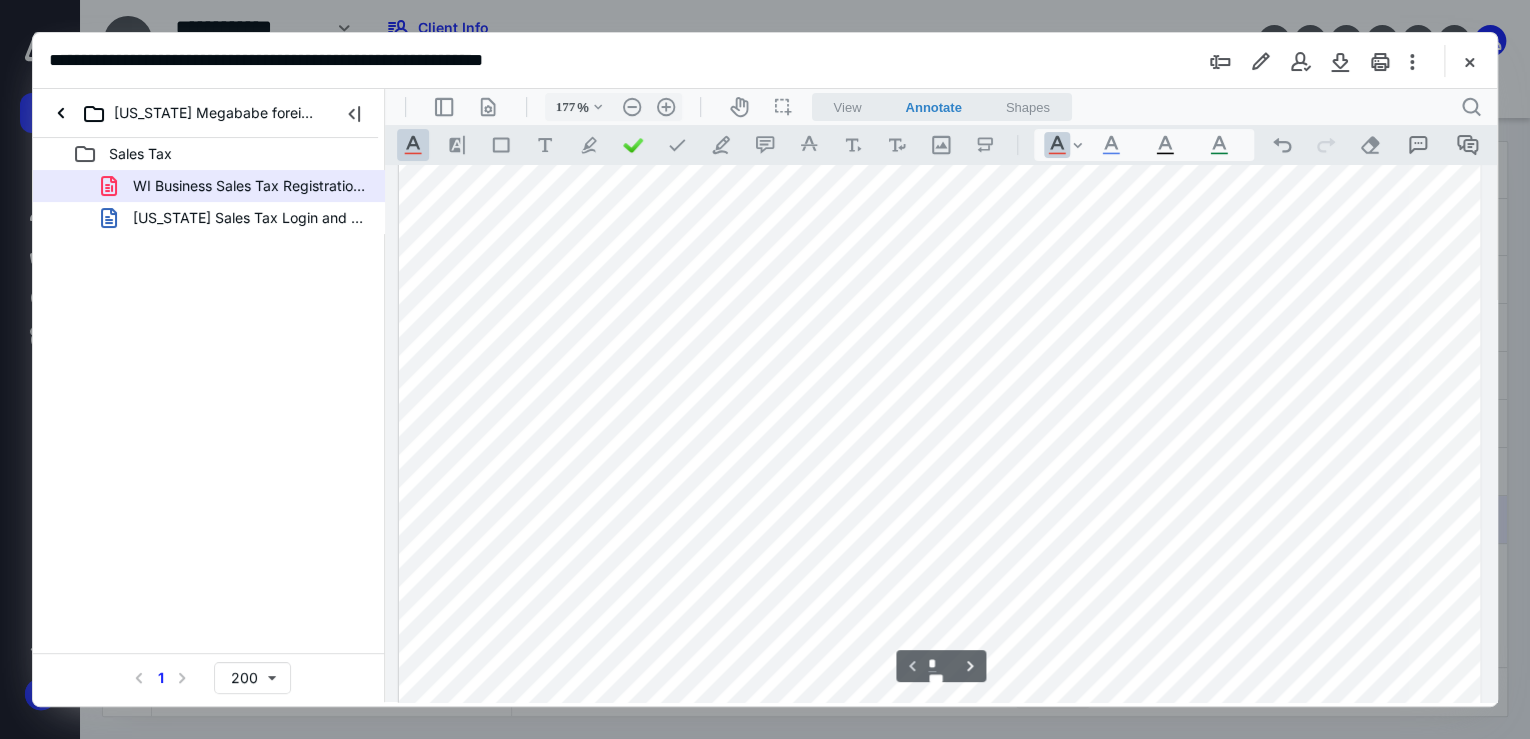 scroll, scrollTop: 688, scrollLeft: 0, axis: vertical 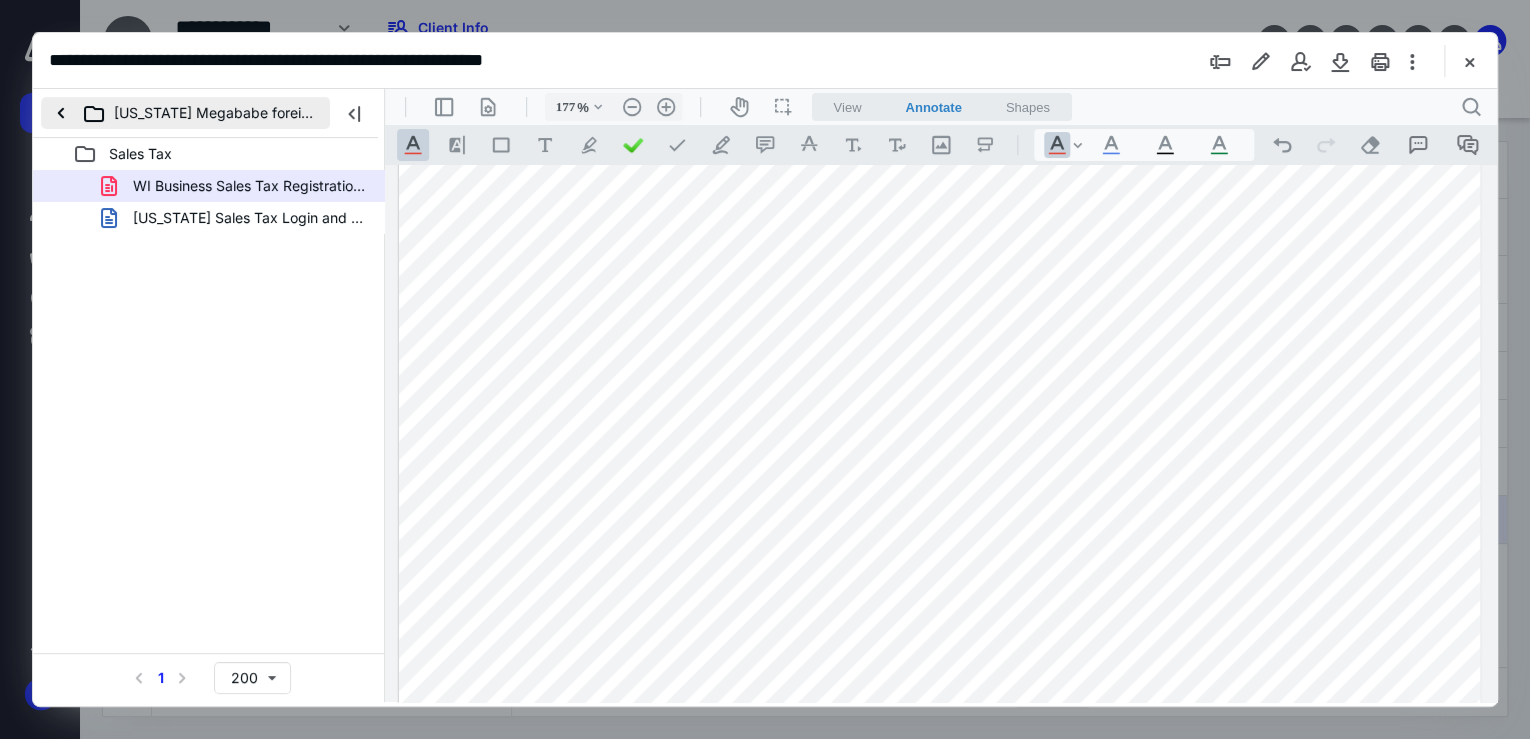 click on "[US_STATE] Megababe   foreign LLC" at bounding box center (185, 113) 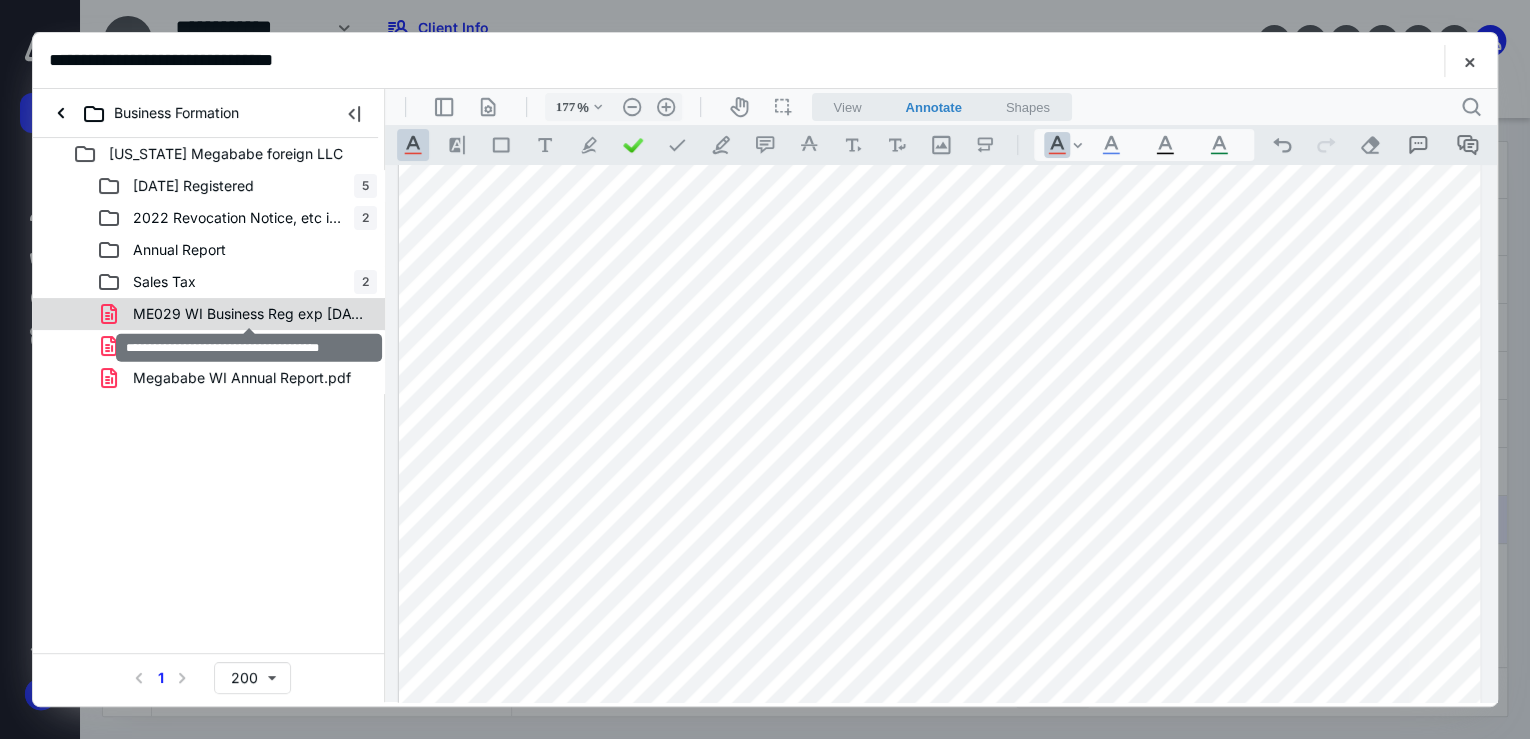 click on "ME029 WI Business Reg exp [DATE].pdf" at bounding box center (249, 314) 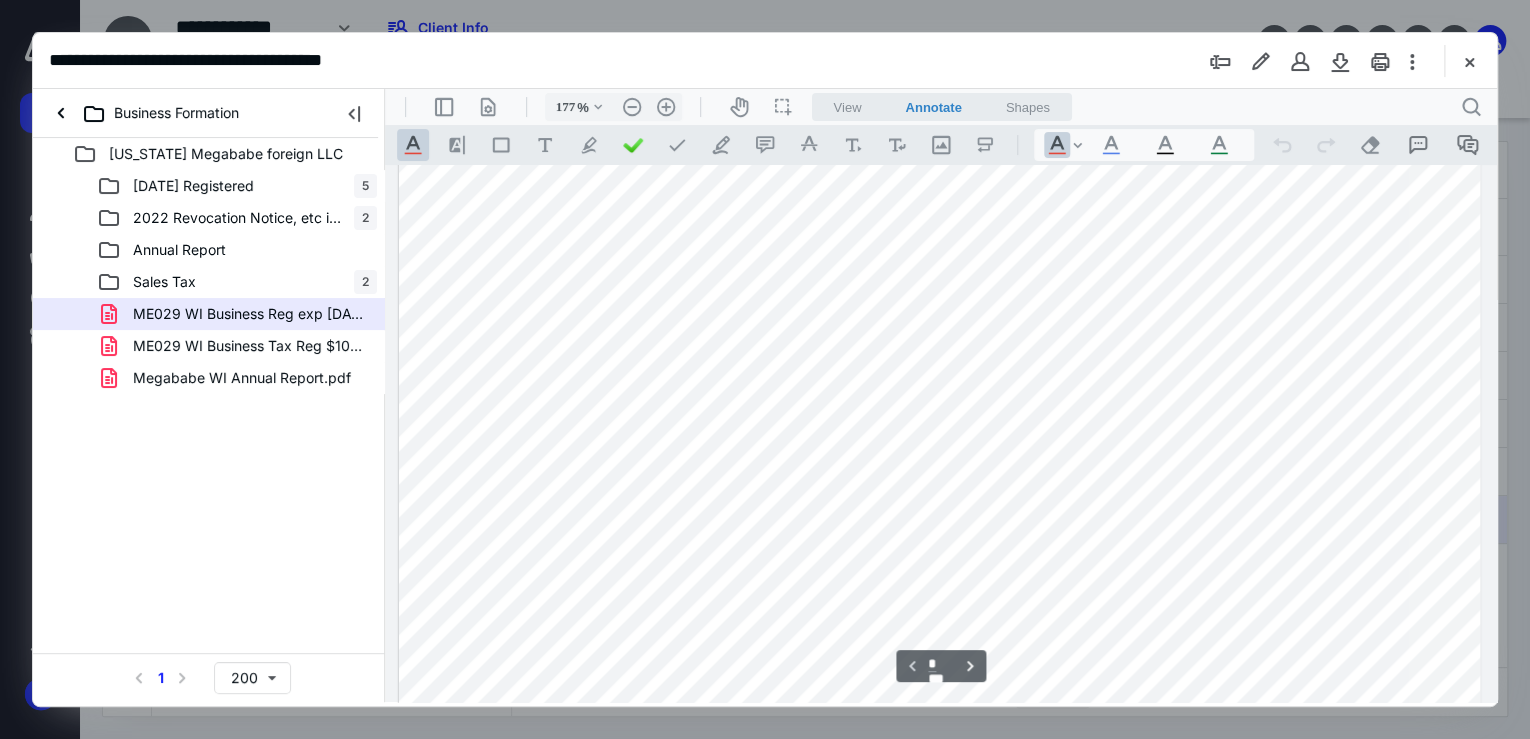 scroll, scrollTop: 848, scrollLeft: 0, axis: vertical 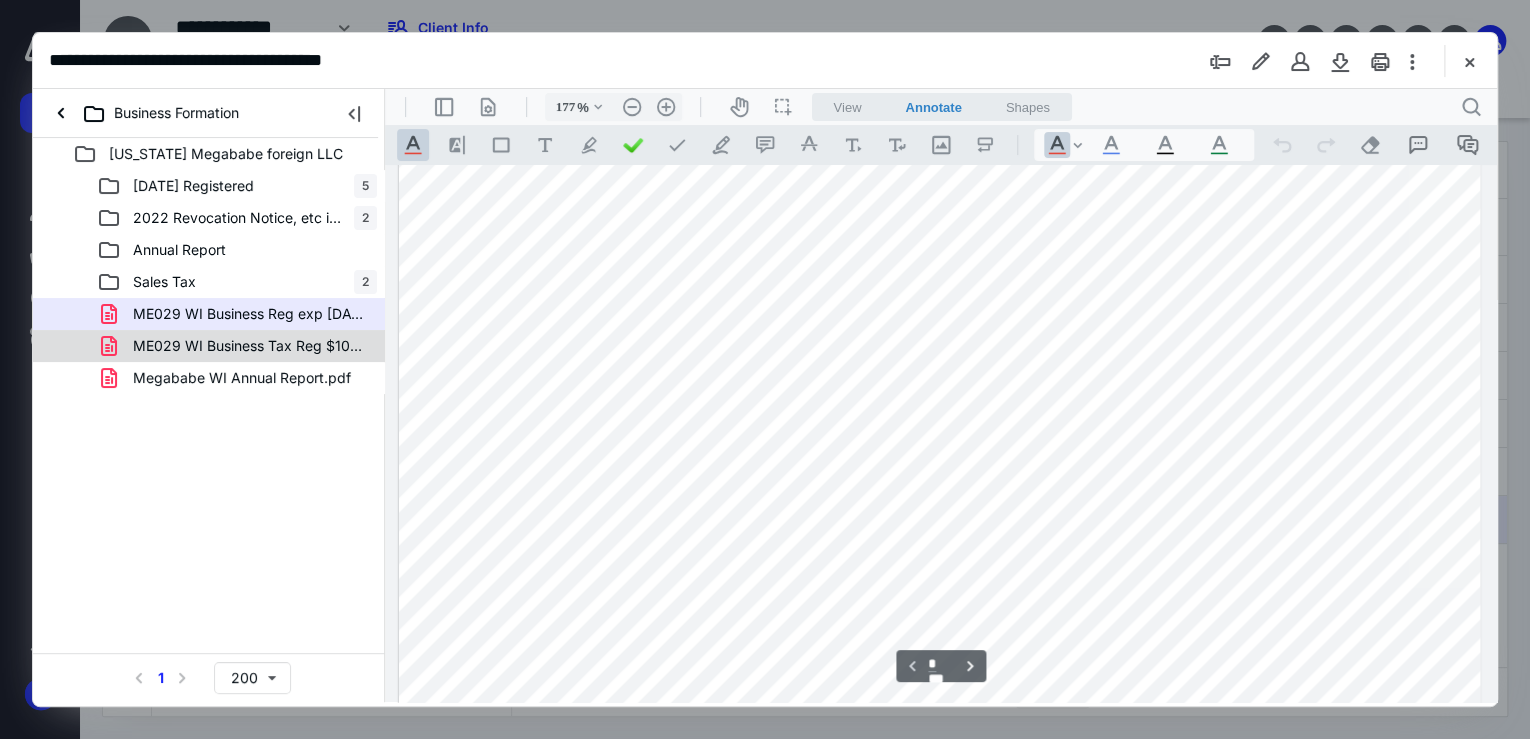 click on "ME029 WI Business Tax Reg $10 paid [DATE].pdf" at bounding box center [249, 346] 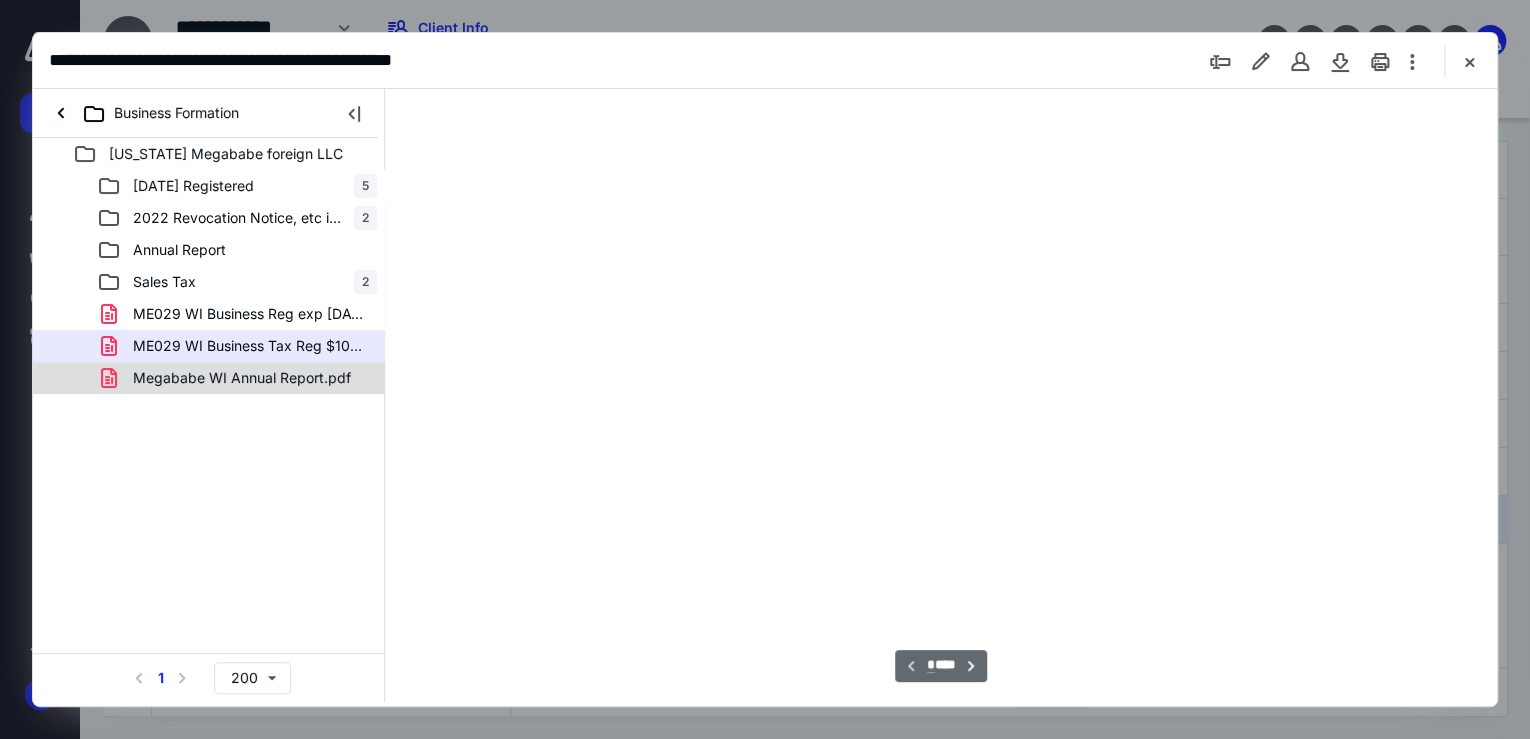 scroll, scrollTop: 0, scrollLeft: 0, axis: both 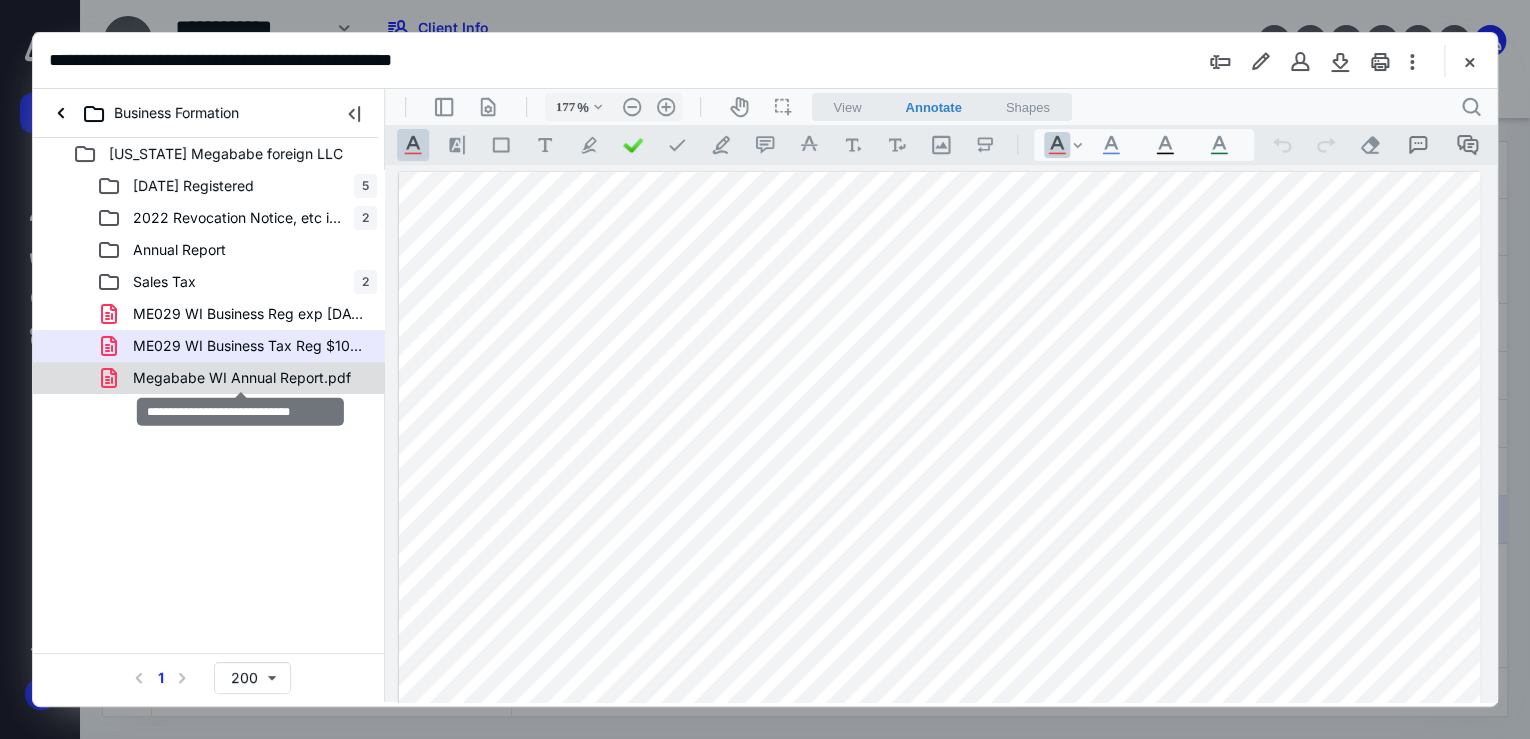 click on "Megababe WI Annual Report.pdf" at bounding box center [242, 378] 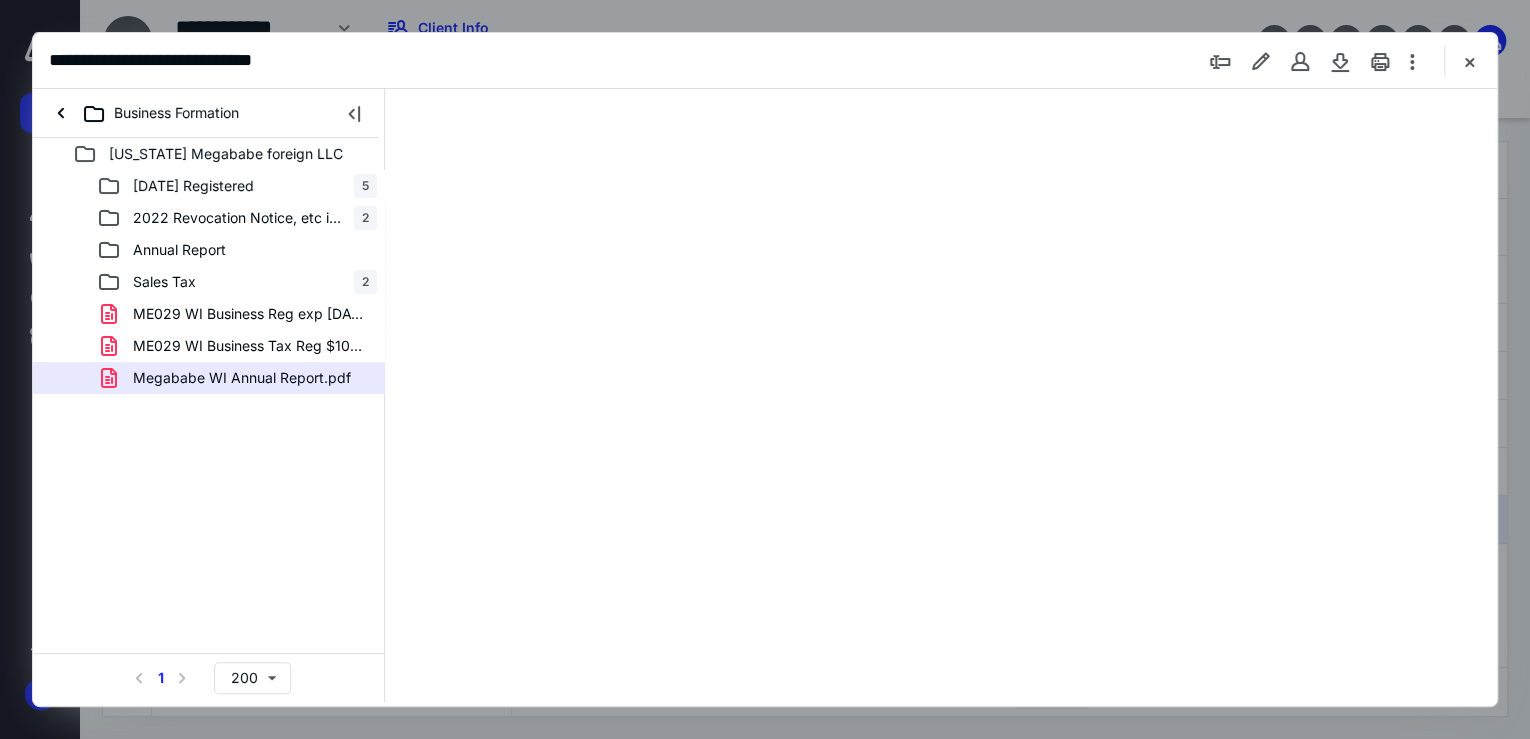 type on "177" 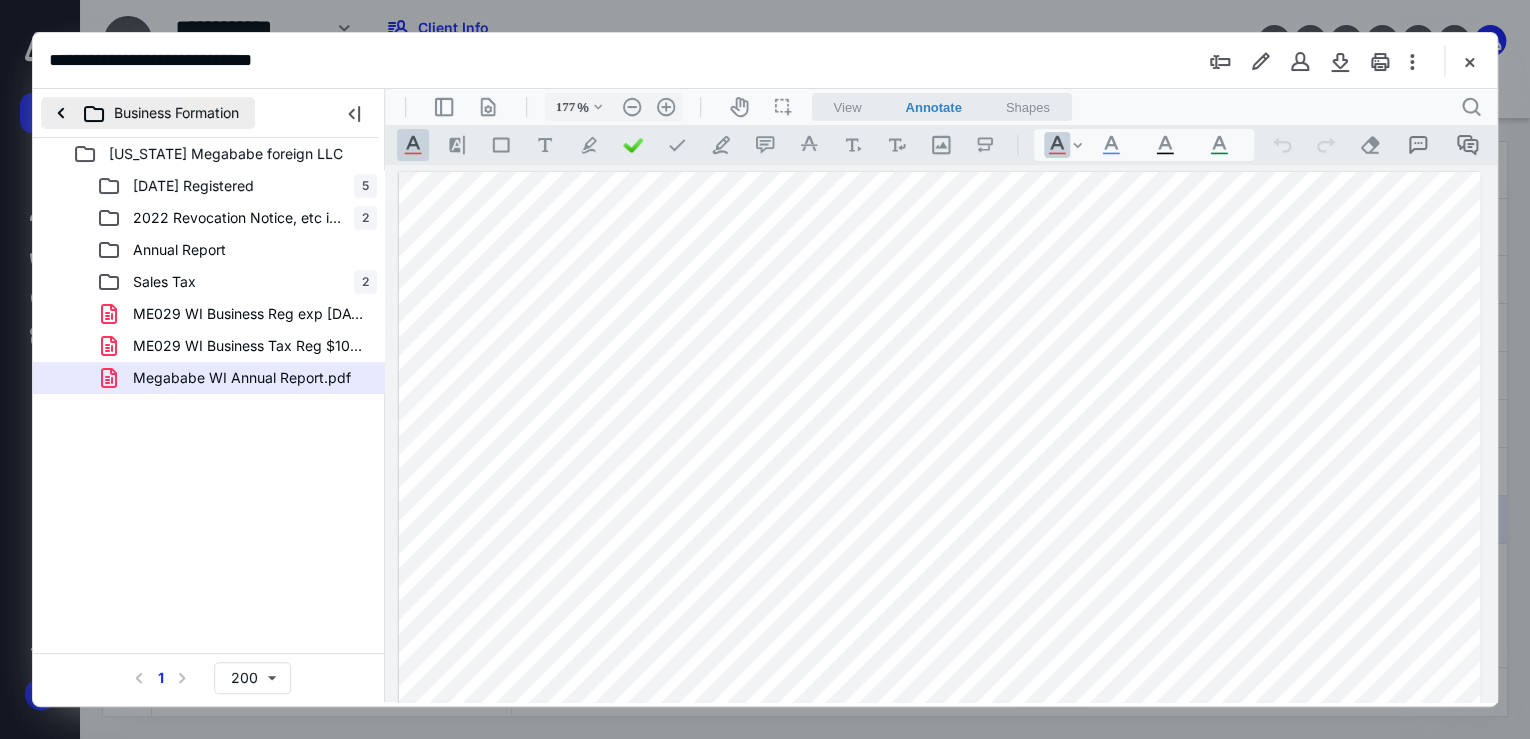 click on "Business Formation" at bounding box center [148, 113] 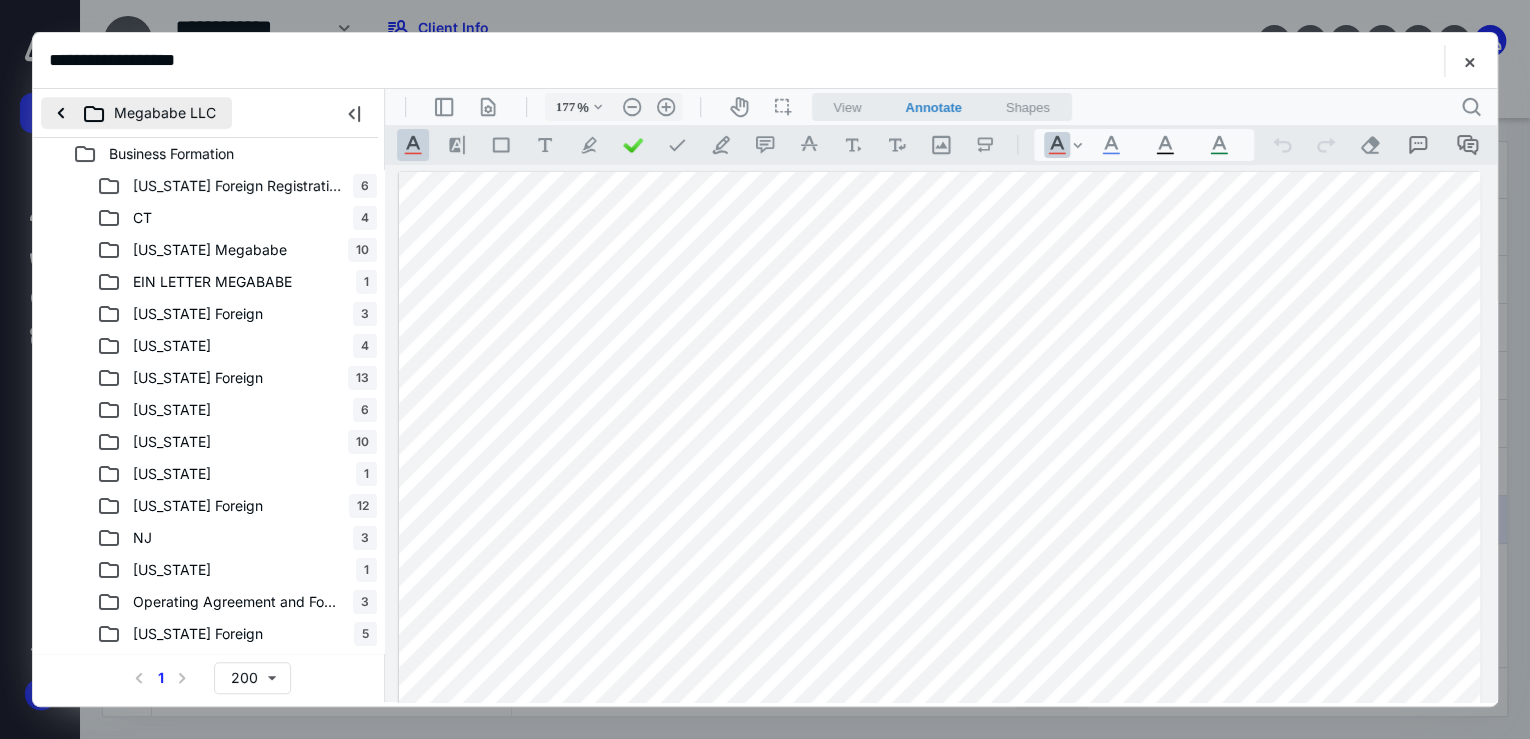 click on "Megababe LLC" at bounding box center (136, 113) 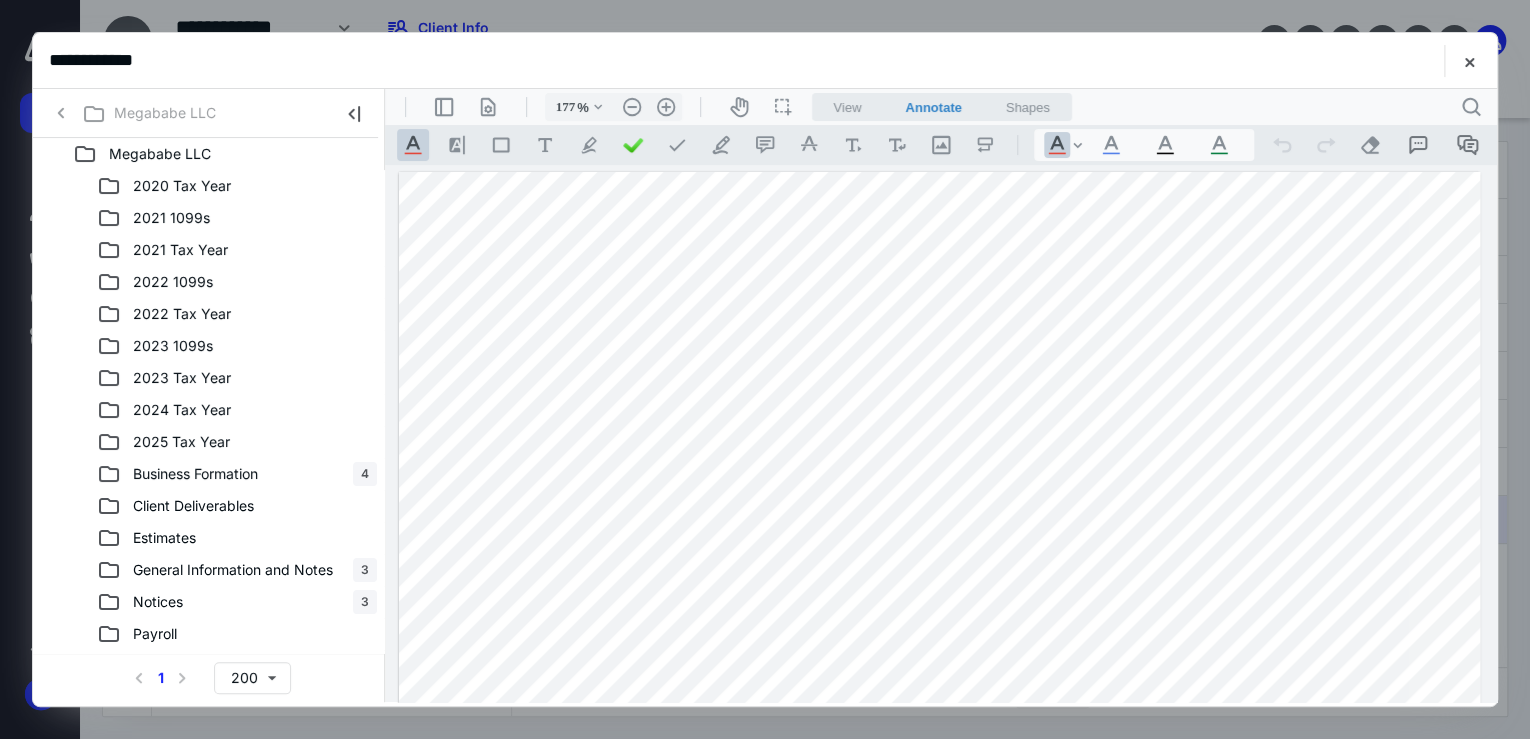 click 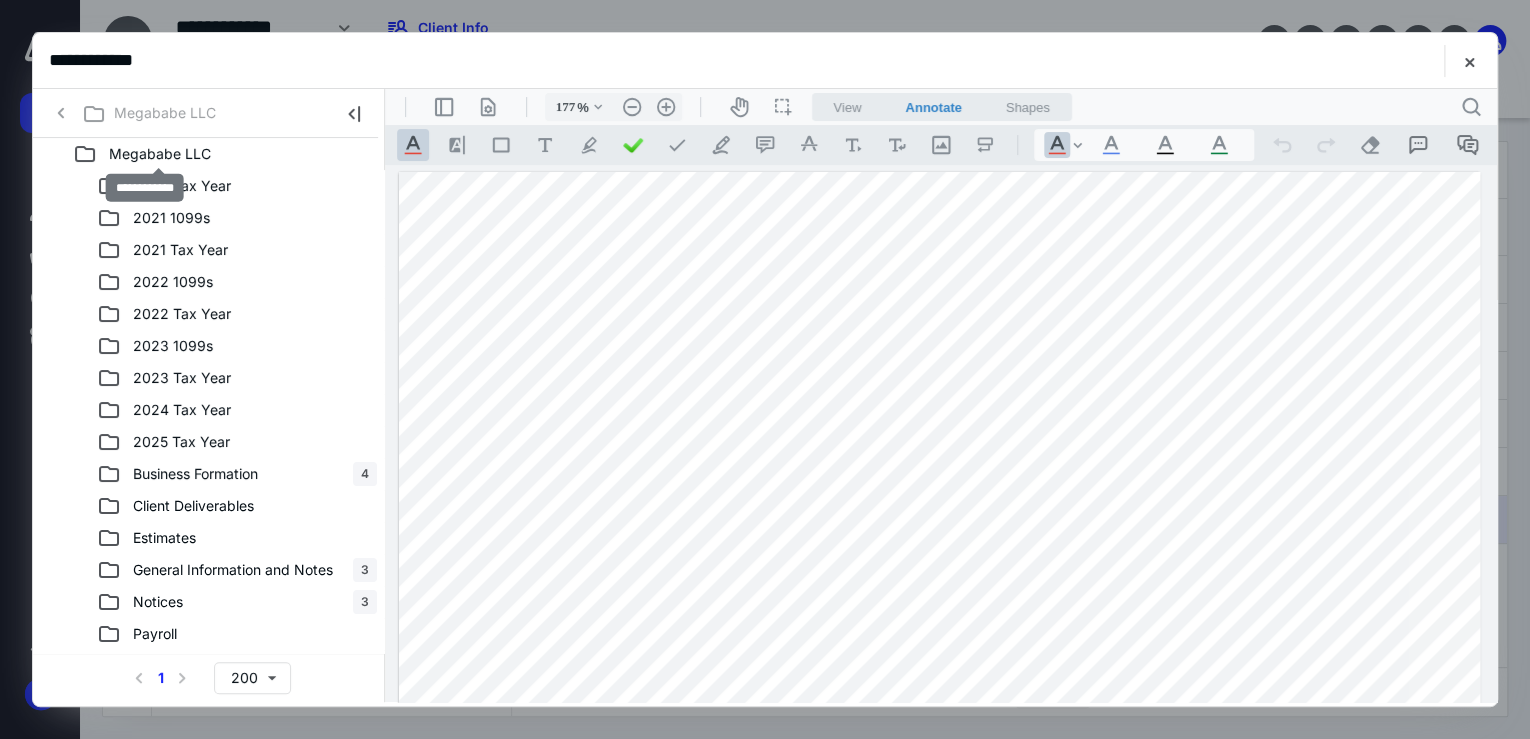 click on "Megababe LLC" at bounding box center (160, 154) 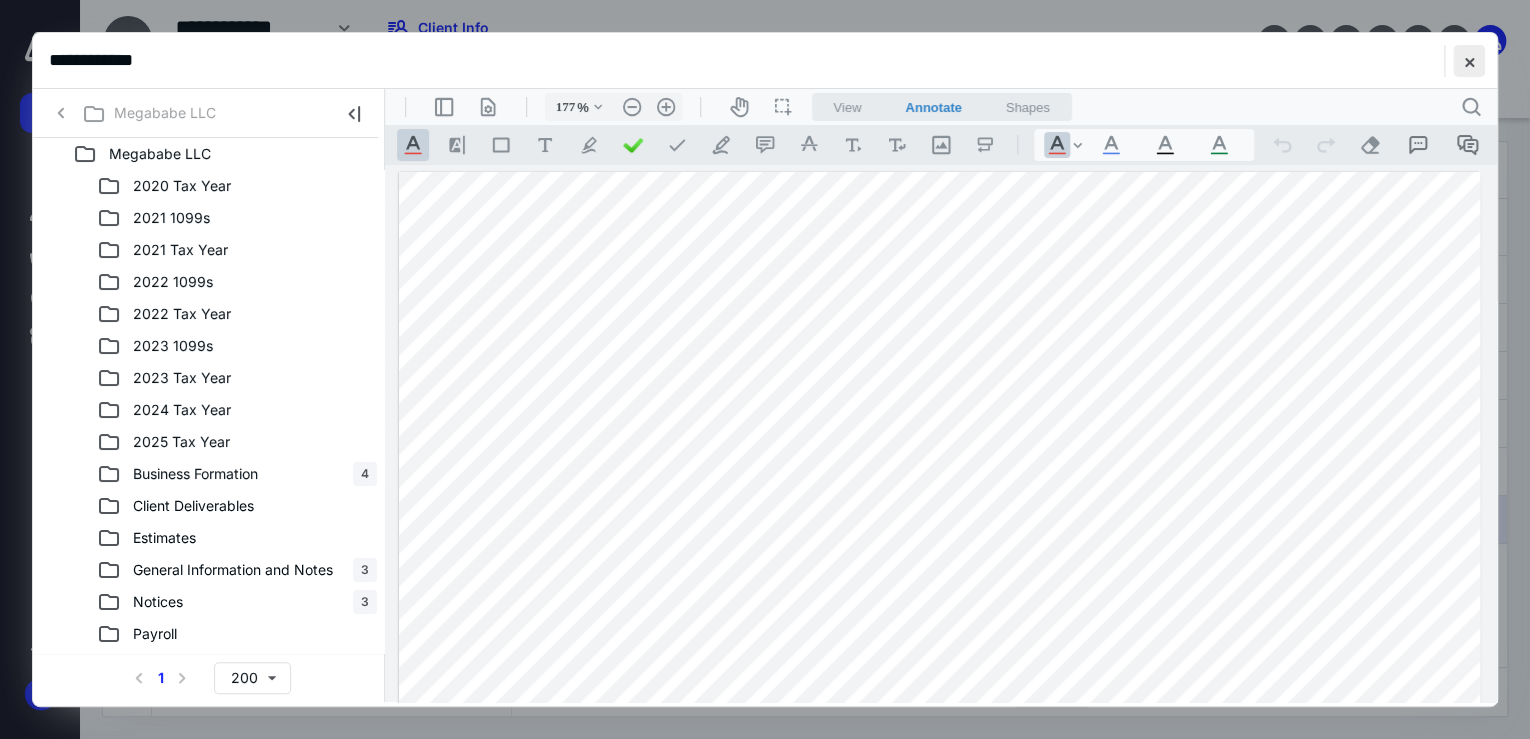 click at bounding box center [1469, 61] 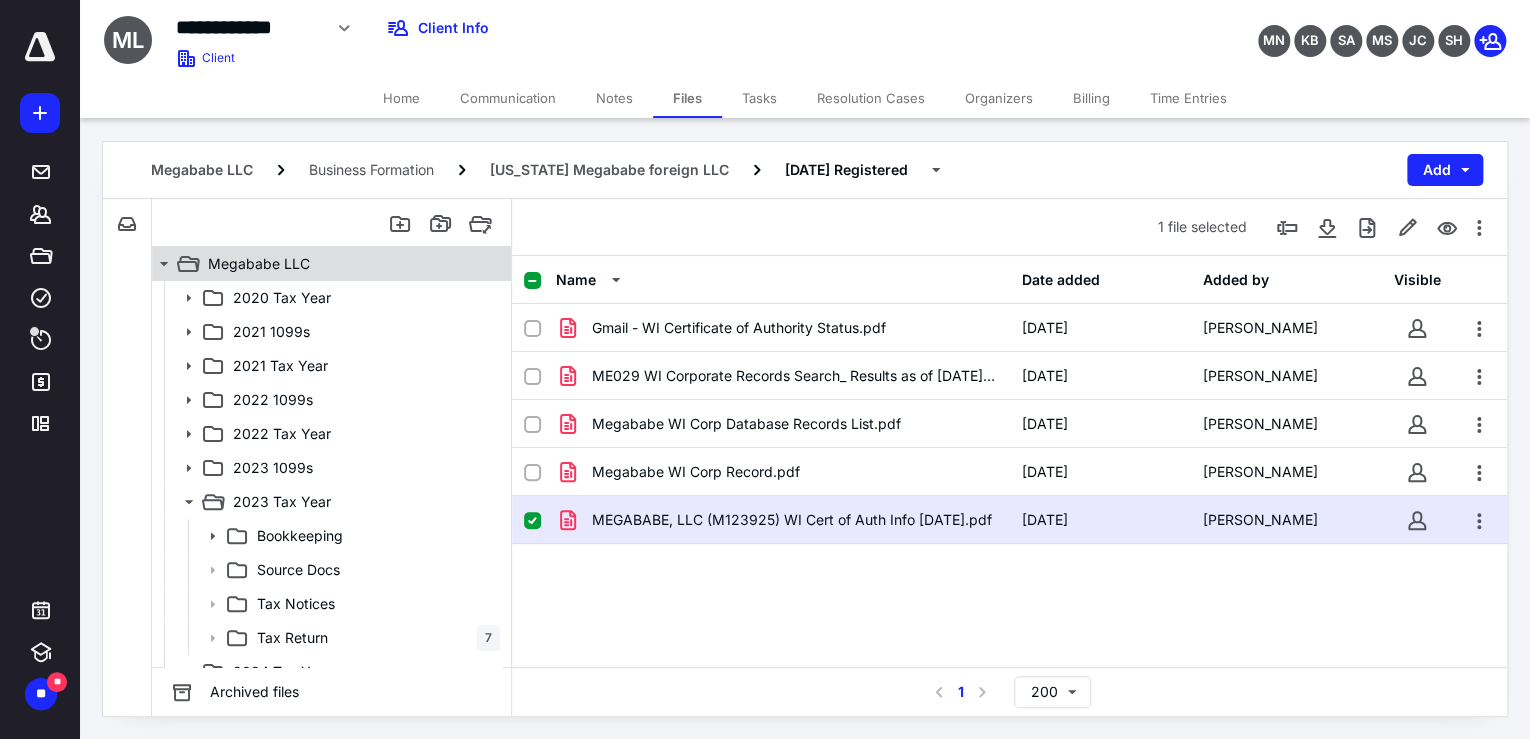 click on "Megababe LLC" at bounding box center [344, 264] 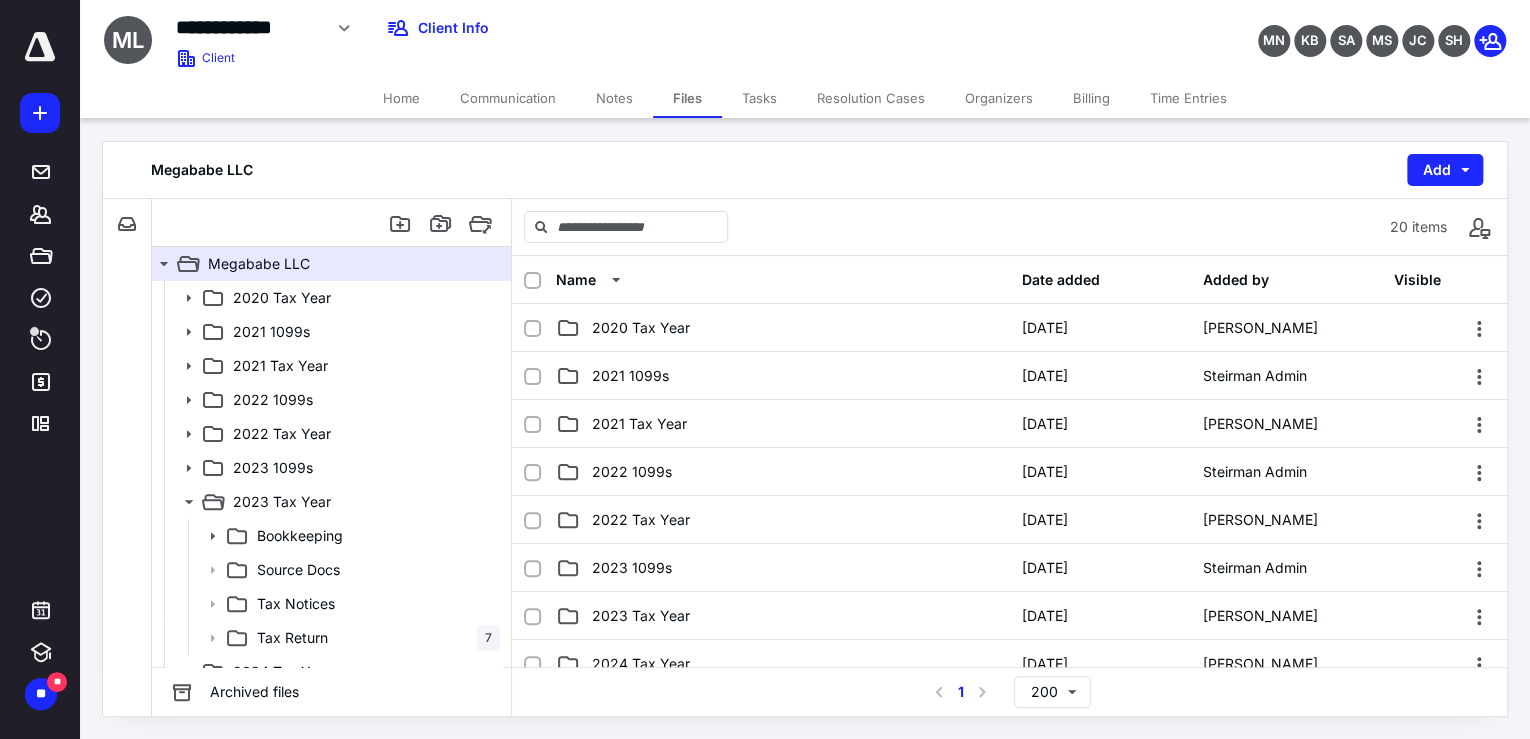 click on "20 items" at bounding box center (1009, 227) 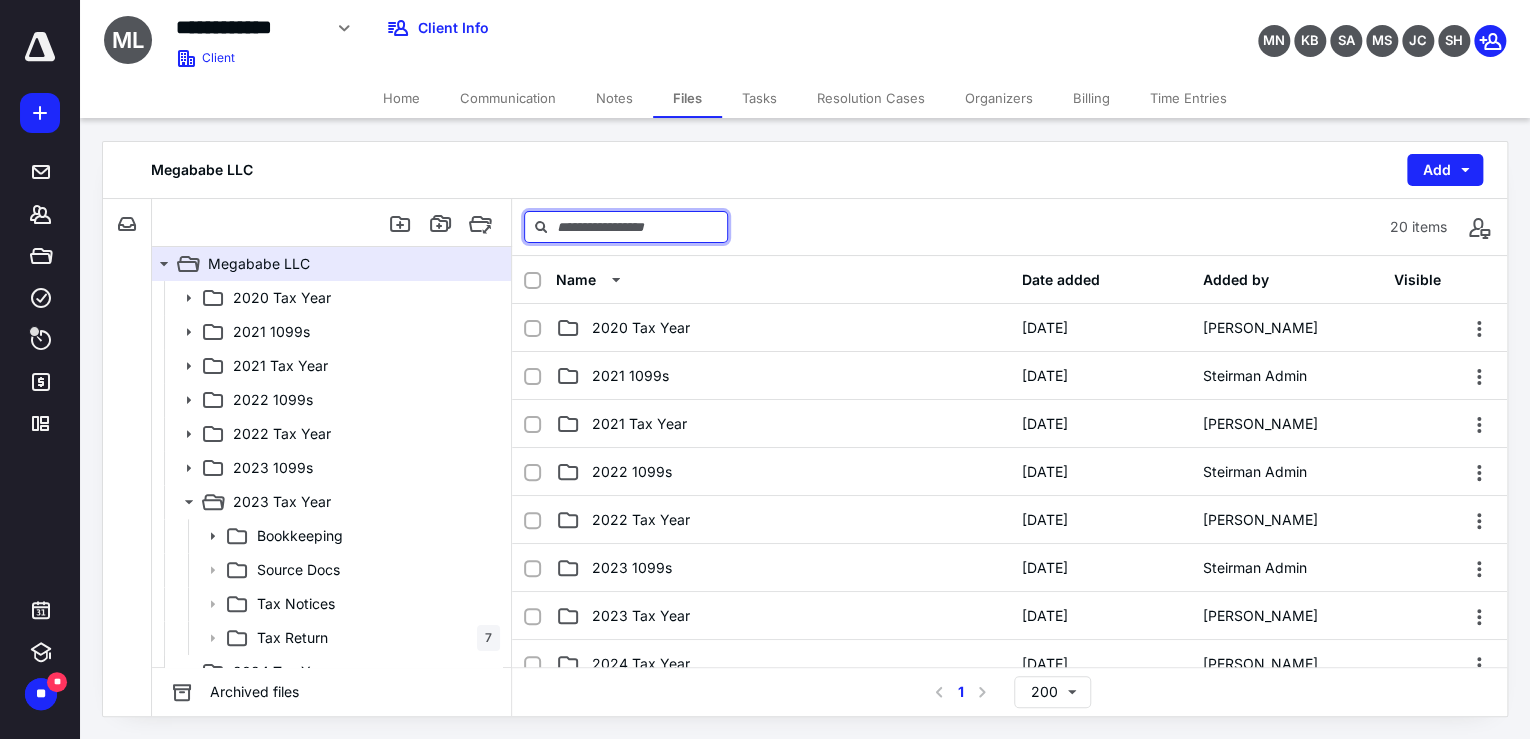 click at bounding box center [626, 227] 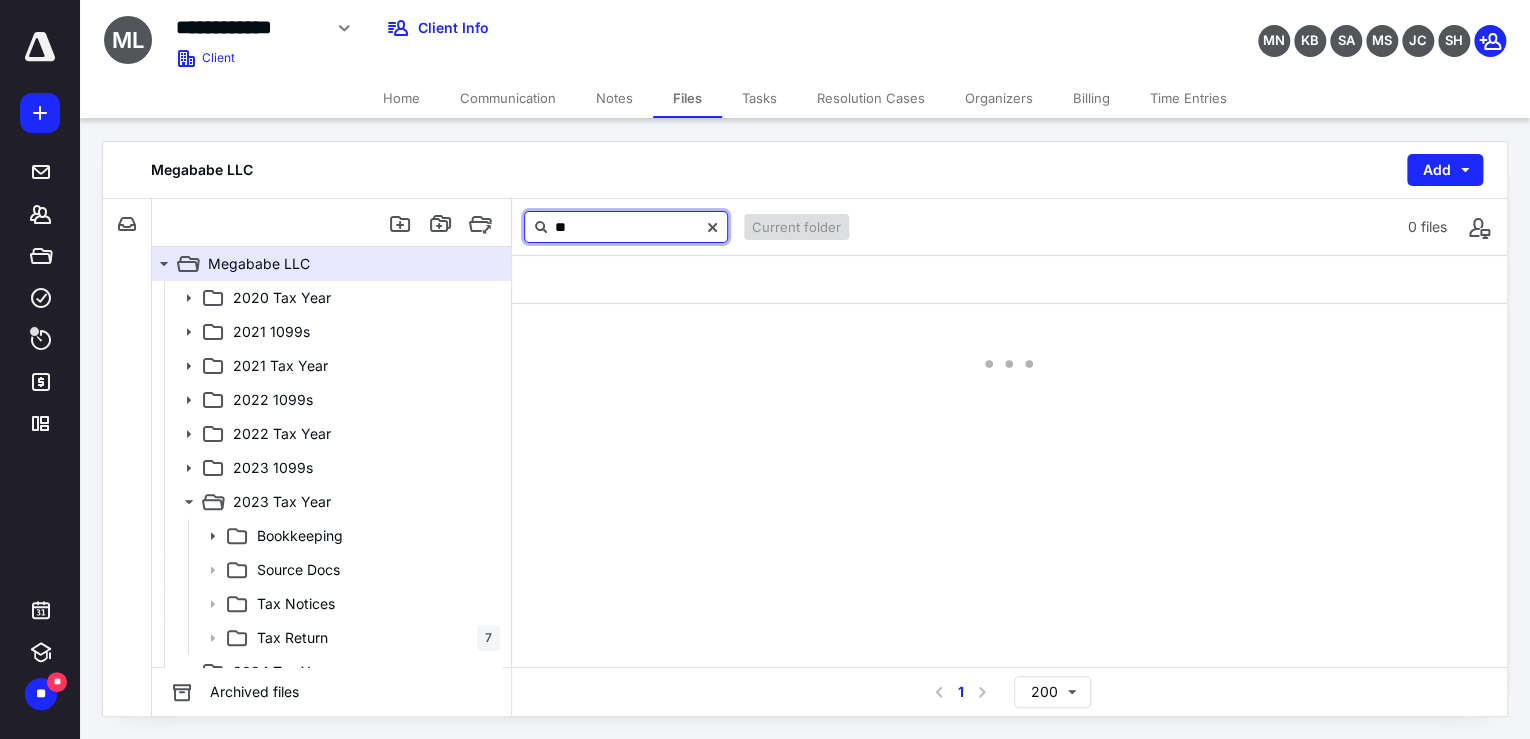 type on "**" 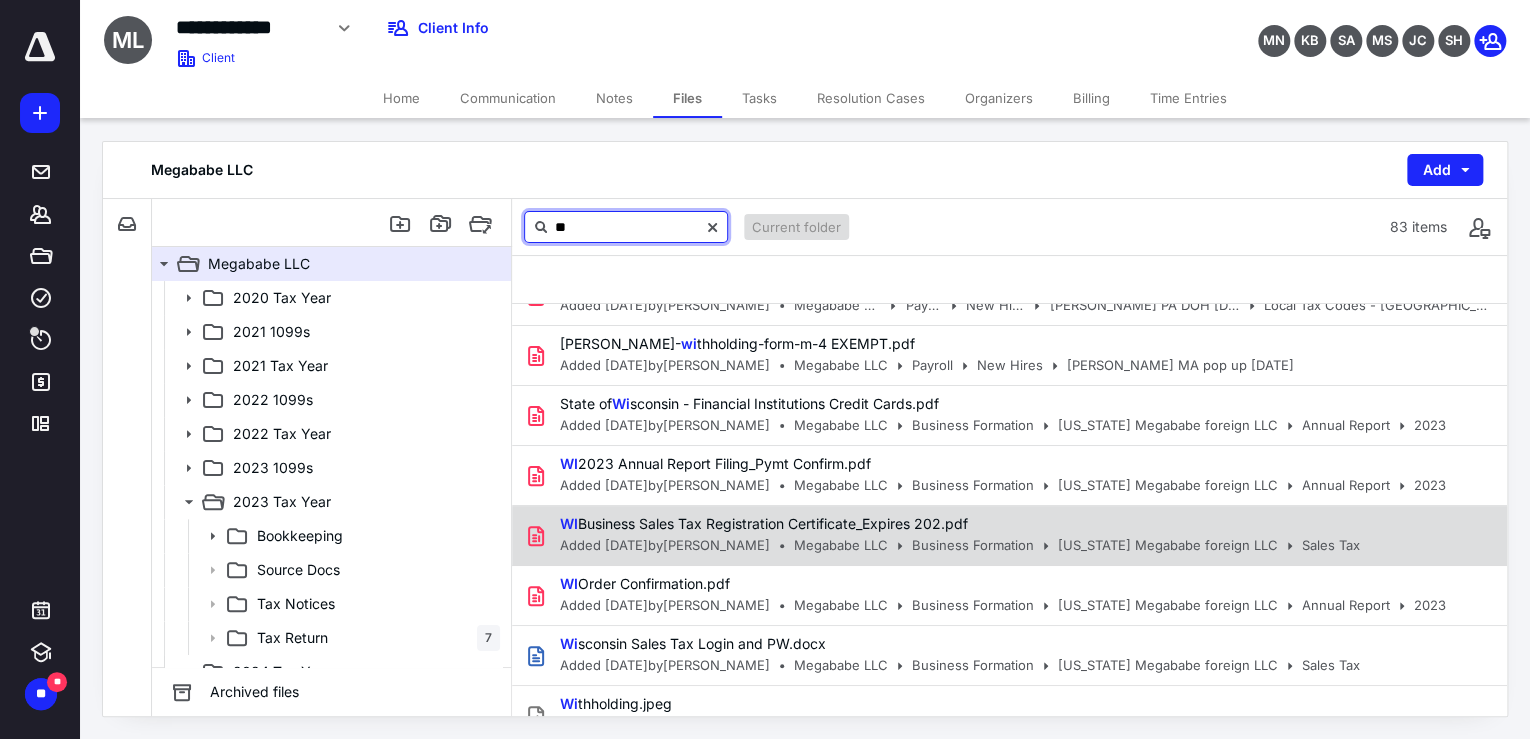 scroll, scrollTop: 4550, scrollLeft: 0, axis: vertical 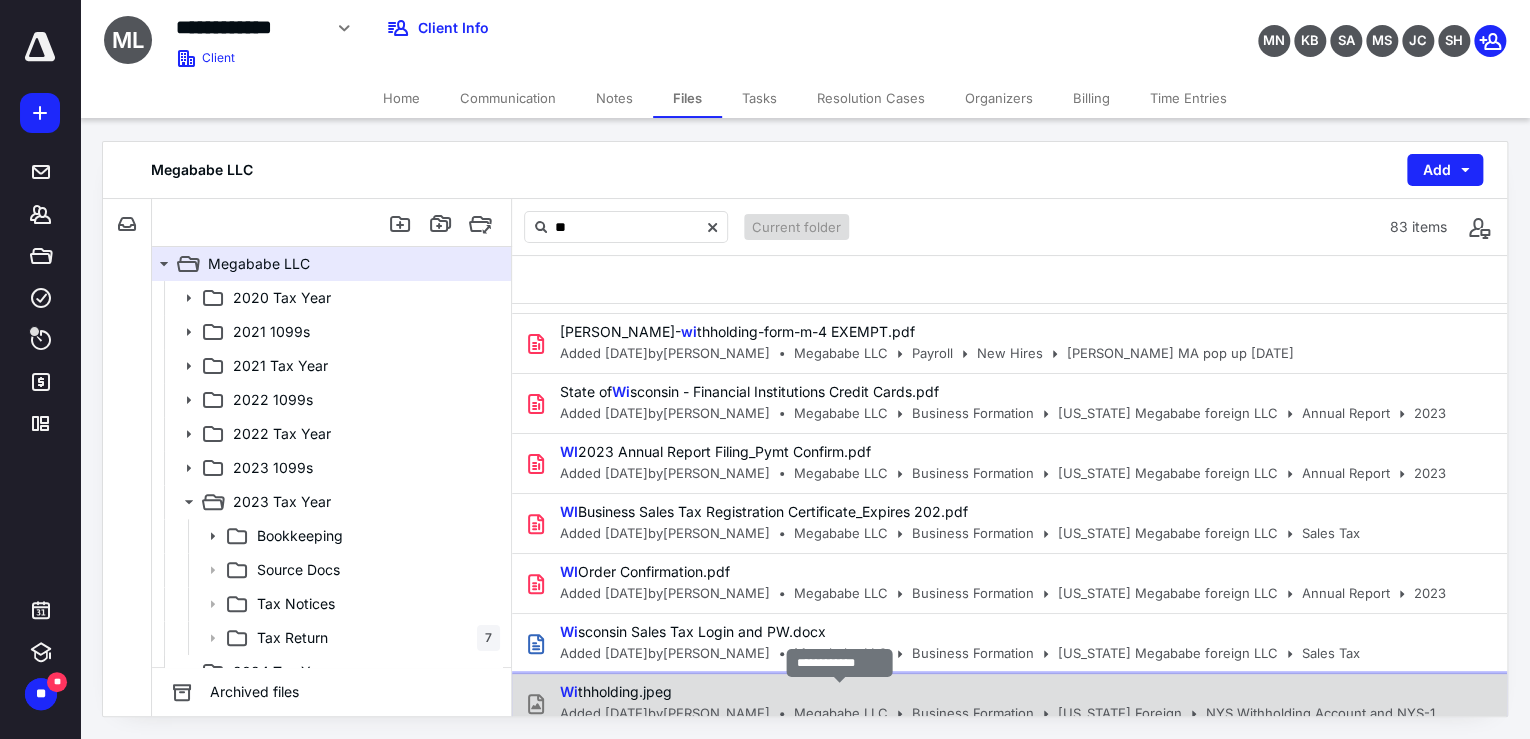 click on "Megababe LLC" at bounding box center (841, 714) 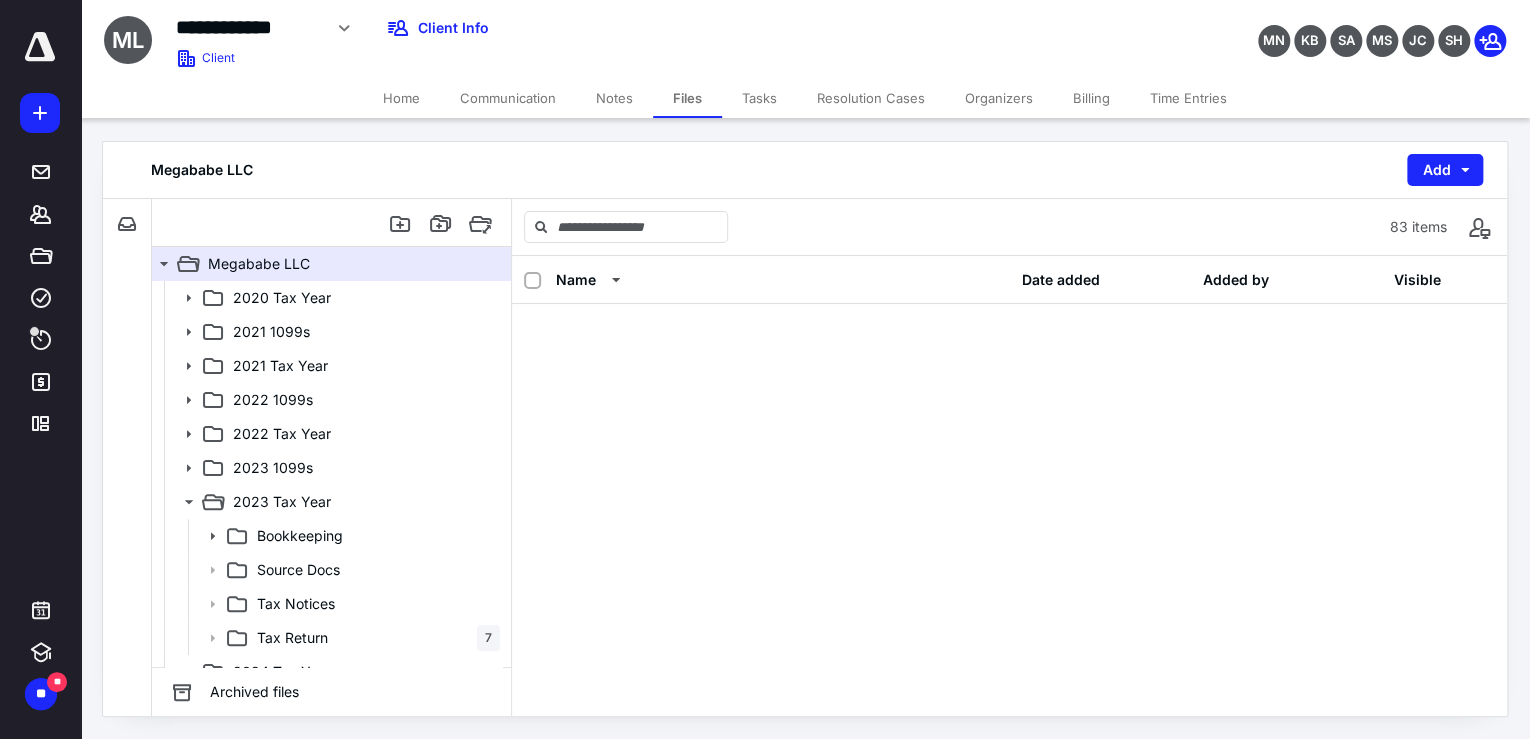 scroll, scrollTop: 0, scrollLeft: 0, axis: both 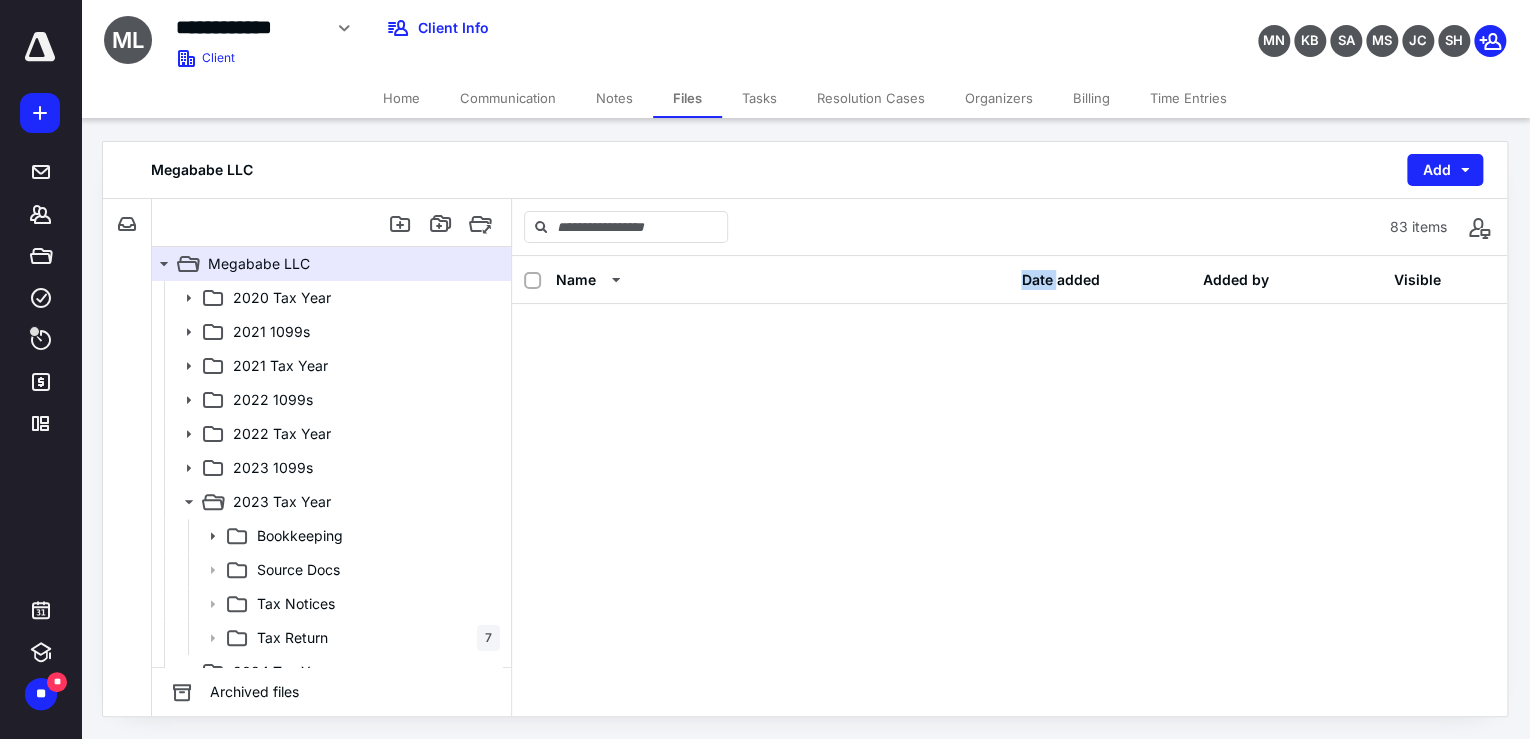click on "Name Date added Added by Visible" at bounding box center (1009, 486) 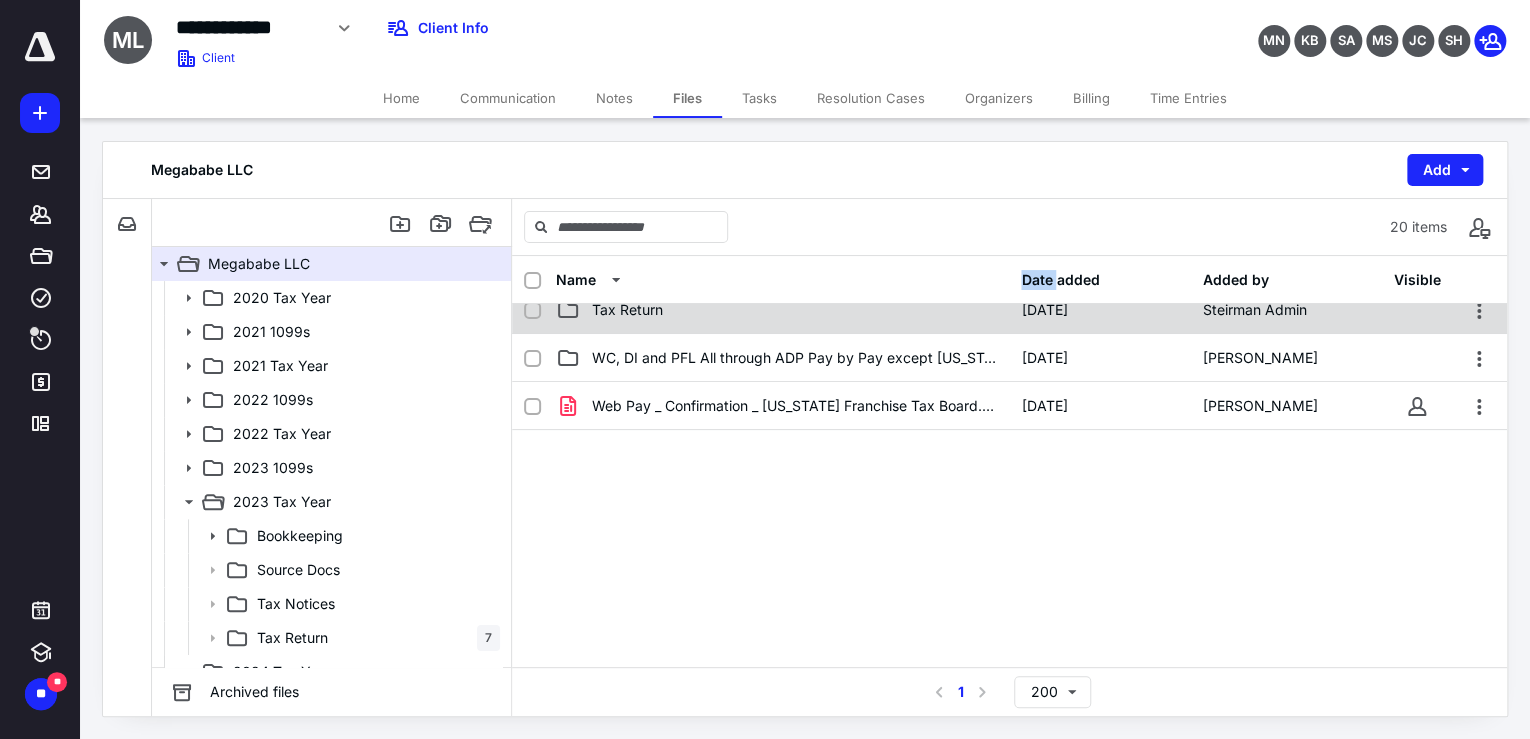 scroll, scrollTop: 844, scrollLeft: 0, axis: vertical 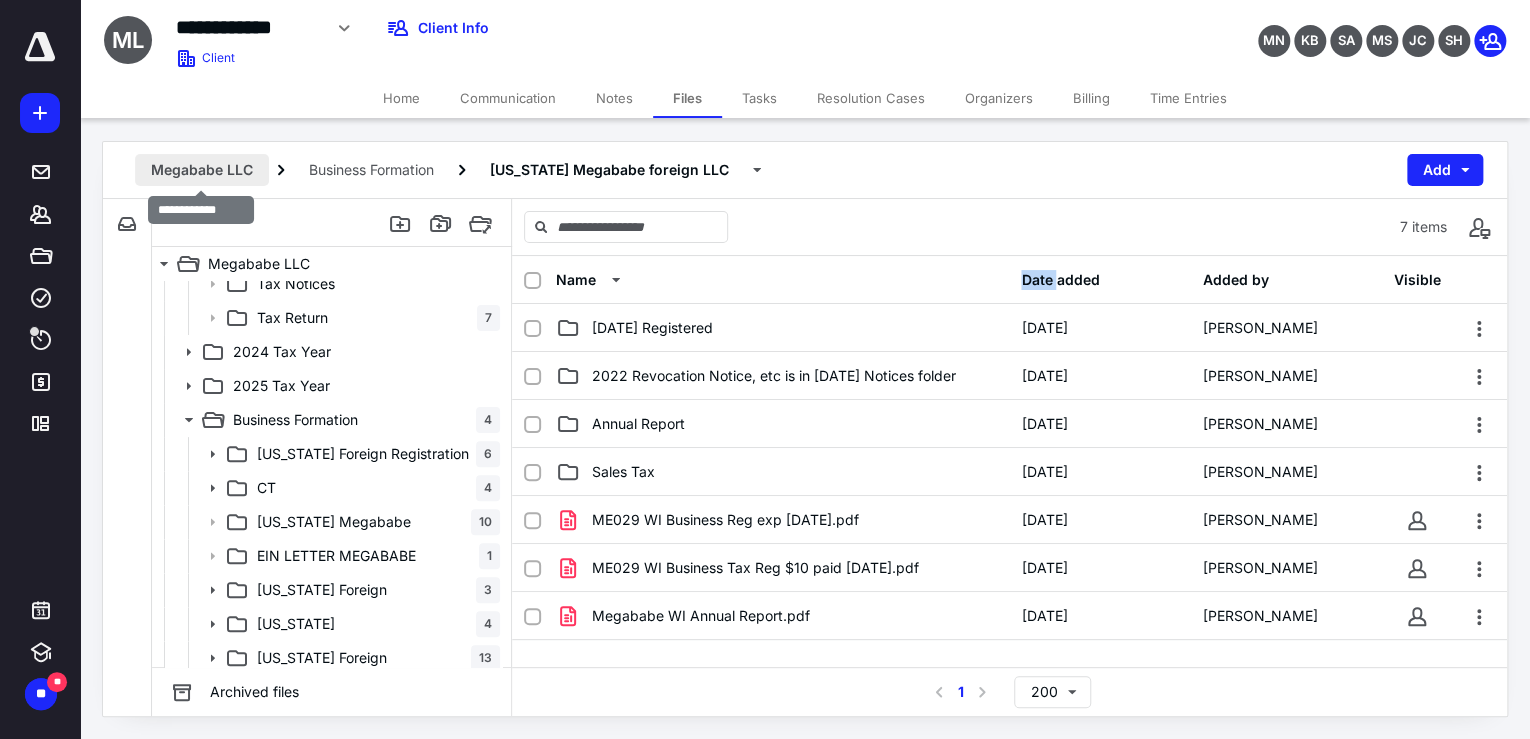 click on "Megababe LLC" at bounding box center [202, 170] 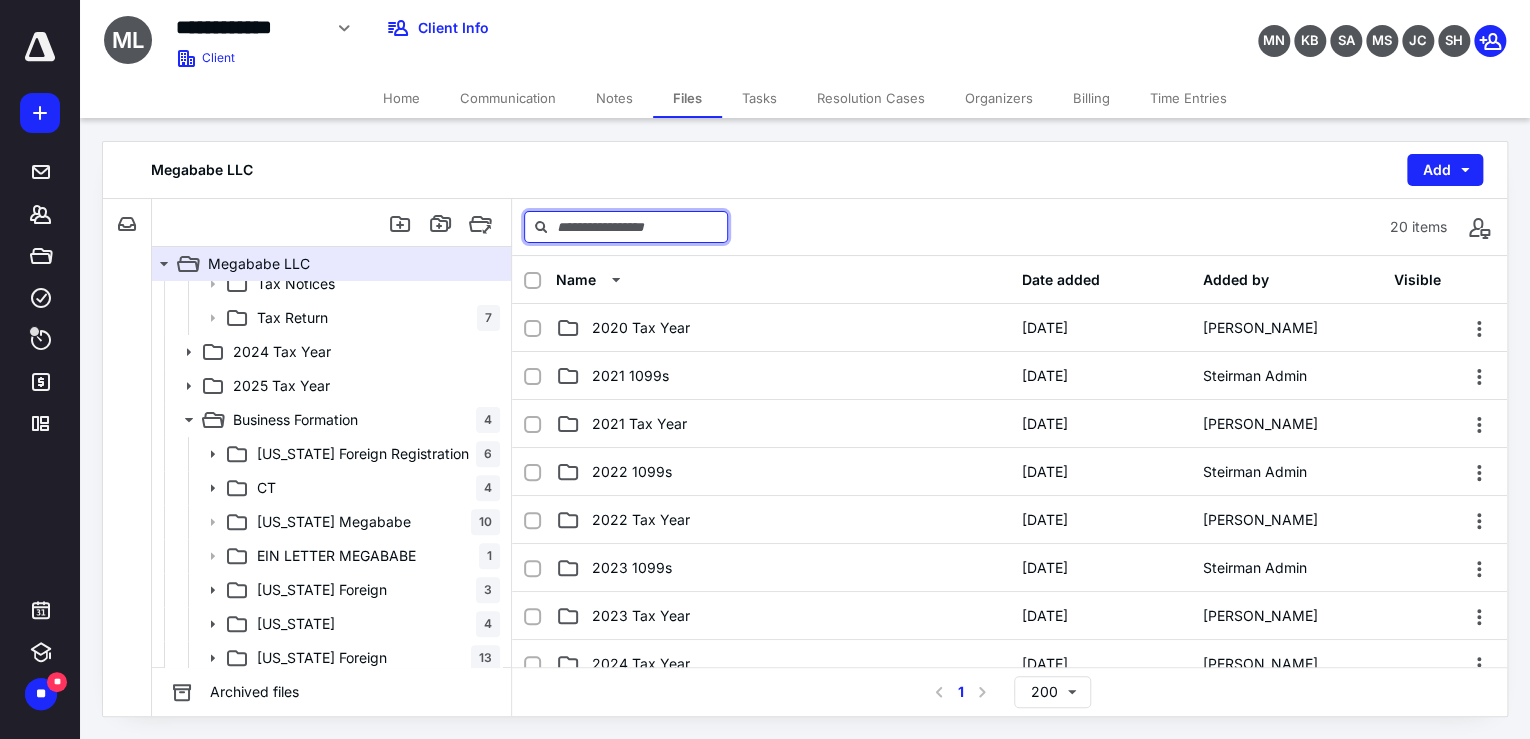 click at bounding box center [626, 227] 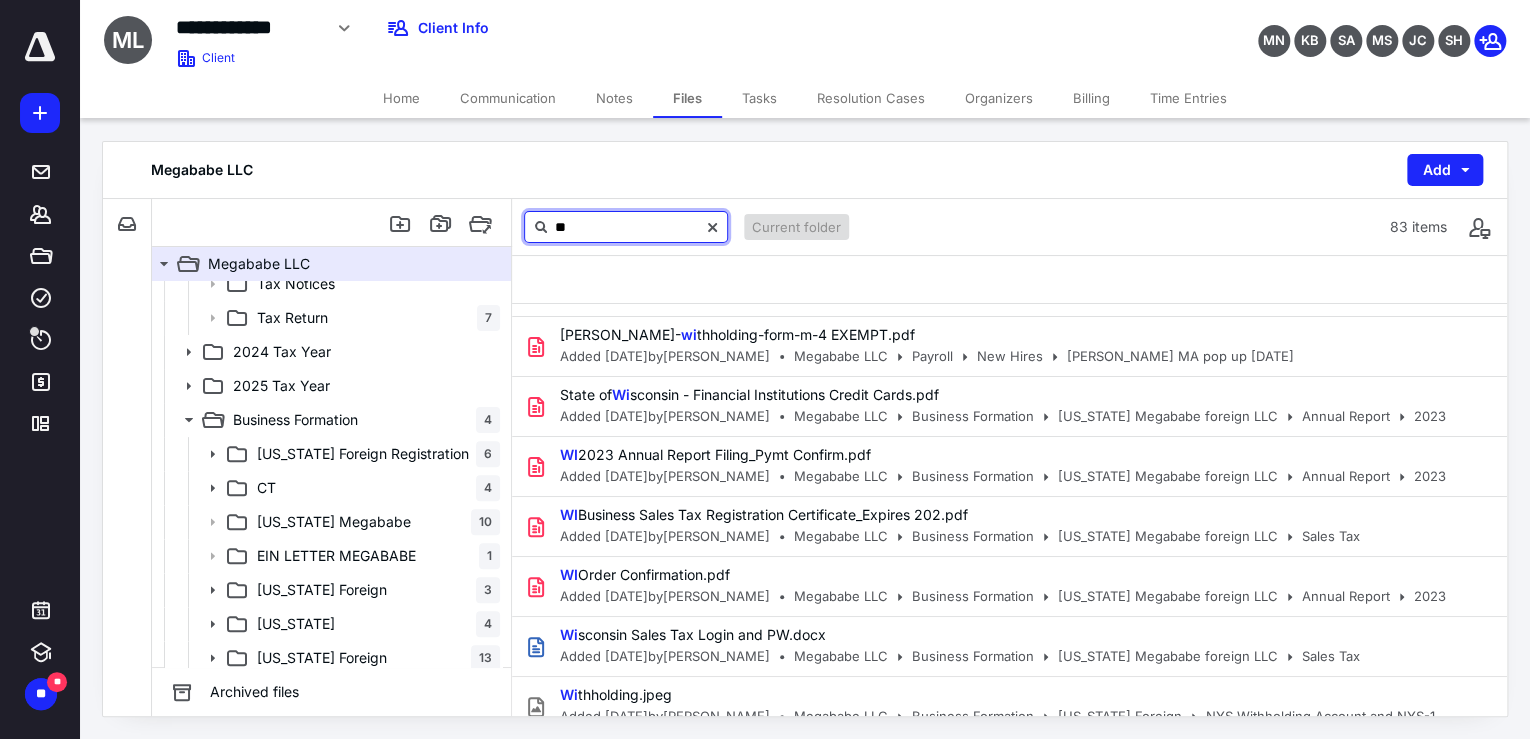scroll, scrollTop: 4550, scrollLeft: 0, axis: vertical 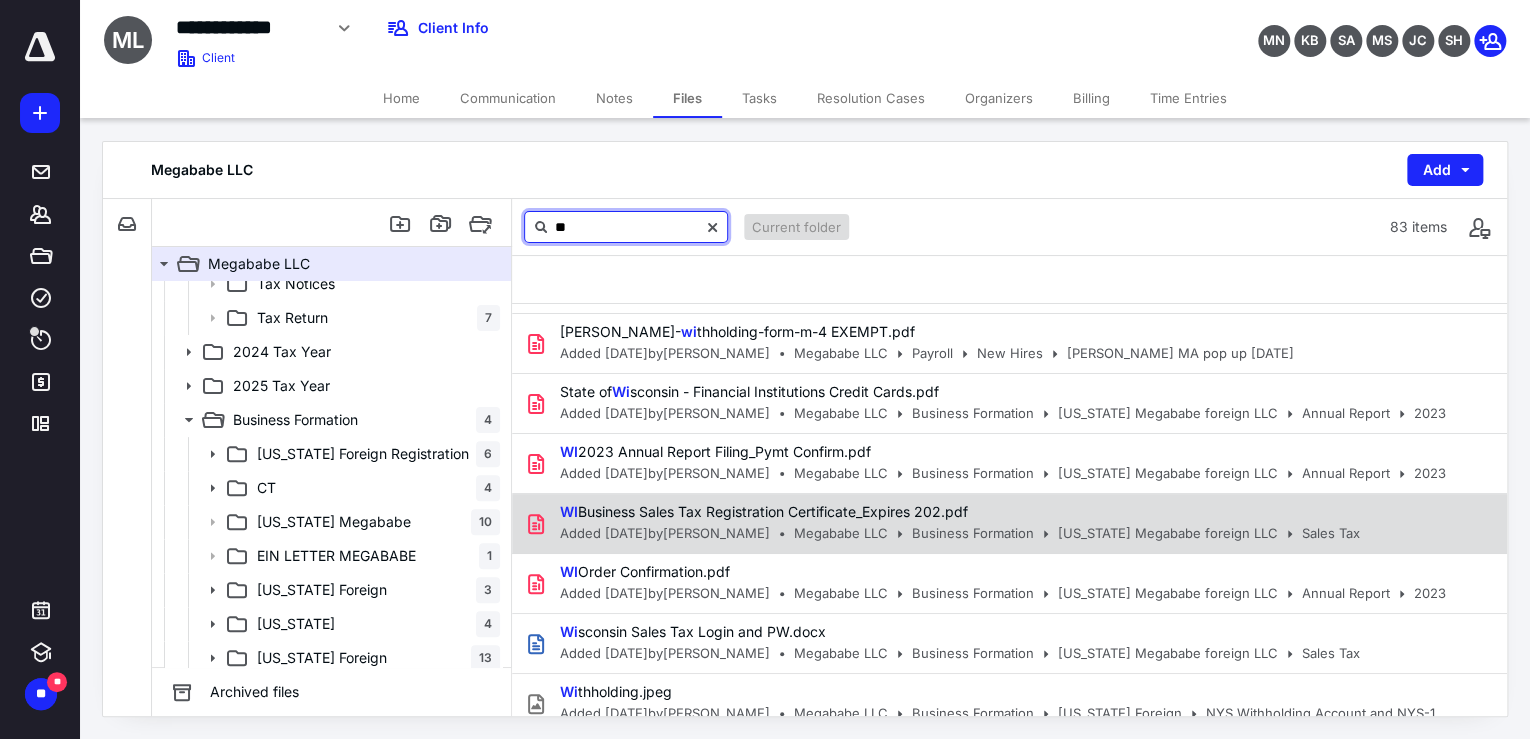 type on "**" 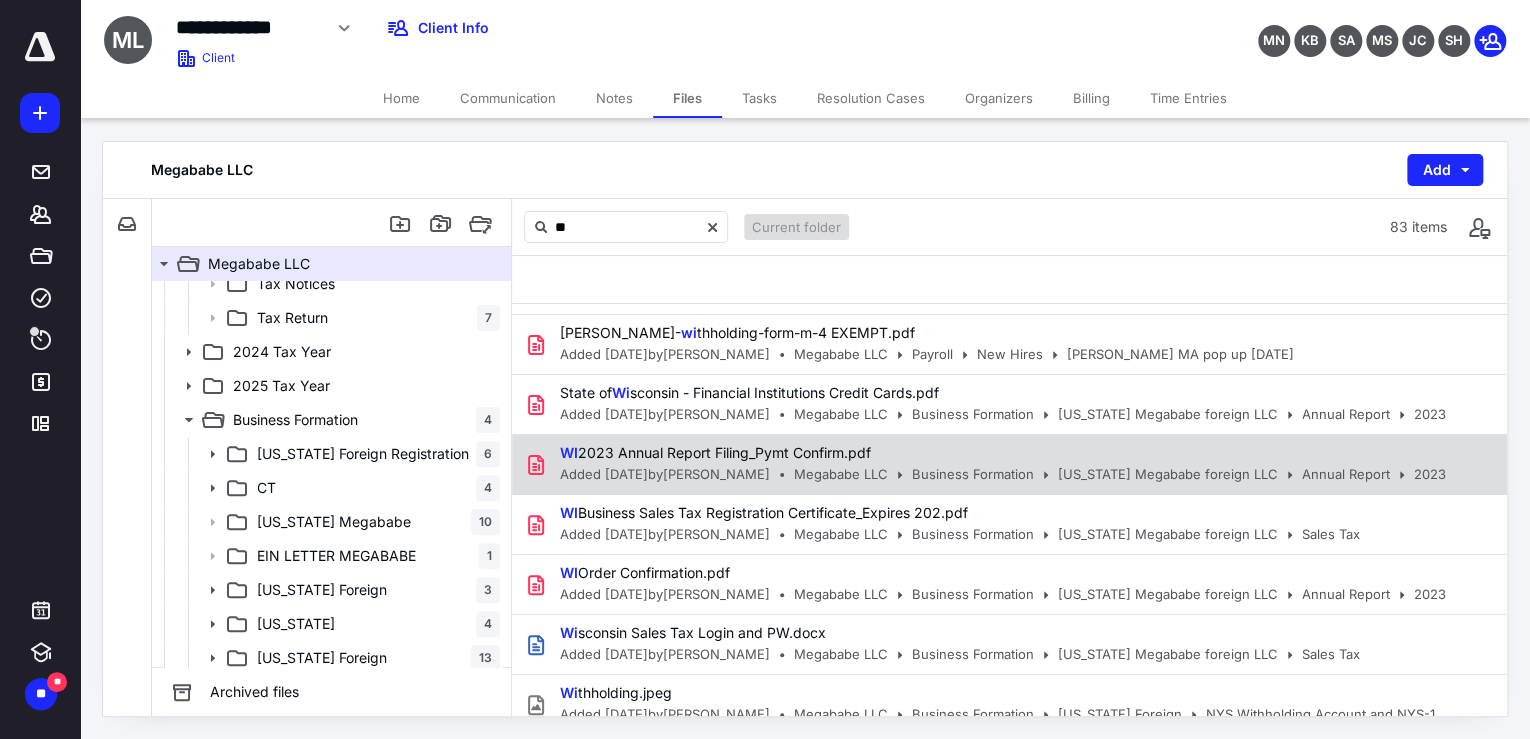 scroll, scrollTop: 4550, scrollLeft: 0, axis: vertical 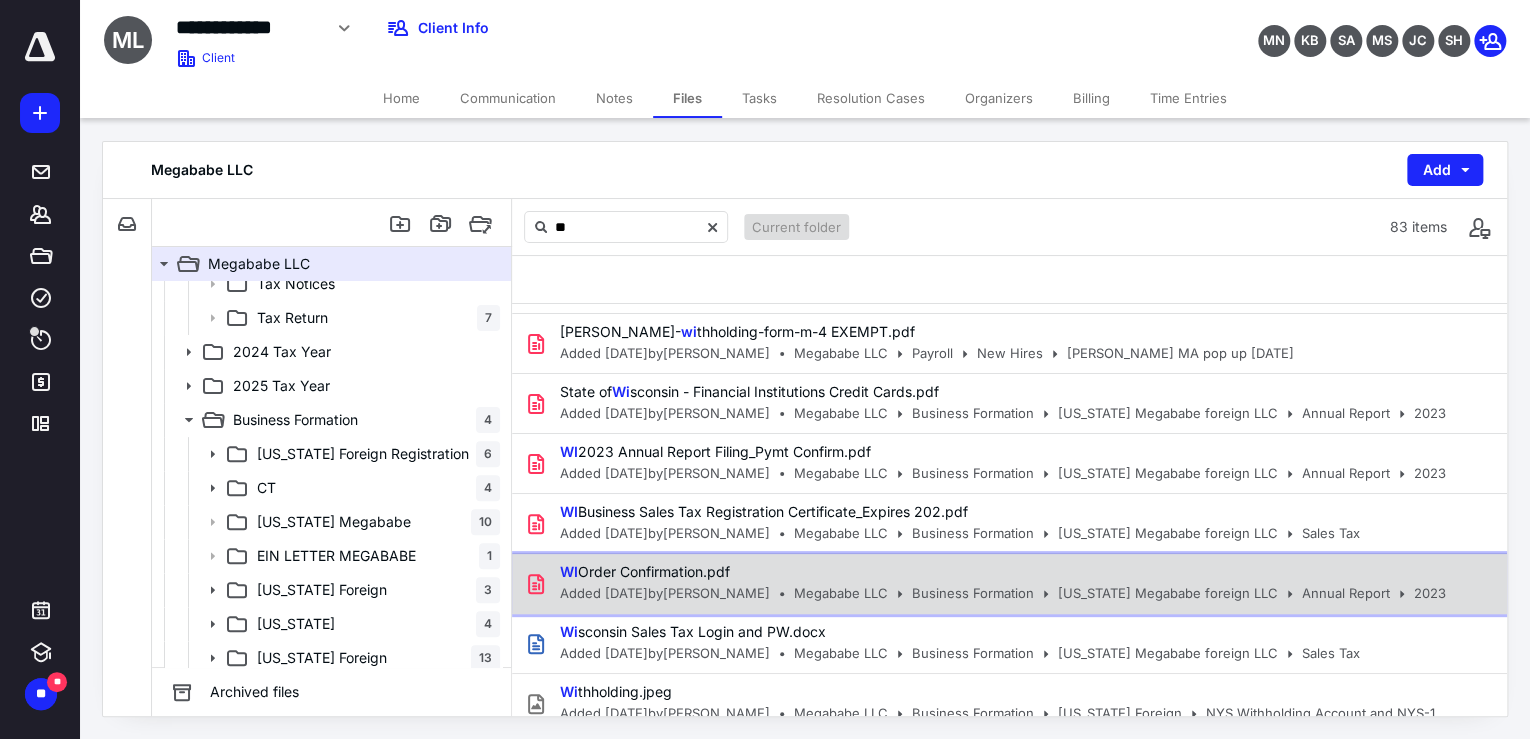 click on "WI  Order Confirmation.pdf" at bounding box center [997, 572] 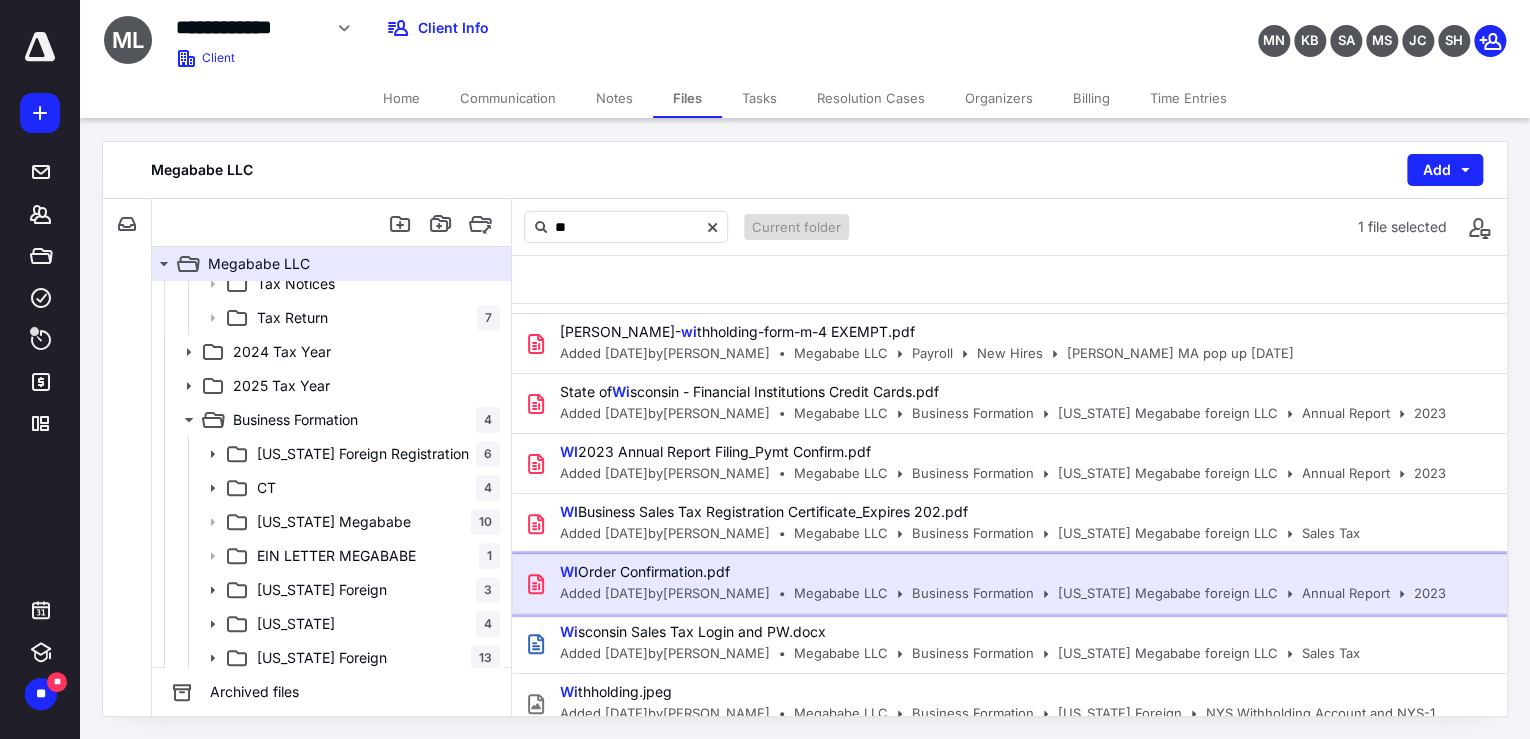 click on "WI  Order Confirmation.pdf" at bounding box center [997, 572] 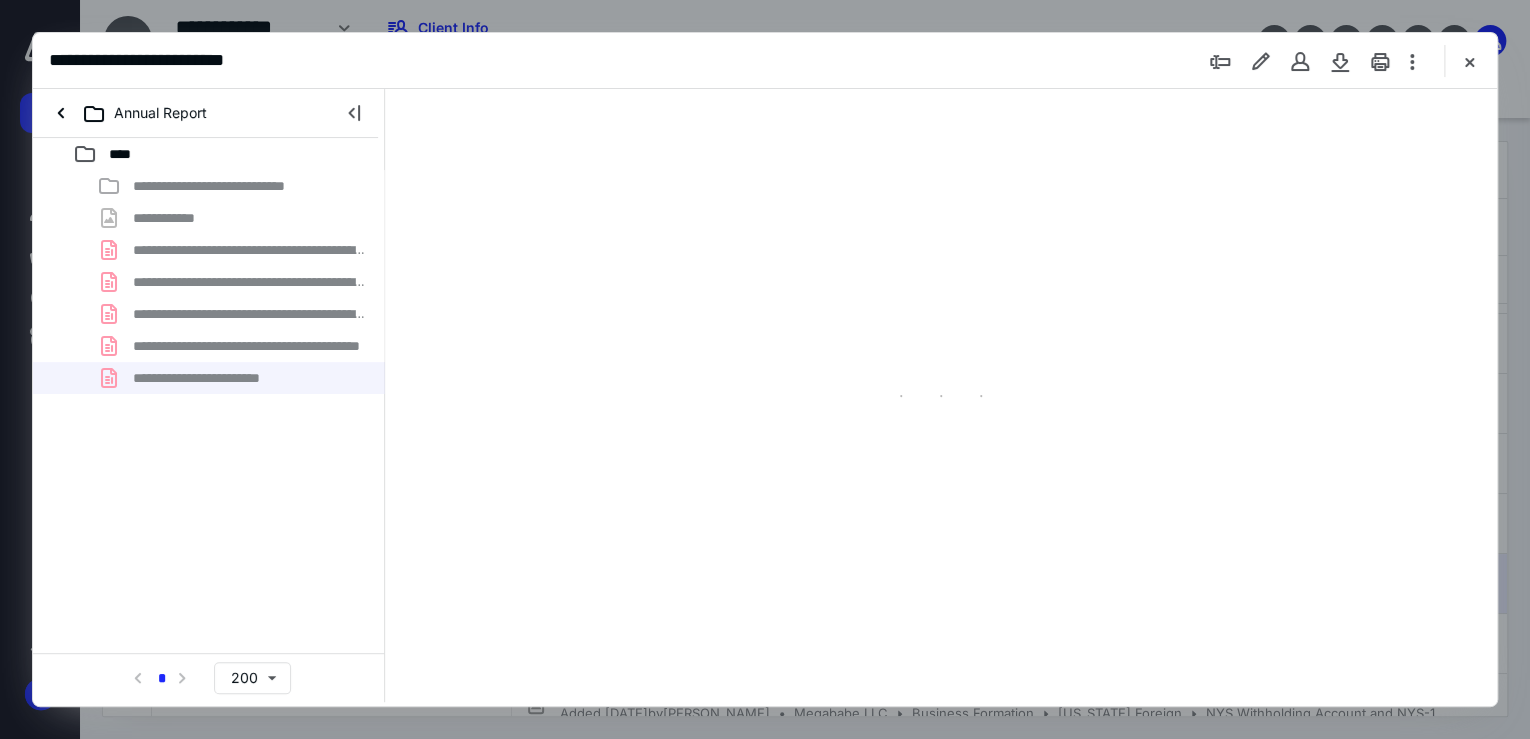 scroll, scrollTop: 0, scrollLeft: 0, axis: both 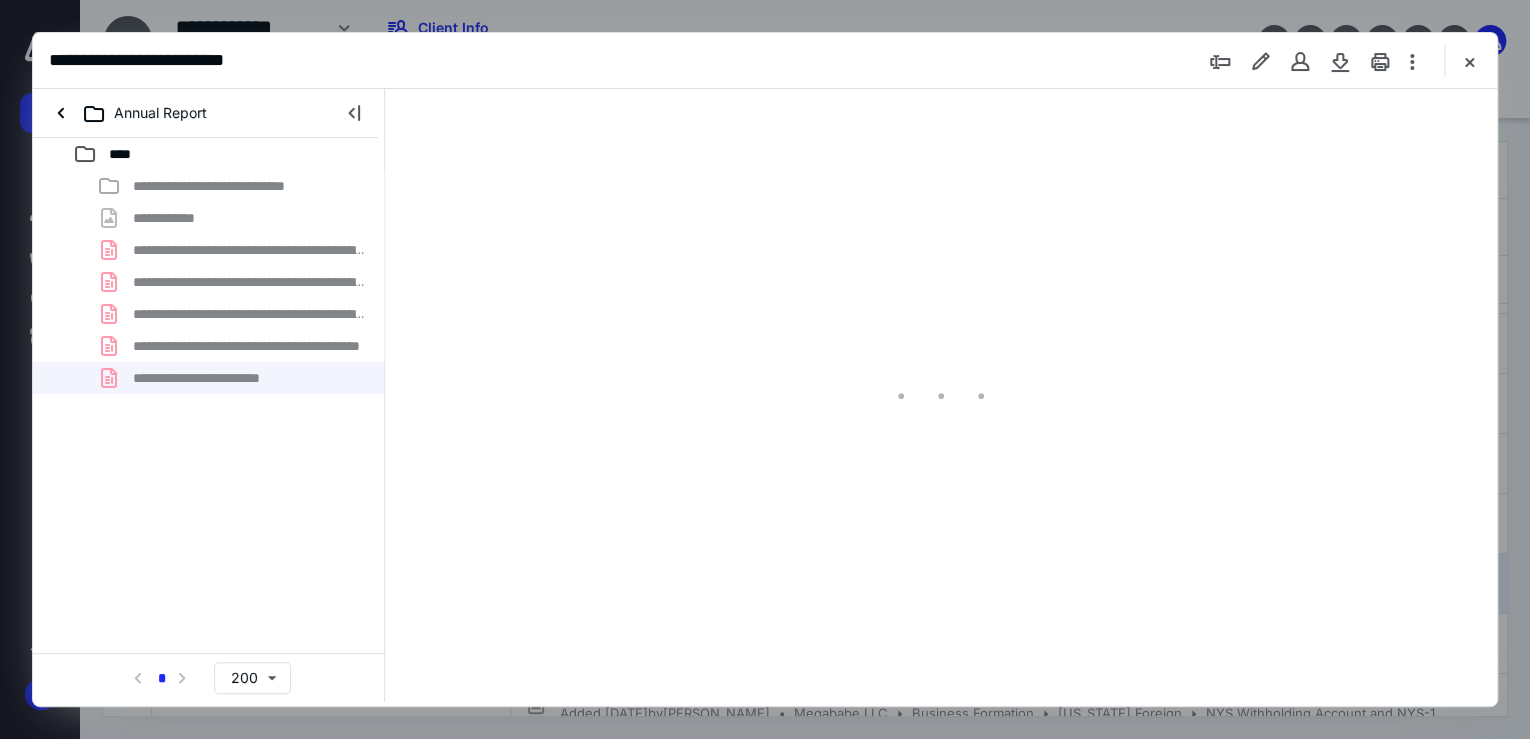 type on "177" 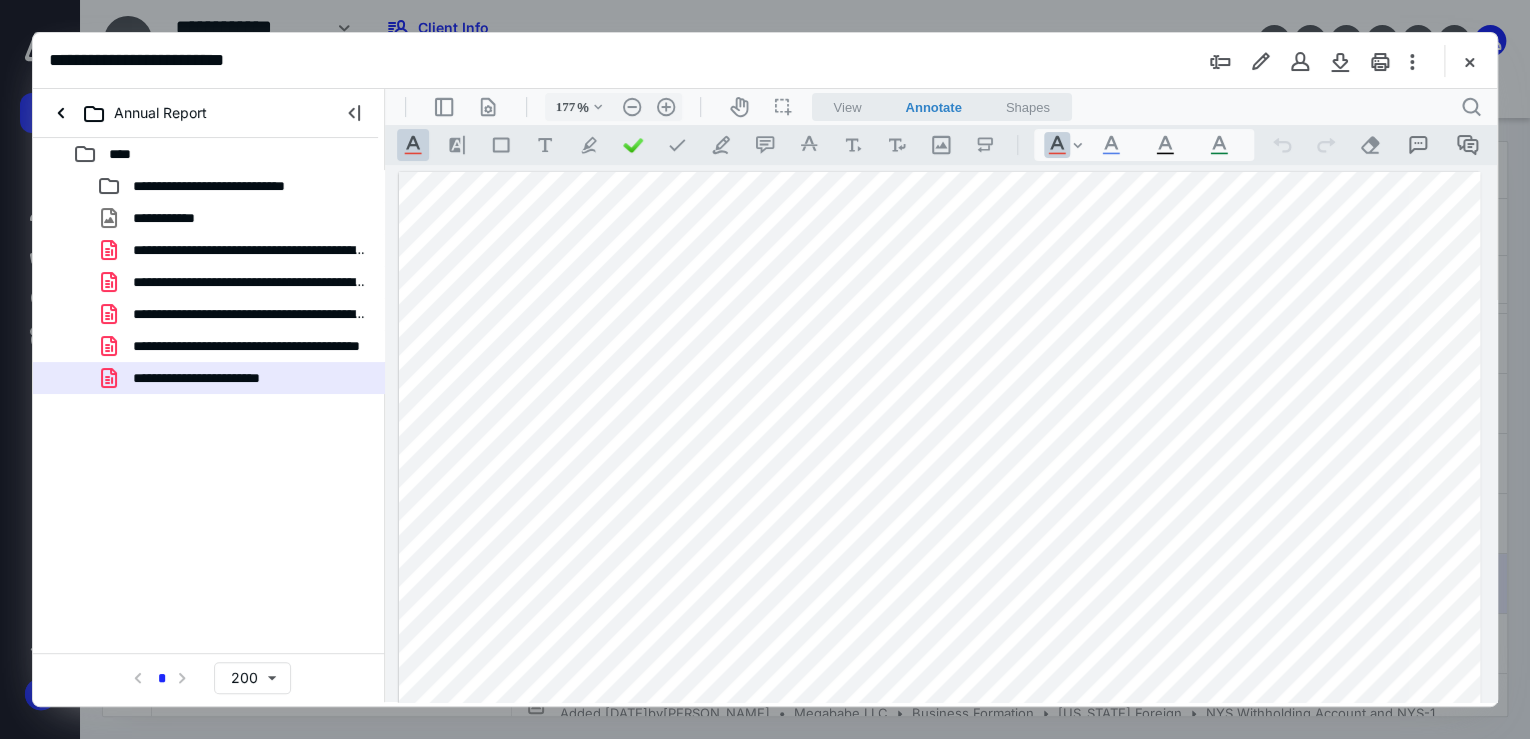 scroll, scrollTop: 0, scrollLeft: 0, axis: both 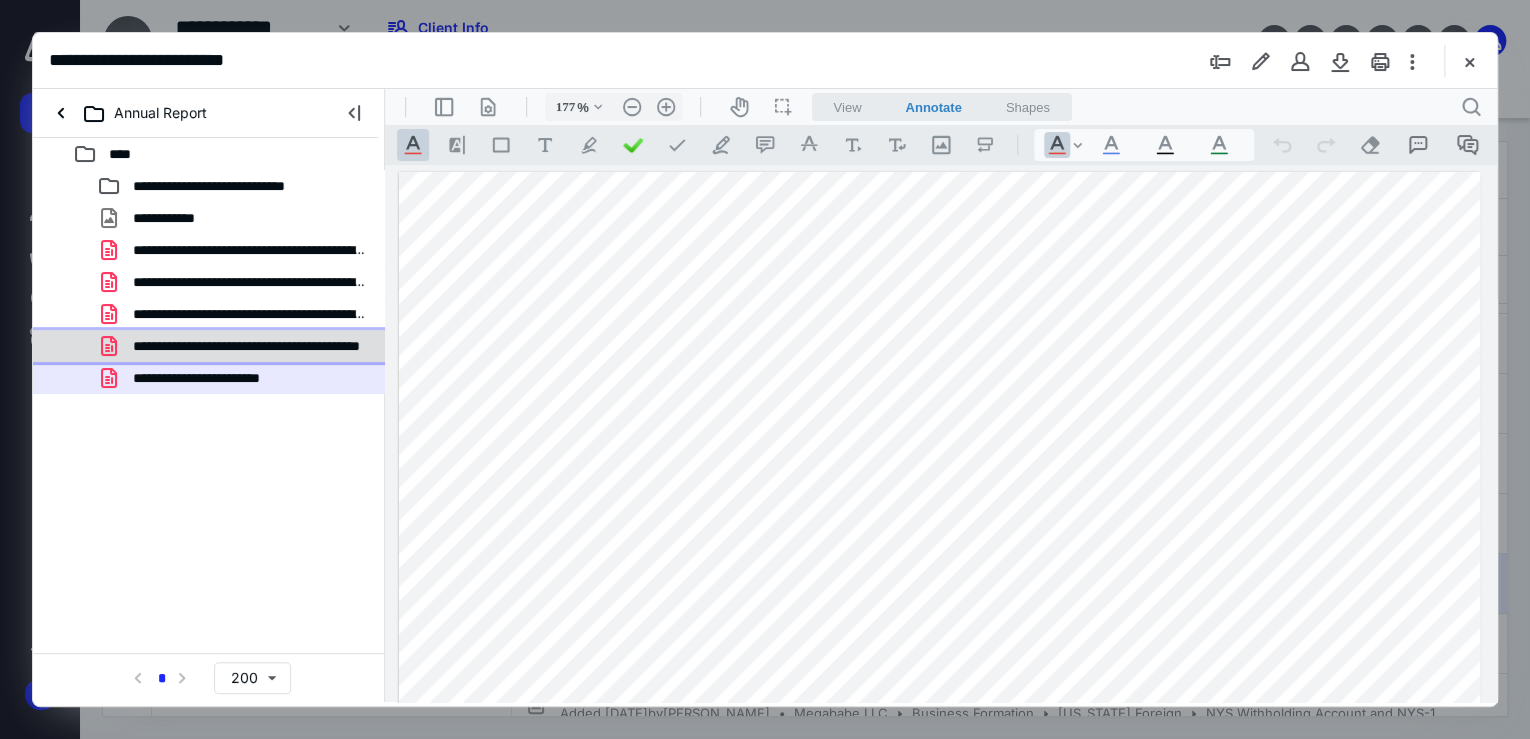 click on "**********" at bounding box center (237, 346) 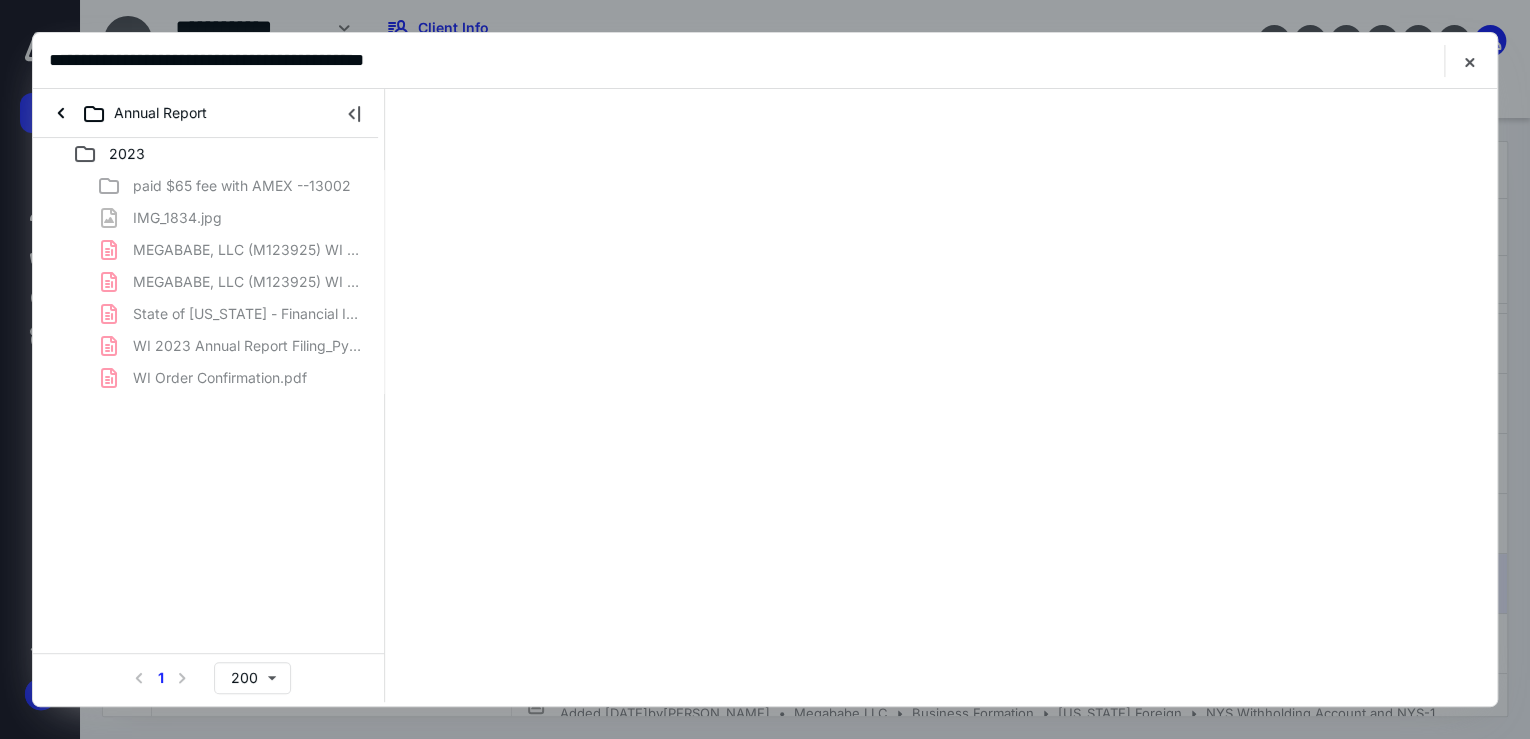 scroll, scrollTop: 0, scrollLeft: 0, axis: both 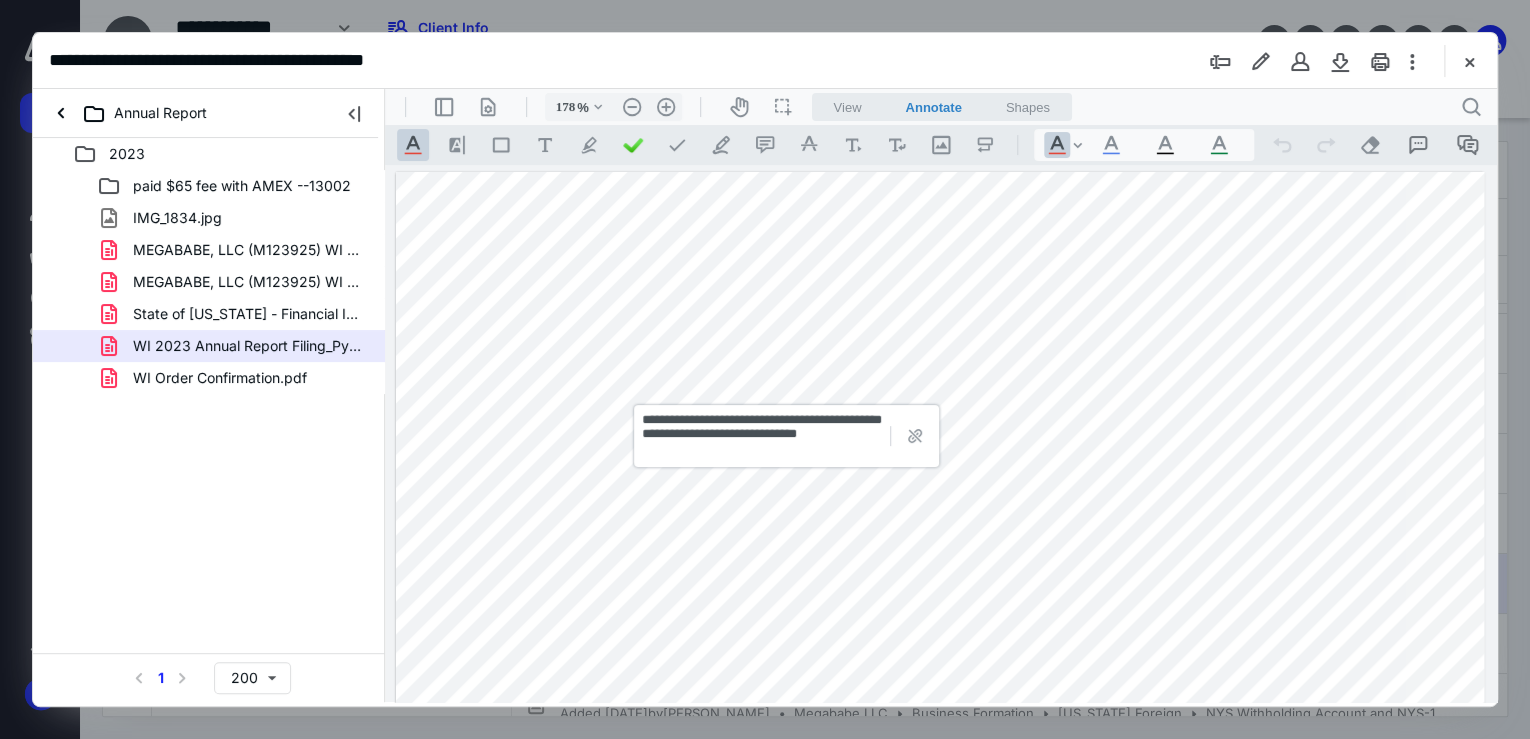 drag, startPoint x: 320, startPoint y: 281, endPoint x: 299, endPoint y: 304, distance: 31.144823 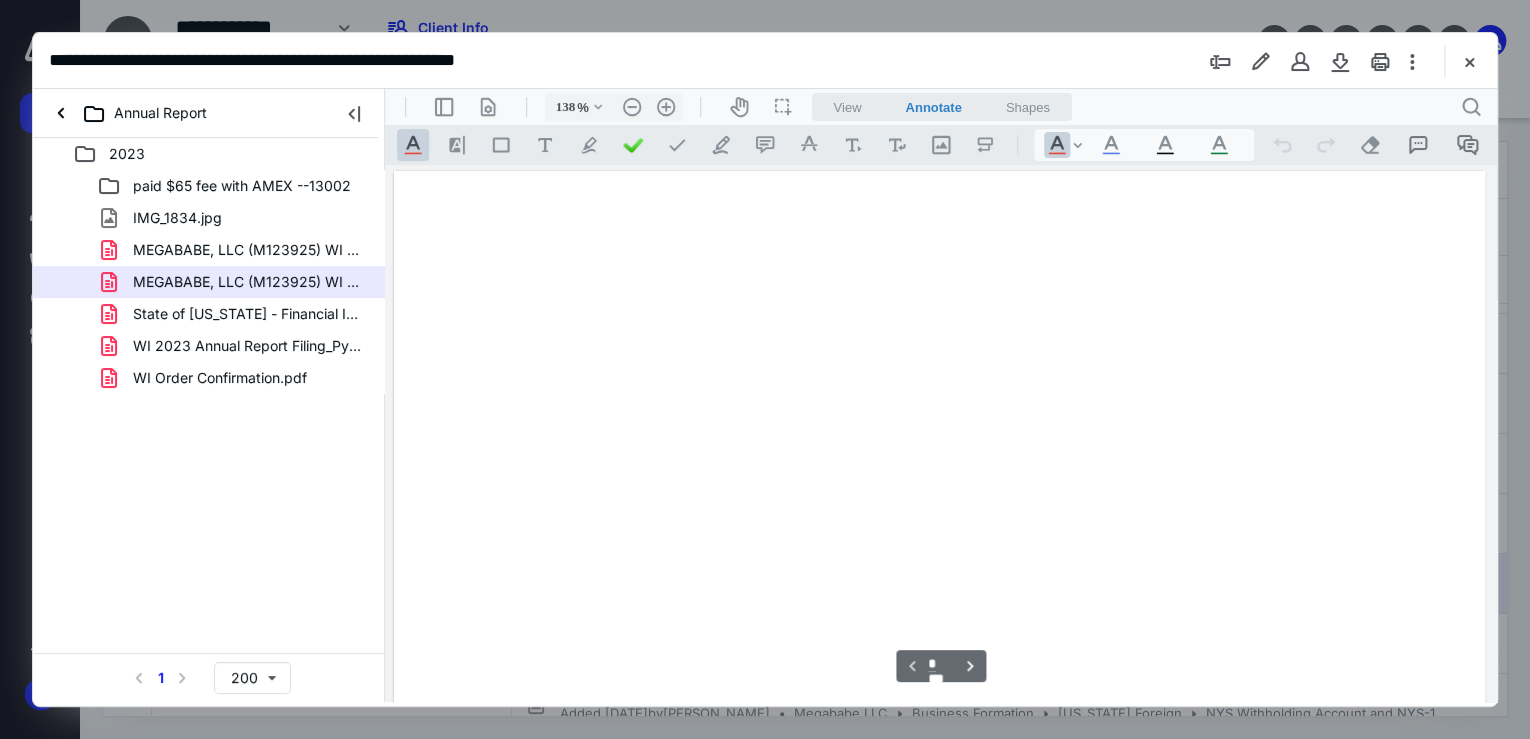 scroll, scrollTop: 82, scrollLeft: 0, axis: vertical 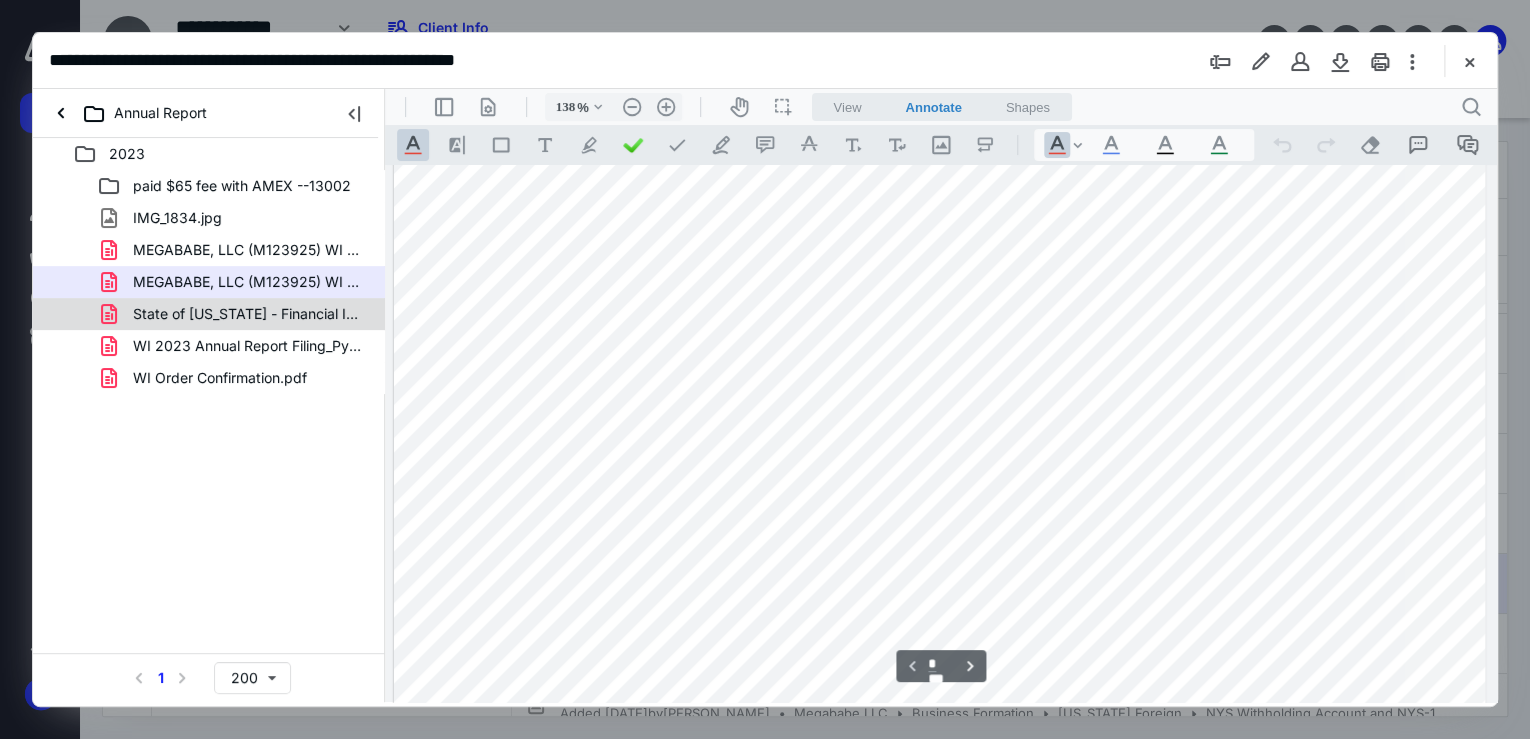 click on "State of [US_STATE] - Financial Institutions Credit Cards.pdf" at bounding box center (209, 314) 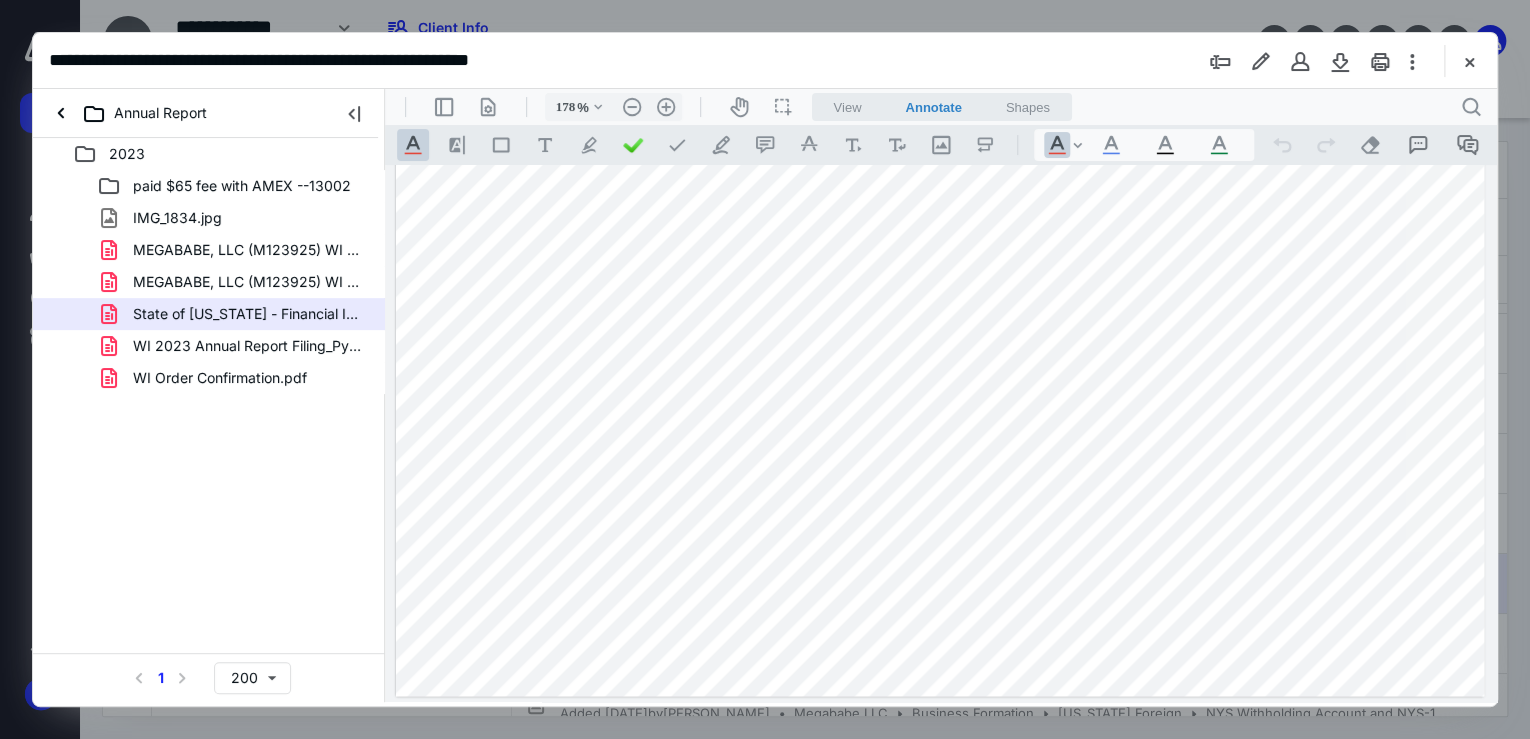 scroll, scrollTop: 0, scrollLeft: 0, axis: both 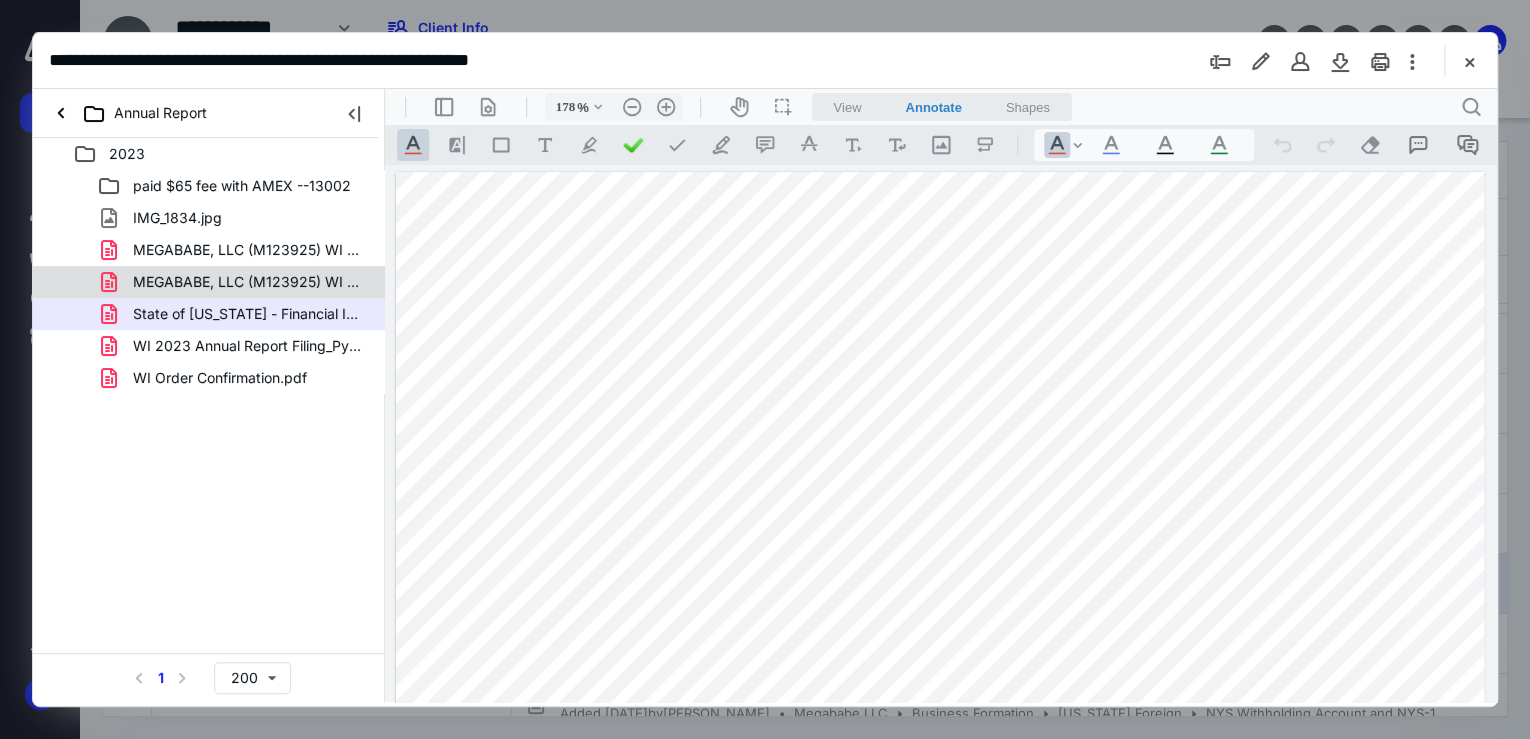 drag, startPoint x: 212, startPoint y: 268, endPoint x: 229, endPoint y: 280, distance: 20.808653 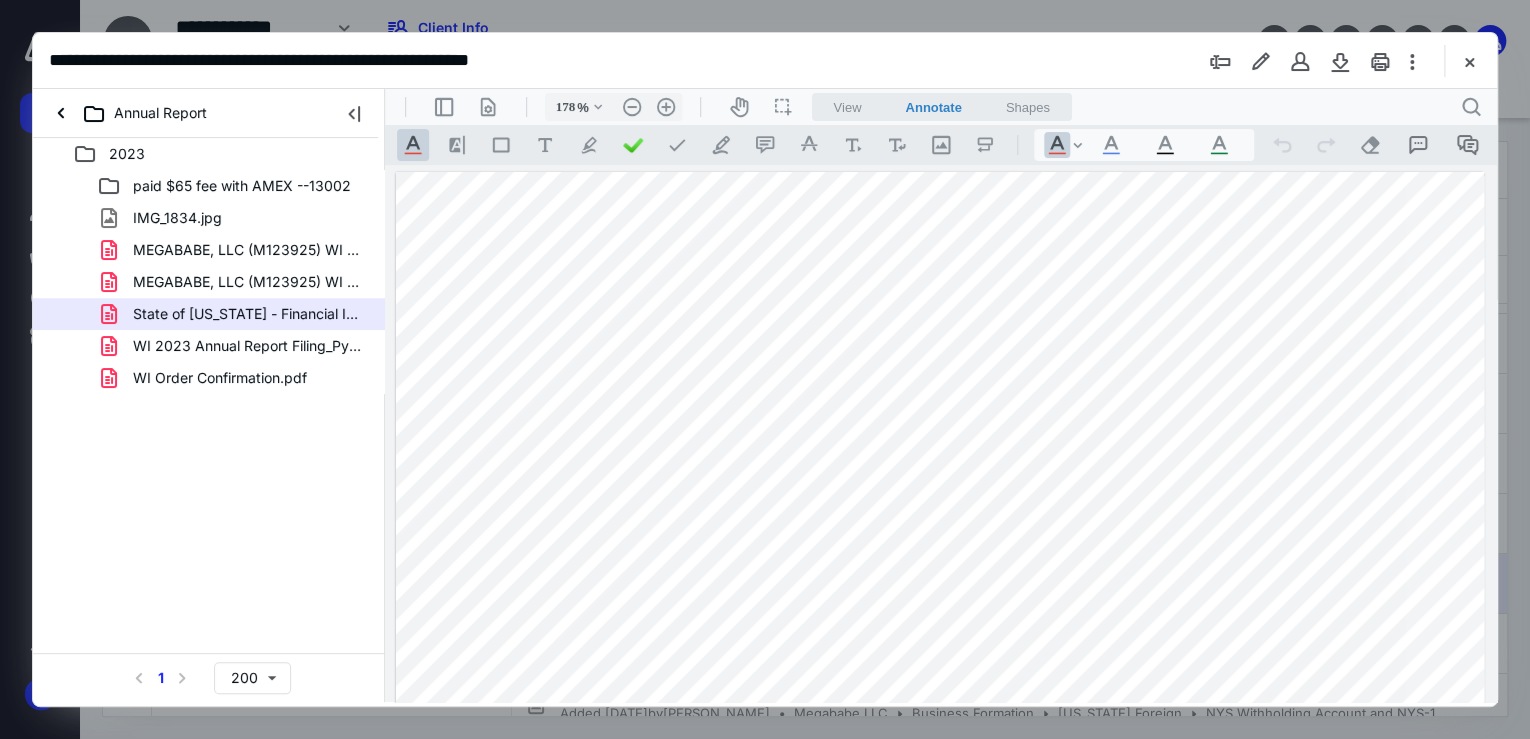 click on "MEGABABE, LLC (M123925) WI Cert of Auth Info [DATE].pdf" at bounding box center (209, 282) 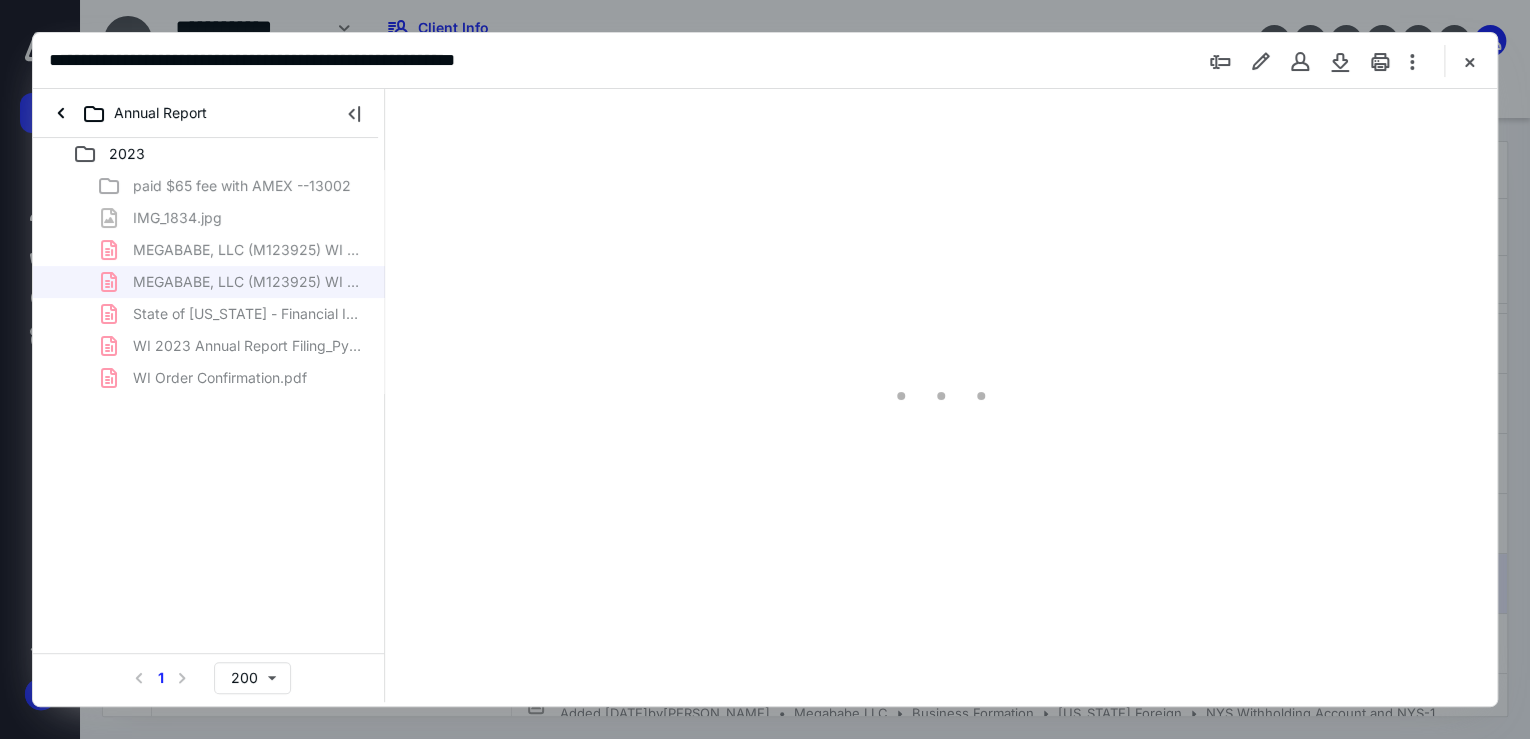 type on "138" 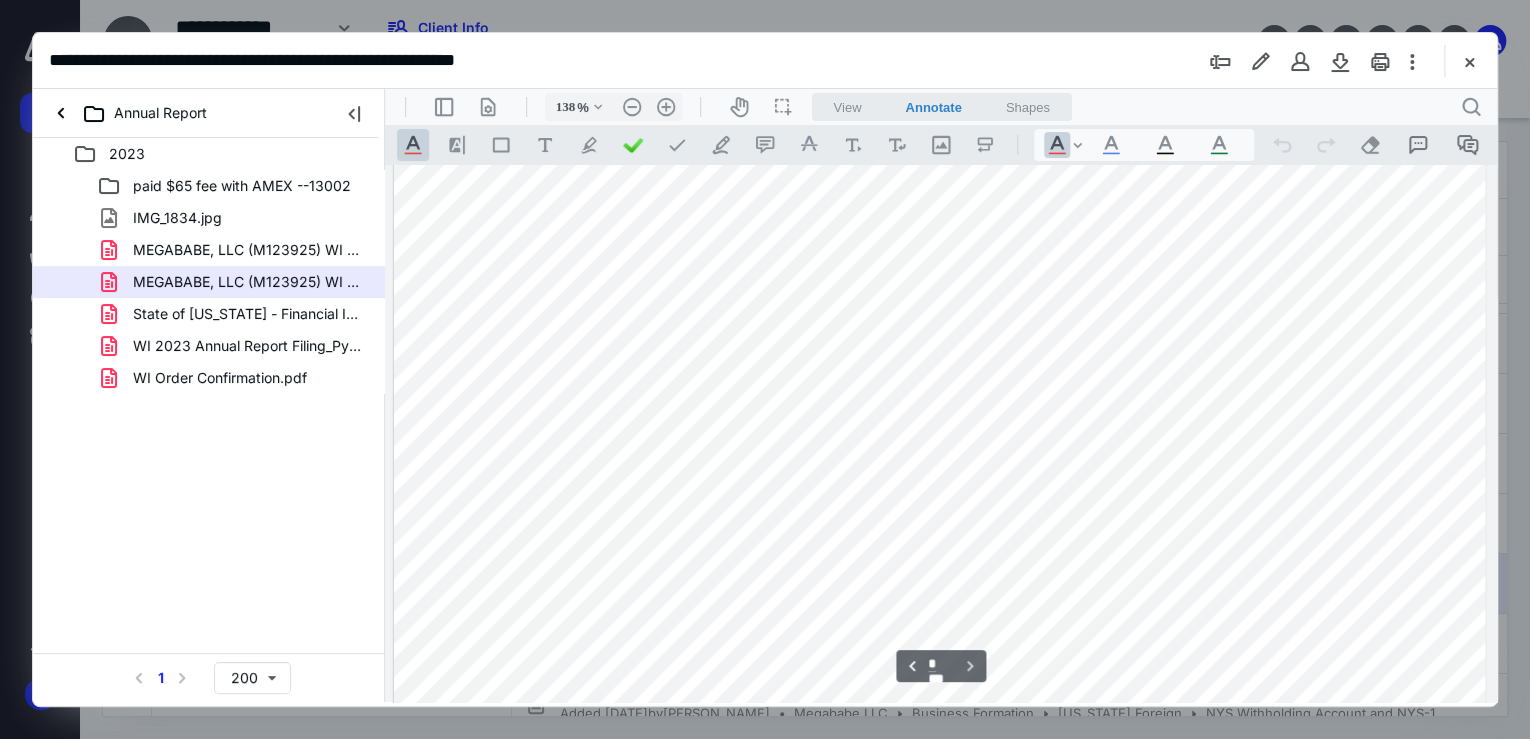 scroll, scrollTop: 1179, scrollLeft: 0, axis: vertical 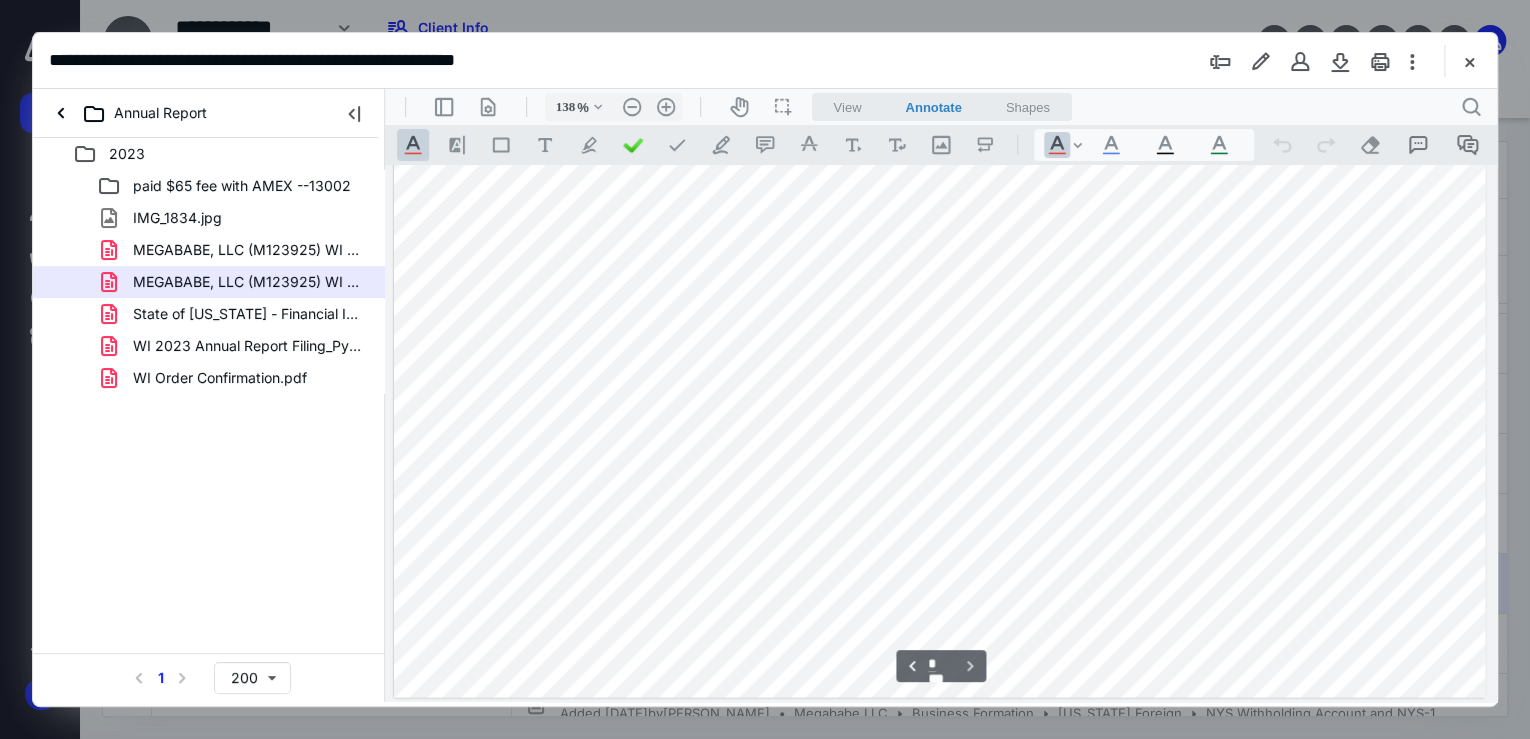 type on "*" 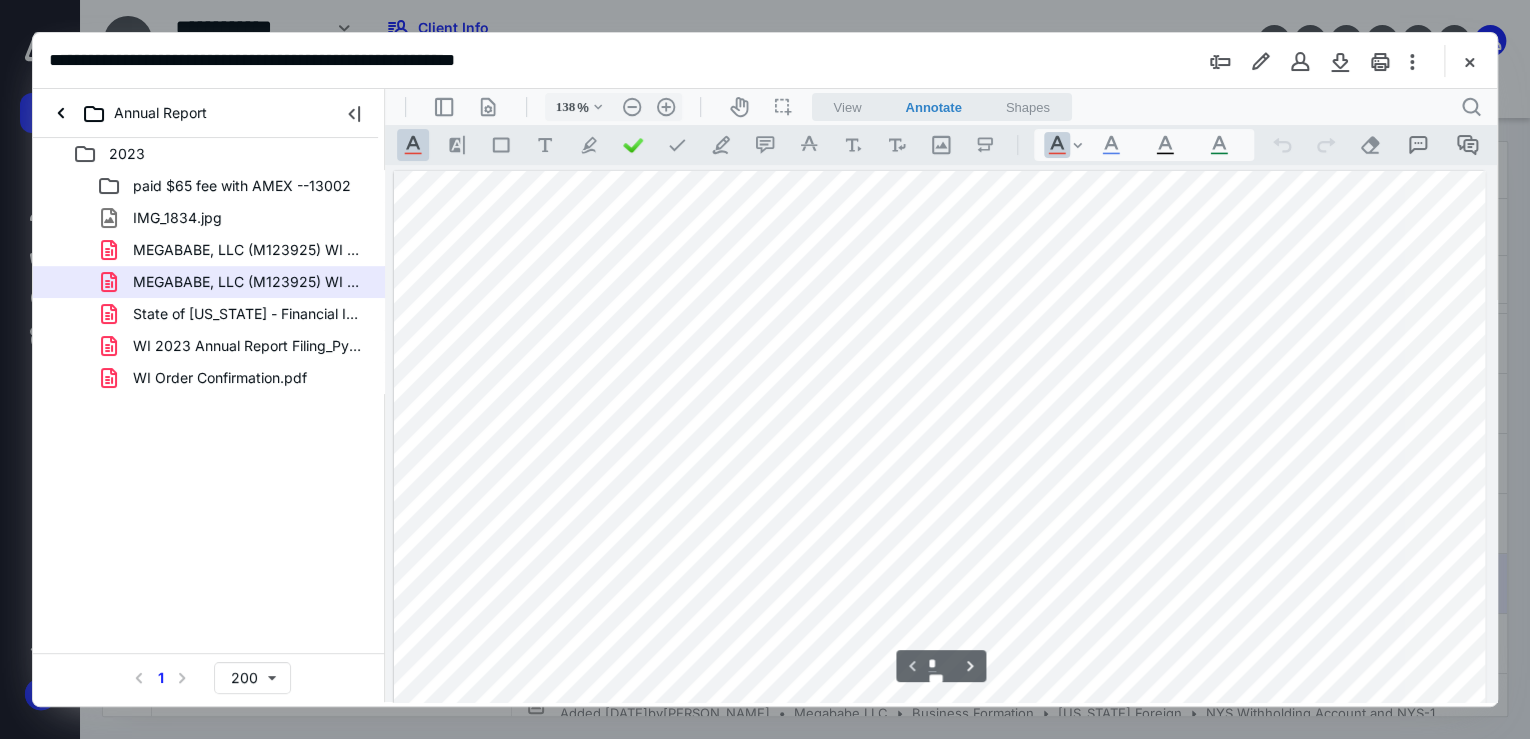 click on "MEGABABE, LLC (M123925) WI Cert of Auth Info [DATE]  2.pdf" at bounding box center [249, 250] 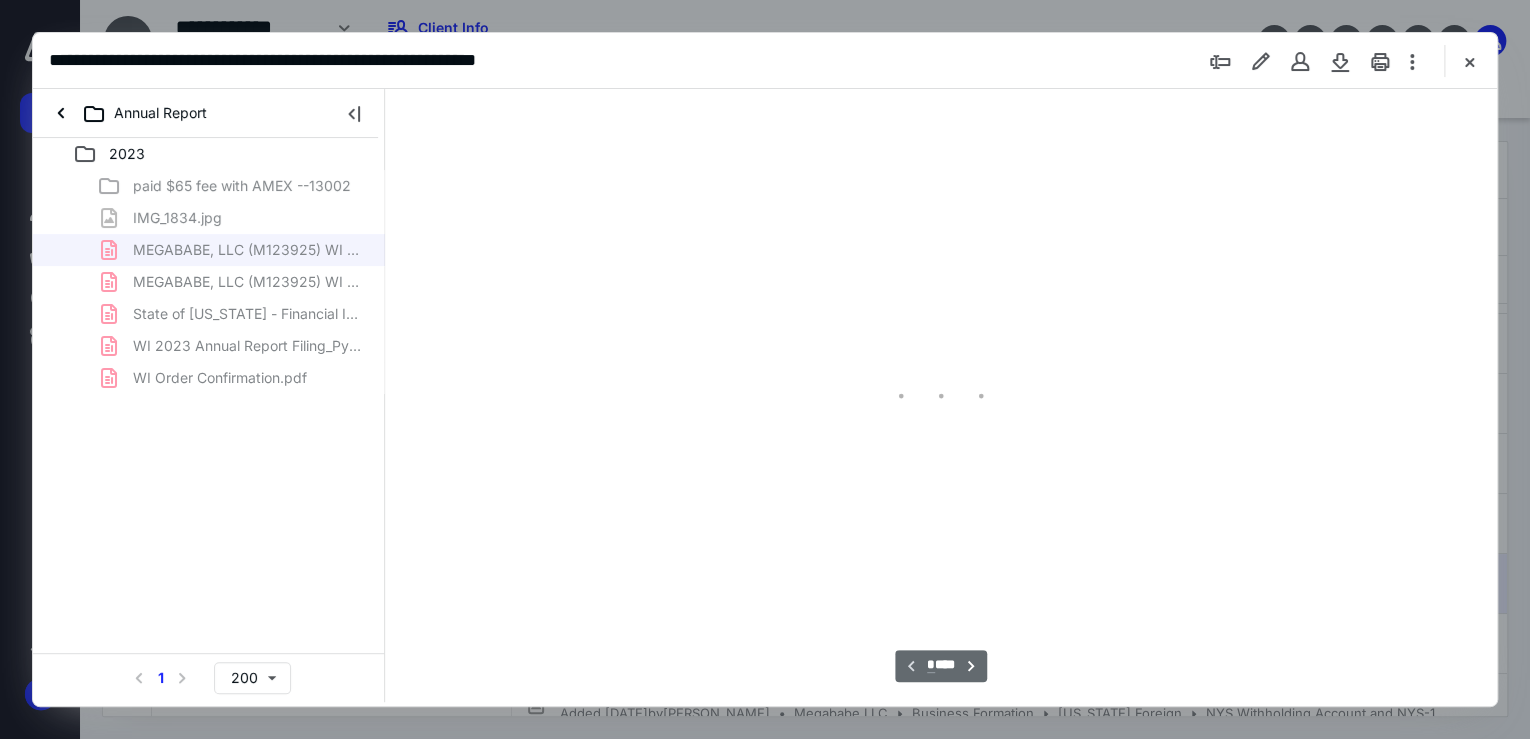type on "138" 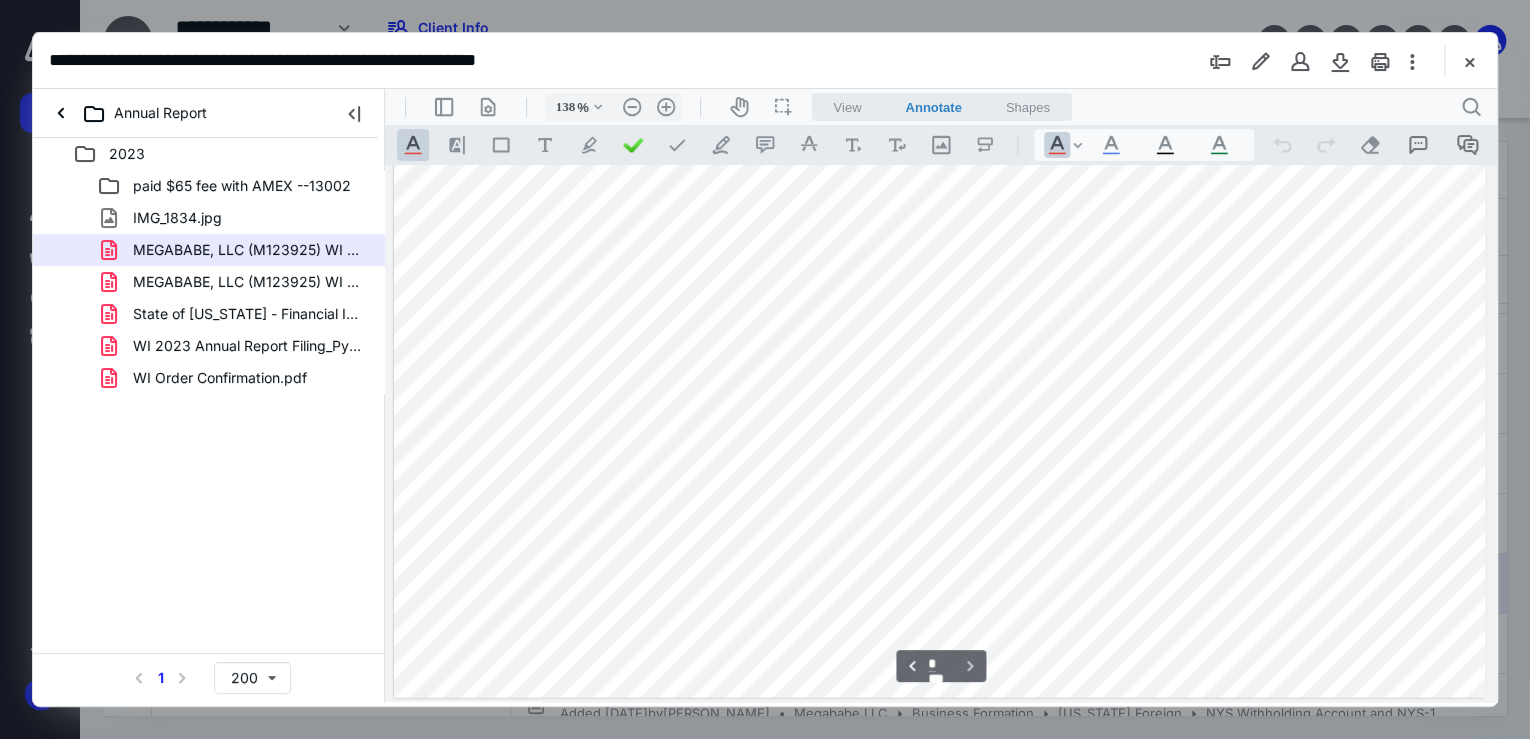 type on "*" 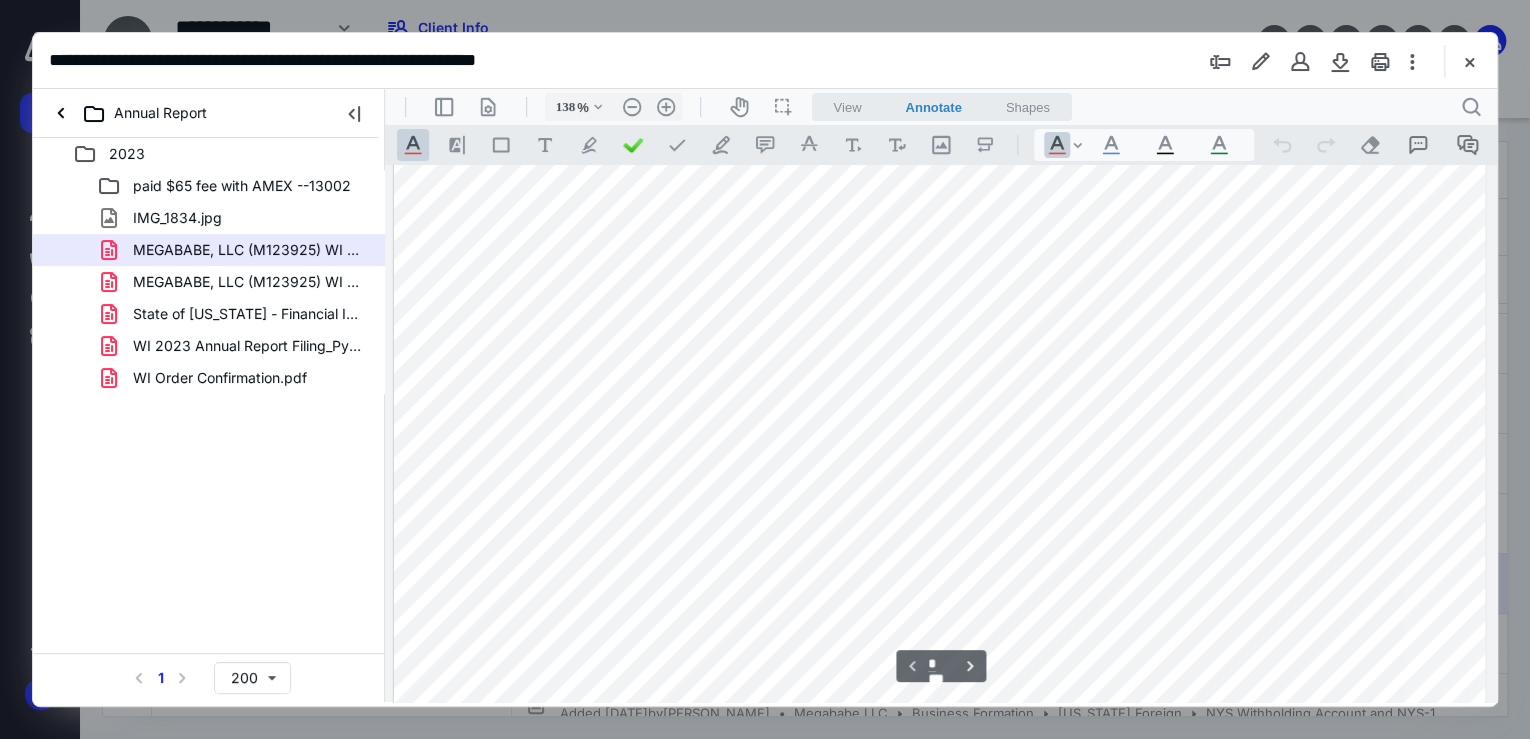 scroll, scrollTop: 0, scrollLeft: 0, axis: both 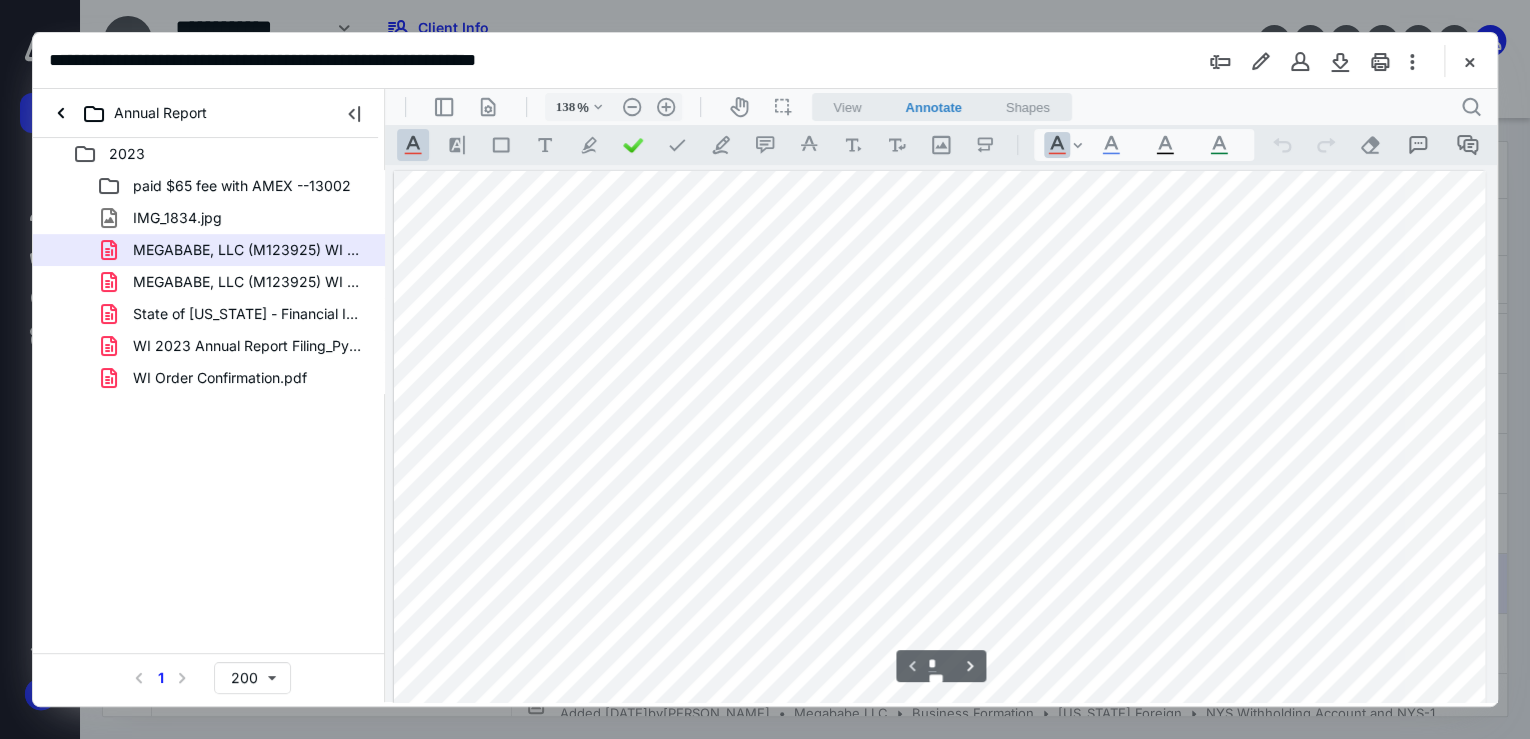 click on "IMG_1834.jpg" at bounding box center [237, 218] 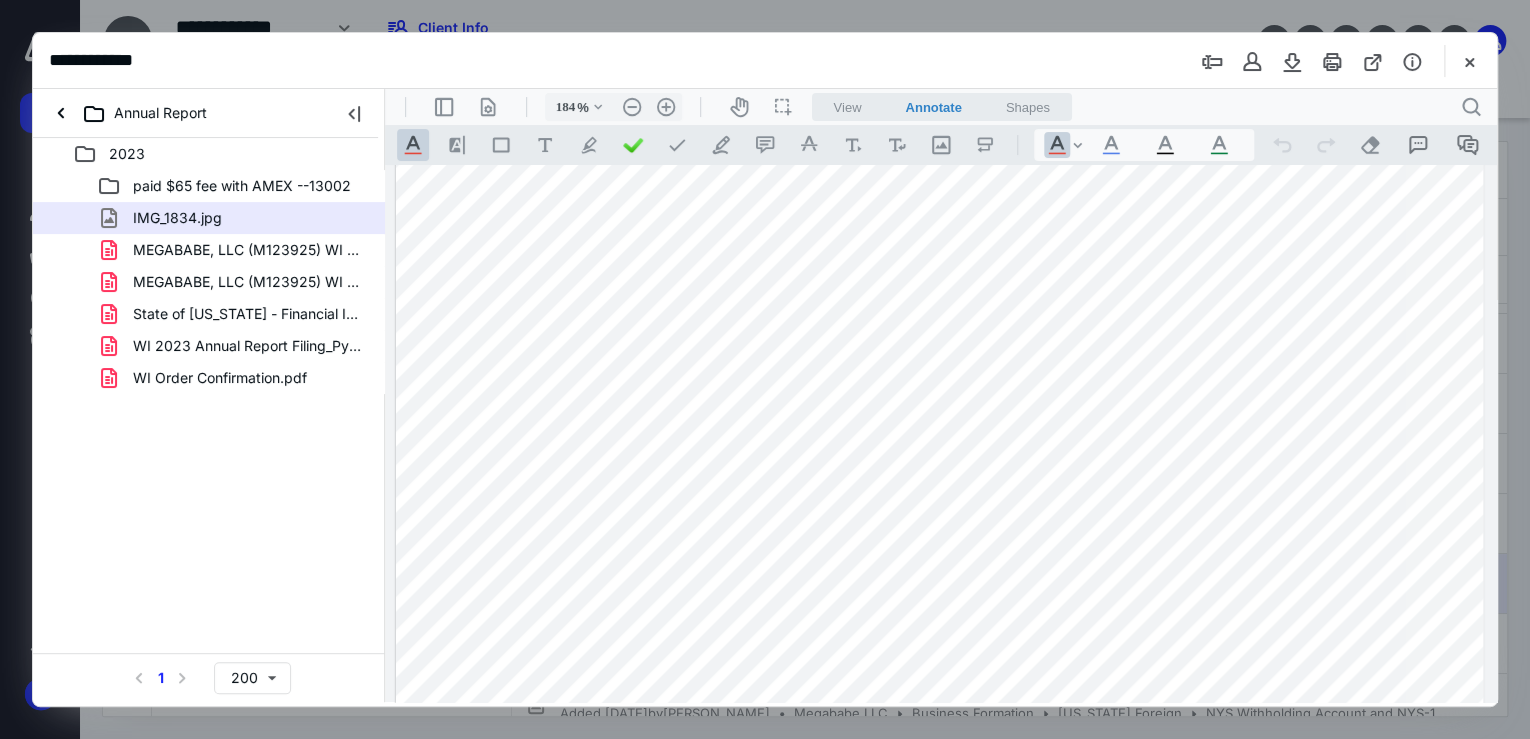 scroll, scrollTop: 800, scrollLeft: 0, axis: vertical 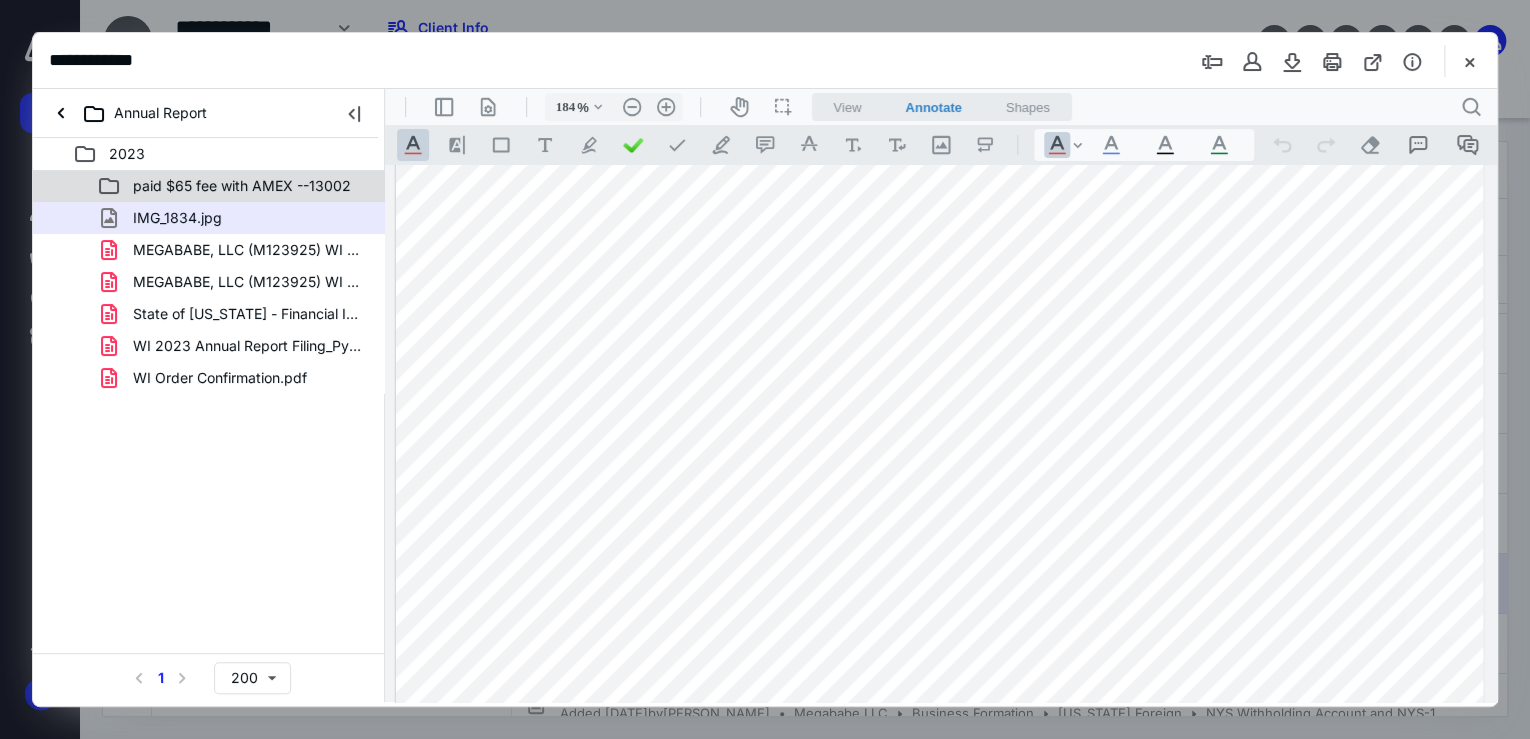 click on "paid $65 fee with AMEX --13002" at bounding box center [242, 186] 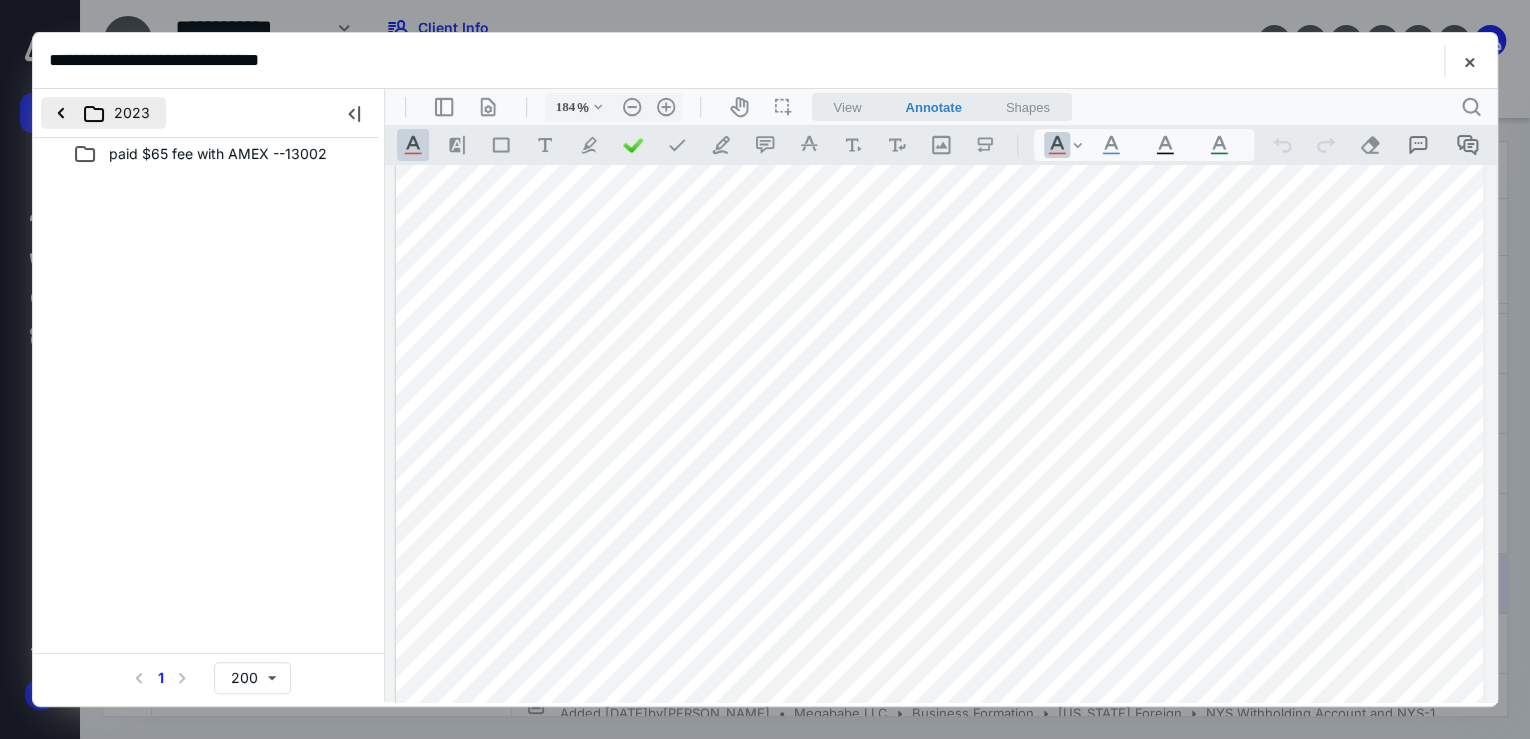 click on "2023" at bounding box center (103, 113) 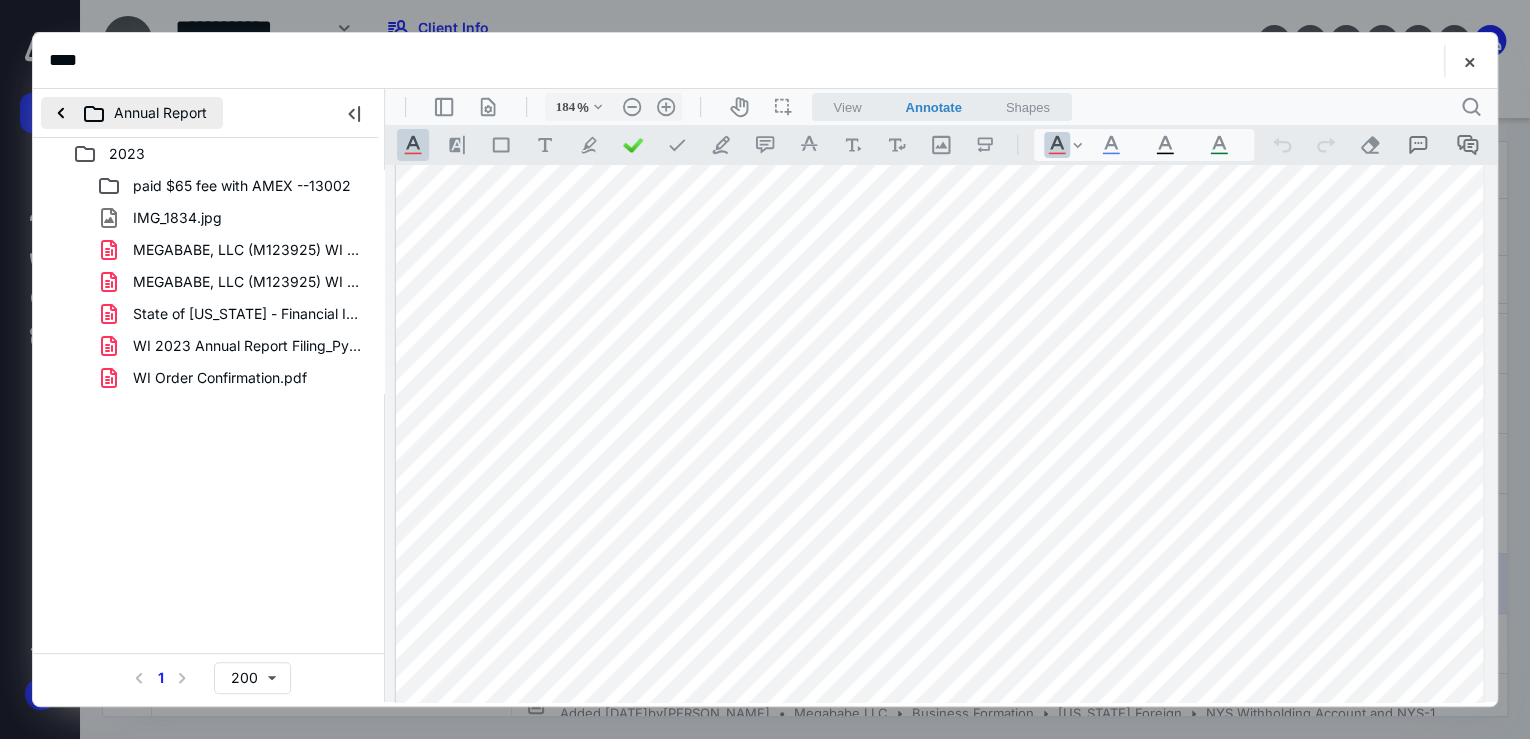 click on "Annual Report" at bounding box center [132, 113] 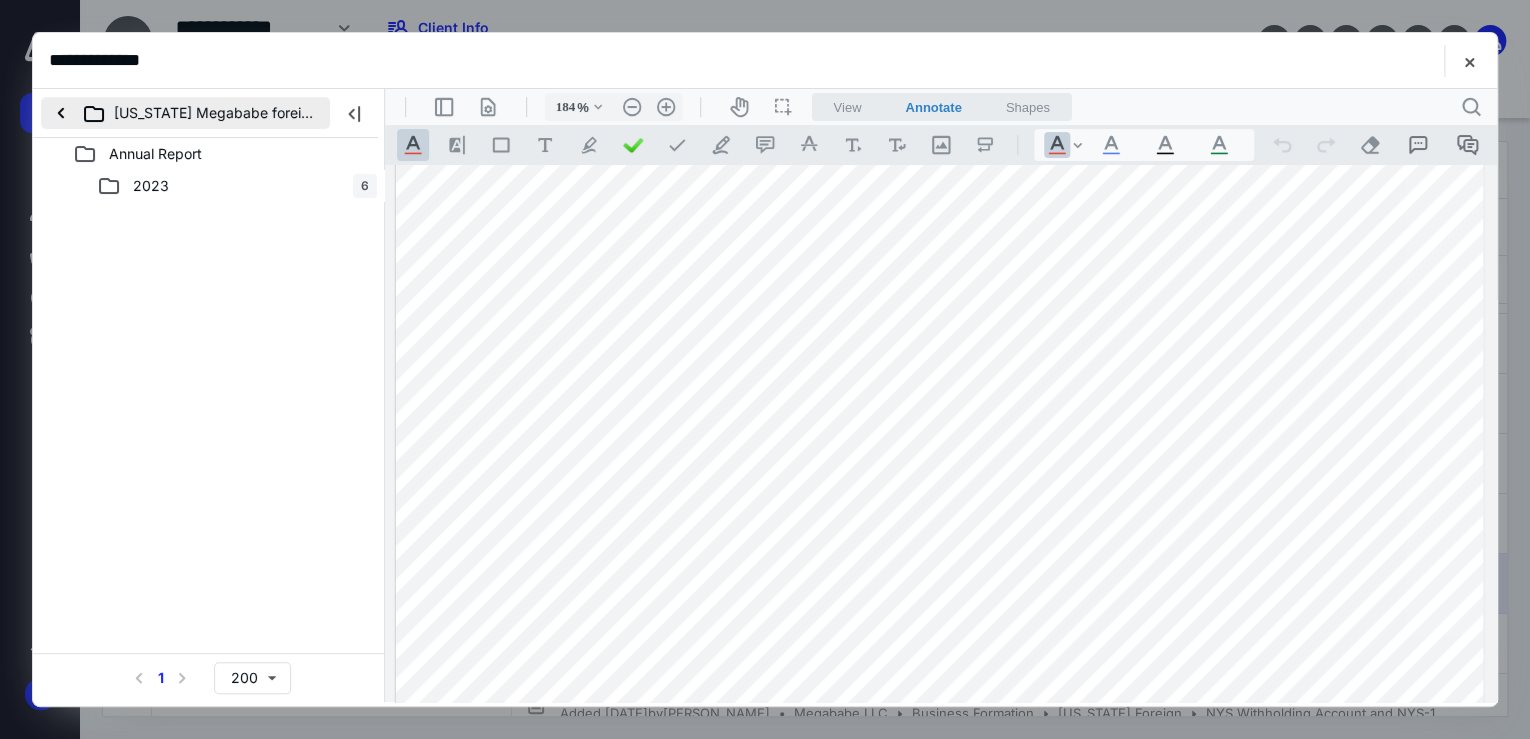 click on "[US_STATE] Megababe   foreign LLC" at bounding box center [185, 113] 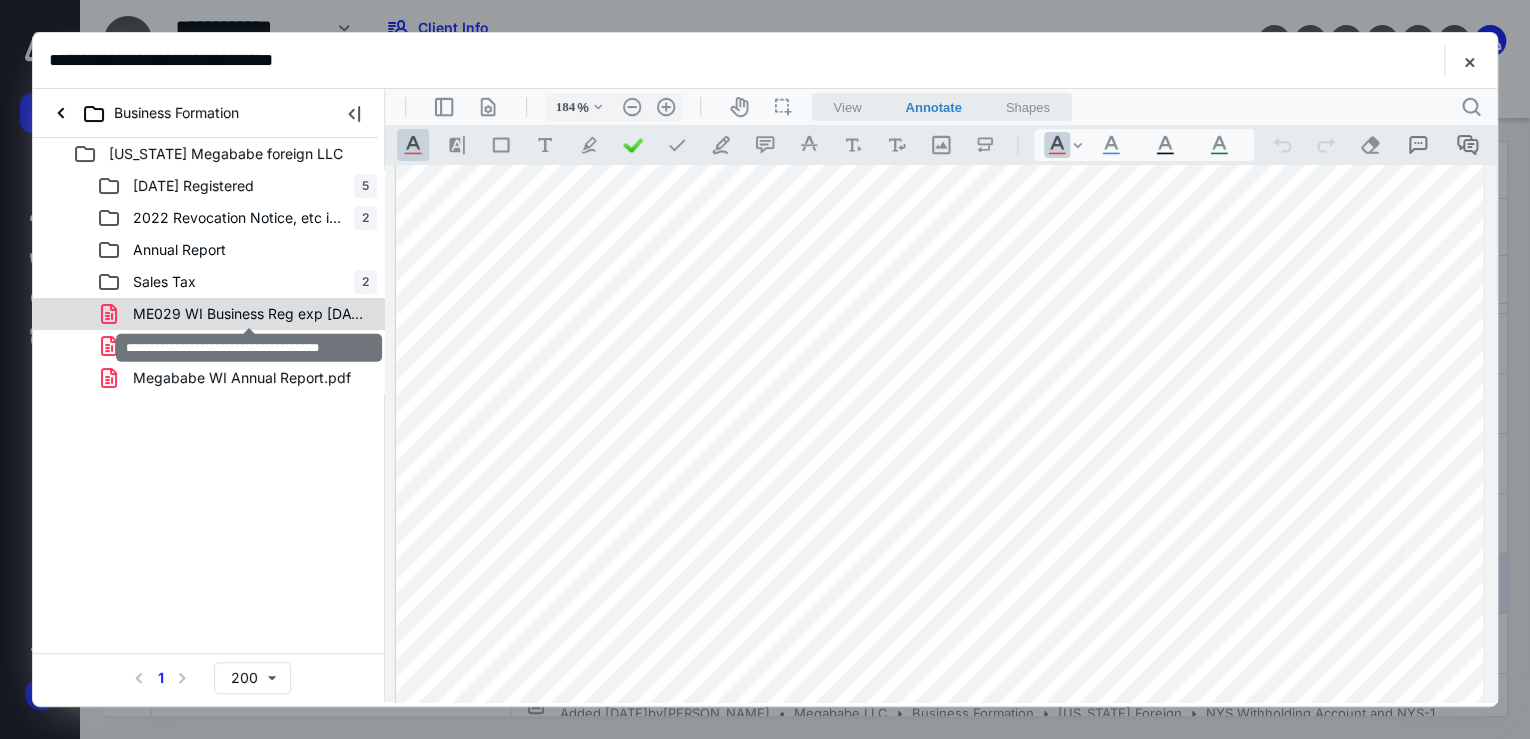 click on "ME029 WI Business Reg exp [DATE].pdf" at bounding box center (249, 314) 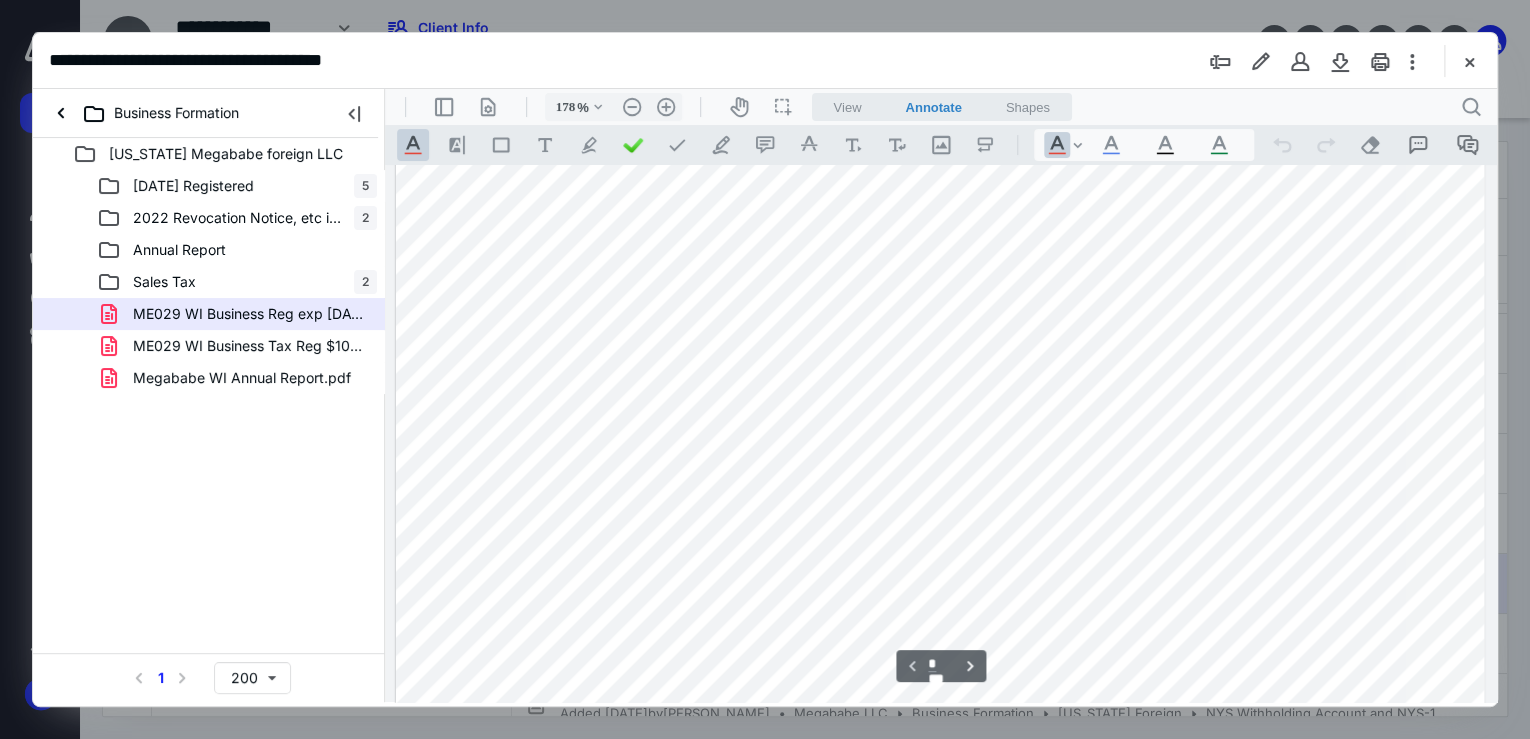 scroll, scrollTop: 1043, scrollLeft: 0, axis: vertical 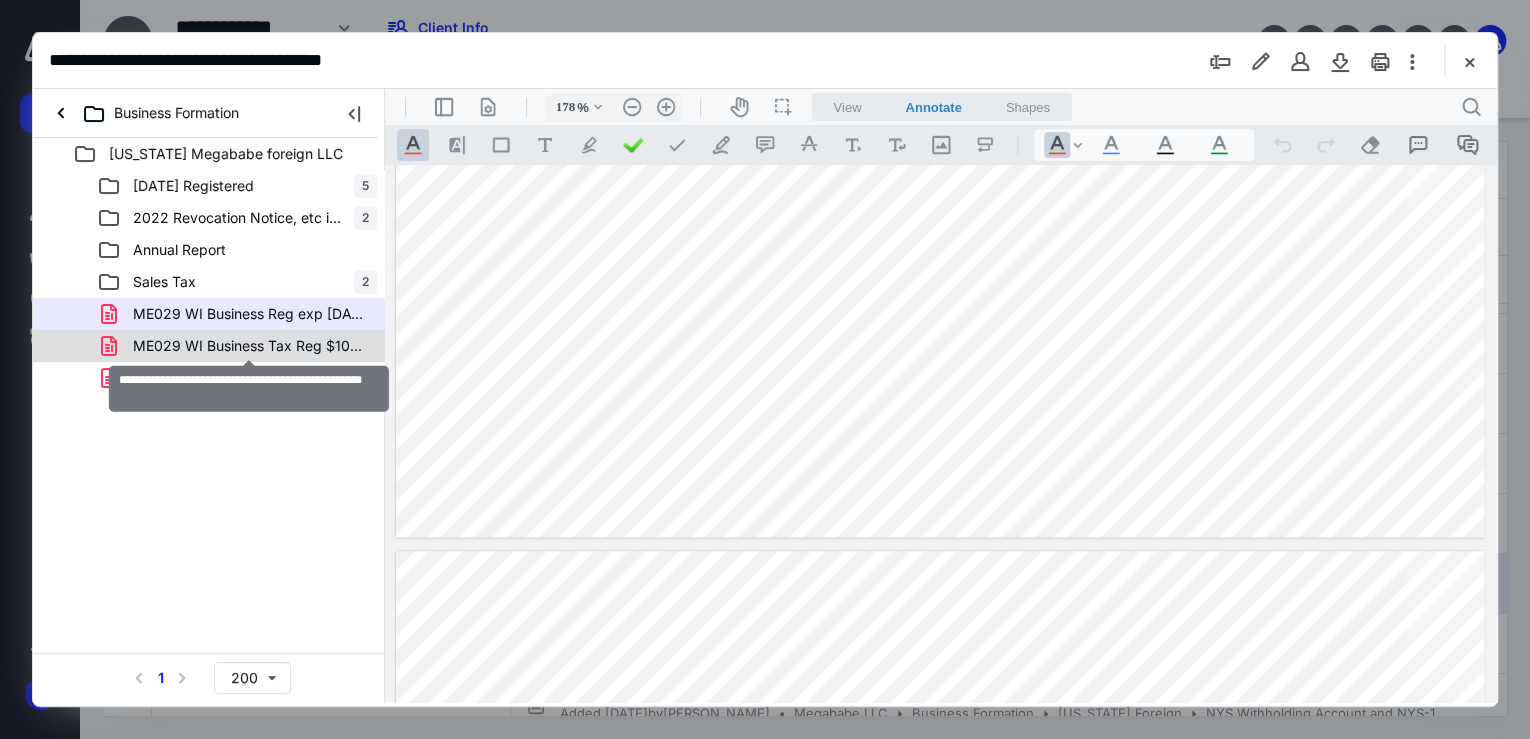 click on "ME029 WI Business Tax Reg $10 paid [DATE].pdf" at bounding box center [249, 346] 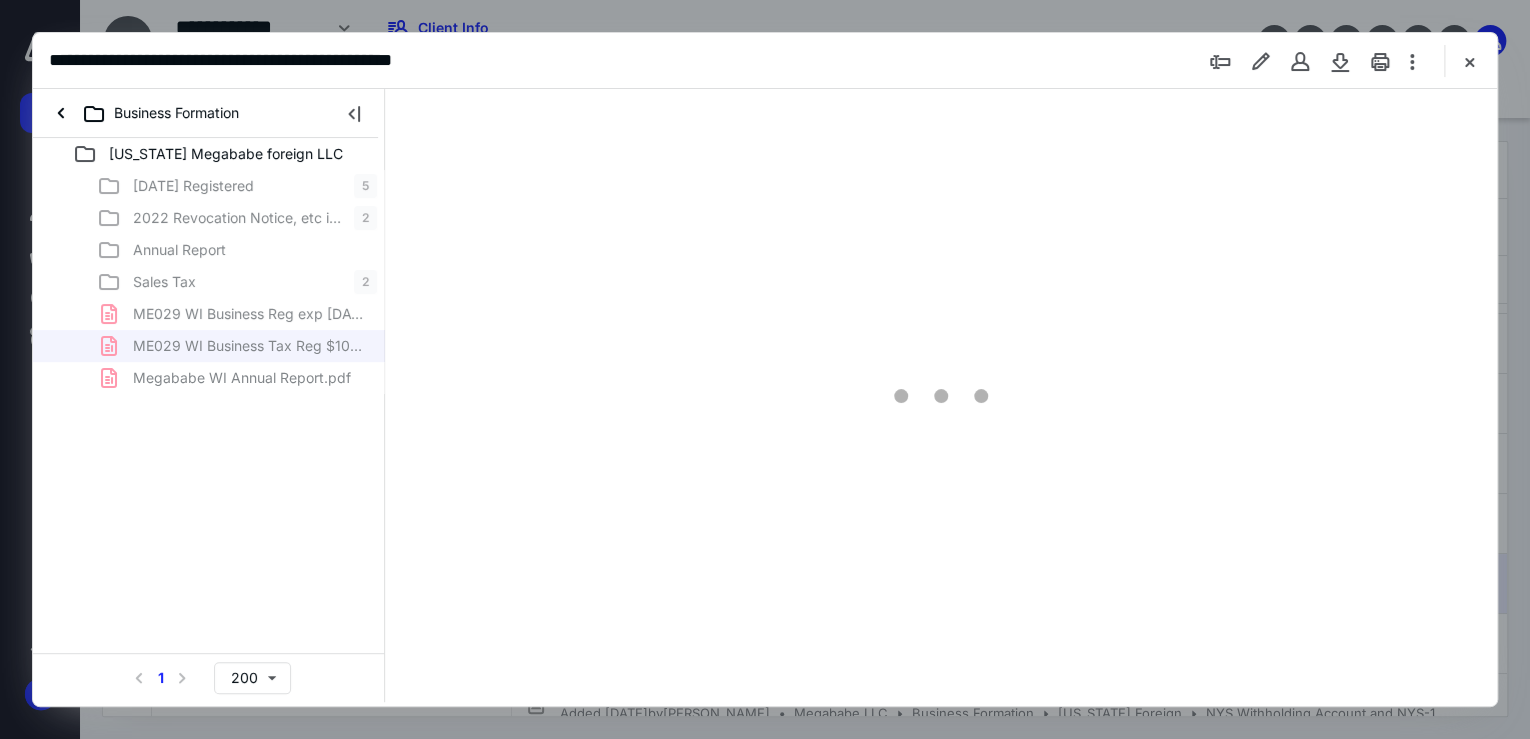 scroll, scrollTop: 83, scrollLeft: 0, axis: vertical 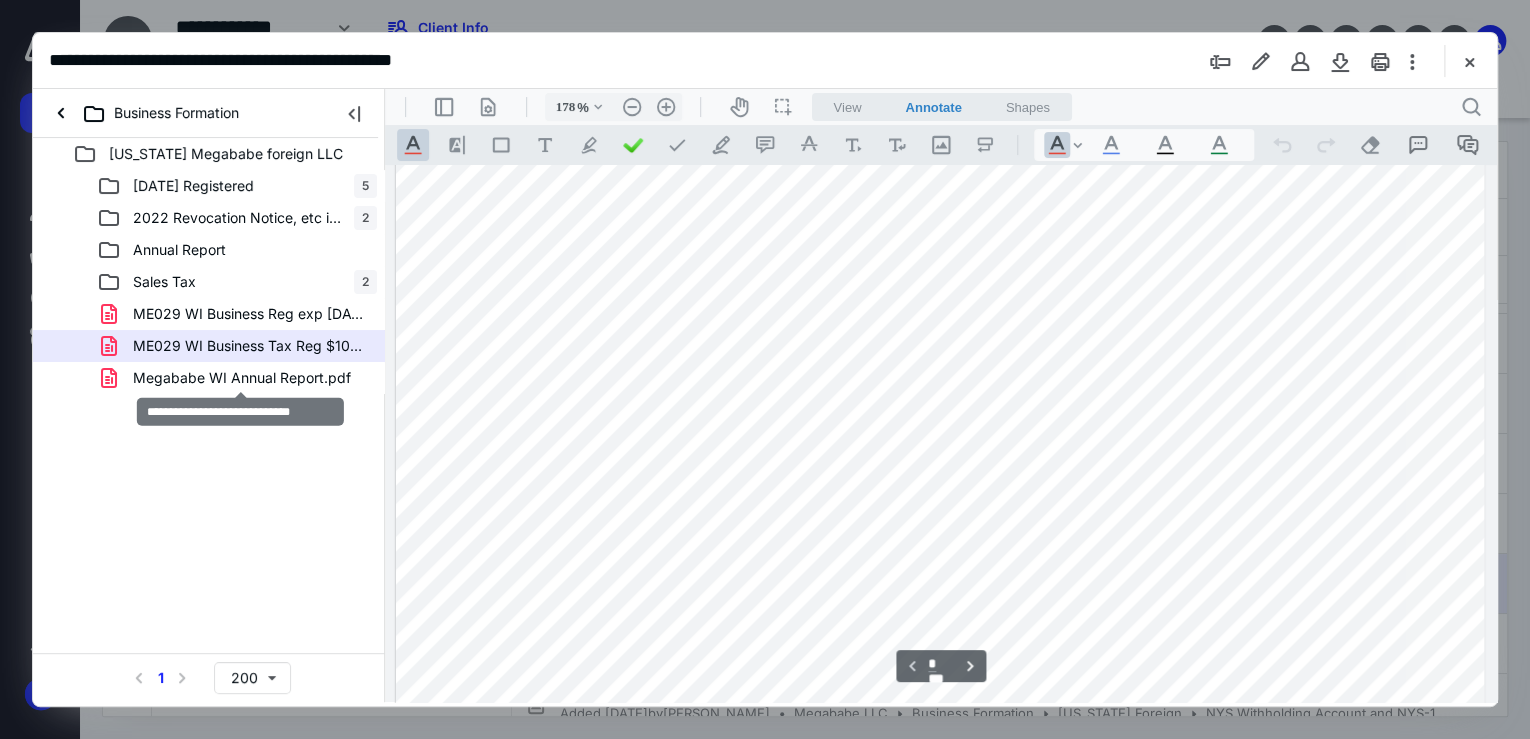 click on "Megababe WI Annual Report.pdf" at bounding box center (242, 378) 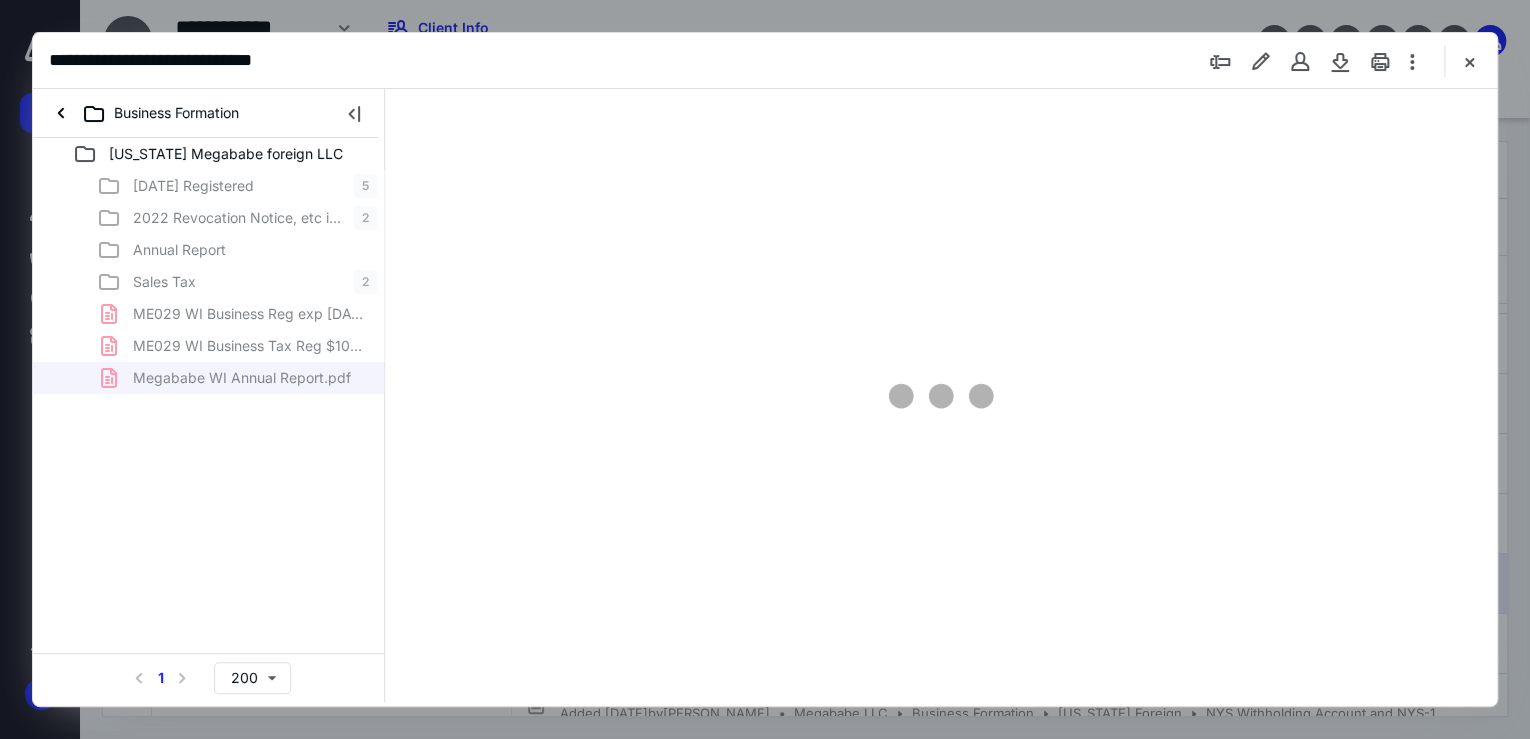type on "178" 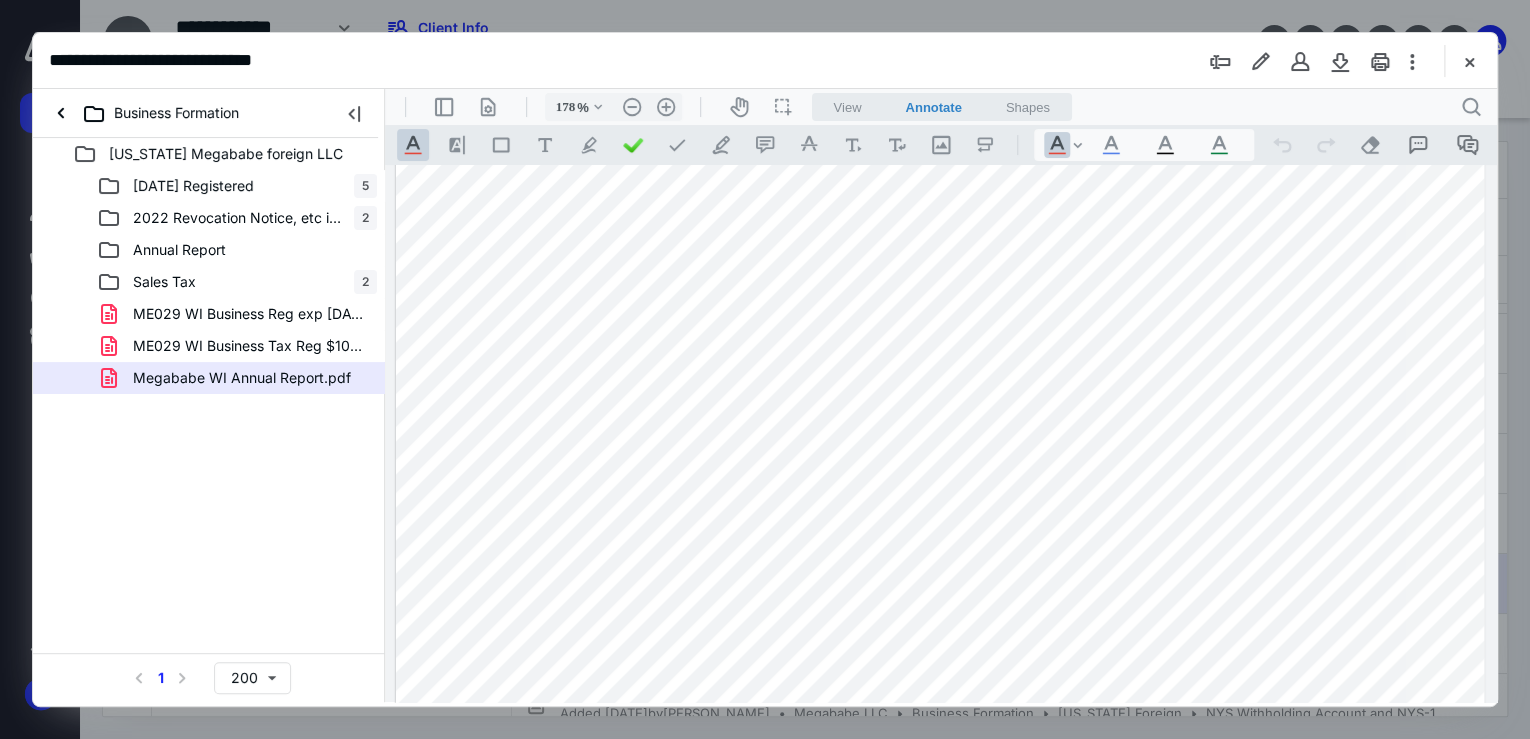 scroll, scrollTop: 0, scrollLeft: 0, axis: both 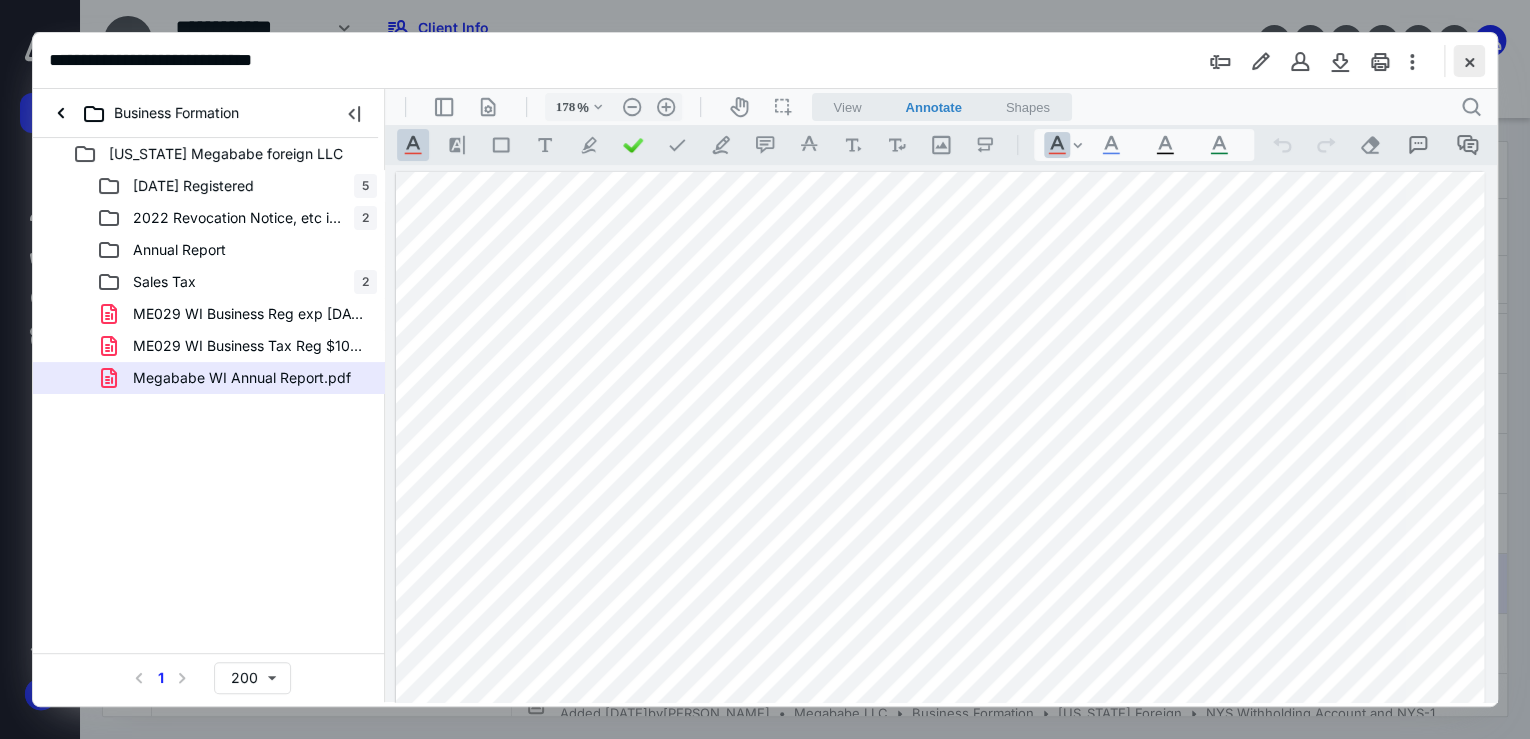 click at bounding box center (1469, 61) 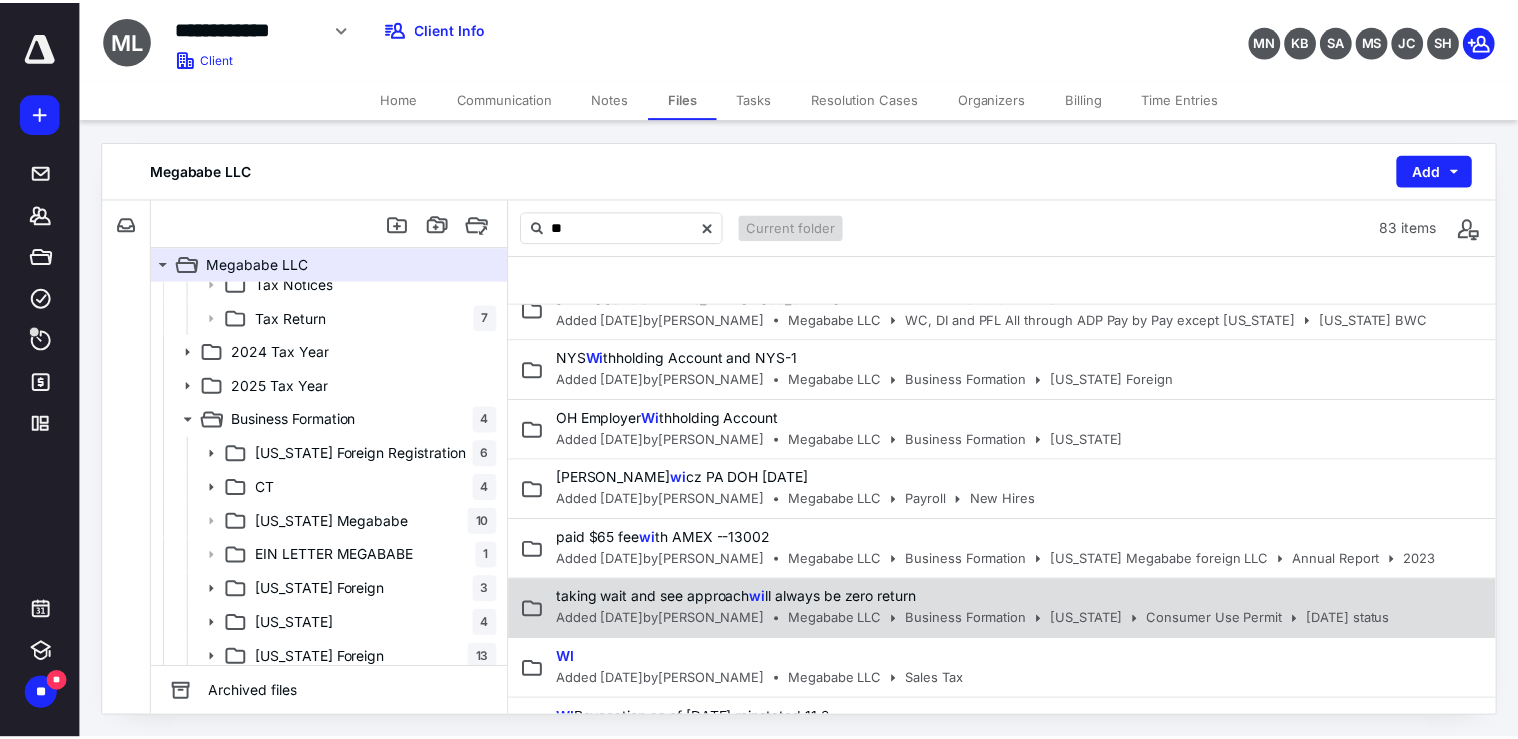 scroll, scrollTop: 484, scrollLeft: 0, axis: vertical 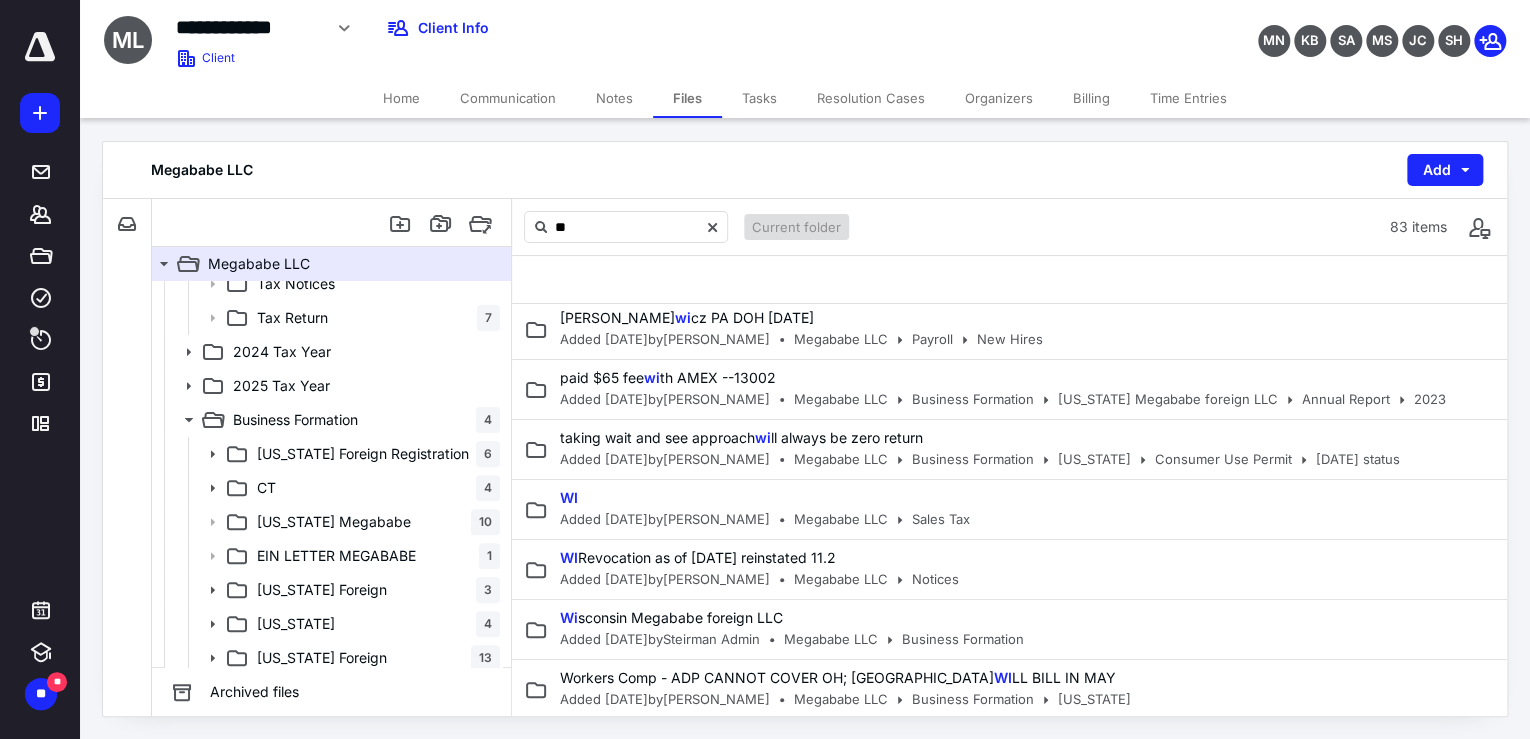 click on "Notes" at bounding box center (614, 98) 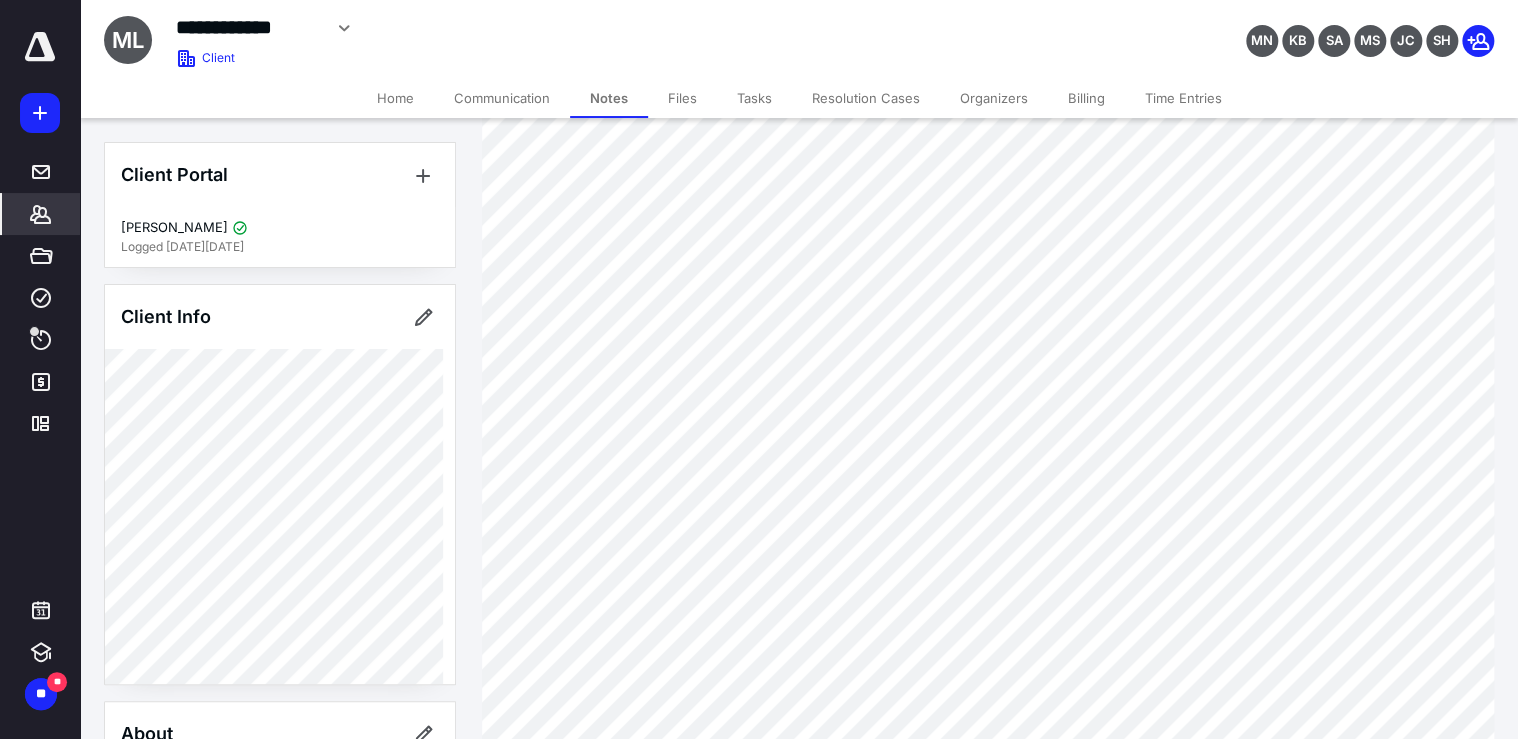 scroll, scrollTop: 3040, scrollLeft: 0, axis: vertical 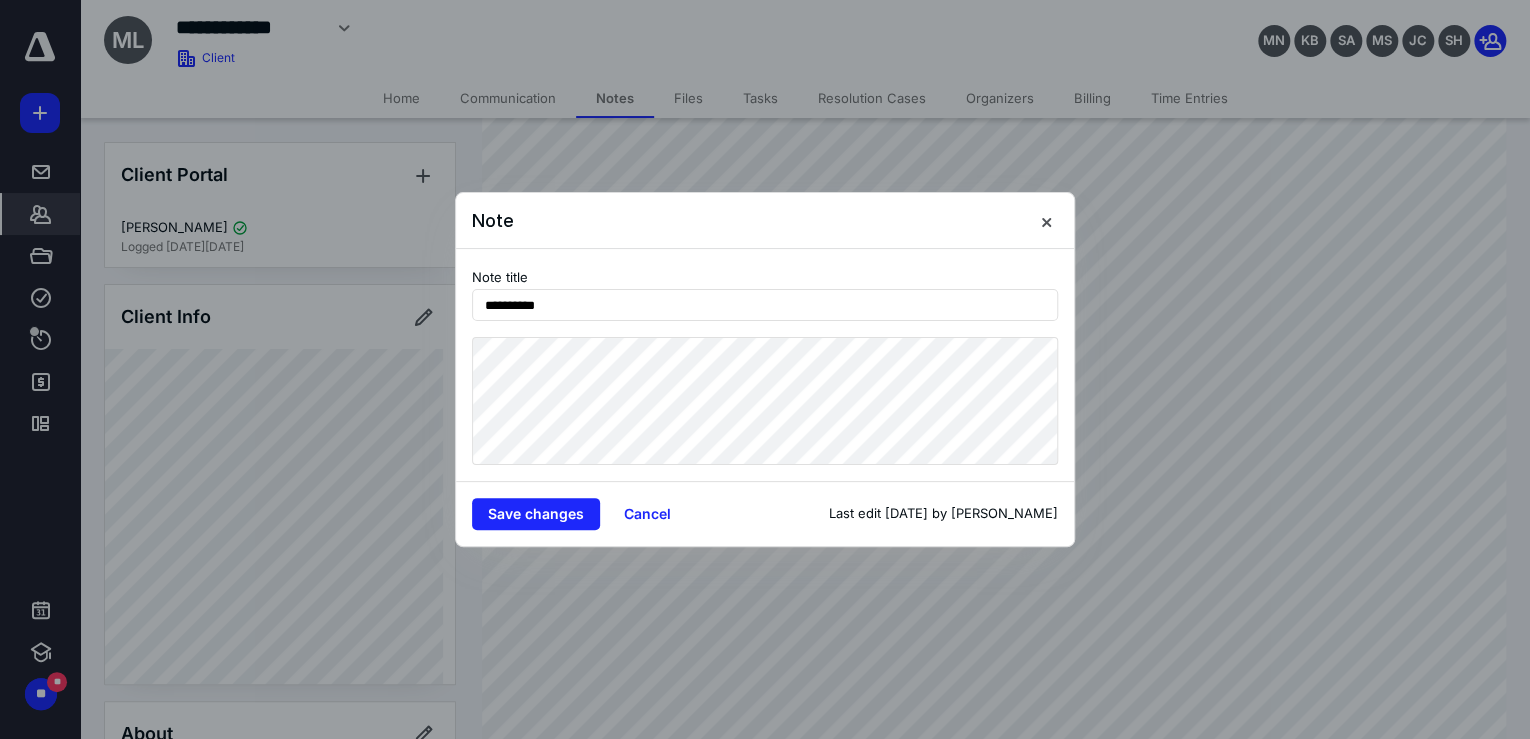click at bounding box center [765, 369] 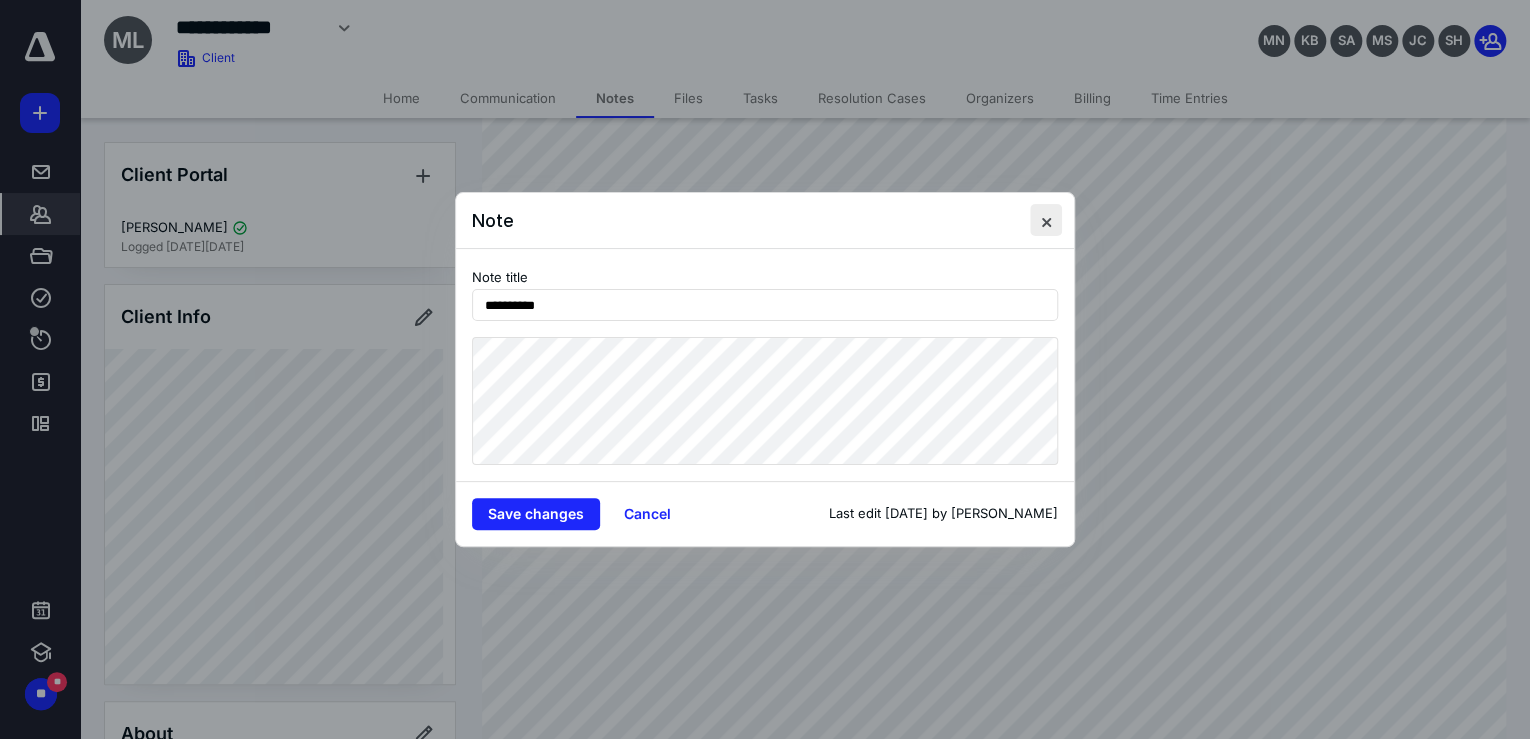 click at bounding box center [1046, 220] 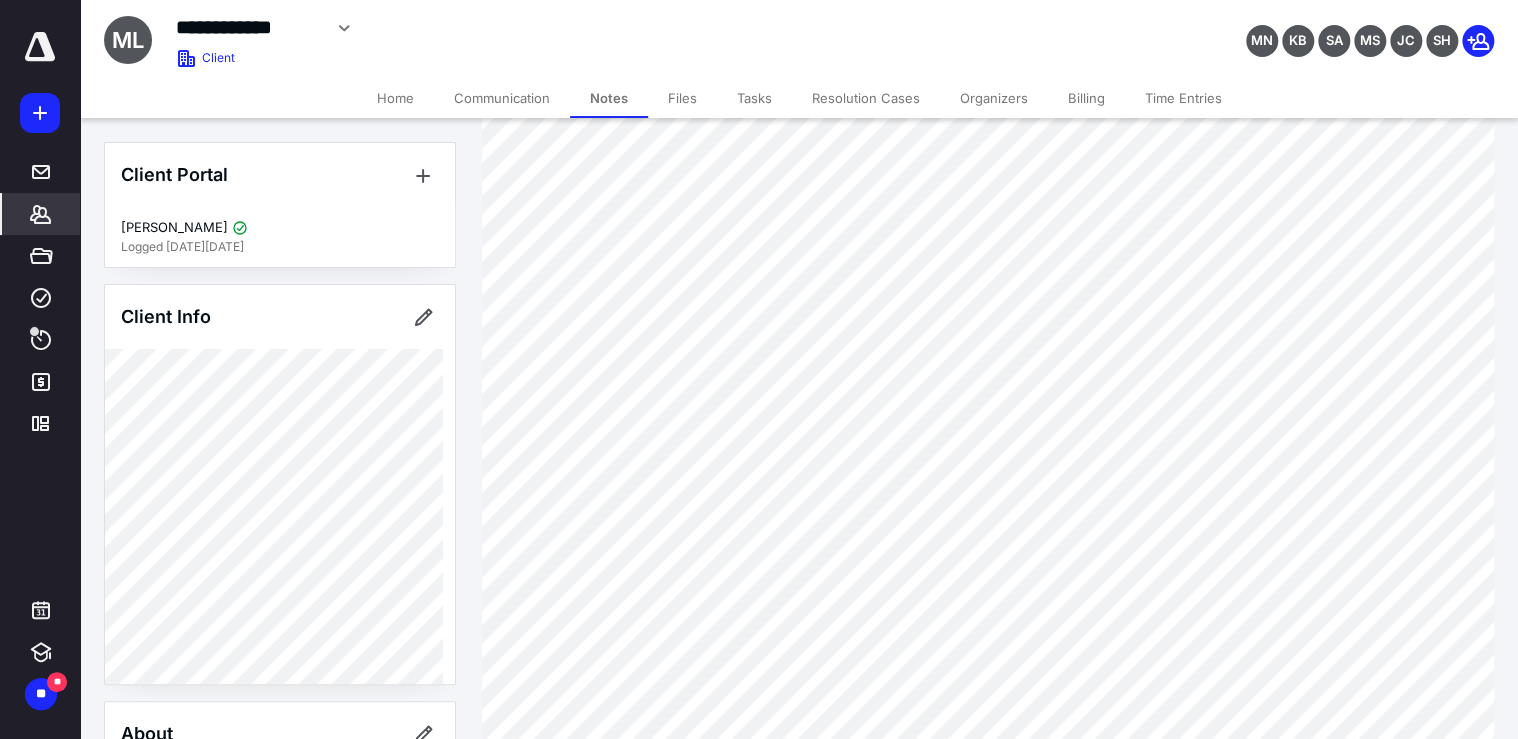 scroll, scrollTop: 3038, scrollLeft: 0, axis: vertical 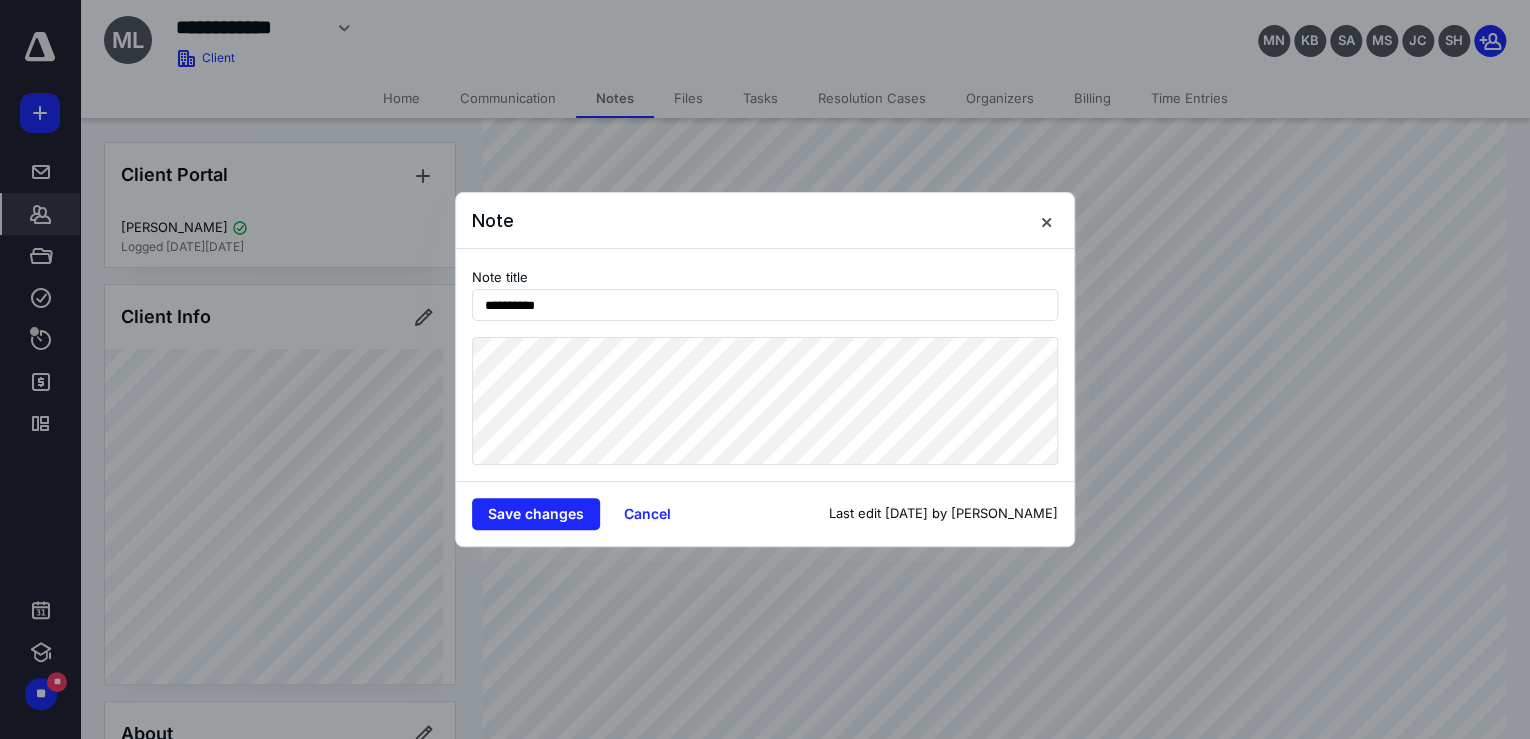 click on "**********" at bounding box center [765, 369] 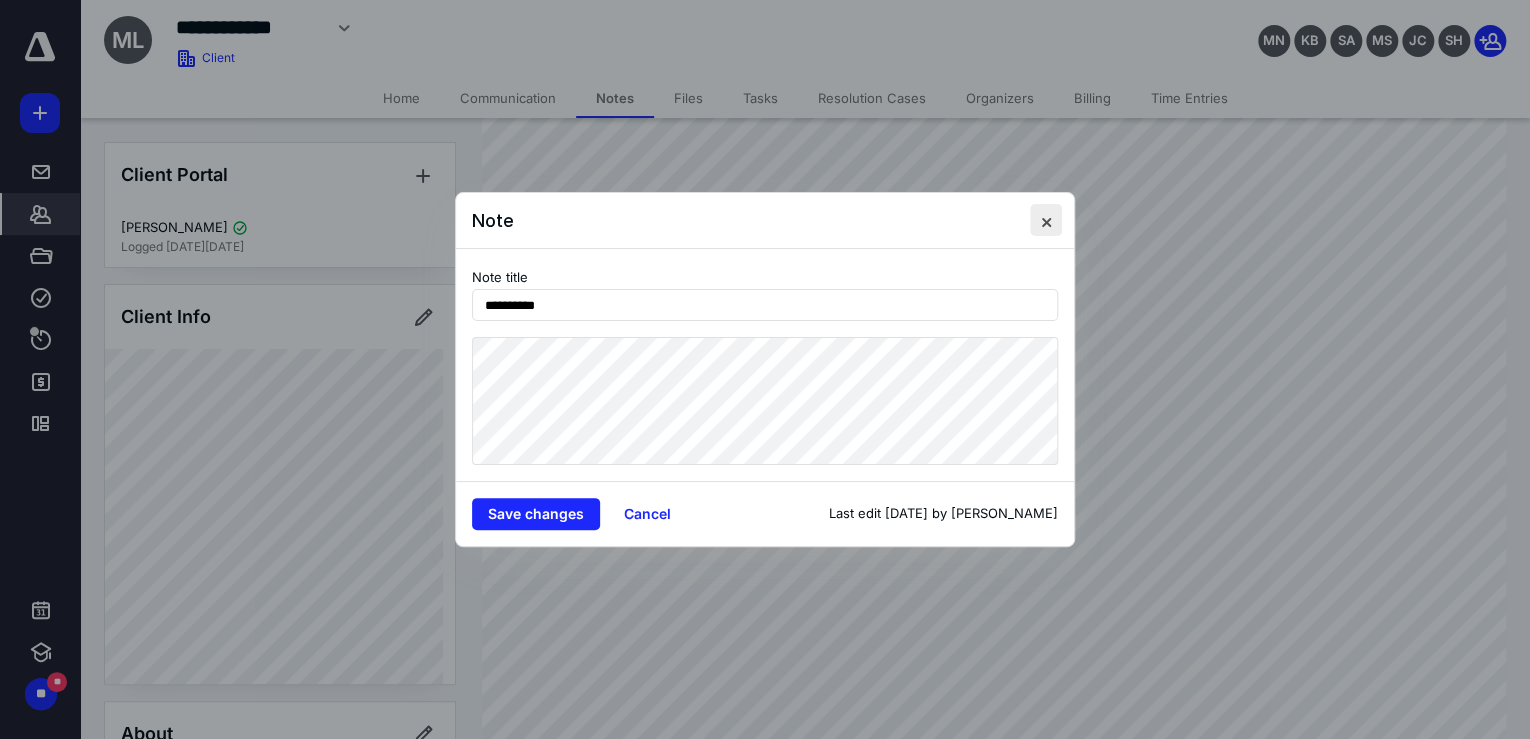 click at bounding box center (1046, 220) 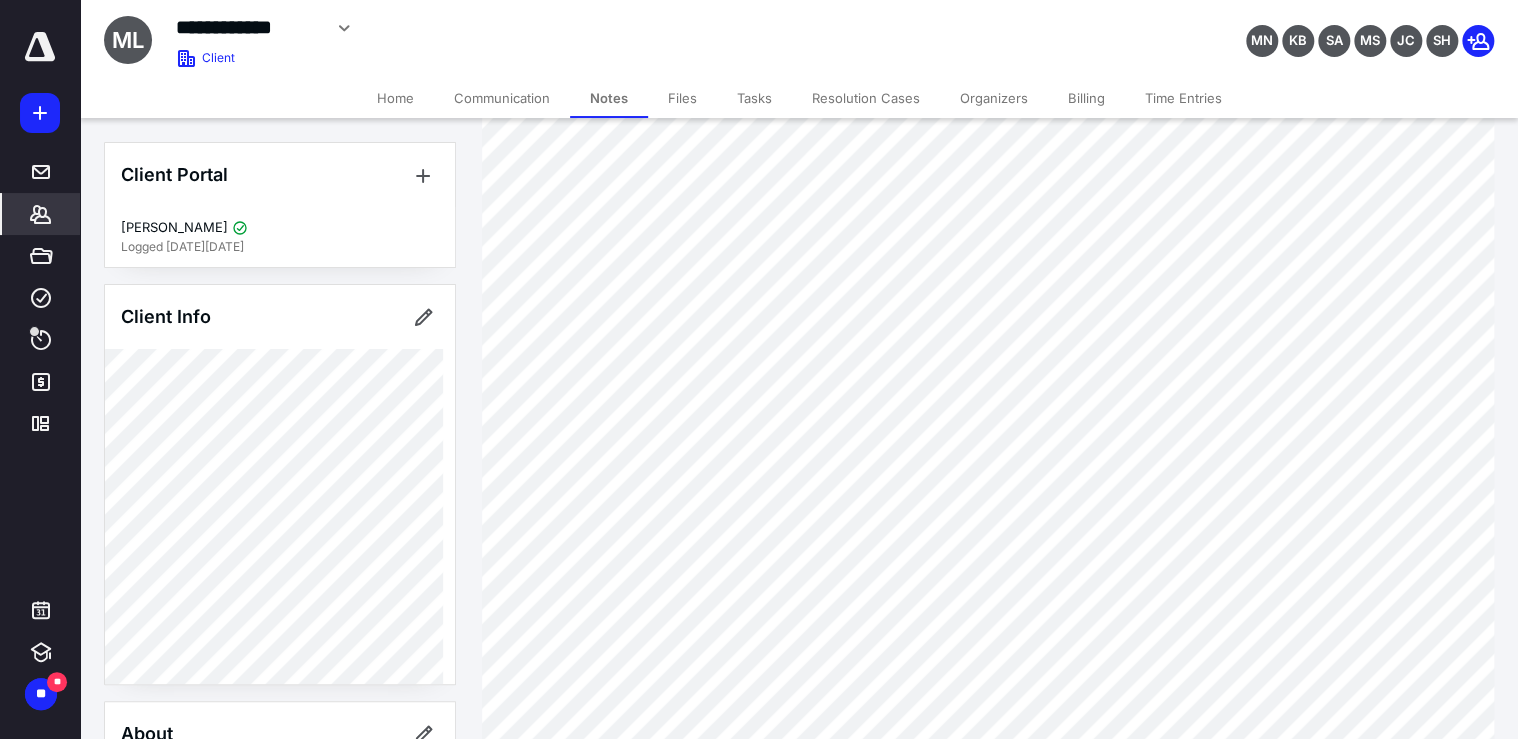 scroll, scrollTop: 6080, scrollLeft: 0, axis: vertical 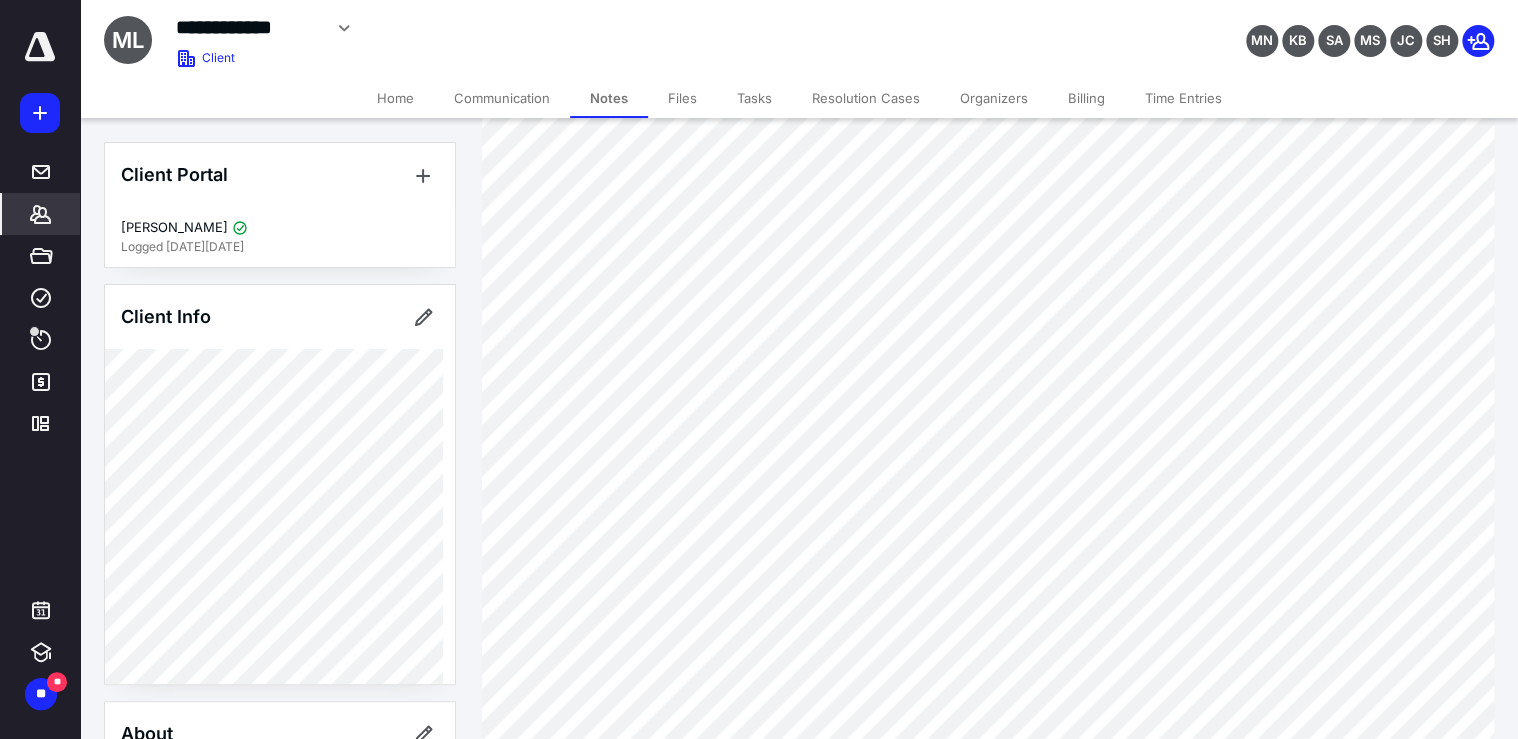 click on "*******" at bounding box center (41, 214) 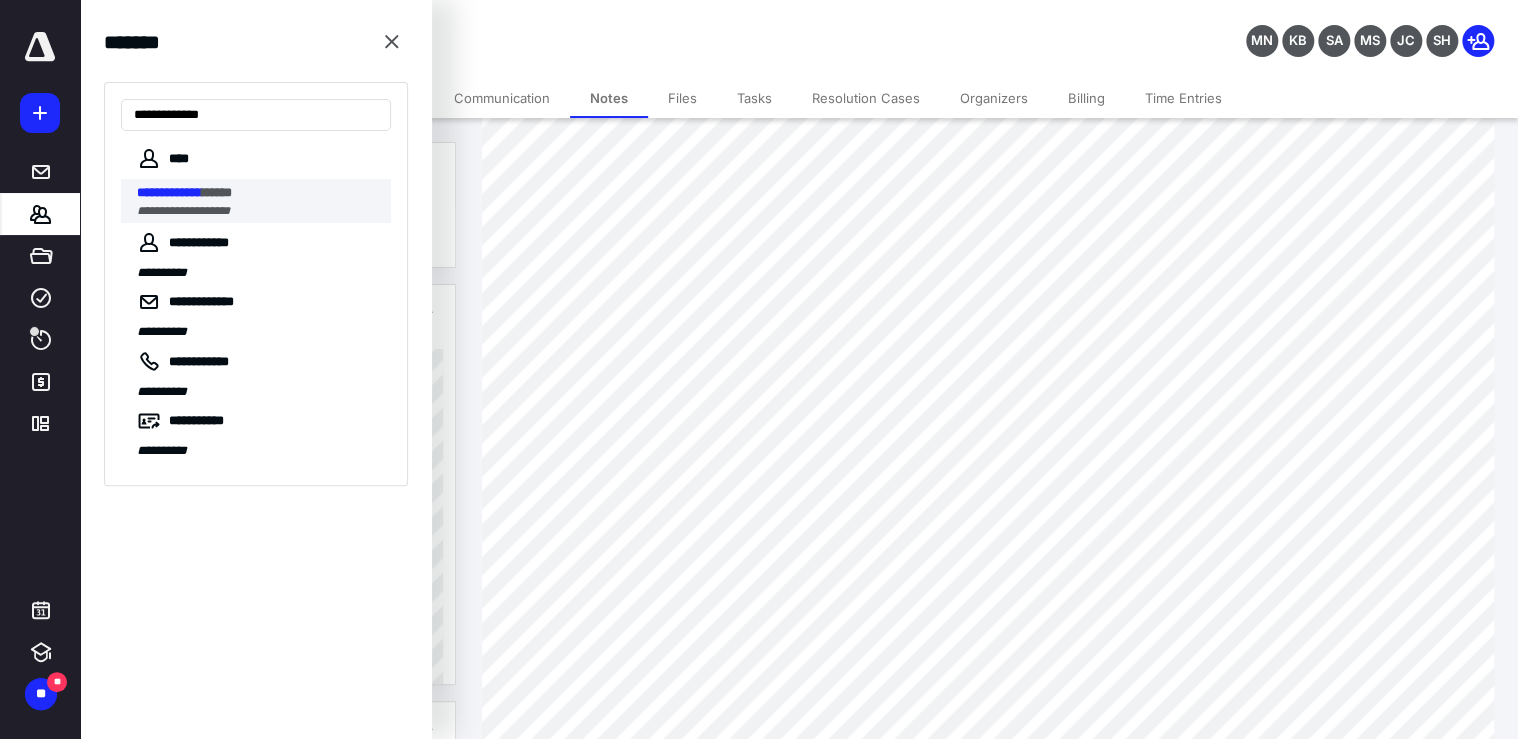 type on "**********" 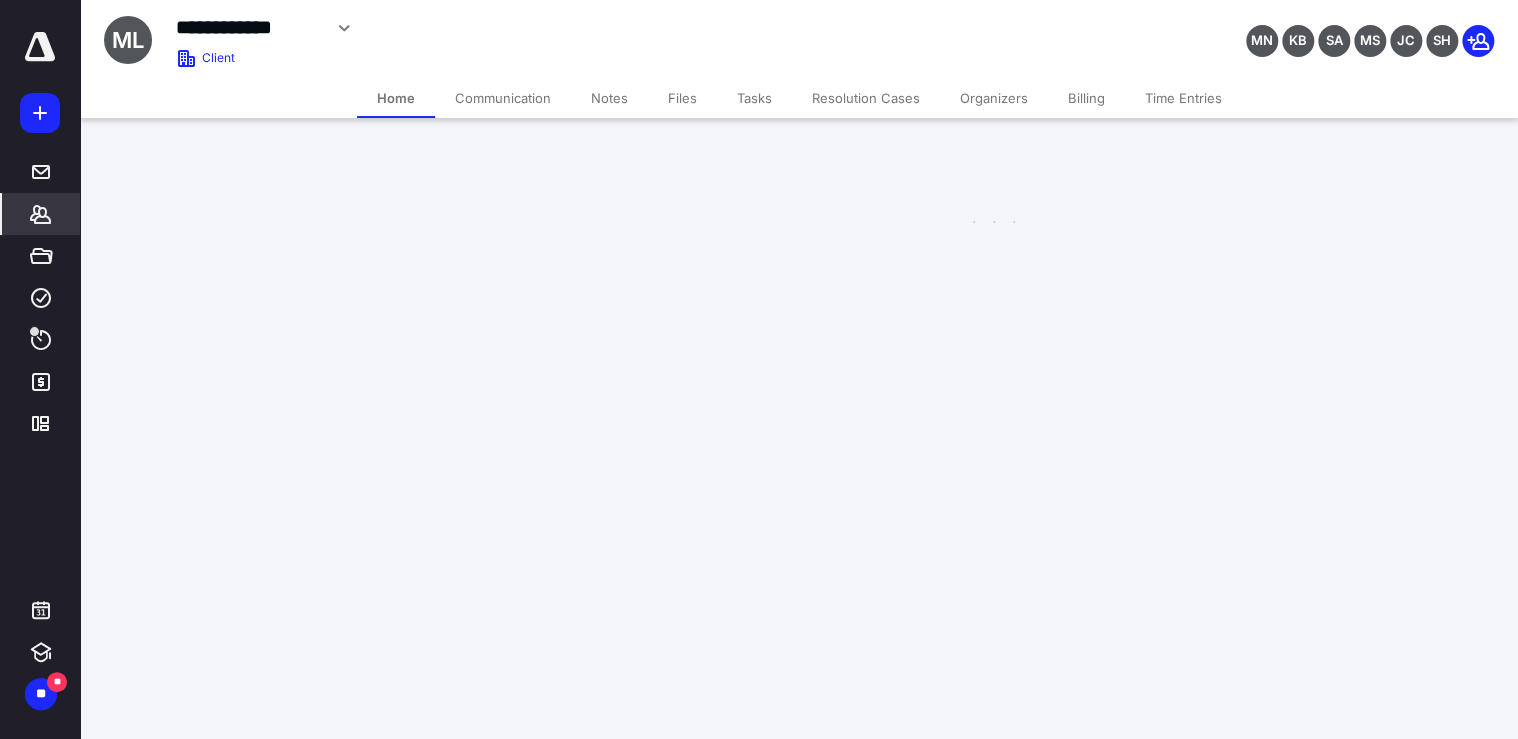 scroll, scrollTop: 0, scrollLeft: 0, axis: both 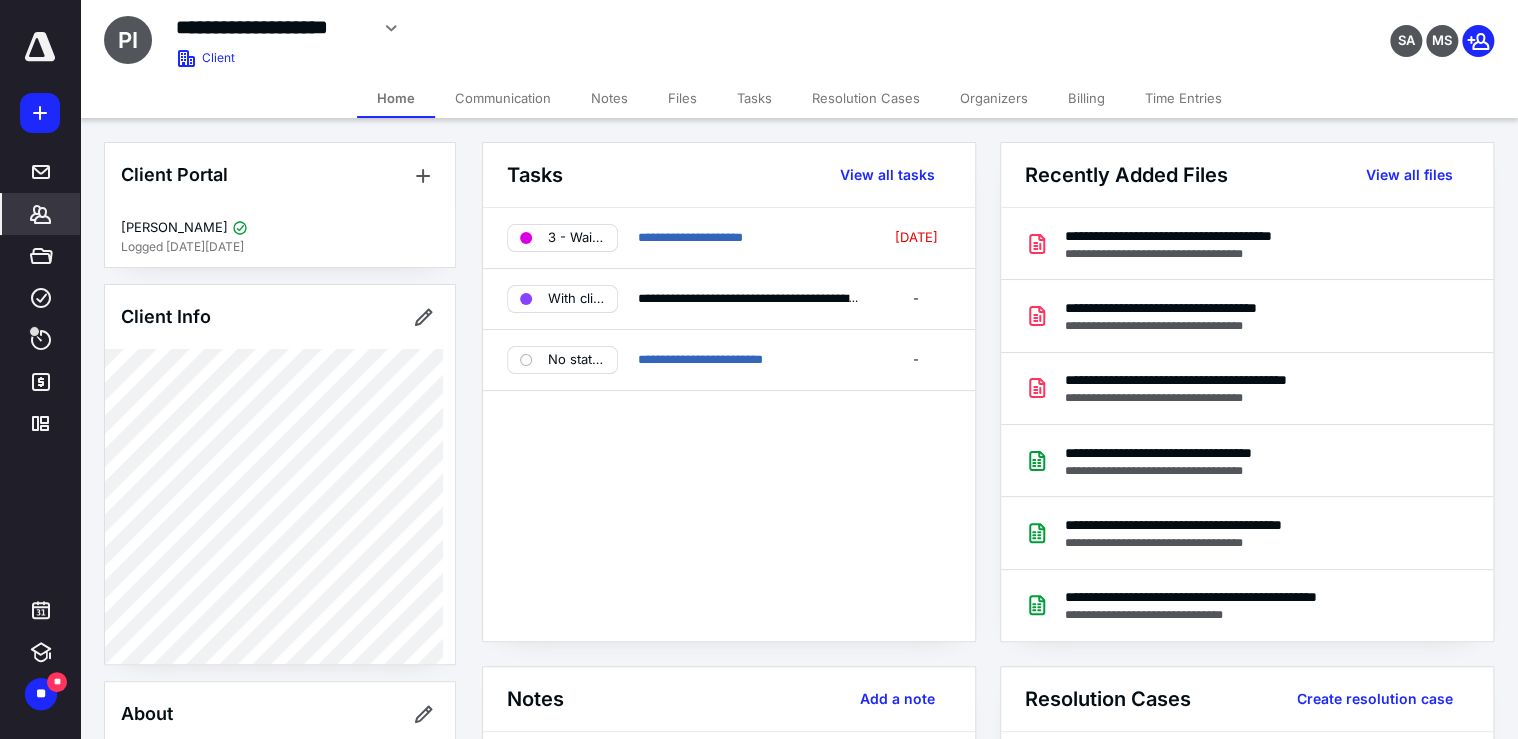 click on "Tasks" at bounding box center (754, 98) 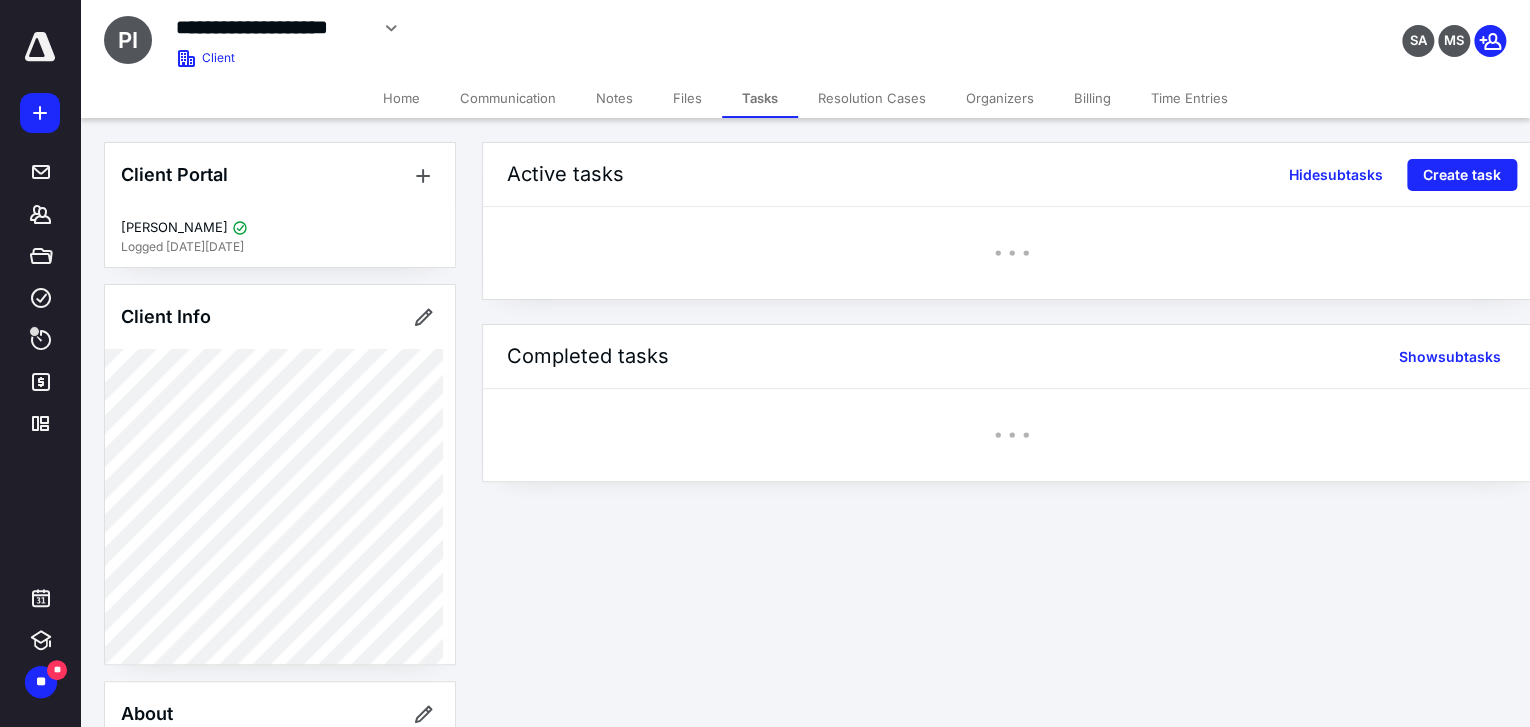 click on "Files" at bounding box center (687, 98) 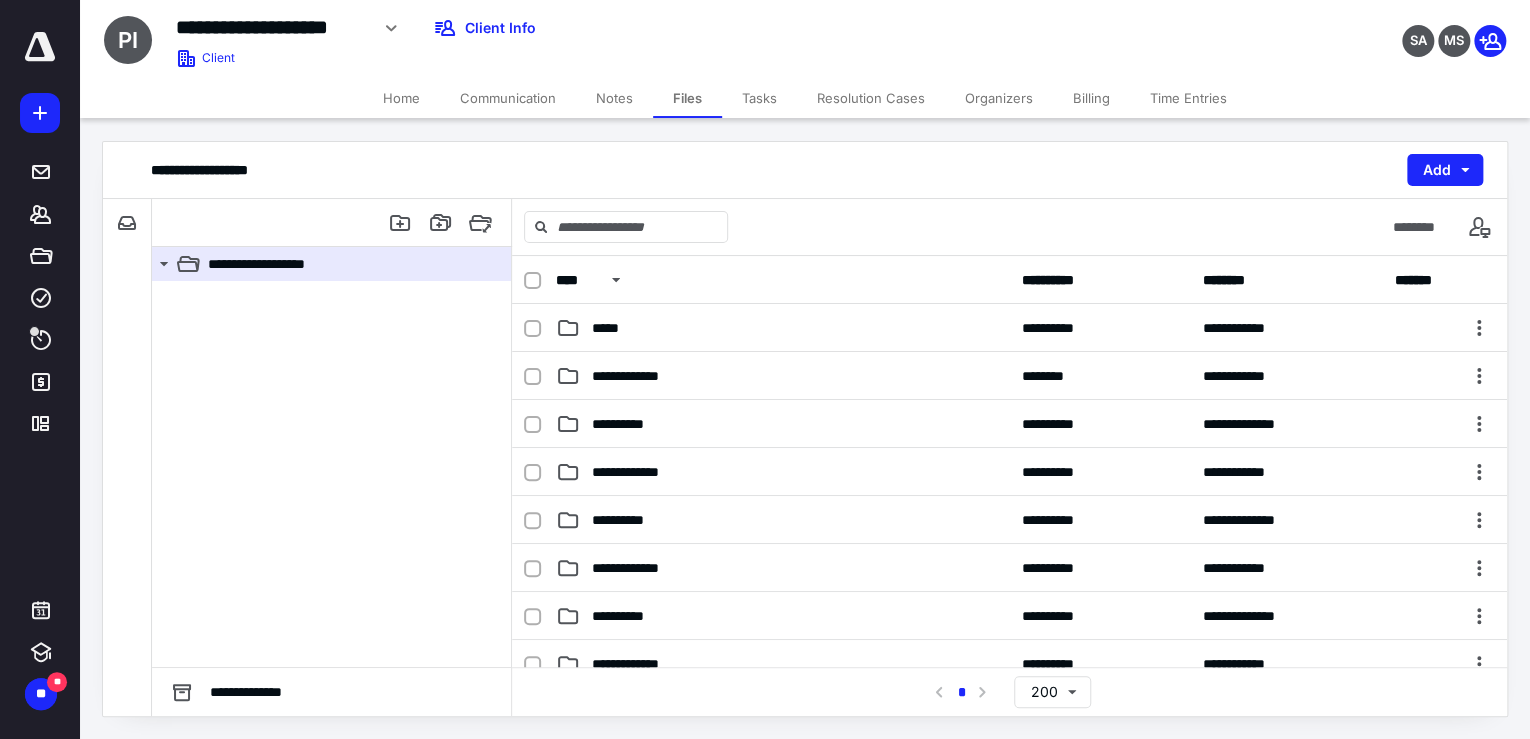 click on "Notes" at bounding box center (614, 98) 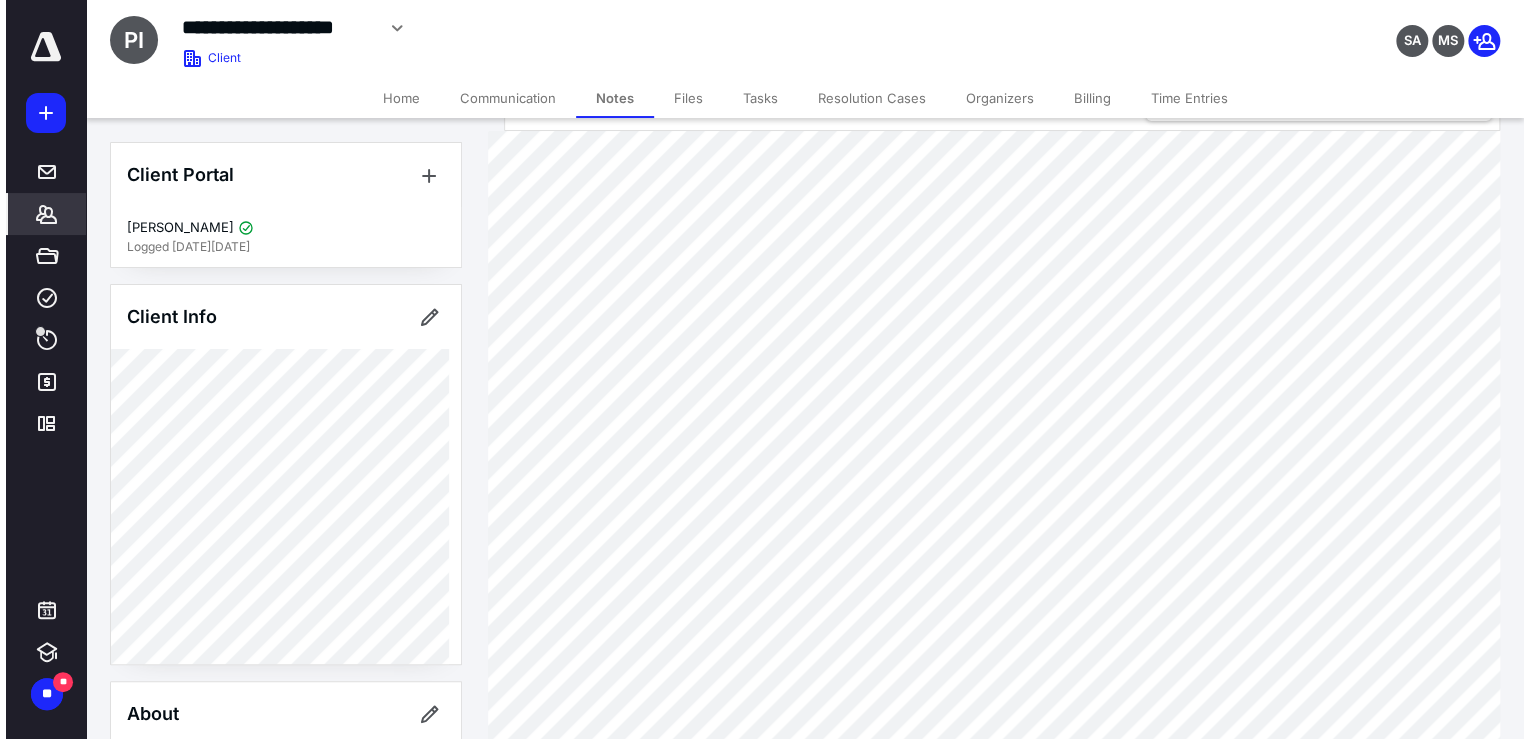 scroll, scrollTop: 0, scrollLeft: 0, axis: both 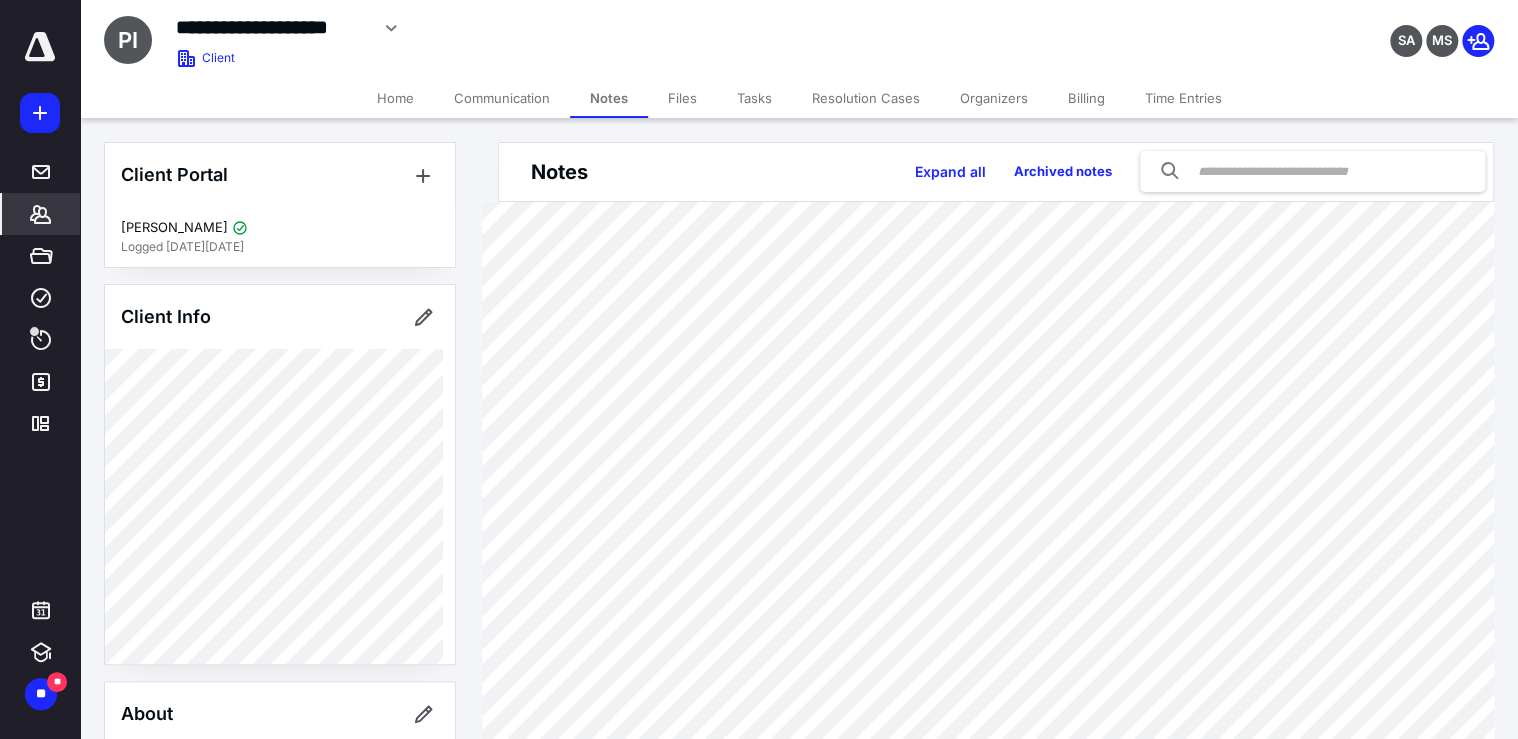 click on "Files" at bounding box center [682, 98] 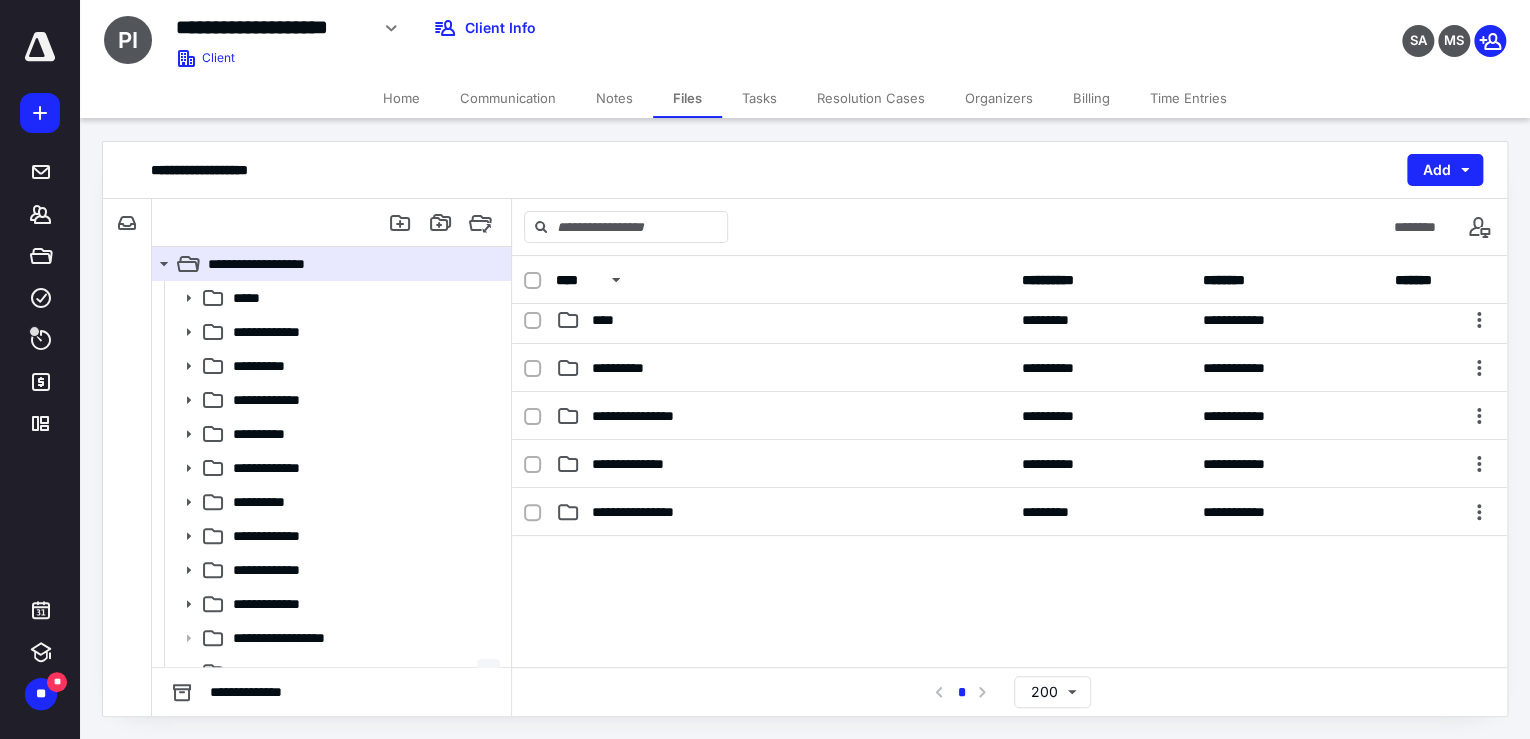 scroll, scrollTop: 640, scrollLeft: 0, axis: vertical 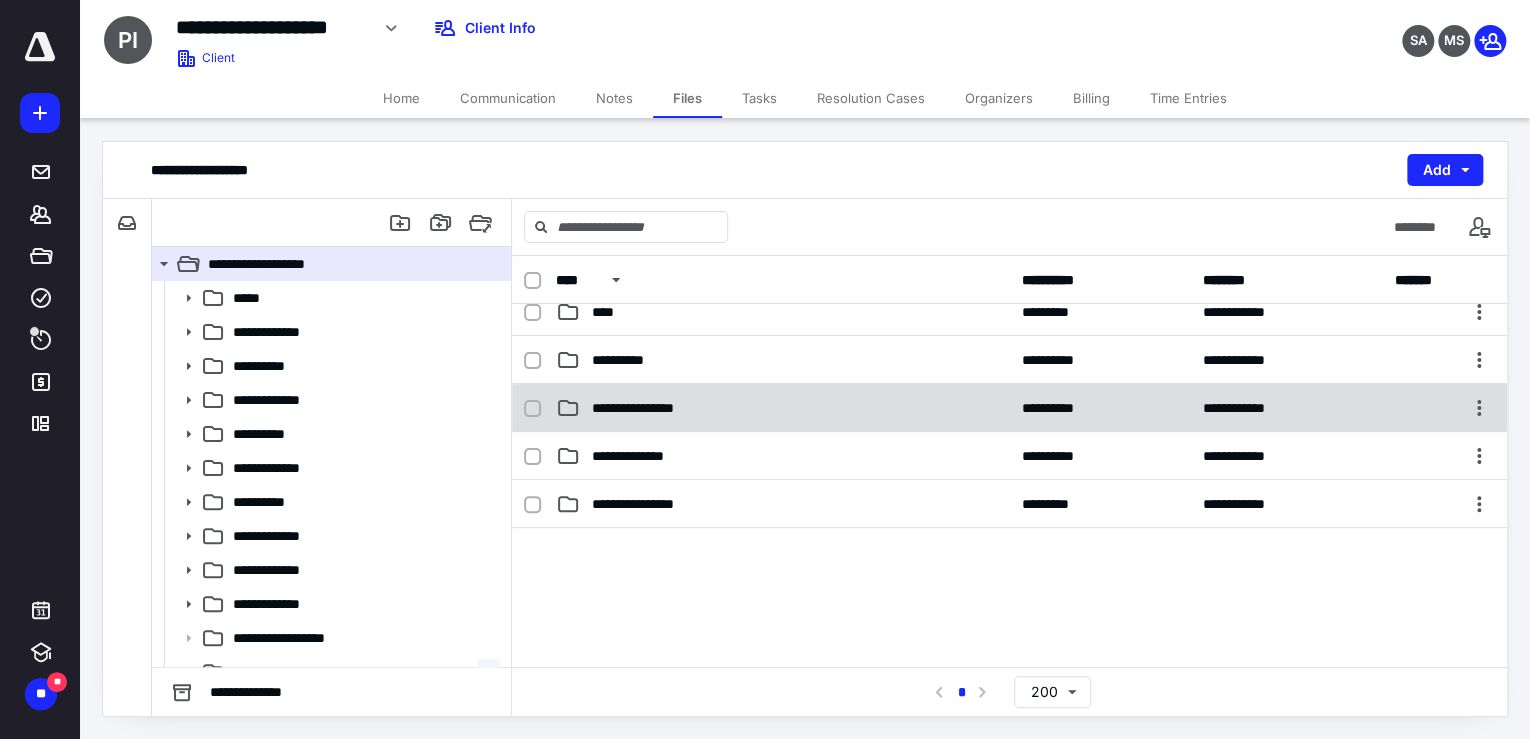 click on "**********" at bounding box center [783, 408] 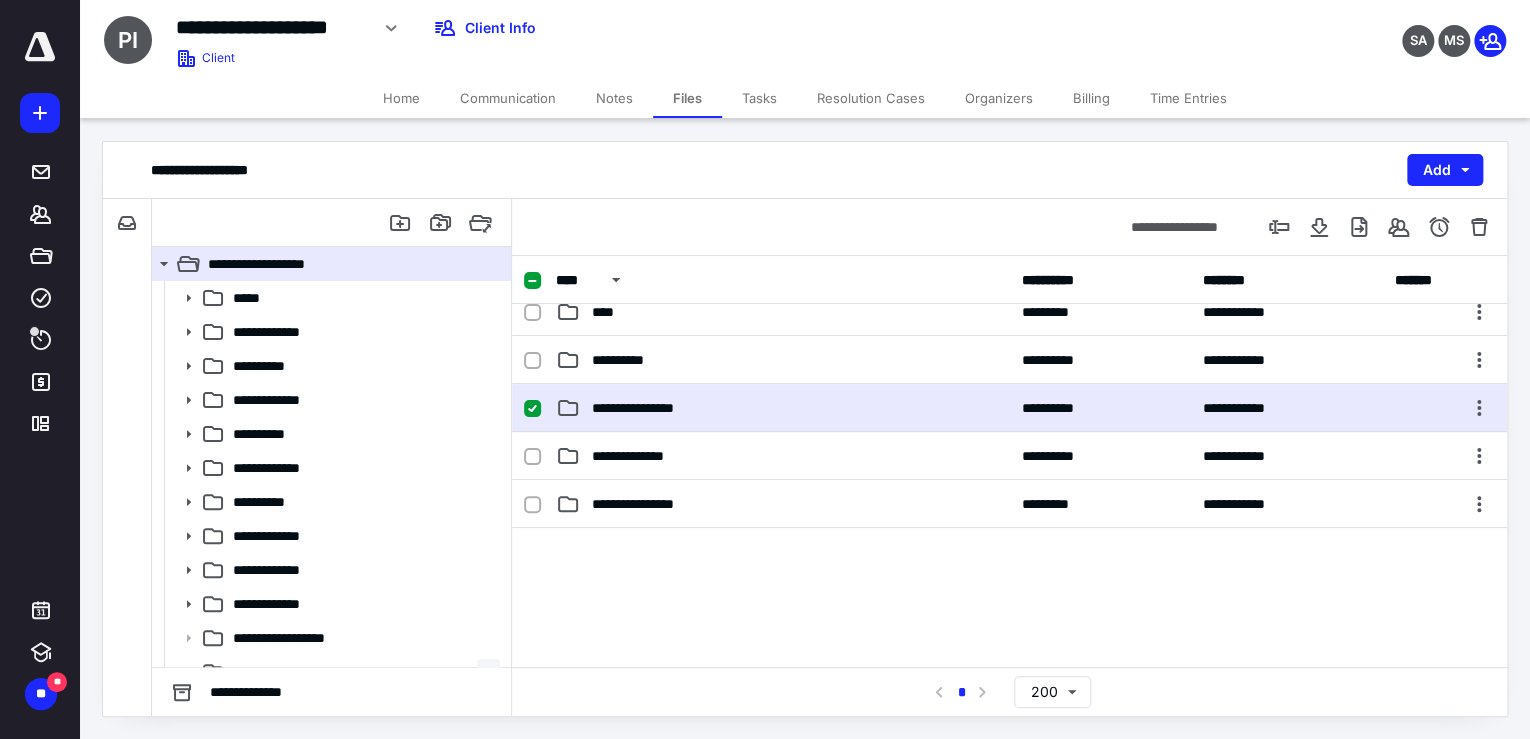 click on "**********" at bounding box center (783, 408) 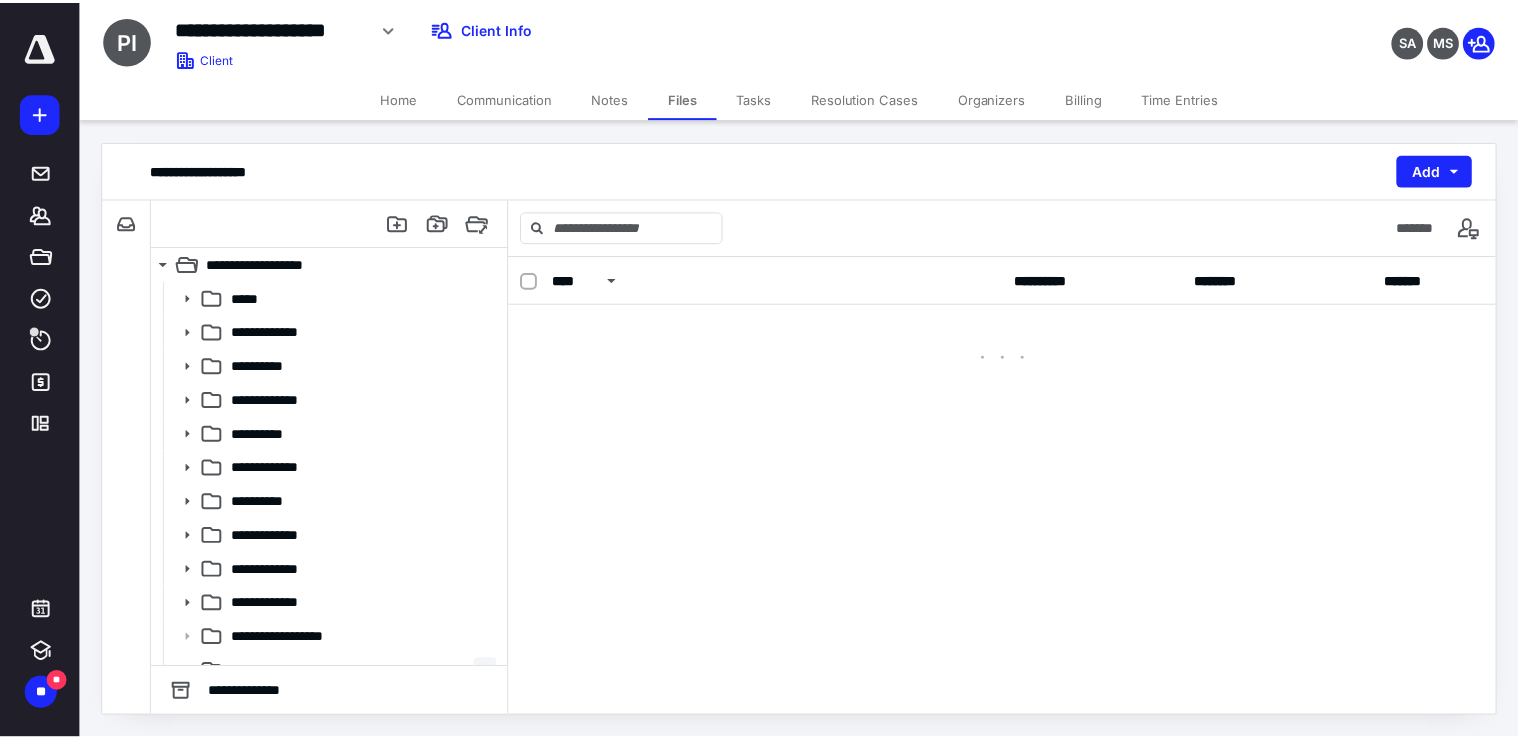 scroll, scrollTop: 0, scrollLeft: 0, axis: both 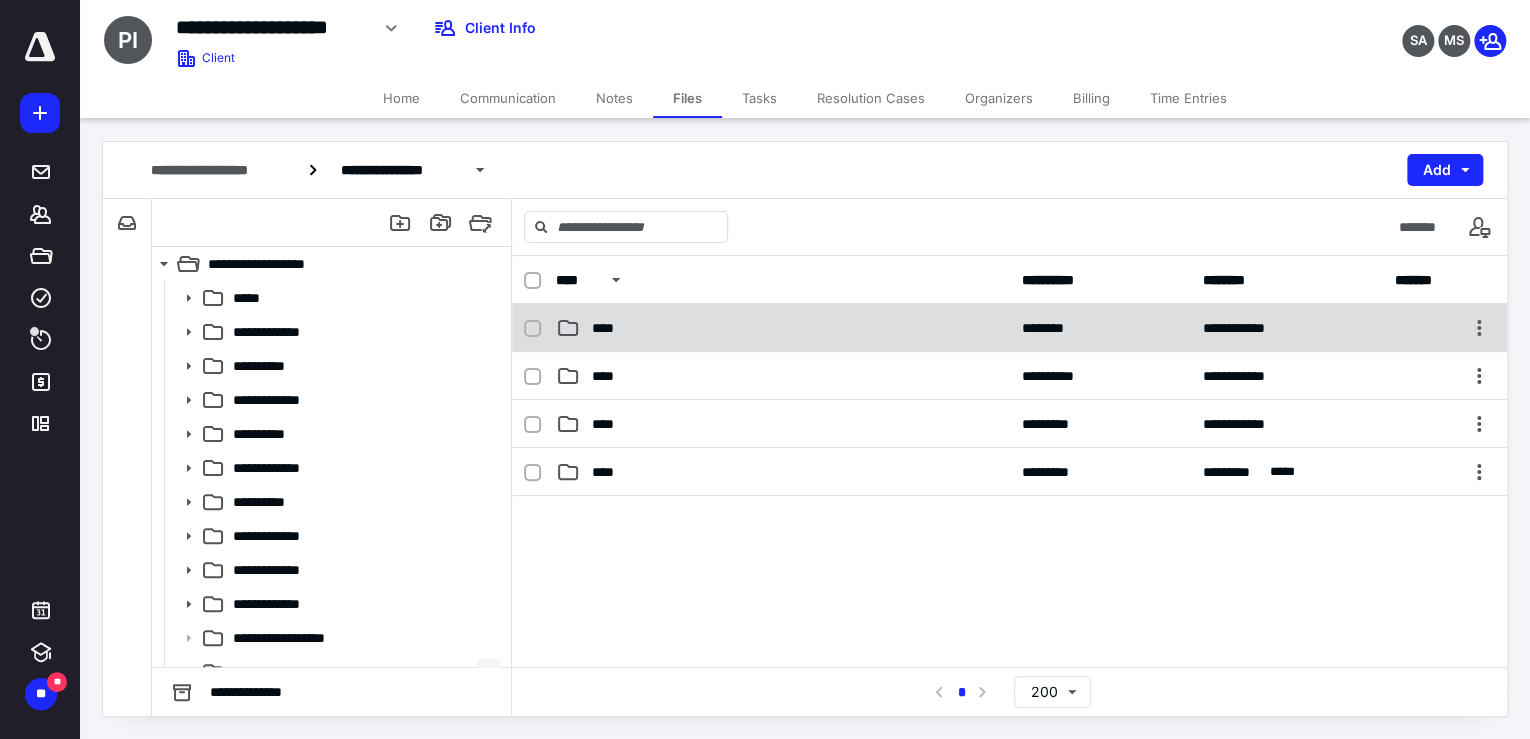 click on "****" at bounding box center (783, 328) 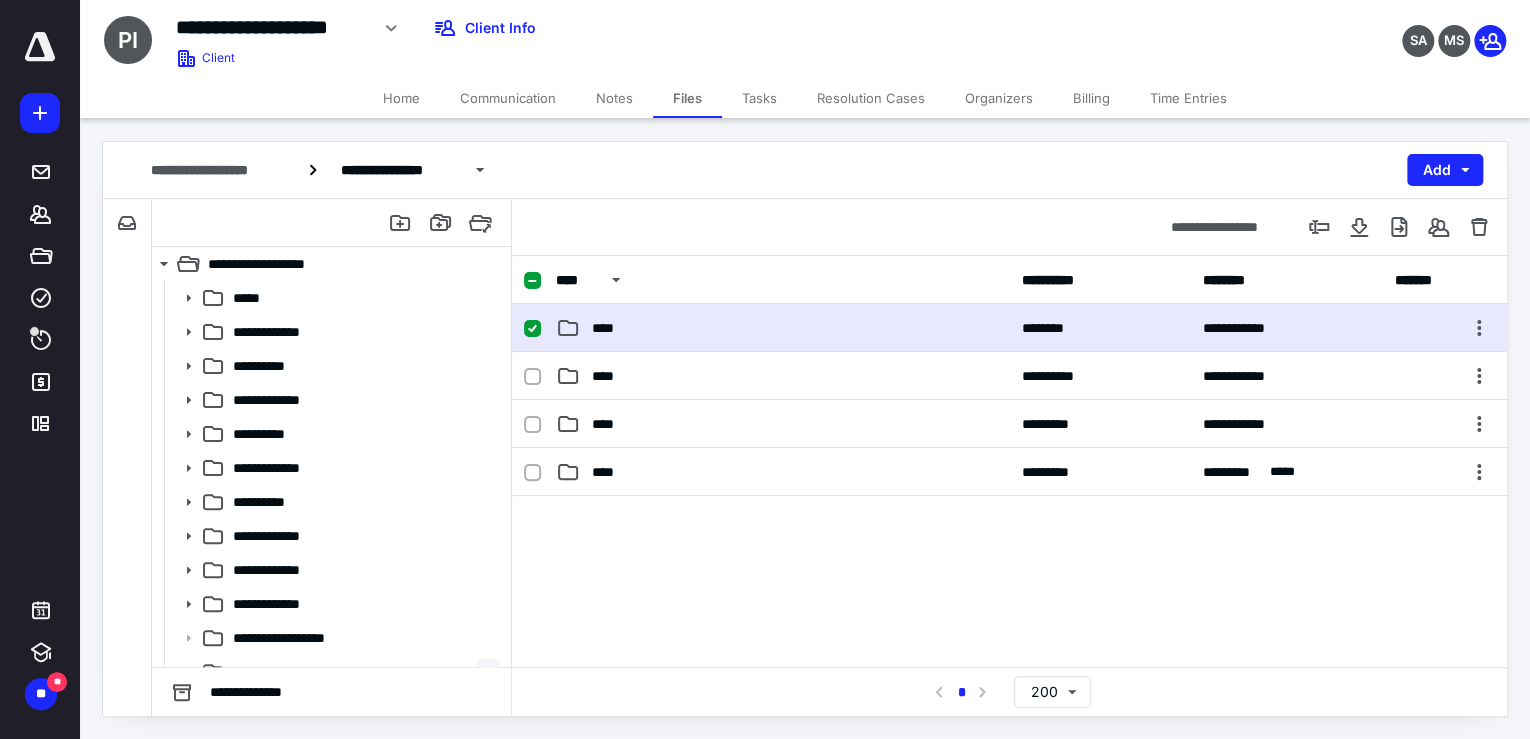 click on "****" at bounding box center (783, 328) 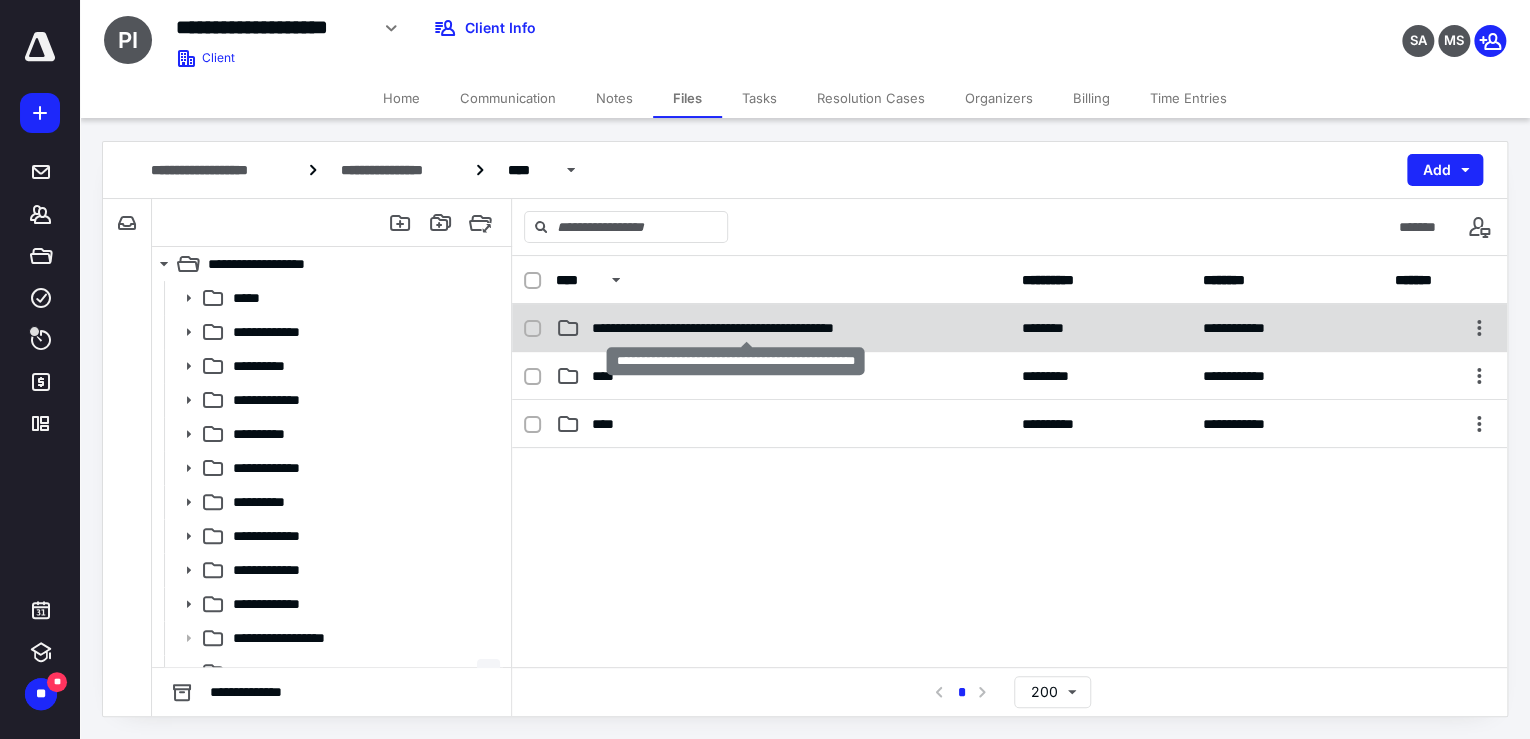 click on "**********" at bounding box center (747, 328) 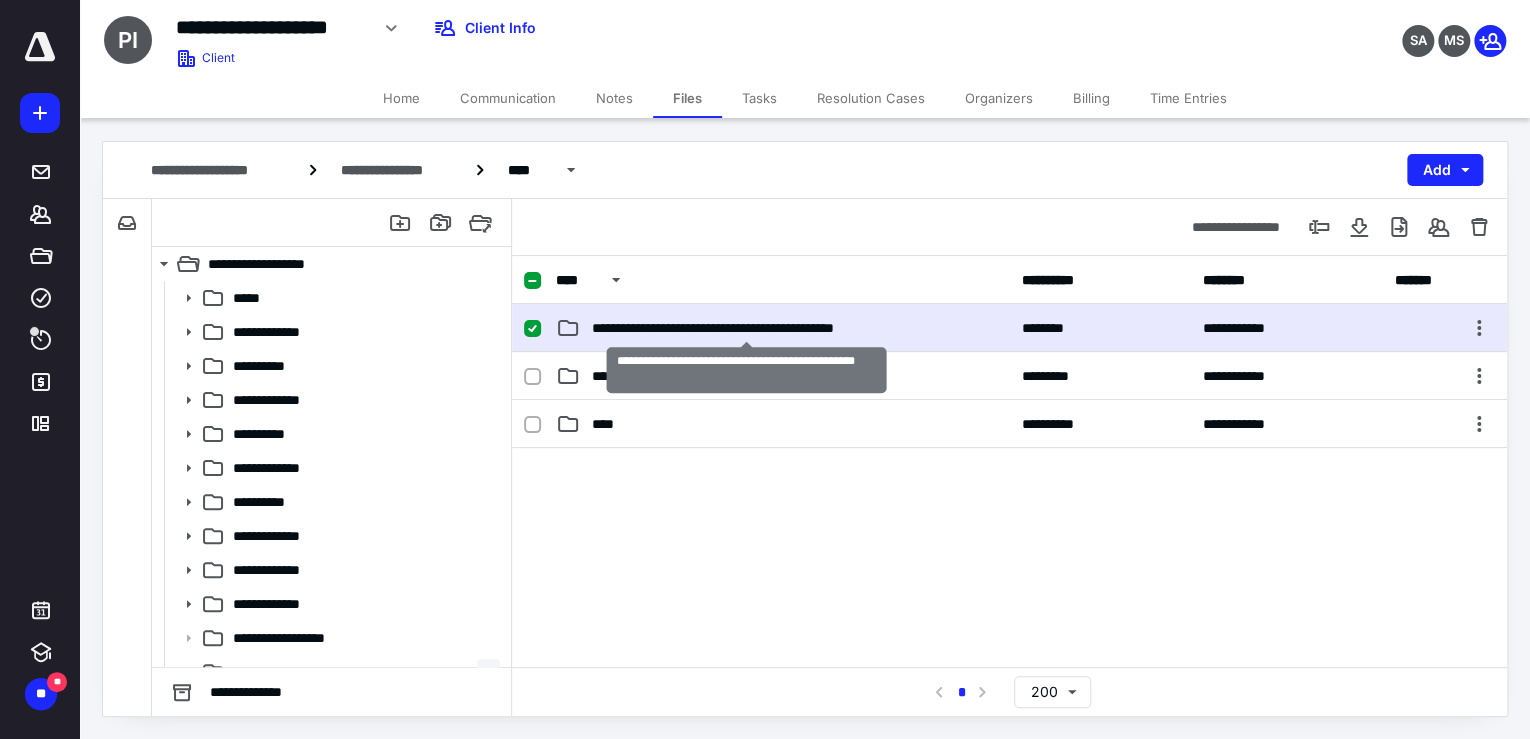 click on "**********" at bounding box center (747, 328) 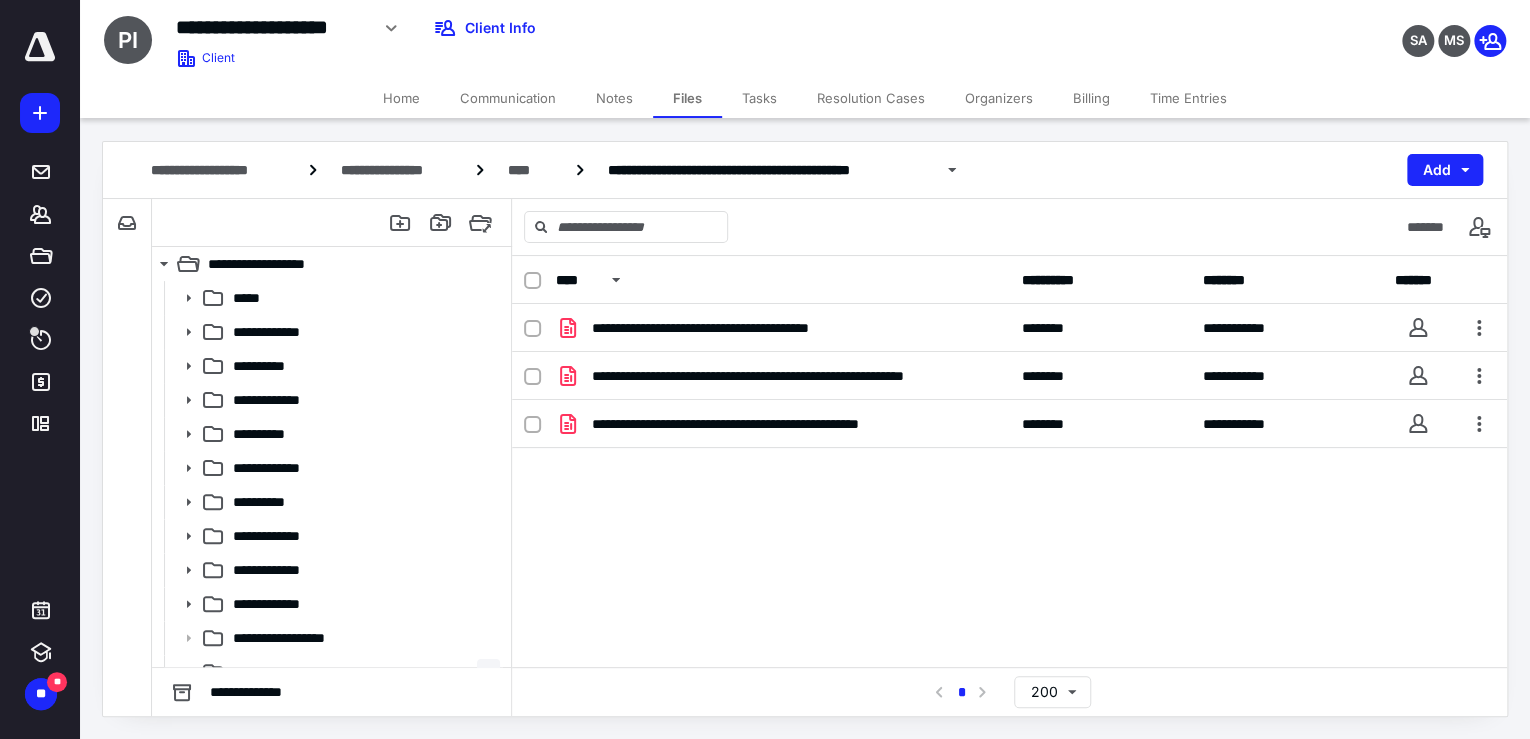click on "Home" at bounding box center (401, 98) 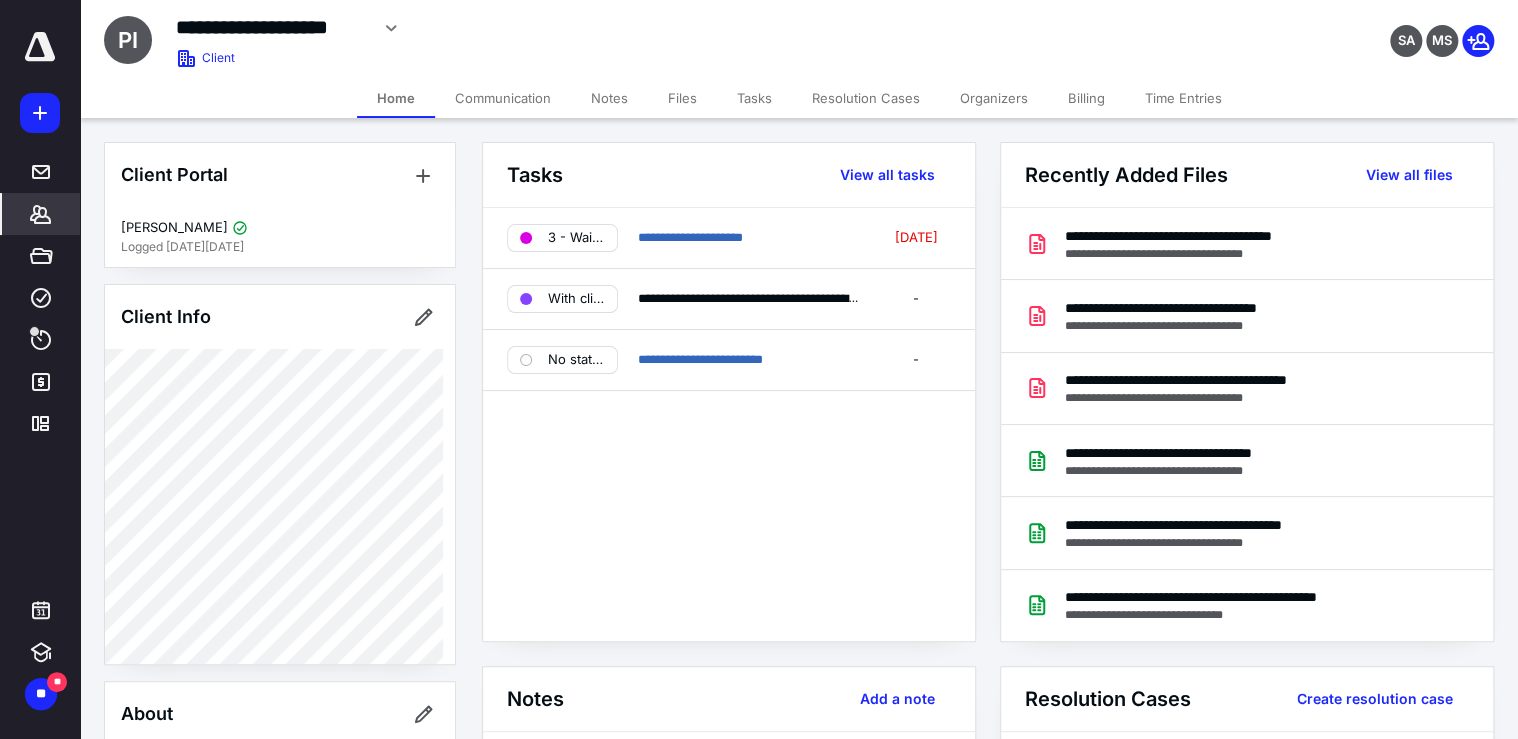 click on "*******" at bounding box center [41, 214] 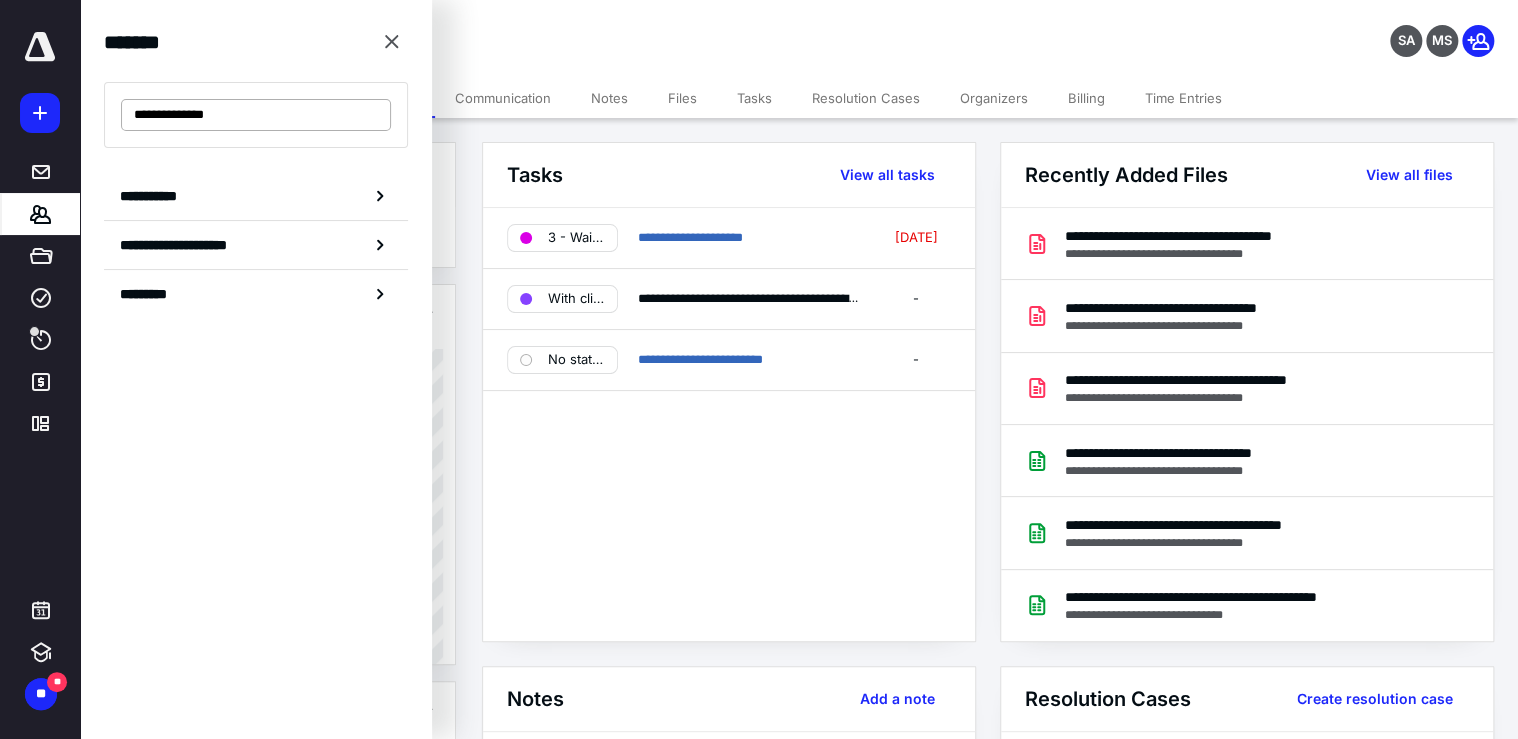 click on "**********" at bounding box center (256, 115) 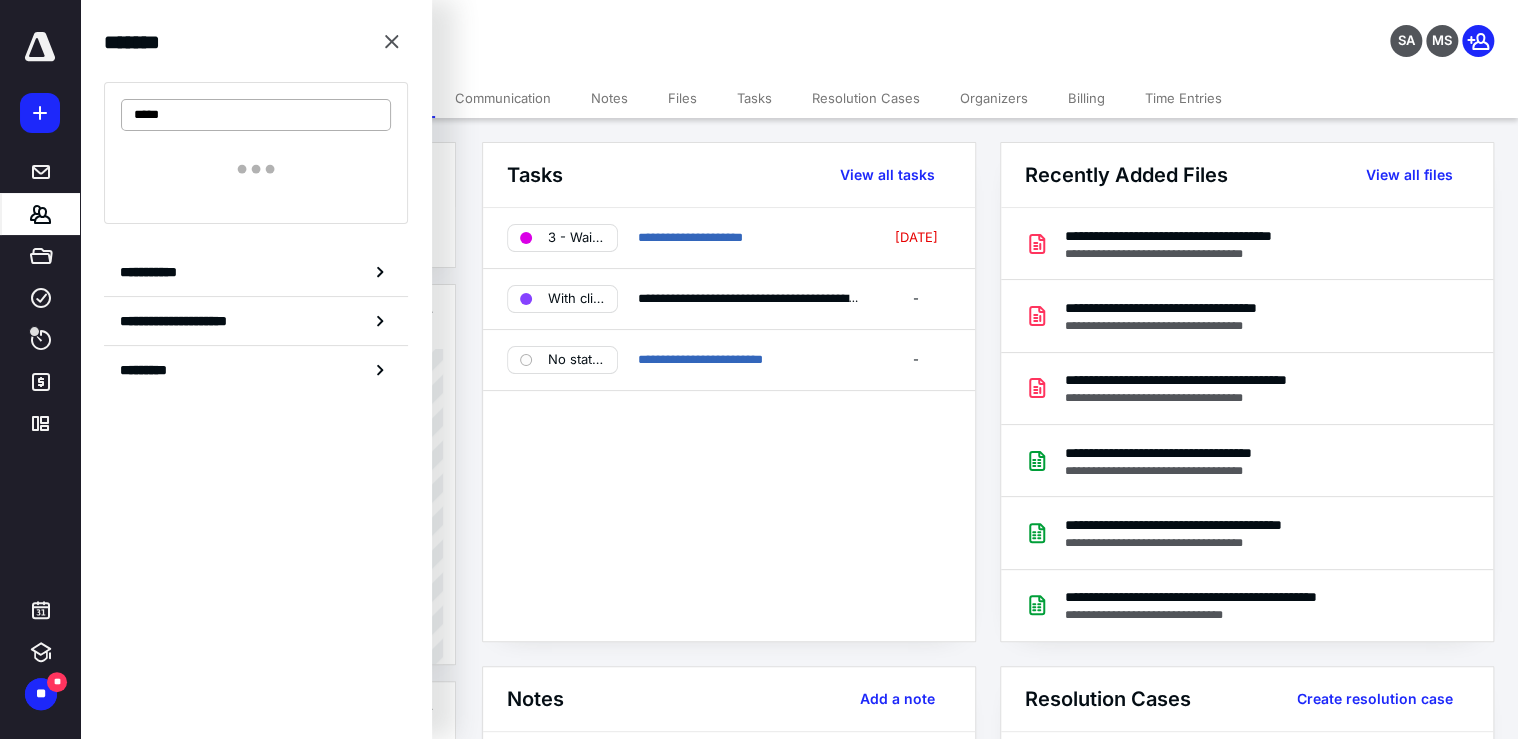 type on "*****" 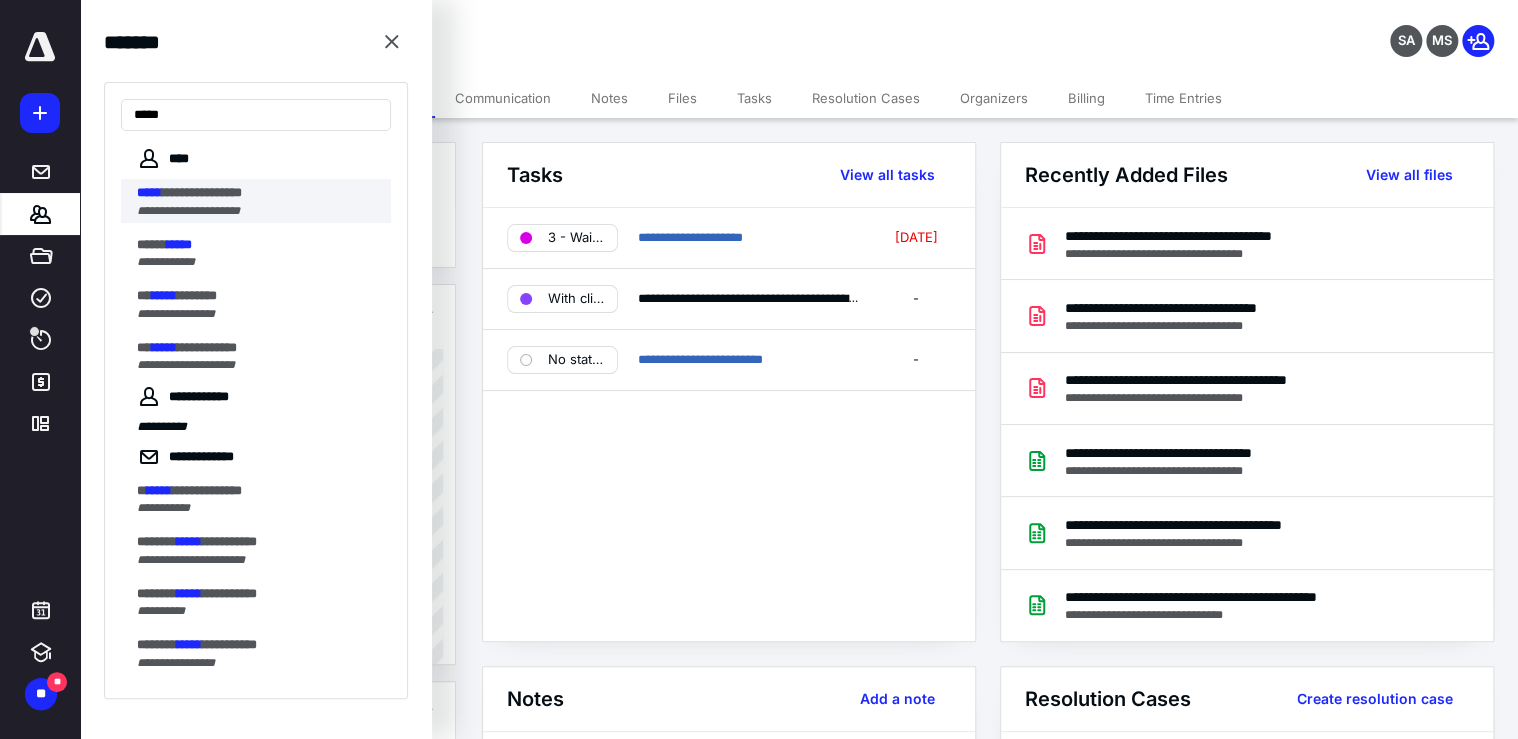 click on "**********" at bounding box center [258, 193] 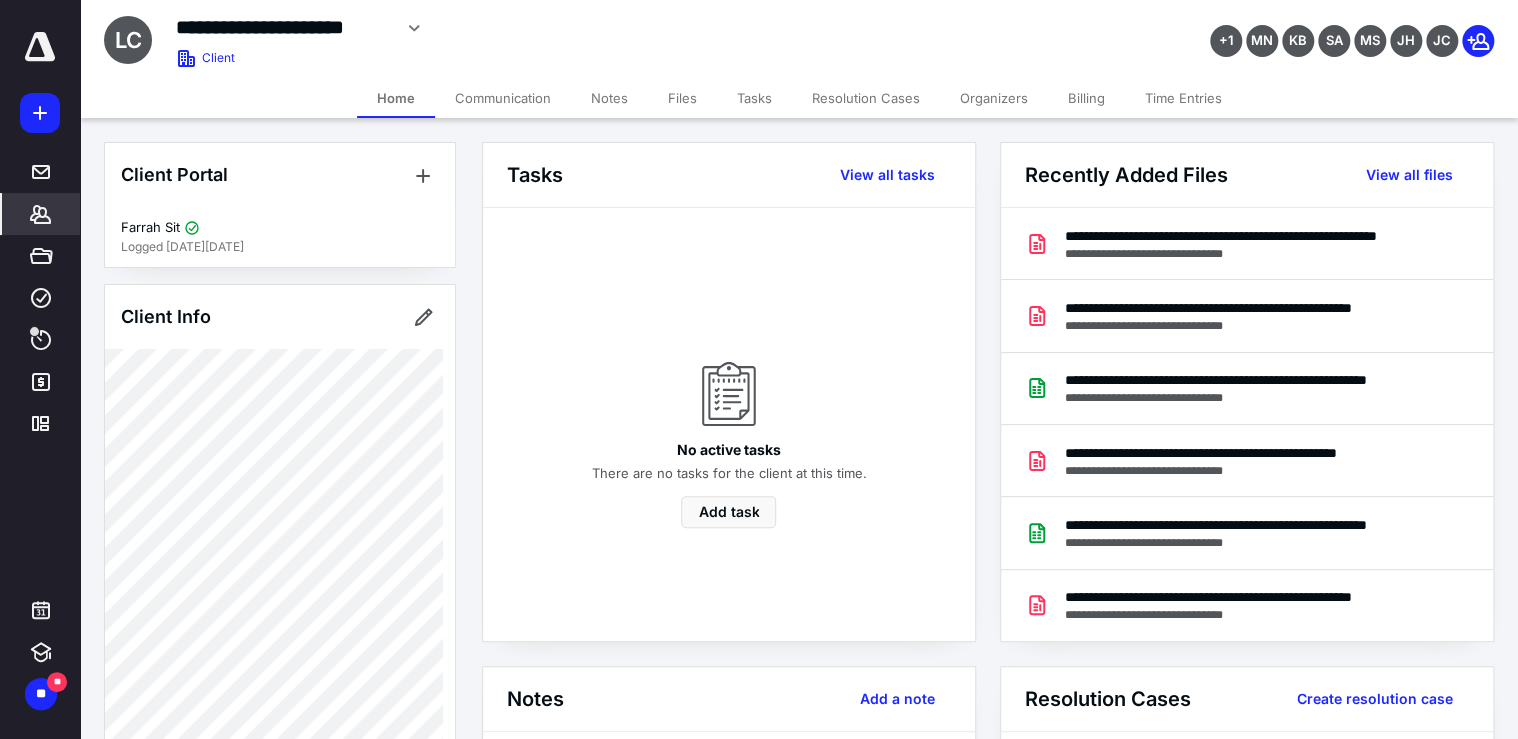 click on "Notes" at bounding box center [609, 98] 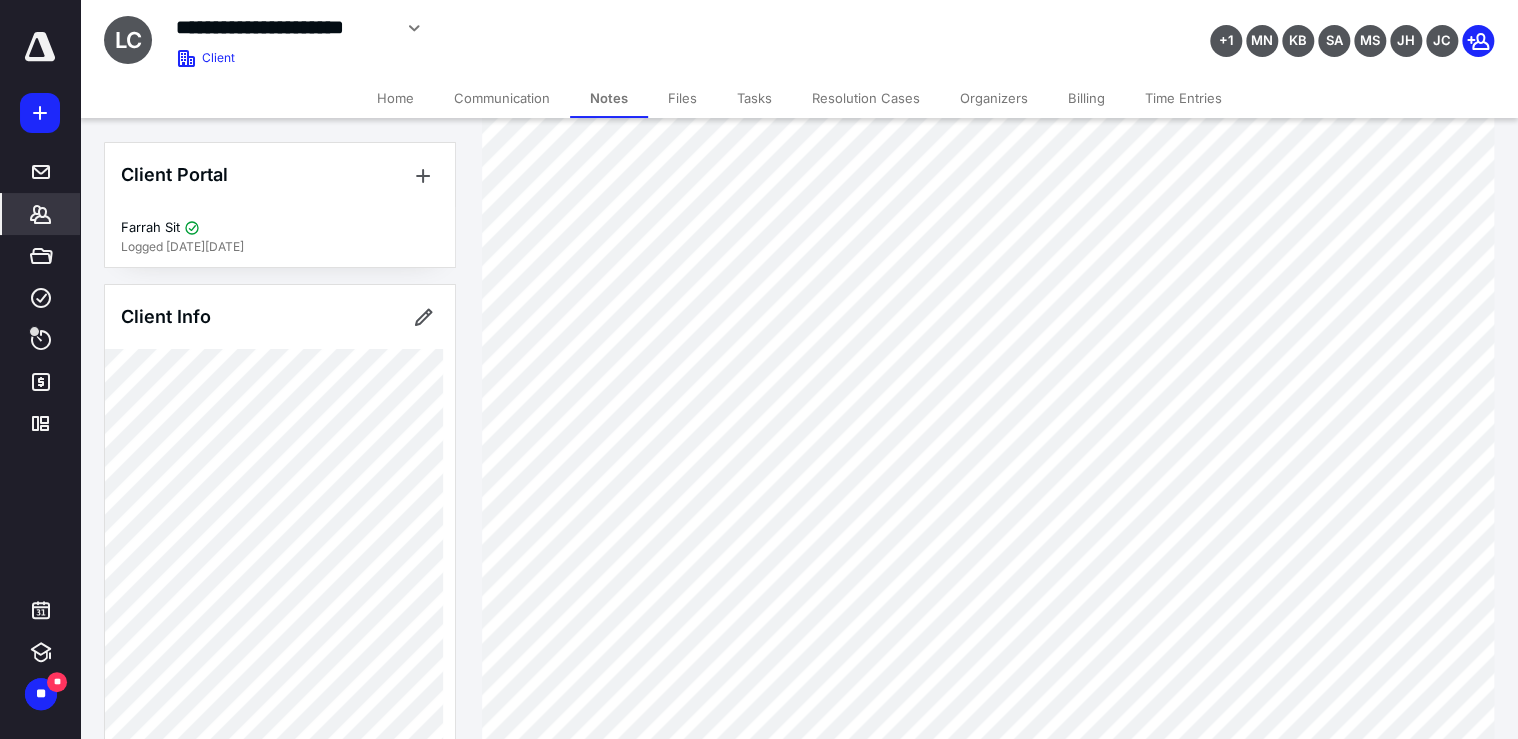 scroll, scrollTop: 480, scrollLeft: 0, axis: vertical 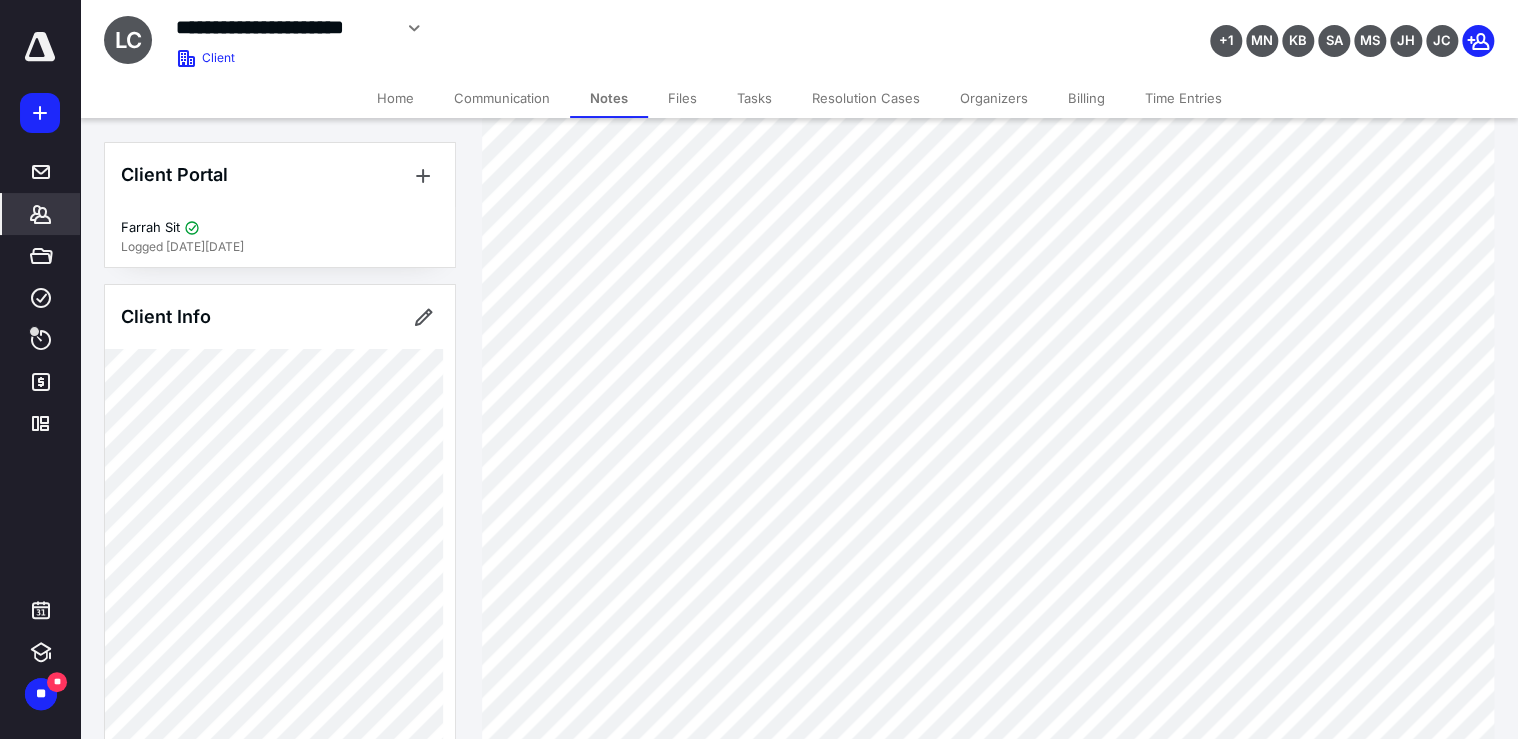 click on "Files" at bounding box center (682, 98) 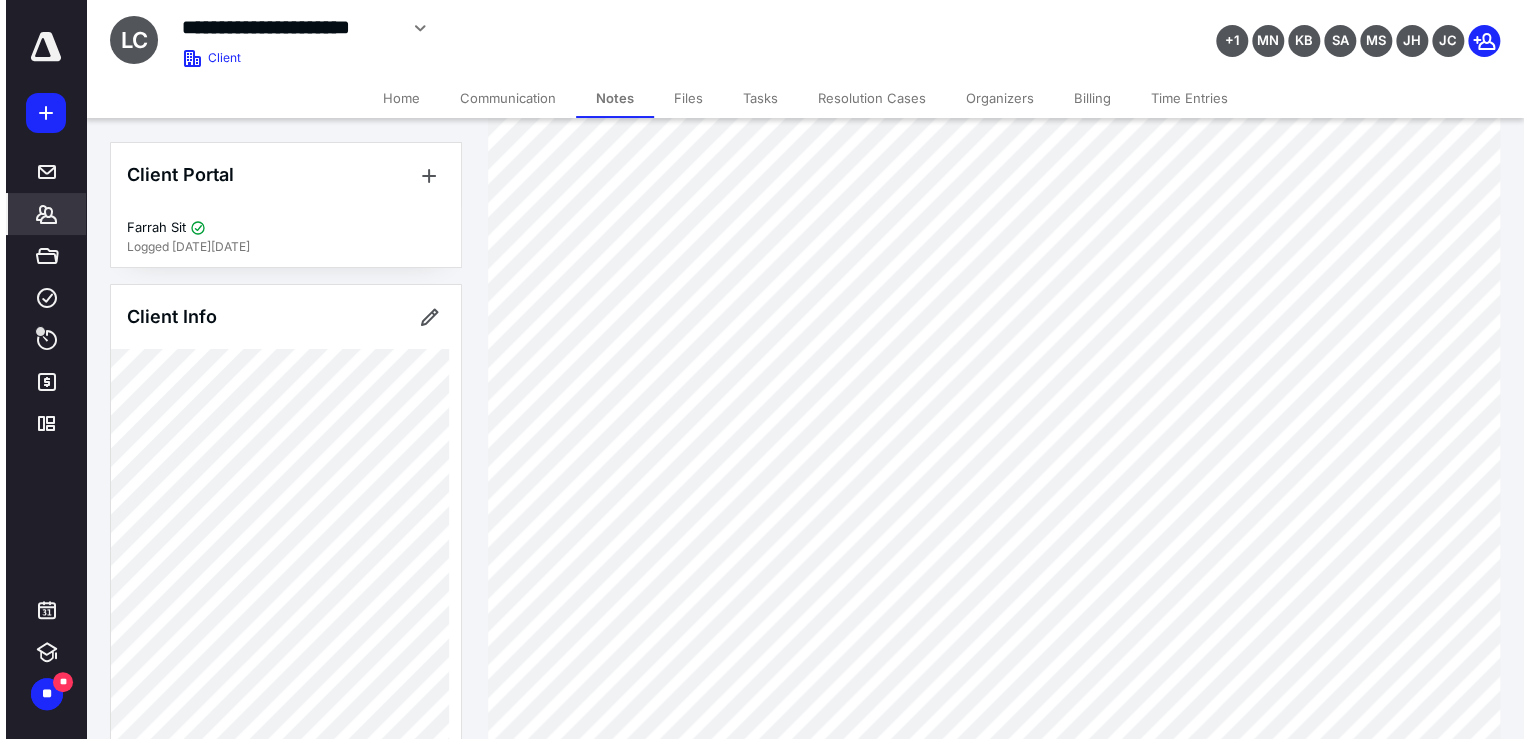 scroll, scrollTop: 0, scrollLeft: 0, axis: both 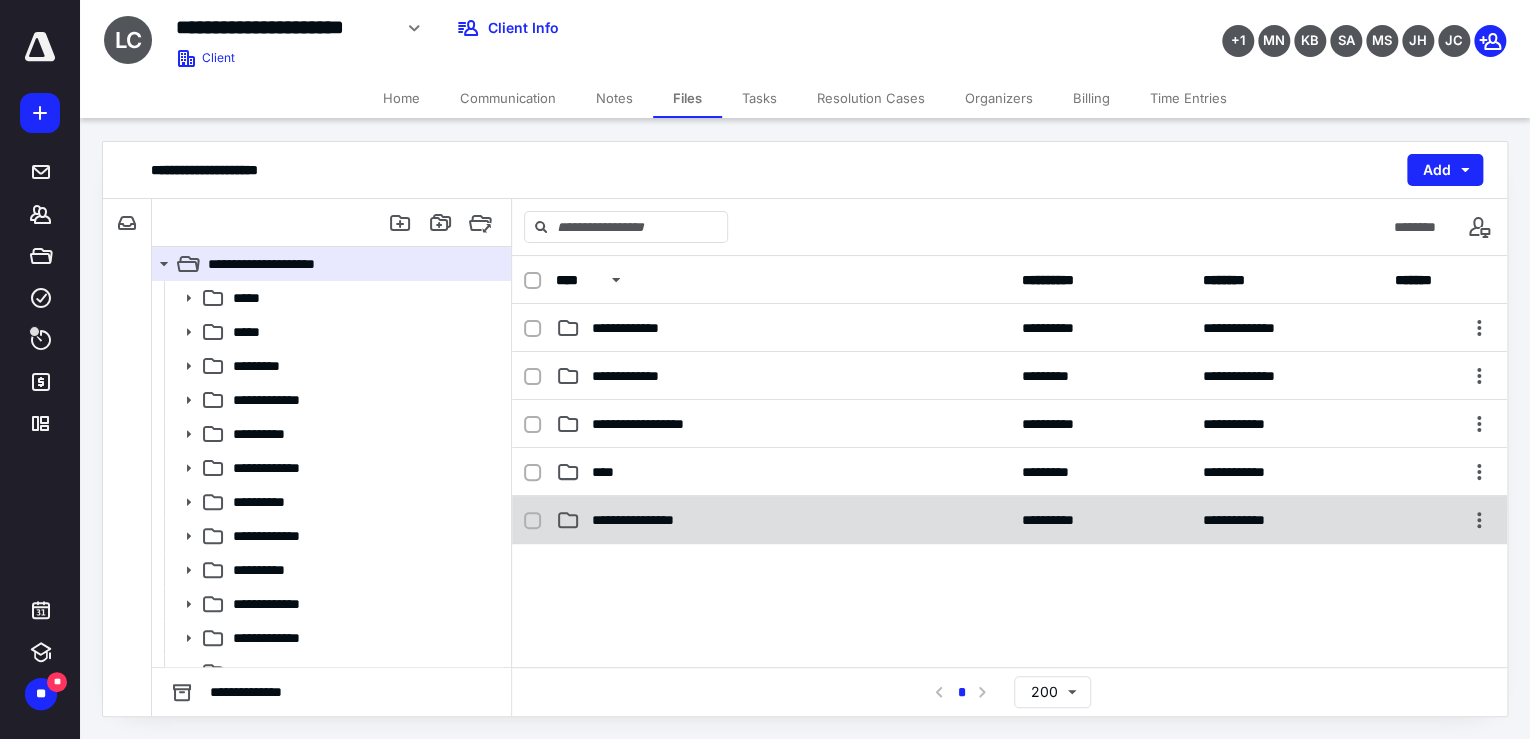 click on "**********" at bounding box center [783, 520] 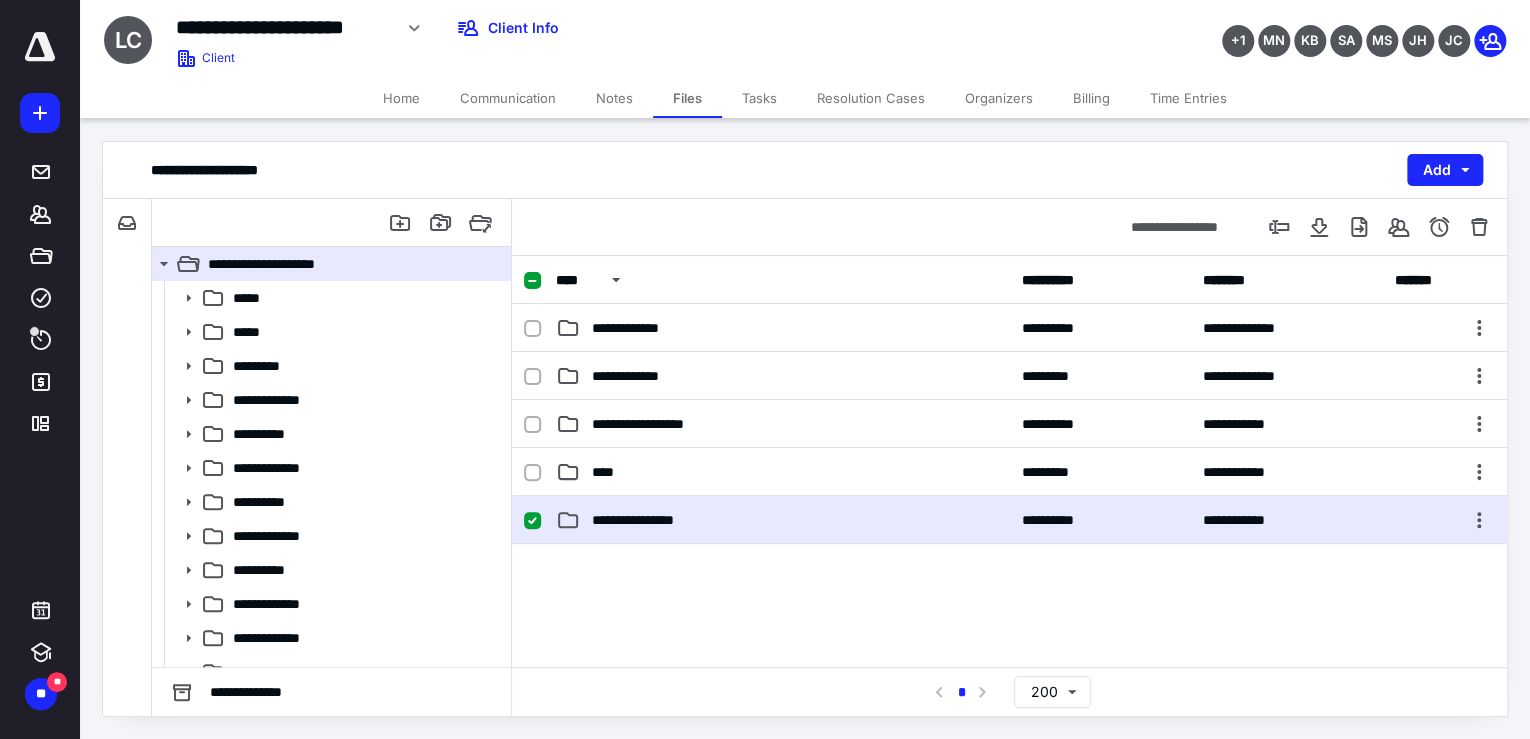 click on "**********" at bounding box center [783, 520] 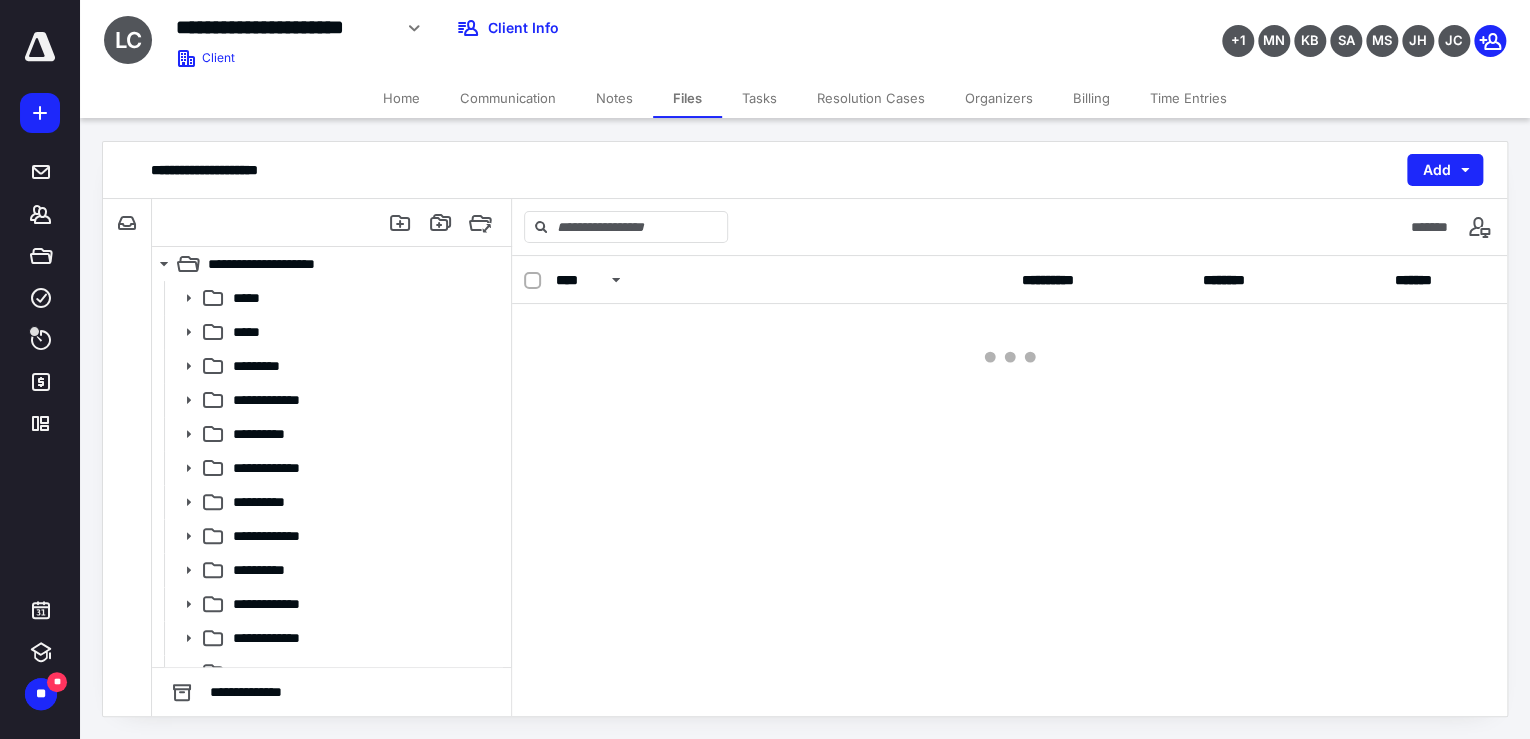 scroll, scrollTop: 0, scrollLeft: 0, axis: both 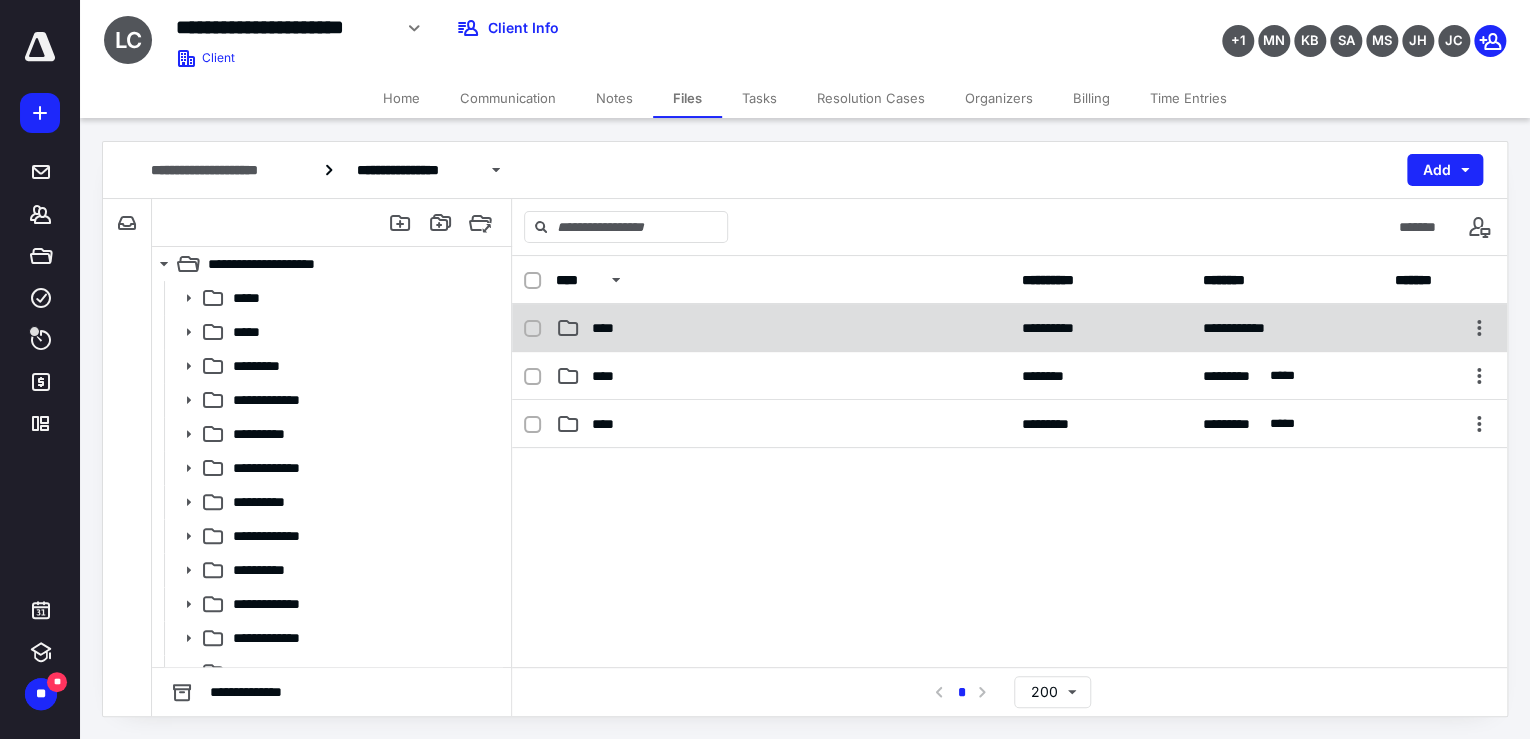 click on "**********" at bounding box center [1009, 328] 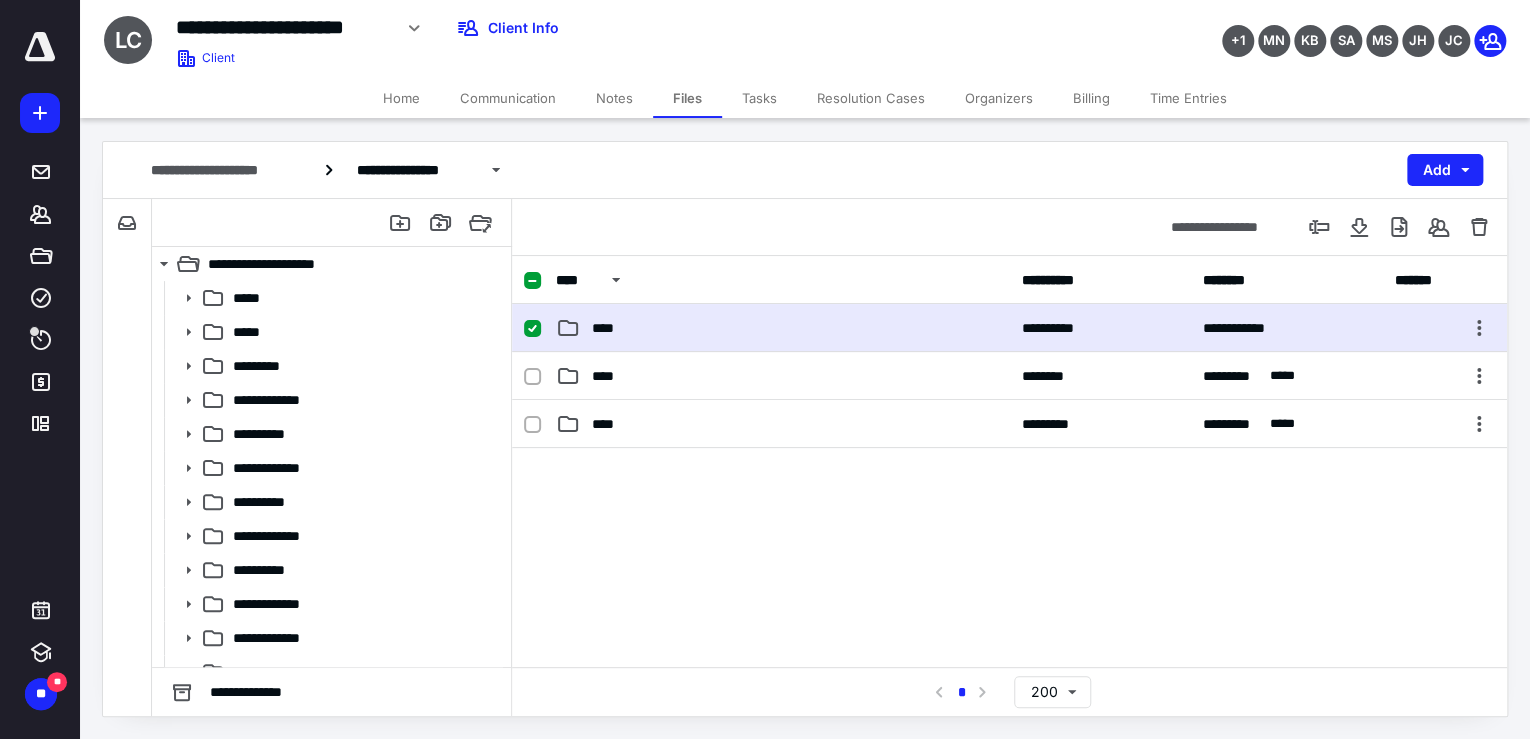 click on "**********" at bounding box center [1009, 328] 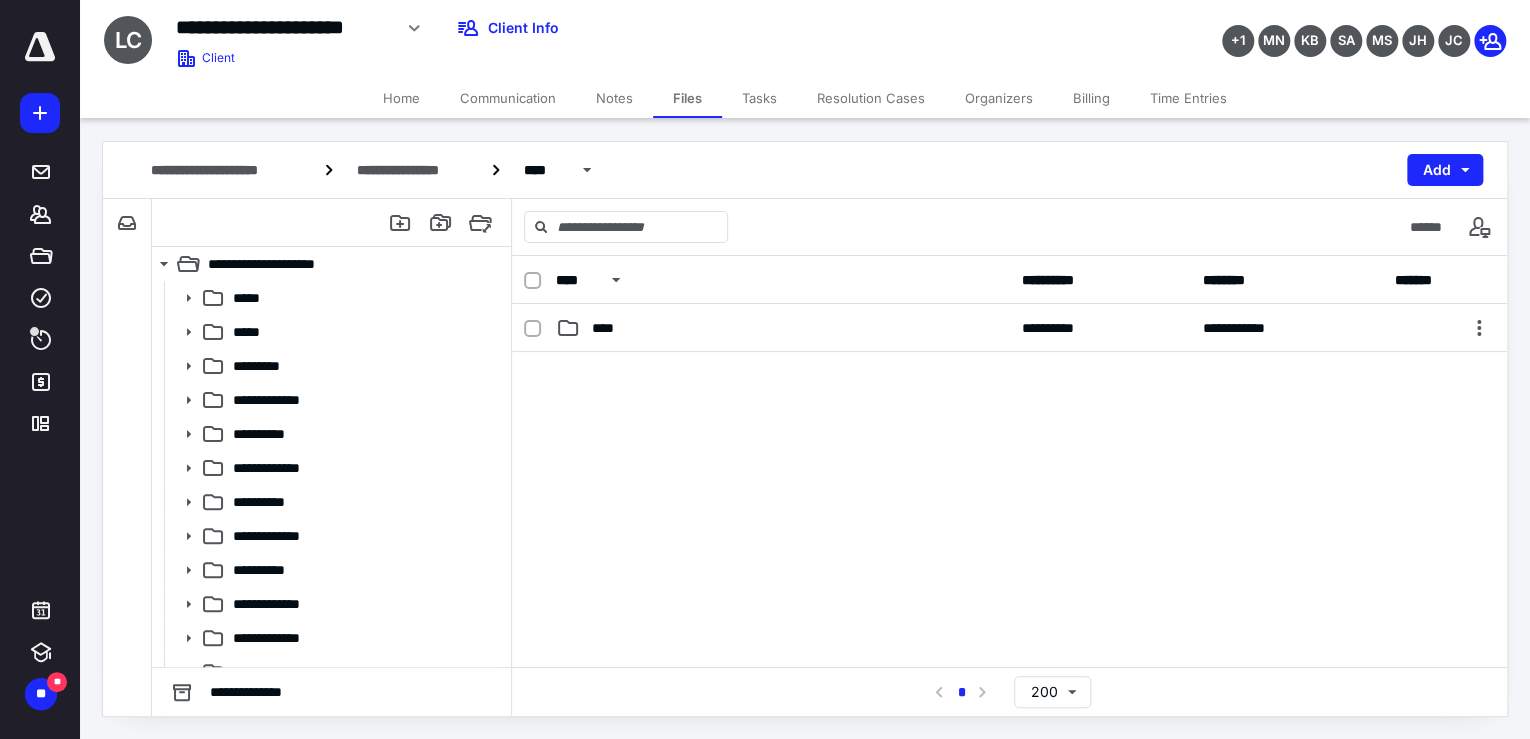 click on "**********" at bounding box center [1009, 328] 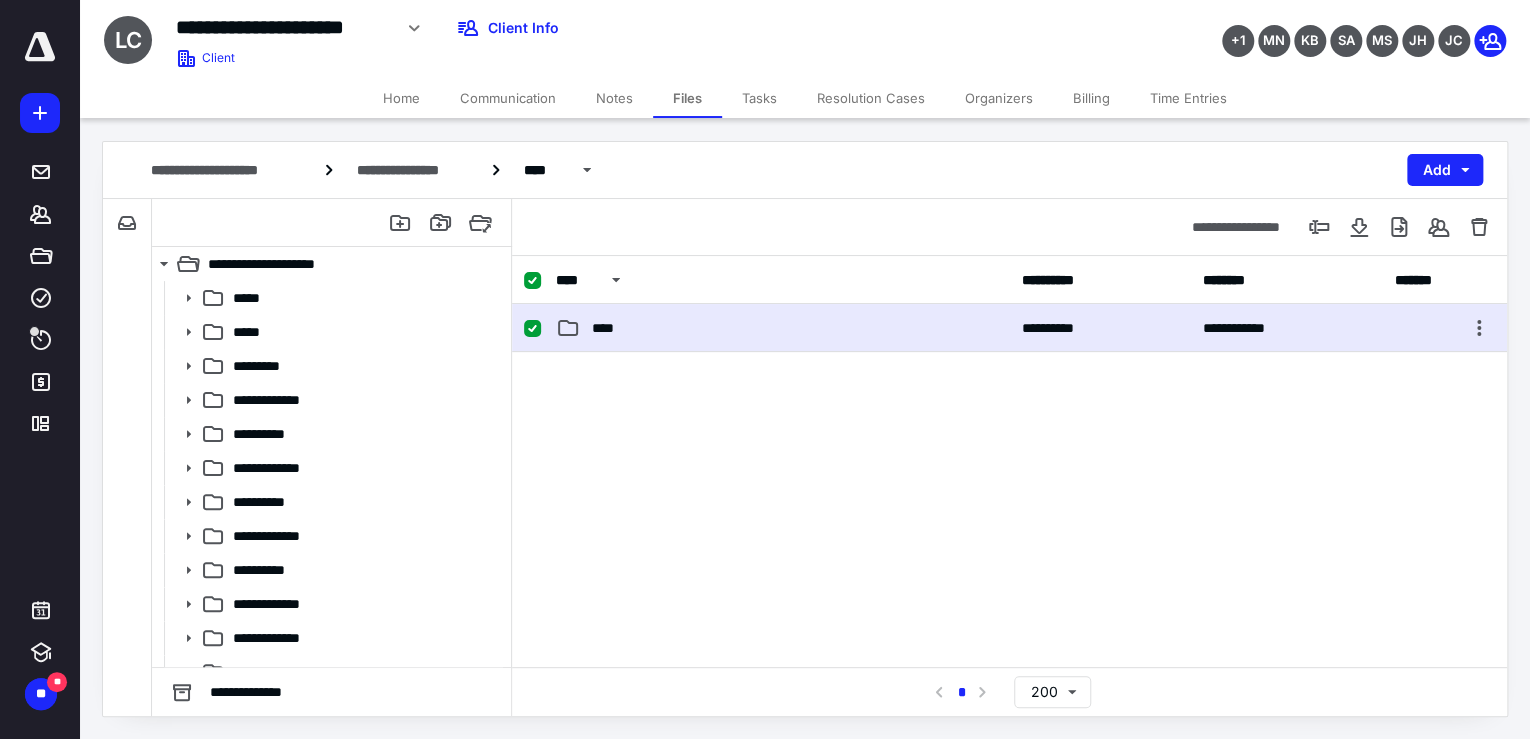 click on "**********" at bounding box center (1009, 328) 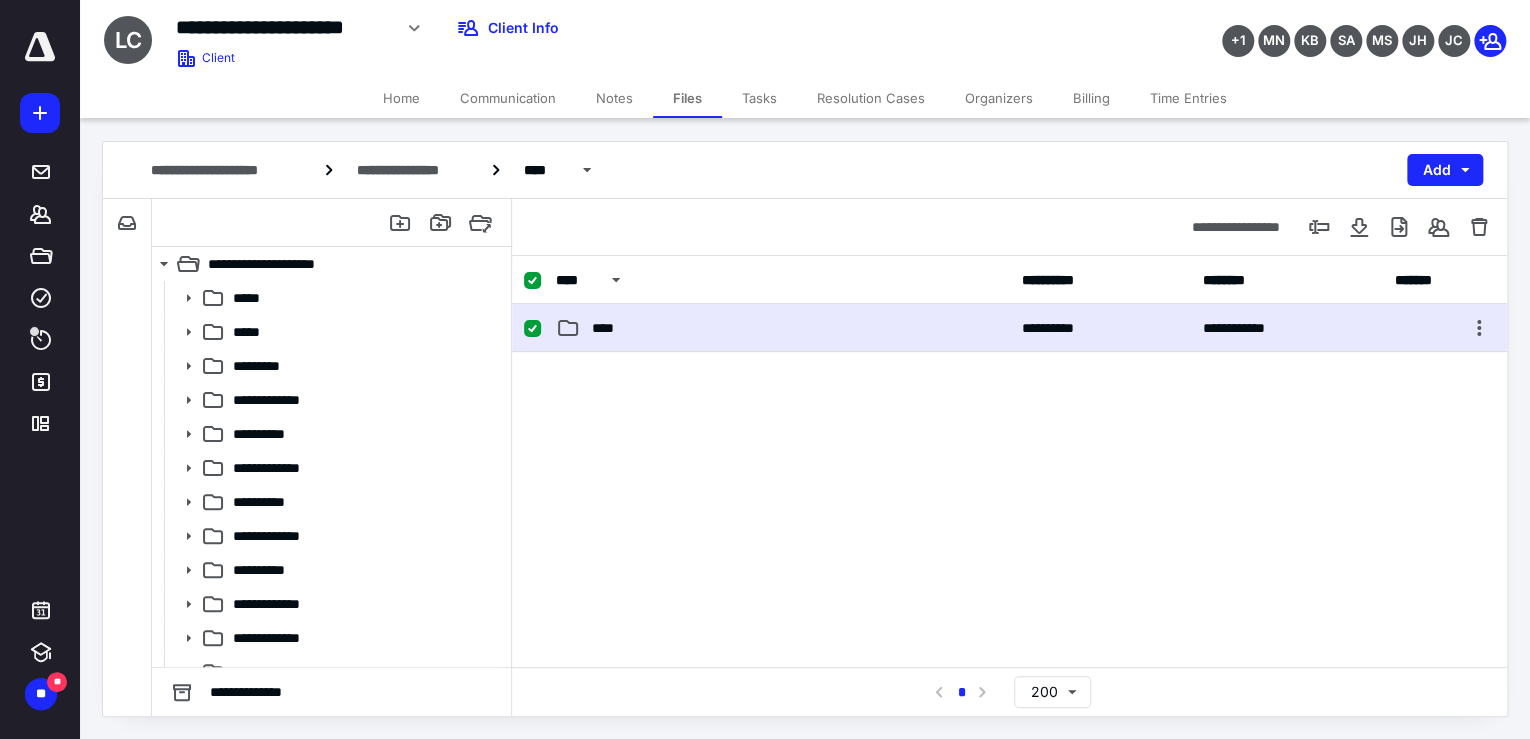 checkbox on "false" 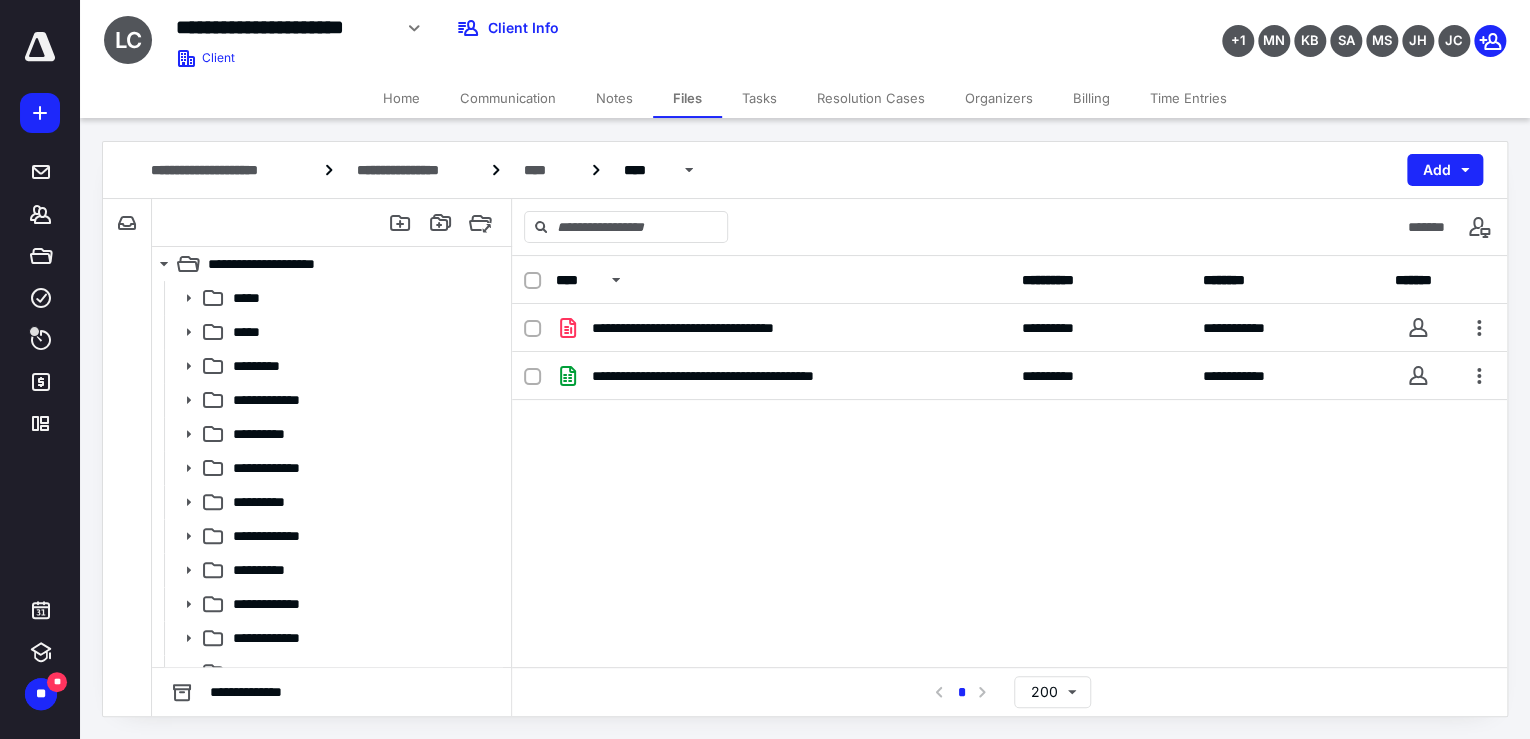 click on "Home" at bounding box center (401, 98) 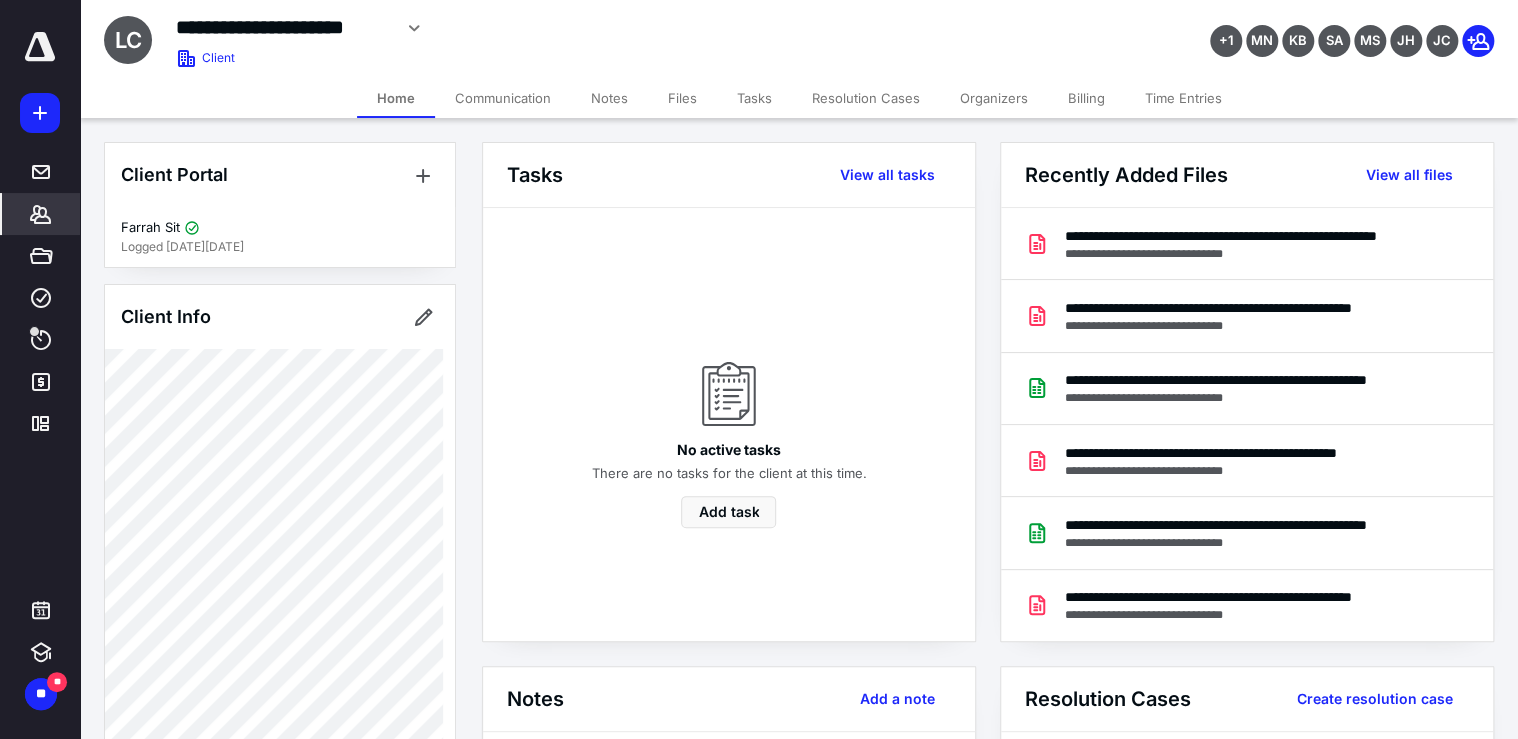 click on "*******" at bounding box center [41, 214] 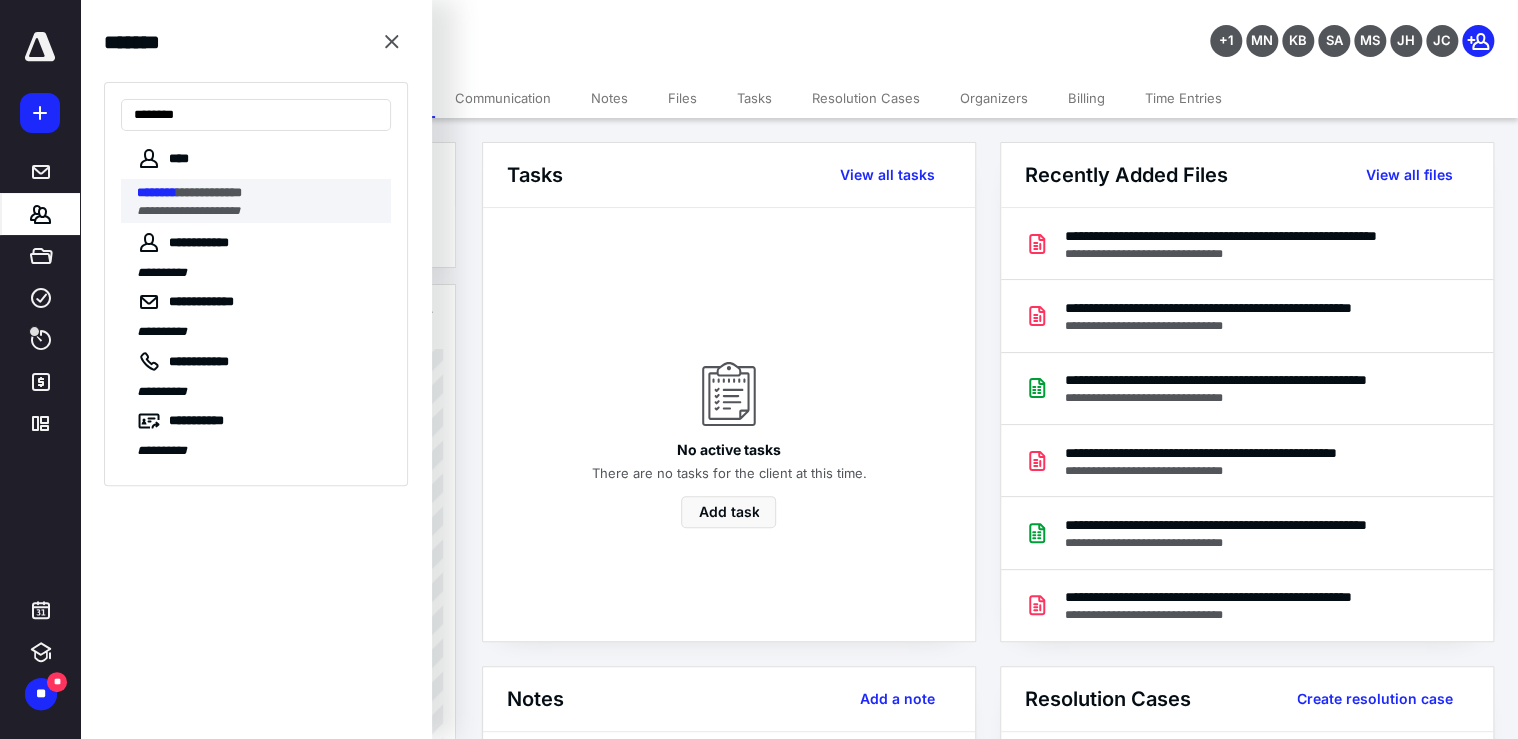 type on "********" 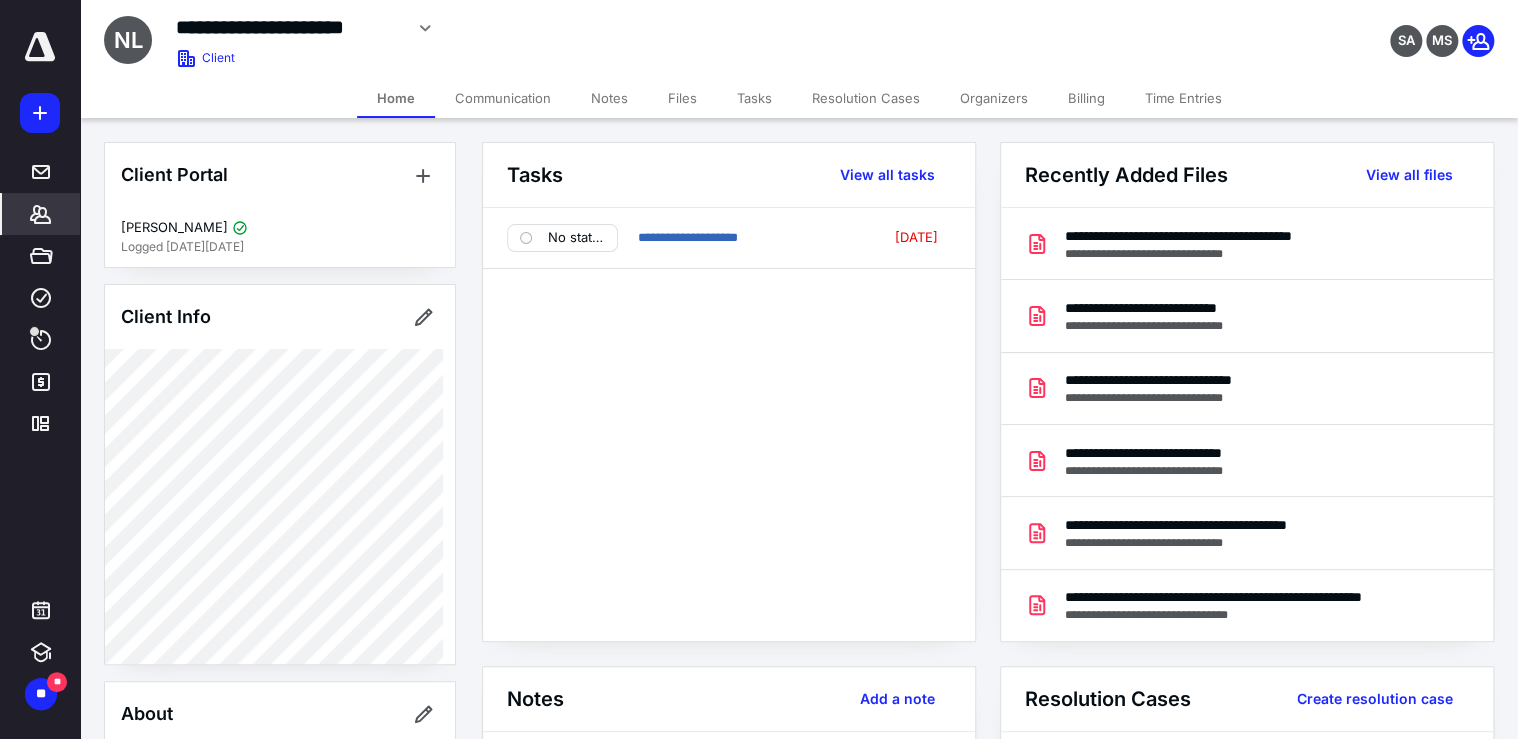 click on "Files" at bounding box center (682, 98) 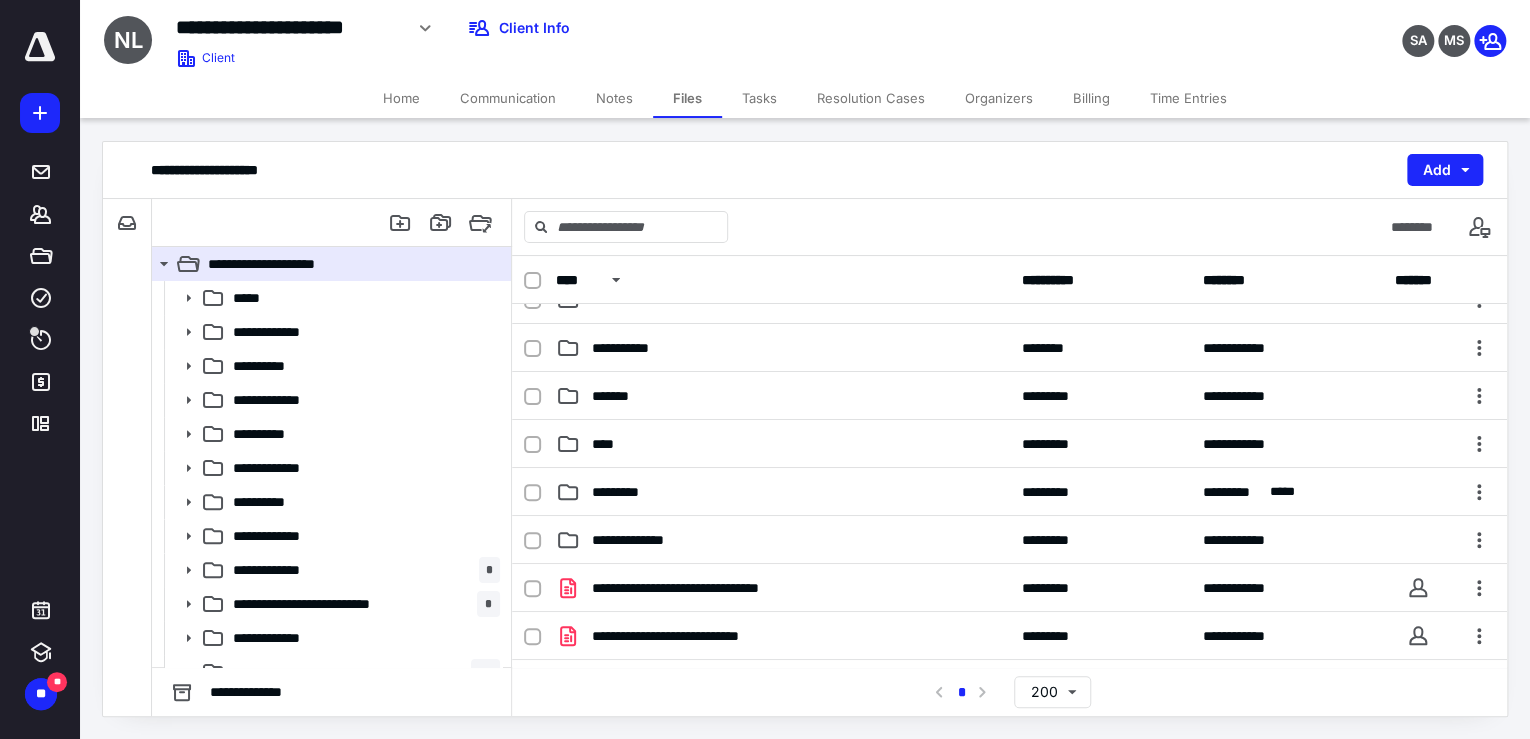 scroll, scrollTop: 800, scrollLeft: 0, axis: vertical 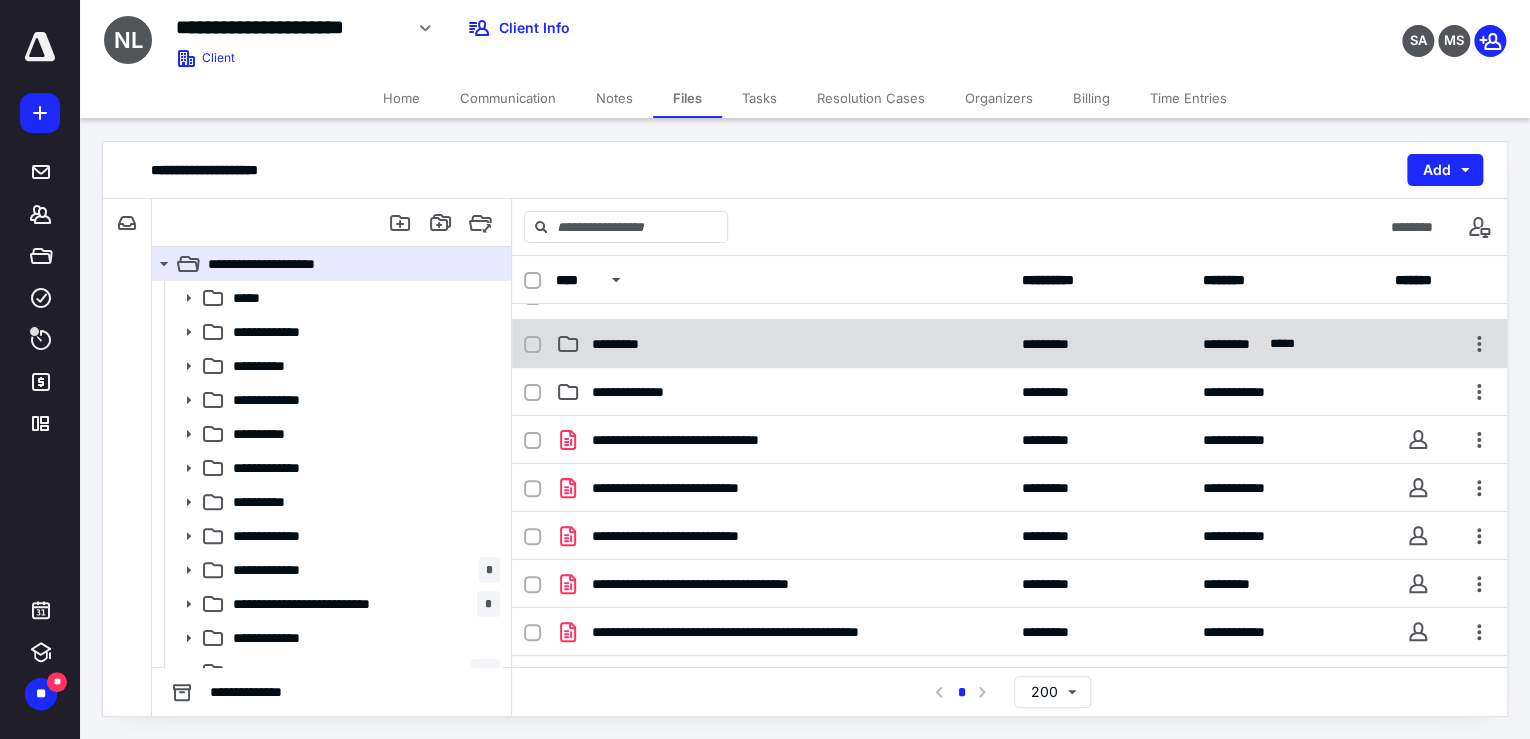 click on "*********" at bounding box center [783, 344] 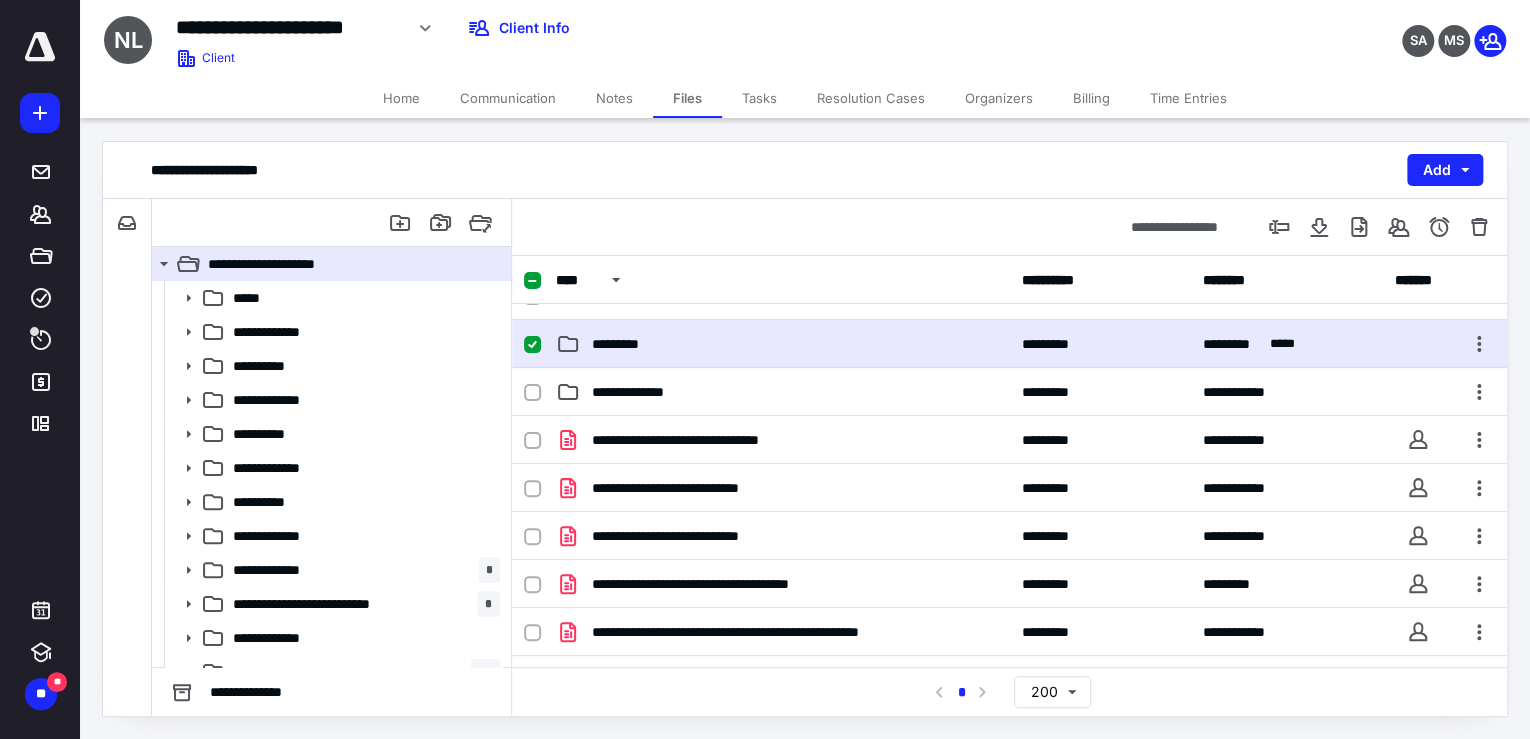 click on "*********" at bounding box center (783, 344) 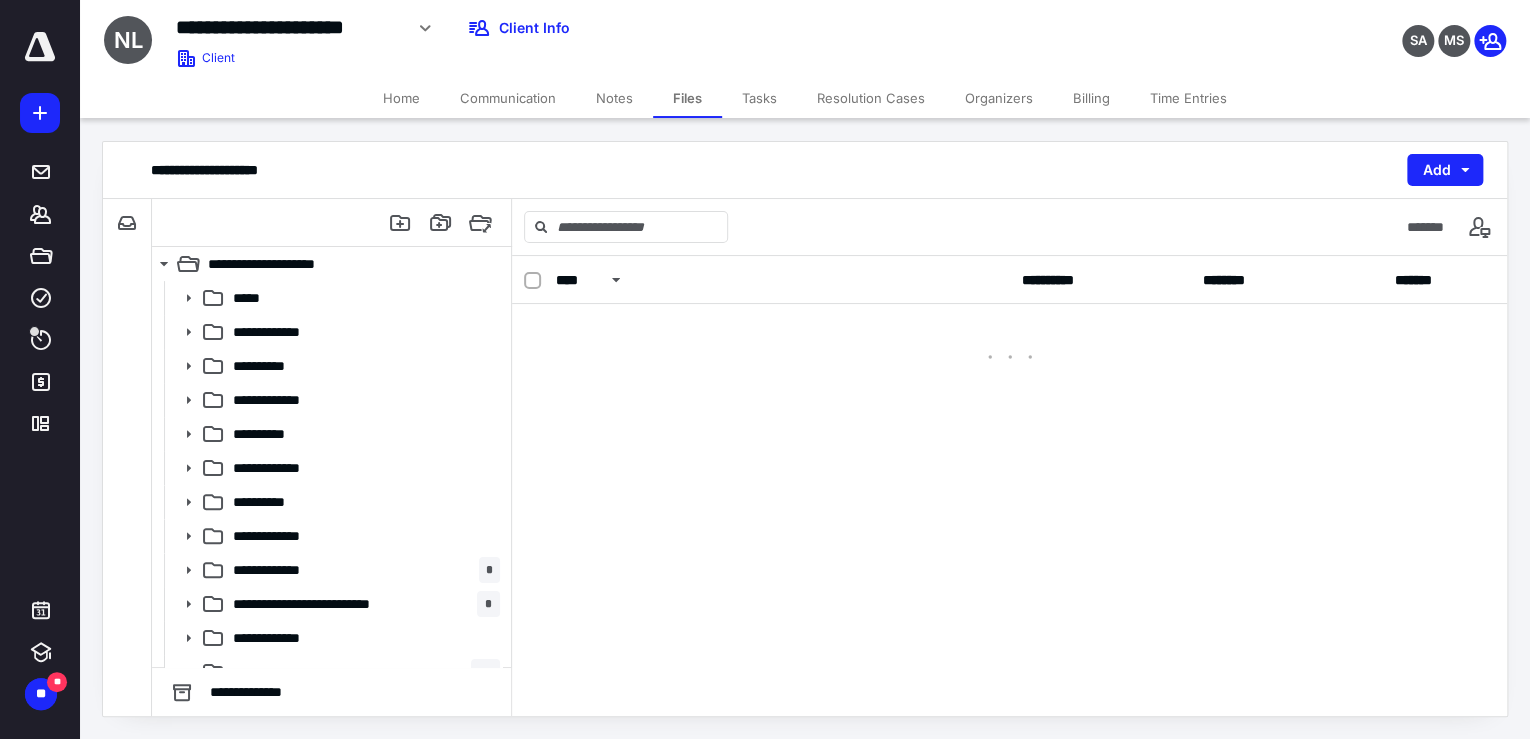 scroll, scrollTop: 0, scrollLeft: 0, axis: both 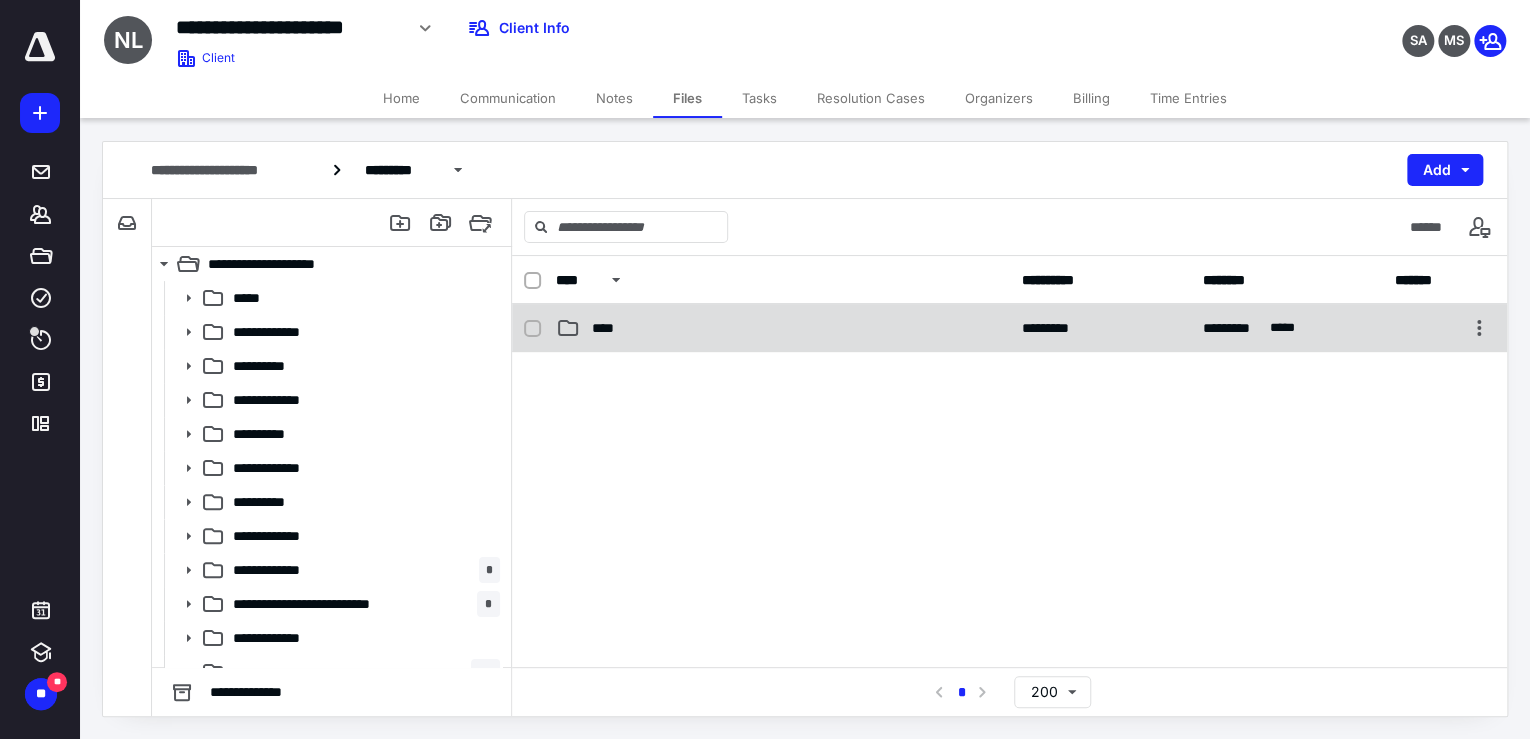 click on "**** ********* ********* ****" at bounding box center [1009, 328] 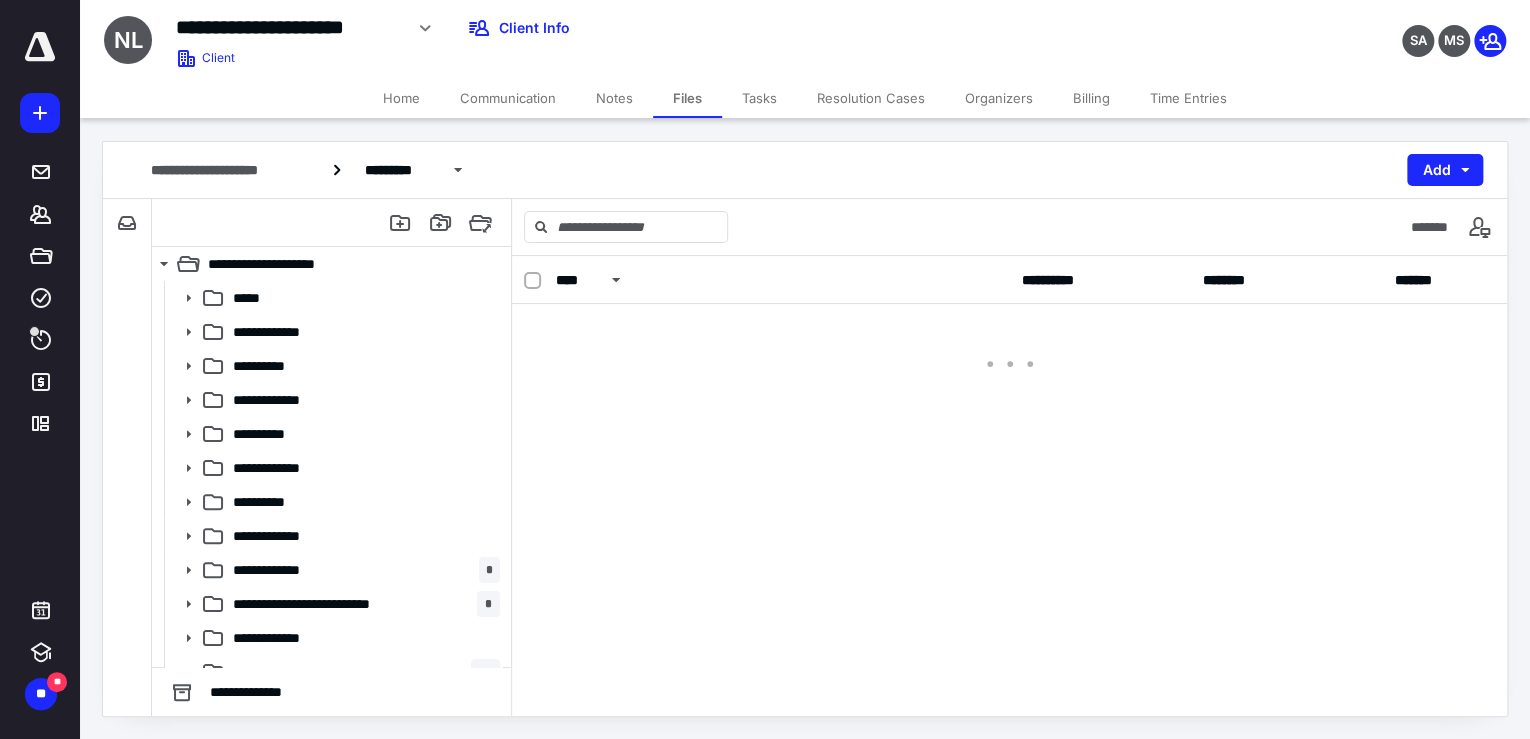 checkbox on "false" 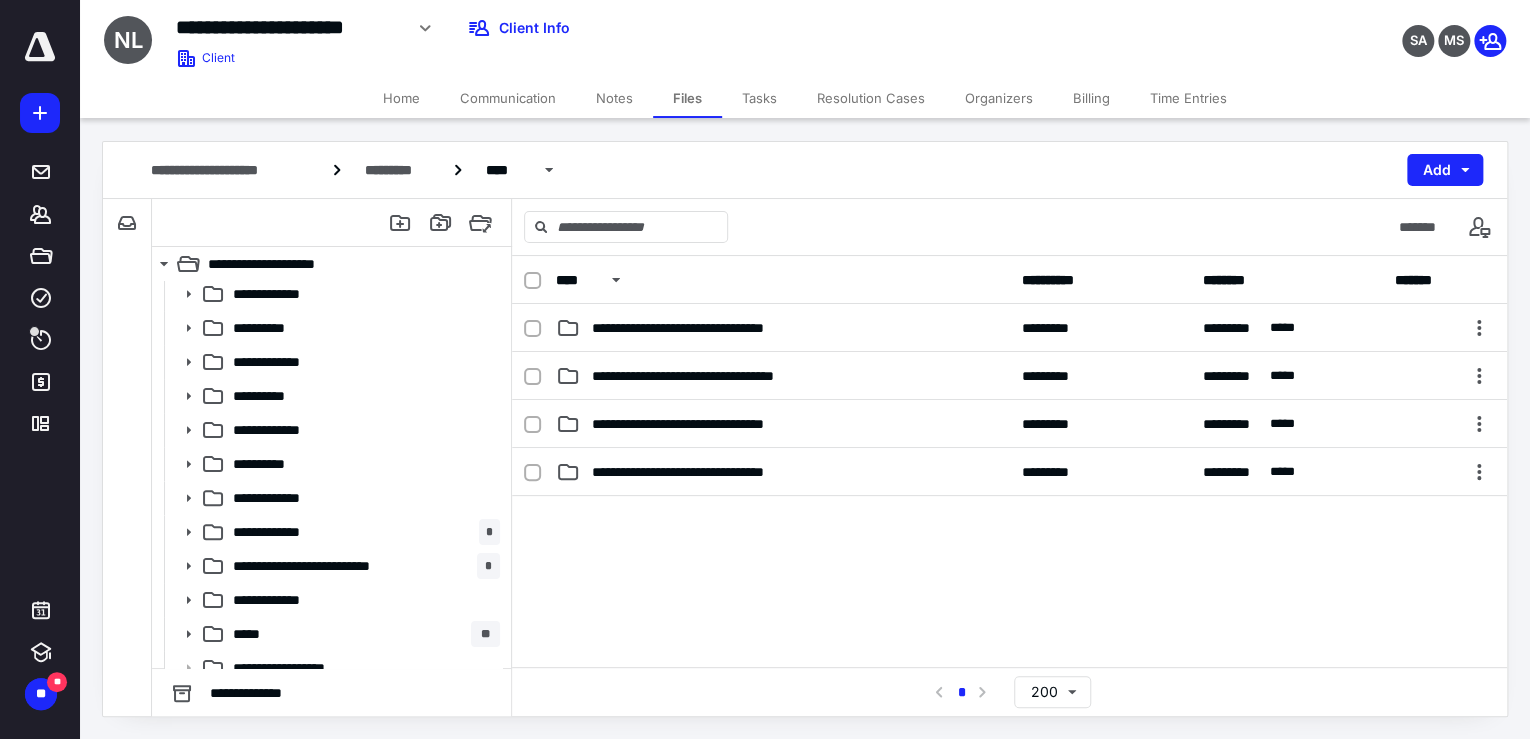 scroll, scrollTop: 0, scrollLeft: 0, axis: both 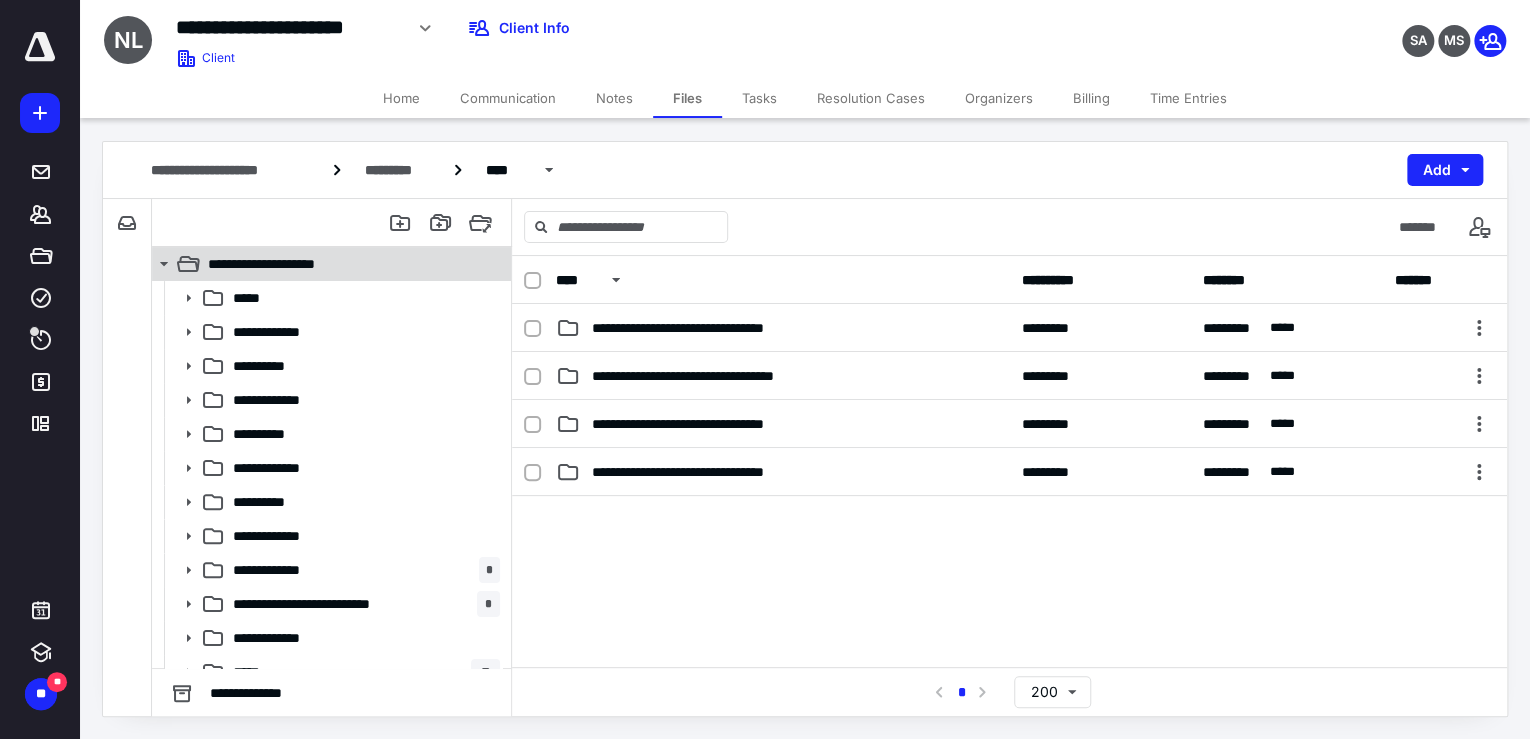 click on "**********" at bounding box center [320, 264] 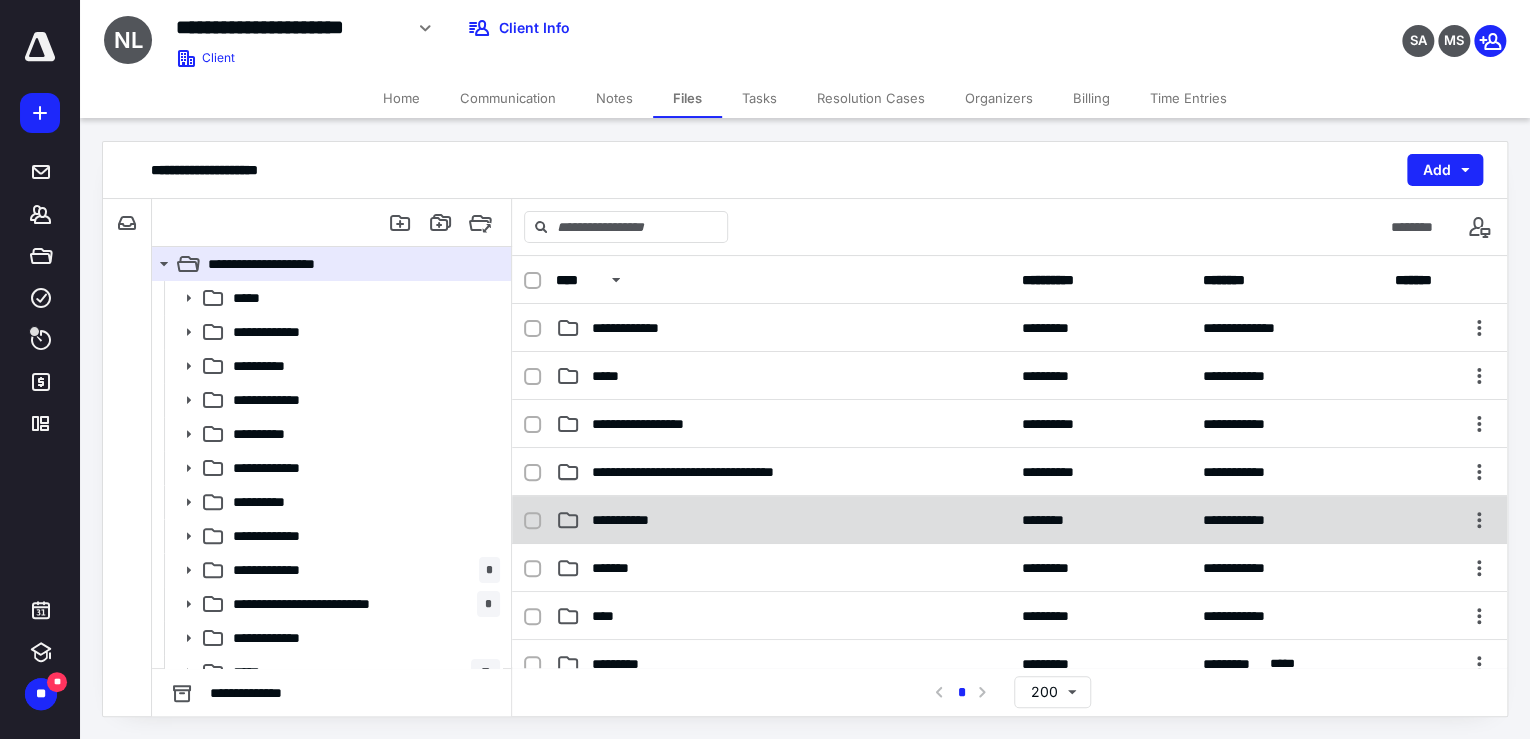 scroll, scrollTop: 640, scrollLeft: 0, axis: vertical 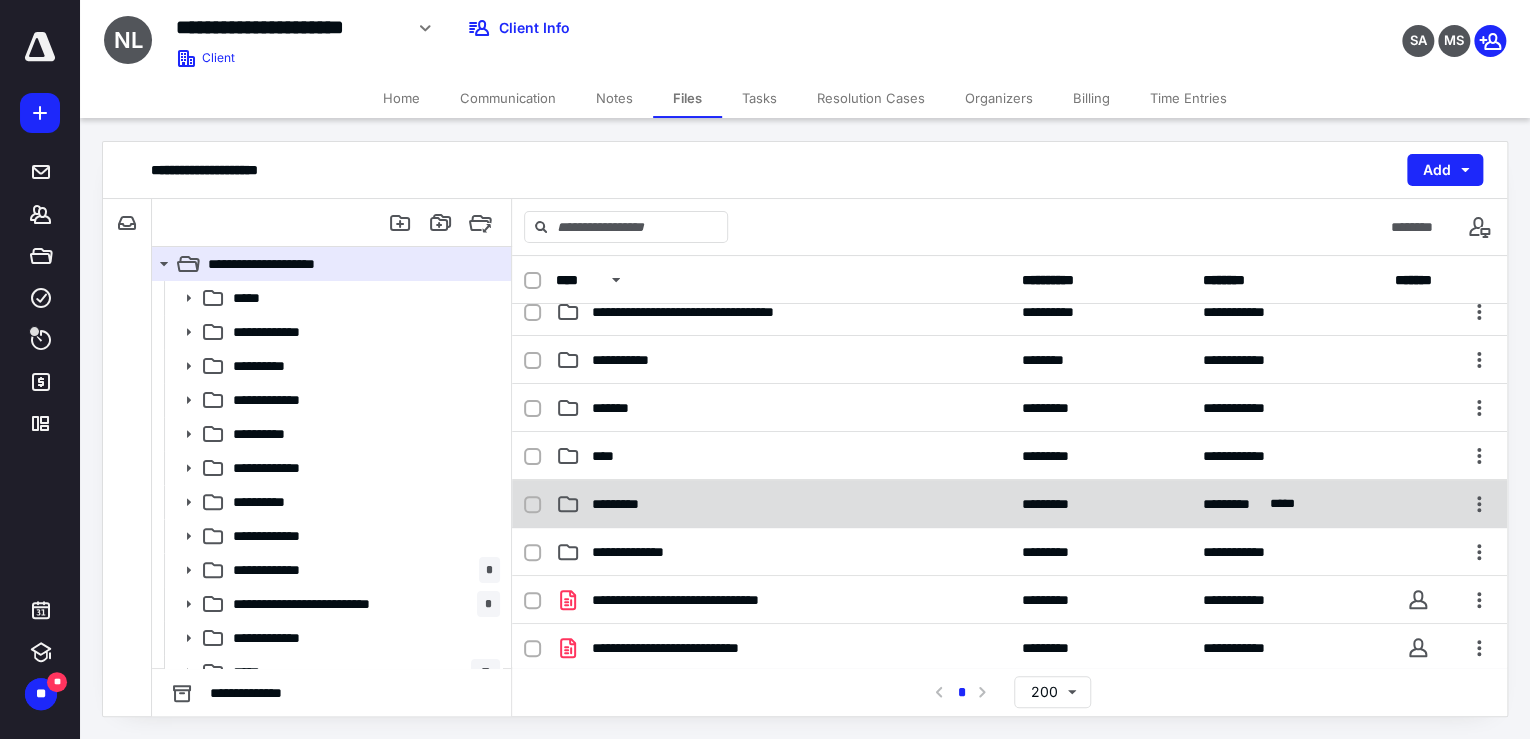 click on "*********" at bounding box center [783, 504] 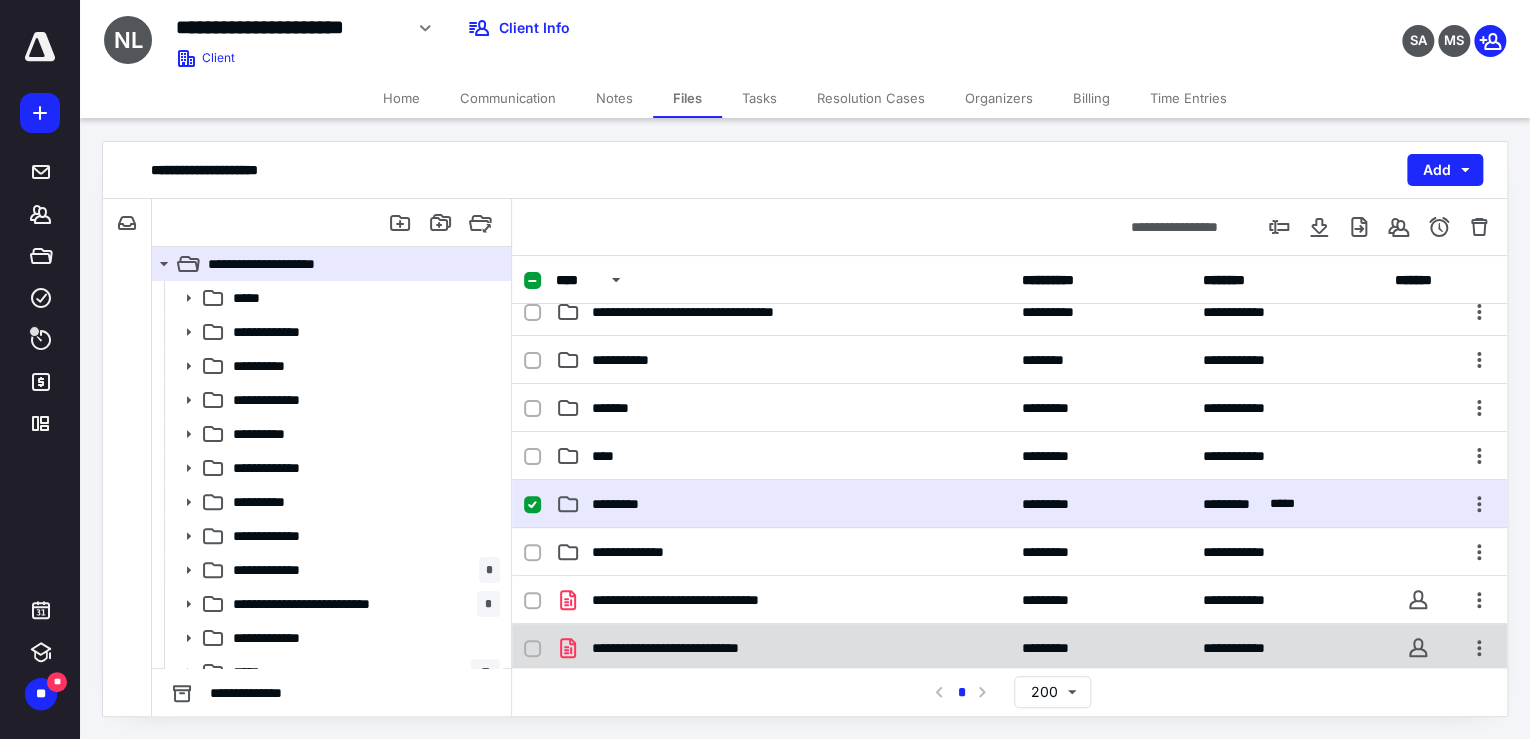 scroll, scrollTop: 524, scrollLeft: 0, axis: vertical 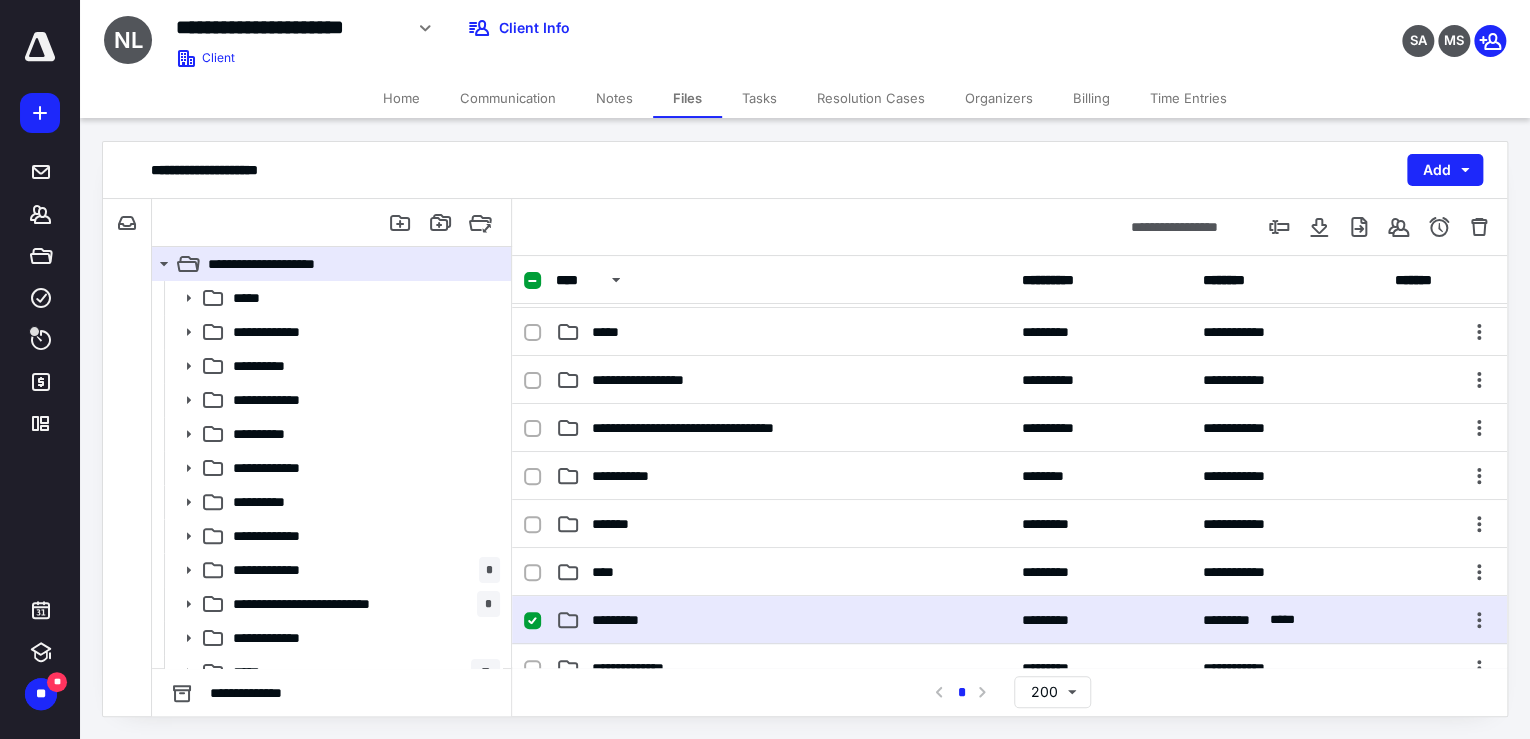 click on "********* ********* ********* ****" at bounding box center [1009, 620] 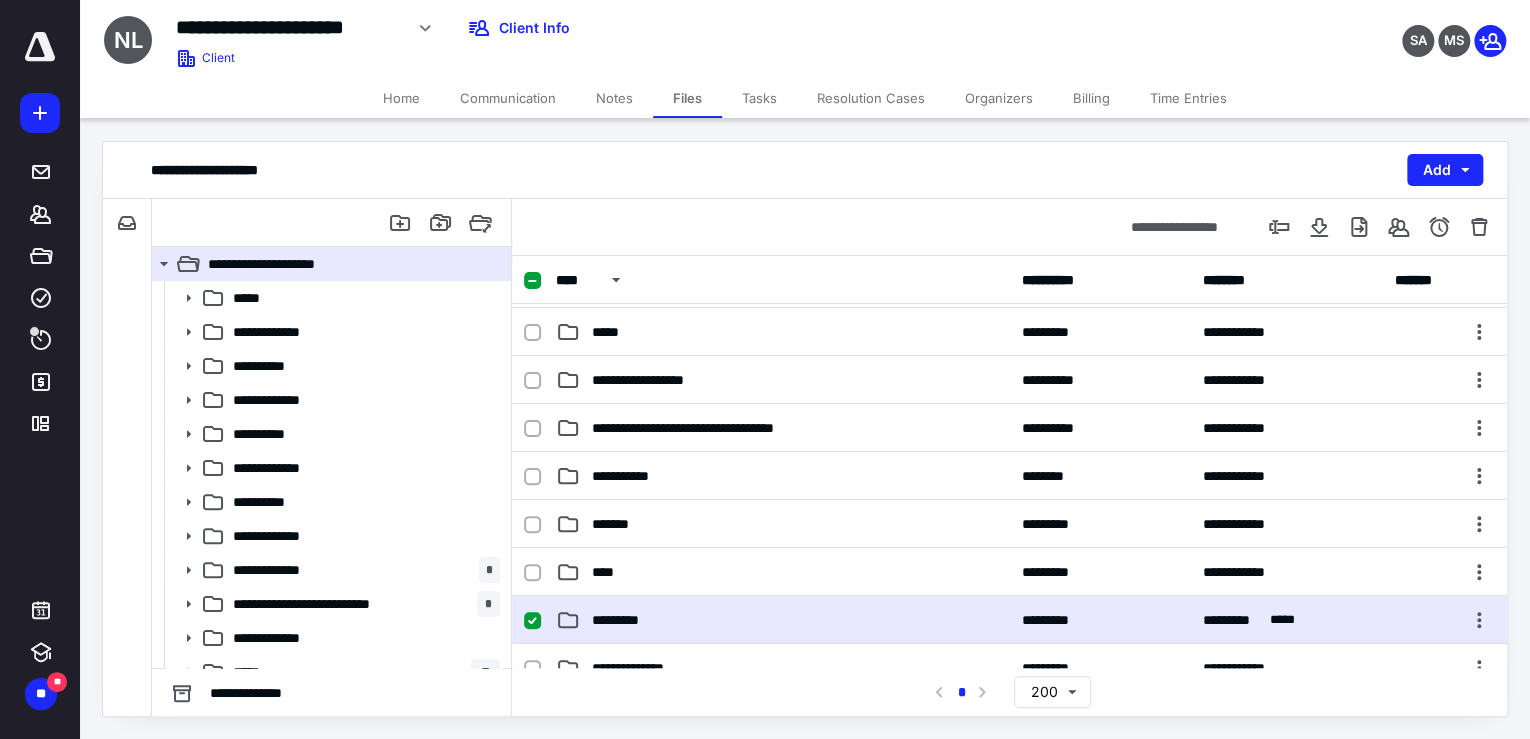 scroll, scrollTop: 0, scrollLeft: 0, axis: both 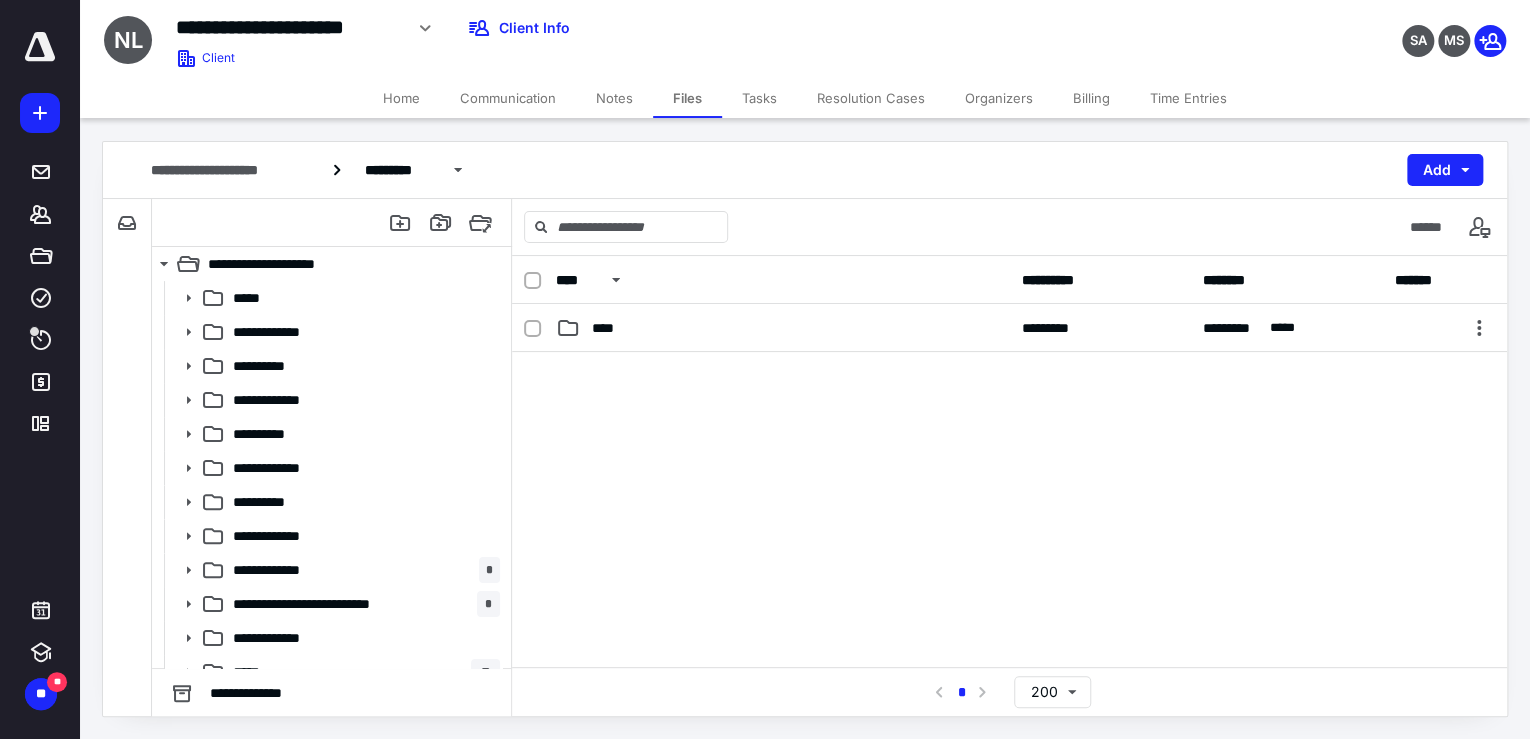 click on "Home" at bounding box center (401, 98) 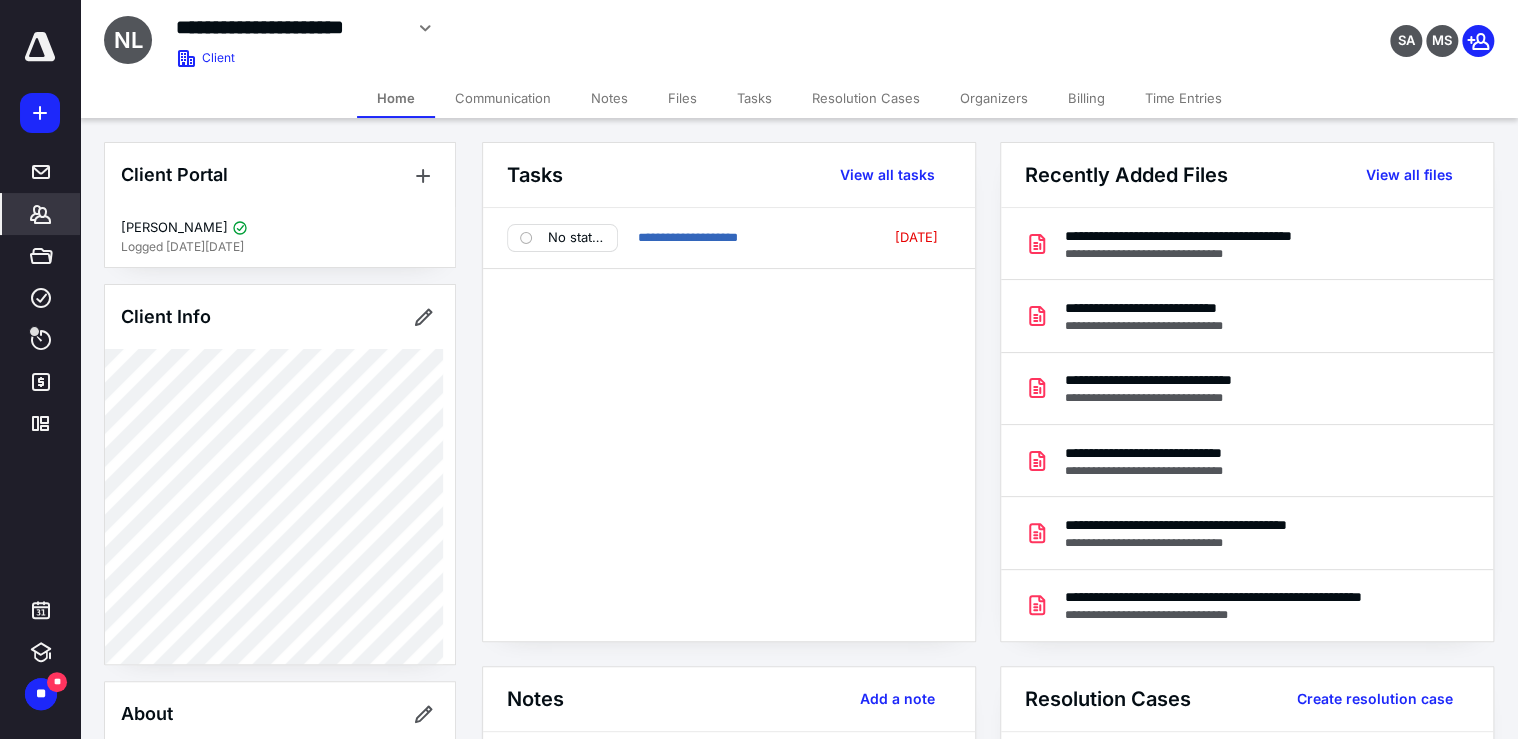 click on "*******" at bounding box center [41, 214] 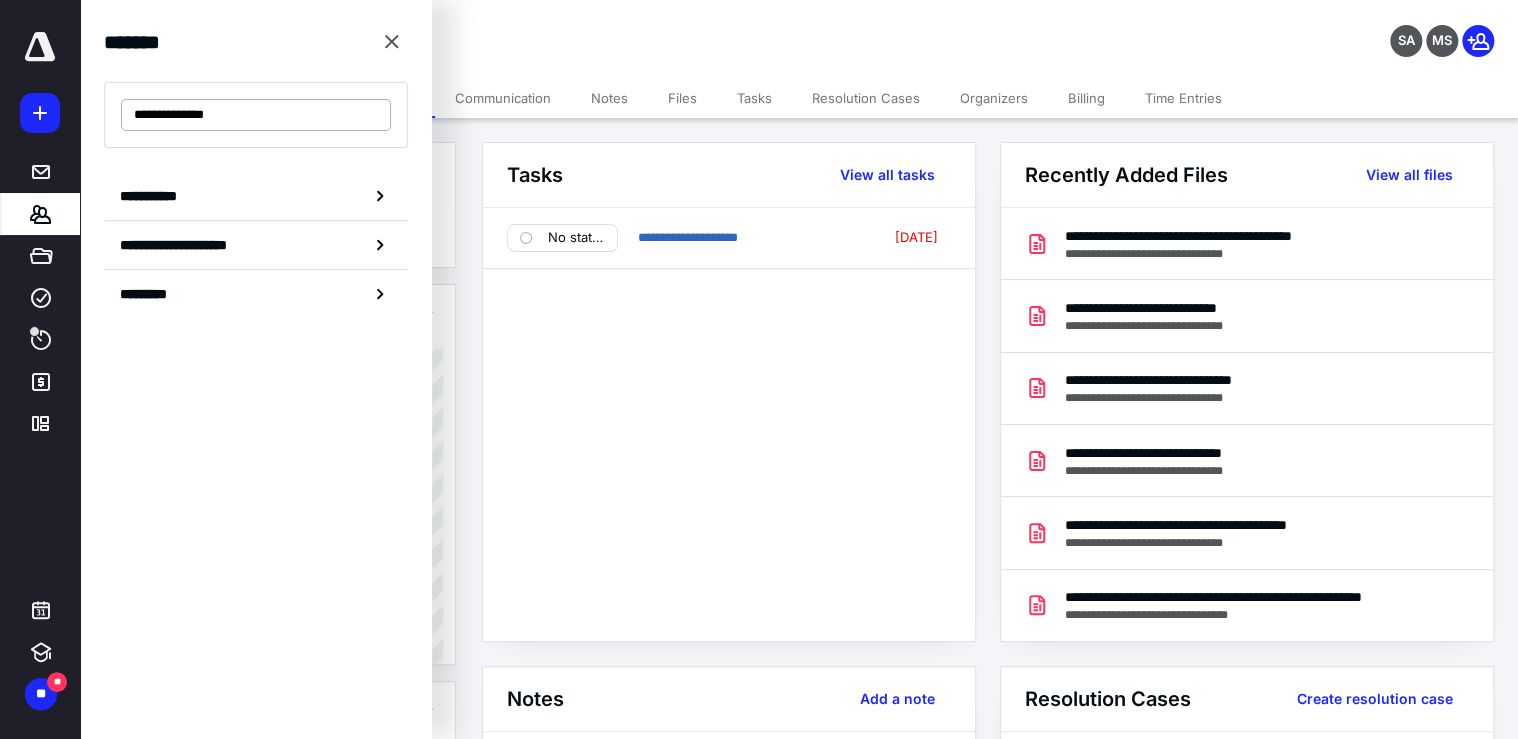 click on "**********" at bounding box center (256, 115) 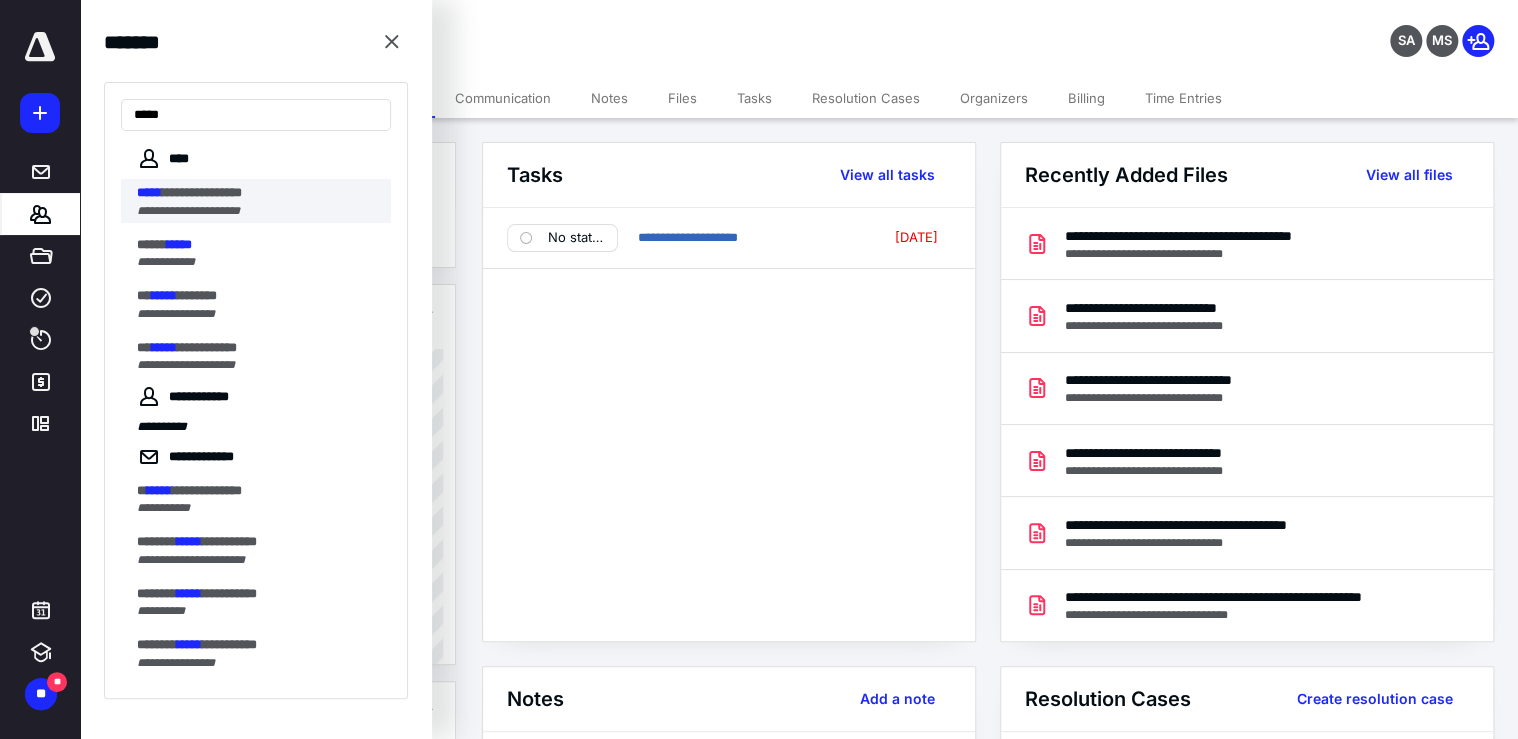 type on "*****" 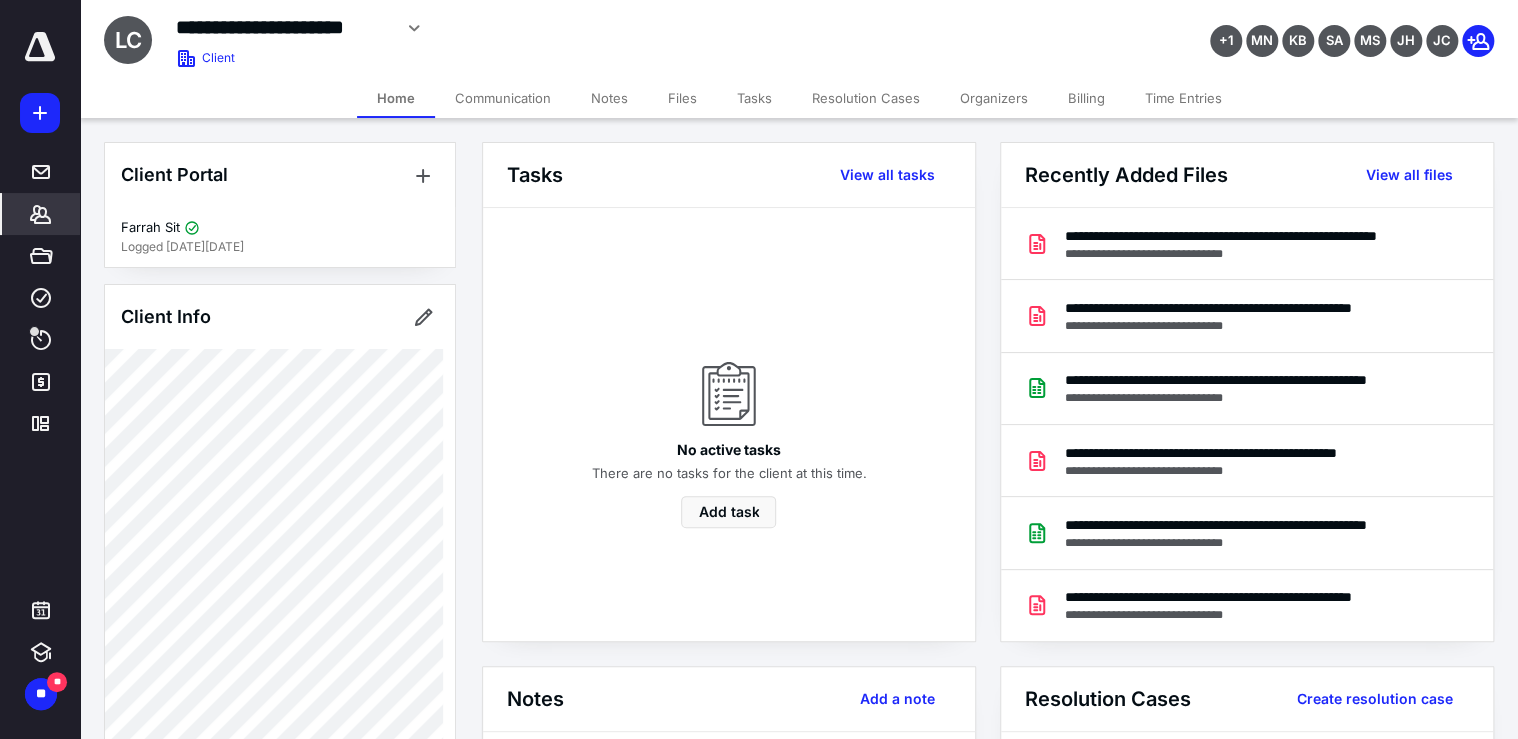 click 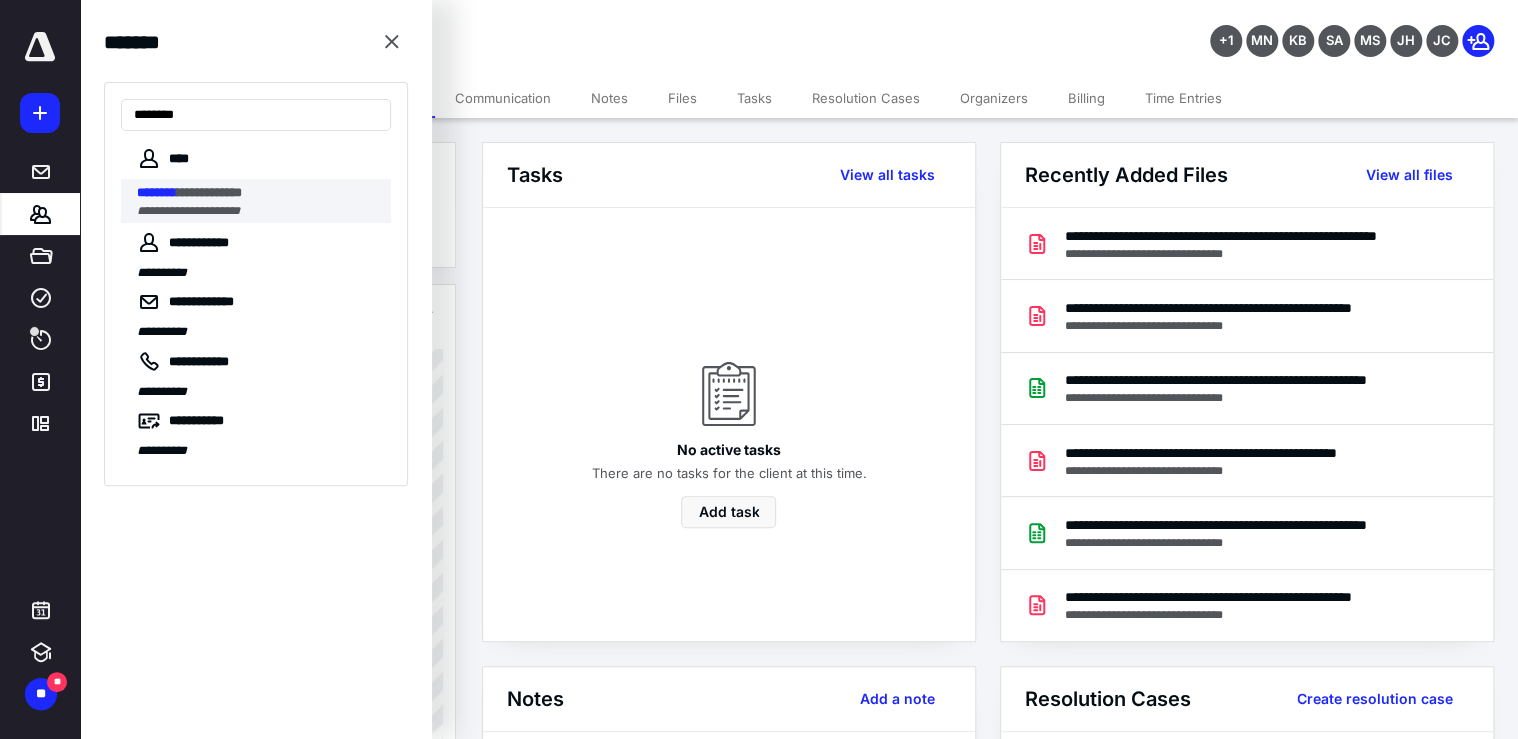type on "********" 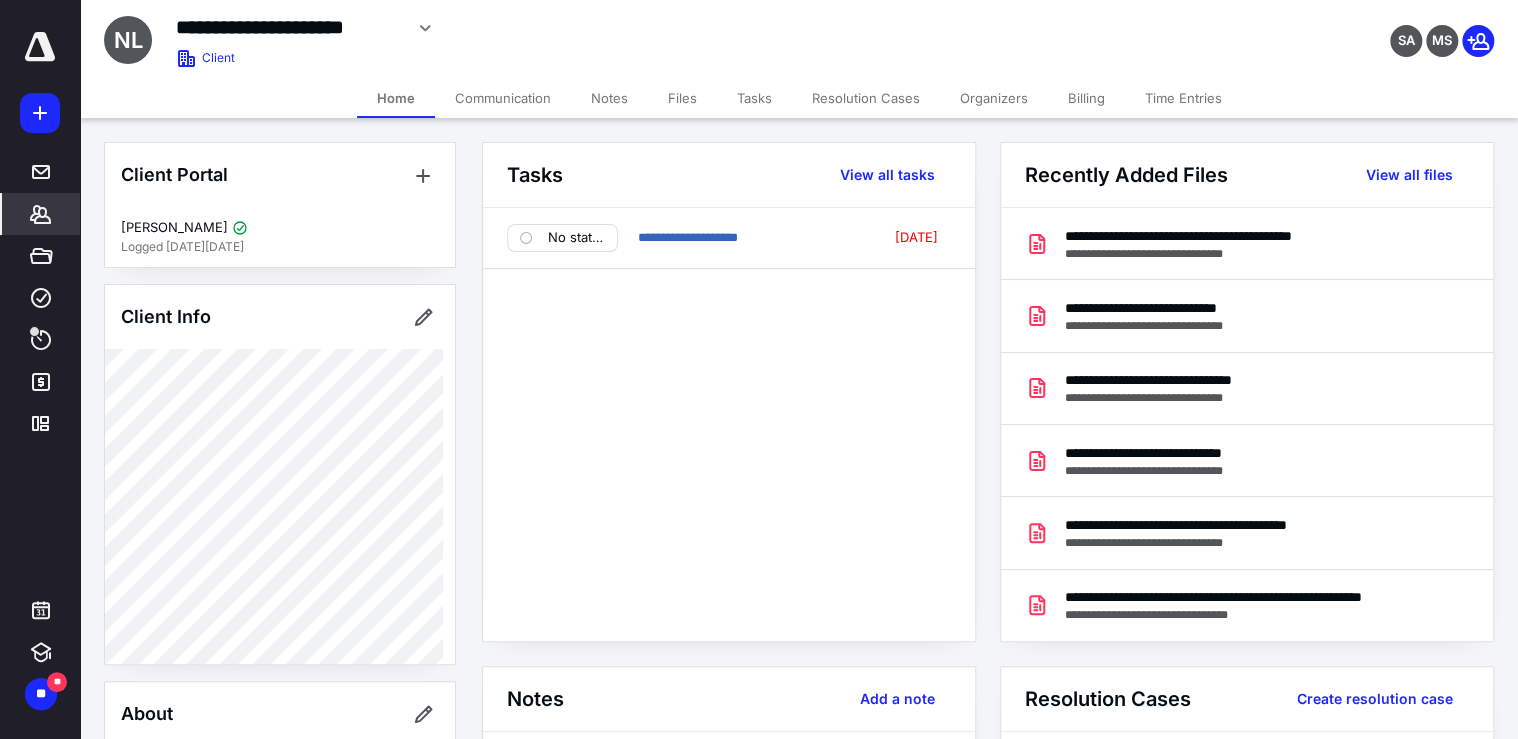 click on "Files" at bounding box center (682, 98) 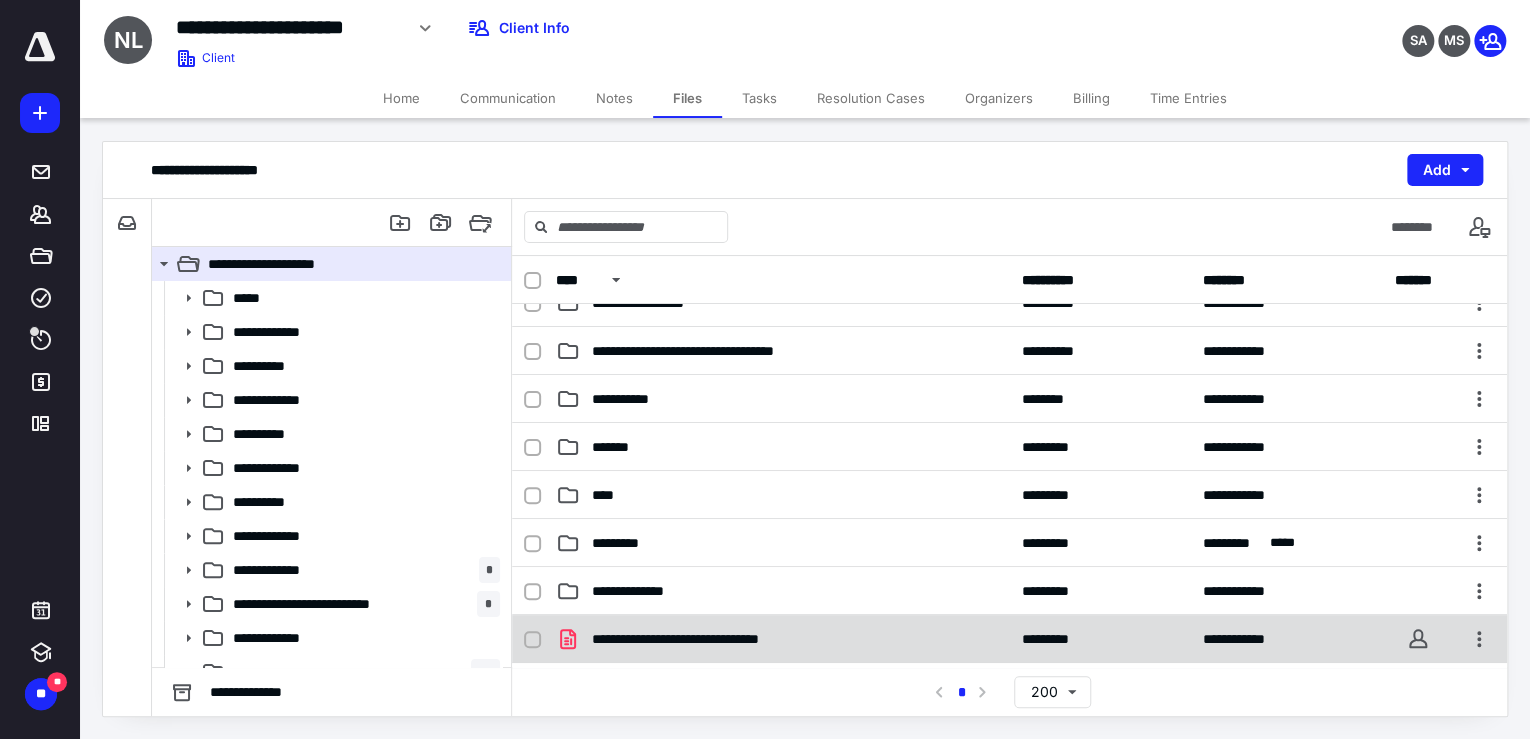 scroll, scrollTop: 640, scrollLeft: 0, axis: vertical 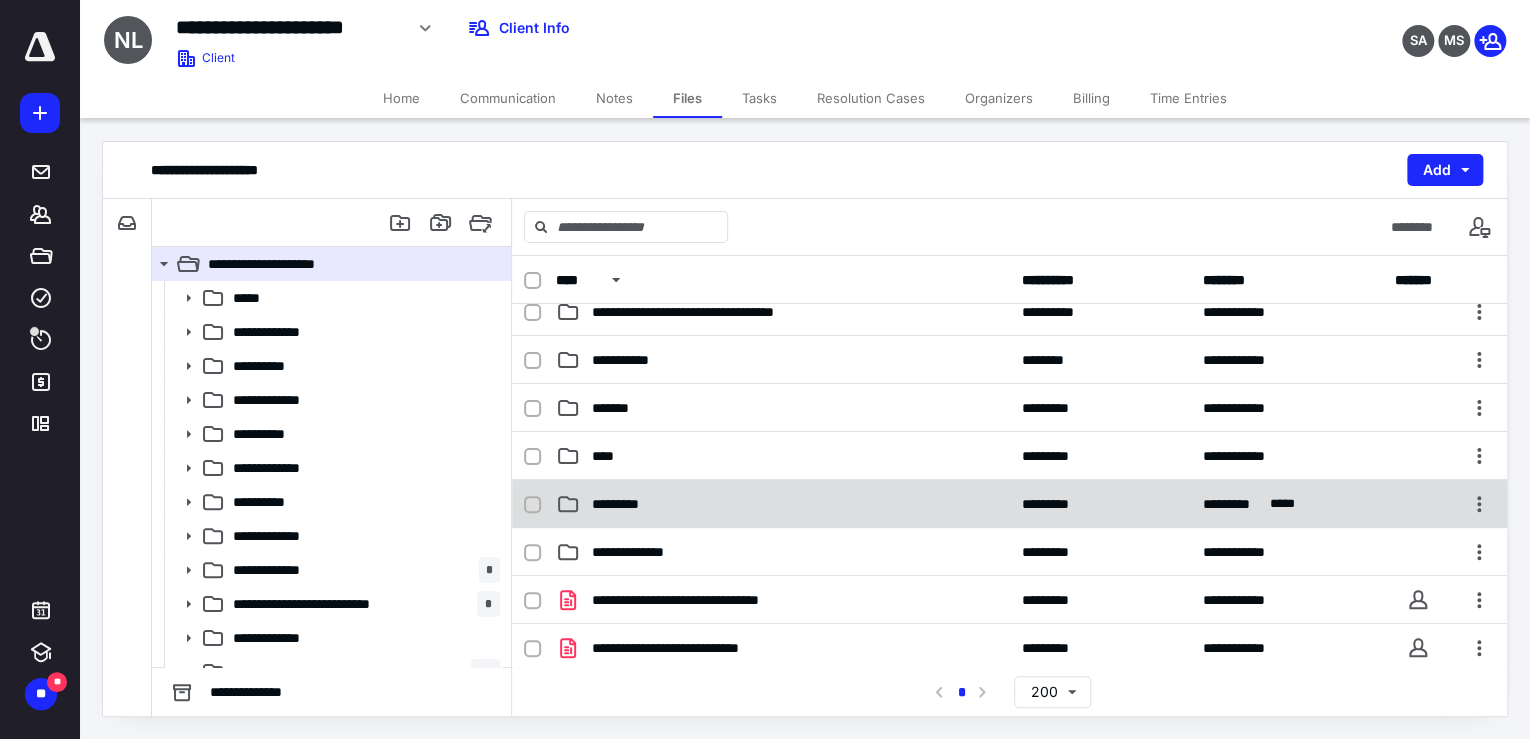 click on "********* ********* ********* ****" at bounding box center (1009, 504) 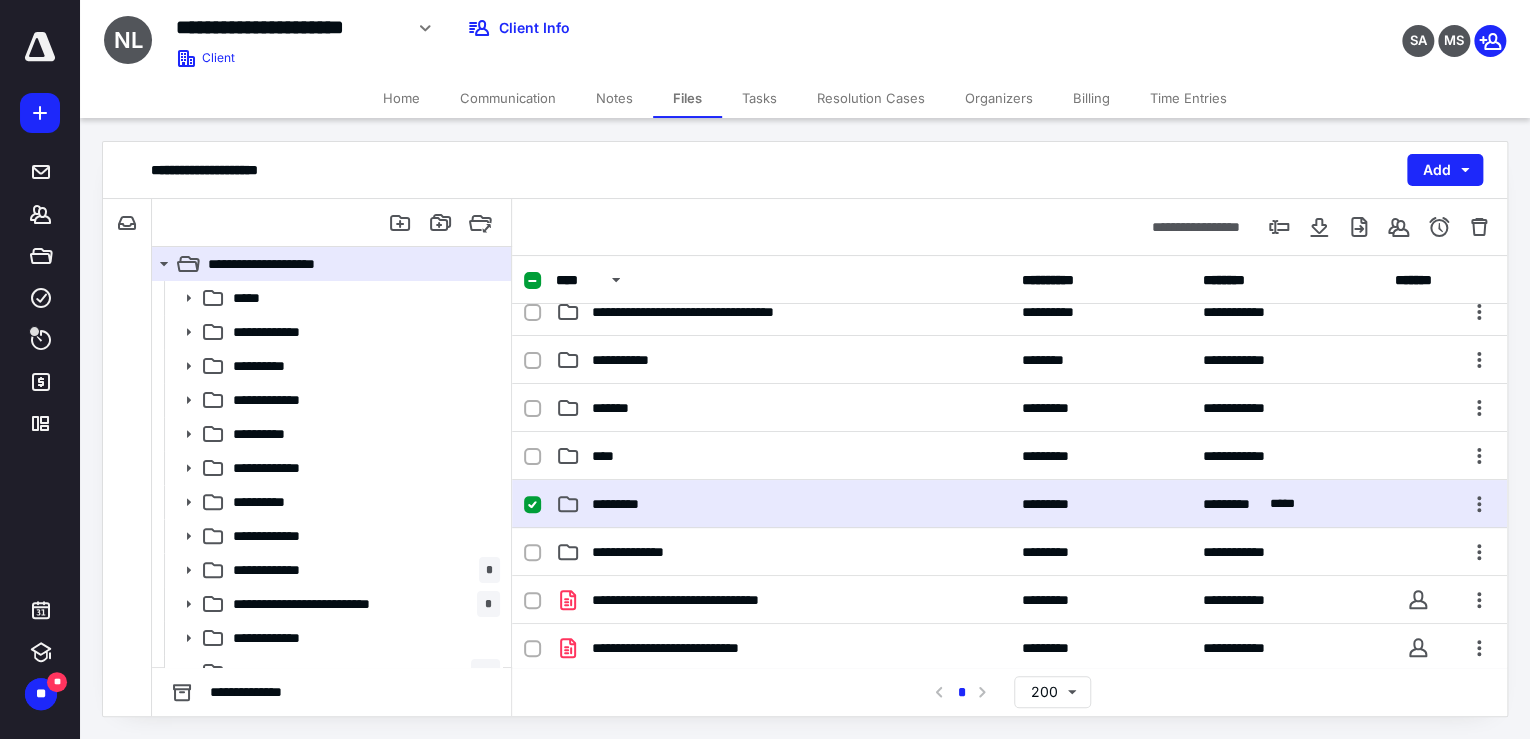 click on "********* ********* ********* ****" at bounding box center [1009, 504] 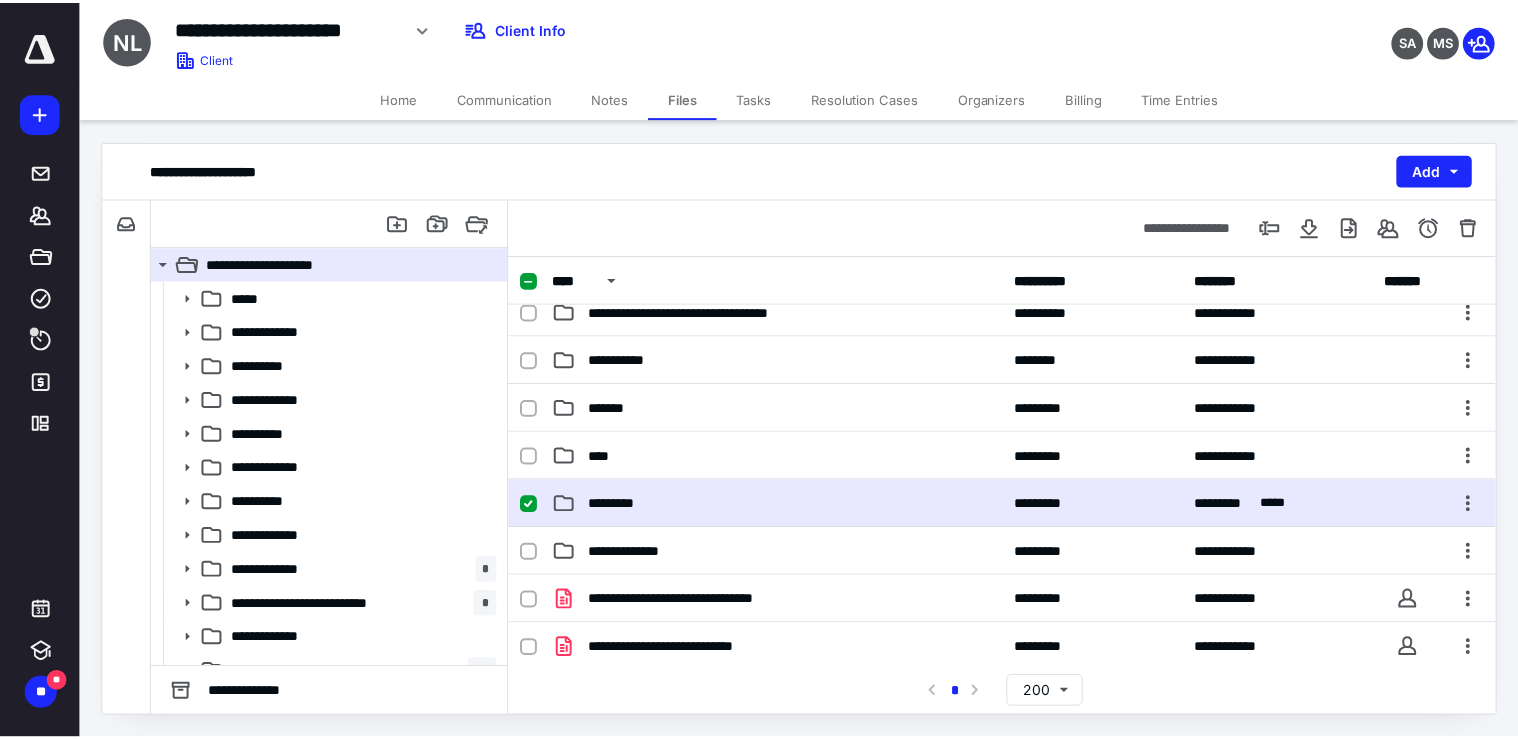 scroll, scrollTop: 0, scrollLeft: 0, axis: both 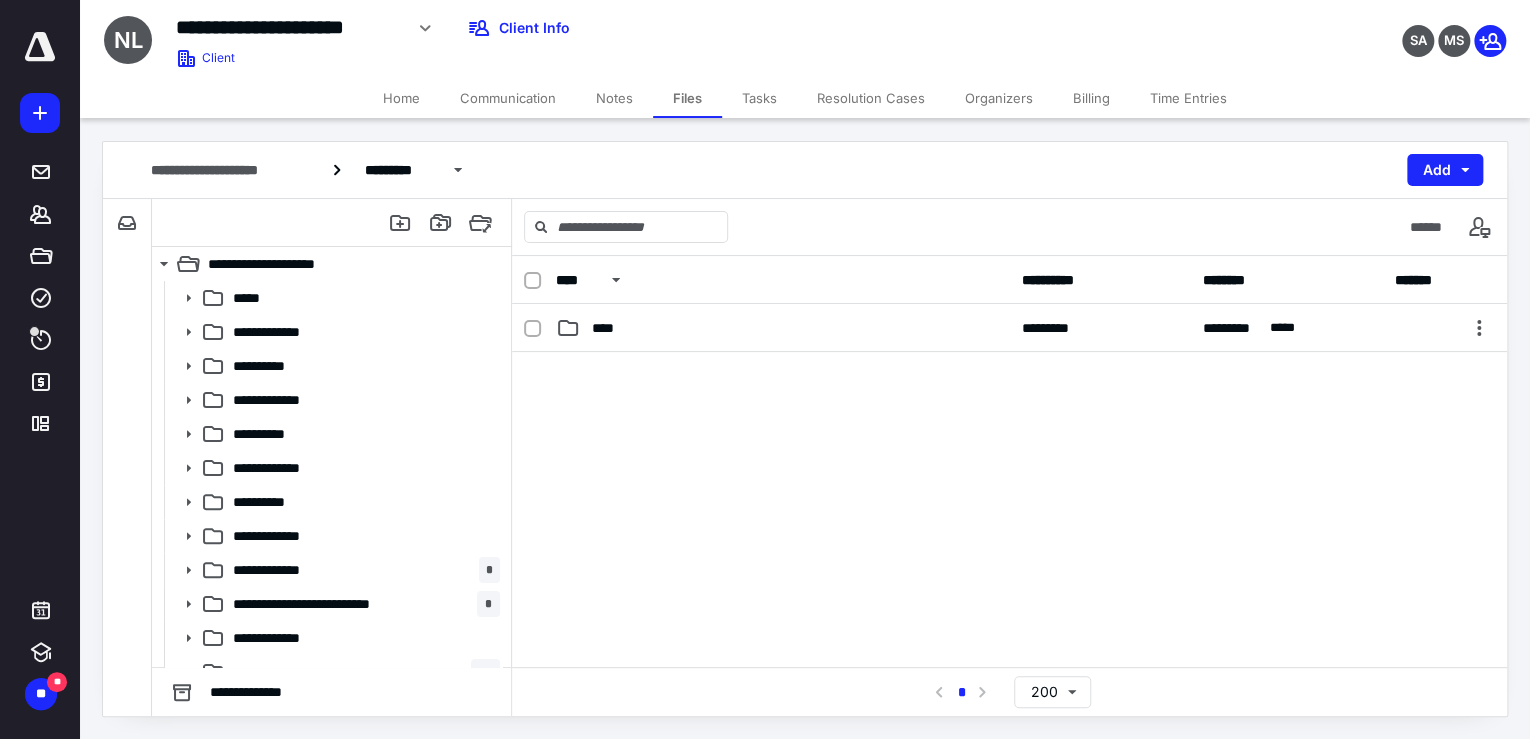 click on "Home" at bounding box center [401, 98] 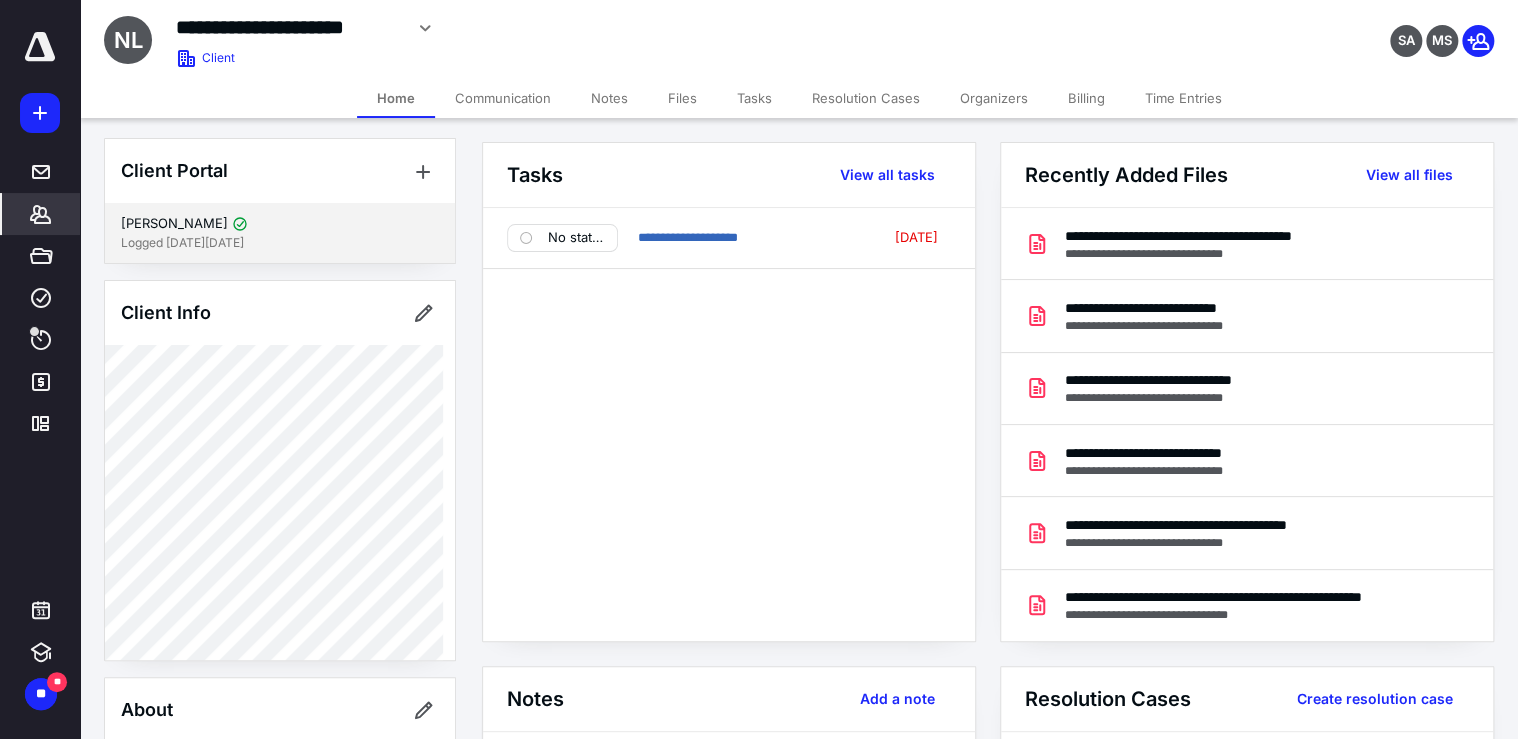 scroll, scrollTop: 0, scrollLeft: 0, axis: both 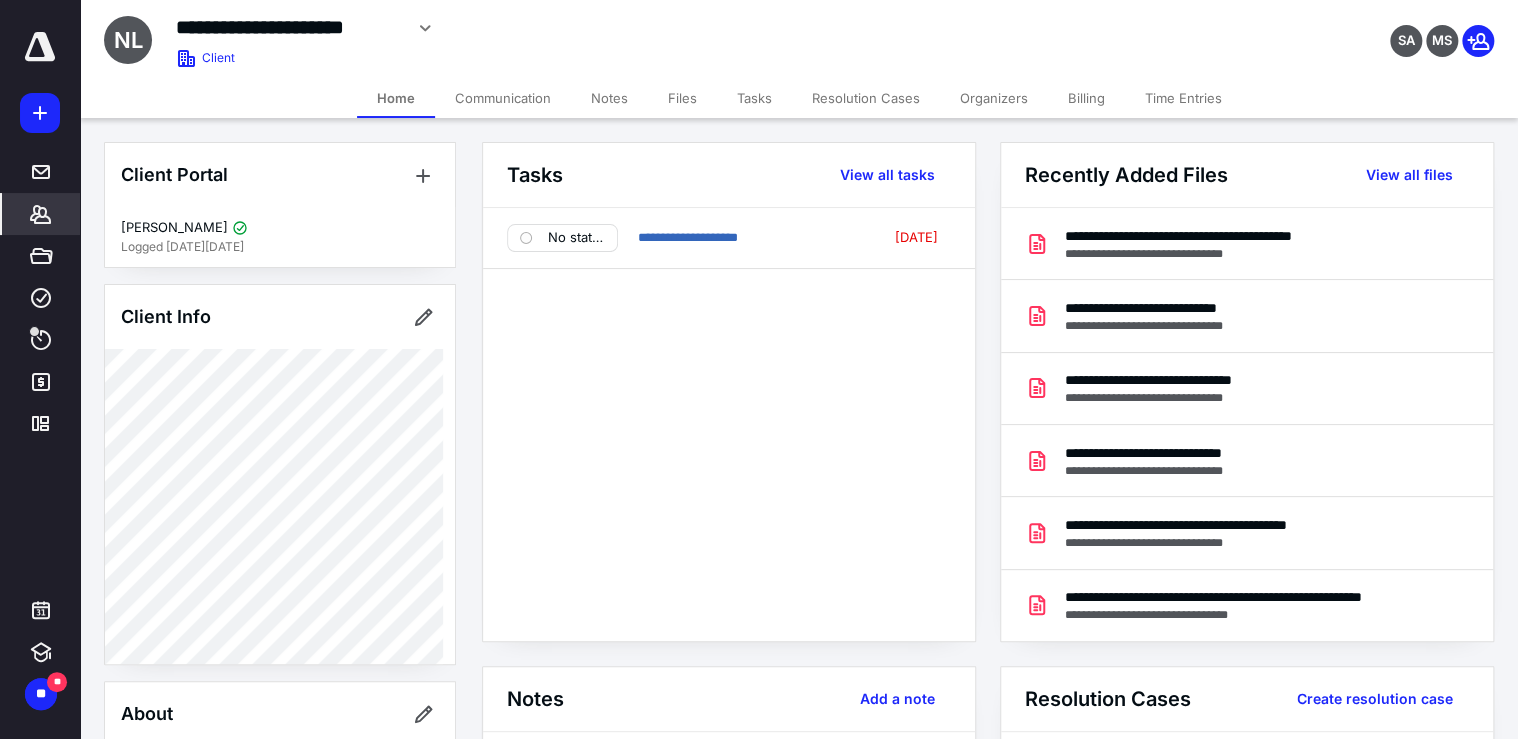 click 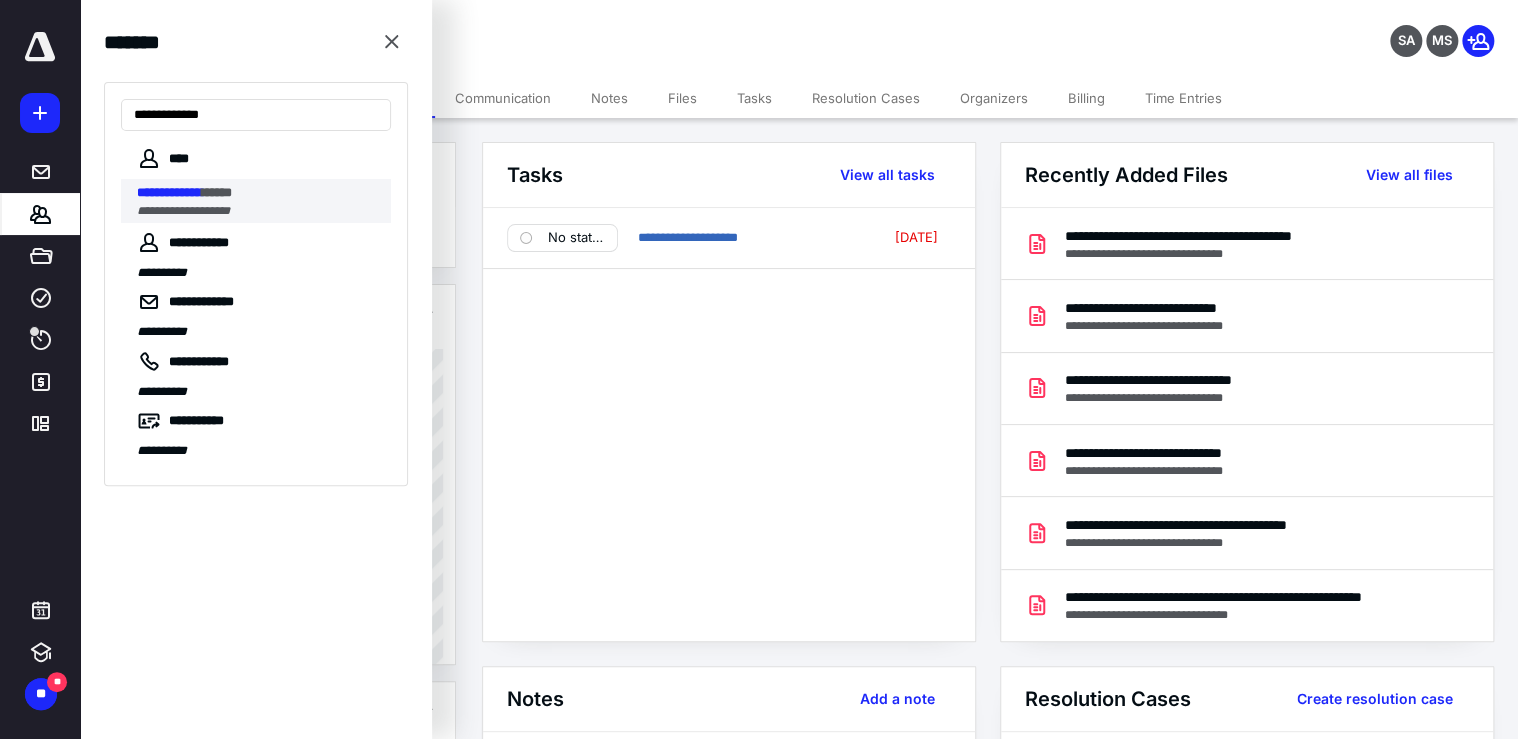 type on "**********" 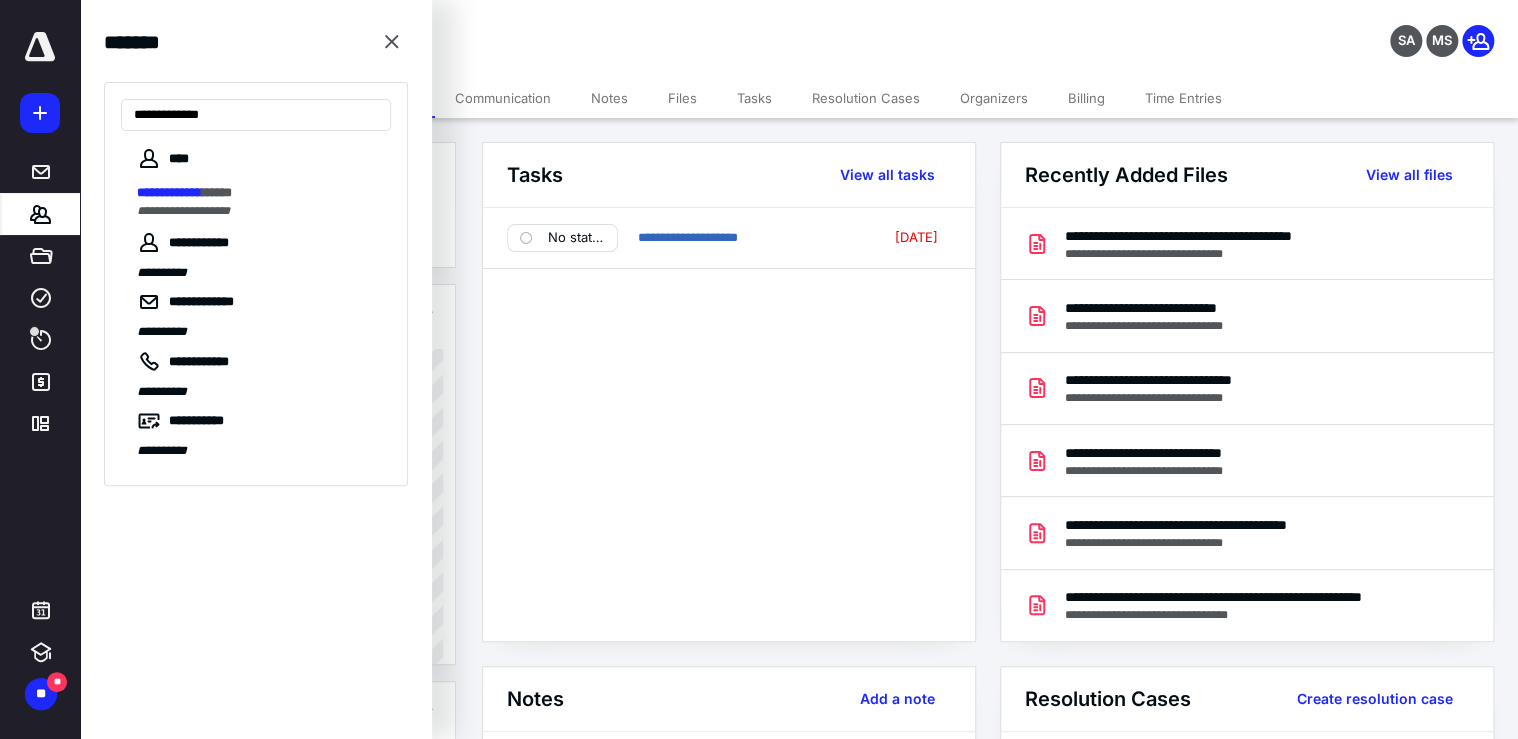 click on "**********" at bounding box center [258, 193] 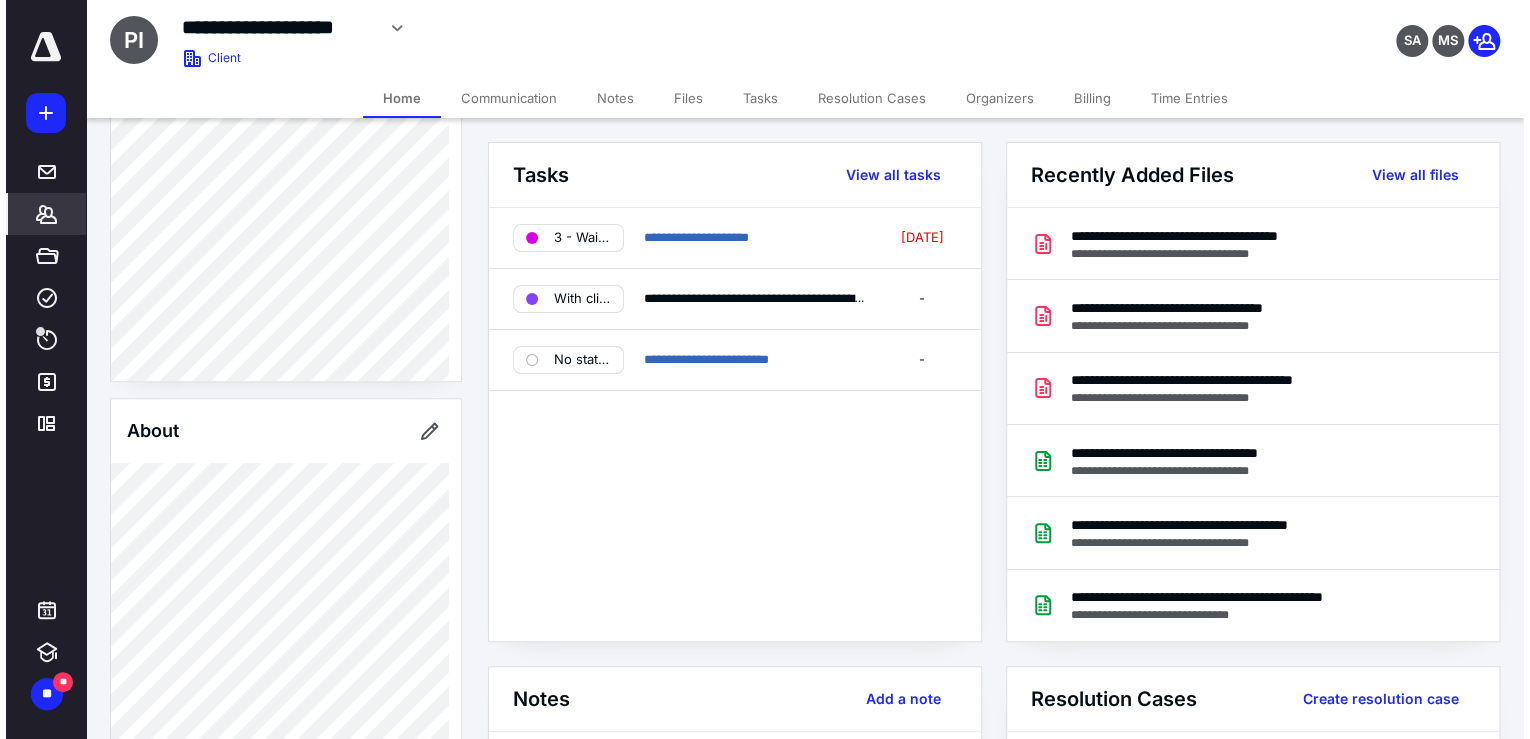 scroll, scrollTop: 320, scrollLeft: 0, axis: vertical 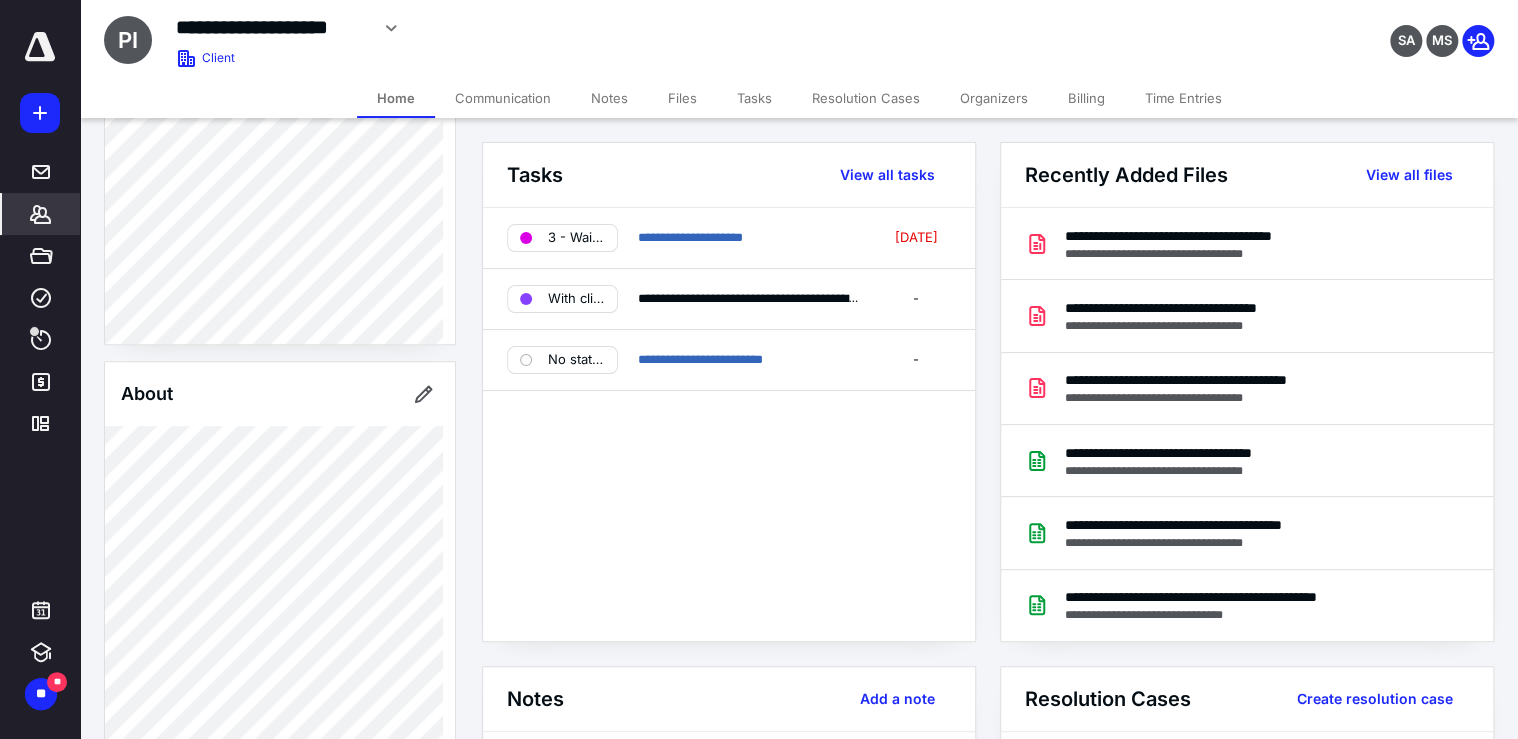 click on "Organizers" at bounding box center [994, 98] 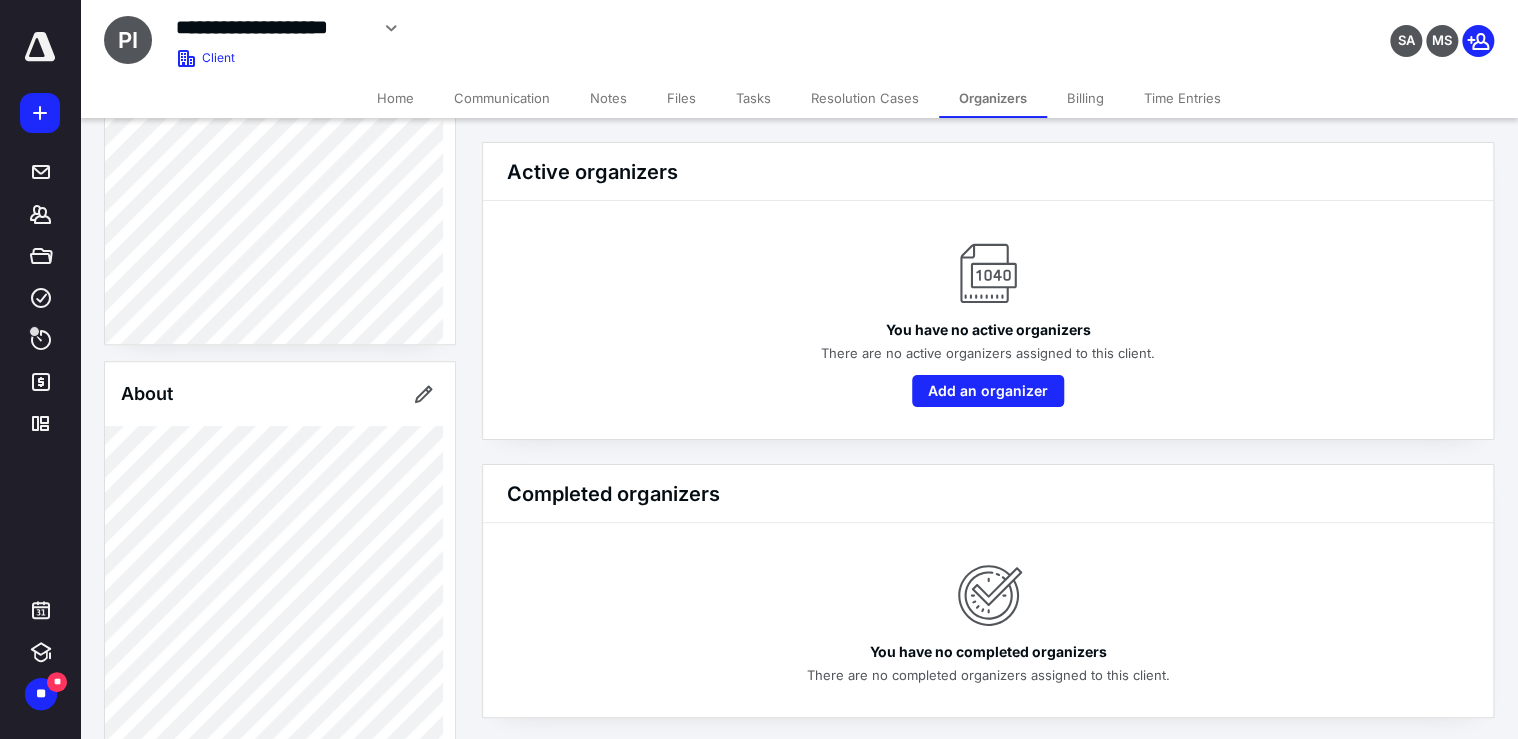 click on "Home" at bounding box center (395, 98) 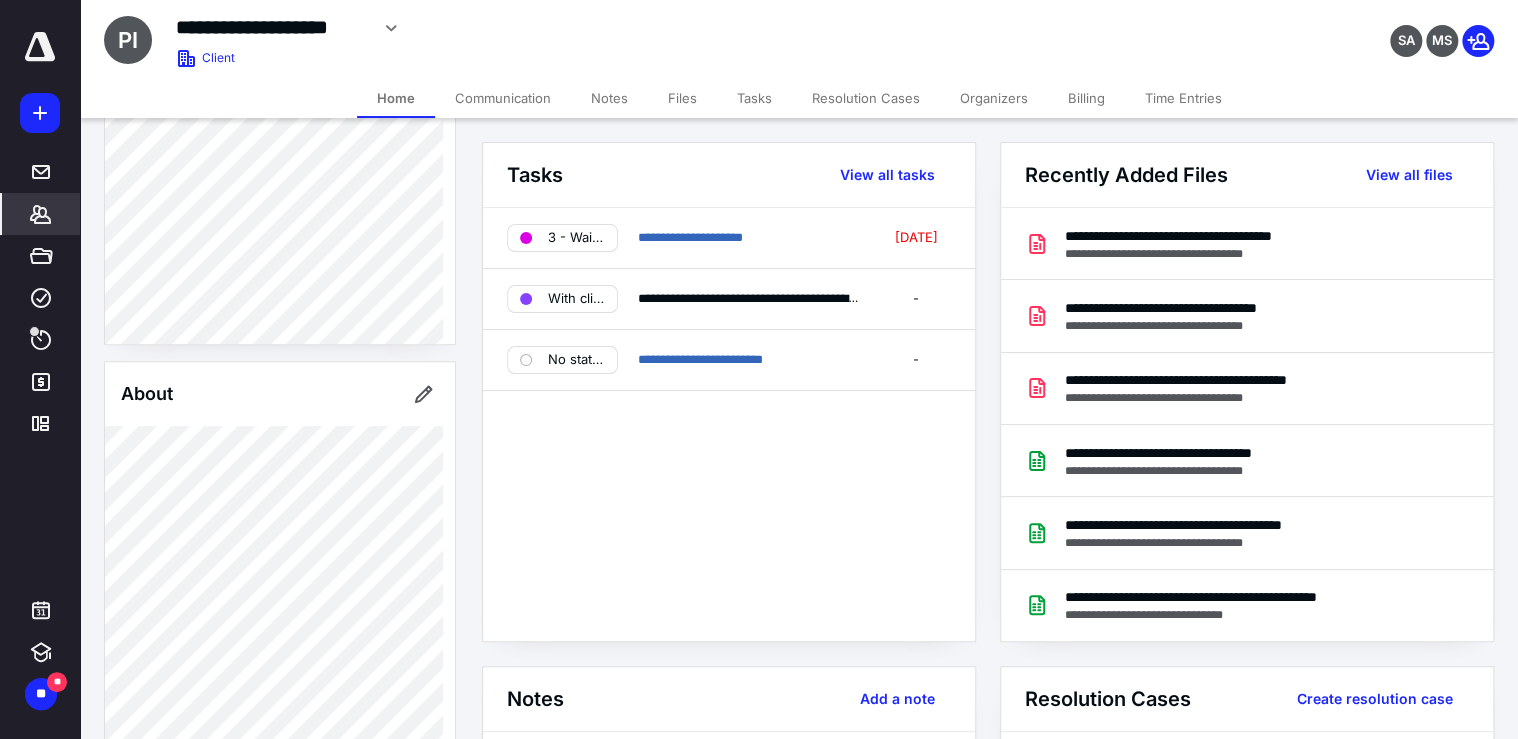click on "Files" at bounding box center [682, 98] 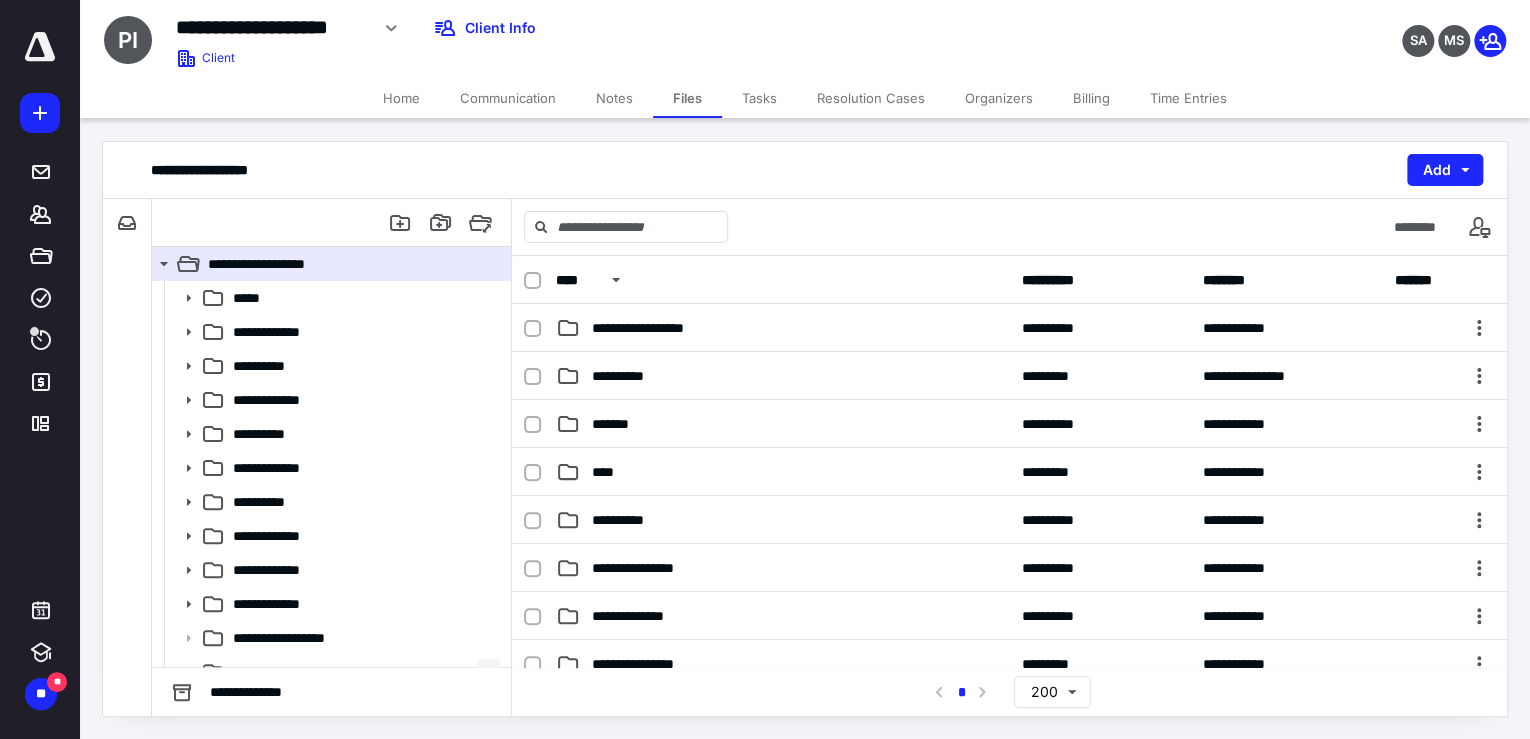 scroll, scrollTop: 640, scrollLeft: 0, axis: vertical 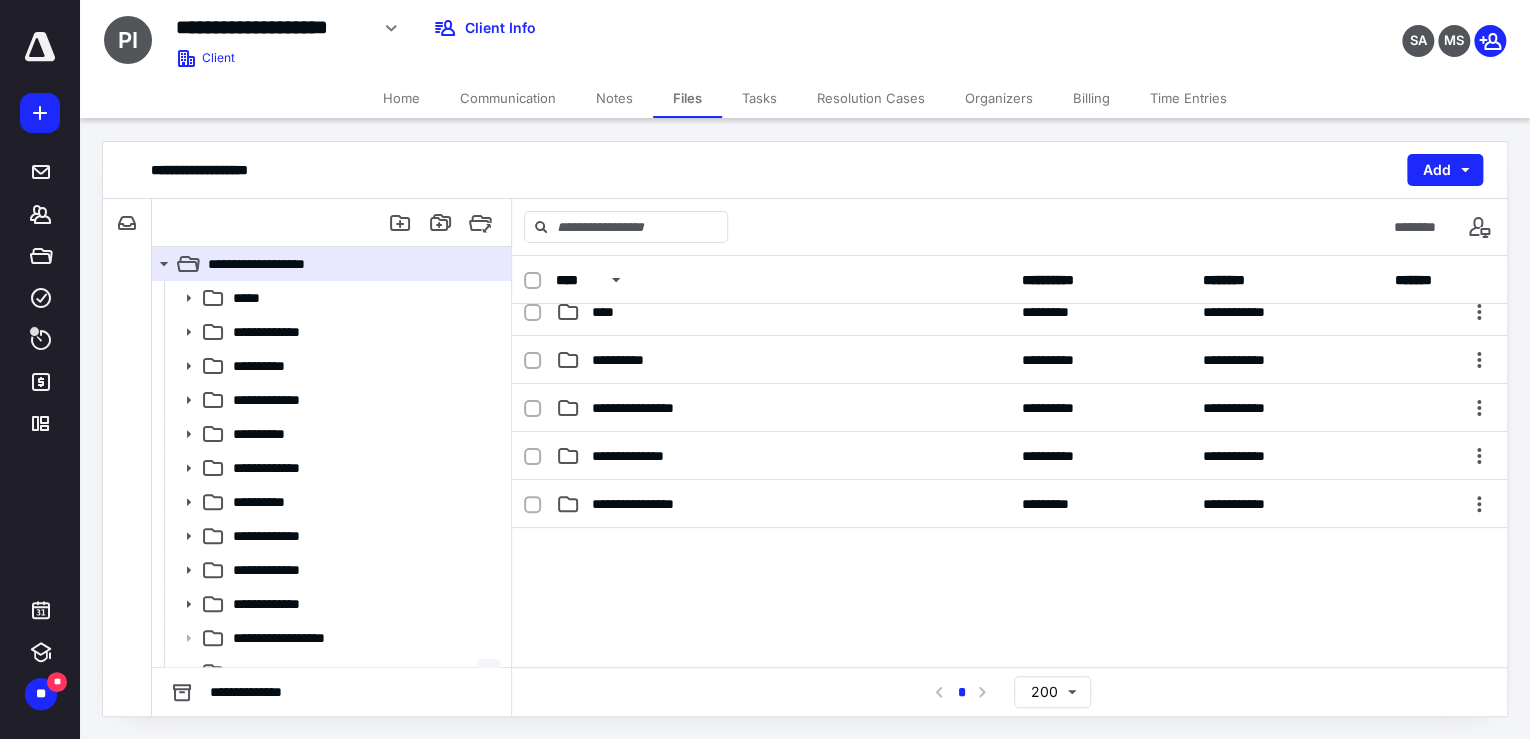 click at bounding box center (1009, 678) 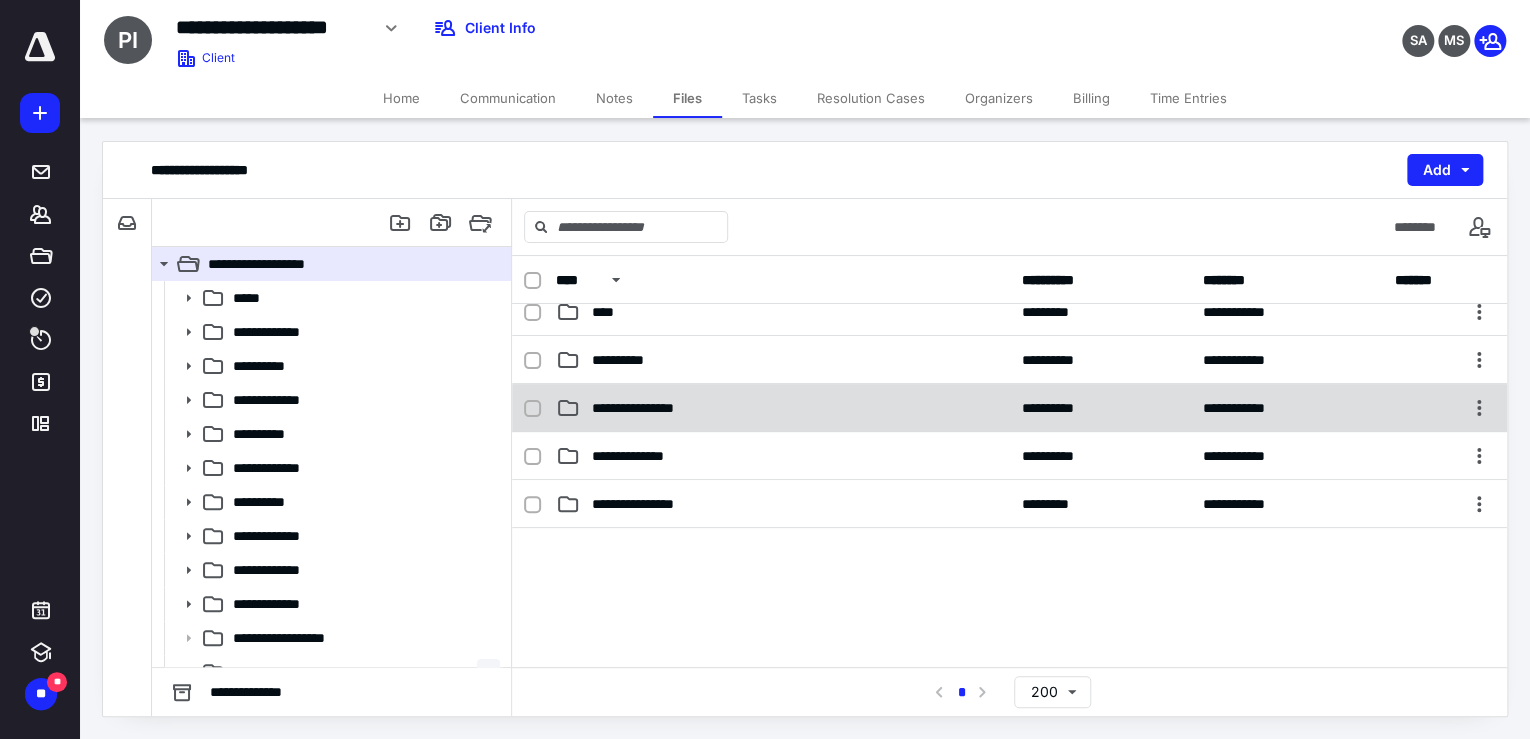 click on "**********" at bounding box center [783, 408] 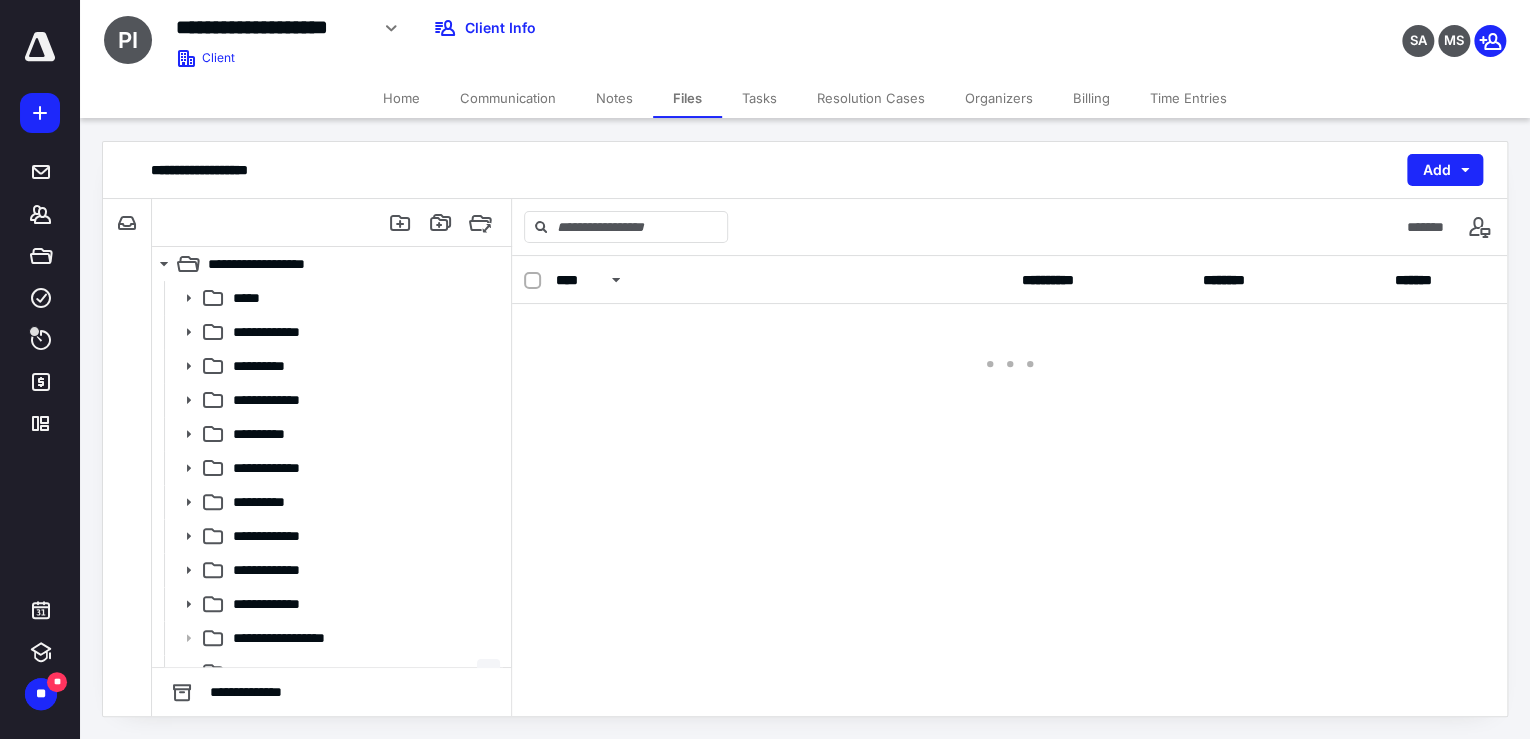 scroll, scrollTop: 0, scrollLeft: 0, axis: both 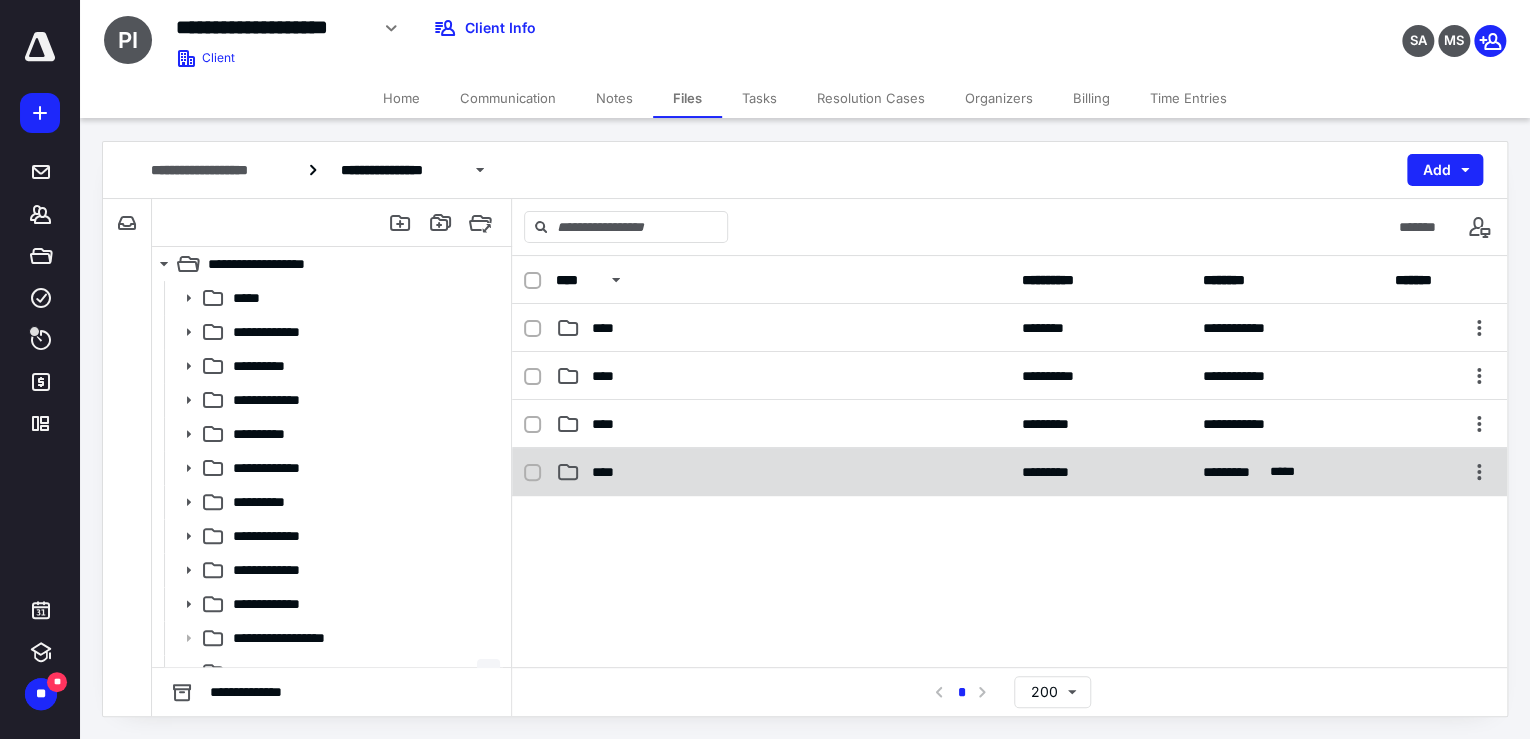 click on "****" at bounding box center (783, 472) 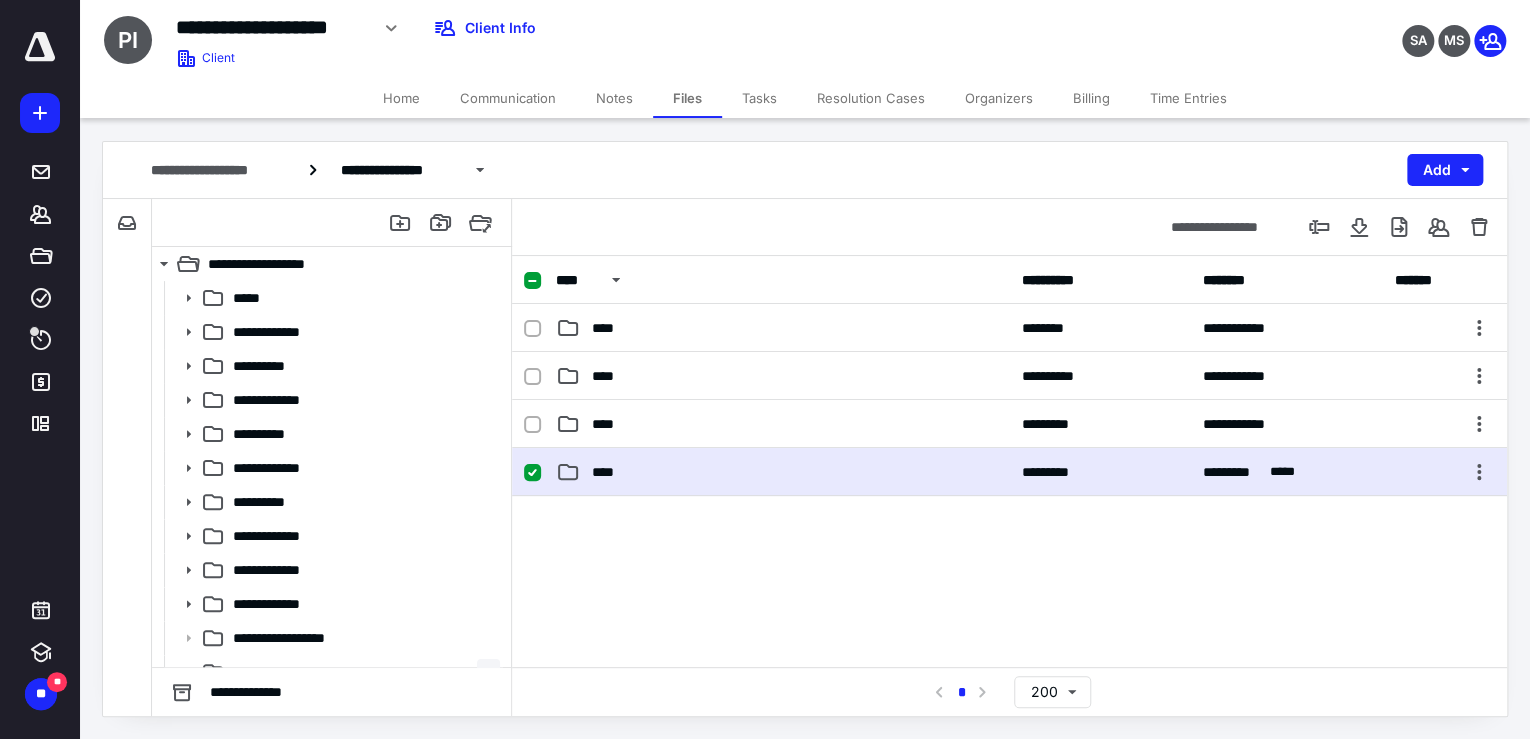 click on "****" at bounding box center [783, 472] 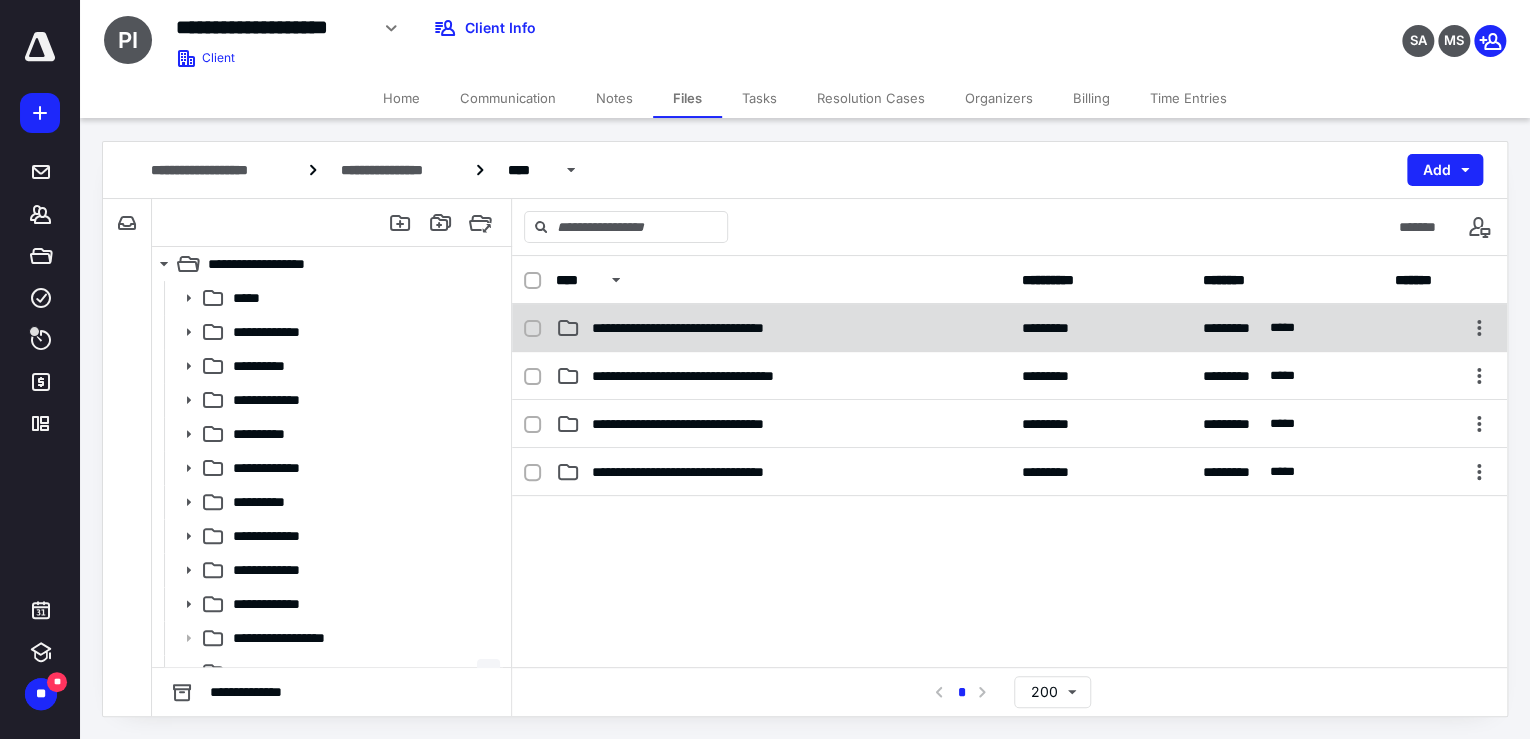 click on "**********" at bounding box center (1009, 328) 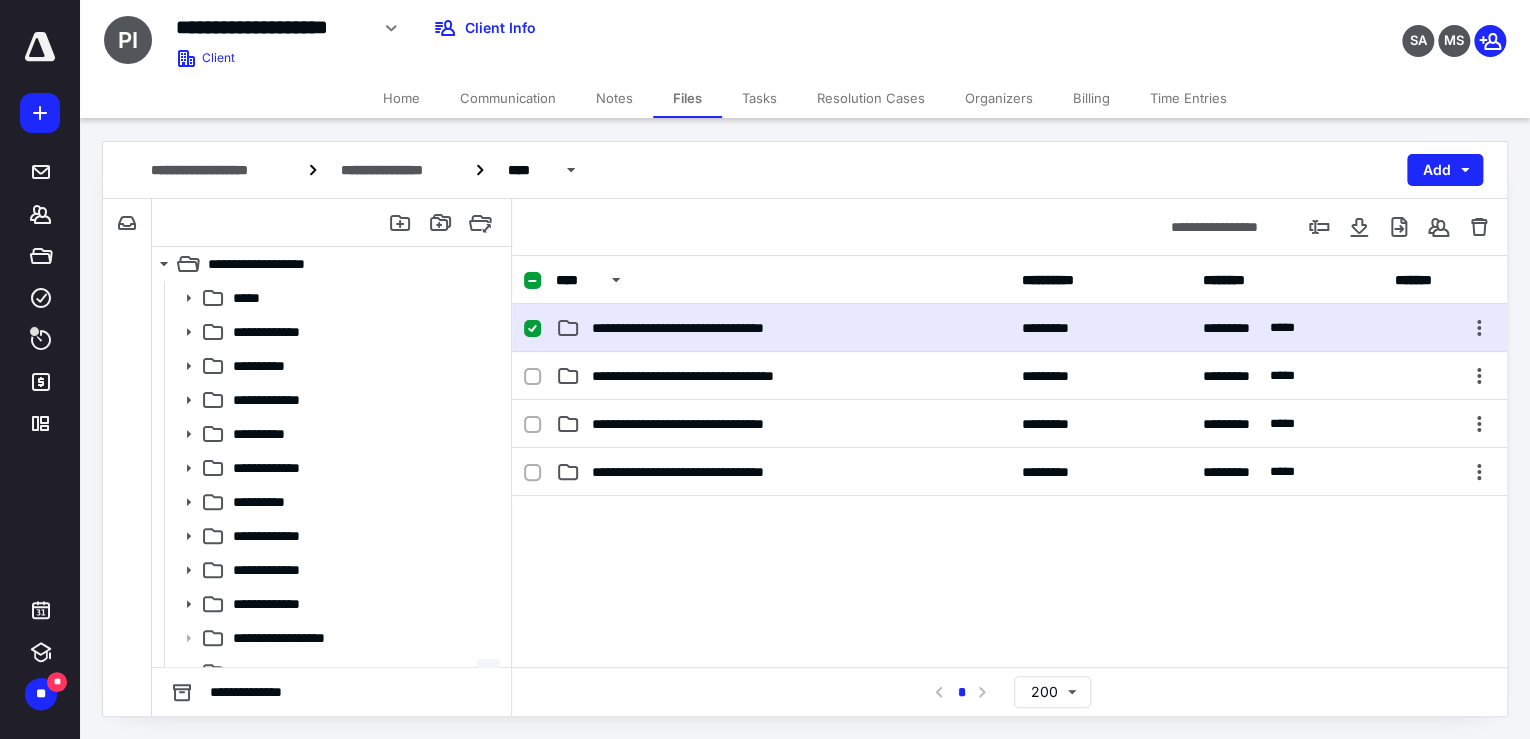 click on "**********" at bounding box center [1009, 328] 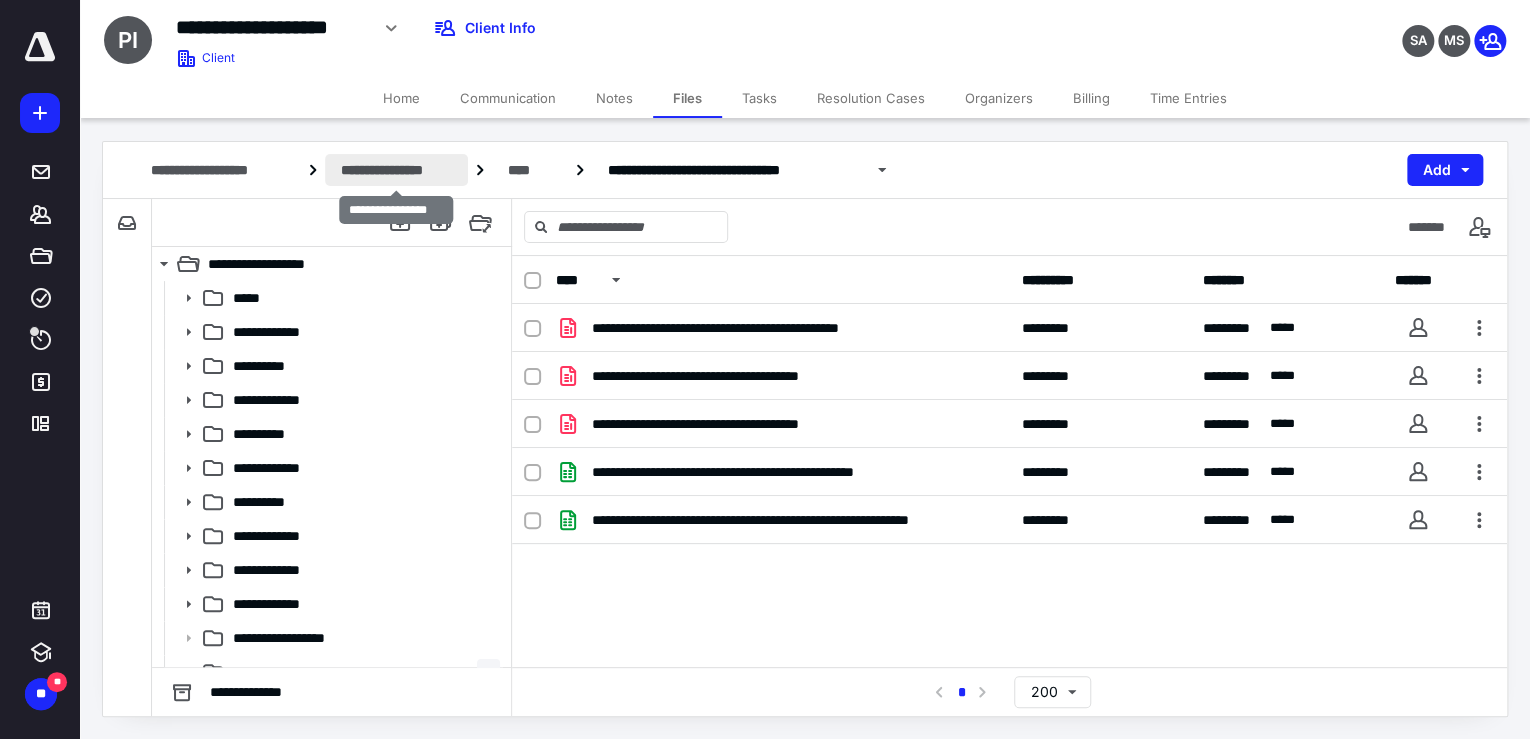 click on "**********" at bounding box center (396, 170) 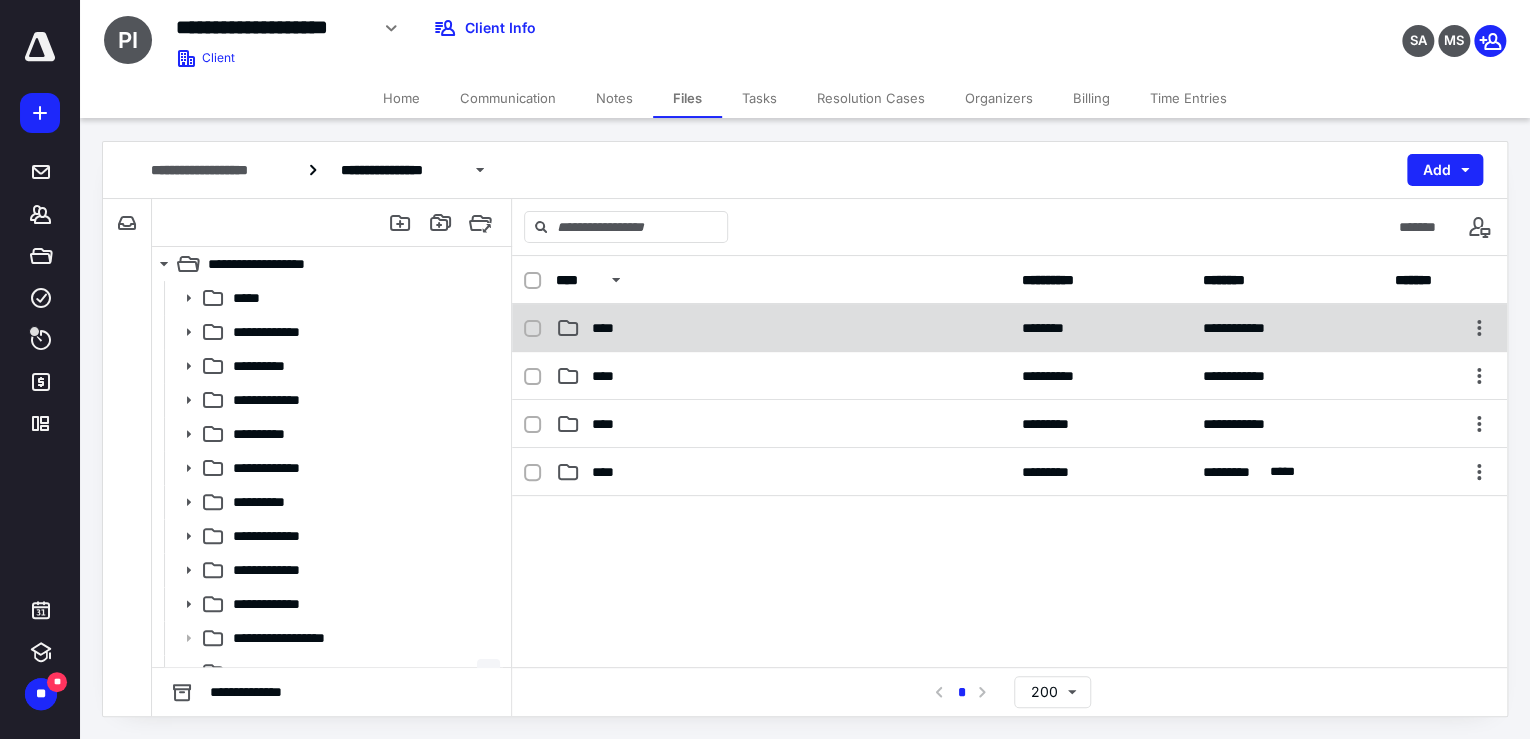 click on "**********" at bounding box center [1009, 328] 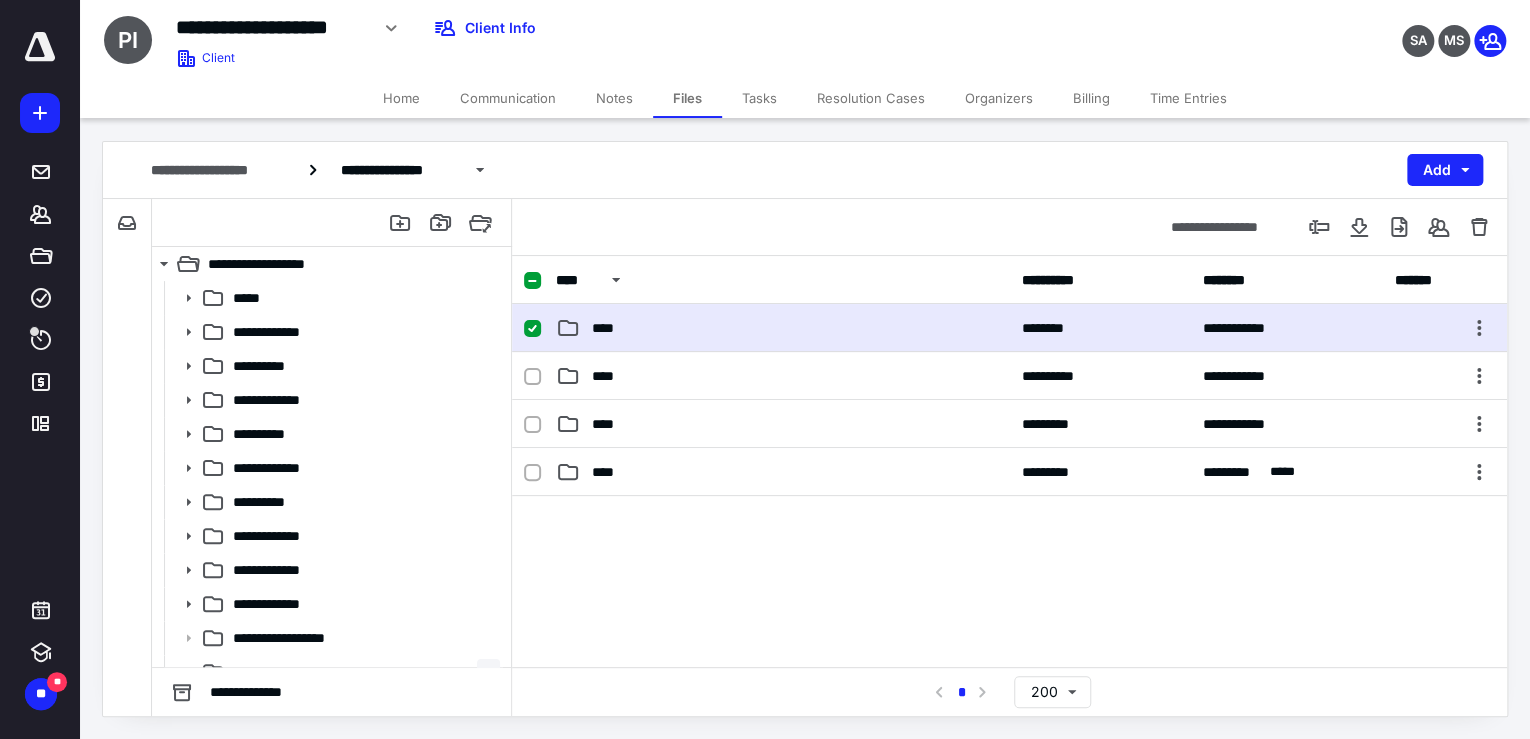 click on "**********" at bounding box center (1009, 328) 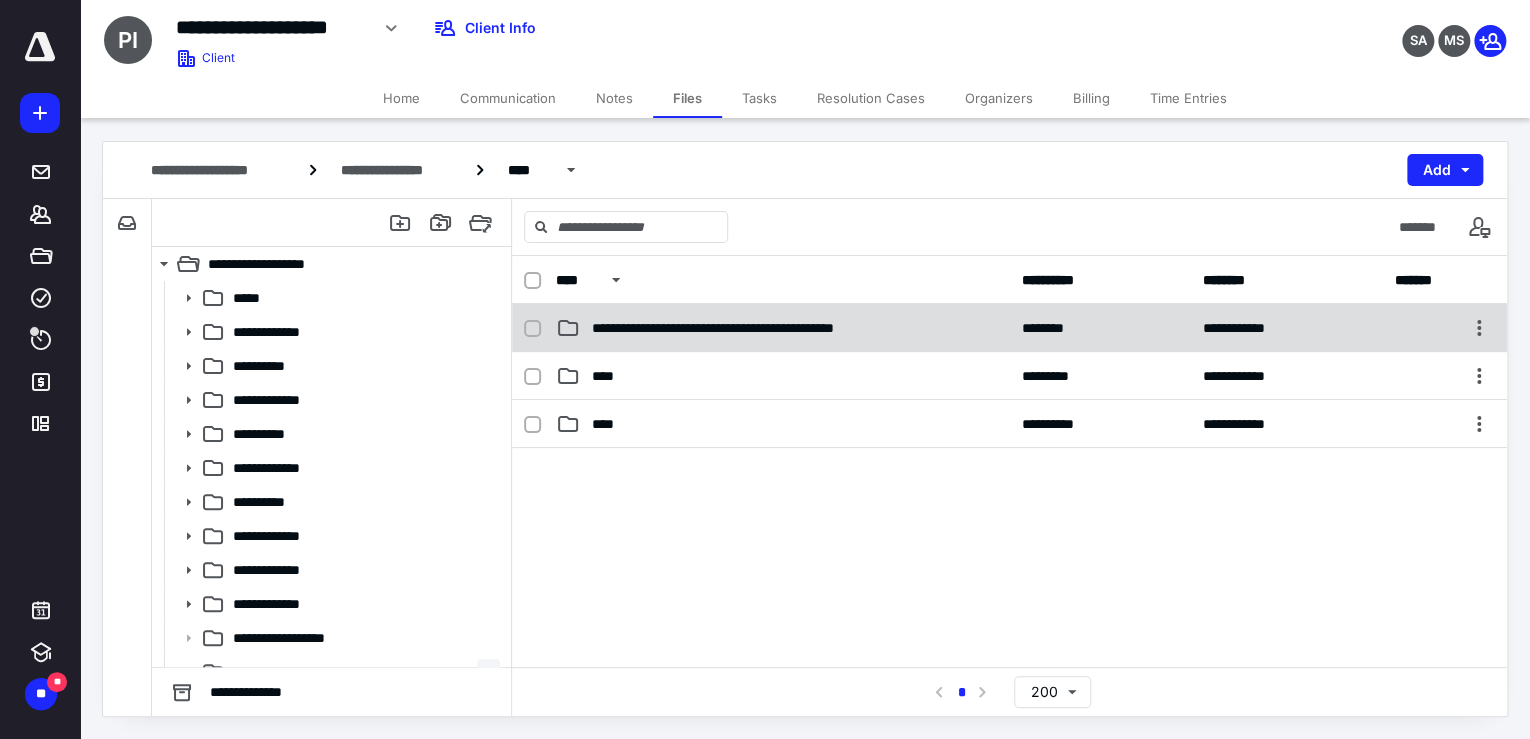 click on "**********" at bounding box center [783, 328] 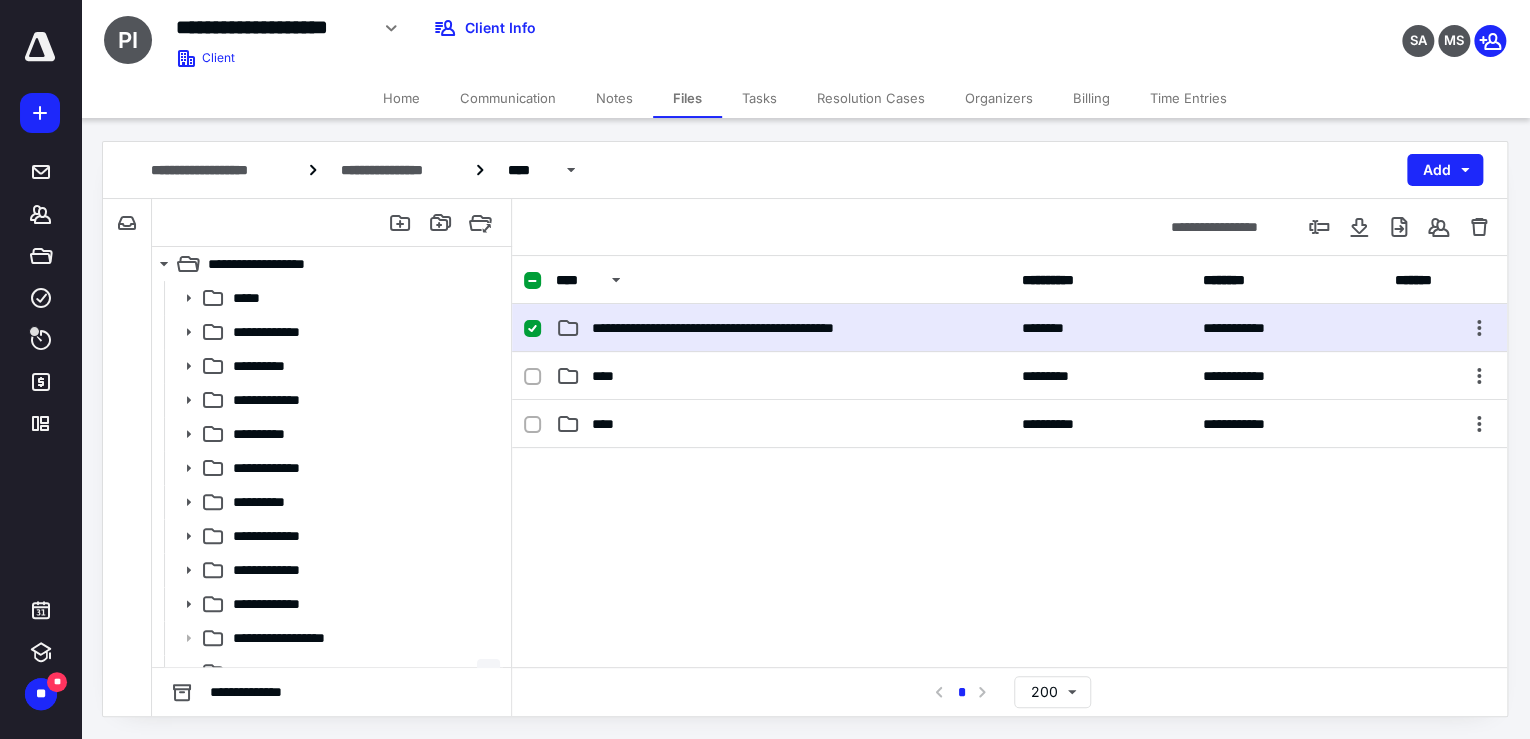 click on "**********" at bounding box center (783, 328) 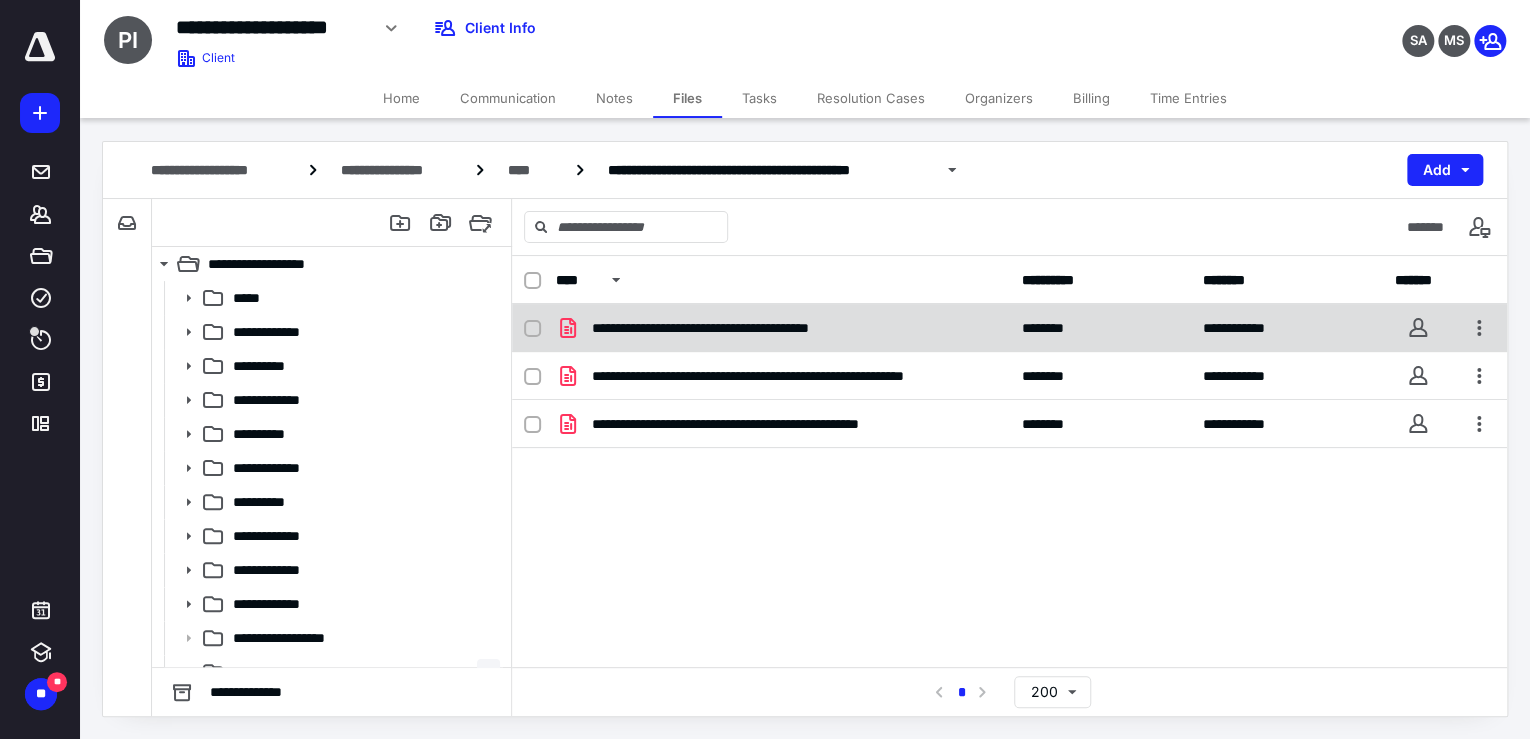 click on "**********" at bounding box center [783, 328] 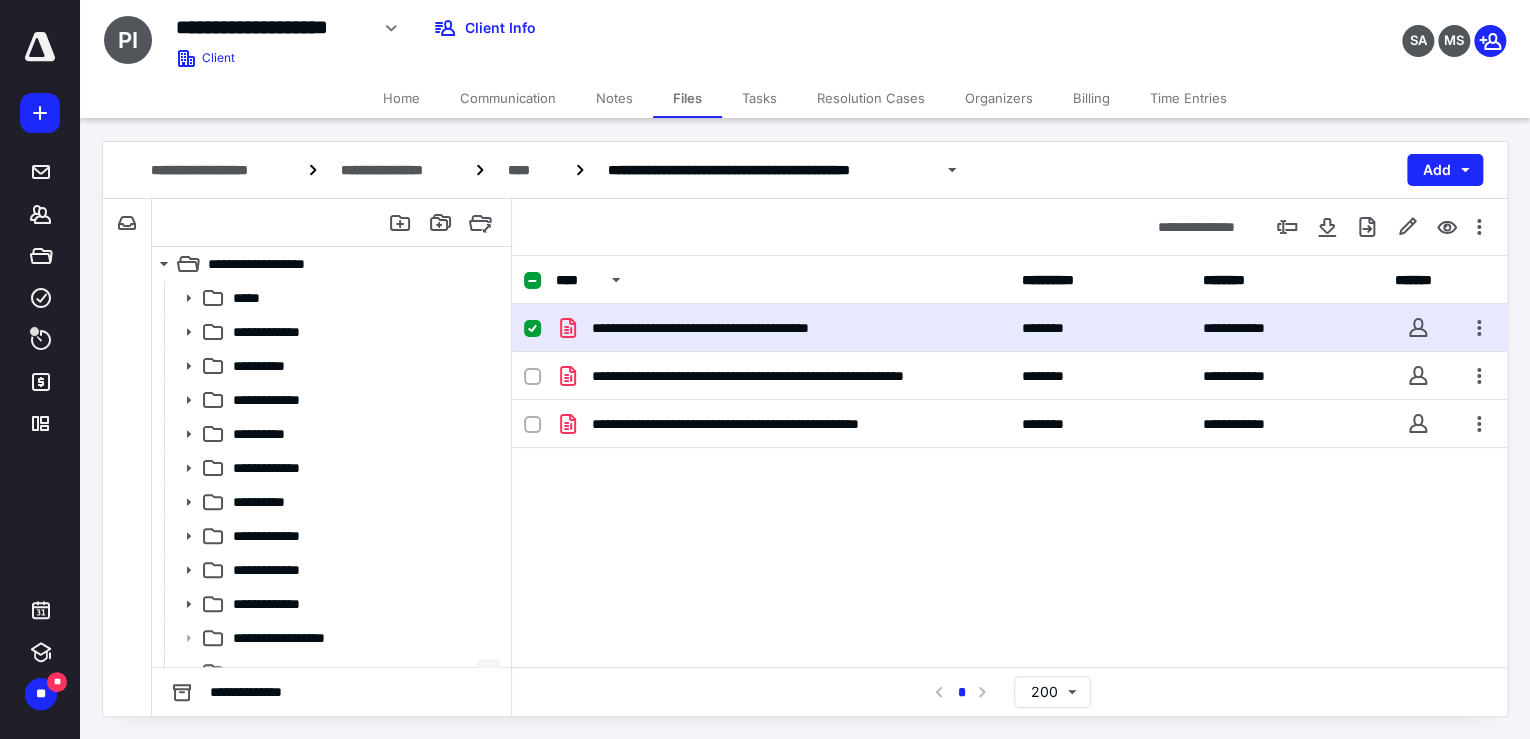 click on "**********" at bounding box center [783, 328] 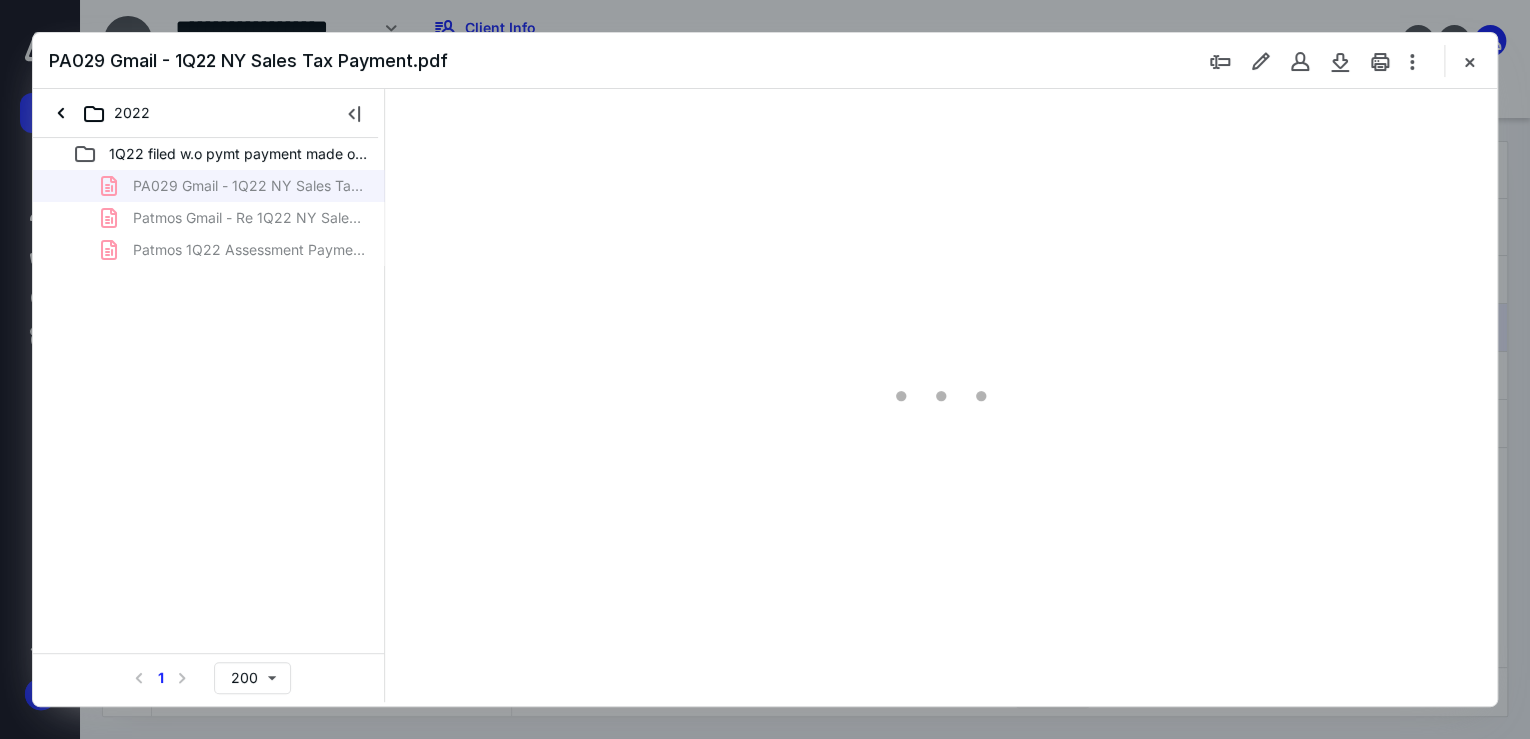 scroll, scrollTop: 0, scrollLeft: 0, axis: both 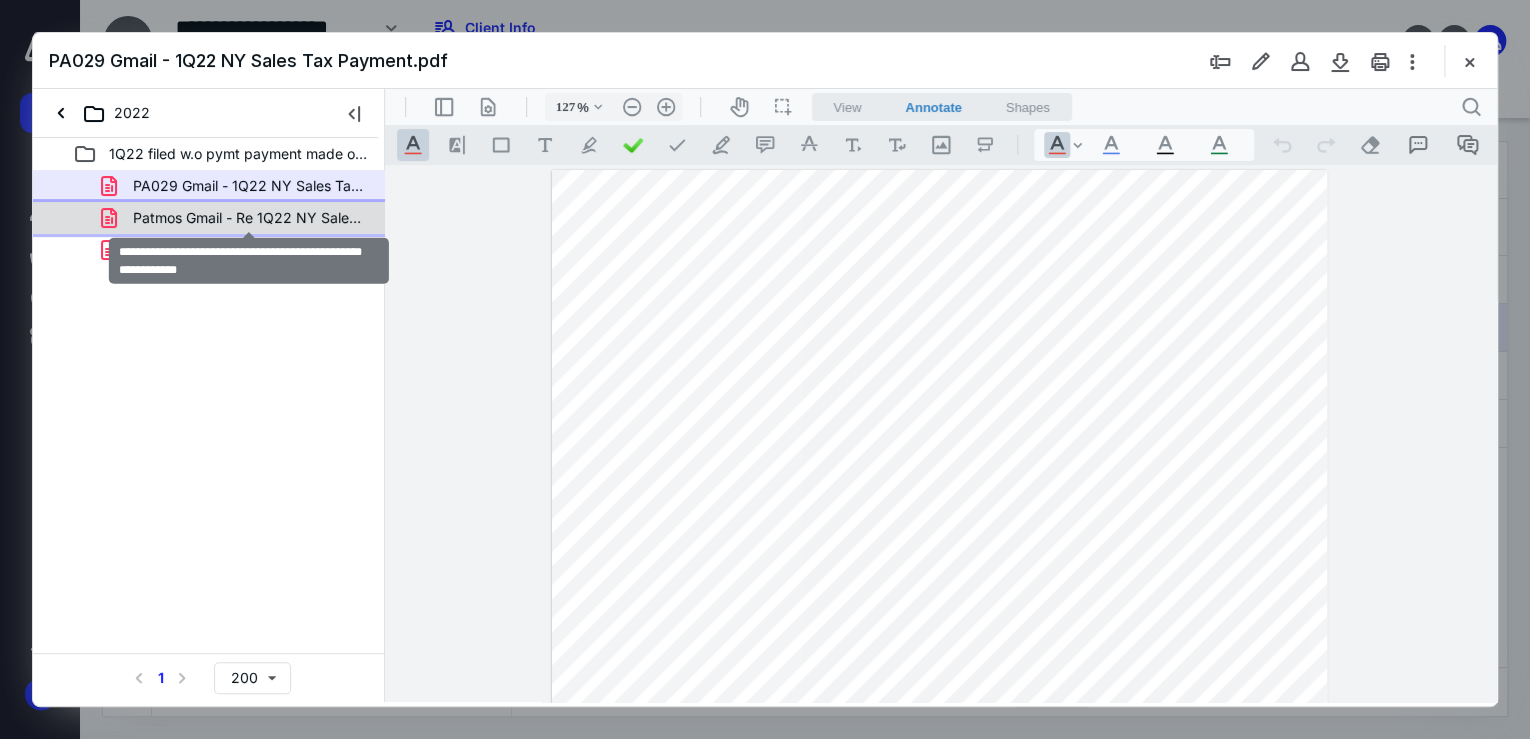 click on "Patmos  Gmail - Re 1Q22 NY Sales Tax - Permission to Make .pdf" at bounding box center [249, 218] 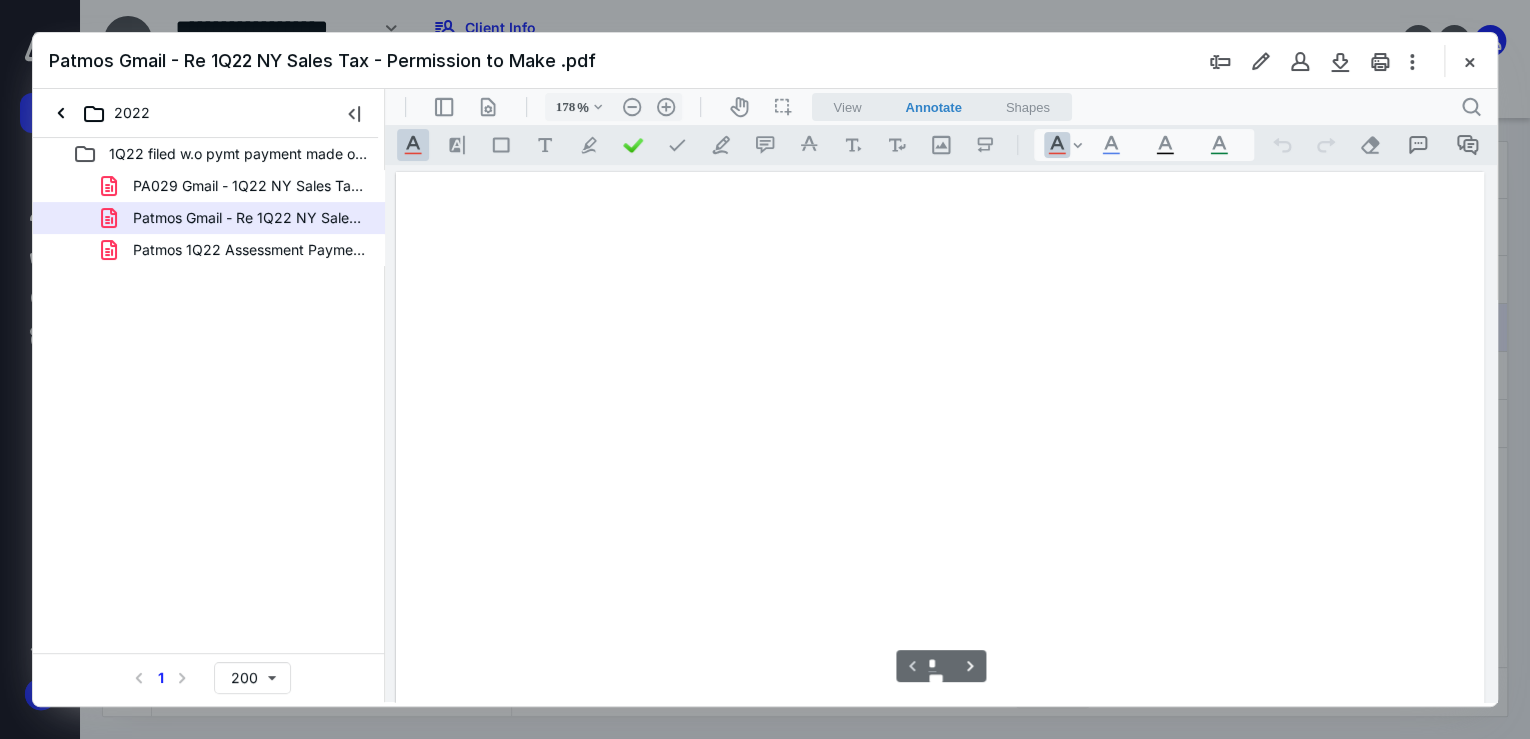 scroll, scrollTop: 83, scrollLeft: 0, axis: vertical 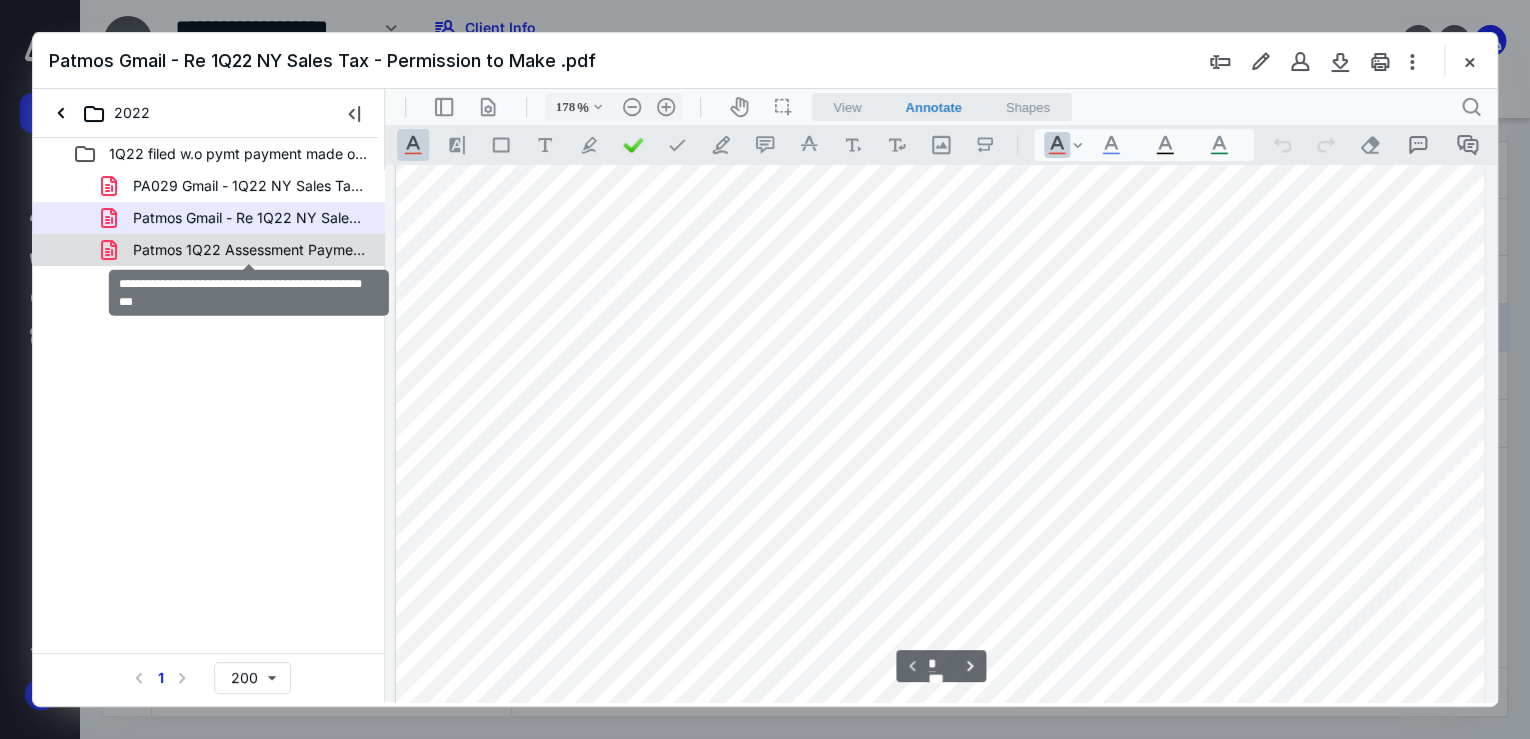 click on "Patmos 1Q22 Assessment Payment Confirm  $5,519.71.pdf" at bounding box center [249, 250] 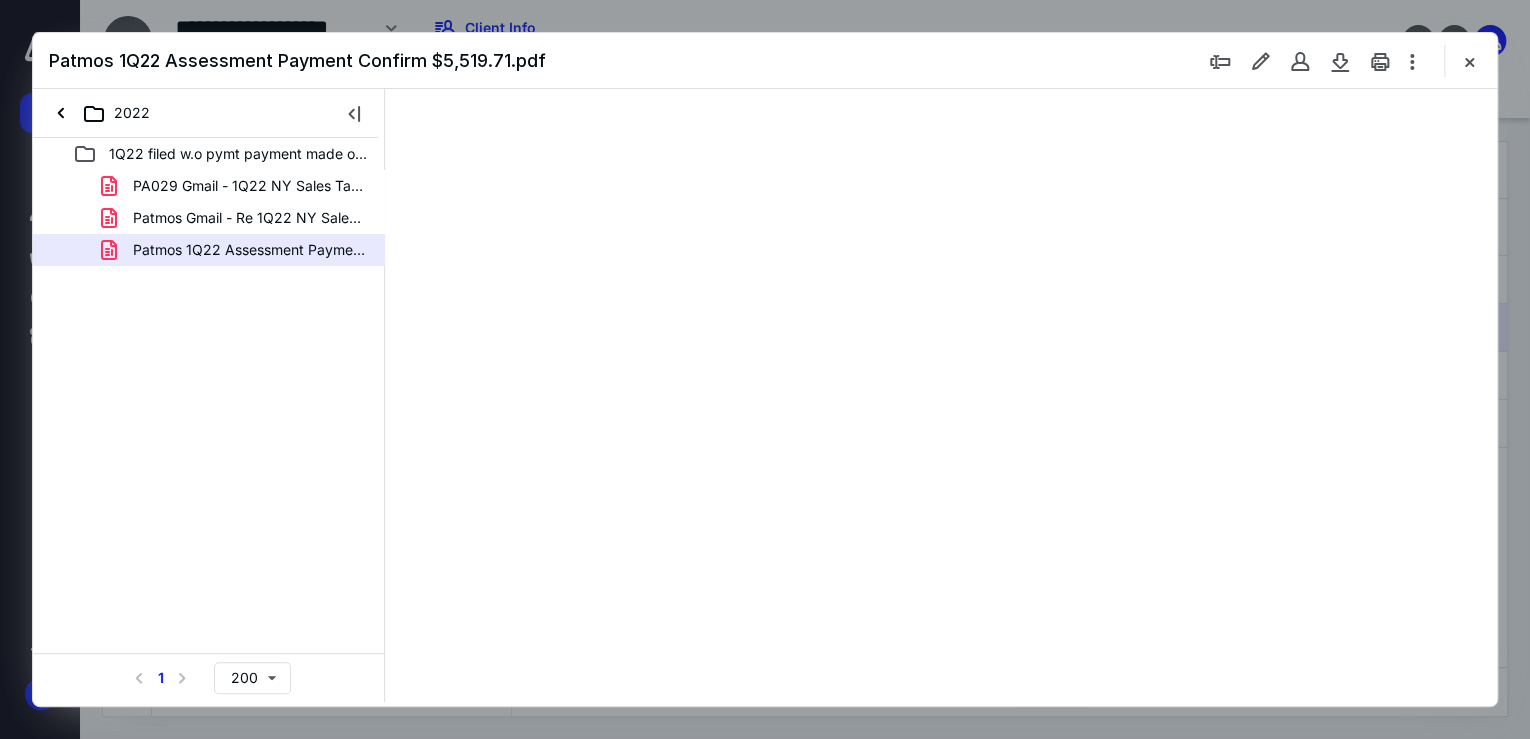 scroll, scrollTop: 0, scrollLeft: 0, axis: both 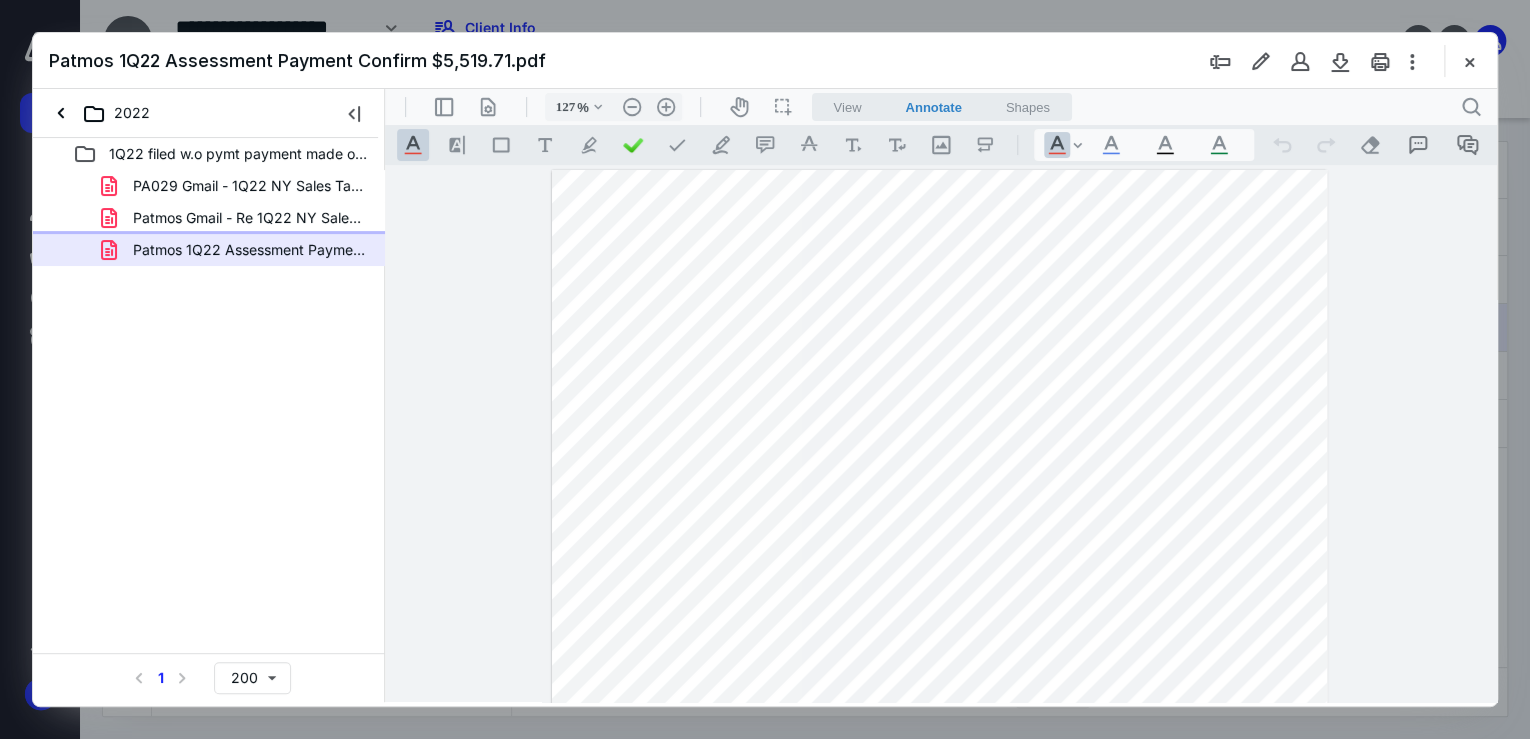 type on "102" 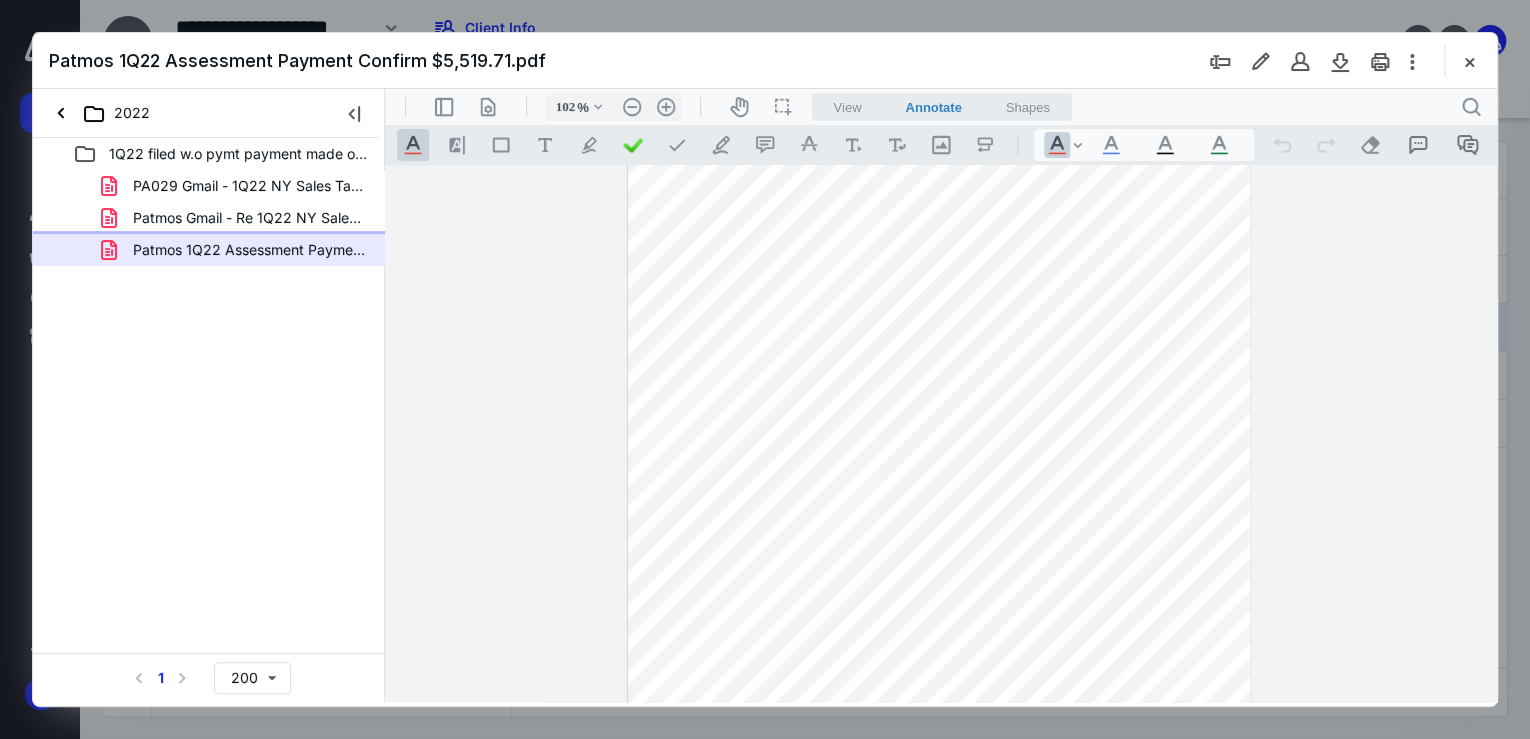 scroll, scrollTop: 0, scrollLeft: 0, axis: both 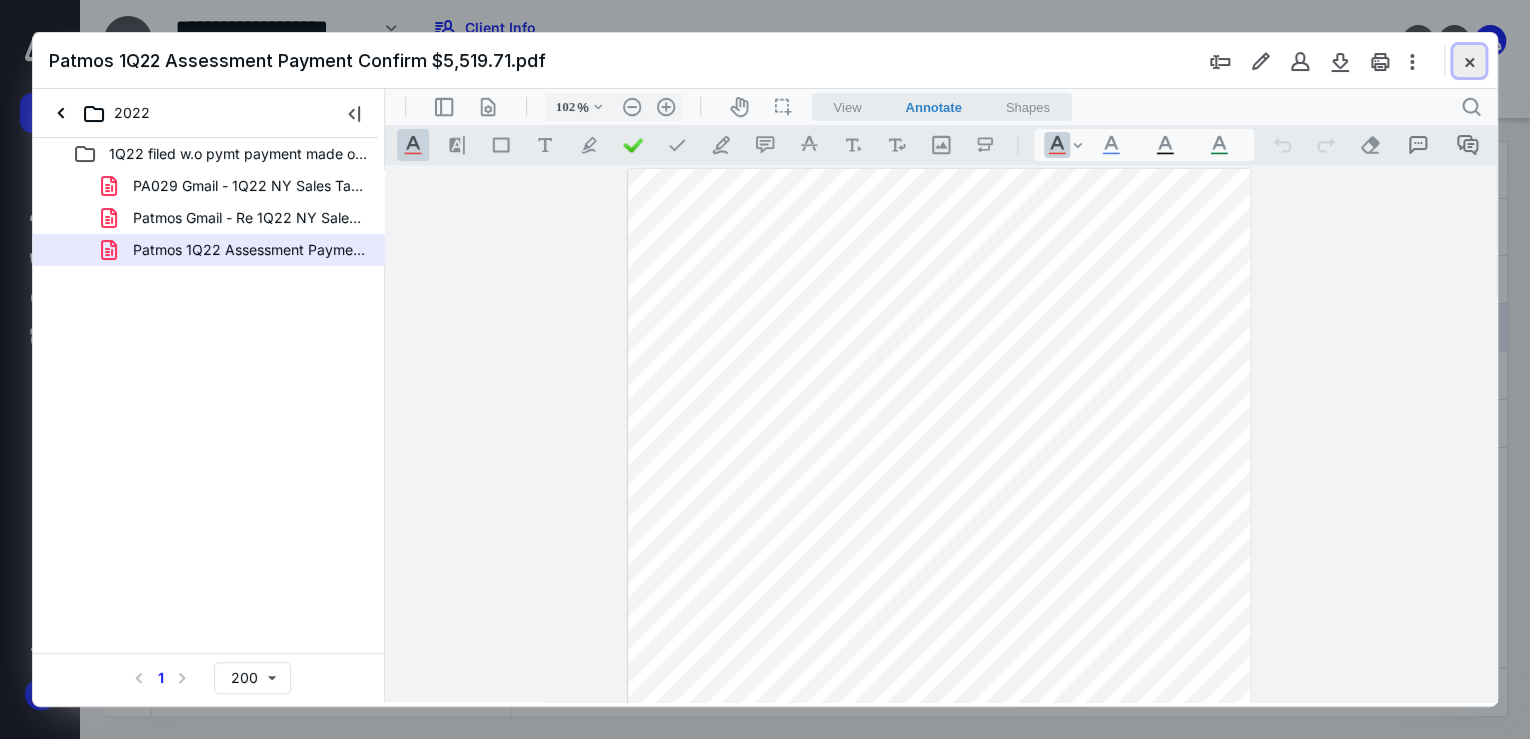click at bounding box center (1469, 61) 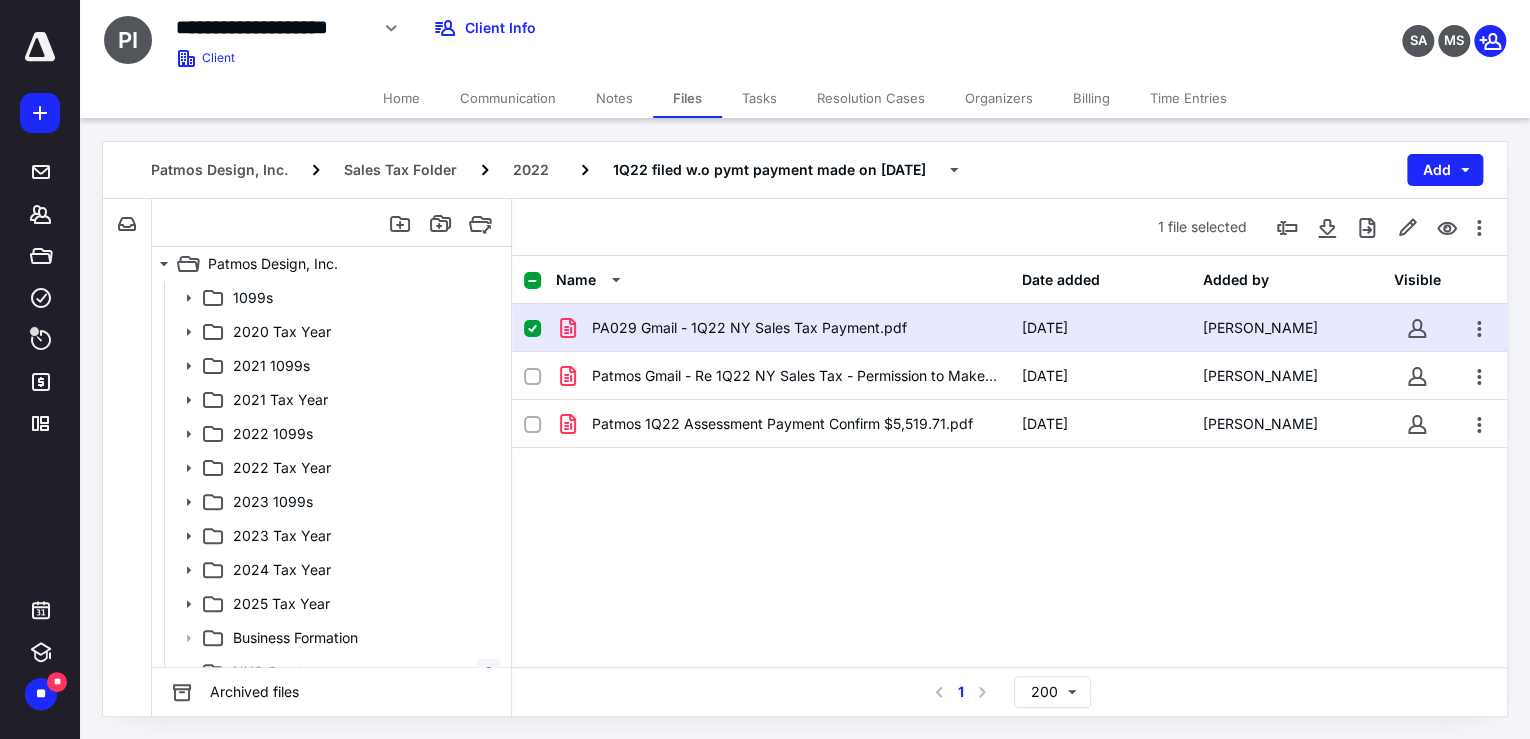 click on "Communication" at bounding box center (508, 98) 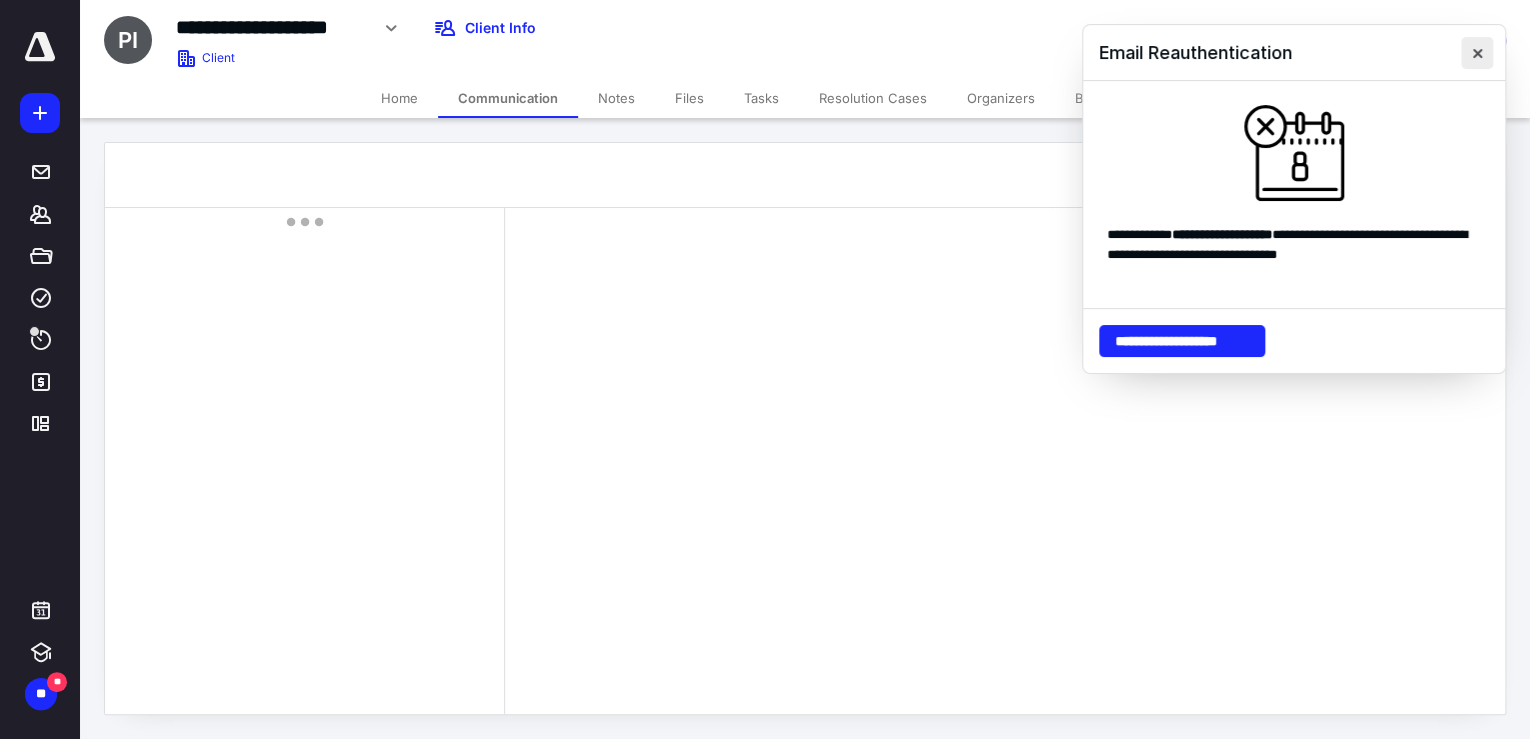 click at bounding box center [1477, 53] 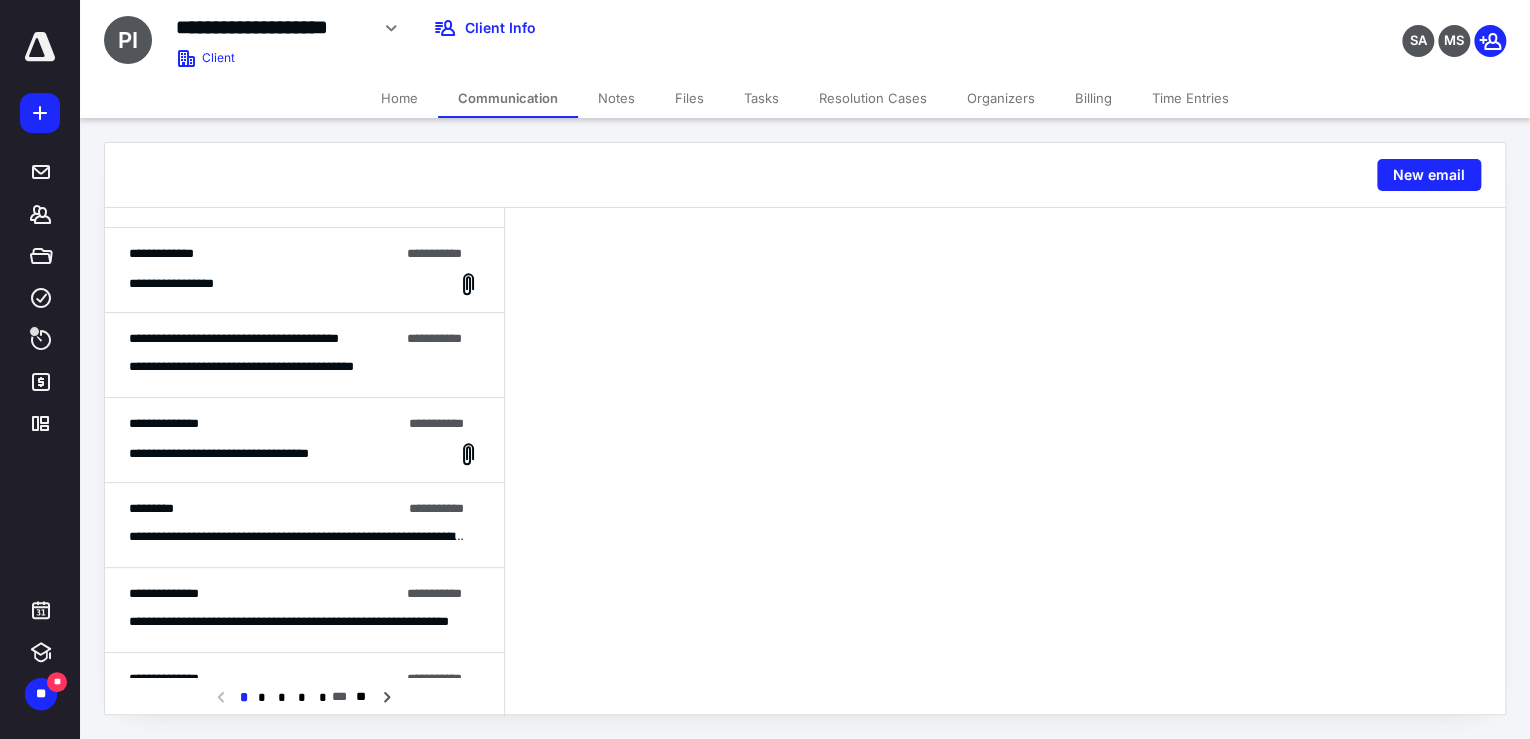 scroll, scrollTop: 1230, scrollLeft: 0, axis: vertical 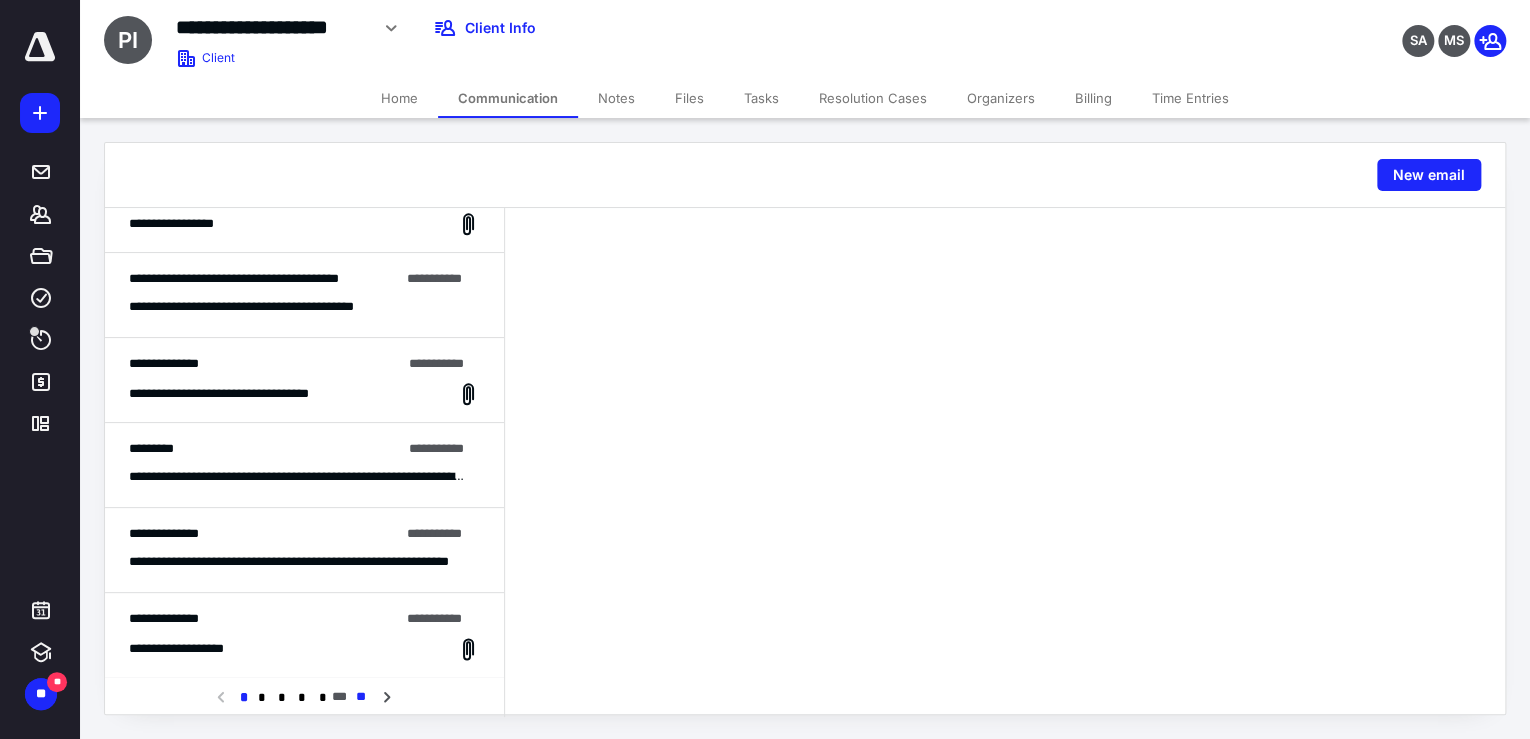 click on "**" at bounding box center (361, 697) 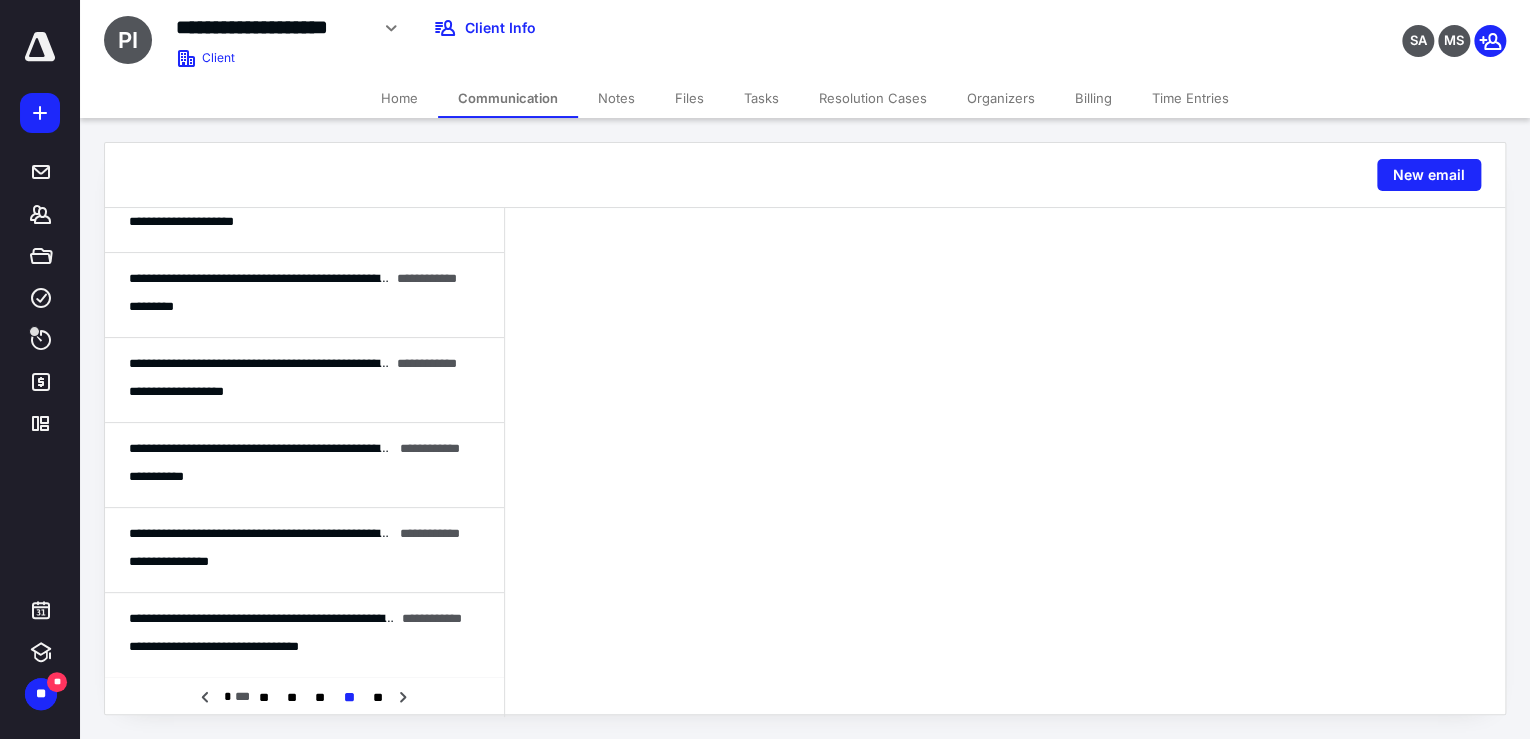 scroll, scrollTop: 0, scrollLeft: 0, axis: both 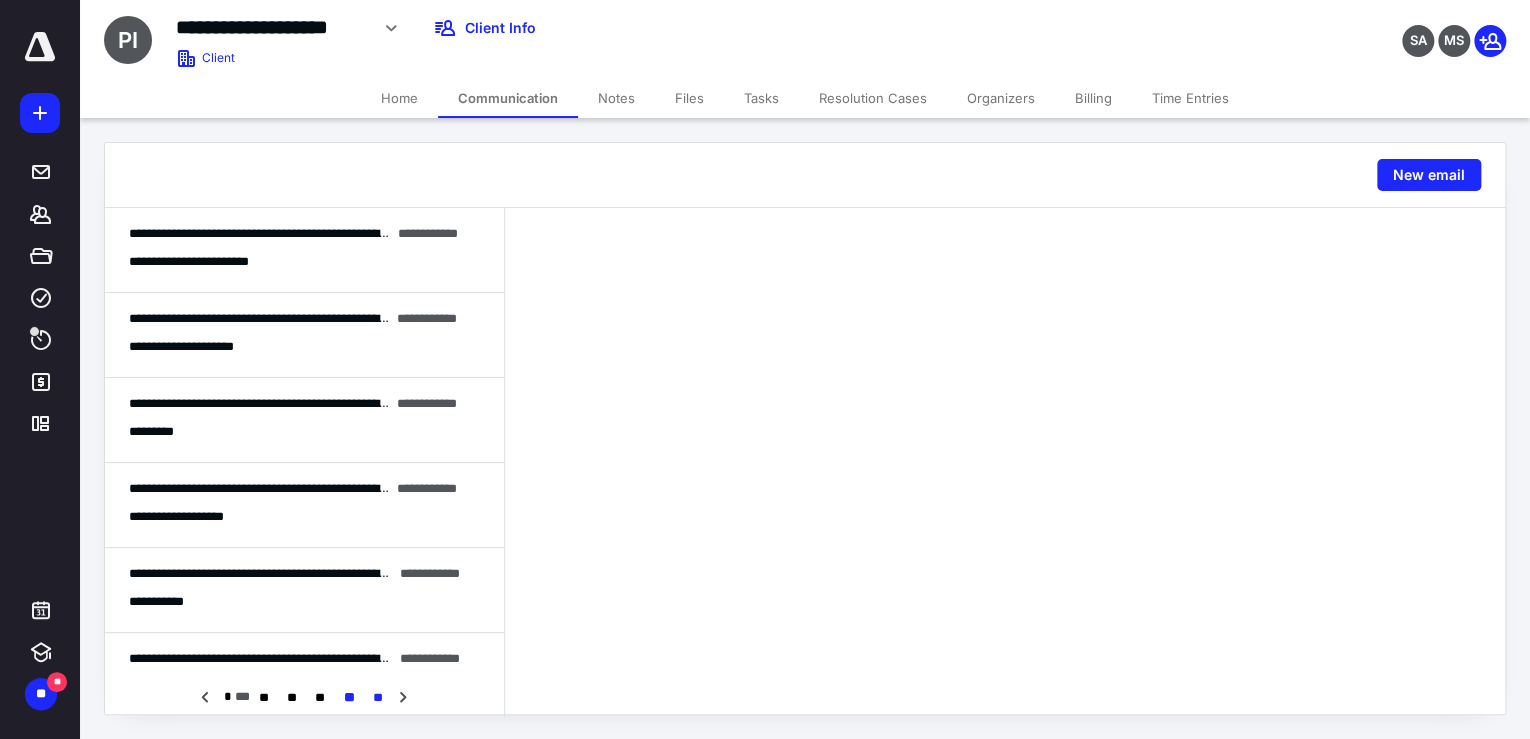 click on "**" at bounding box center [377, 698] 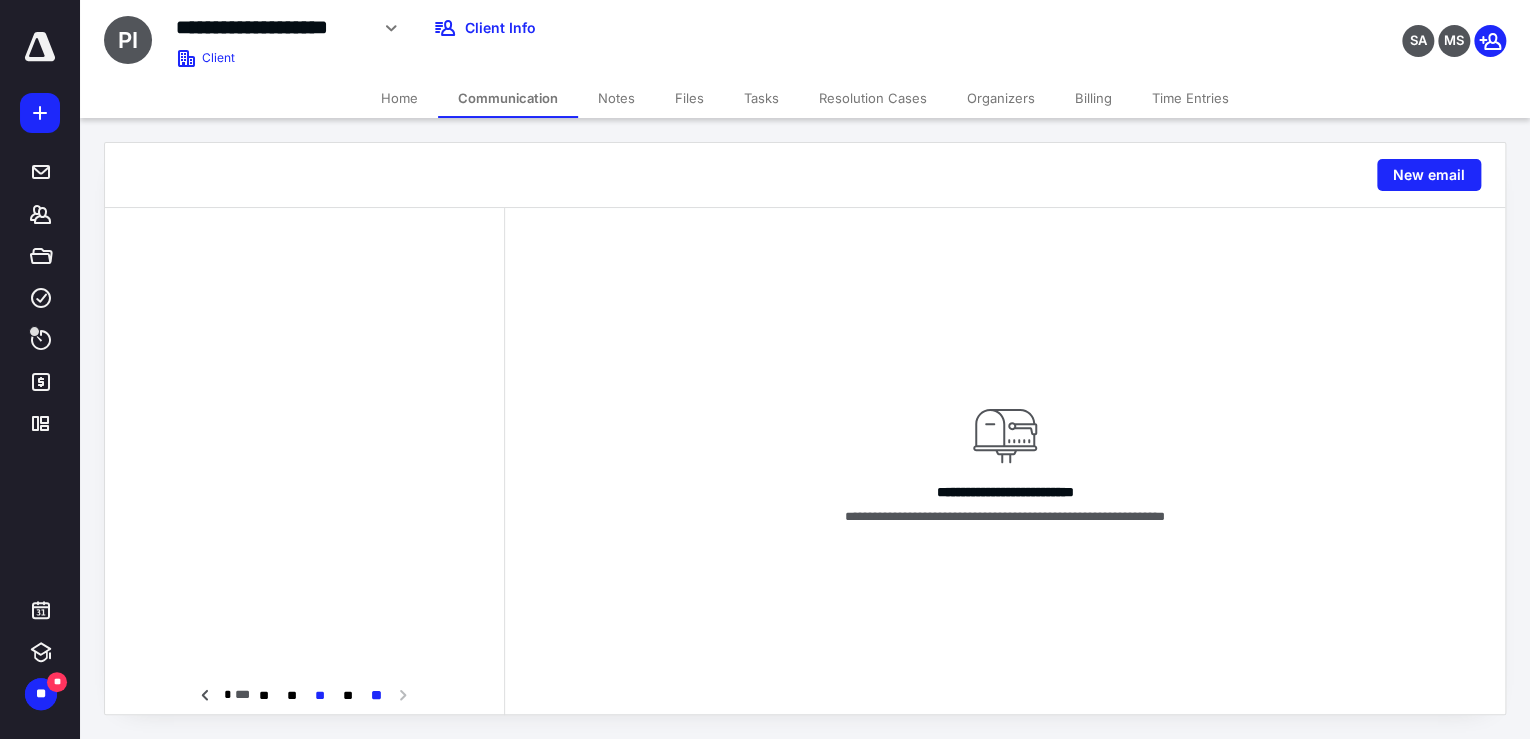 click on "**" at bounding box center (320, 696) 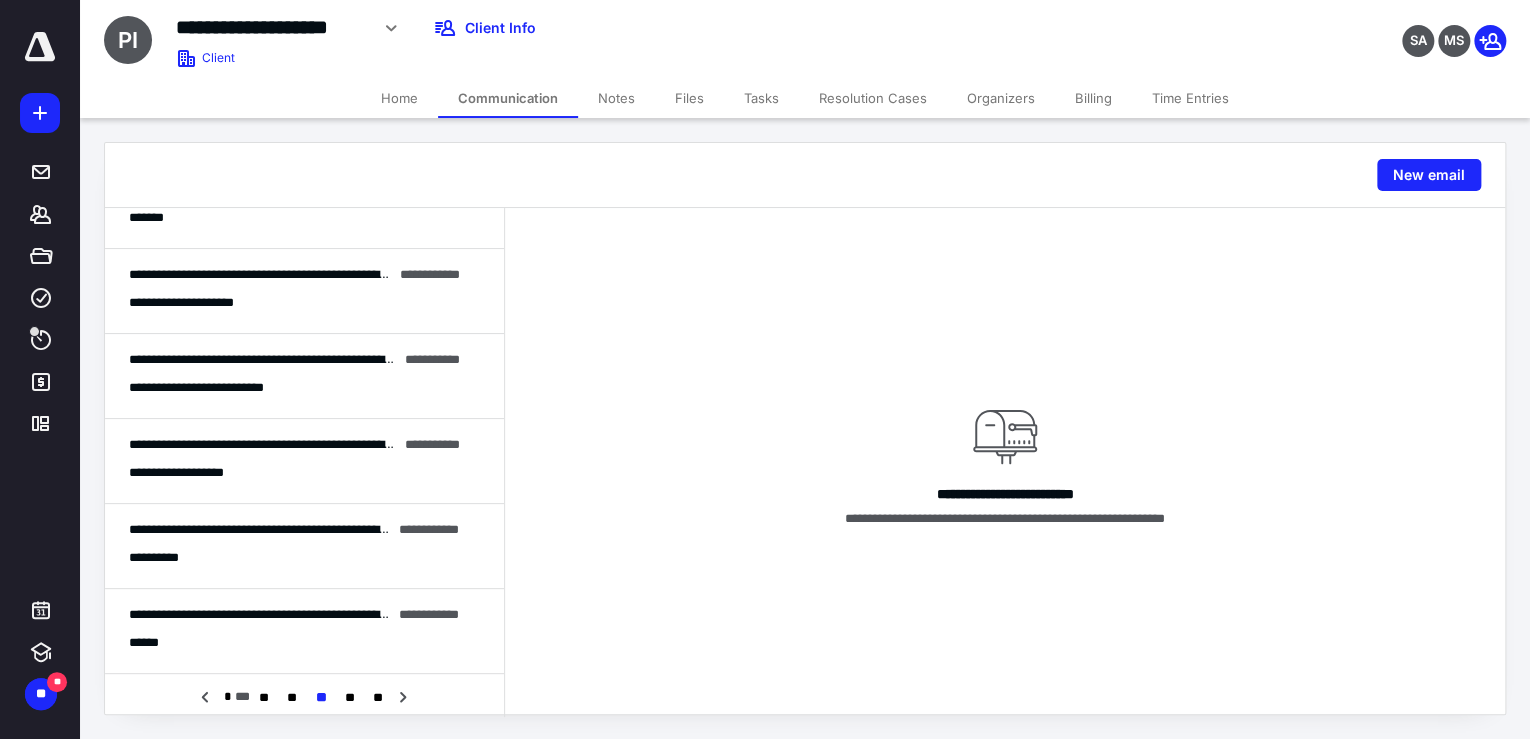 scroll, scrollTop: 160, scrollLeft: 0, axis: vertical 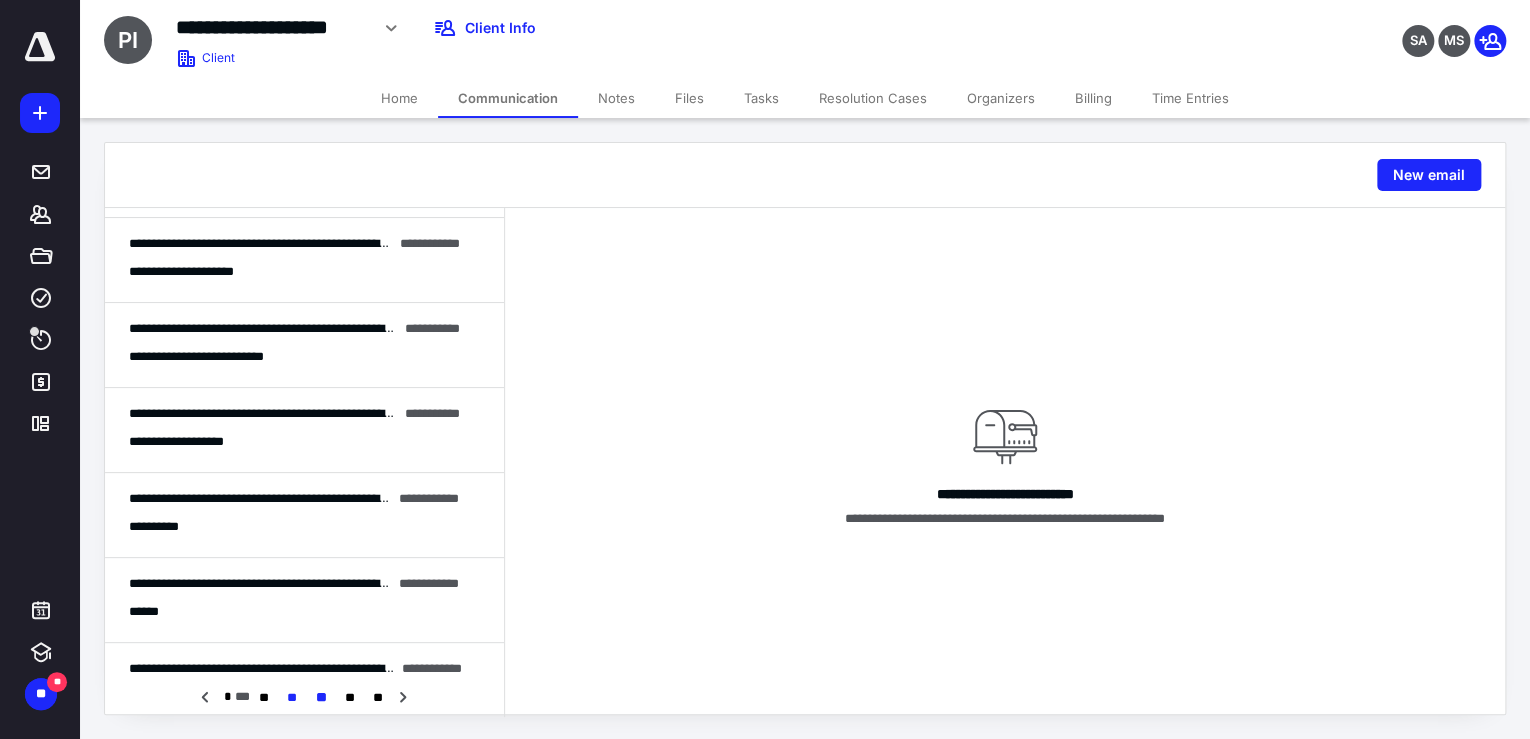 click on "**" at bounding box center [292, 698] 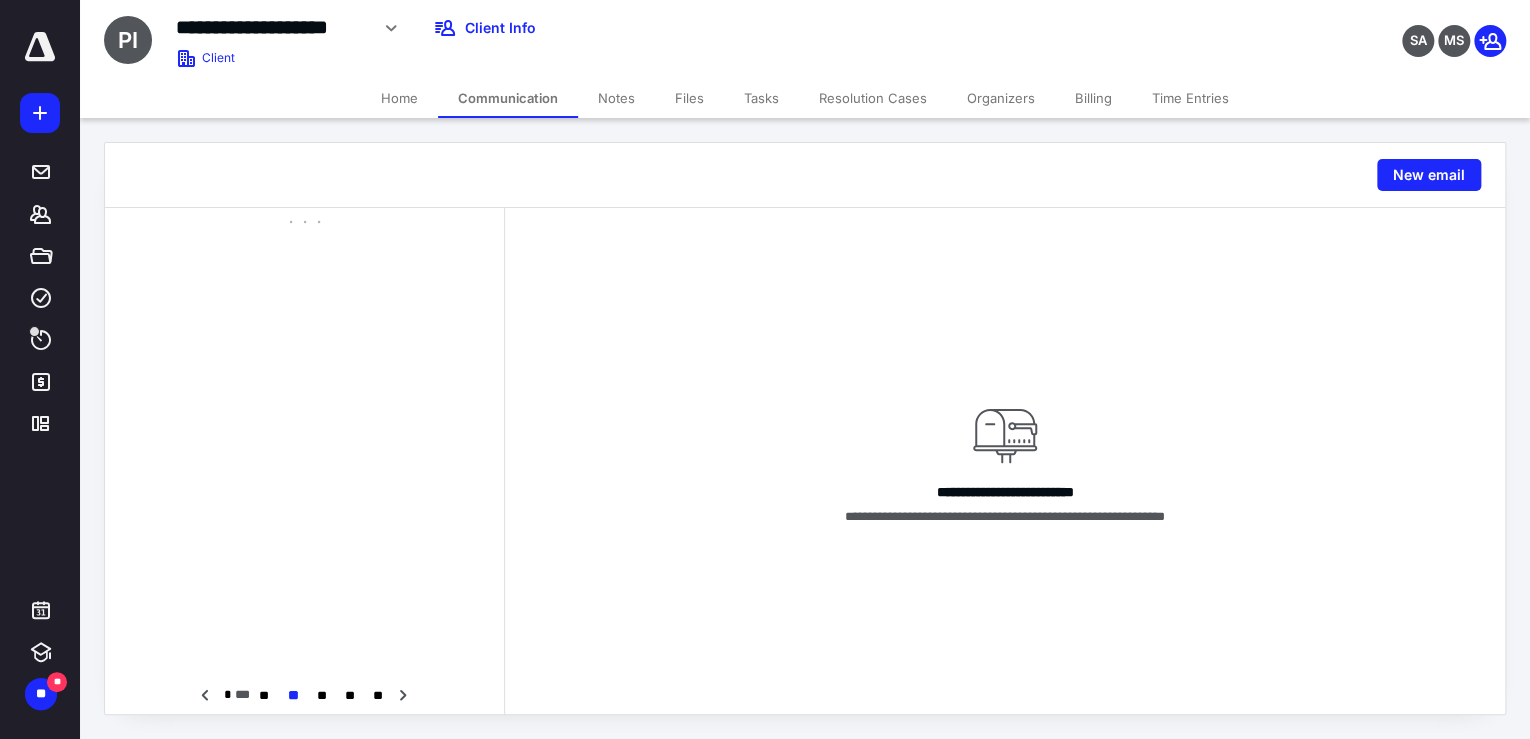 scroll, scrollTop: 0, scrollLeft: 0, axis: both 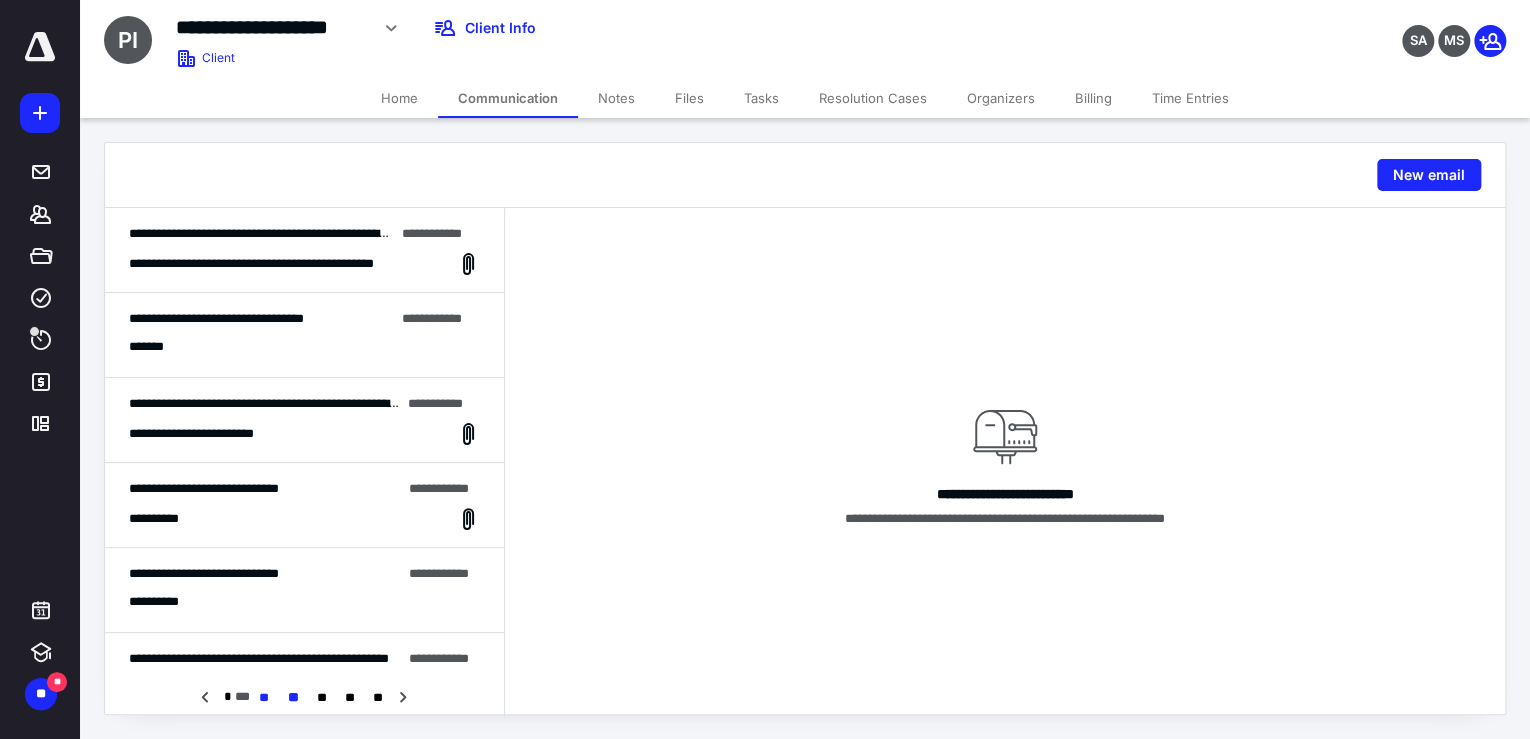 click on "**" at bounding box center [264, 698] 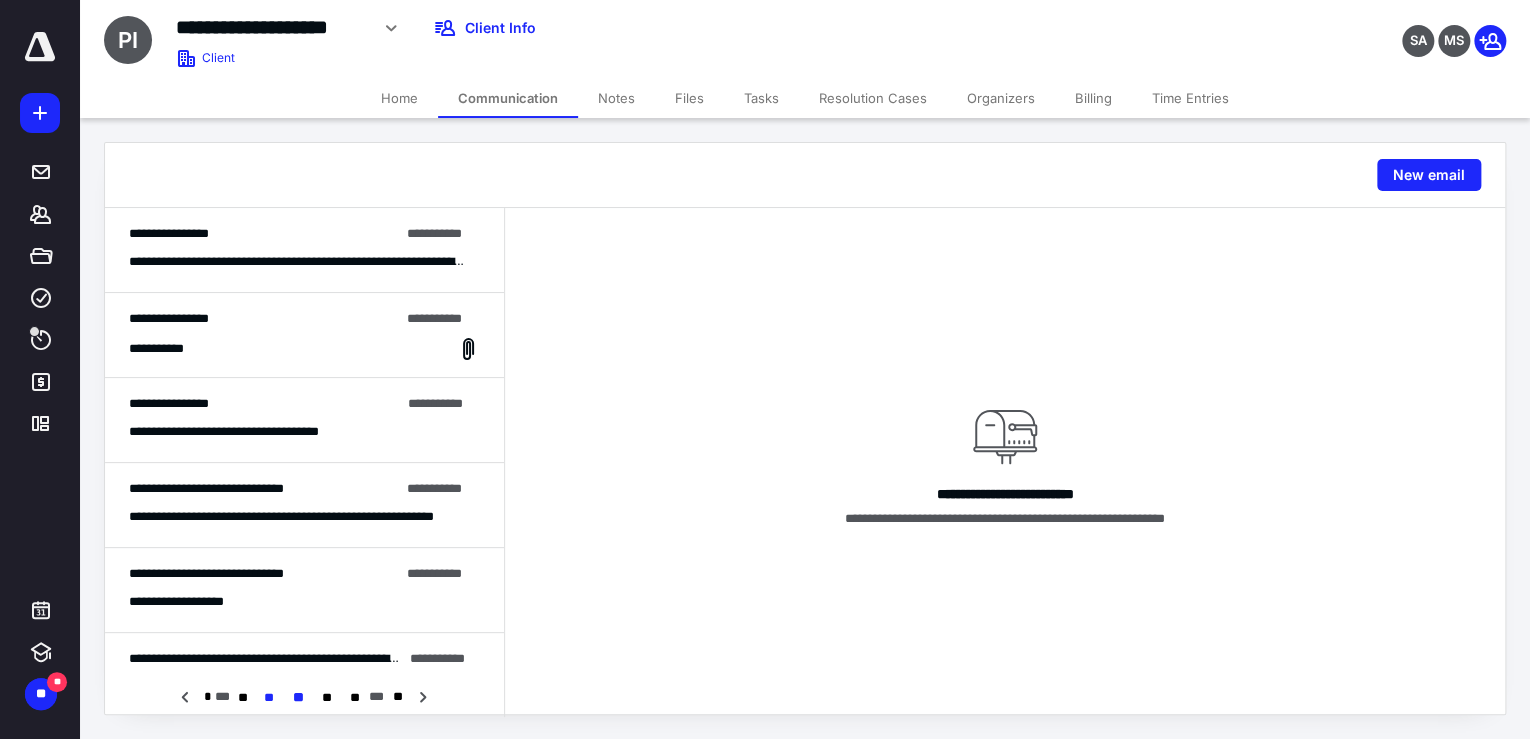 click on "**" at bounding box center (269, 698) 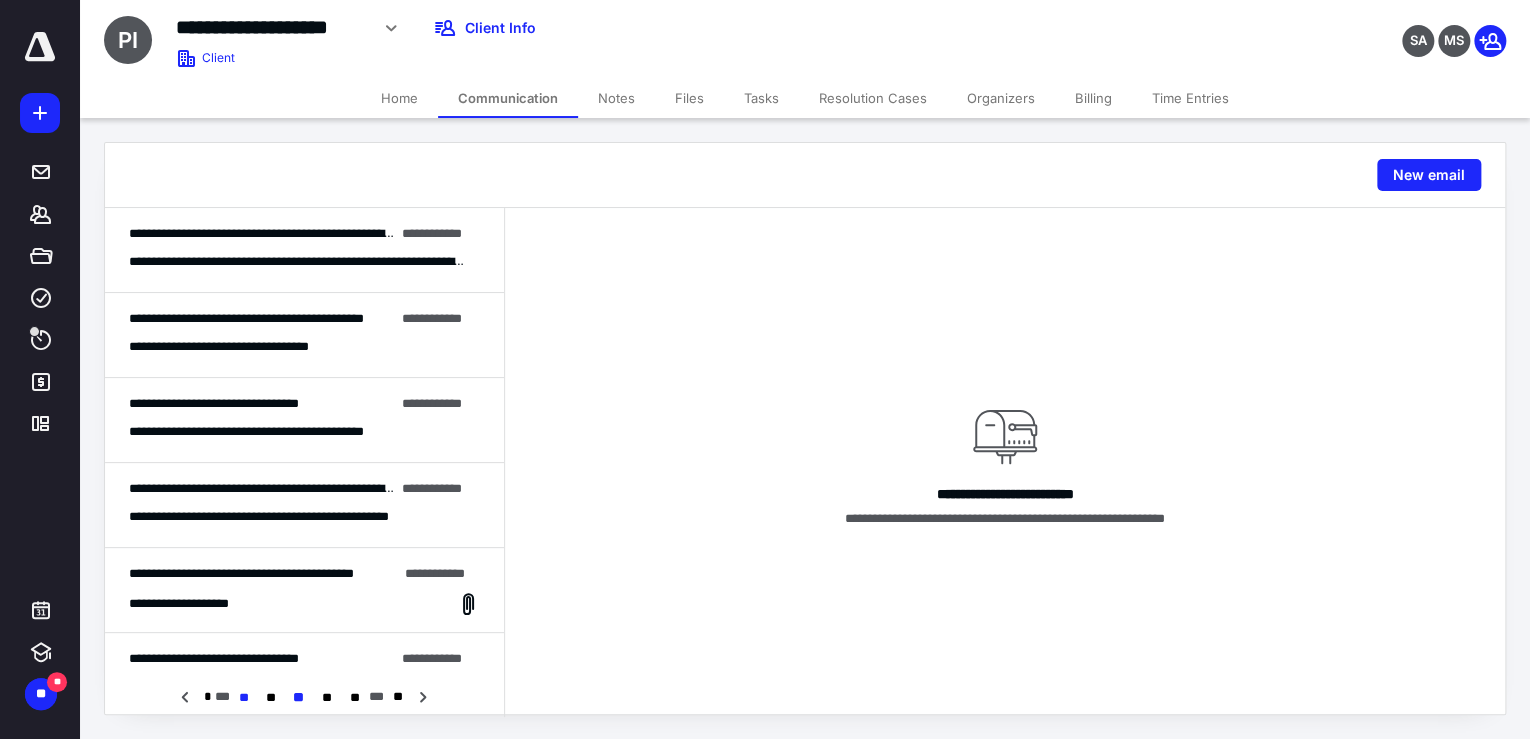 click on "**" at bounding box center [244, 698] 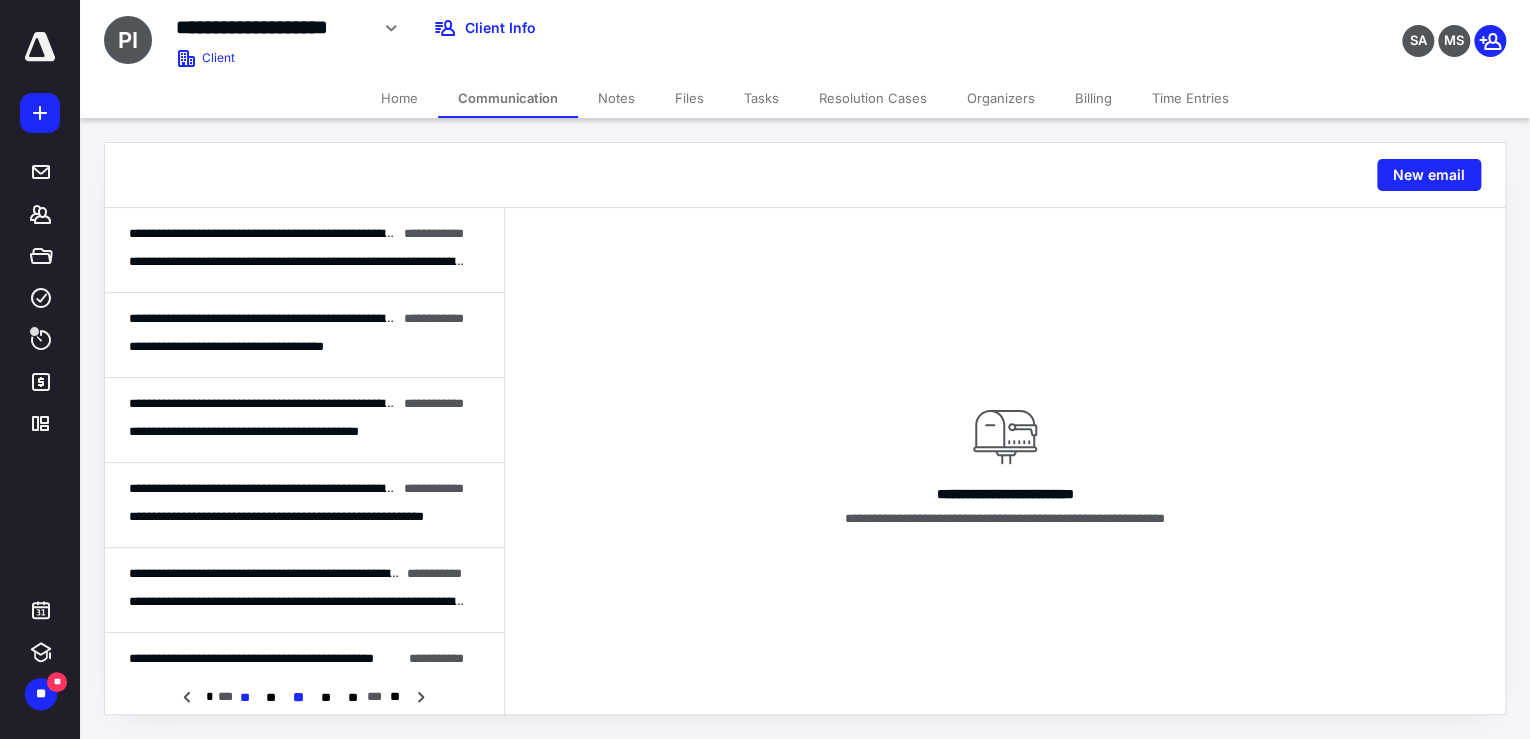click on "**" at bounding box center [245, 698] 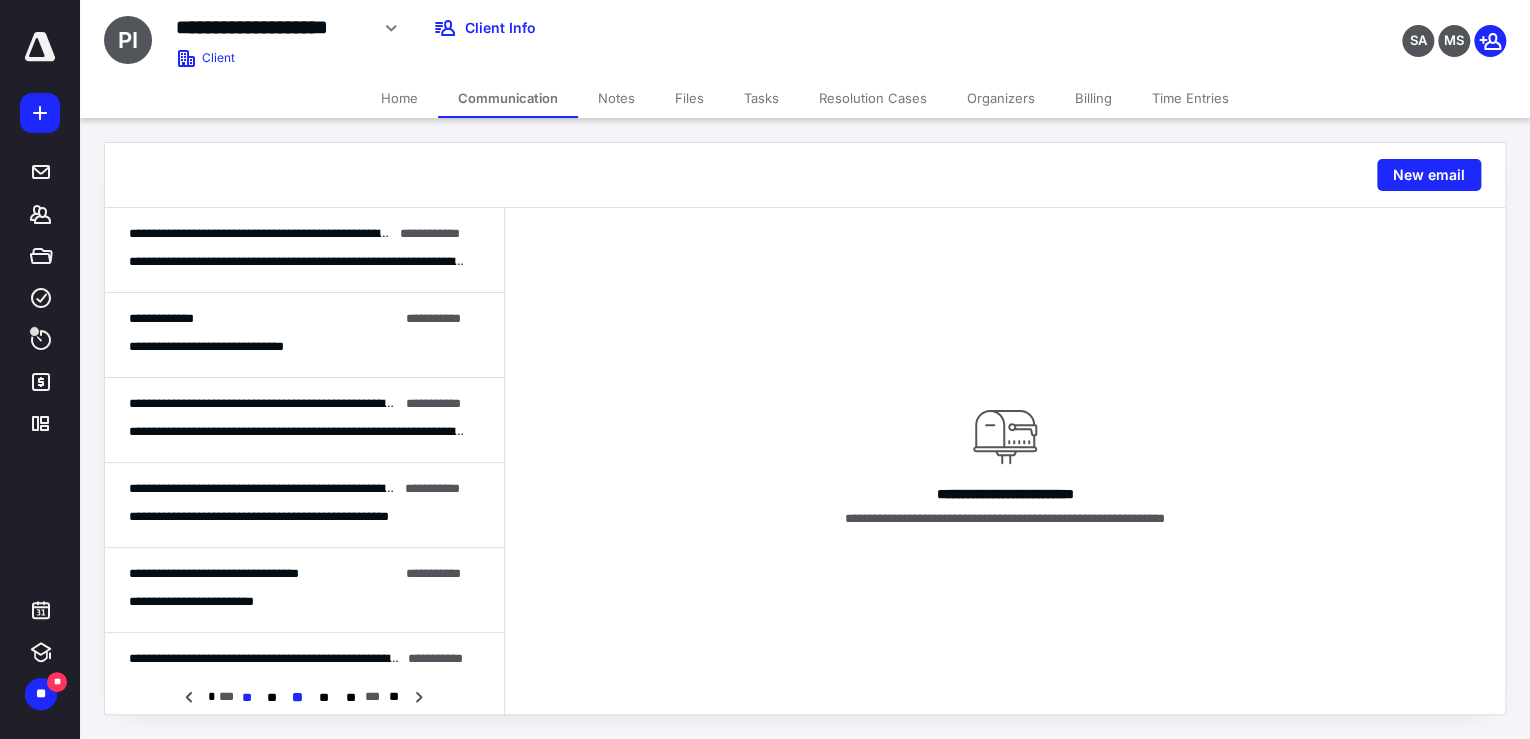 click on "**" at bounding box center (246, 698) 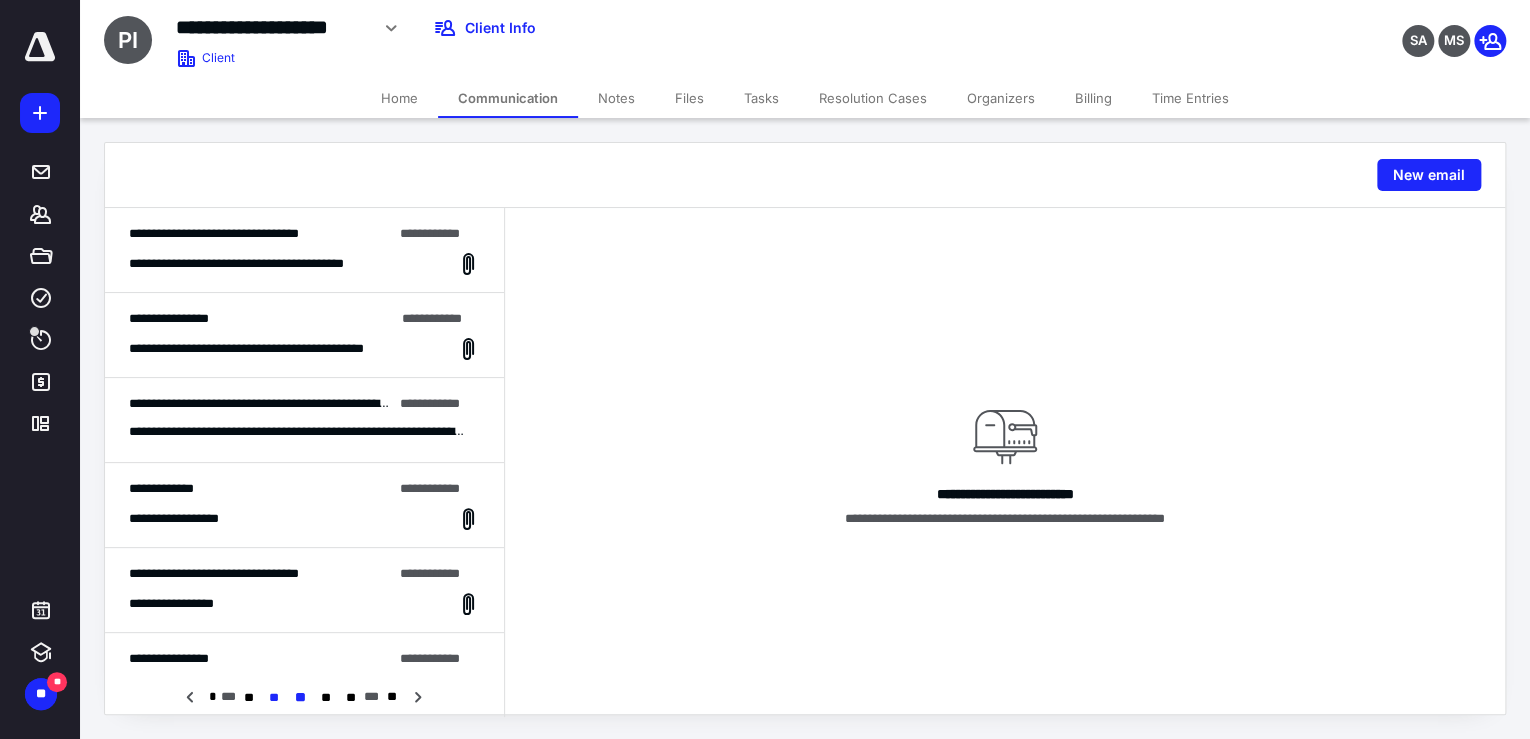 click on "**" at bounding box center (273, 698) 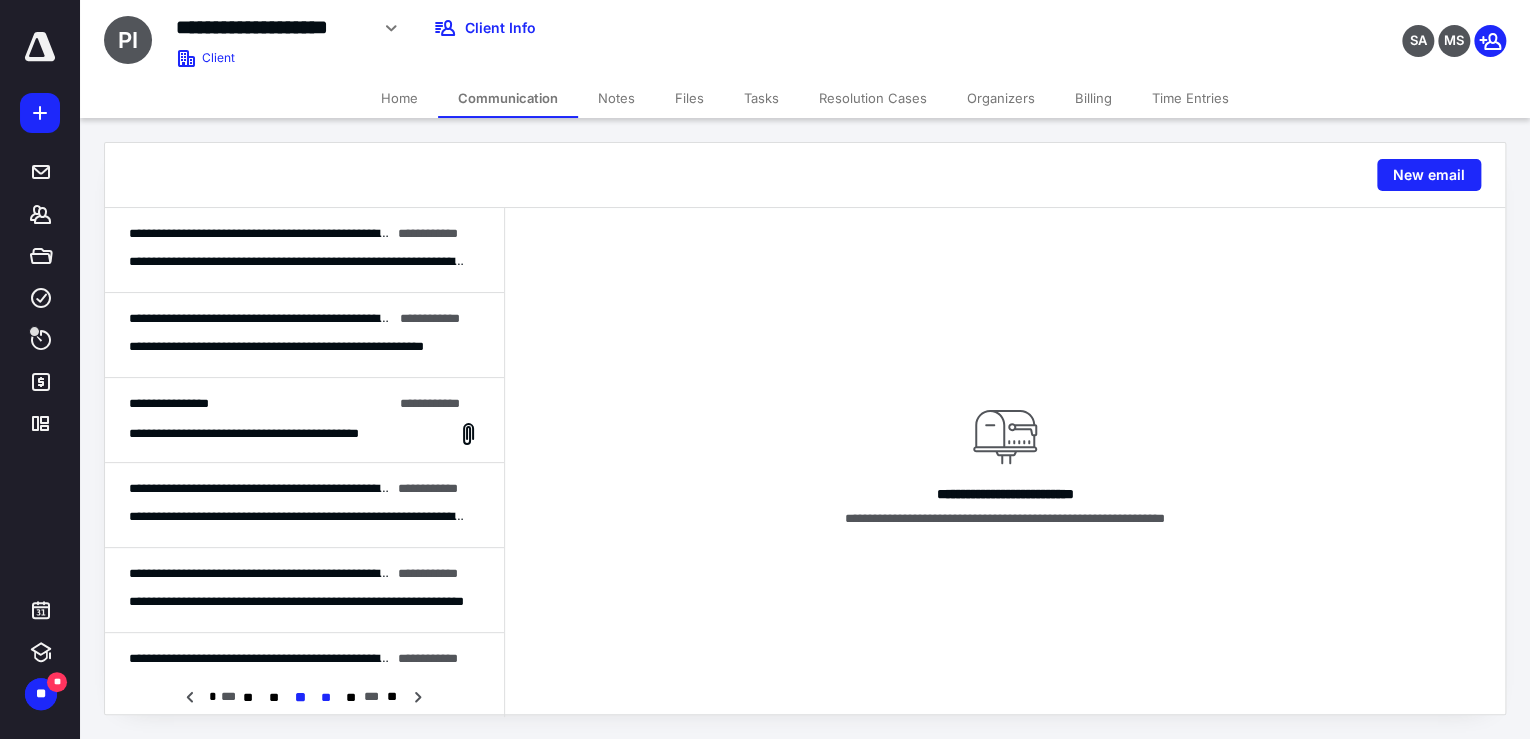 click on "**" at bounding box center (325, 698) 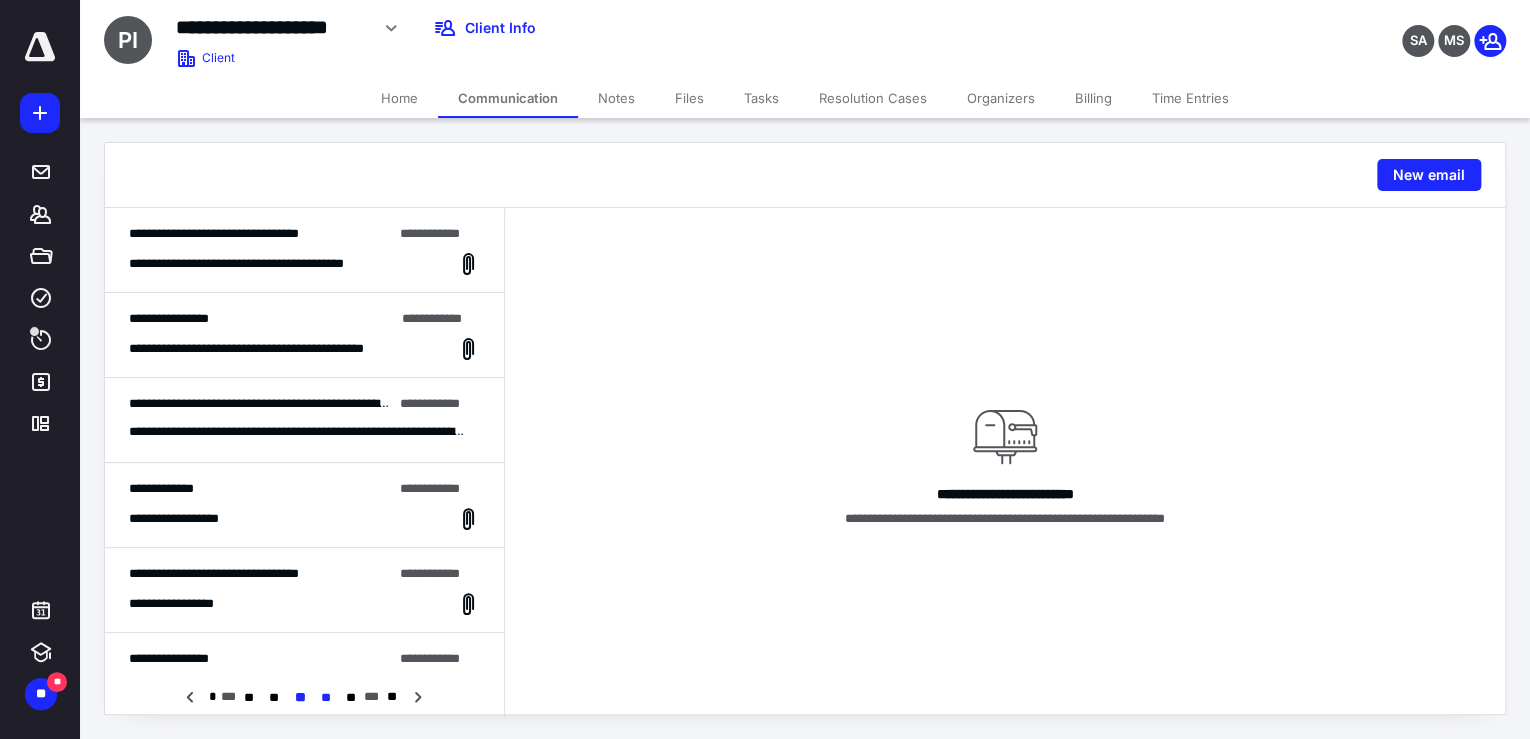 click on "**" at bounding box center (326, 698) 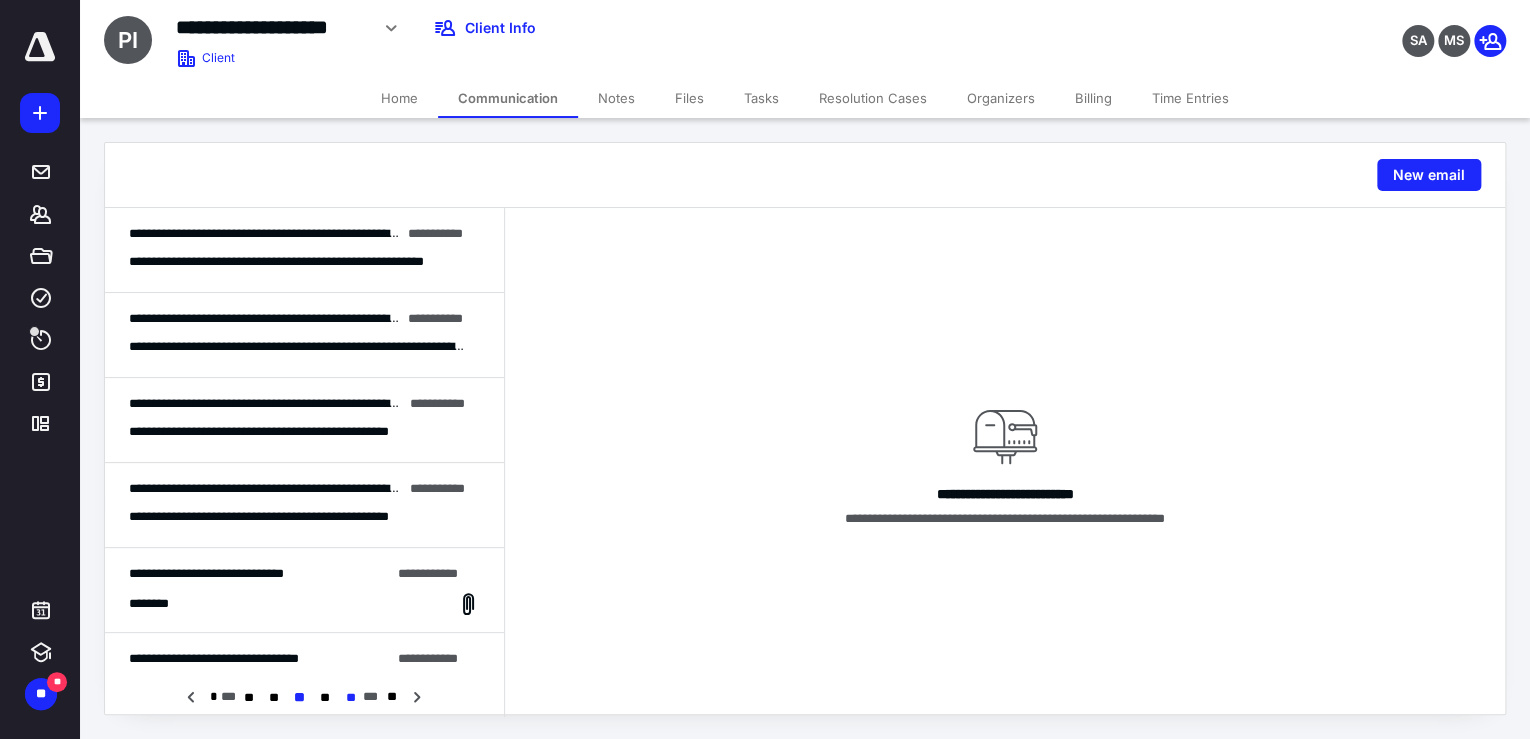 click on "**" at bounding box center [350, 698] 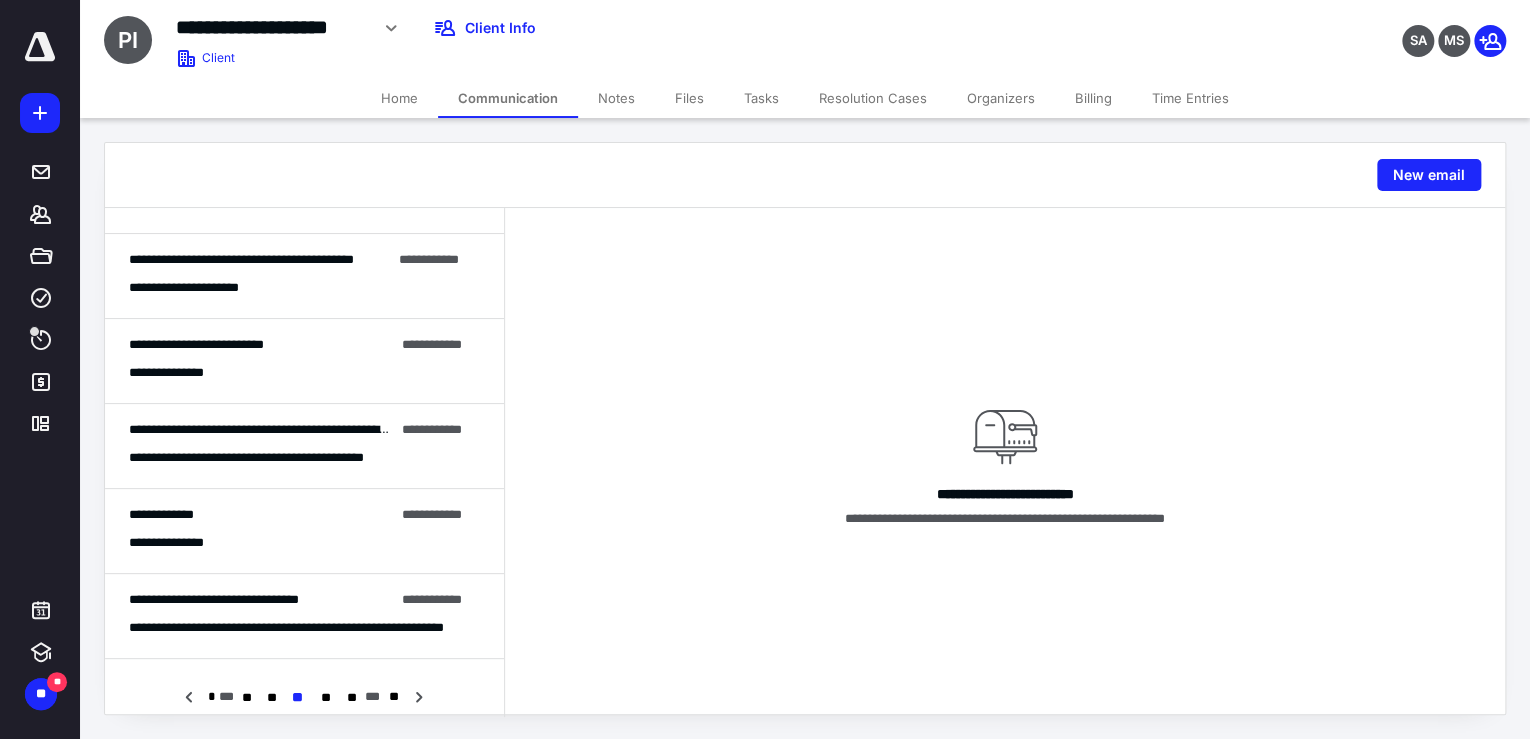 scroll, scrollTop: 1230, scrollLeft: 0, axis: vertical 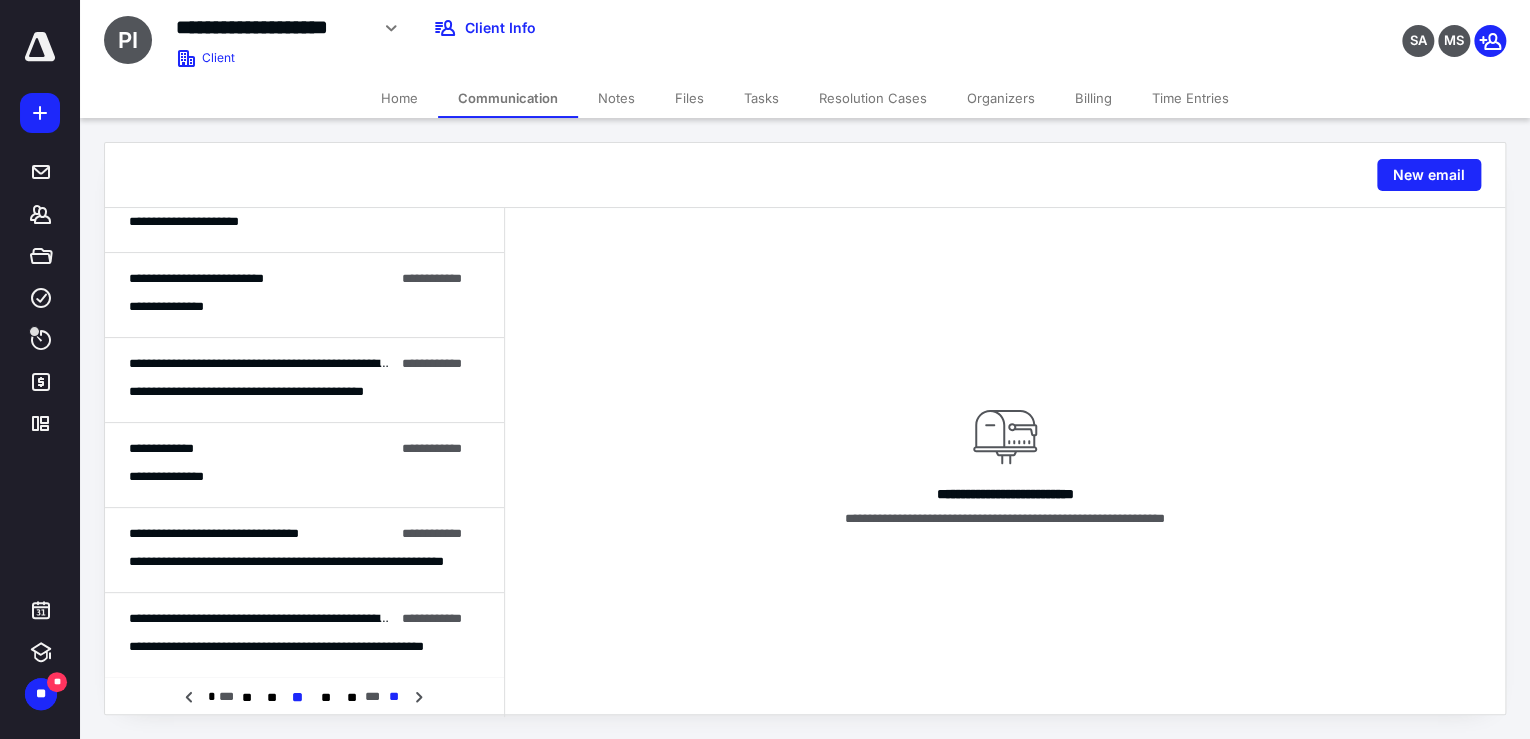 click on "**" at bounding box center (393, 697) 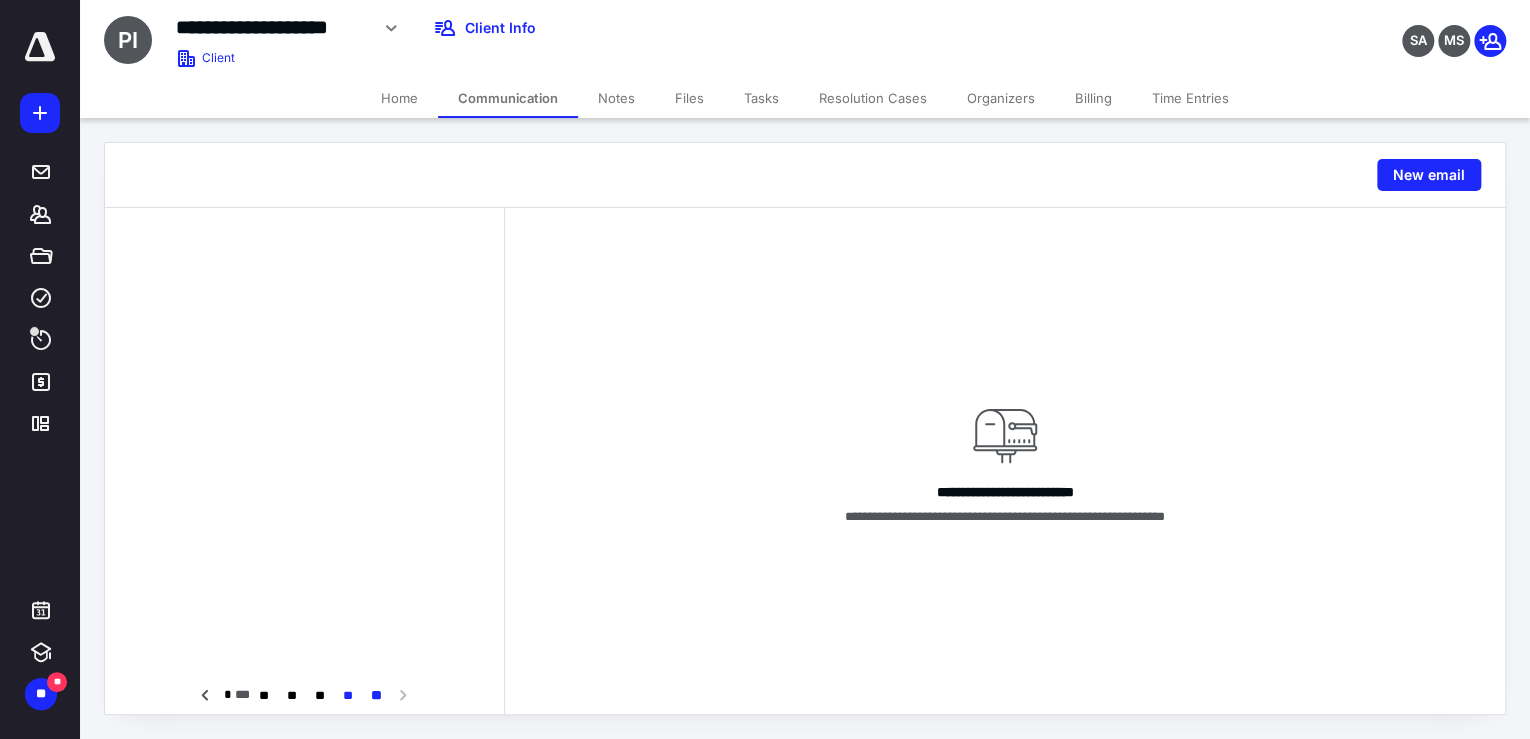 click on "**" at bounding box center (348, 696) 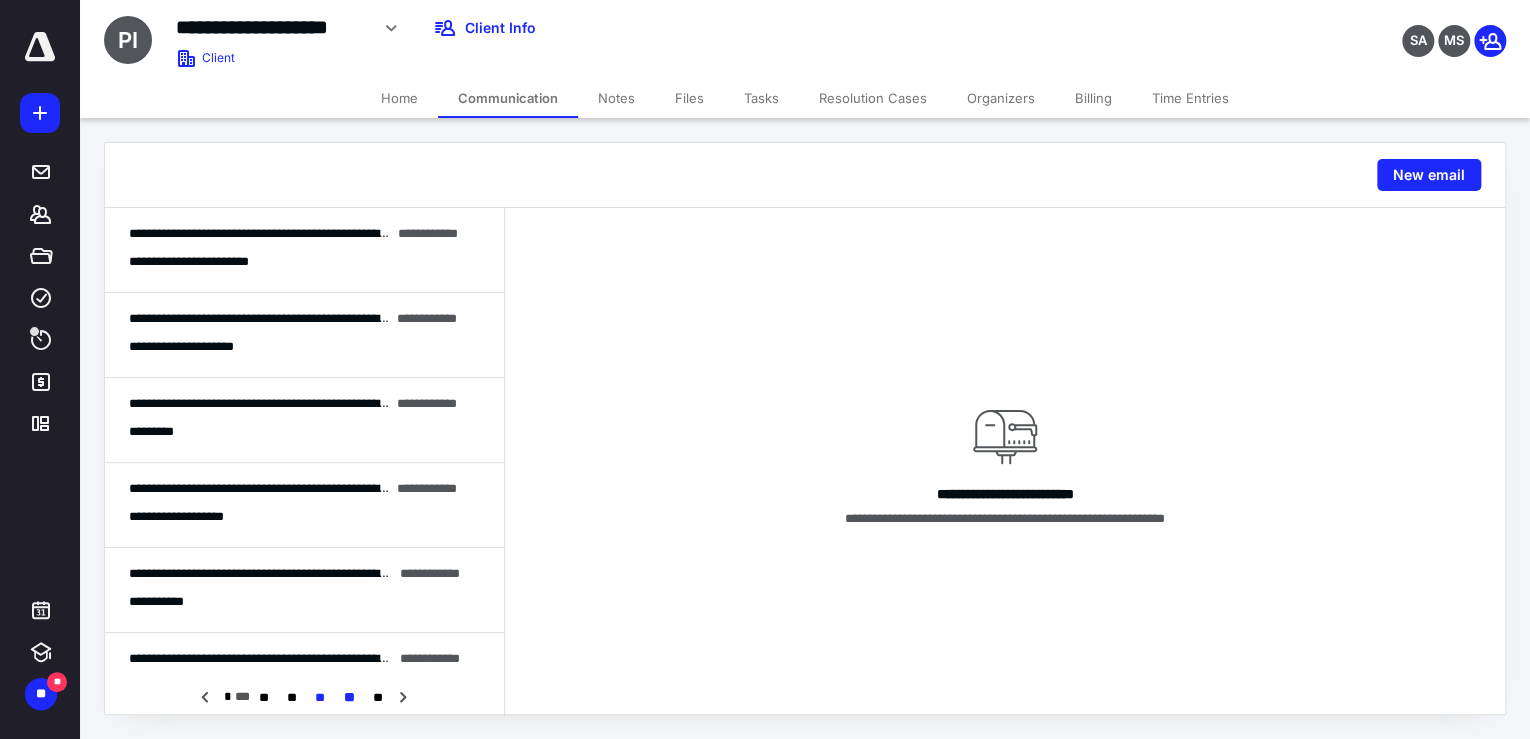 click on "**" at bounding box center (320, 698) 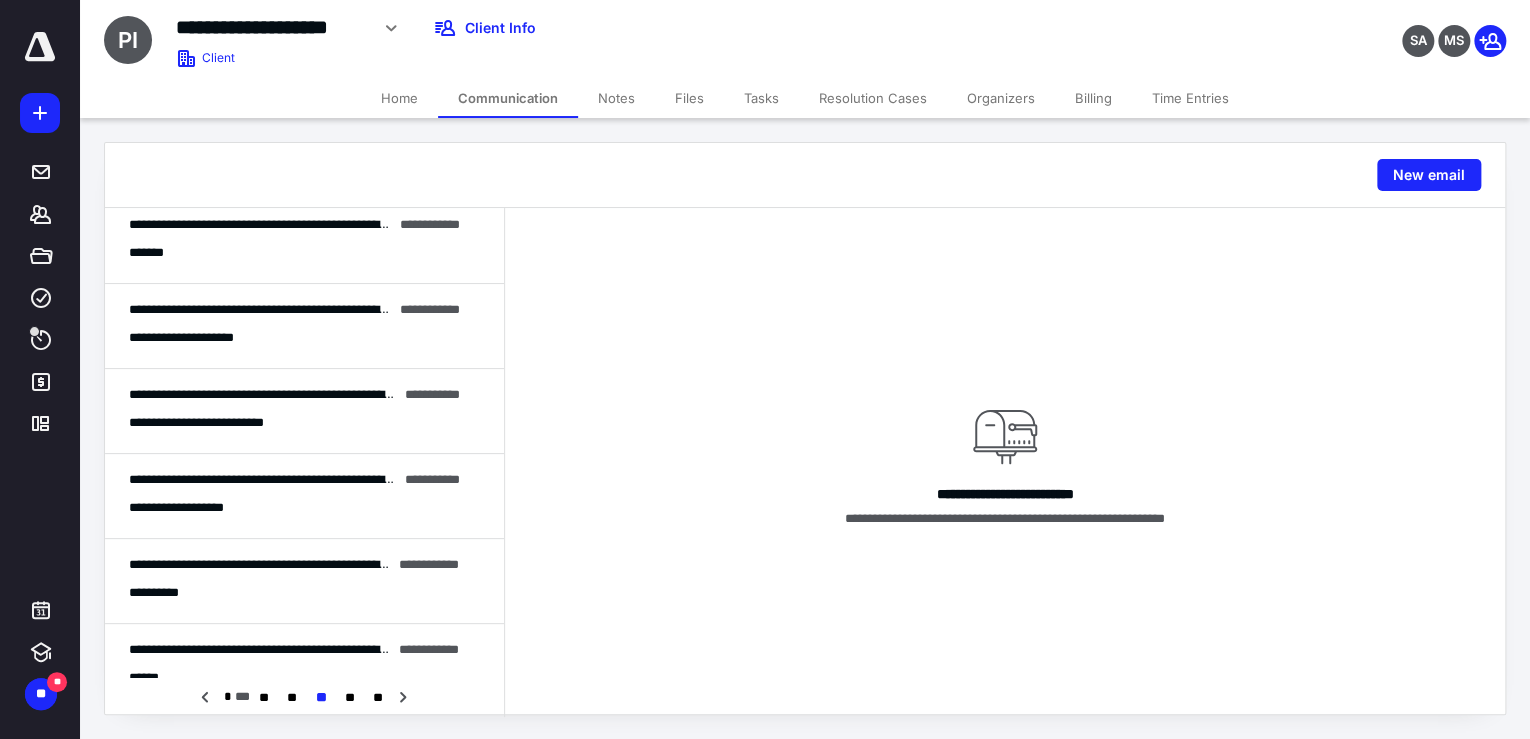 scroll, scrollTop: 0, scrollLeft: 0, axis: both 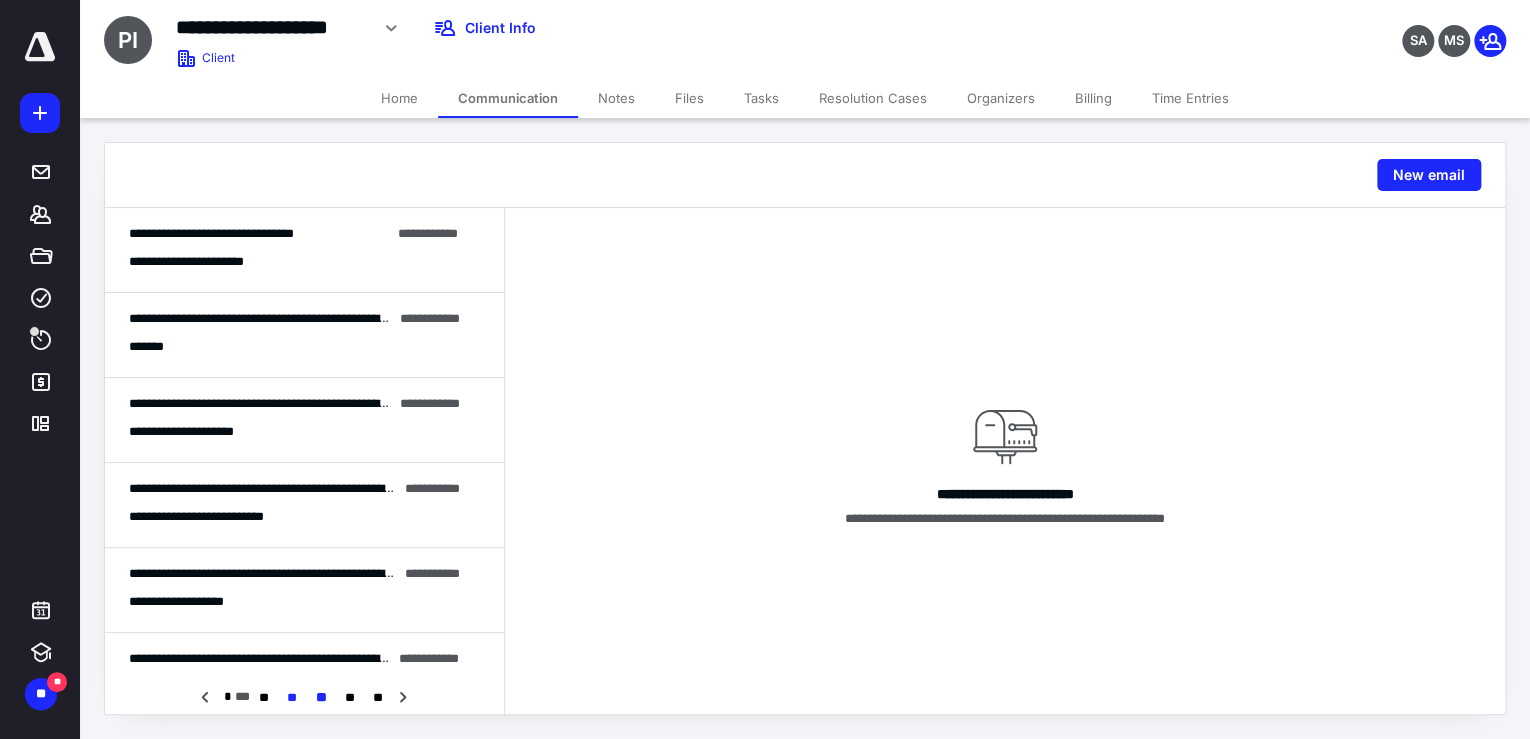 click on "**" at bounding box center (292, 698) 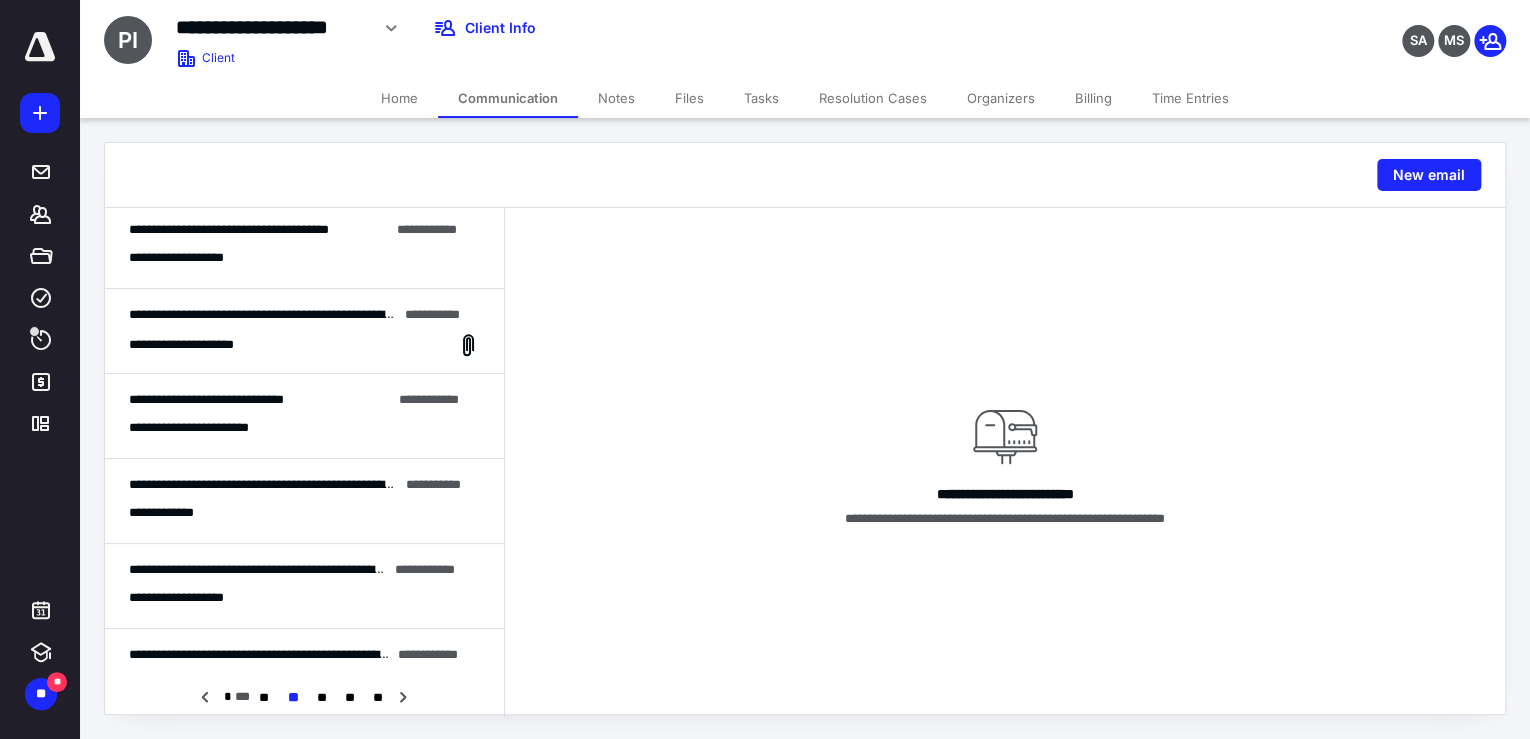 scroll, scrollTop: 1230, scrollLeft: 0, axis: vertical 